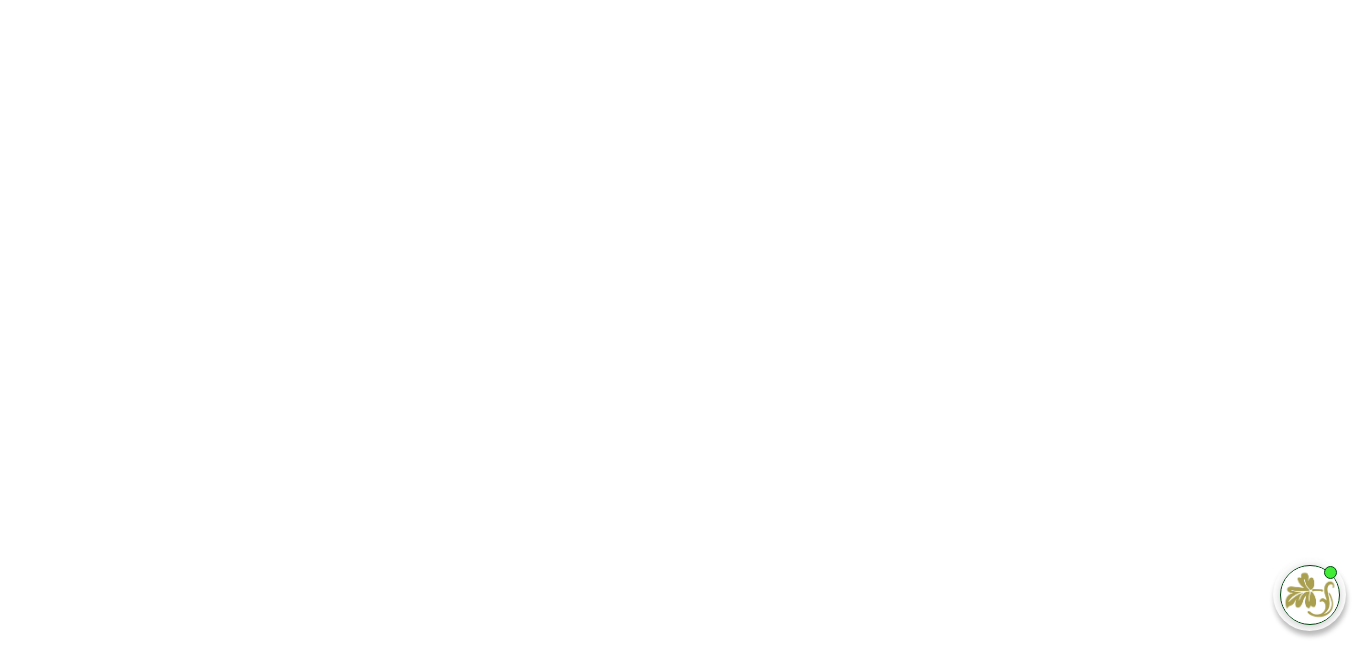 scroll, scrollTop: 0, scrollLeft: 0, axis: both 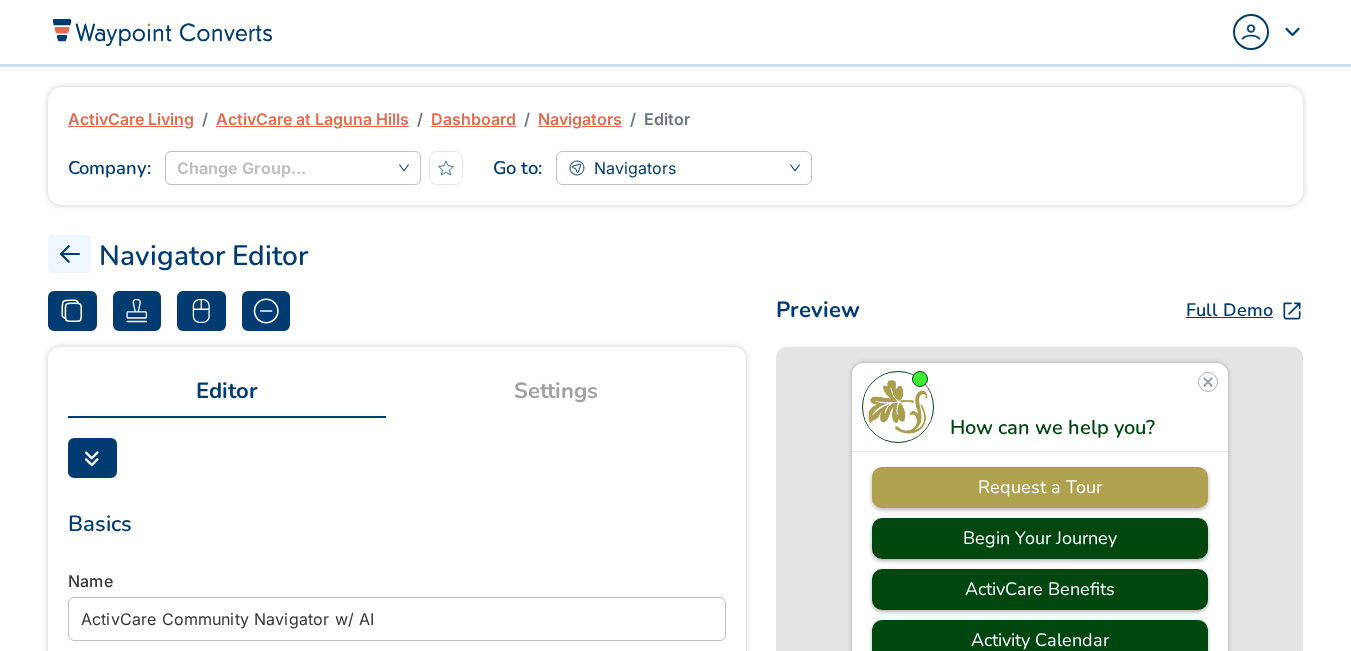 click on "ActivCare at Laguna Hills" at bounding box center (312, 119) 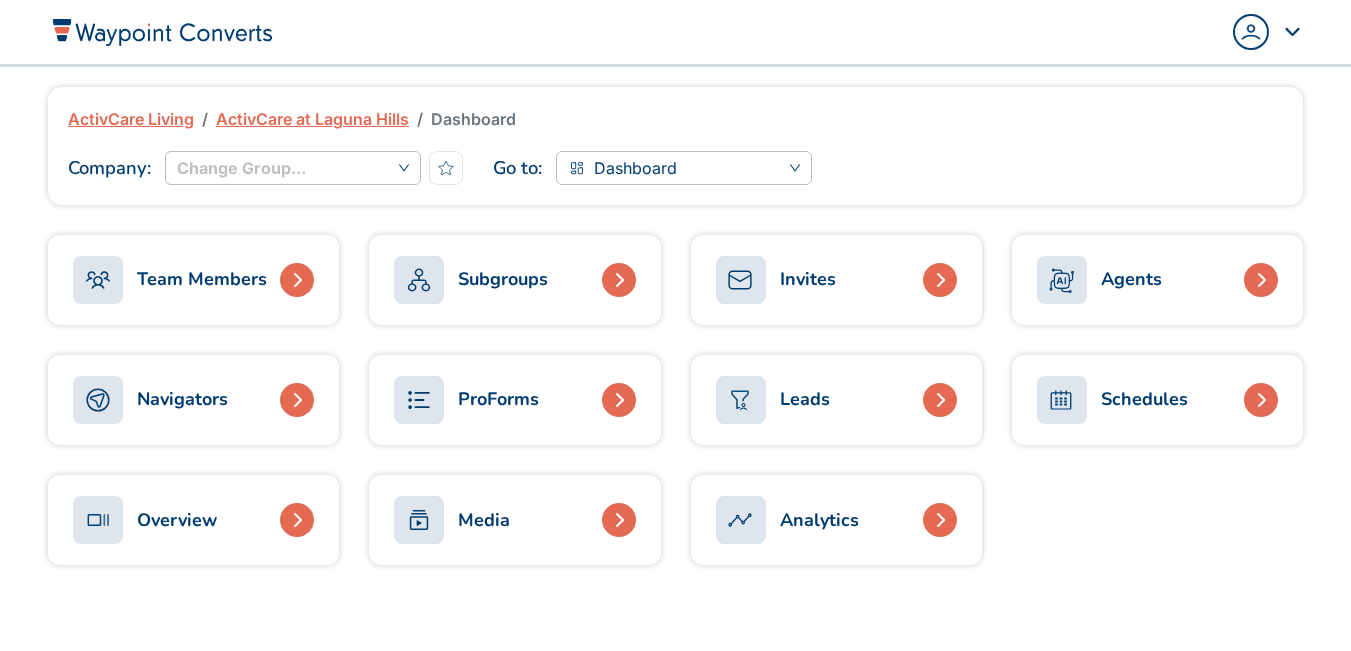 scroll, scrollTop: 0, scrollLeft: 0, axis: both 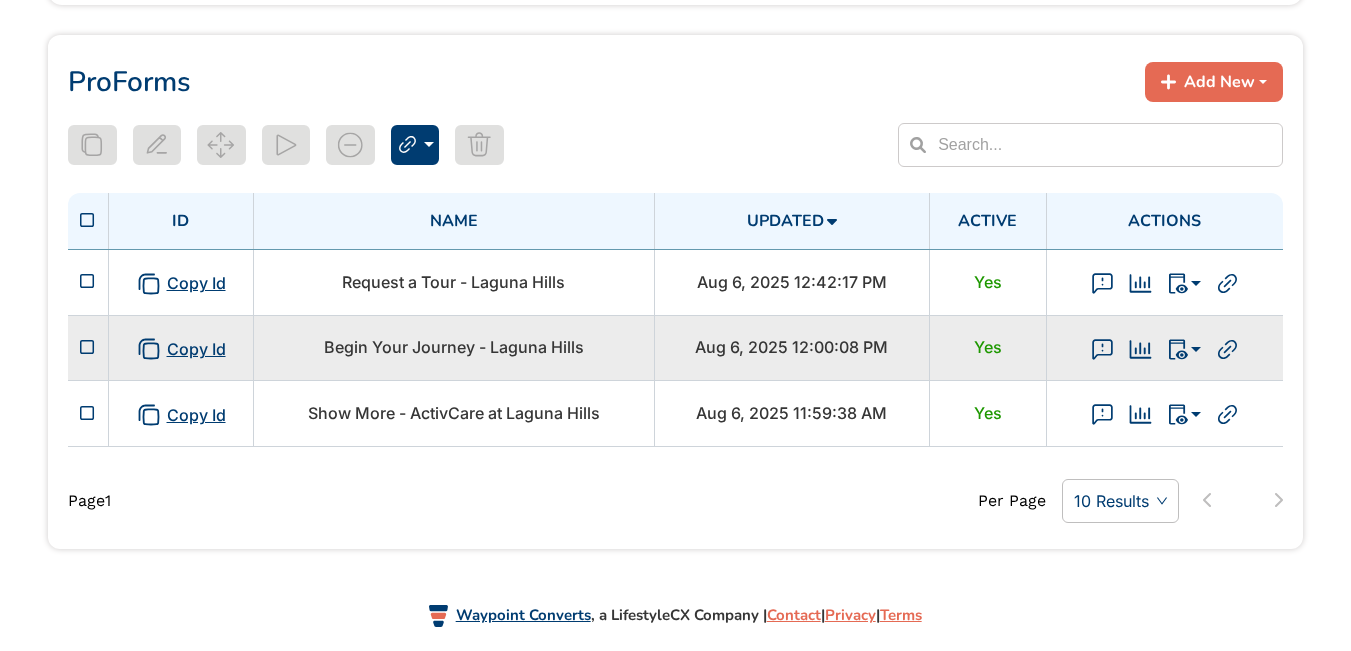 click on "Begin Your Journey - Laguna Hills" at bounding box center (454, 347) 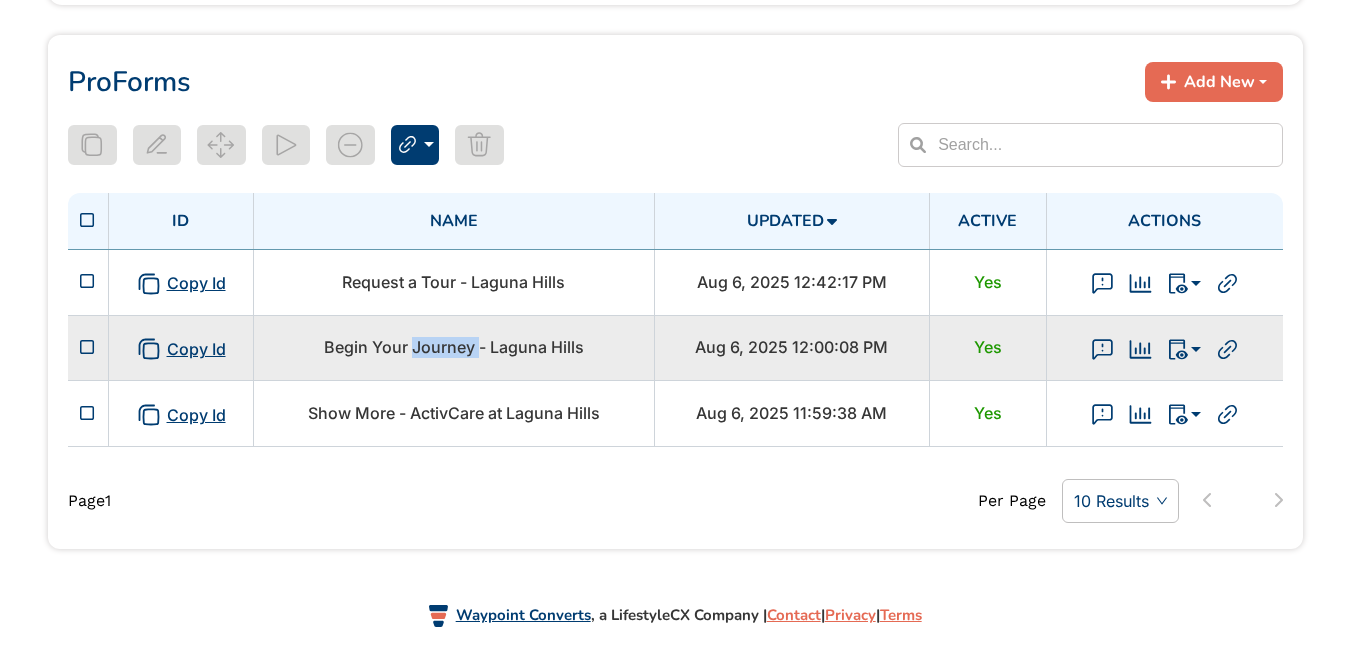 click on "Begin Your Journey - Laguna Hills" at bounding box center (454, 347) 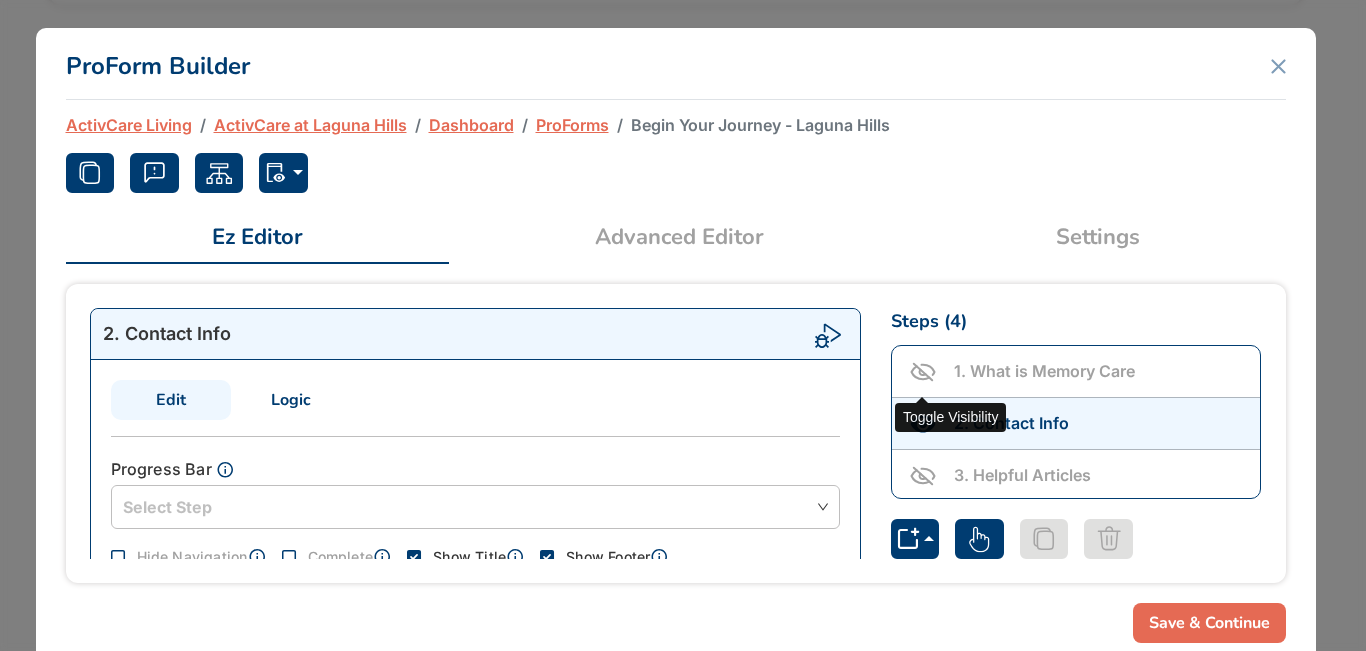 click 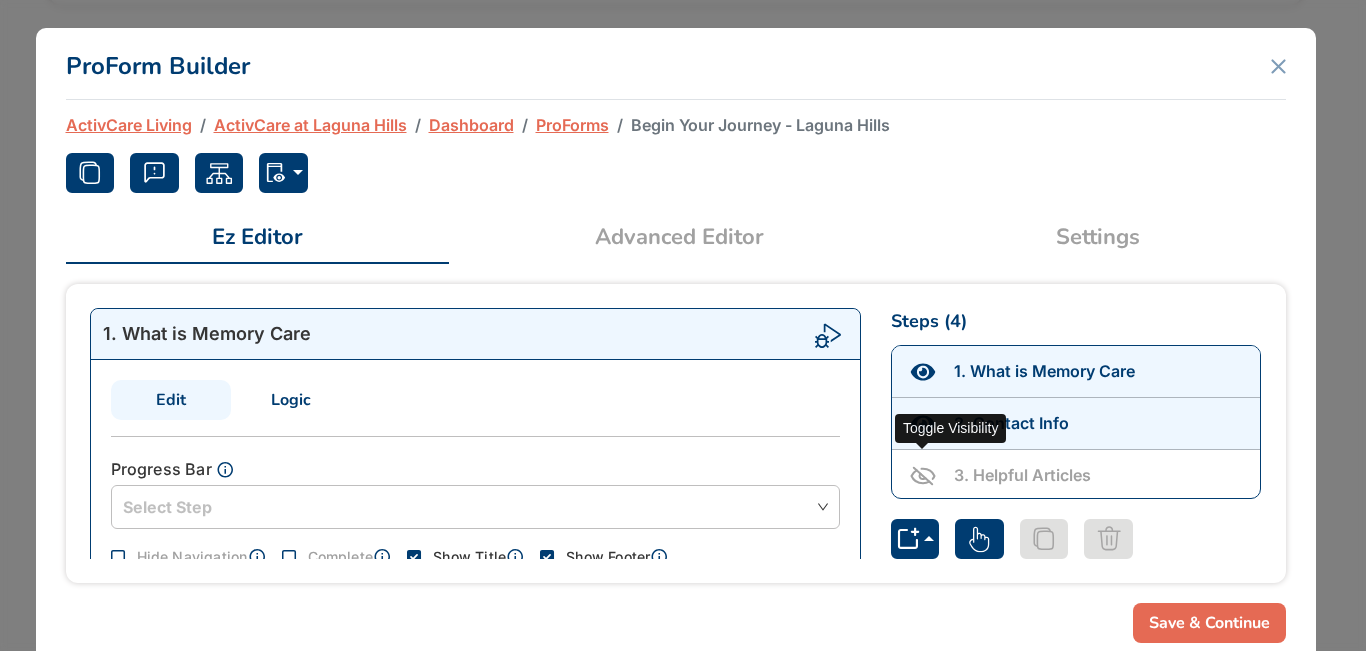 click 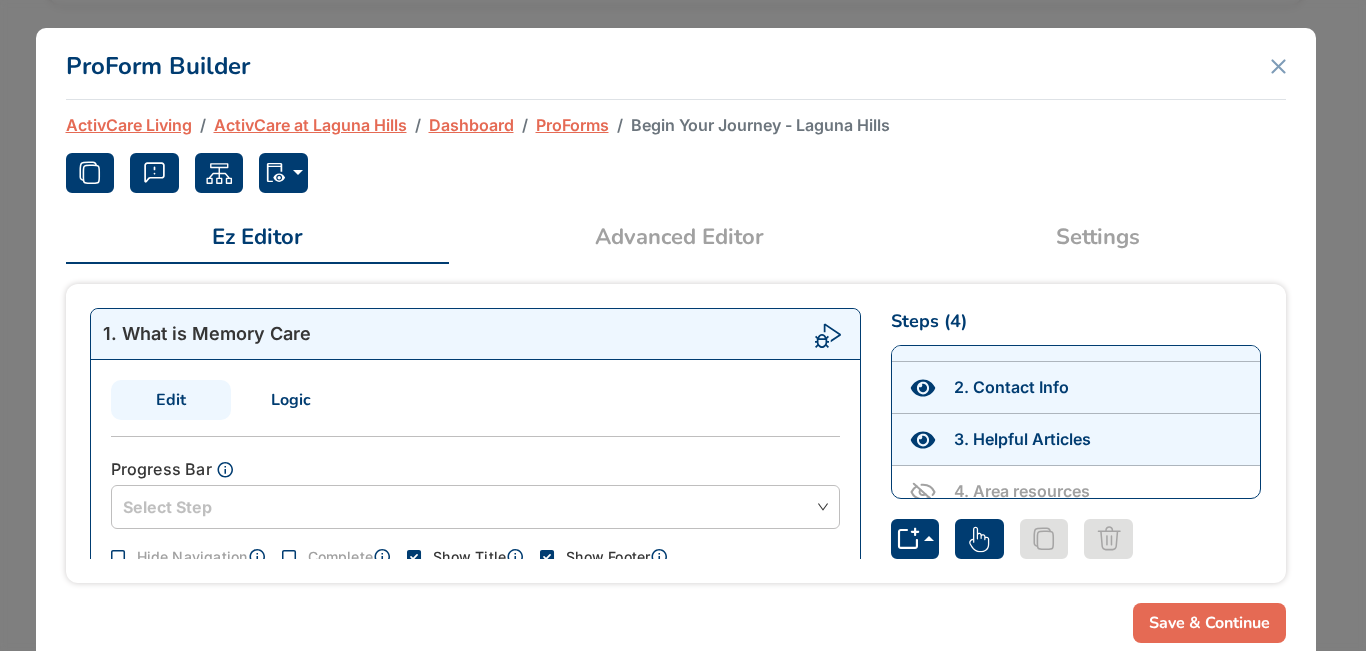 scroll, scrollTop: 56, scrollLeft: 0, axis: vertical 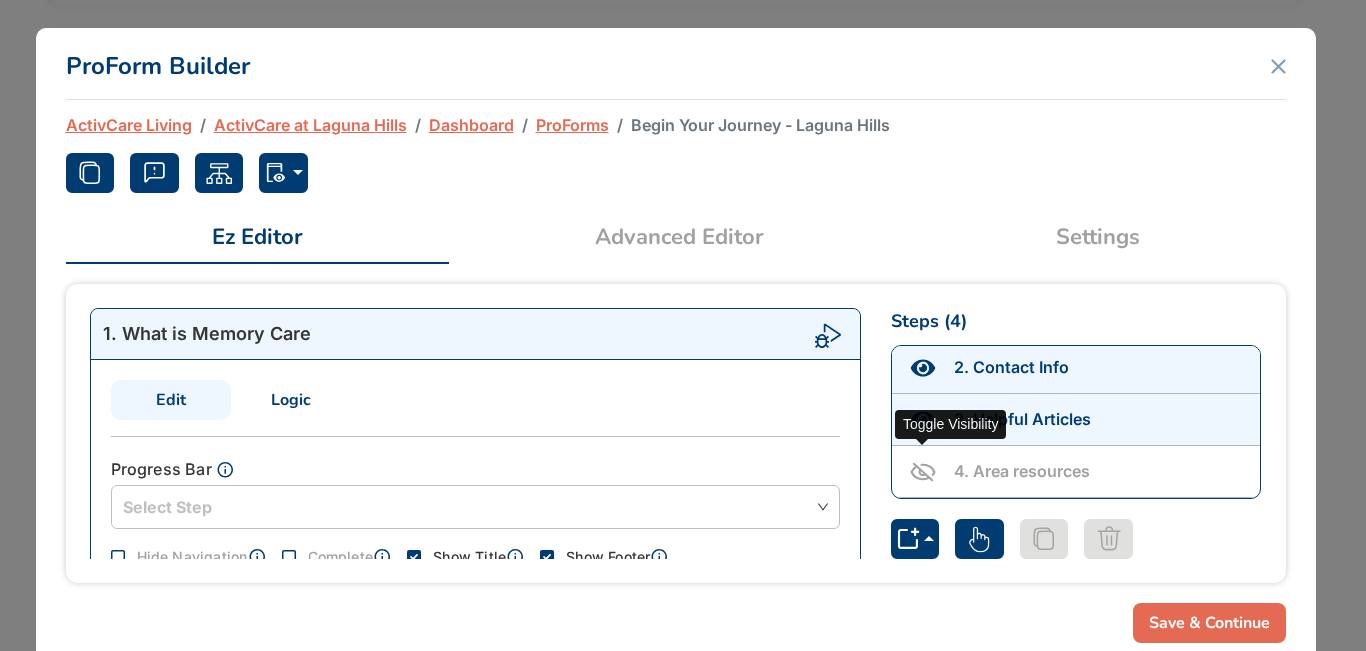 click 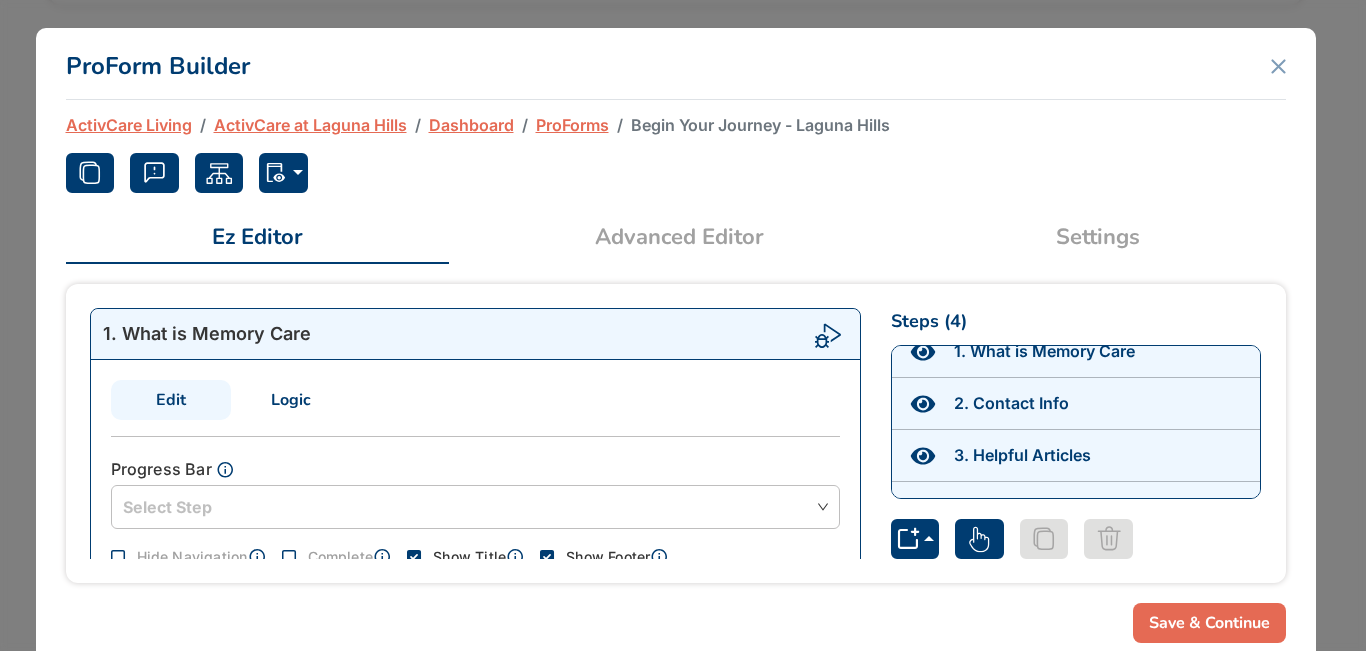 scroll, scrollTop: 0, scrollLeft: 0, axis: both 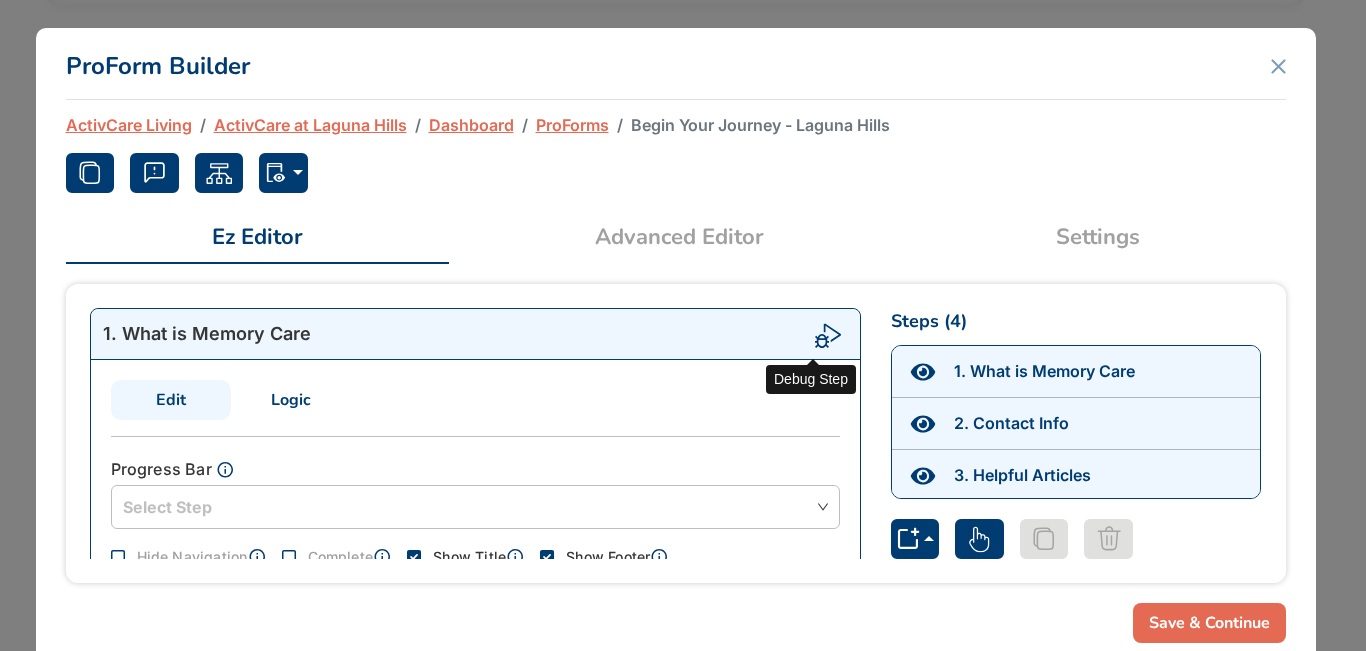 click 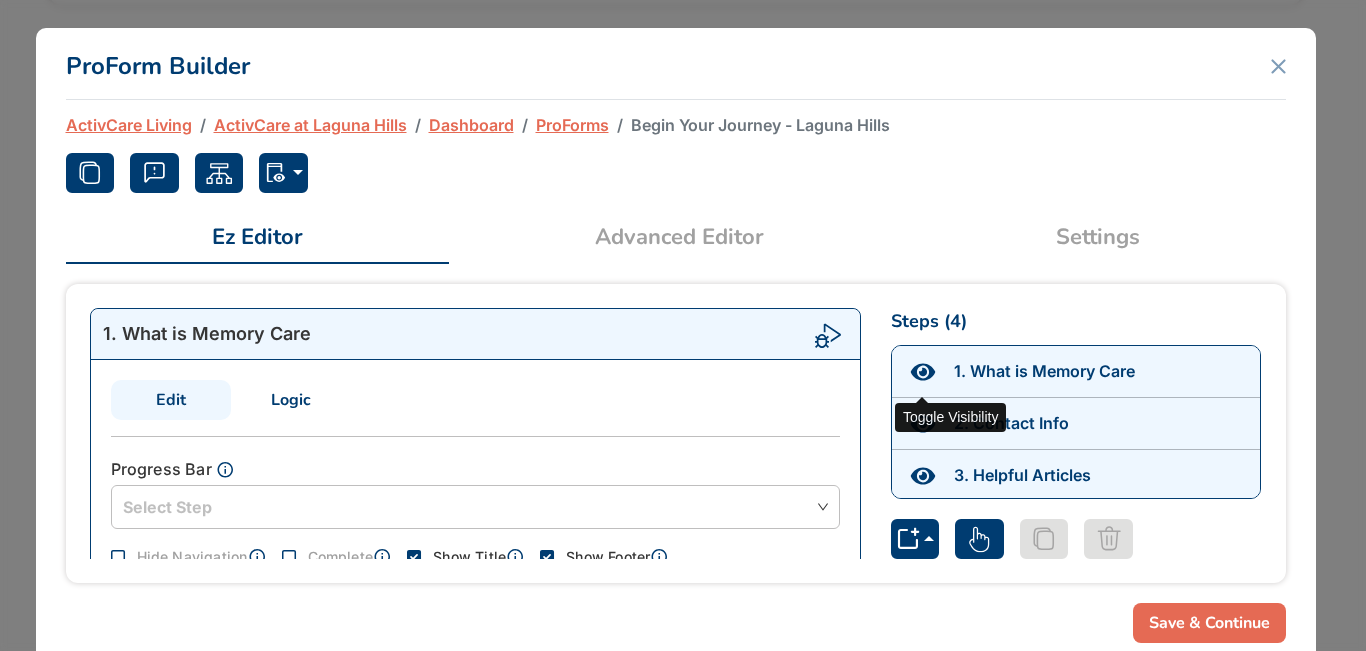 click 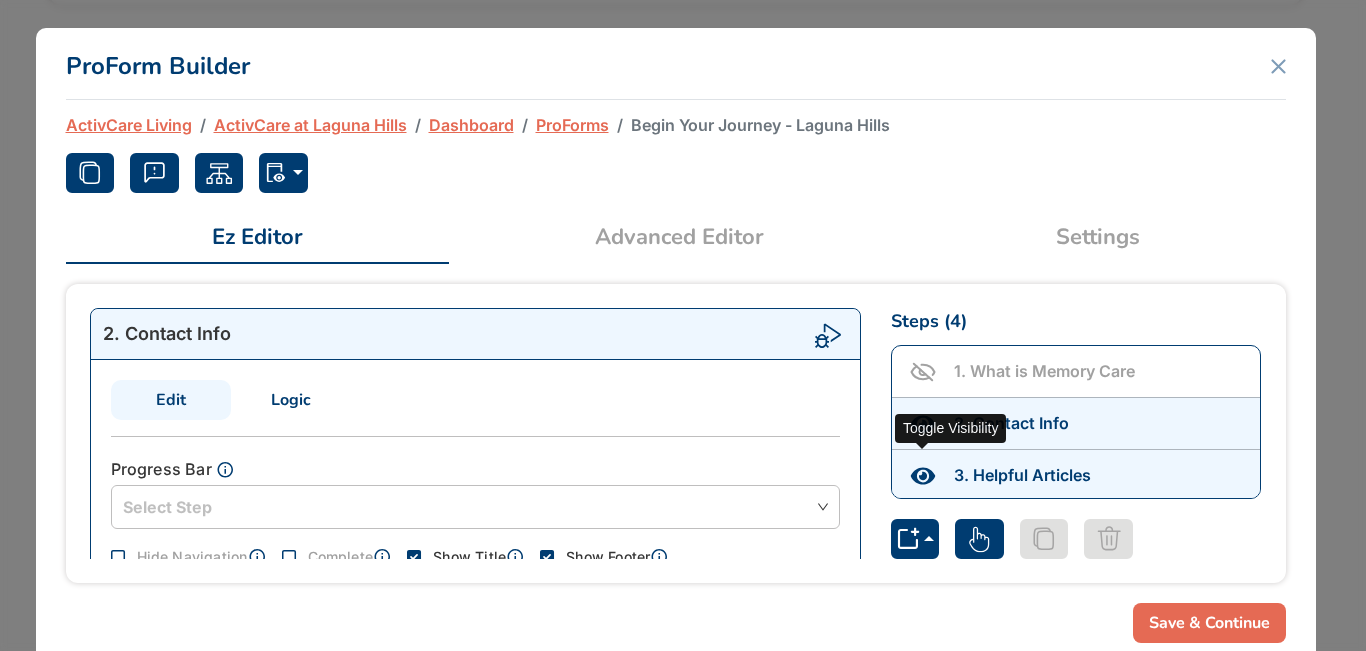 click 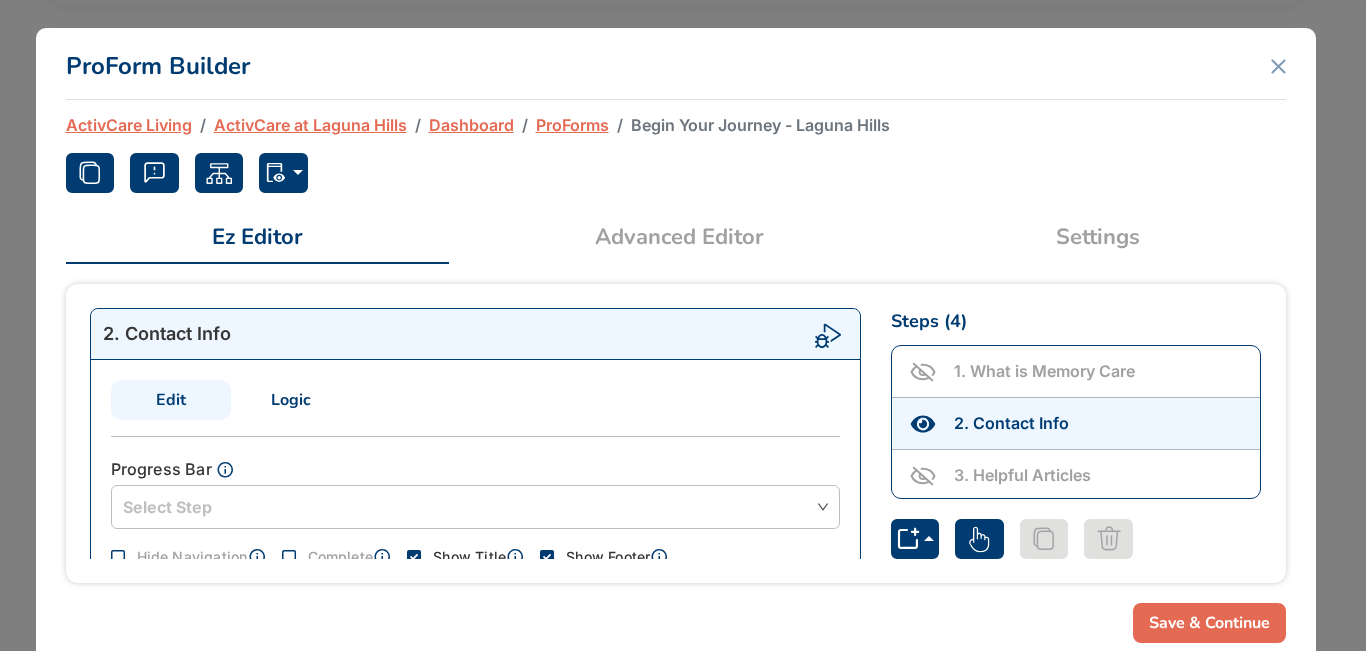 scroll, scrollTop: 56, scrollLeft: 0, axis: vertical 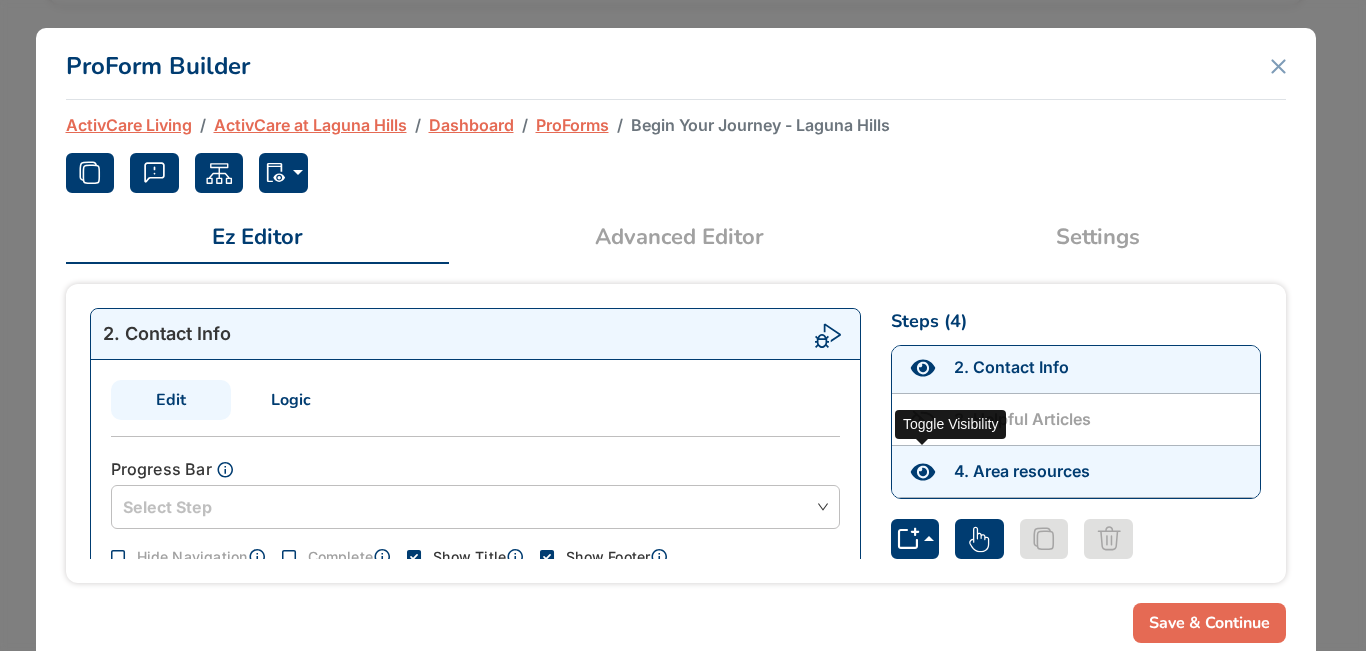 click 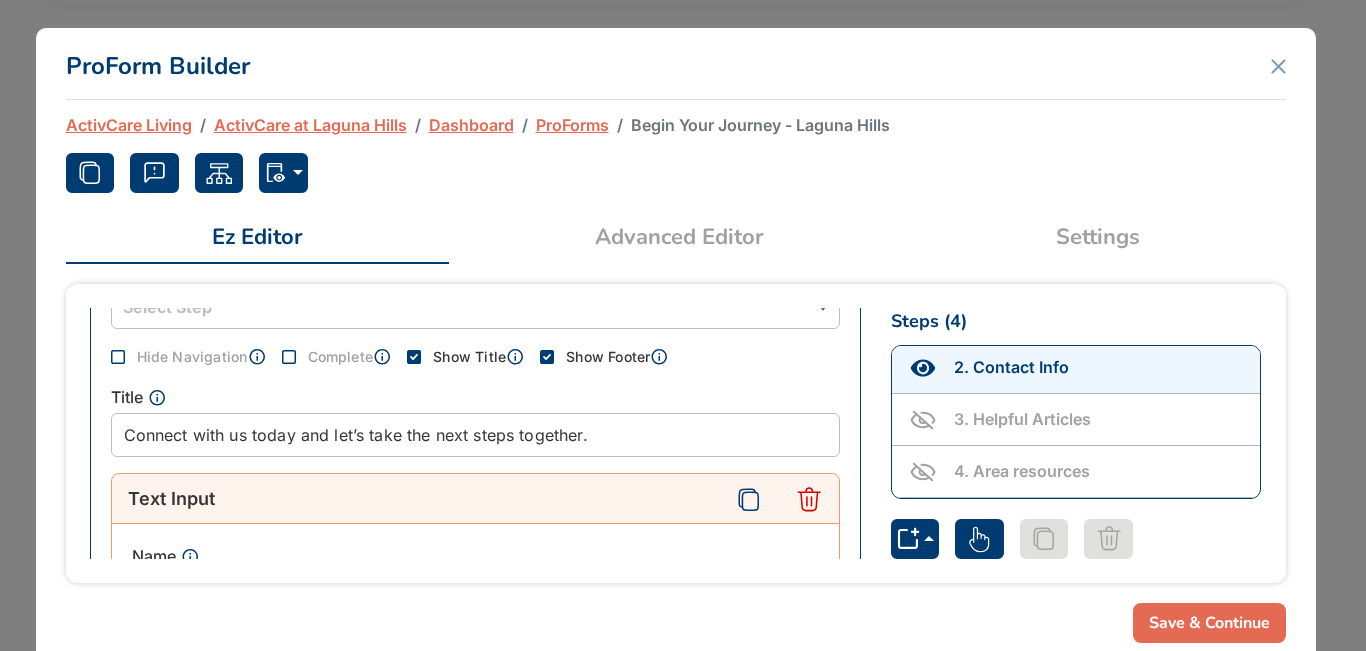 scroll, scrollTop: 100, scrollLeft: 0, axis: vertical 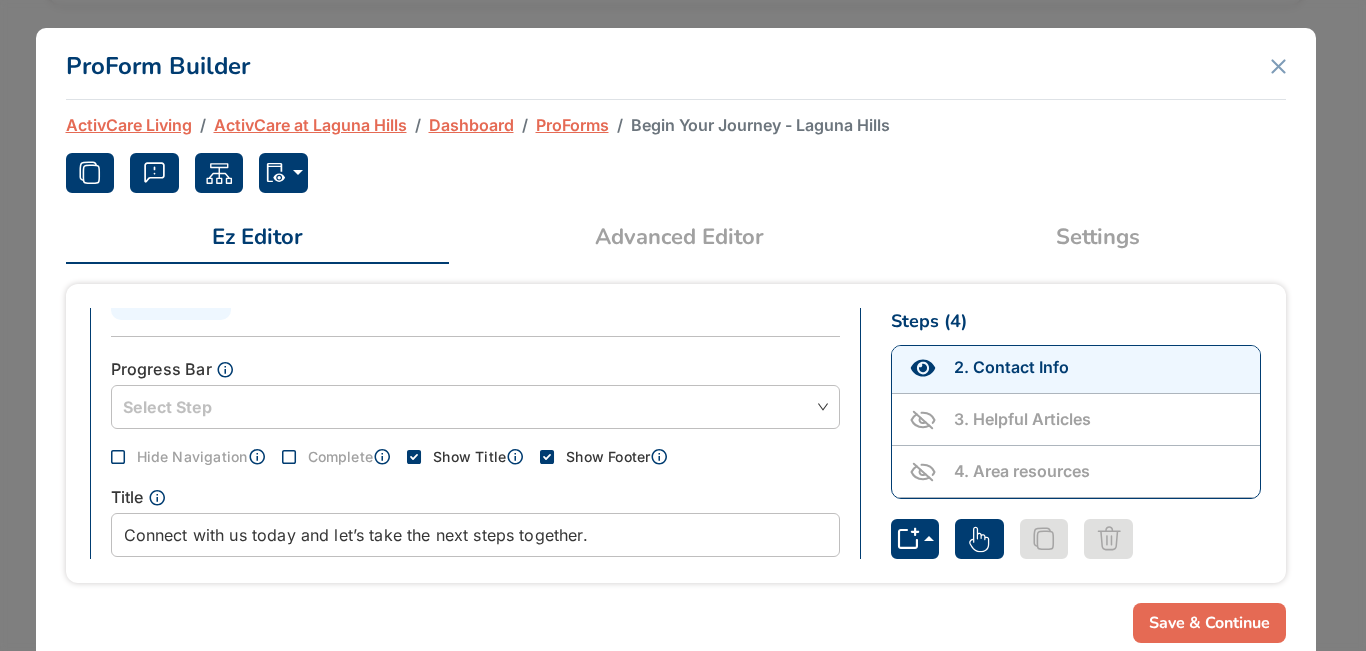 click on "Progress Bar   Select Step Hide Navigation  Complete  Show Title  Show Footer  Title   Connect with us today and let’s take the next steps together. Text Input Name   first name Label   First Name Required  Text Input Name   last name Label   Last Name Required  Email Input Name   email Label   Email Address Required  Phone Input Name   Phone Number Label   Phone Number Required  Text Input Name   Message Label   Message Required  26911bf8-4caa-4470-acb9-9d45701db15e" at bounding box center [475, 1232] 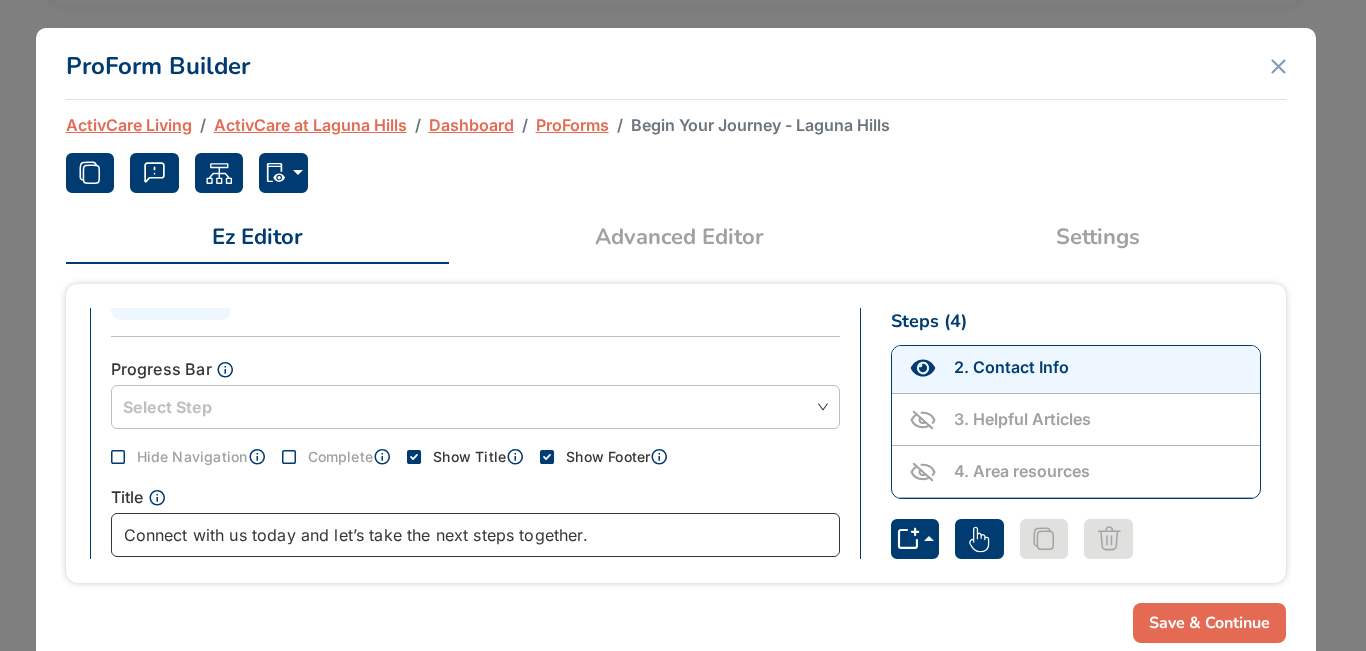 click on "Connect with us today and let’s take the next steps together." at bounding box center (475, 535) 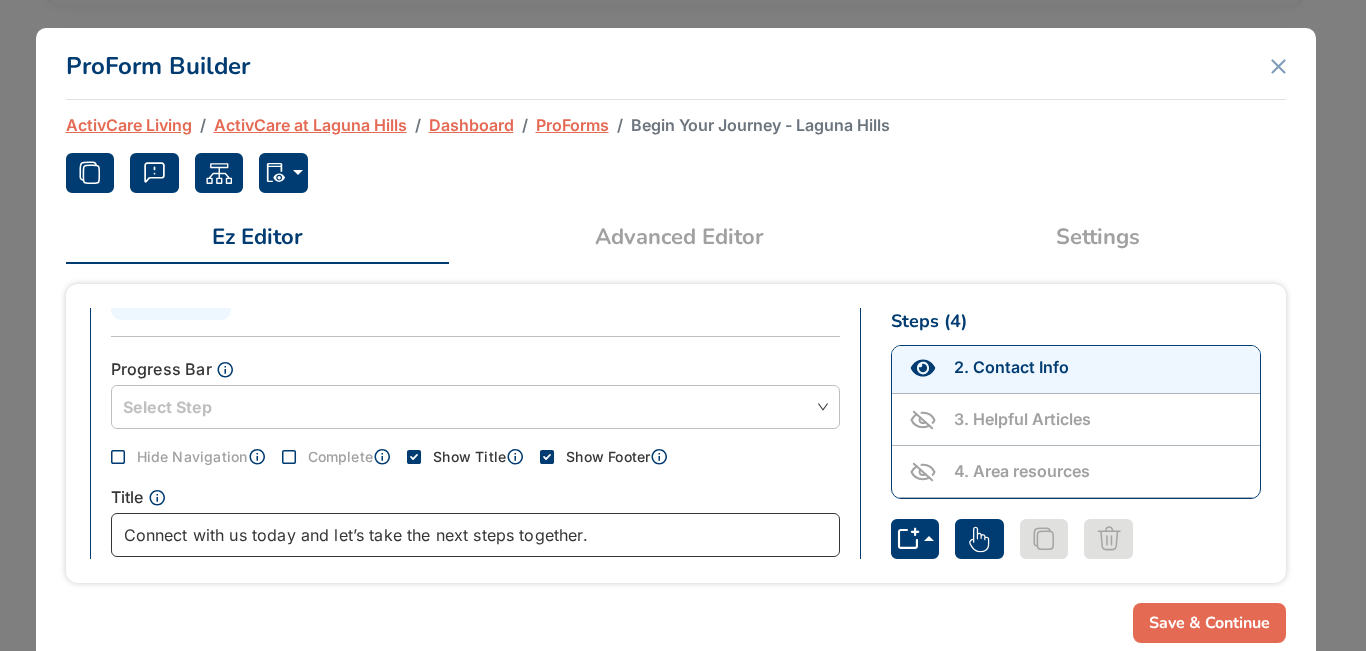 paste on "More resources and helpful articles are available on the next pages." 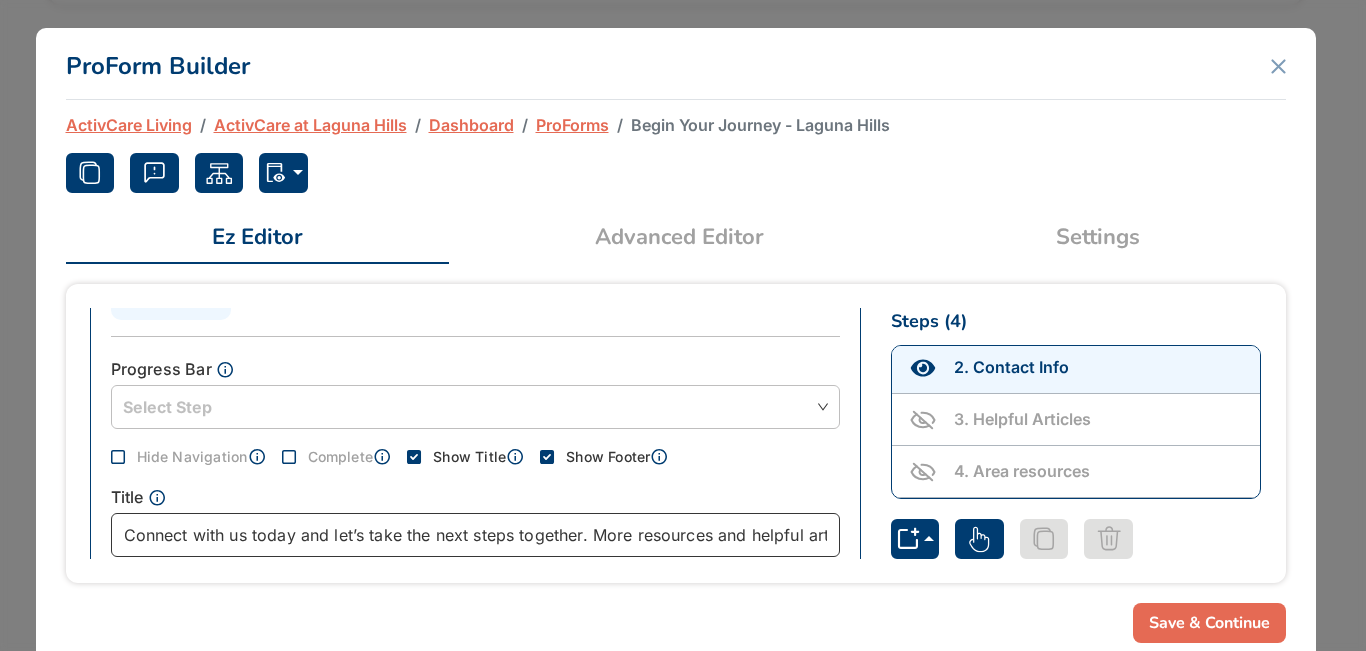 scroll, scrollTop: 0, scrollLeft: 303, axis: horizontal 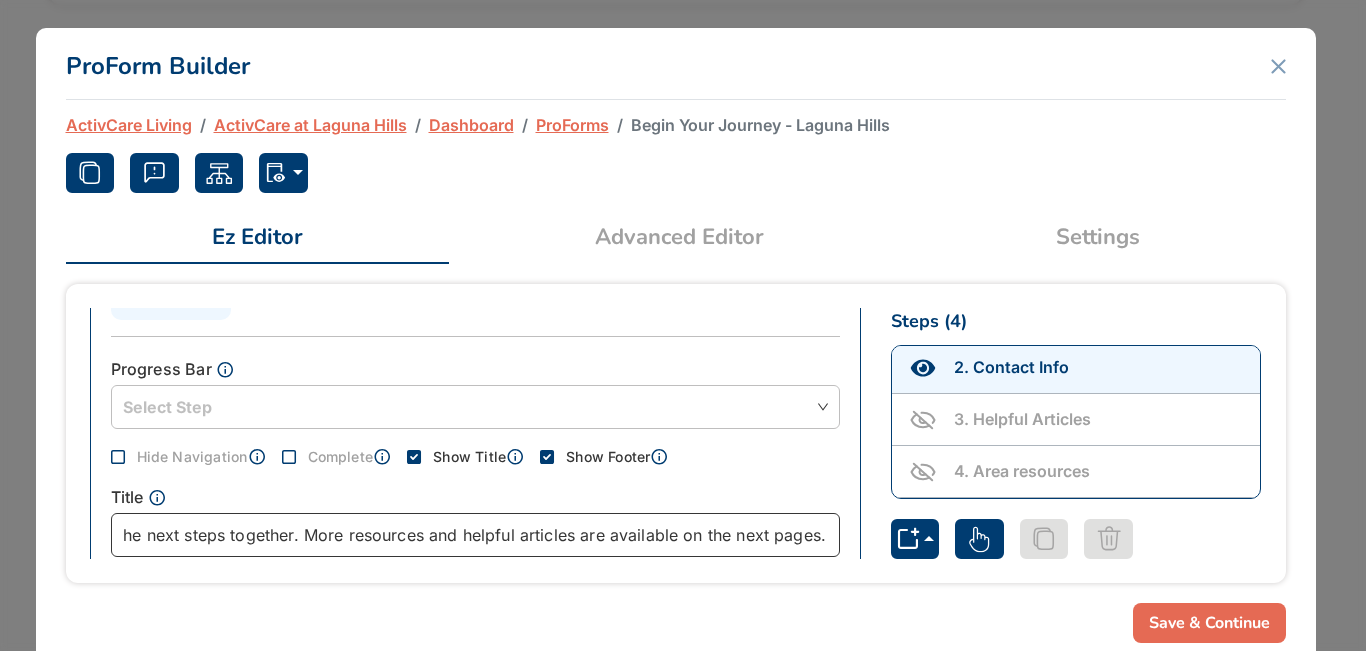 type on "Connect with us today and let’s take the next steps together. More resources and helpful articles are available on the next pages." 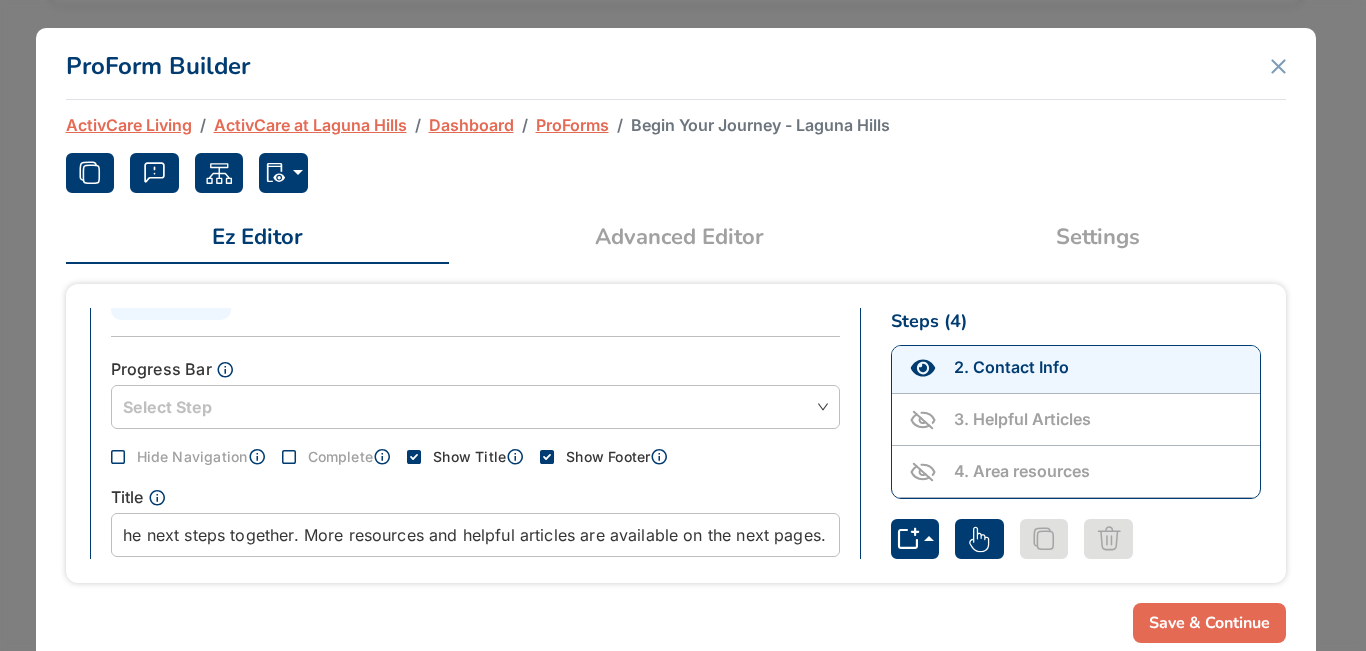scroll, scrollTop: 0, scrollLeft: 0, axis: both 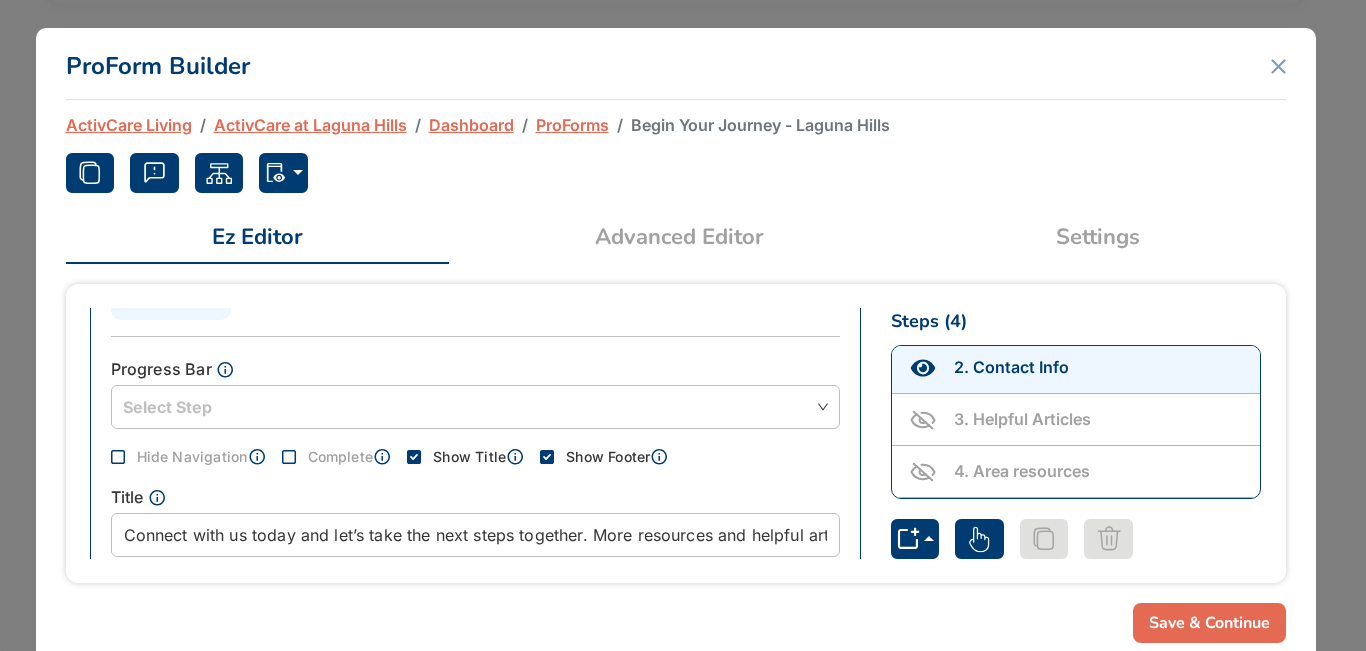 click on "Save & Continue" at bounding box center [1209, 623] 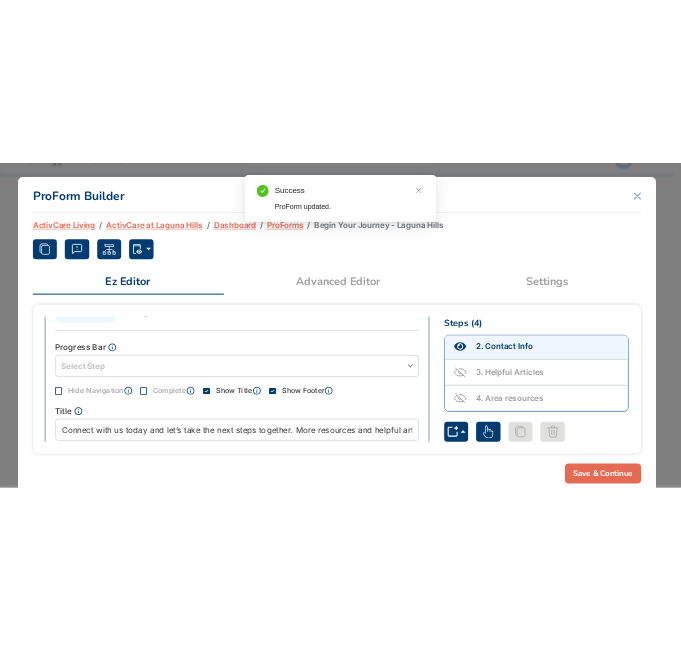 scroll, scrollTop: 200, scrollLeft: 0, axis: vertical 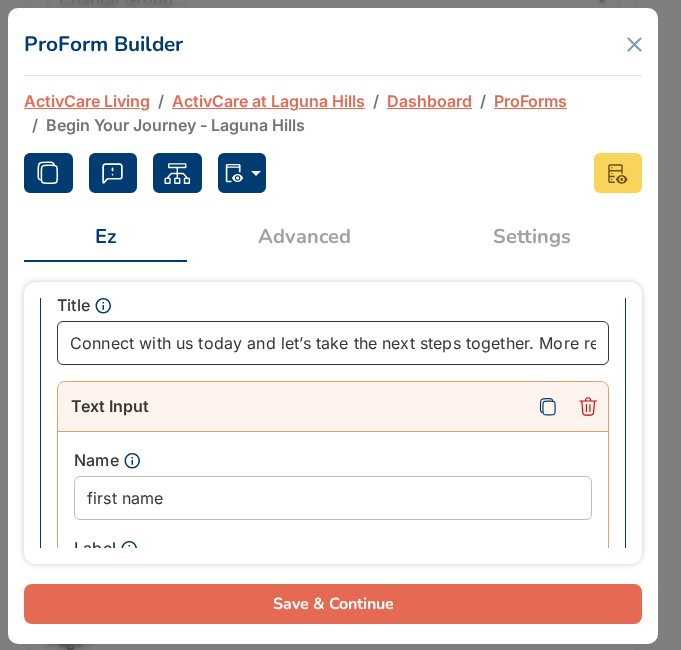 click on "Connect with us today and let’s take the next steps together. More resources and helpful articles are available on the next pages." at bounding box center [333, 343] 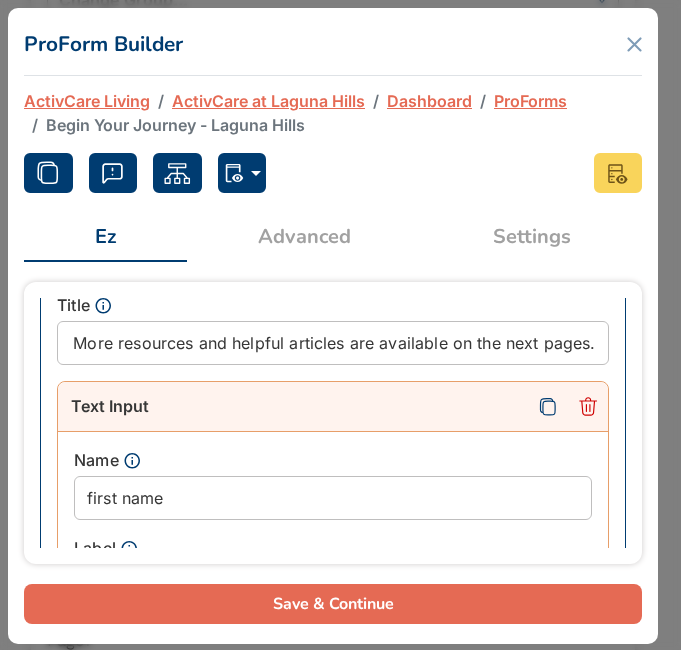 click on "Save & Continue" at bounding box center [333, 604] 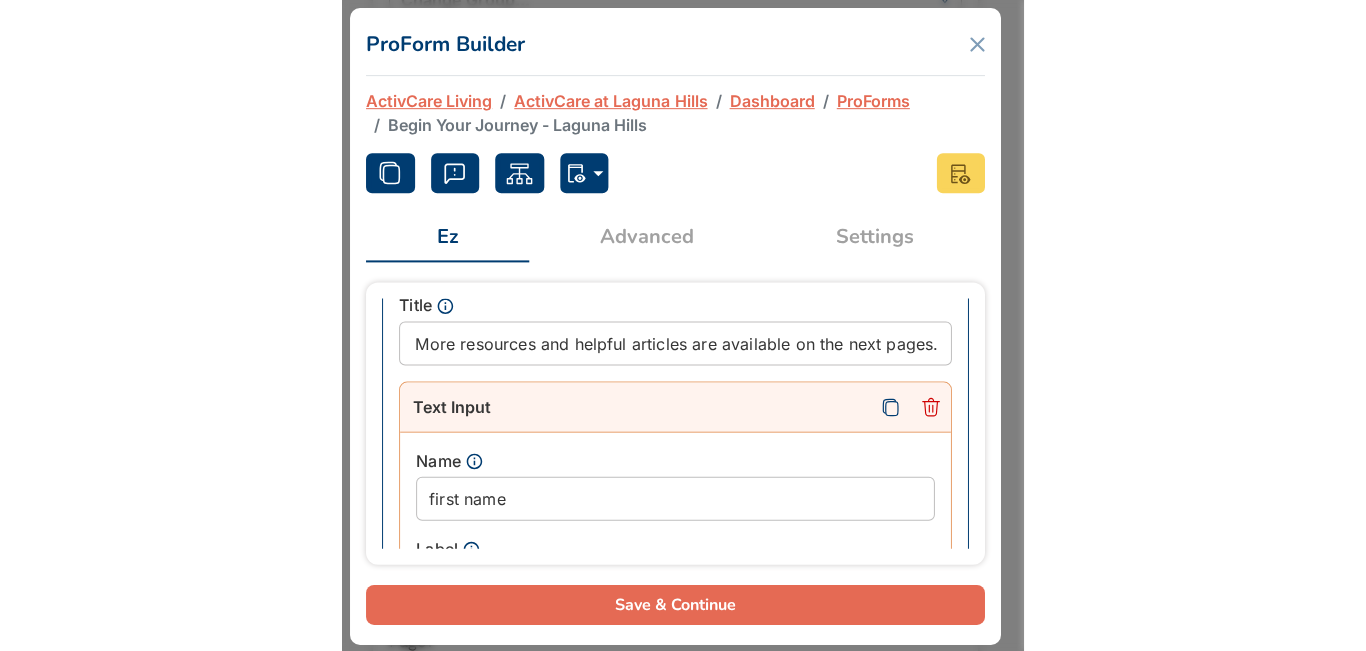 scroll, scrollTop: 0, scrollLeft: 0, axis: both 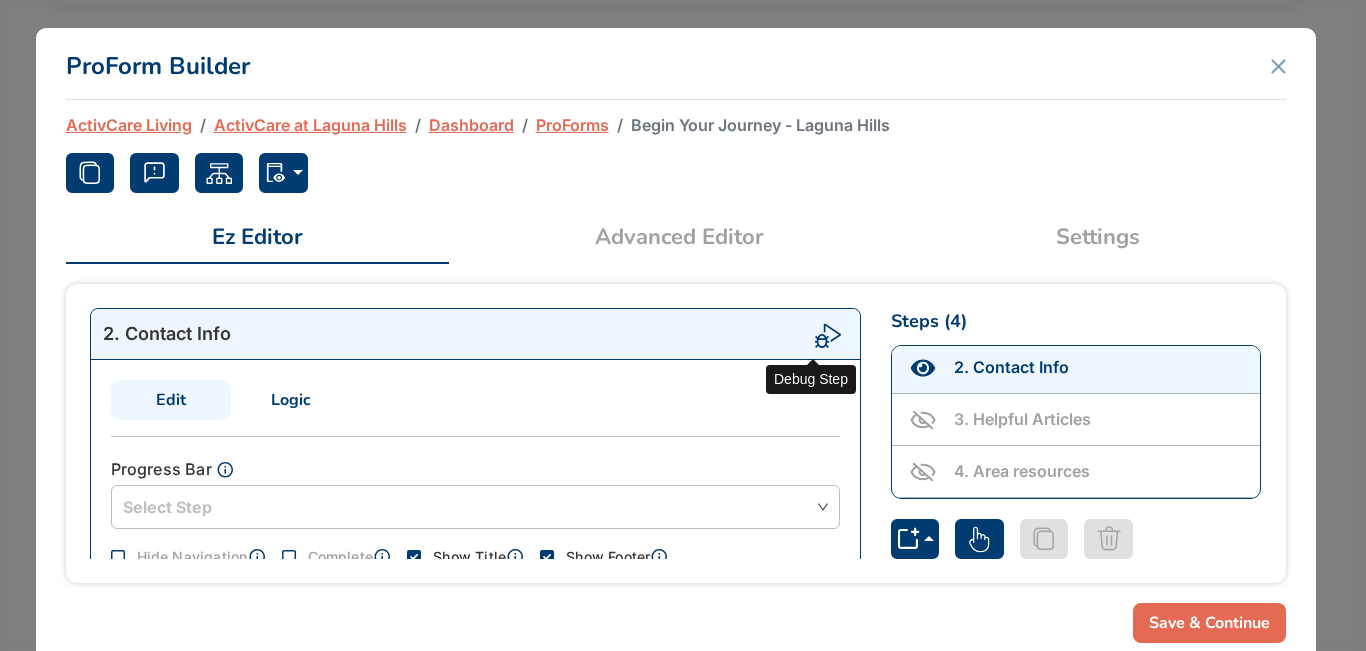 click 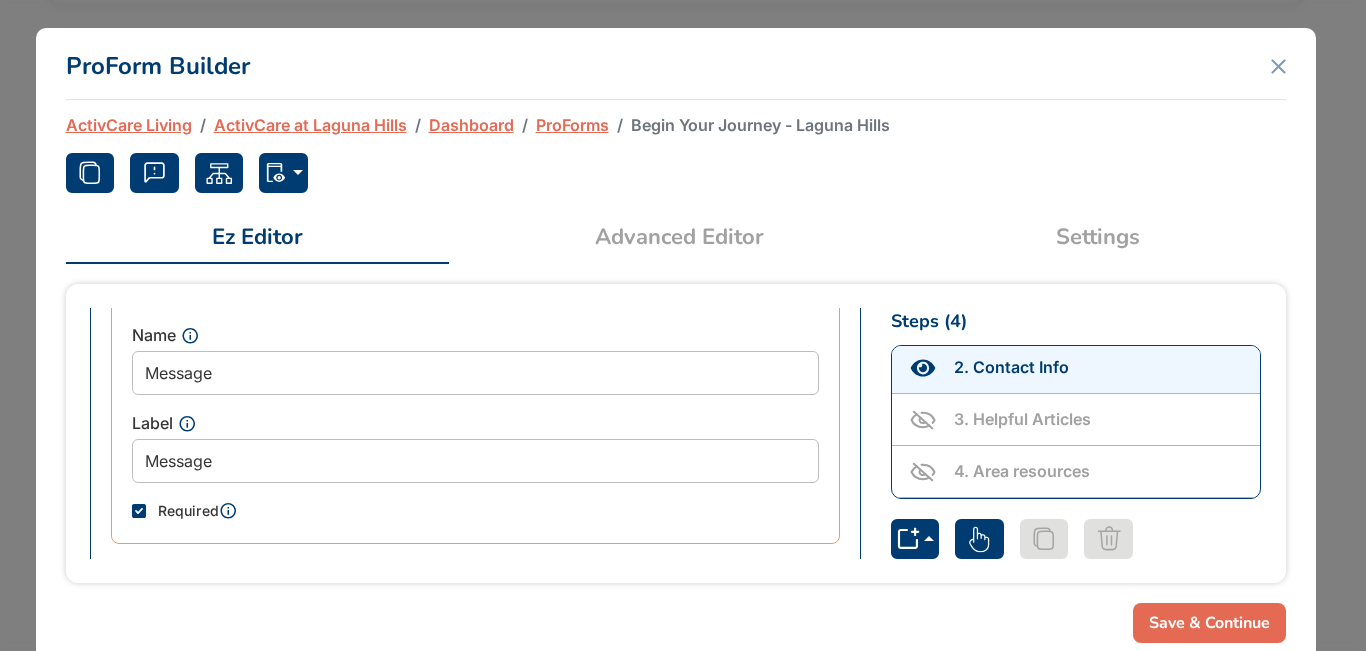 scroll, scrollTop: 1687, scrollLeft: 0, axis: vertical 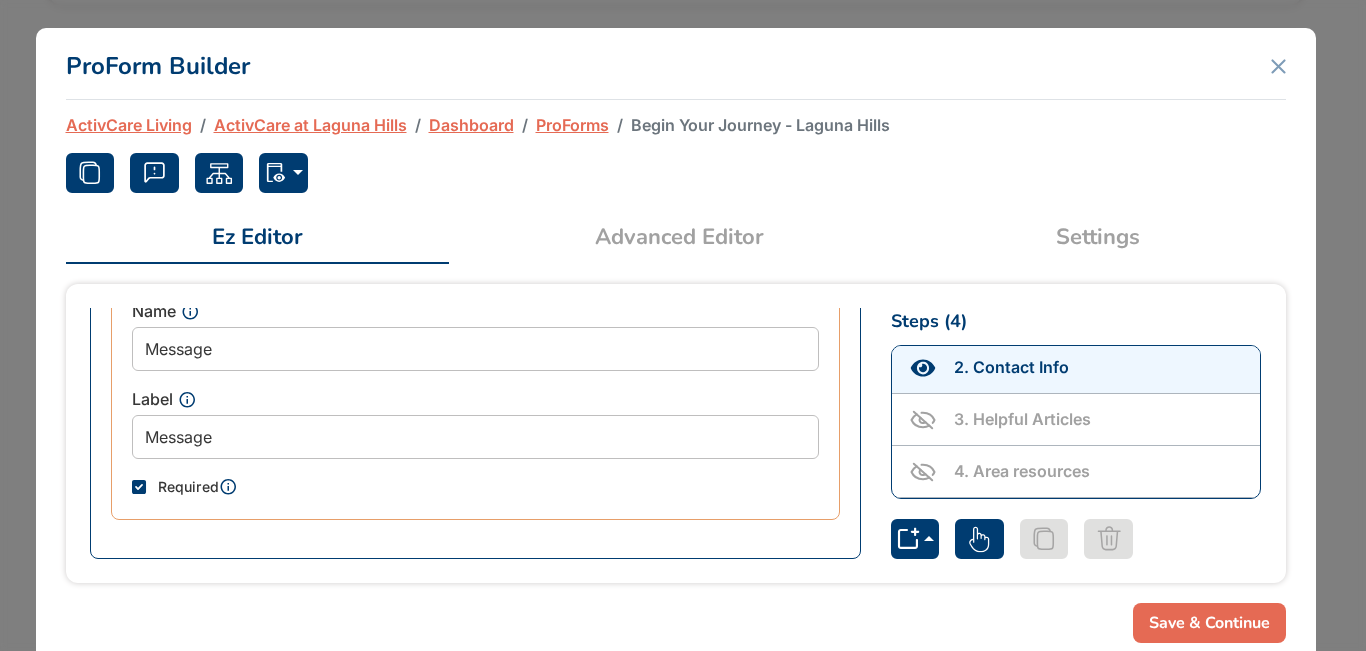 click at bounding box center [139, 487] 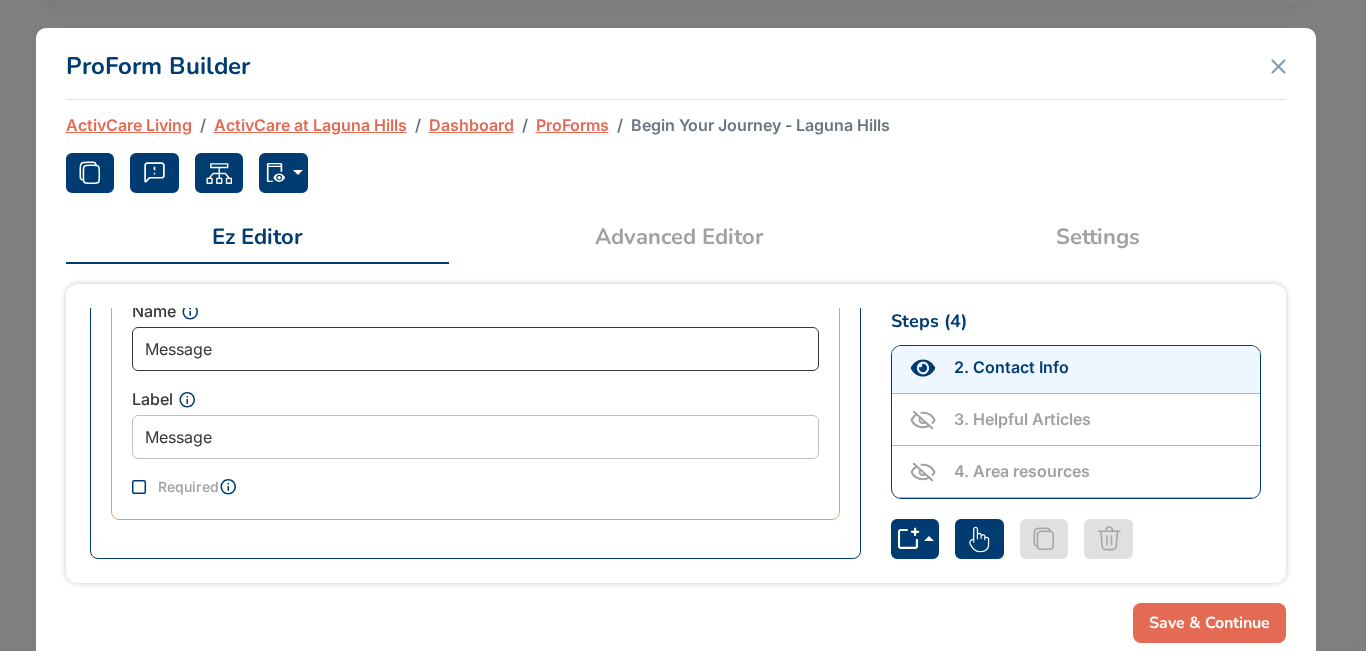 drag, startPoint x: 268, startPoint y: 353, endPoint x: 7, endPoint y: 332, distance: 261.84348 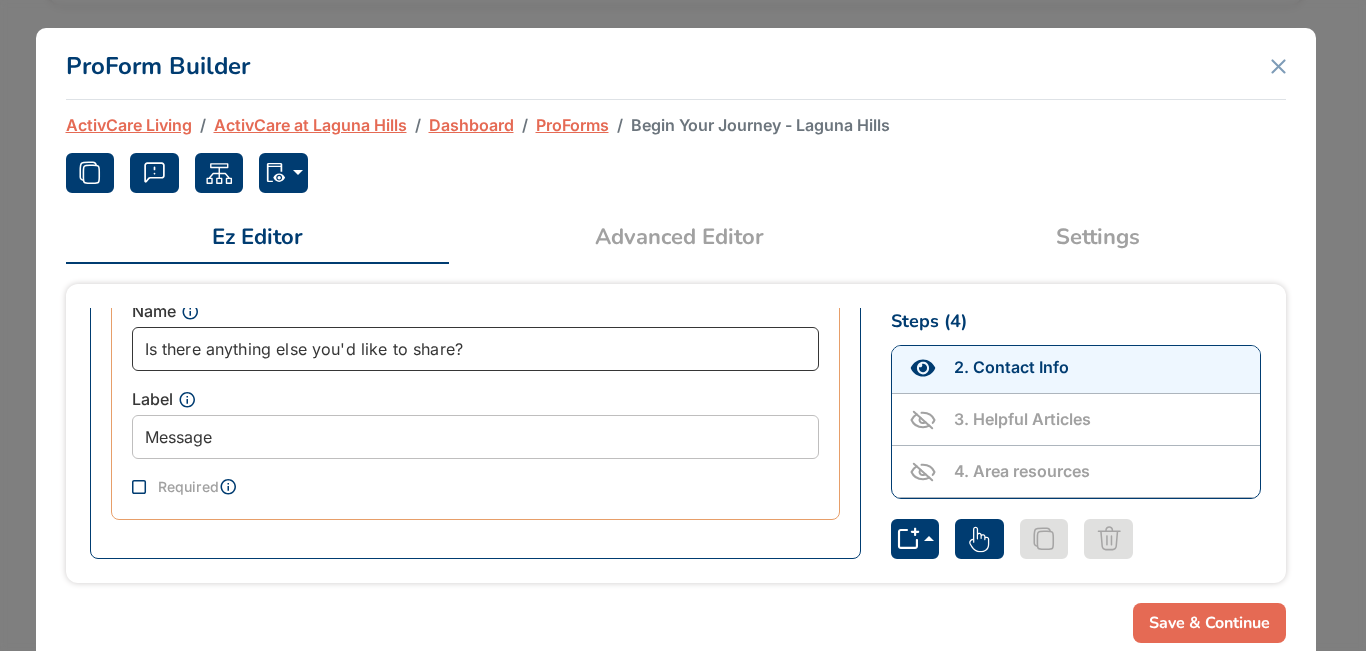 type on "Is there anything else you'd like to share?" 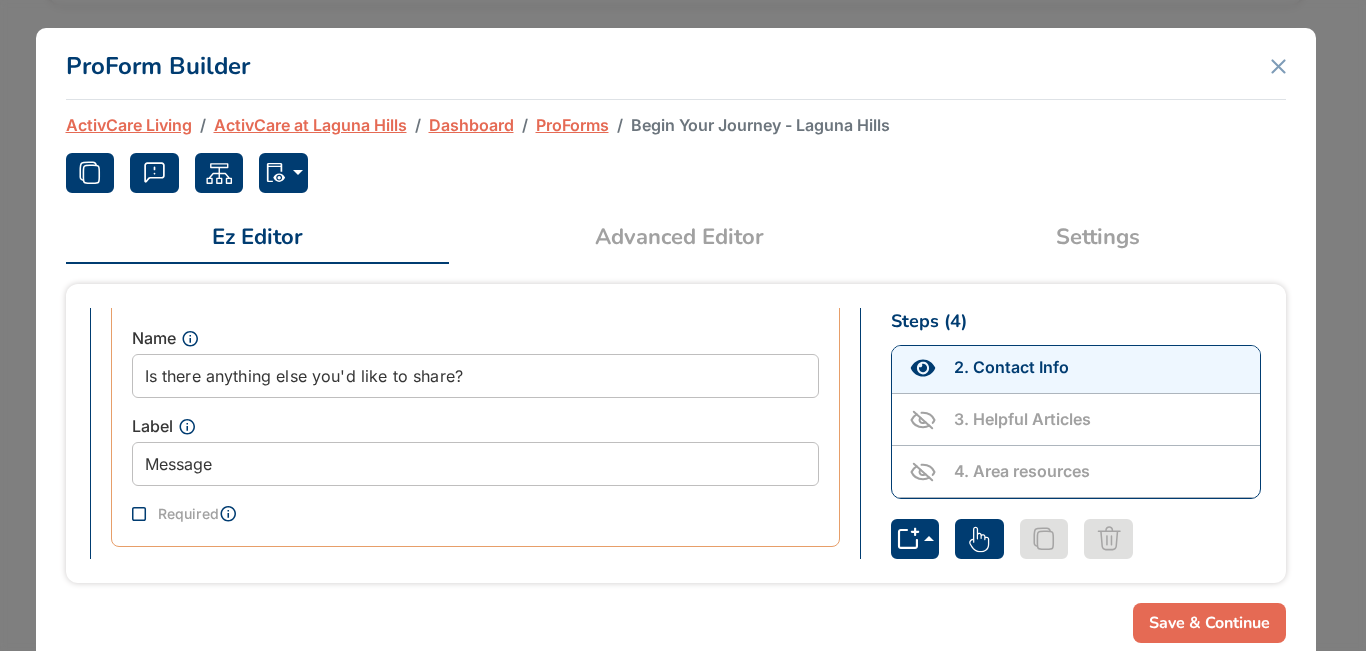 scroll, scrollTop: 1687, scrollLeft: 0, axis: vertical 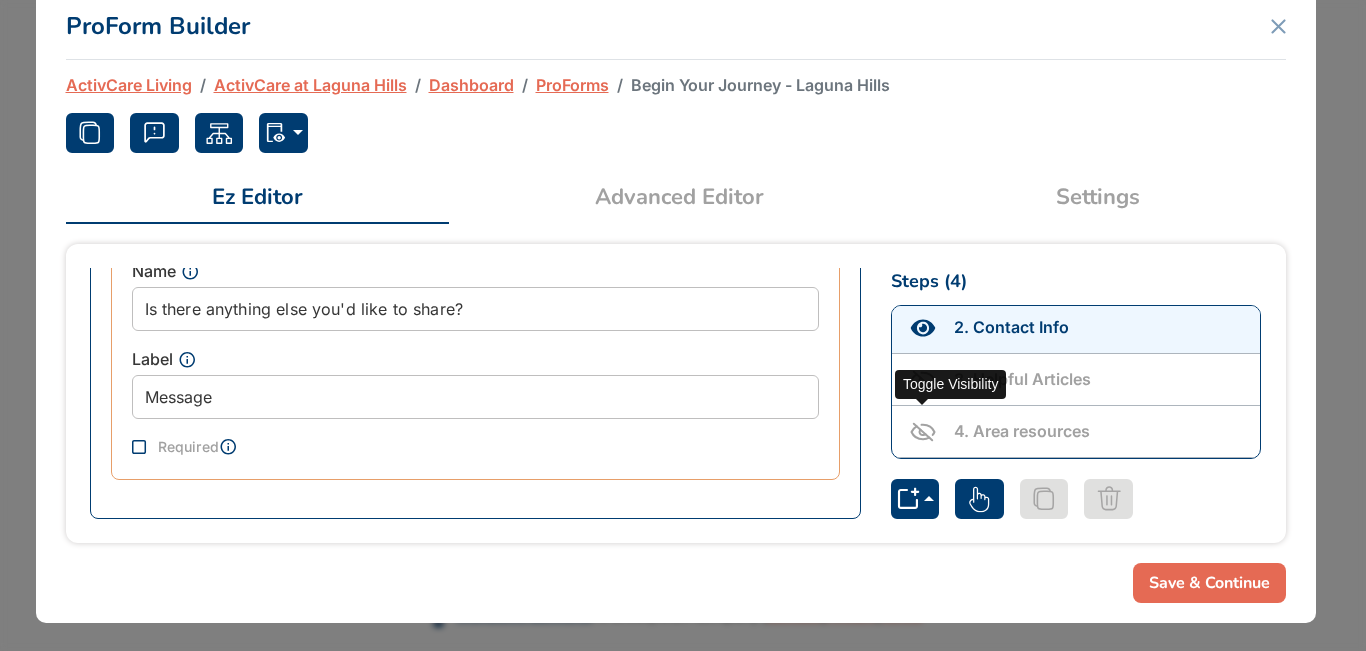 click 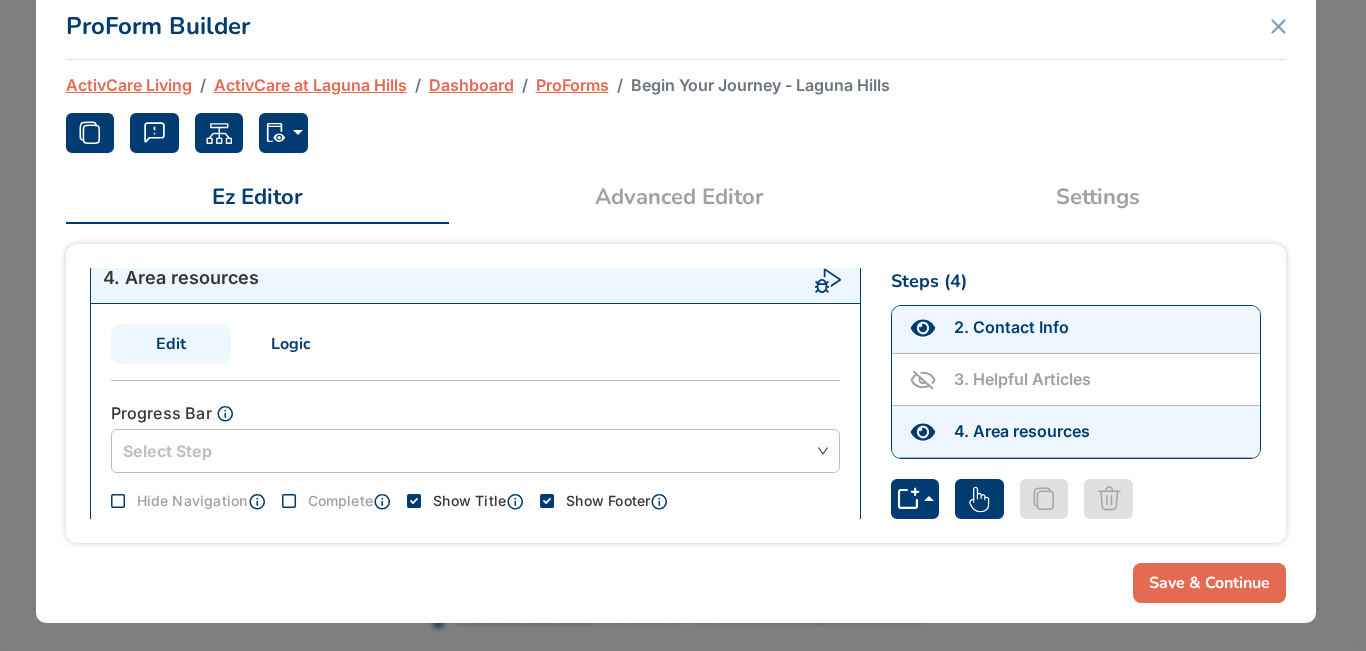 scroll, scrollTop: 1904, scrollLeft: 0, axis: vertical 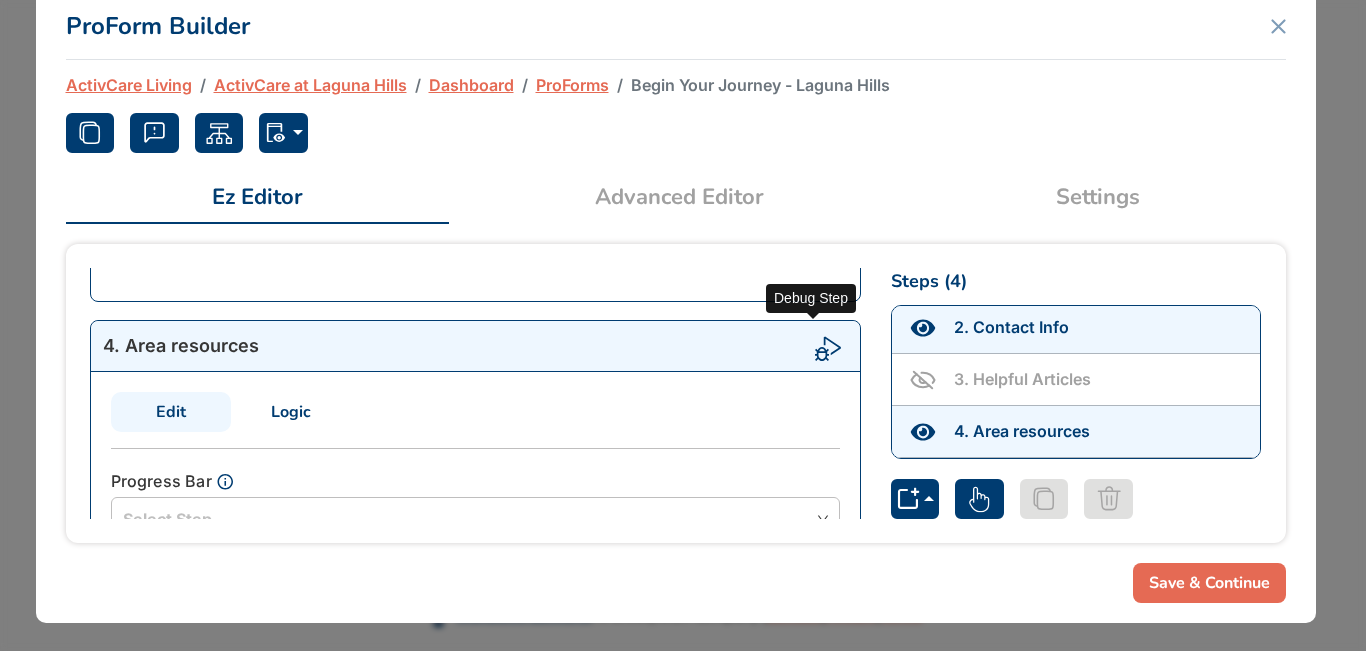 click 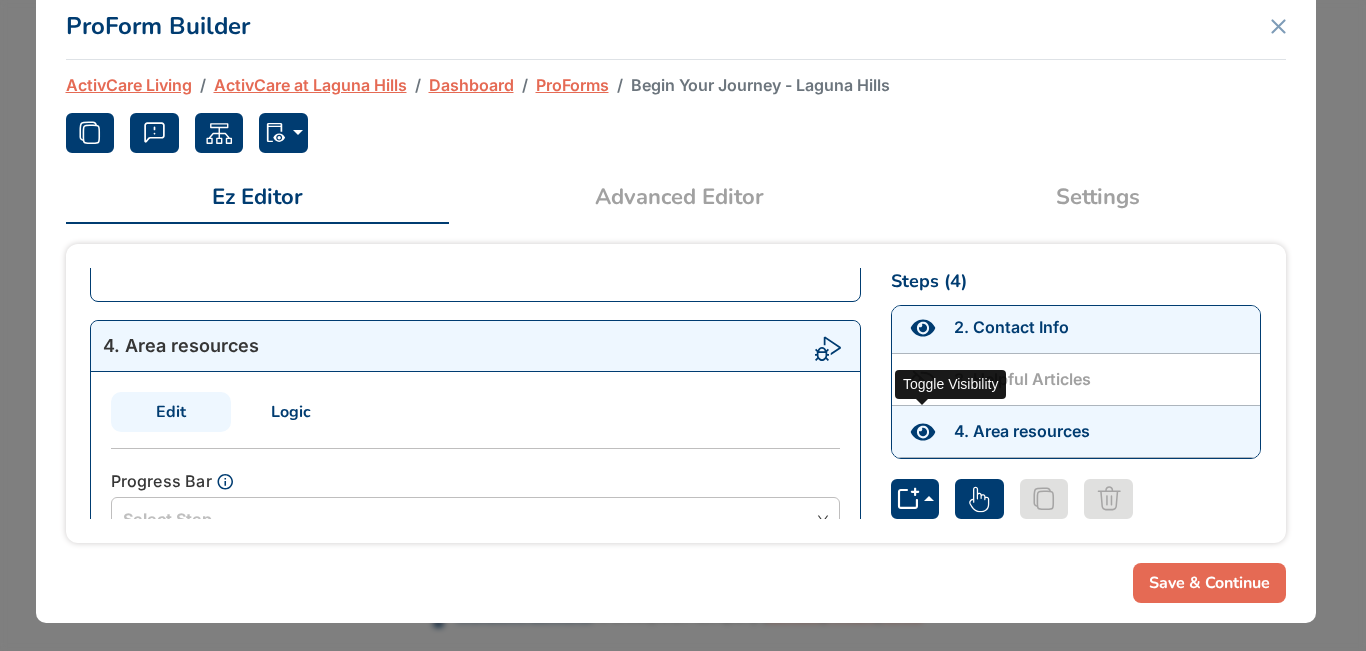 click 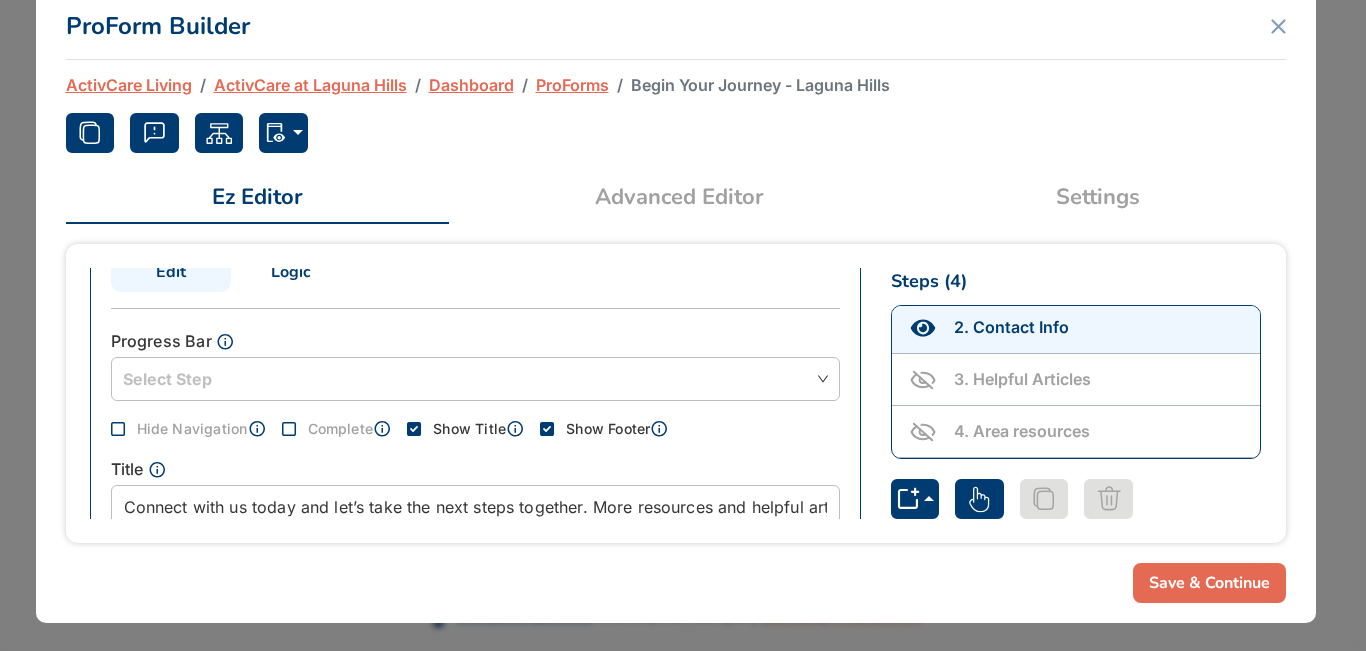 scroll, scrollTop: 0, scrollLeft: 0, axis: both 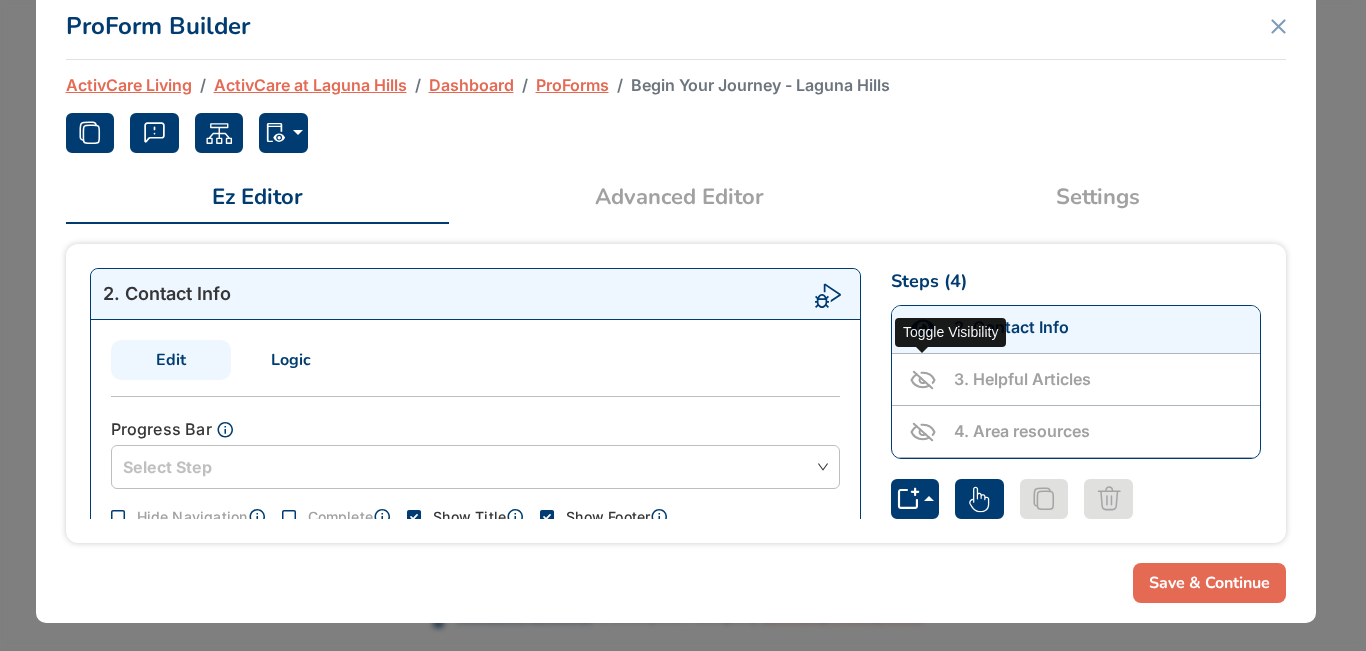 click 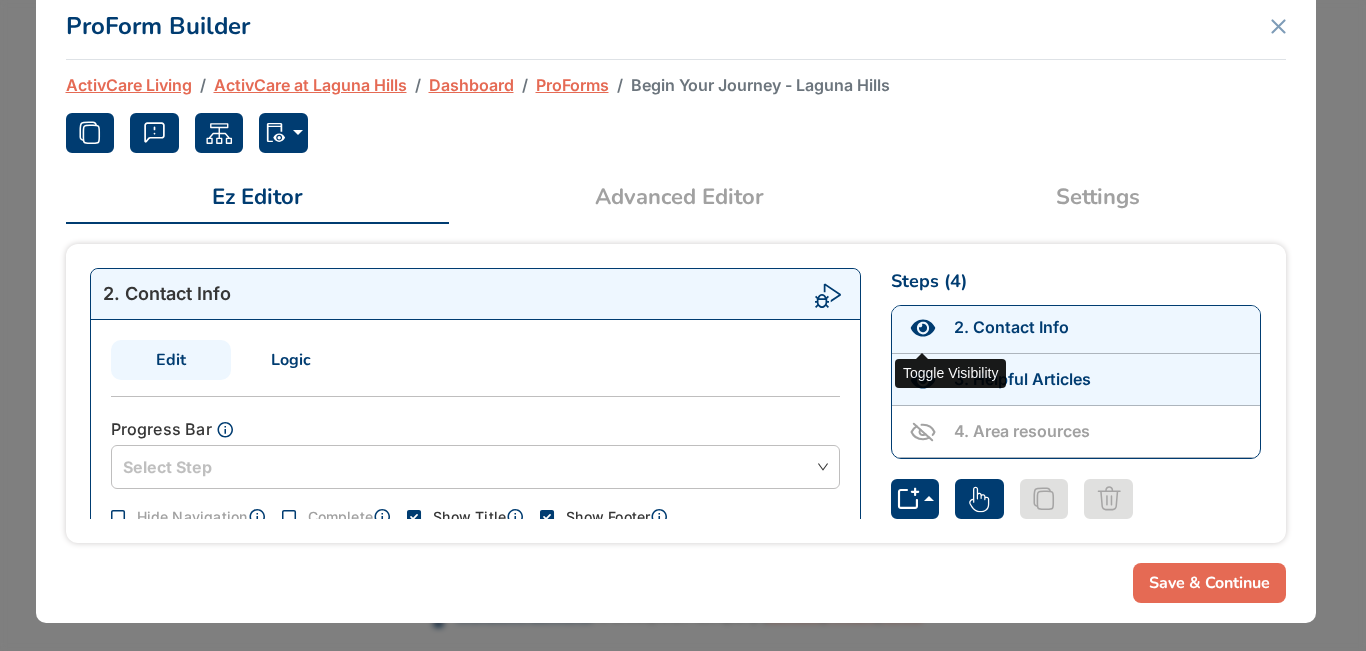 click 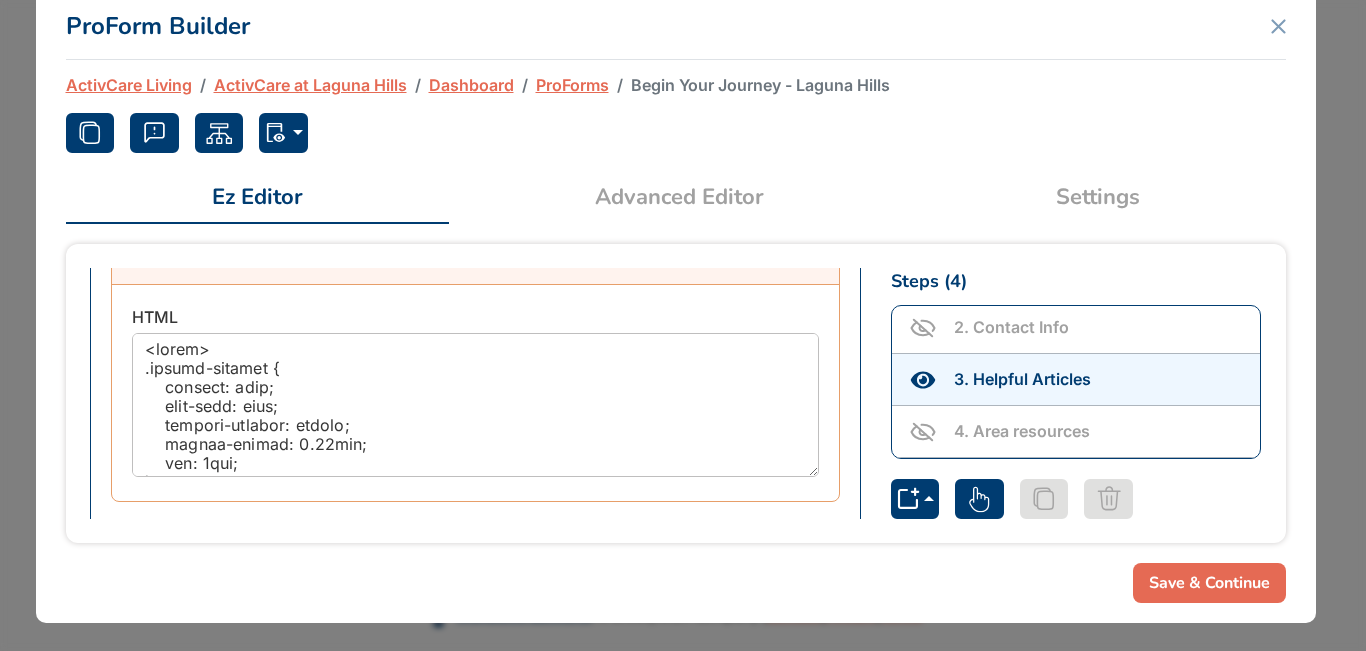 scroll, scrollTop: 421, scrollLeft: 0, axis: vertical 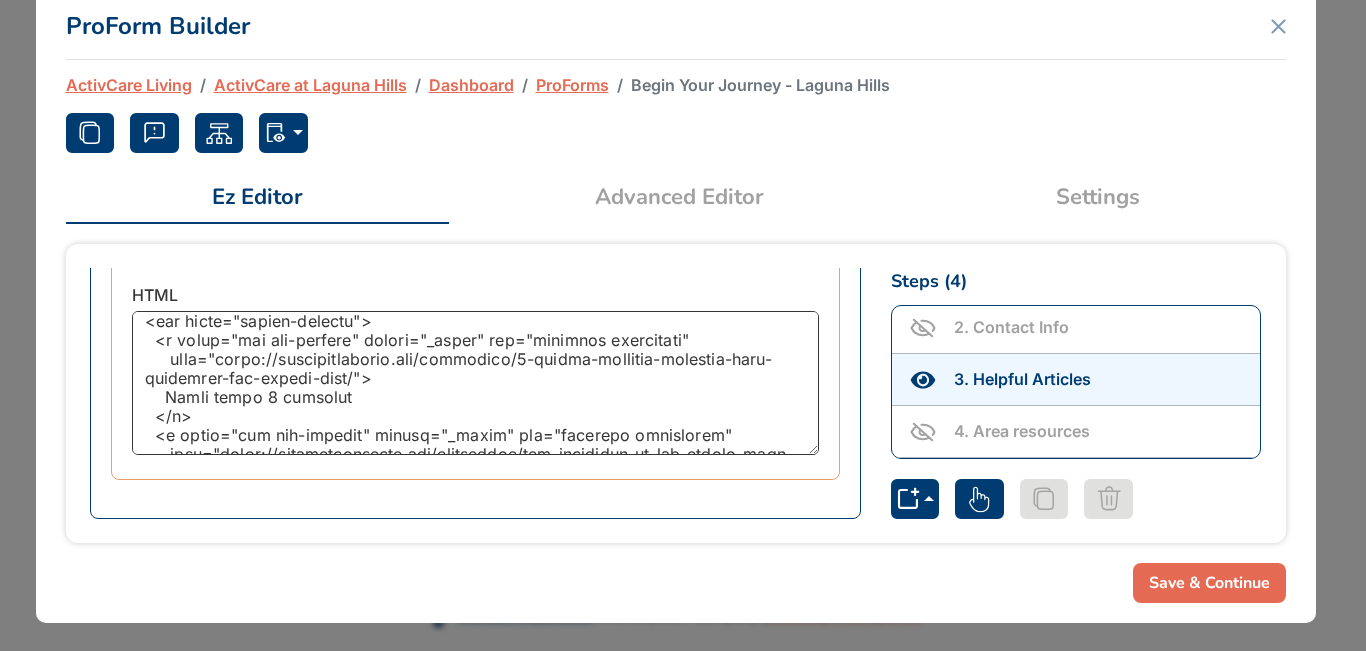 click at bounding box center [475, 383] 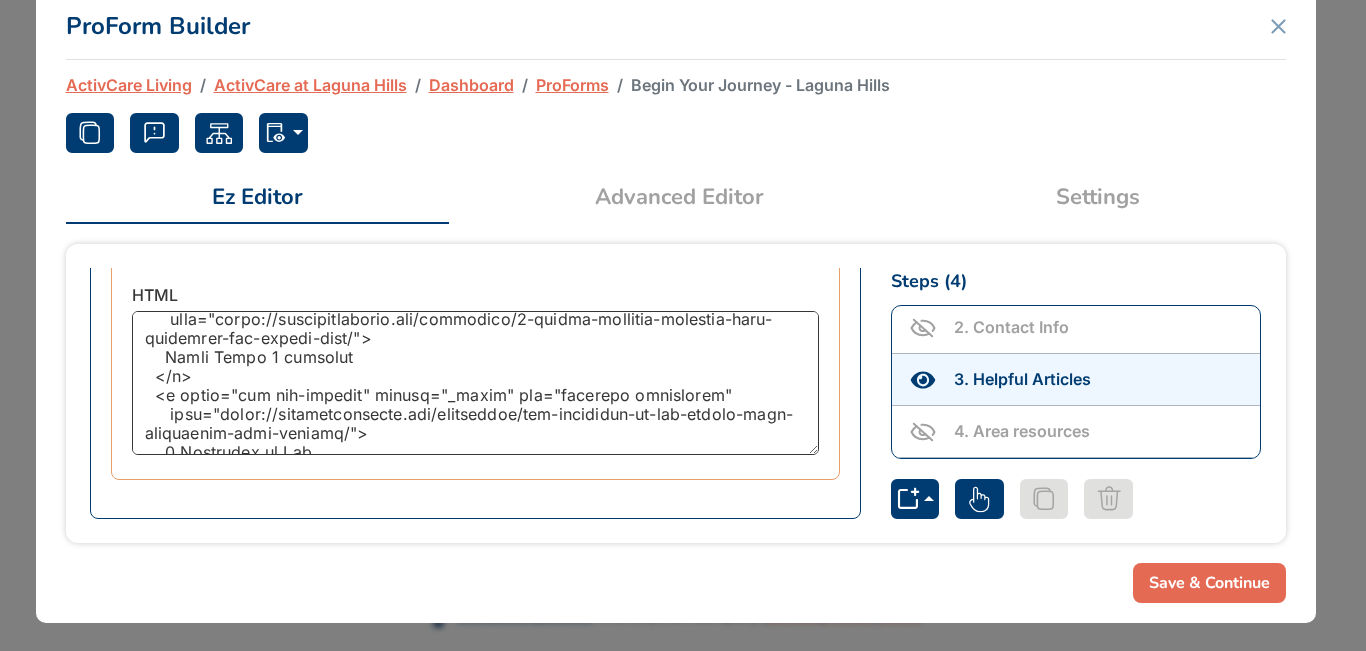 scroll, scrollTop: 884, scrollLeft: 0, axis: vertical 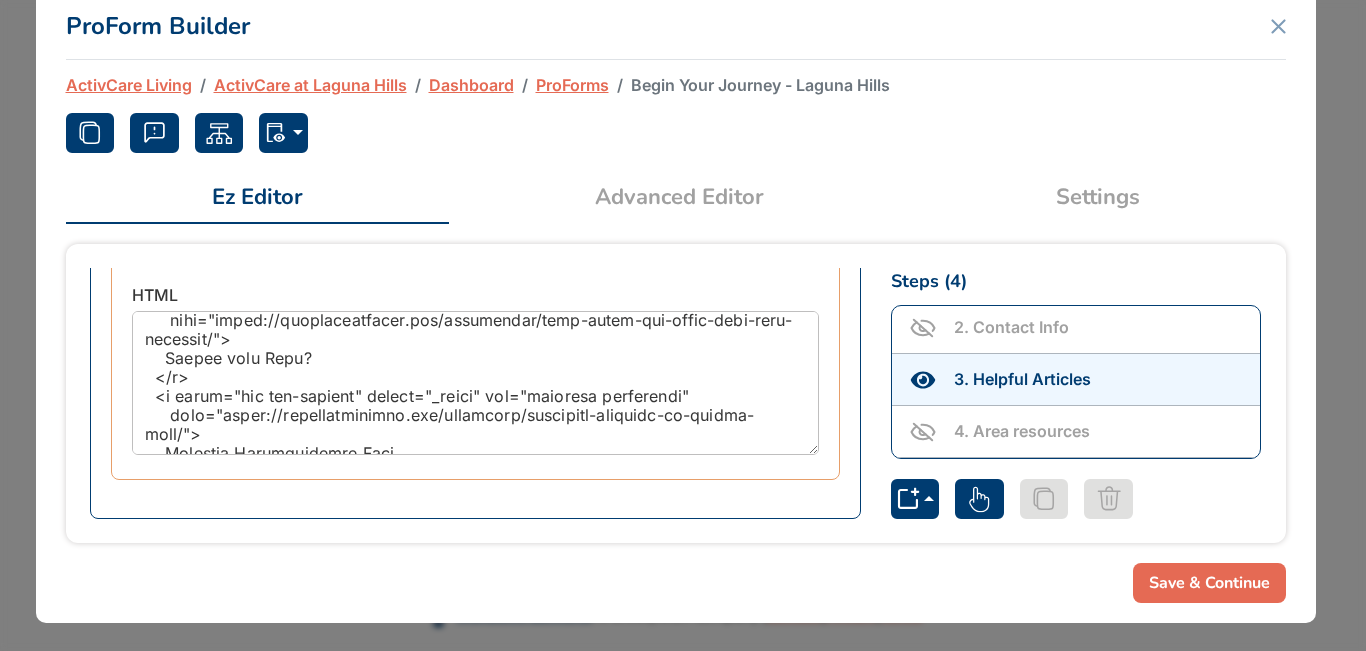 drag, startPoint x: 379, startPoint y: 484, endPoint x: 184, endPoint y: 528, distance: 199.90248 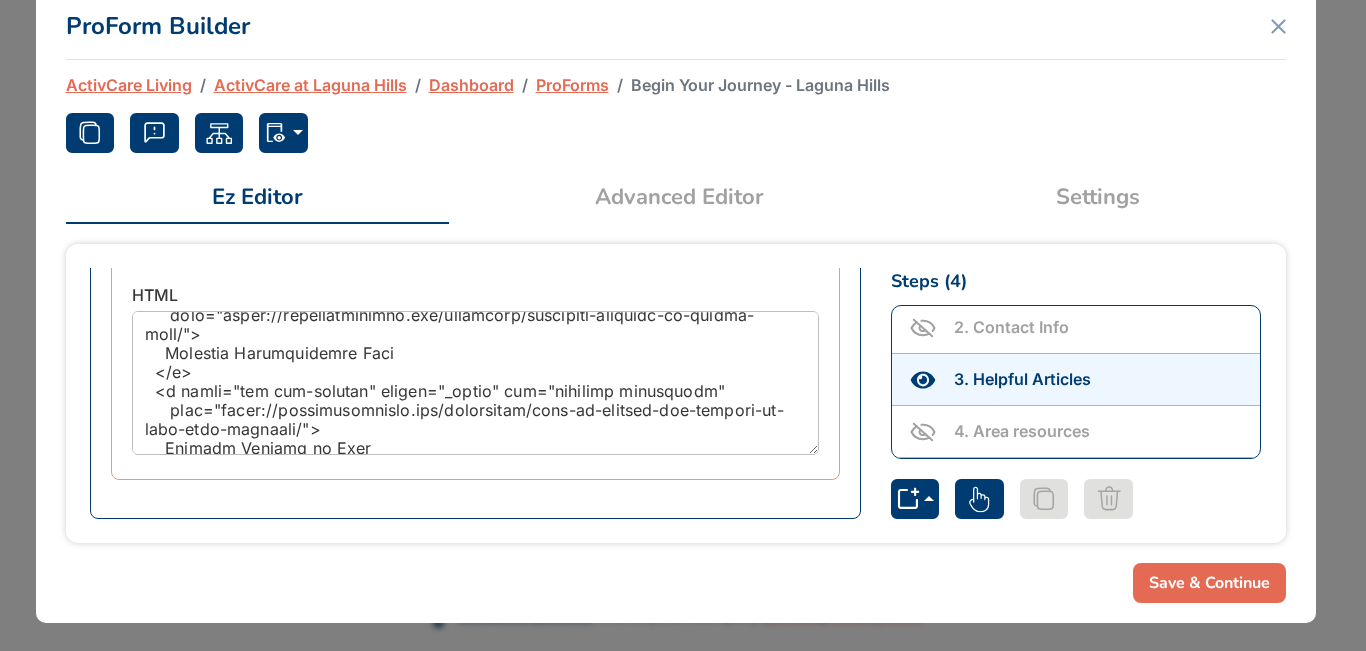 scroll, scrollTop: 1204, scrollLeft: 0, axis: vertical 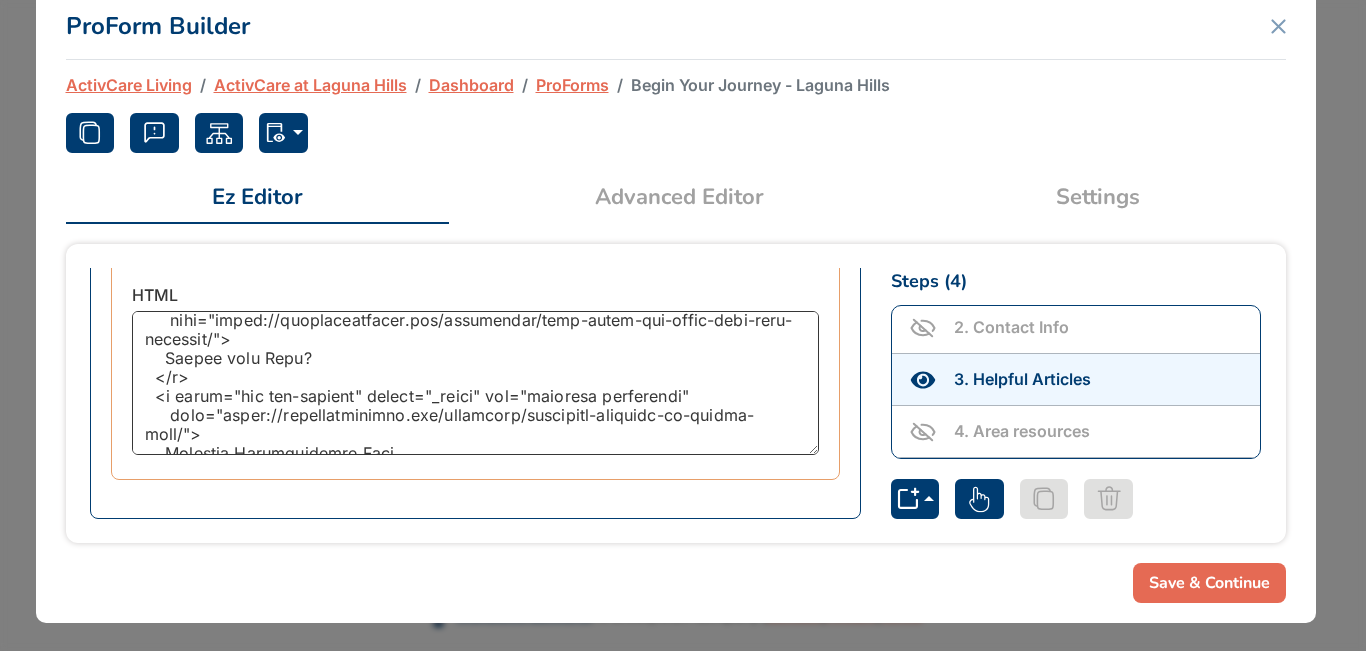 click at bounding box center (475, 383) 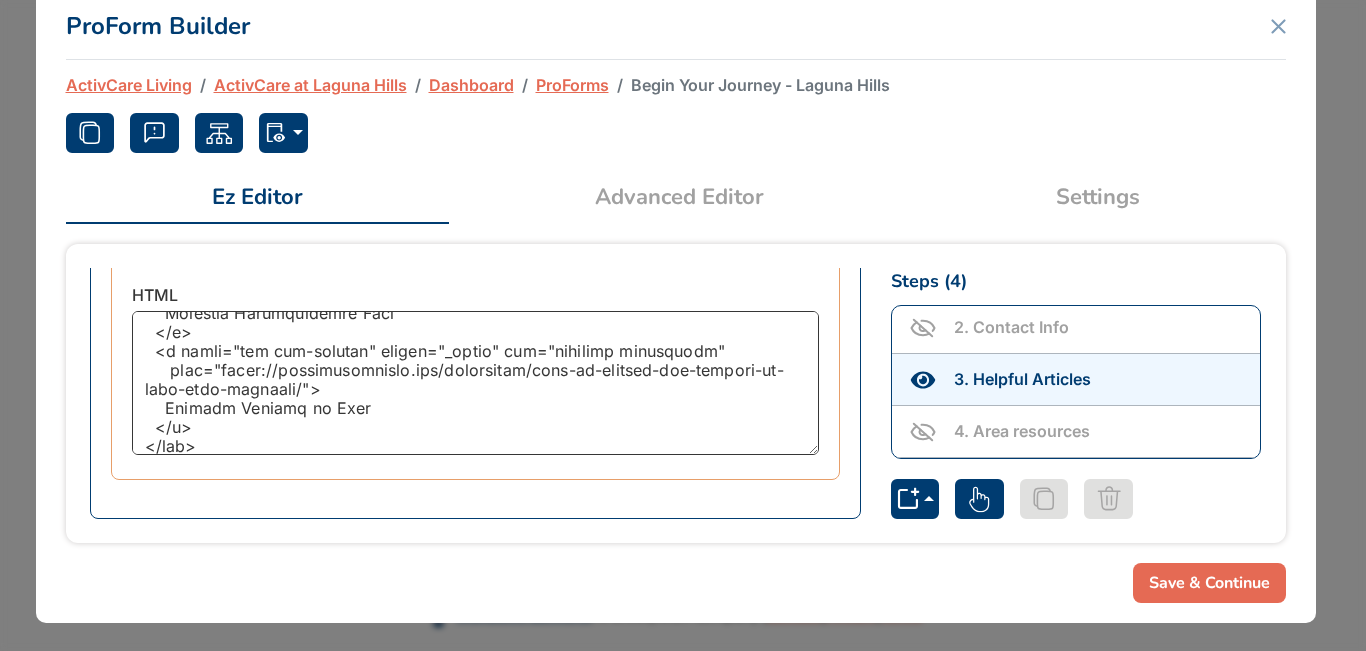 scroll, scrollTop: 1352, scrollLeft: 0, axis: vertical 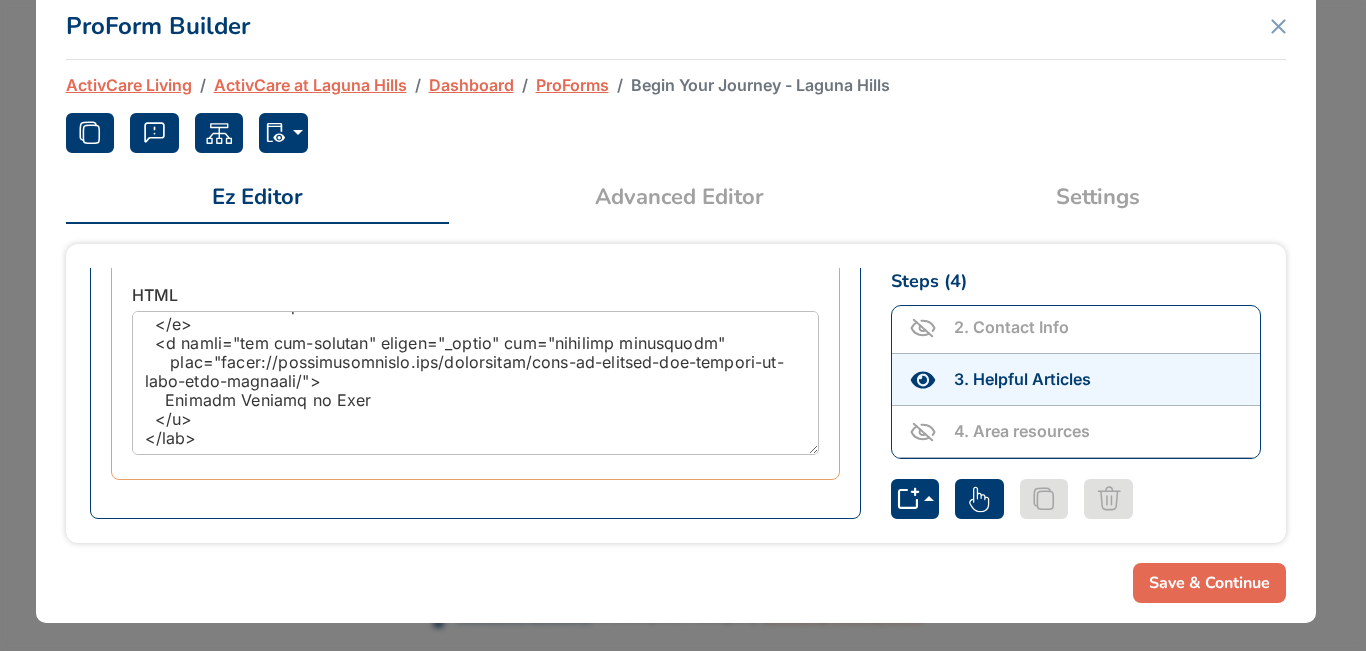 click on "Save & Continue" at bounding box center (1209, 583) 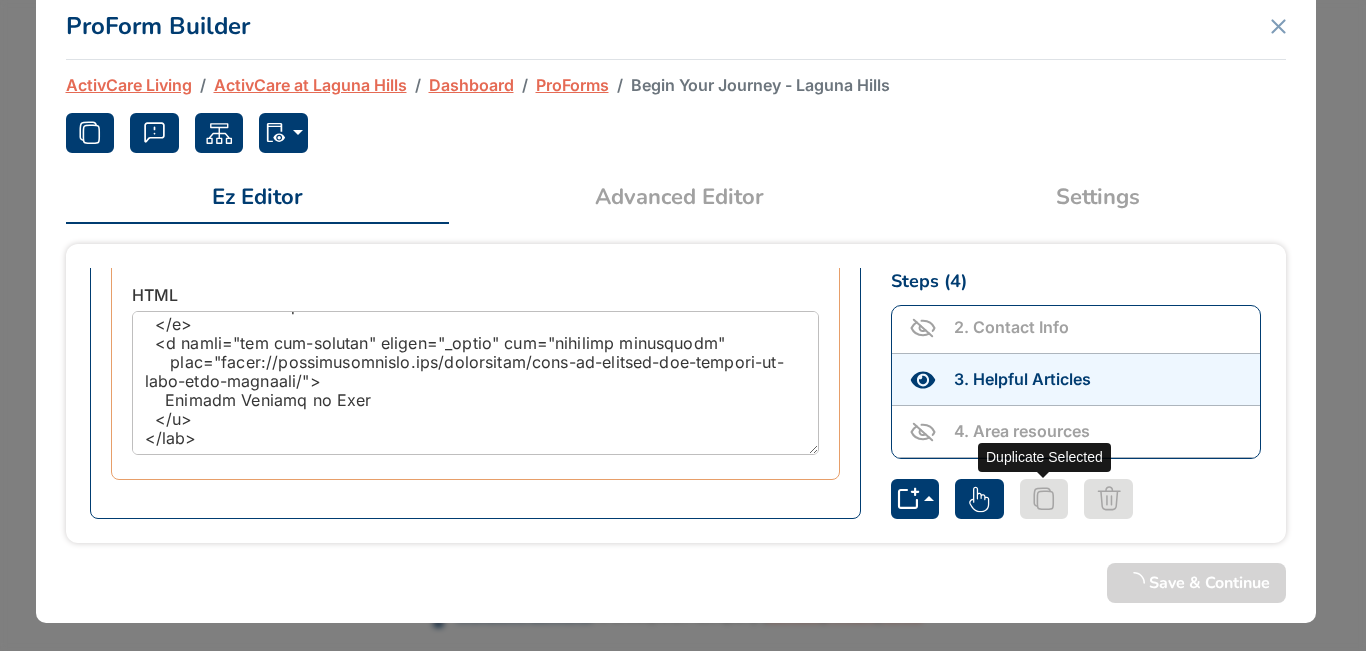 scroll, scrollTop: 200, scrollLeft: 0, axis: vertical 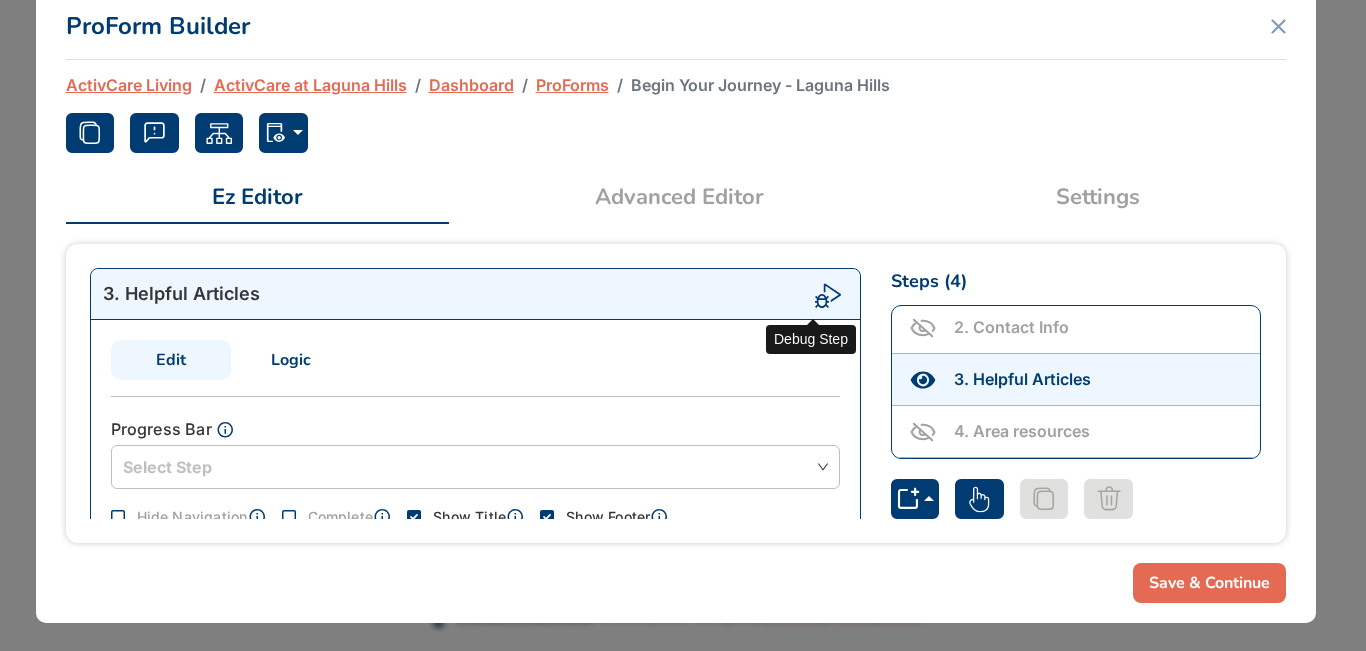 click 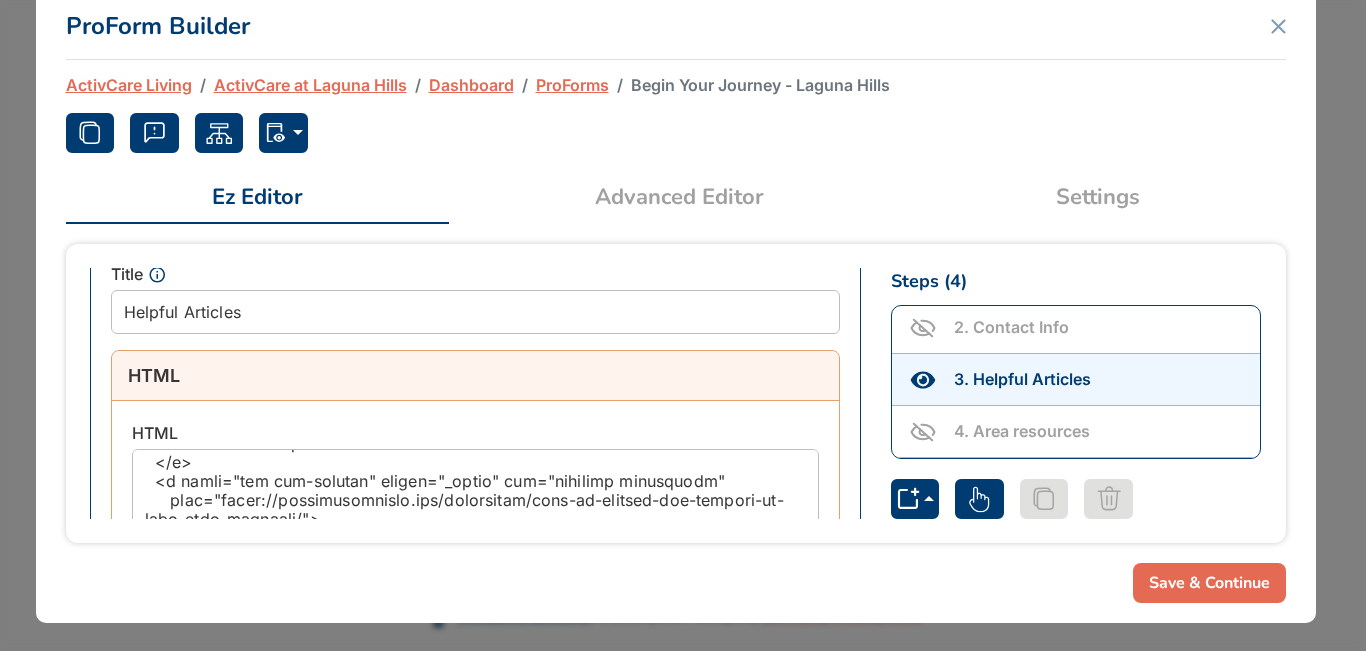 scroll, scrollTop: 421, scrollLeft: 0, axis: vertical 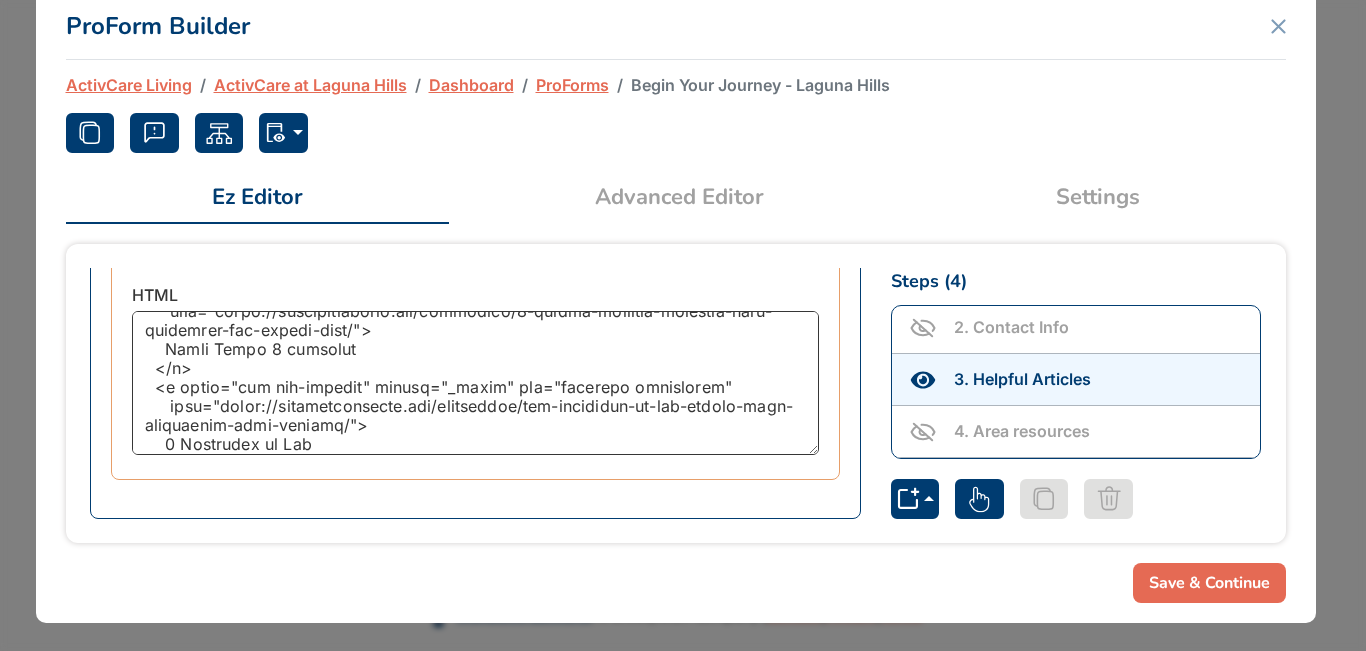 click at bounding box center (475, 383) 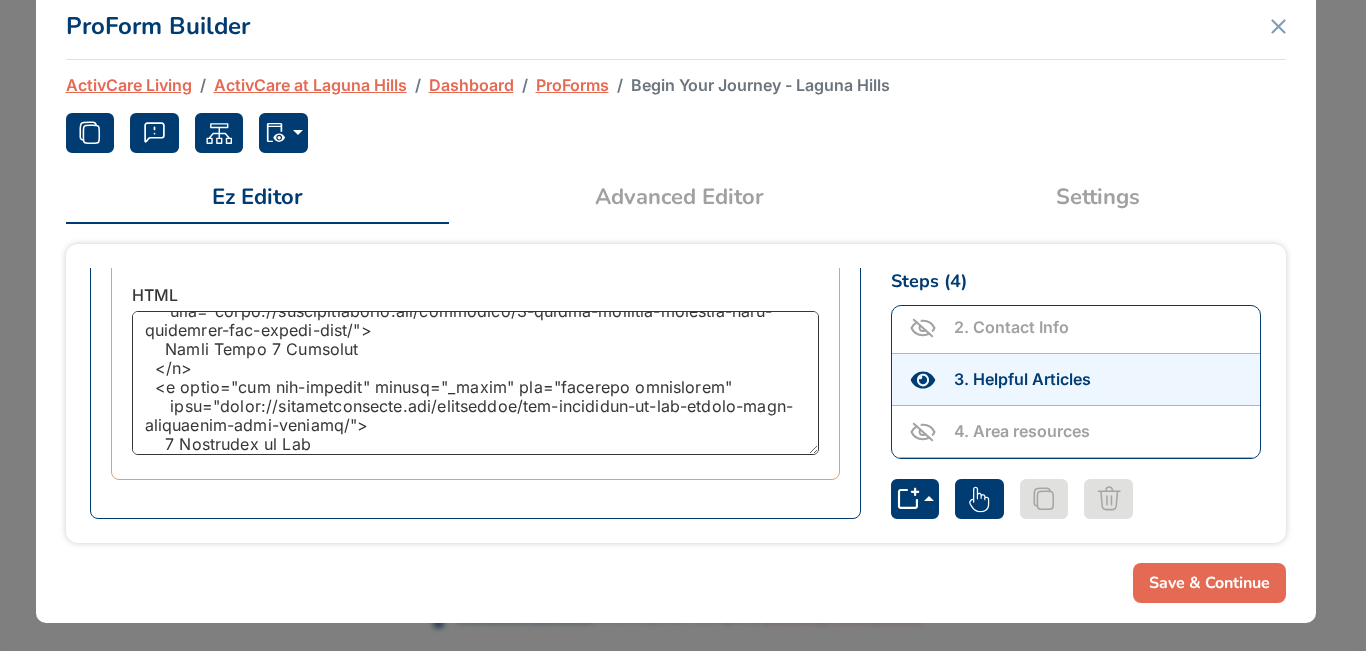 type on "<style>
.button-wrapper {
display: flex;
flex-wrap: wrap;
justify-content: center;
margin-bottom: 6.25rem;
gap: 1rem;
}
.button-wrapper .btn {
flex: 0 1 calc(25% - 1rem); /* 4 per row with spacing */
background-color: rgba(0, 72, 18, 1) !important;
color: #FFFFFF;
border: 3px solid #014812 !important;
border-radius: 5px;
font-style: normal;
font-weight: 400;
text-decoration: none;
text-align: center;
padding: 1rem;
height: 100px; /* Make all buttons the same height */
display: flex;
align-items: center;
justify-content: center;
white-space: normal;
text-align: center;
}
/* Responsive stack on mobile */
@media (max-width: 767px) {
.button-wrapper {
flex-direction: column;
align-items: center;
}
.button-wrapper .btn {
width: 90%;
flex: none;
height: auto; /* Allow height to adjust for smaller screens */
}
}
</style>
<div class="button-wrapper">
<a class="btn btn-pri..." 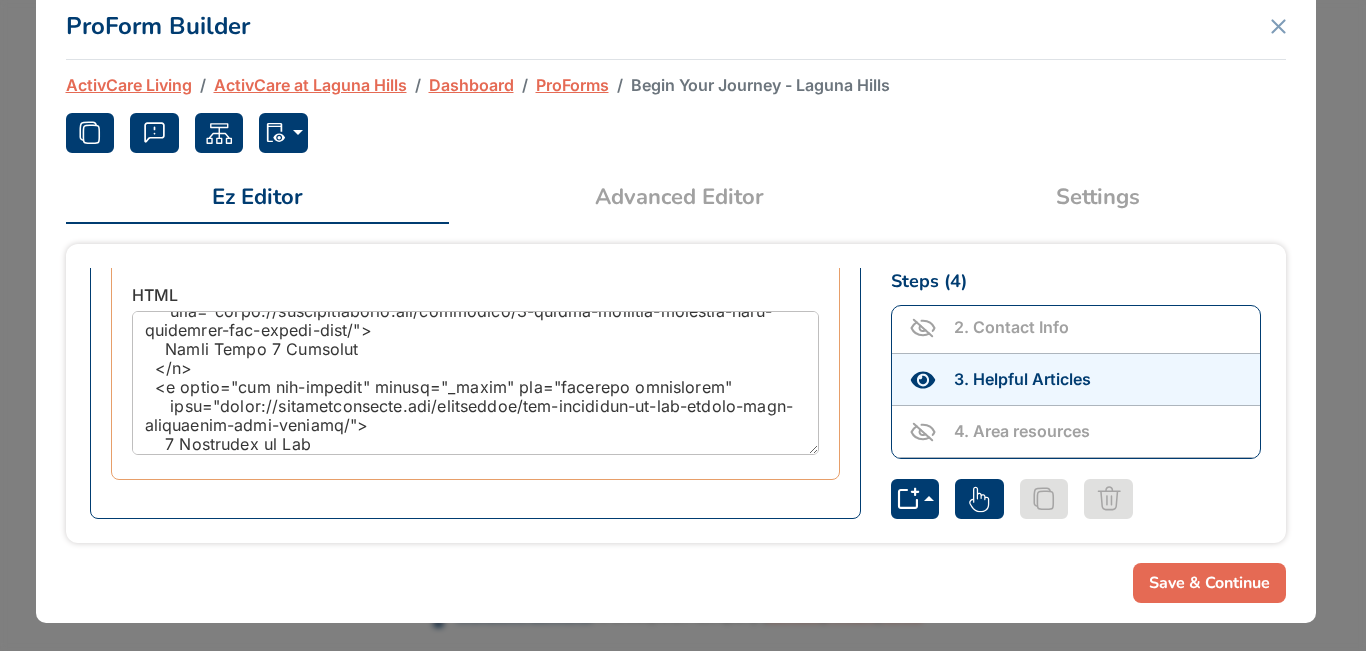 click on "Save & Continue" at bounding box center (1209, 583) 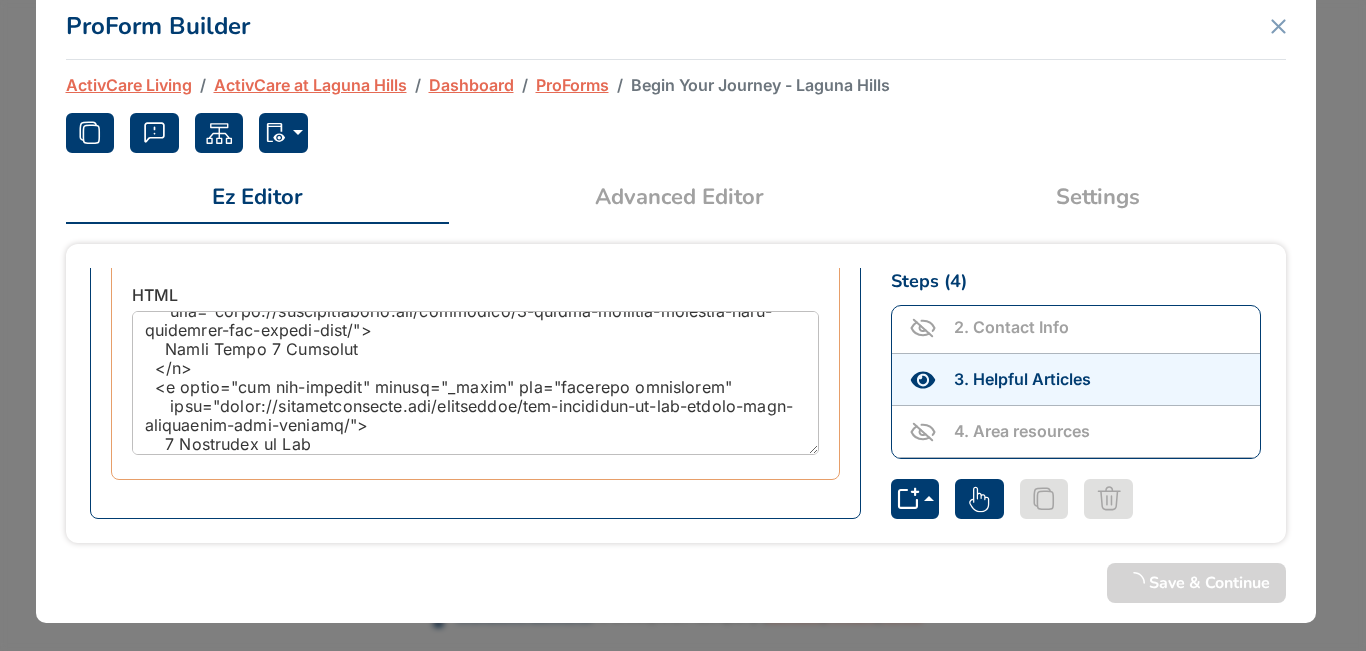 scroll, scrollTop: 200, scrollLeft: 0, axis: vertical 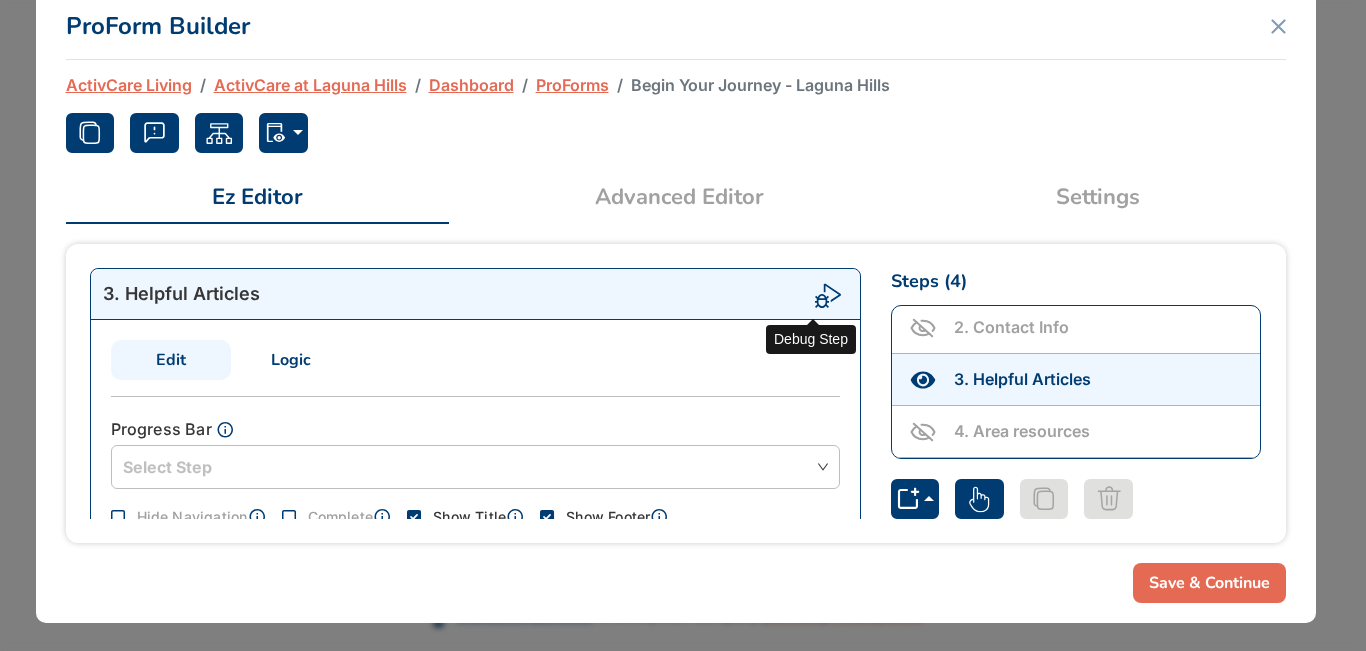 click 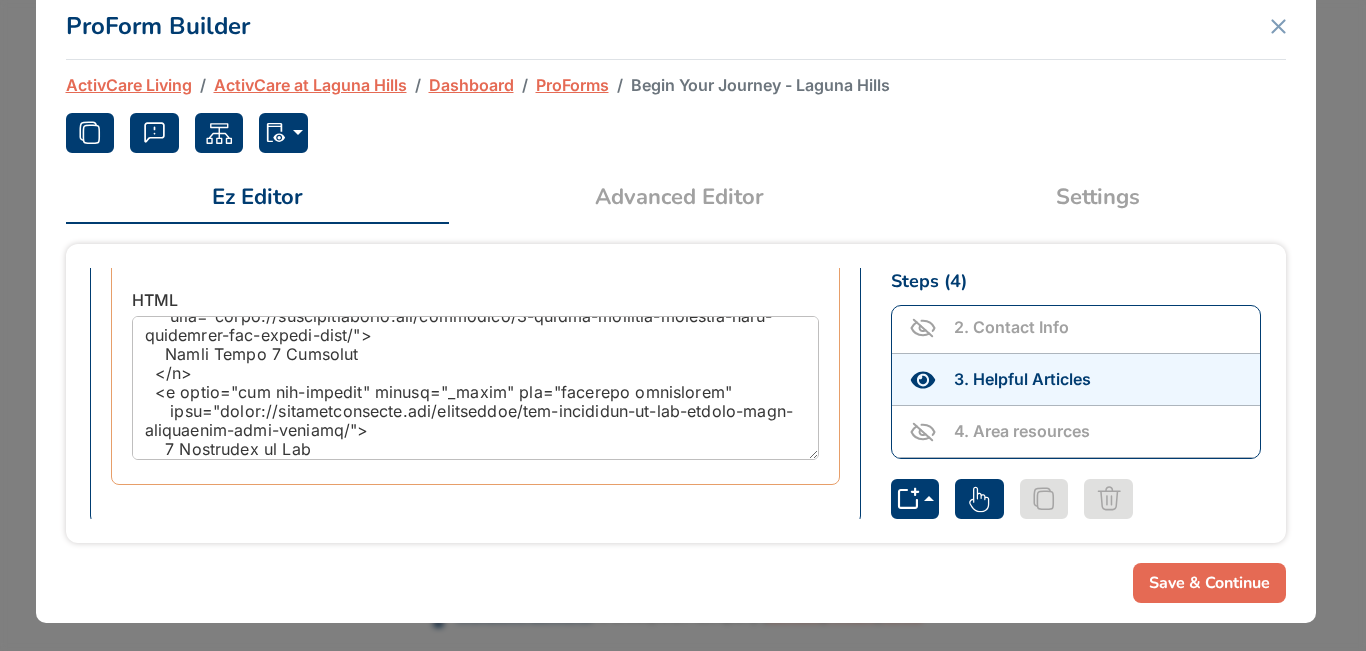 scroll, scrollTop: 421, scrollLeft: 0, axis: vertical 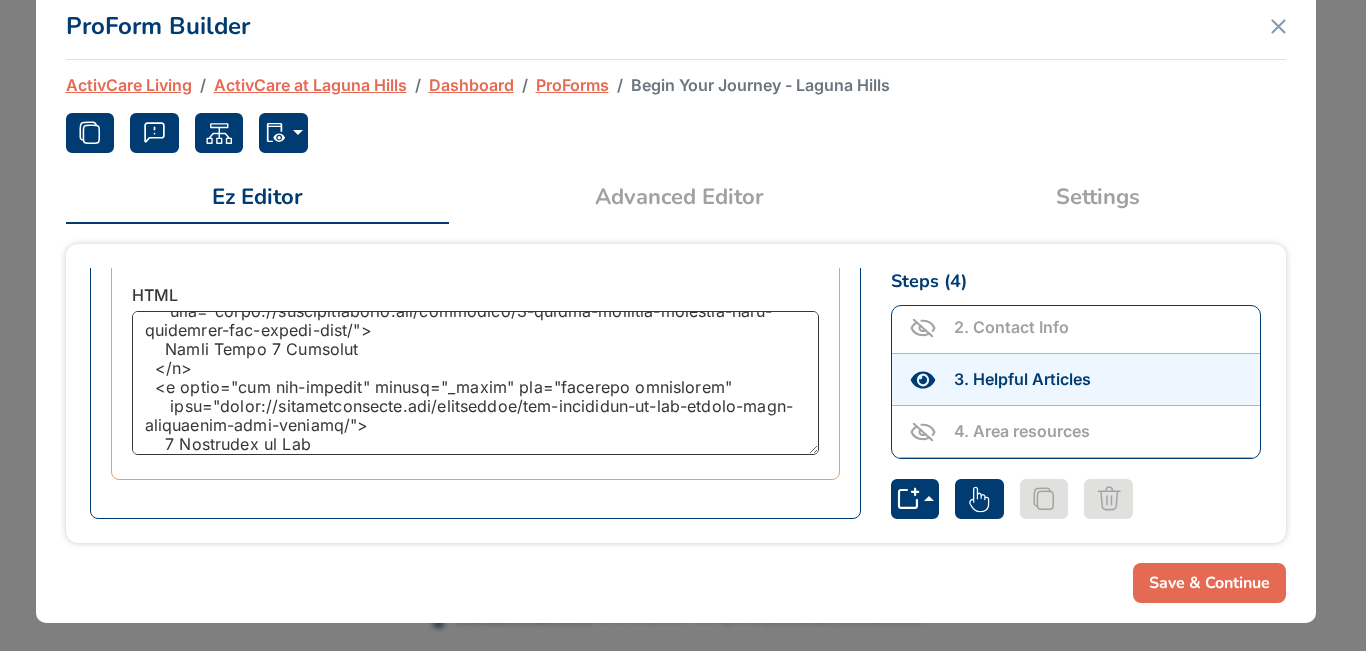 click at bounding box center [475, 383] 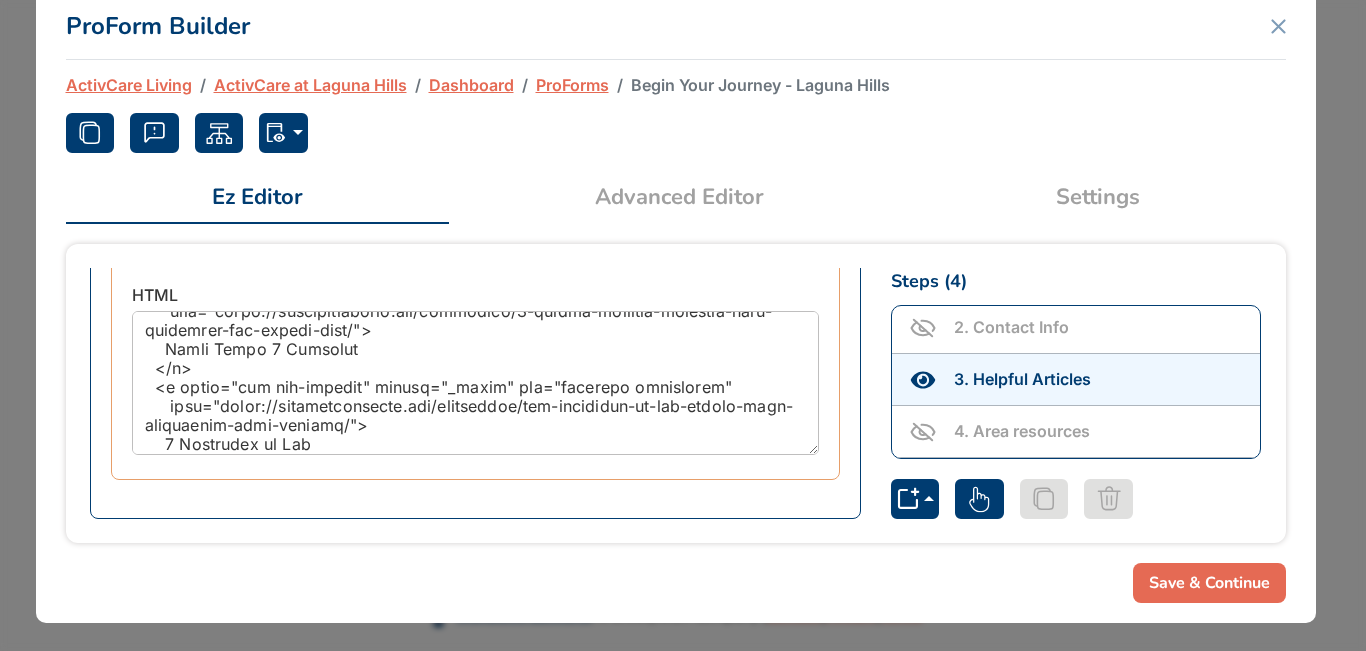 click on "ProForm Builder" at bounding box center (676, 24) 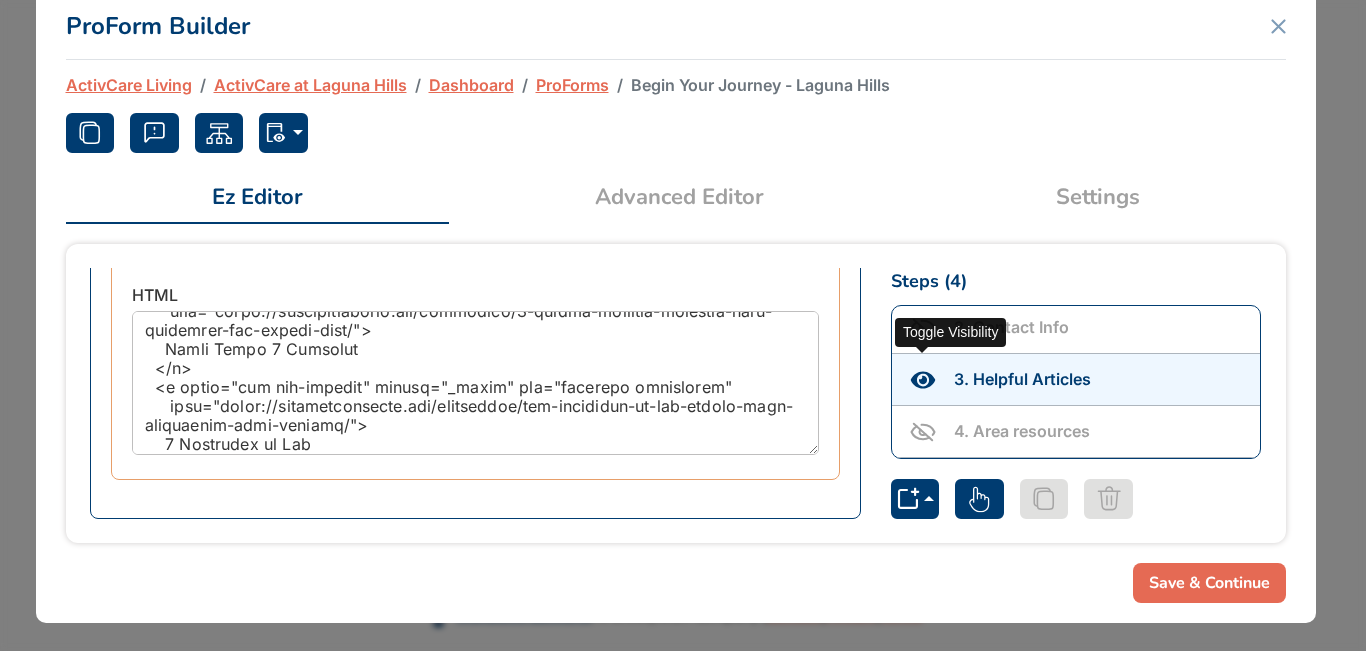 click 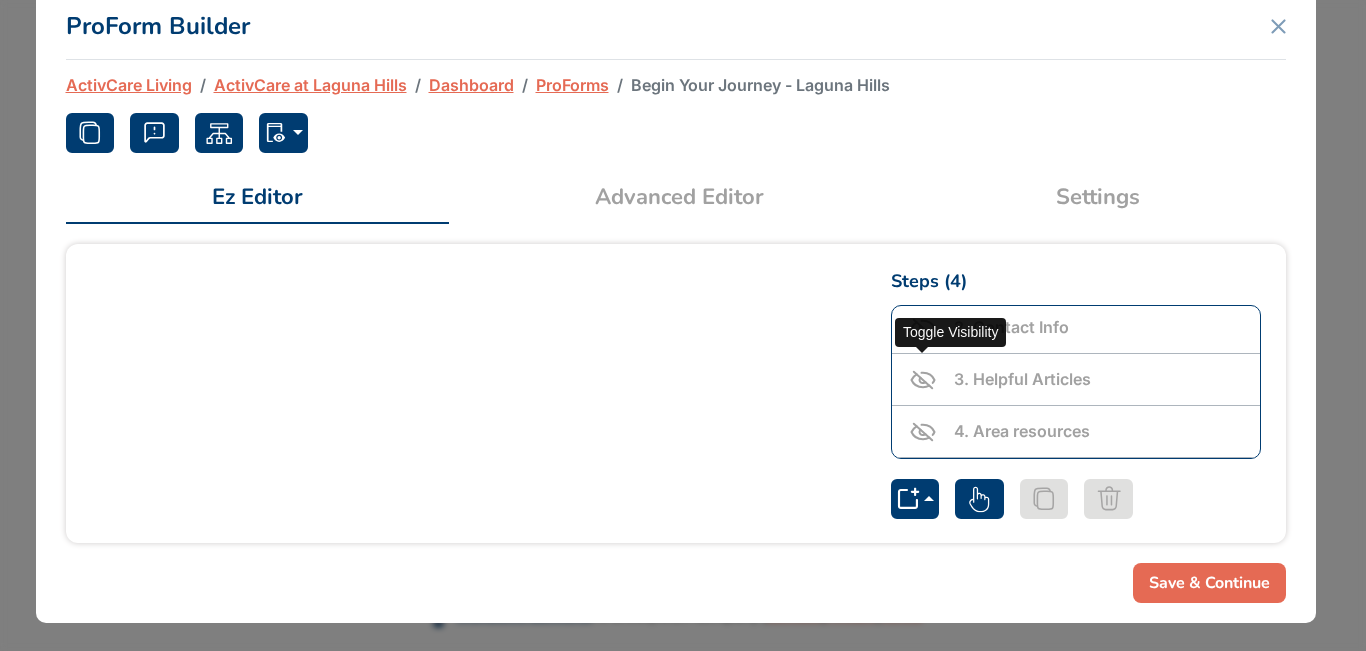 scroll, scrollTop: 0, scrollLeft: 0, axis: both 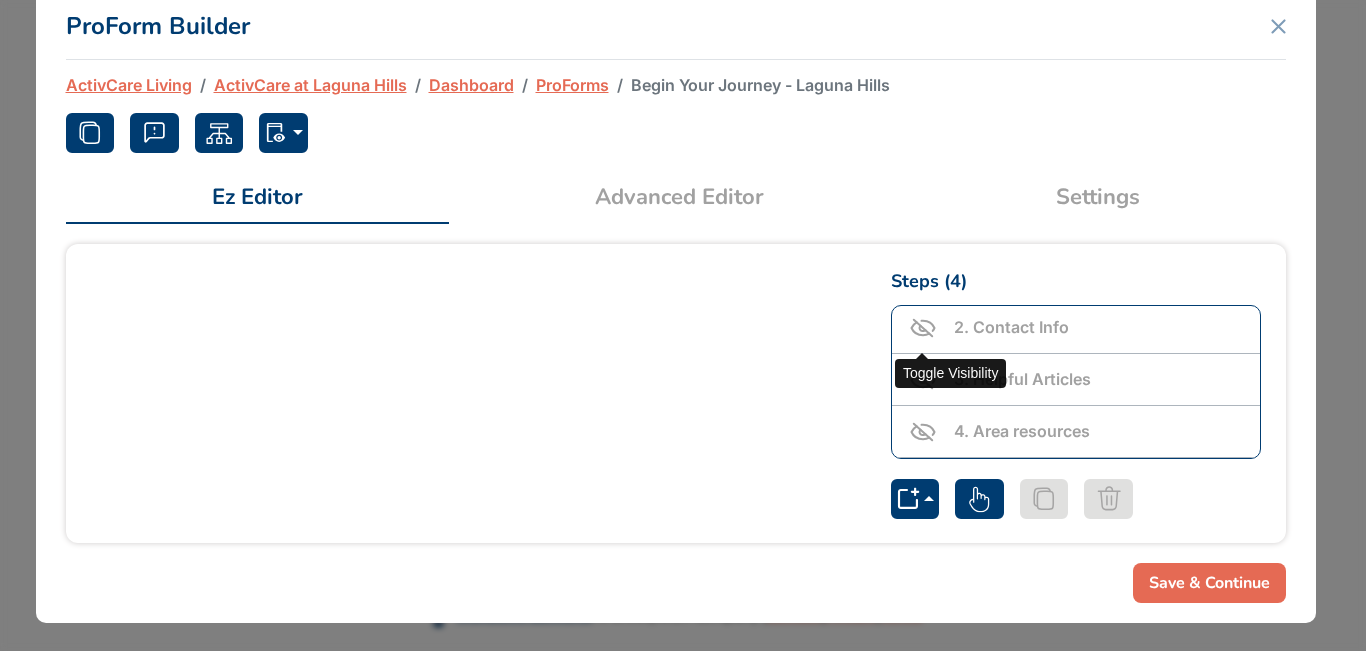click 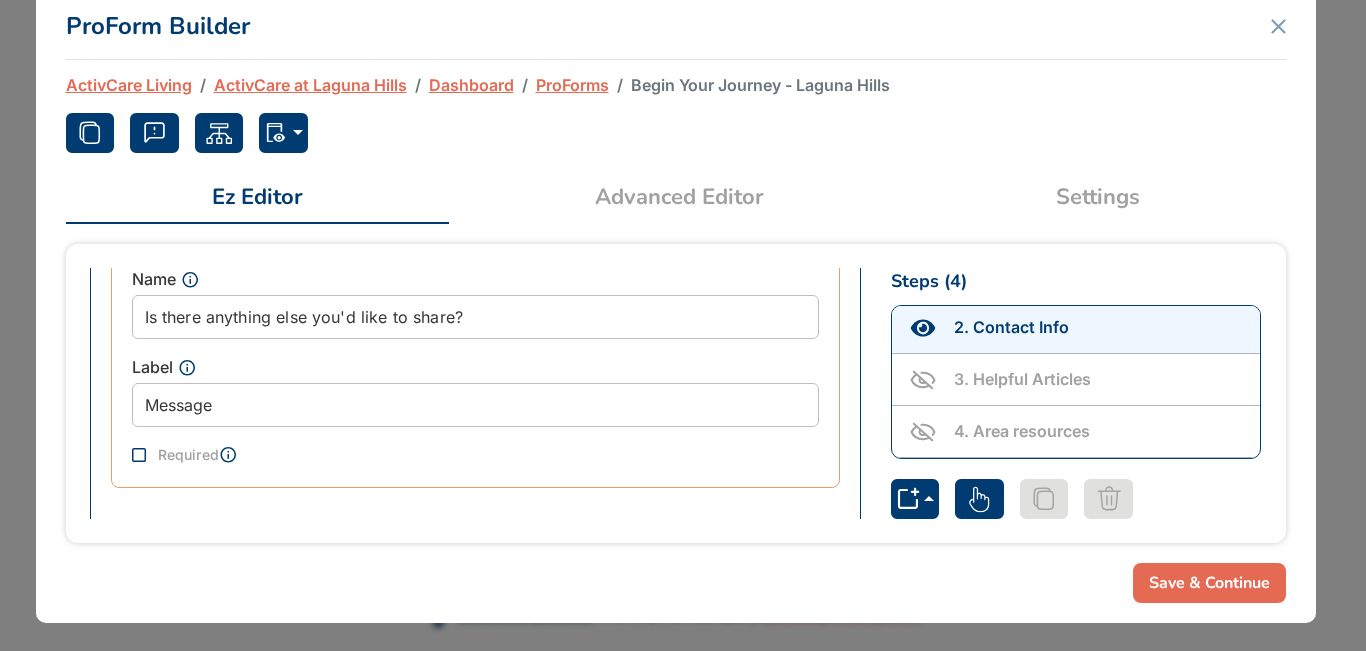 scroll, scrollTop: 1687, scrollLeft: 0, axis: vertical 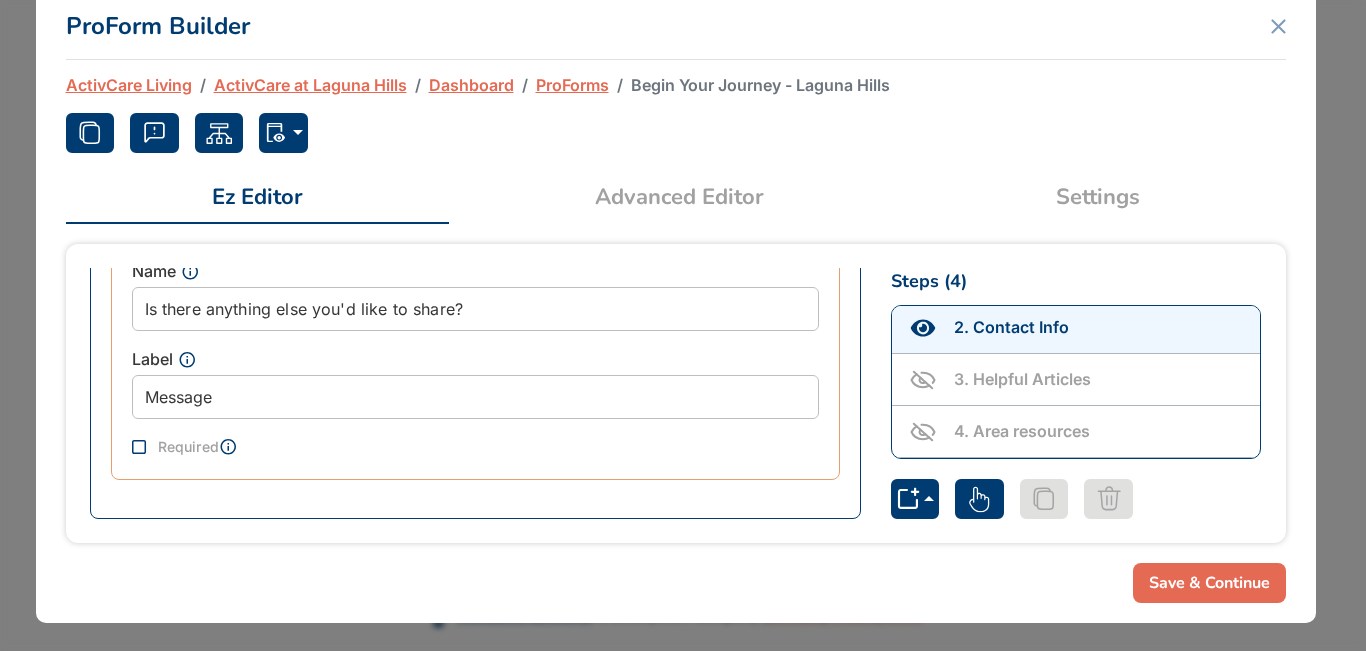 click on "ProForms" at bounding box center (572, 85) 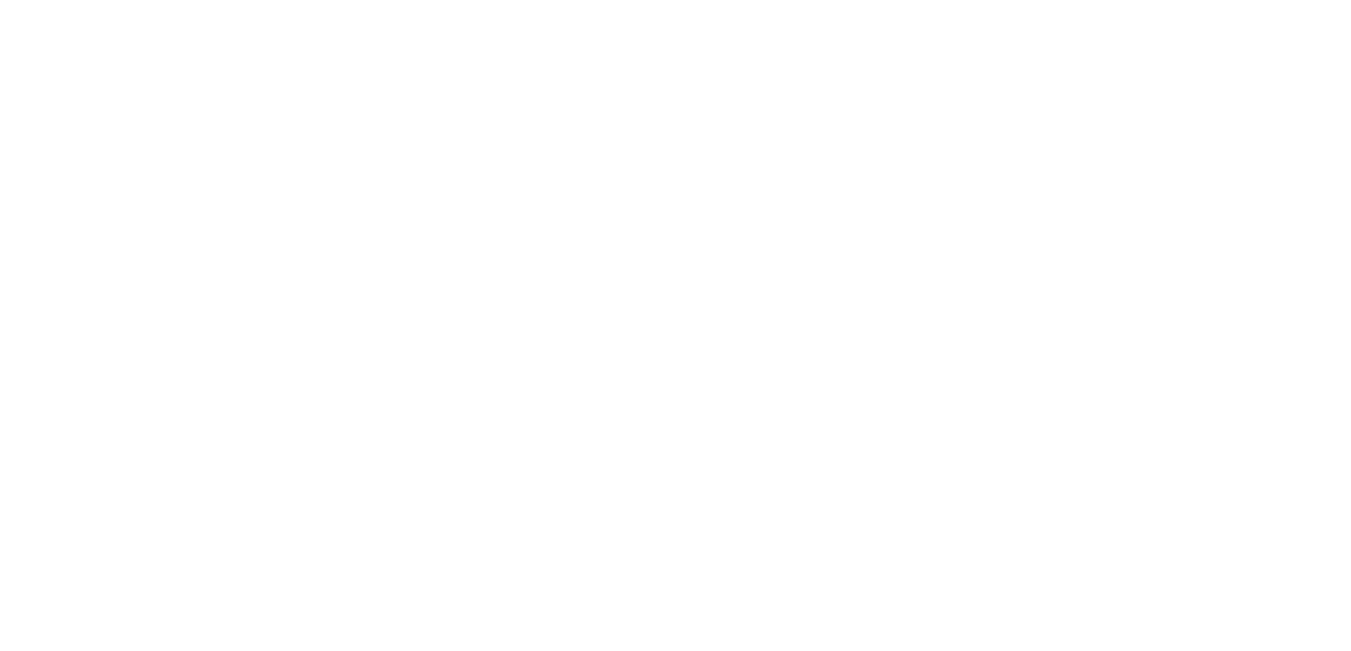scroll, scrollTop: 0, scrollLeft: 0, axis: both 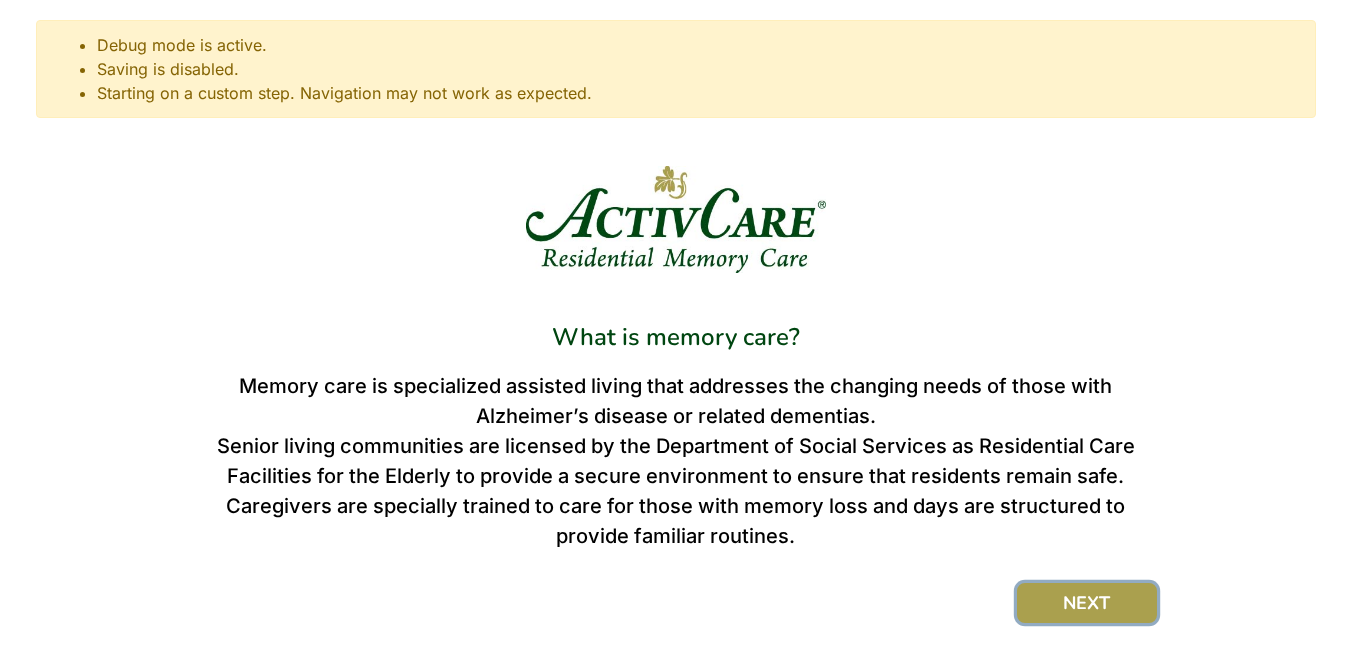 click on "NEXT" at bounding box center [1087, 603] 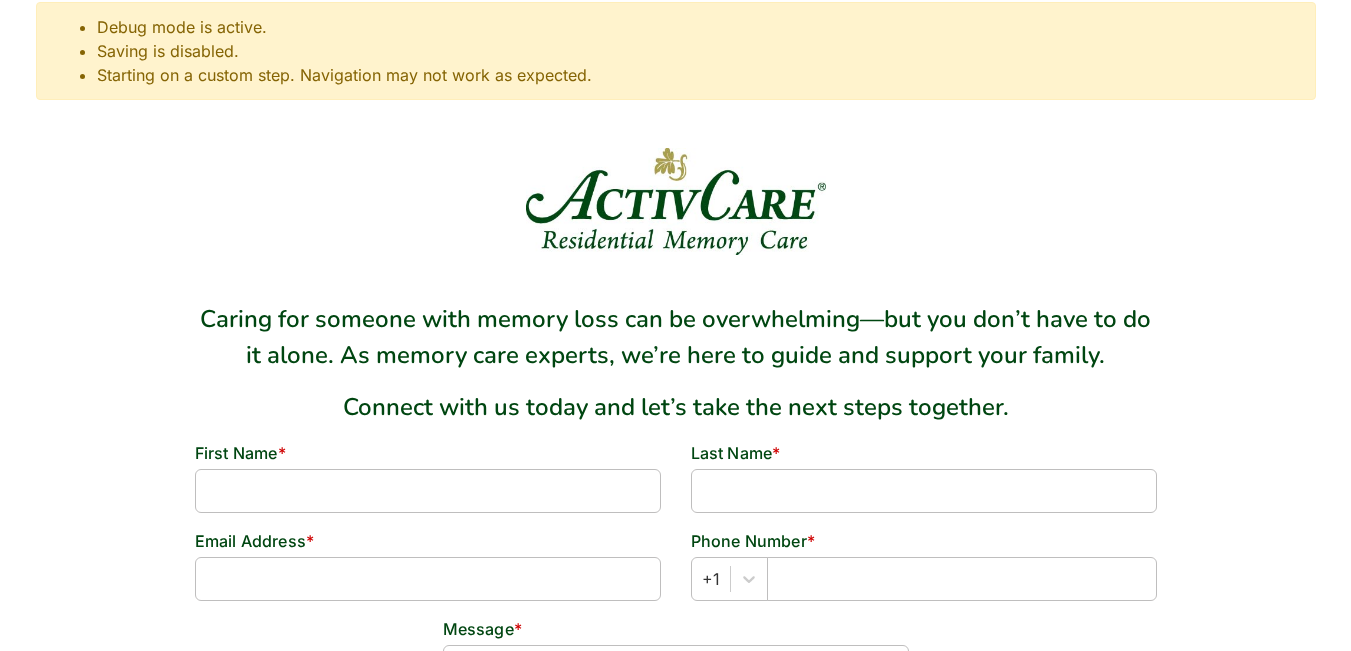 scroll, scrollTop: 0, scrollLeft: 0, axis: both 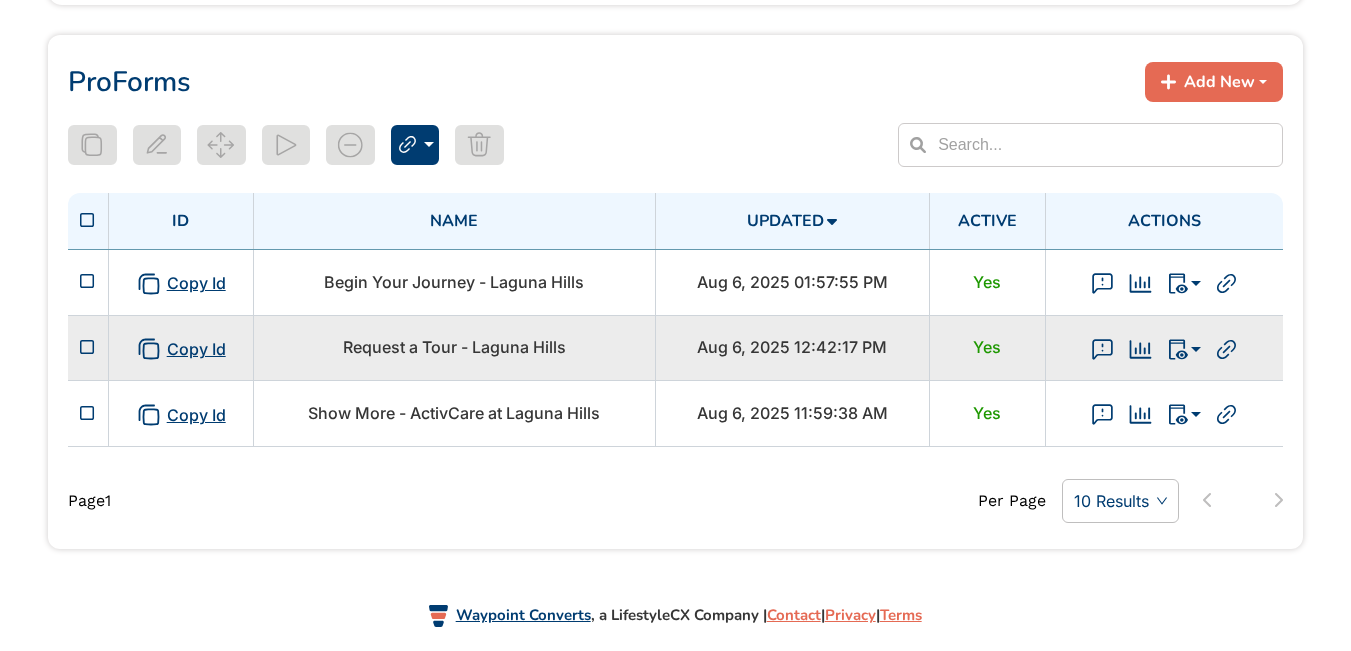 click on "Request a Tour - Laguna Hills" at bounding box center [454, 347] 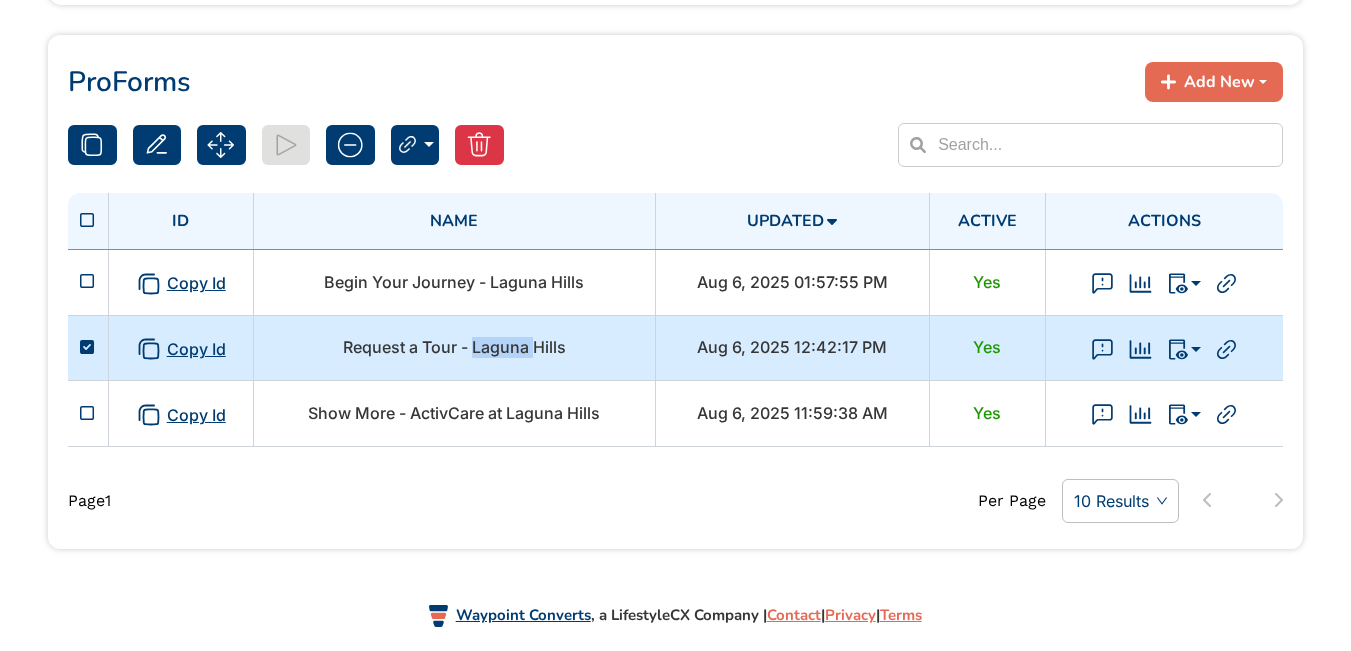 click on "Request a Tour - Laguna Hills" at bounding box center [454, 347] 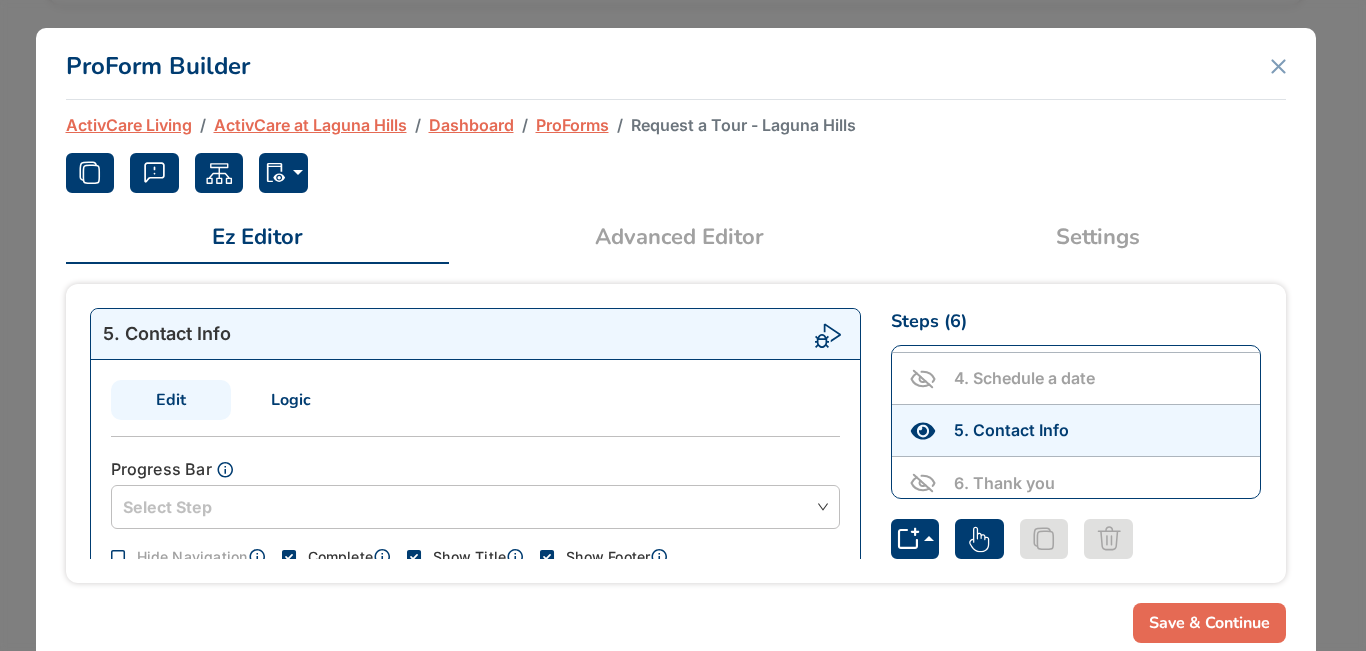 scroll, scrollTop: 160, scrollLeft: 0, axis: vertical 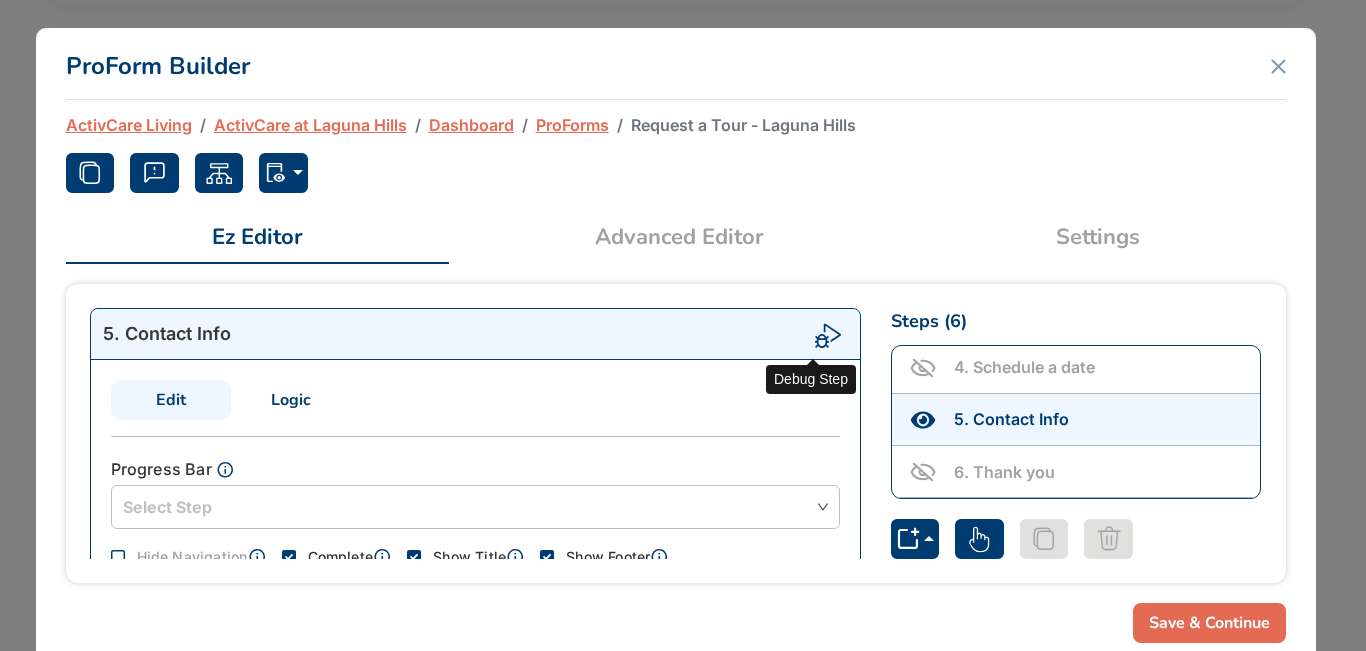 click 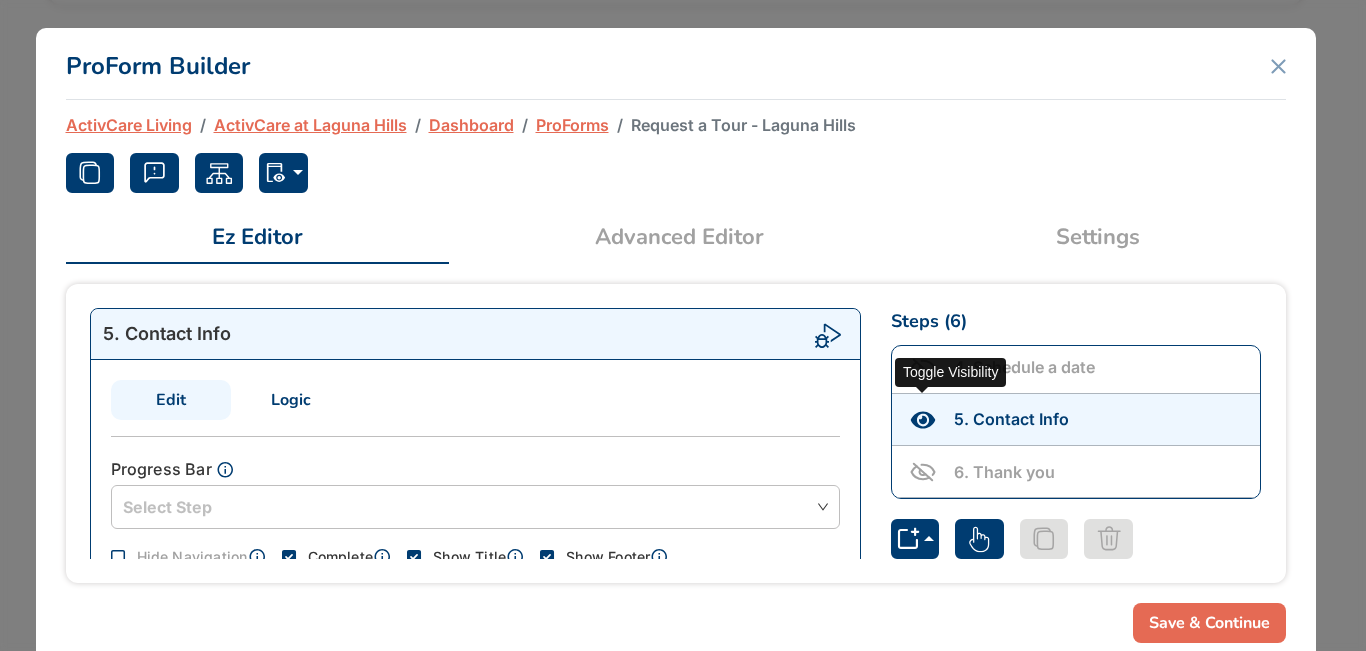 click 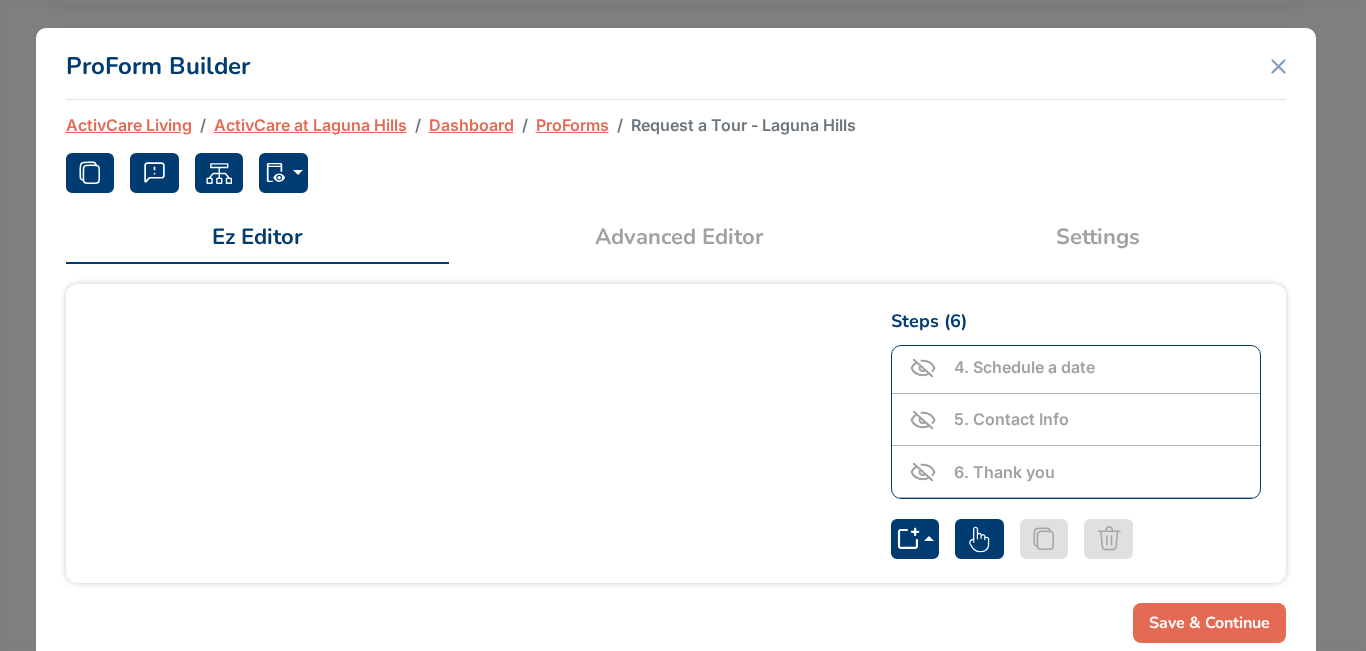 click on "ProForms" at bounding box center (572, 125) 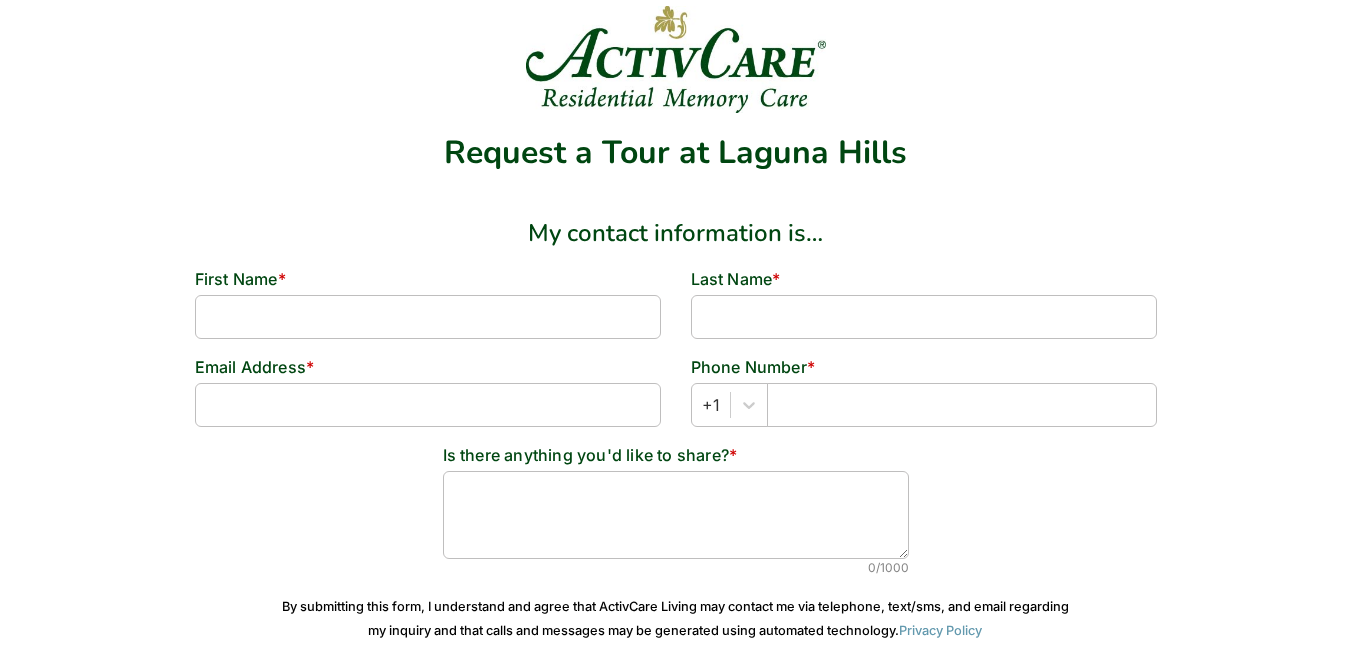 scroll, scrollTop: 200, scrollLeft: 0, axis: vertical 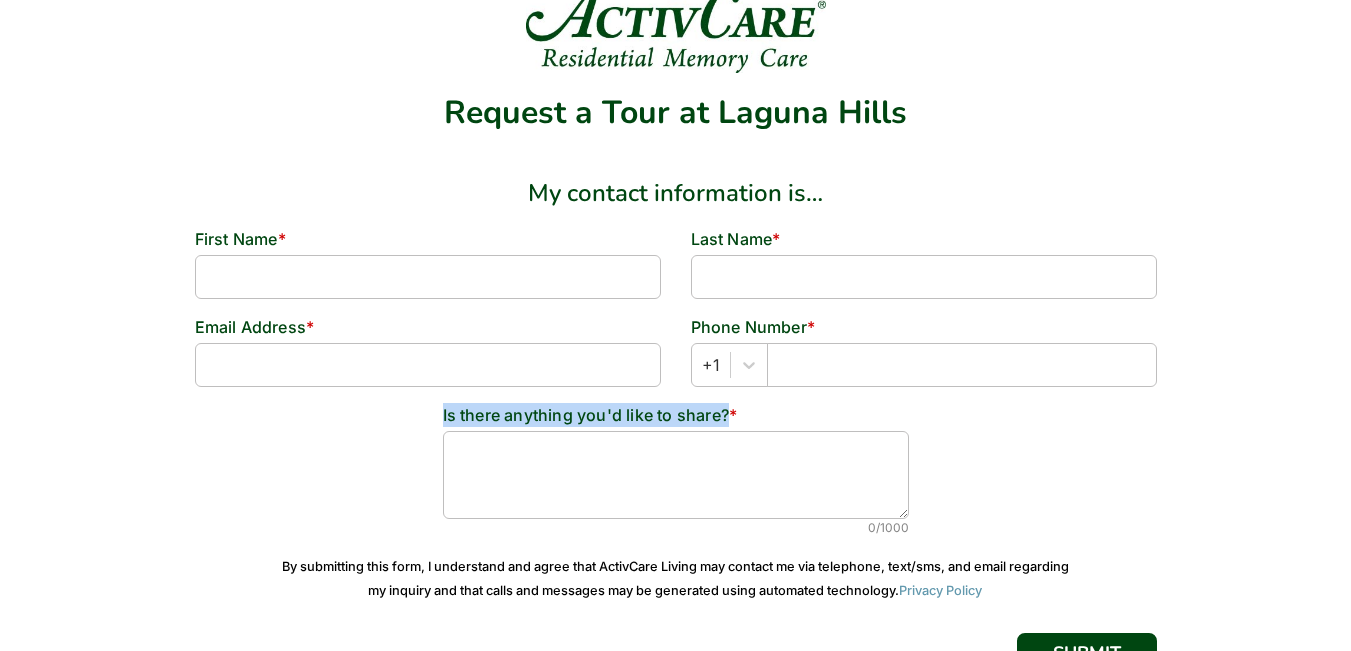 drag, startPoint x: 732, startPoint y: 412, endPoint x: 433, endPoint y: 412, distance: 299 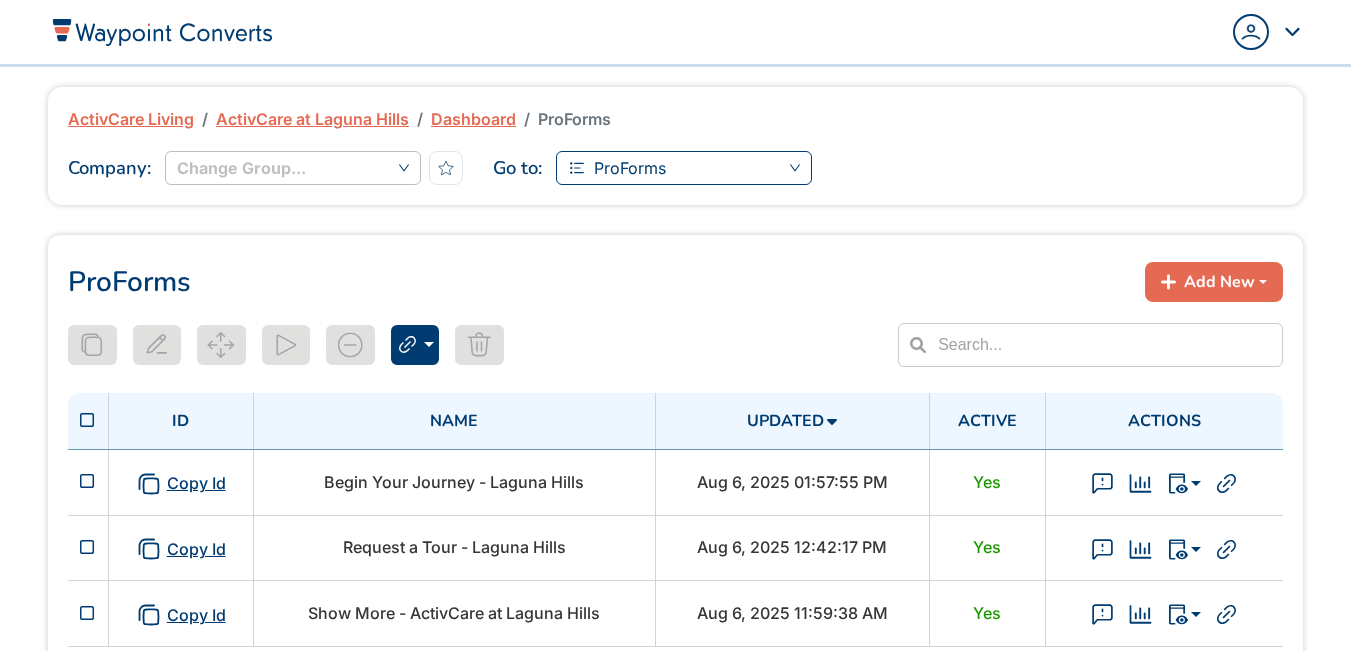 scroll, scrollTop: 0, scrollLeft: 0, axis: both 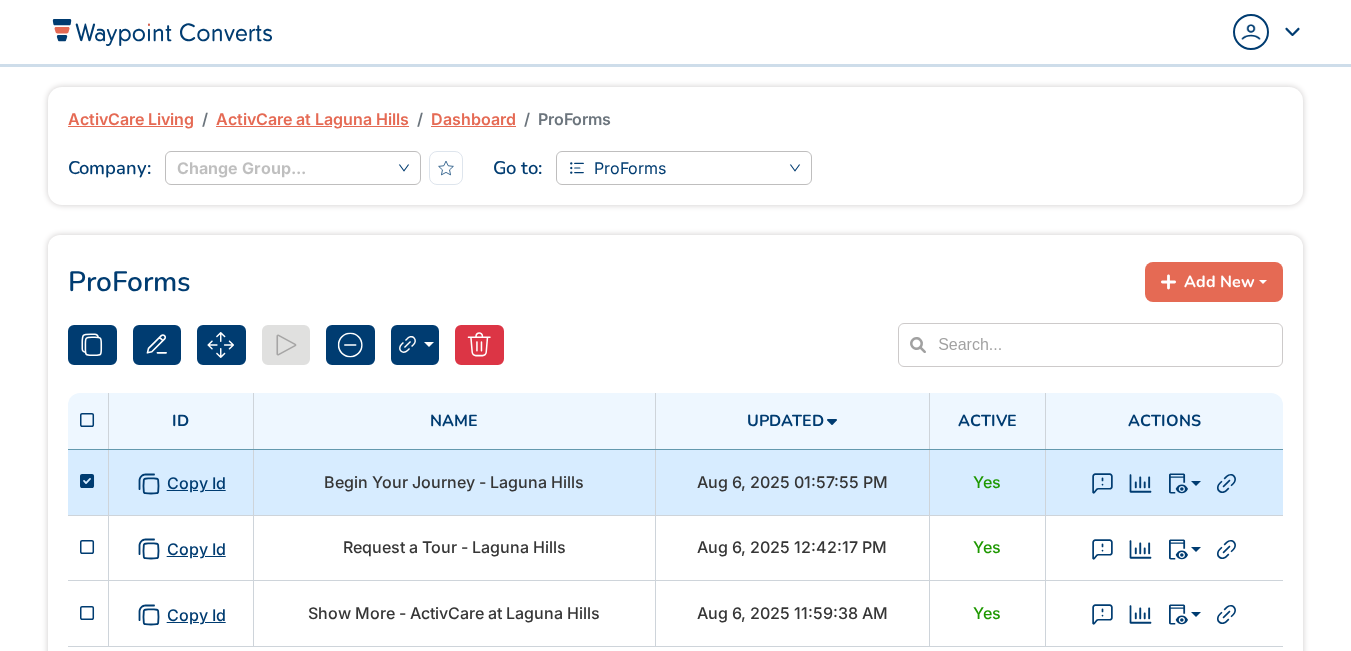 click on "Begin Your Journey - Laguna Hills" at bounding box center [454, 482] 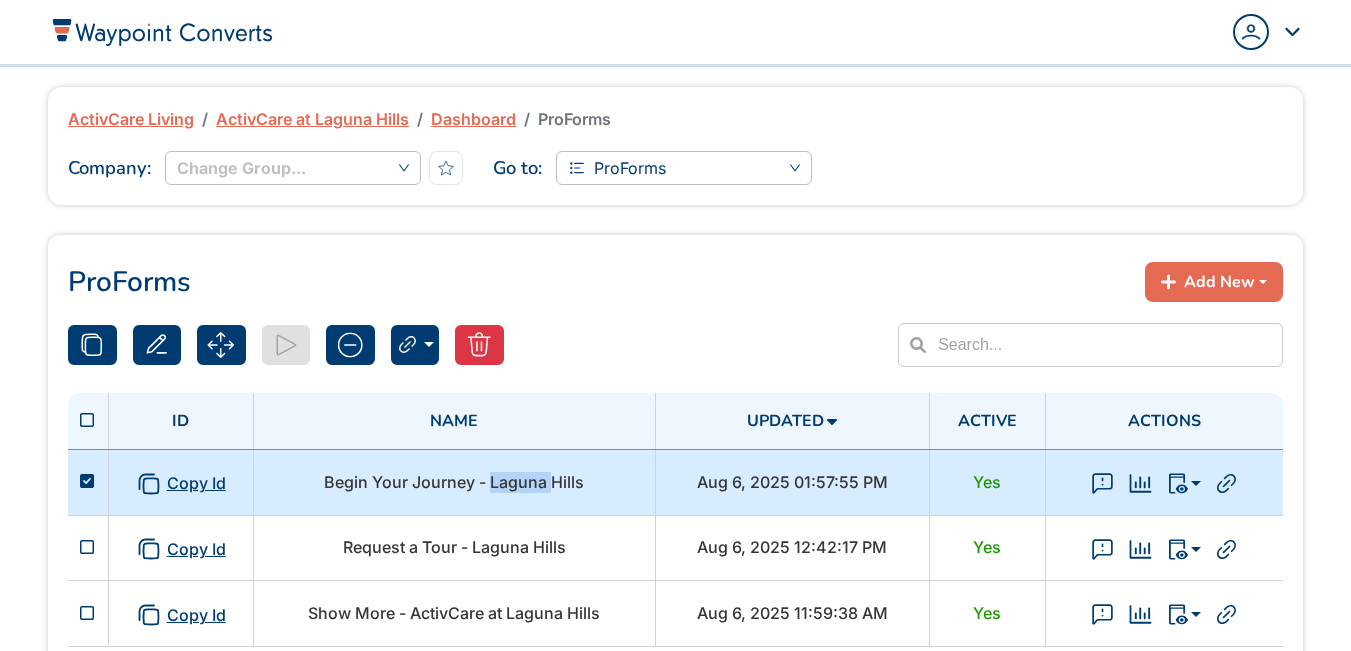 click on "Begin Your Journey - Laguna Hills" at bounding box center (454, 482) 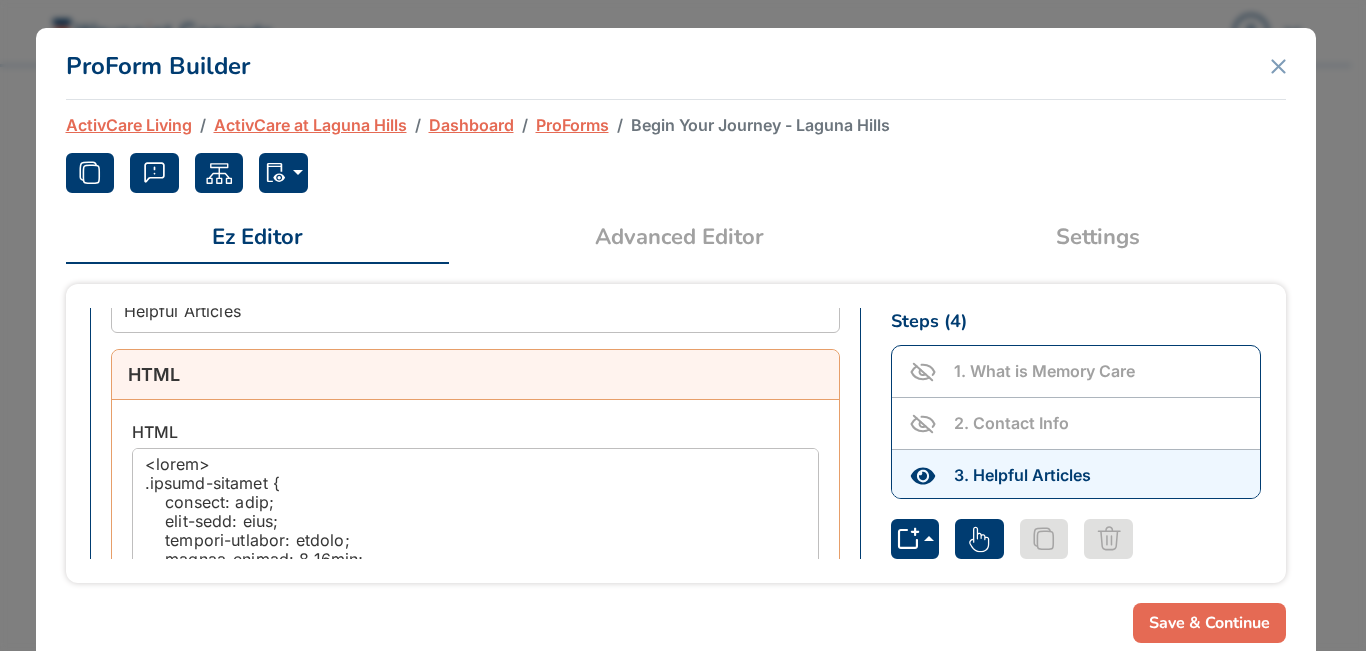 scroll, scrollTop: 400, scrollLeft: 0, axis: vertical 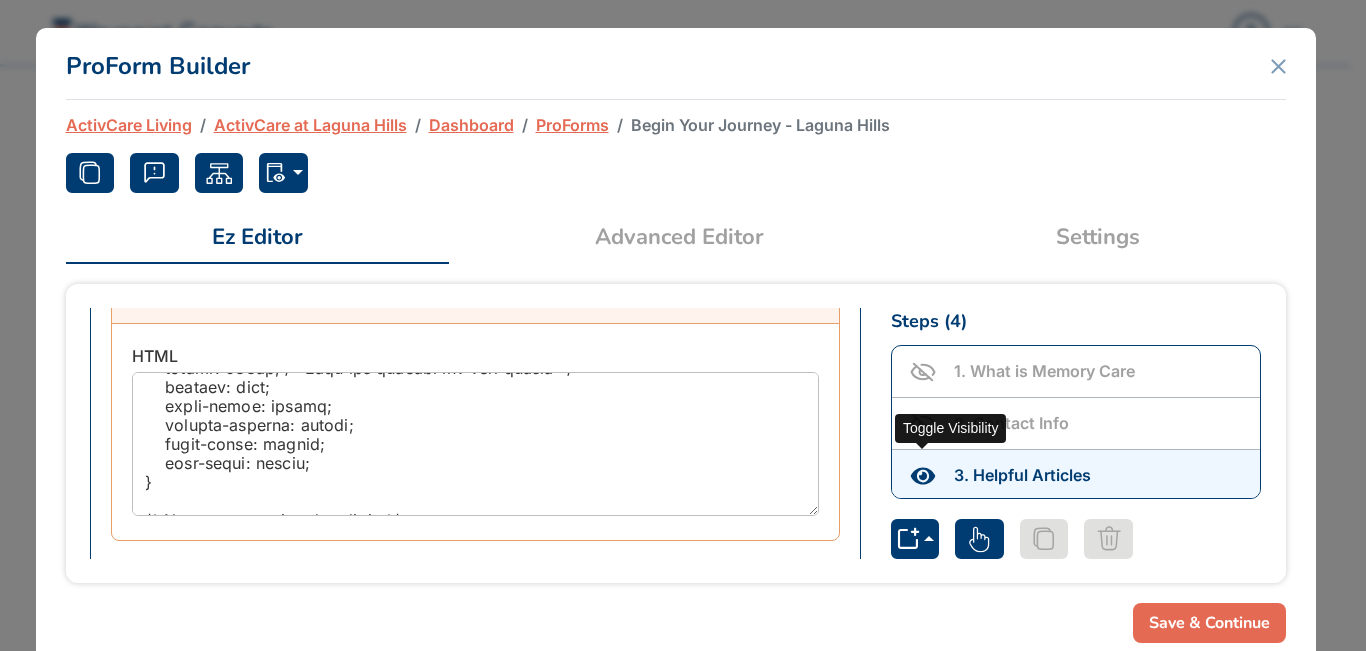 click 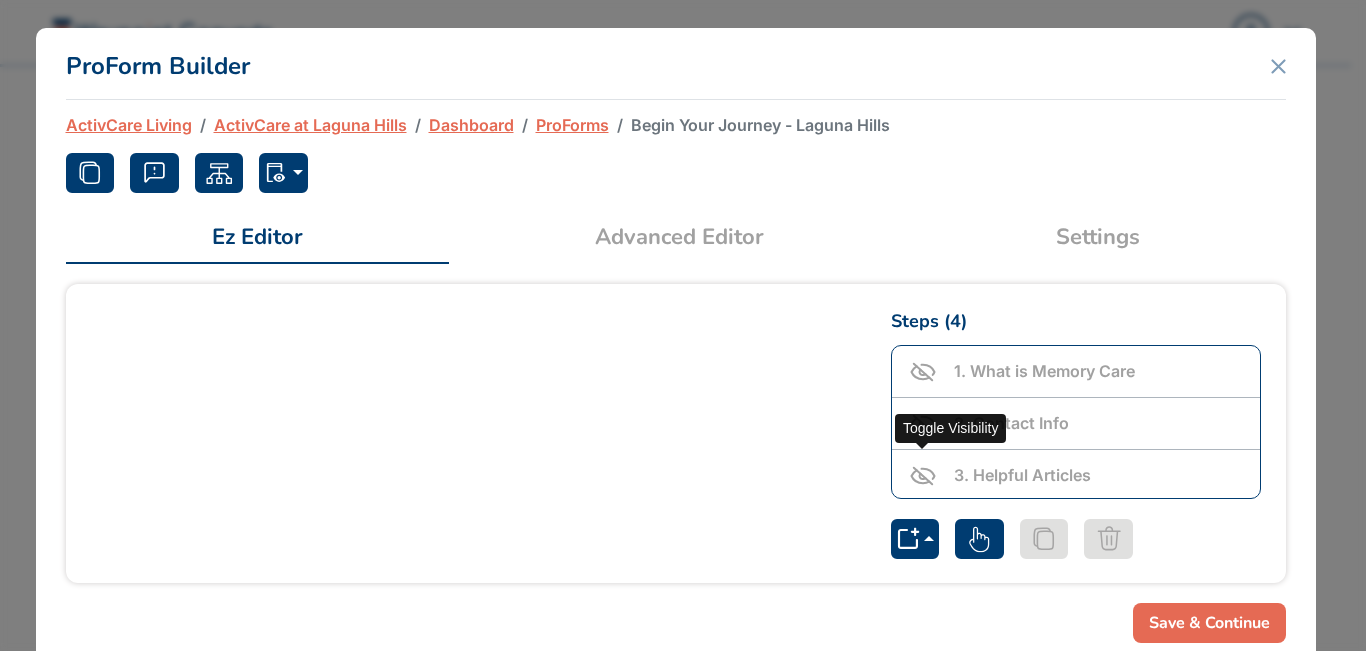 scroll, scrollTop: 0, scrollLeft: 0, axis: both 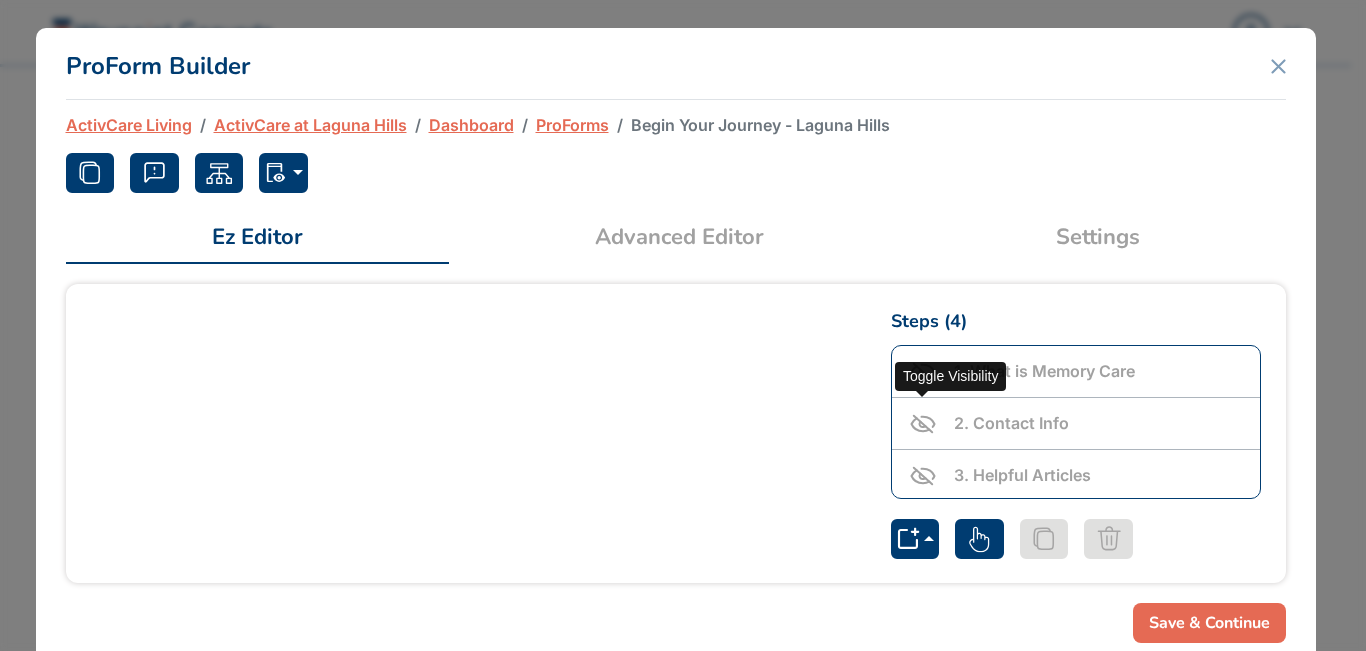 click 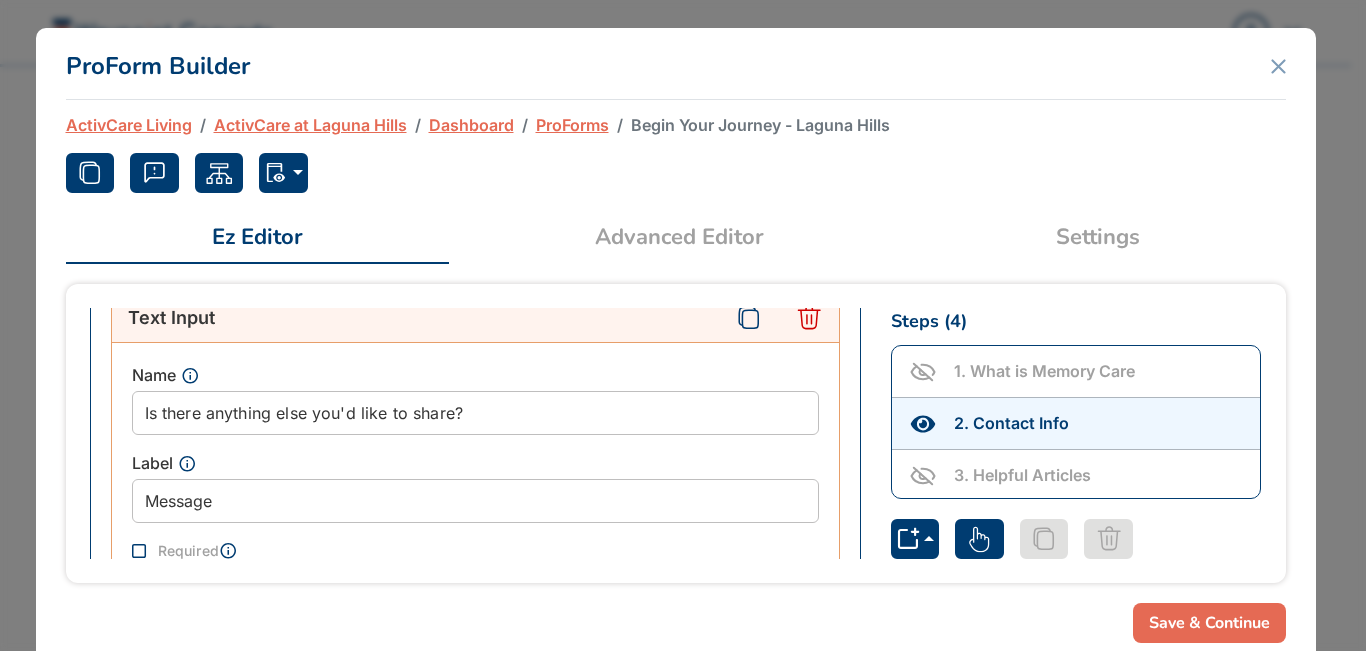 scroll, scrollTop: 1687, scrollLeft: 0, axis: vertical 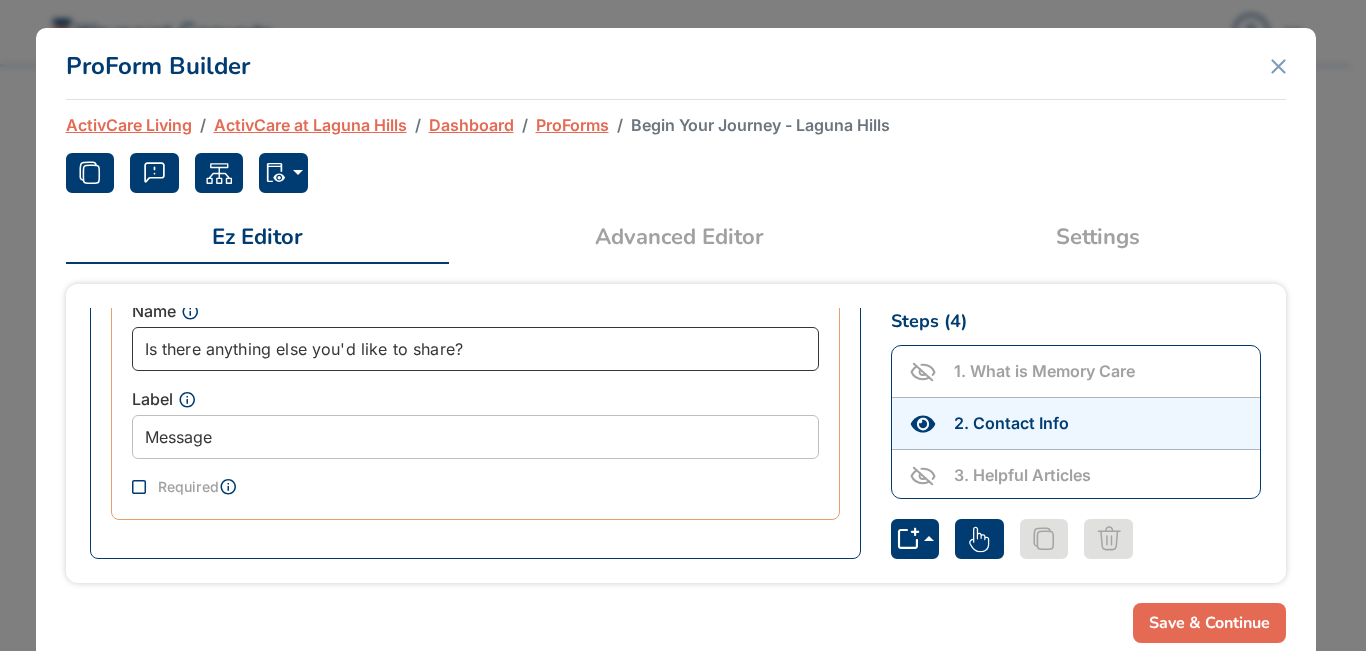 drag, startPoint x: 518, startPoint y: 347, endPoint x: 66, endPoint y: 344, distance: 452.00995 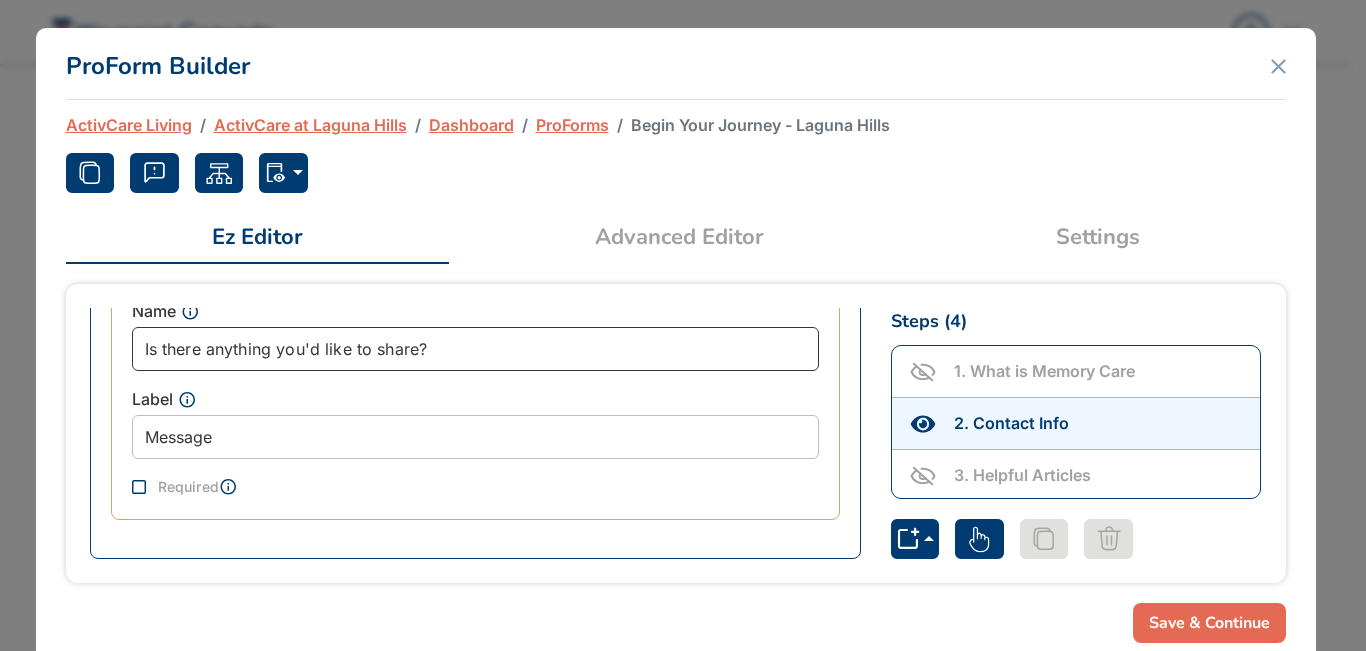 type on "Is there anything you'd like to share?" 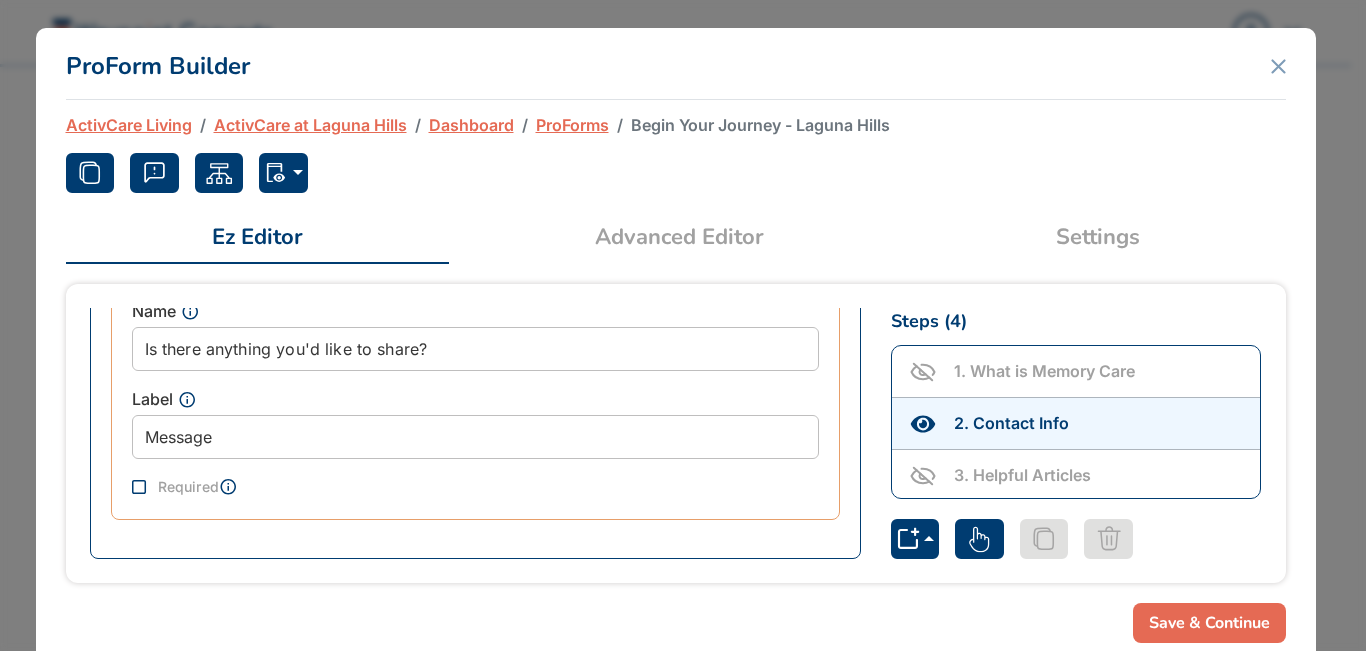 click on "Save & Continue" at bounding box center [1209, 623] 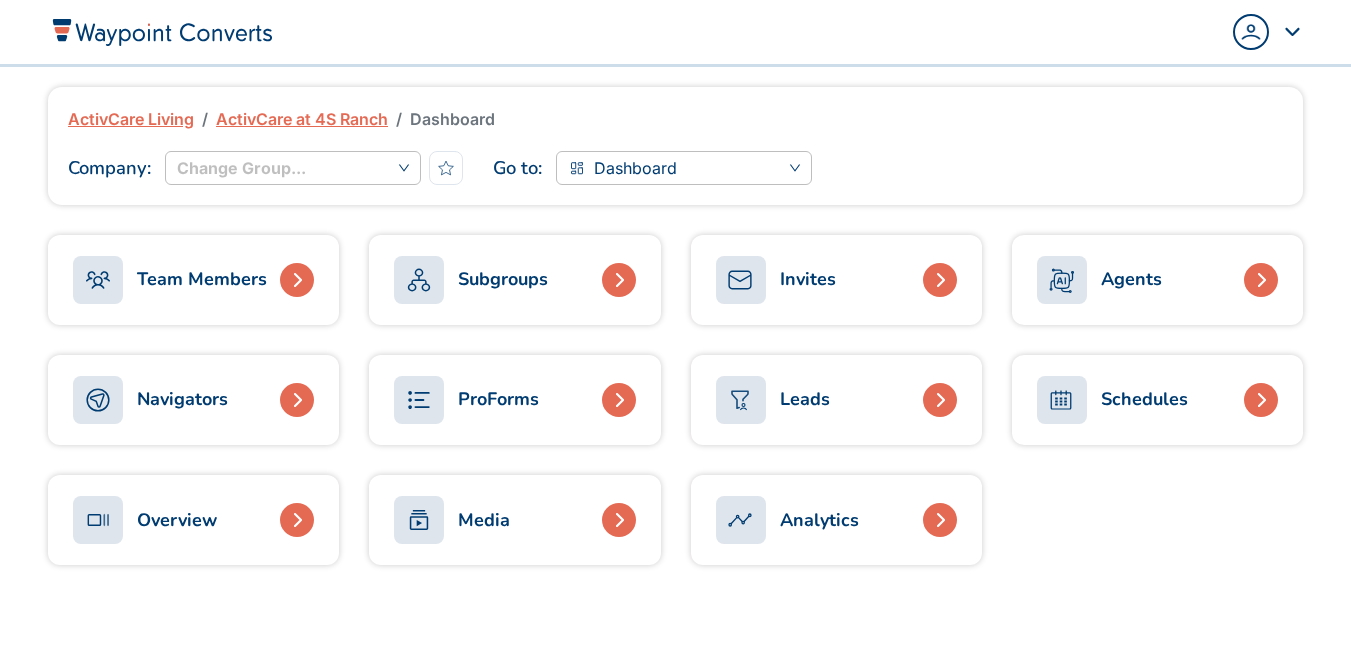 scroll, scrollTop: 0, scrollLeft: 0, axis: both 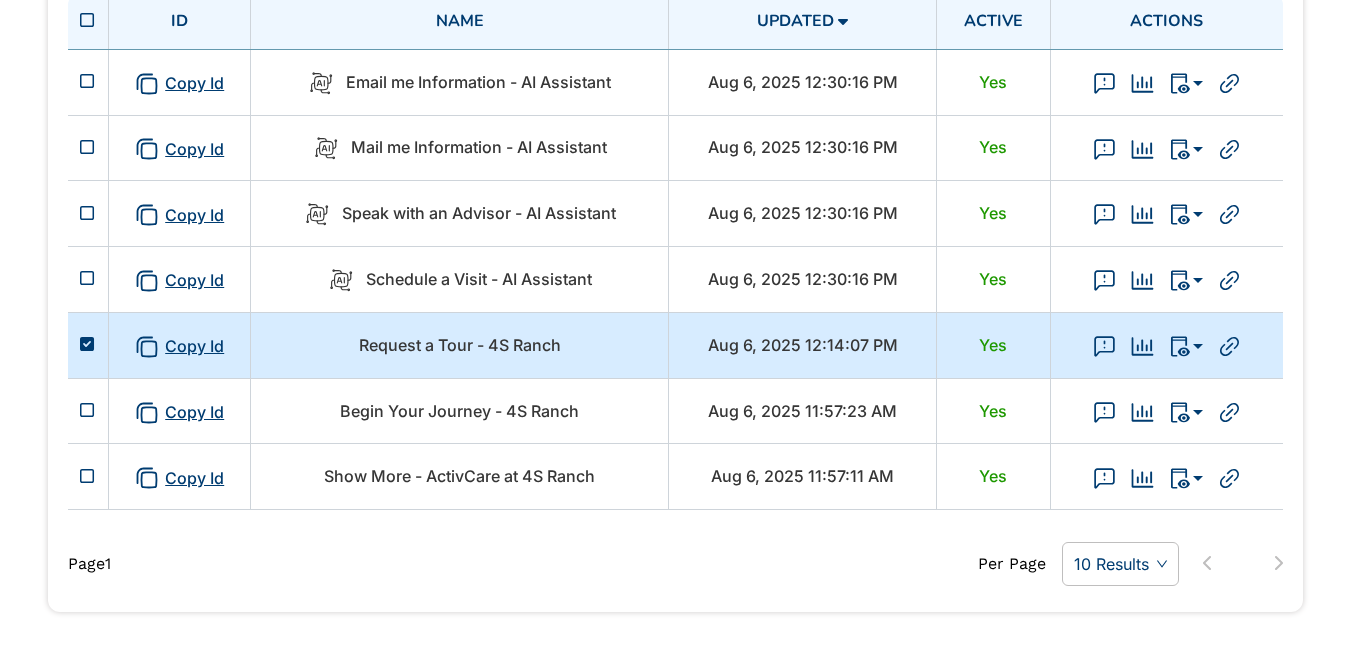 click on "Request a Tour - 4S Ranch" at bounding box center [460, 345] 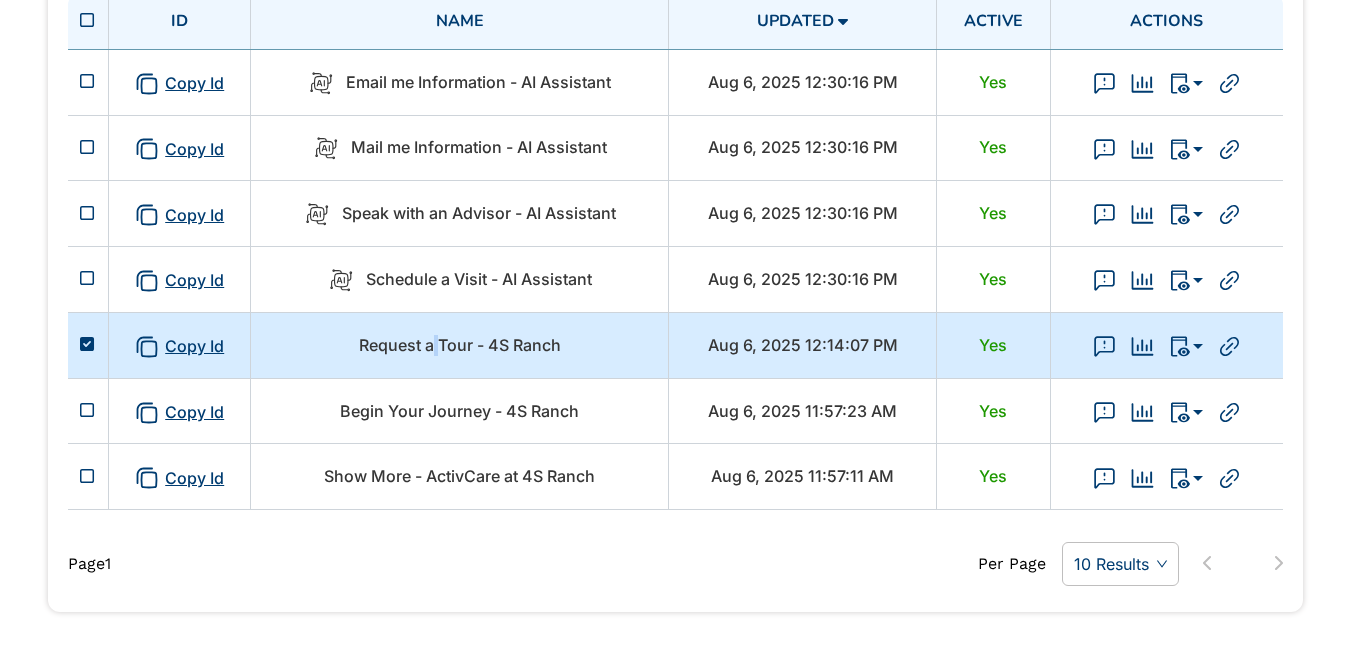 click on "Request a Tour - 4S Ranch" at bounding box center [460, 345] 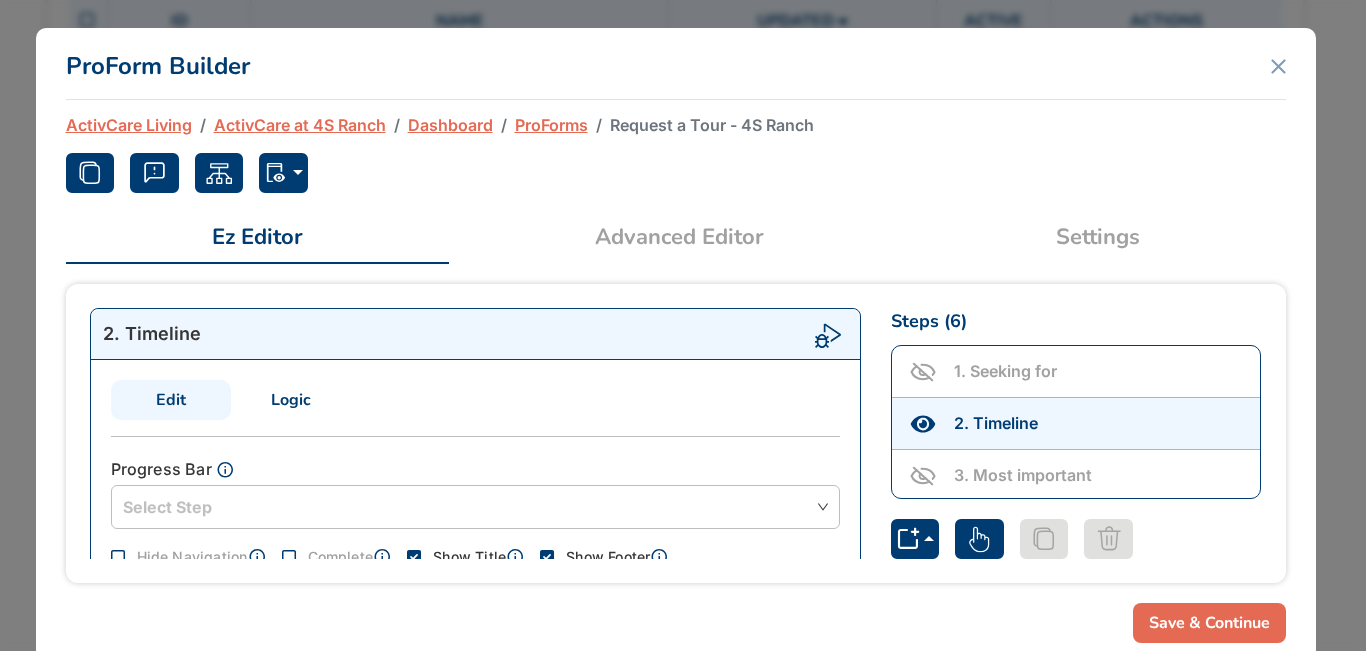 click on "ProForm Builder" at bounding box center [676, 64] 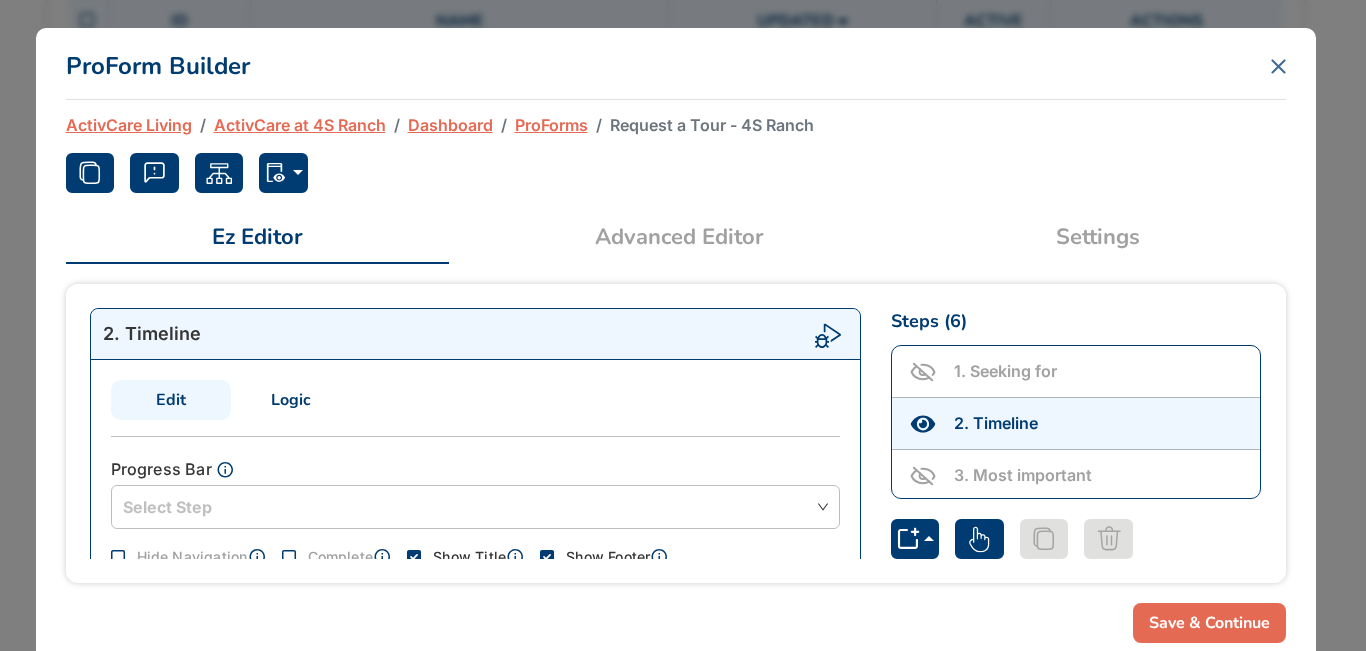 click 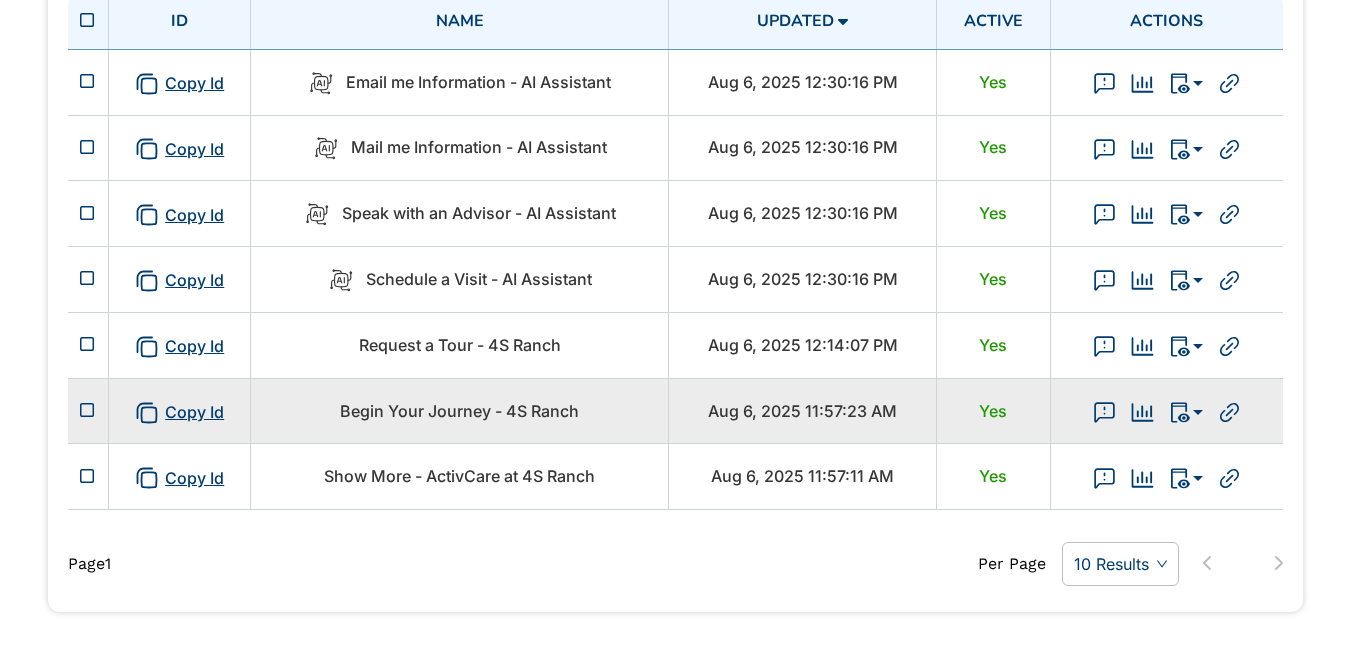 click on "Begin Your Journey - 4S Ranch" at bounding box center (460, 411) 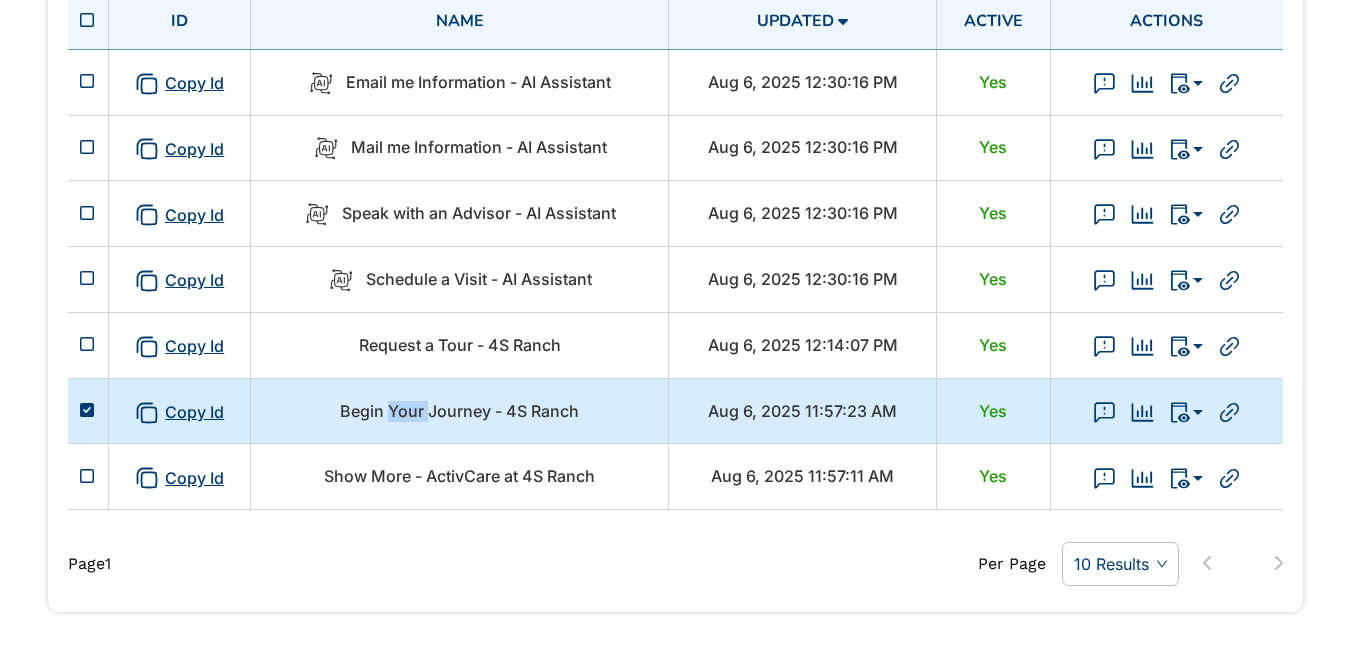 click on "Begin Your Journey - 4S Ranch" at bounding box center (460, 411) 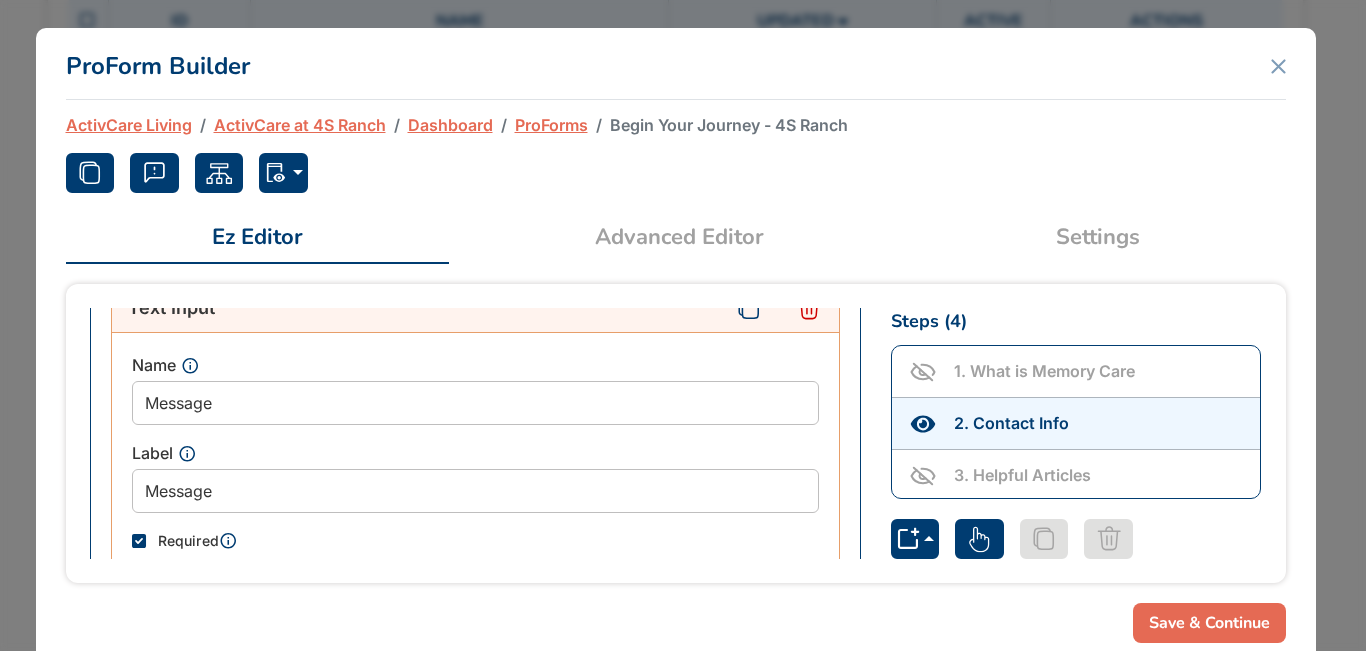 scroll, scrollTop: 1687, scrollLeft: 0, axis: vertical 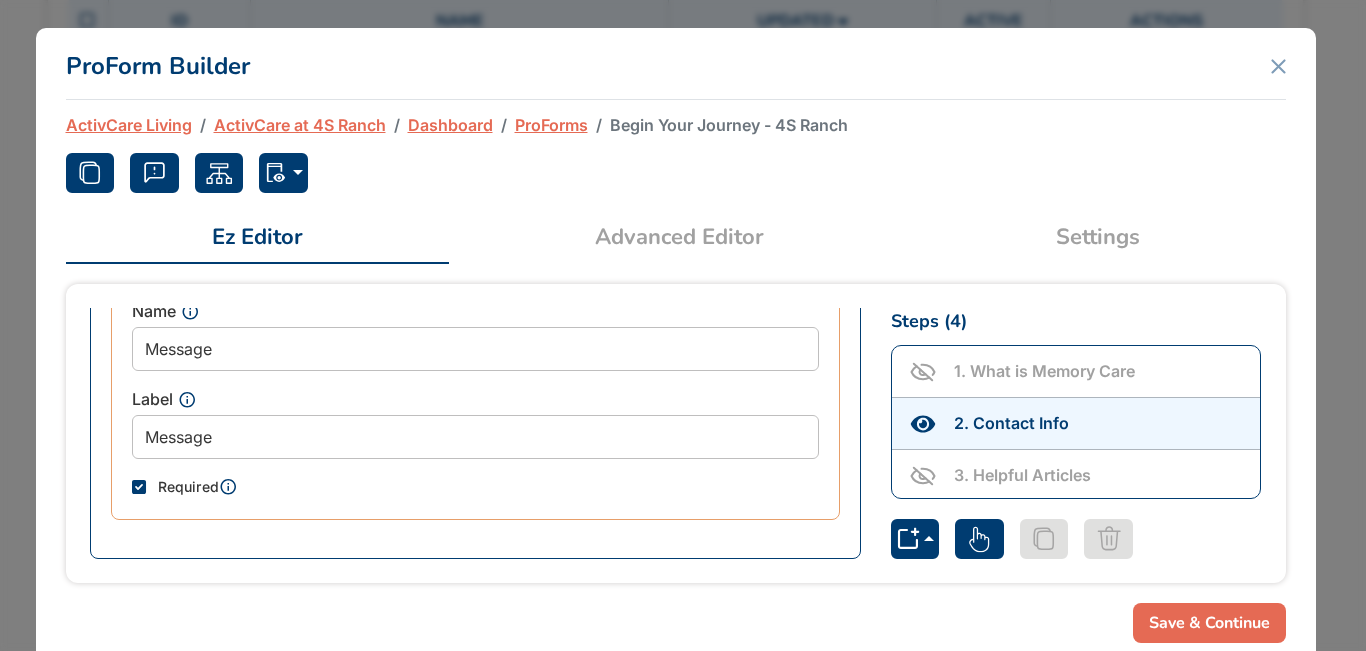 click on "Required" at bounding box center (189, 486) 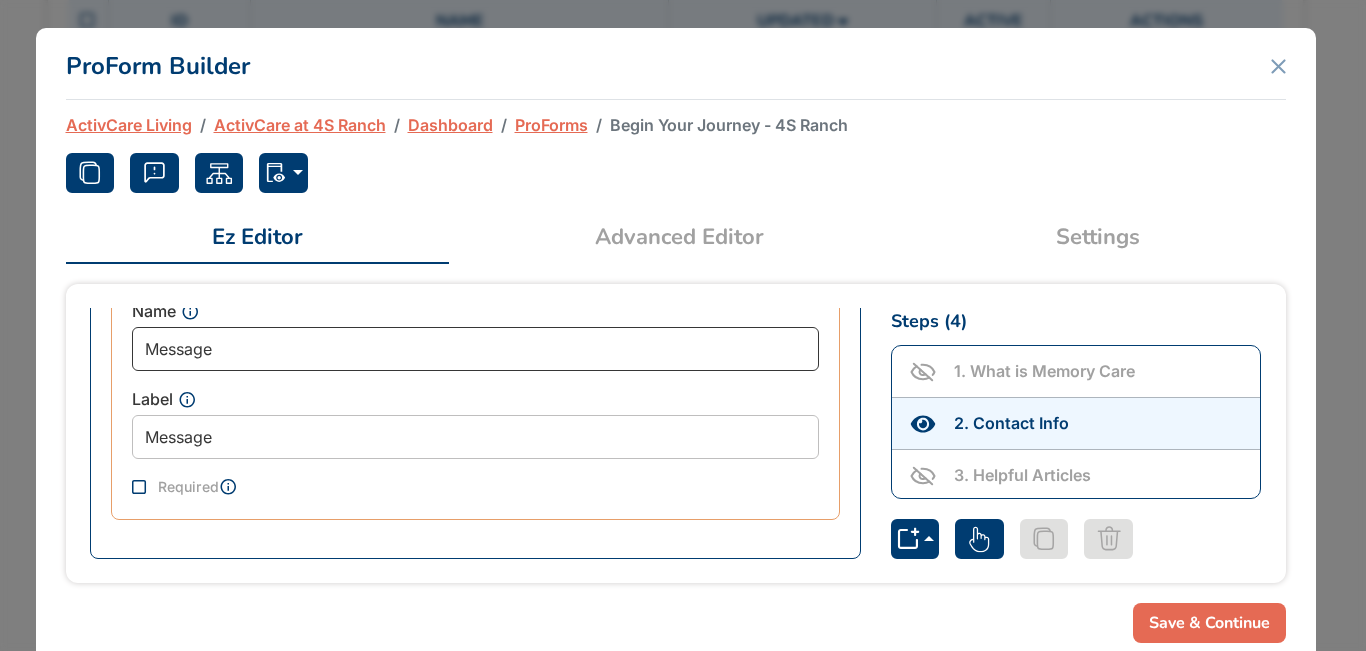 drag, startPoint x: 289, startPoint y: 339, endPoint x: 24, endPoint y: 344, distance: 265.04718 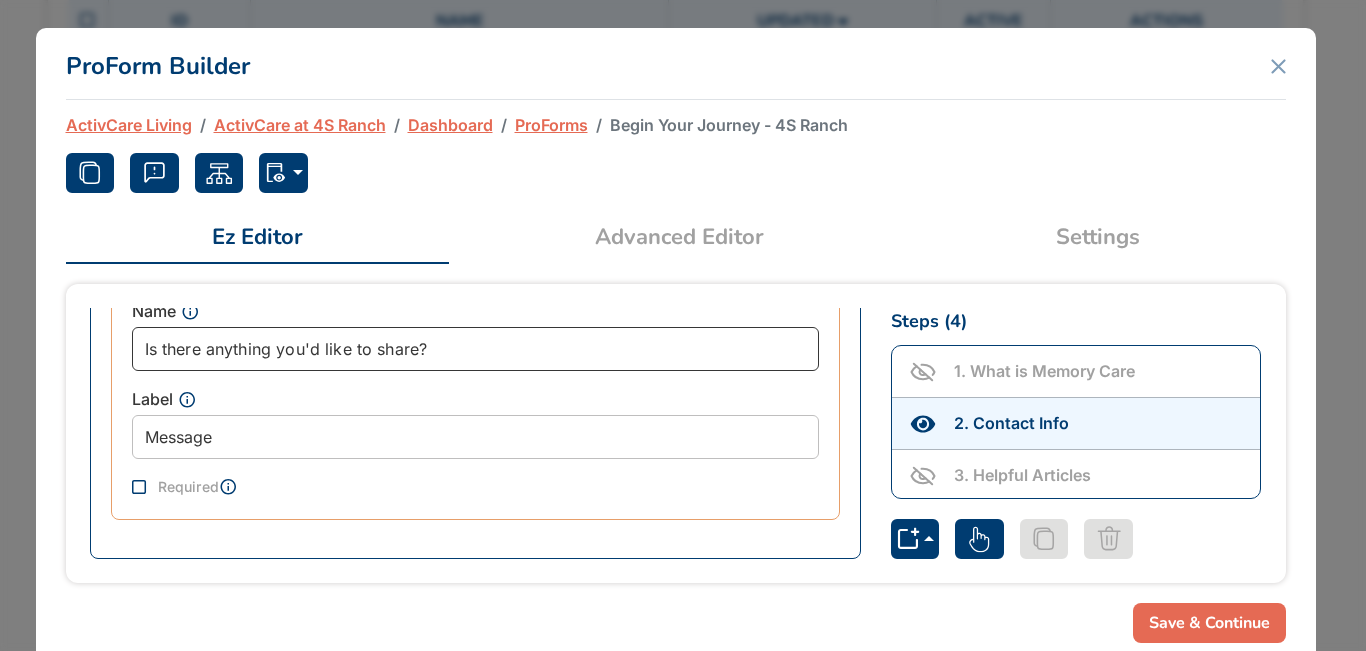type on "Is there anything you'd like to share?" 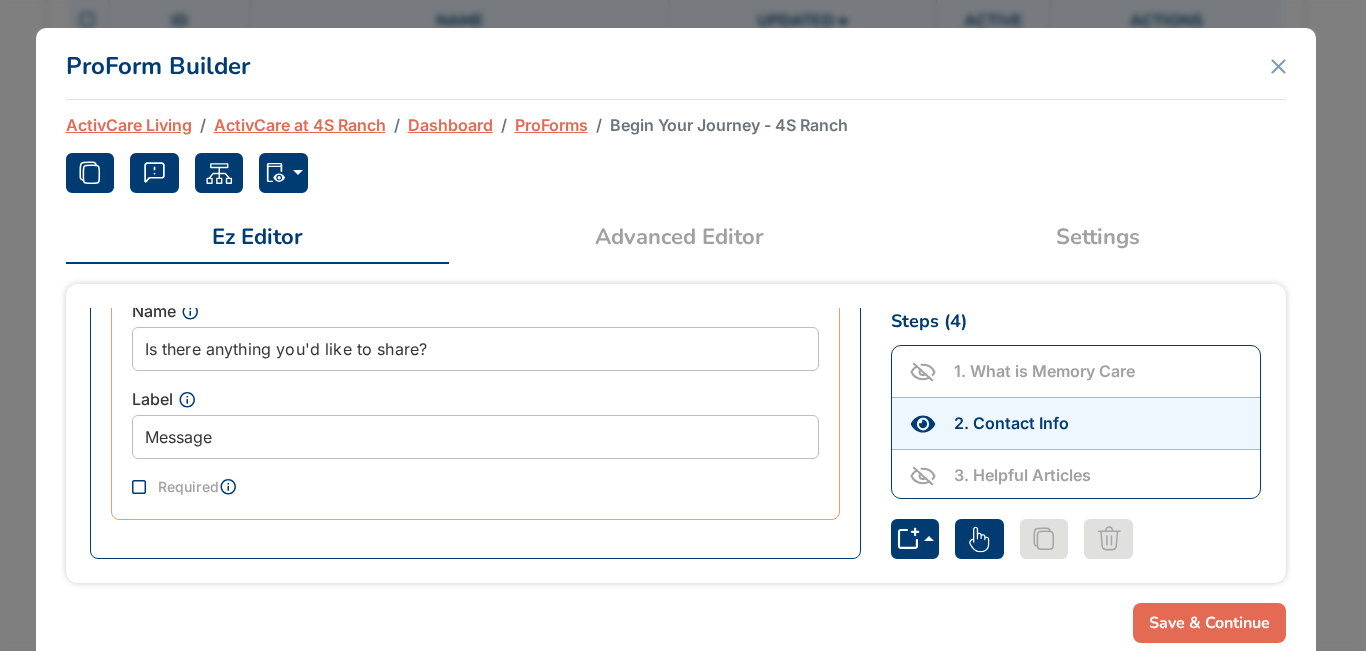 click on "Save & Continue" at bounding box center (1209, 623) 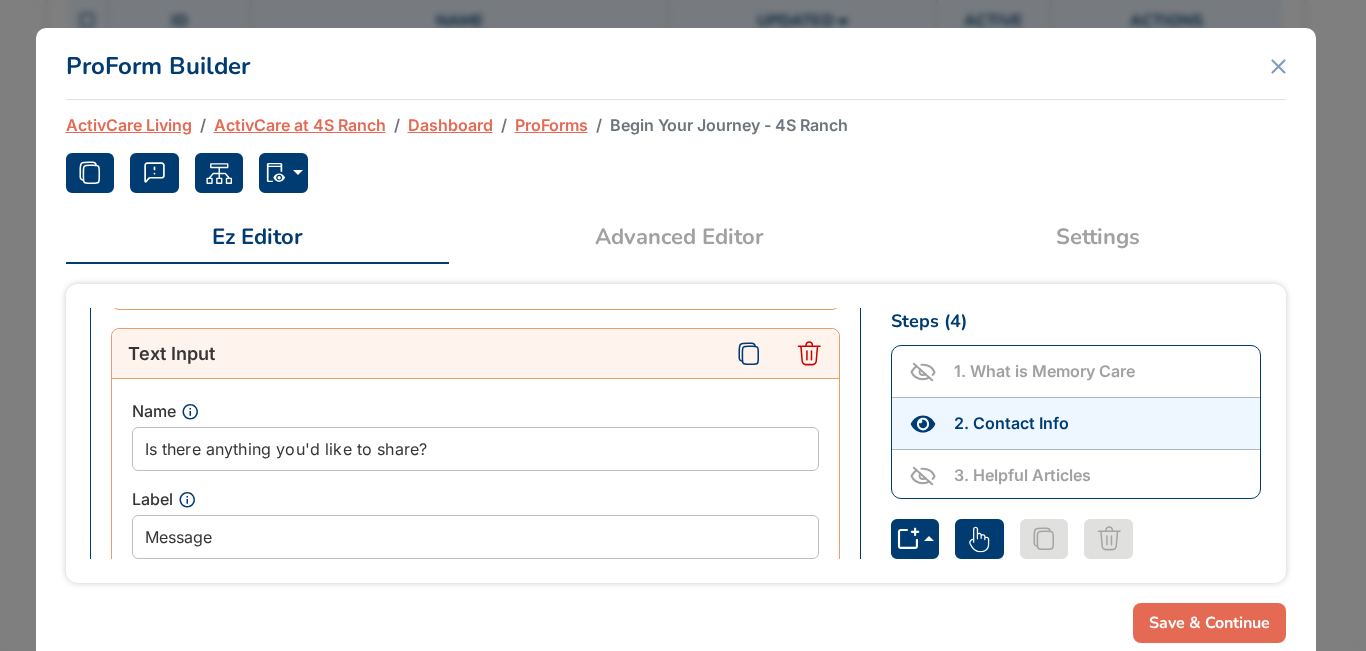 click on "ProForm Builder" at bounding box center (676, 64) 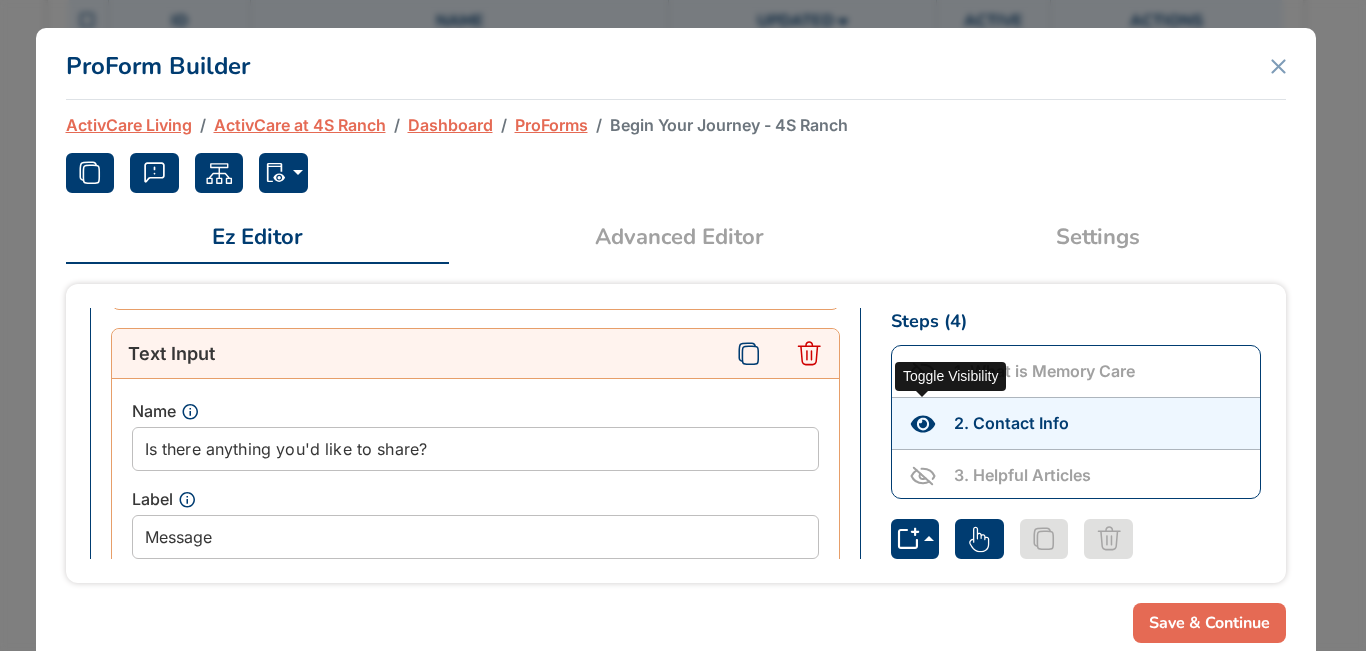 click 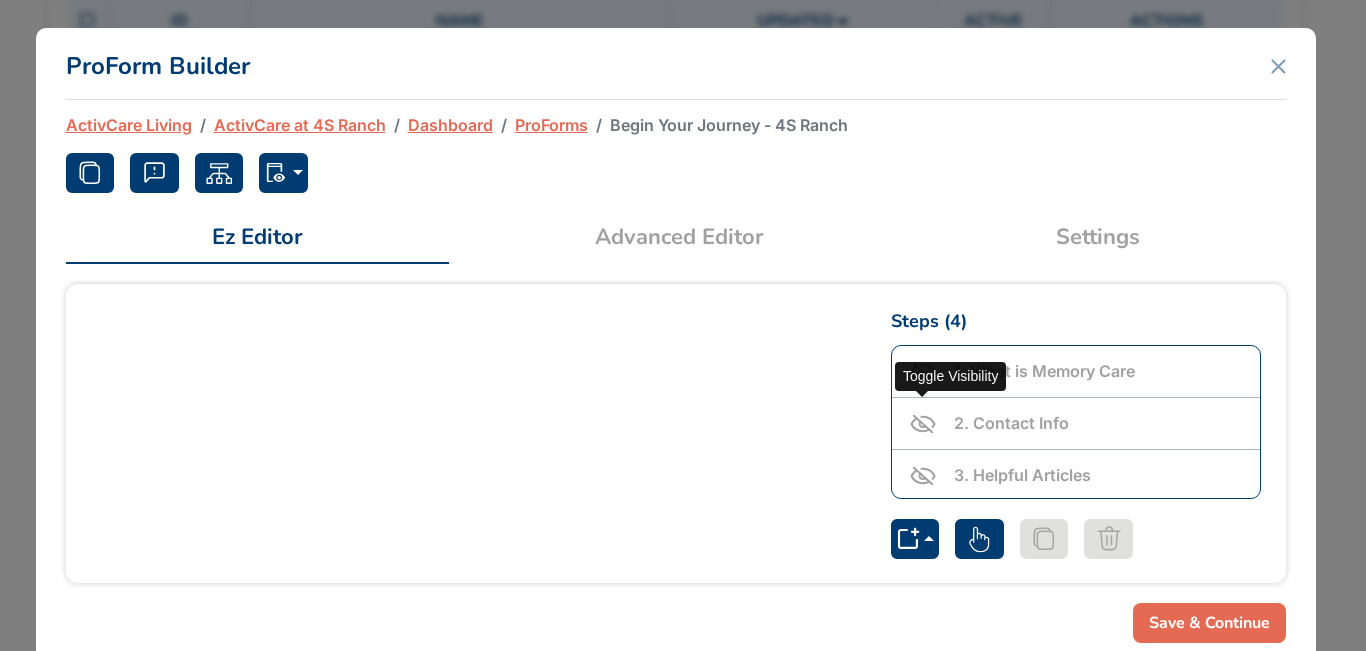 scroll, scrollTop: 0, scrollLeft: 0, axis: both 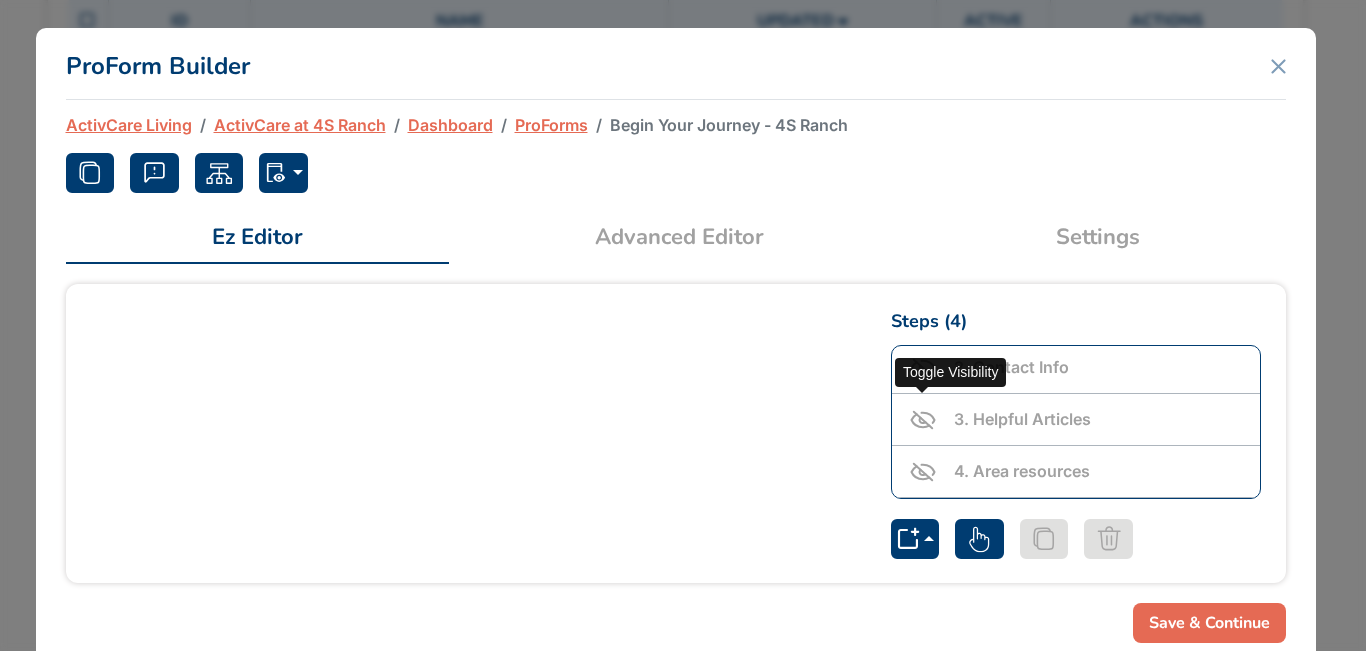 click 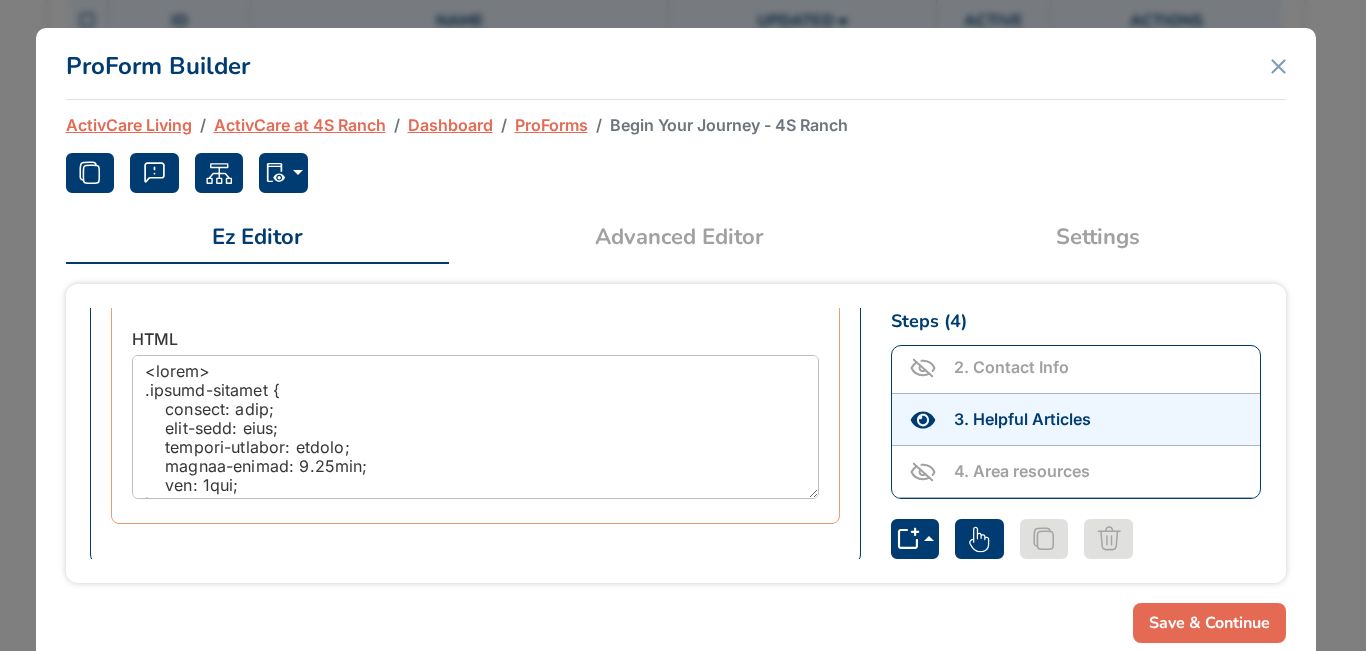 scroll, scrollTop: 421, scrollLeft: 0, axis: vertical 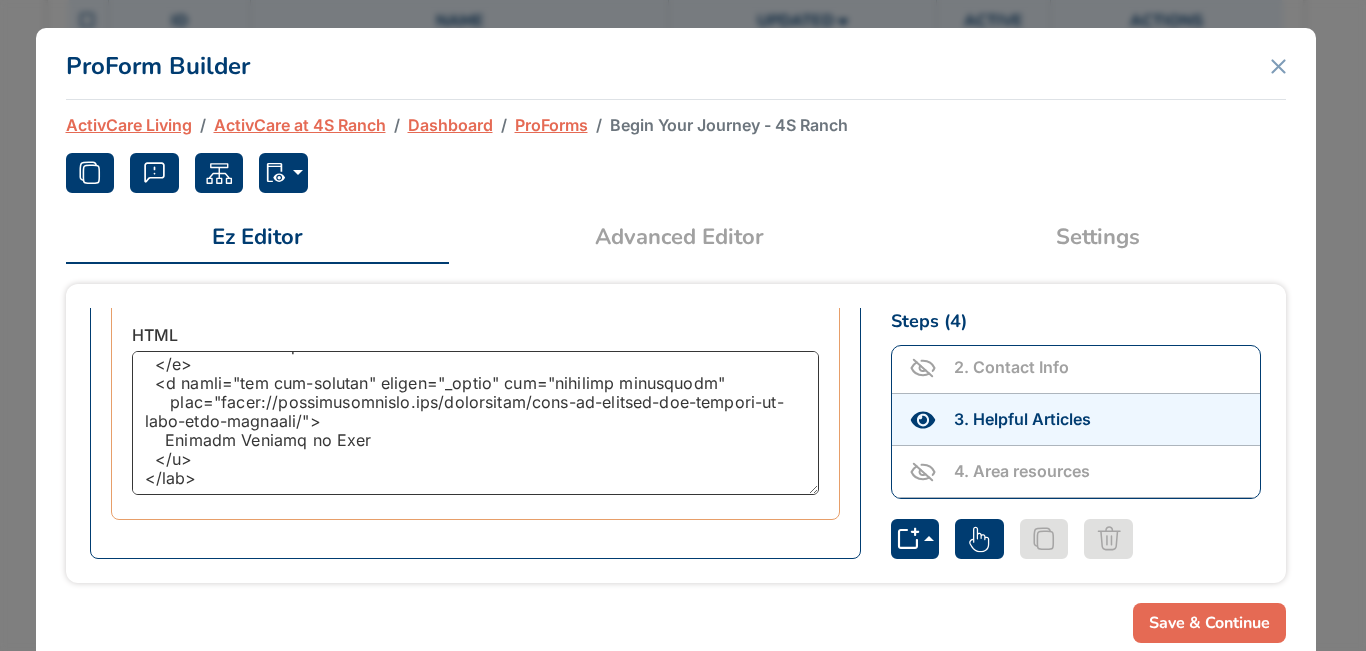 click at bounding box center [475, 423] 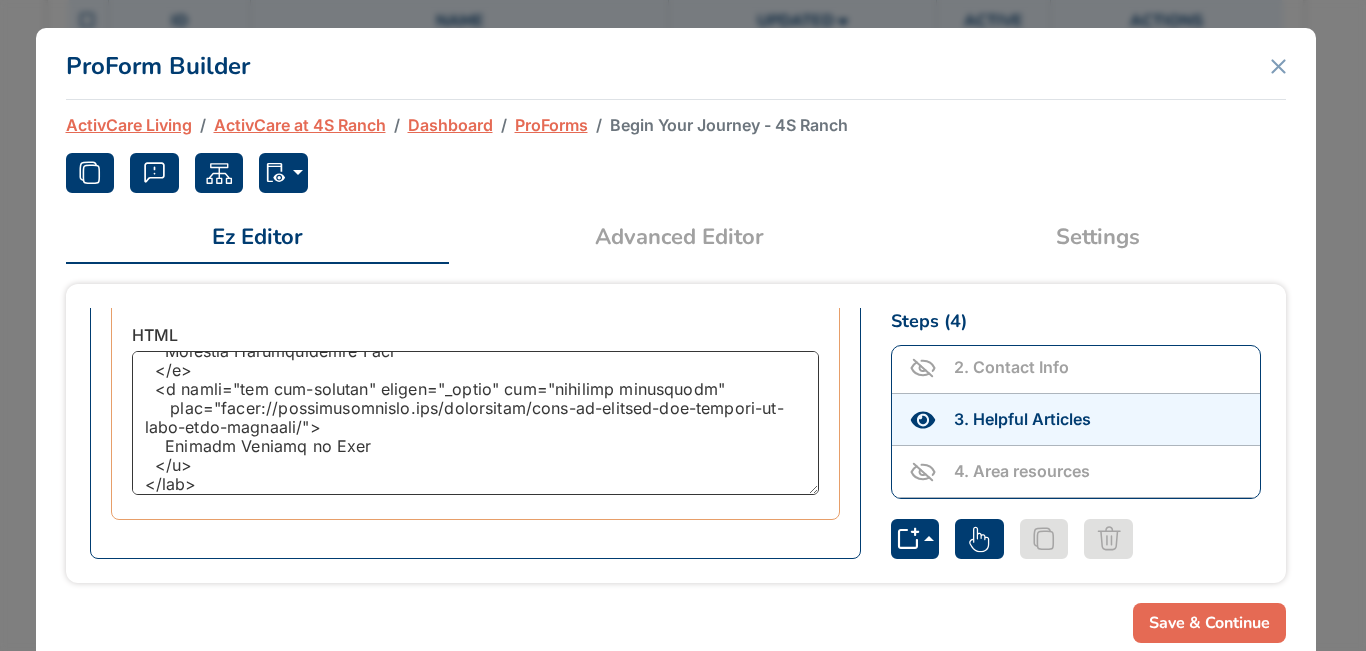 type on "<style>
.button-wrapper {
display: flex;
flex-wrap: wrap;
justify-content: center;
margin-bottom: 6.25rem;
gap: 1rem;
}
.button-wrapper .btn {
flex: 0 1 calc(25% - 1rem); /* 4 per row with spacing */
background-color: rgba(0, 72, 18, 1) !important;
color: #FFFFFF;
border: 3px solid #014812 !important;
border-radius: 5px;
font-style: normal;
font-weight: 400;
text-decoration: none;
text-align: center;
padding: 1rem;
height: 100px; /* Make all buttons the same height */
display: flex;
align-items: center;
justify-content: center;
white-space: normal;
text-align: center;
}
/* Responsive stack on mobile */
@media (max-width: 767px) {
.button-wrapper {
flex-direction: column;
align-items: center;
}
.button-wrapper .btn {
width: 90%;
flex: none;
height: auto; /* Allow height to adjust for smaller screens */
}
}
</style>
<div class="button-wrapper">
<a class="btn btn-pri..." 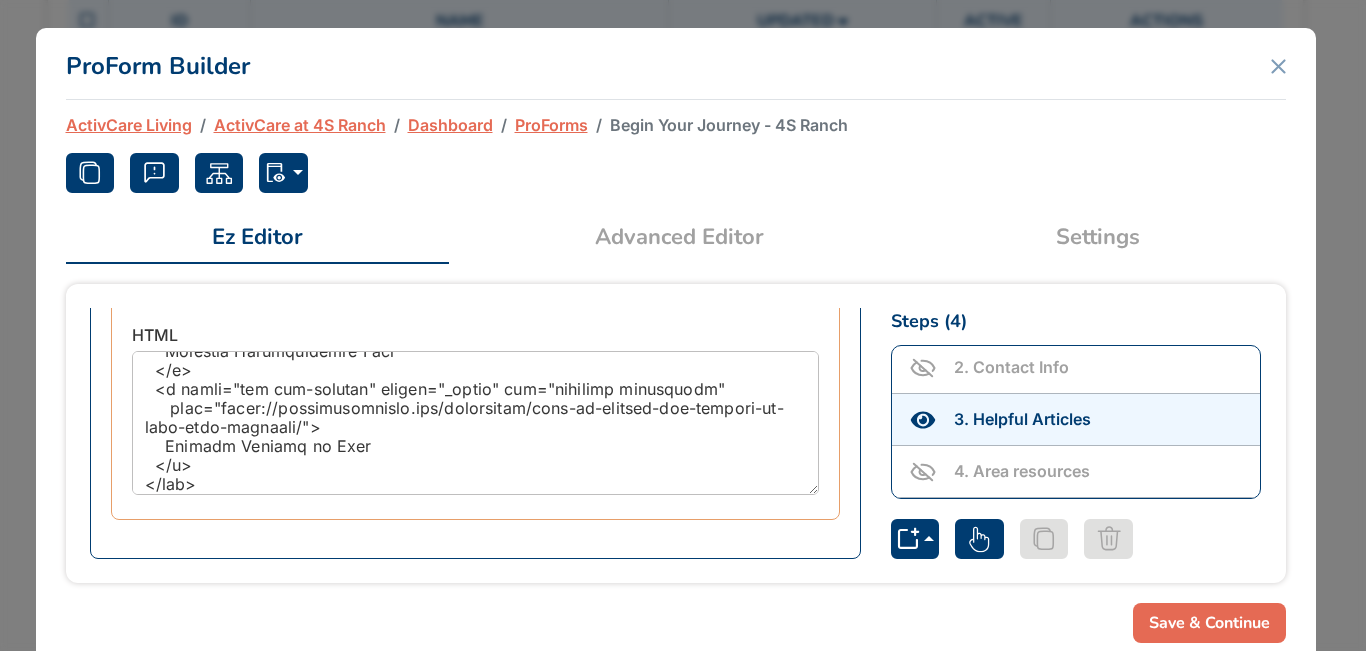 click on "Save & Continue" at bounding box center [1209, 623] 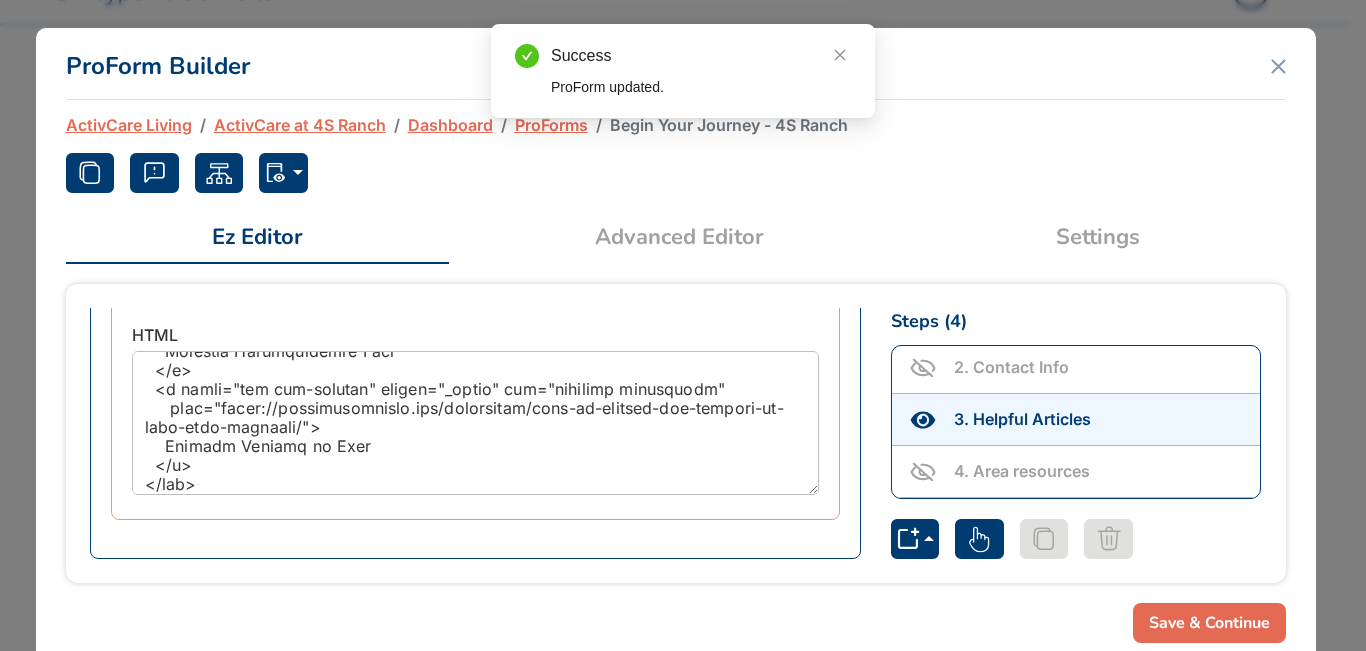 scroll, scrollTop: 400, scrollLeft: 0, axis: vertical 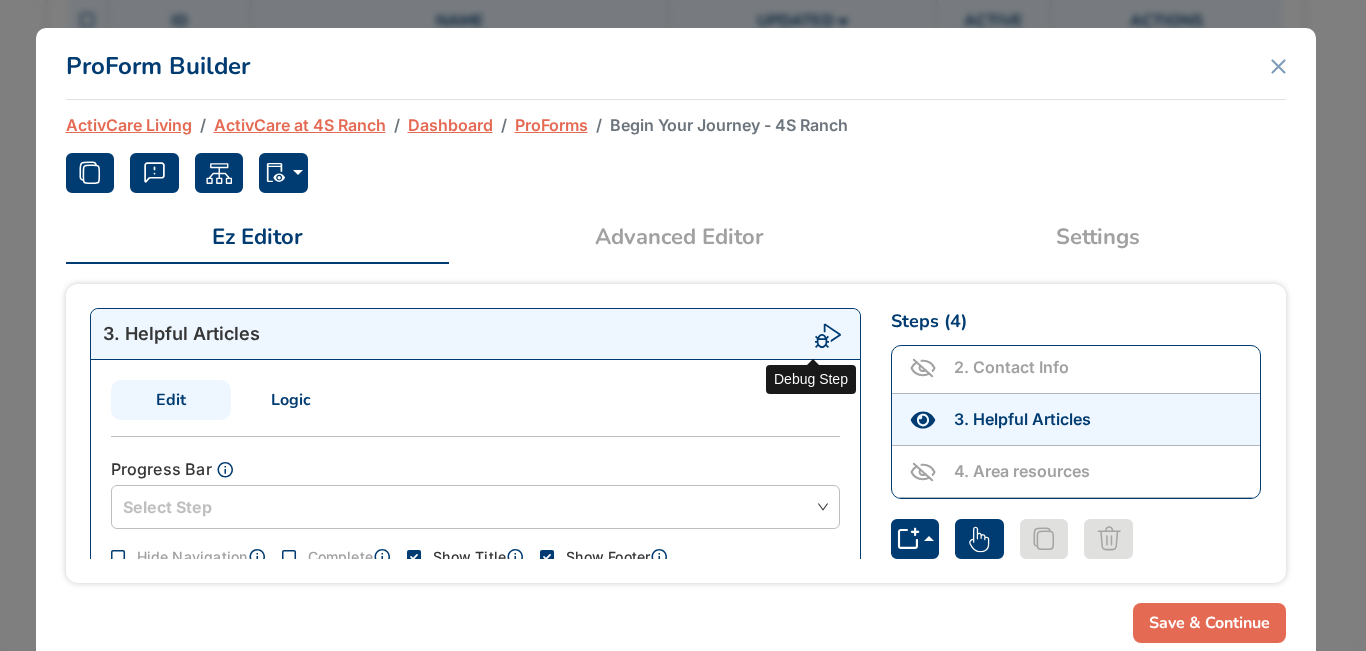 click 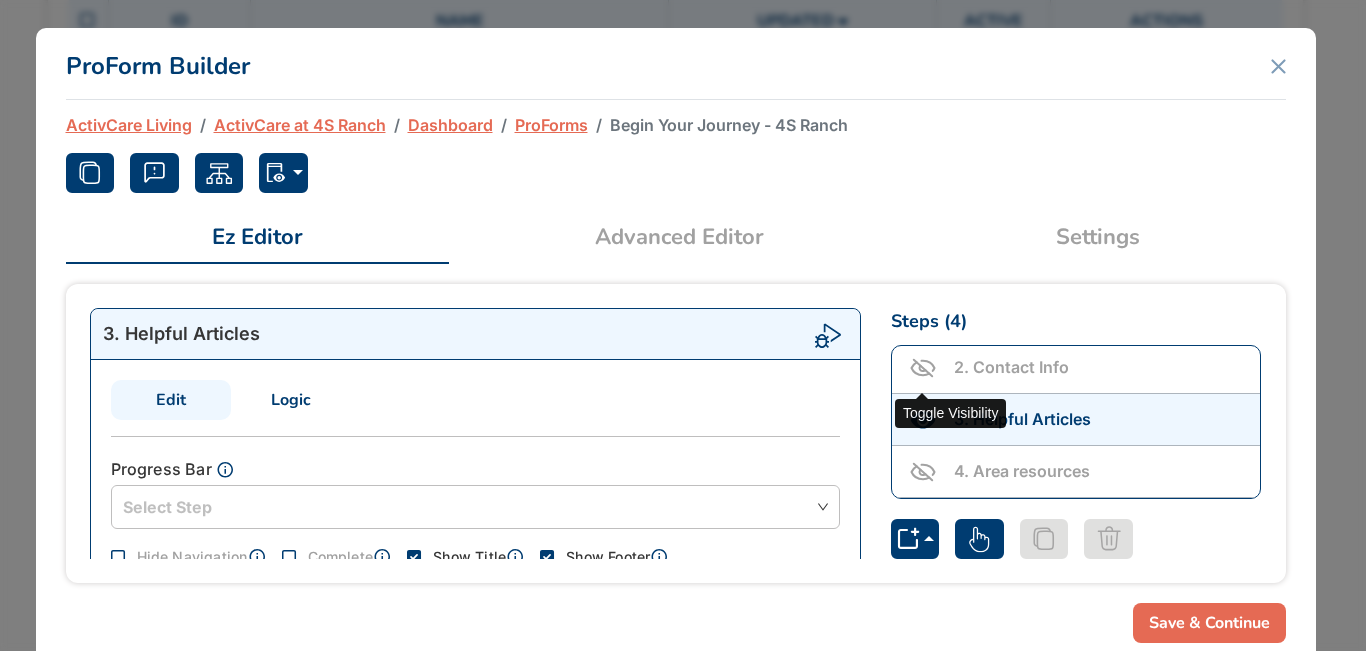 click 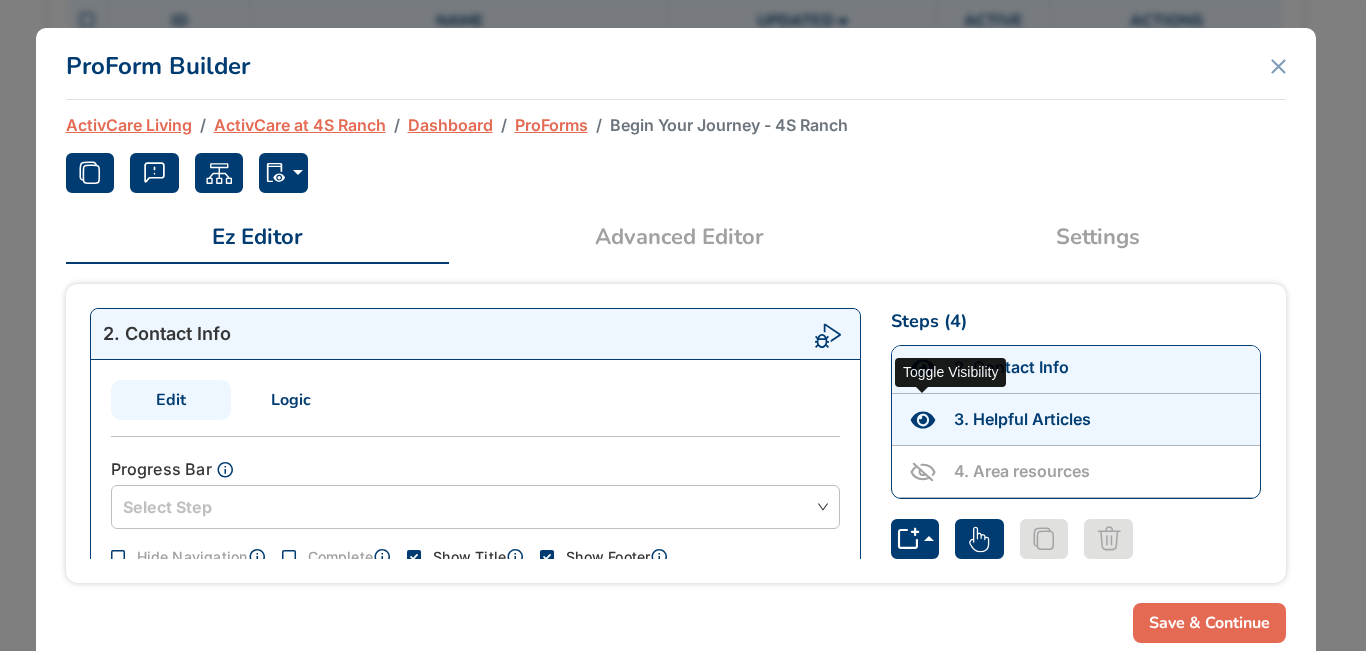 click 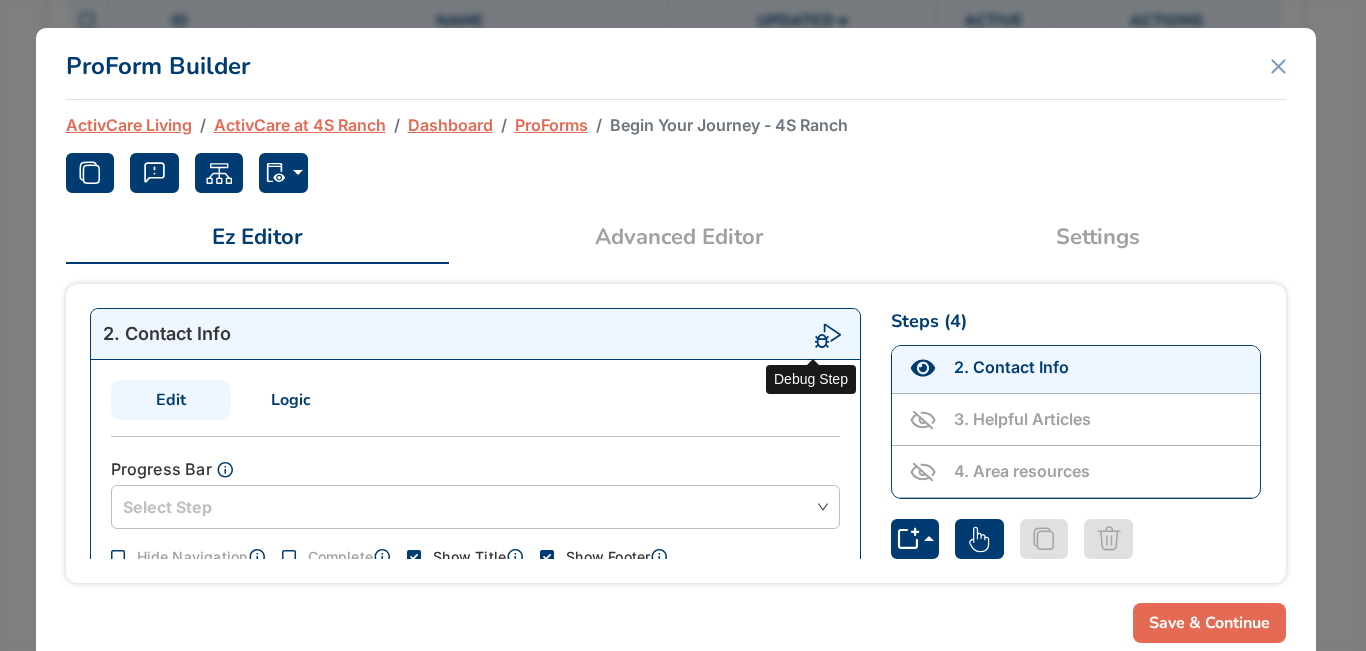 click at bounding box center [829, 334] 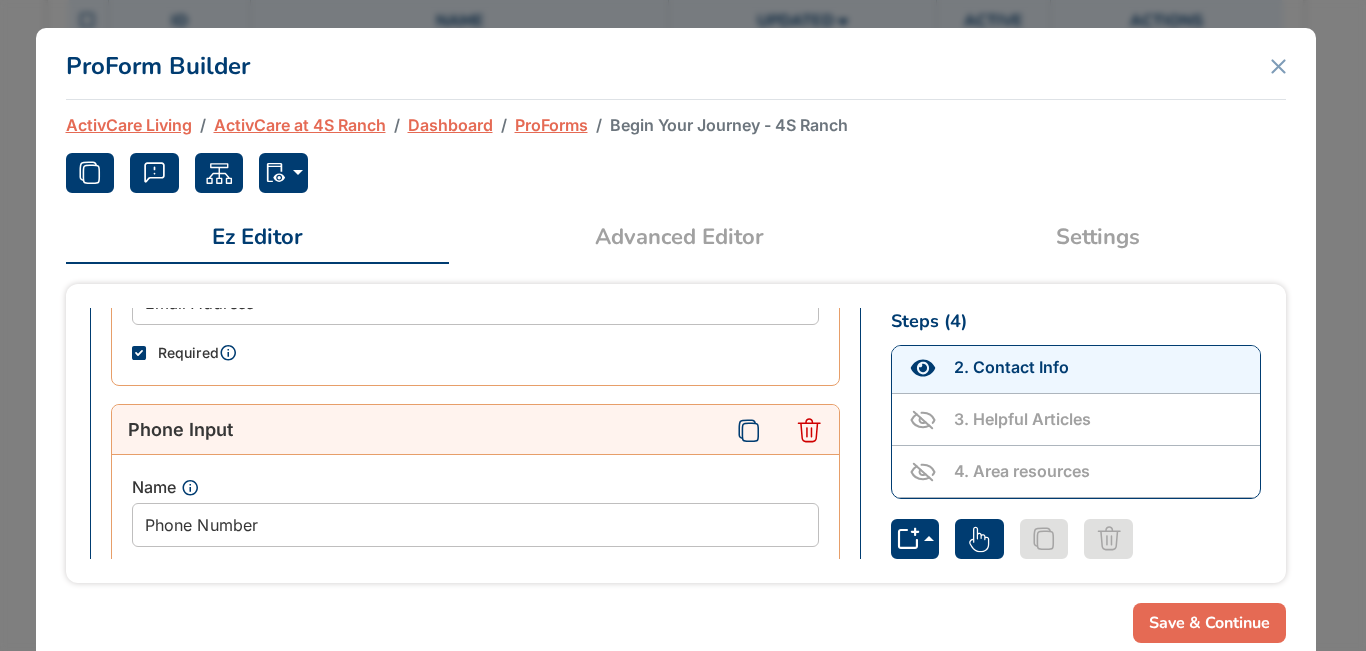 scroll, scrollTop: 1687, scrollLeft: 0, axis: vertical 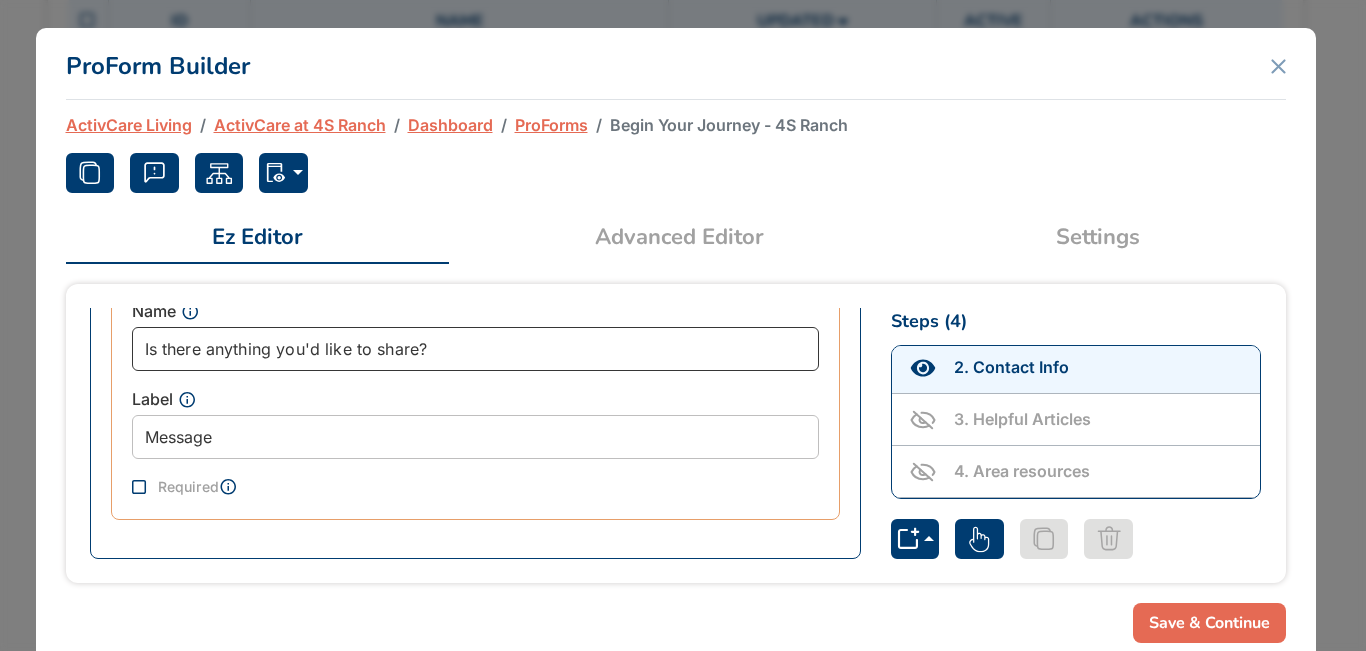 click on "Is there anything you'd like to share?" at bounding box center (475, 349) 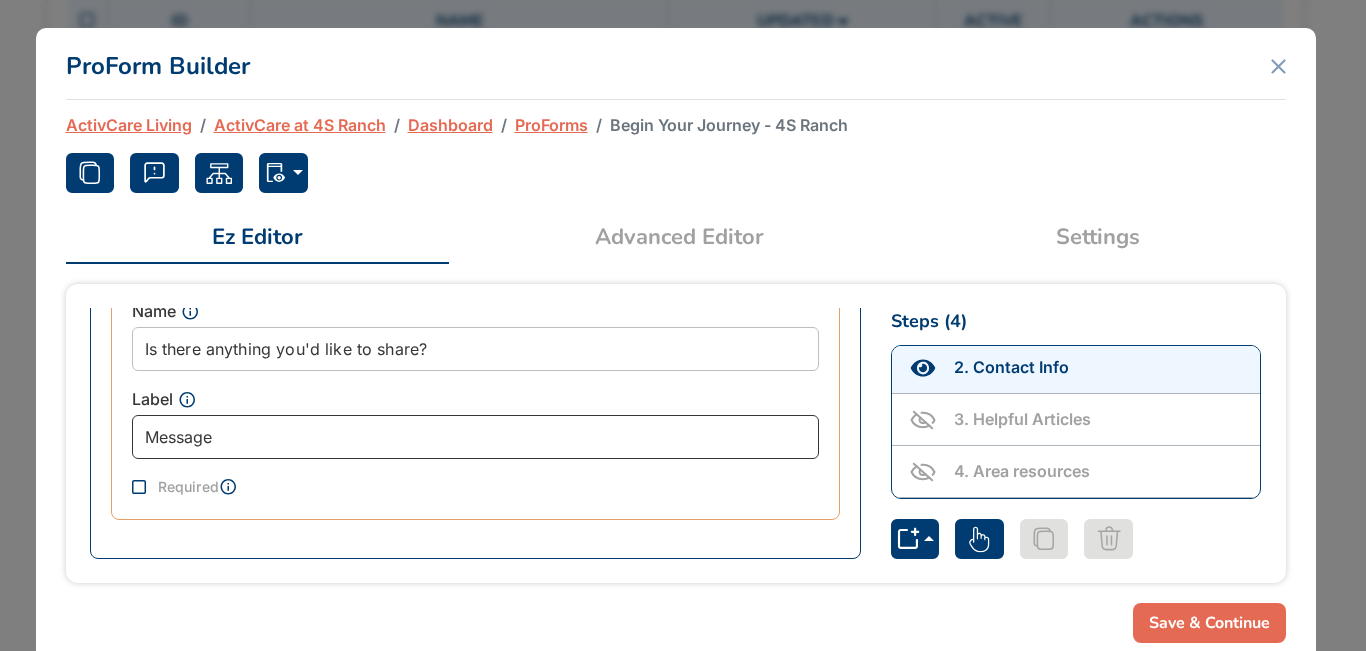 drag, startPoint x: 440, startPoint y: 448, endPoint x: 0, endPoint y: 408, distance: 441.81445 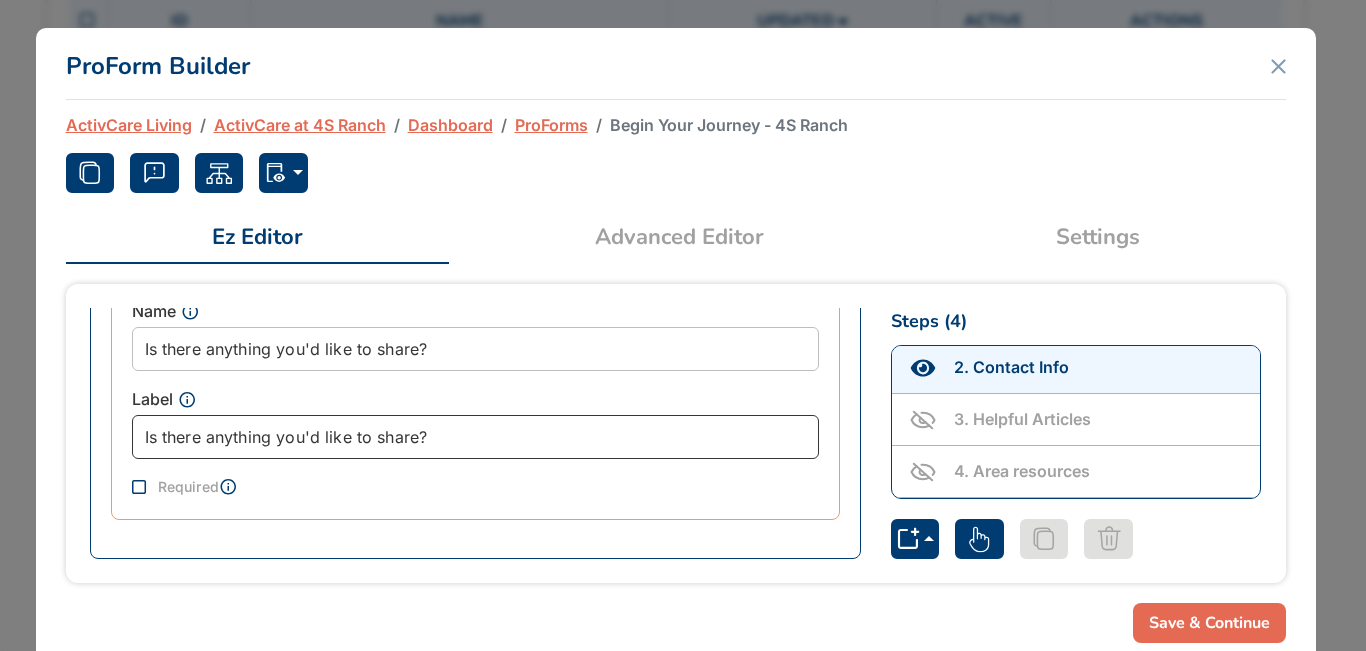 type on "Is there anything you'd like to share?" 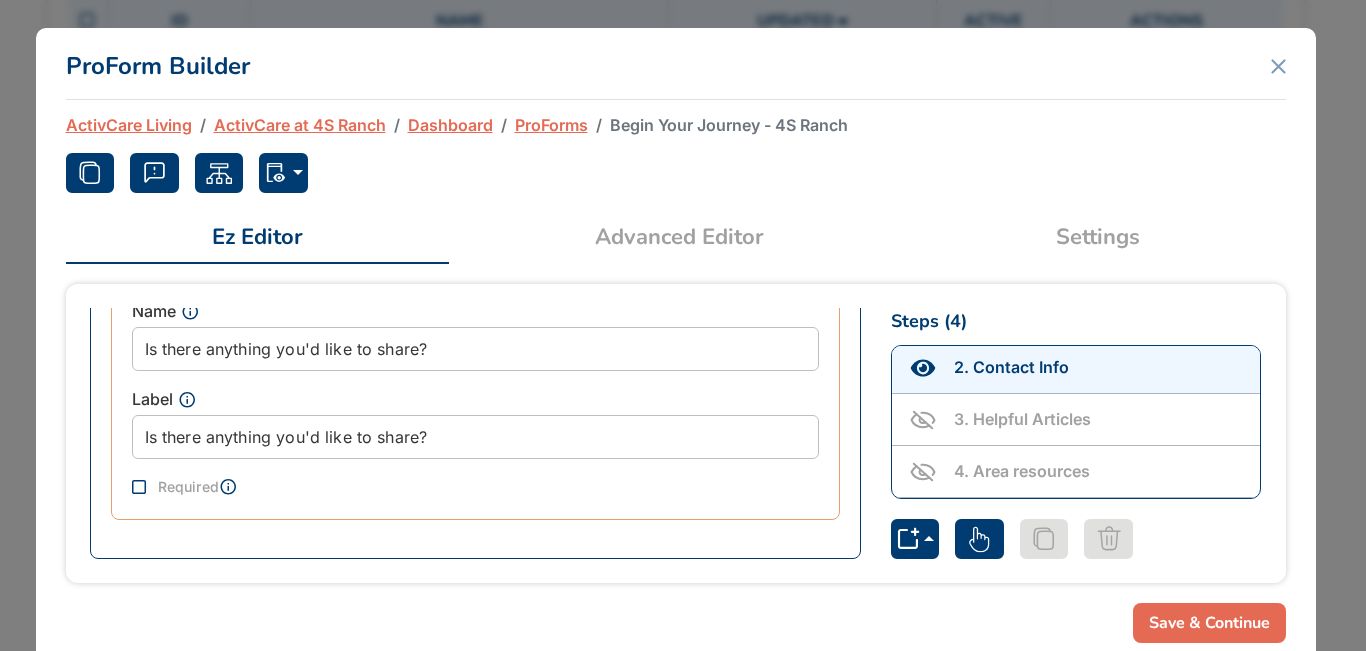 click on "Save & Continue" at bounding box center [1209, 623] 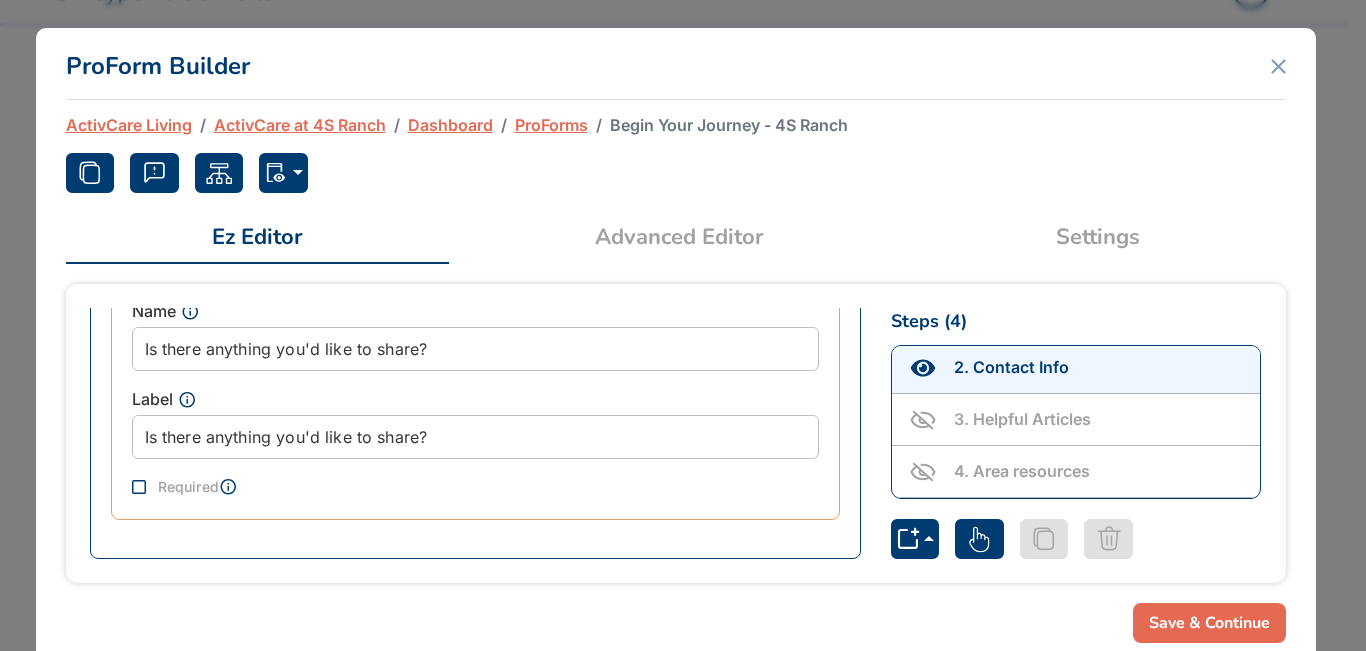 scroll, scrollTop: 400, scrollLeft: 0, axis: vertical 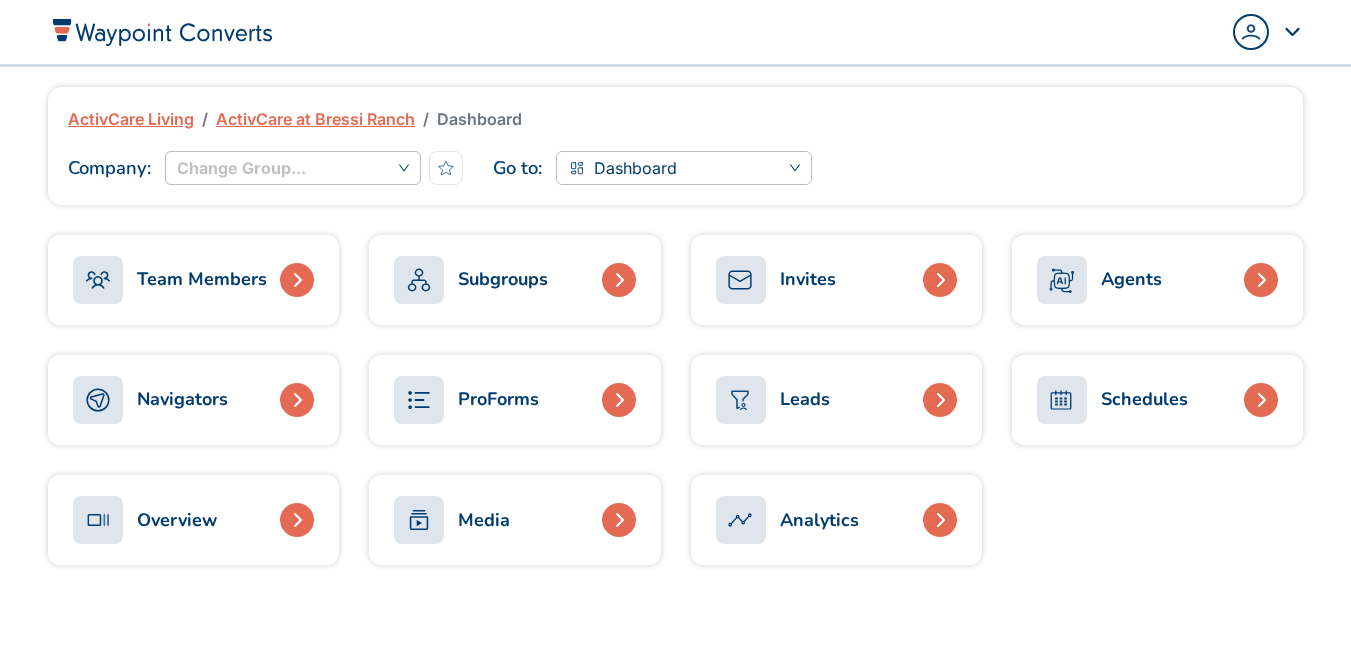 click on "ProForms" at bounding box center (498, 399) 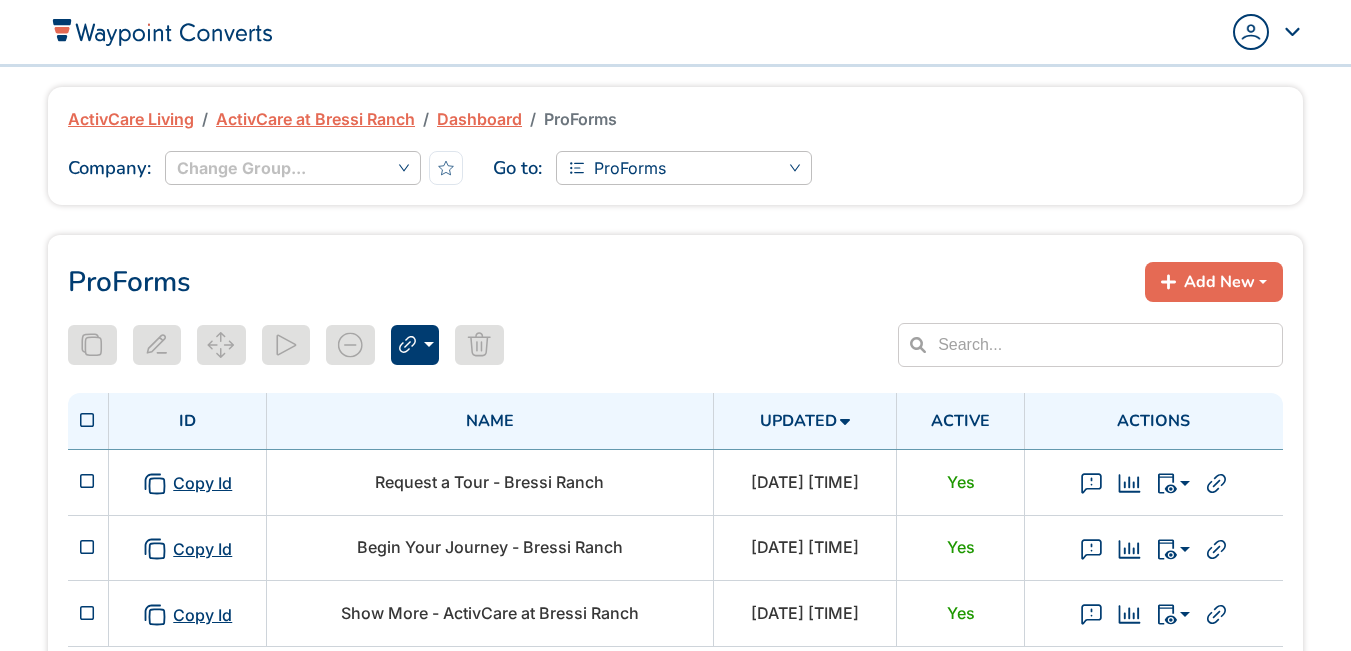 scroll, scrollTop: 0, scrollLeft: 0, axis: both 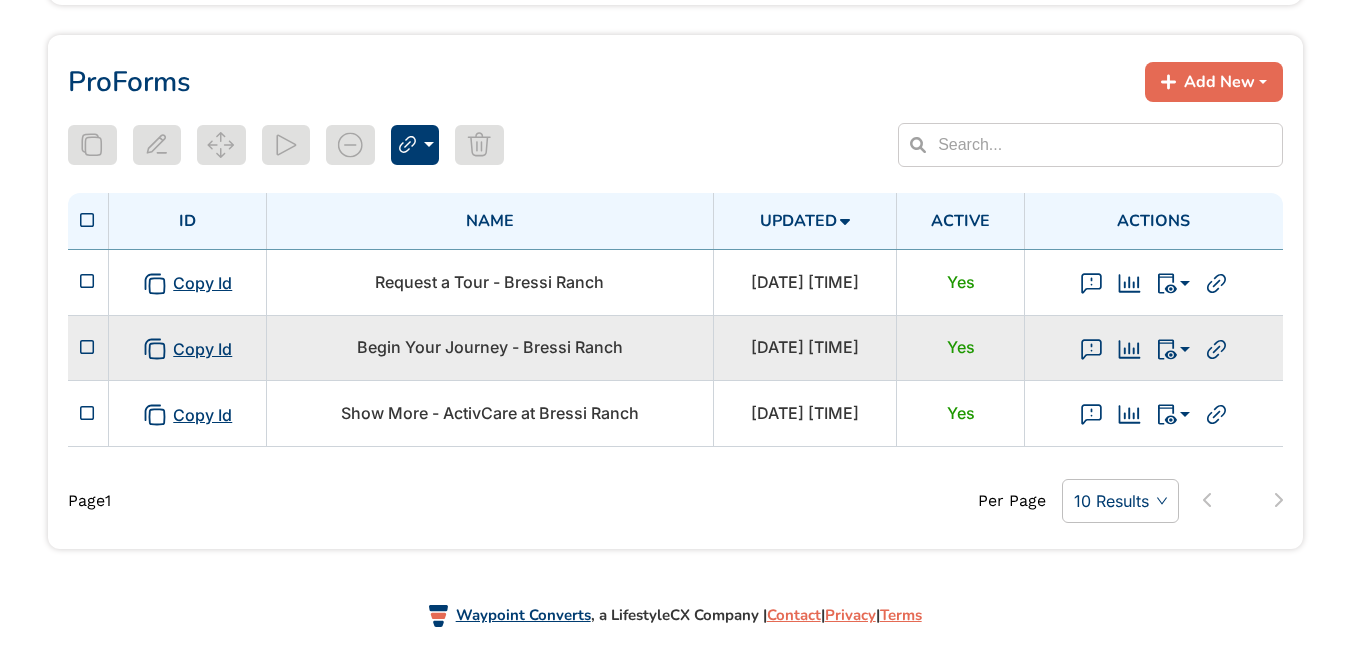 click on "Begin Your Journey - Bressi Ranch" at bounding box center (490, 347) 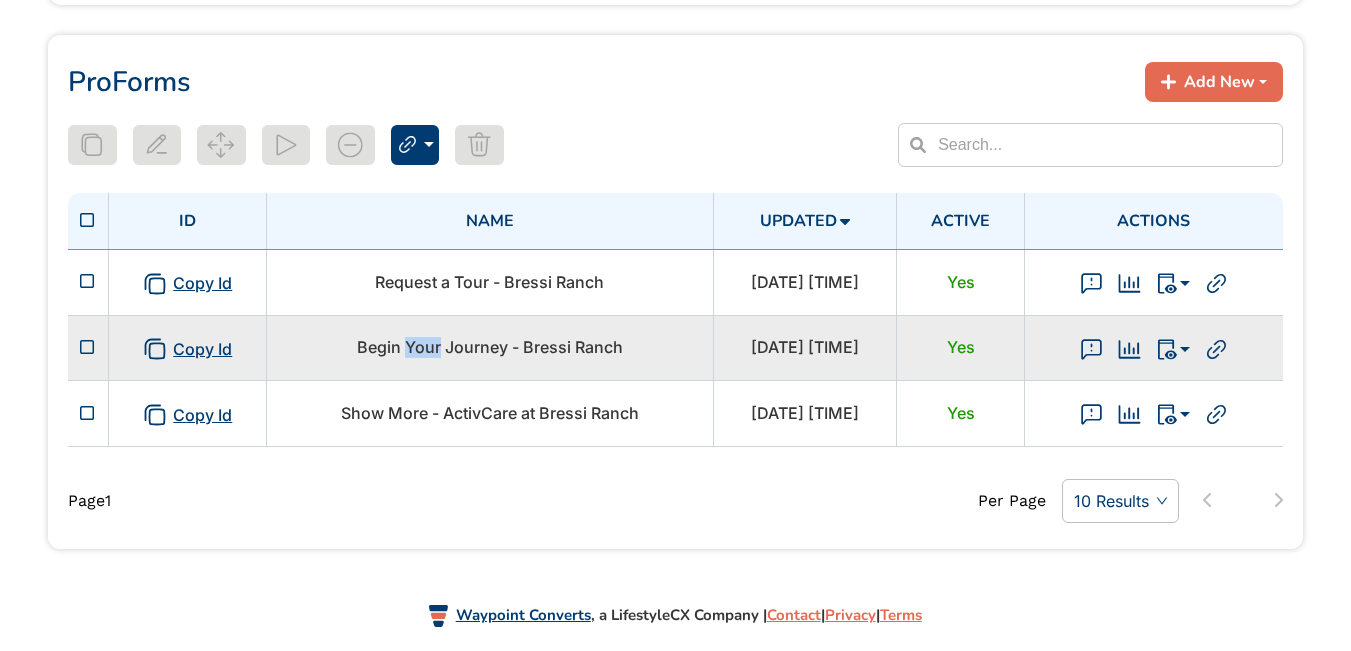 click on "Begin Your Journey - Bressi Ranch" at bounding box center [490, 347] 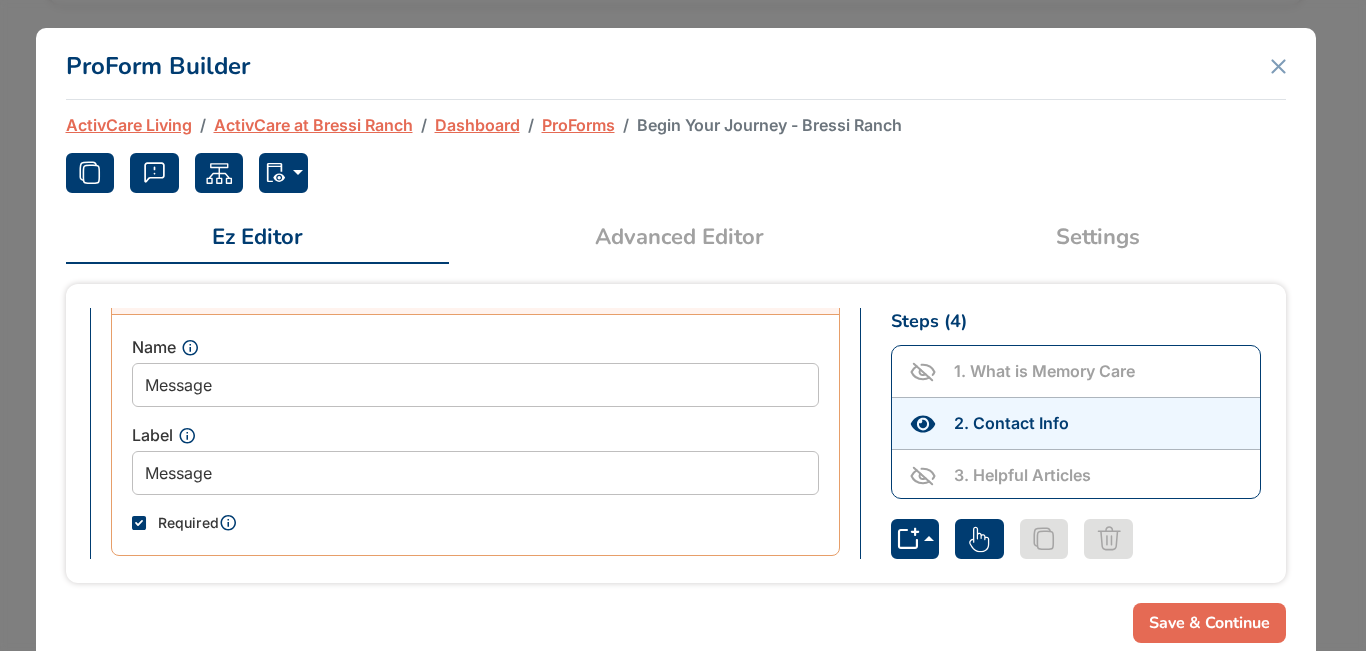 scroll, scrollTop: 1687, scrollLeft: 0, axis: vertical 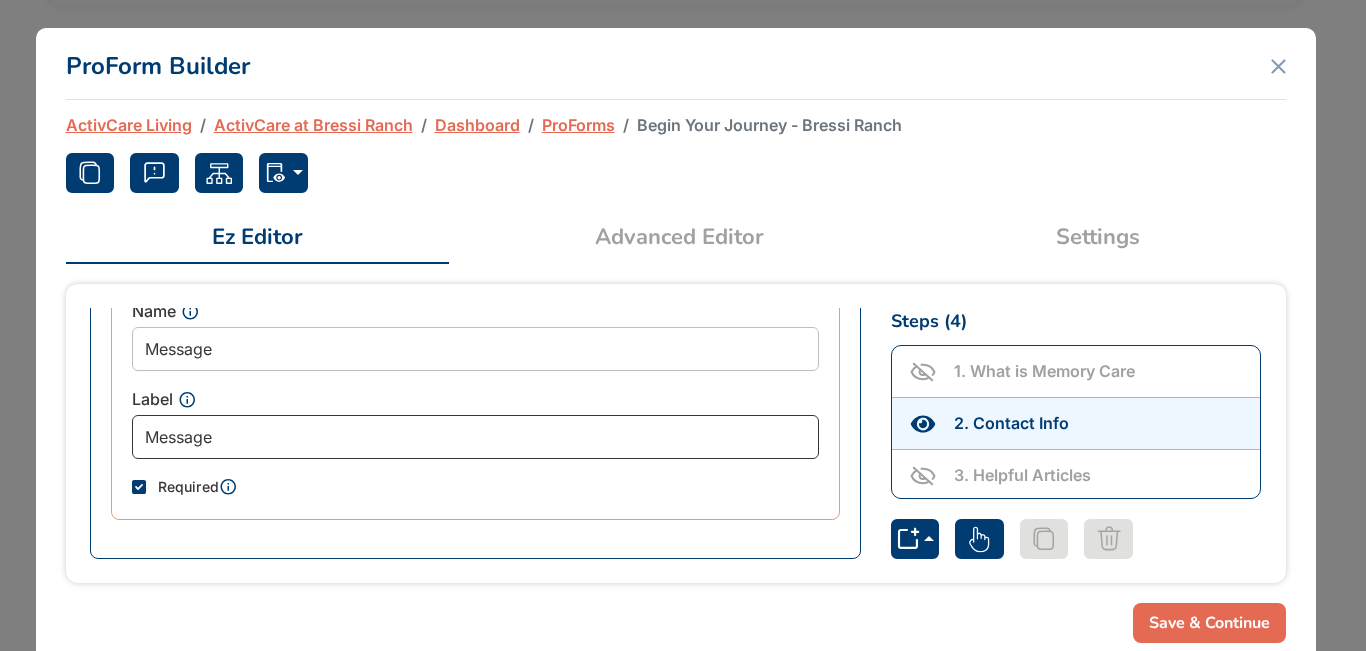 click on "Message" at bounding box center (475, 437) 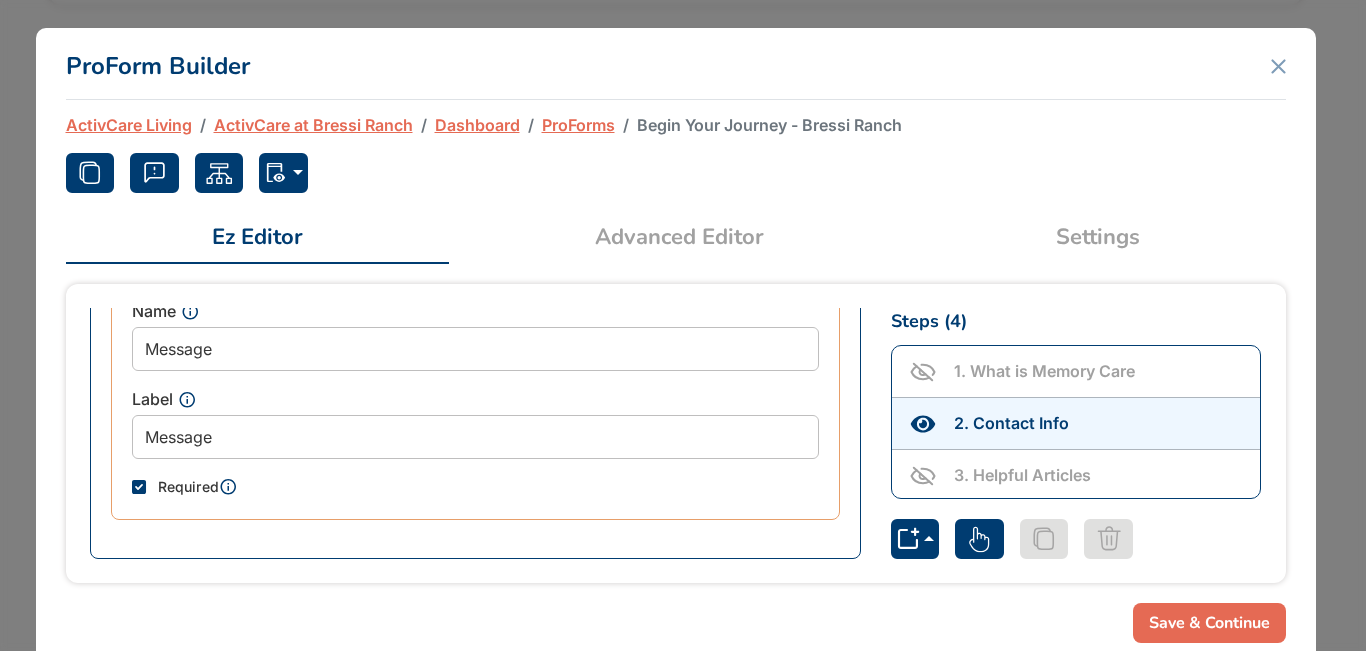 click at bounding box center (139, 487) 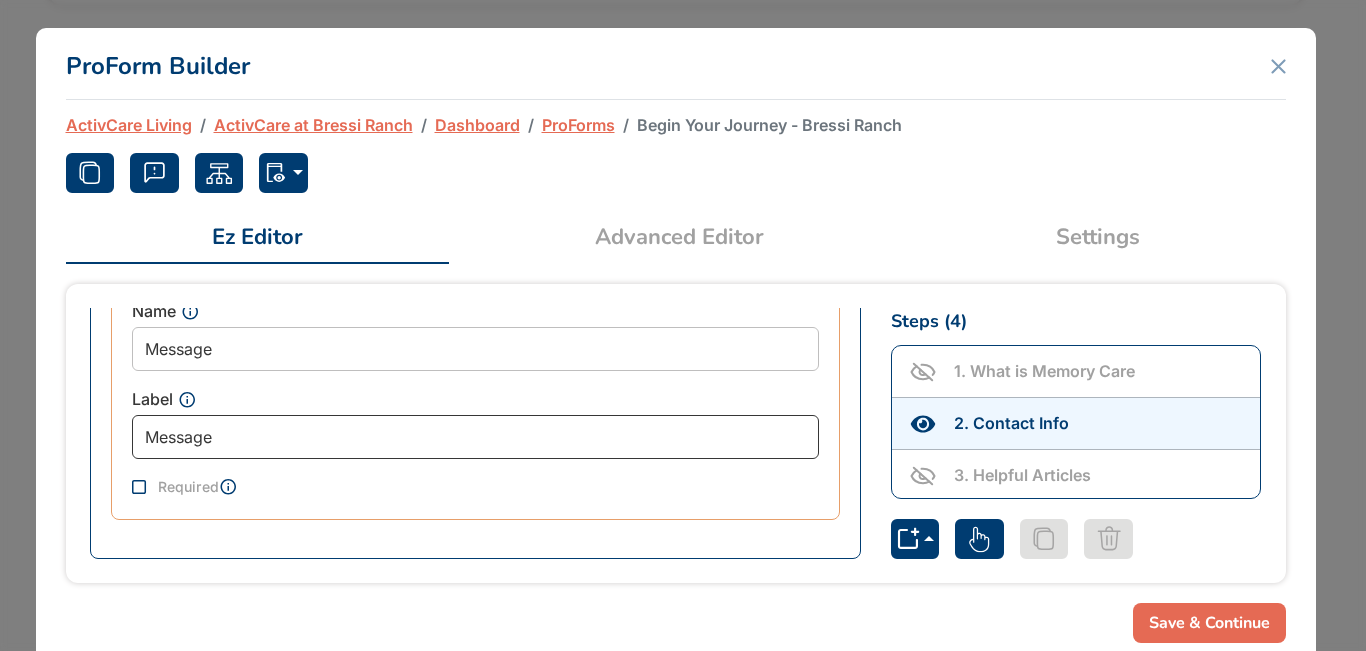 click on "Message" at bounding box center [475, 437] 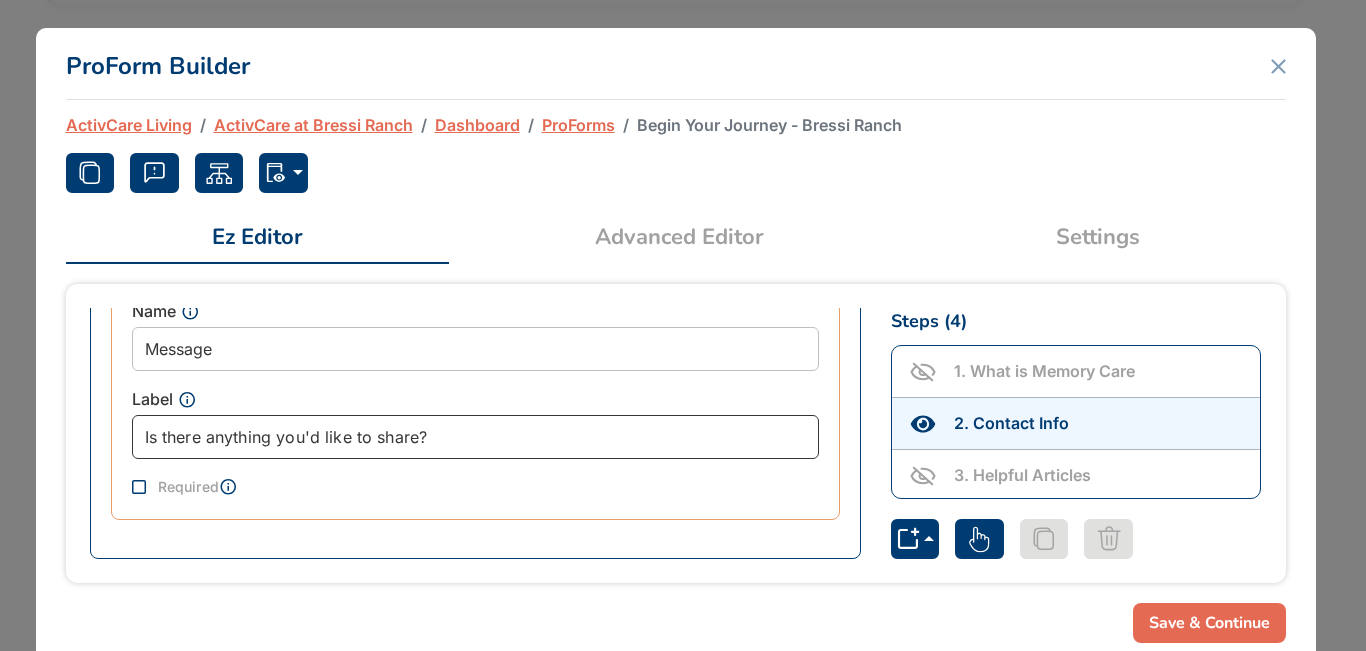 type on "Is there anything you'd like to share?" 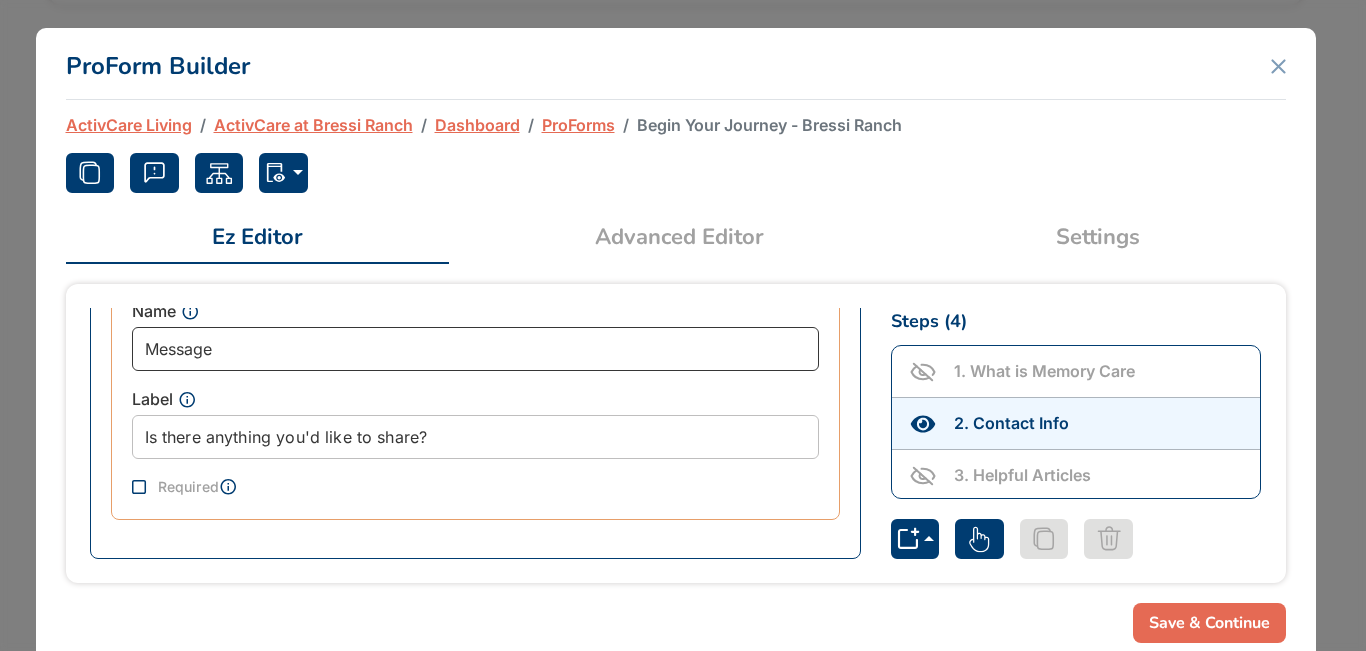 click on "Message" at bounding box center [475, 349] 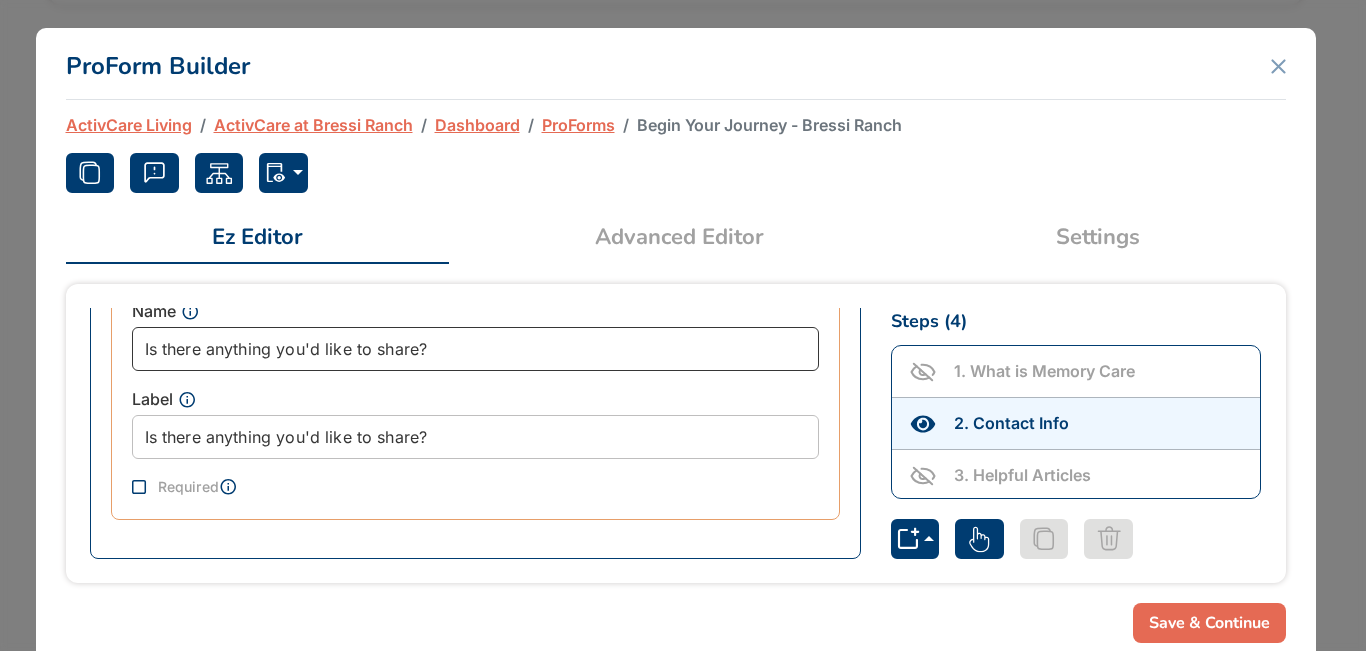 type on "Is there anything you'd like to share?" 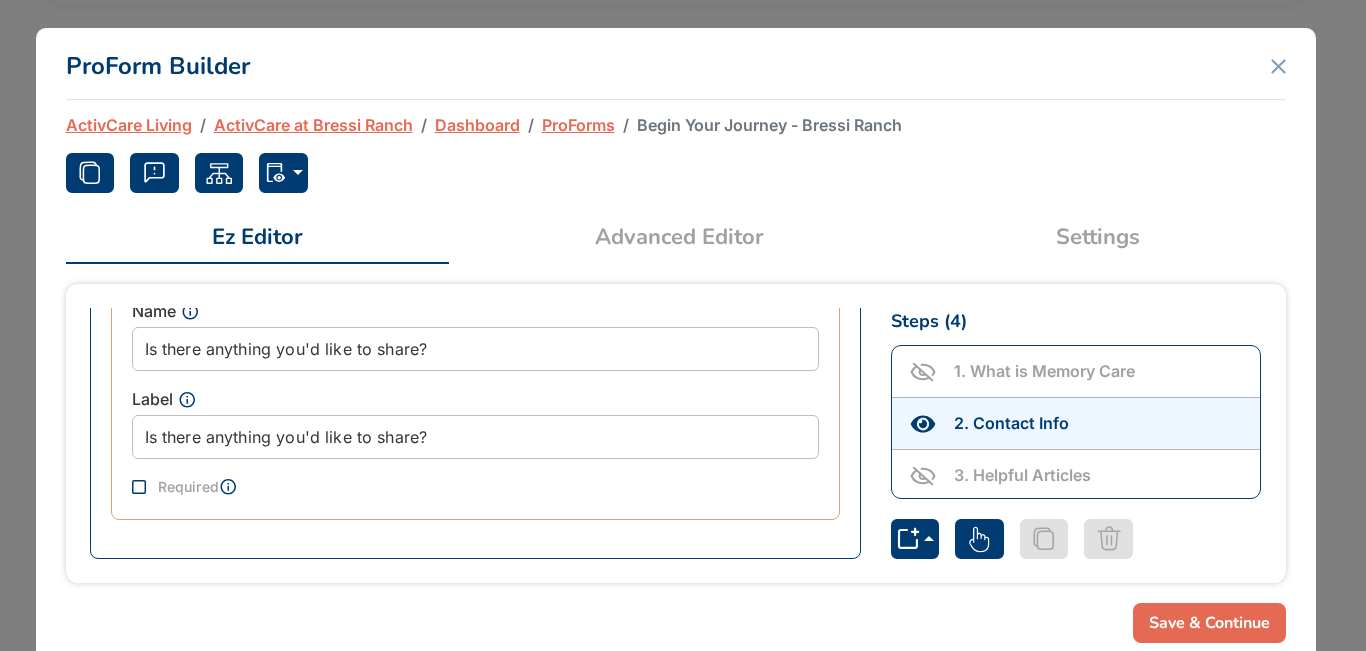 click on "Save & Continue" at bounding box center [1209, 623] 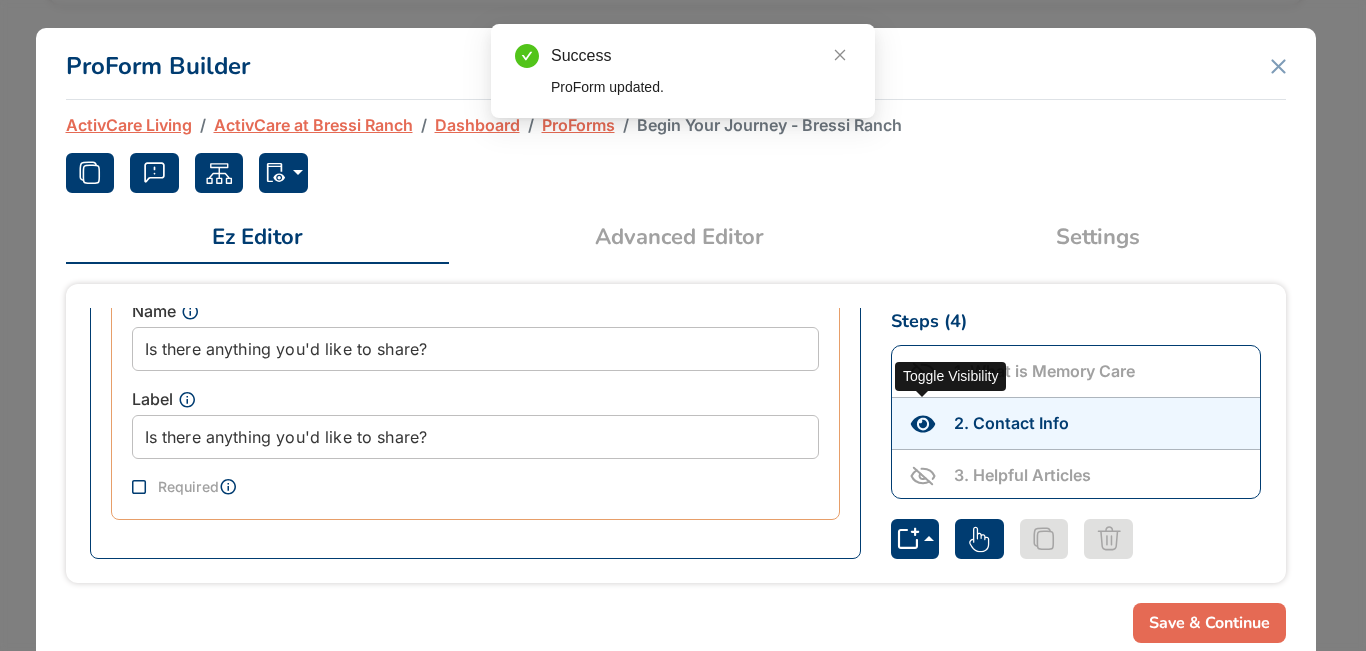 click 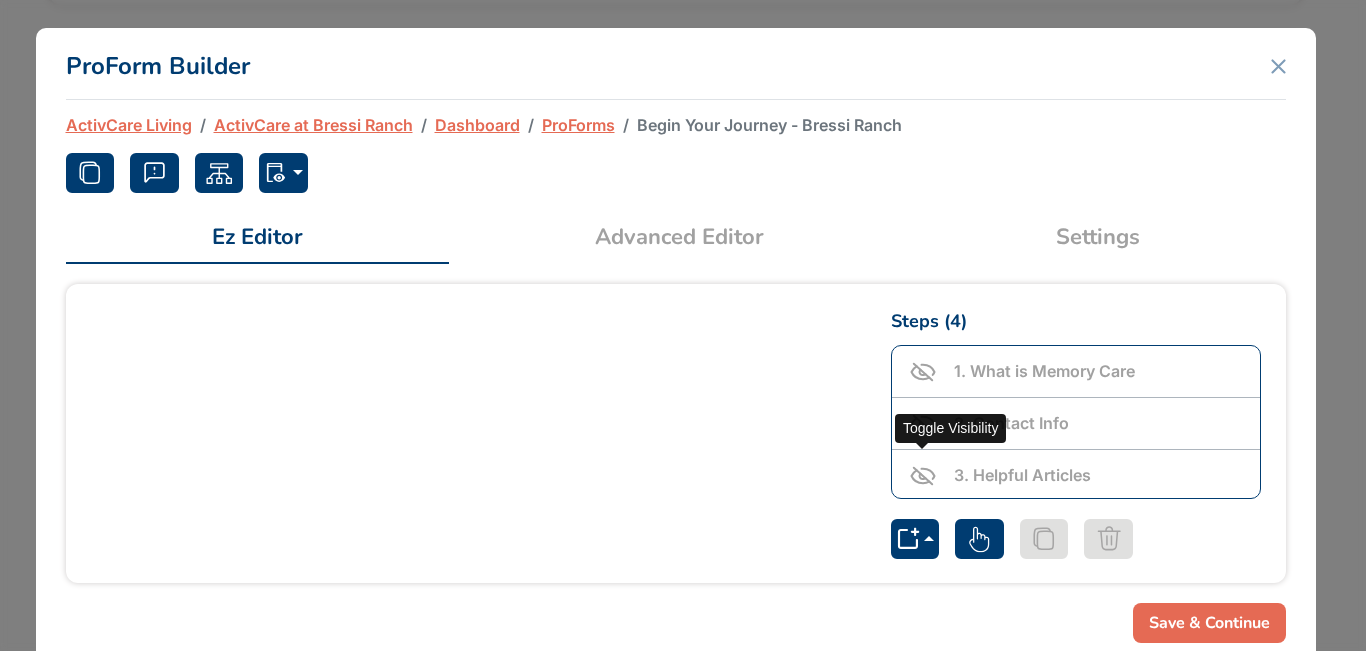 click 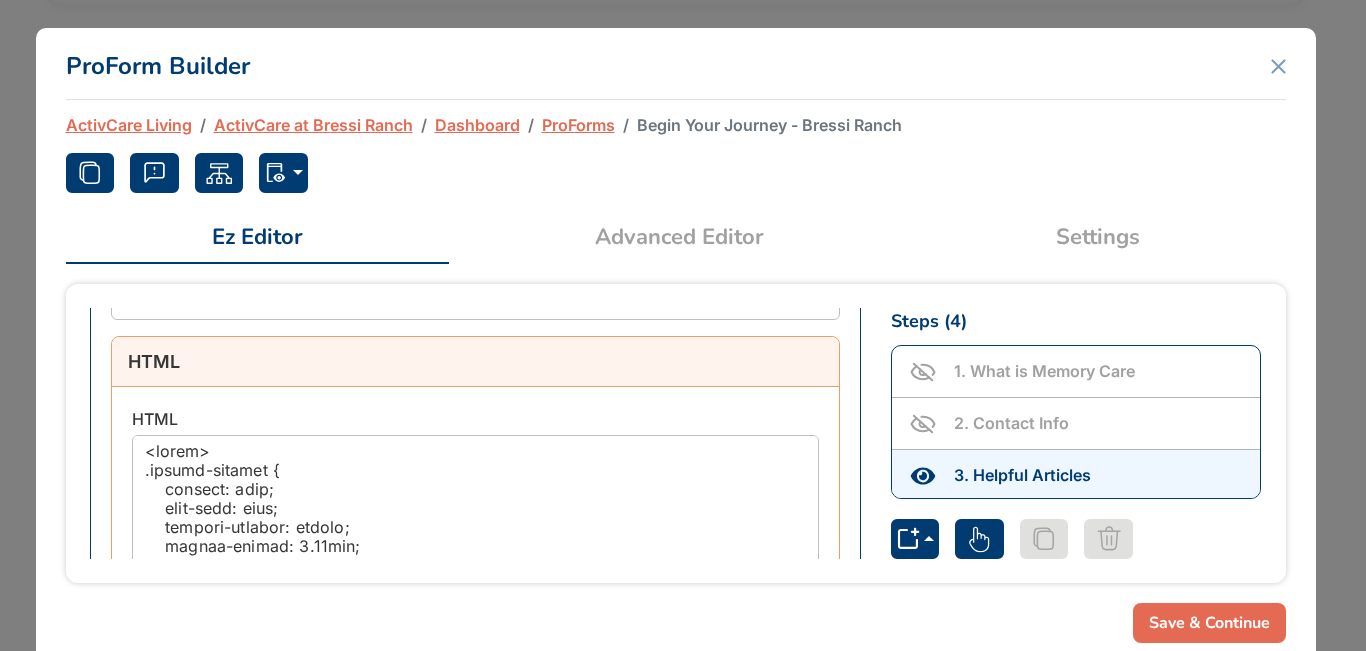 scroll, scrollTop: 421, scrollLeft: 0, axis: vertical 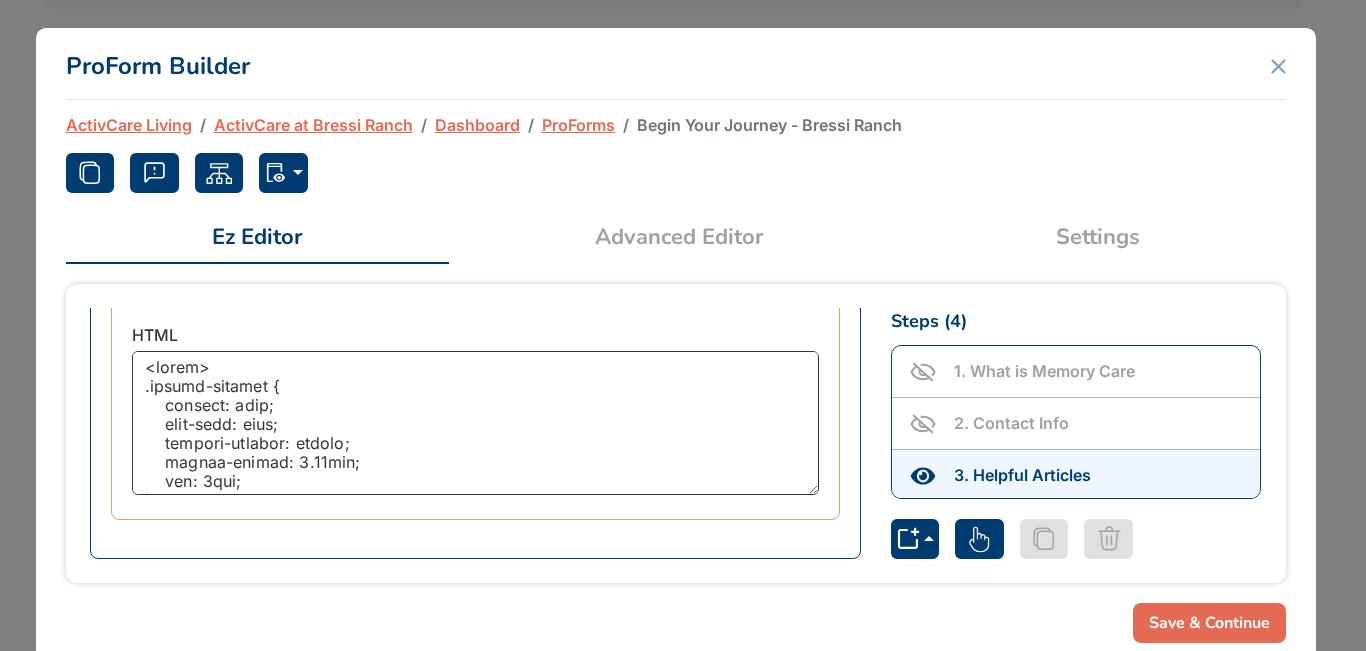 click at bounding box center (475, 423) 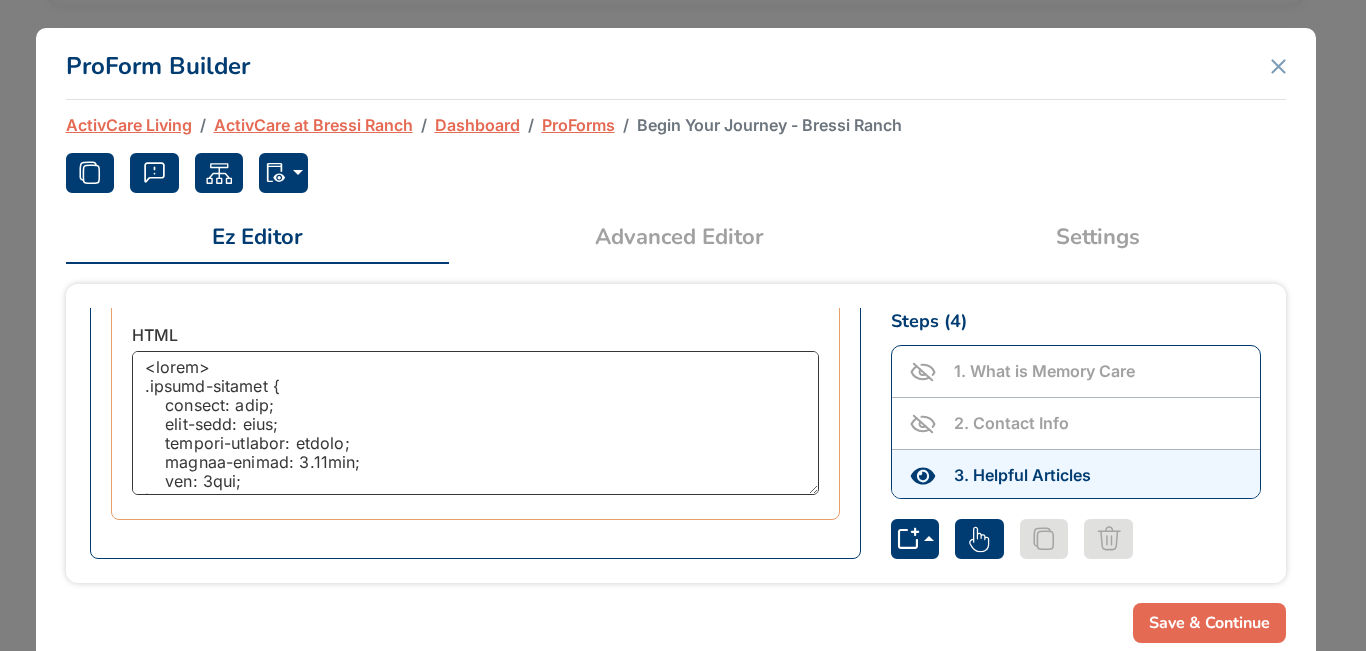paste on "These 3 Mistakes
</a>
<a class="btn btn-primary" target="_blank" rel="noopener noreferrer"
href="https://activcareliving.com/alzheimers/six-questions-to-ask-memory-care-facilities-when-touring/">
6 Questions to Ask
</a>
<a class="btn btn-primary" target="_blank" rel="noopener noreferrer"
href="https://activcareliving.com/activcare/when-is-time-for-memory-care-check-the-benefits-of-placing-sooner-rather-than-later/">
Benefits of Placing Sooner
</a>
<a class="btn btn-primary" target="_blank" rel="noopener noreferrer"
href="https://activcareliving.com/activcare/prepare-for-wandering/">
Wondering About Wandering
</a>
<a class="btn btn-primary" target="_blank" rel="noopener noreferrer"
href="https://activcareliving.com/alzheimers/best-place-for-loved-ones-with-dementia/">
Better T" 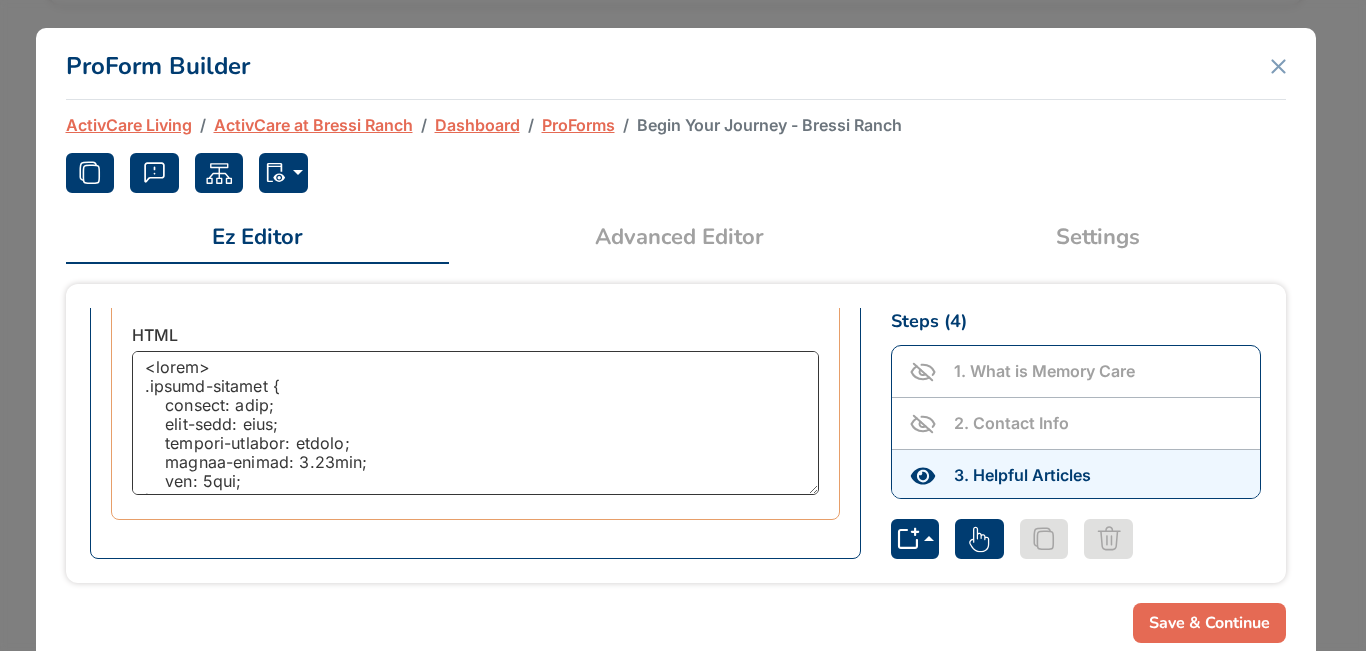 scroll, scrollTop: 1346, scrollLeft: 0, axis: vertical 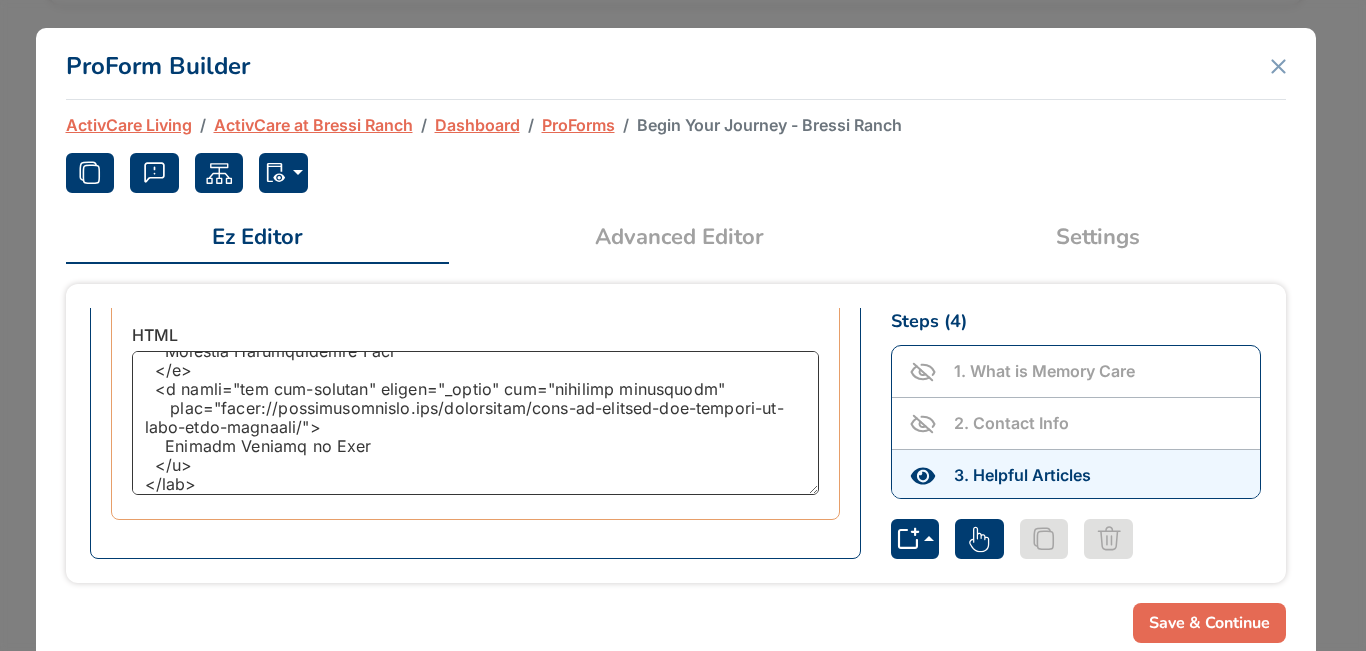 type on "<style>
.button-wrapper {
display: flex;
flex-wrap: wrap;
justify-content: center;
margin-bottom: 6.25rem;
gap: 1rem;
}
.button-wrapper .btn {
flex: 0 1 calc(25% - 1rem); /* 4 per row with spacing */
background-color: rgba(0, 72, 18, 1) !important;
color: #FFFFFF;
border: 3px solid #014812 !important;
border-radius: 5px;
font-style: normal;
font-weight: 400;
text-decoration: none;
text-align: center;
padding: 1rem;
height: 100px; /* Make all buttons the same height */
display: flex;
align-items: center;
justify-content: center;
white-space: normal;
text-align: center;
}
/* Responsive stack on mobile */
@media (max-width: 767px) {
.button-wrapper {
flex-direction: column;
align-items: center;
}
.button-wrapper .btn {
width: 90%;
flex: none;
height: auto; /* Allow height to adjust for smaller screens */
}
}
</style>
<div class="button-wrapper">
<a class="btn btn-pri..." 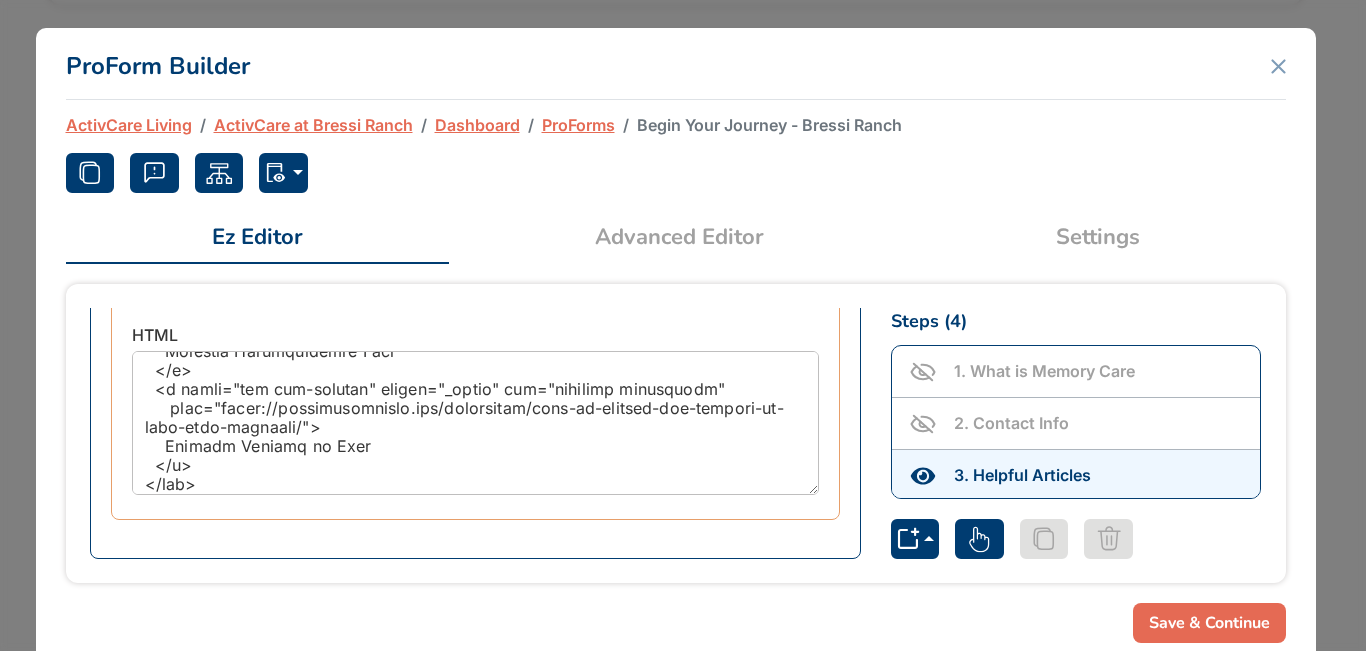 click on "Save & Continue" at bounding box center [1209, 623] 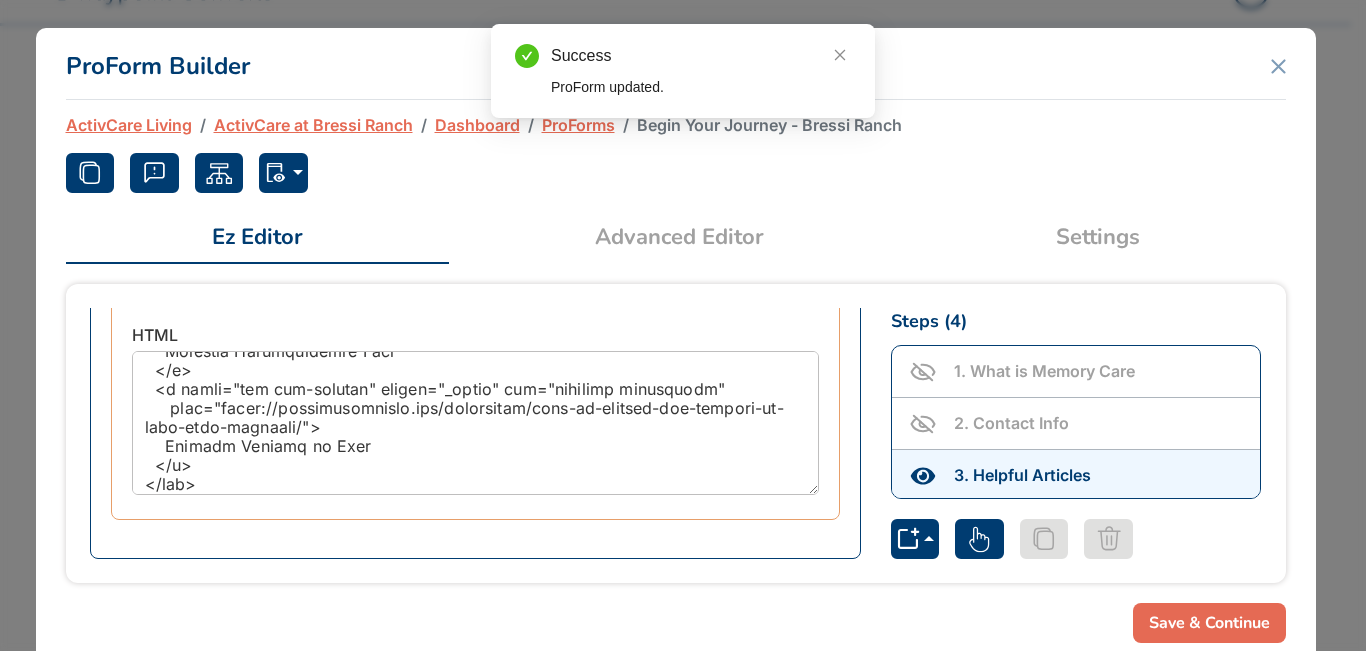 scroll, scrollTop: 200, scrollLeft: 0, axis: vertical 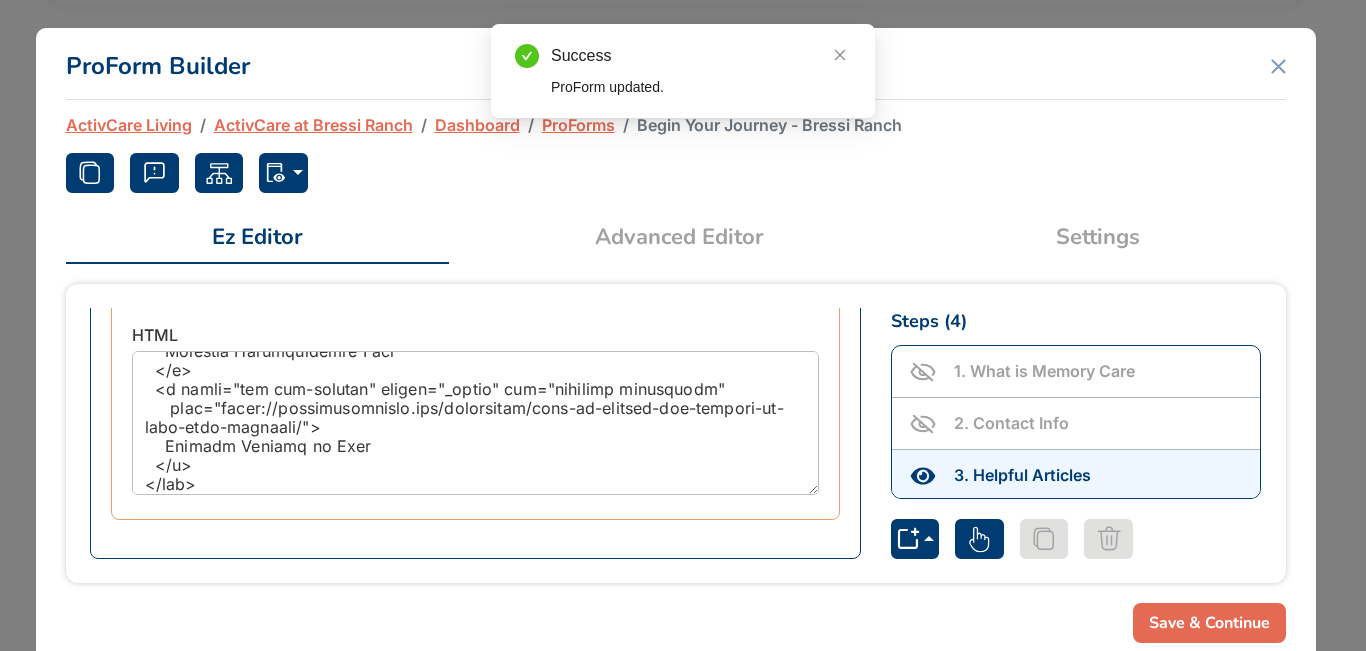 click 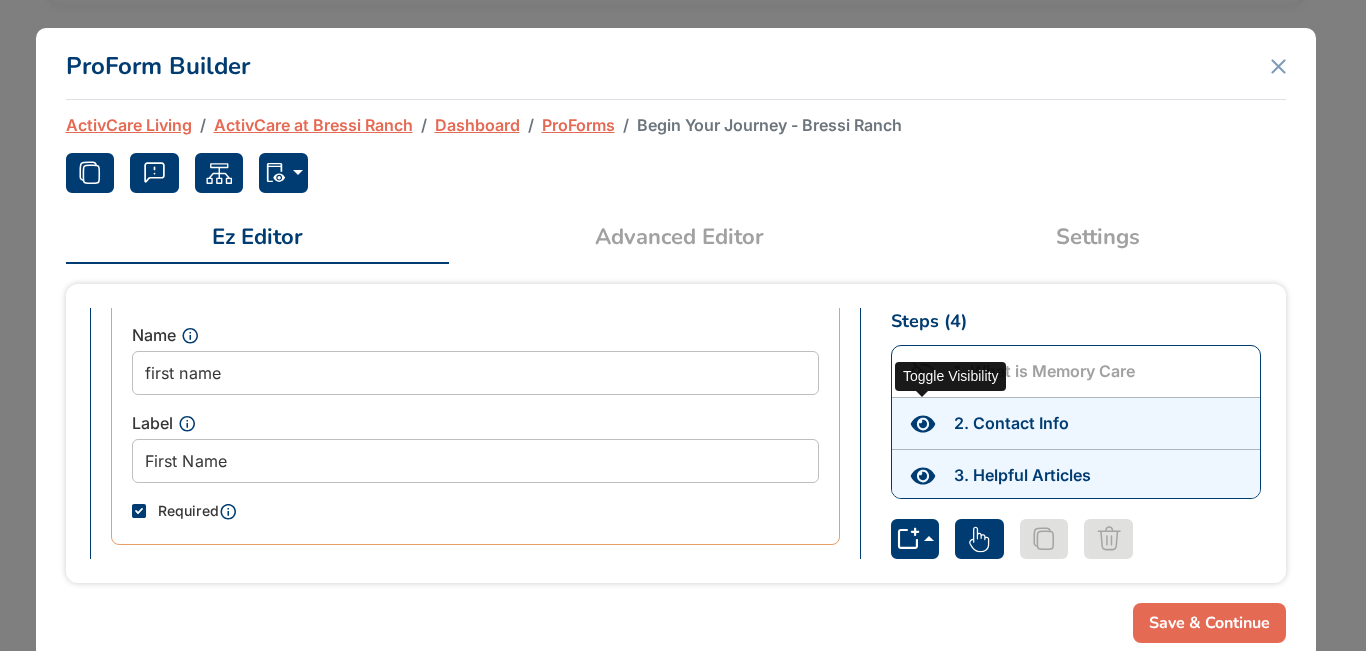 scroll, scrollTop: 2377, scrollLeft: 0, axis: vertical 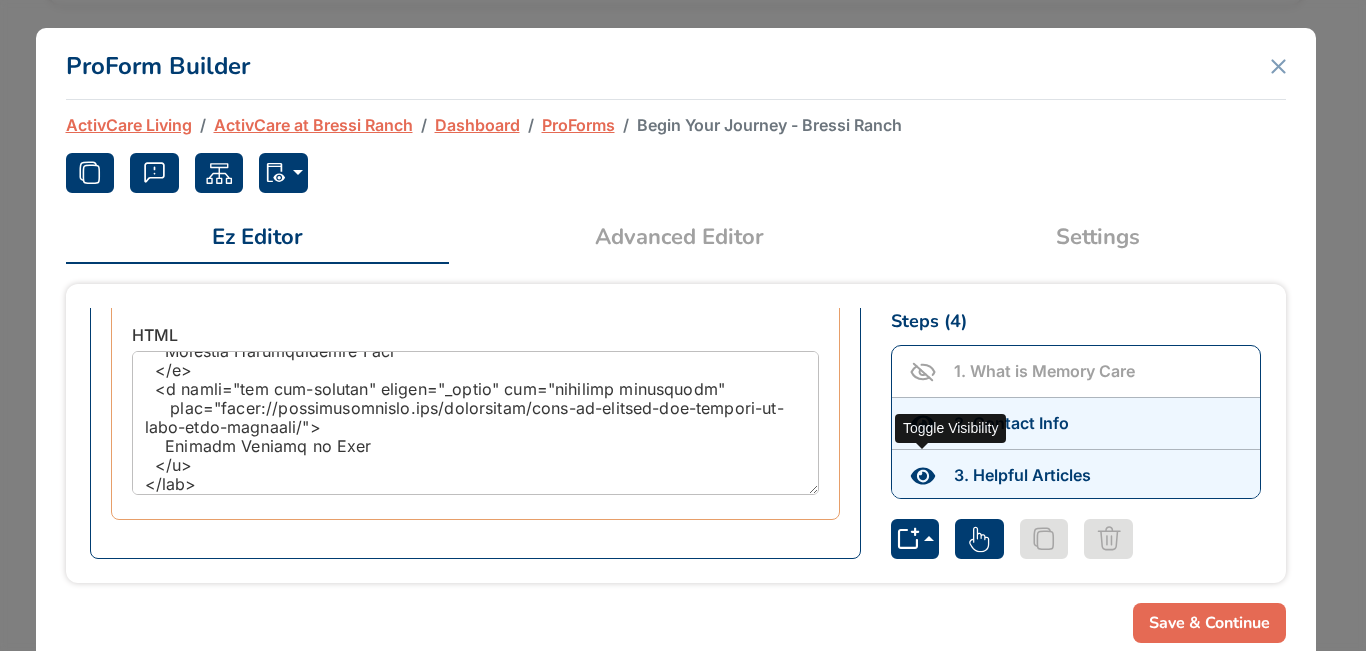 click 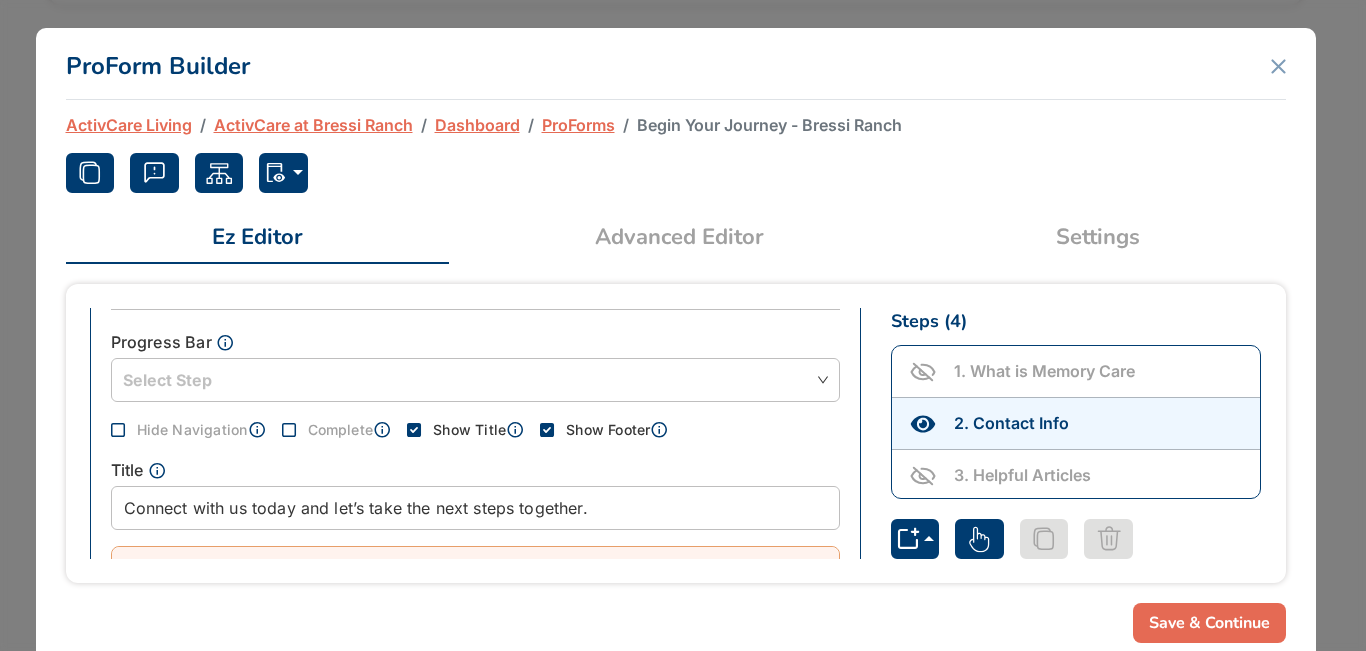 scroll, scrollTop: 0, scrollLeft: 0, axis: both 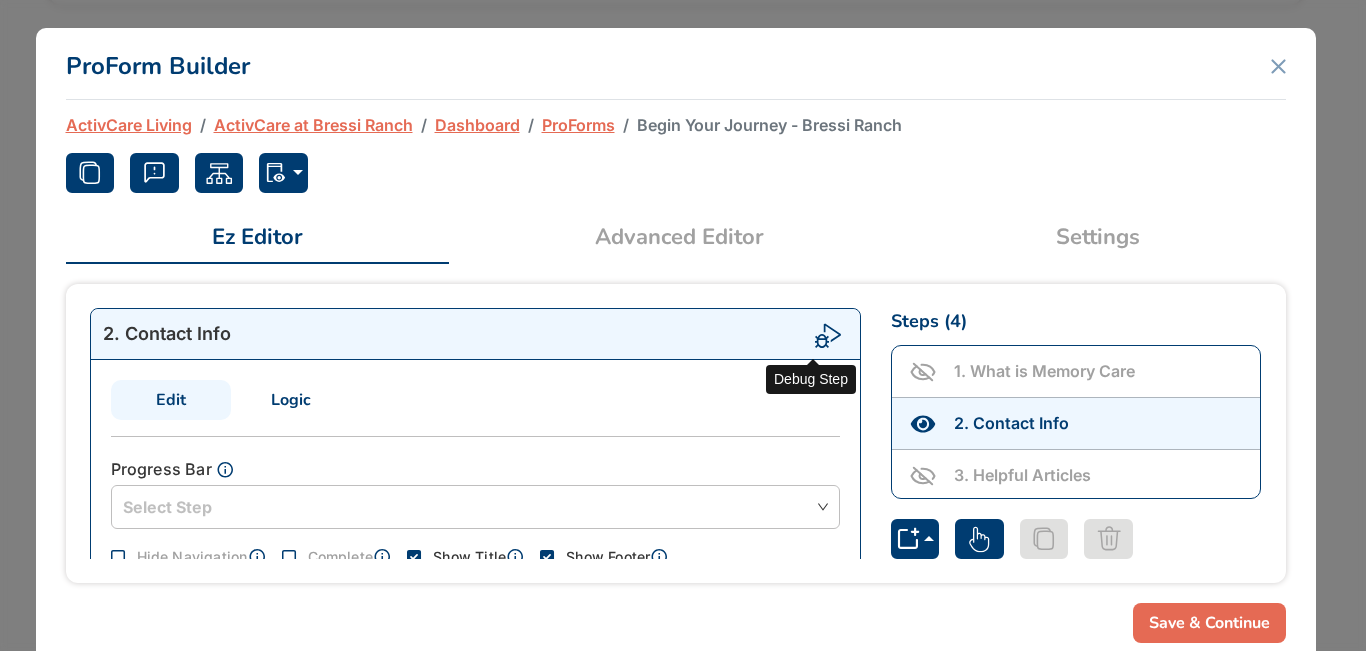 click 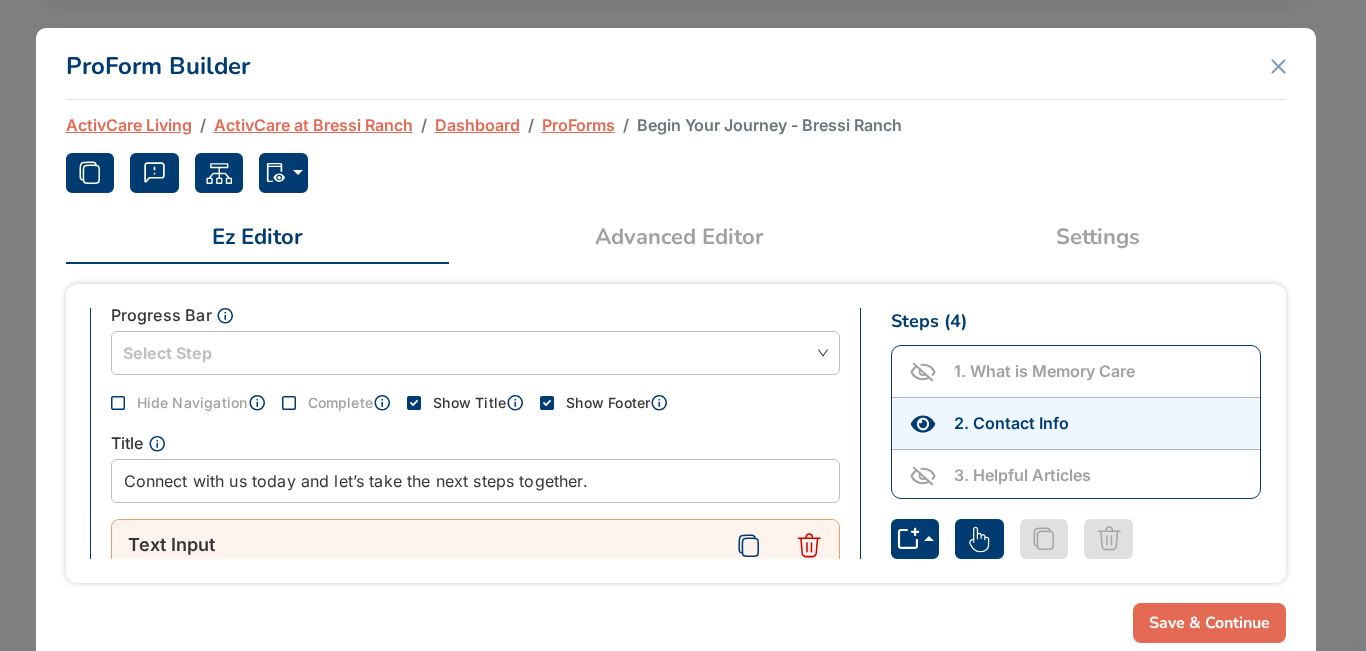 scroll, scrollTop: 200, scrollLeft: 0, axis: vertical 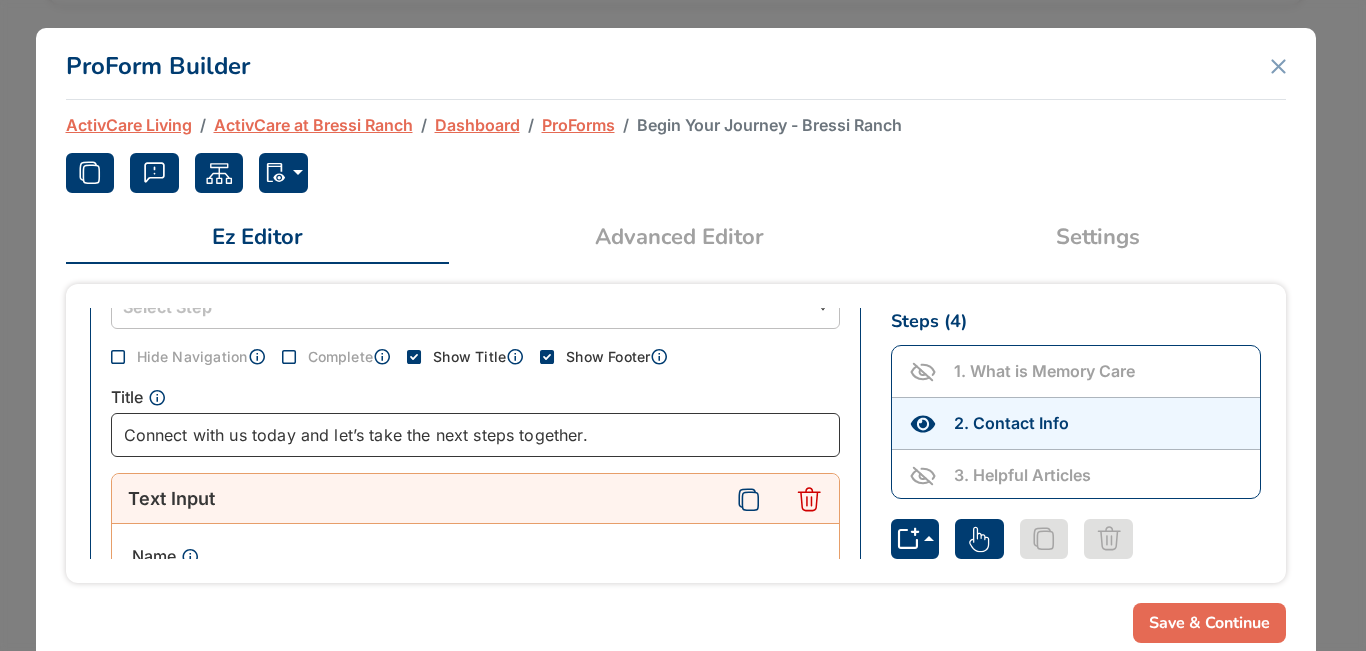 click on "Connect with us today and let’s take the next steps together." at bounding box center [475, 435] 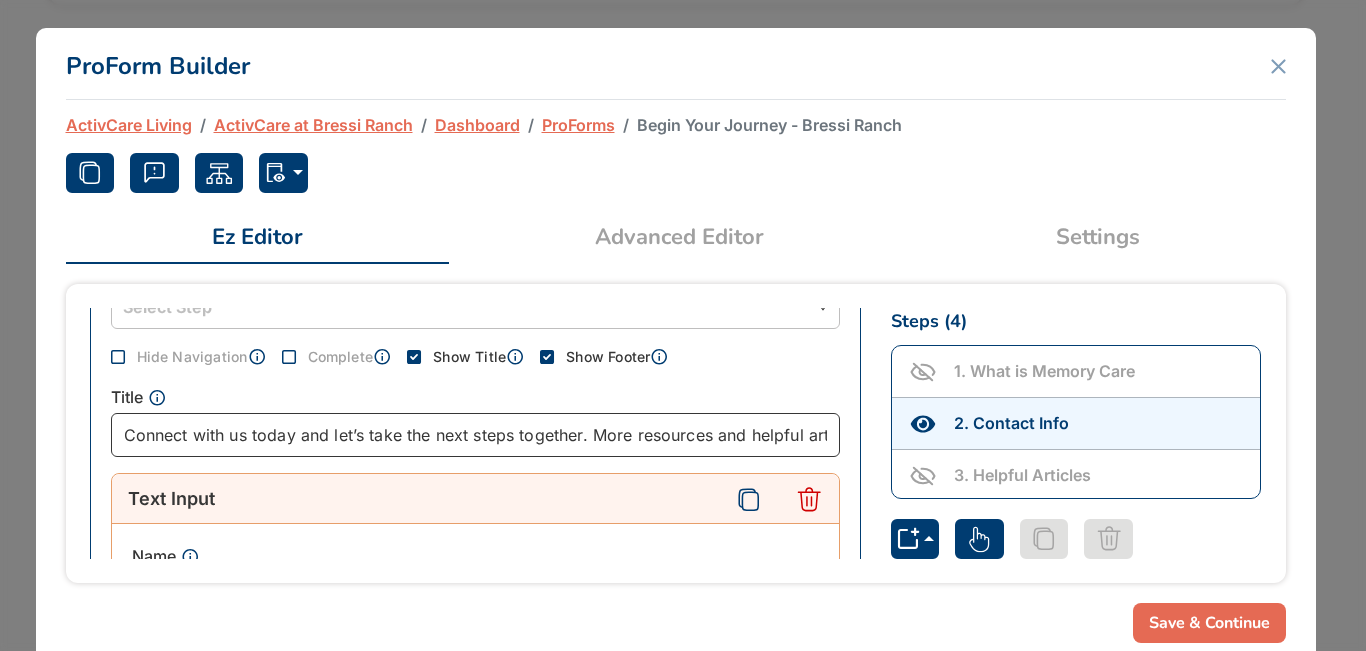 scroll, scrollTop: 0, scrollLeft: 303, axis: horizontal 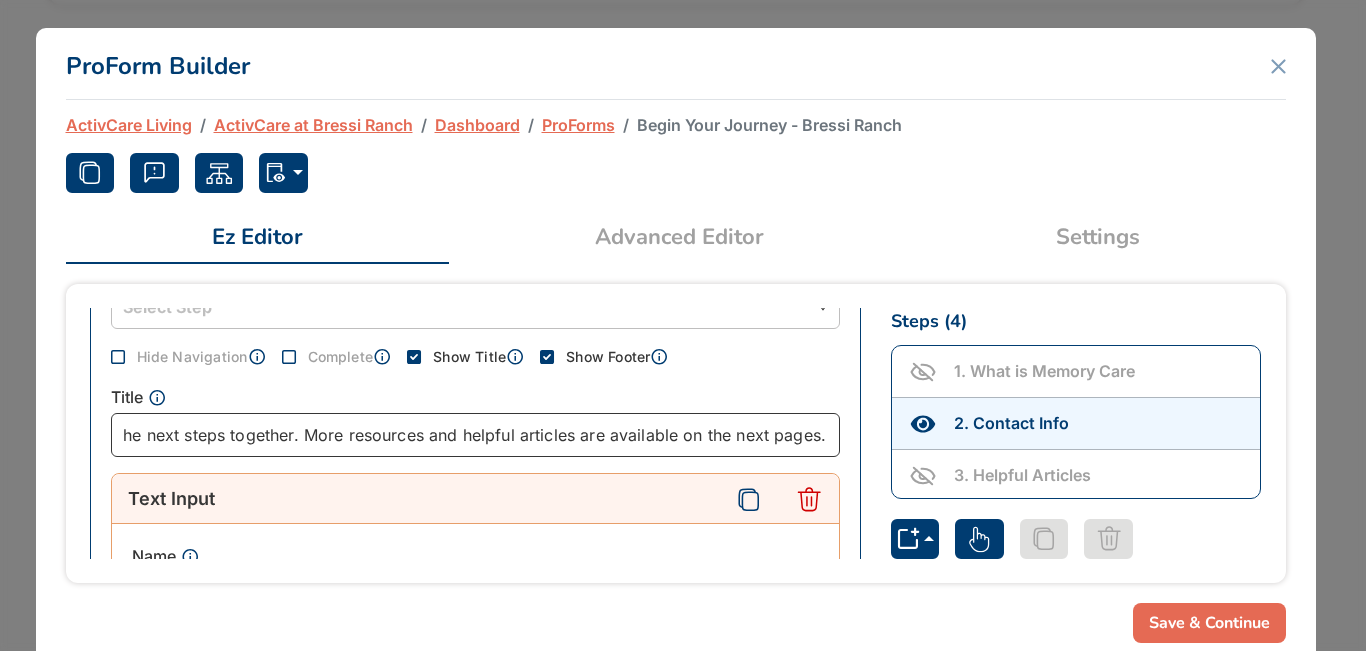 type on "Connect with us today and let’s take the next steps together. More resources and helpful articles are available on the next pages." 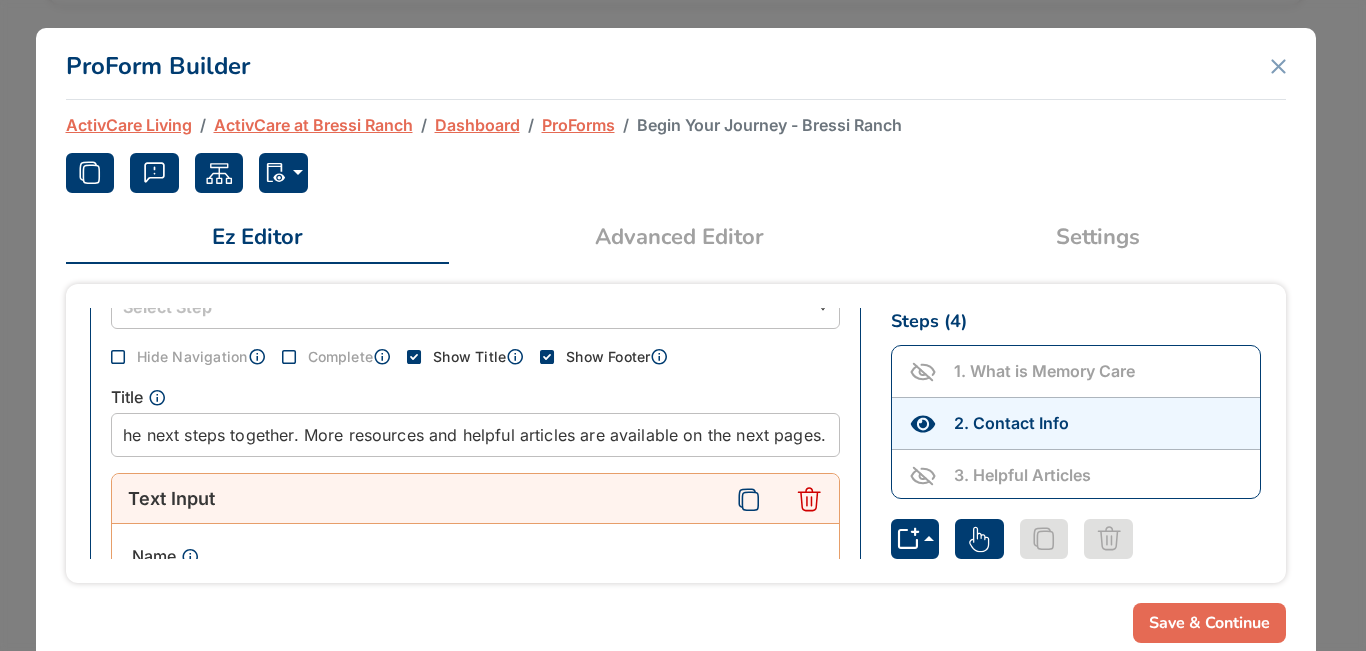 click on "Save & Continue" at bounding box center [1209, 623] 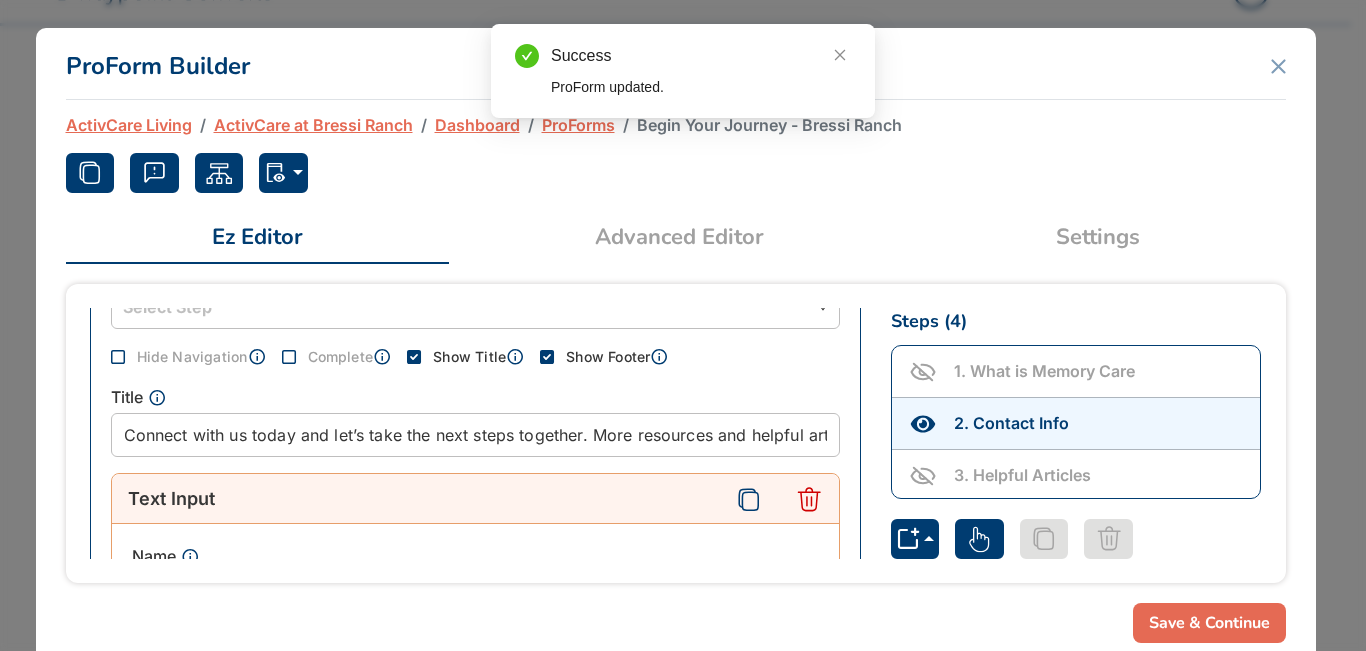 scroll, scrollTop: 200, scrollLeft: 0, axis: vertical 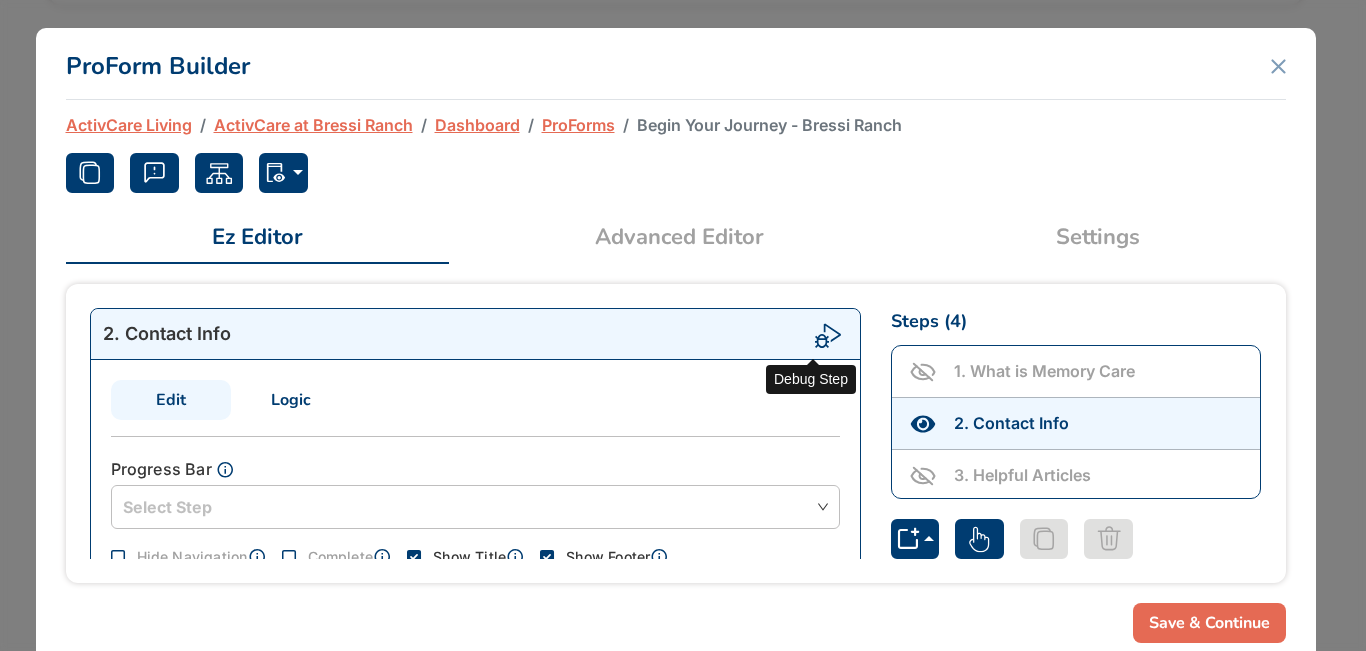click 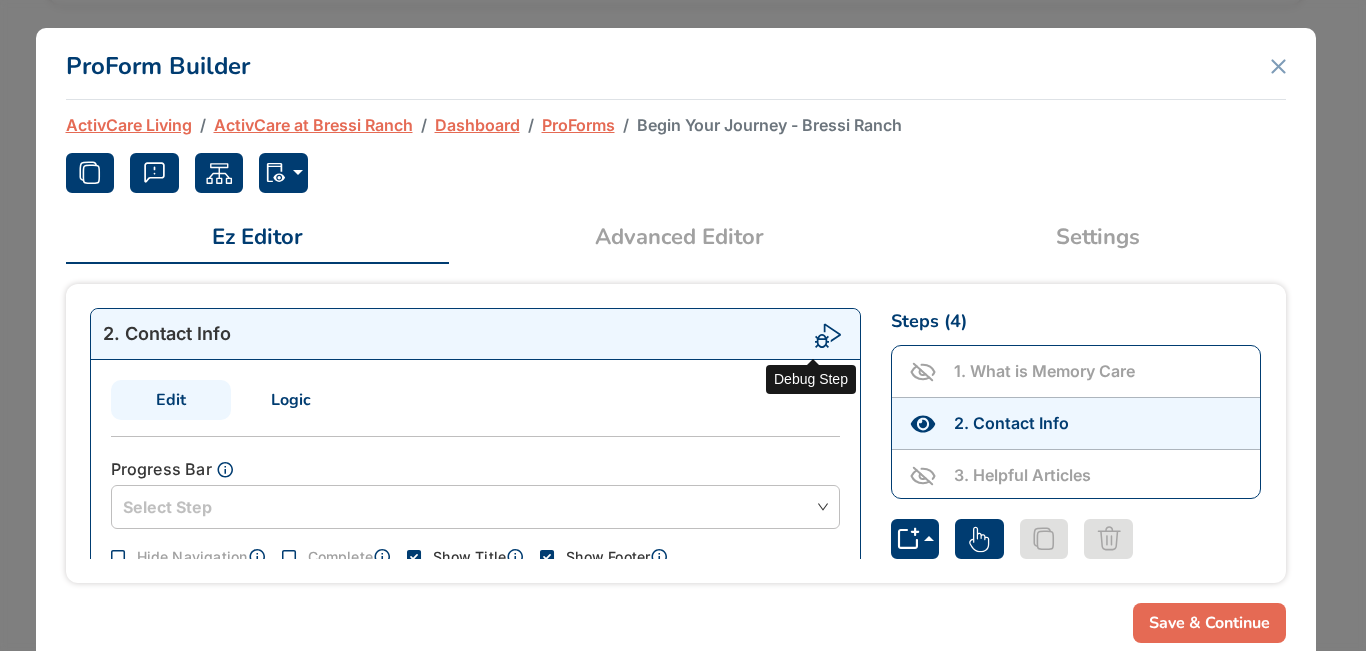 click 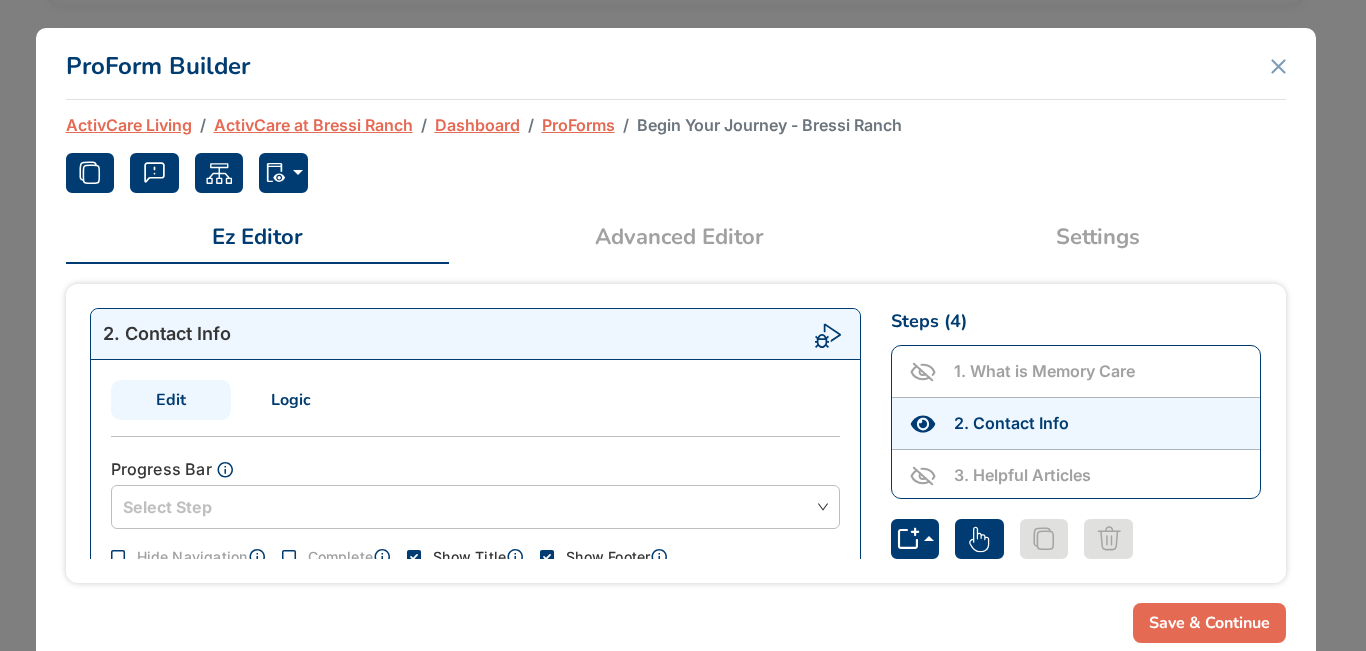 scroll, scrollTop: 40, scrollLeft: 0, axis: vertical 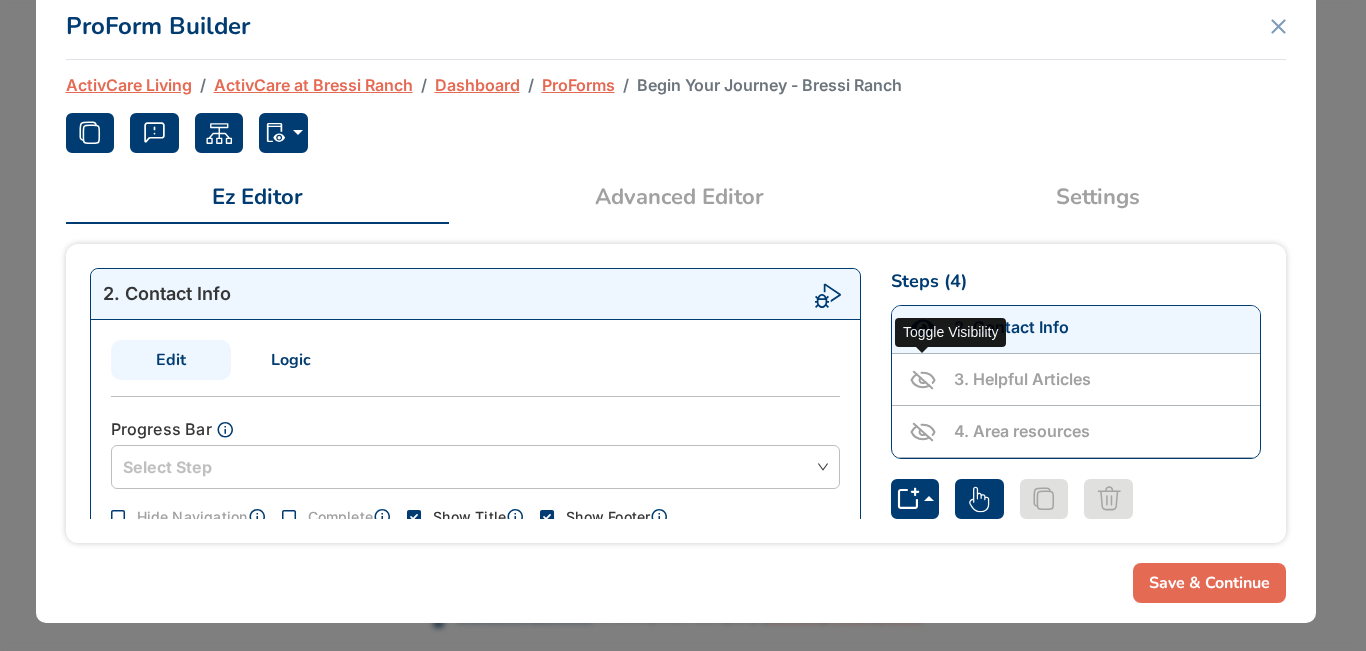 click 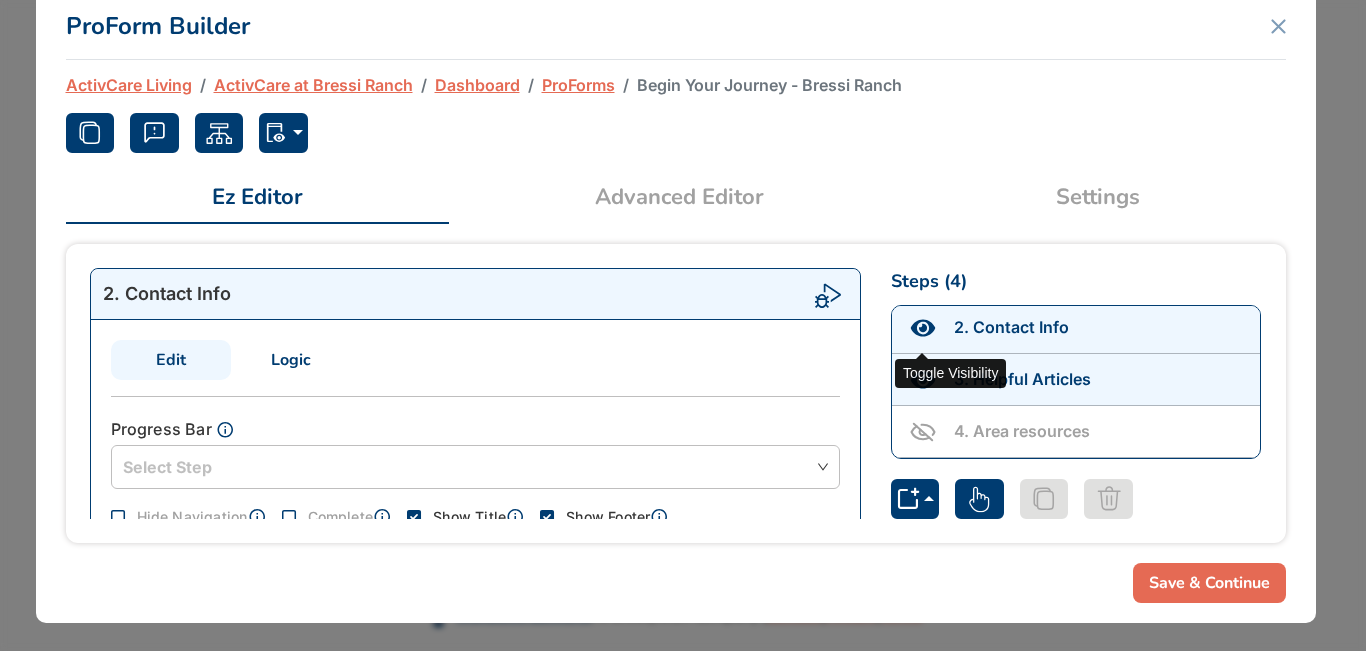 click 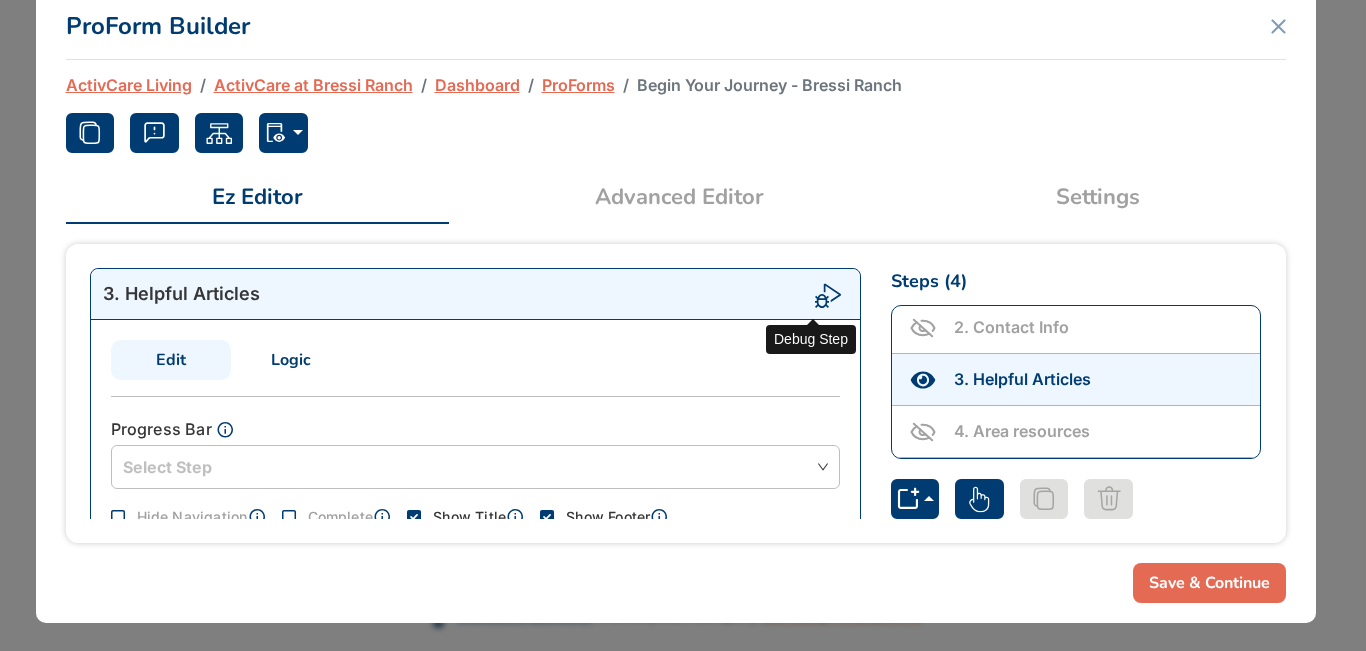 click 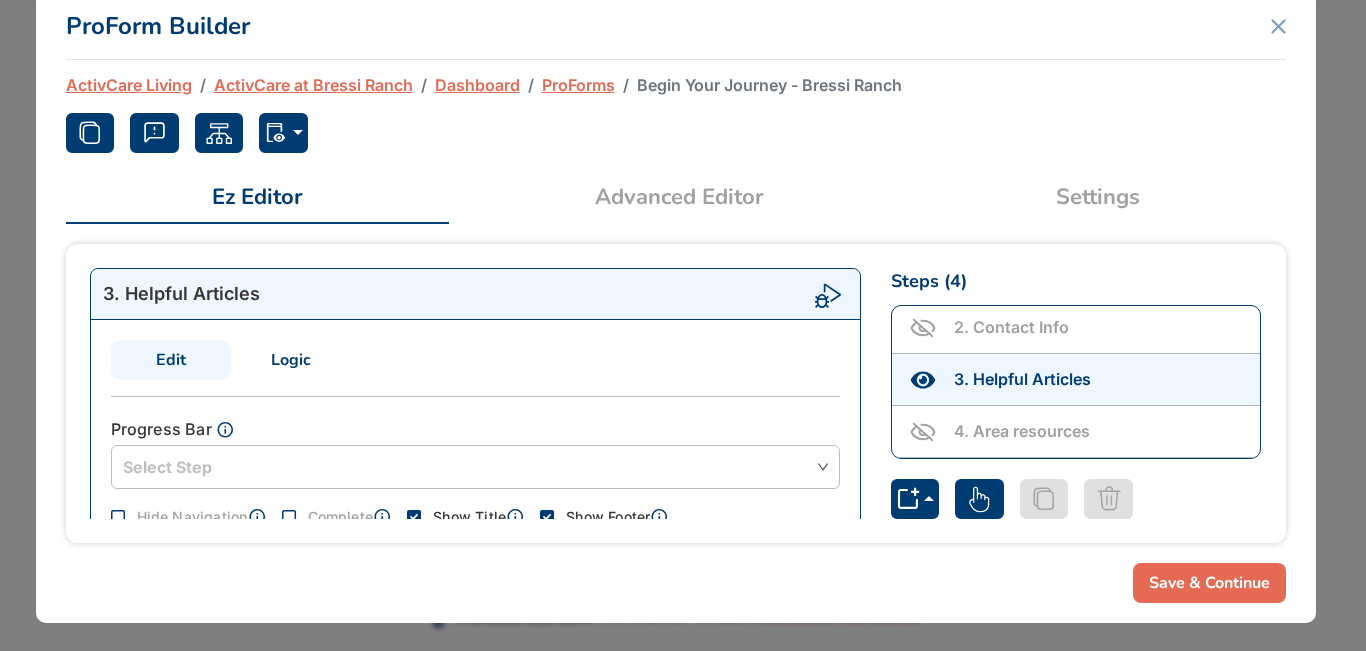 click on "Save & Continue" at bounding box center [1209, 583] 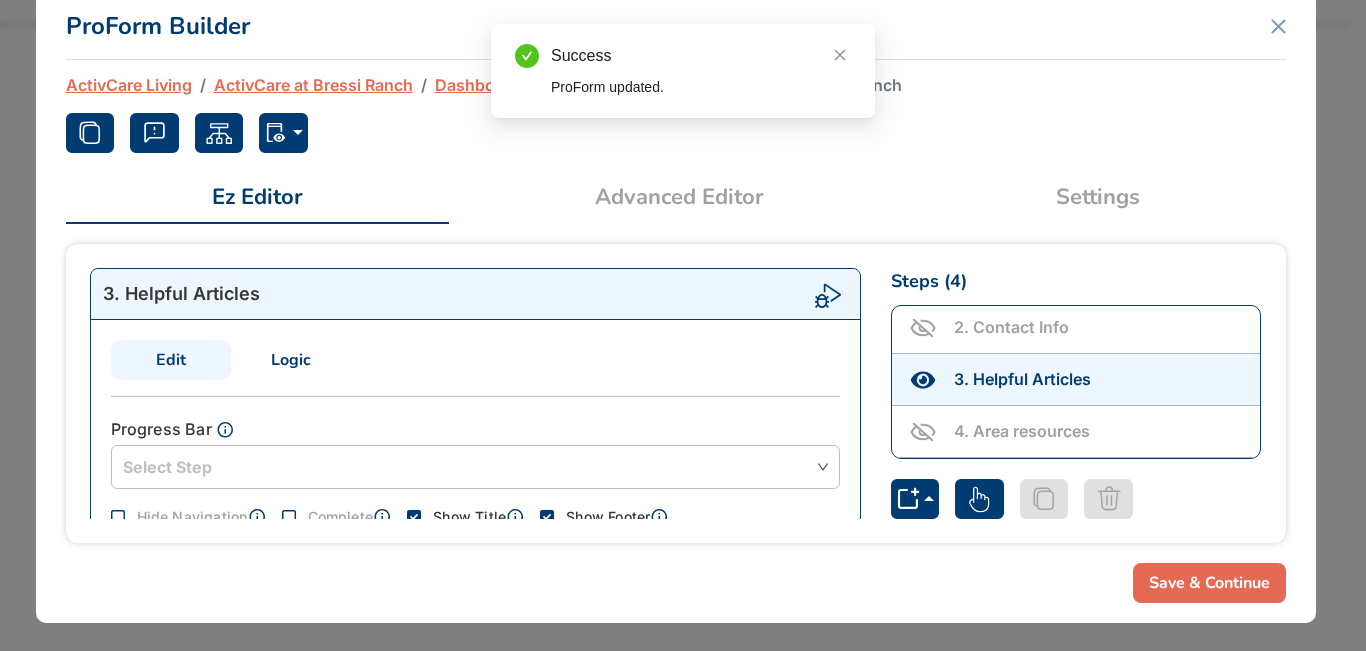 scroll, scrollTop: 200, scrollLeft: 0, axis: vertical 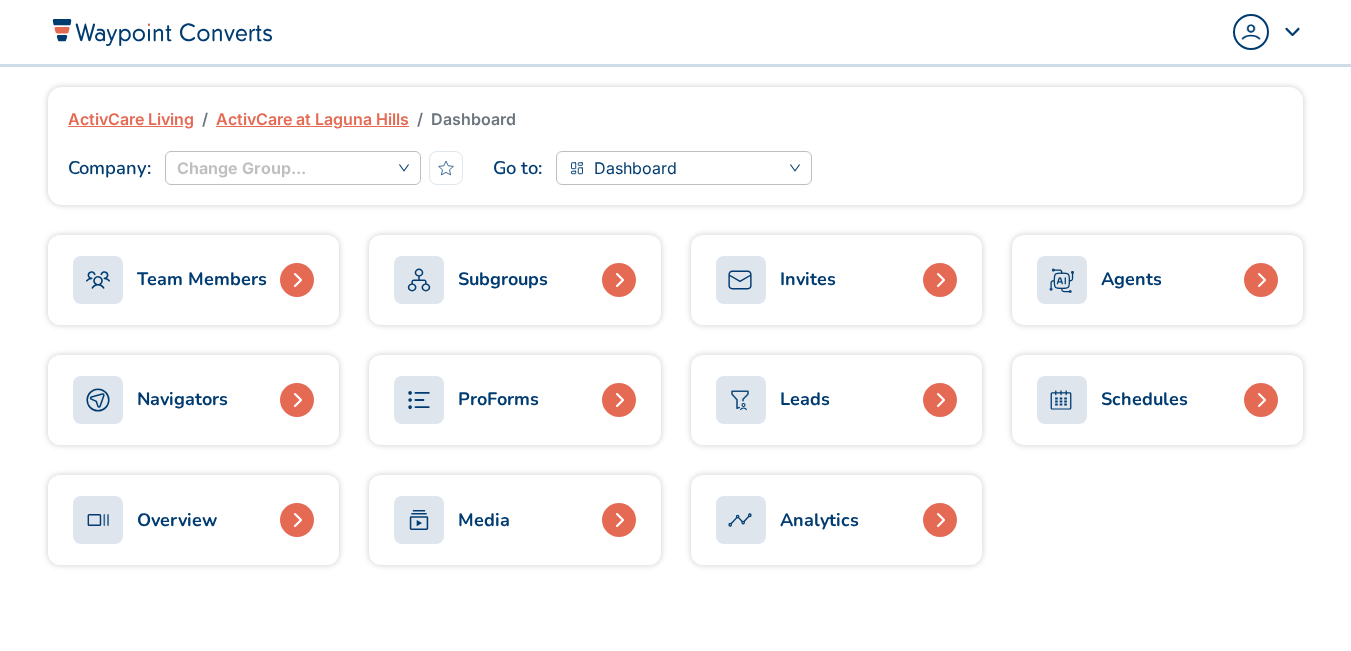 click on "ProForms" at bounding box center (498, 399) 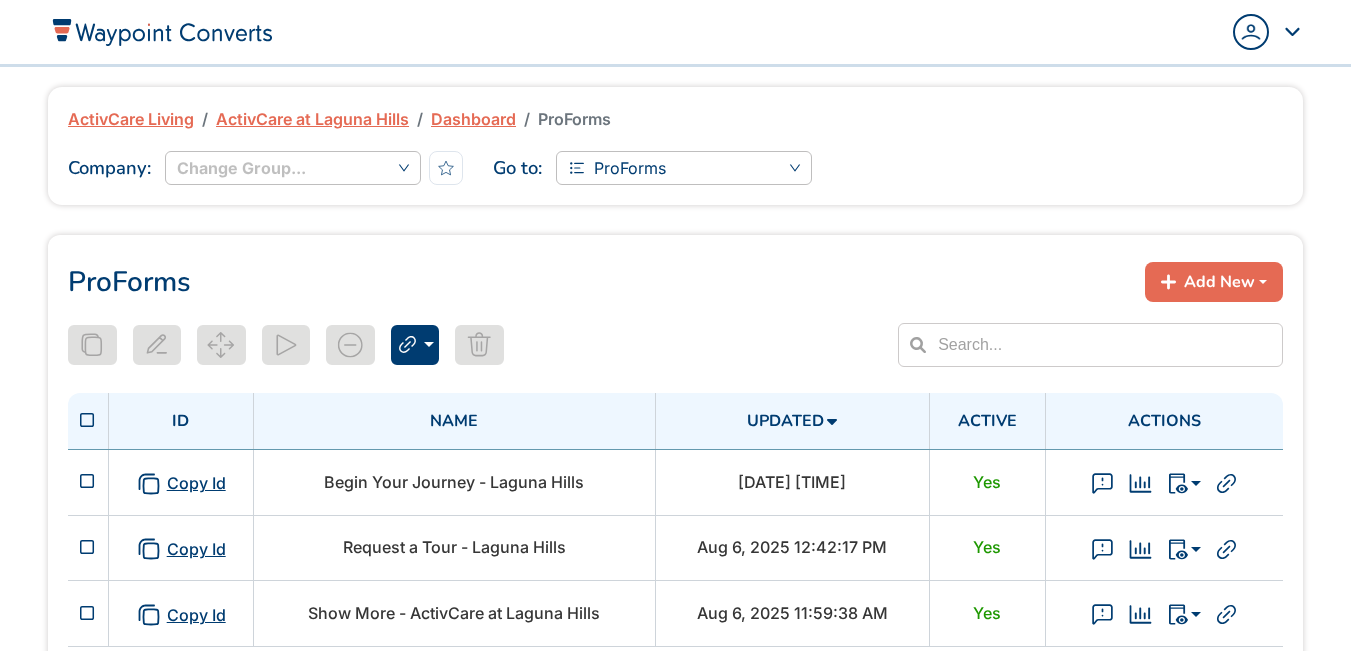 scroll, scrollTop: 0, scrollLeft: 0, axis: both 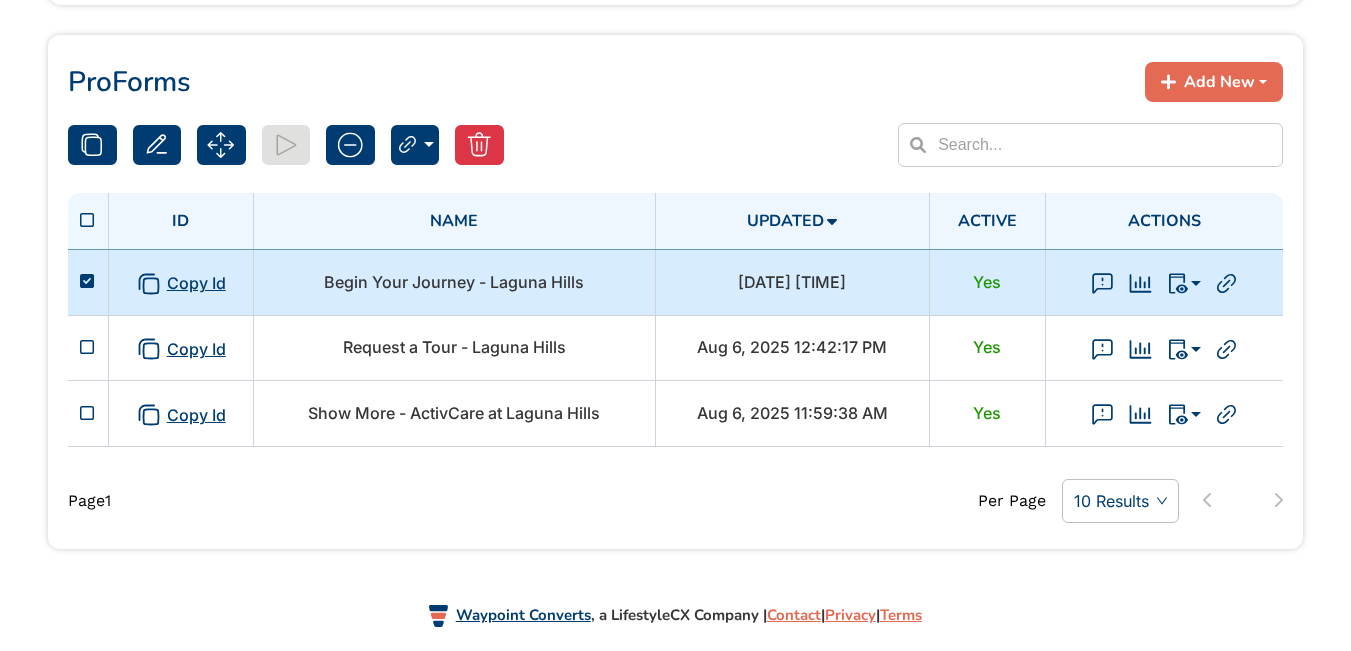 click on "Begin Your Journey - Laguna Hills" at bounding box center [454, 282] 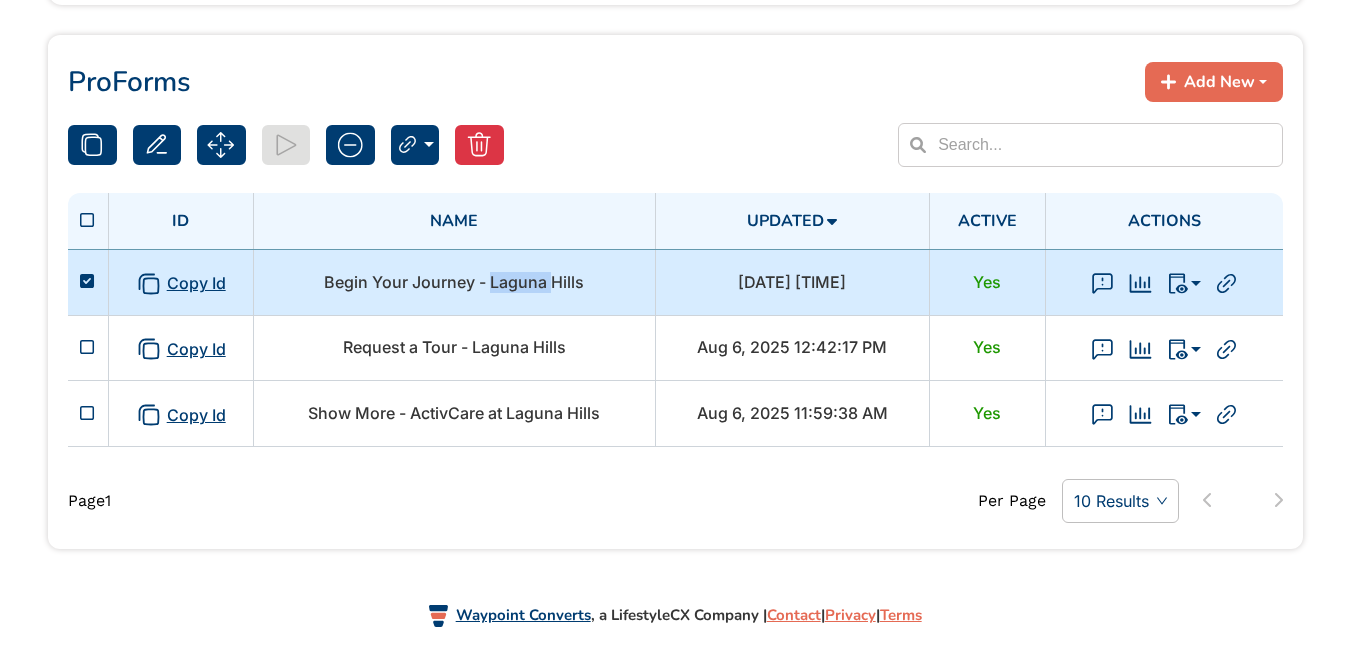 click on "Begin Your Journey - Laguna Hills" at bounding box center [454, 282] 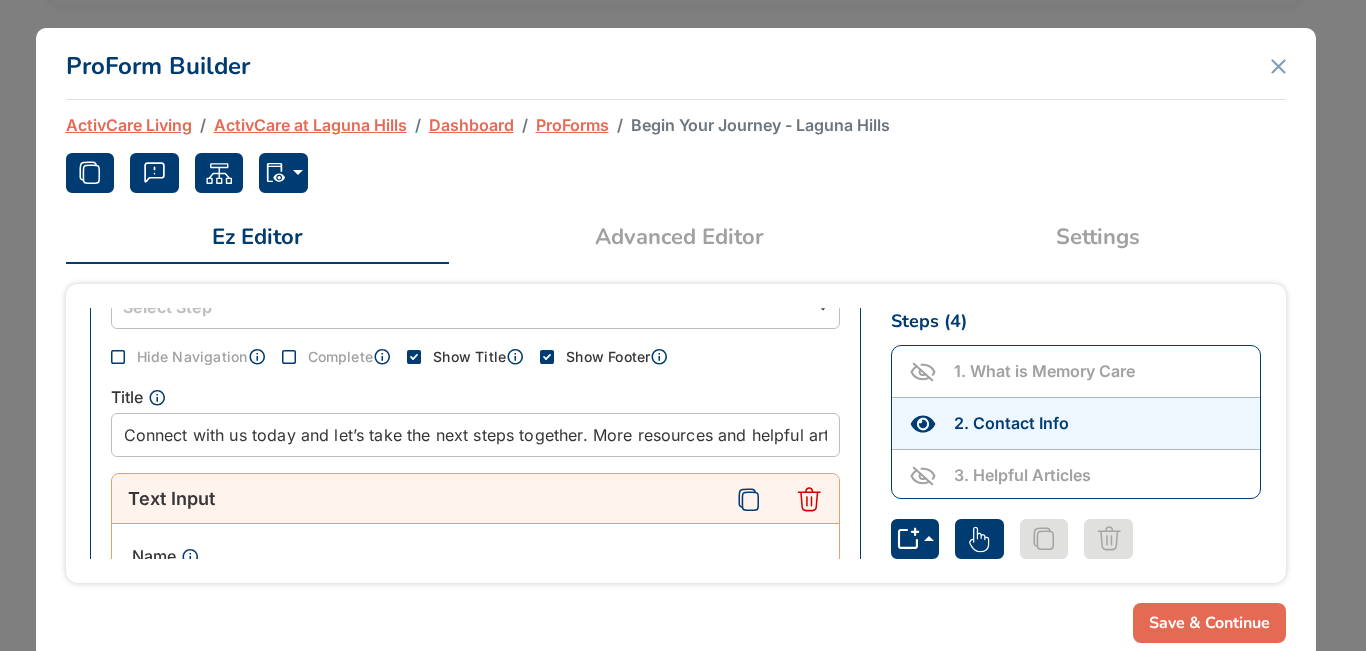 scroll, scrollTop: 300, scrollLeft: 0, axis: vertical 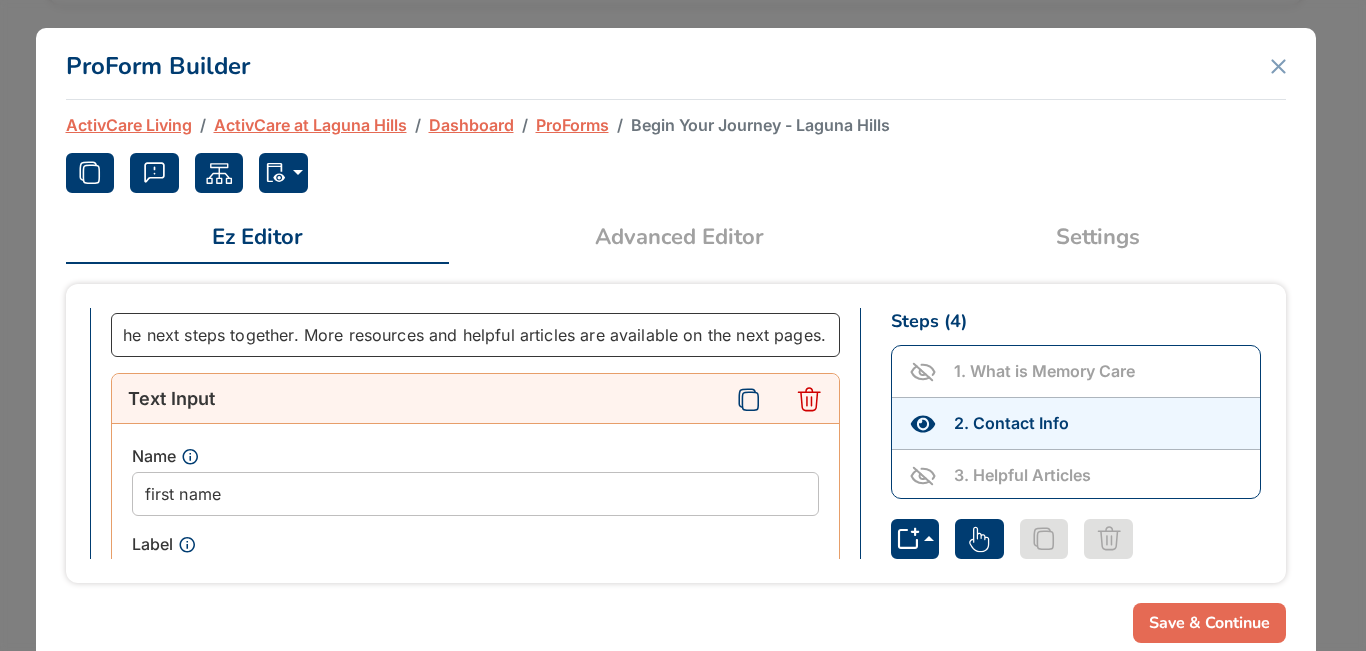 drag, startPoint x: 589, startPoint y: 340, endPoint x: 988, endPoint y: 340, distance: 399 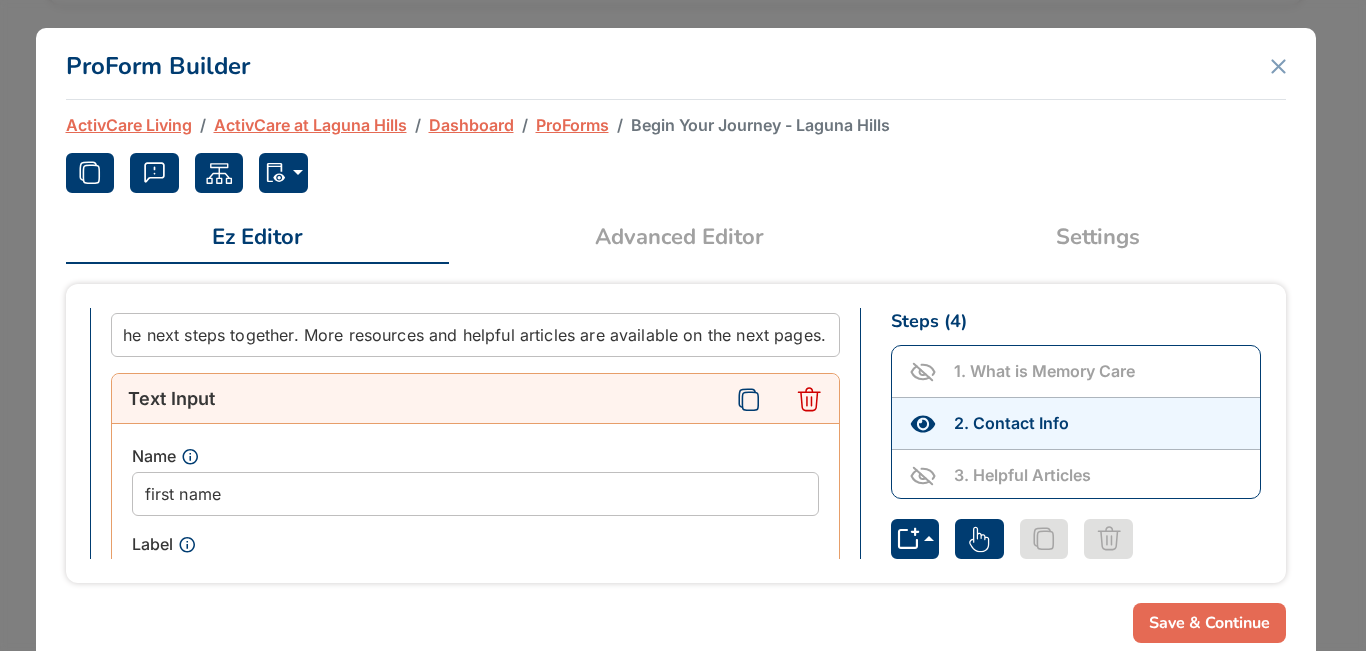 click on "Advanced Editor" at bounding box center (679, 237) 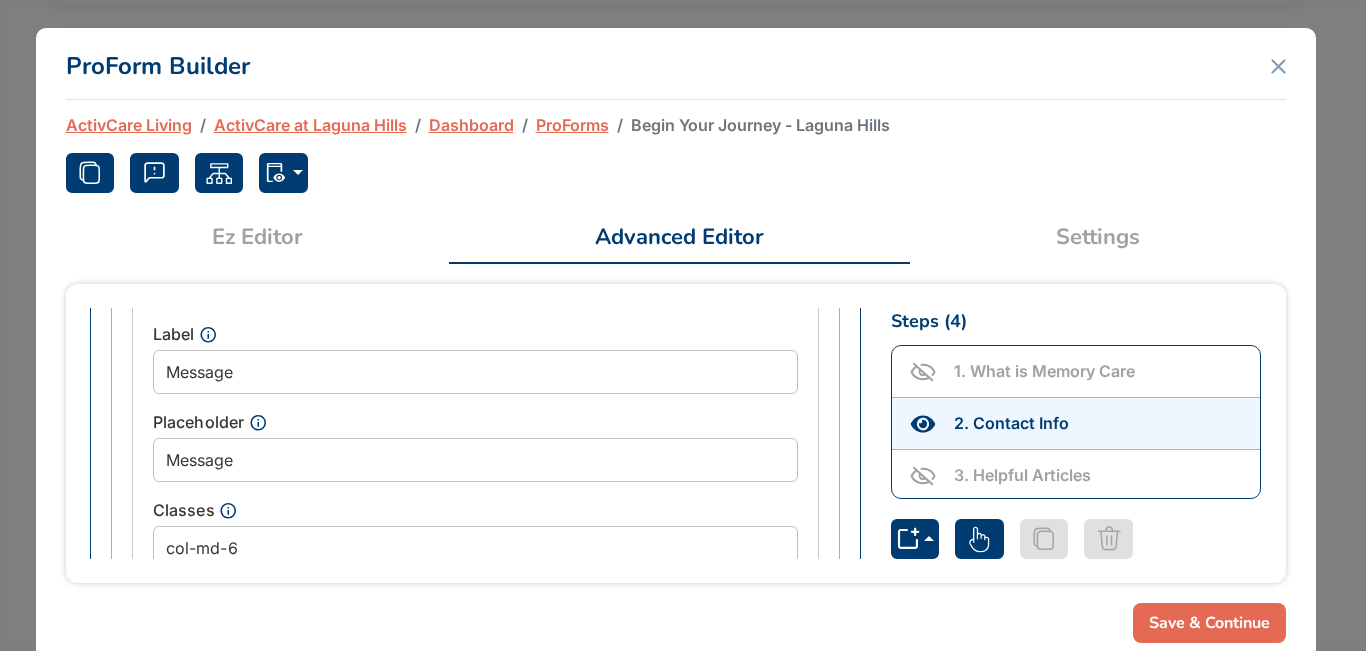 scroll, scrollTop: 3435, scrollLeft: 0, axis: vertical 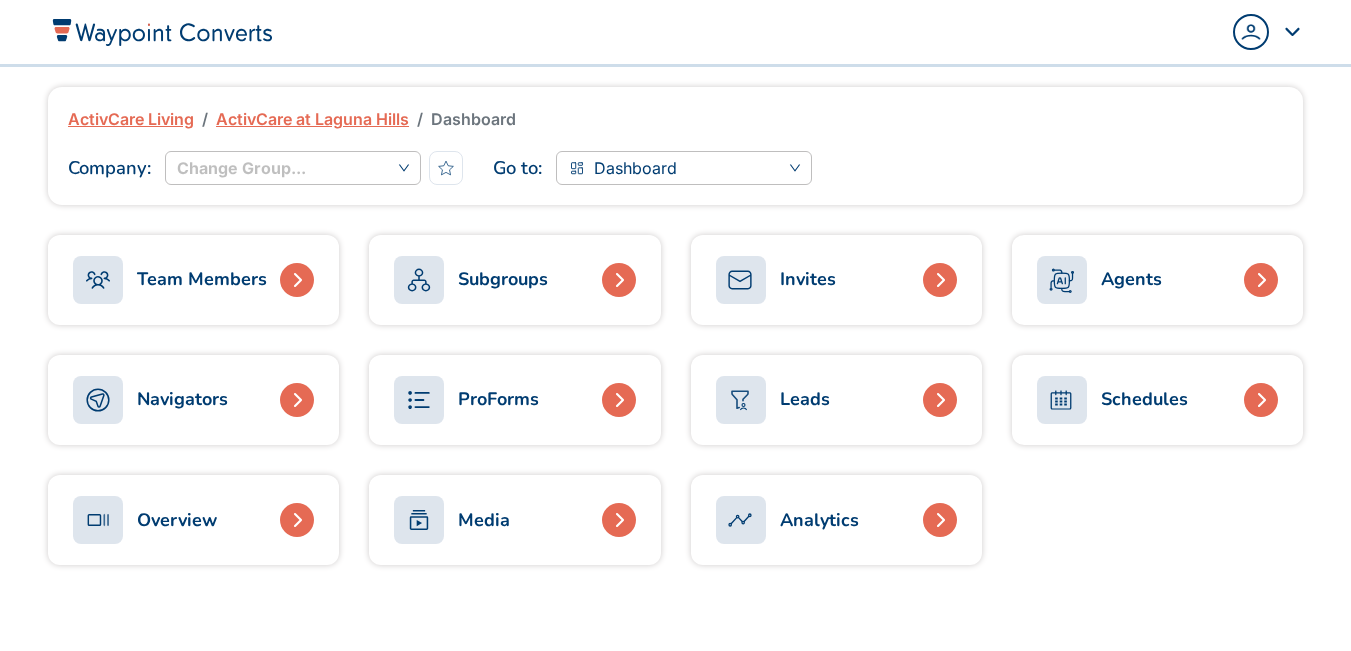click on "ActivCare Living" at bounding box center (131, 119) 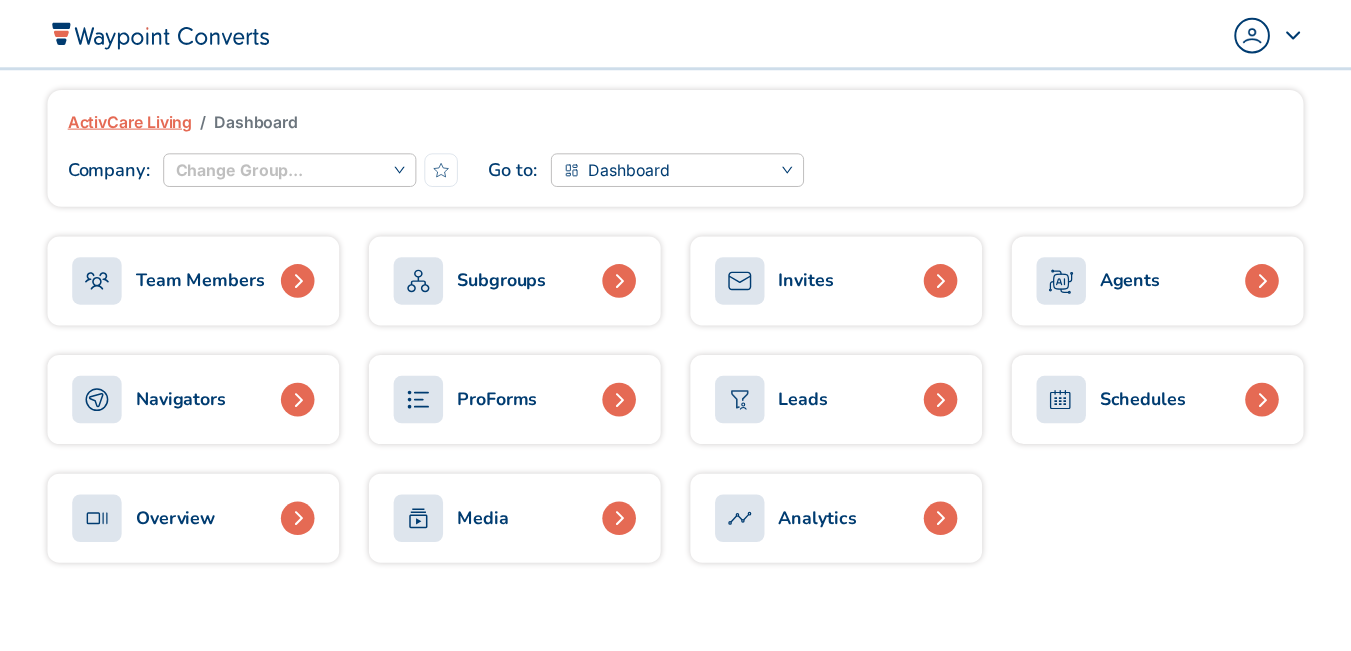 scroll, scrollTop: 0, scrollLeft: 0, axis: both 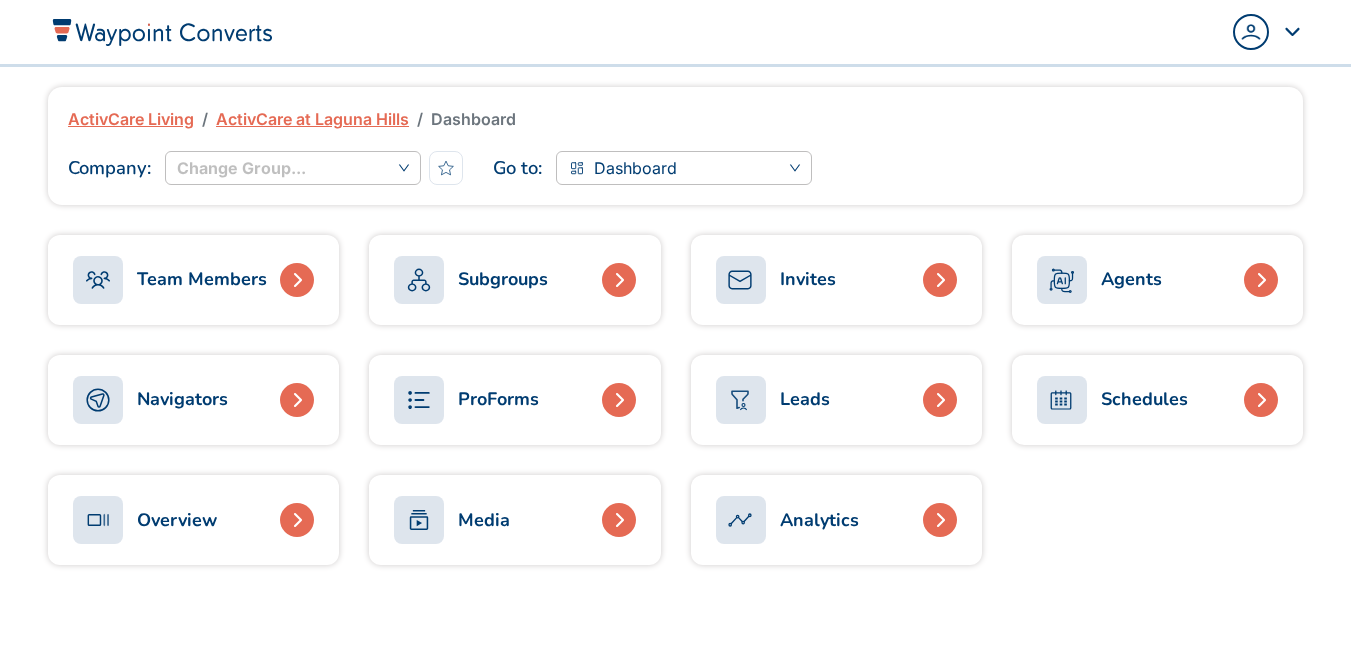 click on "ProForms" at bounding box center (514, 400) 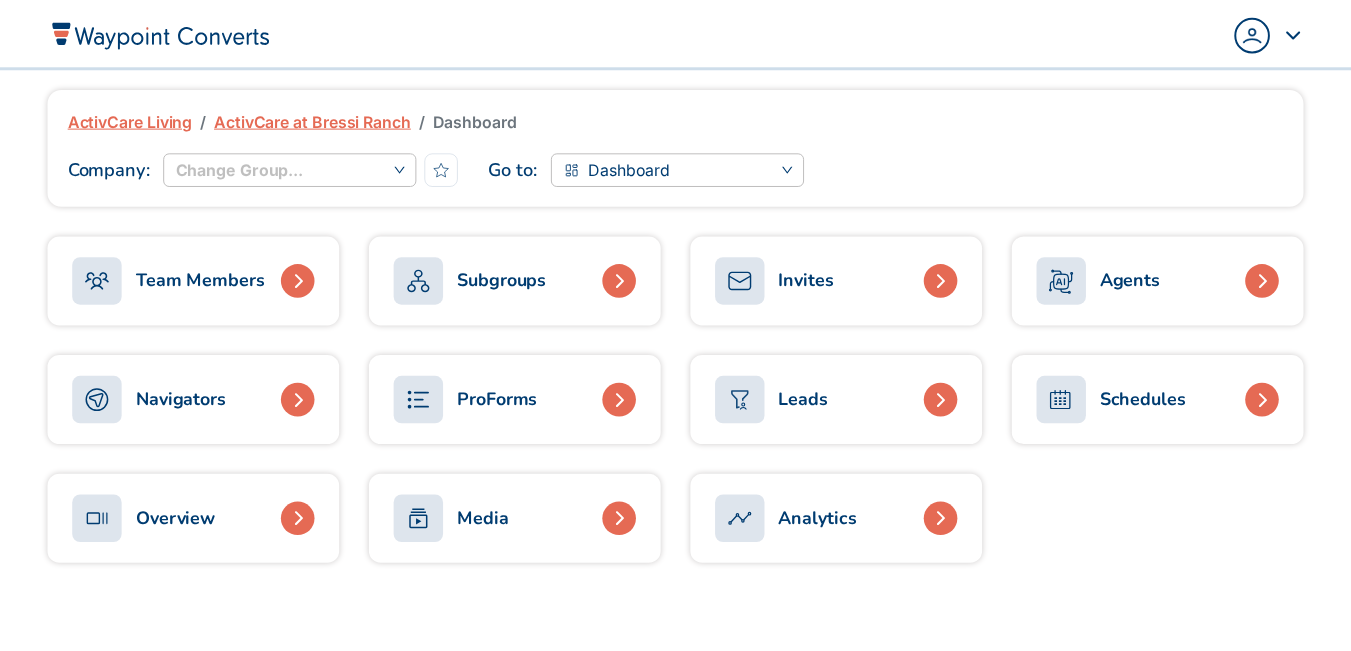 scroll, scrollTop: 0, scrollLeft: 0, axis: both 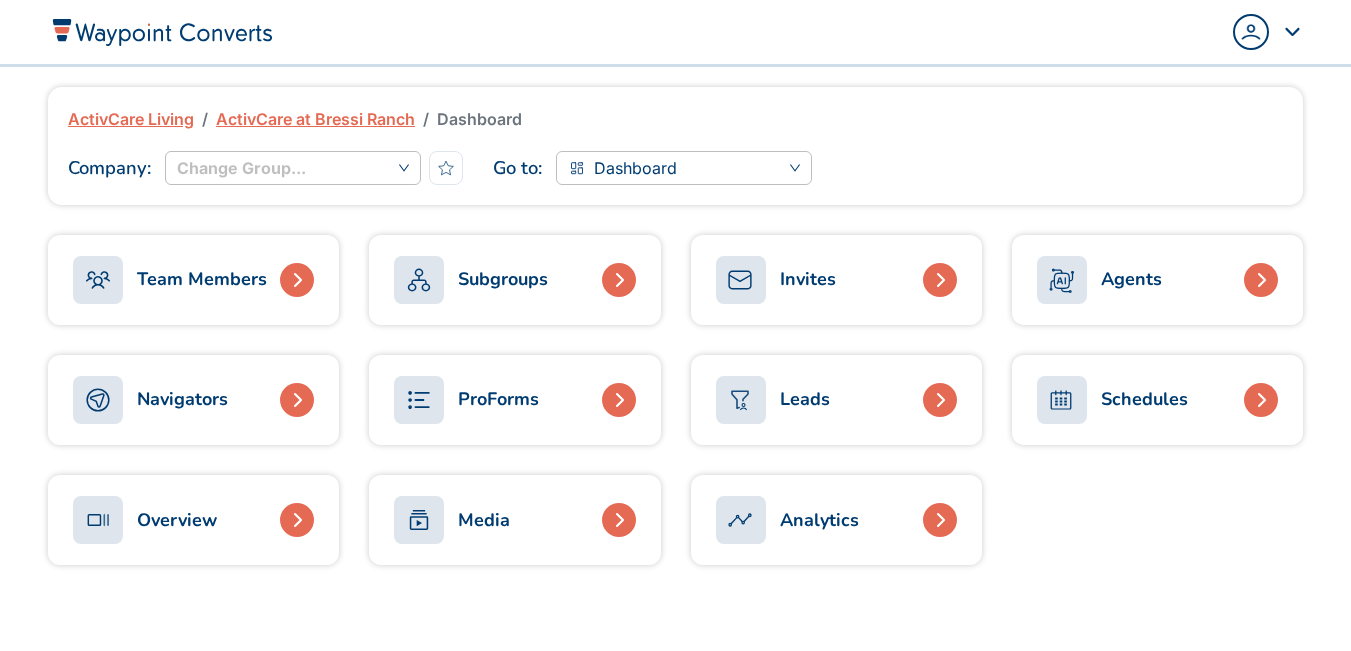 click on "ProForms" at bounding box center (498, 399) 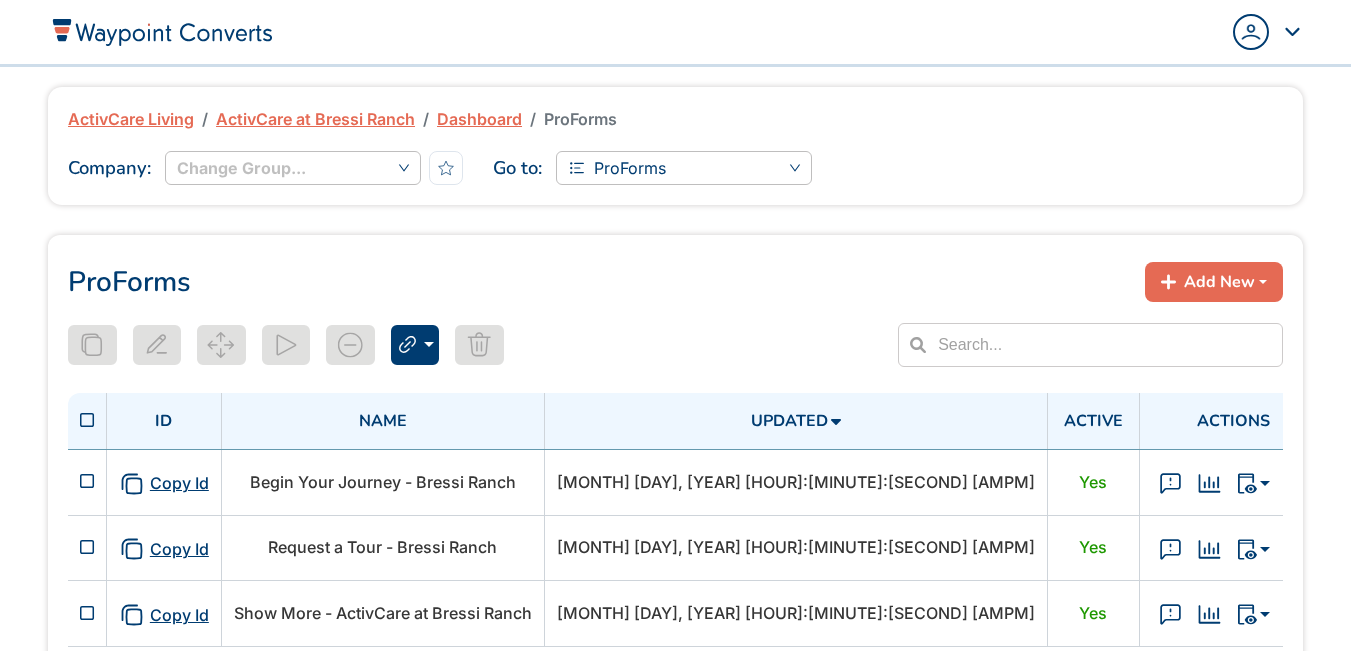 scroll, scrollTop: 0, scrollLeft: 0, axis: both 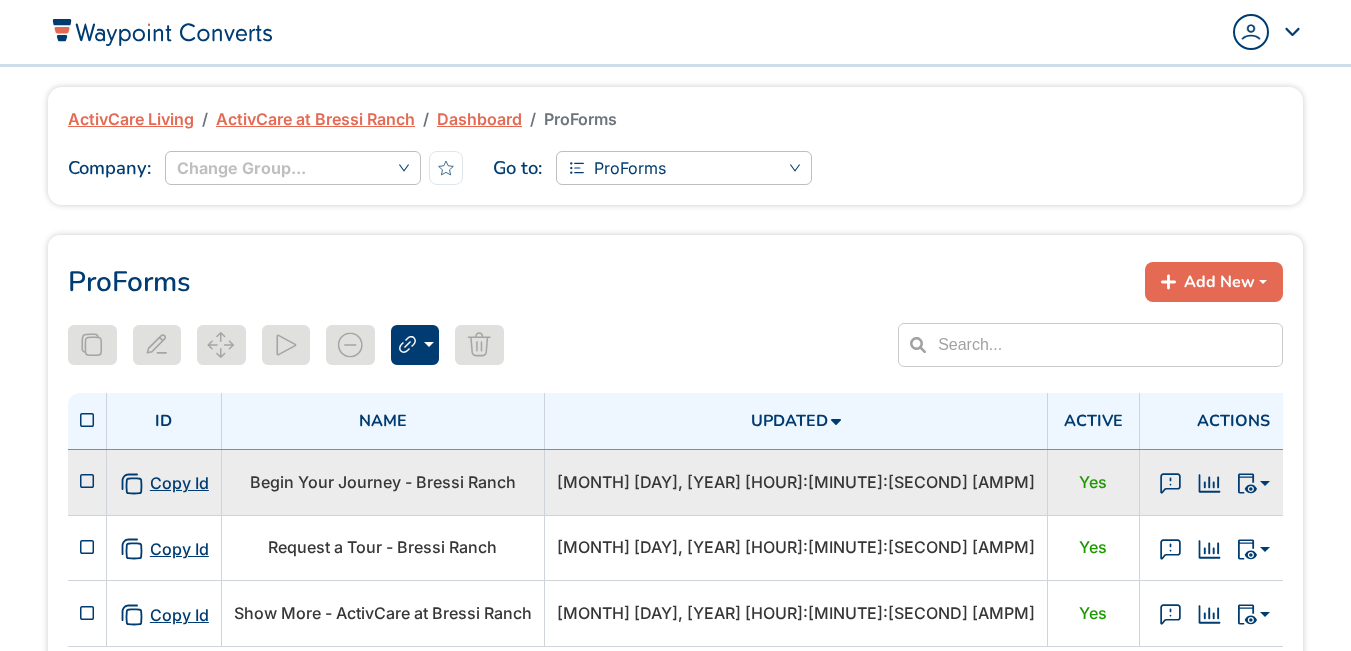click on "Begin Your Journey - Bressi Ranch" at bounding box center (383, 482) 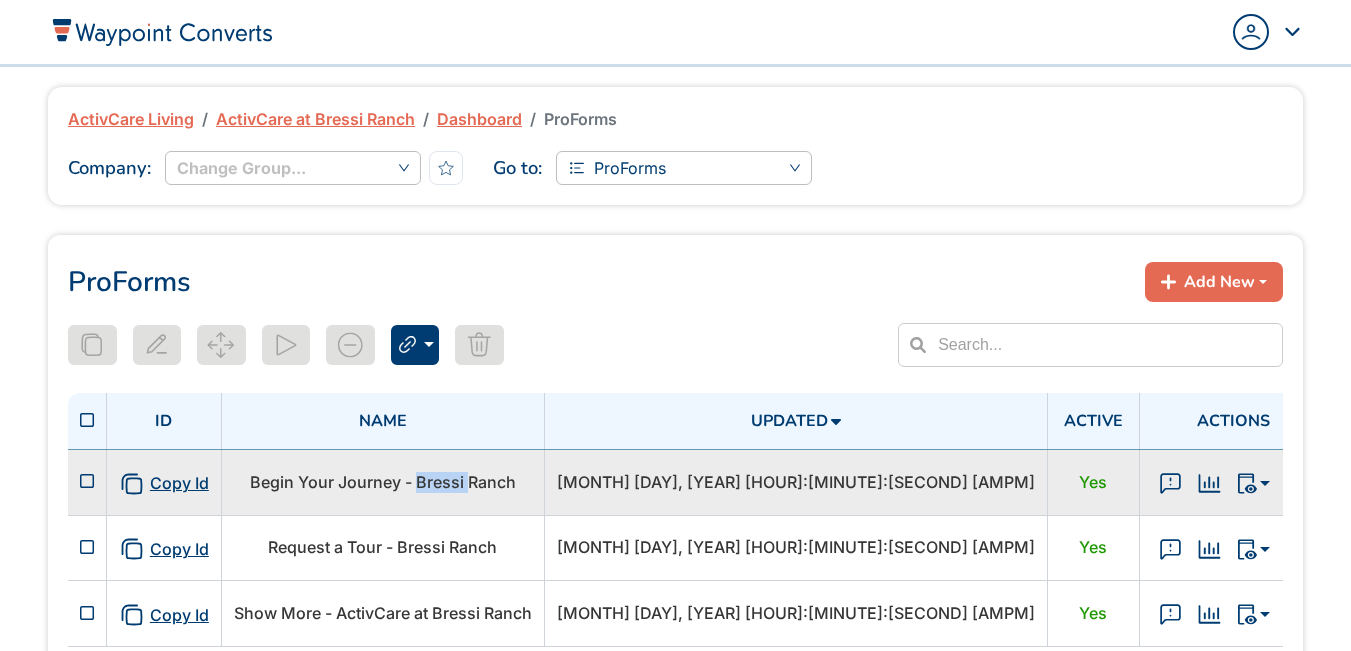 click on "Begin Your Journey - Bressi Ranch" at bounding box center (383, 482) 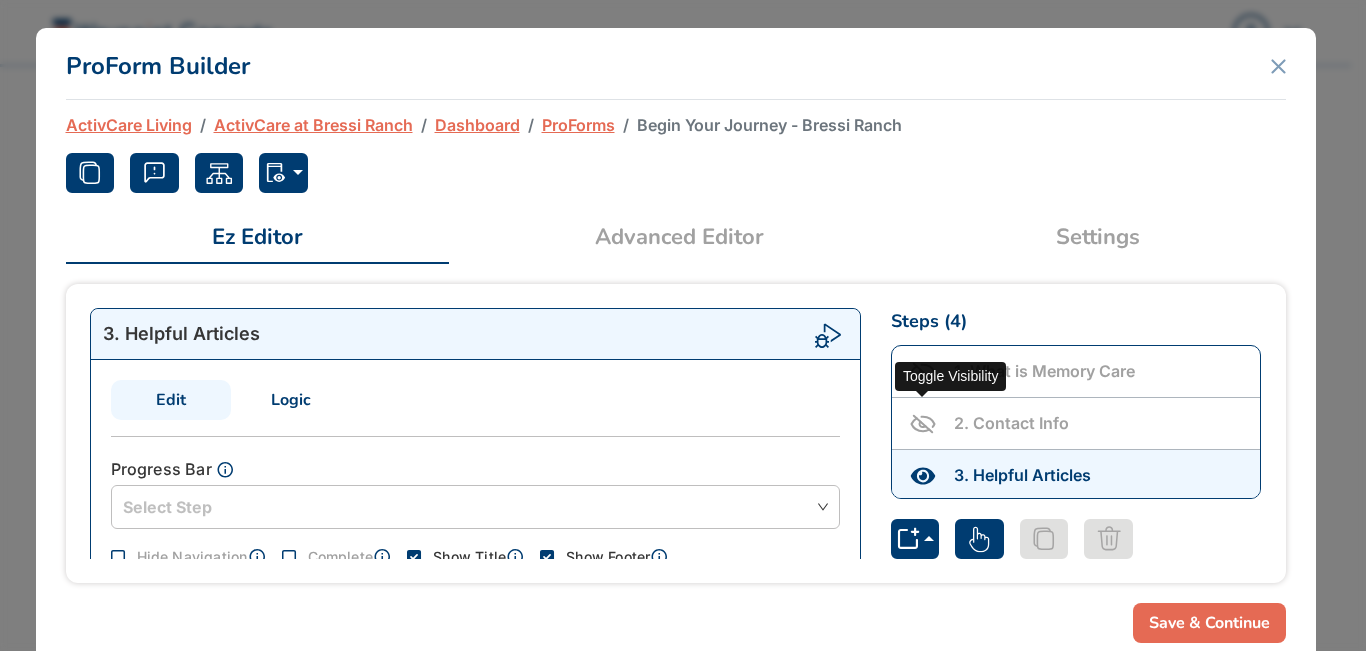 click 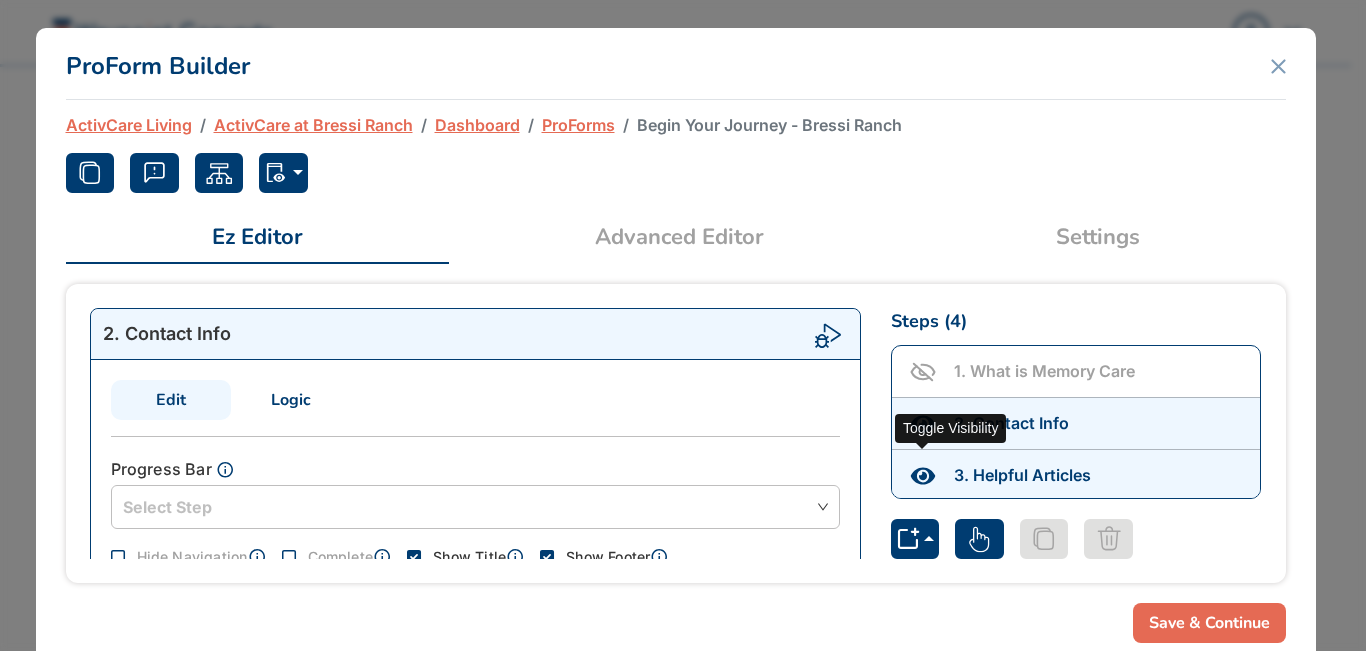 click at bounding box center [923, 475] 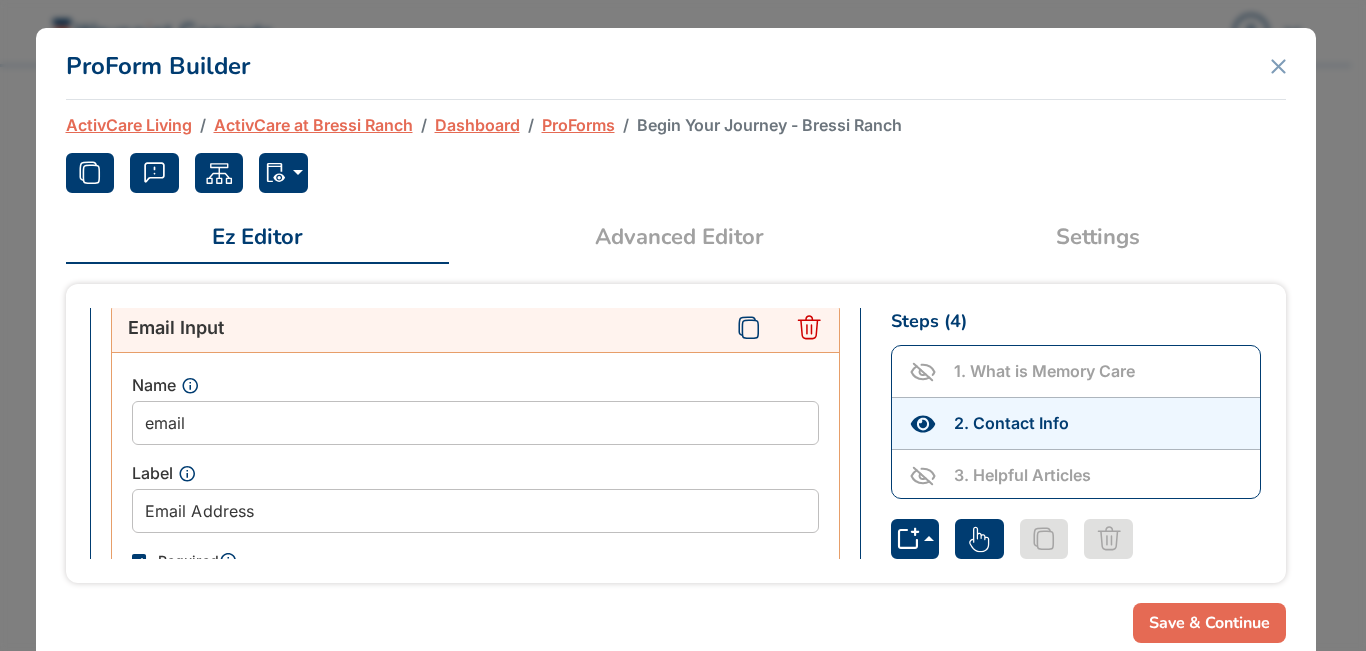 scroll, scrollTop: 1687, scrollLeft: 0, axis: vertical 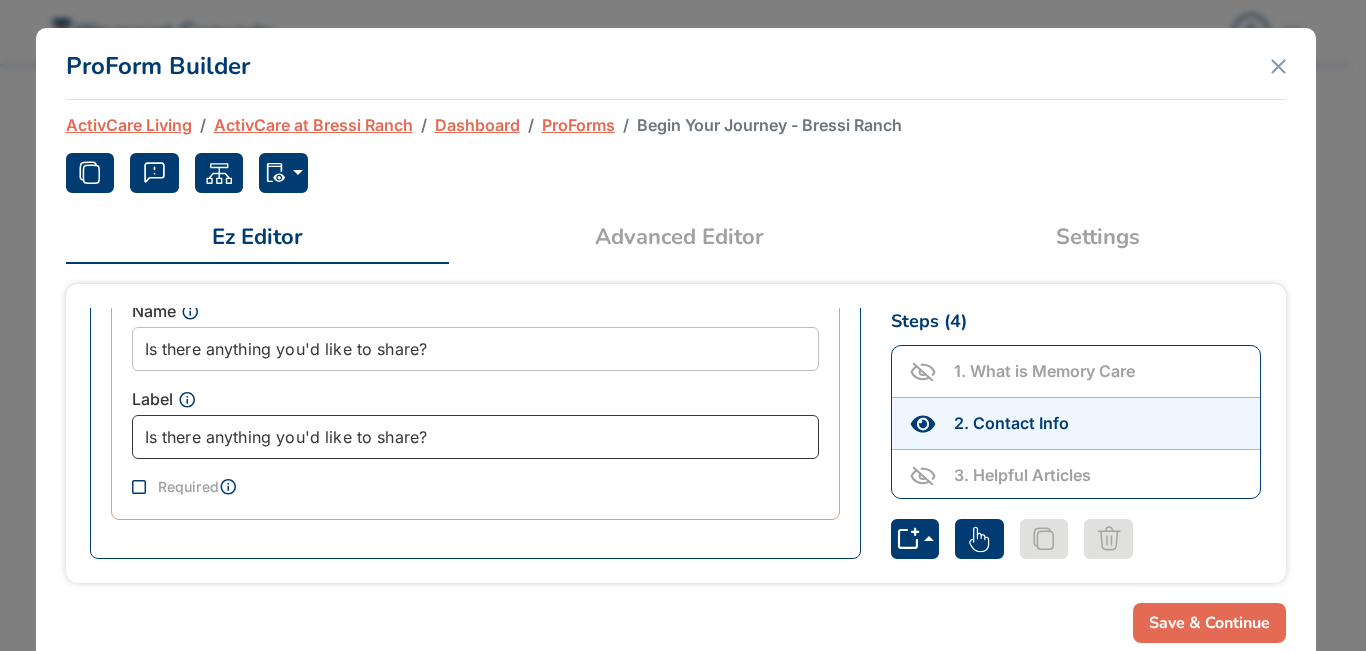drag, startPoint x: 454, startPoint y: 442, endPoint x: 0, endPoint y: 430, distance: 454.15857 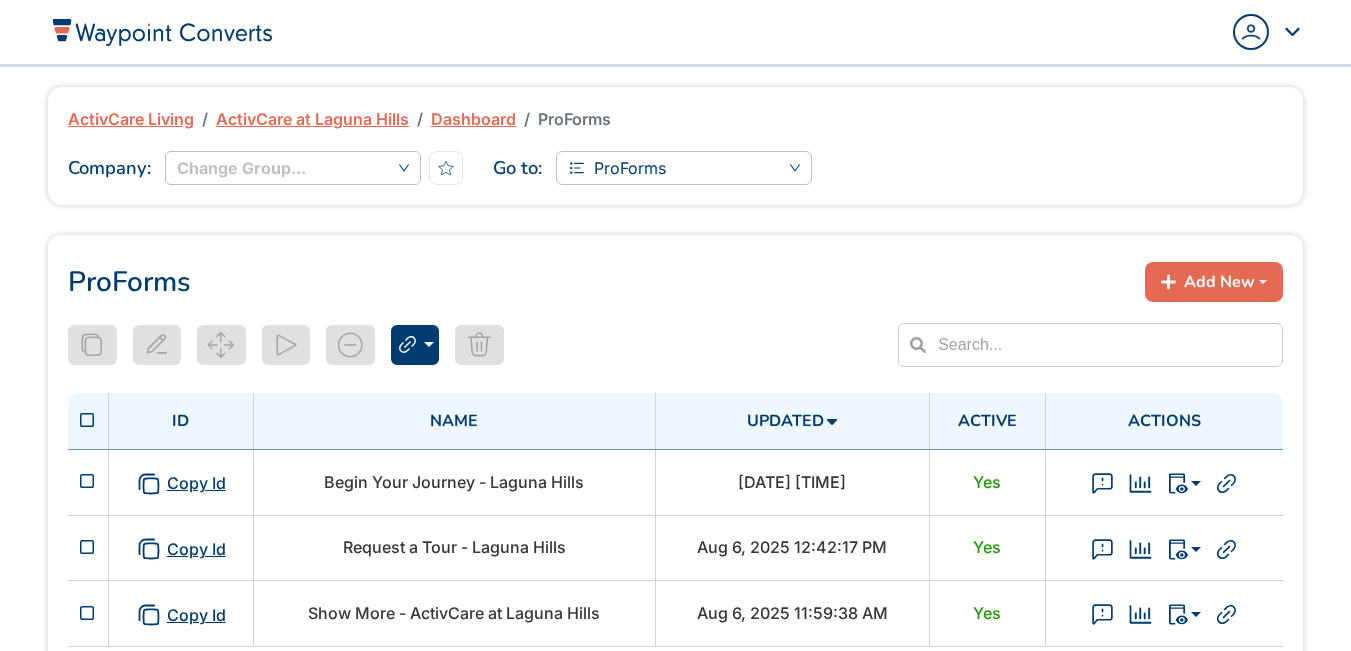 scroll, scrollTop: 0, scrollLeft: 0, axis: both 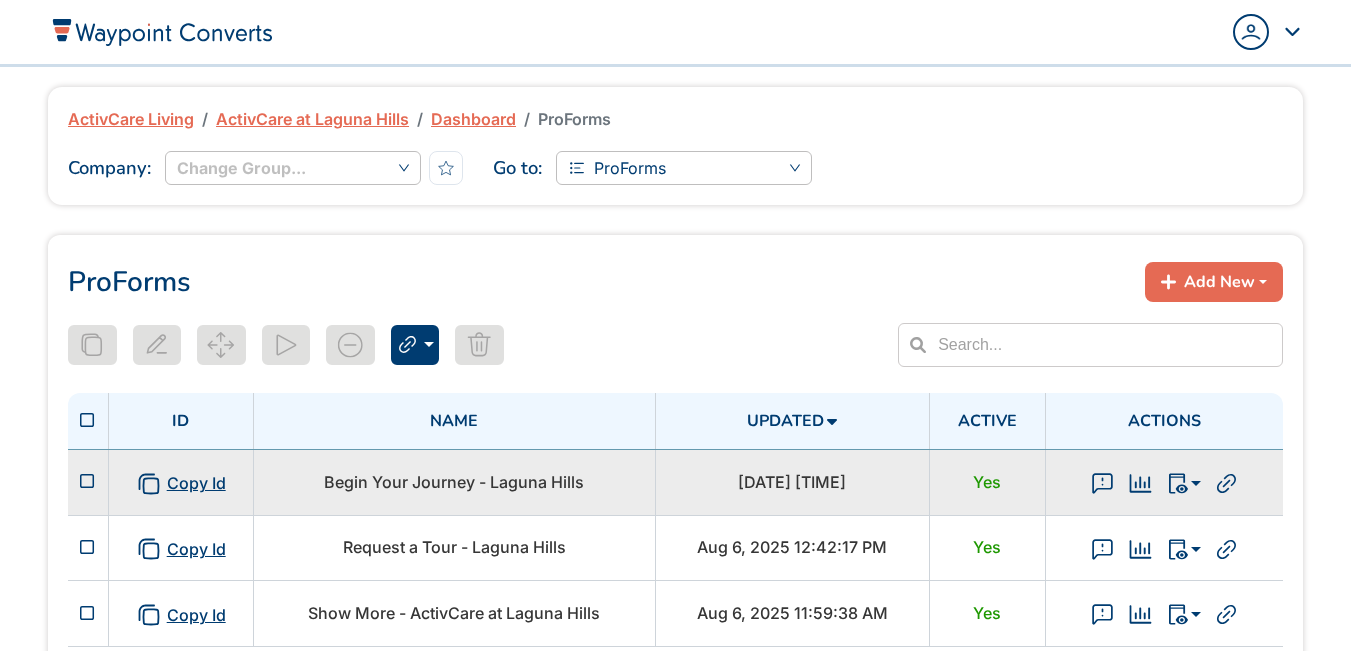 click on "Begin Your Journey - Laguna Hills" at bounding box center [455, 482] 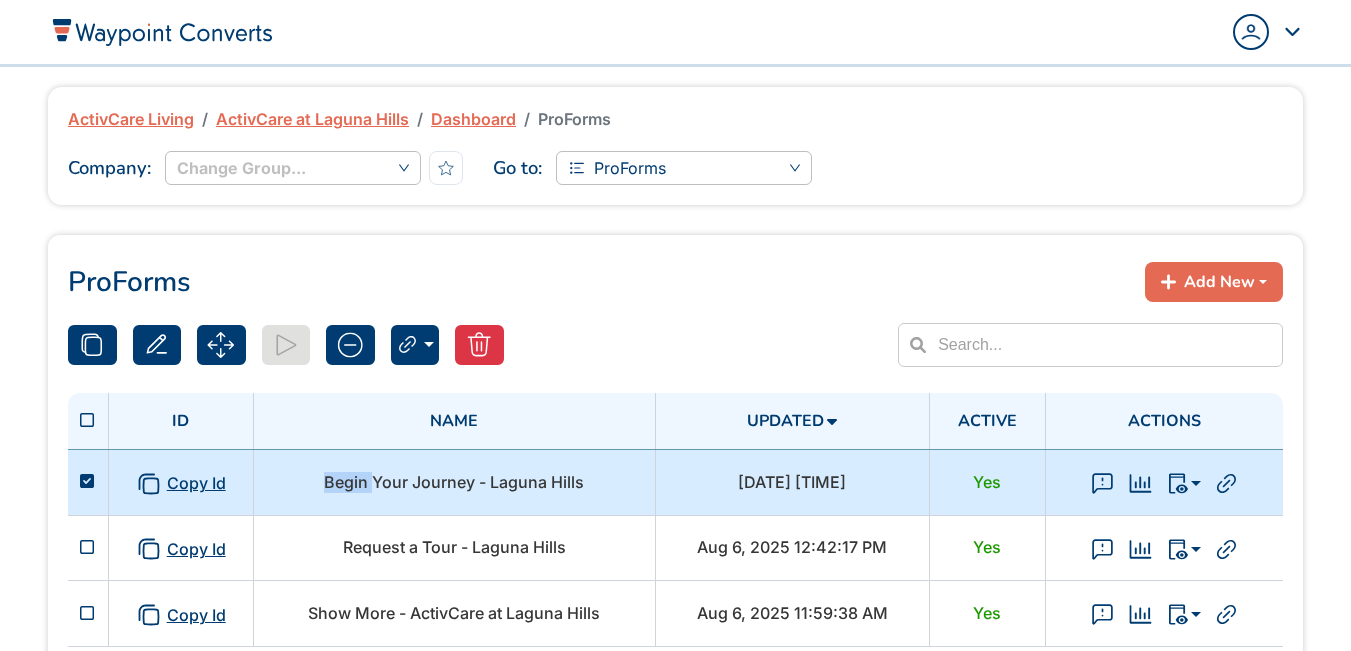 click on "Begin Your Journey - Laguna Hills" at bounding box center [455, 482] 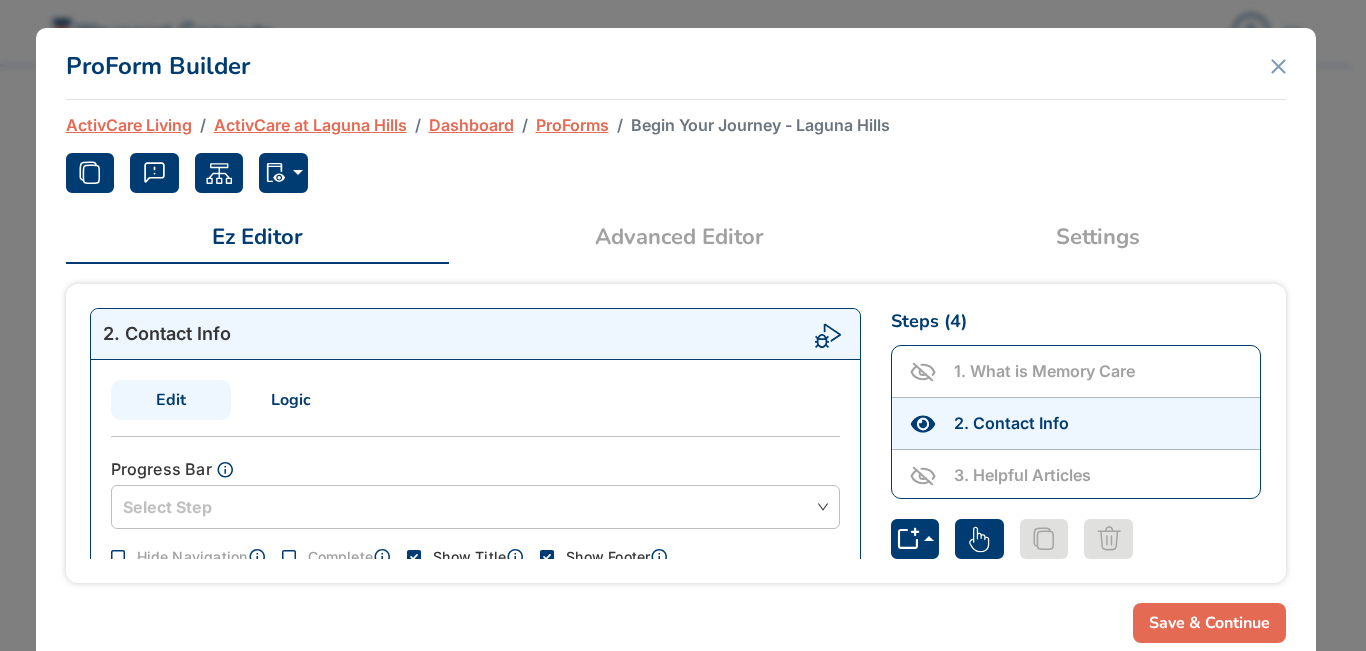 scroll, scrollTop: 300, scrollLeft: 0, axis: vertical 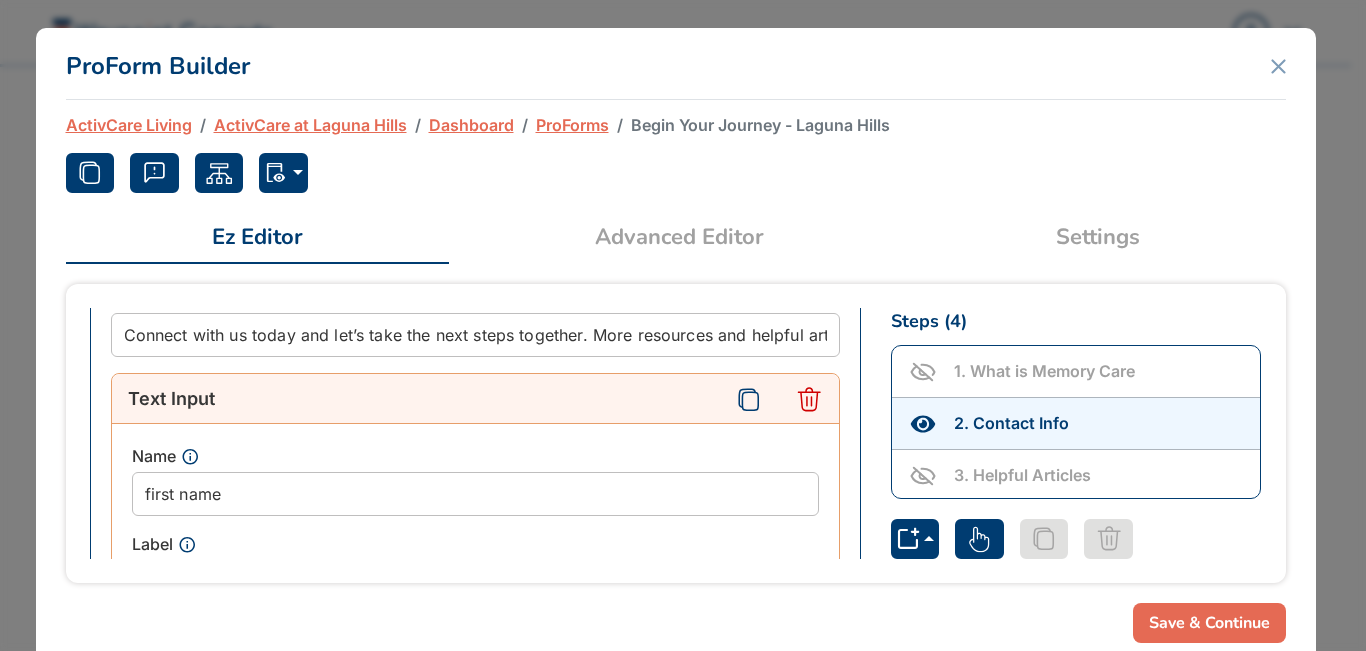 click on "ProForm Builder" at bounding box center [676, 64] 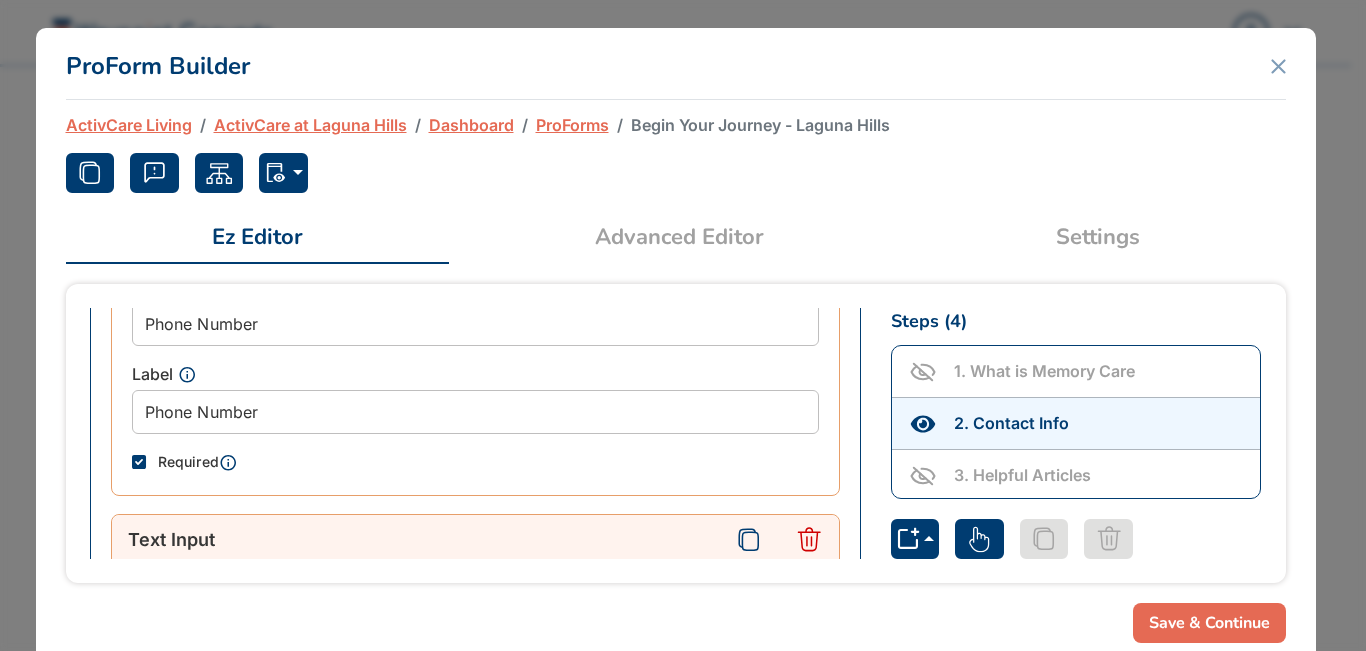 scroll, scrollTop: 1687, scrollLeft: 0, axis: vertical 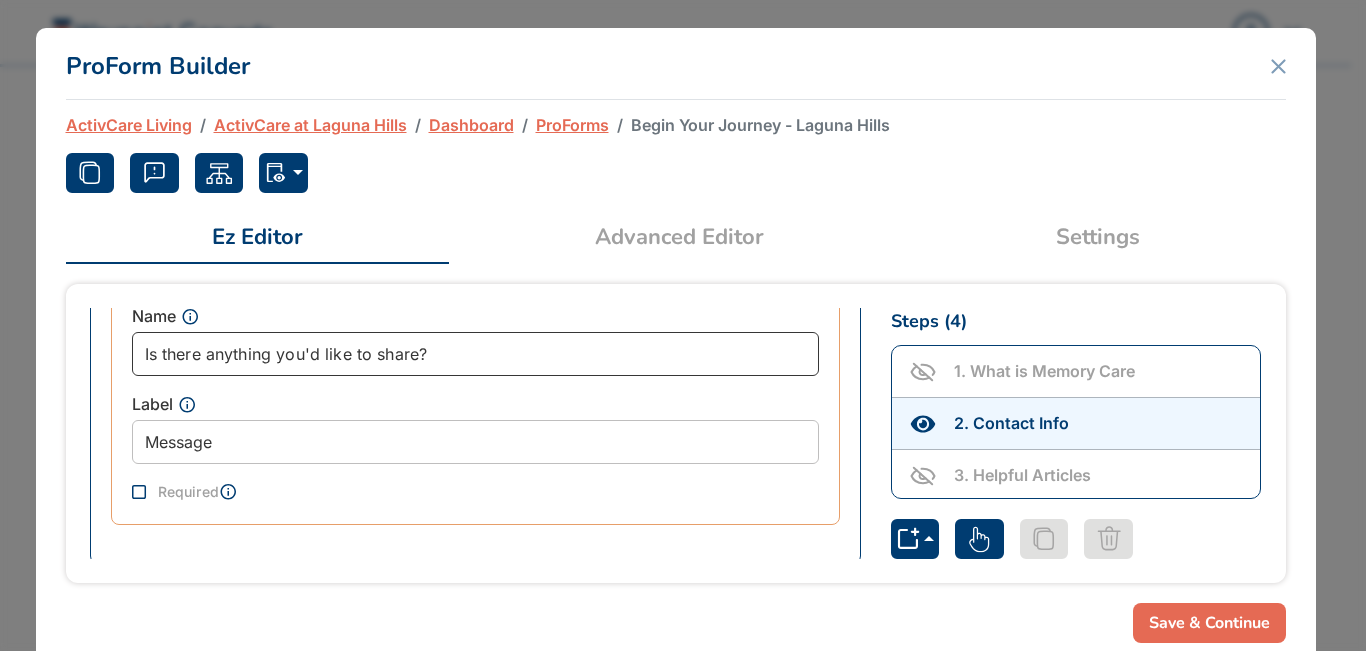 drag, startPoint x: 476, startPoint y: 356, endPoint x: 0, endPoint y: 326, distance: 476.94443 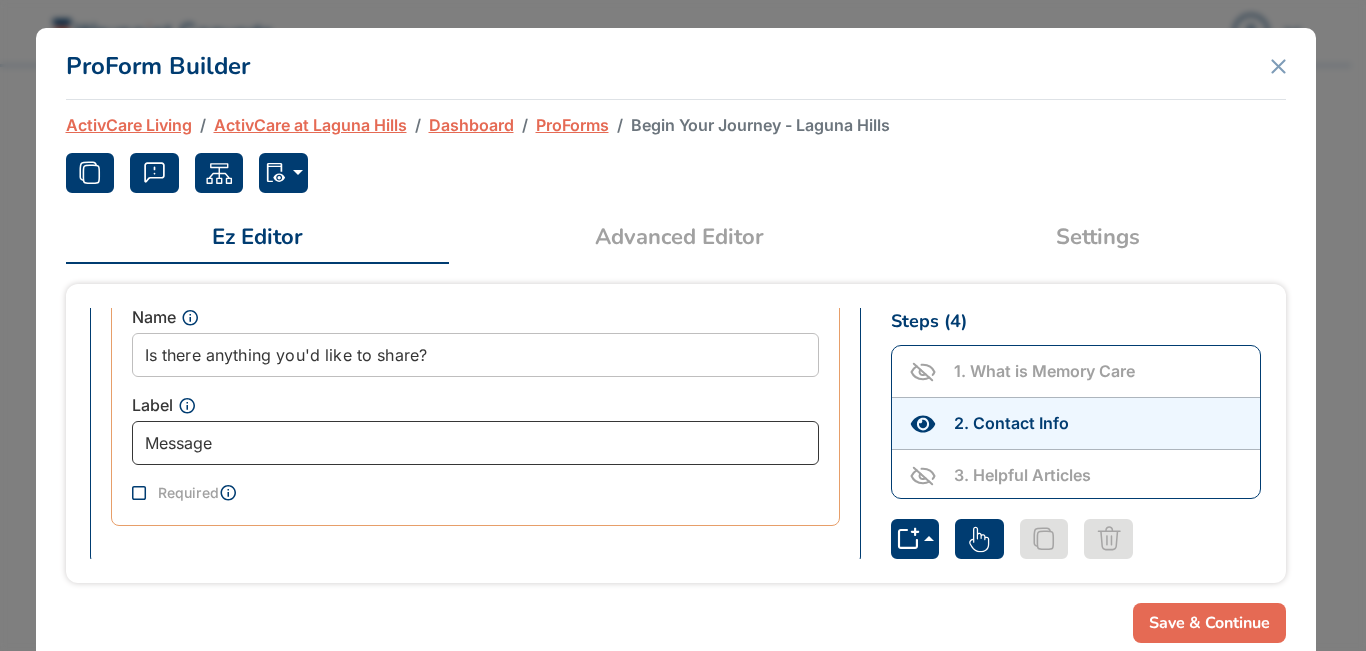 drag, startPoint x: 294, startPoint y: 458, endPoint x: 0, endPoint y: 420, distance: 296.44562 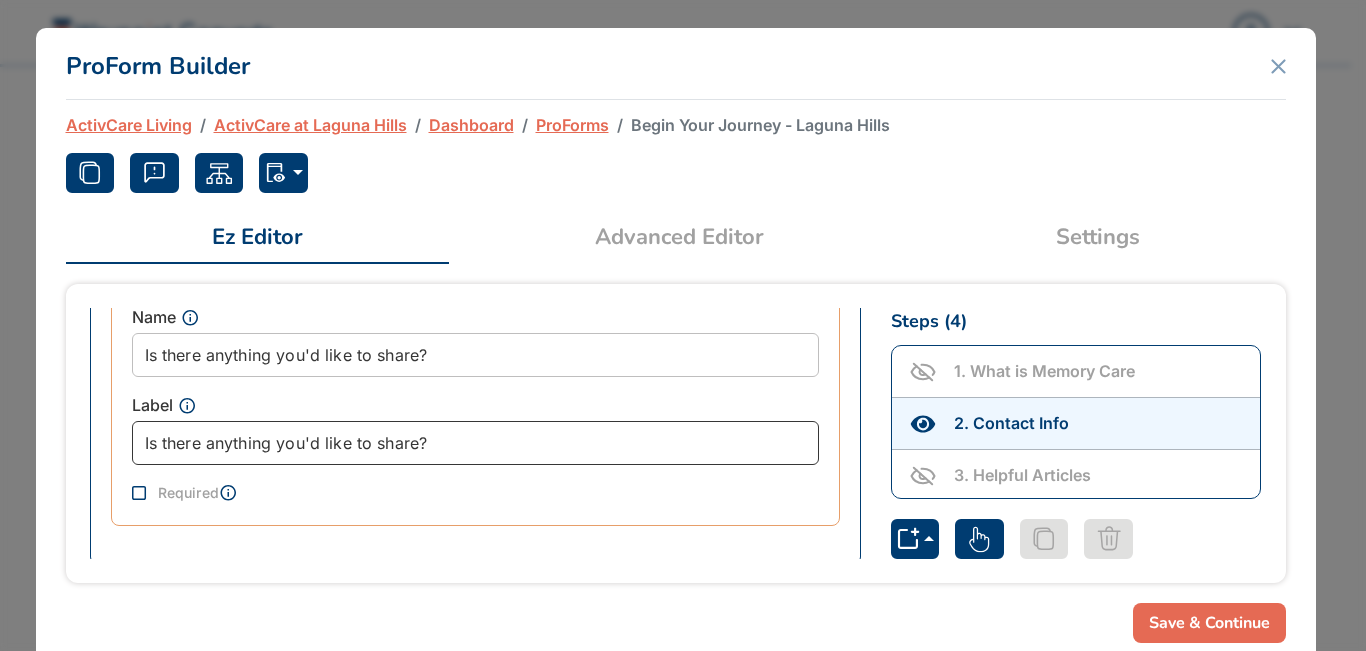 type on "Is there anything you'd like to share?" 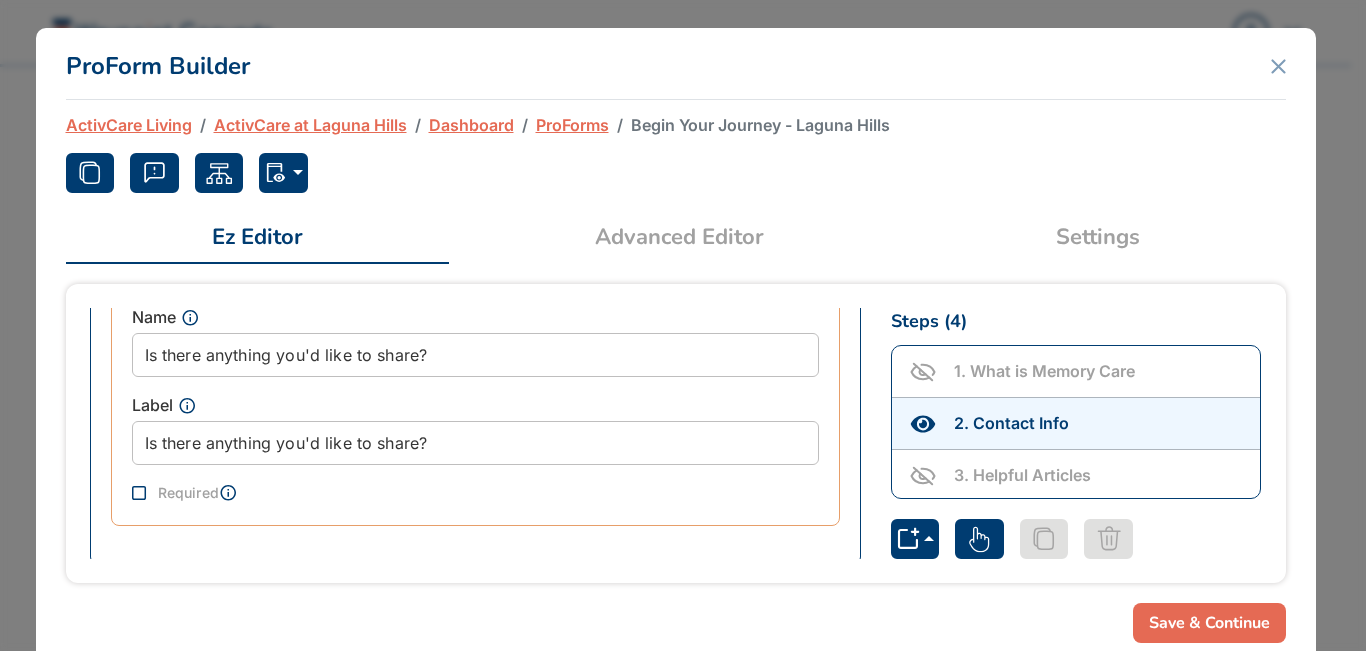 click on "Save & Continue" at bounding box center [1209, 623] 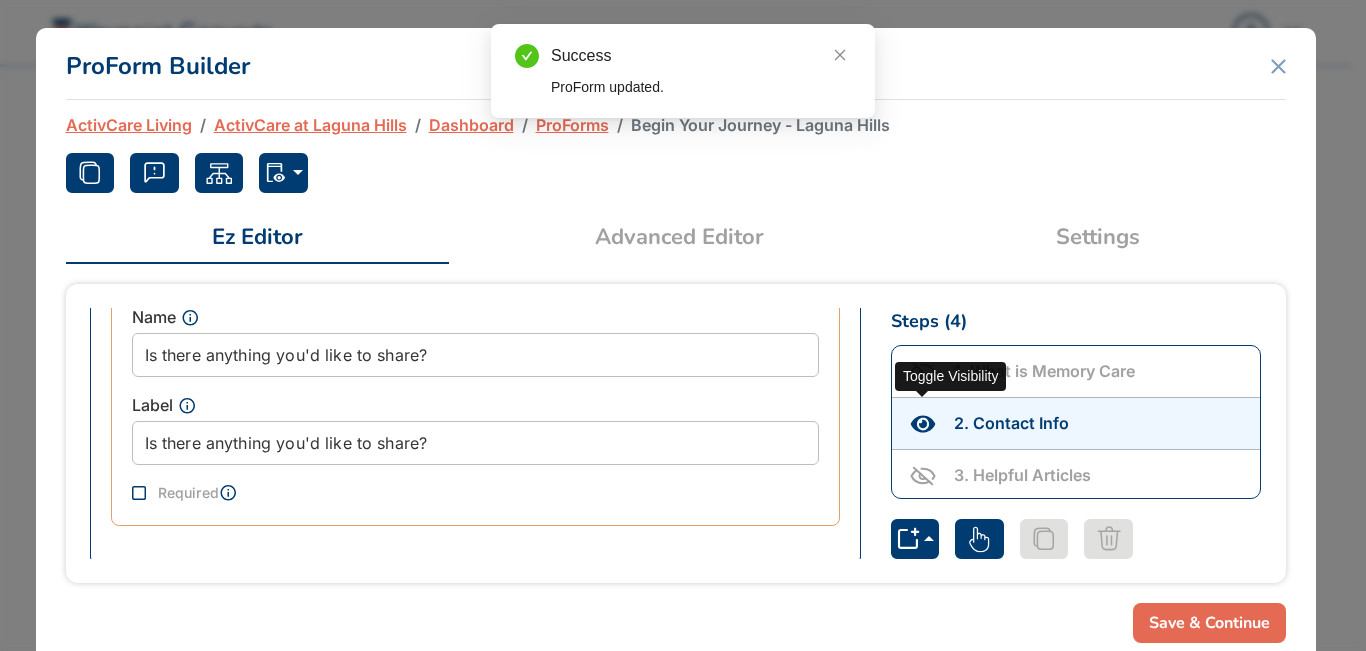 click 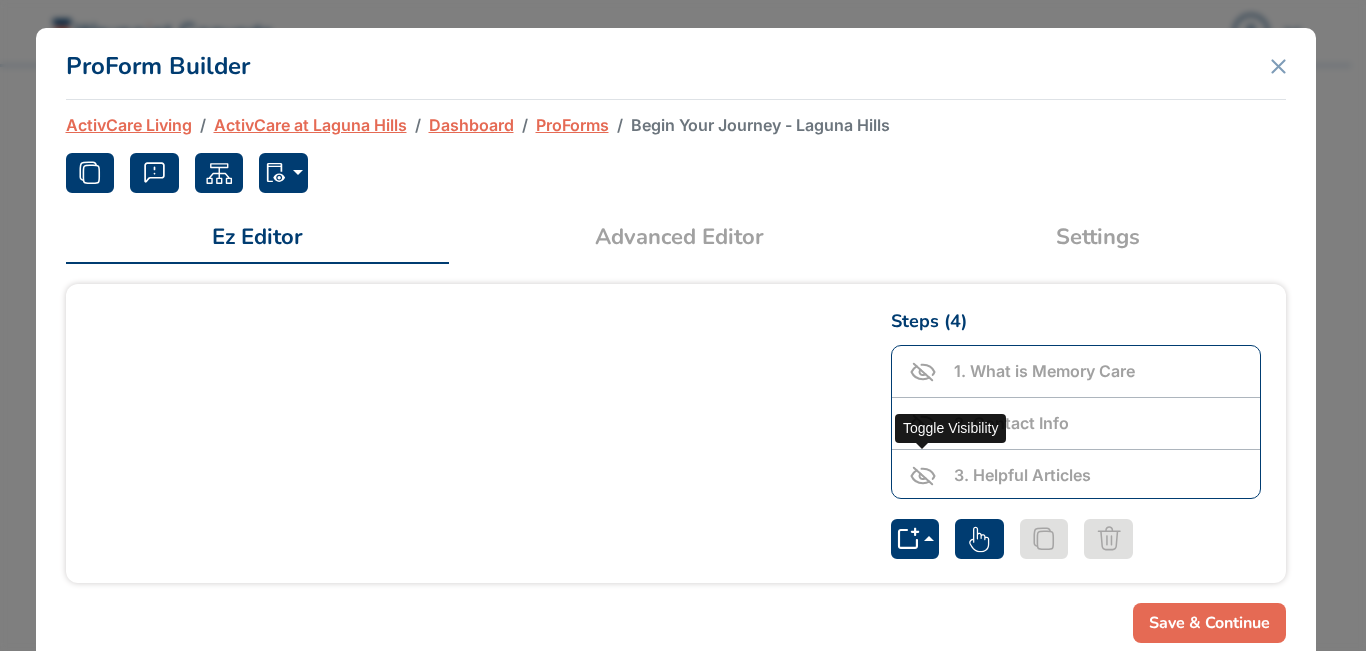 click 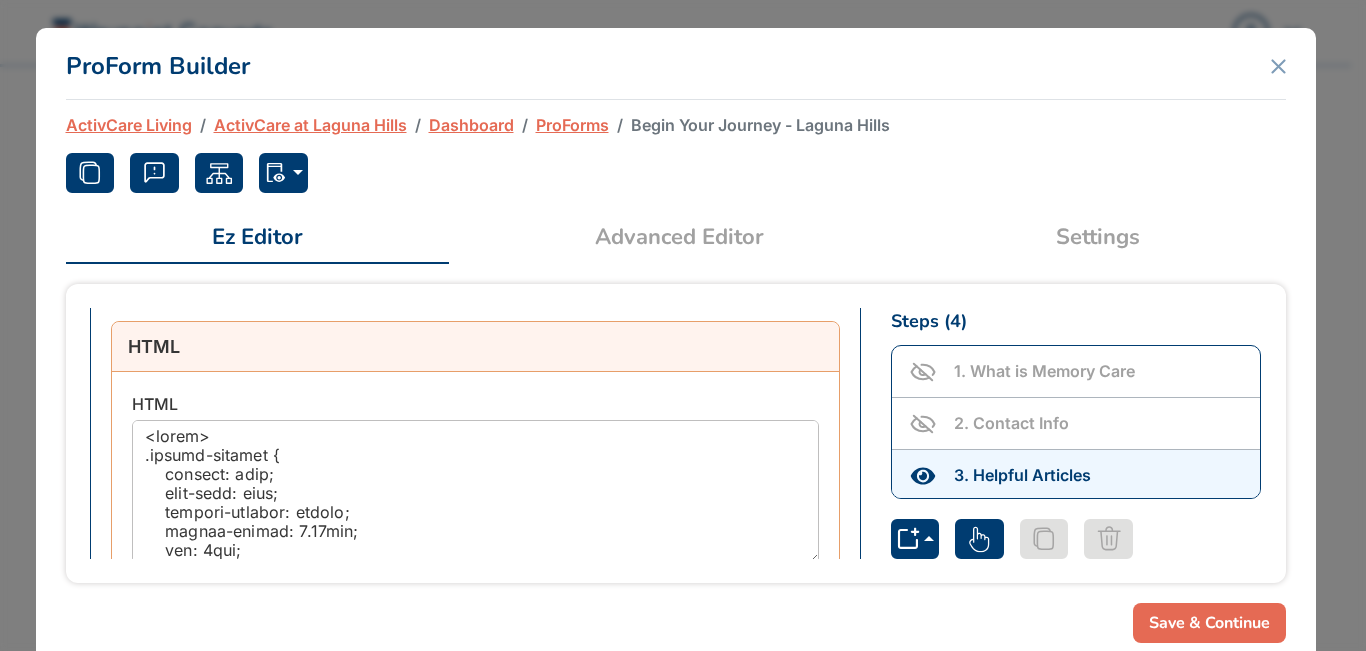 scroll, scrollTop: 421, scrollLeft: 0, axis: vertical 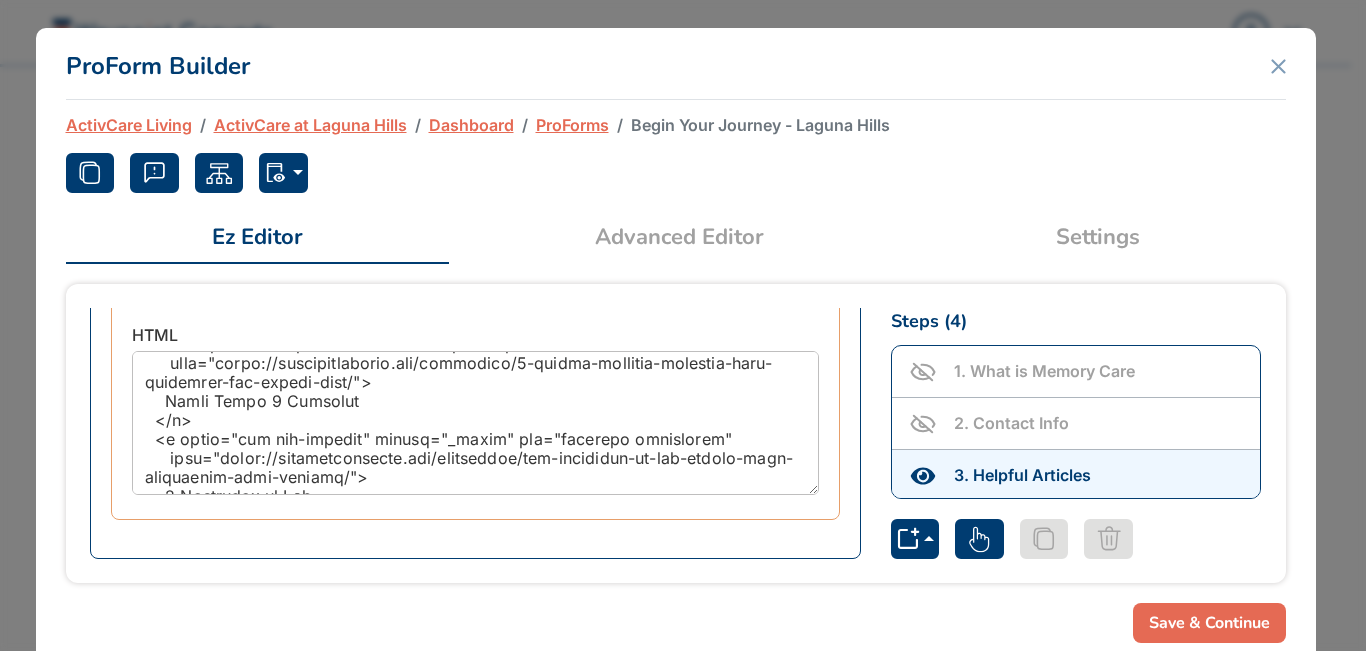 click on "ProForm Builder" at bounding box center (676, 64) 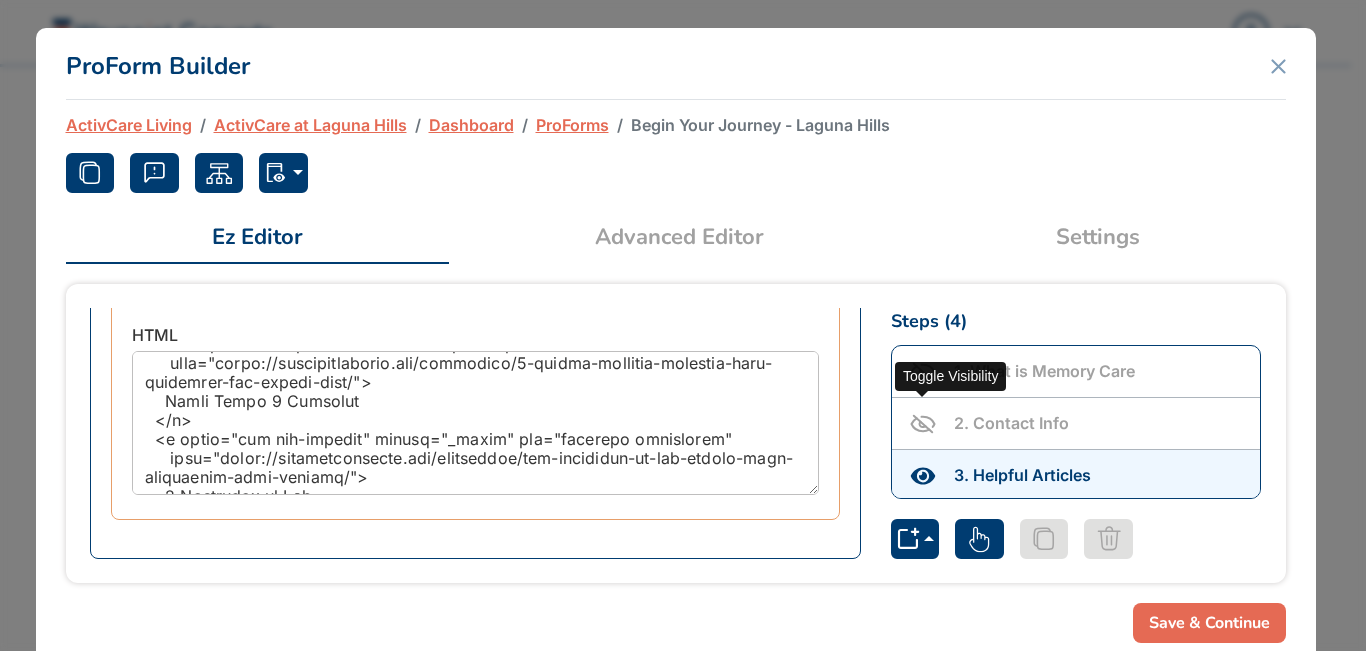 click 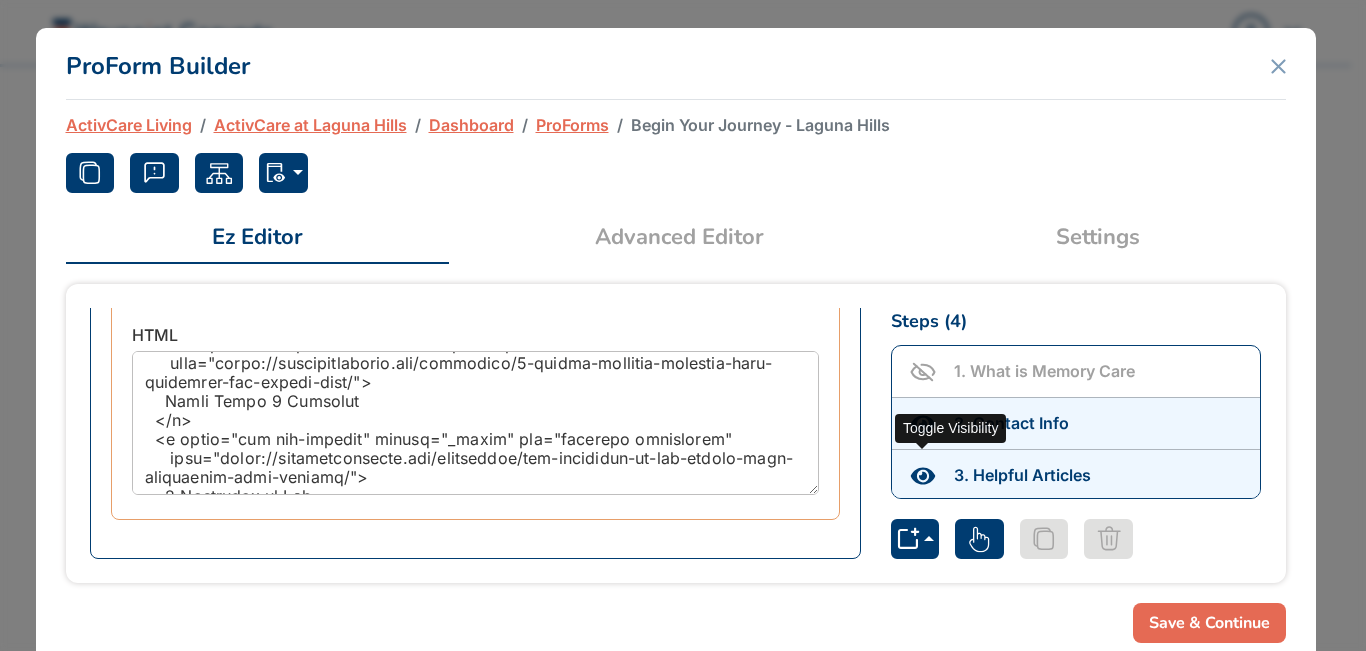 click 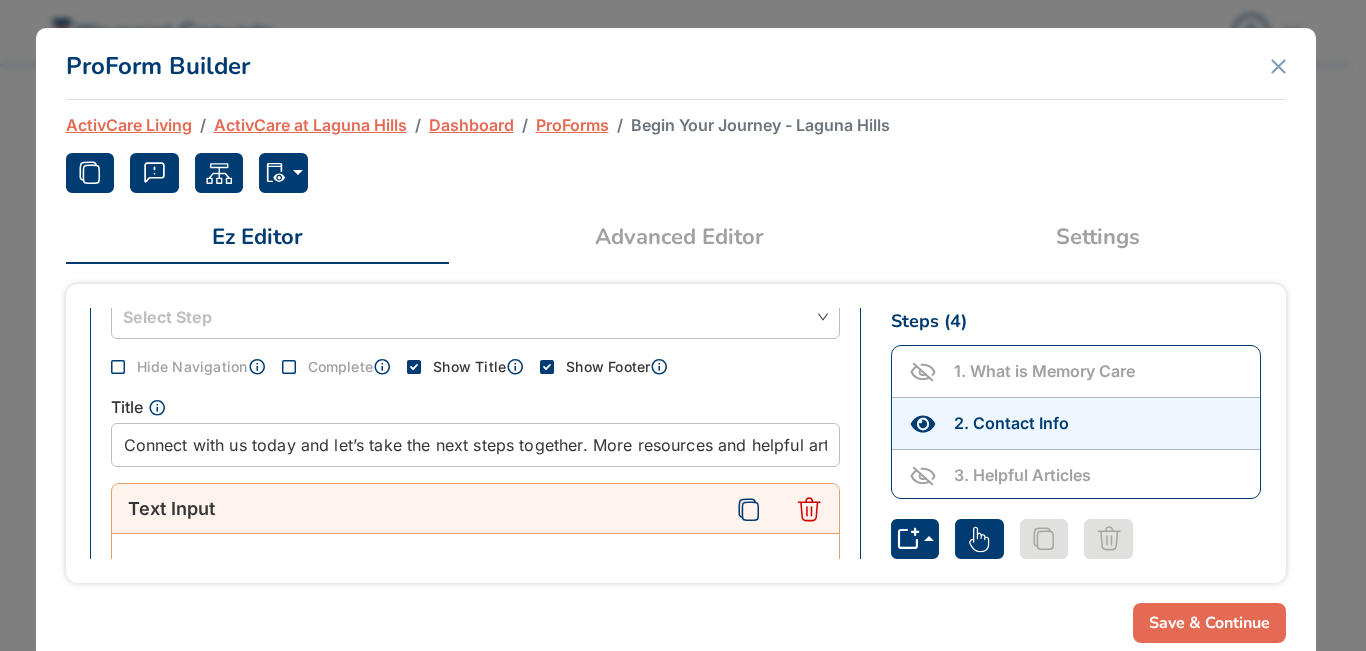 scroll, scrollTop: 218, scrollLeft: 0, axis: vertical 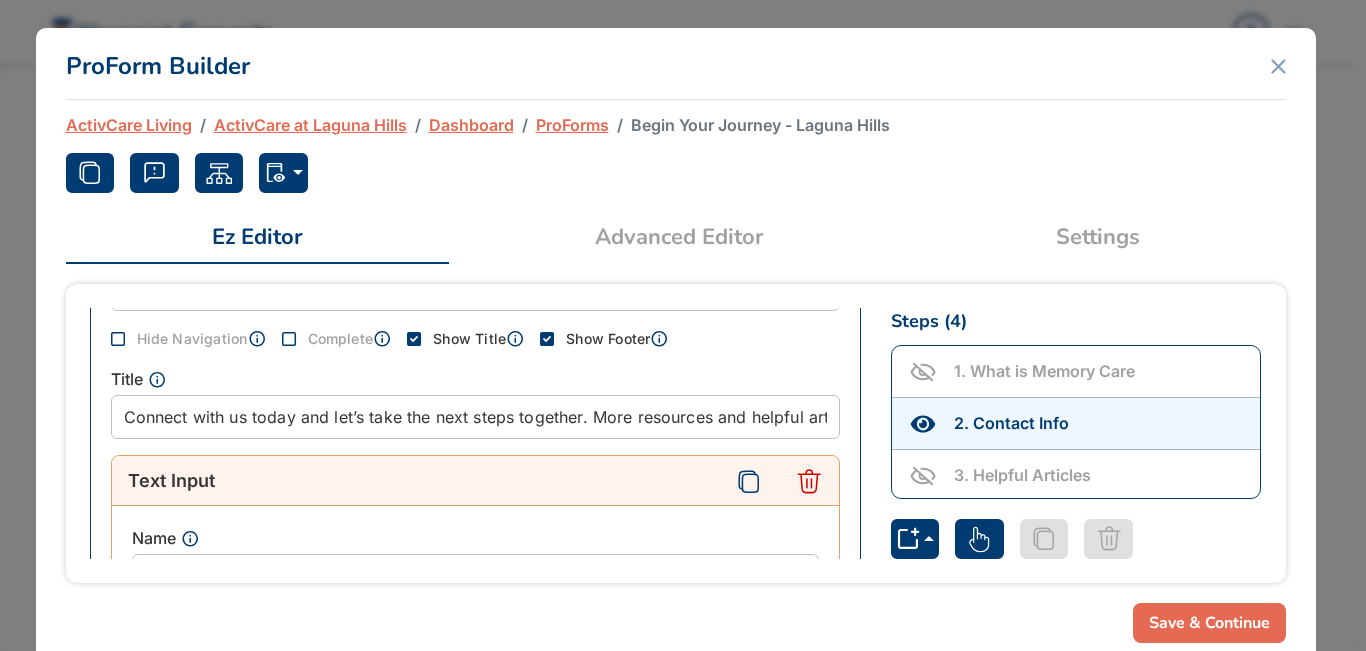 click on "ProForm Builder" at bounding box center [676, 64] 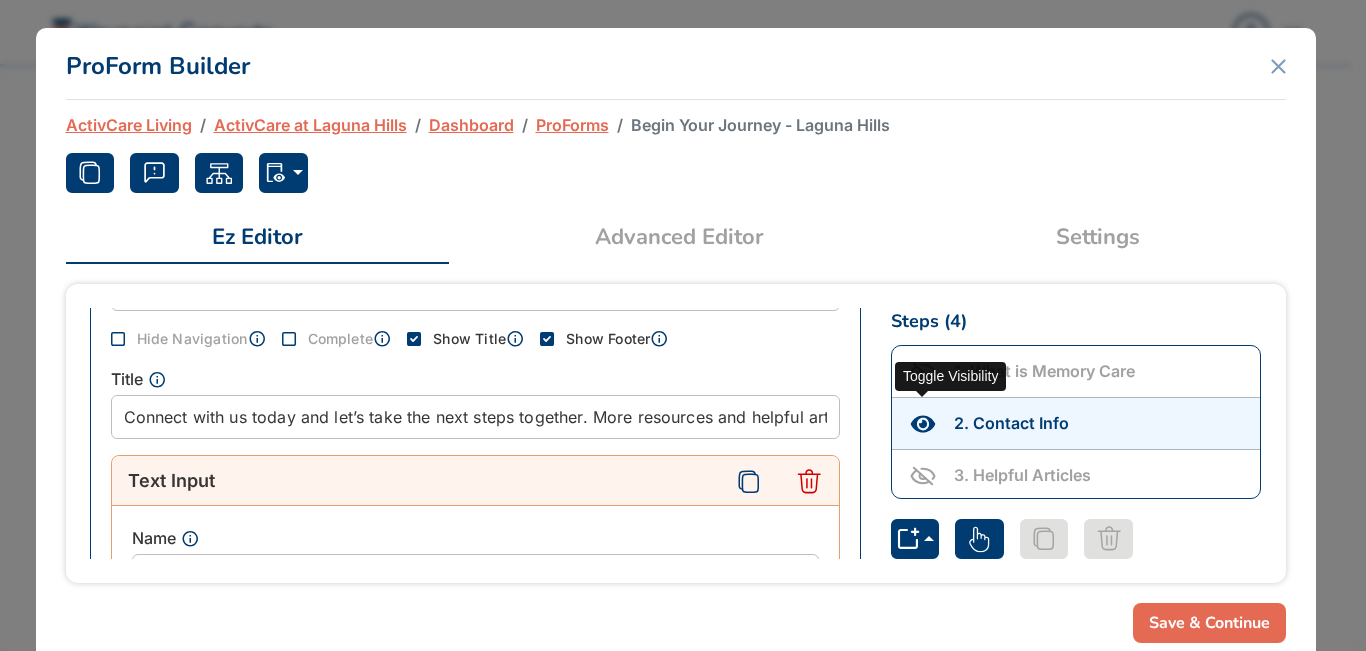 click 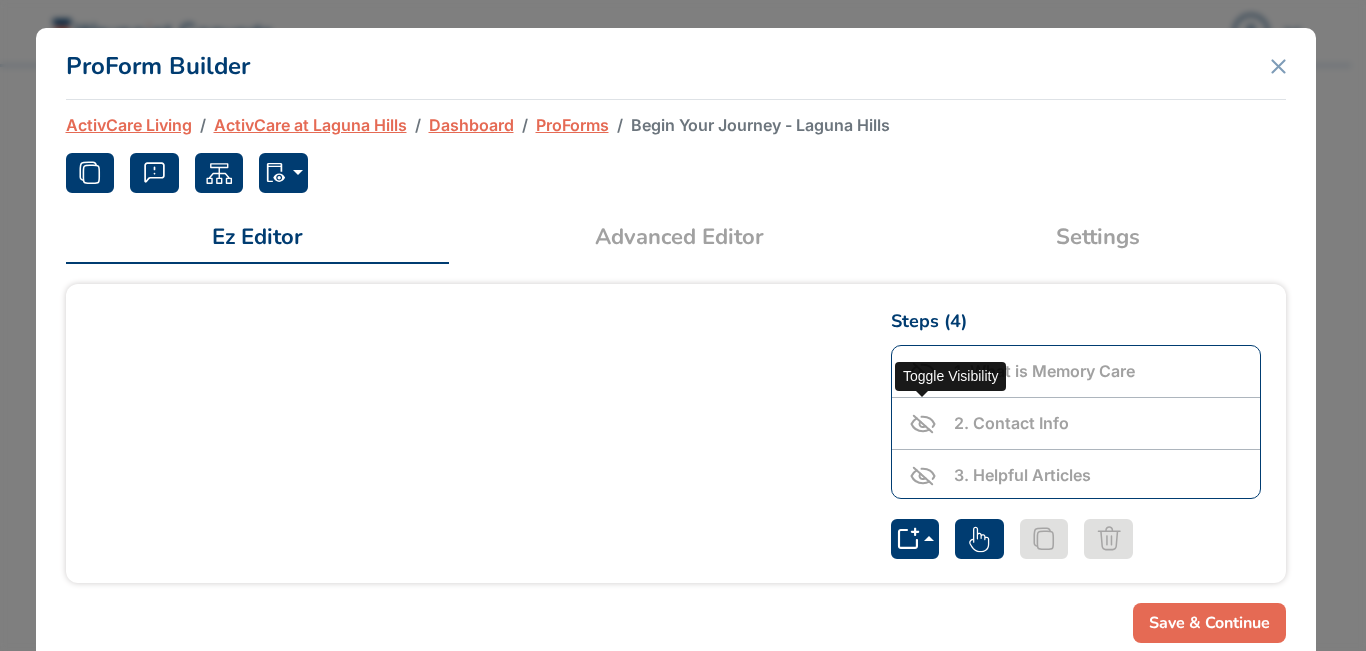 click 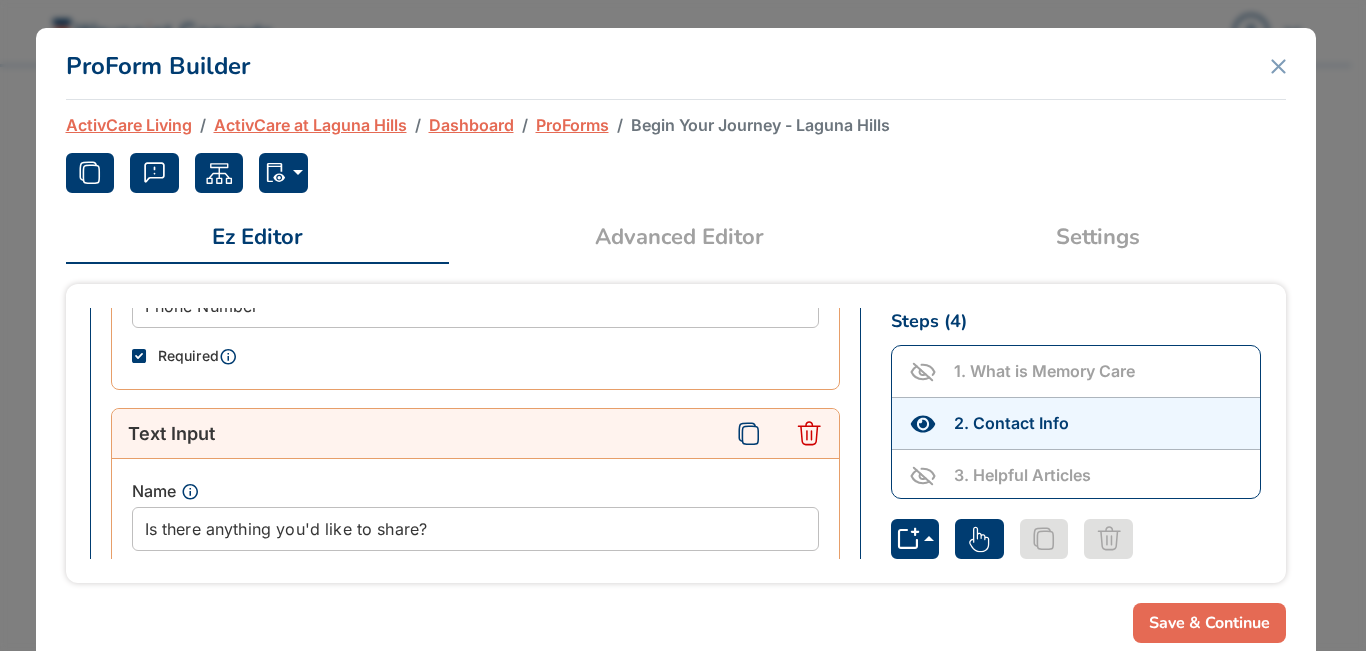 scroll, scrollTop: 1687, scrollLeft: 0, axis: vertical 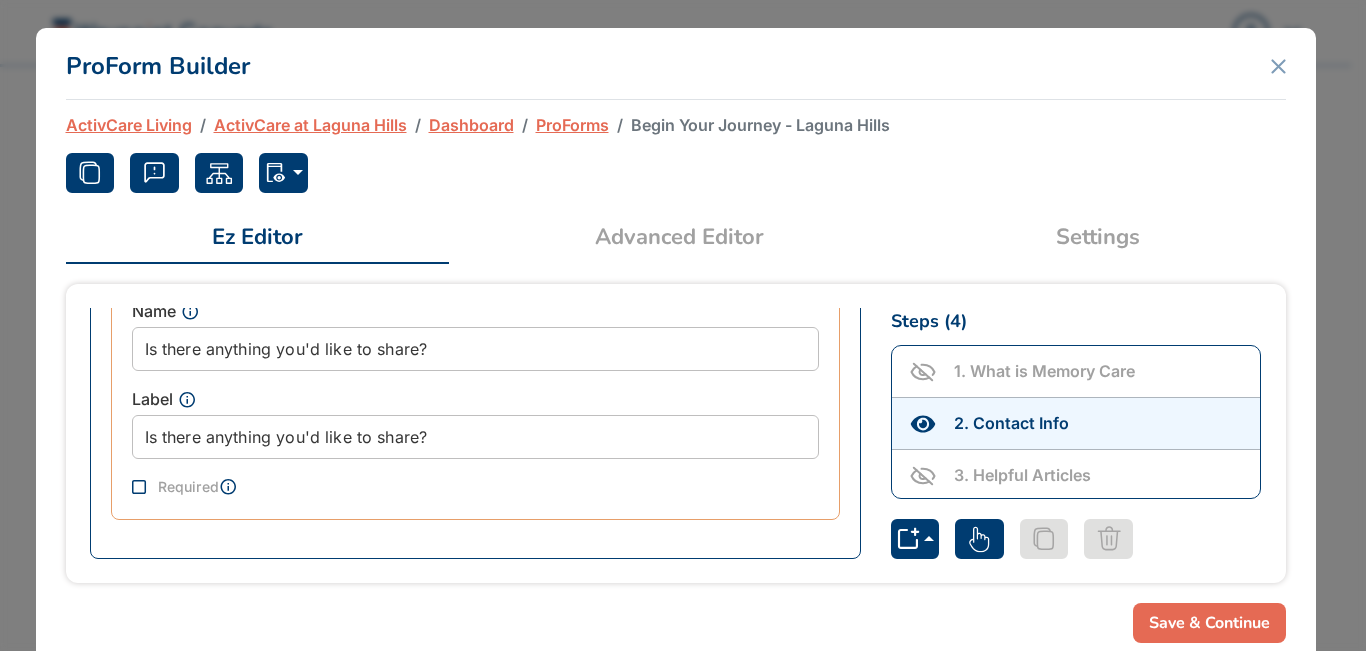 click on "Save & Continue" at bounding box center [1209, 623] 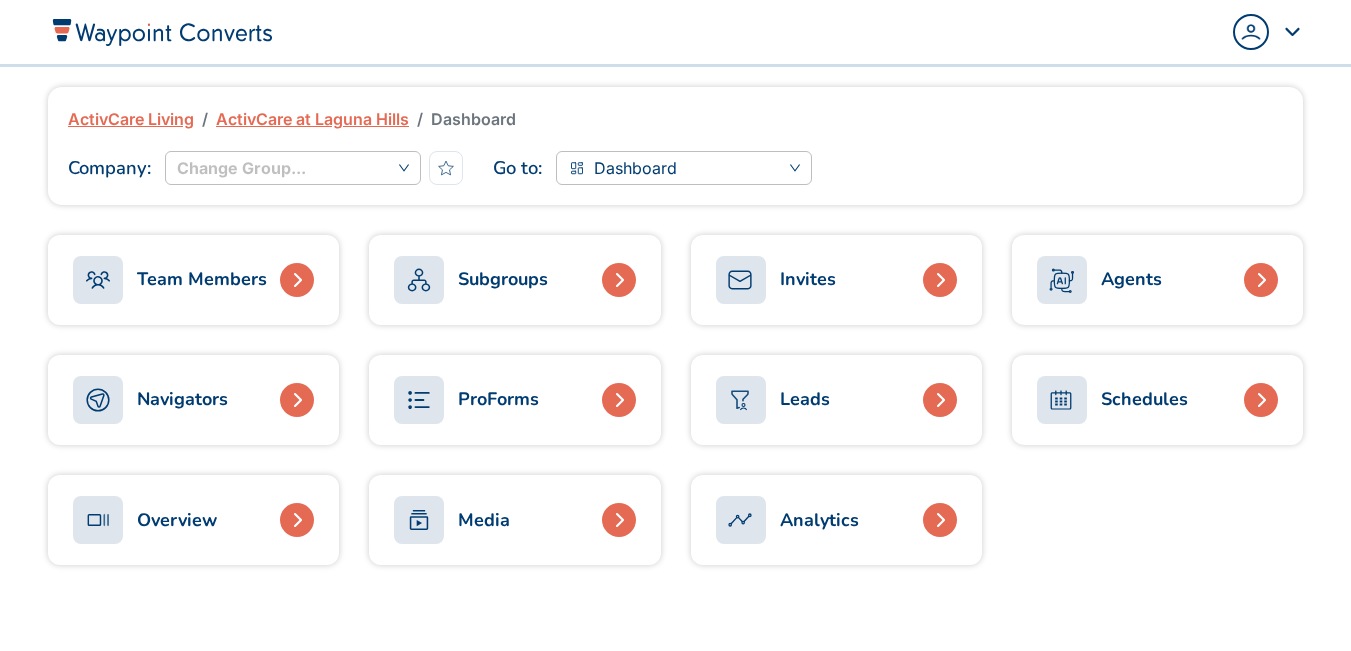 scroll, scrollTop: 0, scrollLeft: 0, axis: both 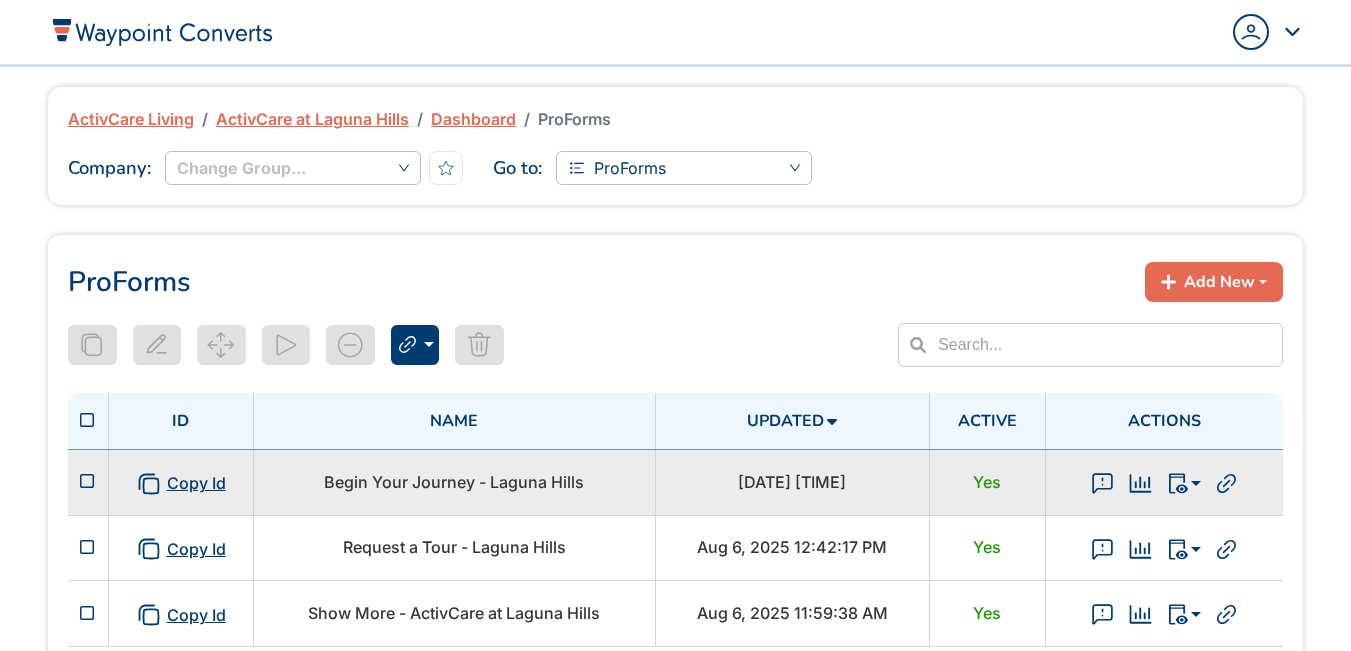 click on "Begin Your Journey - Laguna Hills" at bounding box center (455, 482) 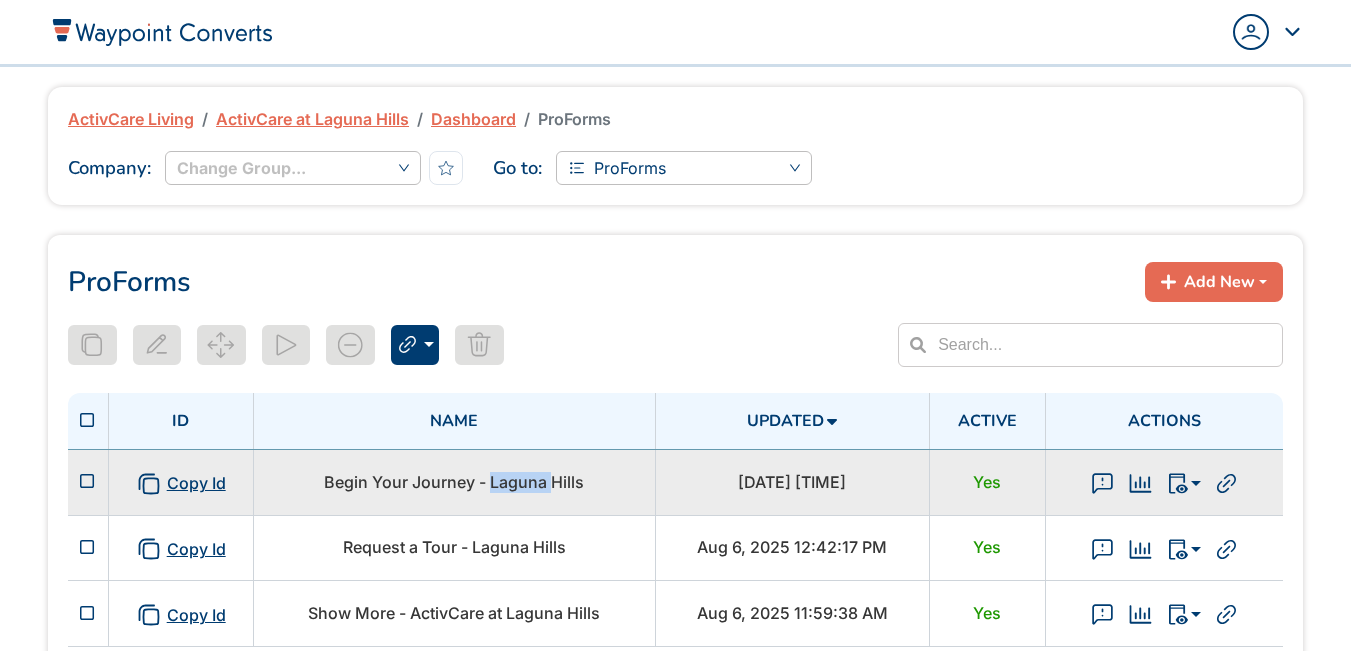 click on "Begin Your Journey - Laguna Hills" at bounding box center (455, 482) 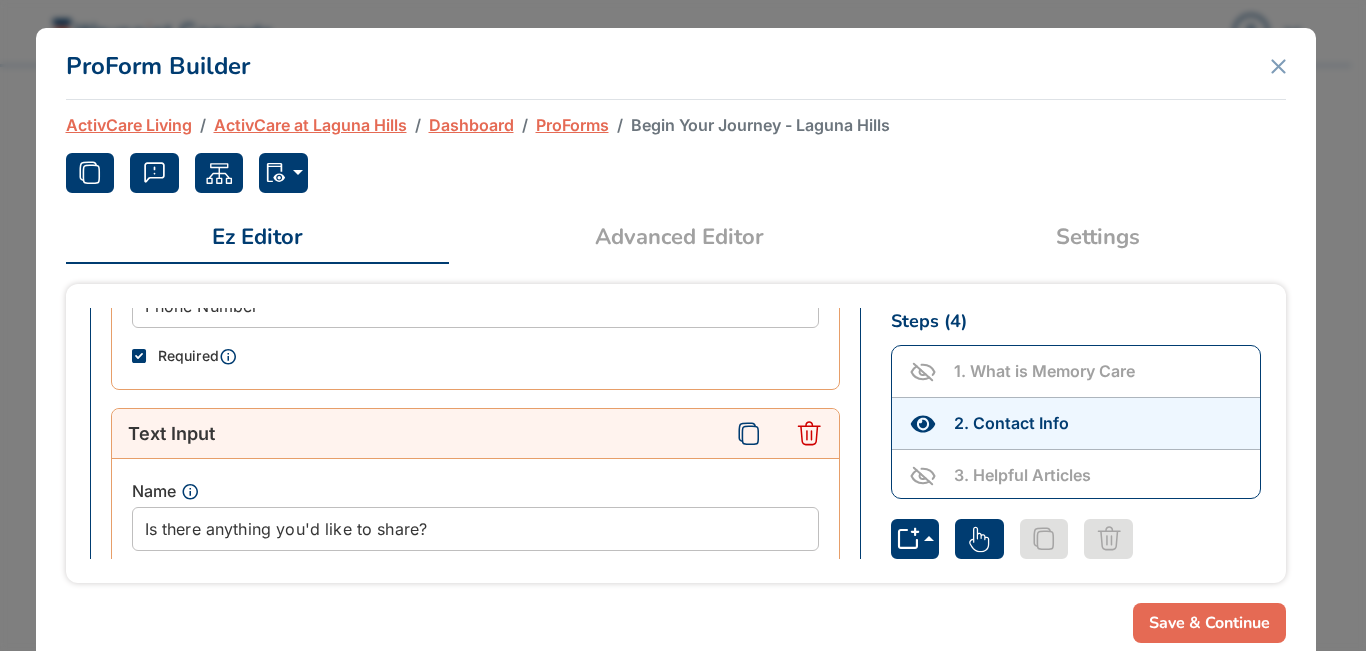 scroll, scrollTop: 1687, scrollLeft: 0, axis: vertical 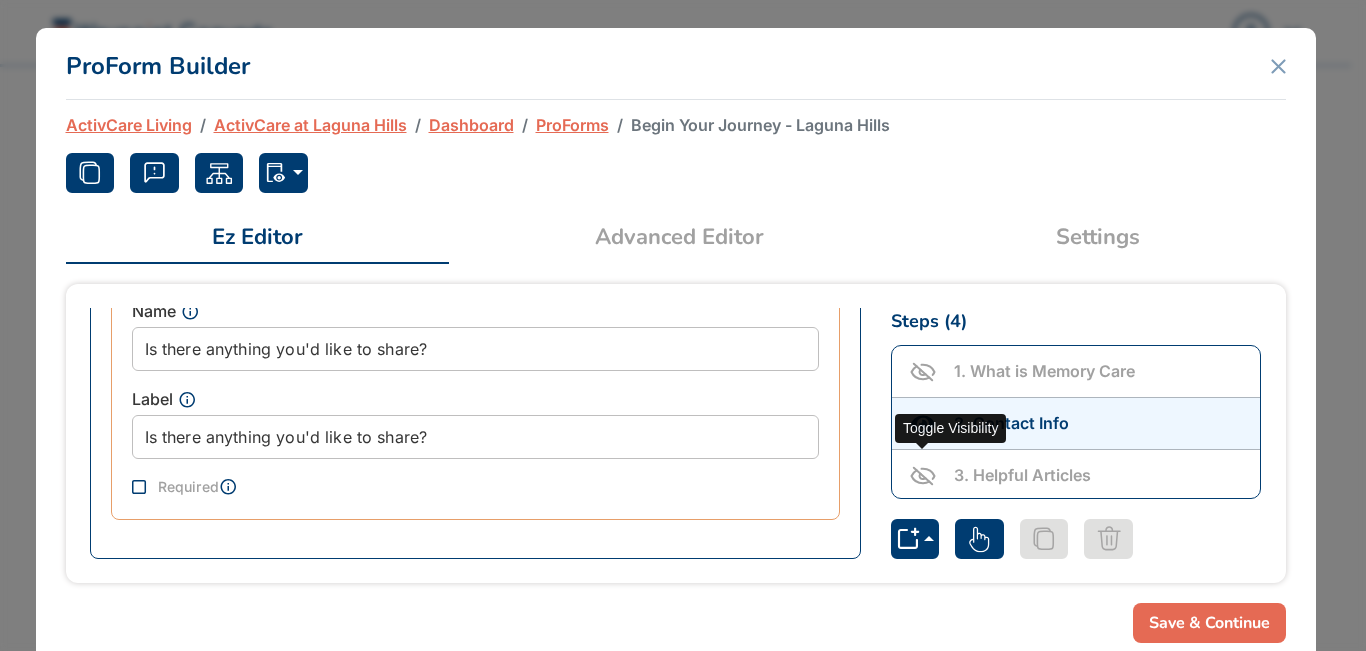 drag, startPoint x: 925, startPoint y: 473, endPoint x: 923, endPoint y: 445, distance: 28.071337 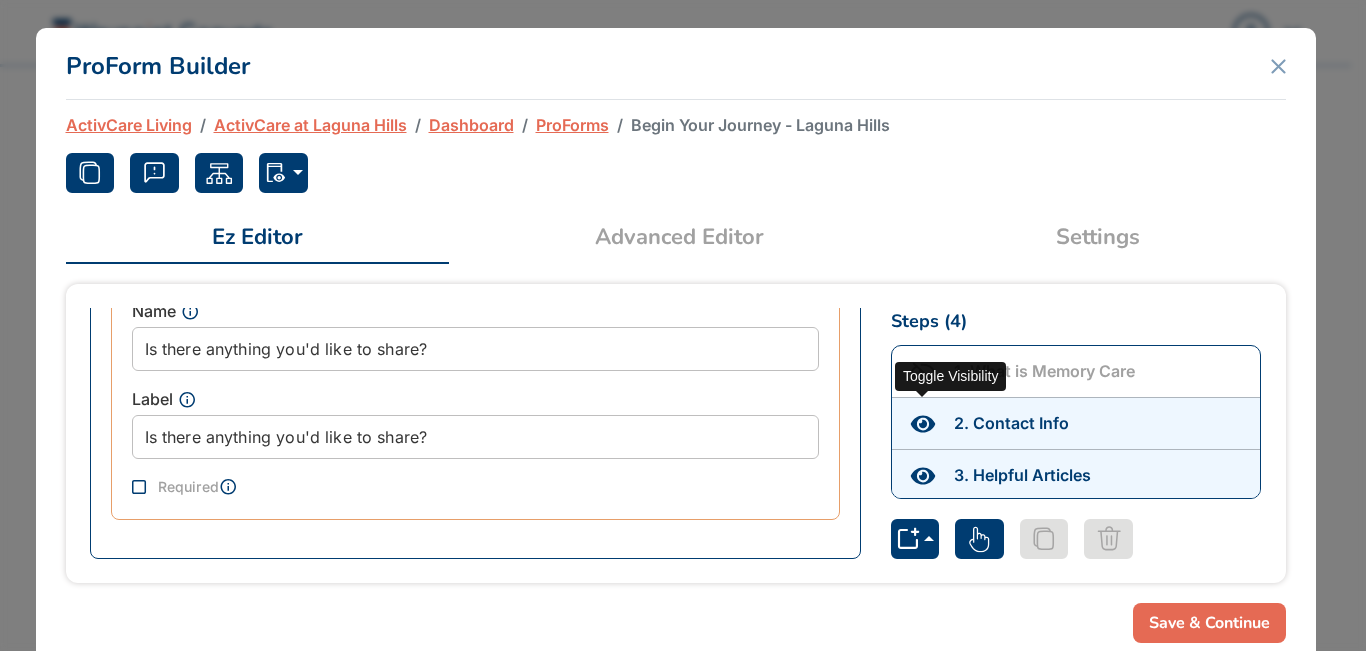 click 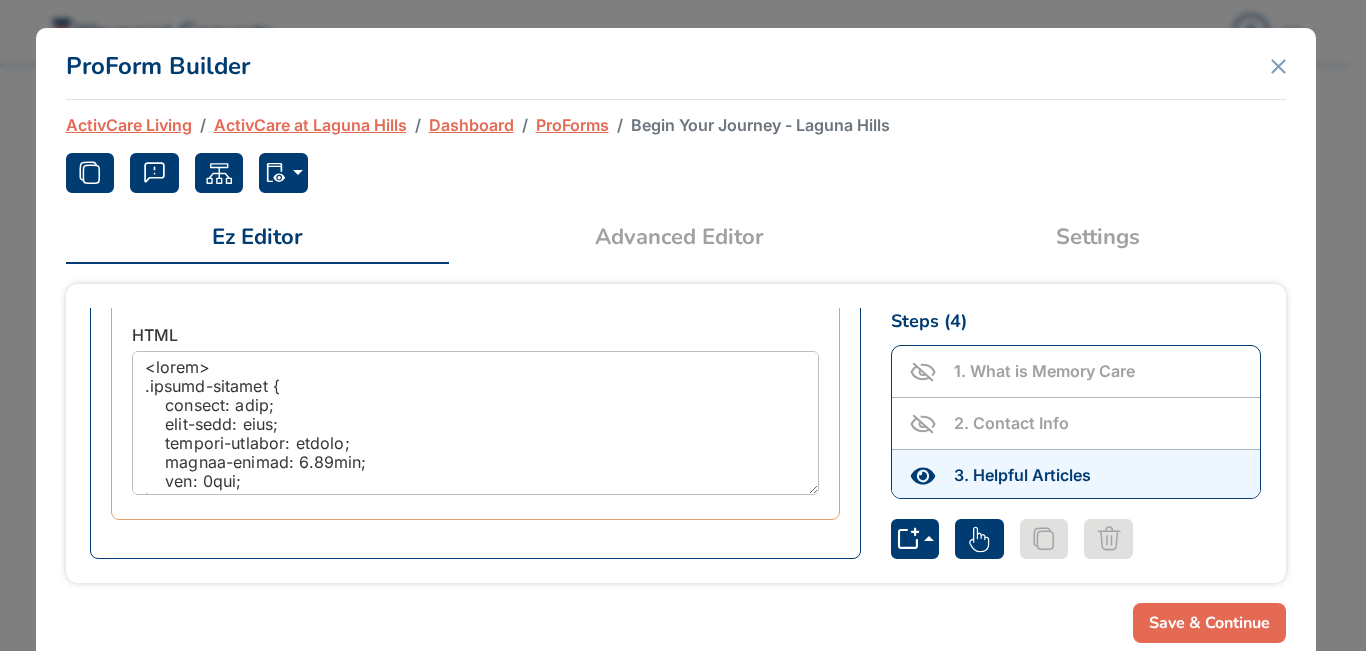 scroll, scrollTop: 0, scrollLeft: 0, axis: both 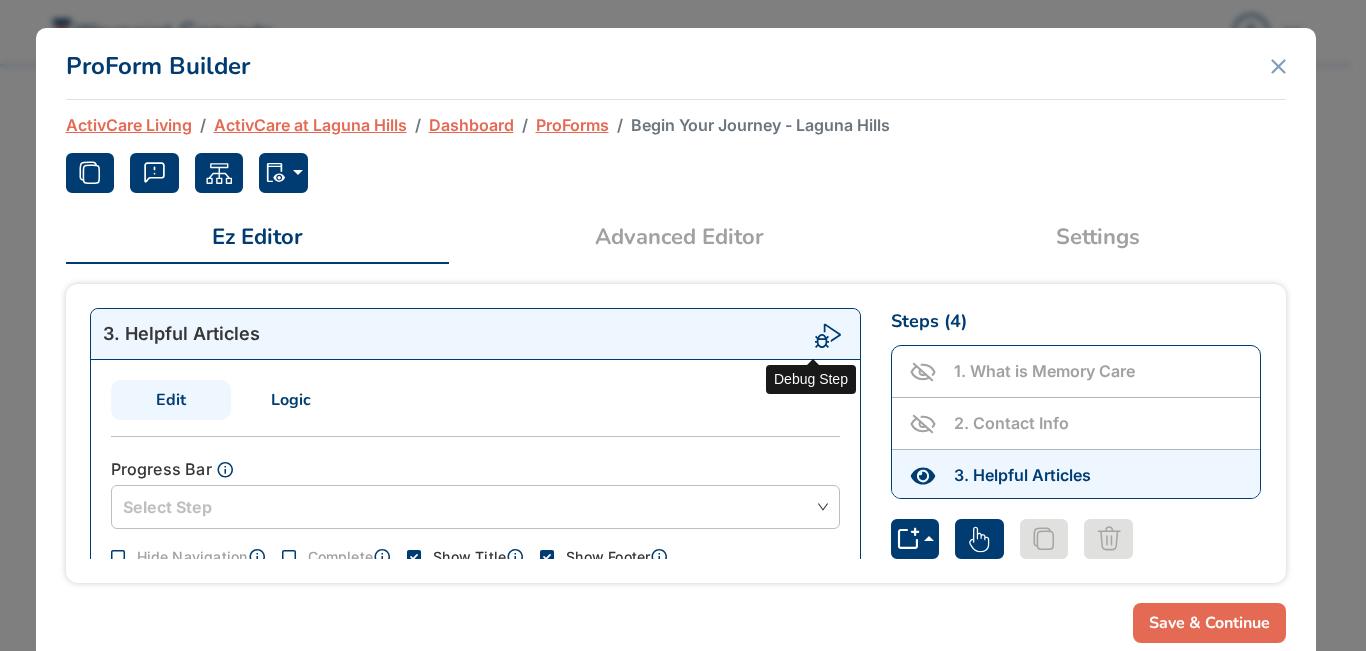 click 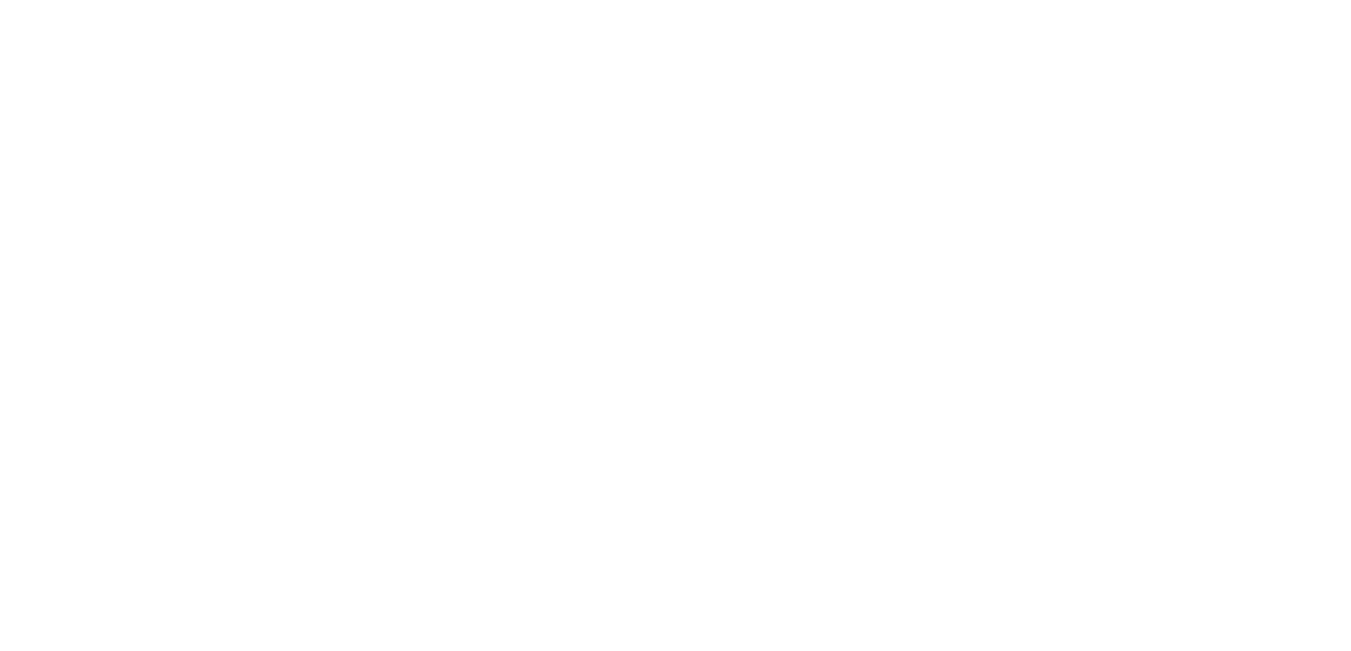 scroll, scrollTop: 0, scrollLeft: 0, axis: both 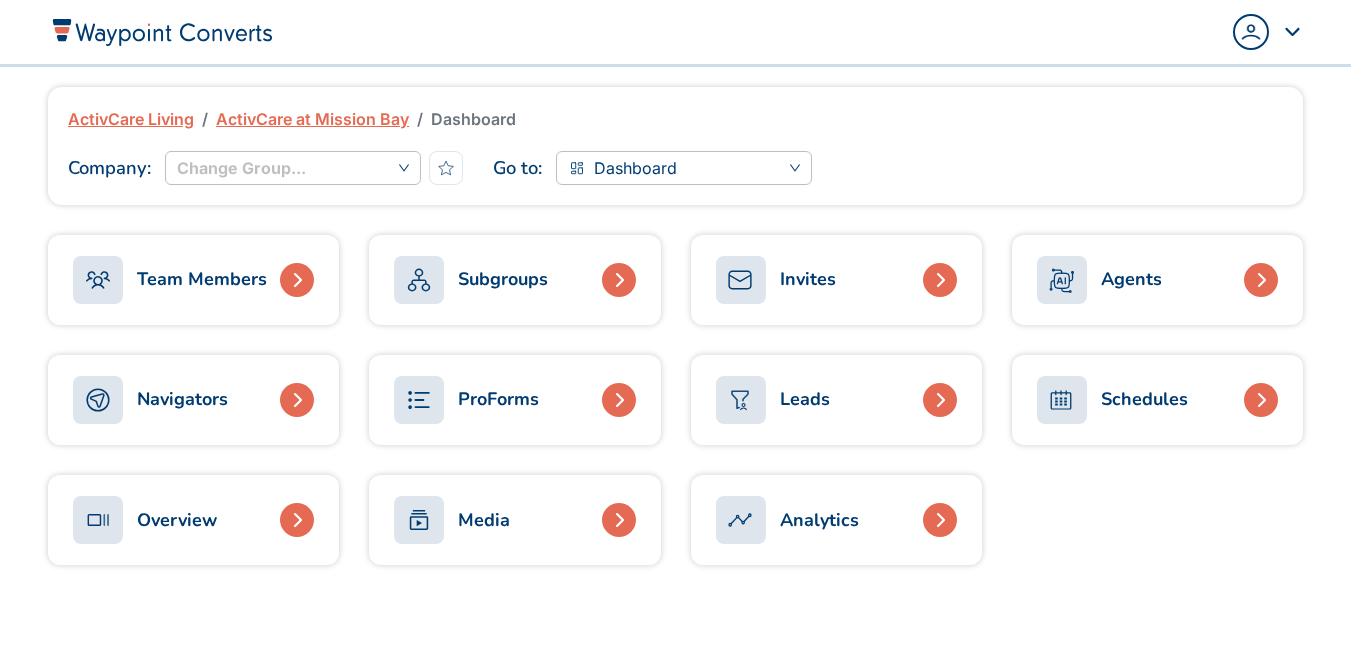 click on "ProForms" at bounding box center (498, 399) 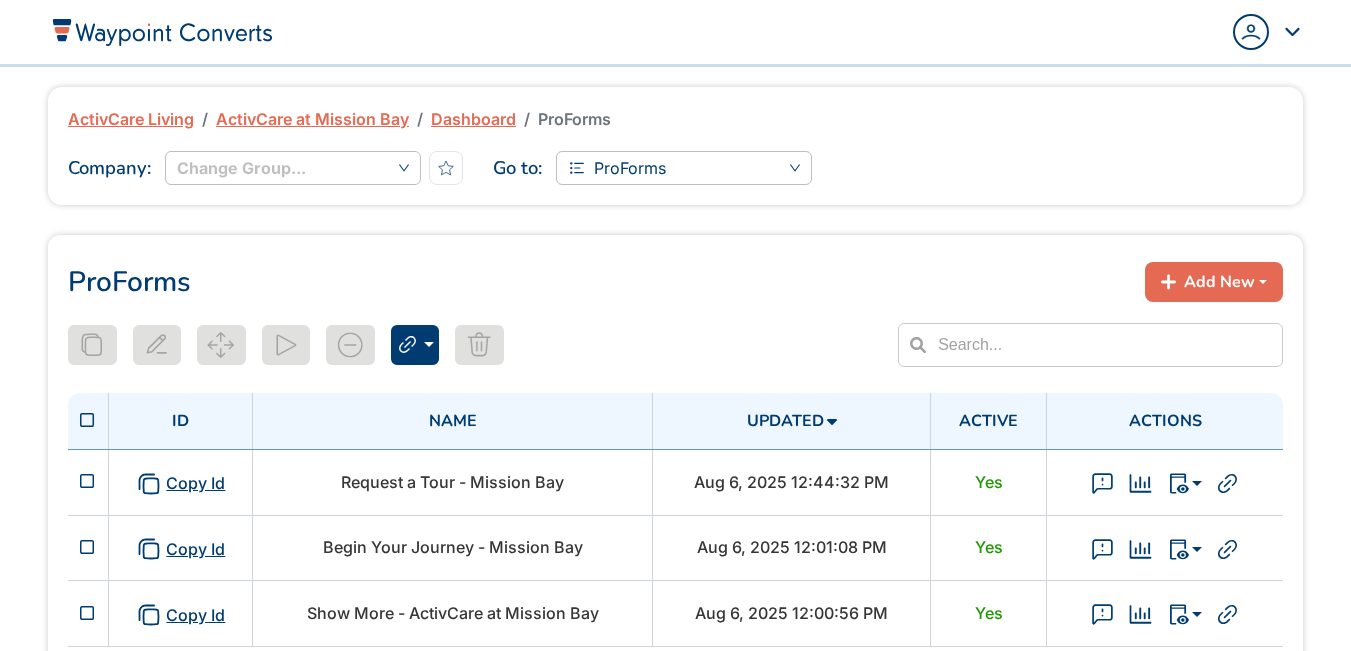 scroll, scrollTop: 0, scrollLeft: 0, axis: both 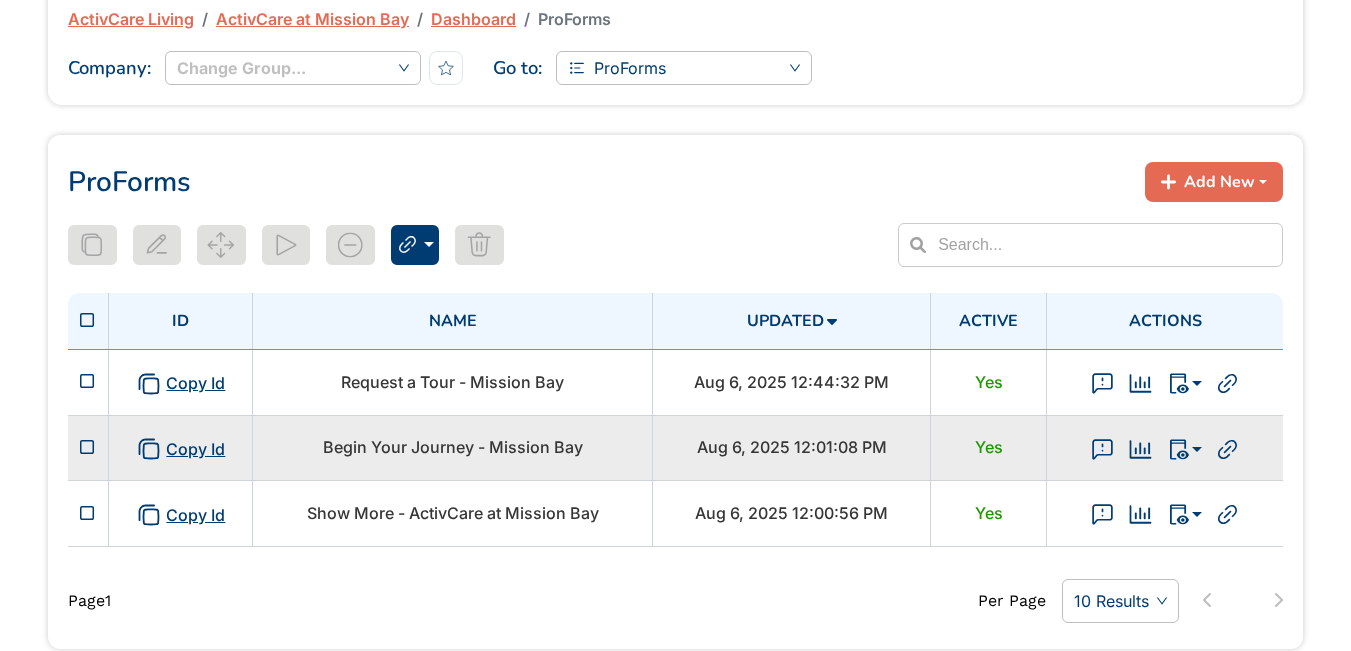 click on "Begin Your Journey - Mission Bay" at bounding box center [453, 447] 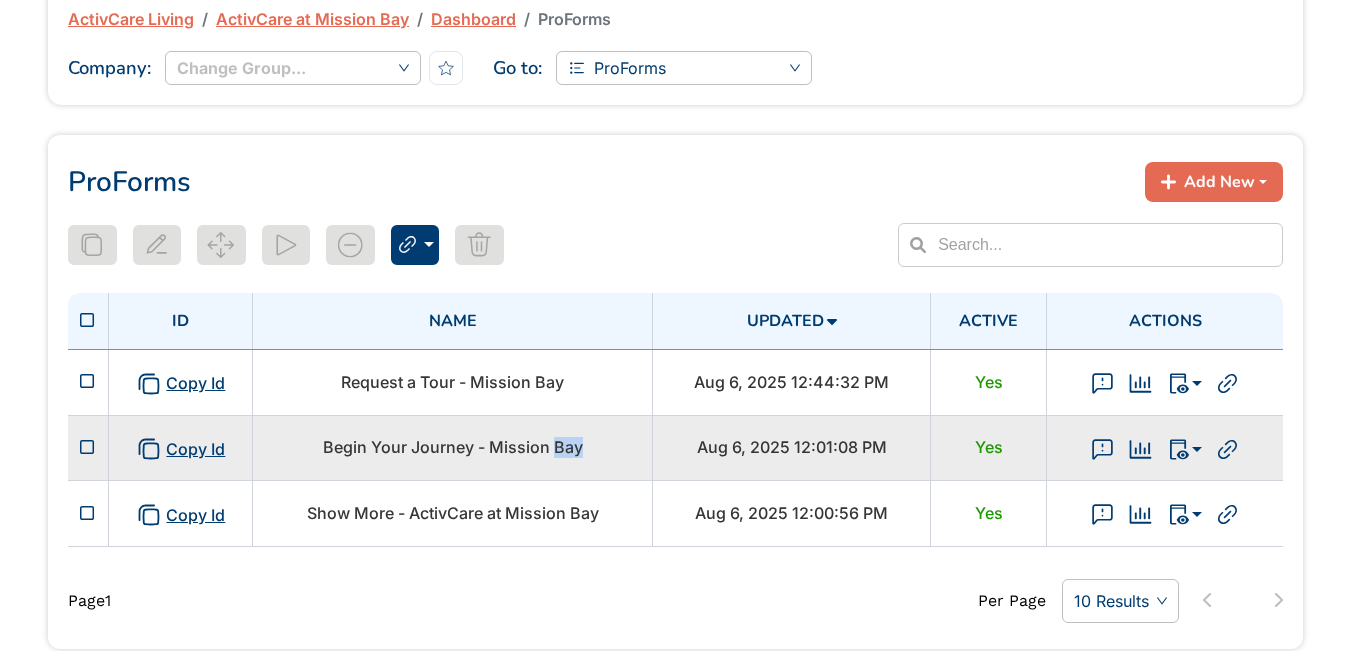 click on "Begin Your Journey - Mission Bay" at bounding box center [453, 447] 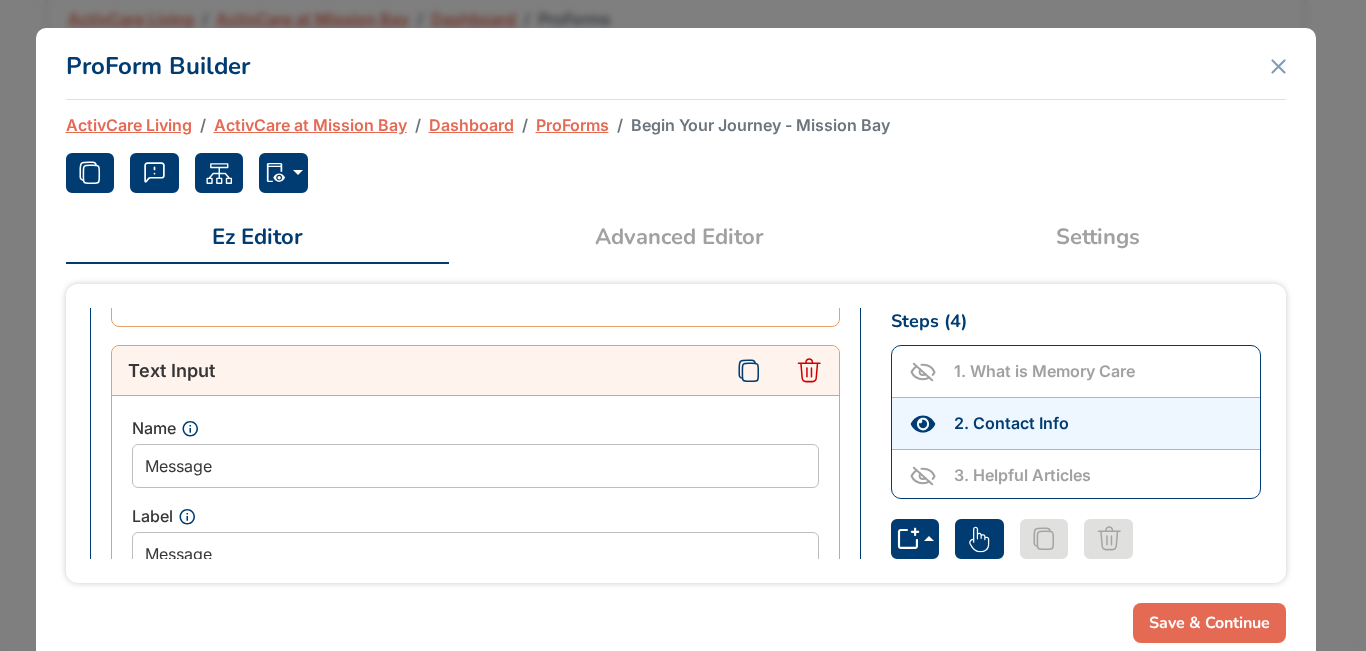 scroll, scrollTop: 1687, scrollLeft: 0, axis: vertical 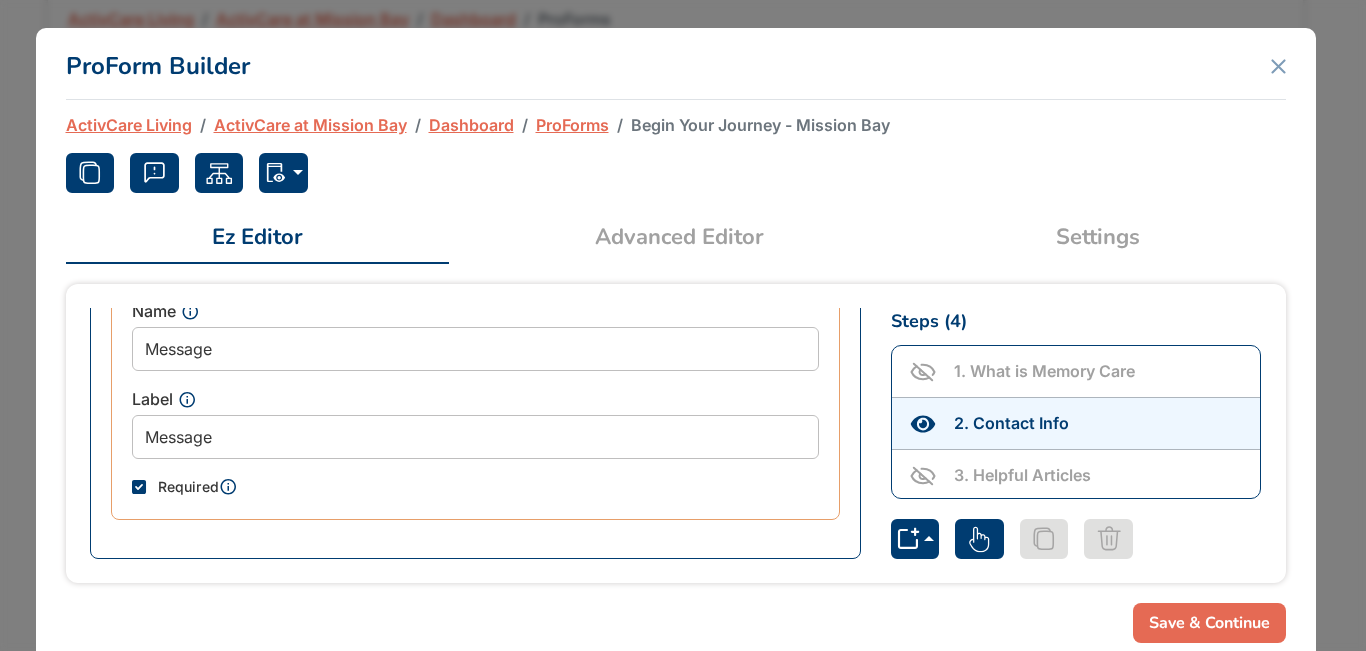 click at bounding box center (139, 487) 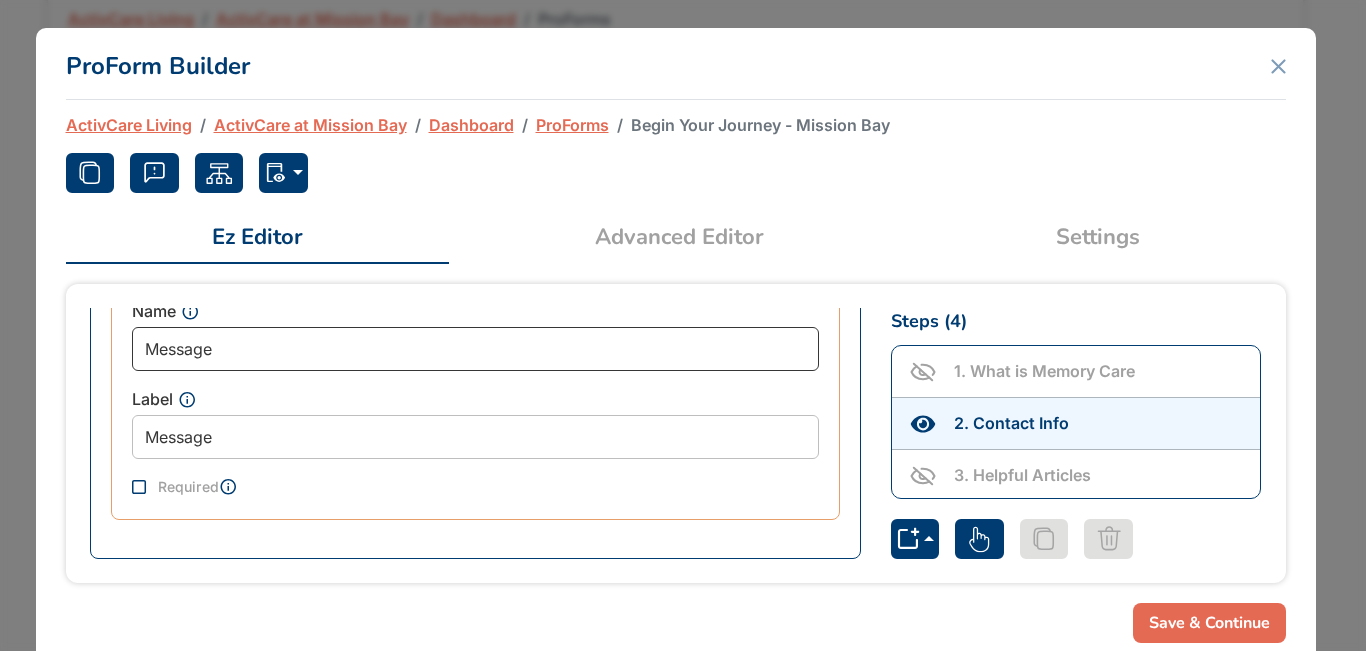 click on "Message" at bounding box center (475, 349) 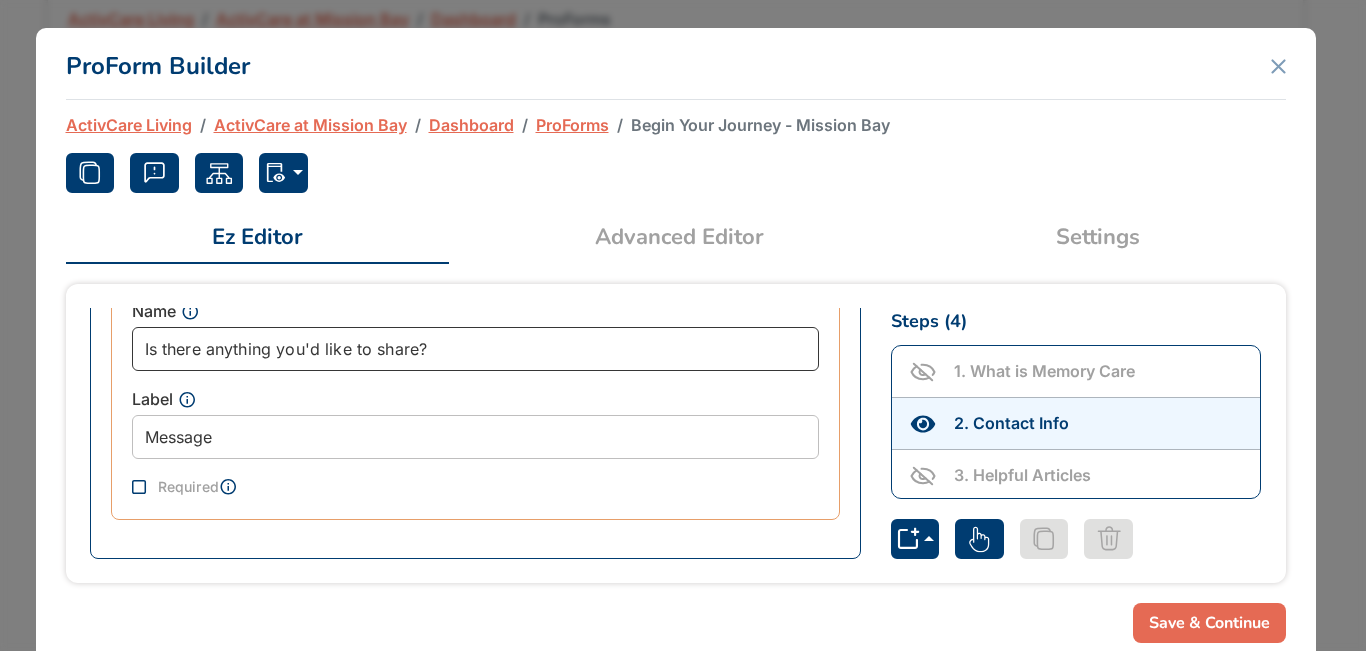 type on "Is there anything you'd like to share?" 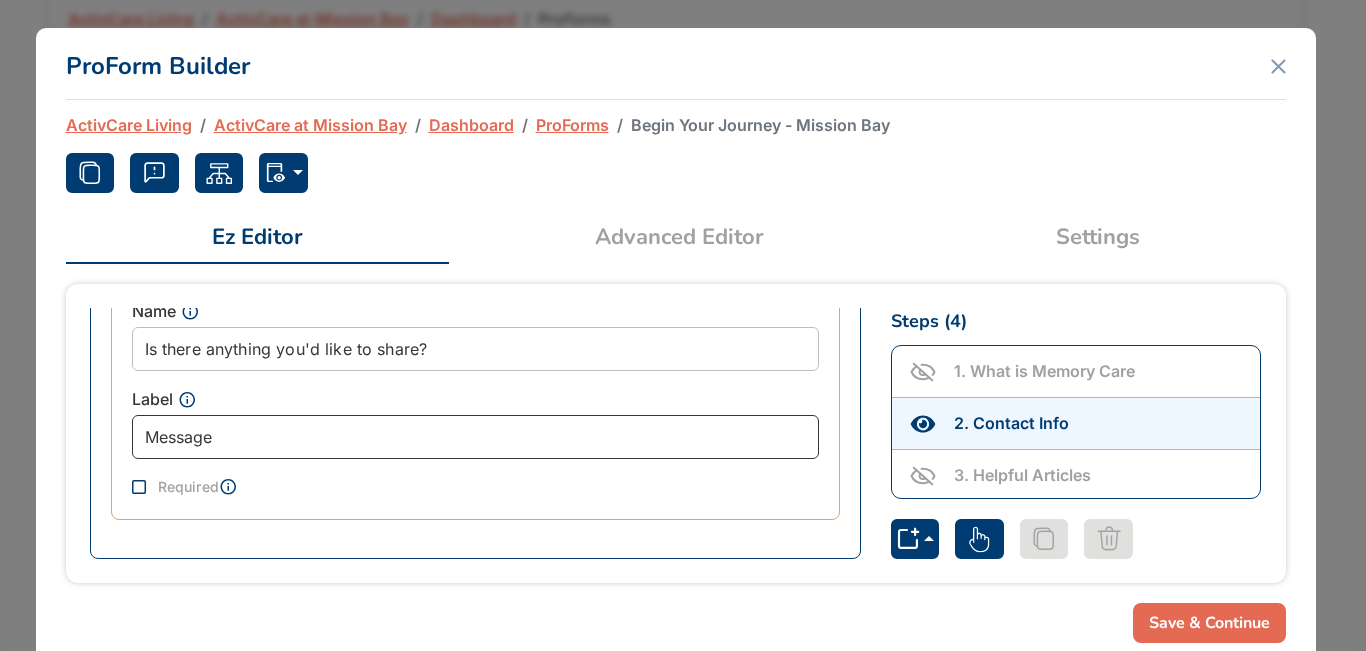 click on "Message" at bounding box center (475, 437) 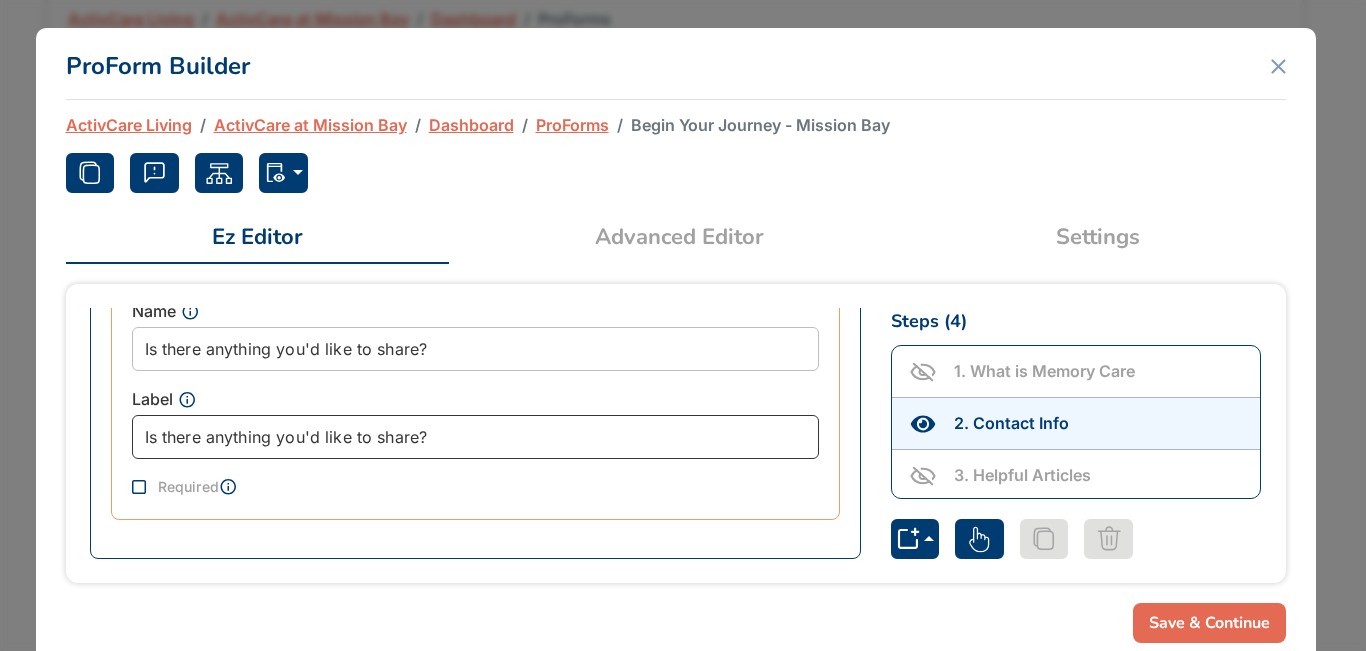 type on "Is there anything you'd like to share?" 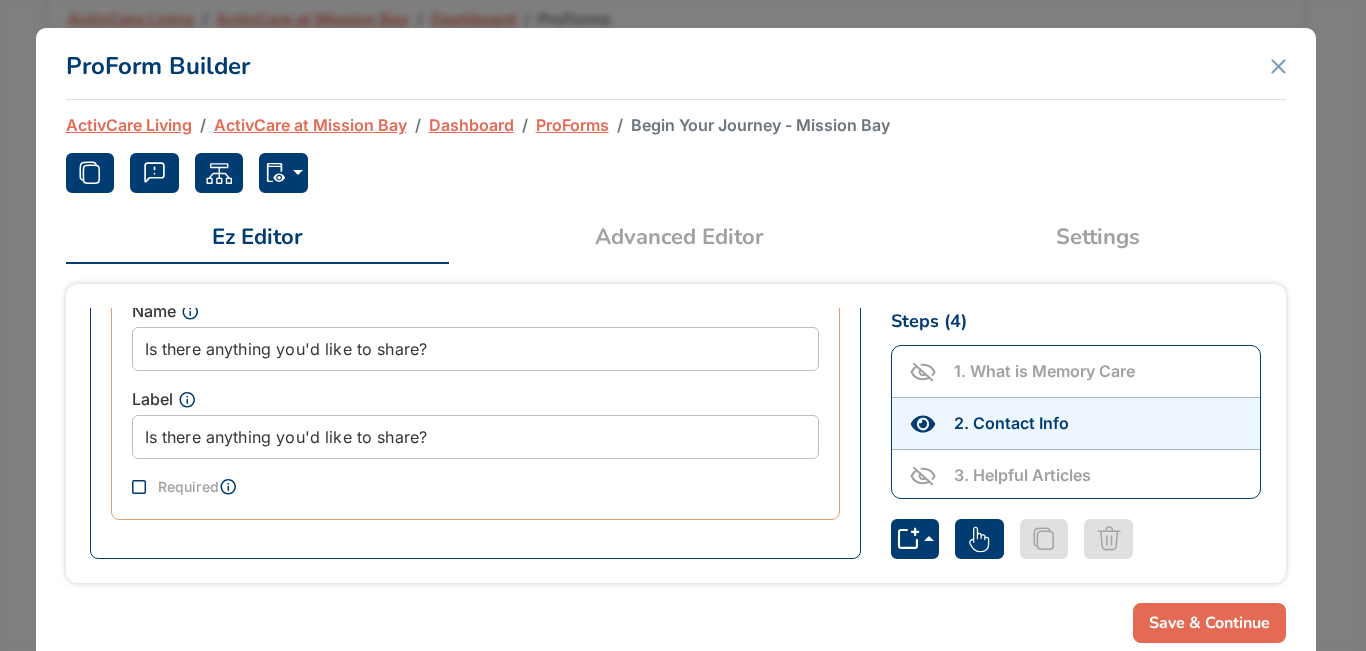 click on "Save & Continue" at bounding box center (1209, 623) 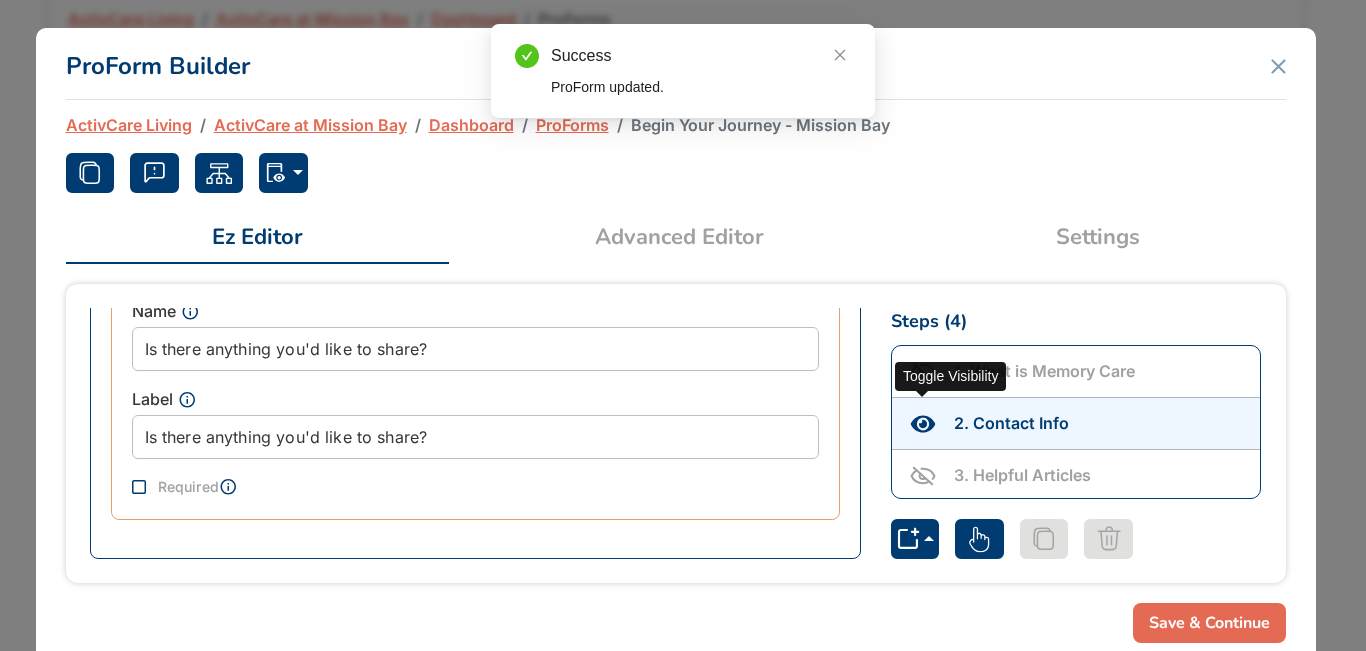 click 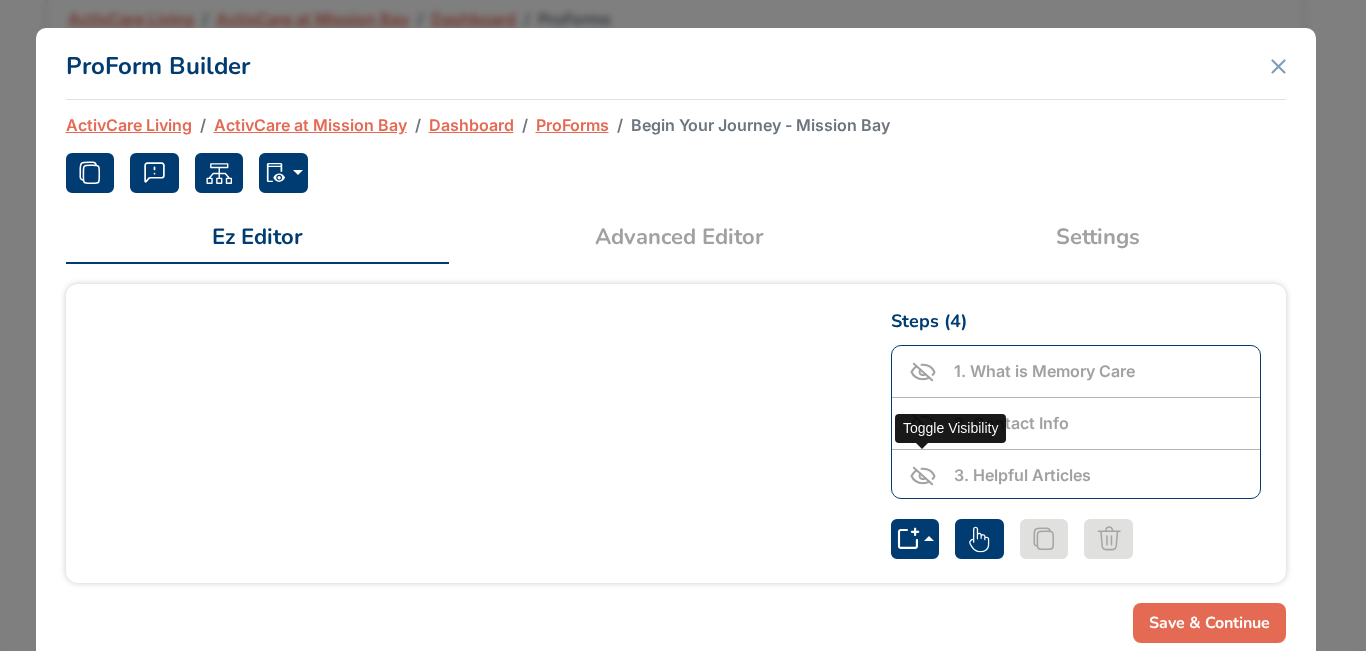 click 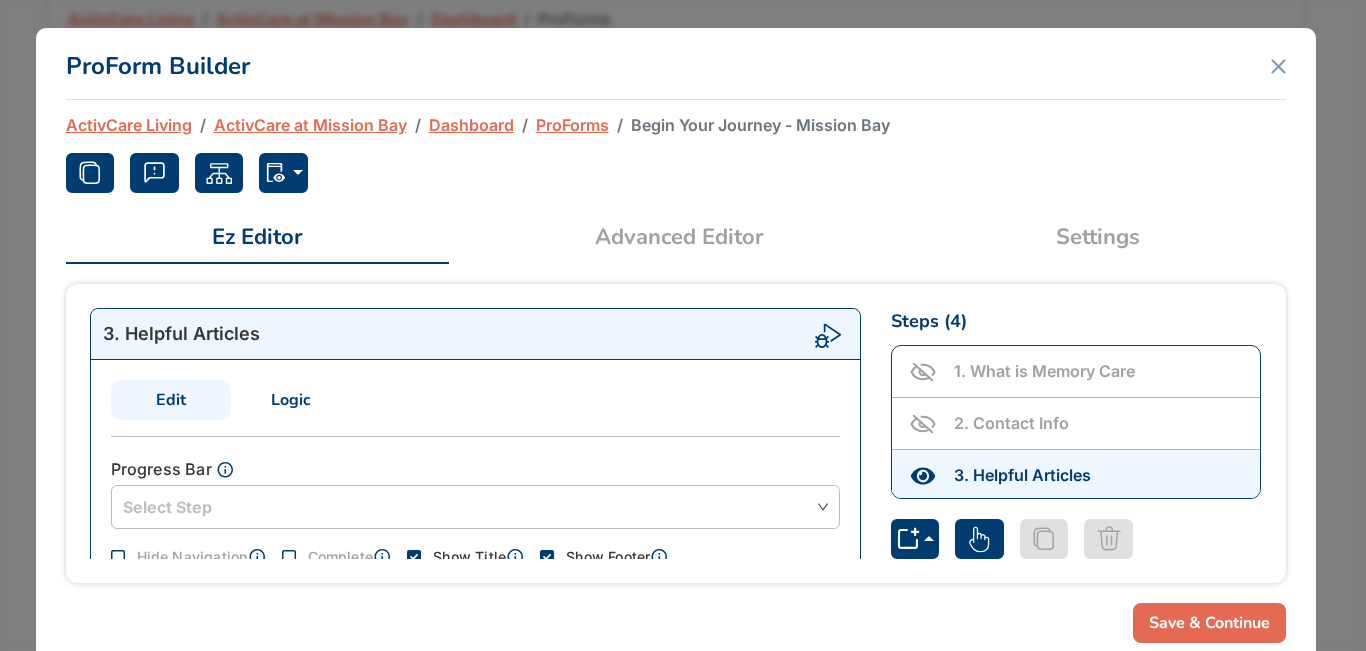 click on "Edit Logic" at bounding box center [475, 408] 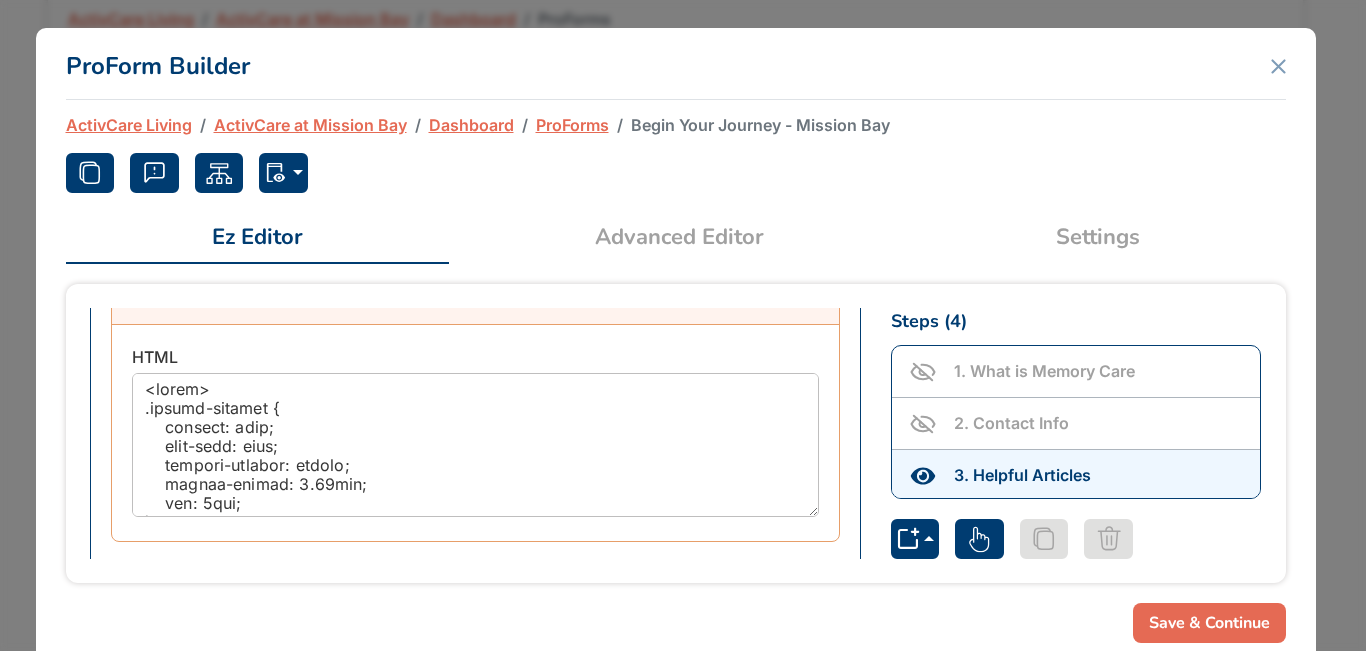 scroll, scrollTop: 400, scrollLeft: 0, axis: vertical 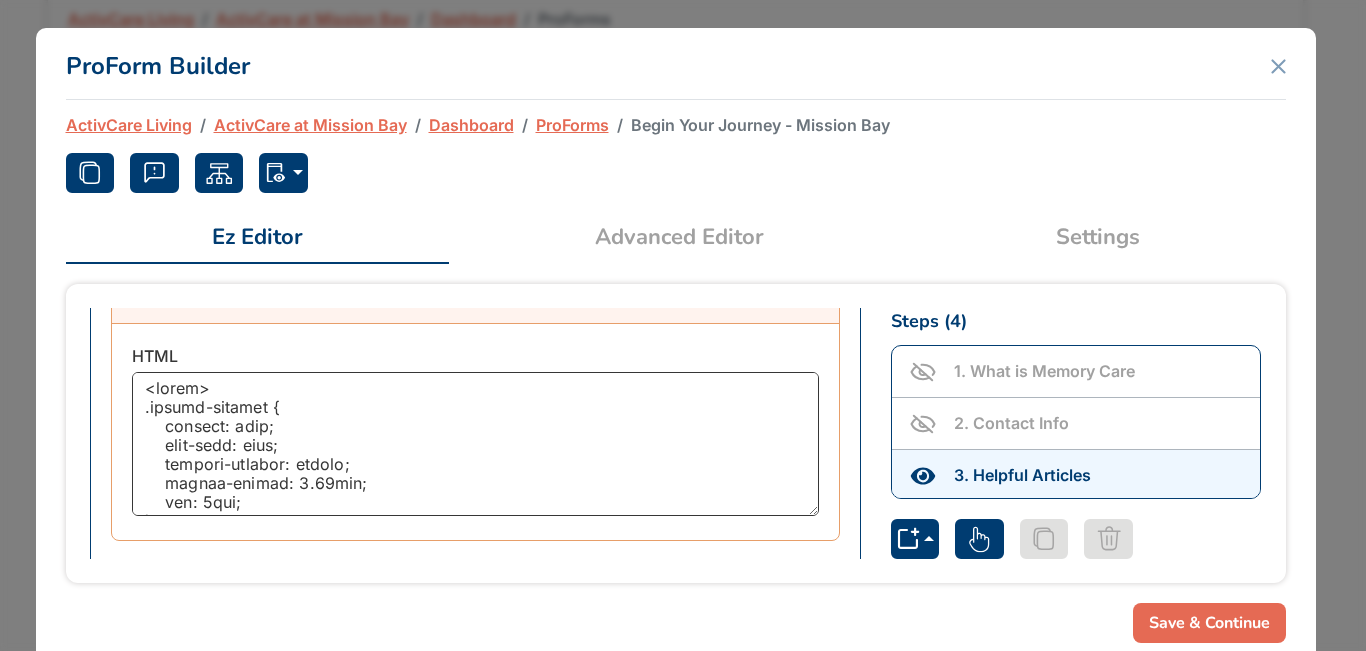 click at bounding box center [475, 444] 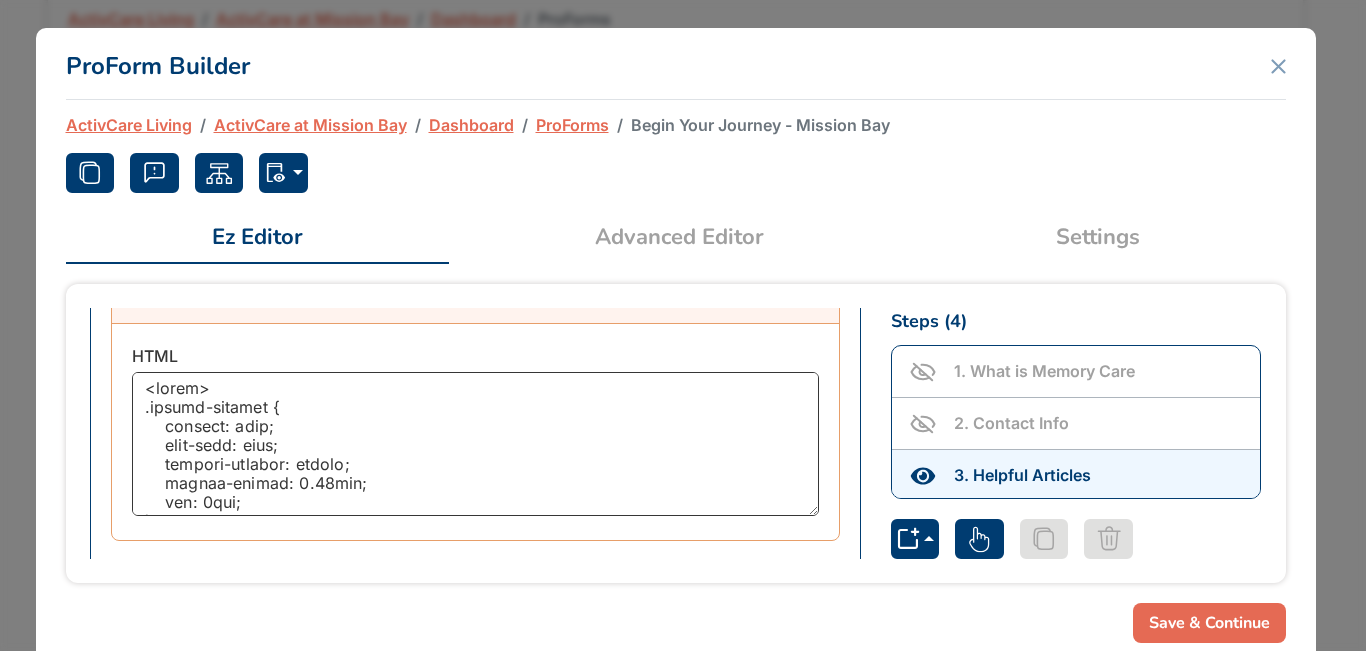 scroll, scrollTop: 1346, scrollLeft: 0, axis: vertical 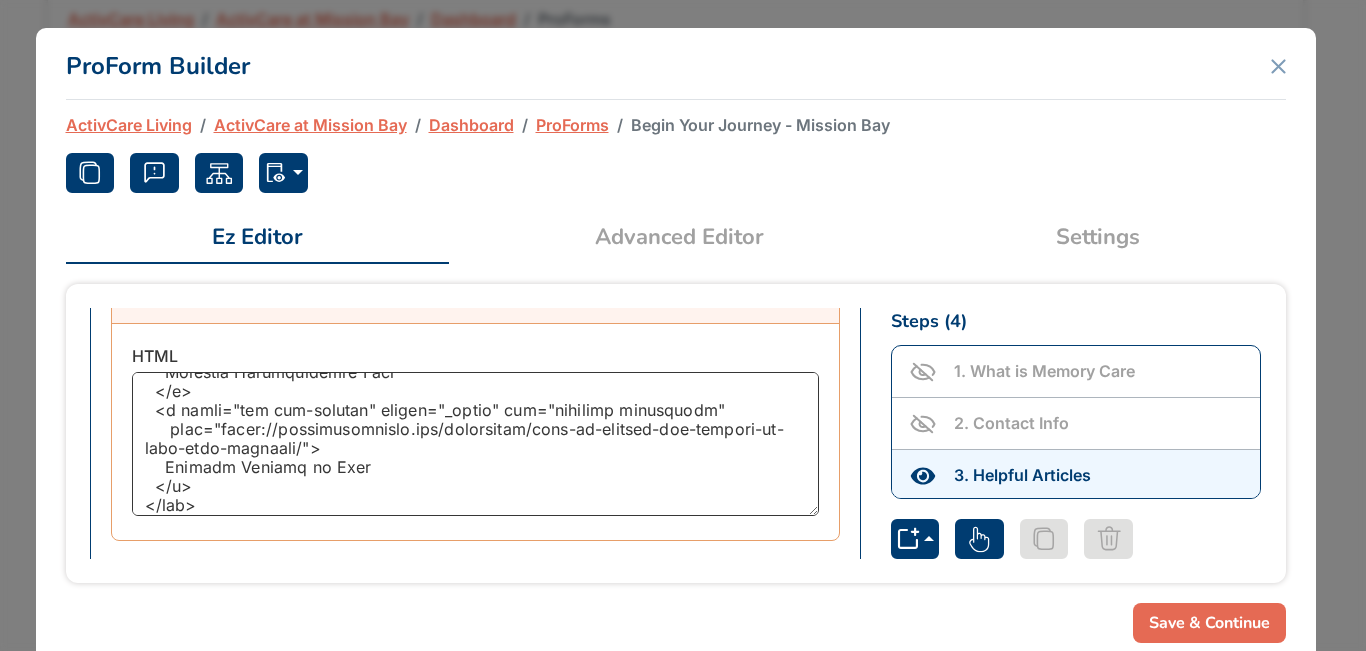 type on "<style>
.button-wrapper {
display: flex;
flex-wrap: wrap;
justify-content: center;
margin-bottom: 6.25rem;
gap: 1rem;
}
.button-wrapper .btn {
flex: 0 1 calc(25% - 1rem); /* 4 per row with spacing */
background-color: rgba(0, 72, 18, 1) !important;
color: #FFFFFF;
border: 3px solid #014812 !important;
border-radius: 5px;
font-style: normal;
font-weight: 400;
text-decoration: none;
text-align: center;
padding: 1rem;
height: 100px; /* Make all buttons the same height */
display: flex;
align-items: center;
justify-content: center;
white-space: normal;
text-align: center;
}
/* Responsive stack on mobile */
@media (max-width: 767px) {
.button-wrapper {
flex-direction: column;
align-items: center;
}
.button-wrapper .btn {
width: 90%;
flex: none;
height: auto; /* Allow height to adjust for smaller screens */
}
}
</style>
<div class="button-wrapper">
<a class="btn btn-pri..." 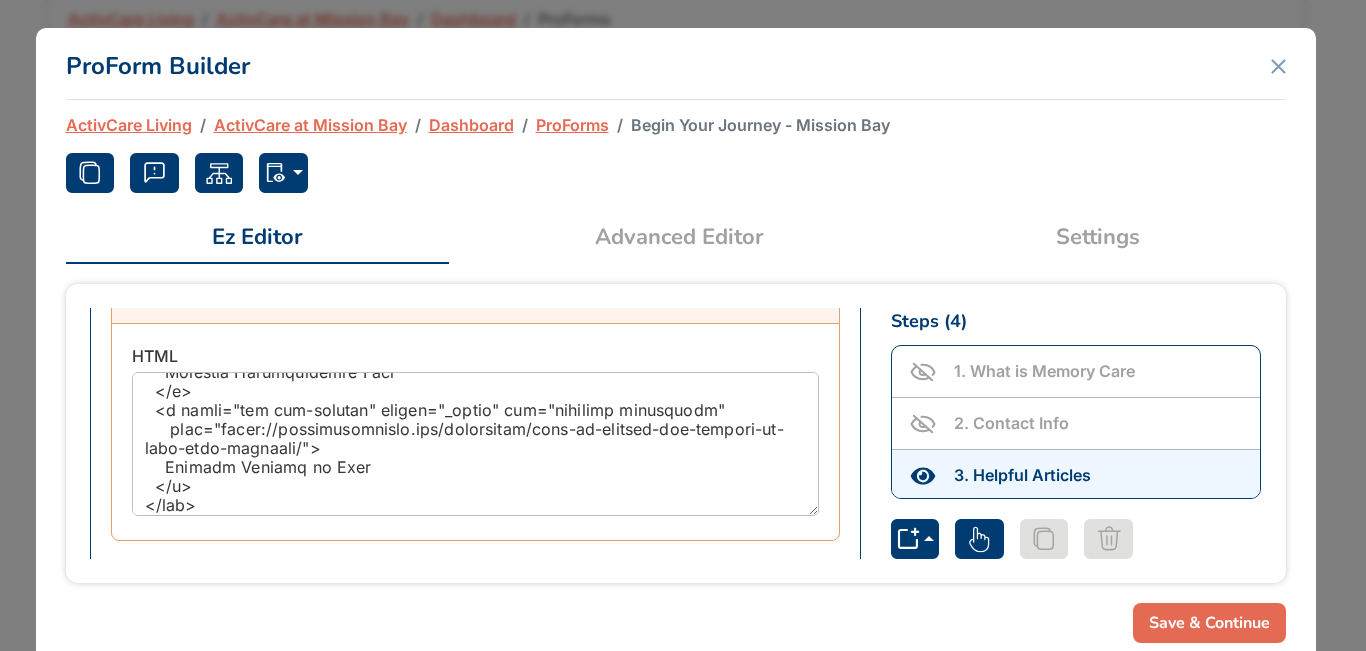 drag, startPoint x: 1261, startPoint y: 619, endPoint x: 1242, endPoint y: 617, distance: 19.104973 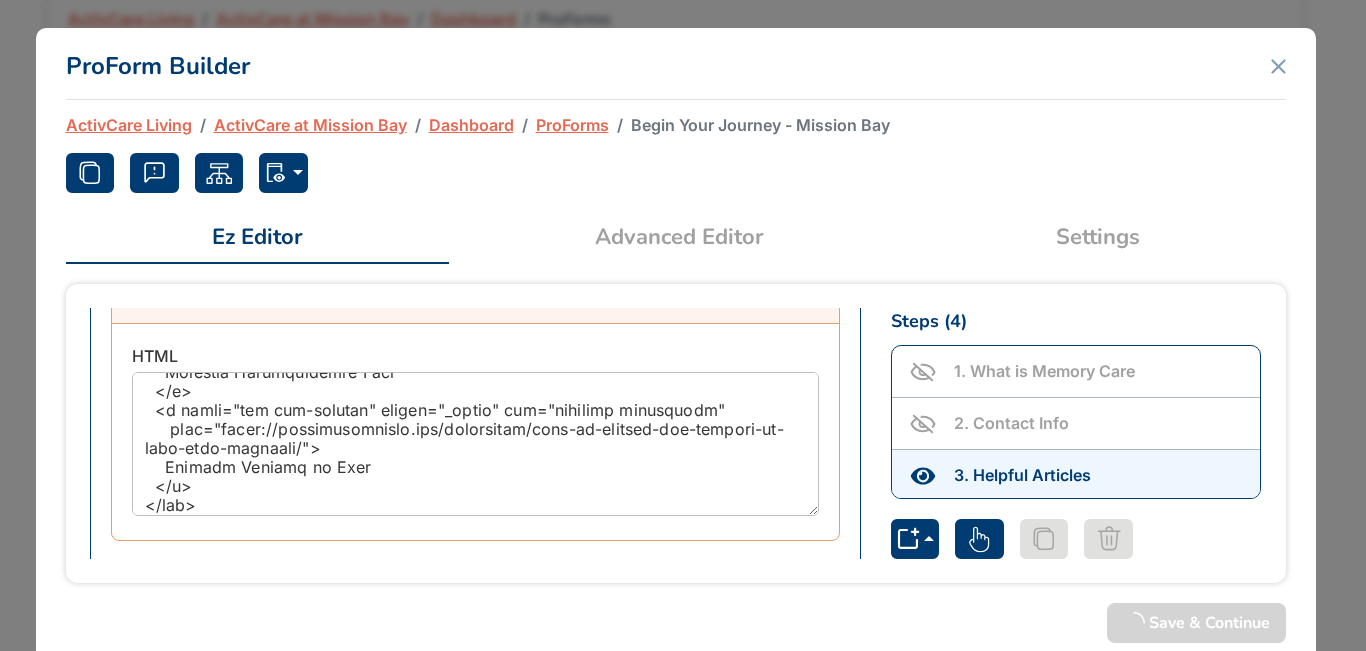 scroll, scrollTop: 100, scrollLeft: 0, axis: vertical 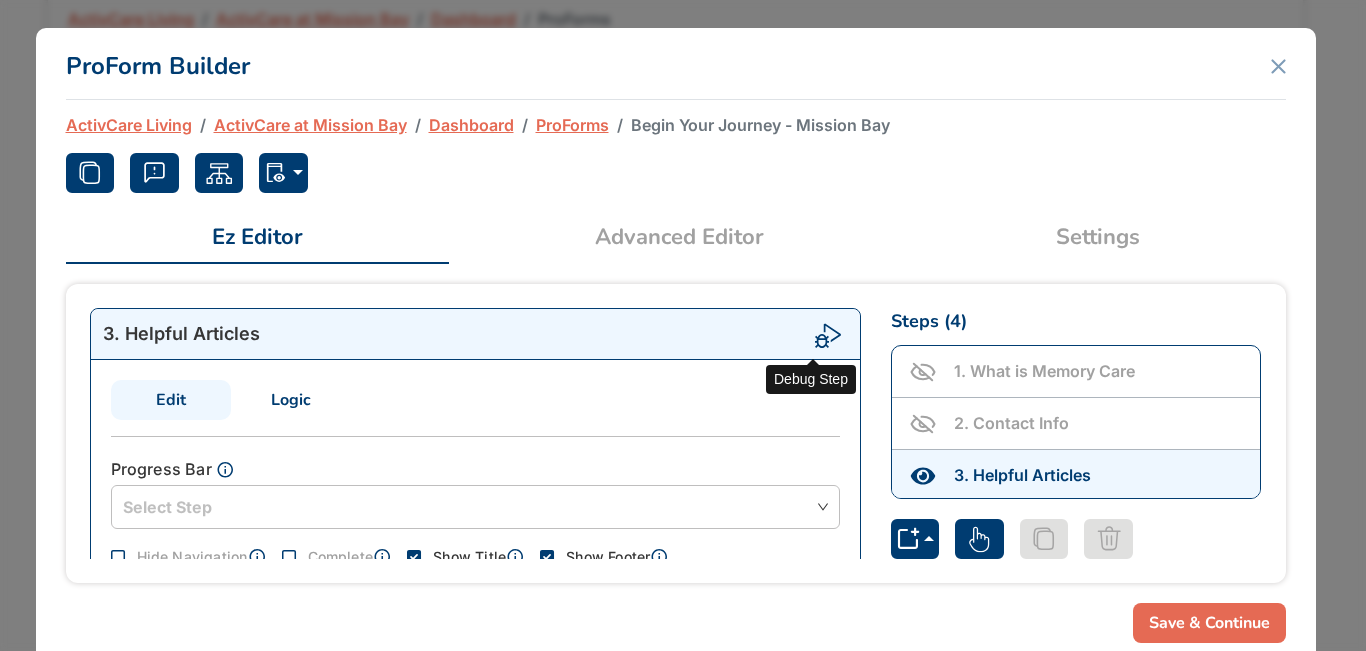 click 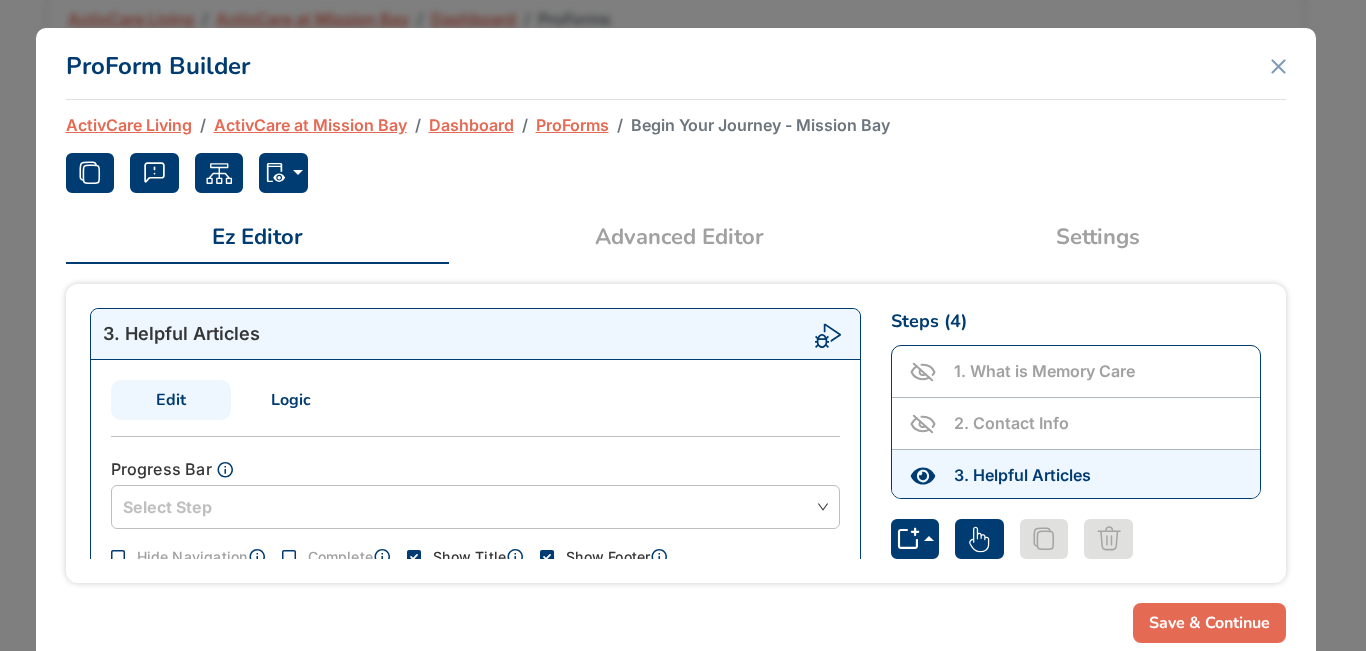 type 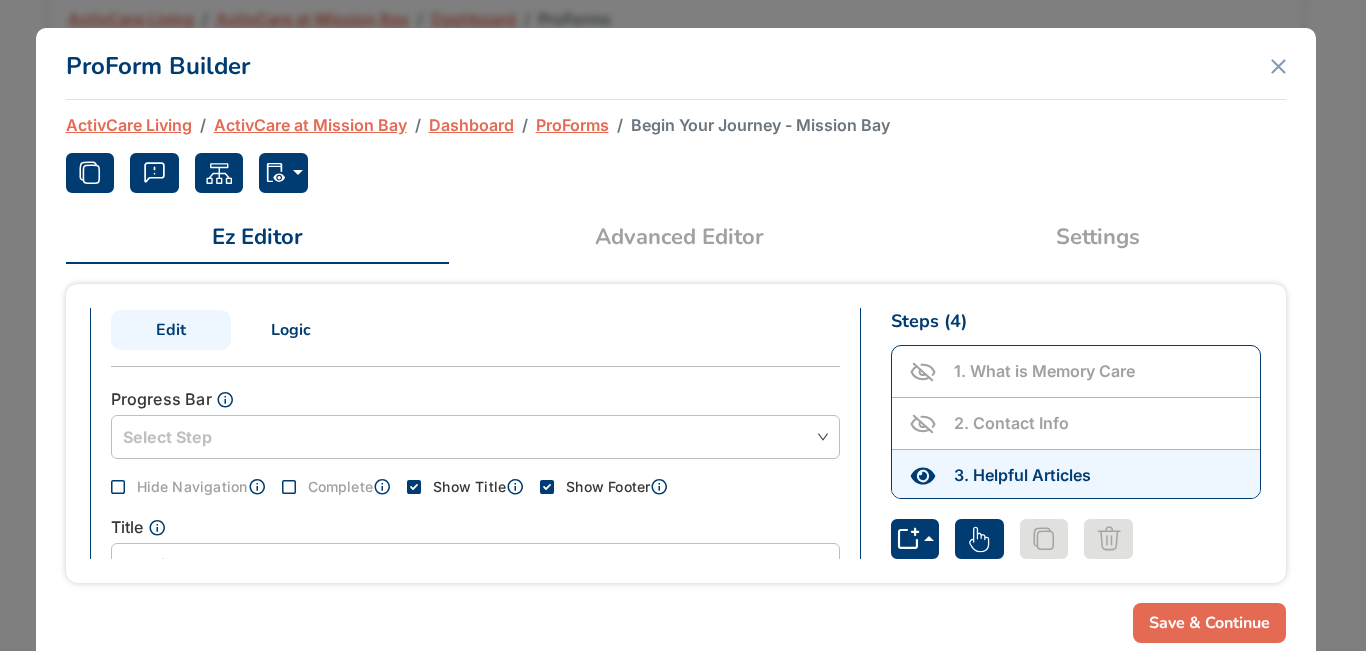 scroll, scrollTop: 100, scrollLeft: 0, axis: vertical 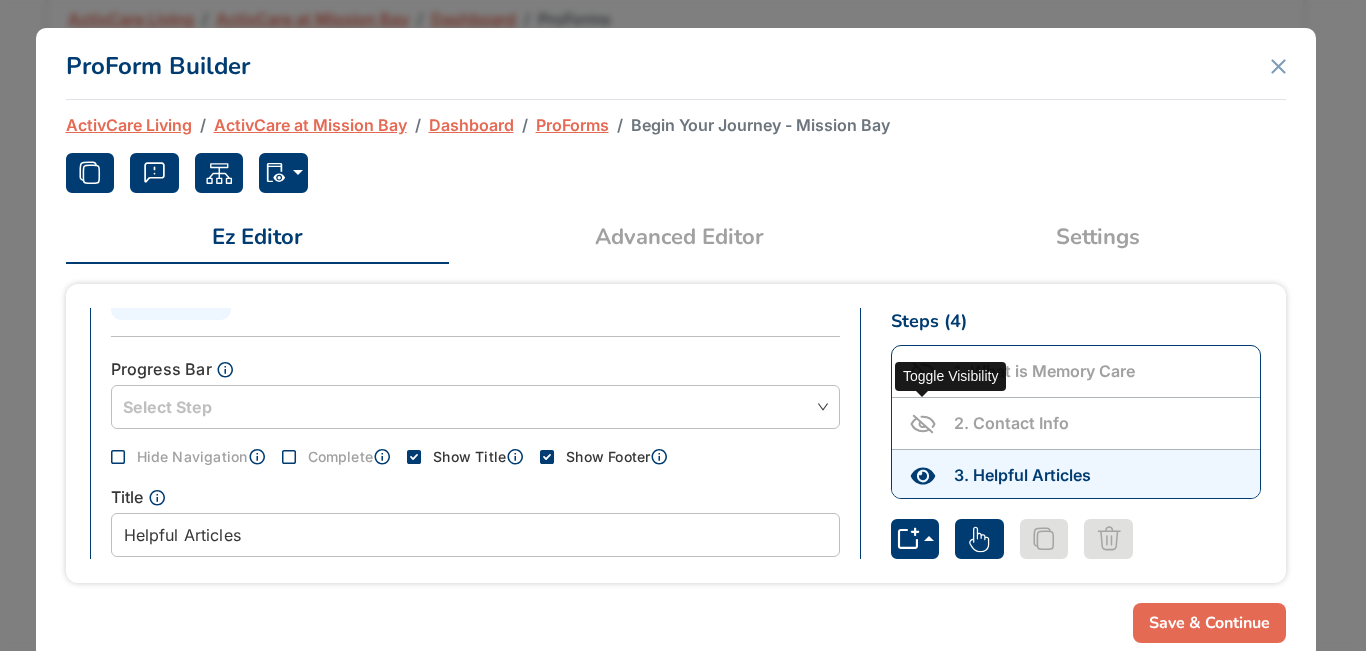 click 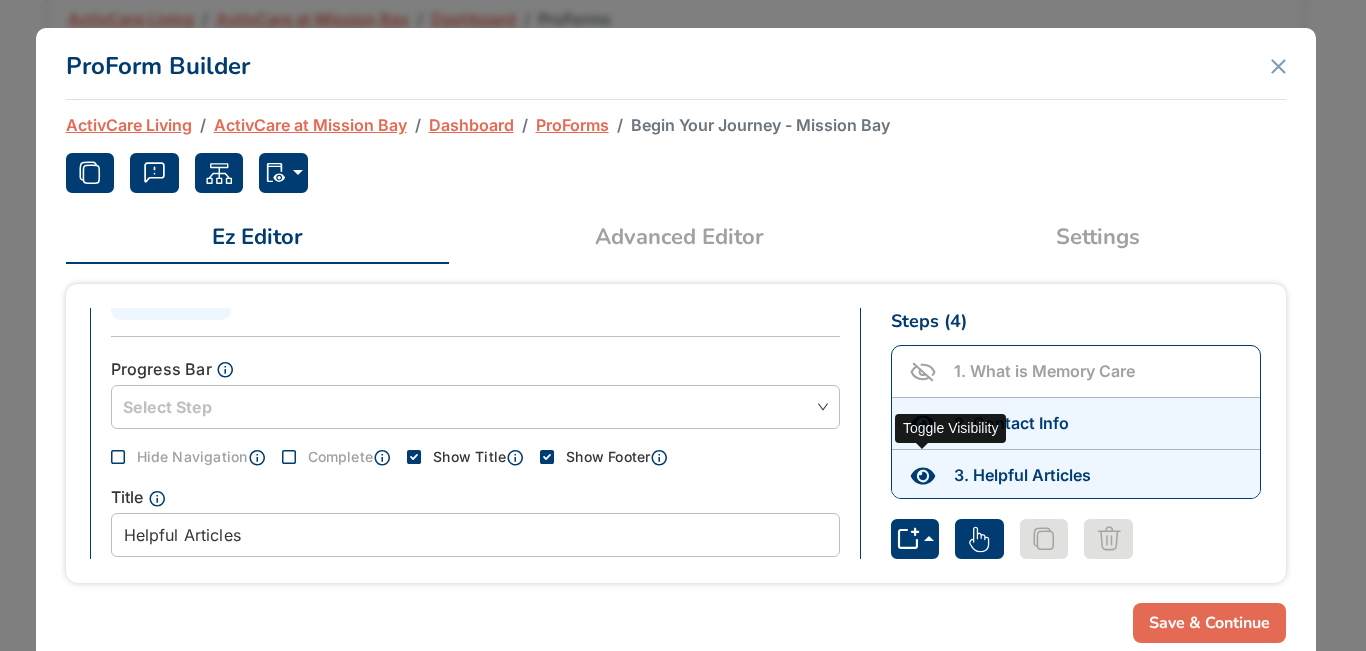 click 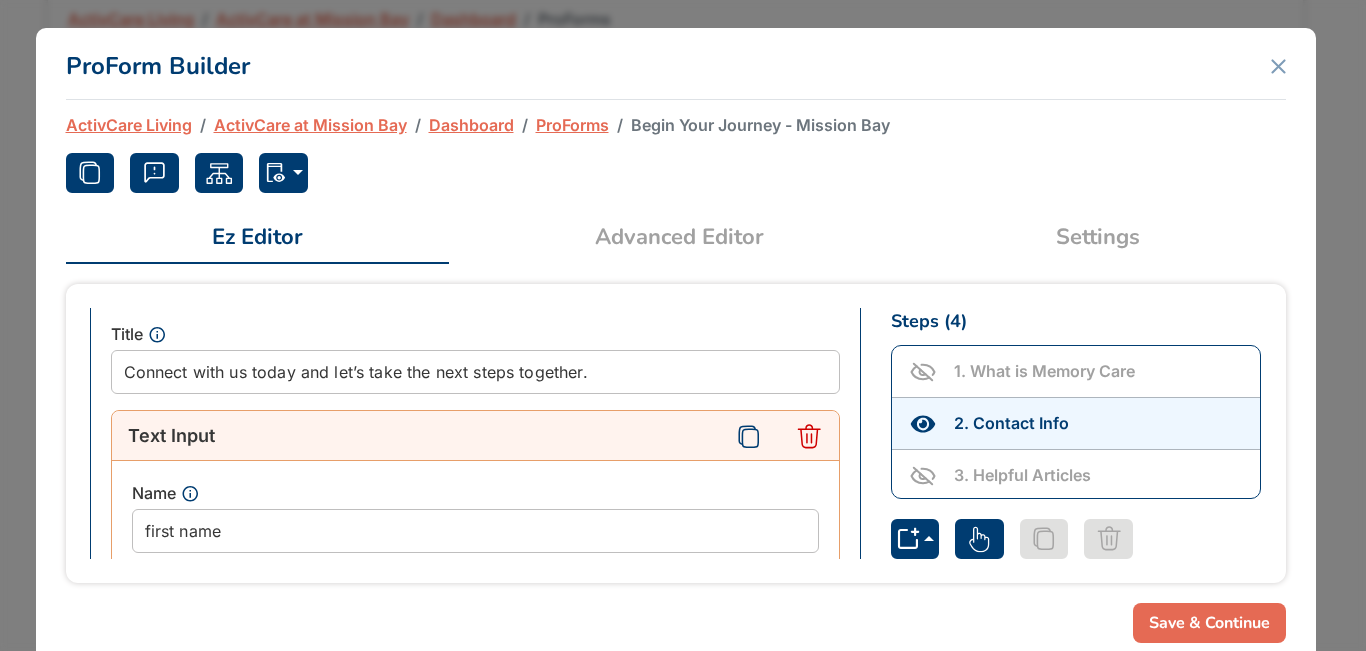 scroll, scrollTop: 281, scrollLeft: 0, axis: vertical 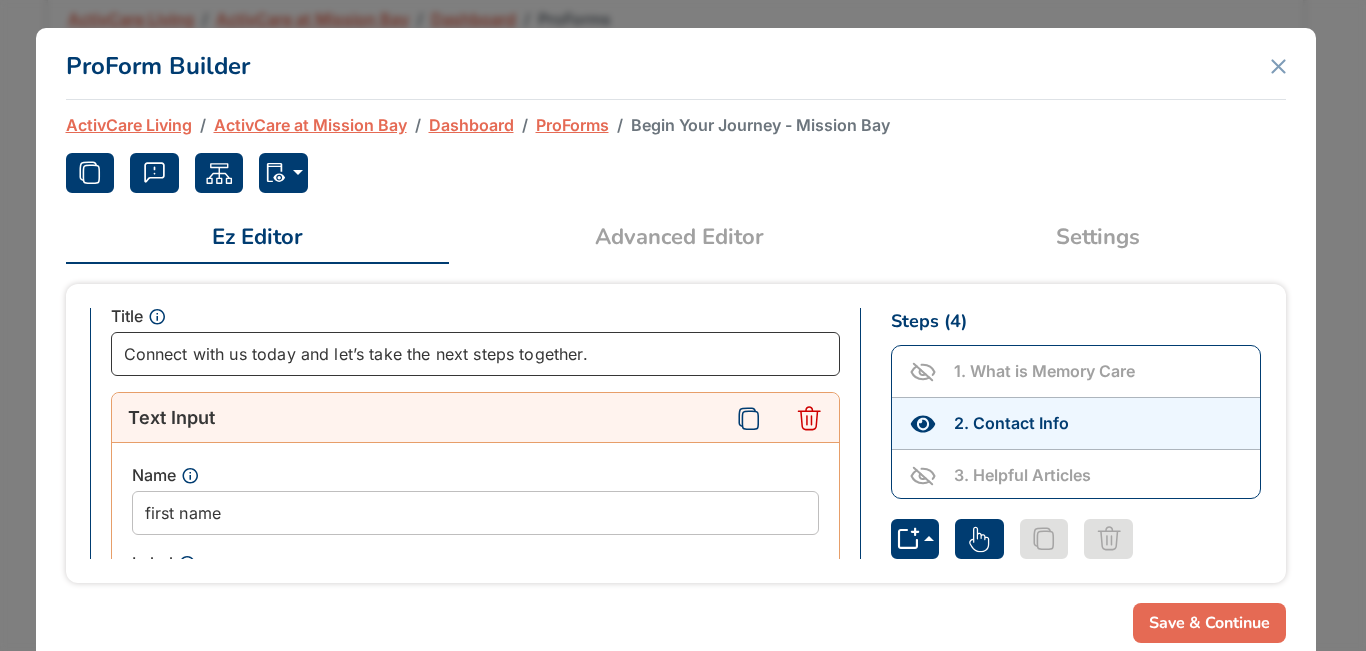 click on "Connect with us today and let’s take the next steps together." at bounding box center [475, 354] 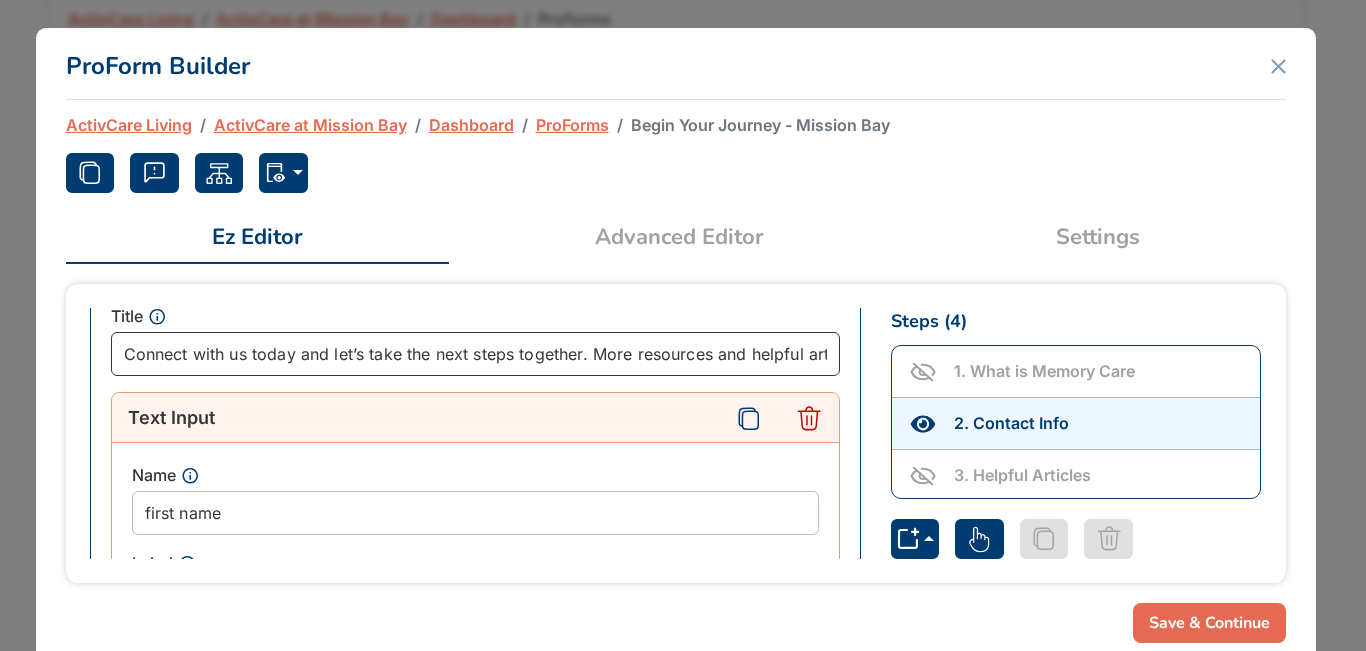 scroll, scrollTop: 0, scrollLeft: 303, axis: horizontal 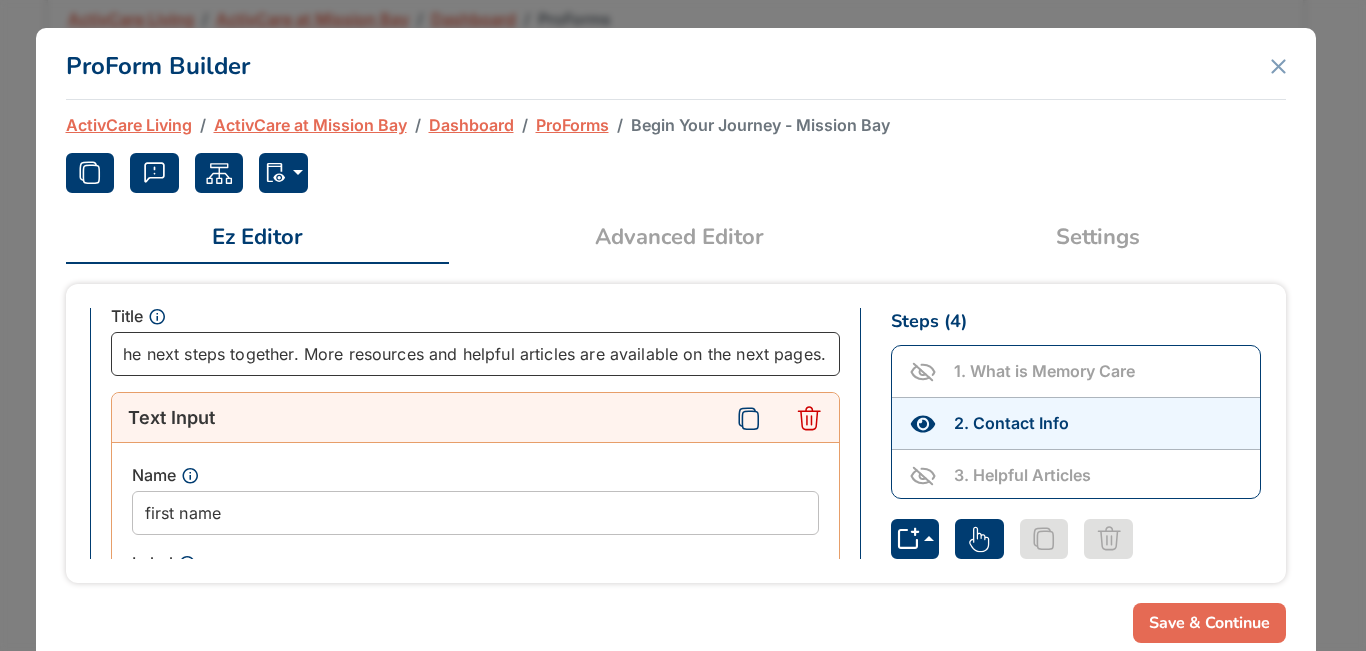 type on "Connect with us today and let’s take the next steps together. More resources and helpful articles are available on the next pages." 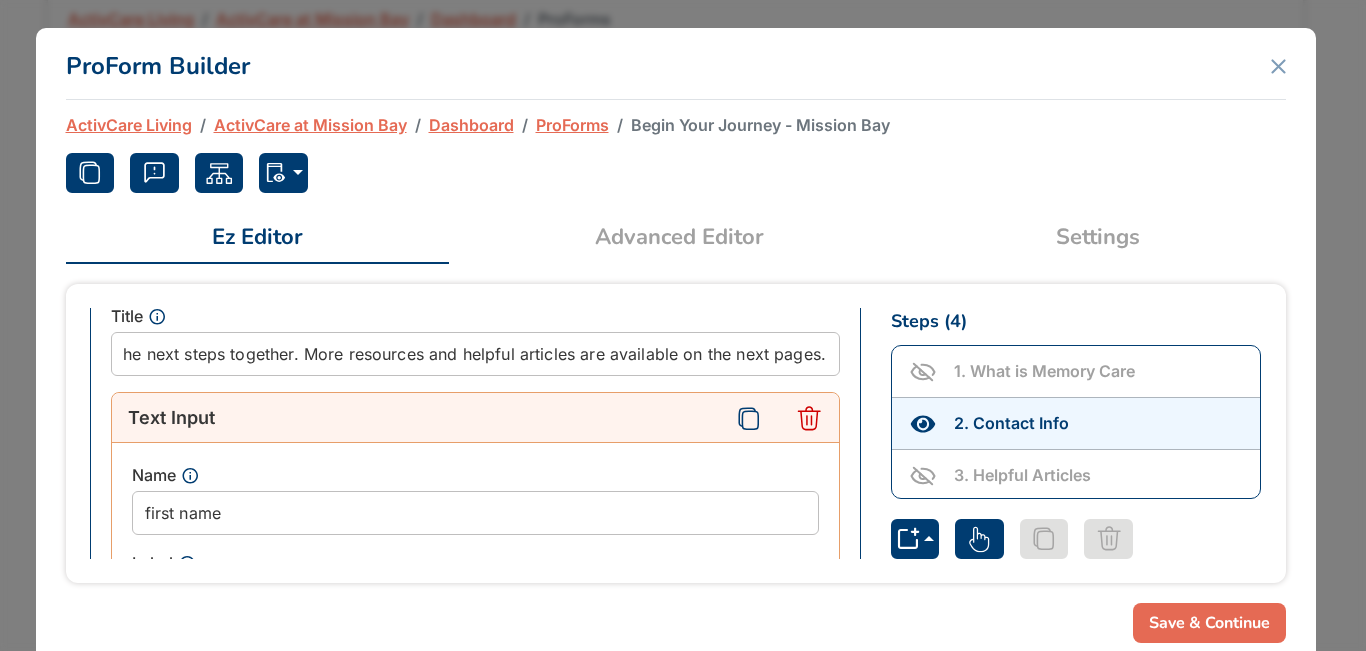 click on "Save & Continue" at bounding box center (1209, 623) 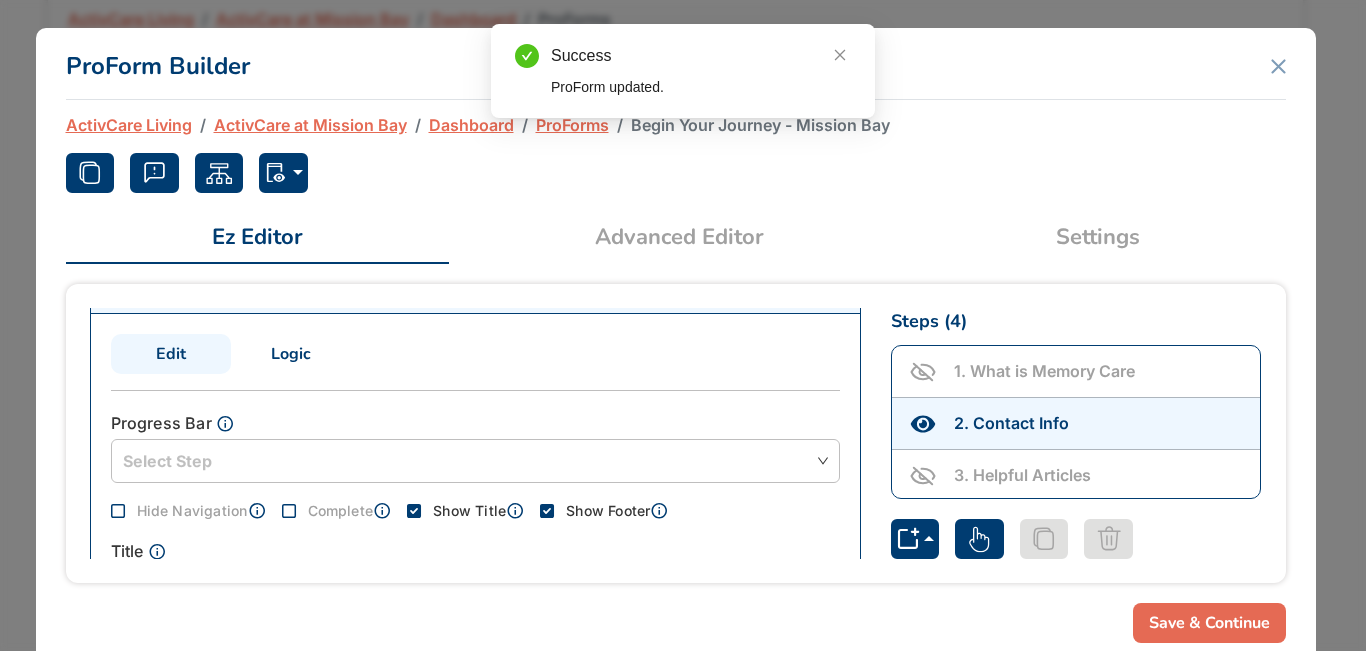 scroll, scrollTop: 0, scrollLeft: 0, axis: both 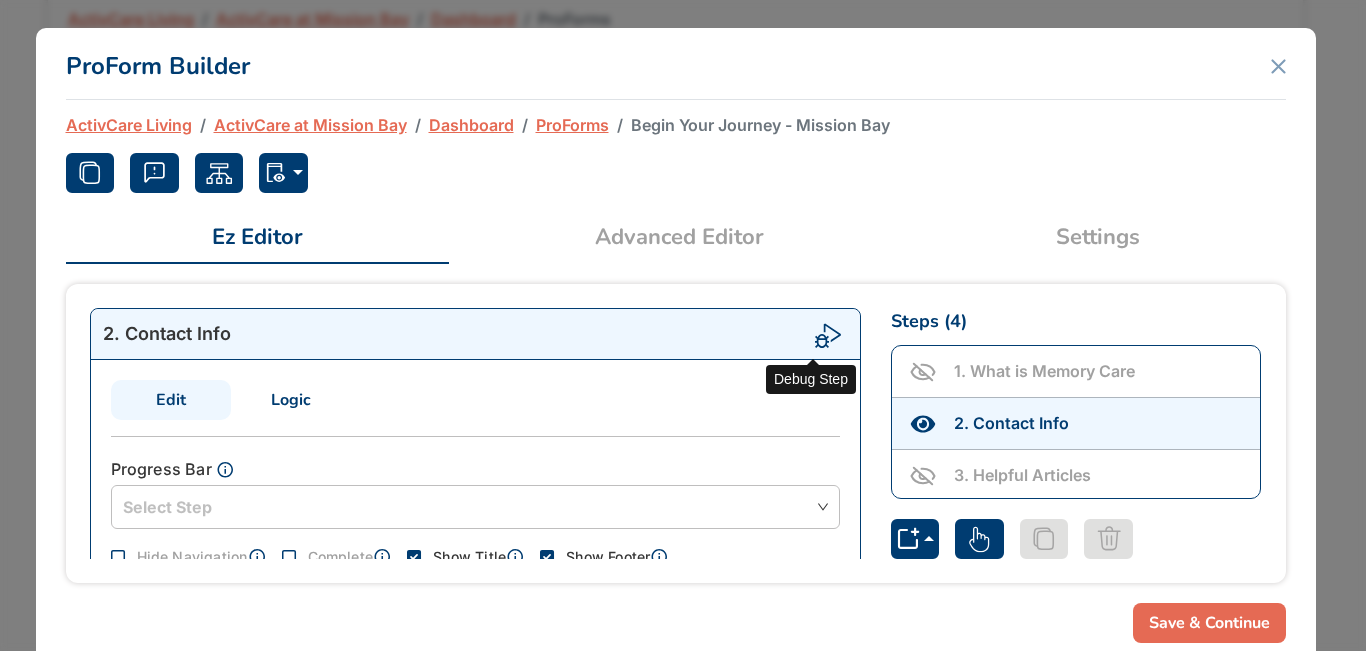 click 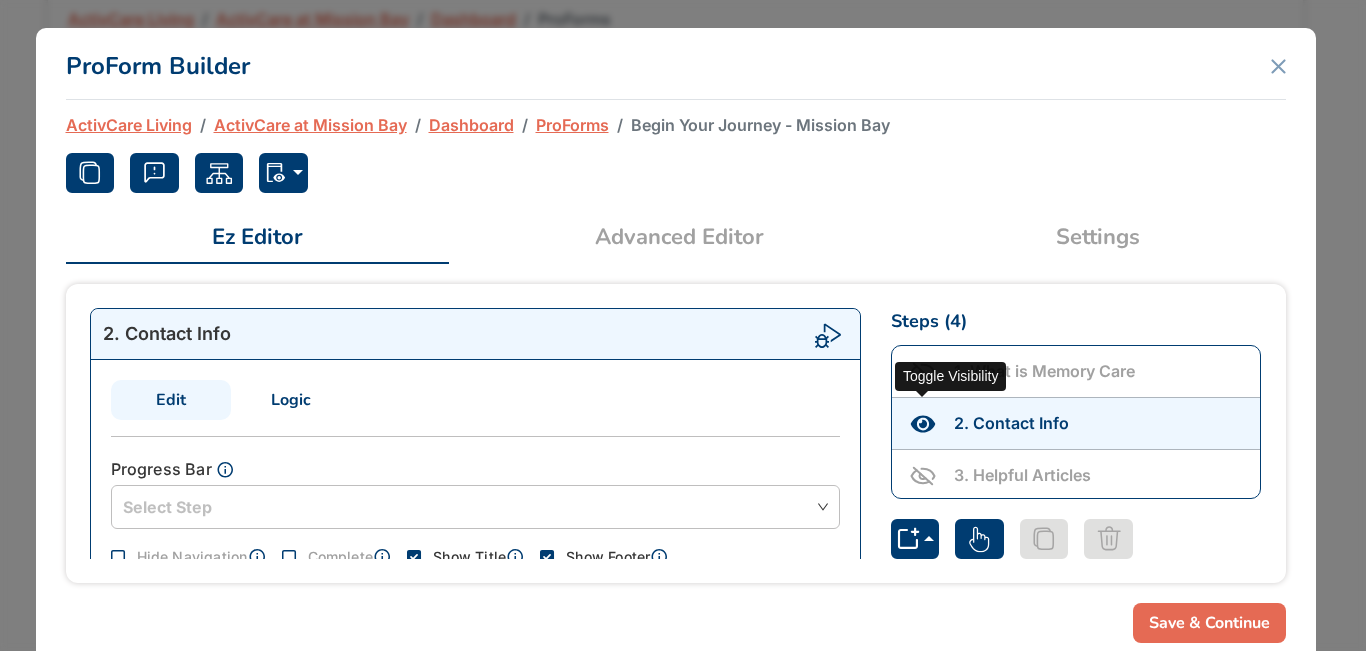 click 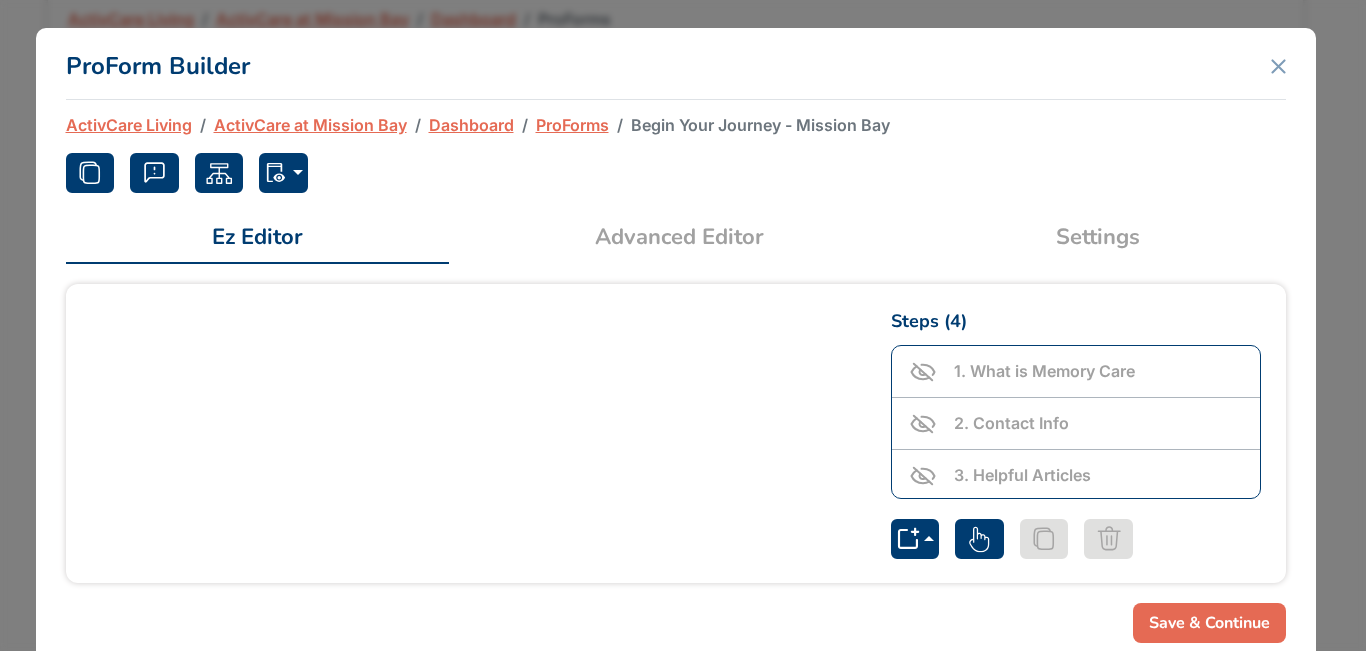 scroll, scrollTop: 56, scrollLeft: 0, axis: vertical 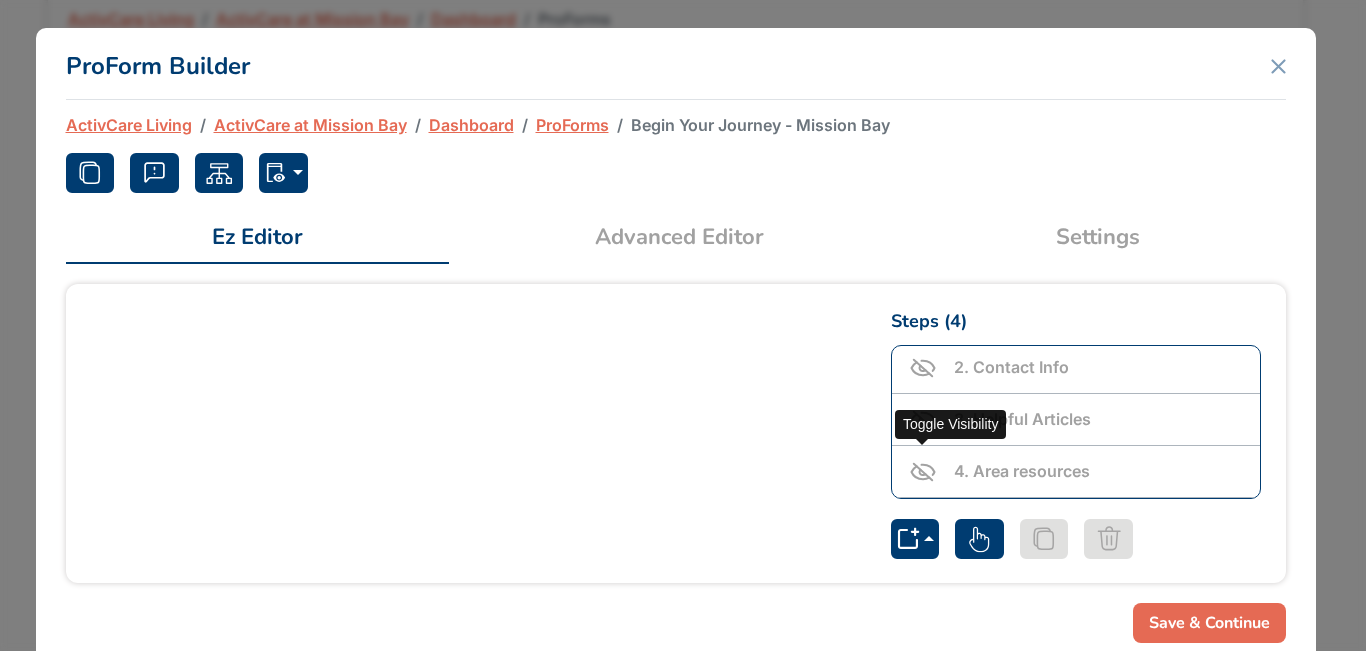click 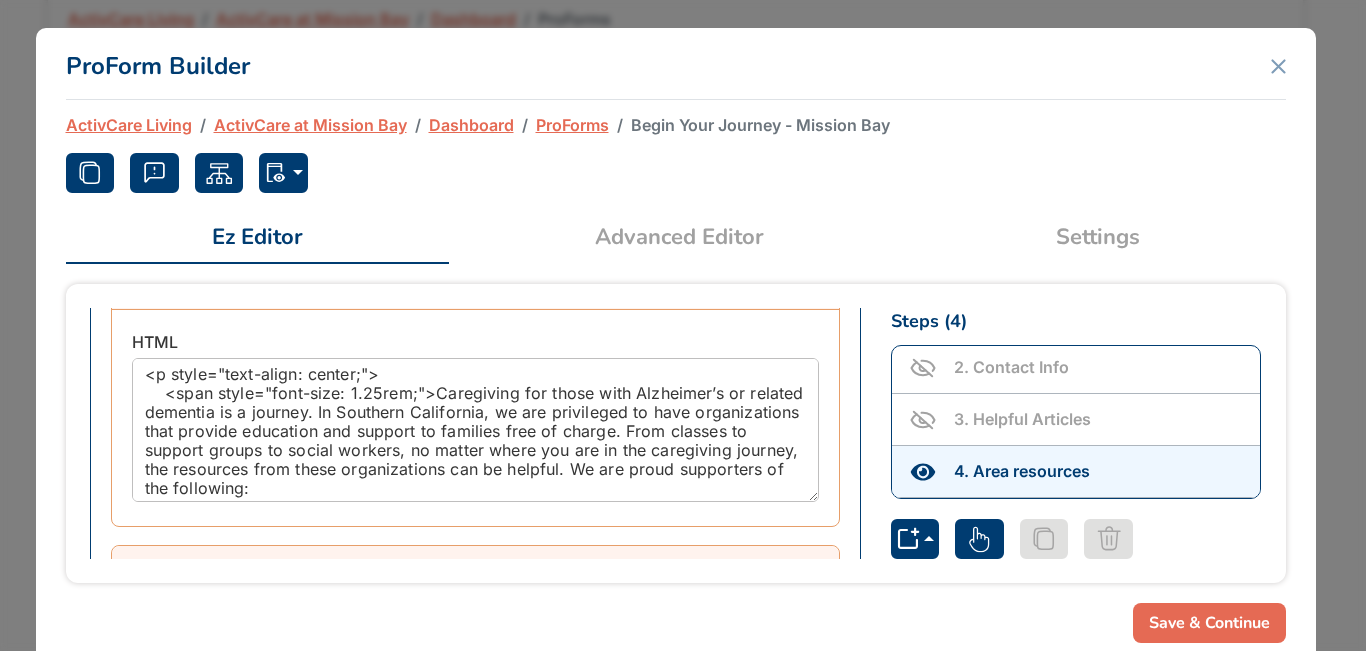 scroll, scrollTop: 422, scrollLeft: 0, axis: vertical 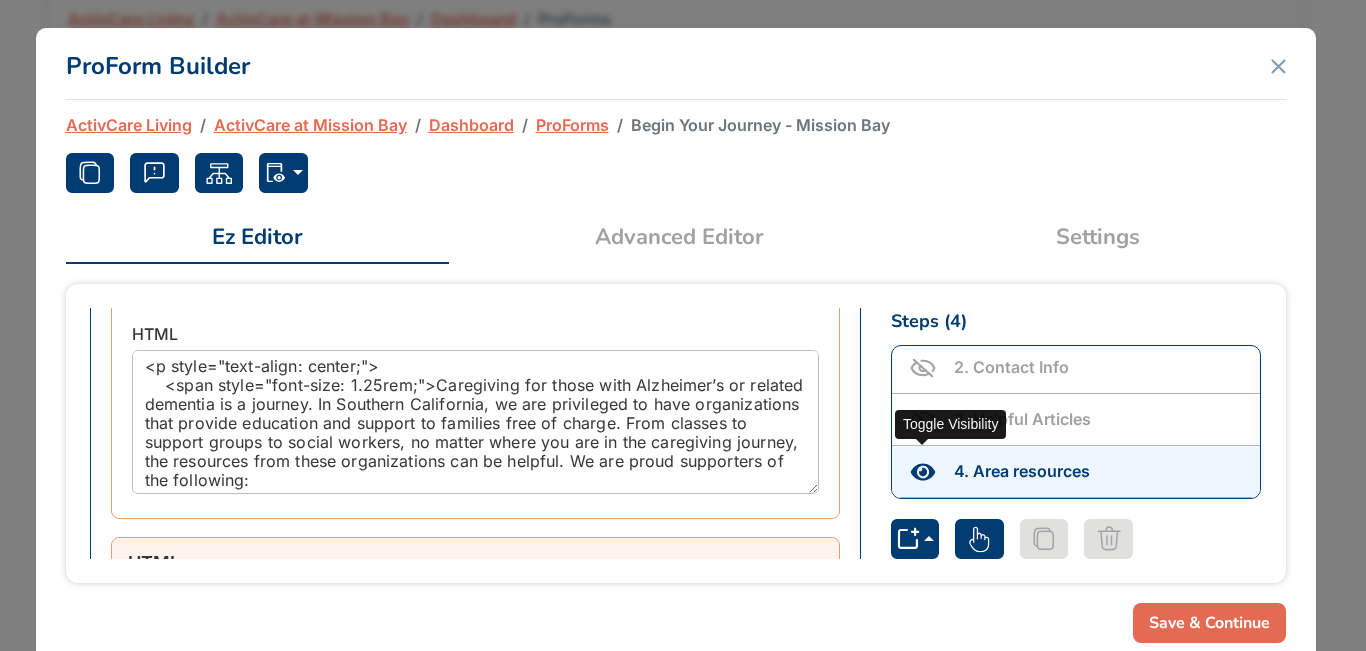 click 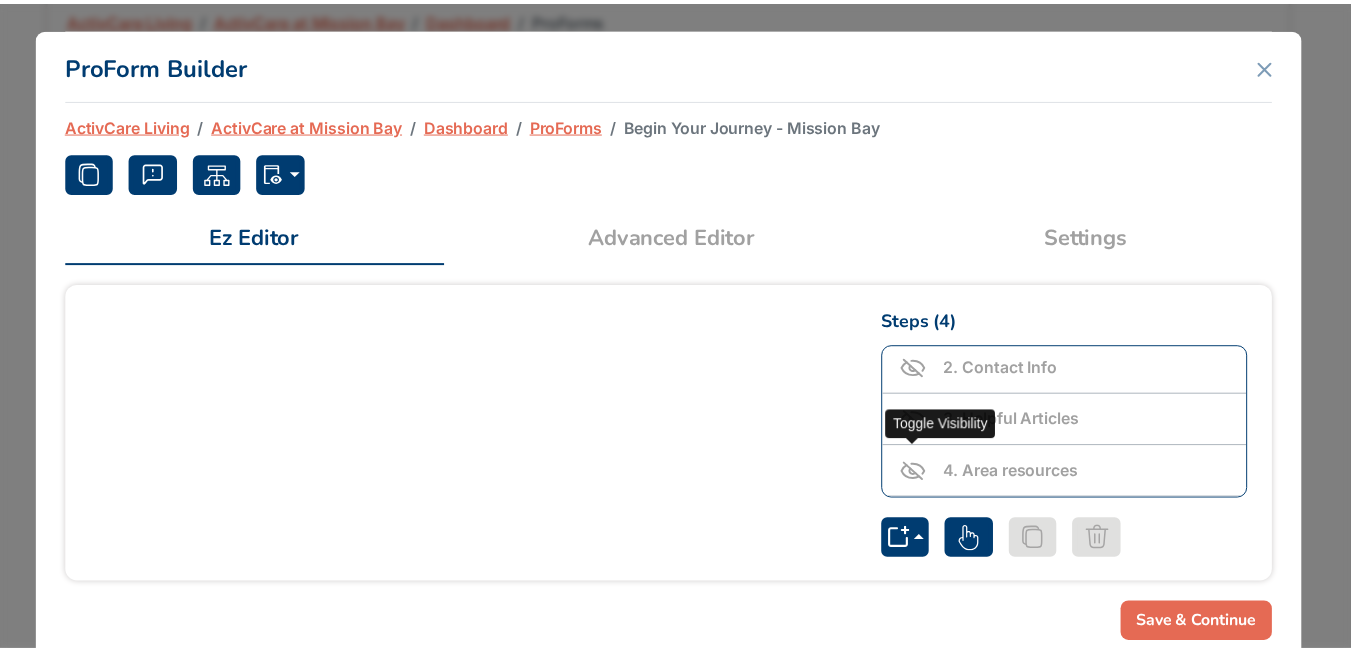 scroll, scrollTop: 0, scrollLeft: 0, axis: both 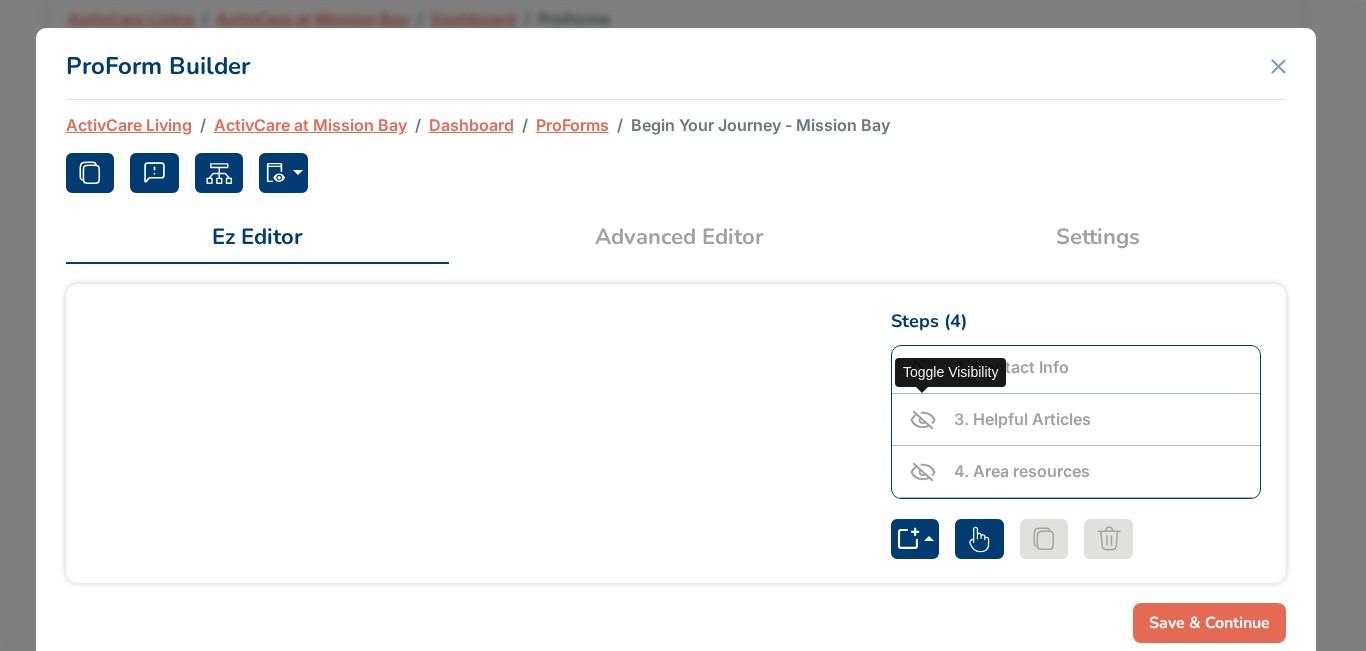 click 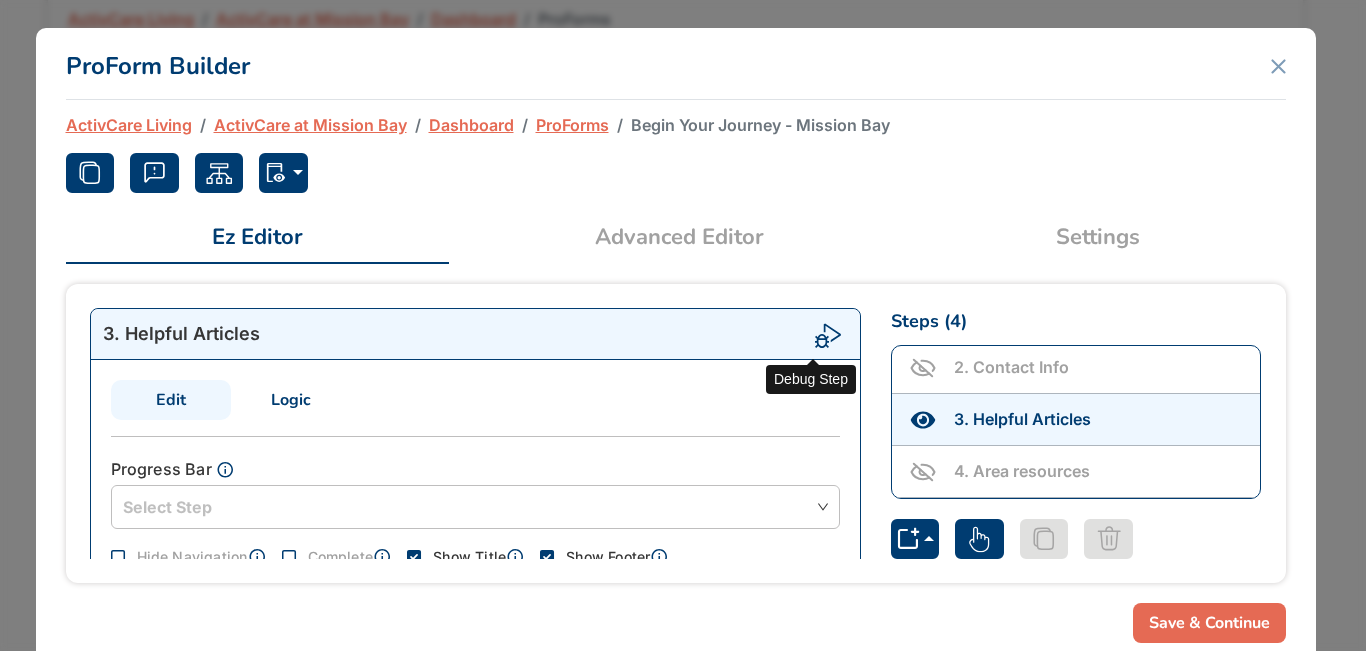 click 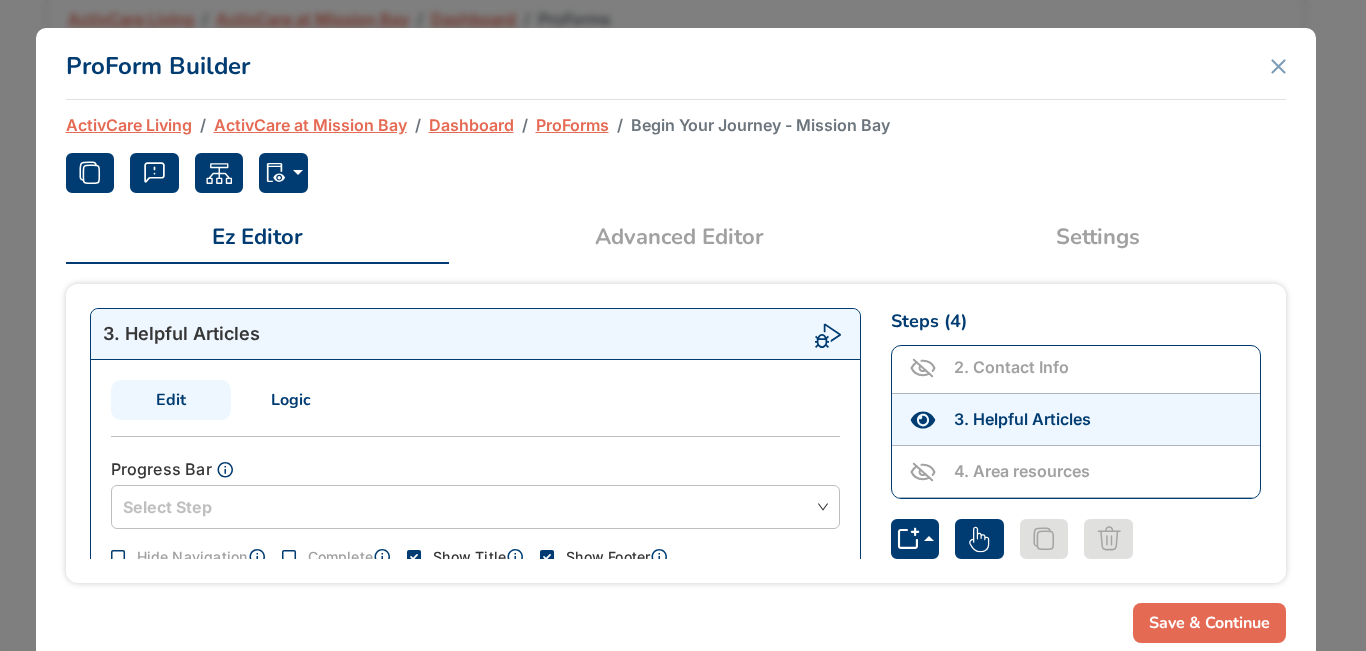 click on "Save & Continue" at bounding box center [1209, 623] 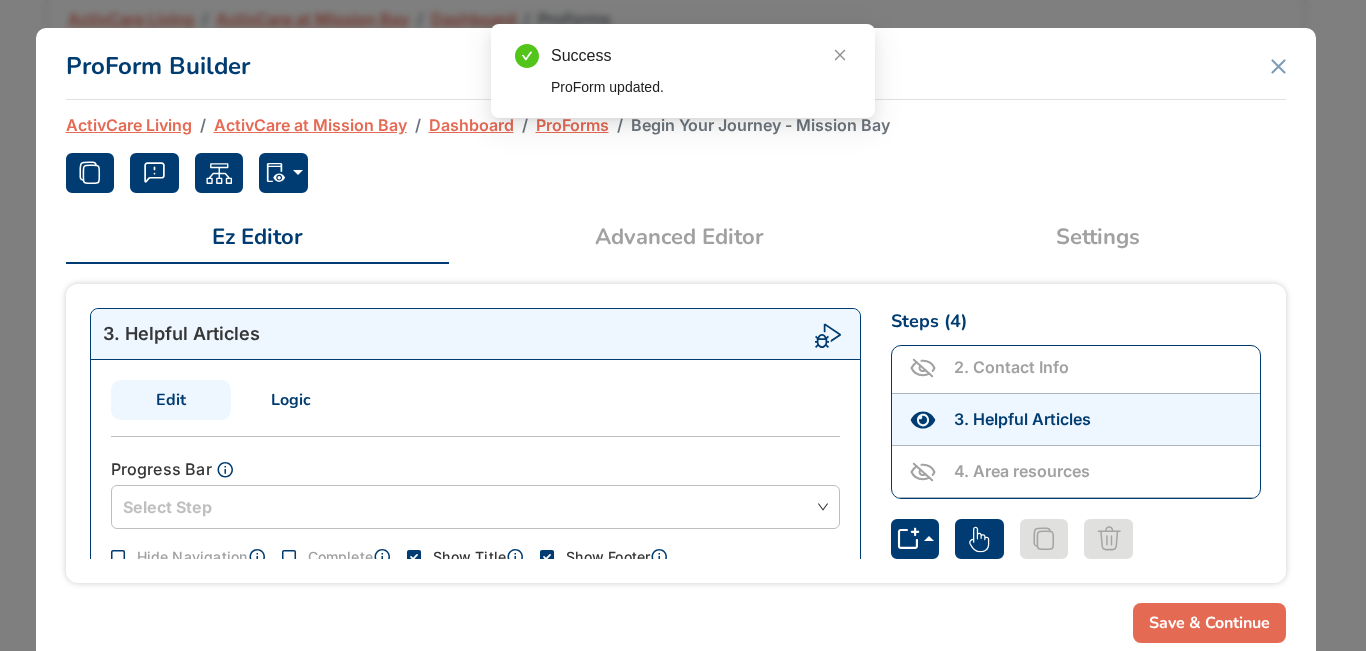 click on "ProForm Builder" at bounding box center [676, 64] 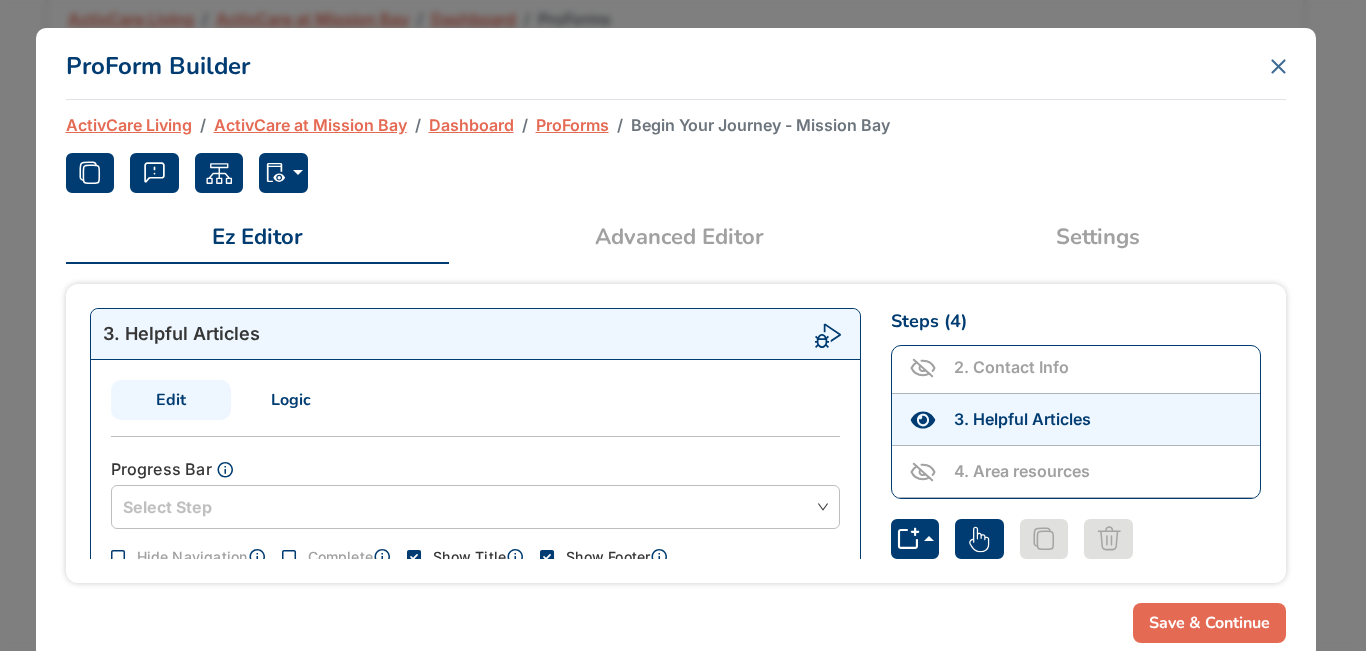 click 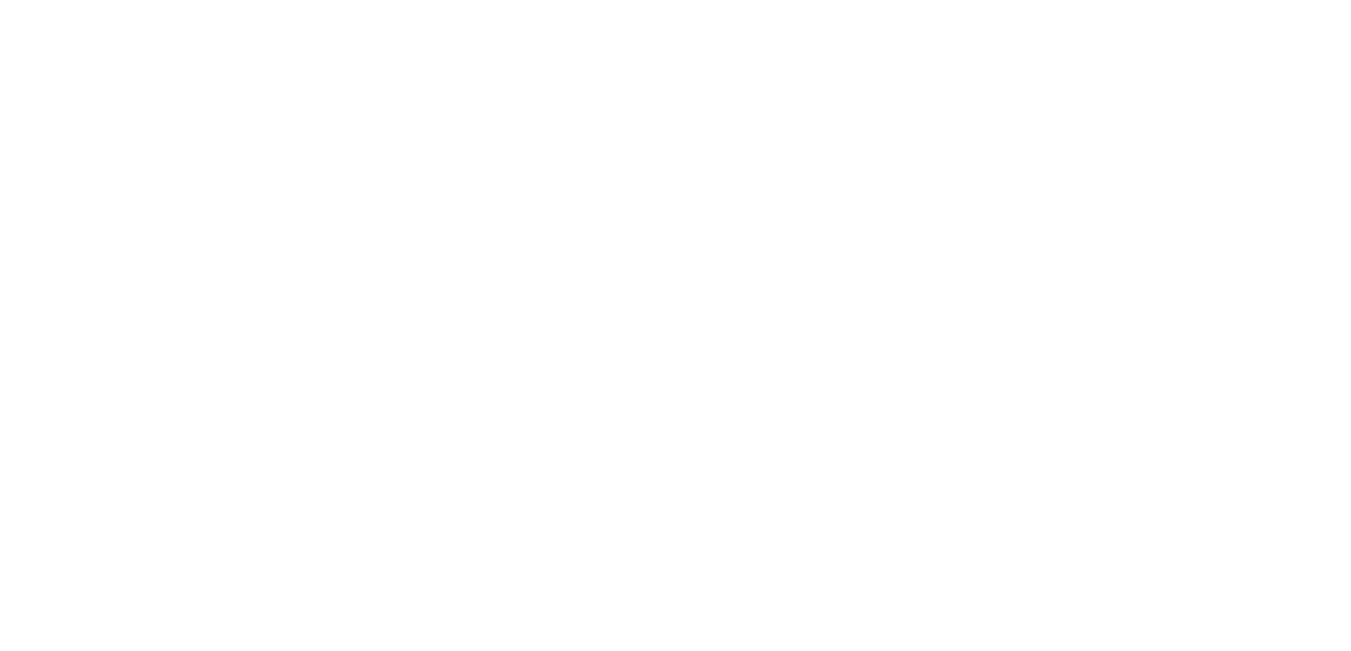 scroll, scrollTop: 0, scrollLeft: 0, axis: both 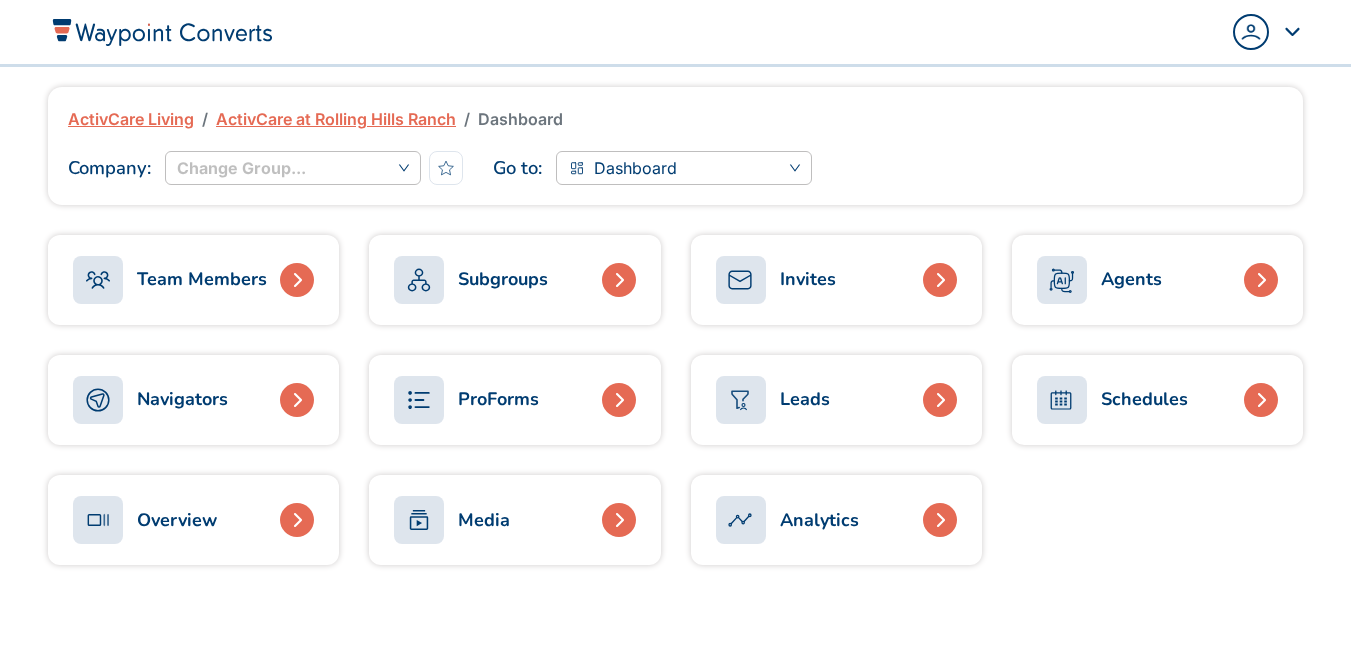 click on "ProForms" at bounding box center (498, 399) 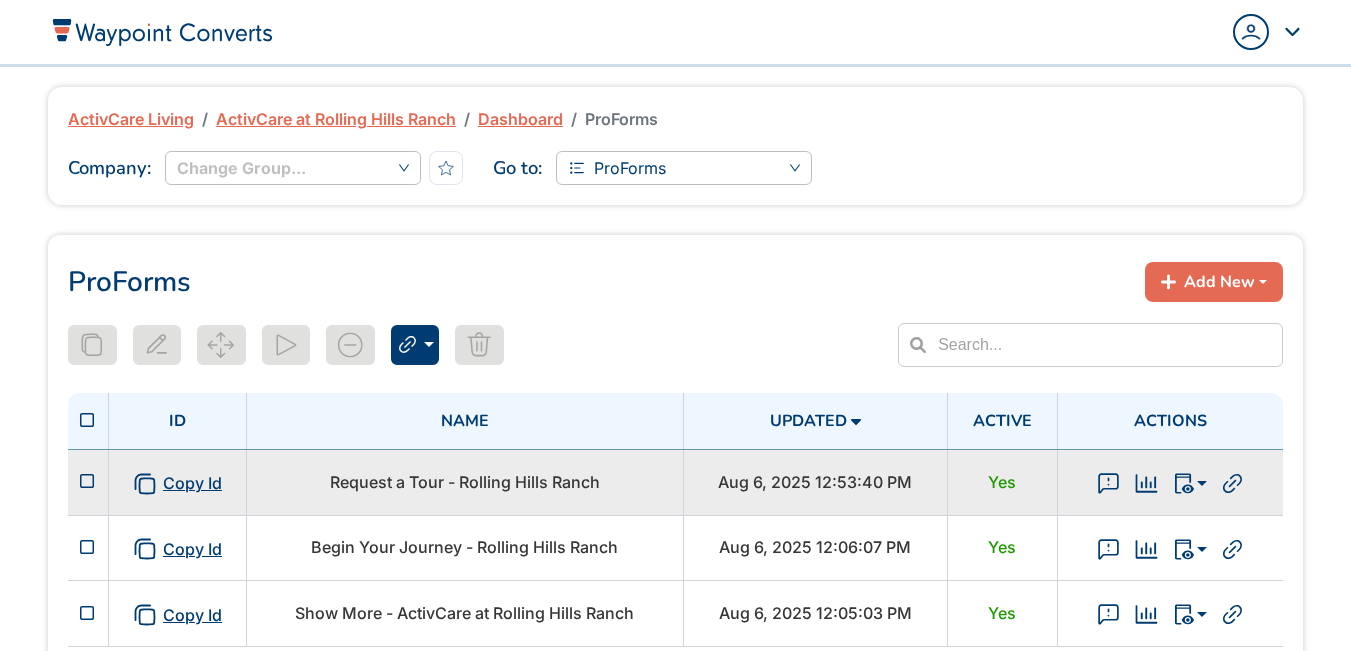 scroll, scrollTop: 0, scrollLeft: 0, axis: both 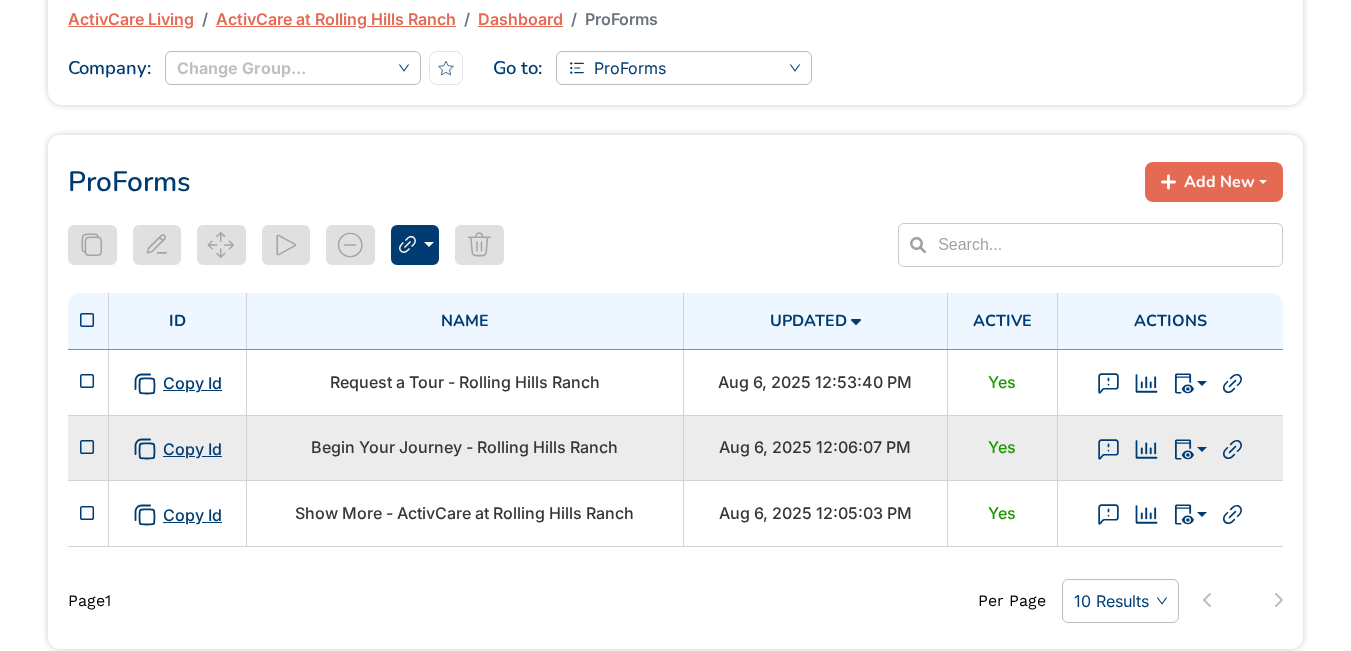 click on "Begin Your Journey - Rolling Hills Ranch" at bounding box center [465, 448] 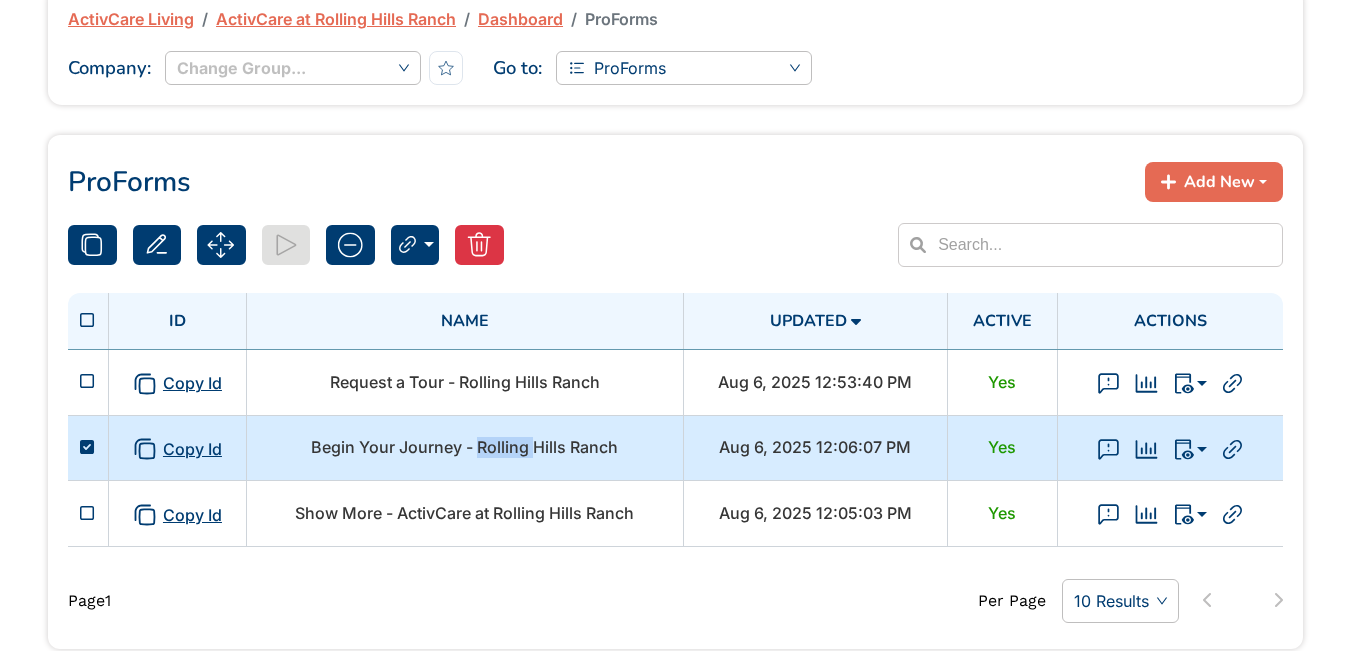 click on "Begin Your Journey - Rolling Hills Ranch" at bounding box center [465, 448] 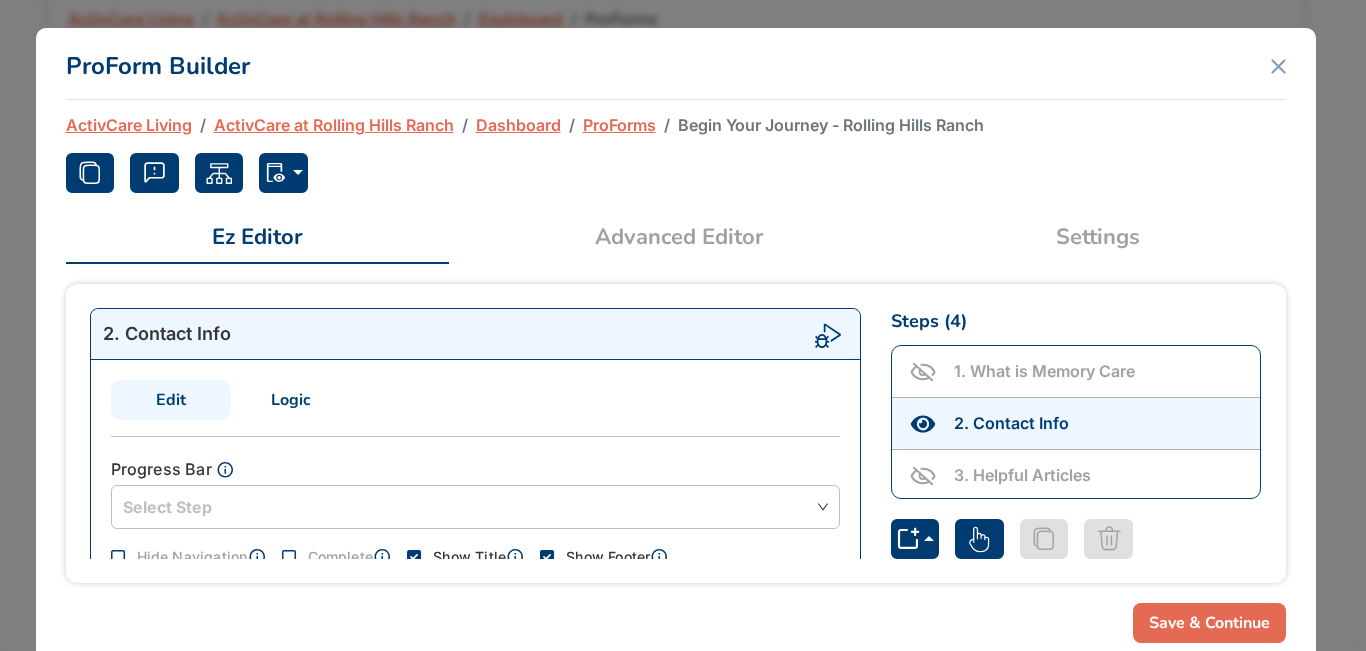 click on "2 .   Contact Info Edit Logic Progress Bar   Select Step Hide Navigation  Complete  Show Title  Show Footer  Title   Connect with us today and let’s take the next steps together. Text Input Name   first name Label   First Name Required  Text Input Name   last name Label   Last Name Required  Email Input Name   email Label   Email Address Required  Phone Input Name   Phone Number Label   Phone Number Required  Text Input Name   Message Label   Message Required  fddcc162-a30d-48f9-9ef2-8578965c4ab0 Currently, there is no logic to display. Click 'Add Logic' to populate the page Add Logic 572eb8d3-512e-4ce3-8f50-35cb8b878e5c 7cc689a8-d40d-42b8-8991-11997d04b4af" at bounding box center [475, 433] 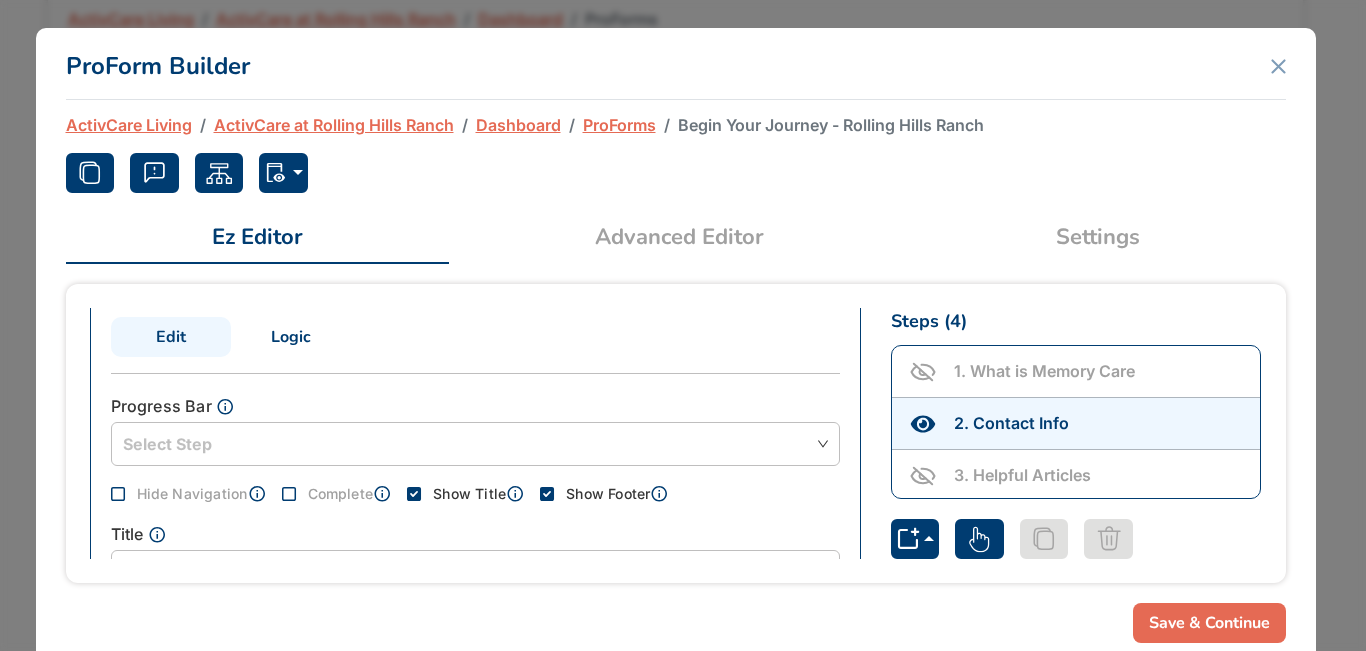 scroll, scrollTop: 226, scrollLeft: 0, axis: vertical 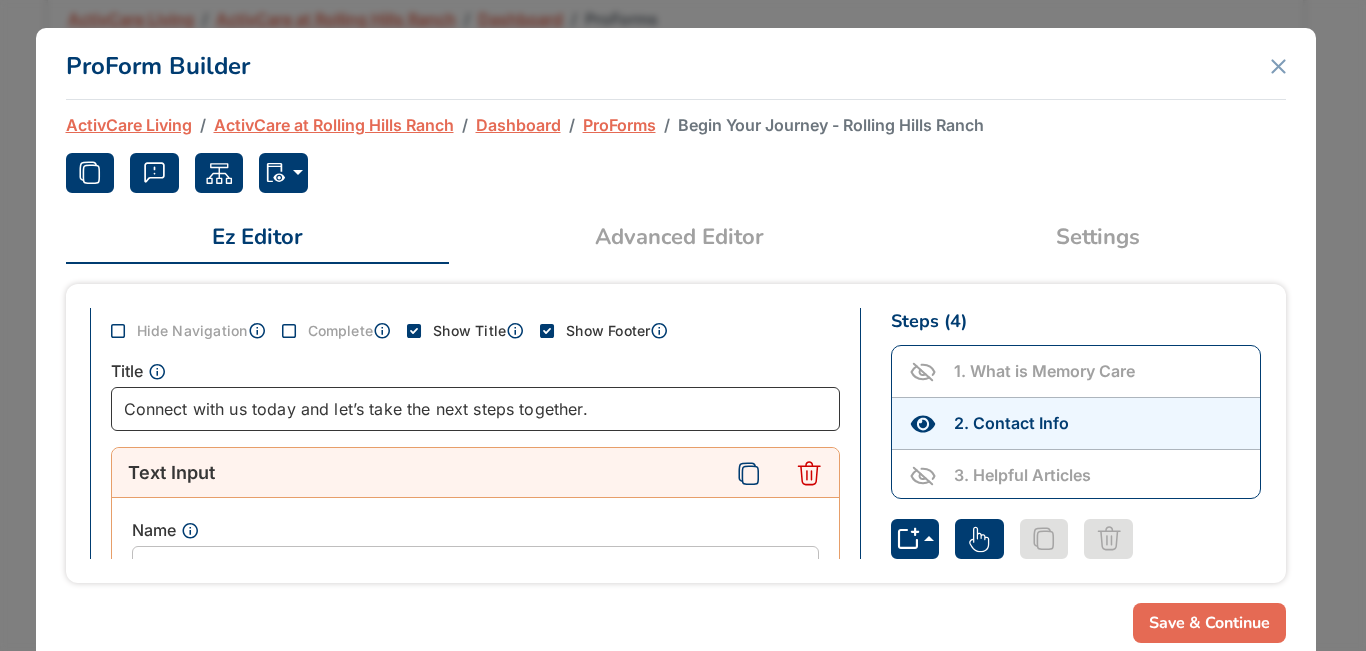 click on "Connect with us today and let’s take the next steps together." at bounding box center (475, 409) 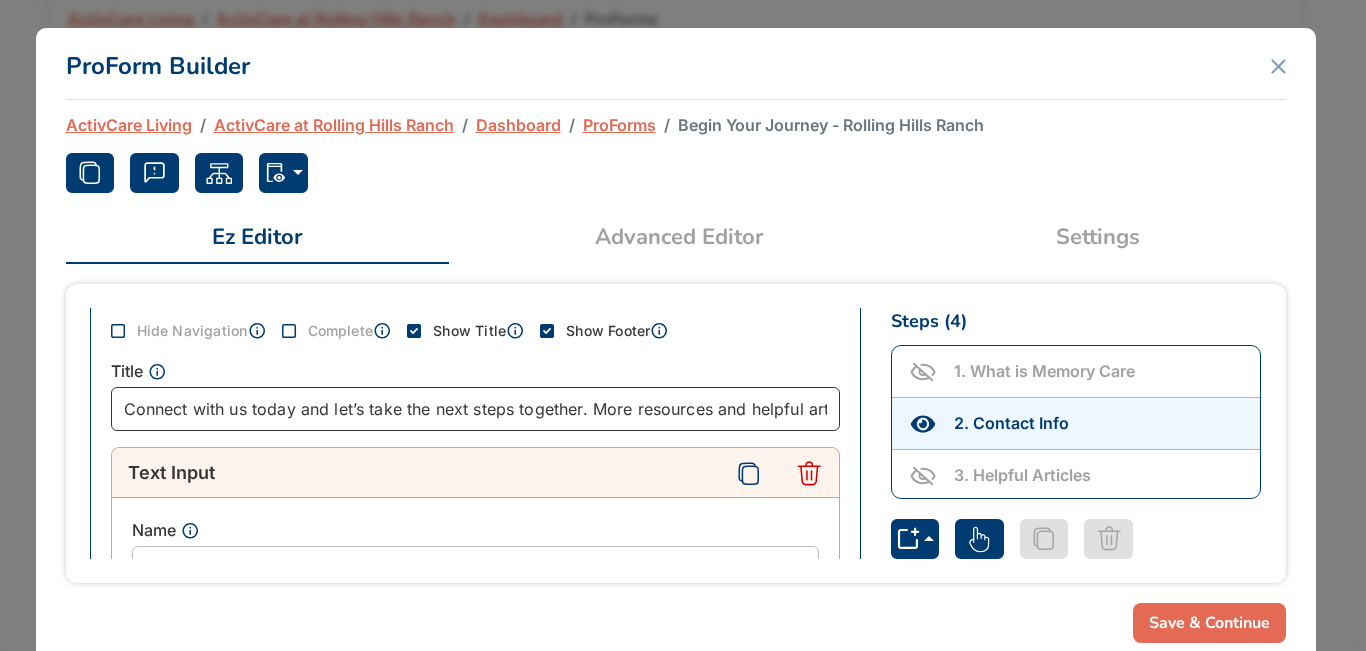 scroll, scrollTop: 0, scrollLeft: 303, axis: horizontal 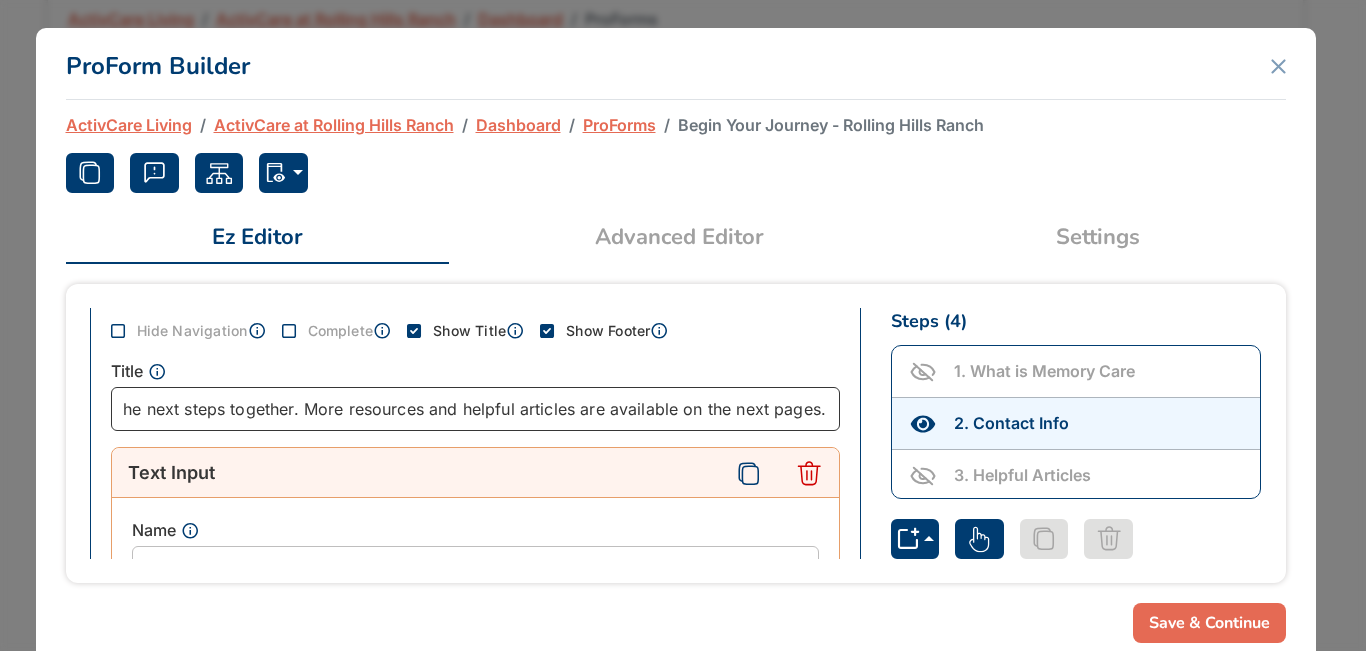 type on "Connect with us today and let’s take the next steps together. More resources and helpful articles are available on the next pages." 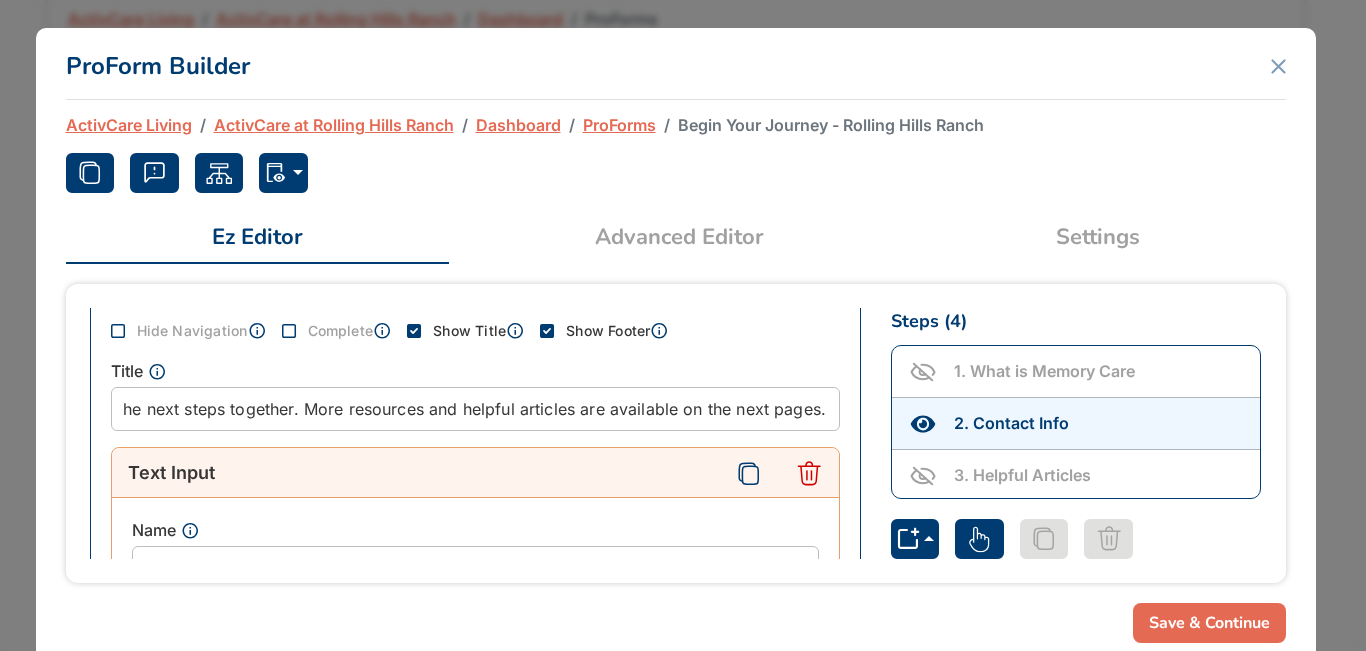scroll, scrollTop: 0, scrollLeft: 0, axis: both 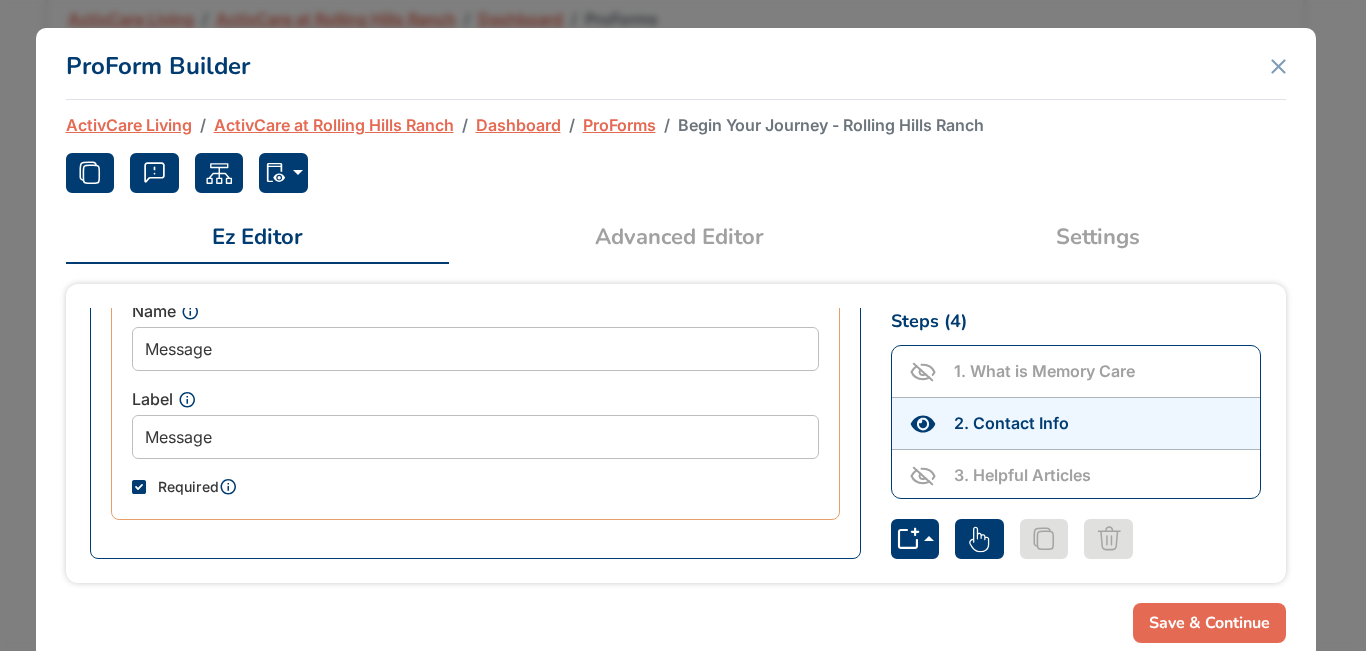 click on "Required" at bounding box center [189, 486] 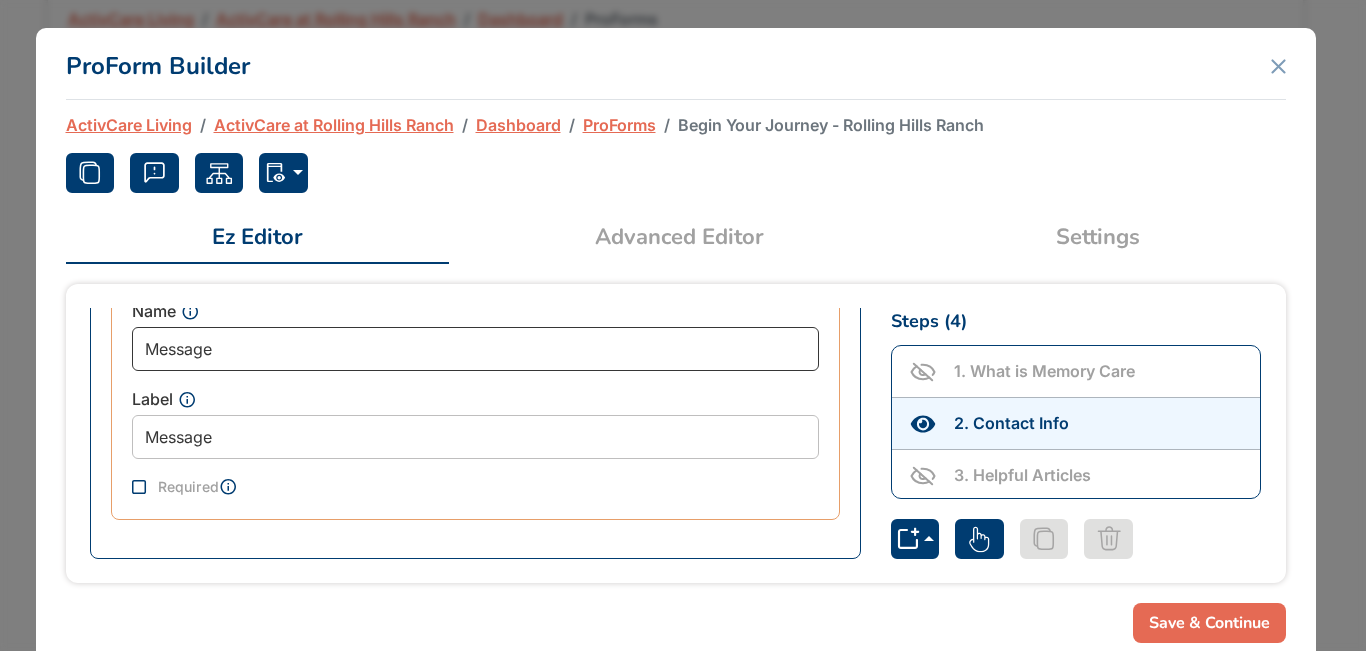 click on "Message" at bounding box center [475, 349] 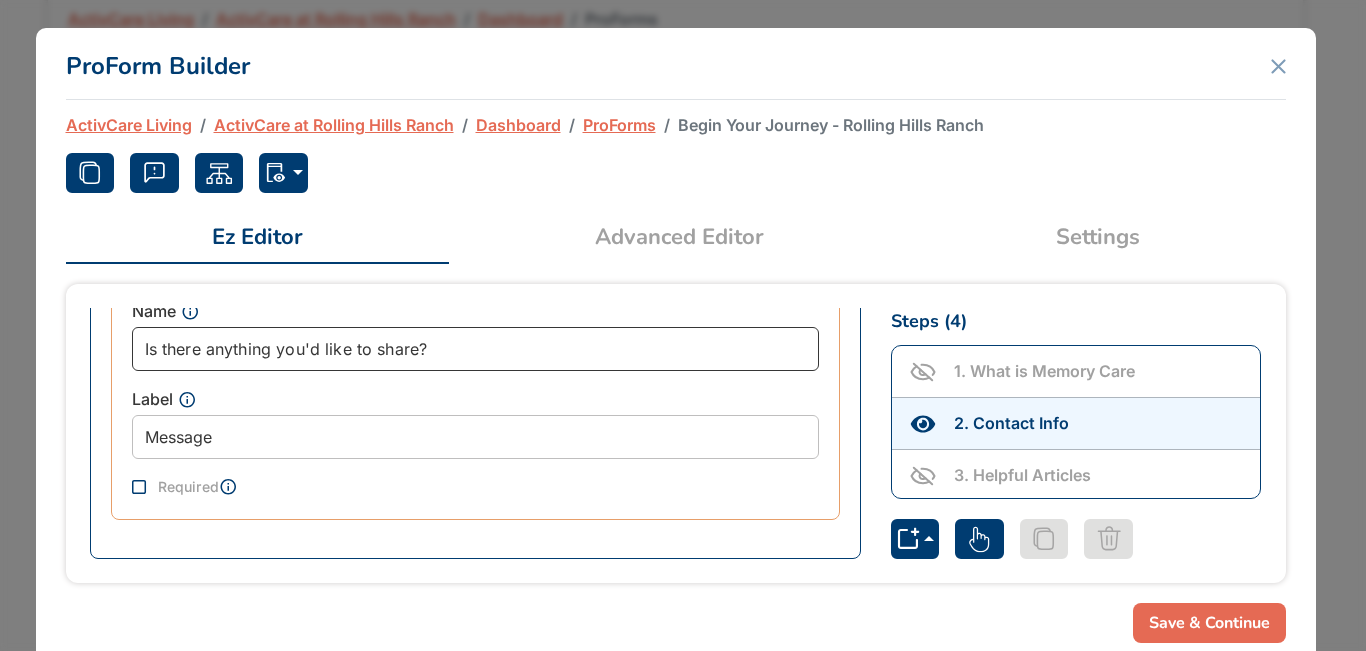 type on "Is there anything you'd like to share?" 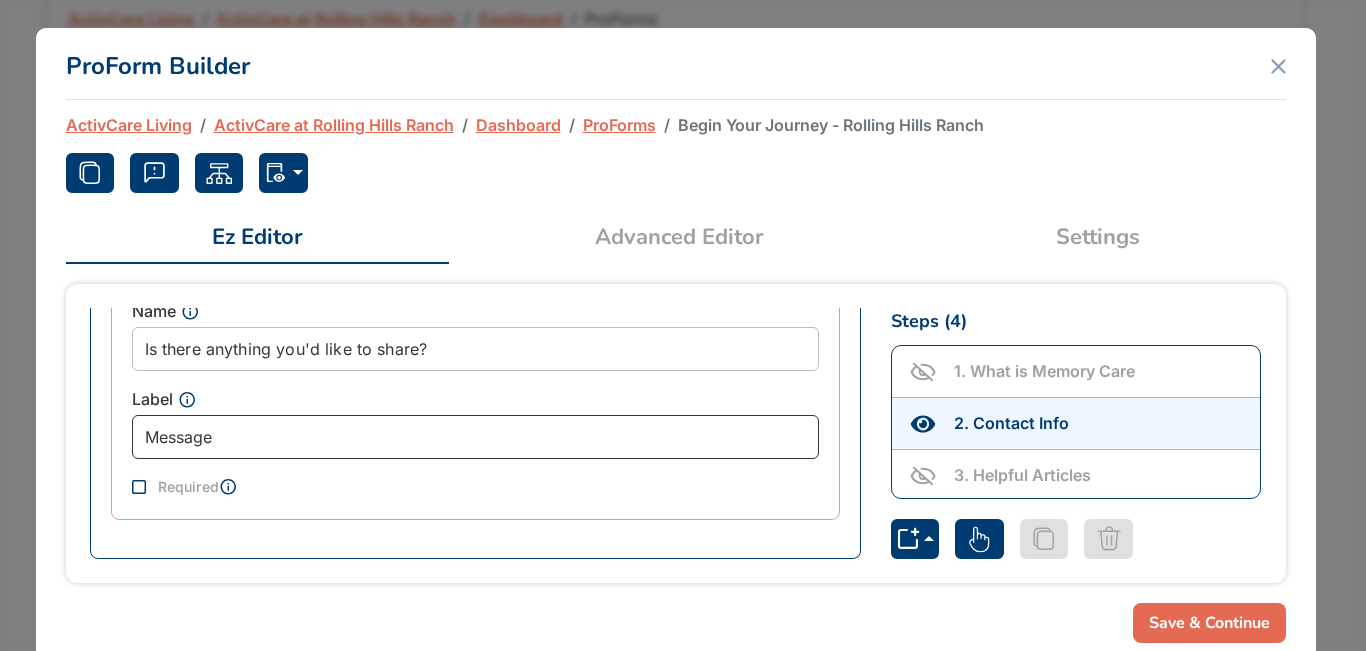 click on "Message" at bounding box center (475, 437) 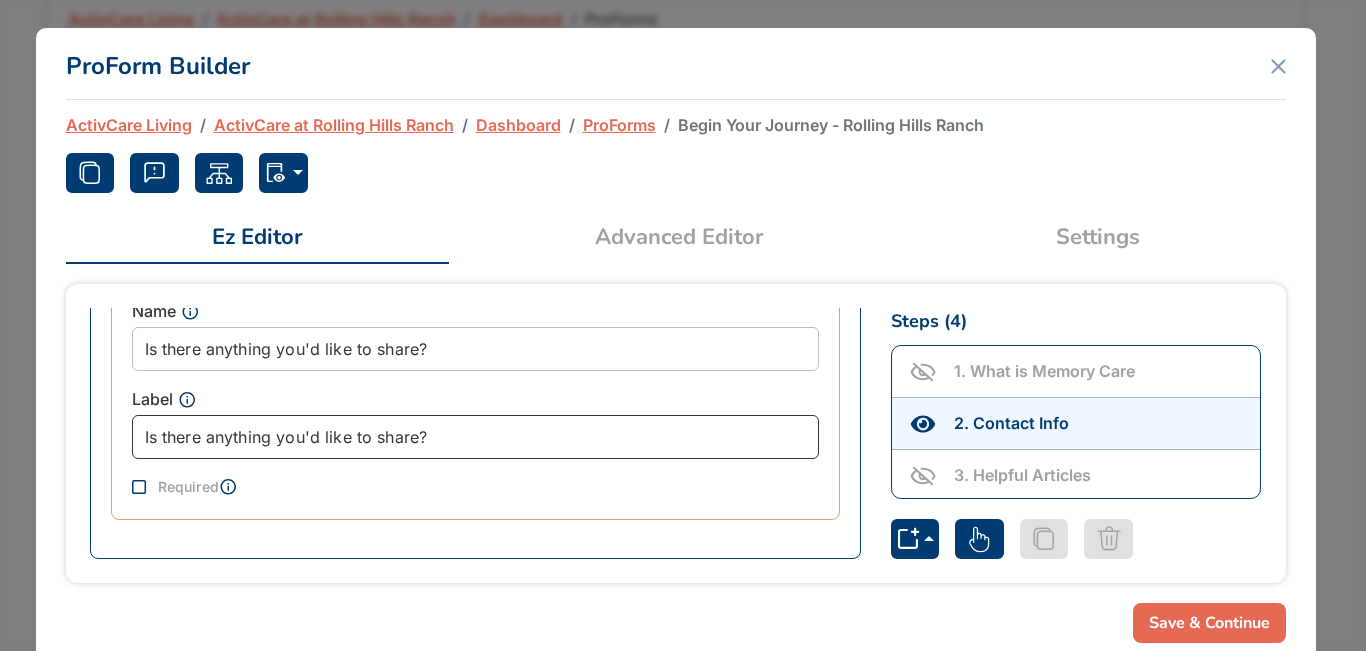 type on "Is there anything you'd like to share?" 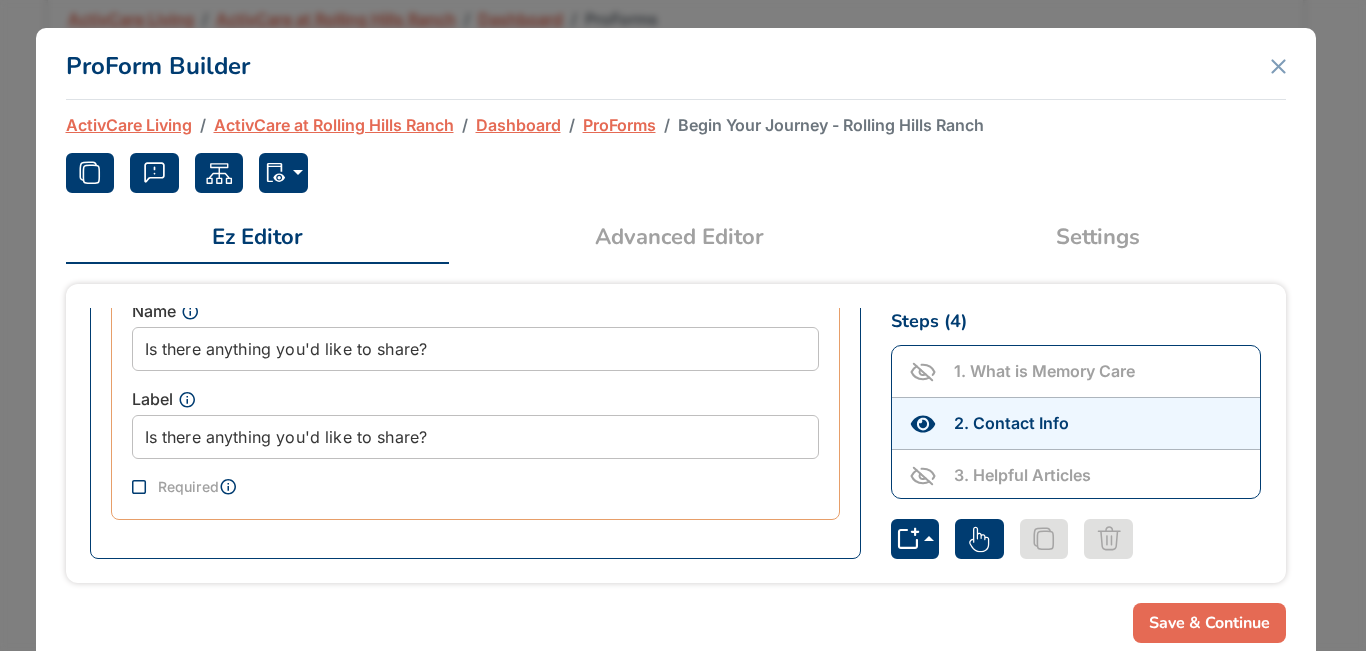 click on "Save & Continue" at bounding box center (1209, 623) 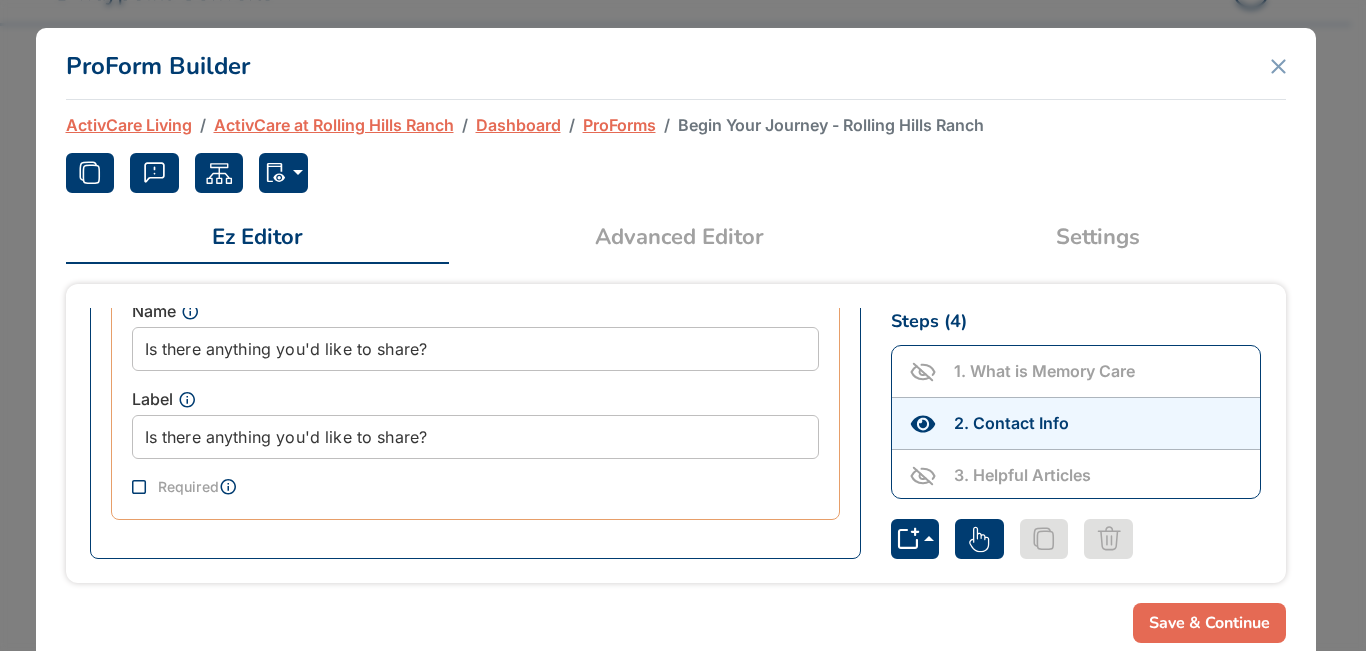 scroll, scrollTop: 100, scrollLeft: 0, axis: vertical 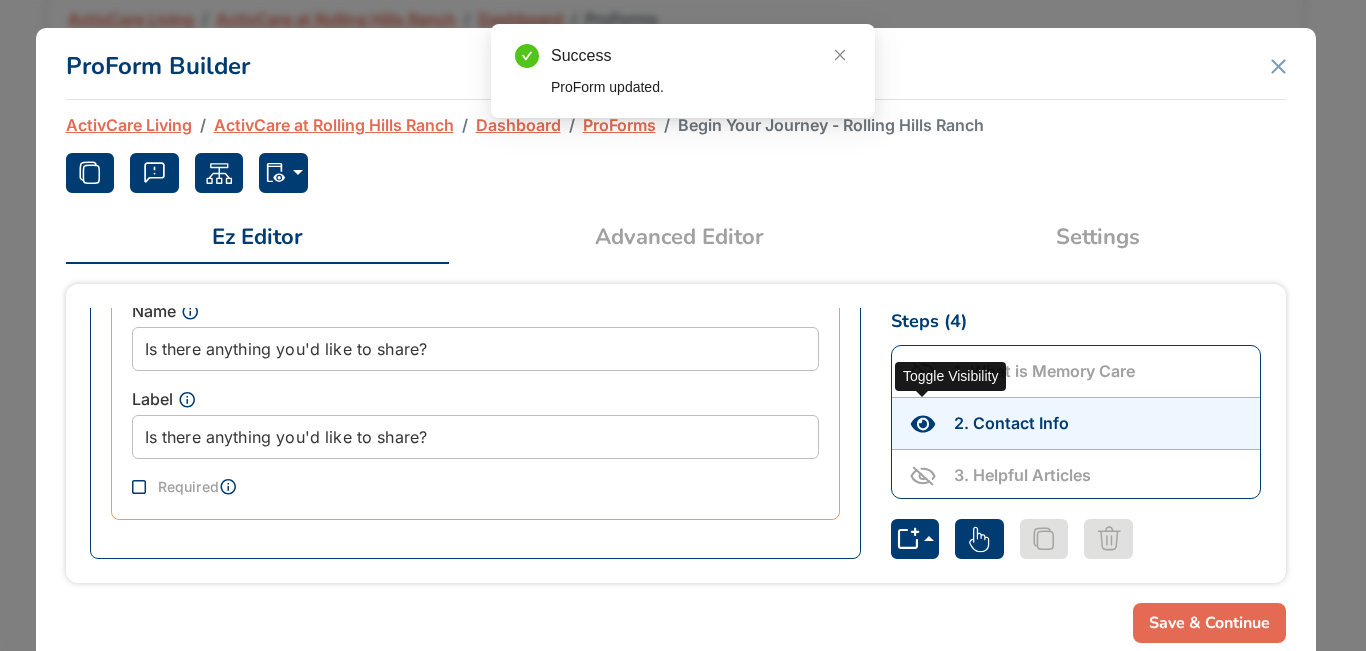 click 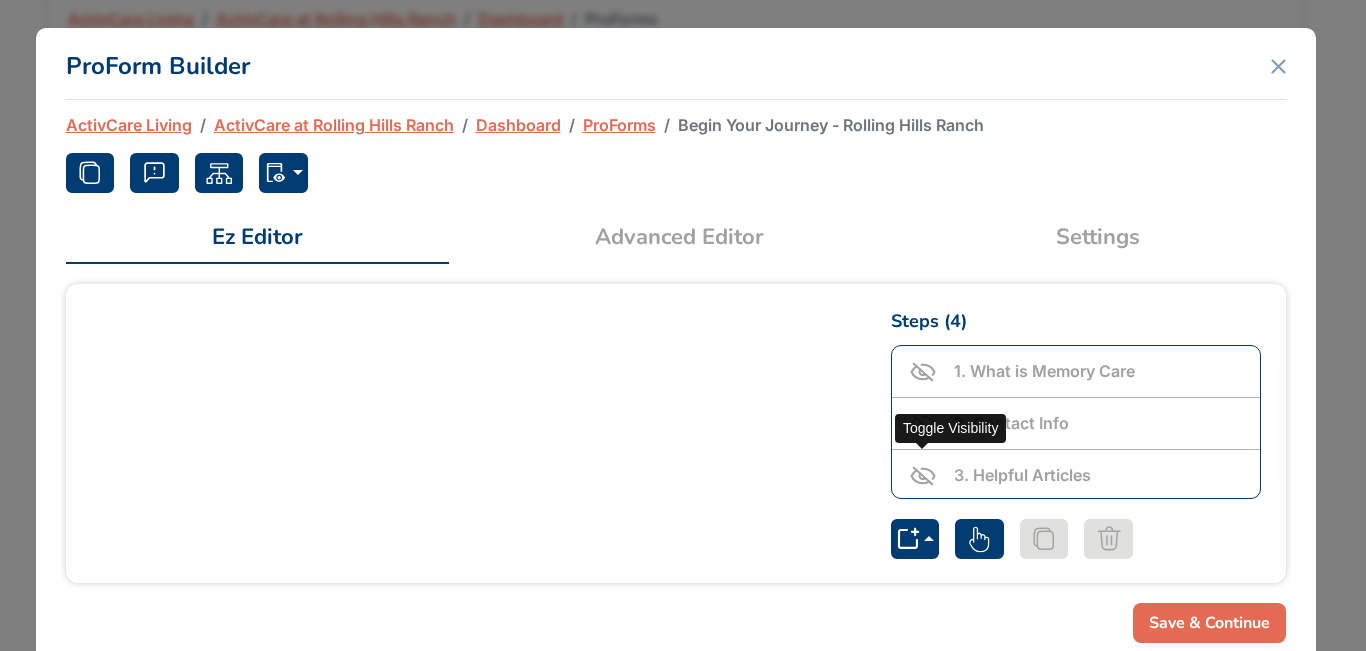 click 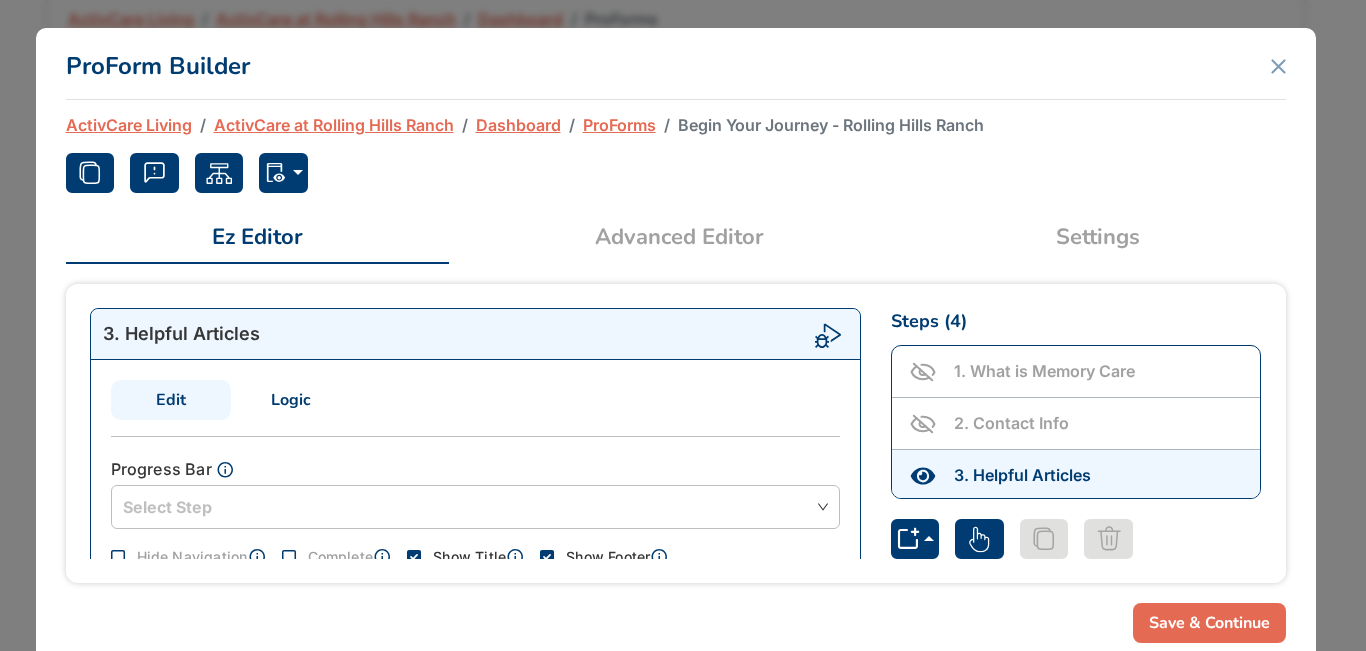 click on "Edit Logic" at bounding box center [475, 408] 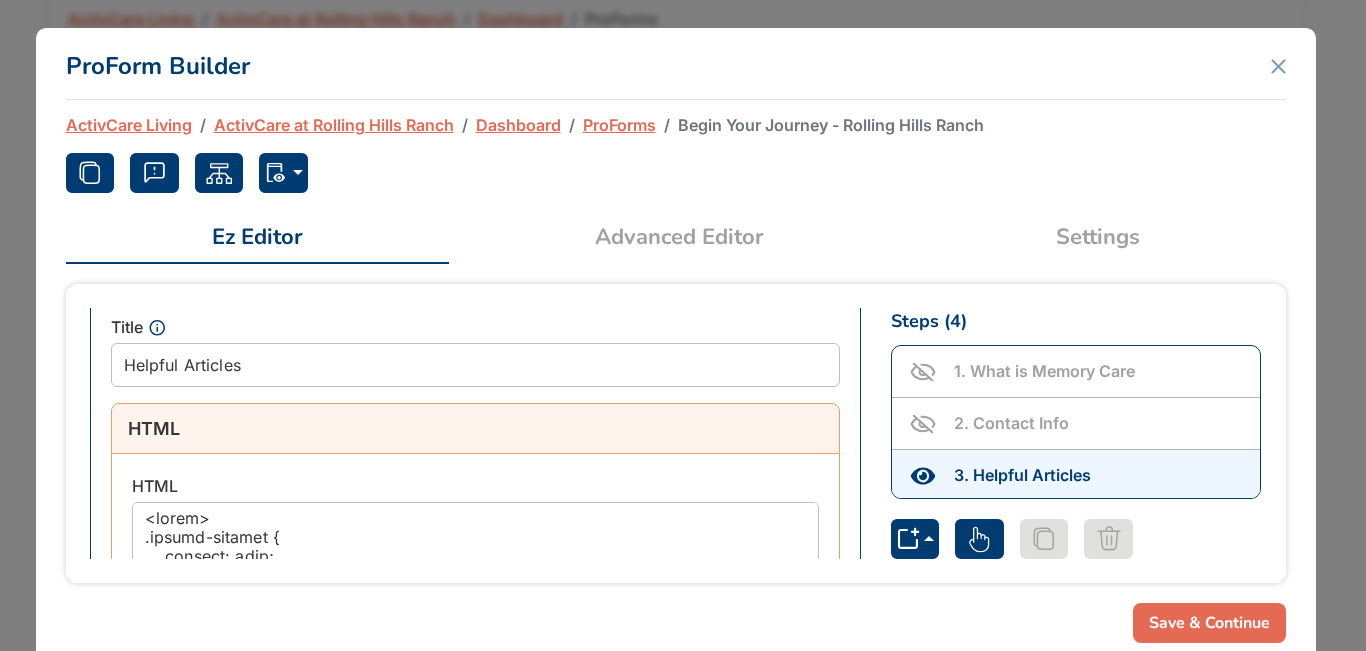scroll, scrollTop: 300, scrollLeft: 0, axis: vertical 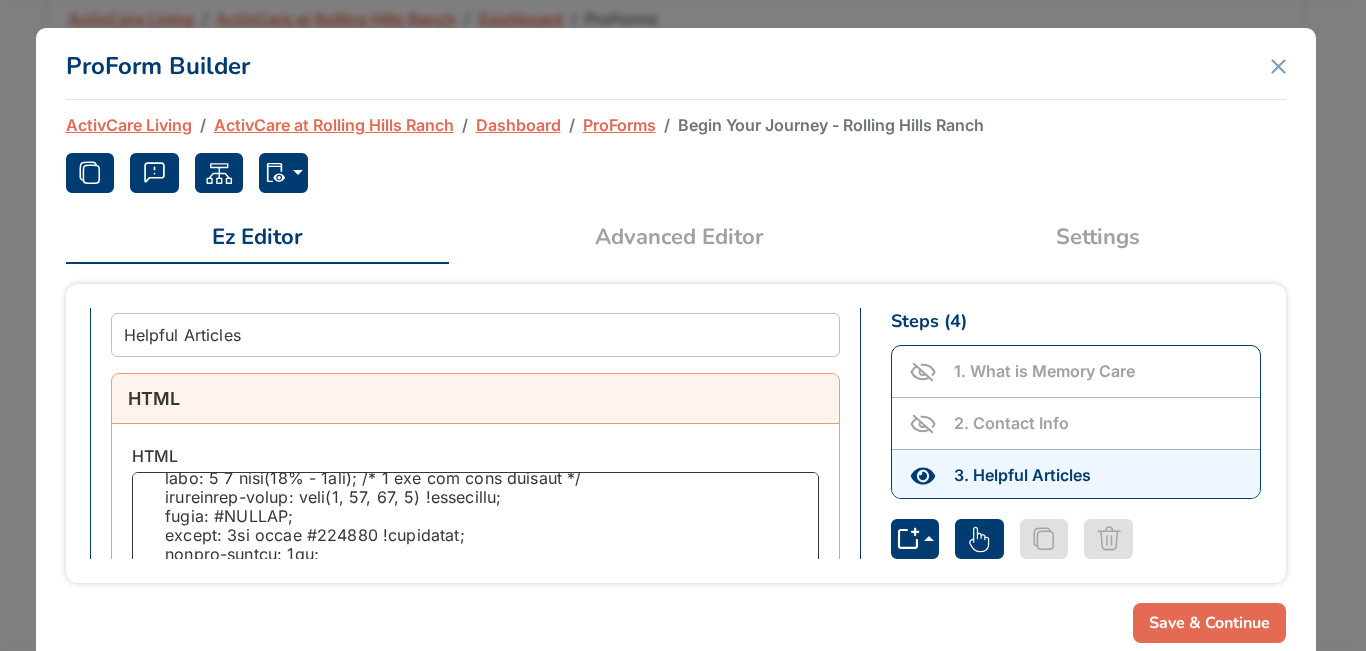 click at bounding box center (475, 544) 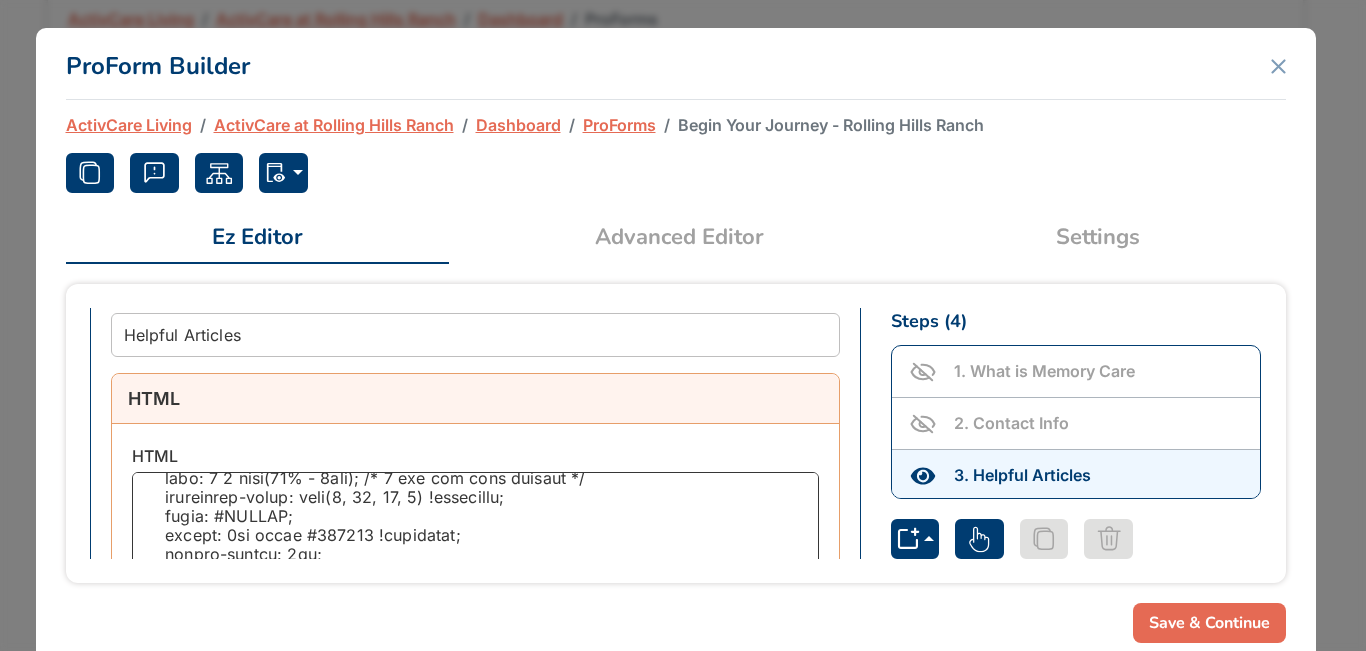 scroll, scrollTop: 1346, scrollLeft: 0, axis: vertical 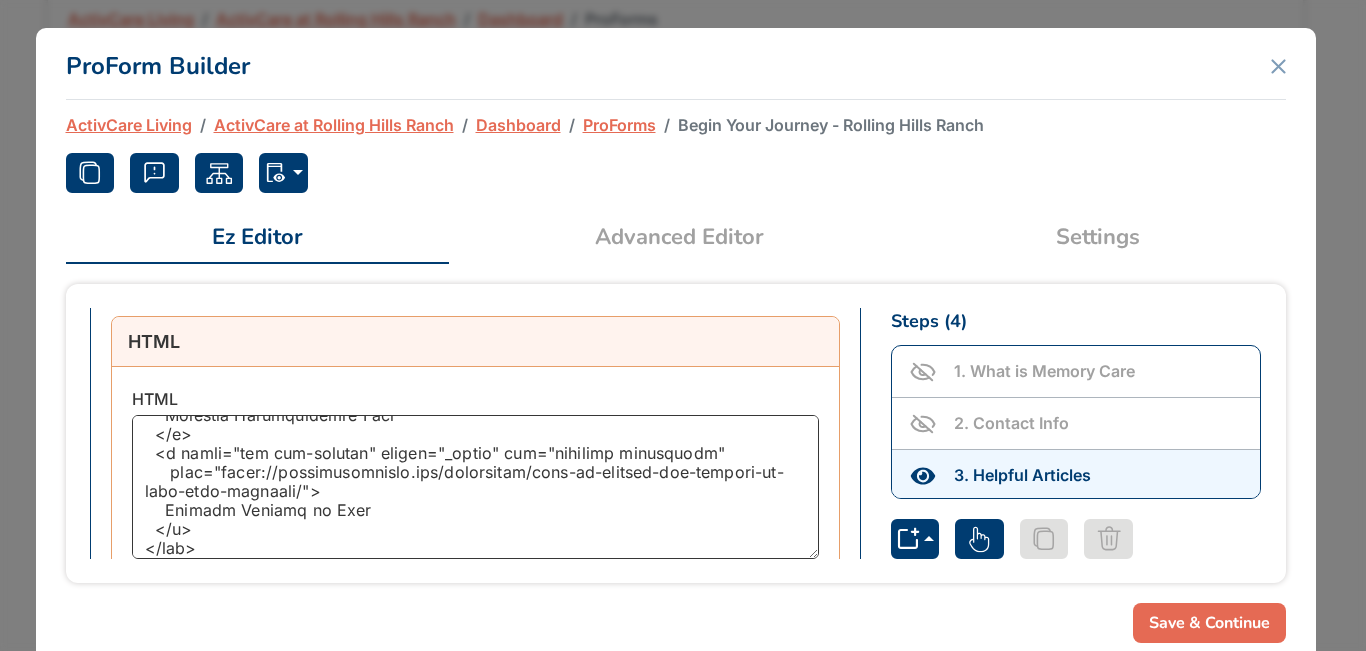 type on "<style>
.button-wrapper {
display: flex;
flex-wrap: wrap;
justify-content: center;
margin-bottom: 6.25rem;
gap: 1rem;
}
.button-wrapper .btn {
flex: 0 1 calc(25% - 1rem); /* 4 per row with spacing */
background-color: rgba(0, 72, 18, 1) !important;
color: #FFFFFF;
border: 3px solid #014812 !important;
border-radius: 5px;
font-style: normal;
font-weight: 400;
text-decoration: none;
text-align: center;
padding: 1rem;
height: 100px; /* Make all buttons the same height */
display: flex;
align-items: center;
justify-content: center;
white-space: normal;
text-align: center;
}
/* Responsive stack on mobile */
@media (max-width: 767px) {
.button-wrapper {
flex-direction: column;
align-items: center;
}
.button-wrapper .btn {
width: 90%;
flex: none;
height: auto; /* Allow height to adjust for smaller screens */
}
}
</style>
<div class="button-wrapper">
<a class="btn btn-pri..." 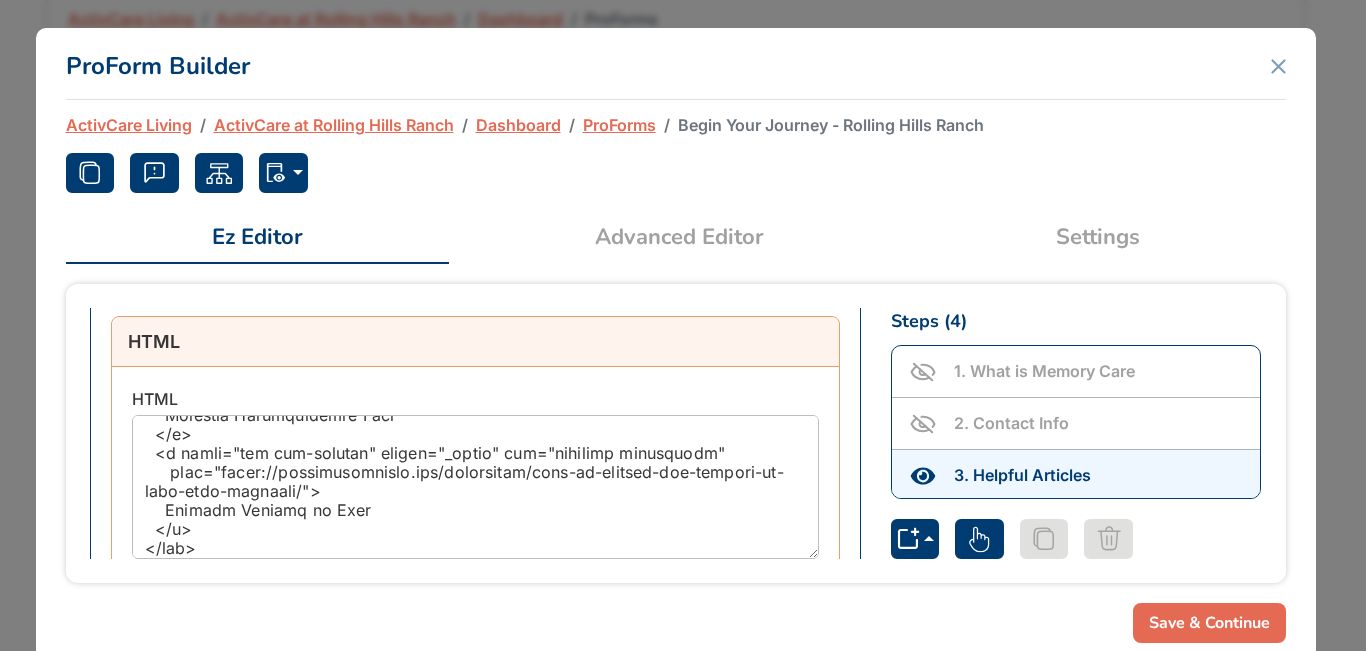 click on "Save & Continue" at bounding box center [1209, 623] 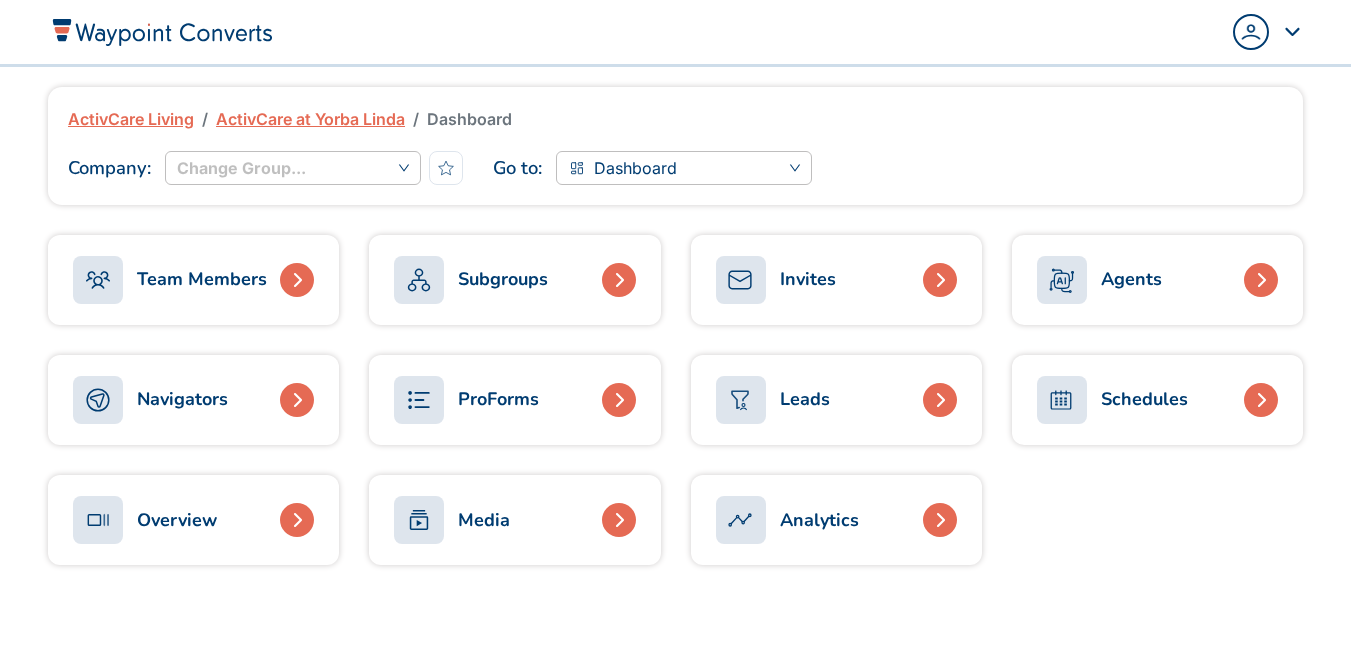 scroll, scrollTop: 0, scrollLeft: 0, axis: both 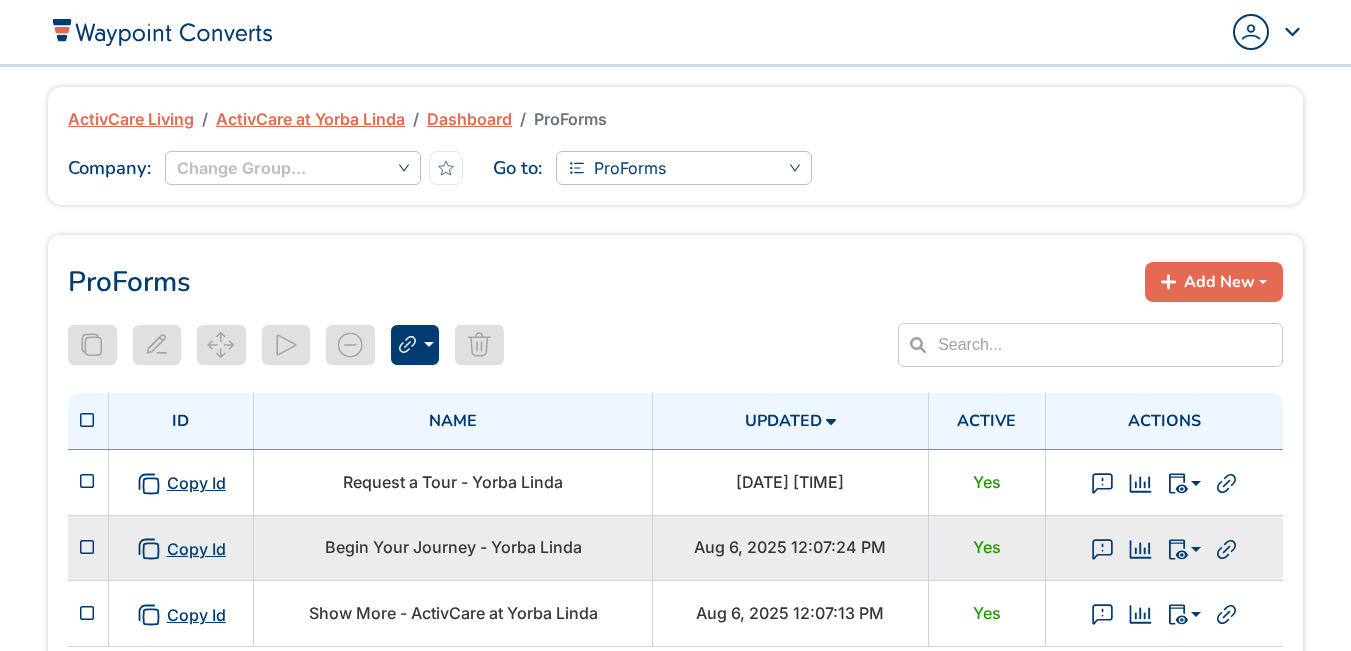 click on "Begin Your Journey - Yorba Linda" at bounding box center [453, 547] 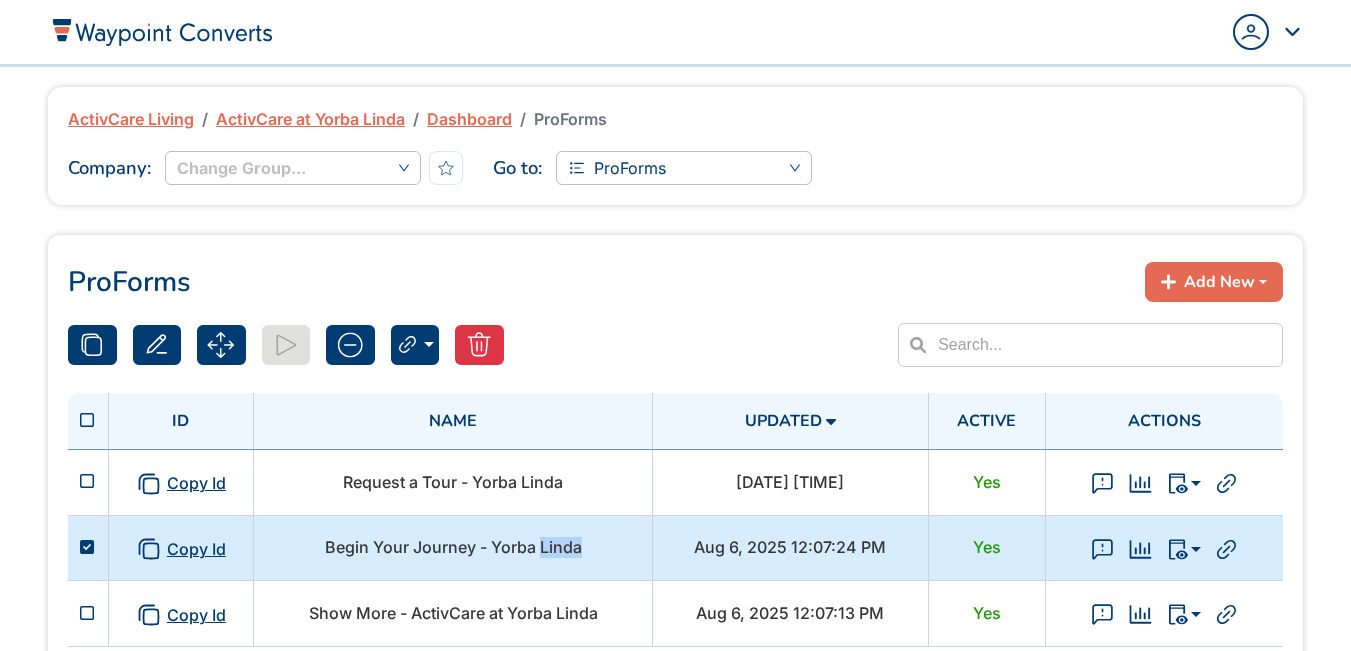 click on "Begin Your Journey - Yorba Linda" at bounding box center [453, 547] 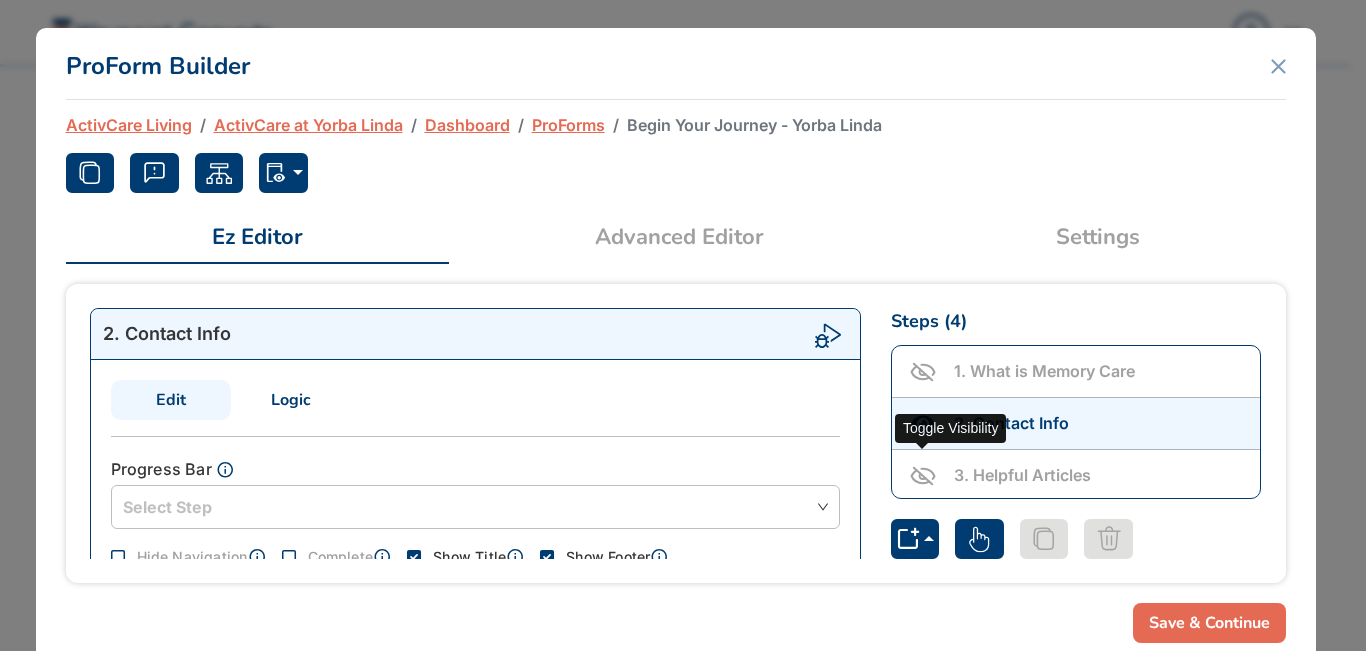 click 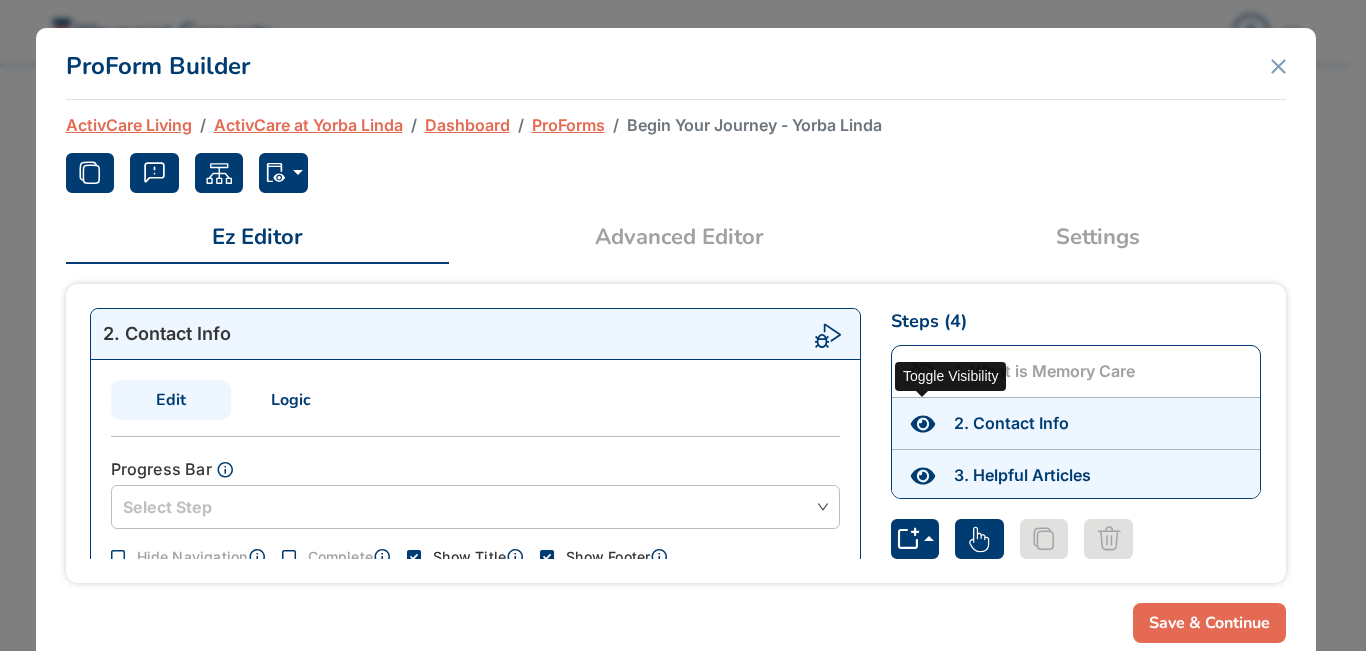 click 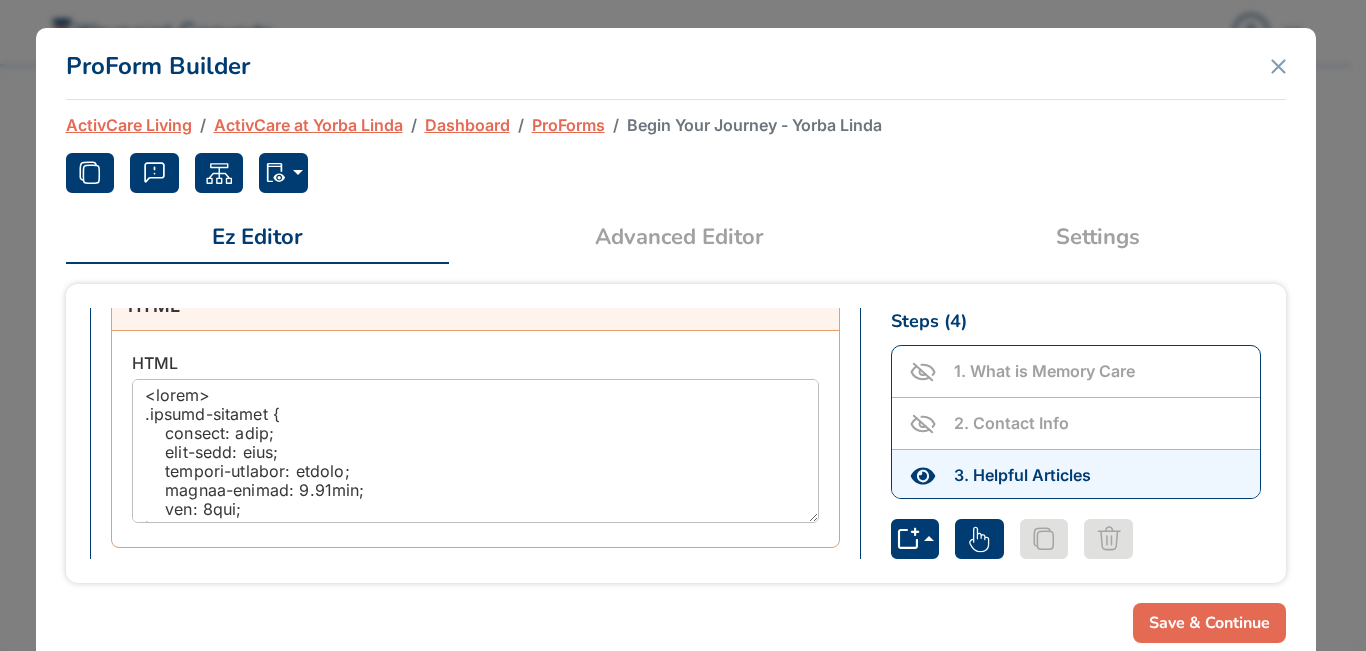 scroll, scrollTop: 421, scrollLeft: 0, axis: vertical 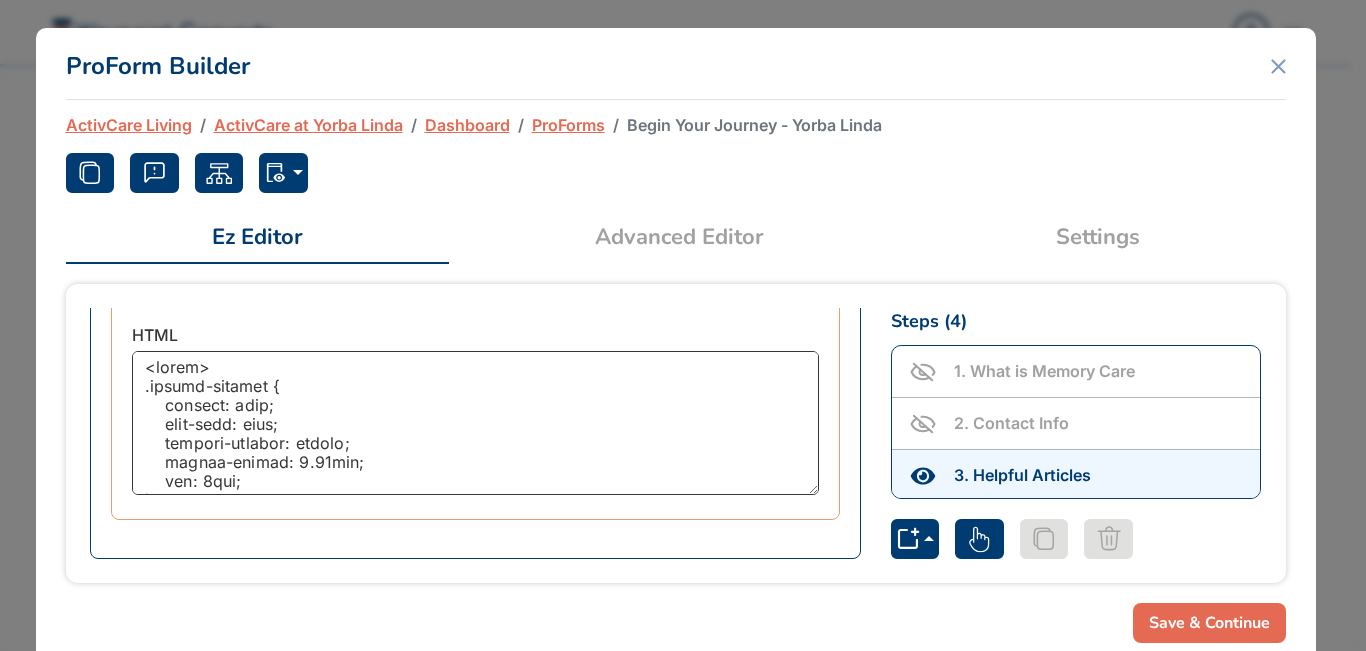 click at bounding box center (475, 423) 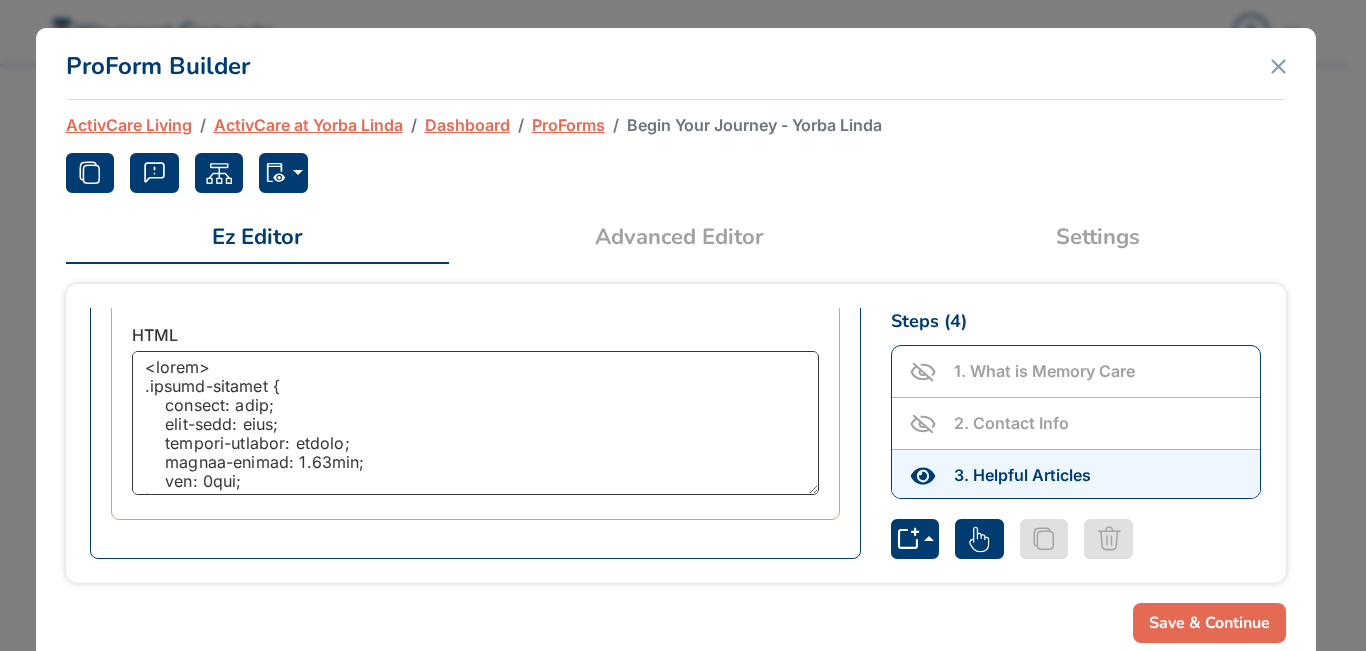 scroll, scrollTop: 1346, scrollLeft: 0, axis: vertical 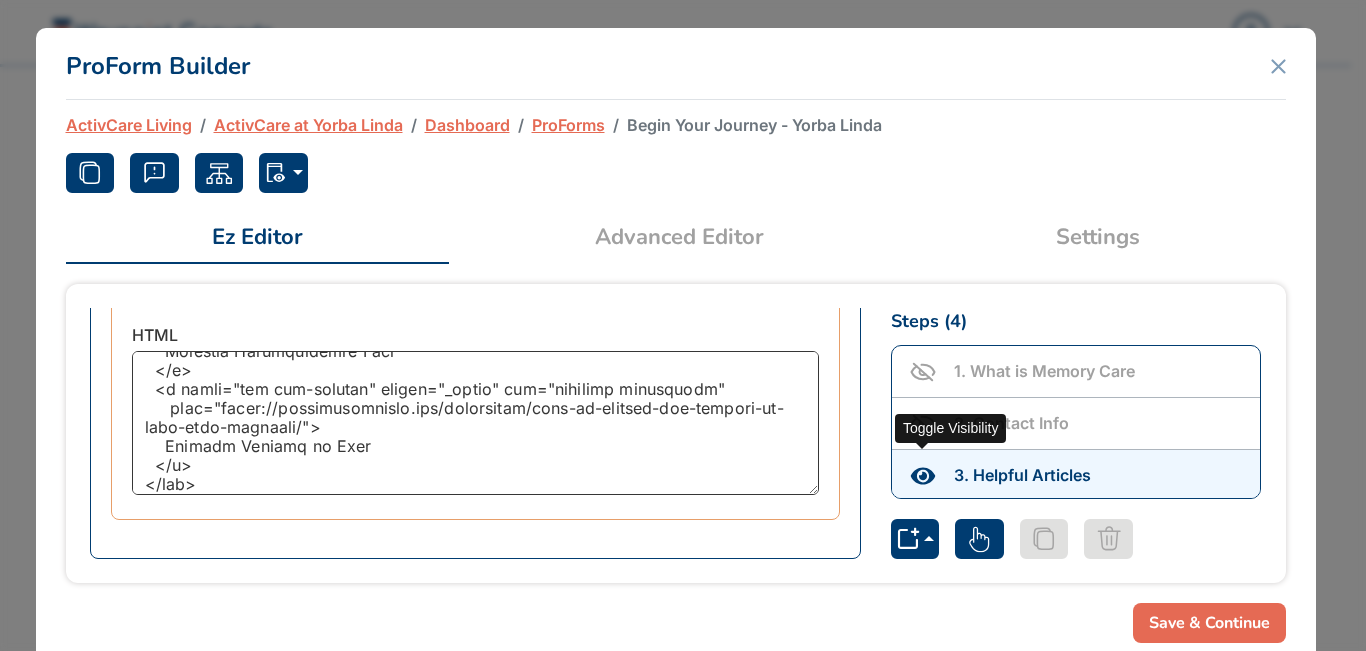 type on "<style>
.button-wrapper {
display: flex;
flex-wrap: wrap;
justify-content: center;
margin-bottom: 6.25rem;
gap: 1rem;
}
.button-wrapper .btn {
flex: 0 1 calc(25% - 1rem); /* 4 per row with spacing */
background-color: rgba(0, 72, 18, 1) !important;
color: #FFFFFF;
border: 3px solid #014812 !important;
border-radius: 5px;
font-style: normal;
font-weight: 400;
text-decoration: none;
text-align: center;
padding: 1rem;
height: 100px; /* Make all buttons the same height */
display: flex;
align-items: center;
justify-content: center;
white-space: normal;
text-align: center;
}
/* Responsive stack on mobile */
@media (max-width: 767px) {
.button-wrapper {
flex-direction: column;
align-items: center;
}
.button-wrapper .btn {
width: 90%;
flex: none;
height: auto; /* Allow height to adjust for smaller screens */
}
}
</style>
<div class="button-wrapper">
<a class="btn btn-pri..." 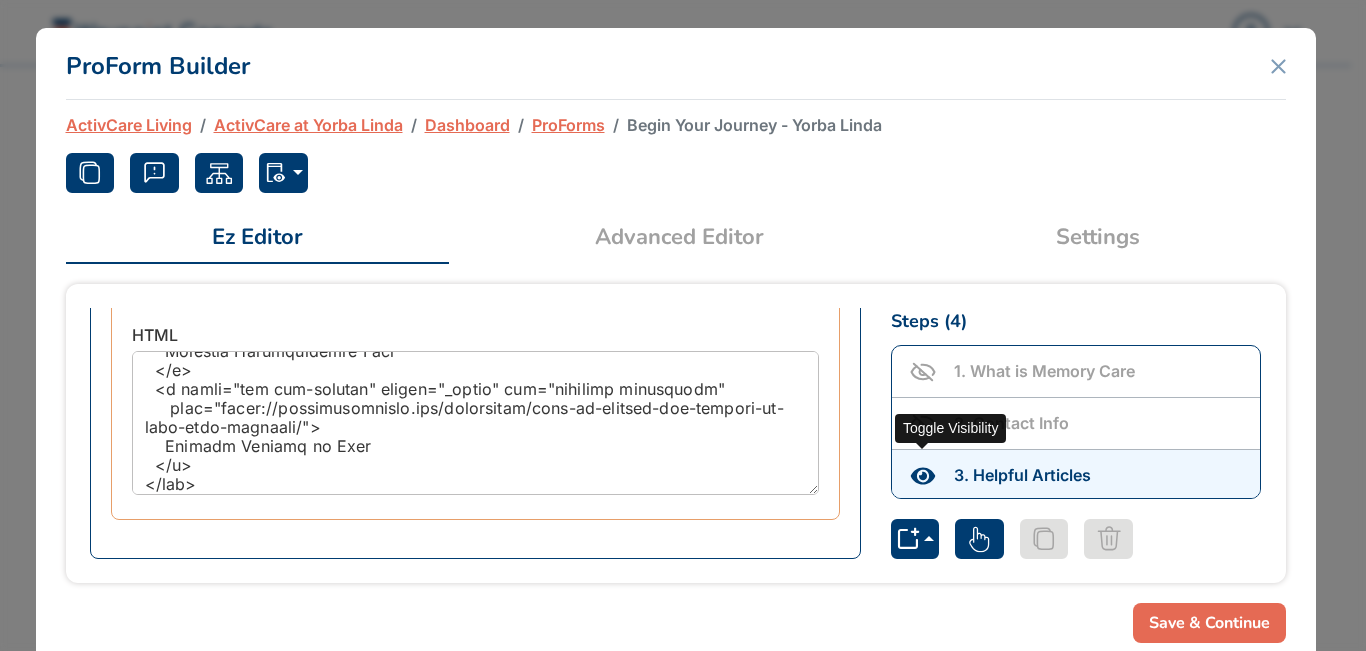 click 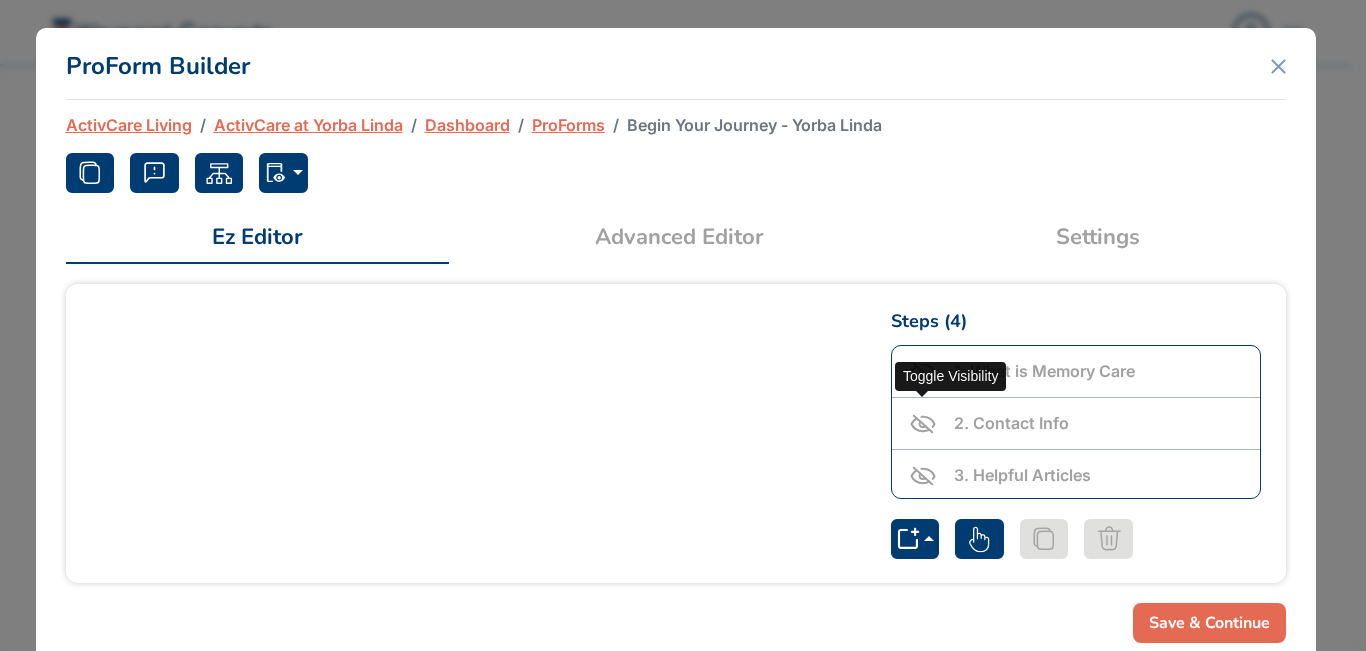click 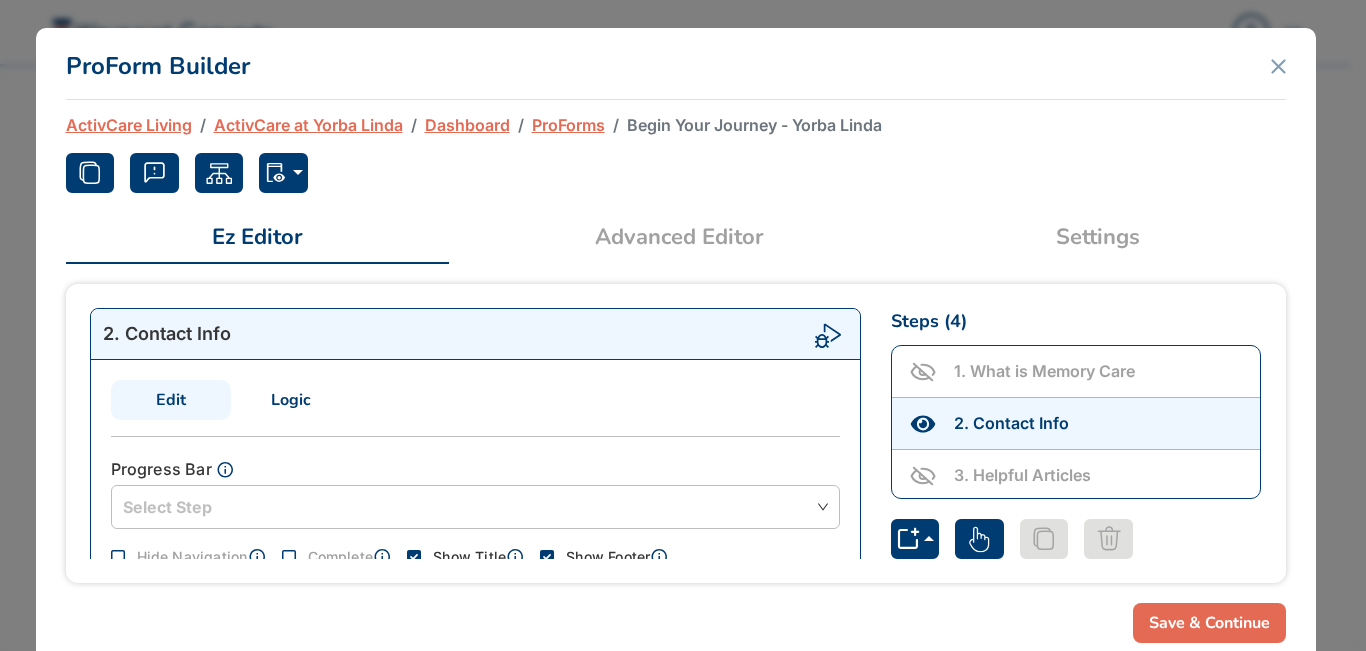 click on "Save & Continue" at bounding box center (1209, 623) 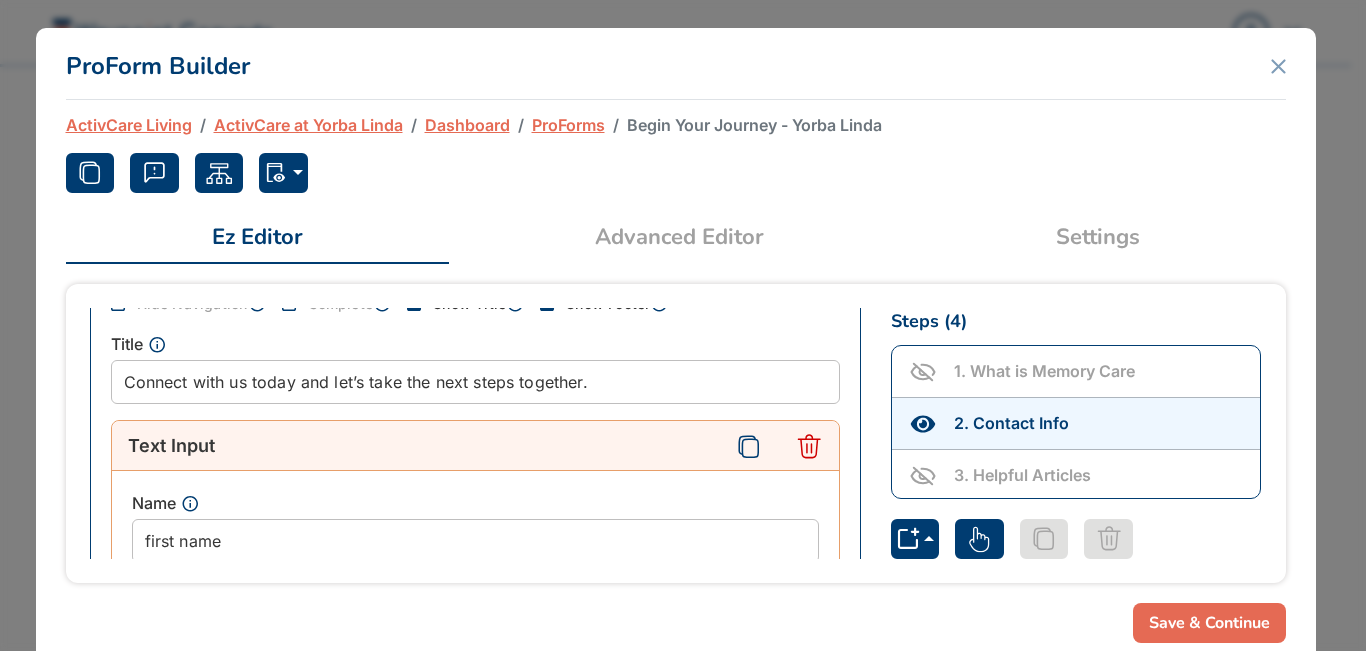 scroll, scrollTop: 226, scrollLeft: 0, axis: vertical 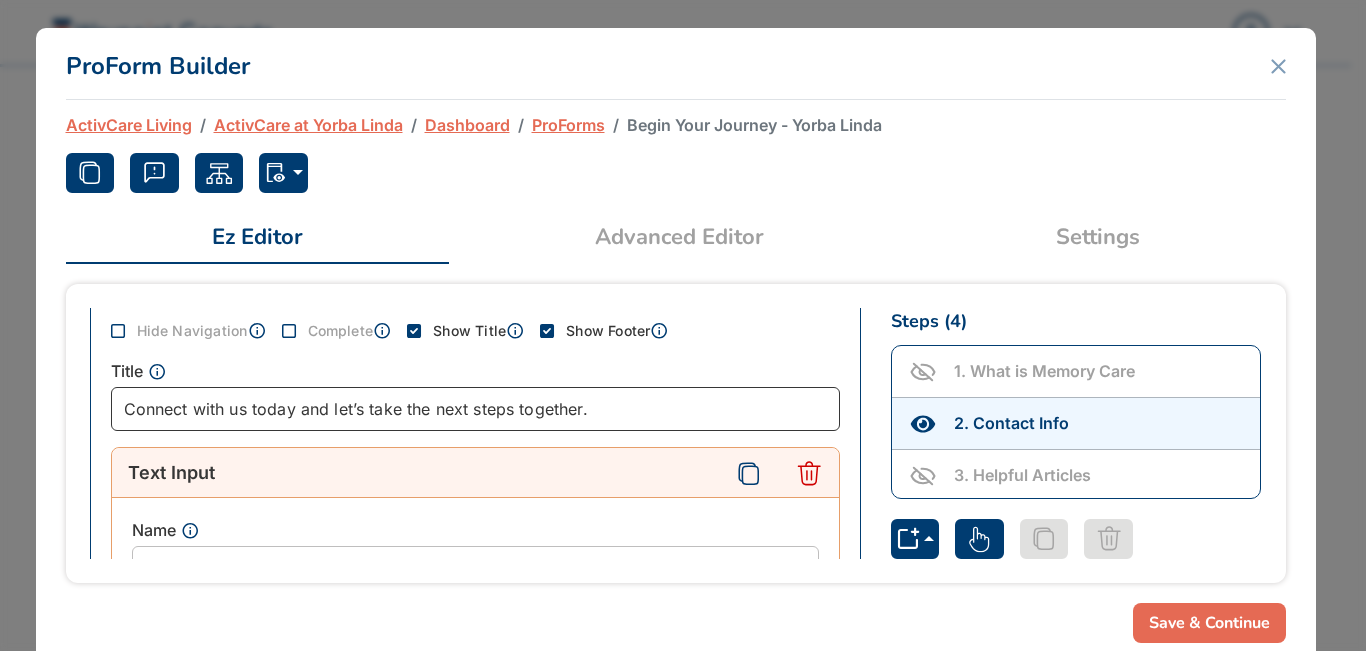 click on "Connect with us today and let’s take the next steps together." at bounding box center (475, 409) 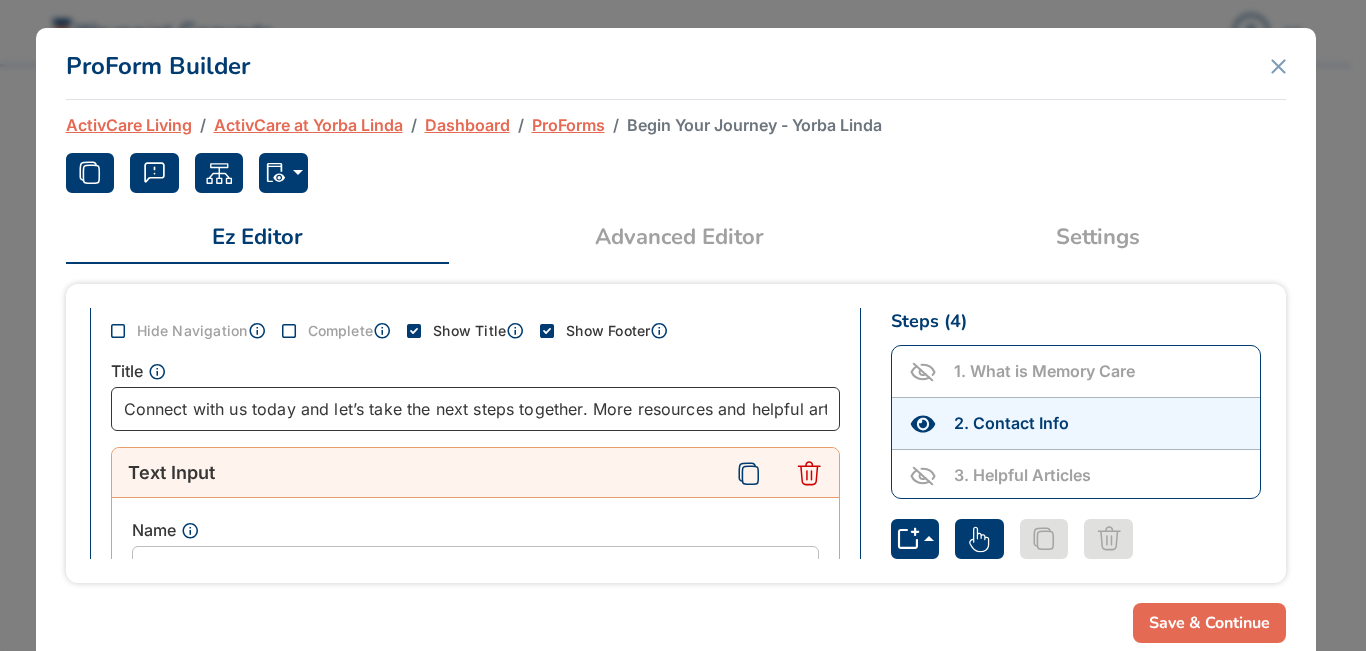 scroll, scrollTop: 0, scrollLeft: 303, axis: horizontal 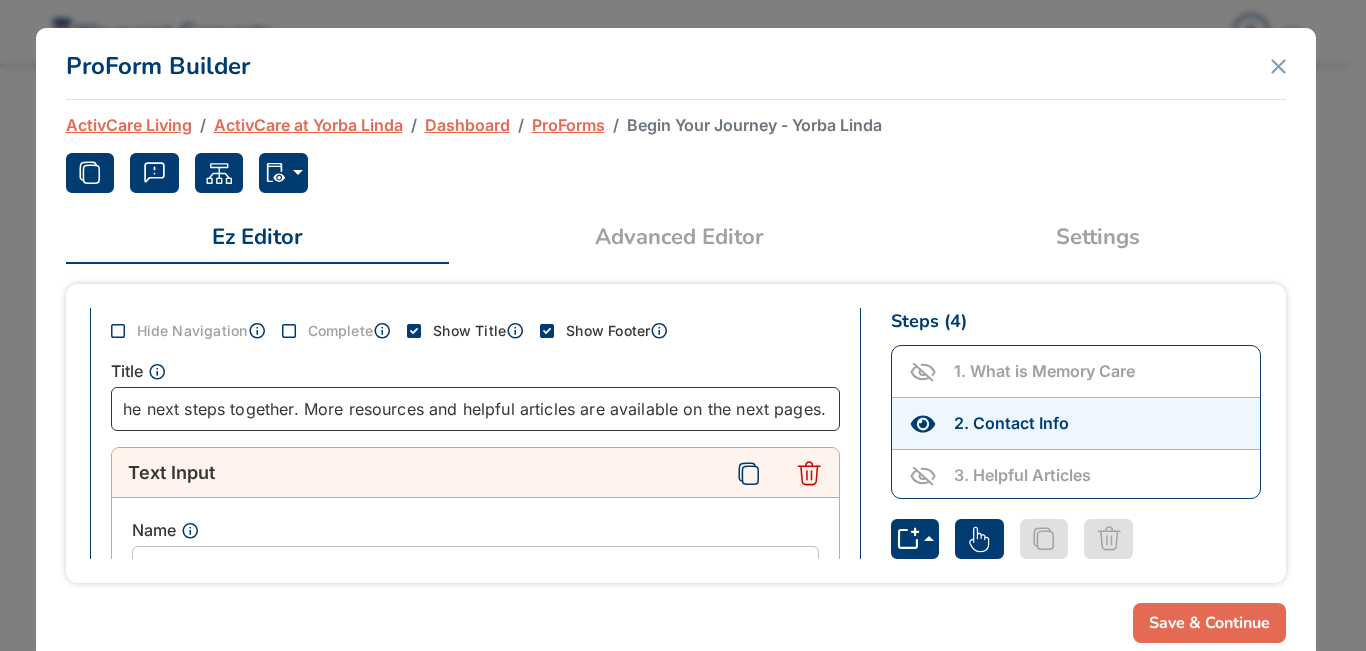 type on "Connect with us today and let’s take the next steps together. More resources and helpful articles are available on the next pages." 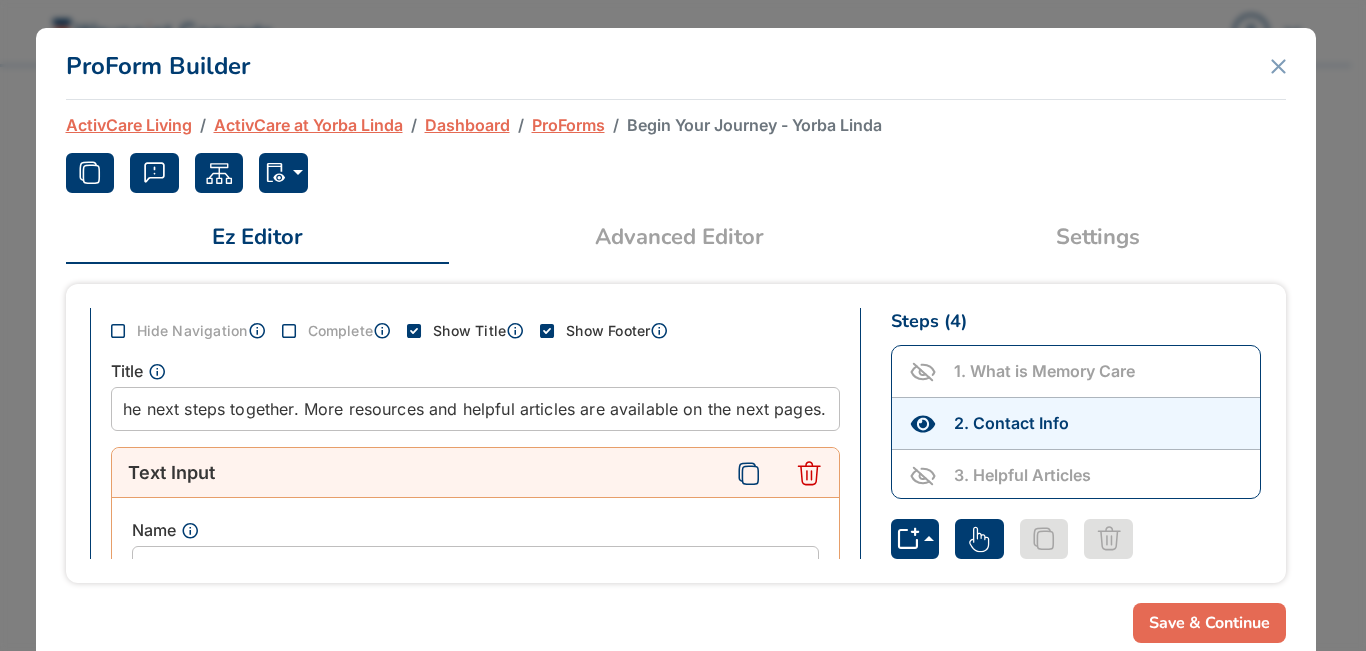 click on "Save & Continue" at bounding box center (1209, 623) 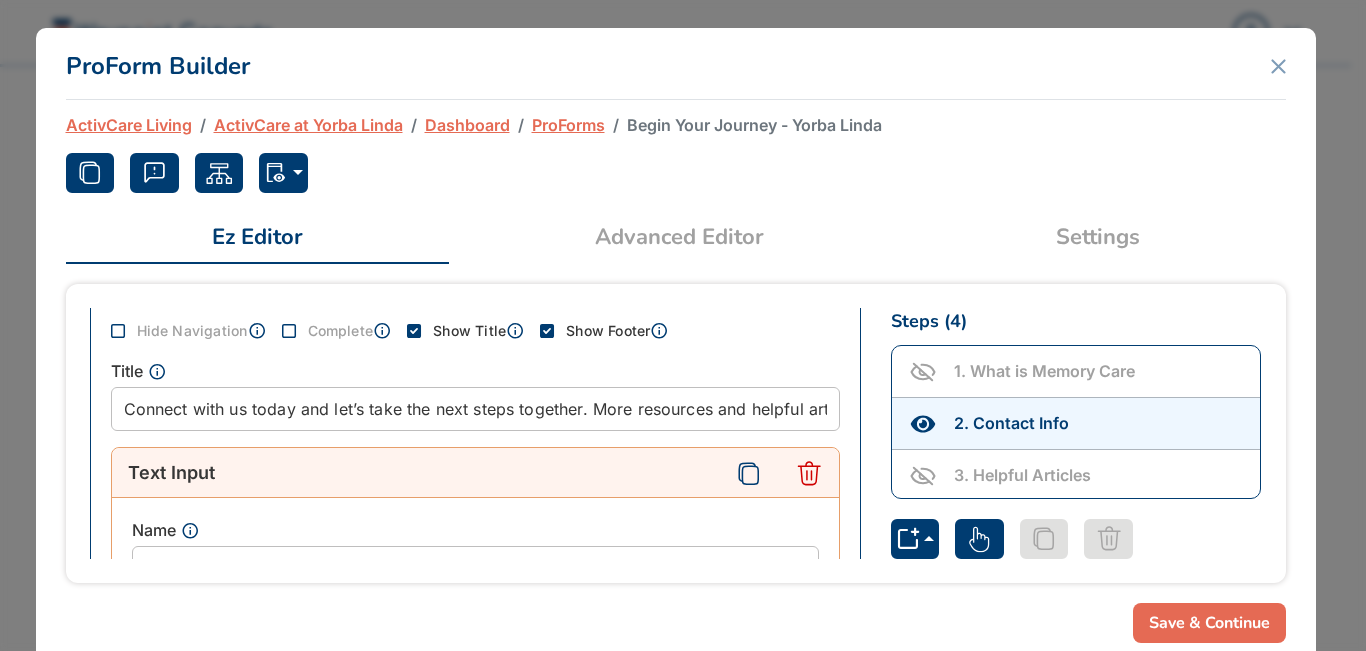 click on "Text Input" at bounding box center [415, 472] 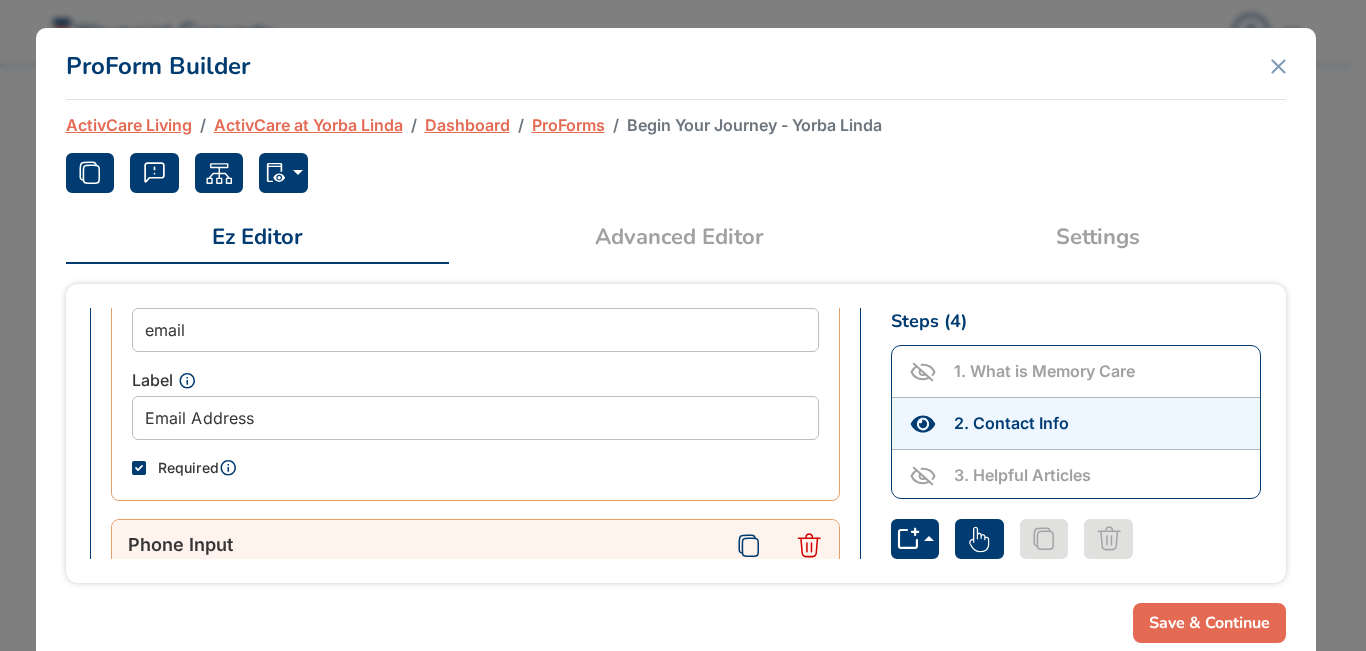 scroll, scrollTop: 1687, scrollLeft: 0, axis: vertical 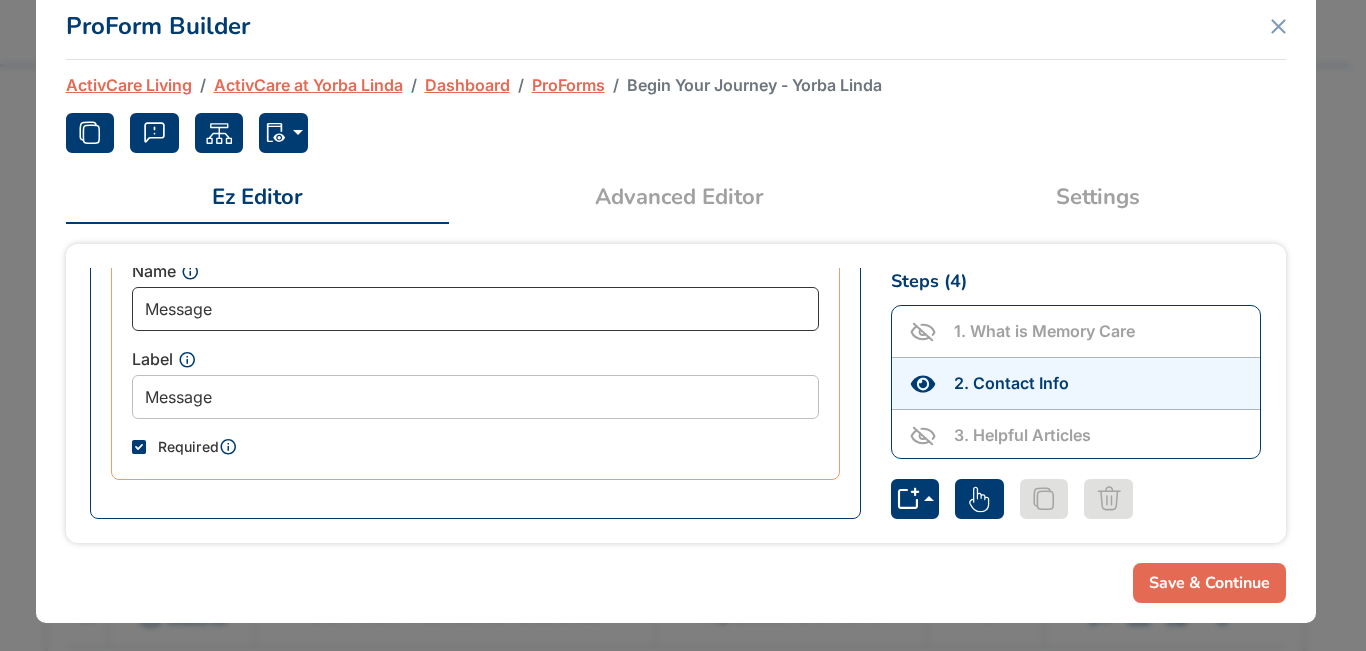 click on "Message" at bounding box center [475, 309] 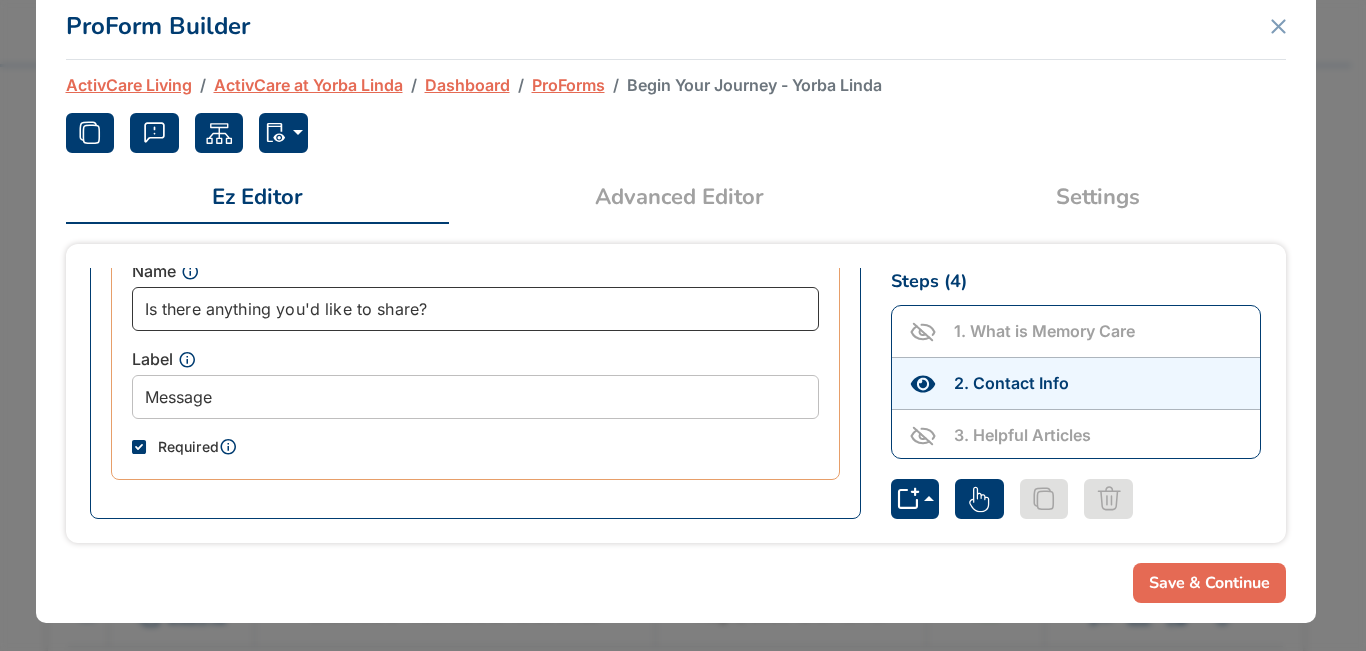 type on "Is there anything you'd like to share?" 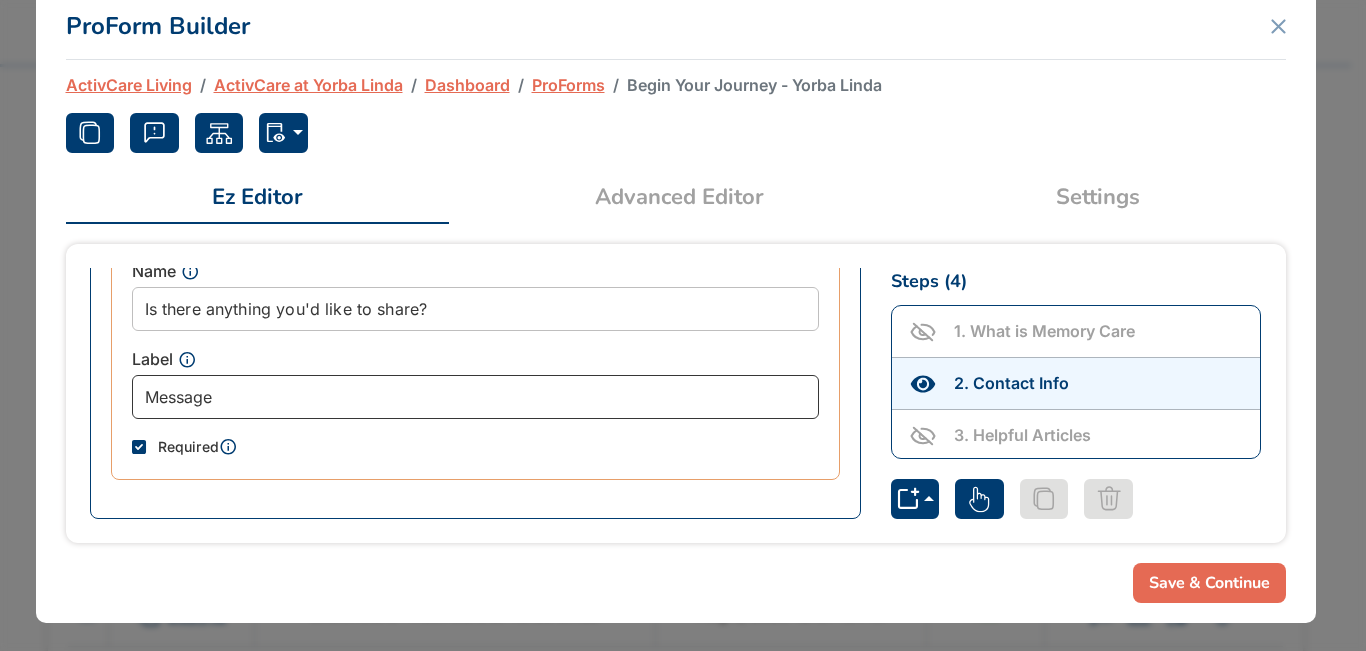 click on "Message" at bounding box center (475, 397) 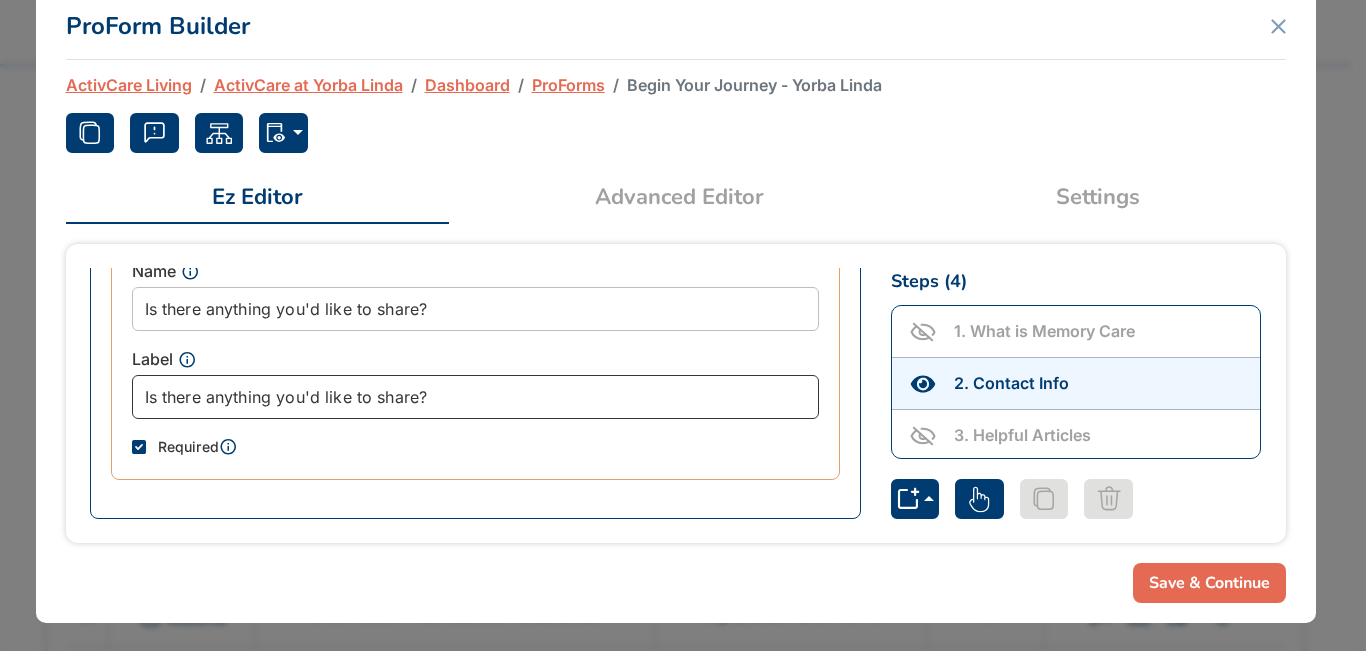 type on "Is there anything you'd like to share?" 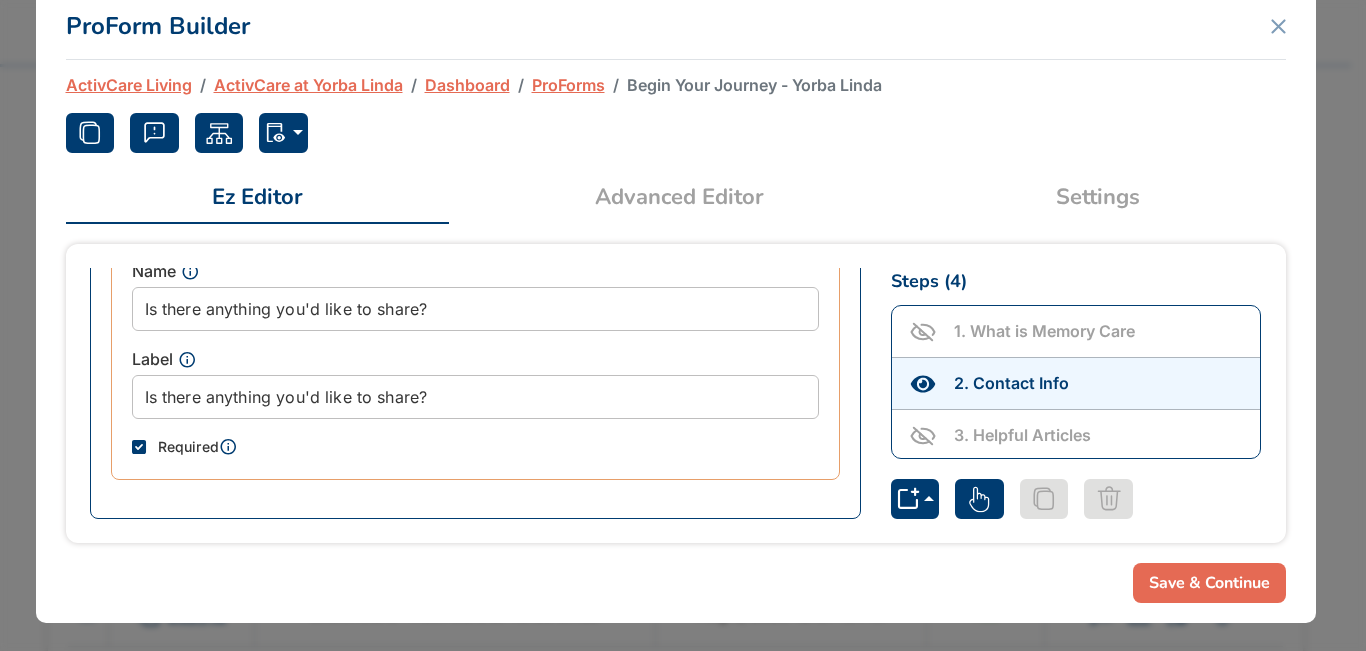 click at bounding box center [139, 447] 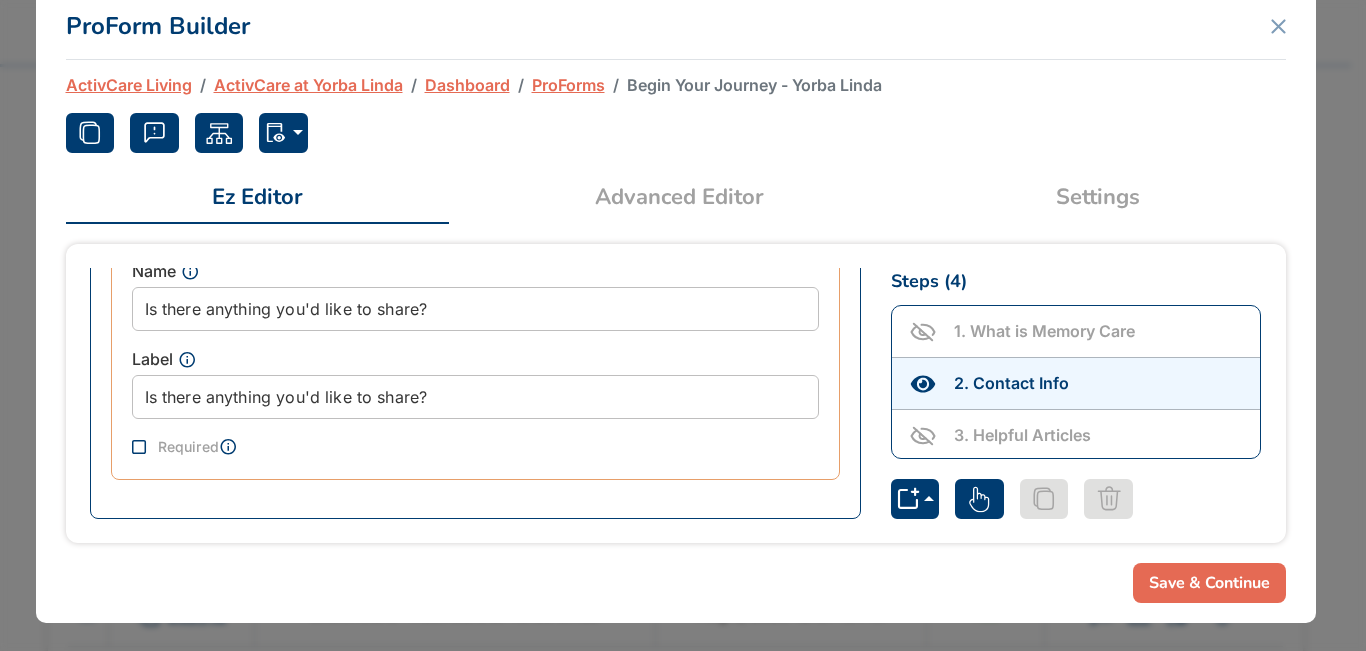 click on "Save & Continue" at bounding box center [1209, 583] 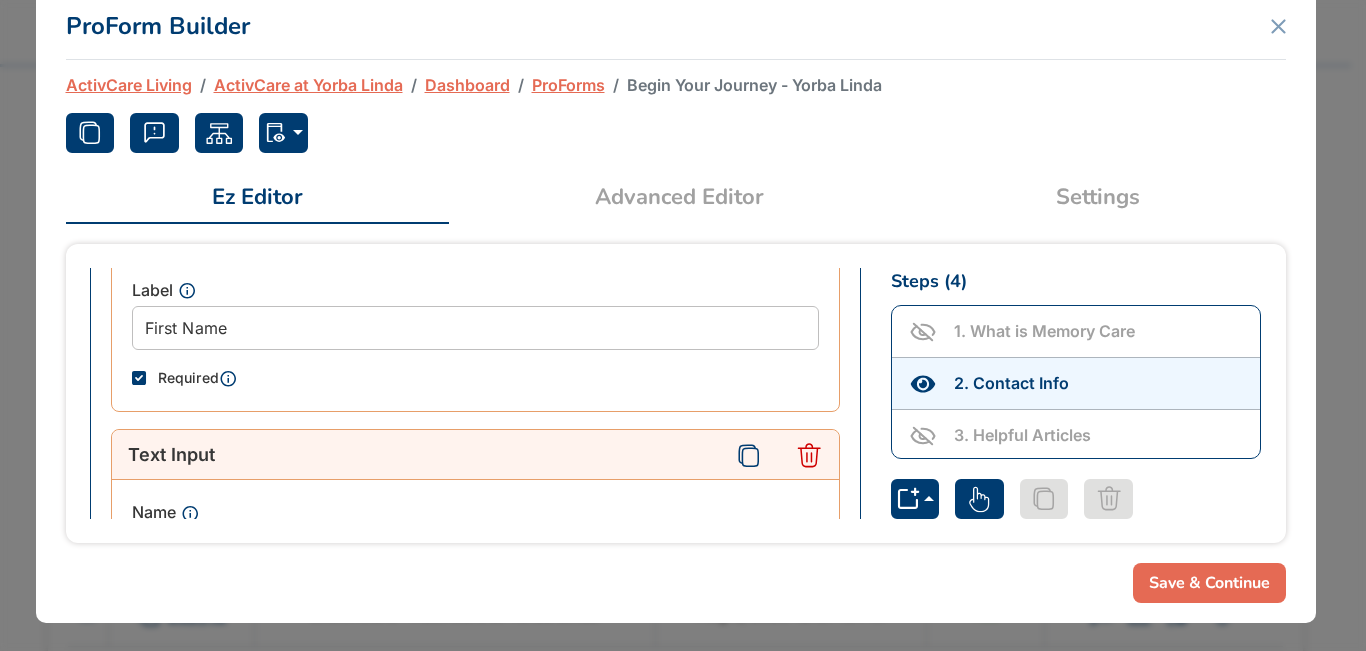 scroll, scrollTop: 0, scrollLeft: 0, axis: both 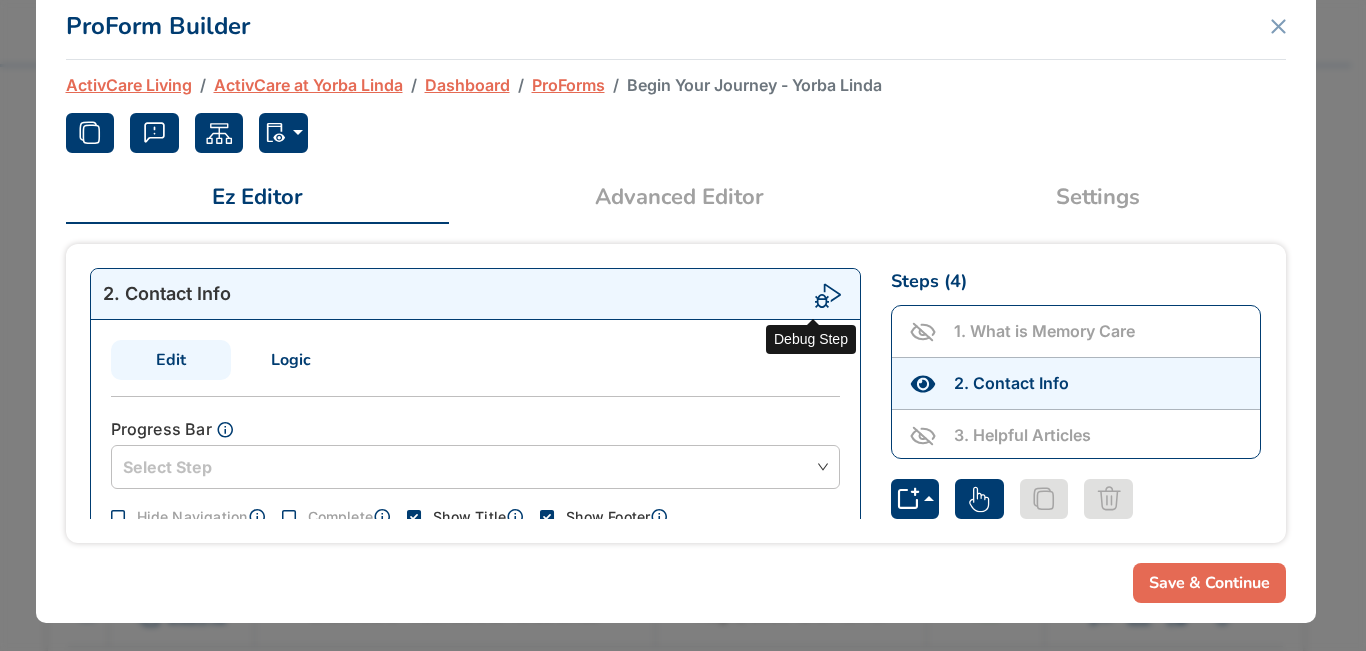 click 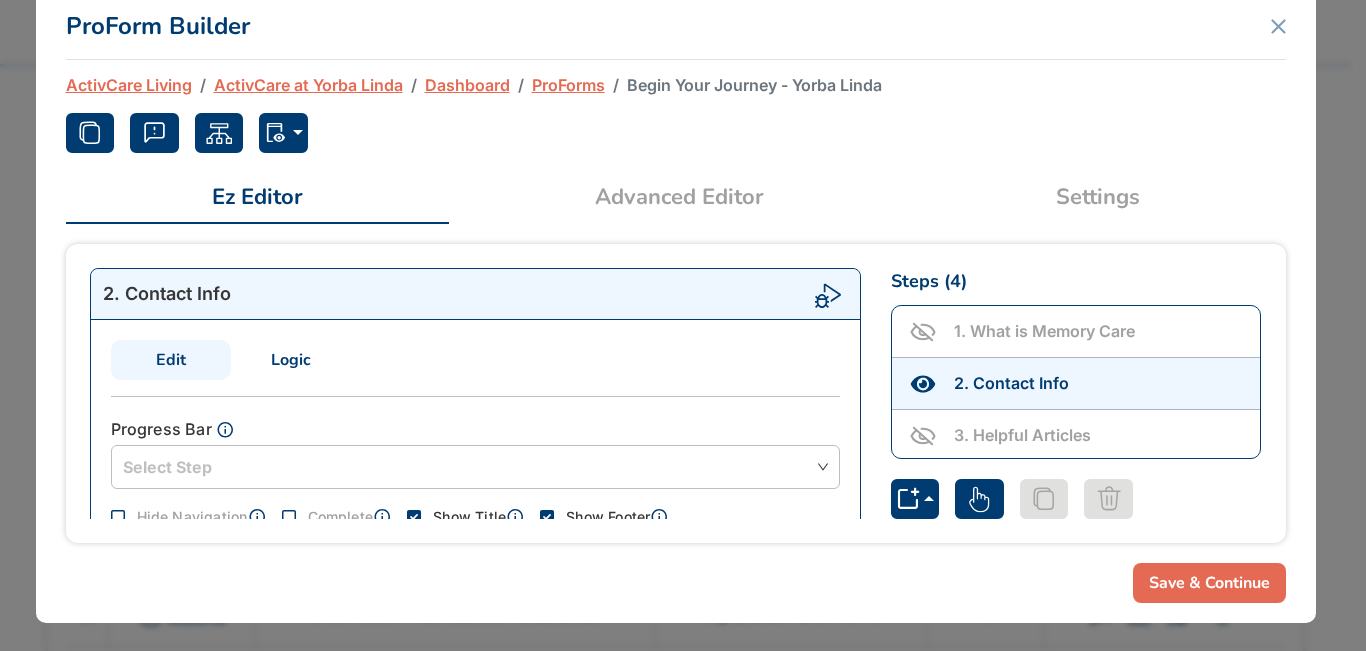 type 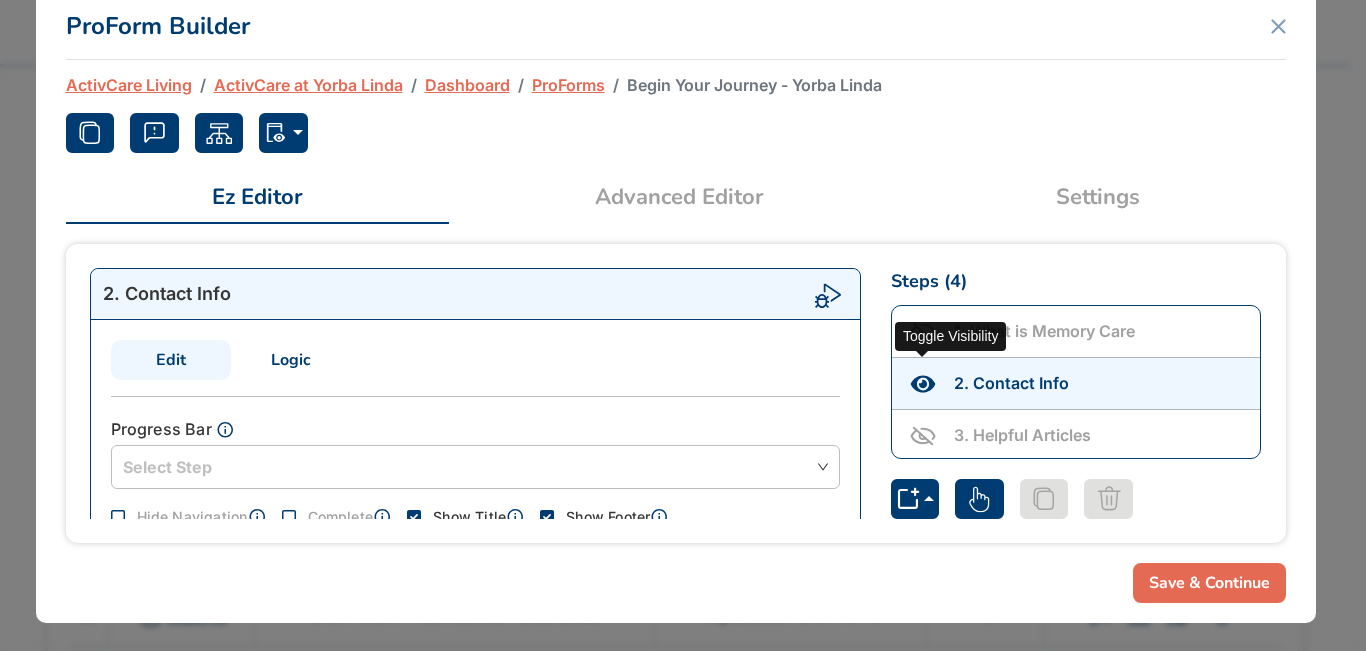 click 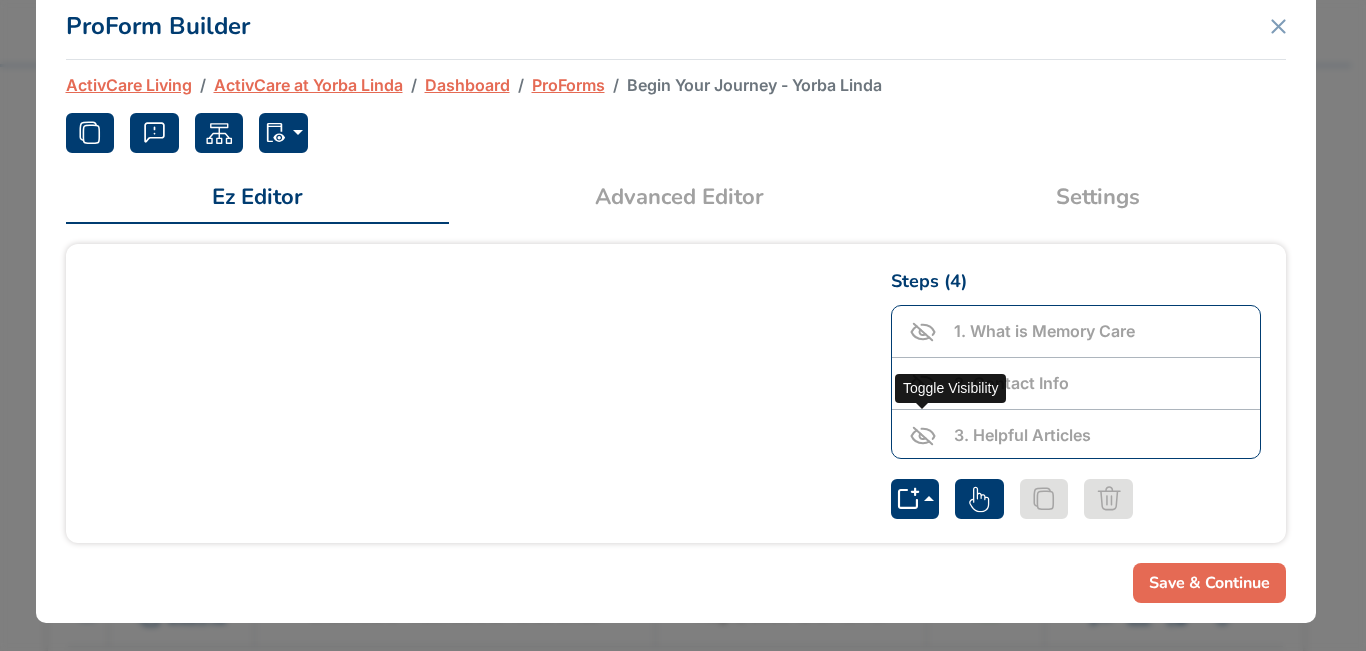 click 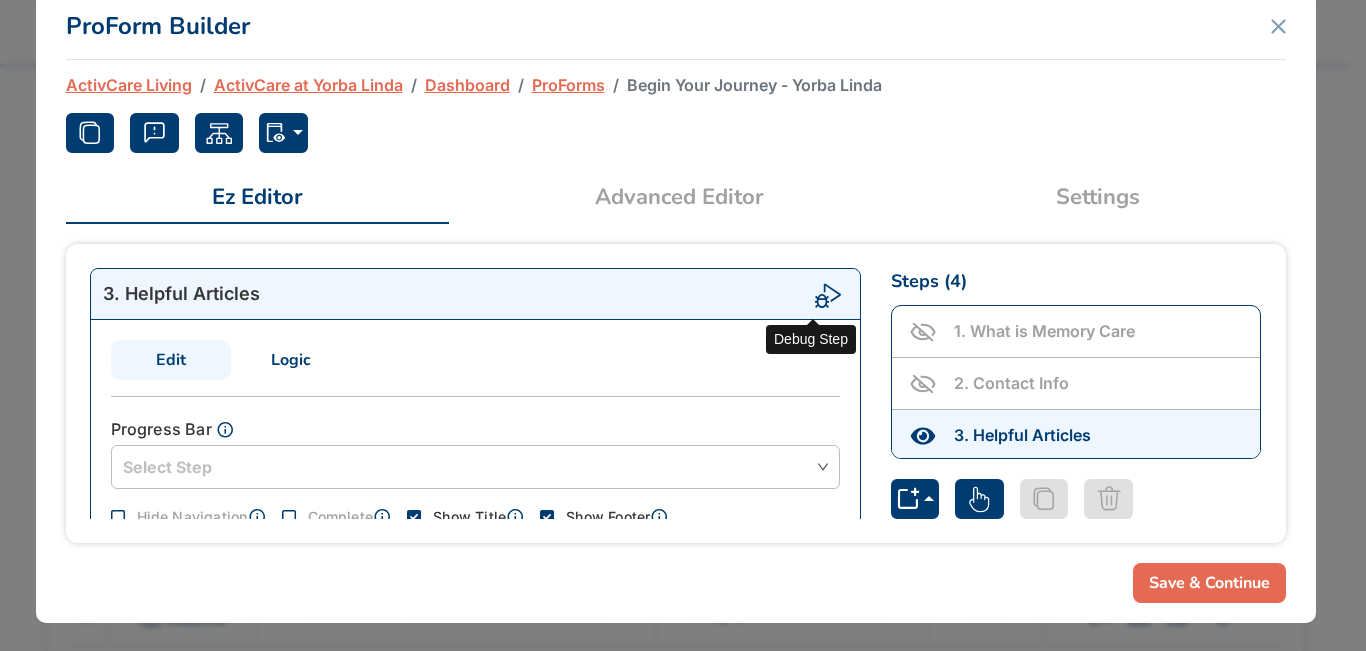 click 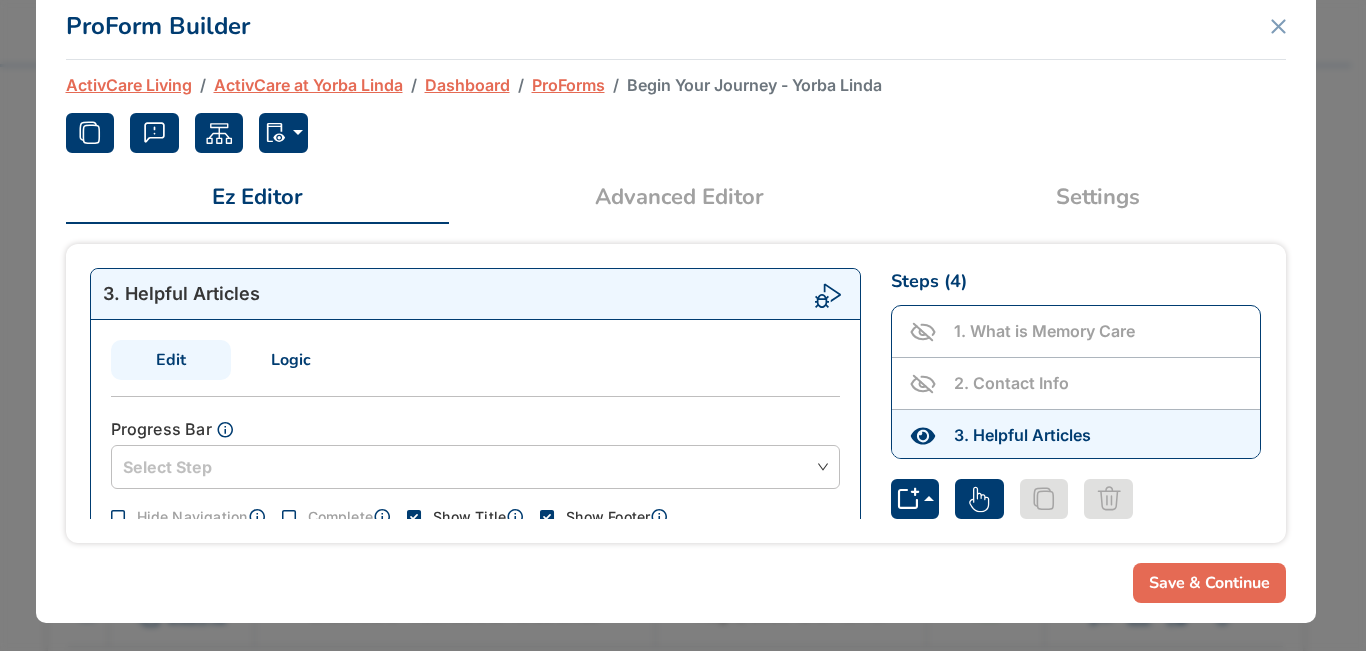 type 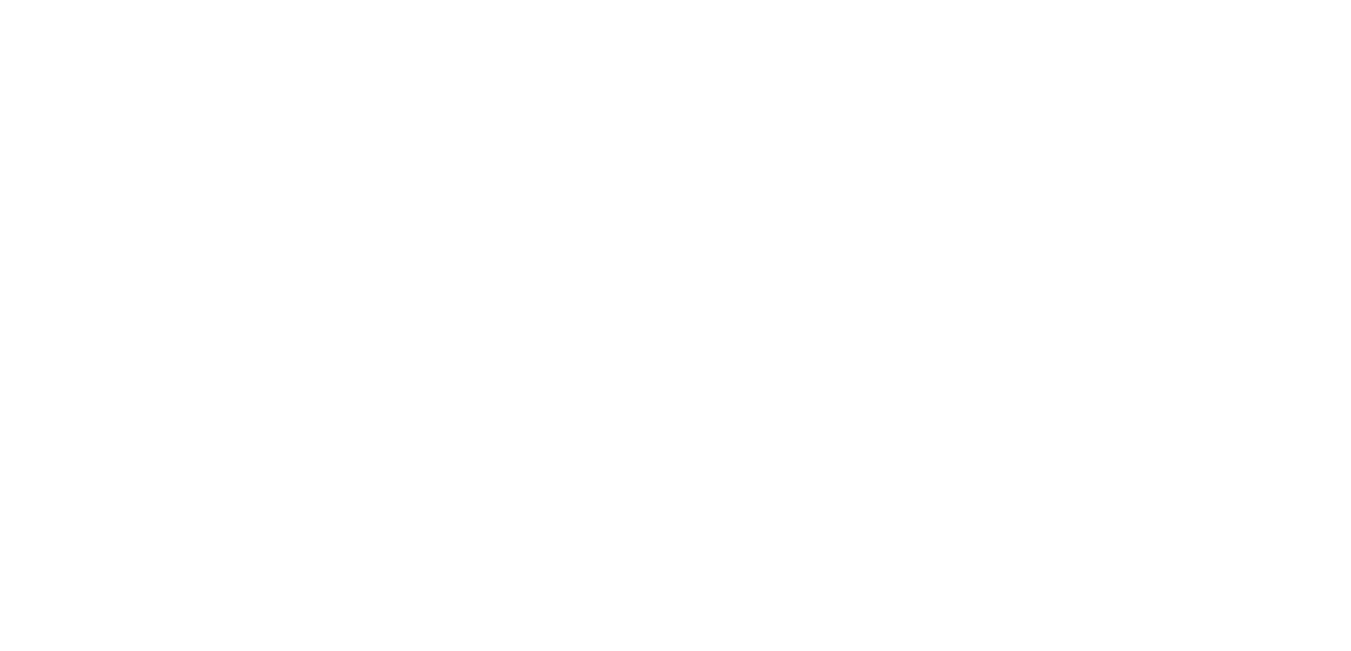 scroll, scrollTop: 0, scrollLeft: 0, axis: both 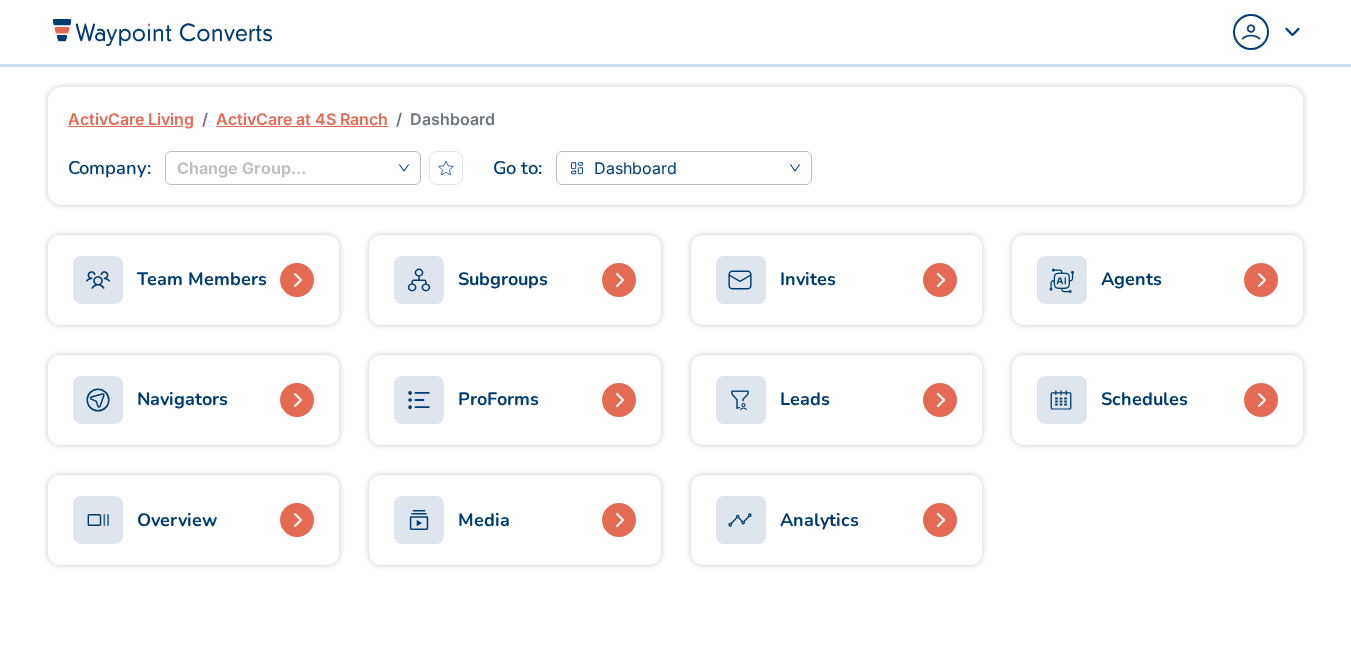 click on "Navigators" at bounding box center (182, 399) 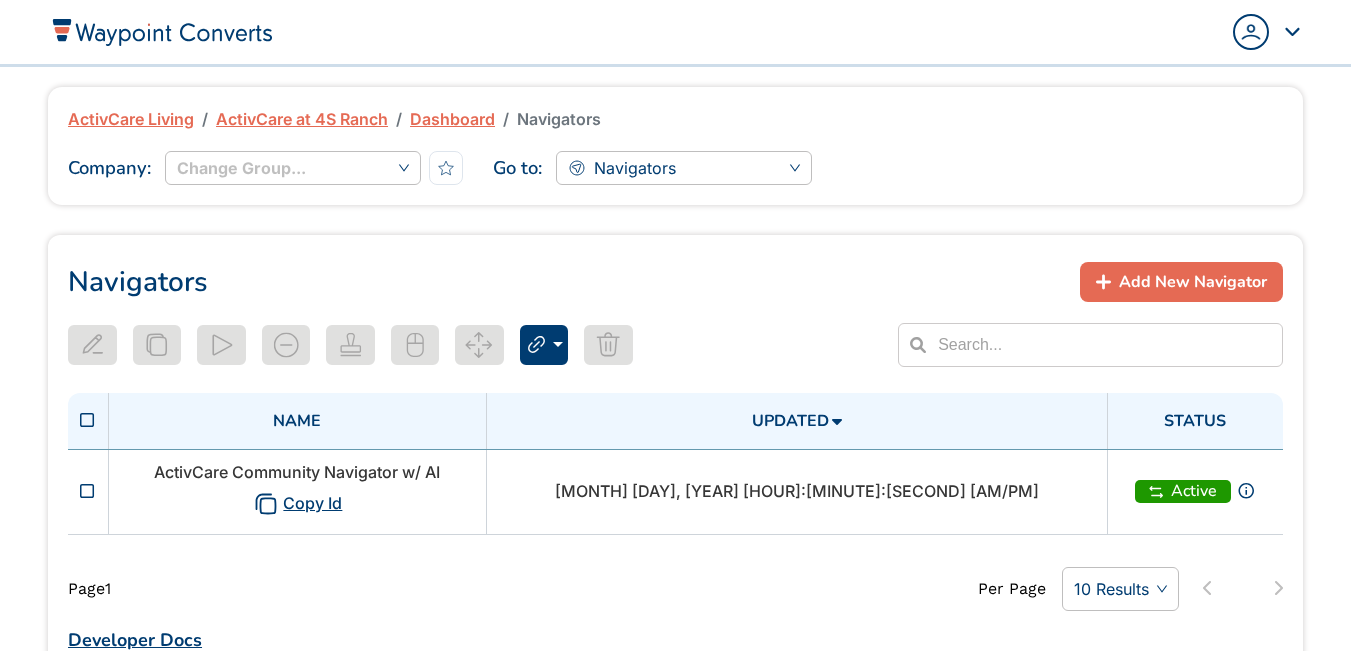 scroll, scrollTop: 0, scrollLeft: 0, axis: both 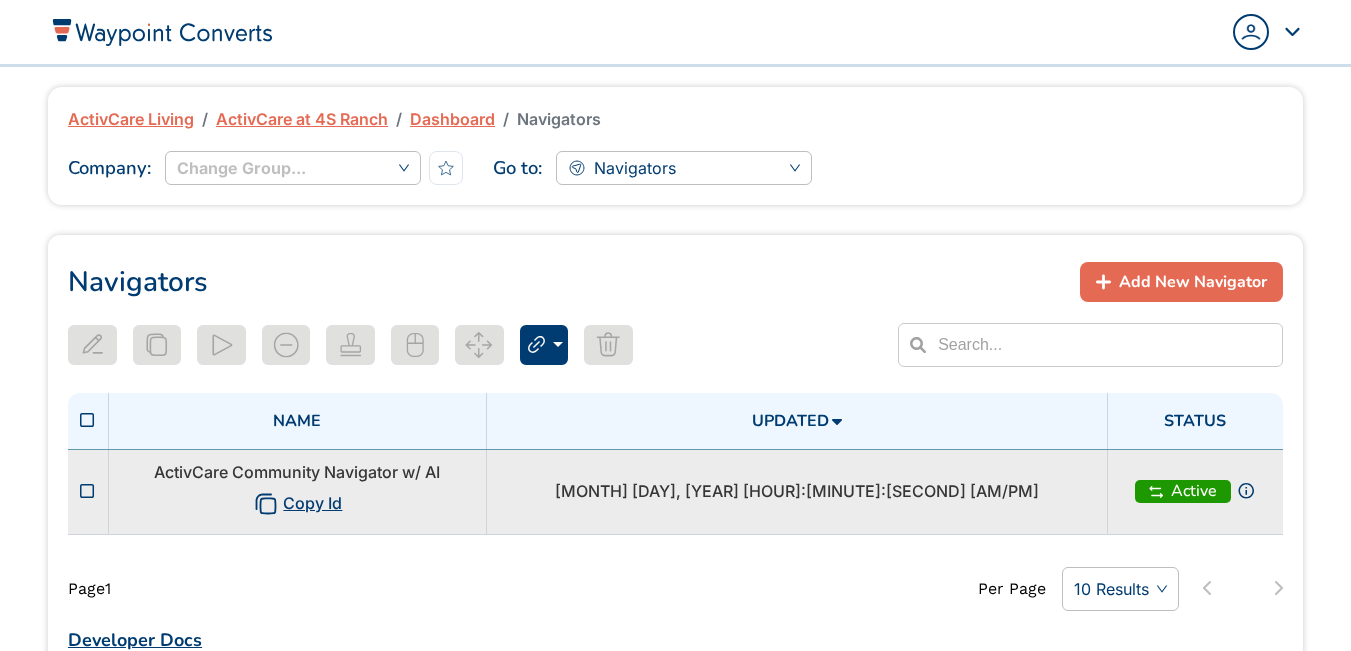click on "ActivCare Community Navigator w/ AI   Copy Id" at bounding box center [297, 491] 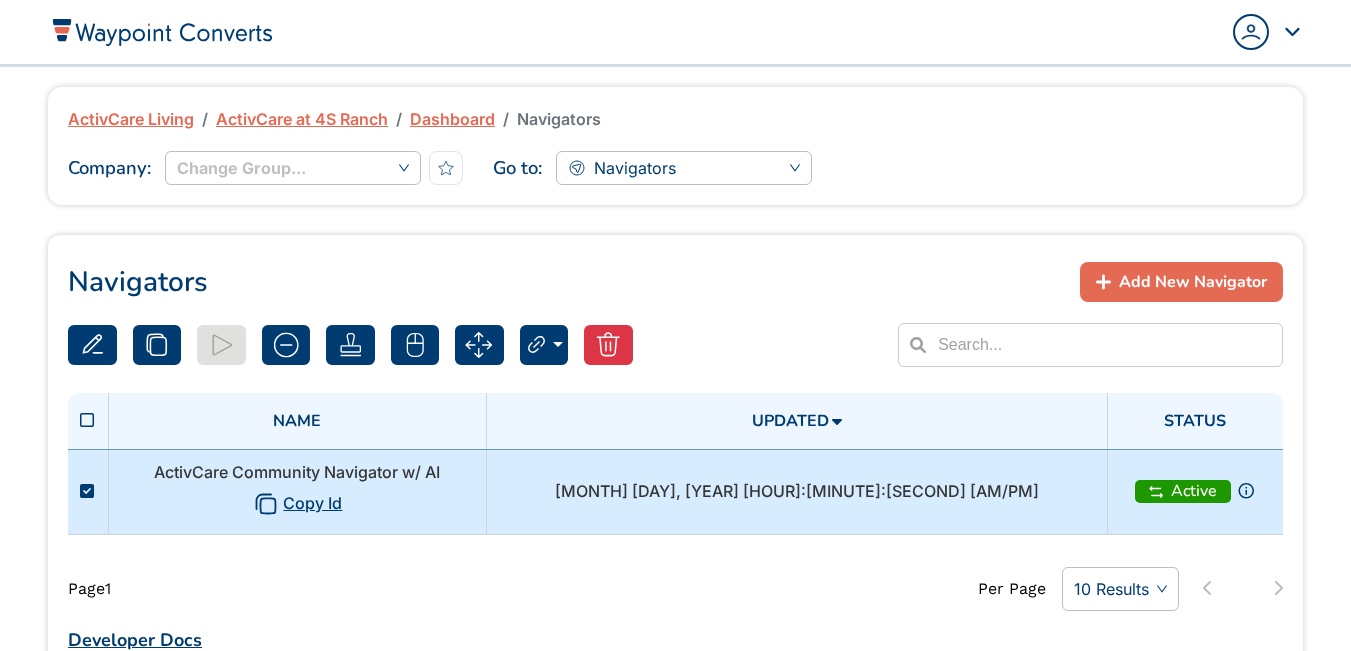 click on "ActivCare Community Navigator w/ AI   Copy Id" at bounding box center (297, 491) 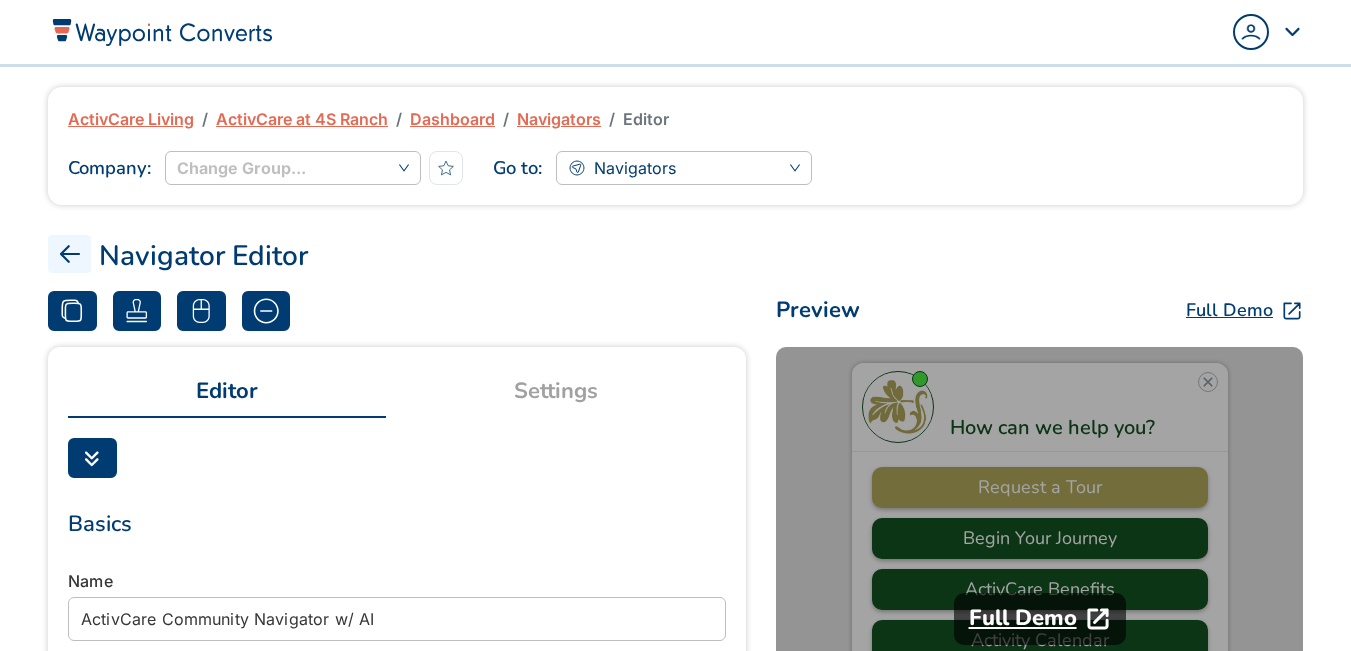 click on "Full Demo" at bounding box center (1023, 618) 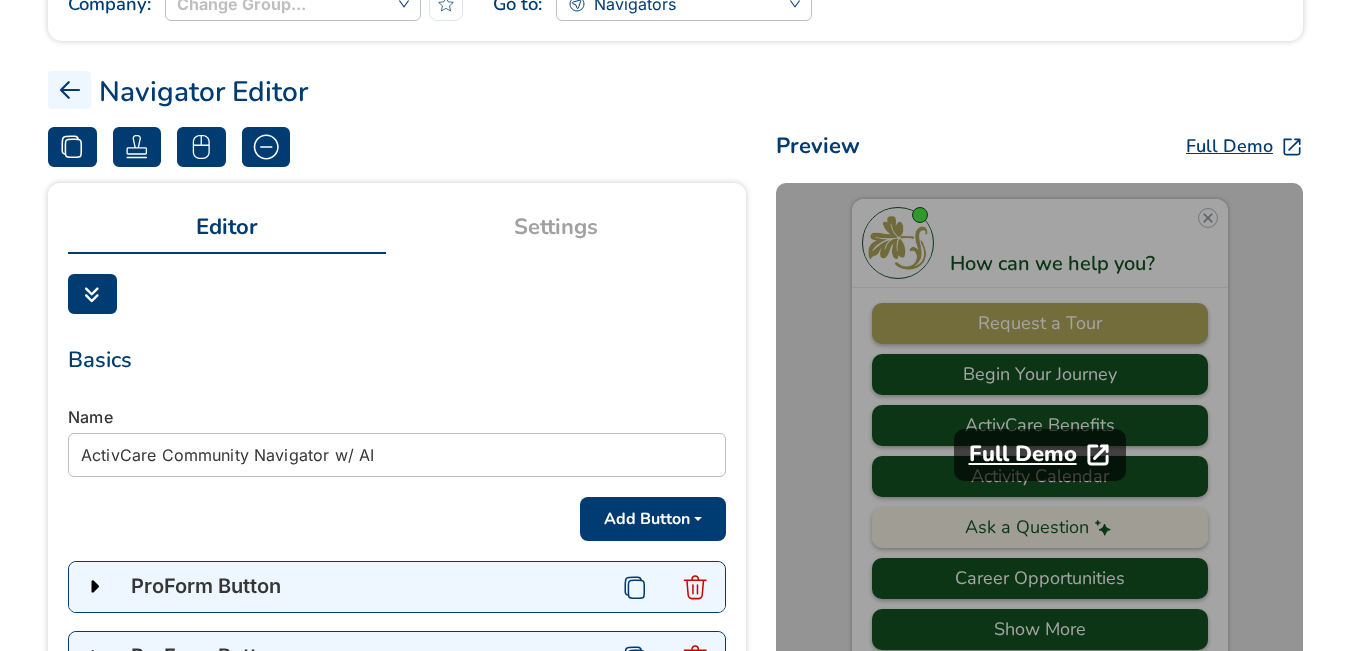 scroll, scrollTop: 200, scrollLeft: 0, axis: vertical 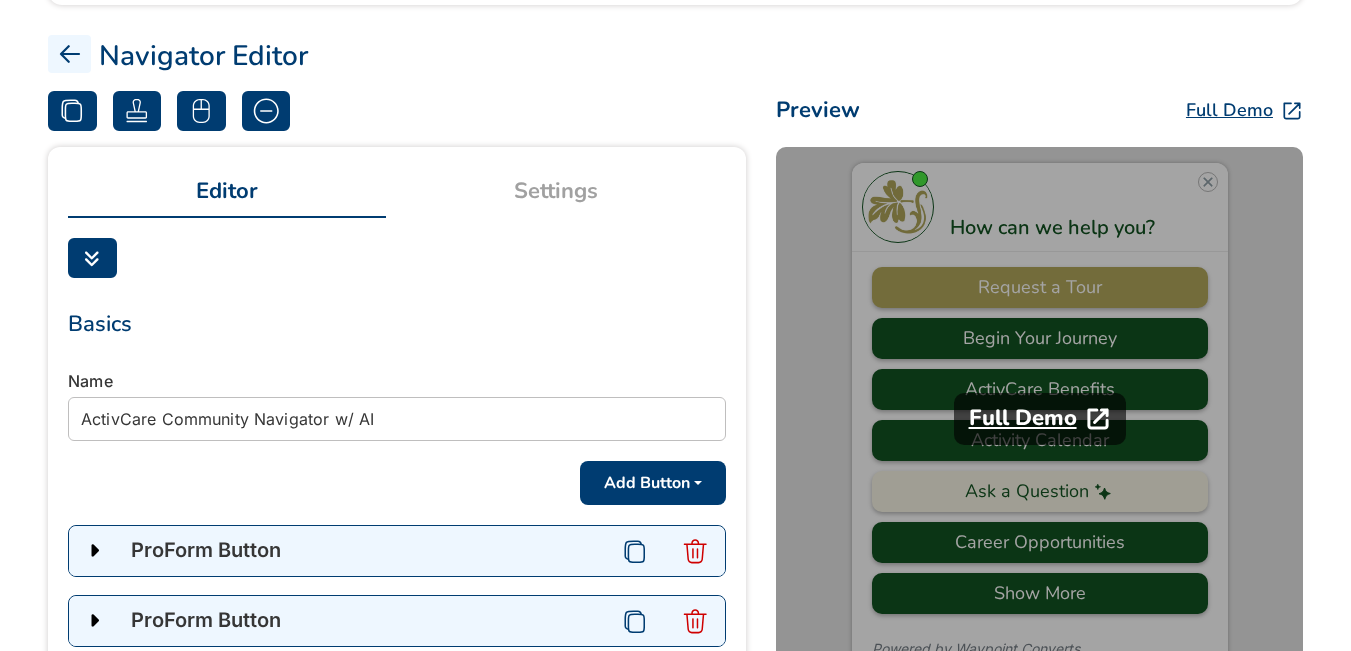 click on "Full Demo" at bounding box center (1023, 418) 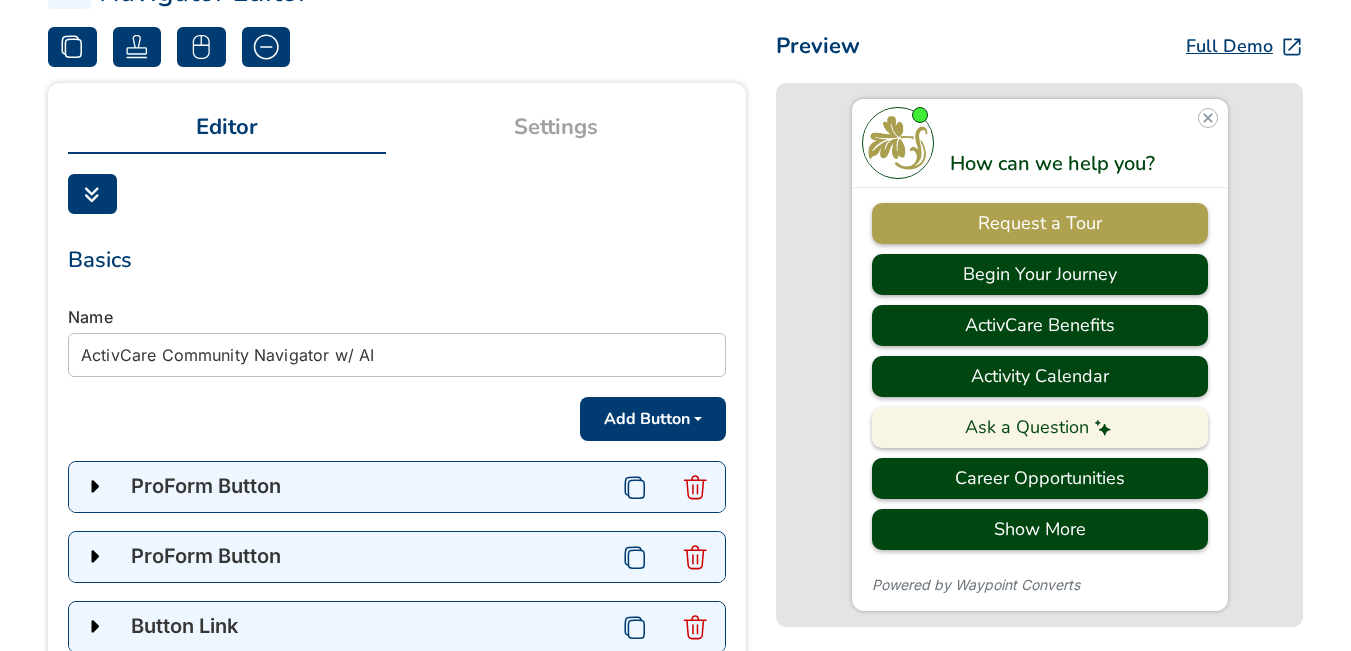 scroll, scrollTop: 300, scrollLeft: 0, axis: vertical 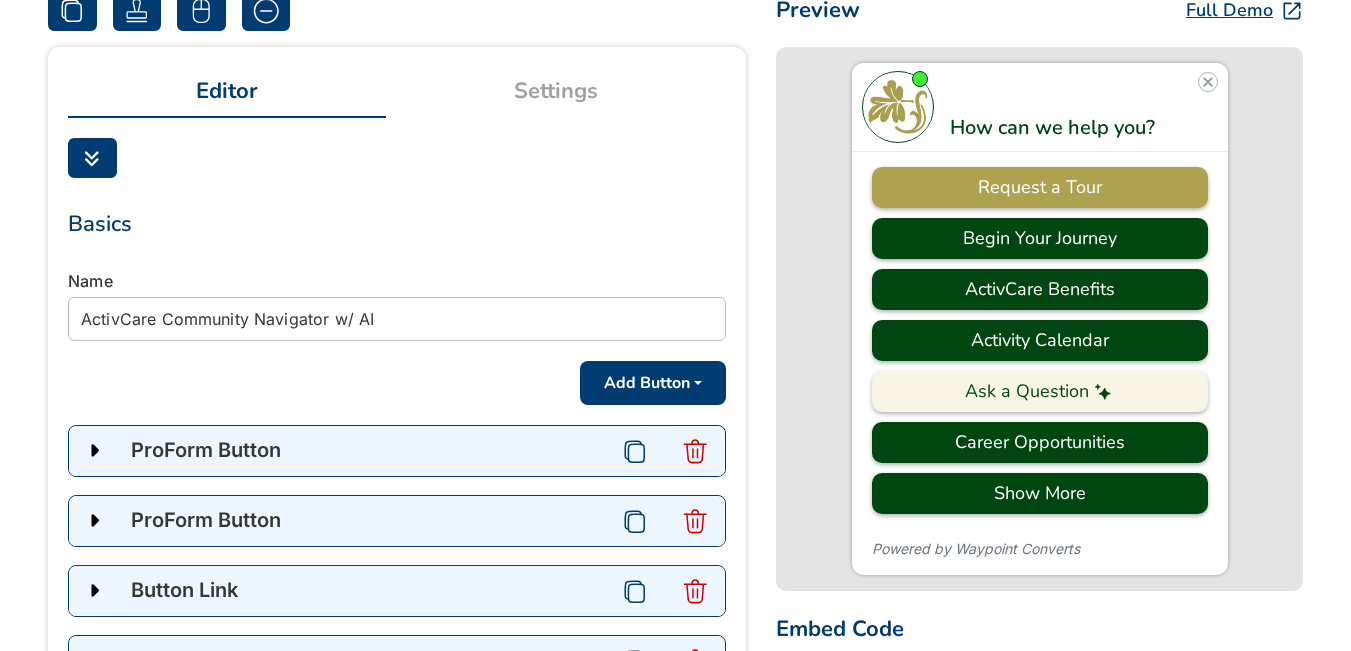 click on "Settings" at bounding box center [556, 91] 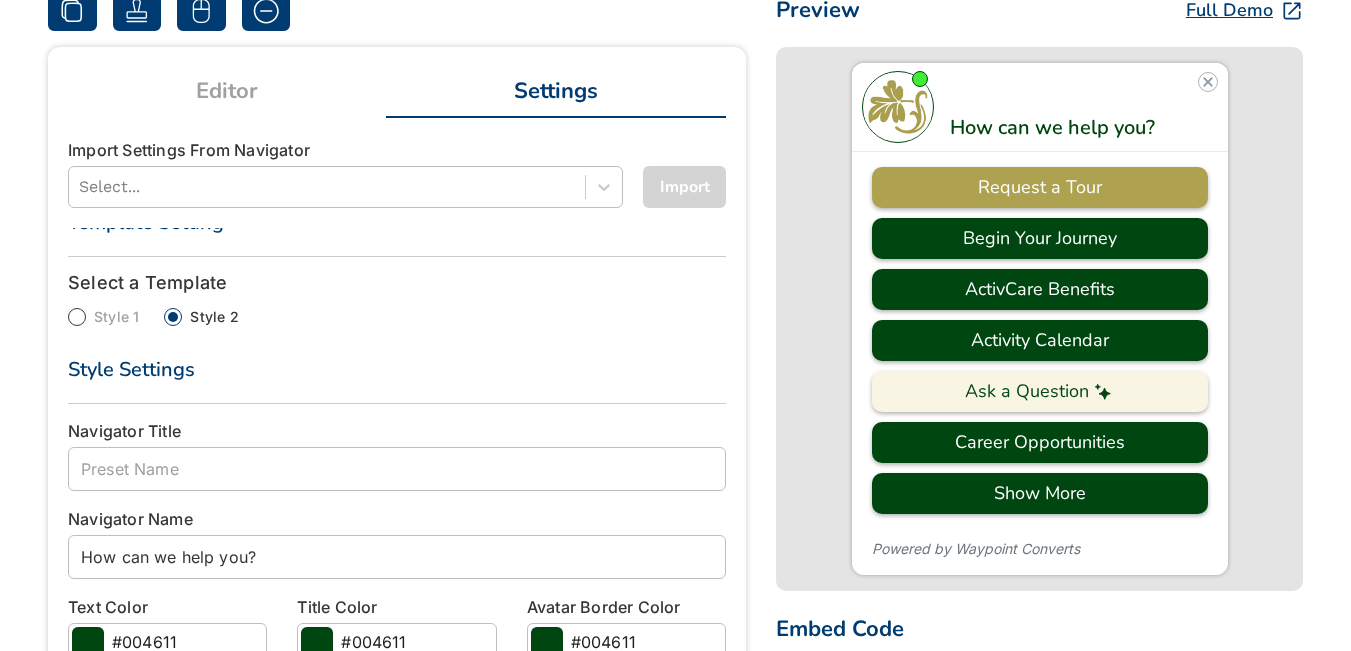 scroll, scrollTop: 0, scrollLeft: 0, axis: both 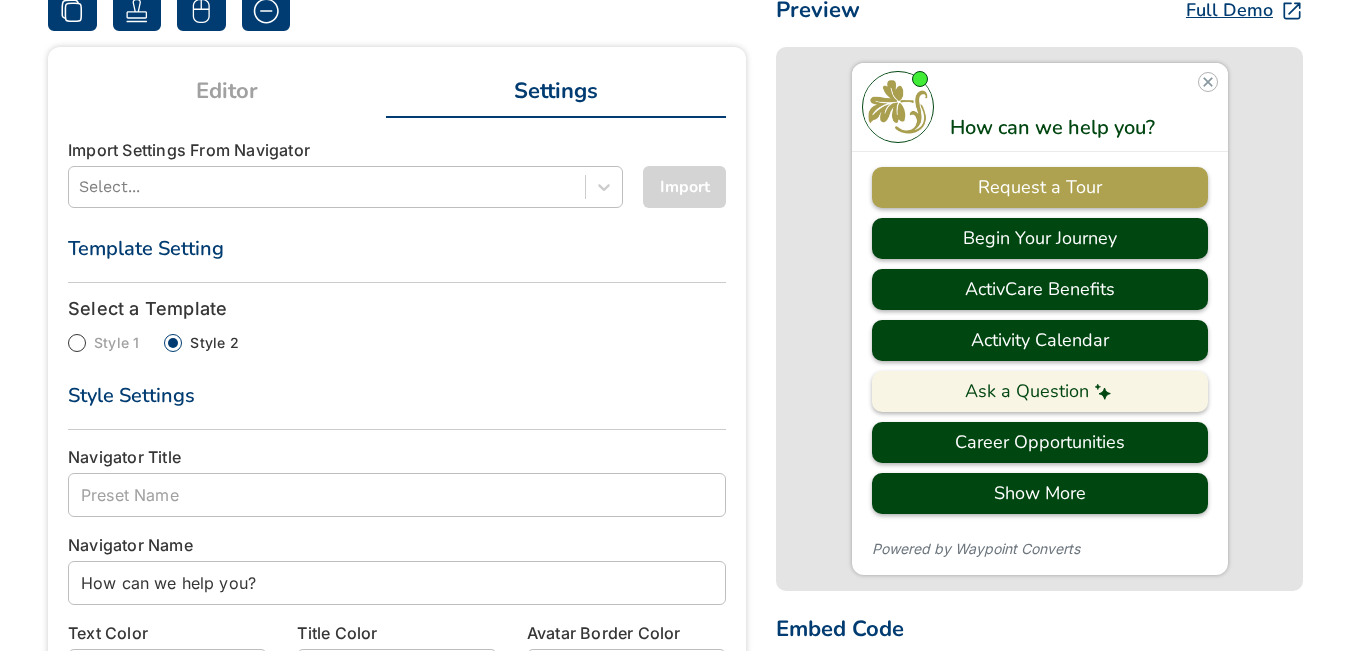 click on "Editor" at bounding box center (227, 91) 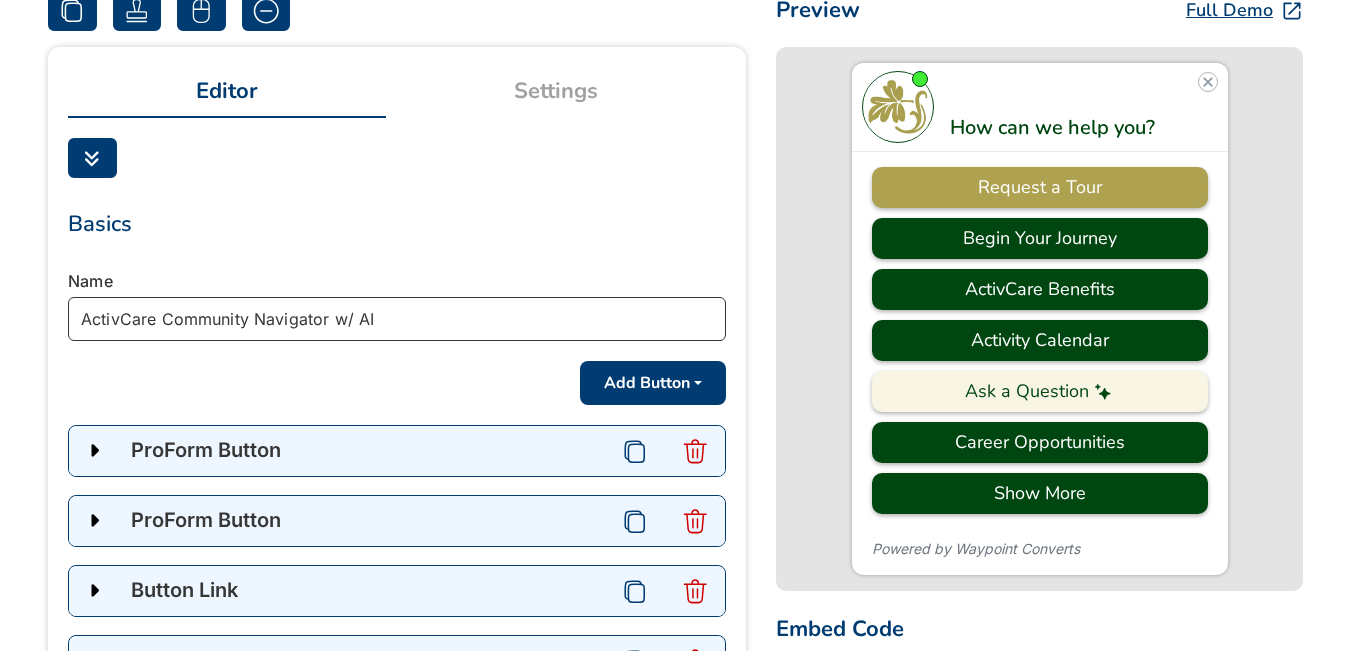 click on "ActivCare Community Navigator w/ AI" at bounding box center (397, 319) 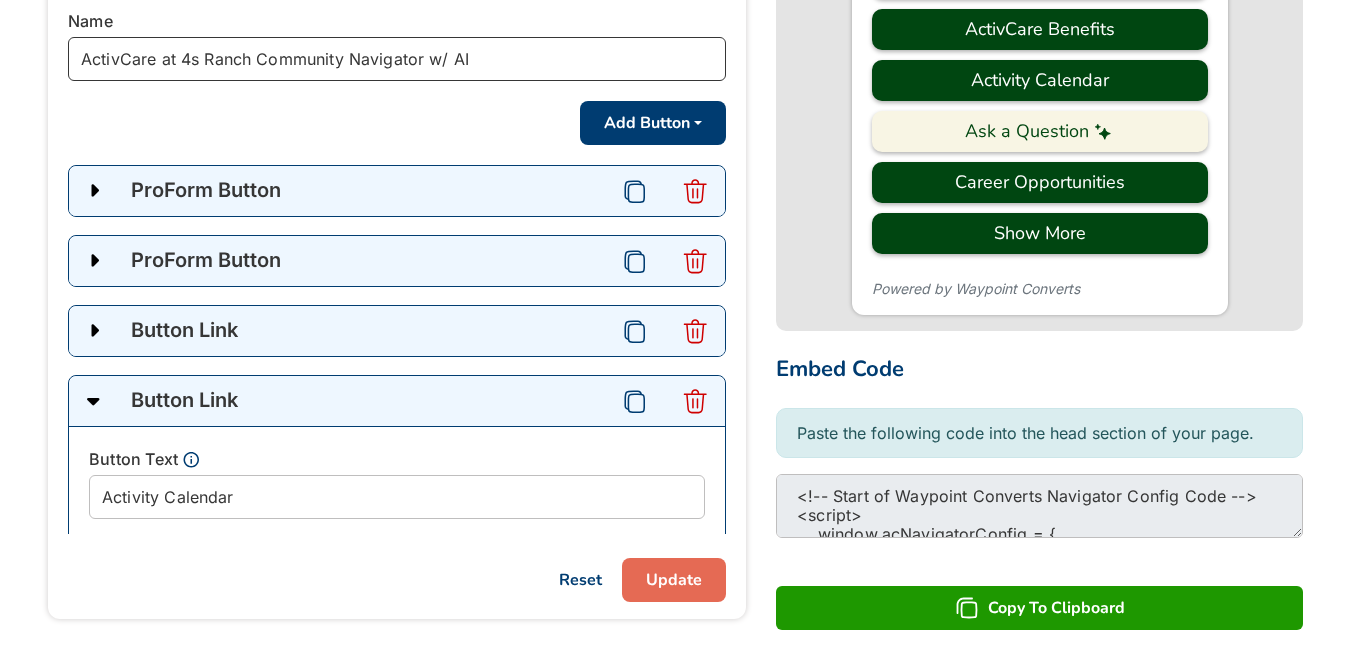 scroll, scrollTop: 651, scrollLeft: 0, axis: vertical 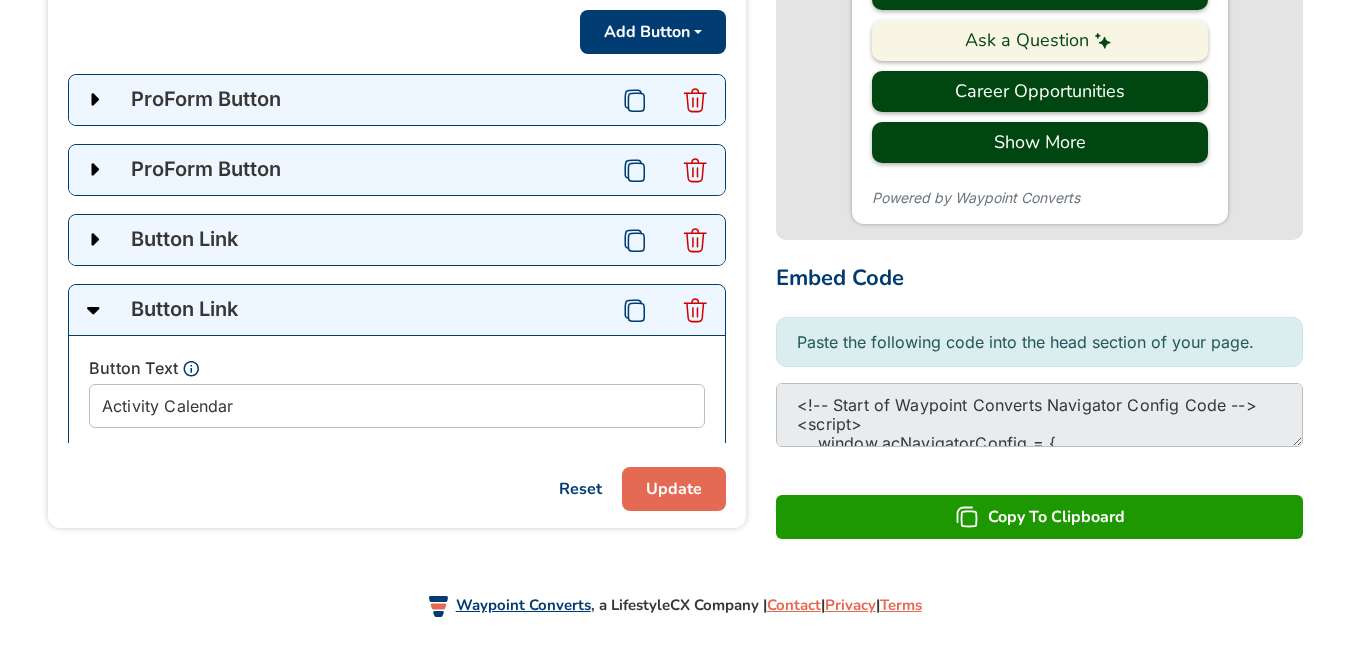 type on "ActivCare at 4s Ranch Community Navigator w/ AI" 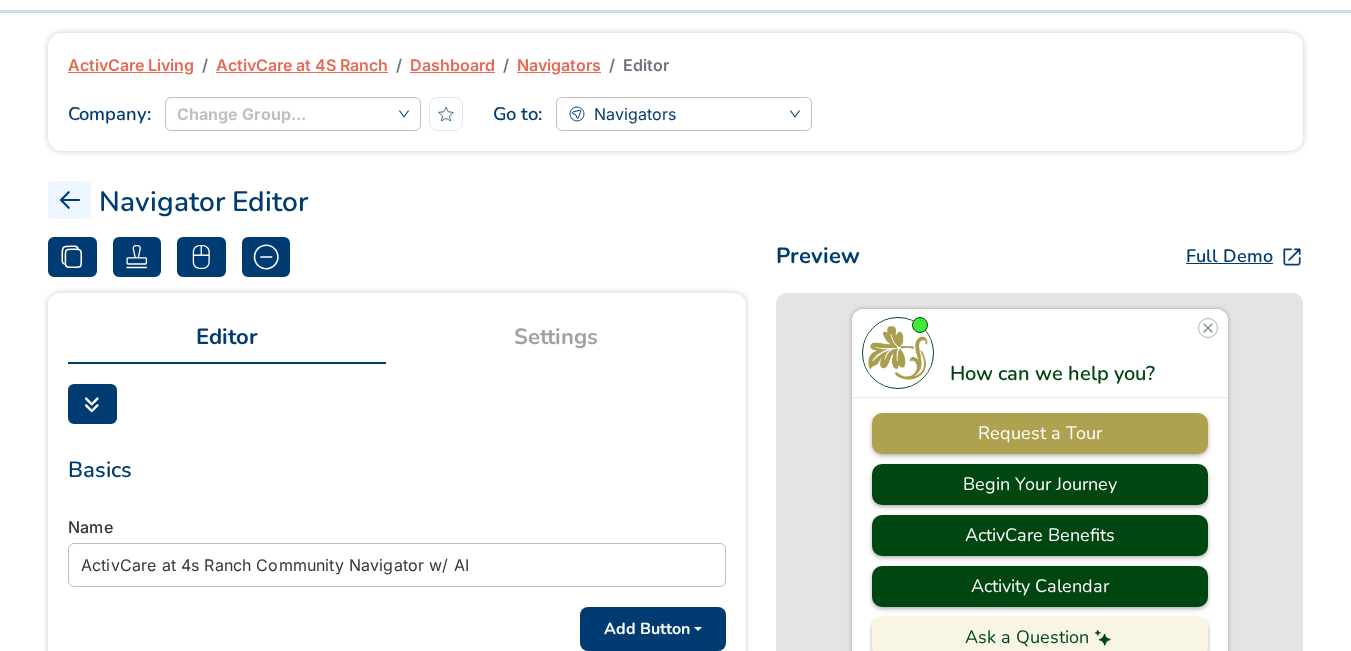 scroll, scrollTop: 0, scrollLeft: 0, axis: both 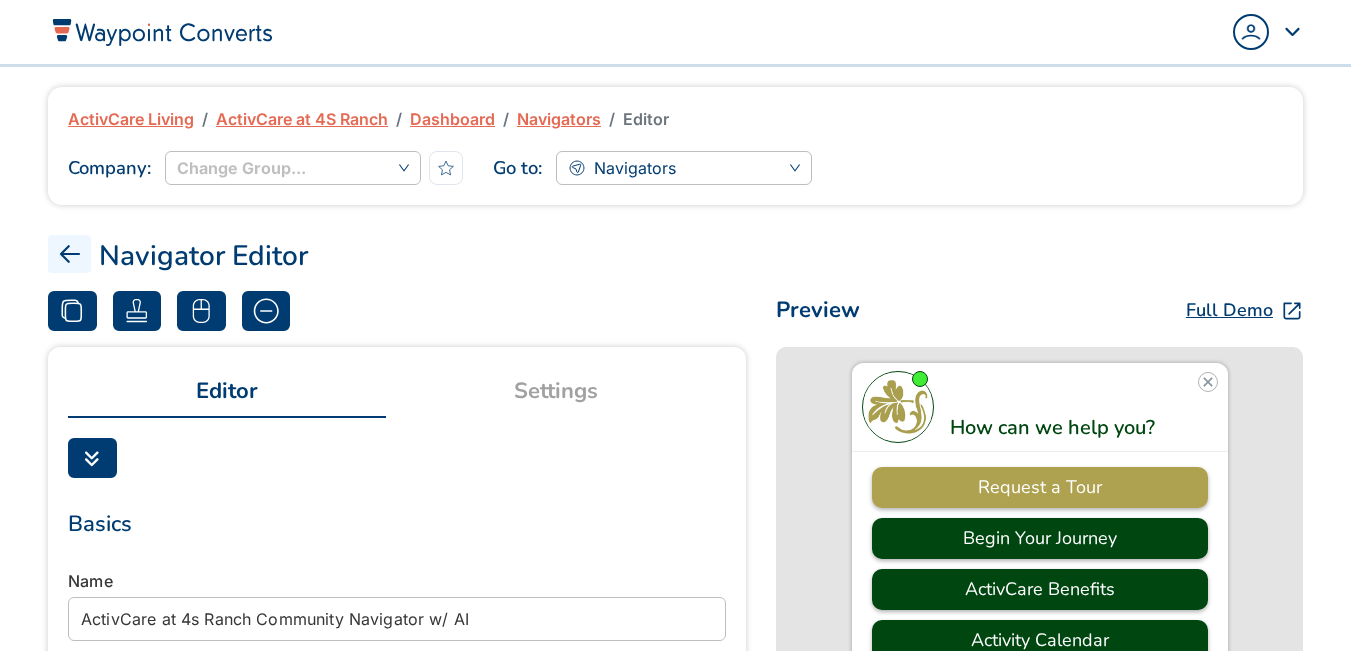 click on "Dashboard" at bounding box center (452, 119) 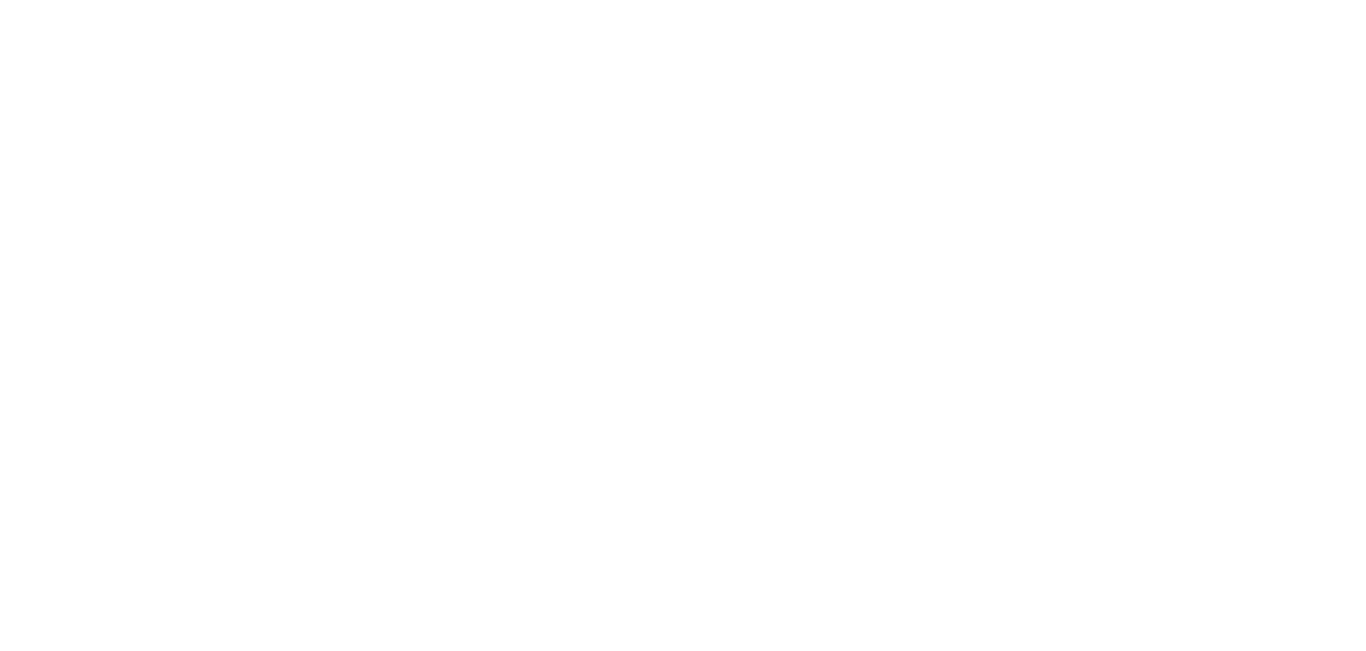 scroll, scrollTop: 0, scrollLeft: 0, axis: both 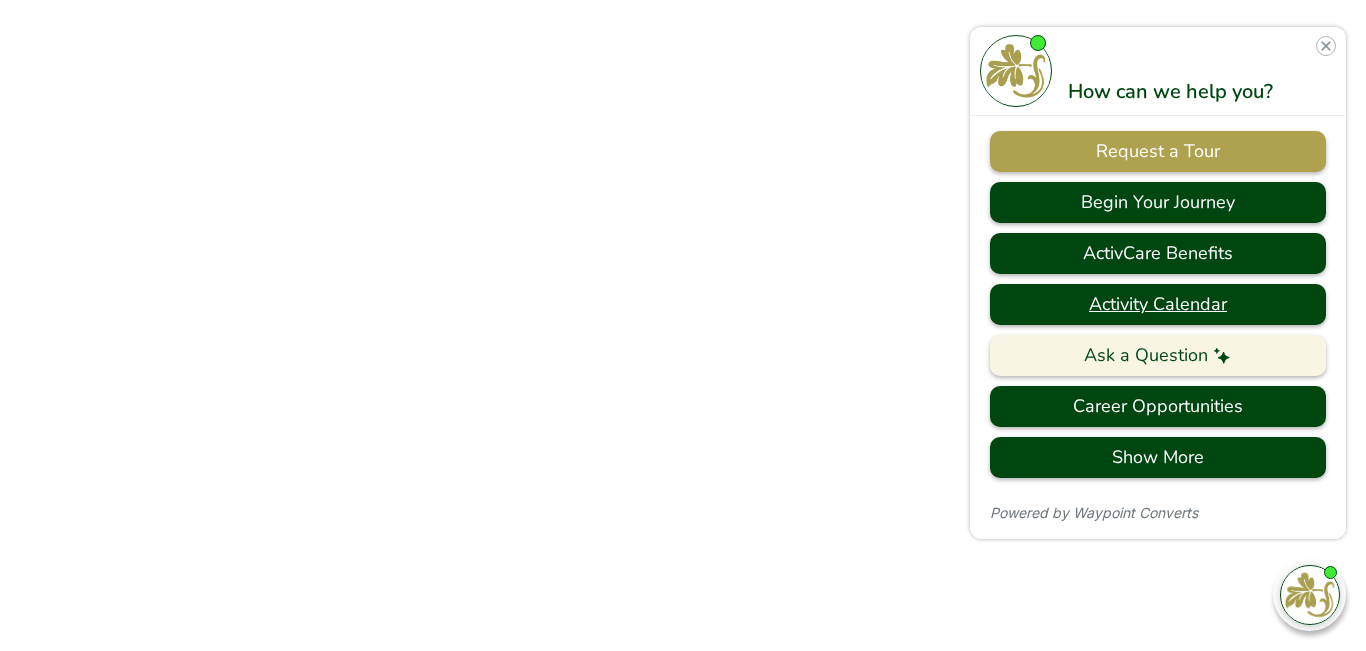 click on "Activity Calendar" at bounding box center (1158, 304) 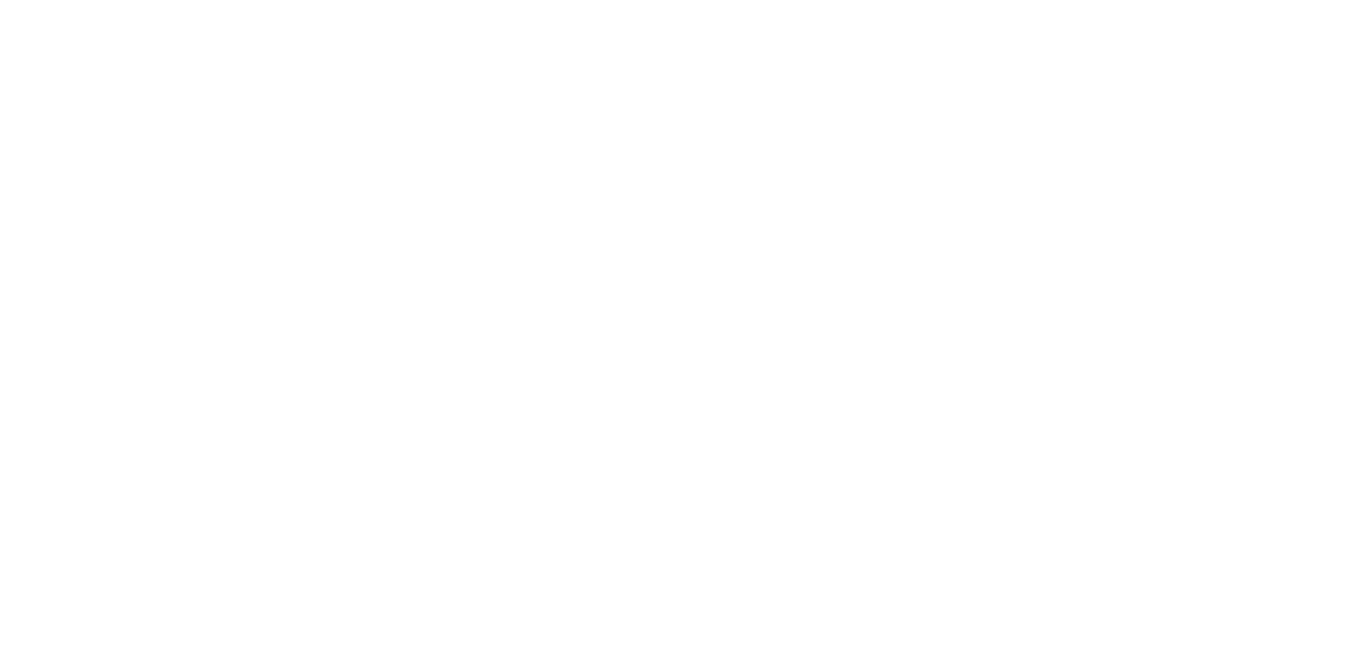 scroll, scrollTop: 0, scrollLeft: 0, axis: both 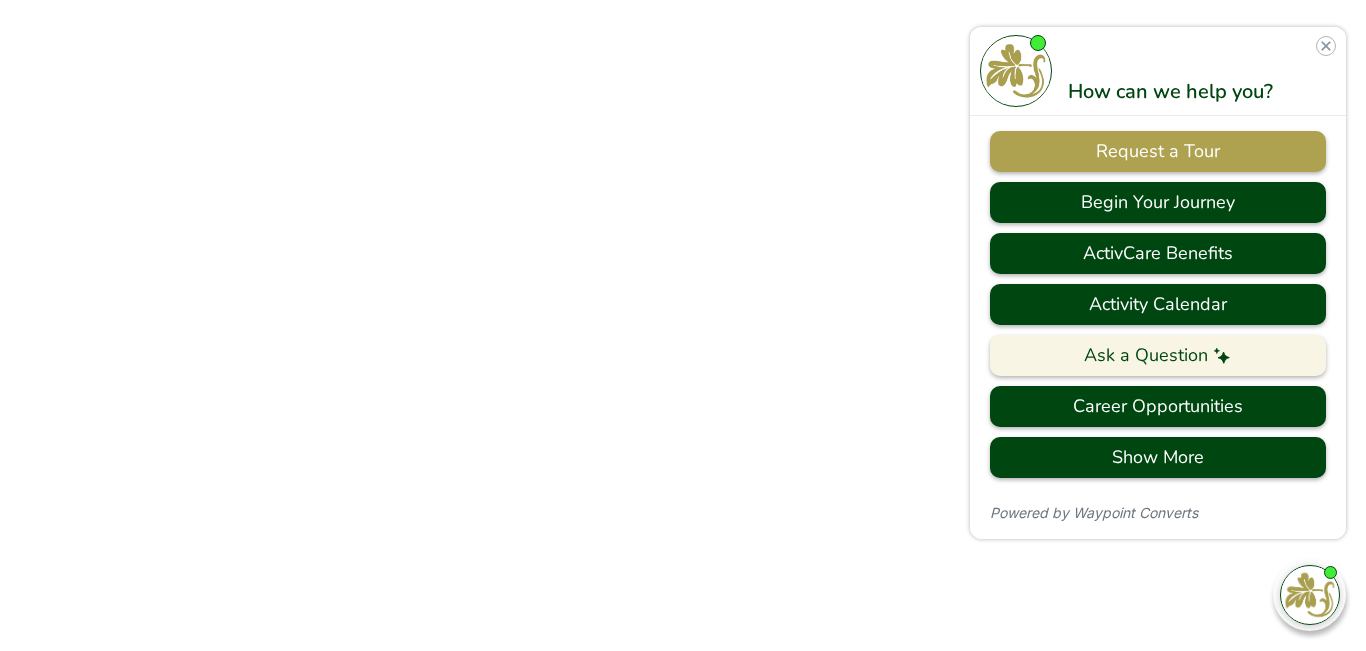 click on "Ask a Question" at bounding box center (1158, 355) 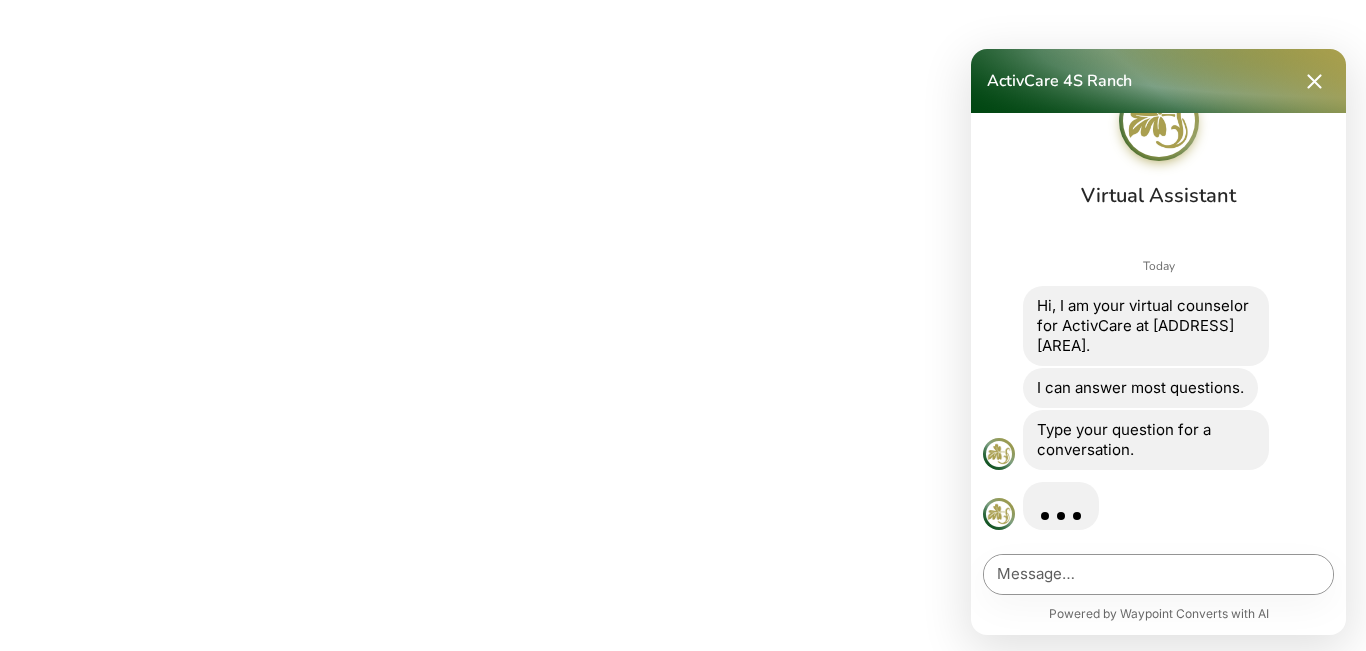 scroll, scrollTop: 0, scrollLeft: 0, axis: both 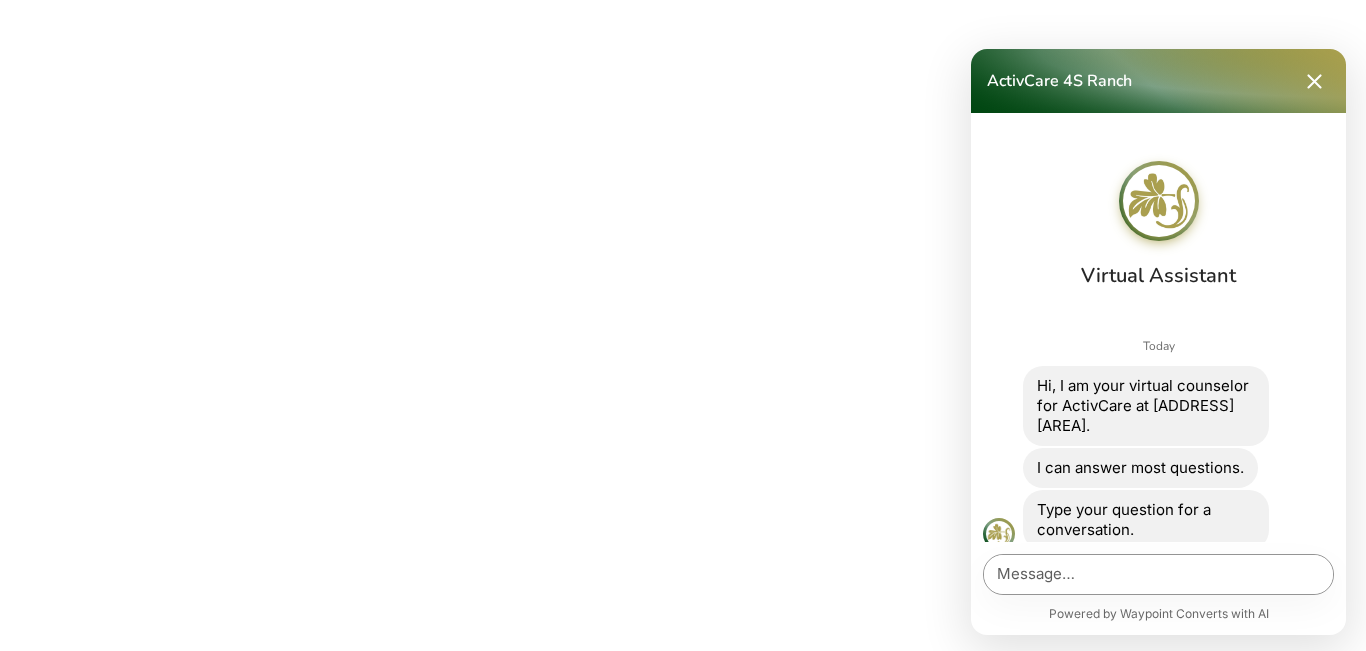 click 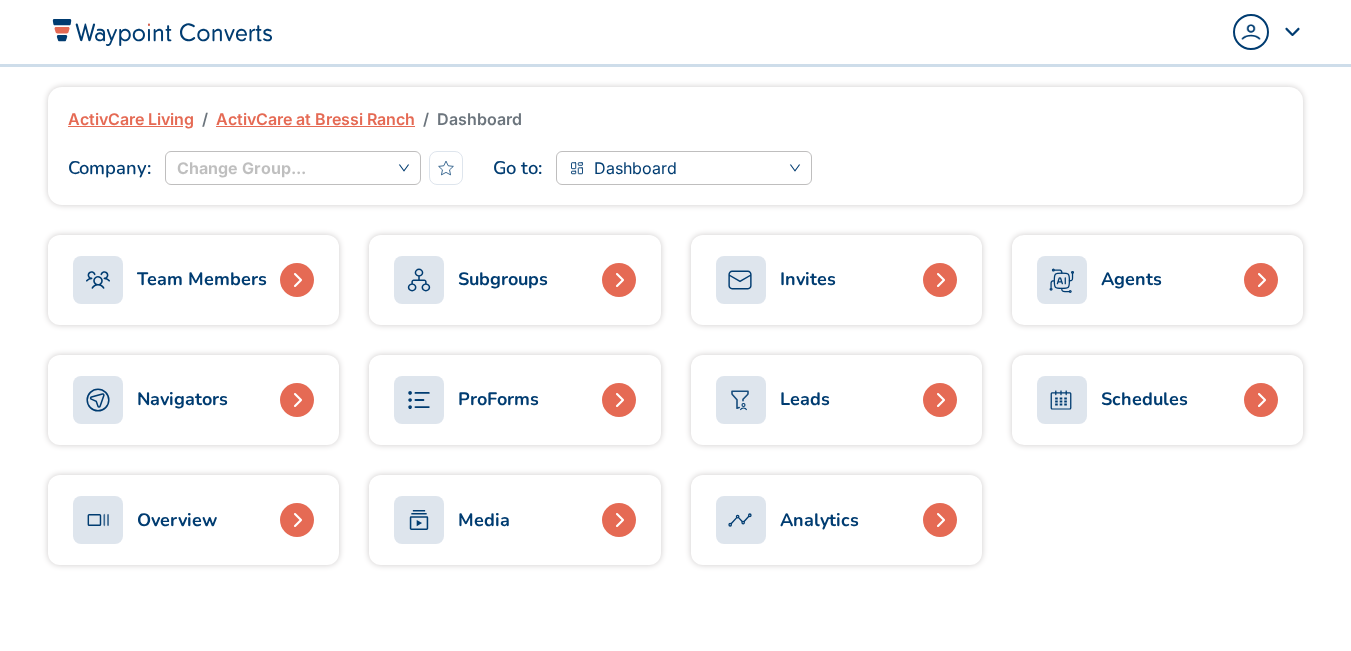 scroll, scrollTop: 0, scrollLeft: 0, axis: both 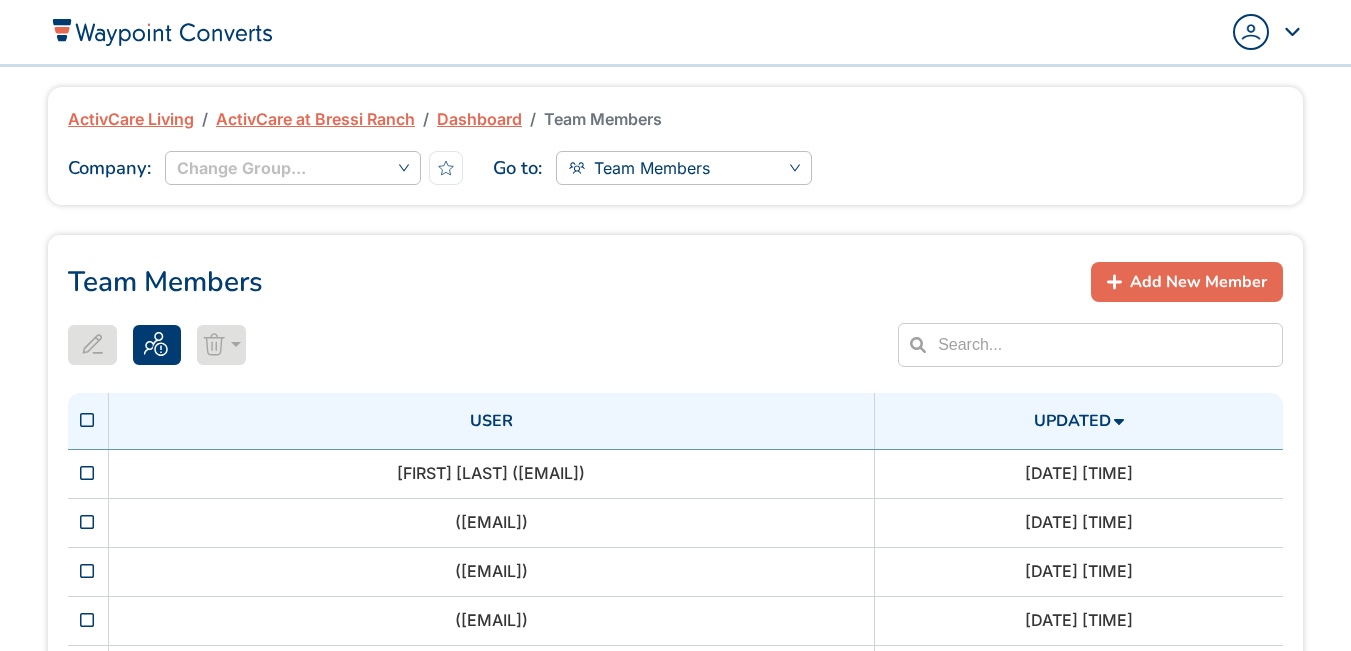 click on "Dashboard" at bounding box center (479, 119) 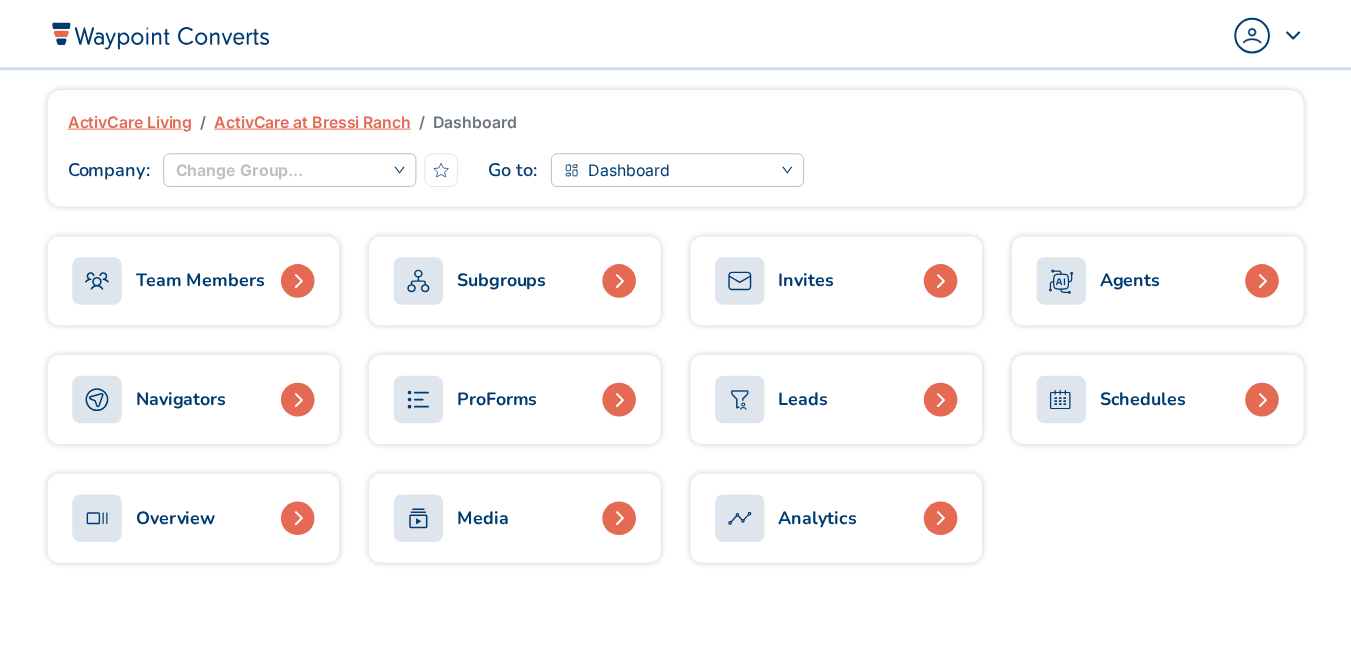 scroll, scrollTop: 0, scrollLeft: 0, axis: both 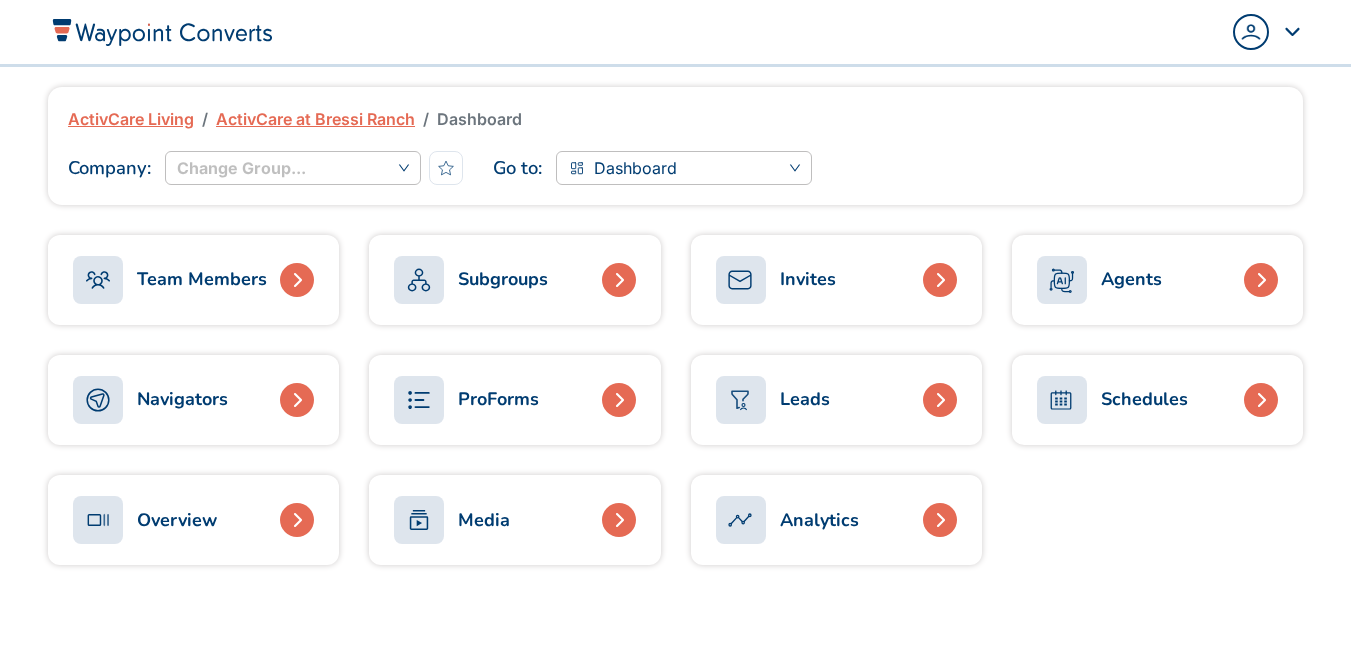 click on "Agents" at bounding box center [1157, 280] 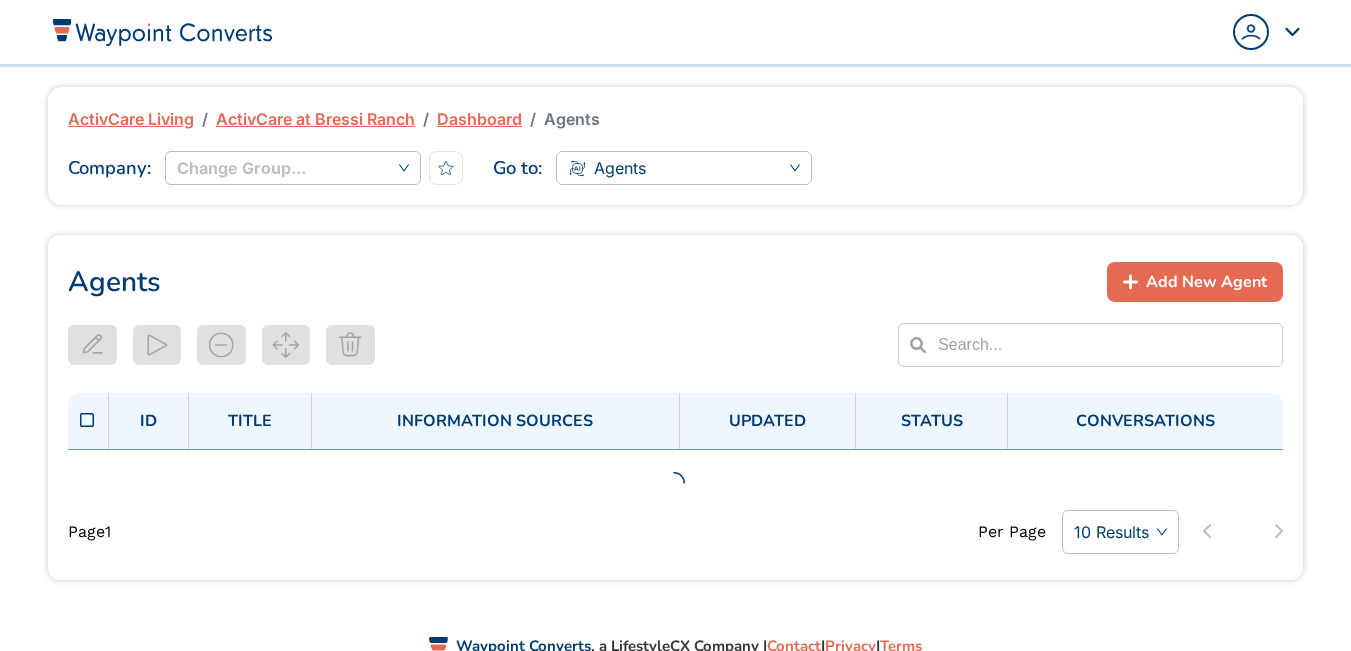 scroll, scrollTop: 0, scrollLeft: 0, axis: both 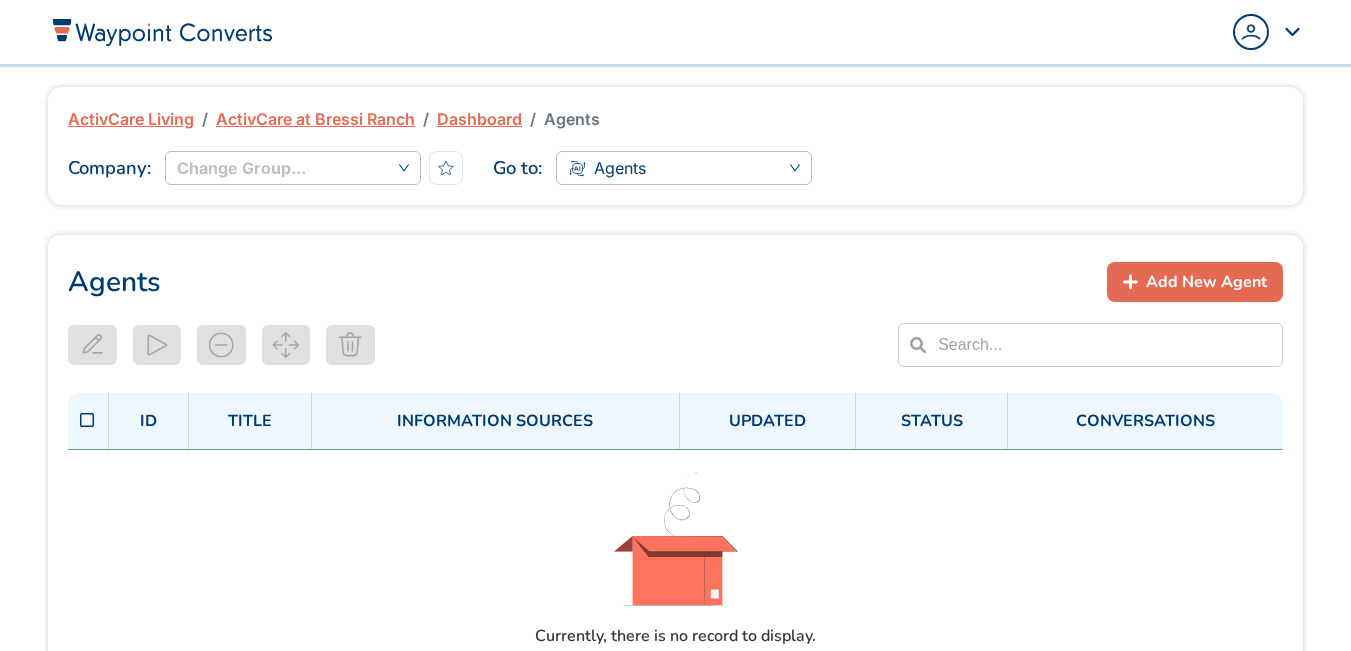 click on "Add New Agent" at bounding box center [1206, 282] 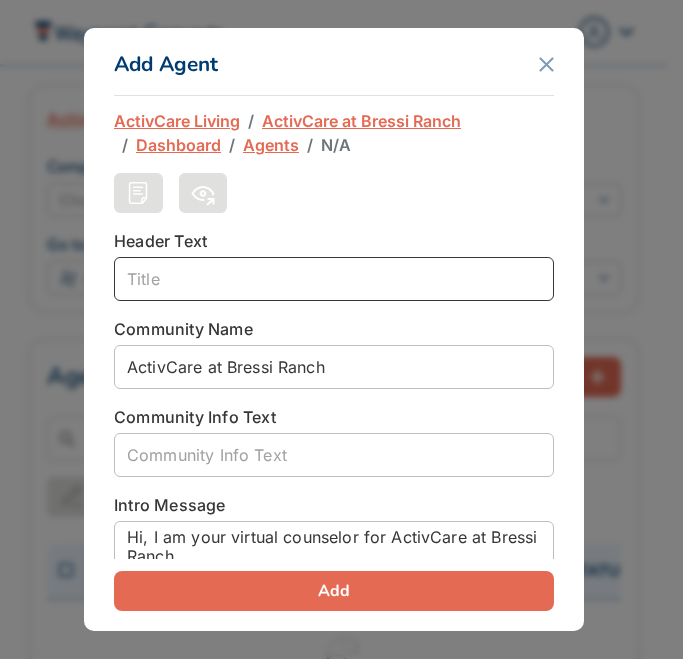 click at bounding box center [334, 279] 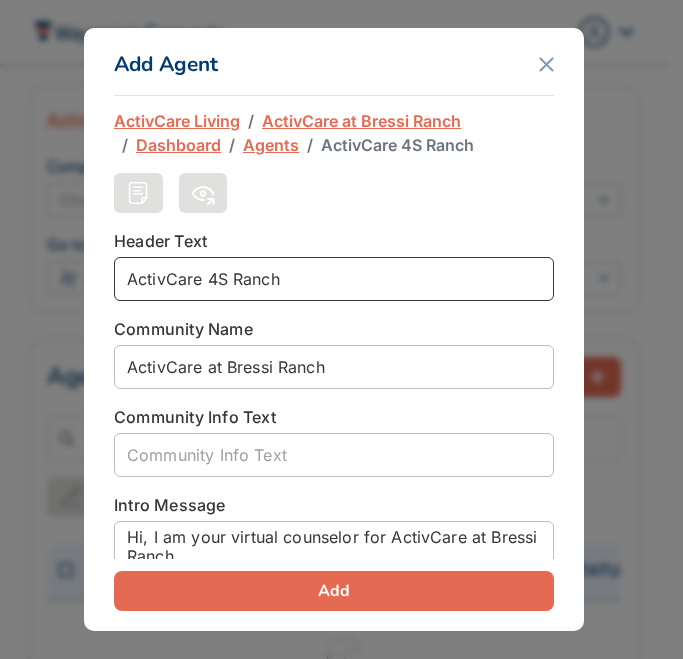 drag, startPoint x: 307, startPoint y: 280, endPoint x: 211, endPoint y: 281, distance: 96.00521 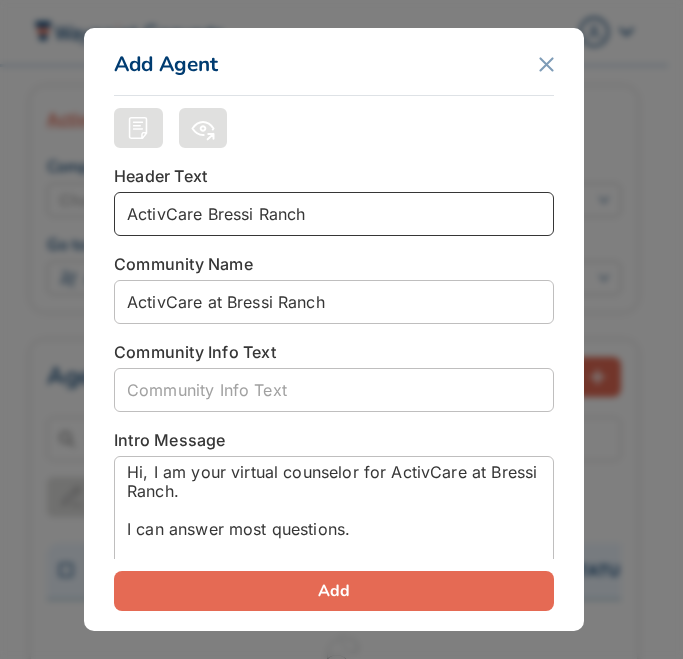 scroll, scrollTop: 100, scrollLeft: 0, axis: vertical 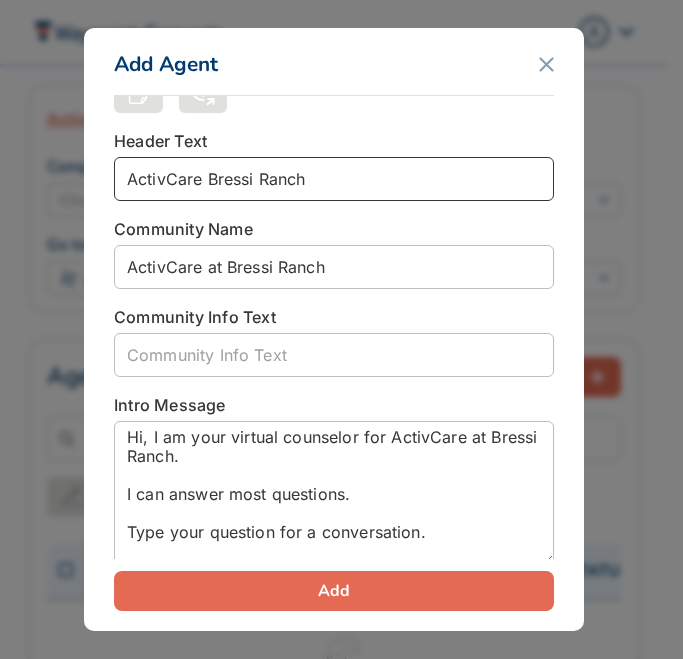 type on "ActivCare Bressi Ranch" 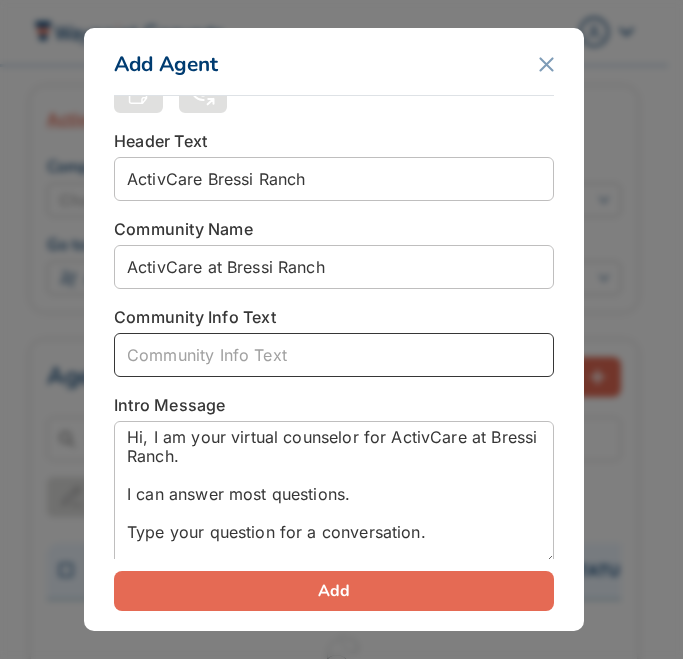 click at bounding box center [334, 355] 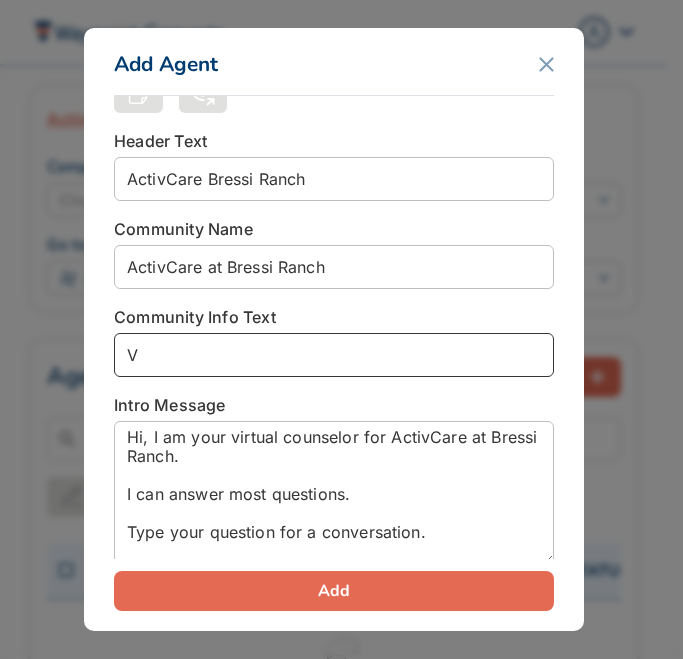 click on "V" at bounding box center (334, 355) 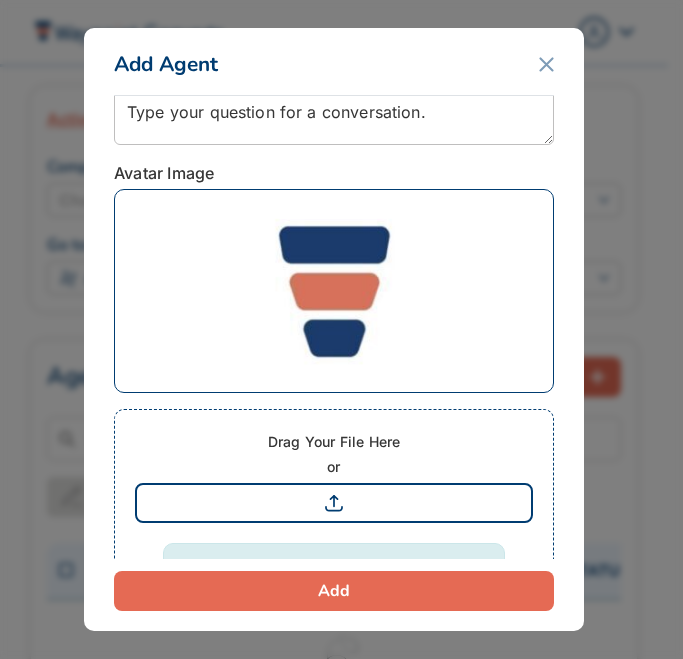 scroll, scrollTop: 500, scrollLeft: 0, axis: vertical 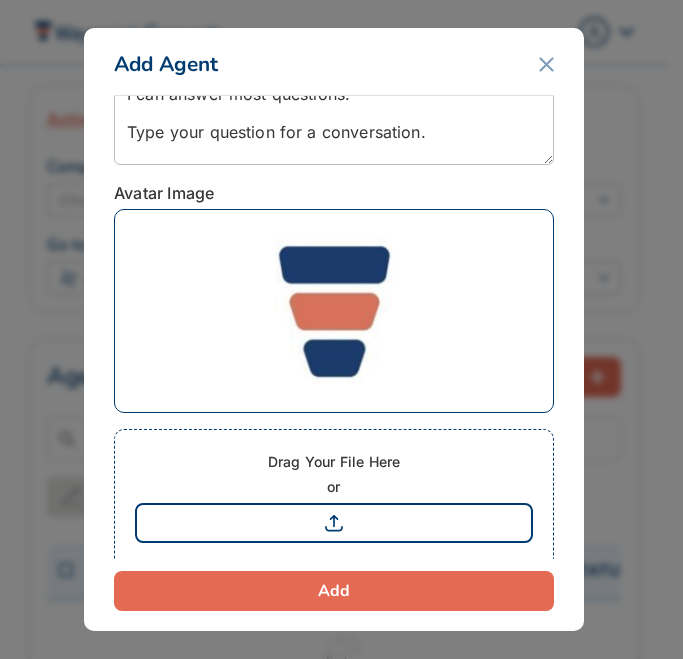 type on "Virtual Assistant" 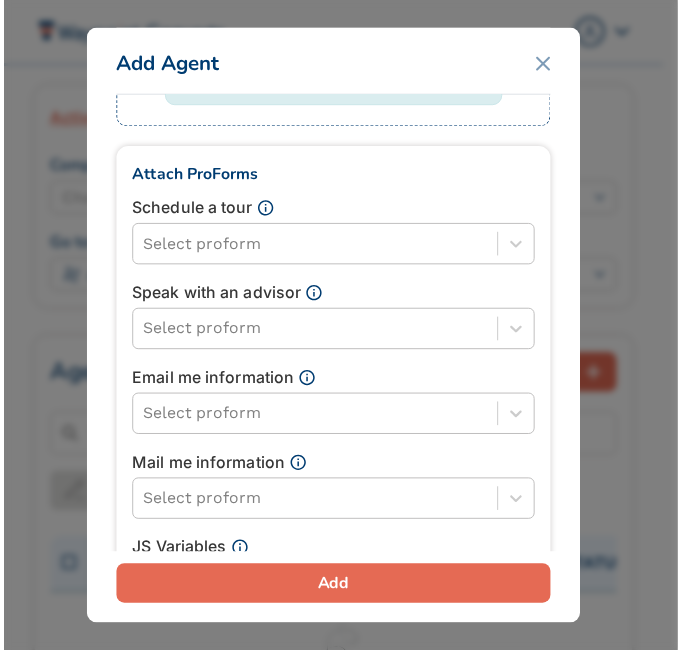 scroll, scrollTop: 1000, scrollLeft: 0, axis: vertical 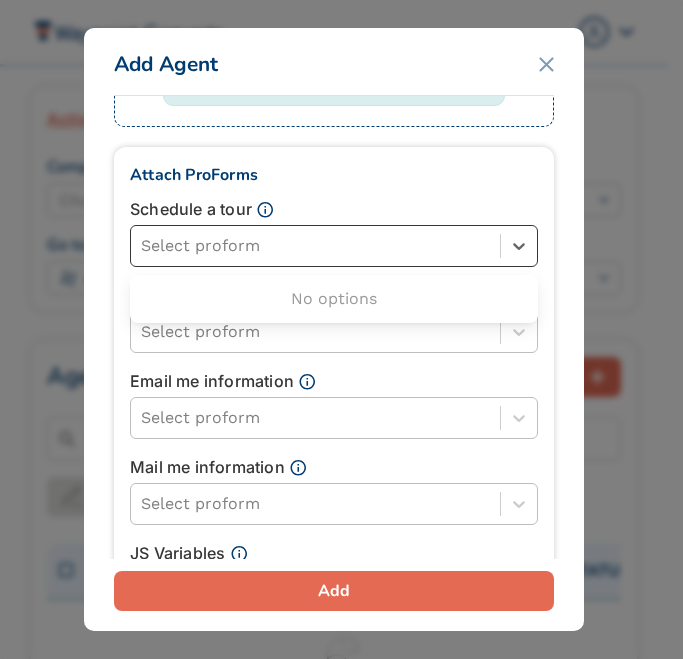 click on "Select proform" at bounding box center (315, 246) 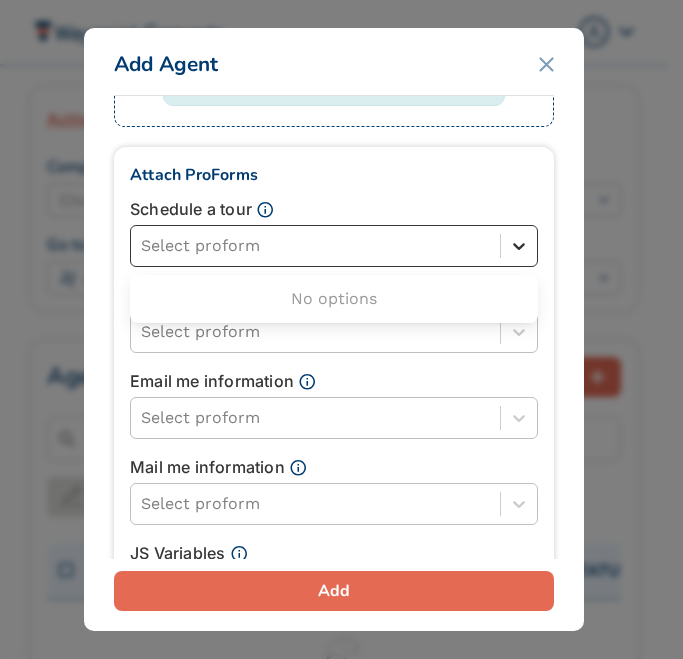 click at bounding box center (519, 246) 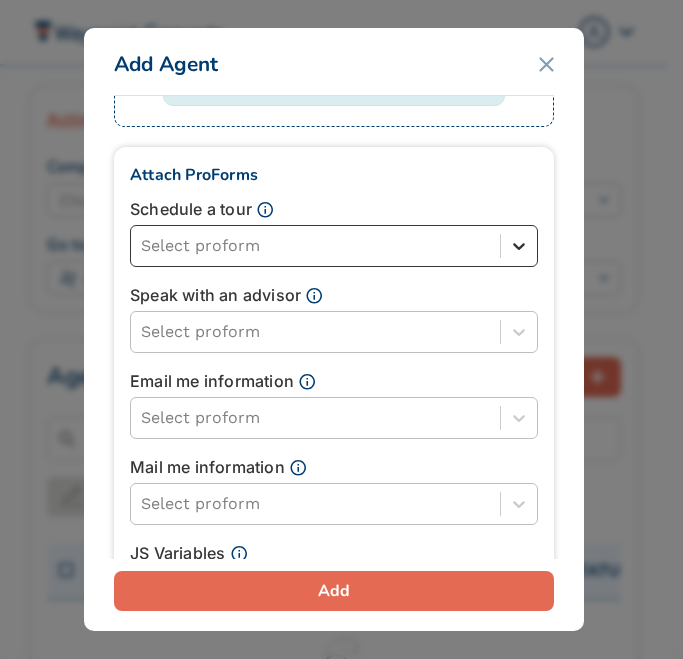 click at bounding box center [519, 246] 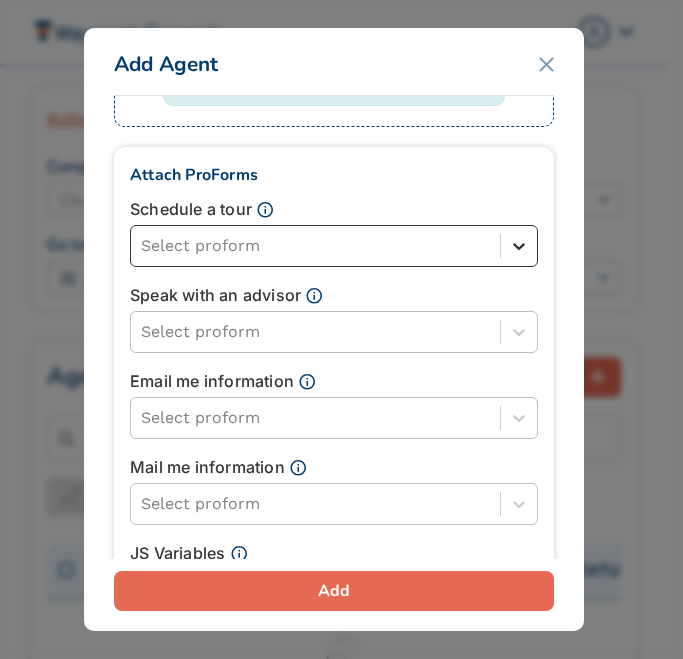 click 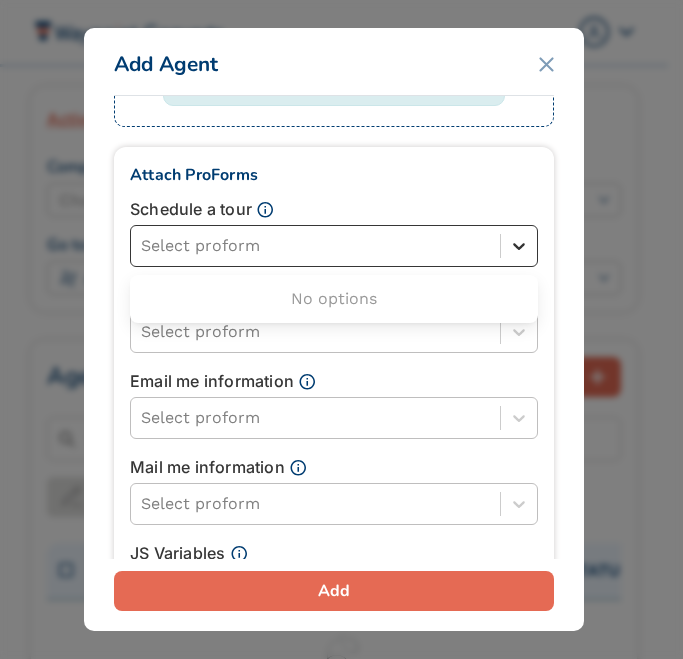 click 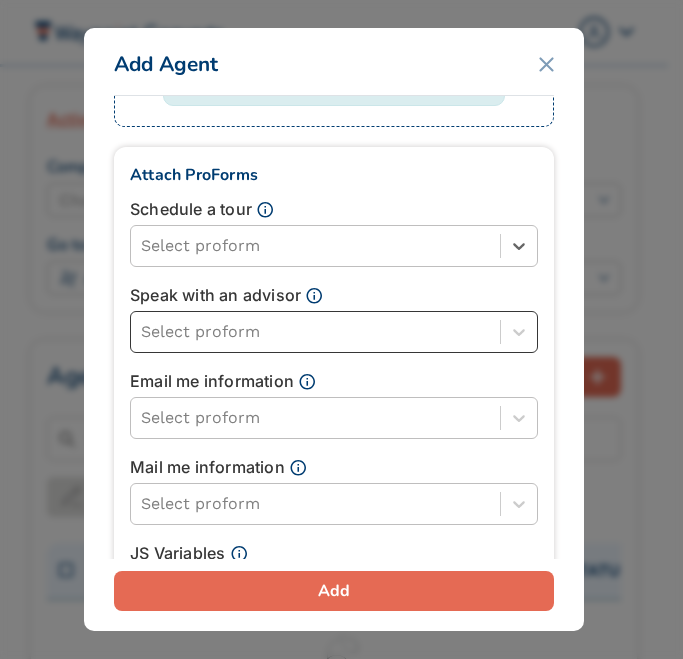 click at bounding box center [315, 332] 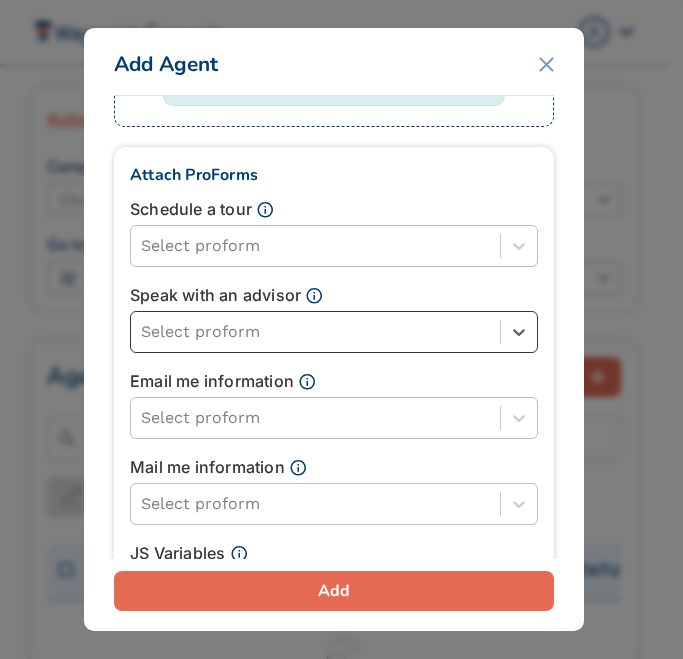click at bounding box center [315, 332] 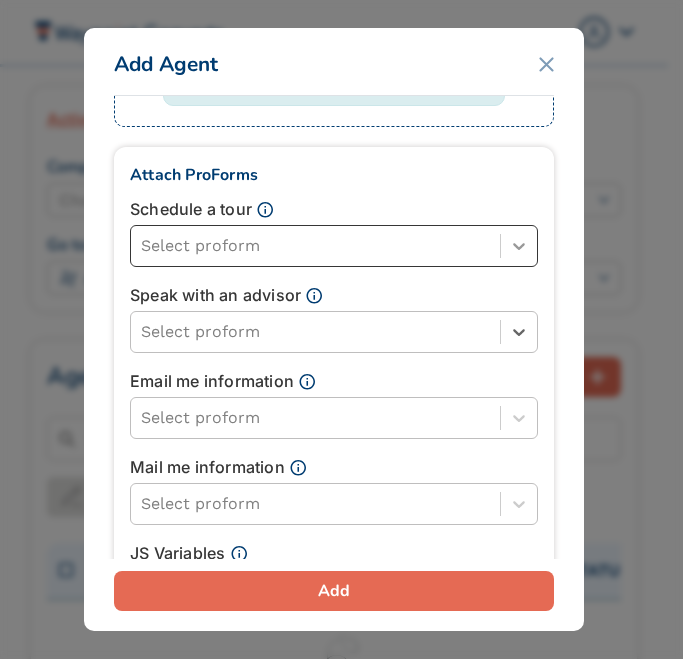 click 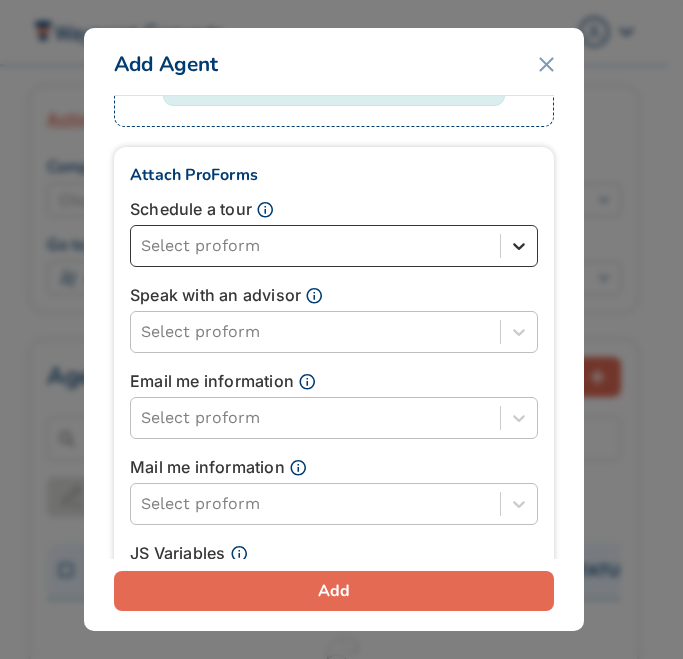click 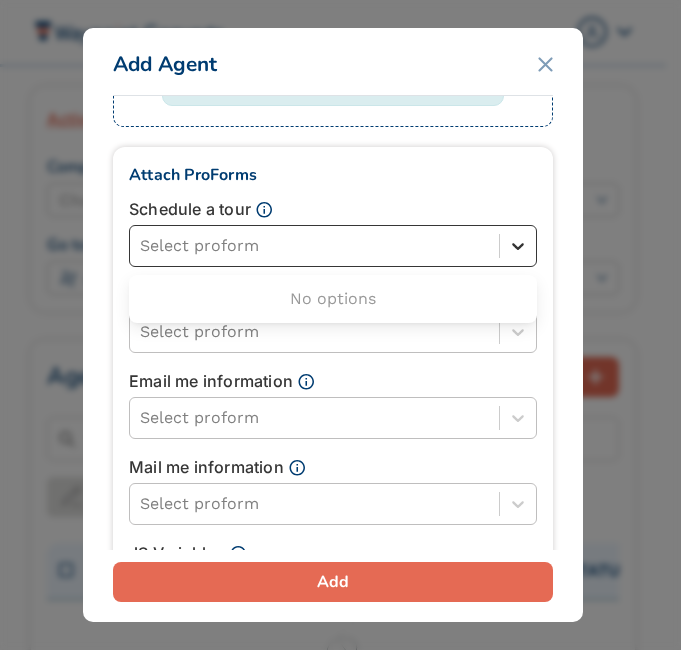 click 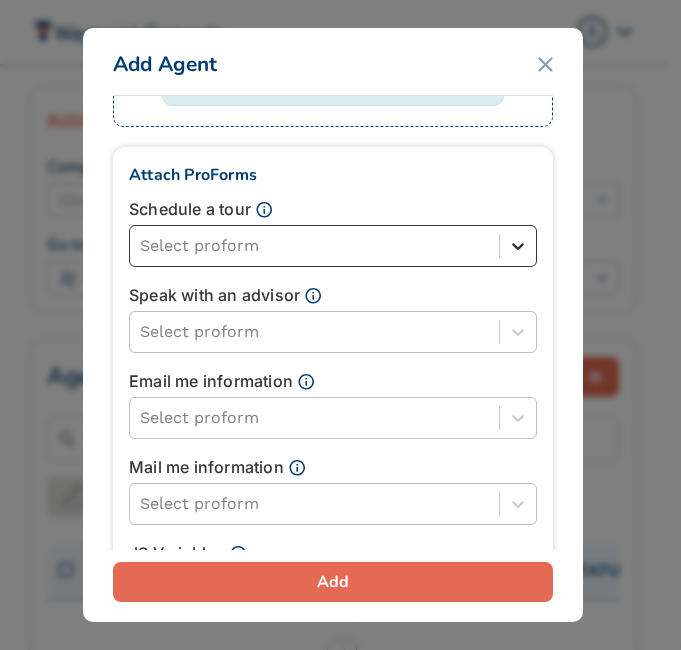 click 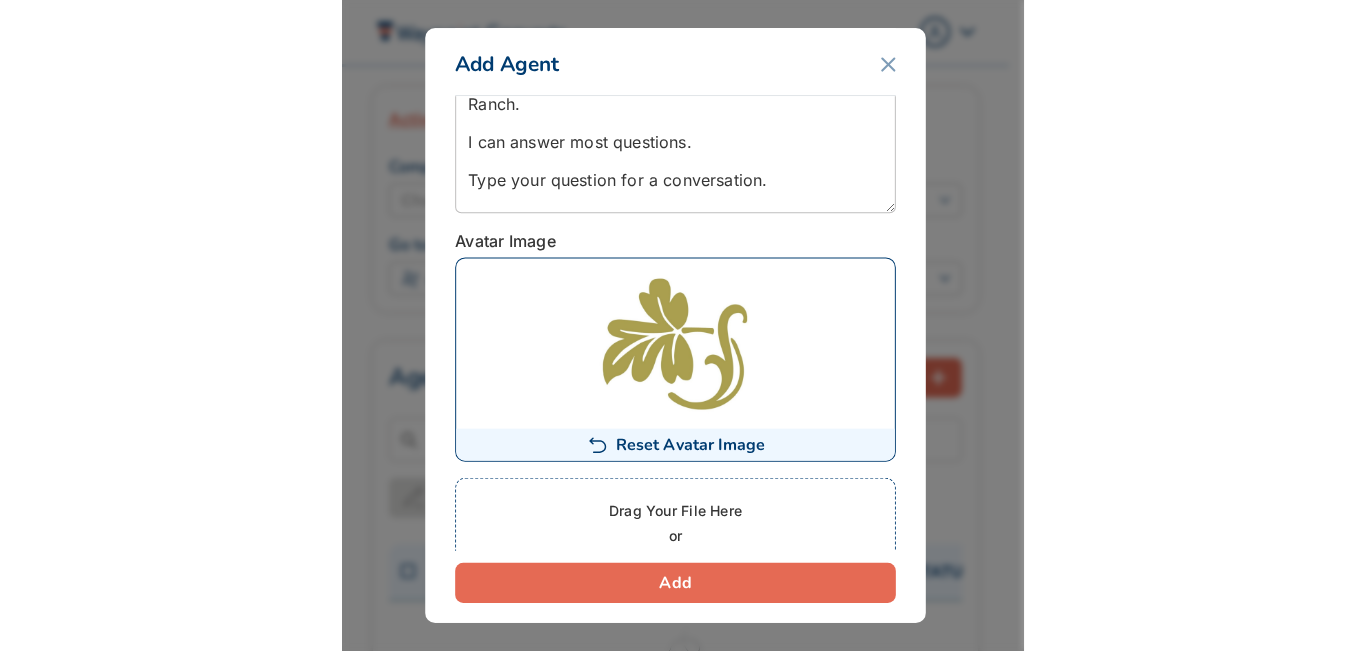 scroll, scrollTop: 500, scrollLeft: 0, axis: vertical 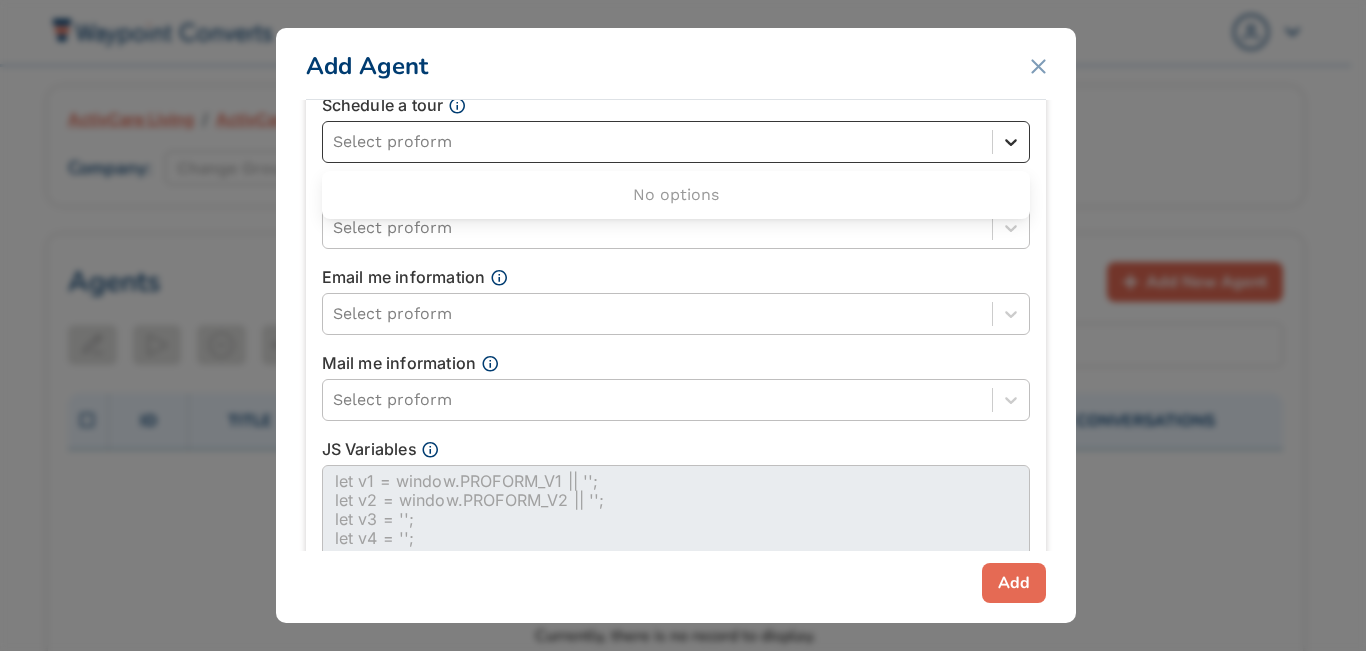 click 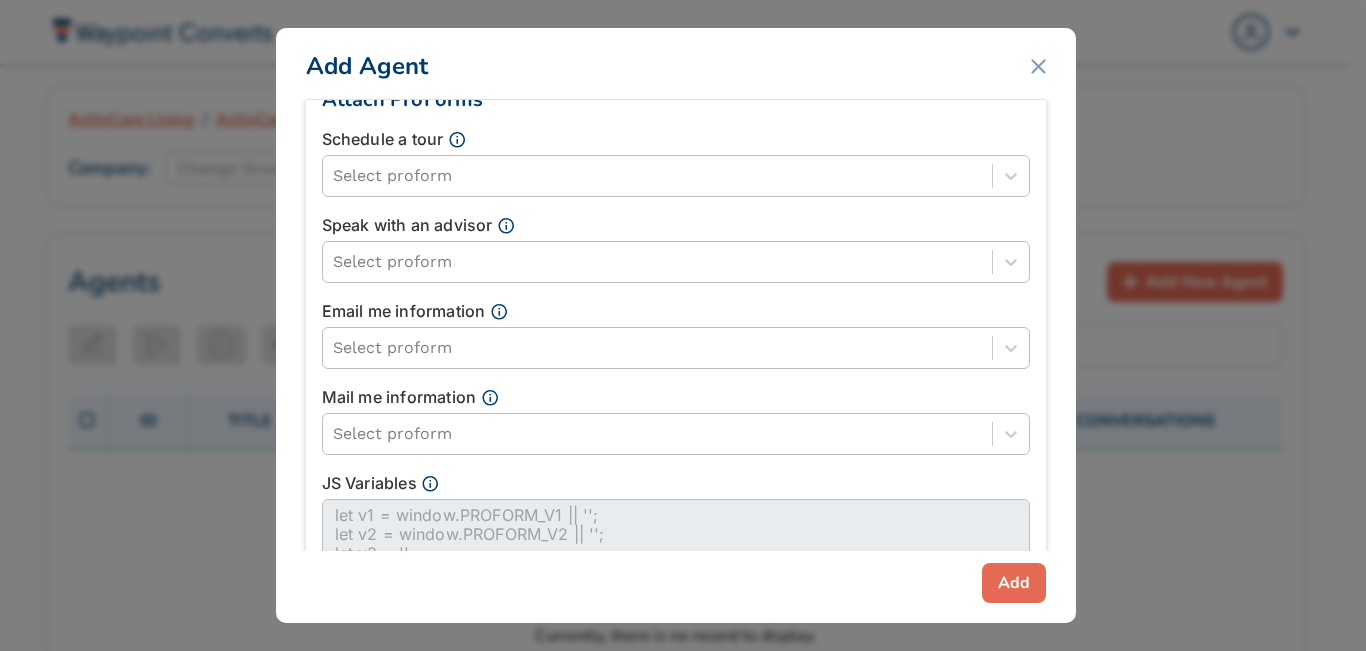 scroll, scrollTop: 765, scrollLeft: 0, axis: vertical 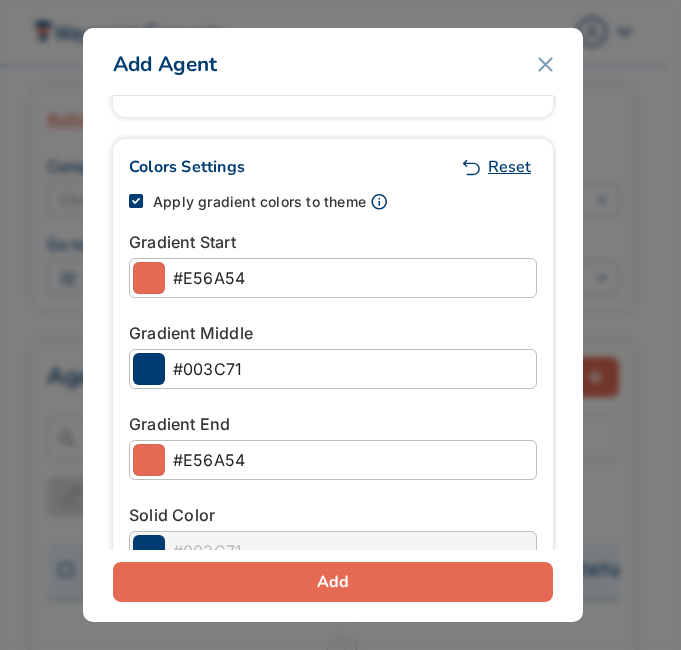 click on "#E56A54" at bounding box center [209, 278] 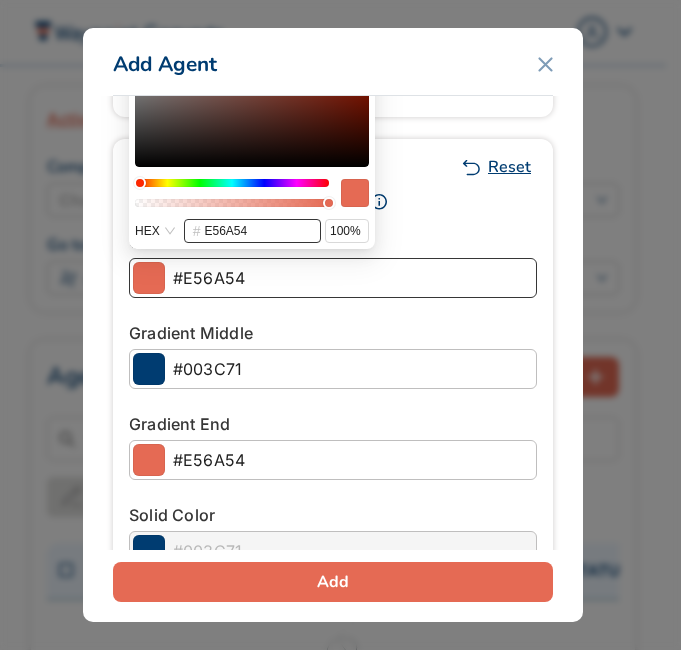 click on "e56a54" at bounding box center [258, 231] 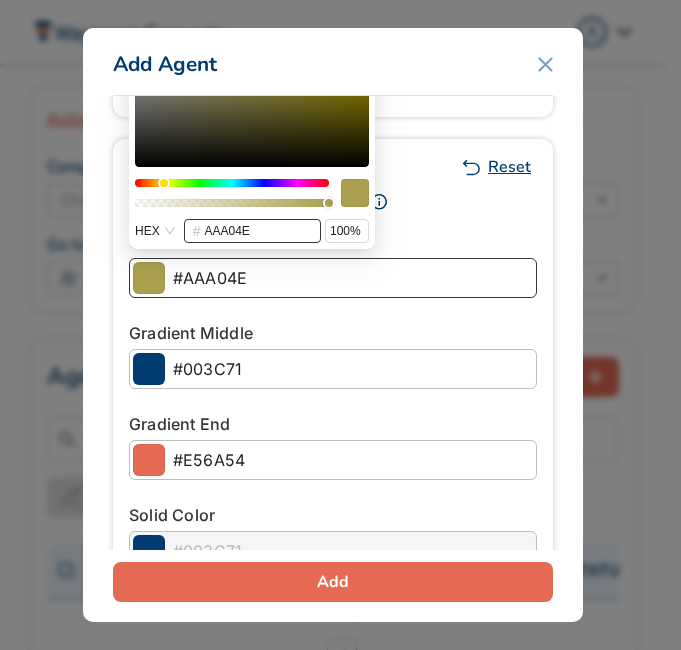 type on "aaa04e" 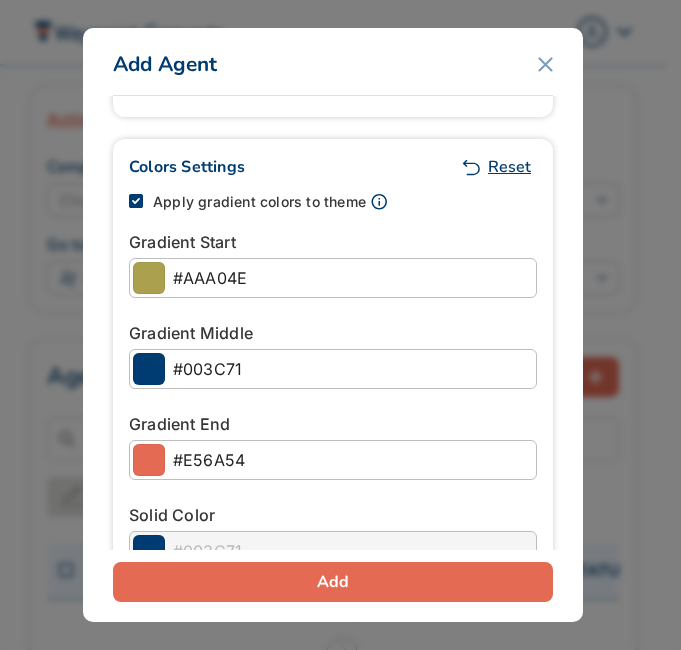 click on "#E56A54" at bounding box center (209, 460) 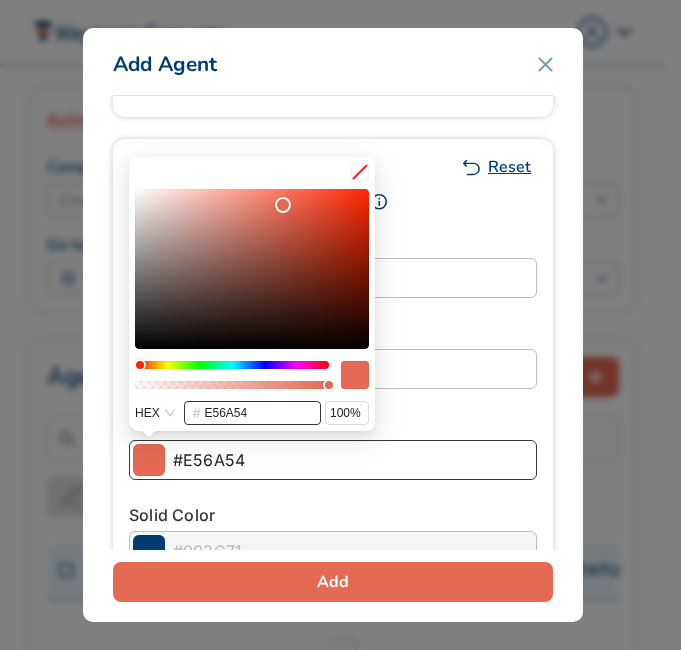 click on "e56a54" at bounding box center [258, 413] 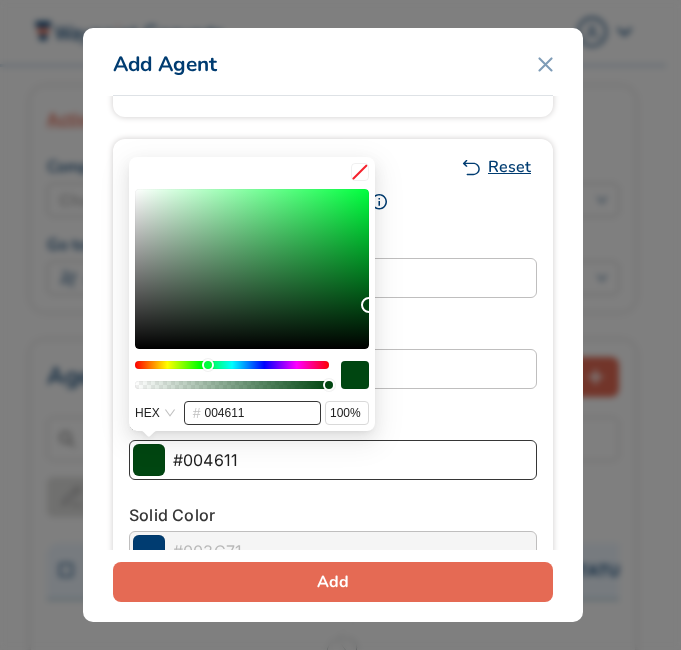 type on "004611" 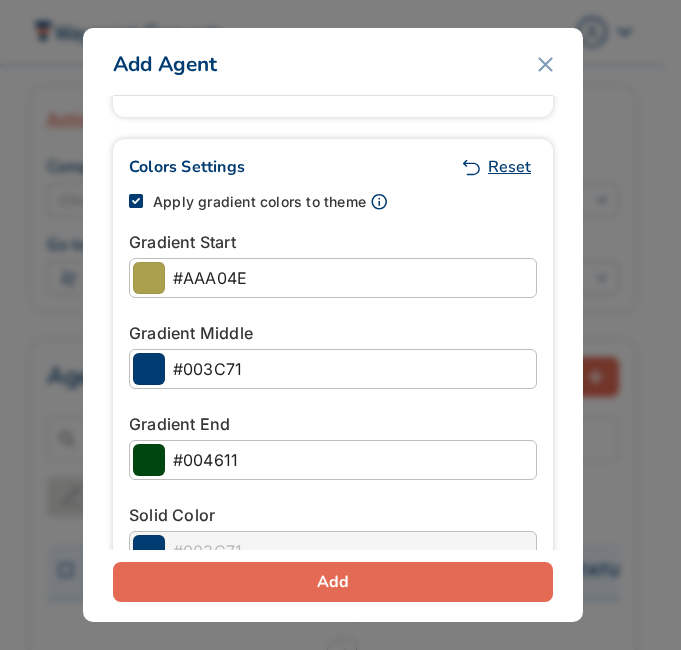 click on "Add" at bounding box center [333, 582] 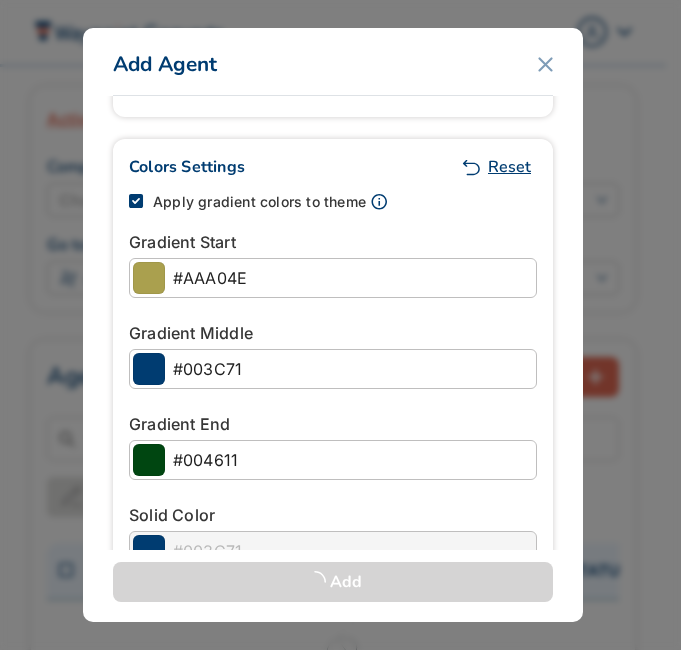 type 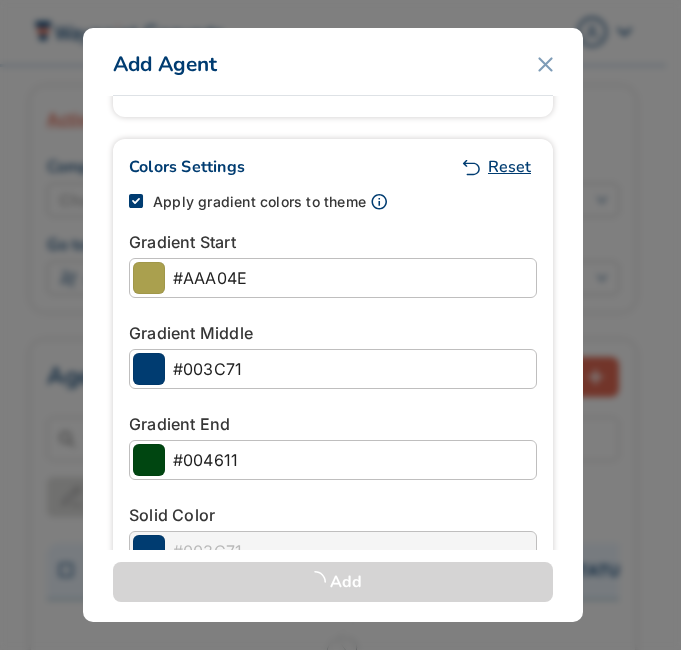 type 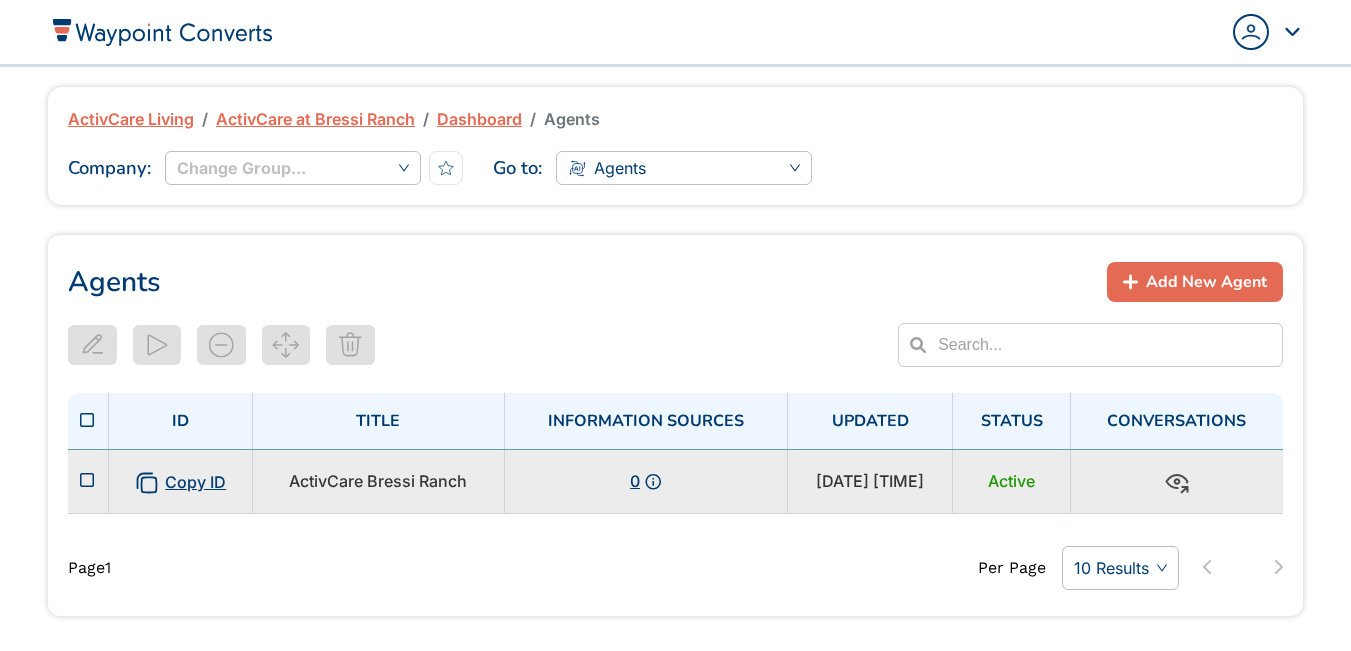 click on "ActivCare Bressi Ranch" at bounding box center (379, 481) 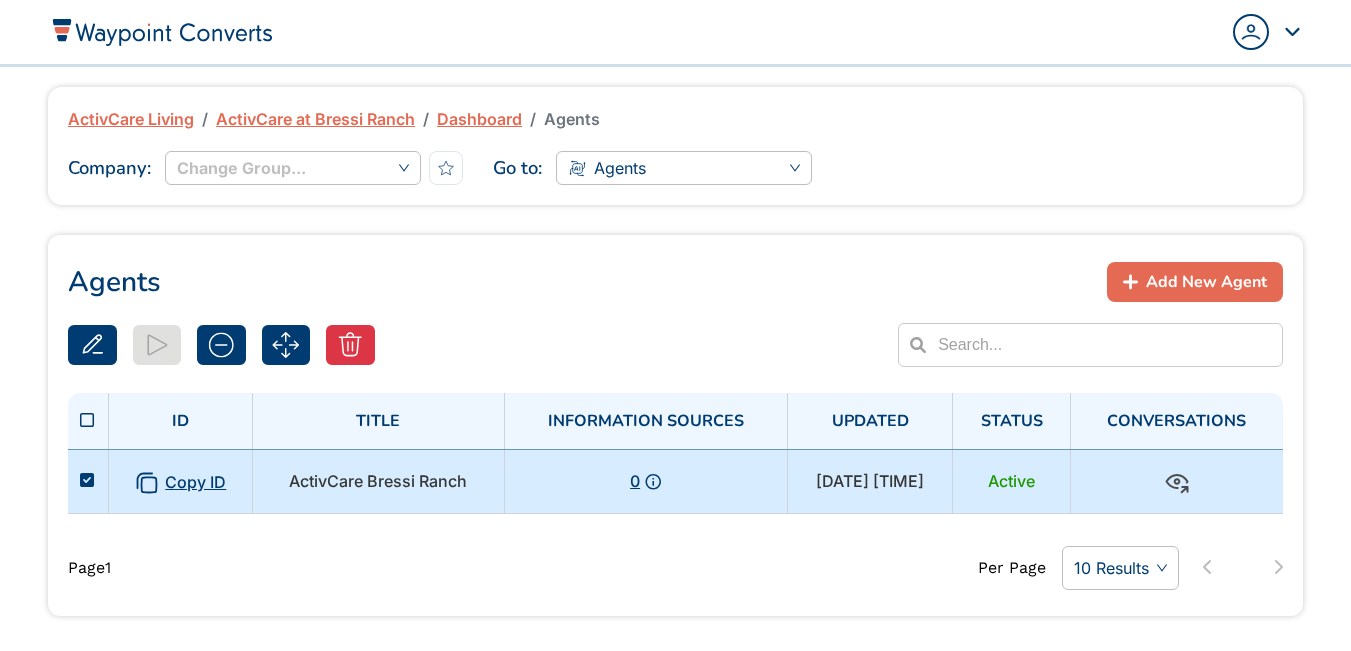 click on "ActivCare Bressi Ranch" at bounding box center (379, 481) 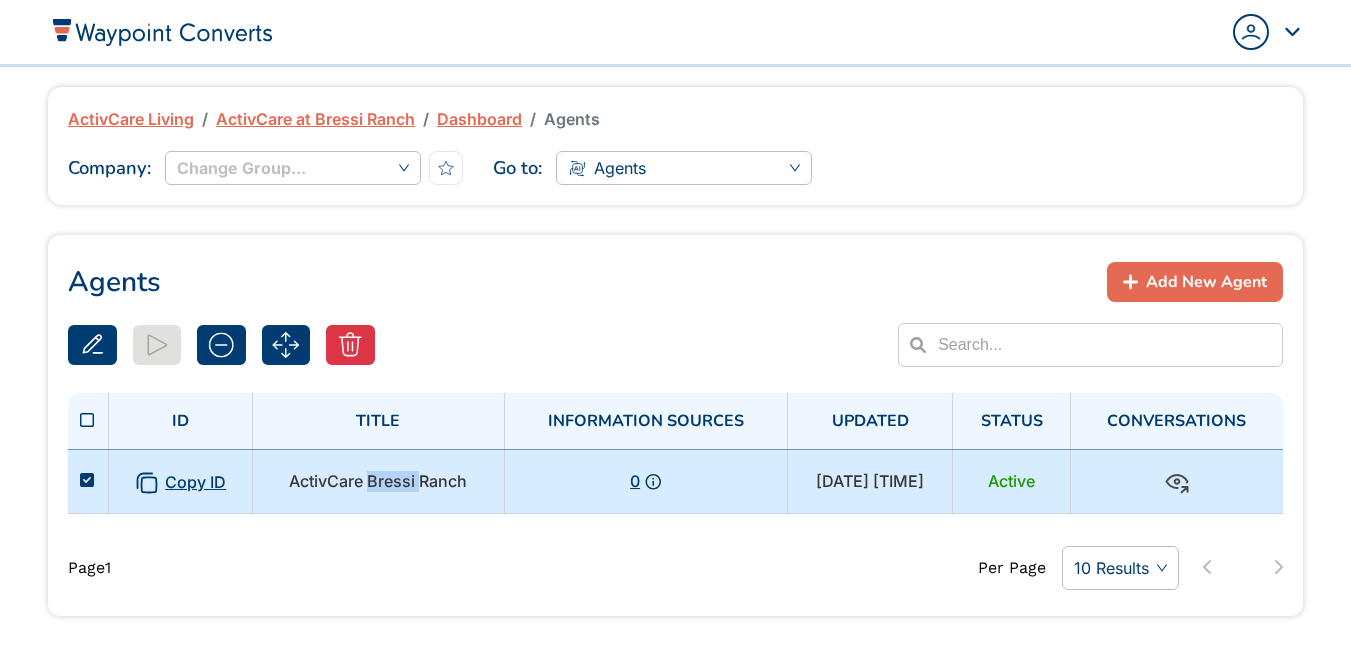 click on "ActivCare Bressi Ranch" at bounding box center [379, 481] 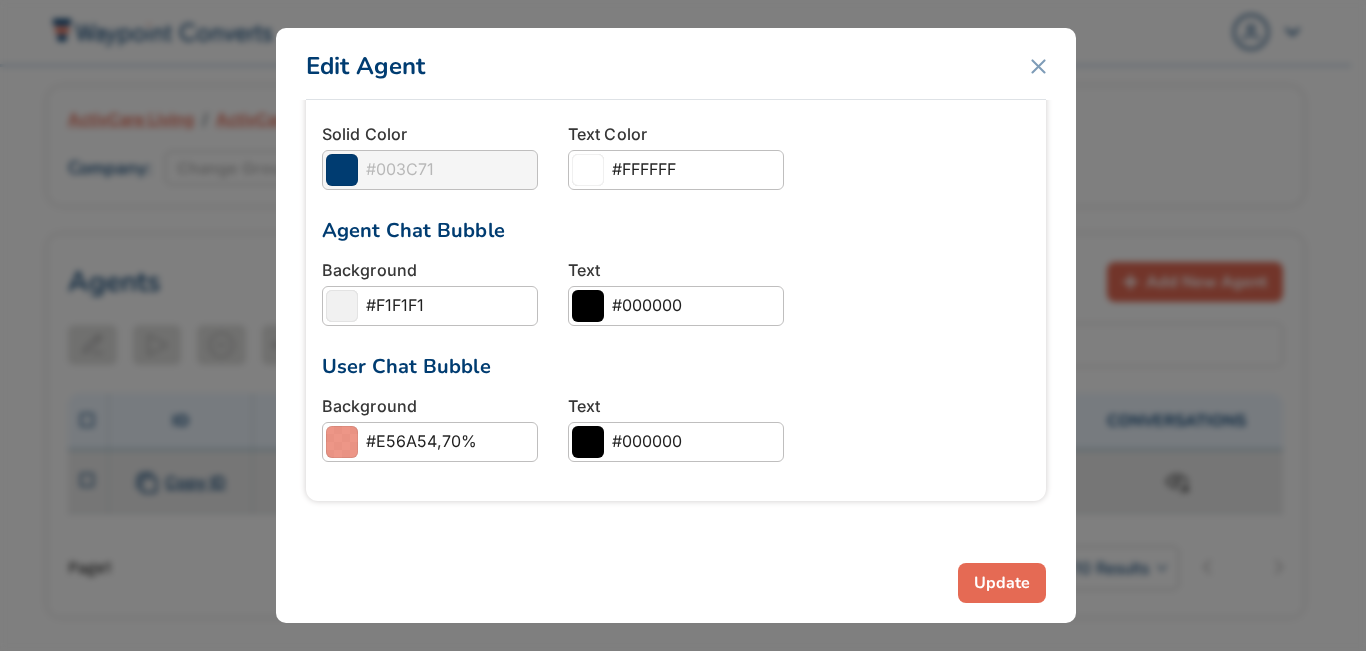 scroll, scrollTop: 0, scrollLeft: 0, axis: both 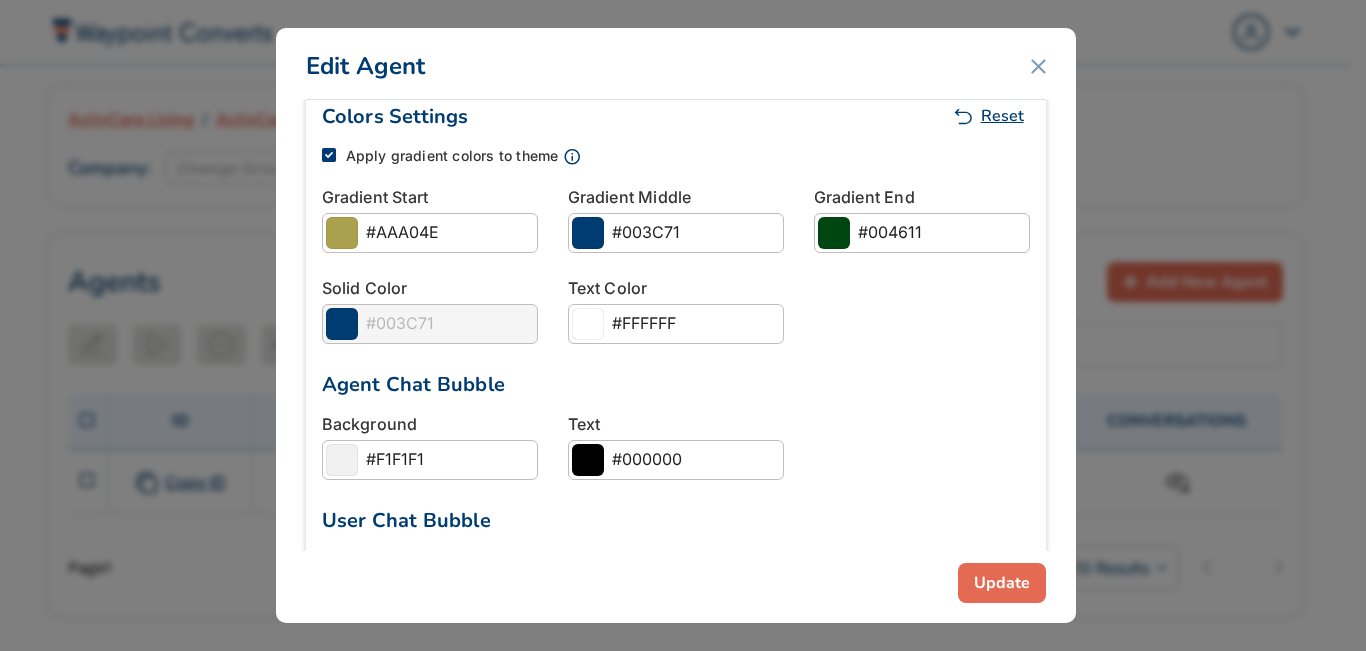 click on "#003C71" at bounding box center [676, 233] 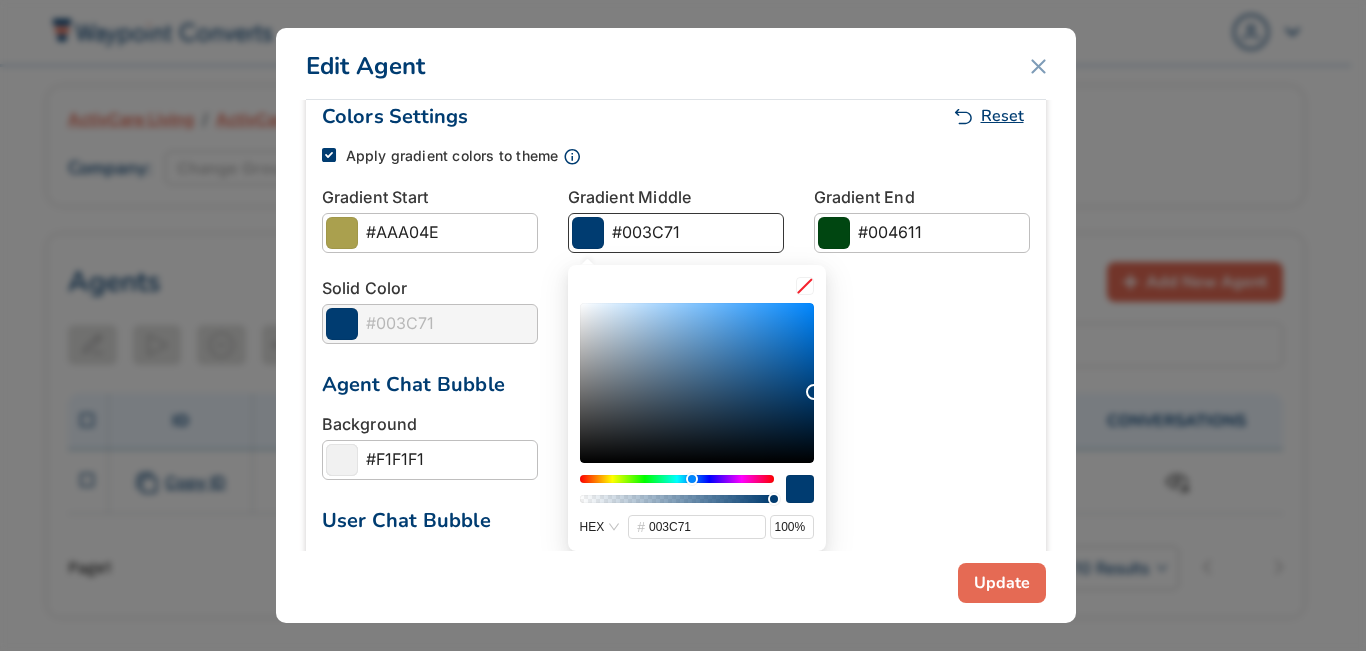scroll, scrollTop: 1800, scrollLeft: 0, axis: vertical 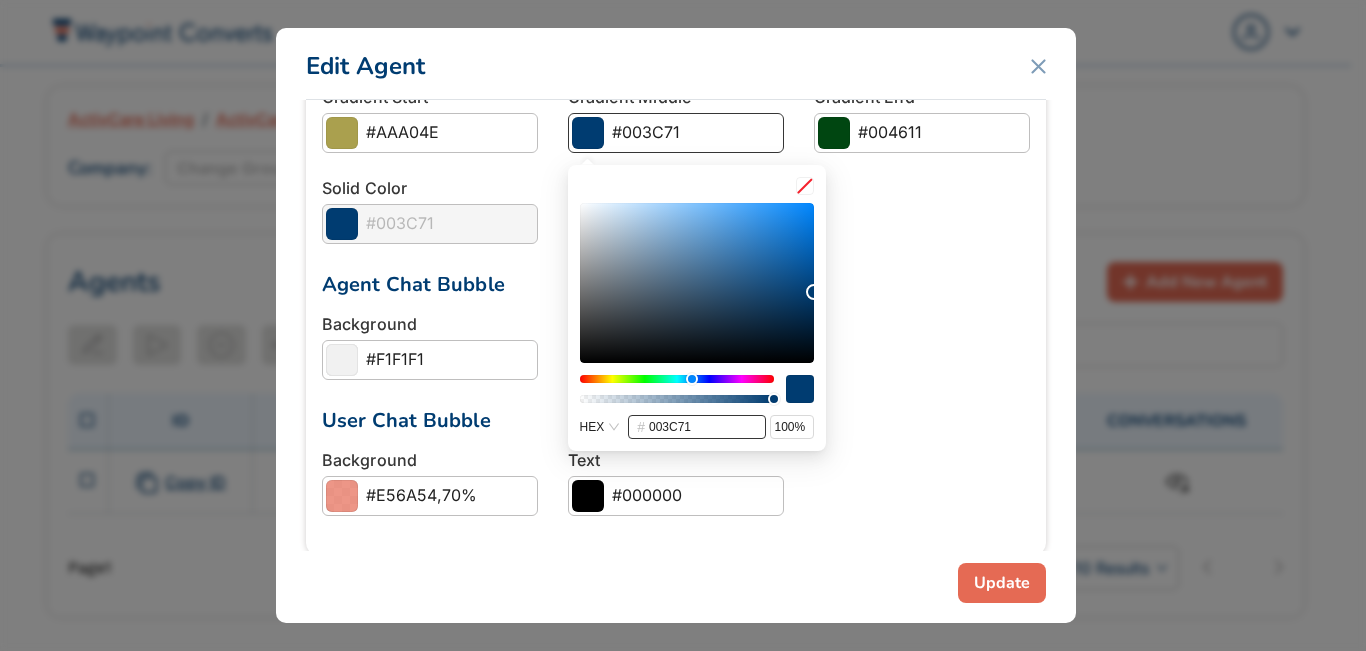 click on "003c71" at bounding box center [703, 427] 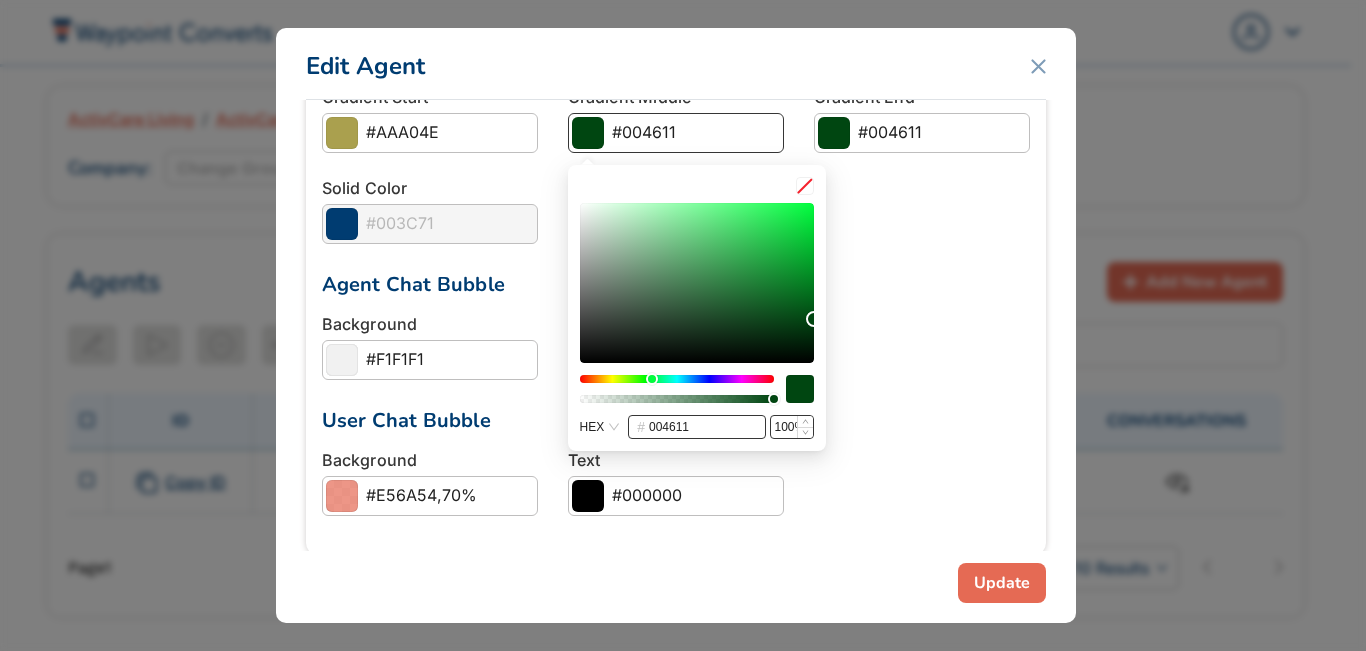 type on "004611" 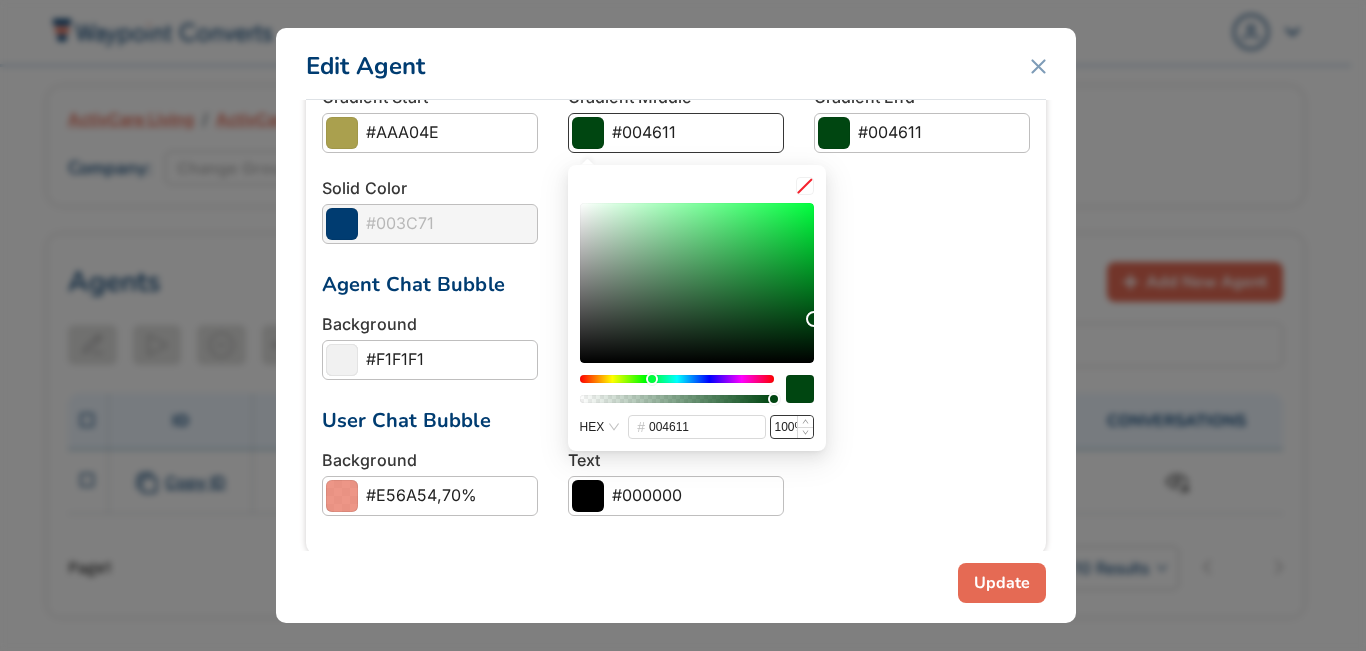 click on "100%" at bounding box center [792, 427] 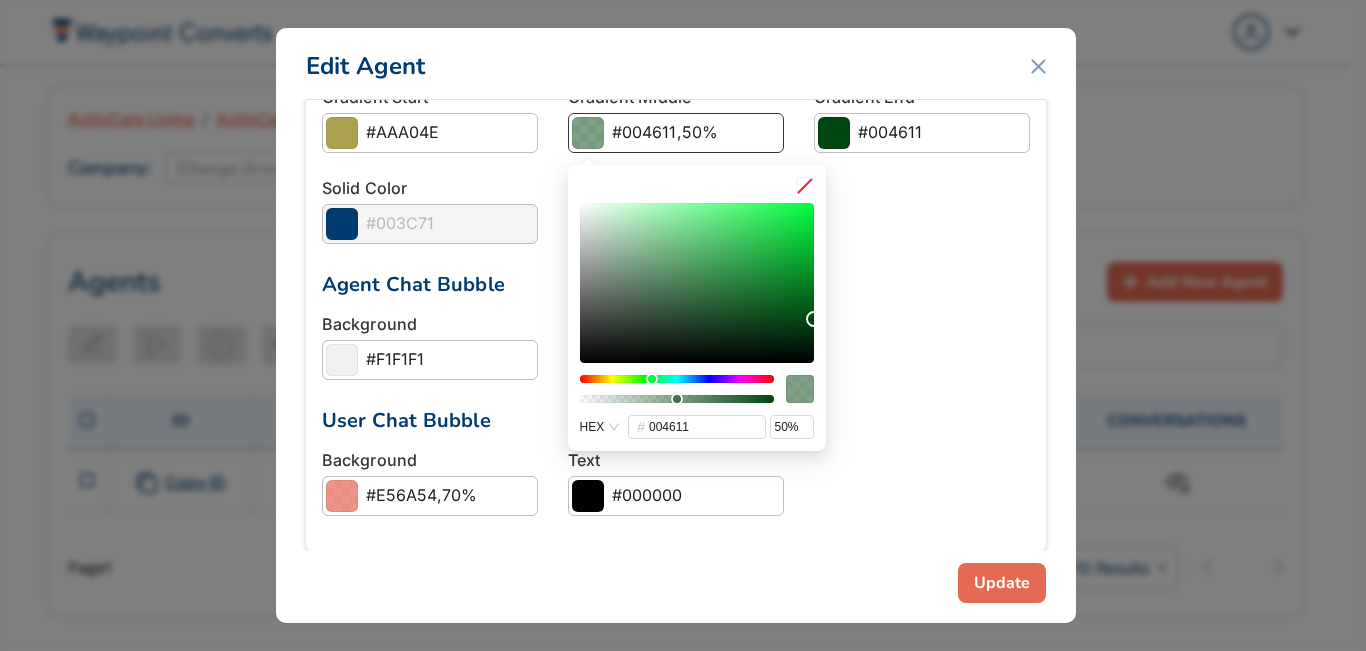 click on "User Chat Bubble" at bounding box center [676, 420] 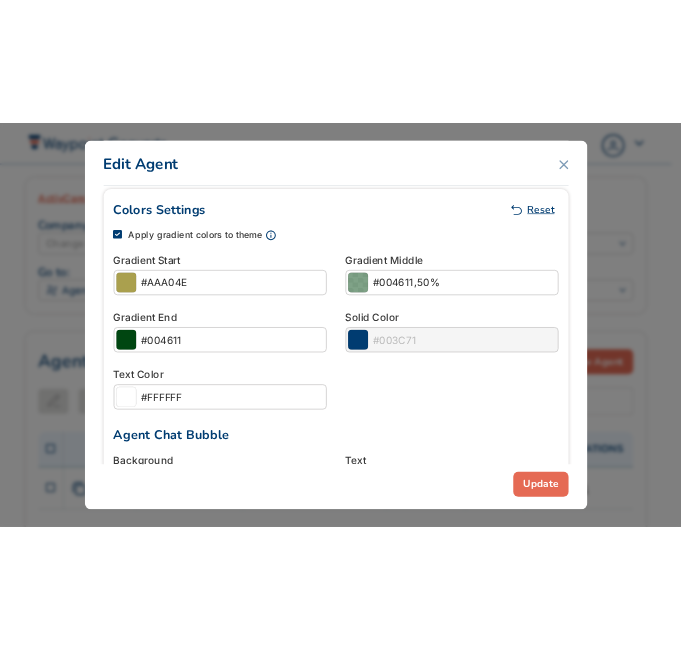 scroll, scrollTop: 1969, scrollLeft: 0, axis: vertical 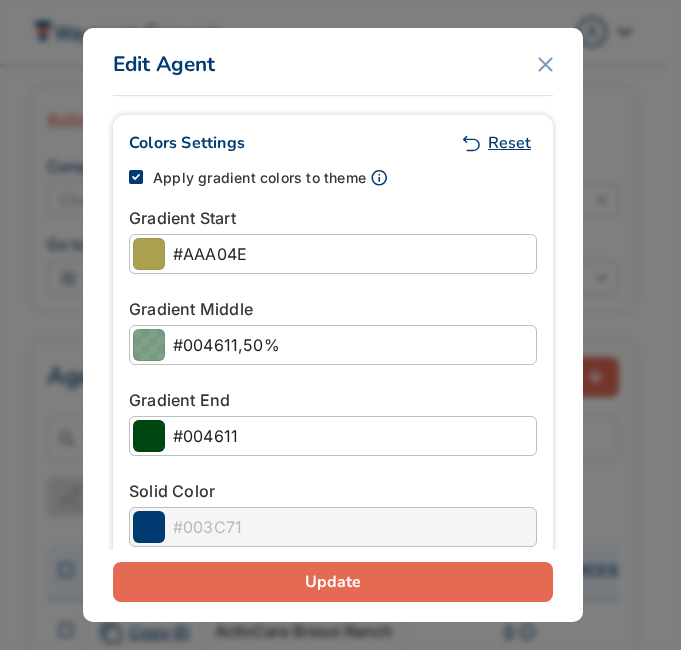 click on "#004611,50%" at bounding box center [226, 345] 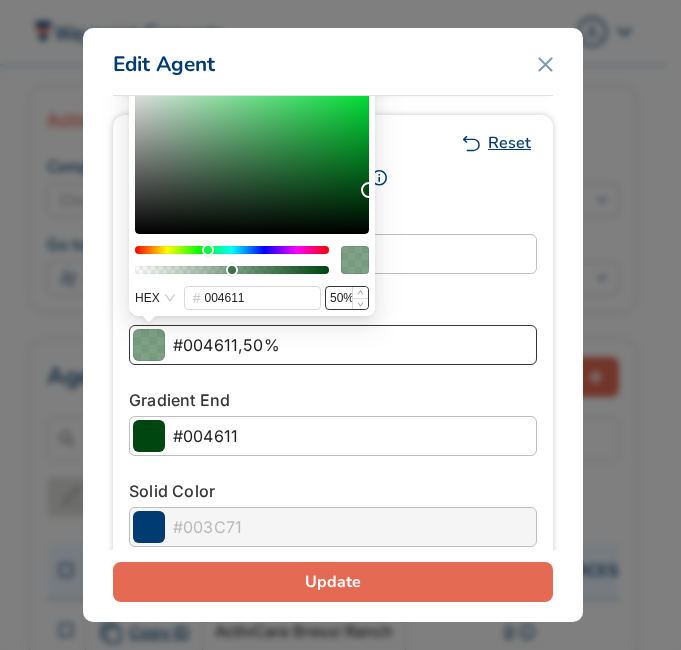 click on "50%" at bounding box center (347, 298) 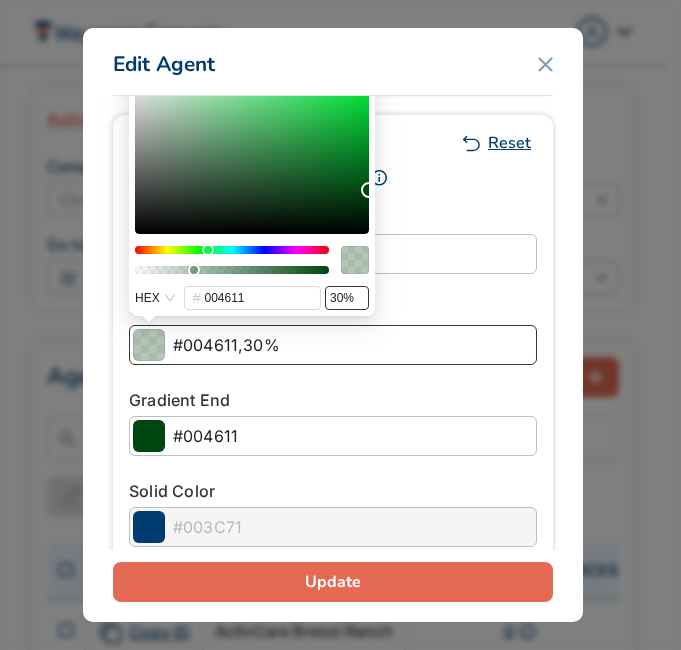 type on "30%" 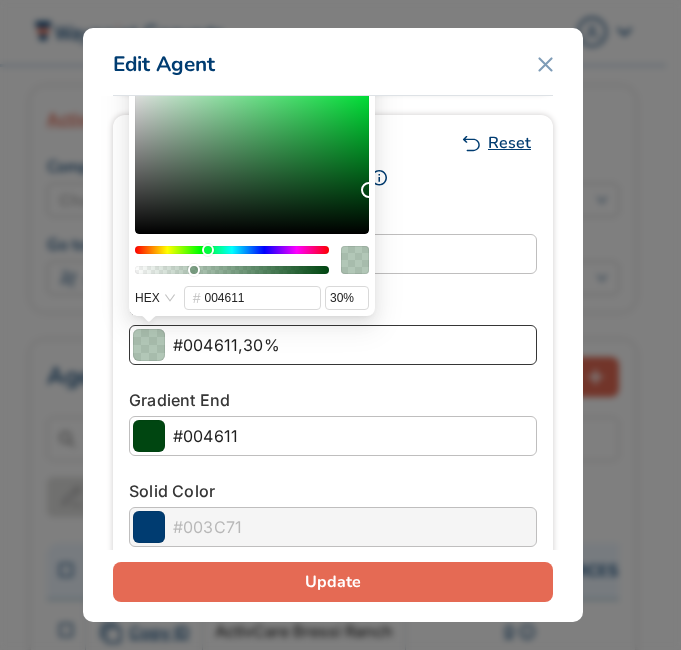 click on "Apply gradient colors to theme   Gradient Start #AAA04E HEX # aaa04e 100% Gradient Middle #004611,30% HEX # 004611 30% Gradient End #004611 HEX # 004611 100% Solid Color #003C71 Text Color #FFFFFF" at bounding box center [333, 414] 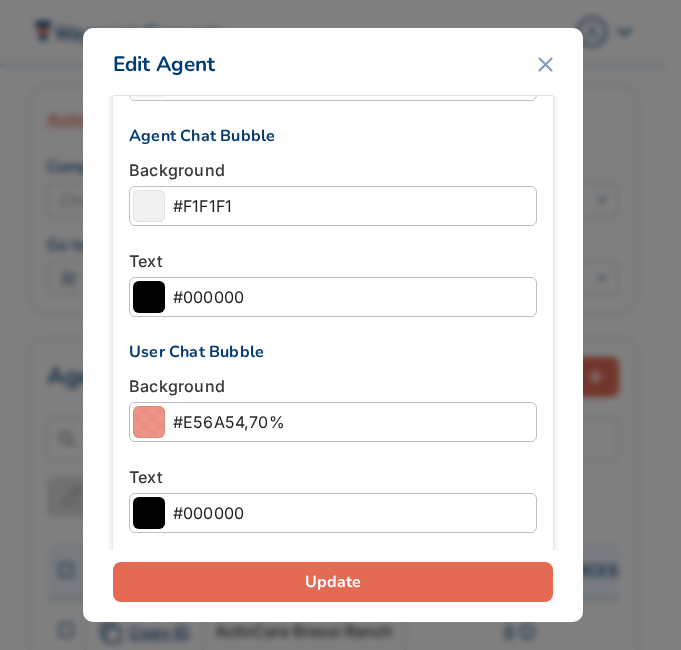 scroll, scrollTop: 2569, scrollLeft: 0, axis: vertical 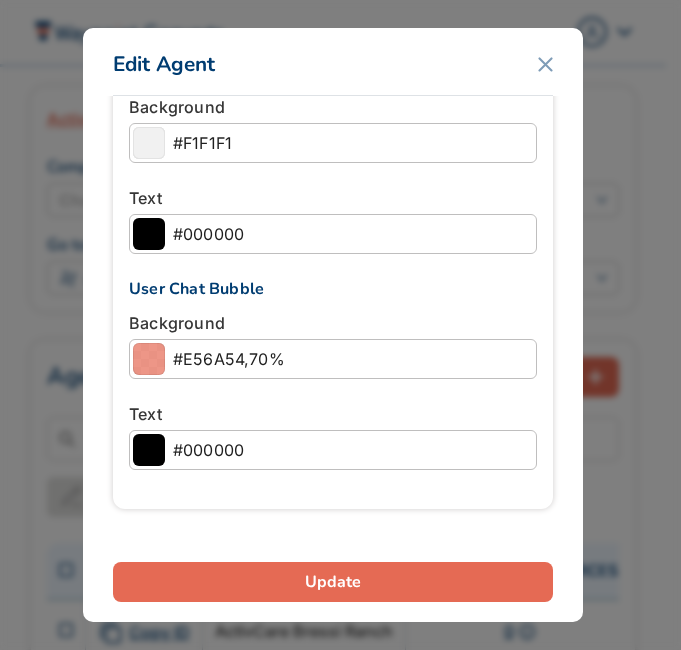 click on "#E56A54,70%" at bounding box center [229, 359] 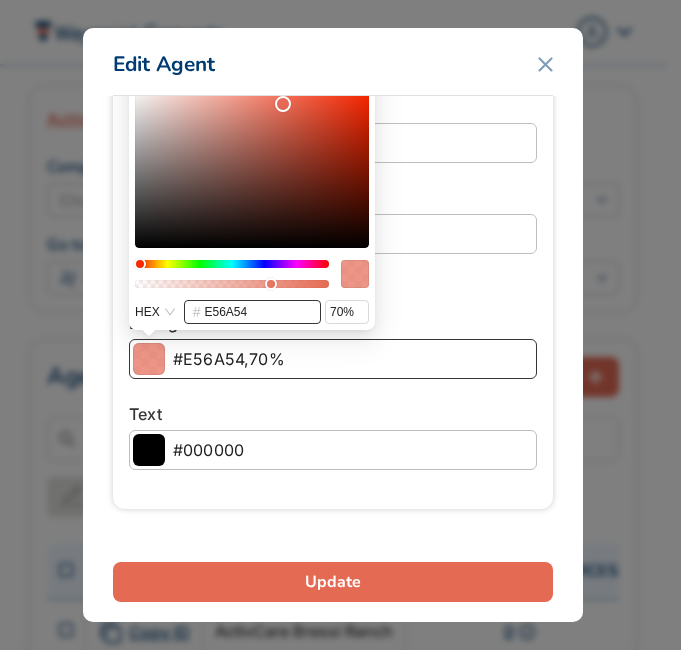 click on "e56a54" at bounding box center [258, 312] 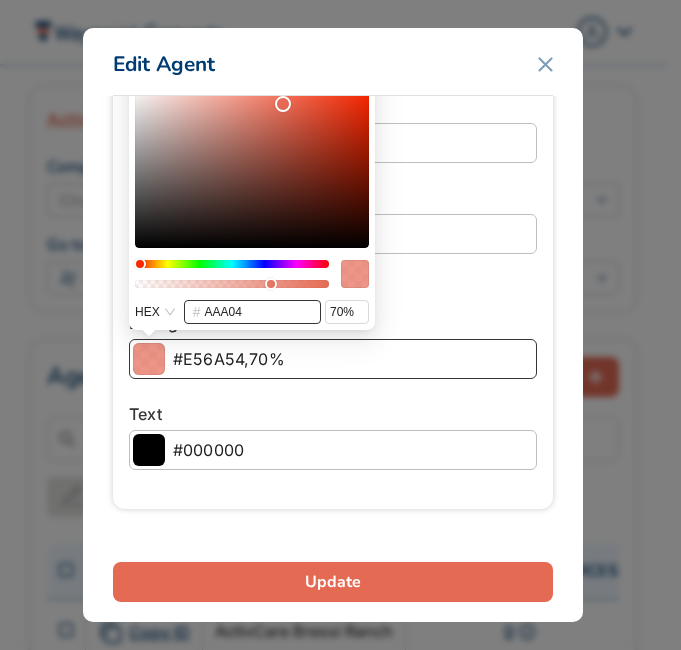 type on "aaa04e" 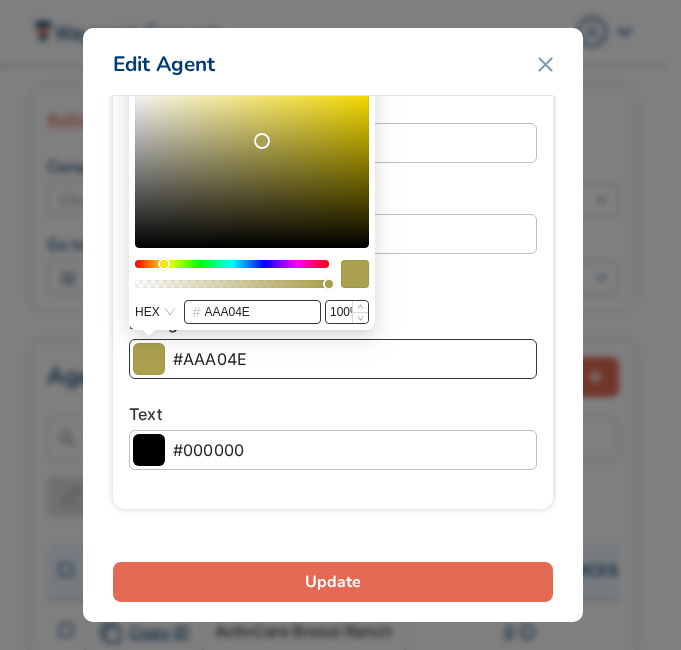 type on "aaa04e" 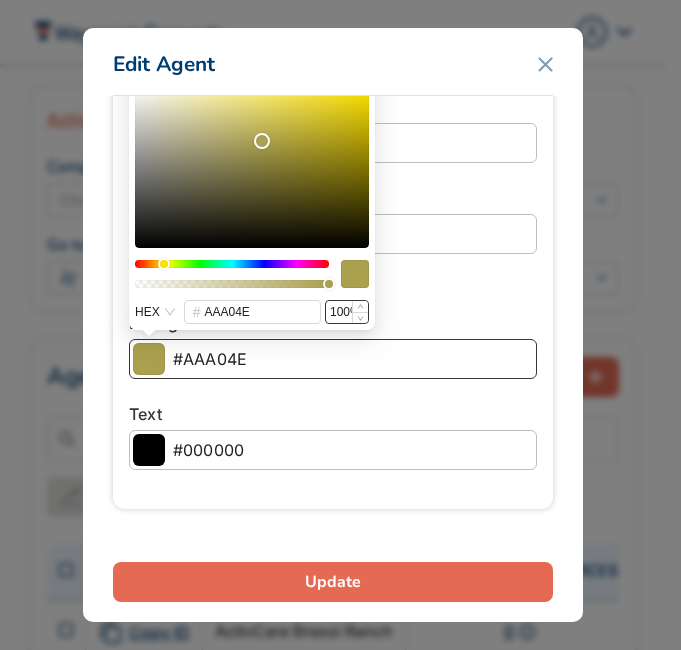click on "100%" at bounding box center [347, 312] 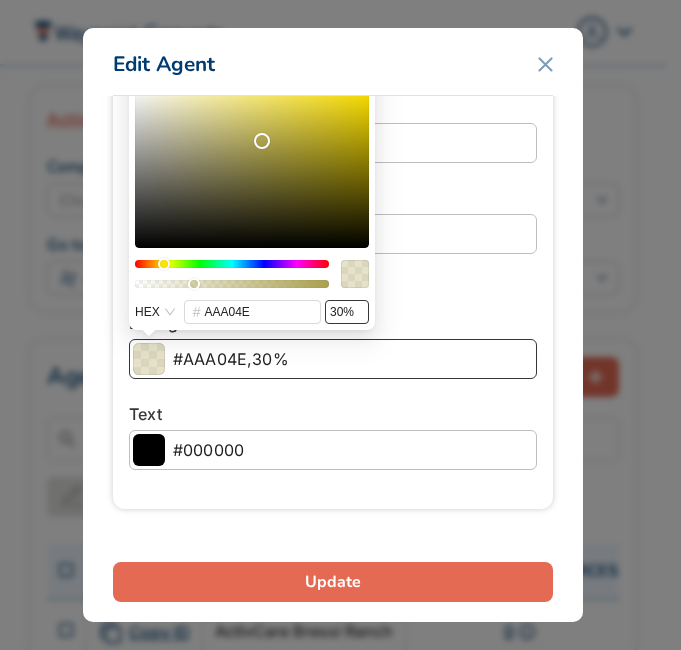type on "30%" 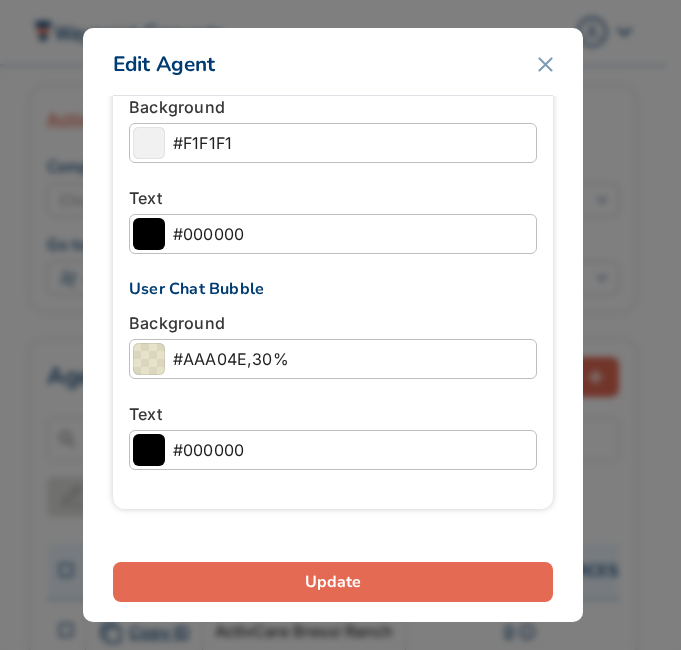 click on "Colors Settings Reset Apply gradient colors to theme   Gradient Start #AAA04E HEX # aaa04e 100% Gradient Middle #004611,30% HEX # 004611 30% Gradient End #004611 HEX # 004611 100% Solid Color #003C71 Text Color #FFFFFF Agent Chat Bubble Background #F1F1F1 Text #000000 User Chat Bubble Background #AAA04E,30% HEX # aaa04e 30% Text #000000" at bounding box center (333, 23) 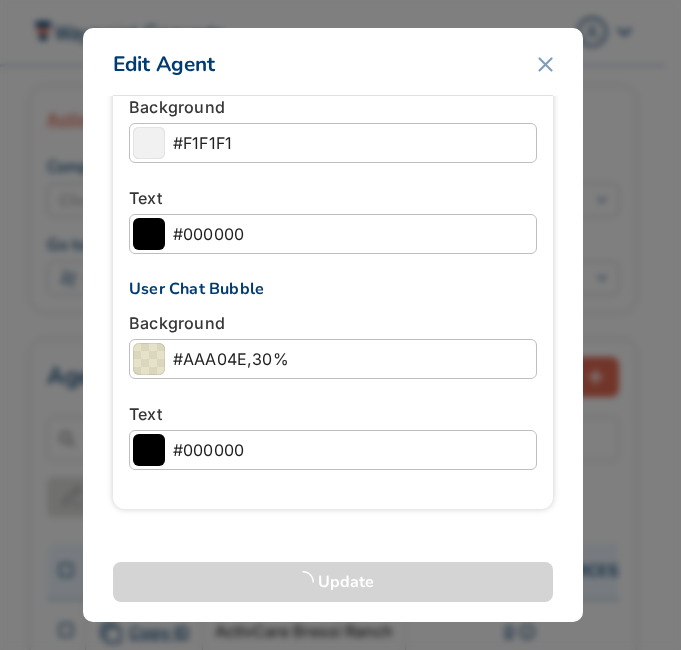 type on "ActivCare Bressi Ranch" 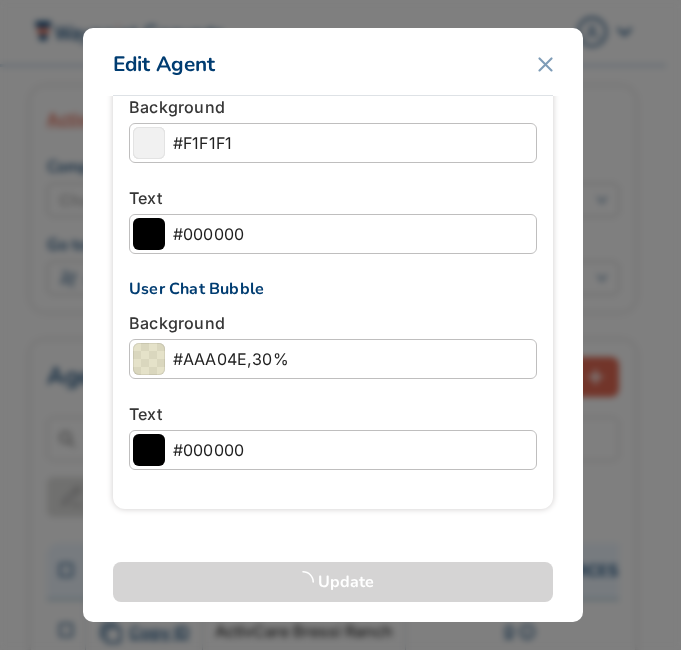 type on "ActivCare at Bressi Ranch" 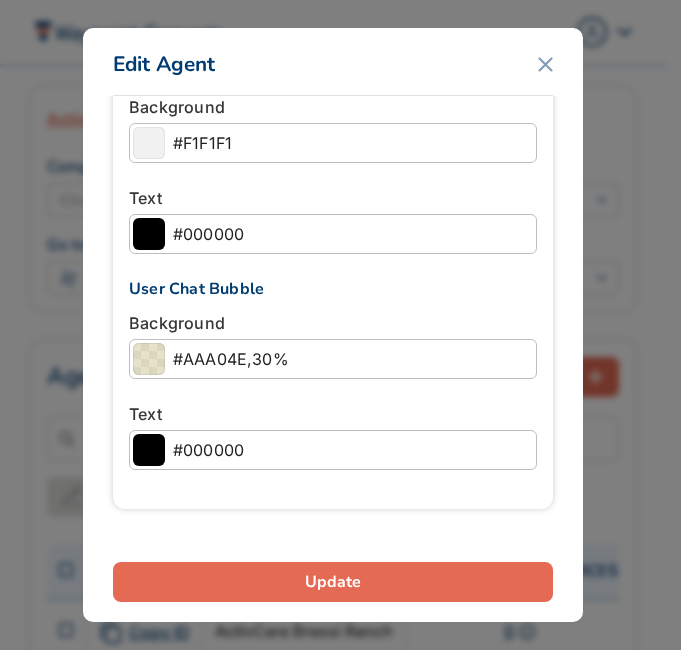 click on "Update" at bounding box center [333, 582] 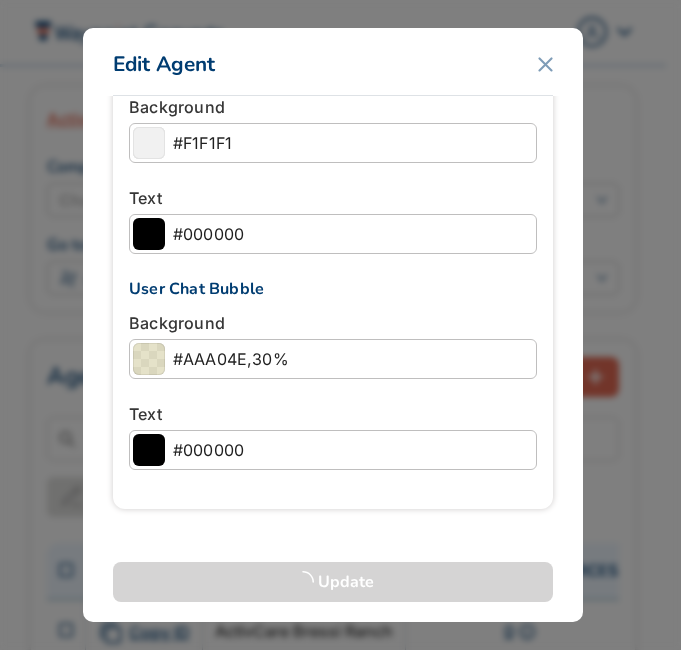 type on "ActivCare Bressi Ranch" 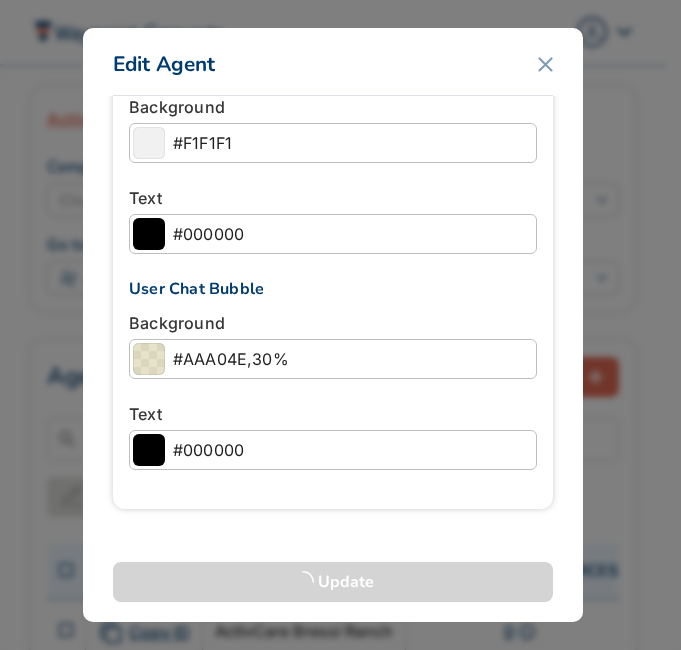 type on "ActivCare at Bressi Ranch" 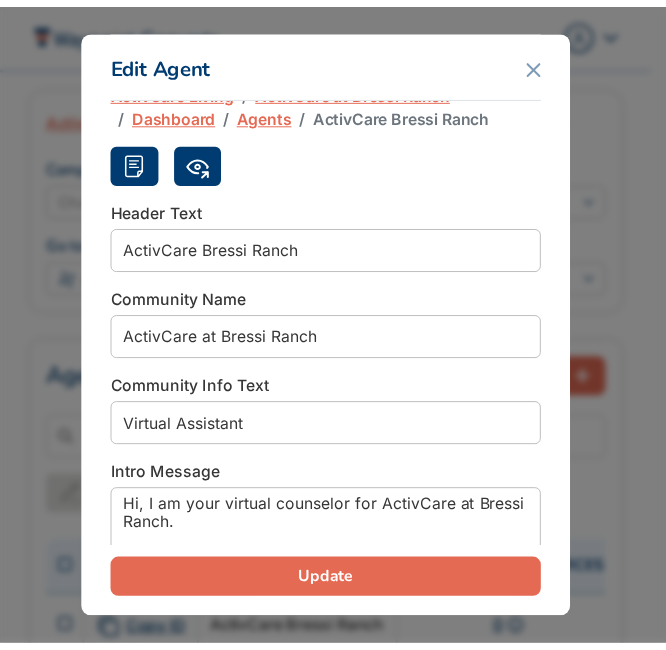 scroll, scrollTop: 0, scrollLeft: 0, axis: both 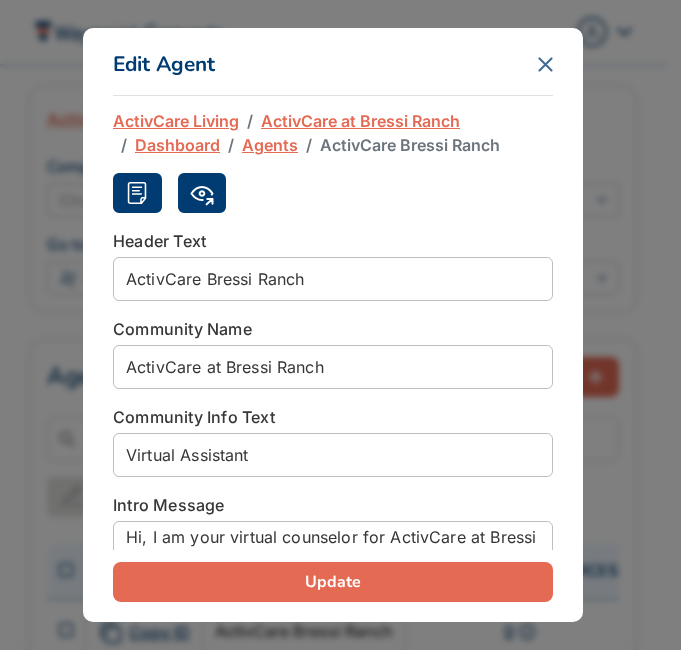 click 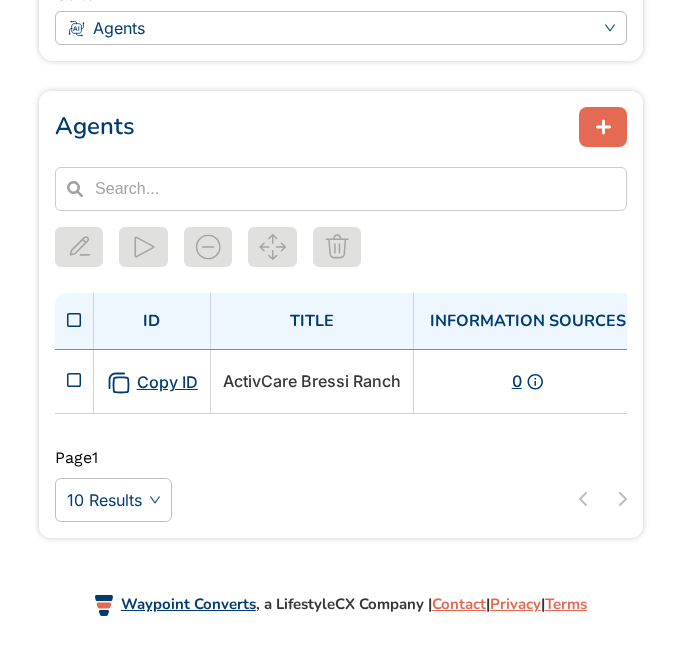 scroll, scrollTop: 293, scrollLeft: 0, axis: vertical 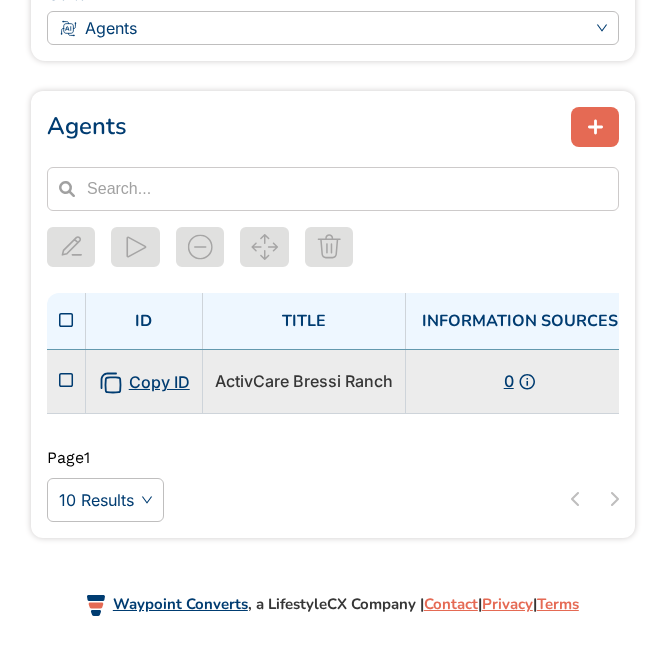 click on "ActivCare Bressi Ranch" at bounding box center [303, 381] 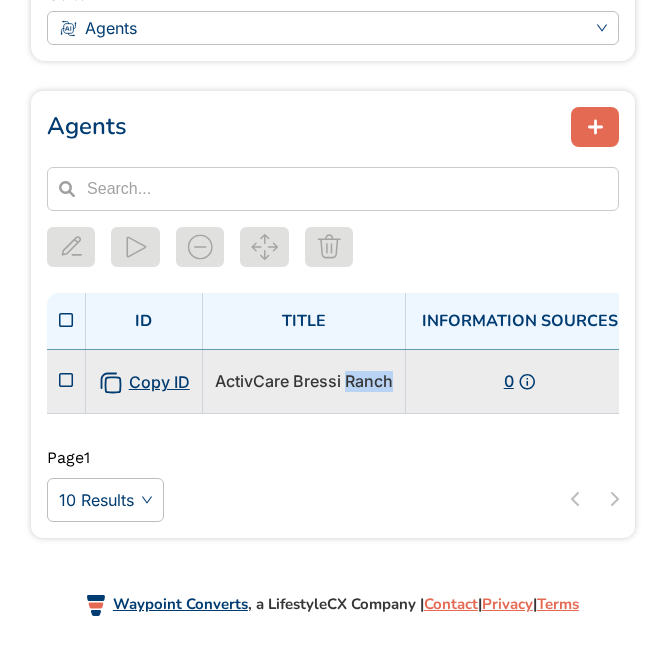 click on "ActivCare Bressi Ranch" at bounding box center [303, 381] 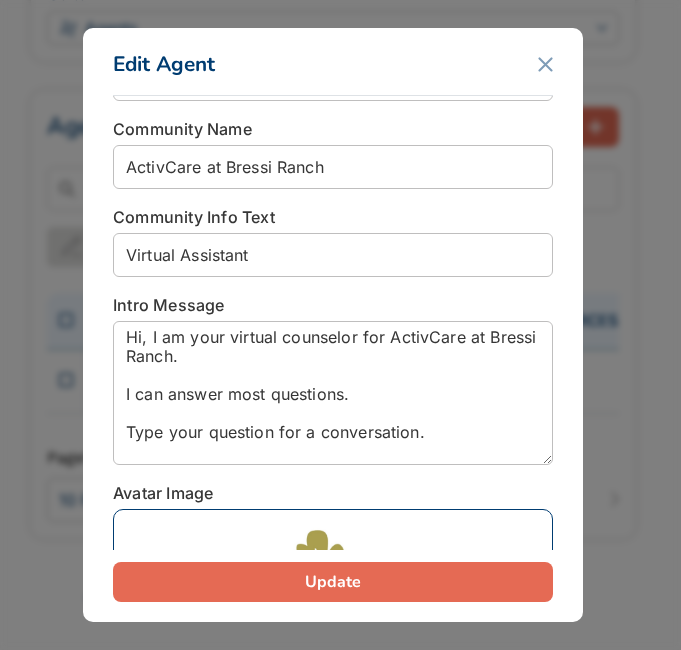 scroll, scrollTop: 300, scrollLeft: 0, axis: vertical 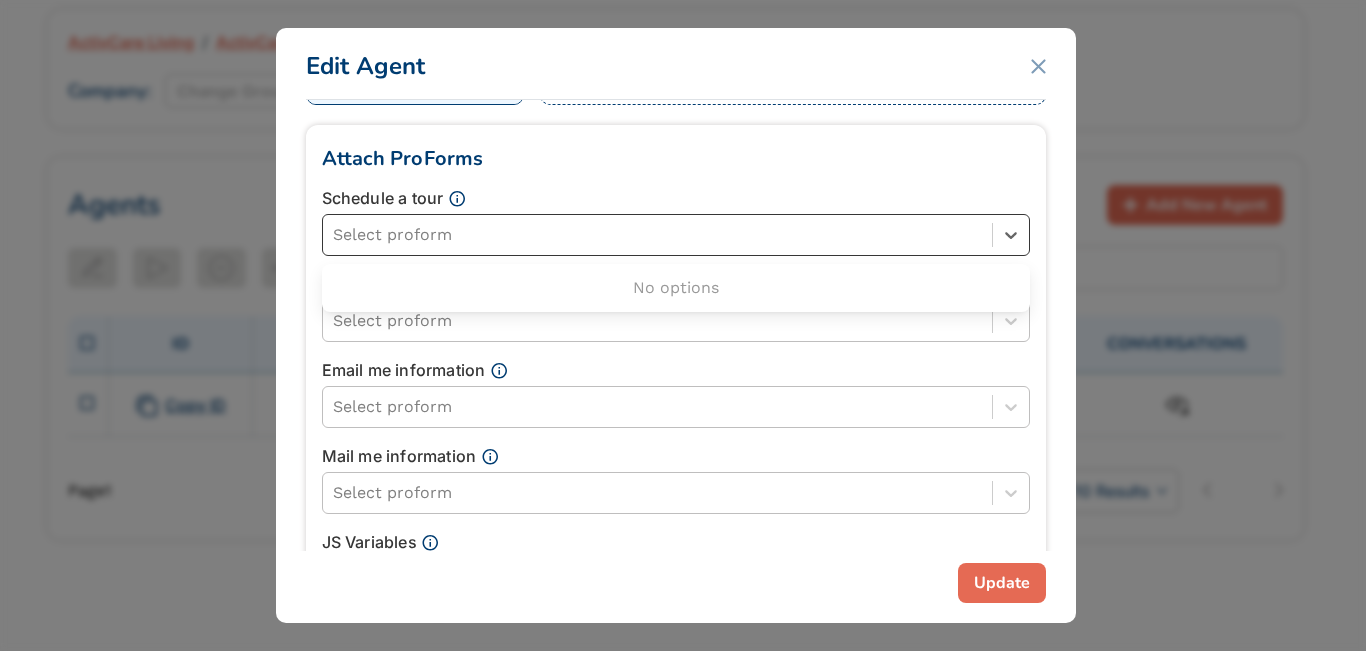 click at bounding box center (657, 235) 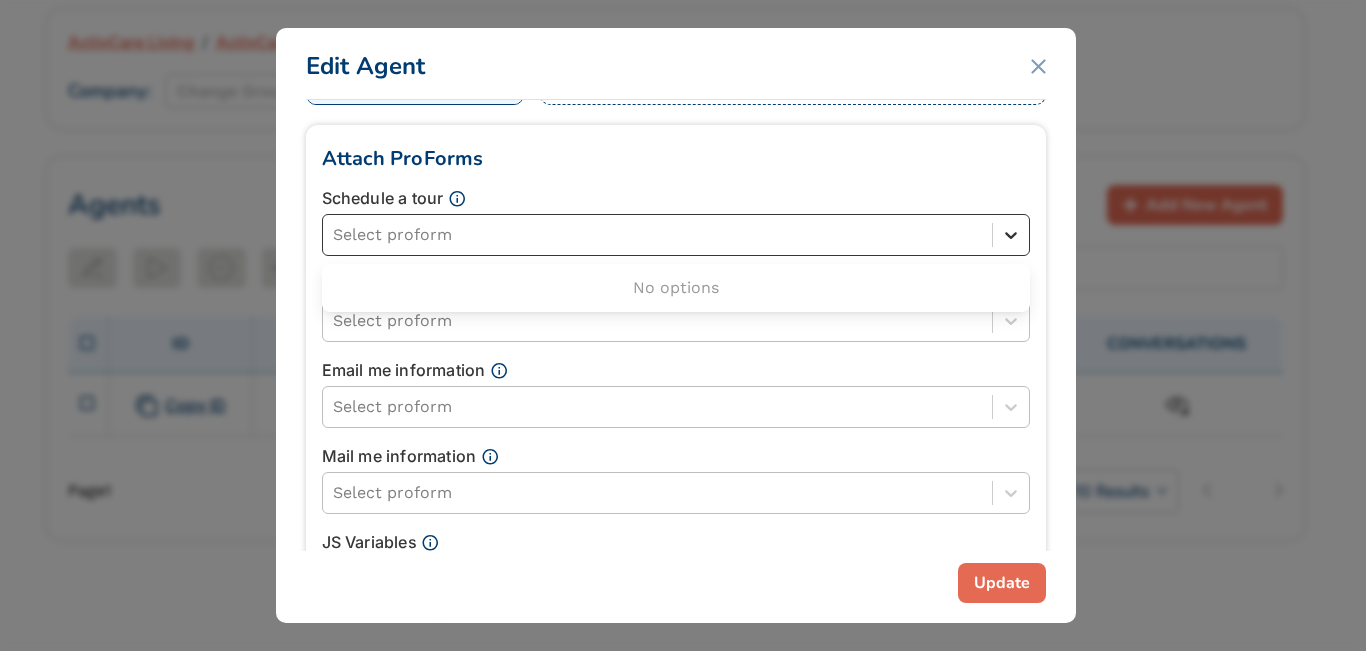 click 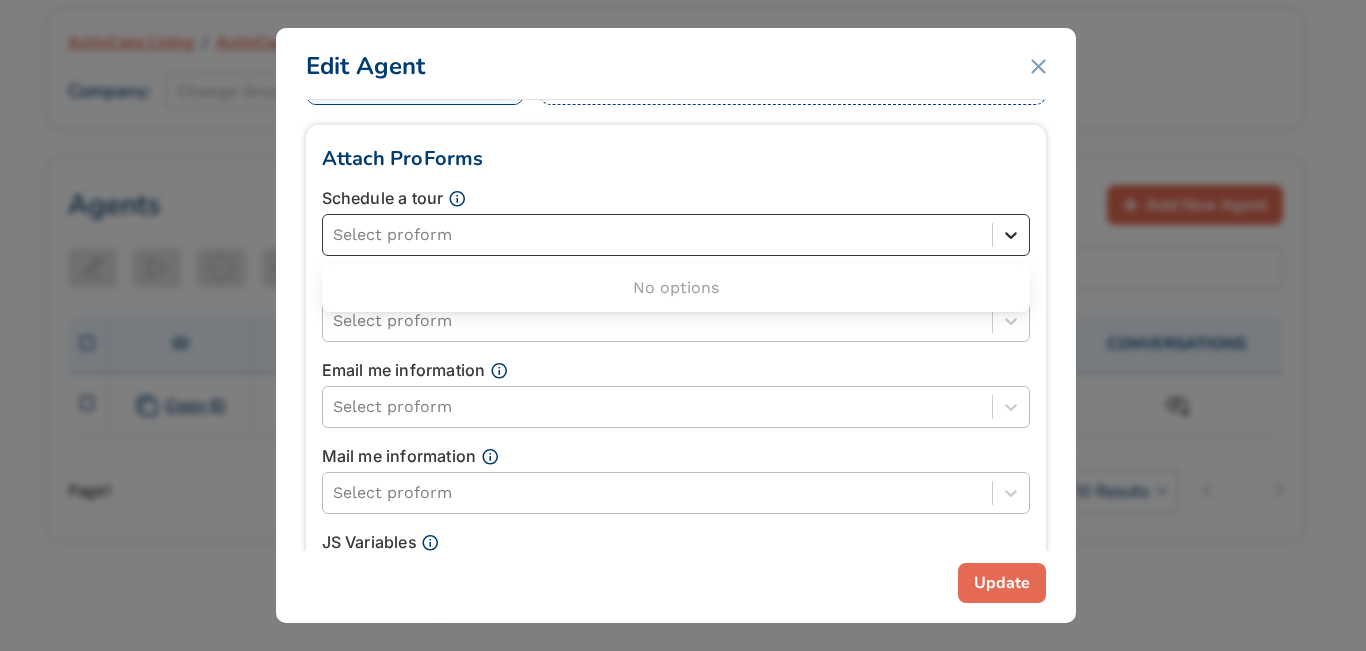 click 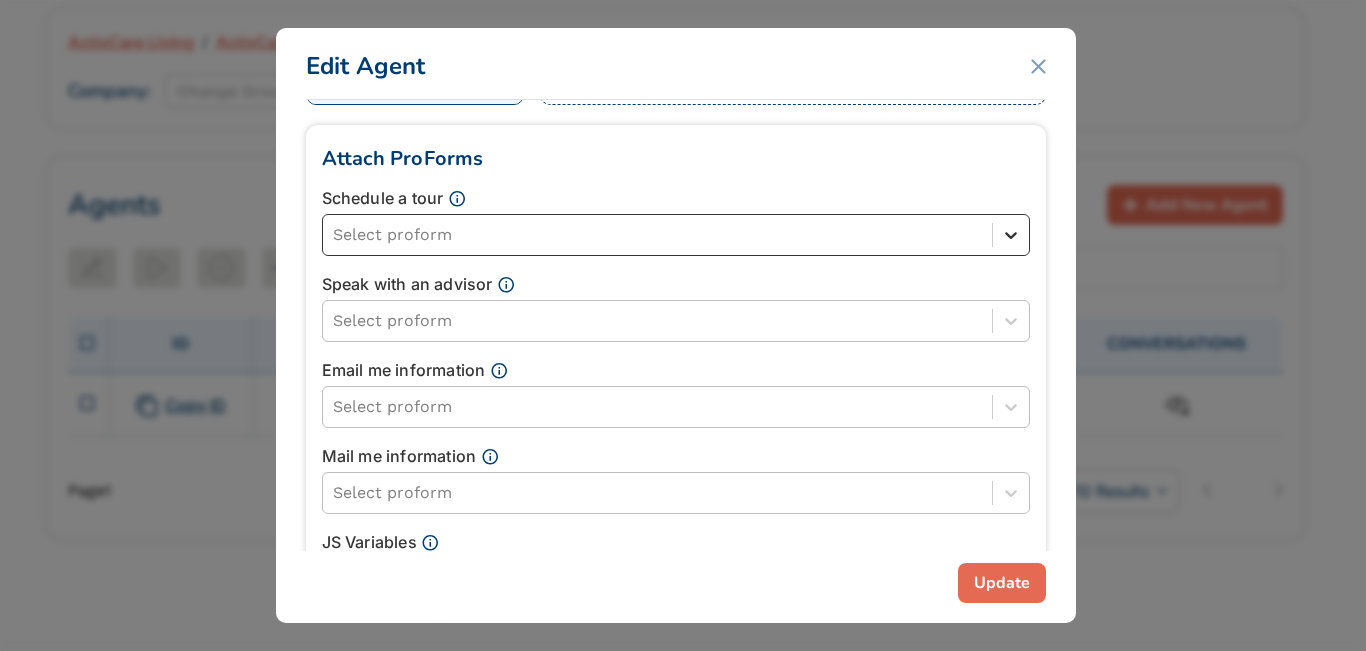 click 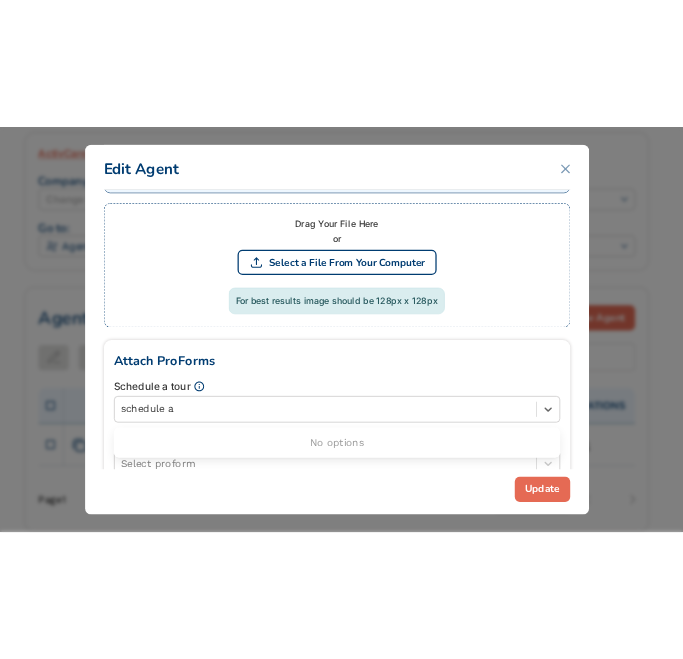 scroll, scrollTop: 788, scrollLeft: 0, axis: vertical 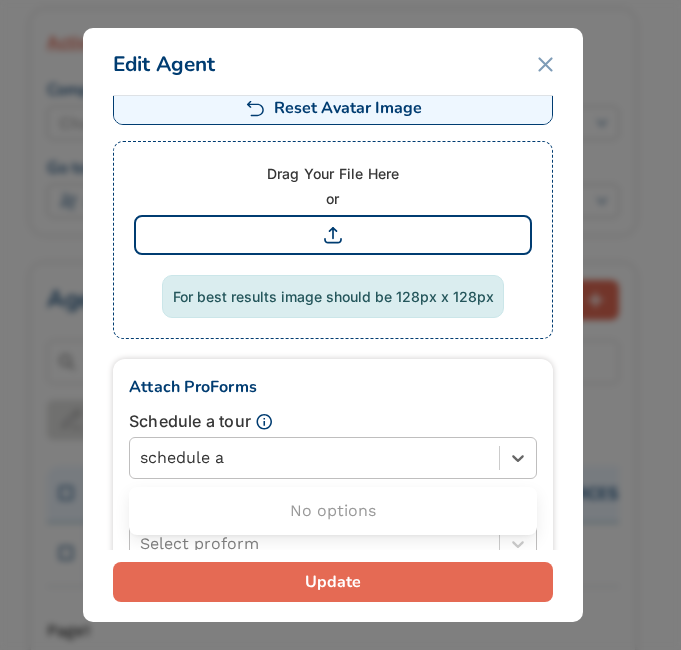 type on "schedule a" 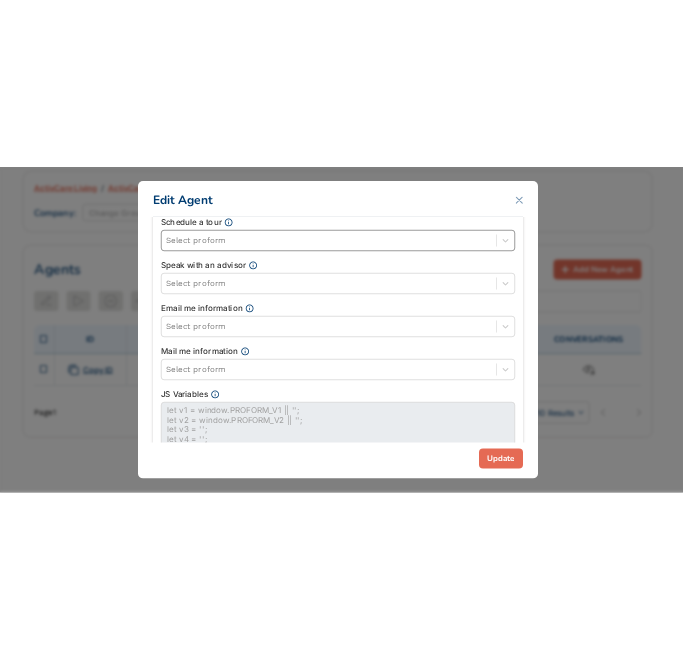 scroll, scrollTop: 1087, scrollLeft: 0, axis: vertical 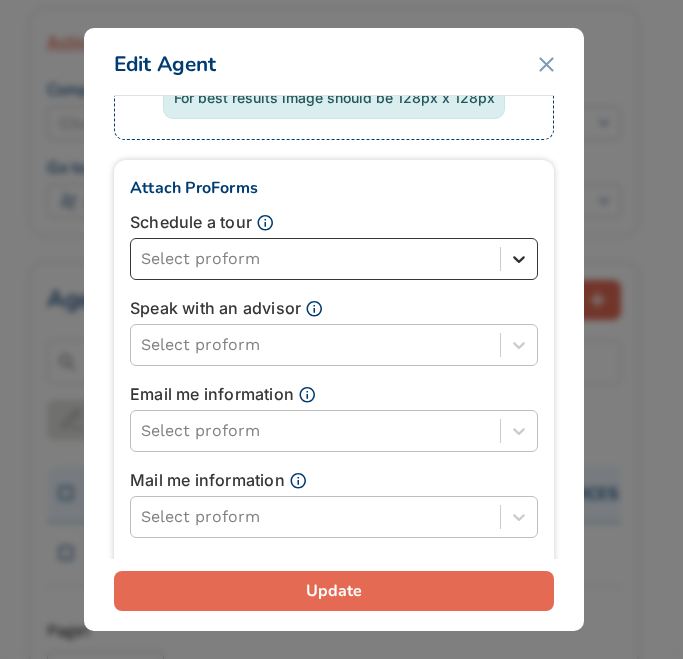 click 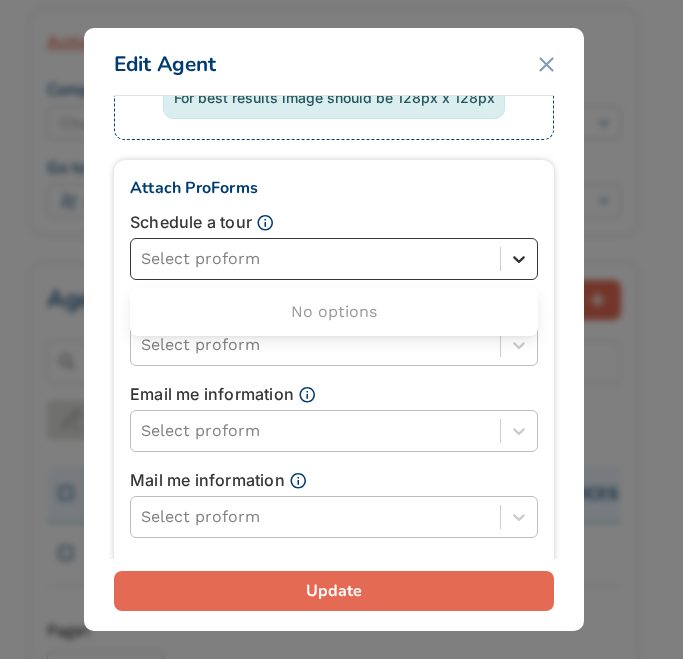 click 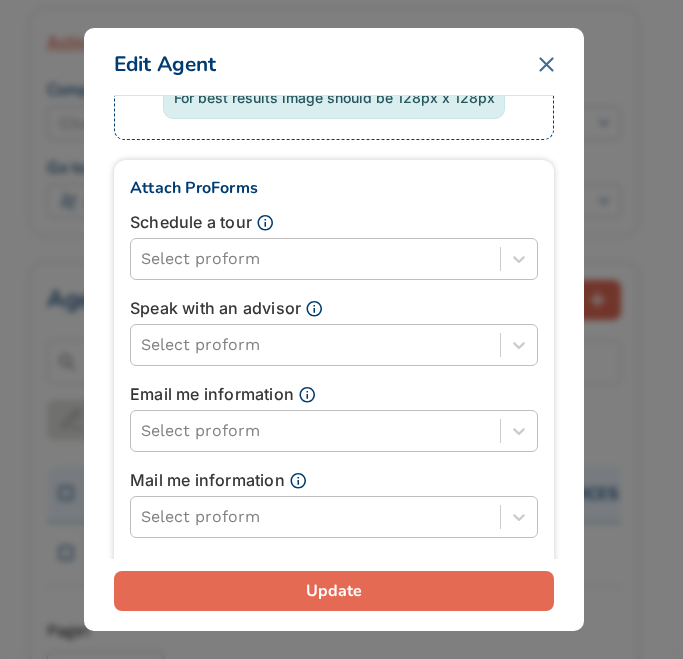 click 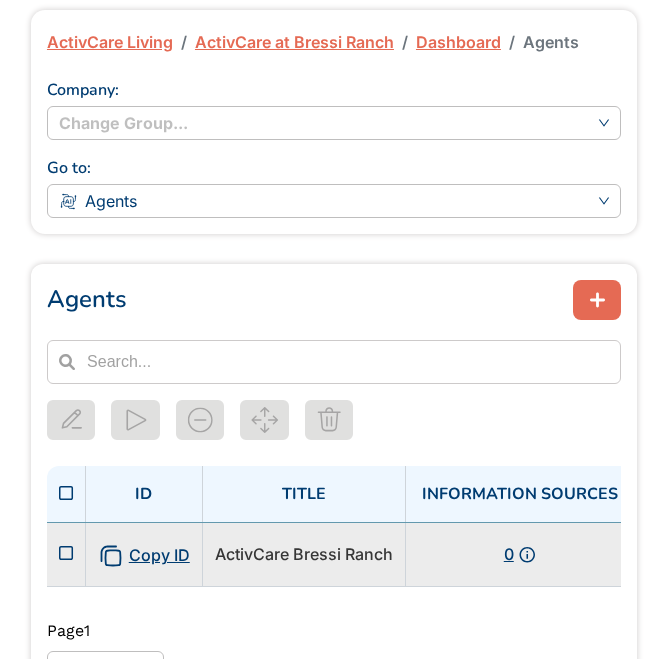 click on "ActivCare Bressi Ranch" 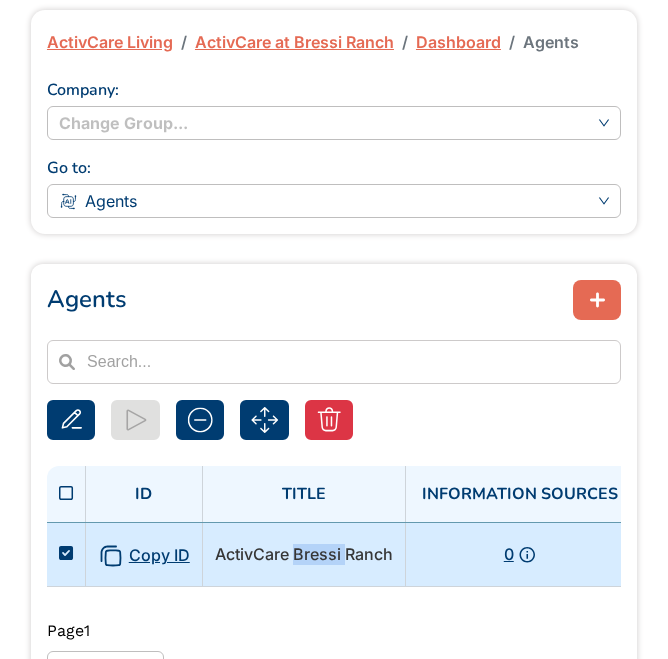 click on "ActivCare Bressi Ranch" at bounding box center [303, 554] 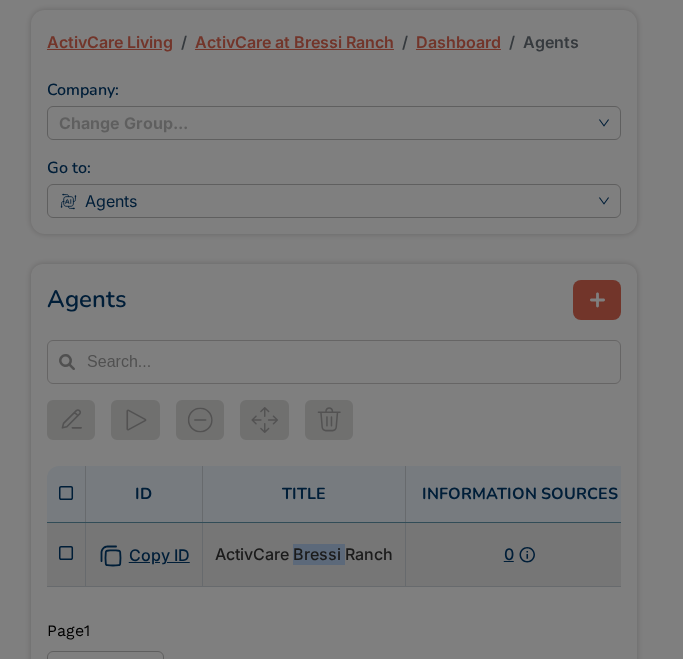 scroll, scrollTop: 0, scrollLeft: 0, axis: both 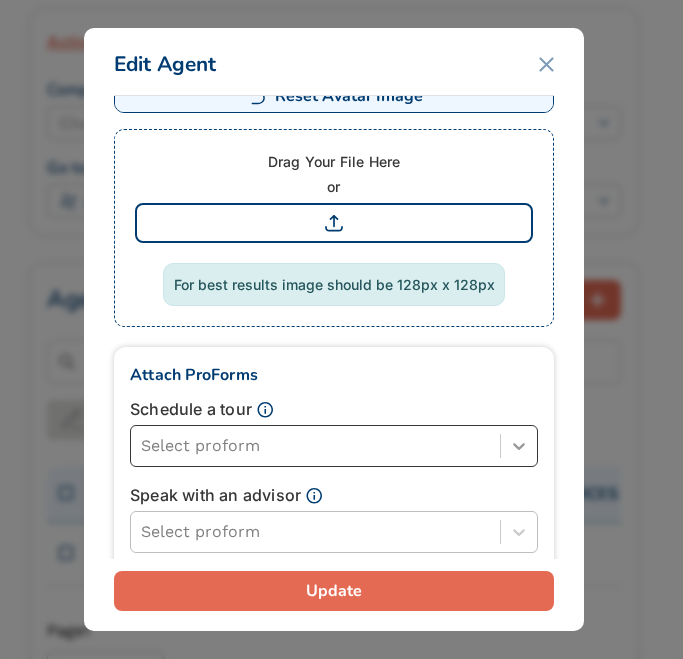 click 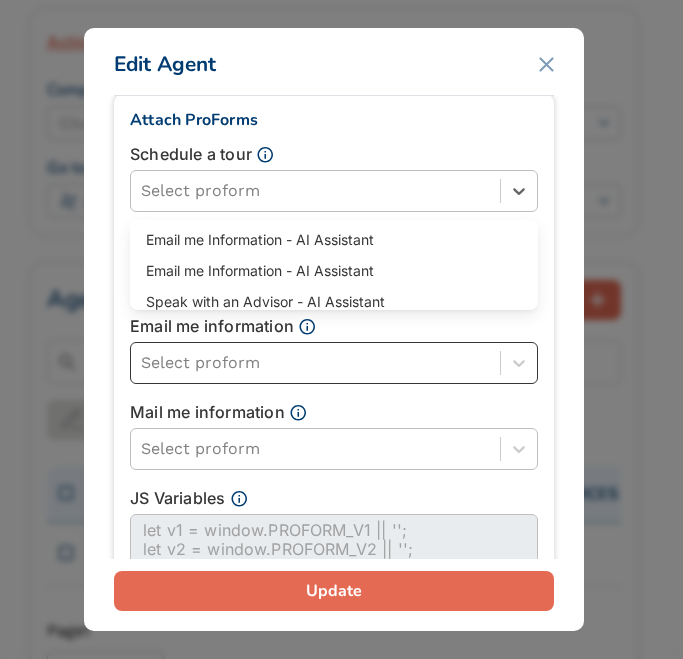 scroll, scrollTop: 1100, scrollLeft: 0, axis: vertical 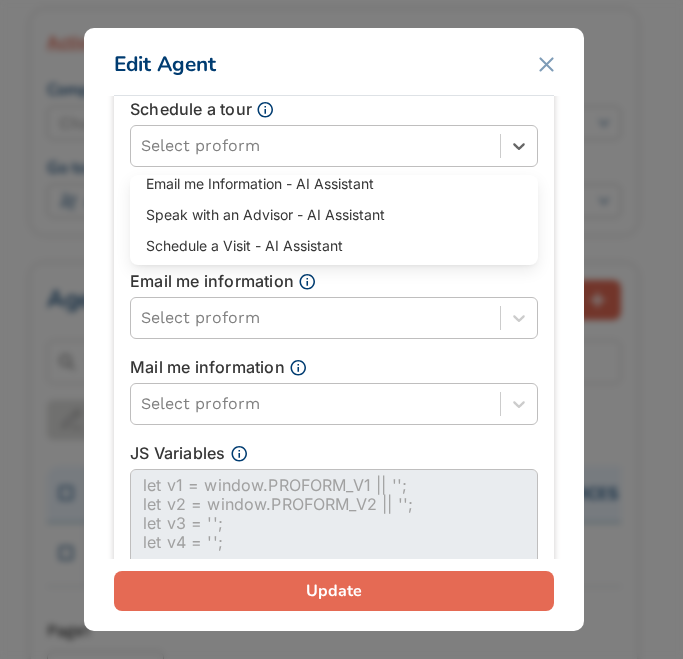click on "Schedule a Visit - AI Assistant" at bounding box center (334, 245) 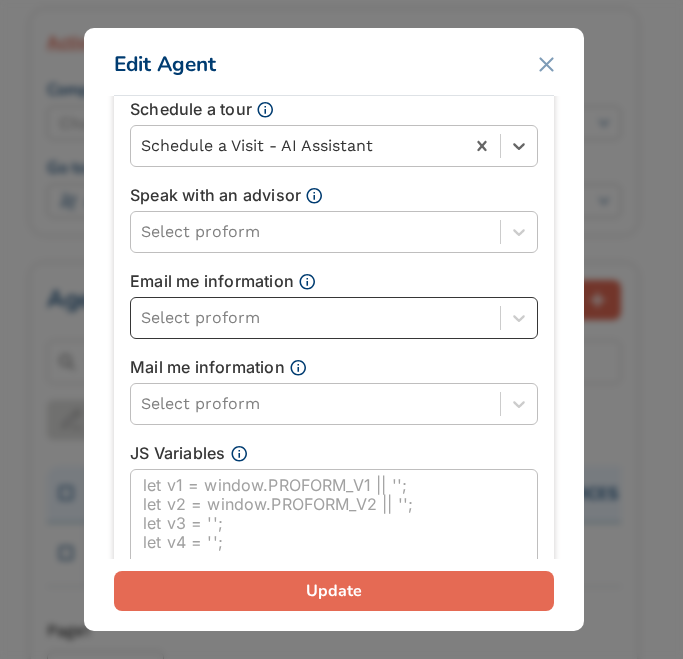 click at bounding box center [315, 318] 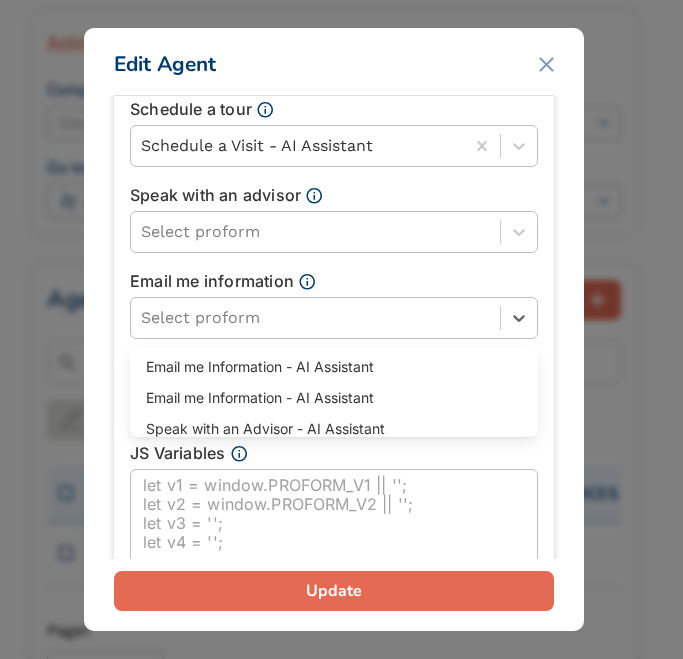 click on "Email me Information - AI Assistant" at bounding box center [334, 366] 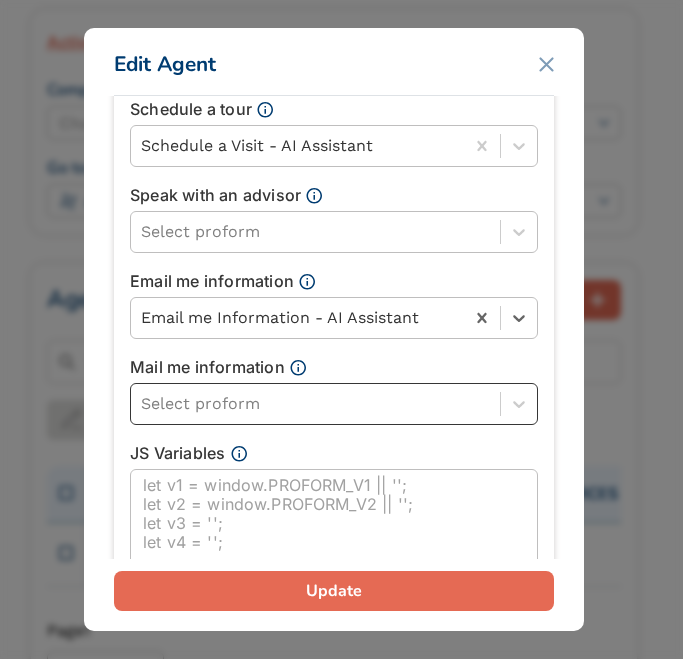 click at bounding box center [315, 404] 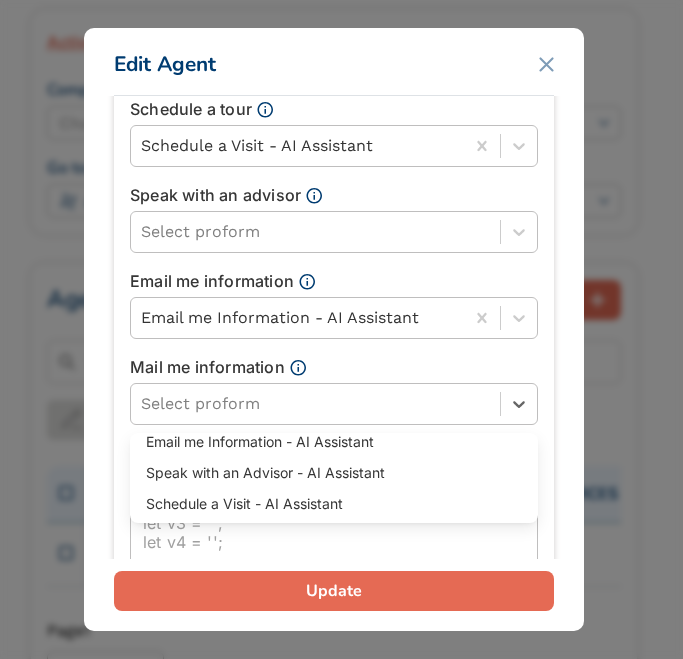 scroll, scrollTop: 0, scrollLeft: 0, axis: both 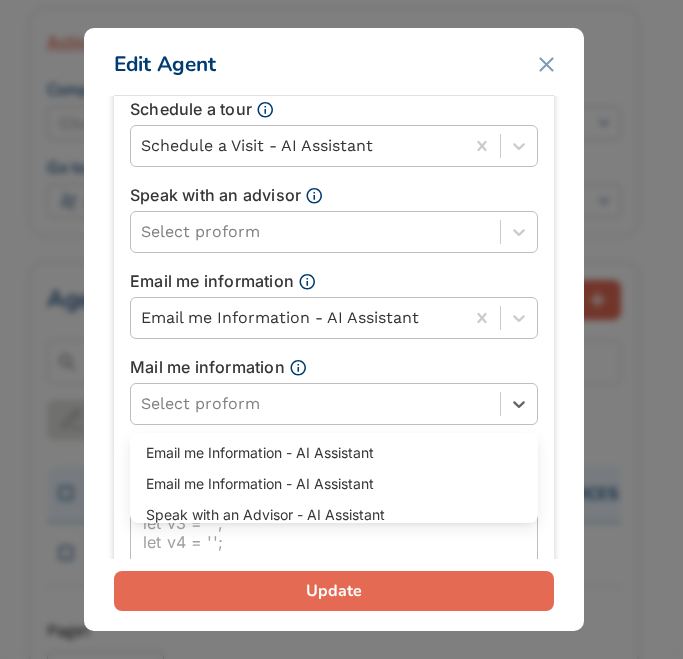 click on "Email me Information - AI Assistant" at bounding box center (334, 483) 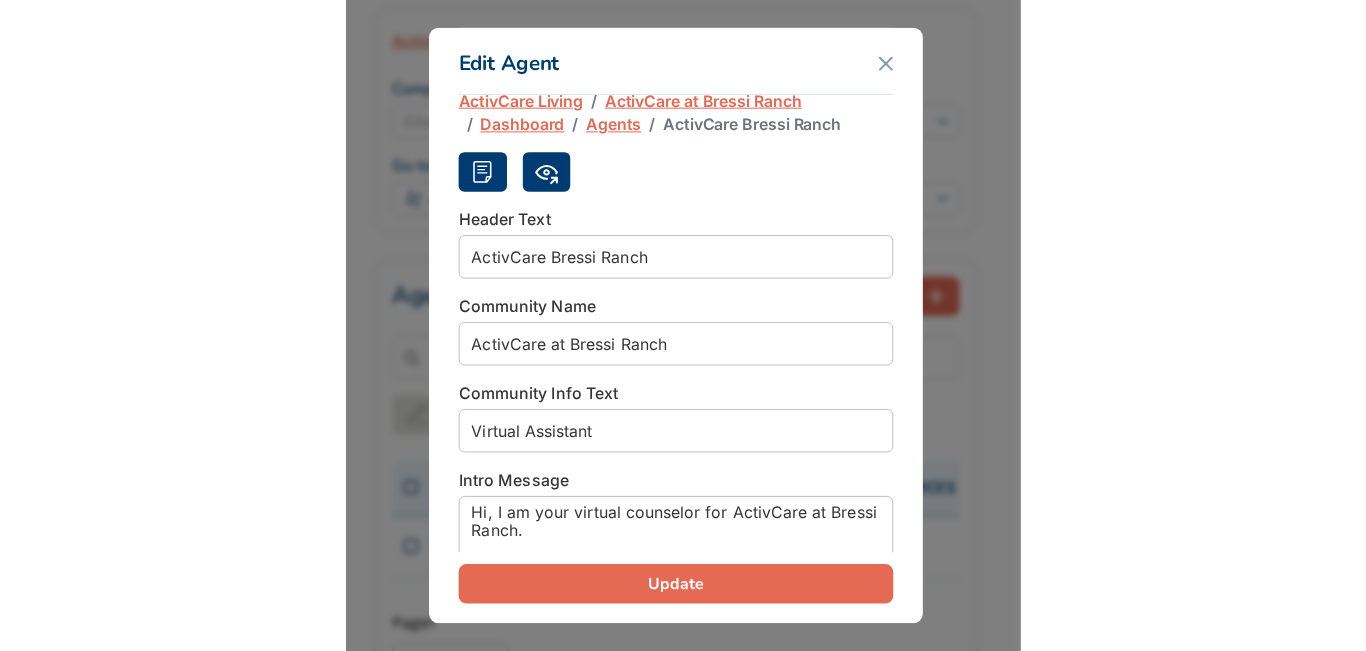 scroll, scrollTop: 0, scrollLeft: 0, axis: both 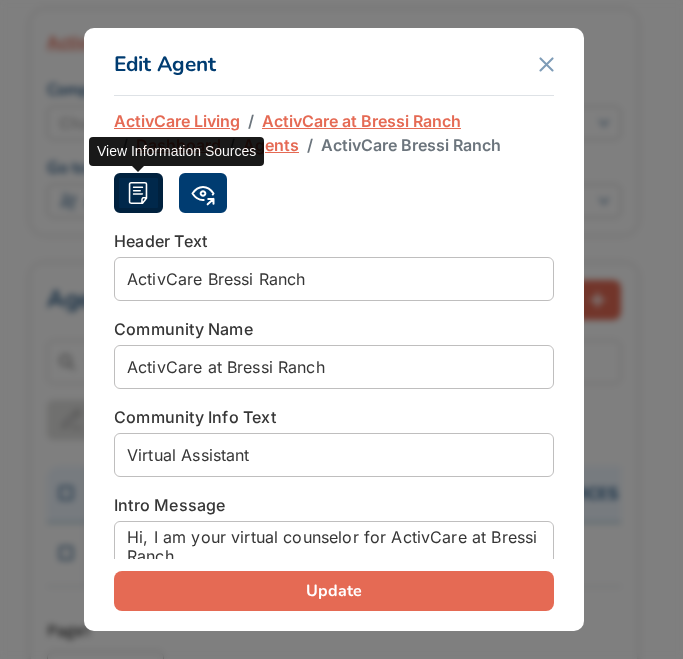 click 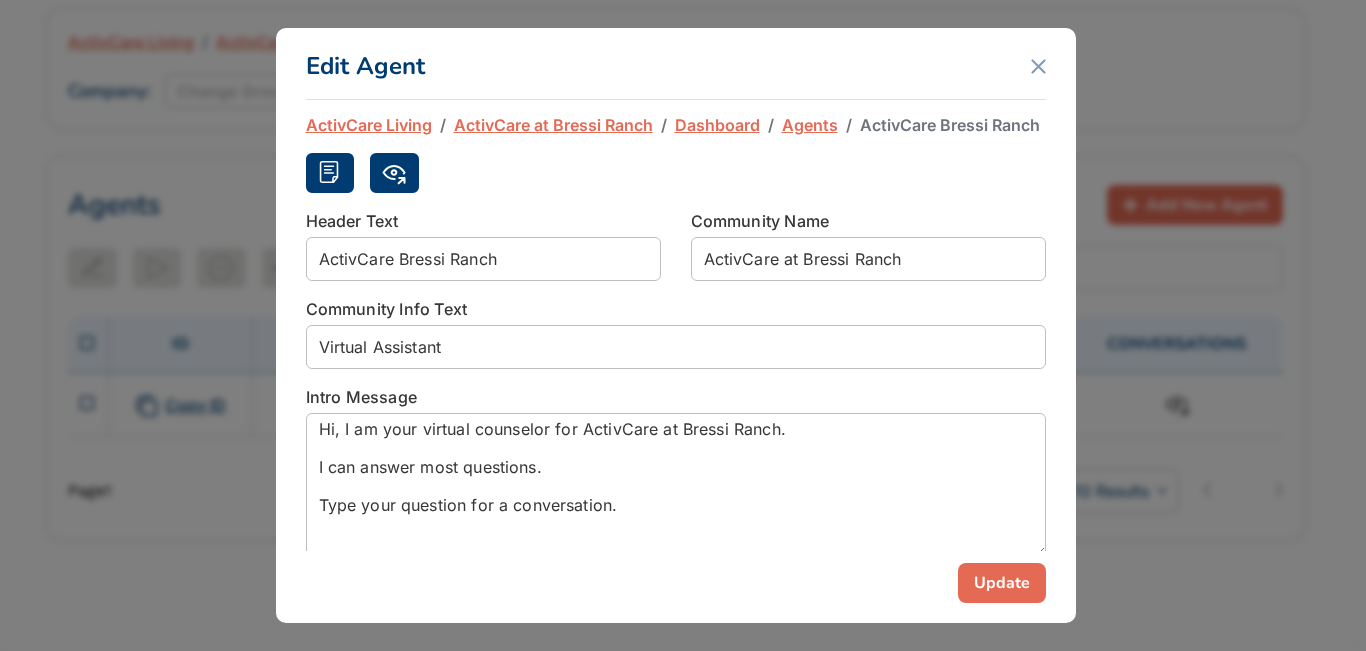 click on "Update" at bounding box center [1002, 583] 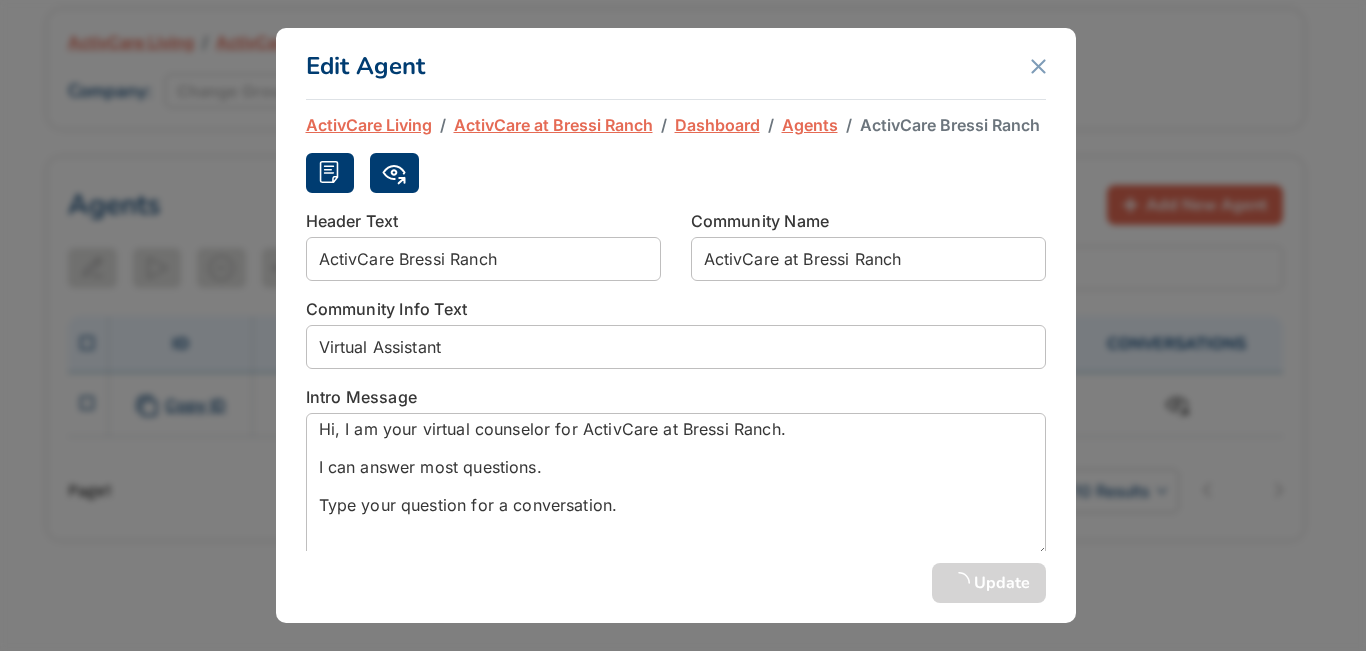 type on "ActivCare Bressi Ranch" 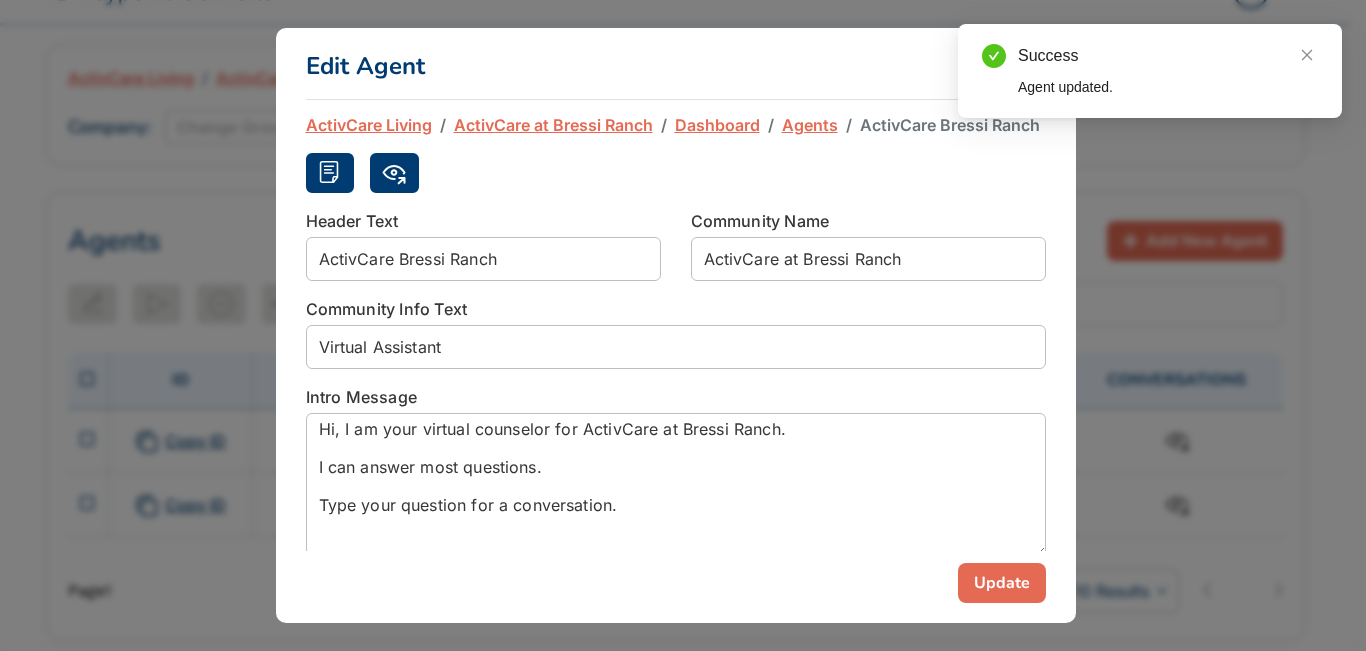 scroll, scrollTop: 77, scrollLeft: 0, axis: vertical 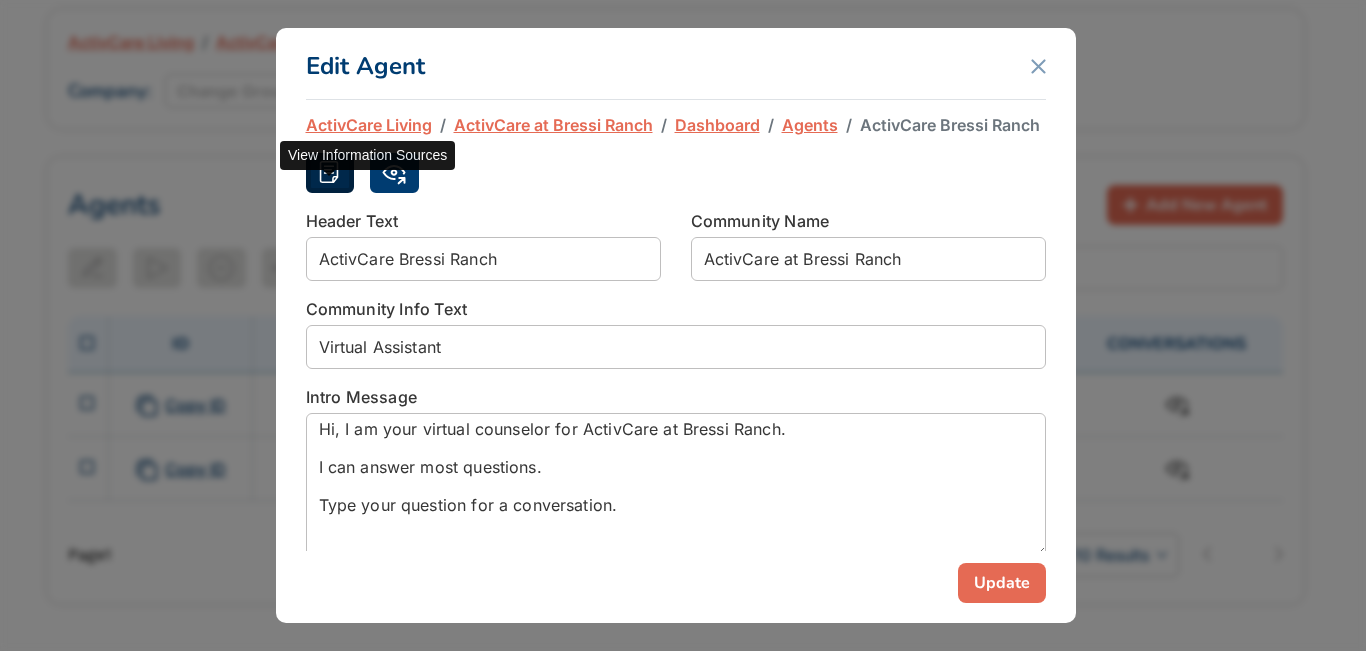 click 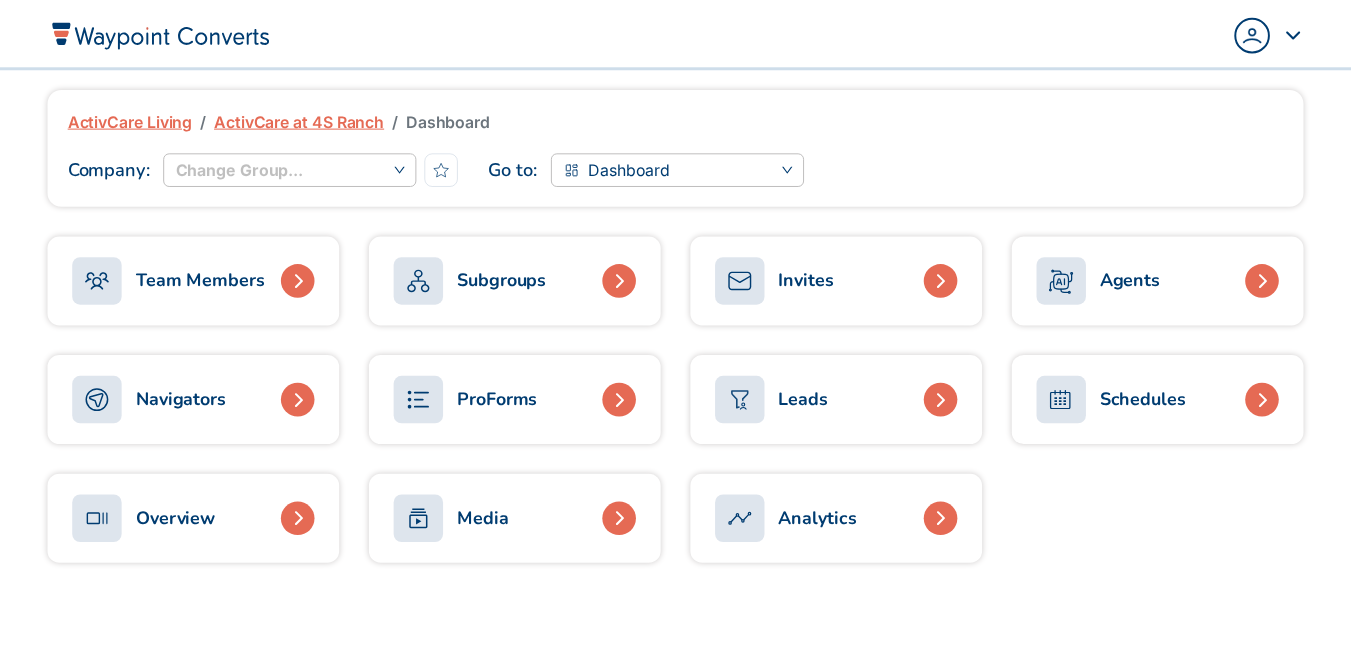 scroll, scrollTop: 0, scrollLeft: 0, axis: both 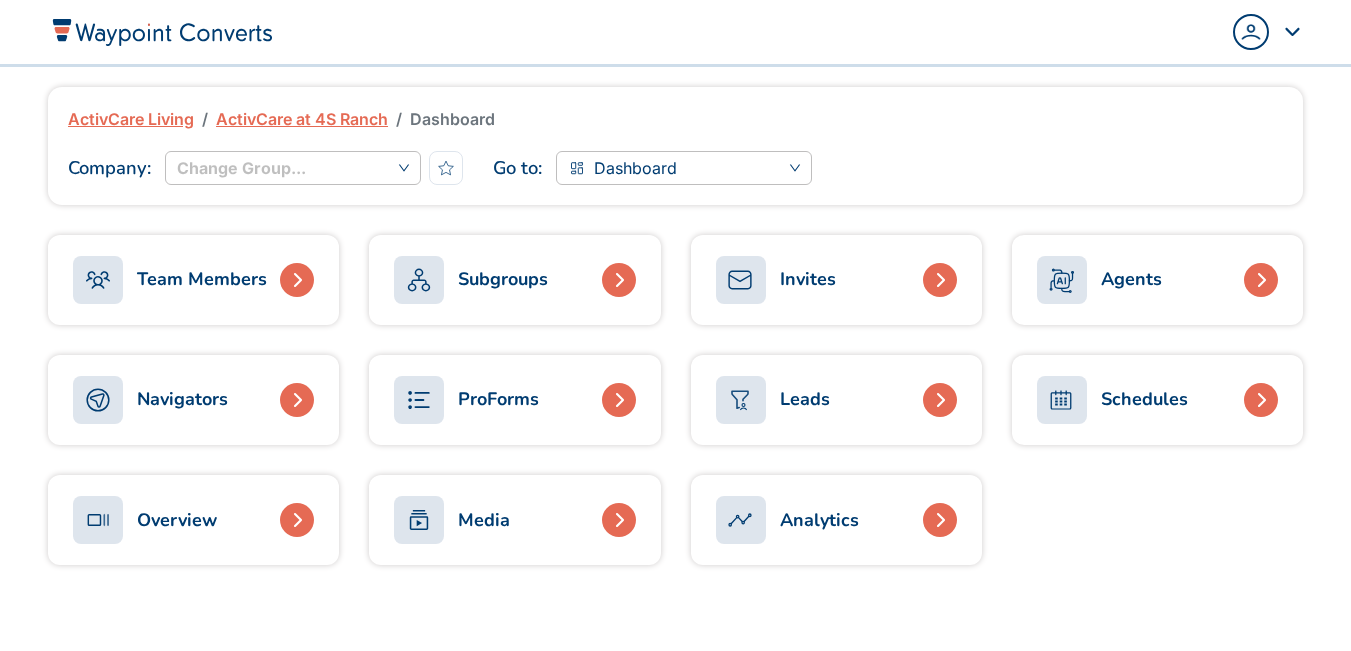 click on "Agents" at bounding box center [1131, 279] 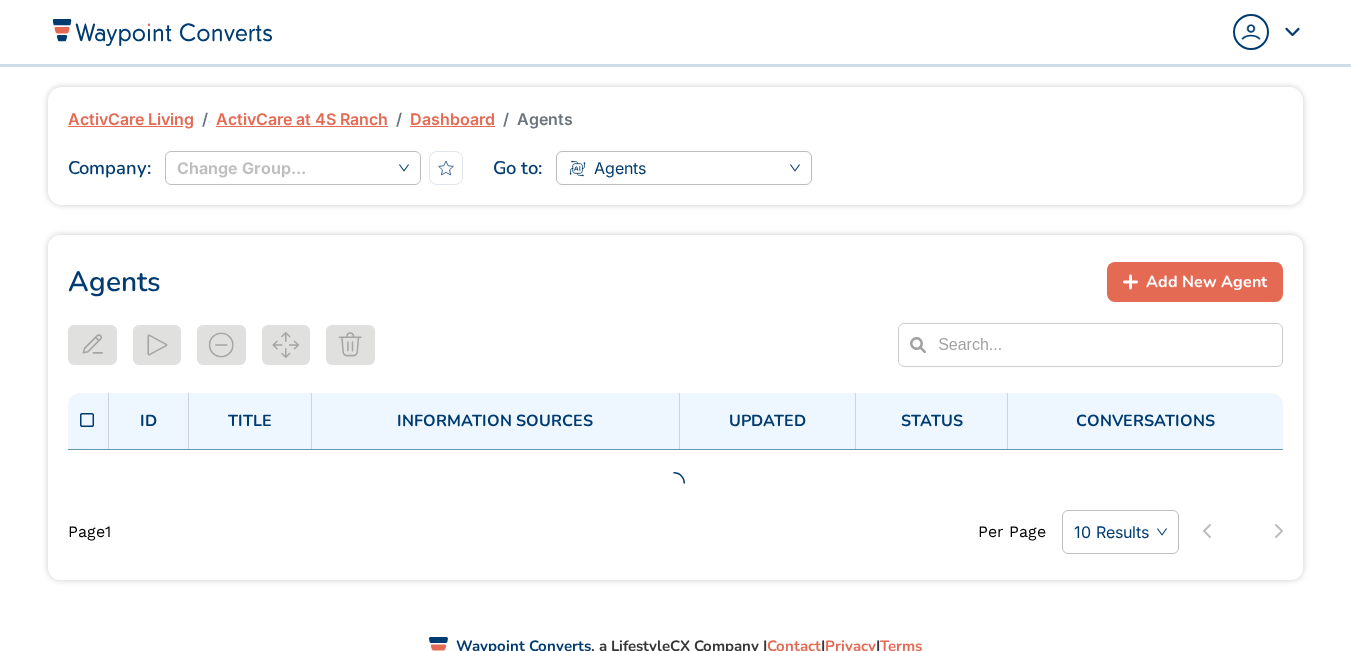scroll, scrollTop: 0, scrollLeft: 0, axis: both 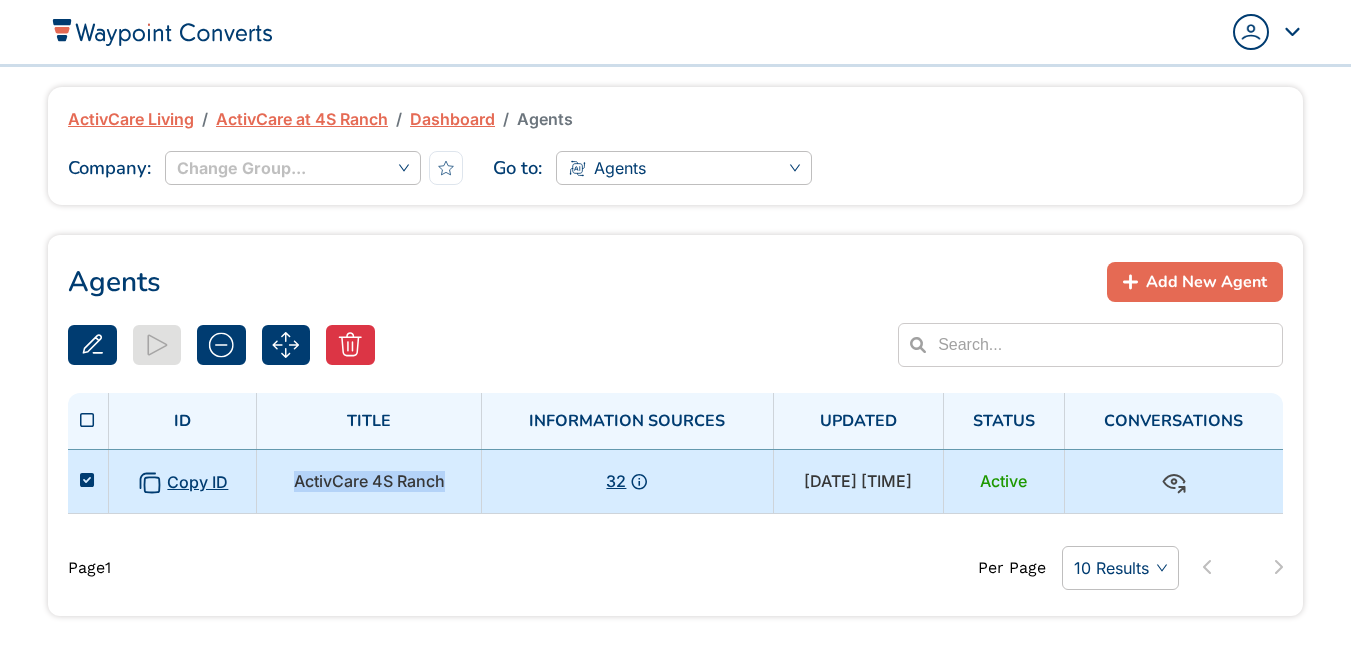 drag, startPoint x: 424, startPoint y: 480, endPoint x: 278, endPoint y: 478, distance: 146.0137 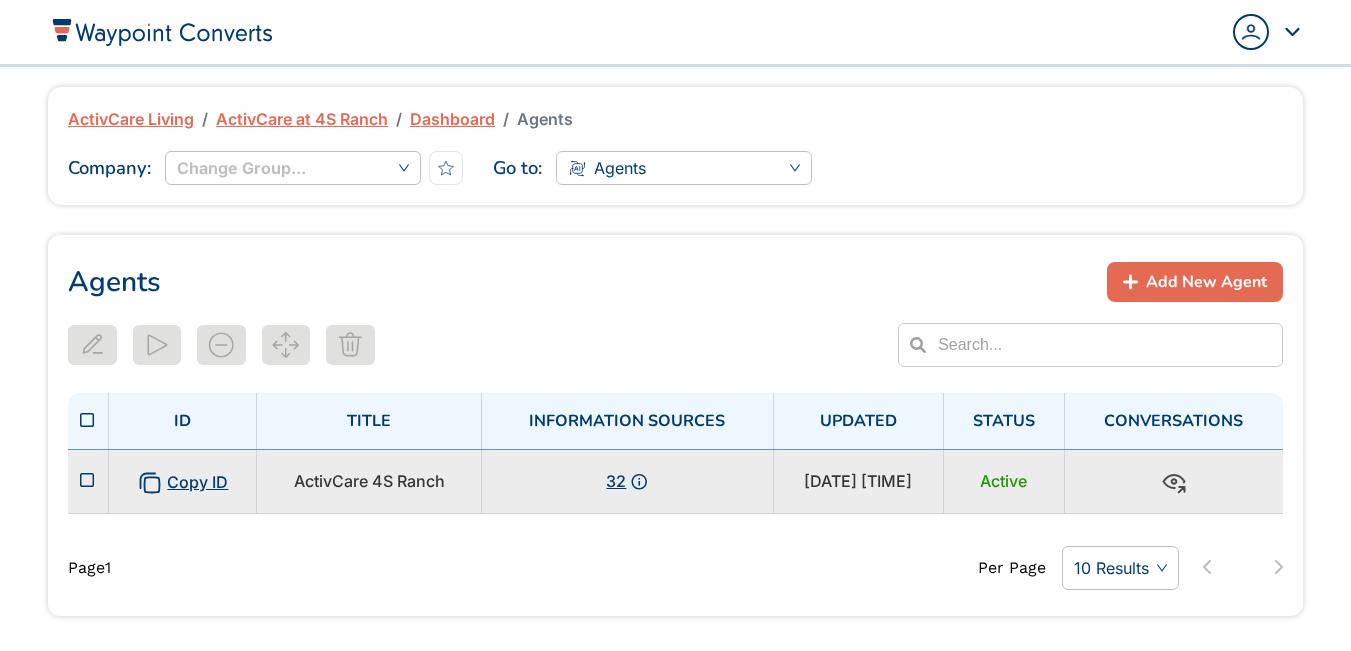 click on "32" at bounding box center [627, 481] 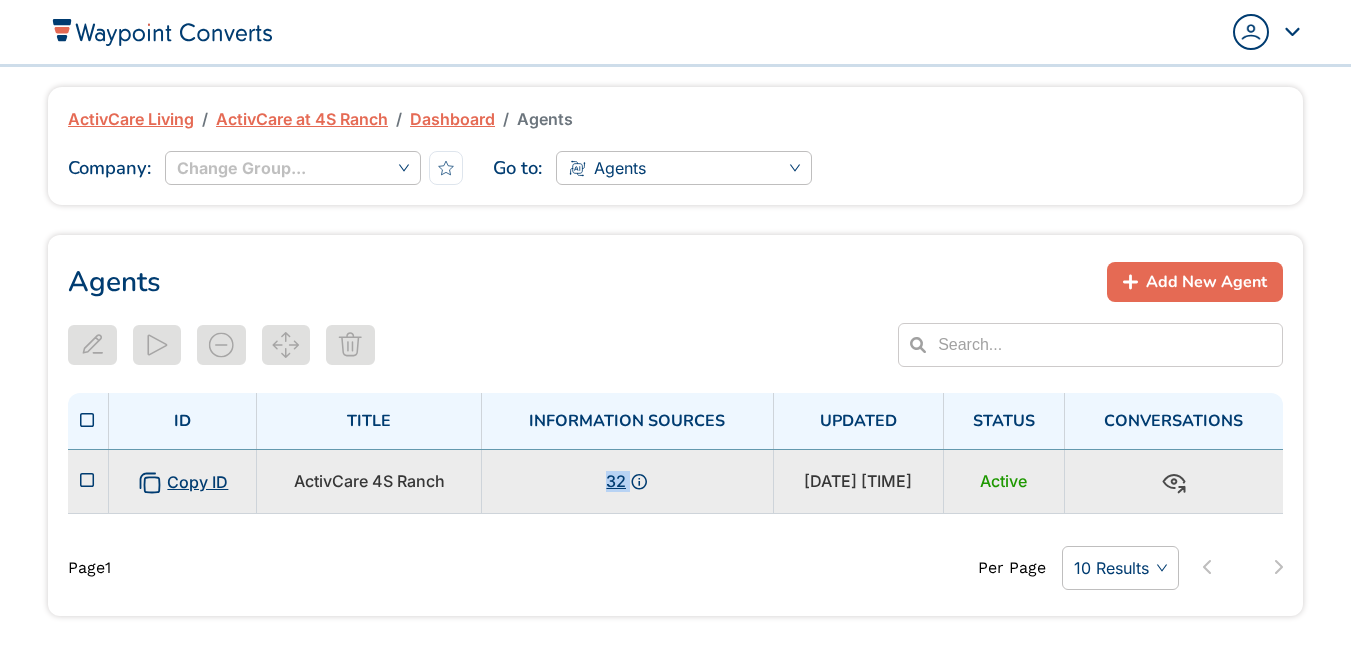 click on "32" at bounding box center [627, 481] 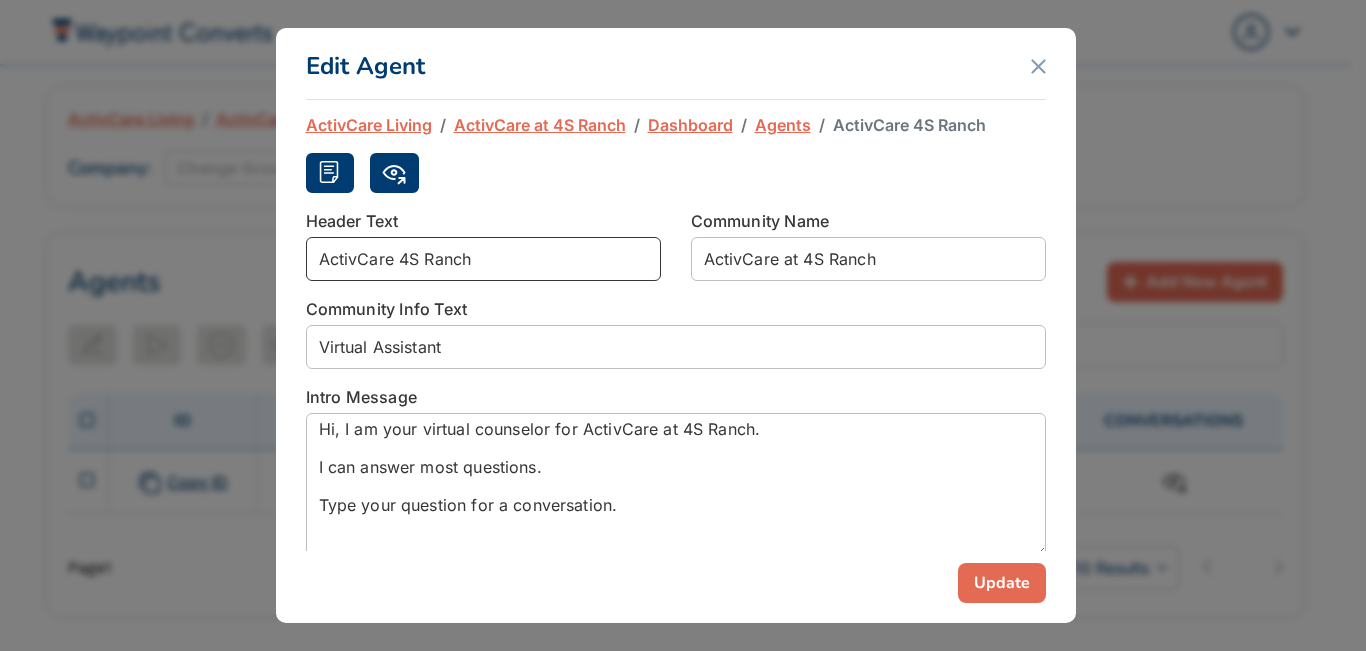 drag, startPoint x: 511, startPoint y: 263, endPoint x: 267, endPoint y: 261, distance: 244.0082 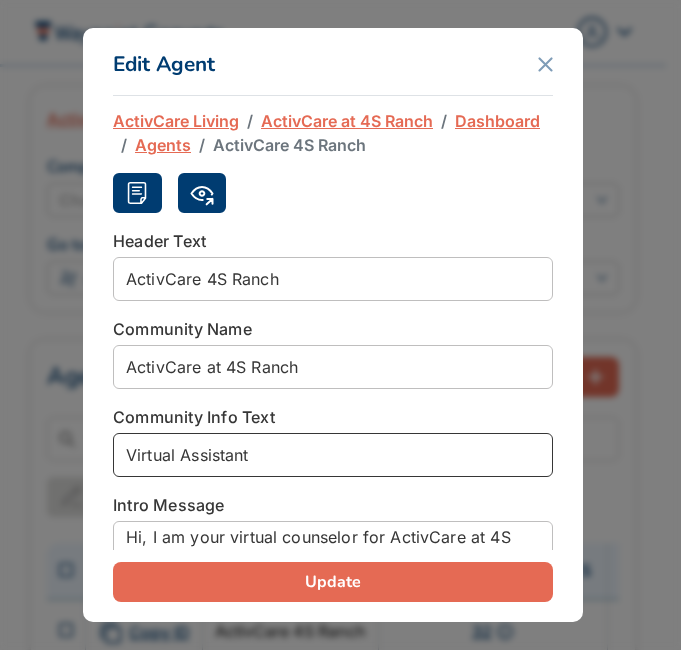 click on "Virtual Assistant" at bounding box center (333, 455) 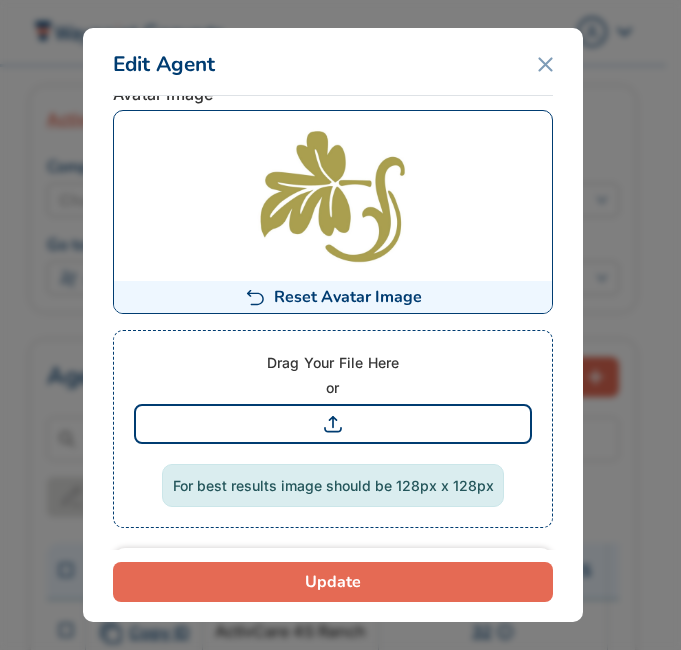 scroll, scrollTop: 600, scrollLeft: 0, axis: vertical 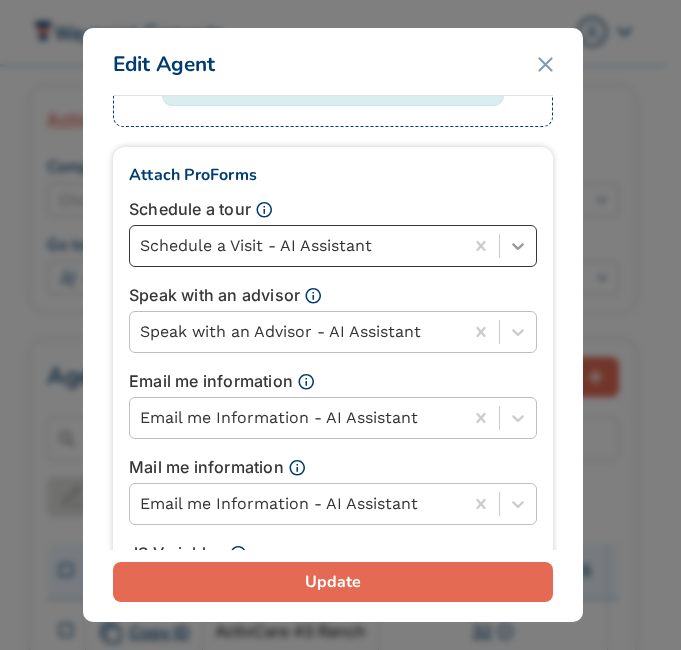 click 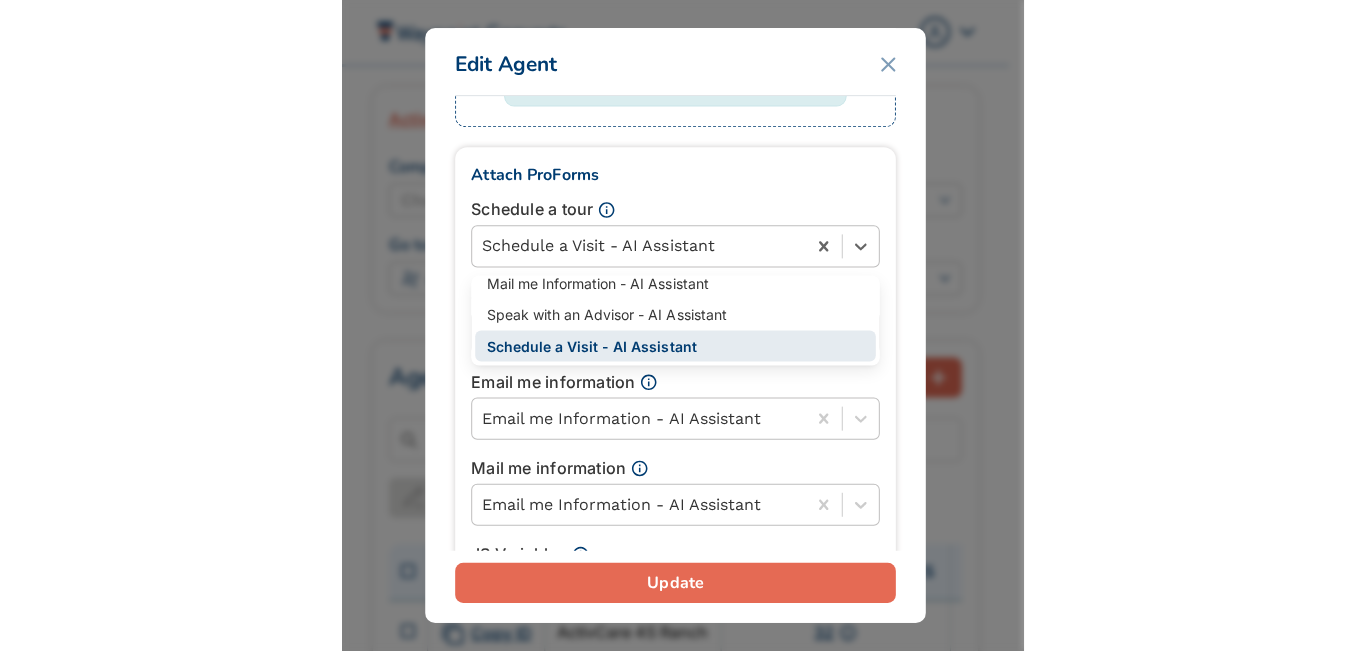 scroll, scrollTop: 0, scrollLeft: 0, axis: both 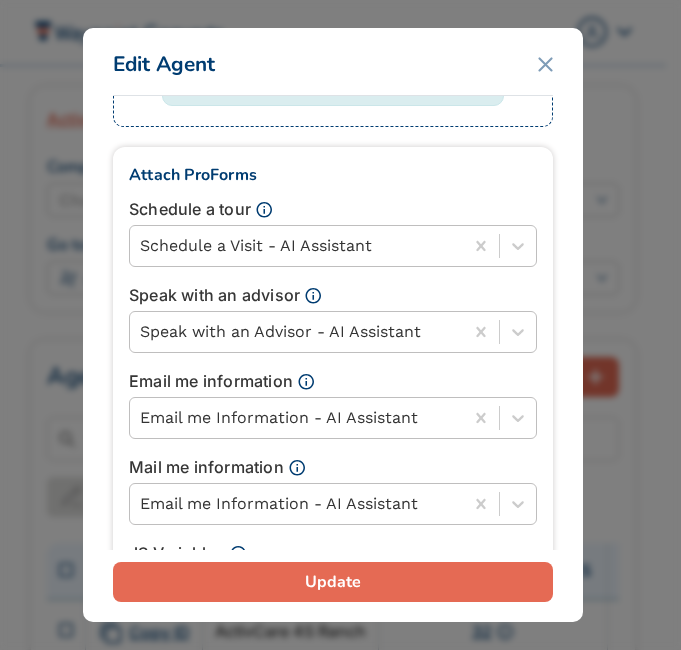 click on "Attach ProForms" at bounding box center (333, 175) 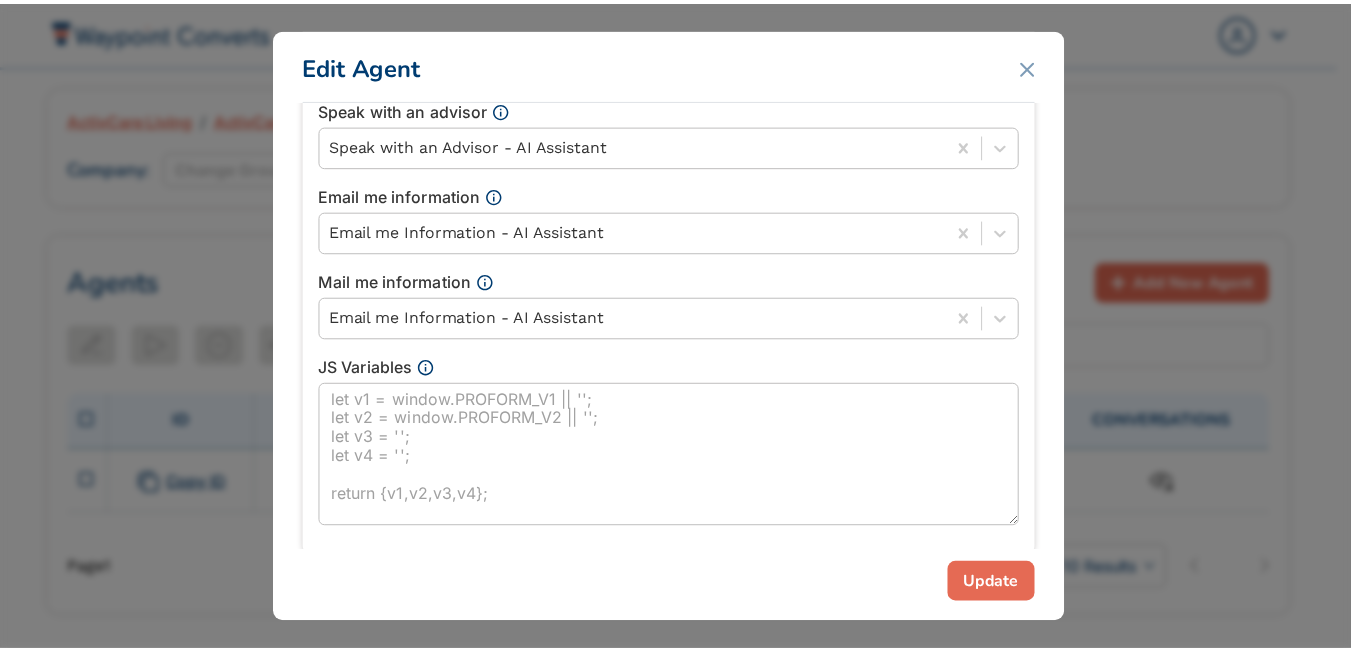 scroll, scrollTop: 900, scrollLeft: 0, axis: vertical 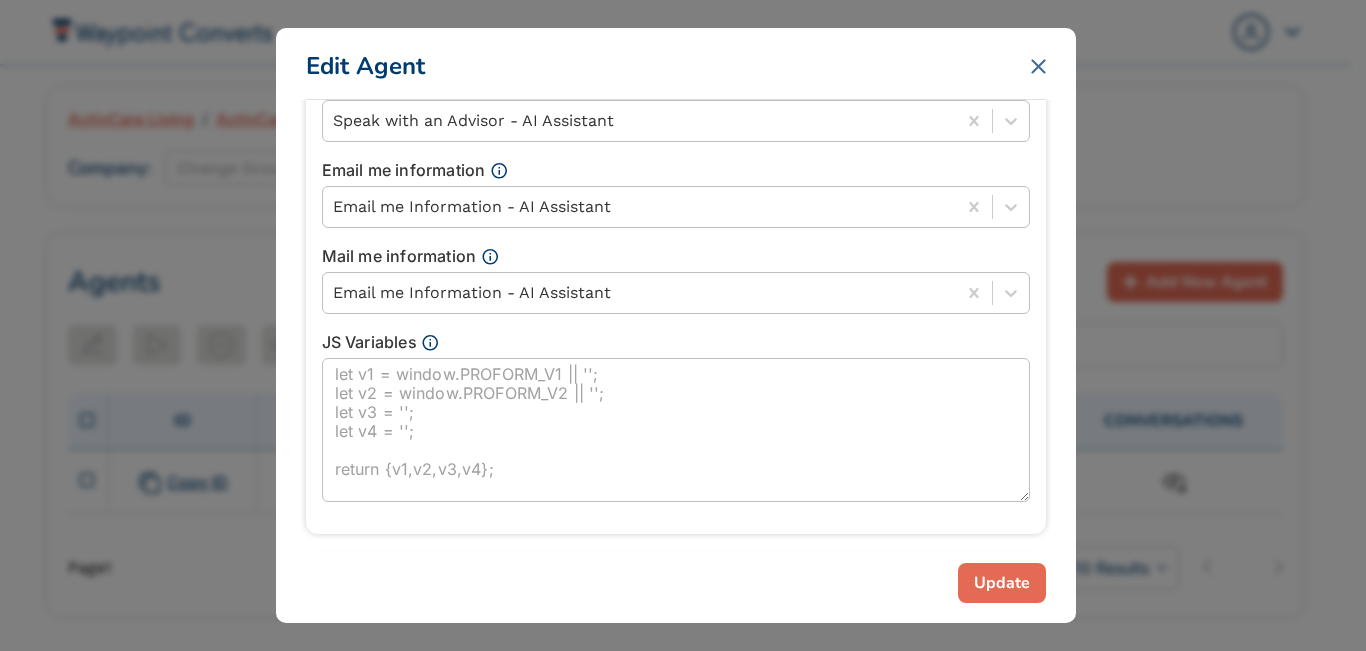 click 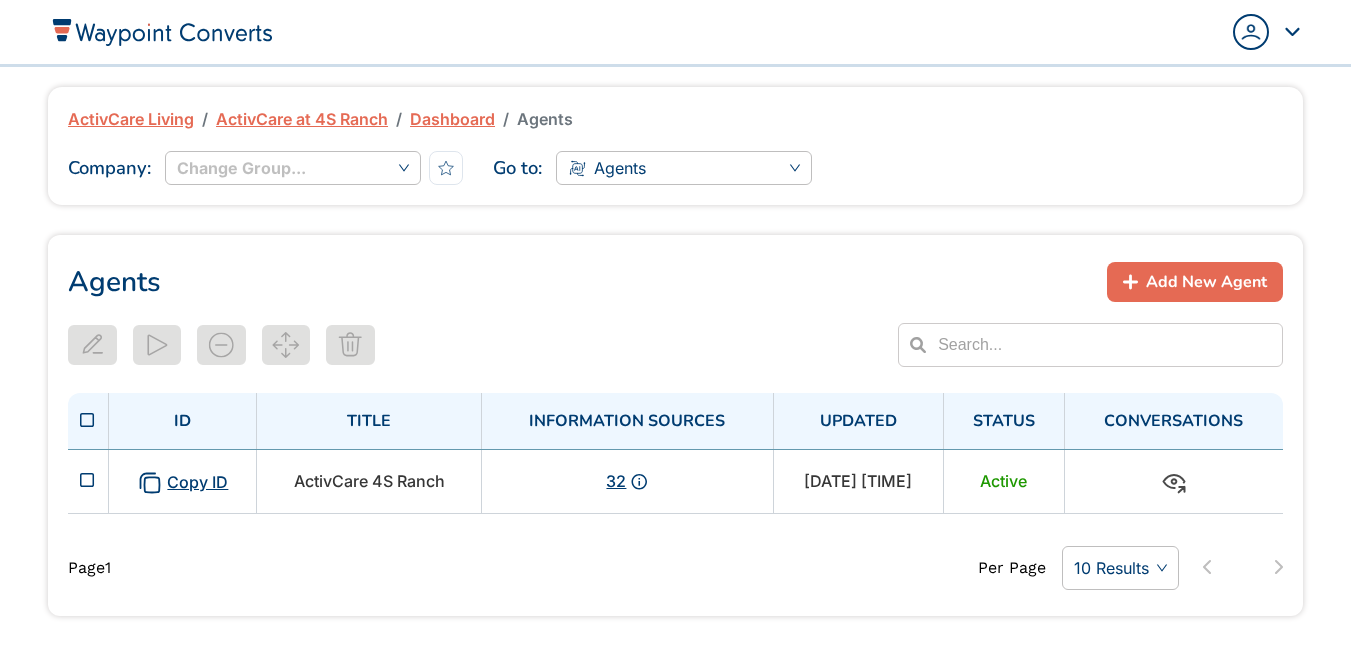 click on "Dashboard" at bounding box center (452, 119) 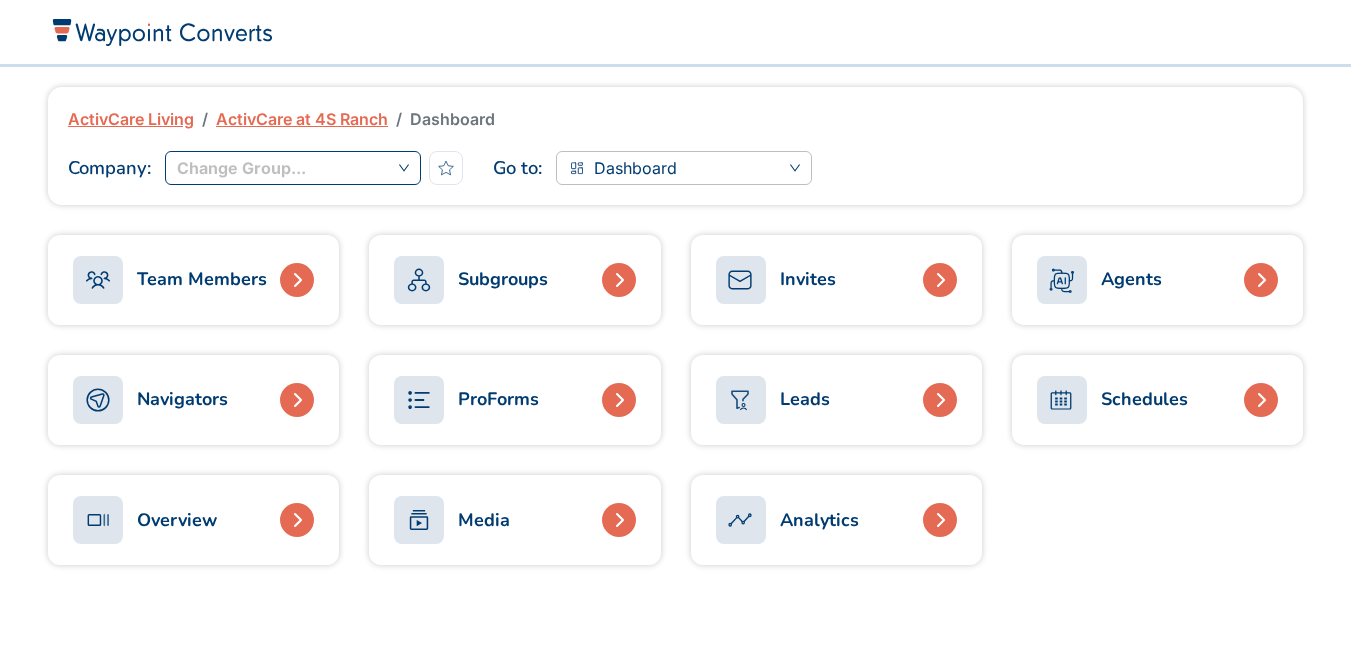 scroll, scrollTop: 0, scrollLeft: 0, axis: both 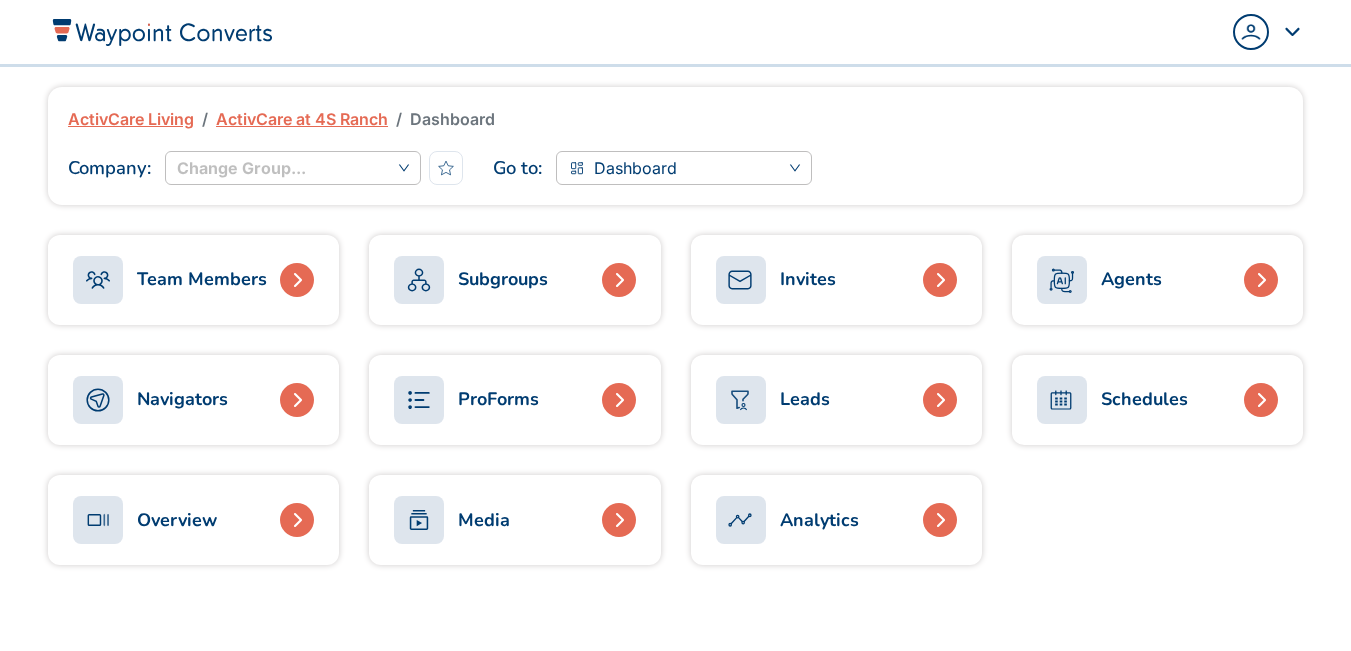 click on "ProForms" at bounding box center (498, 399) 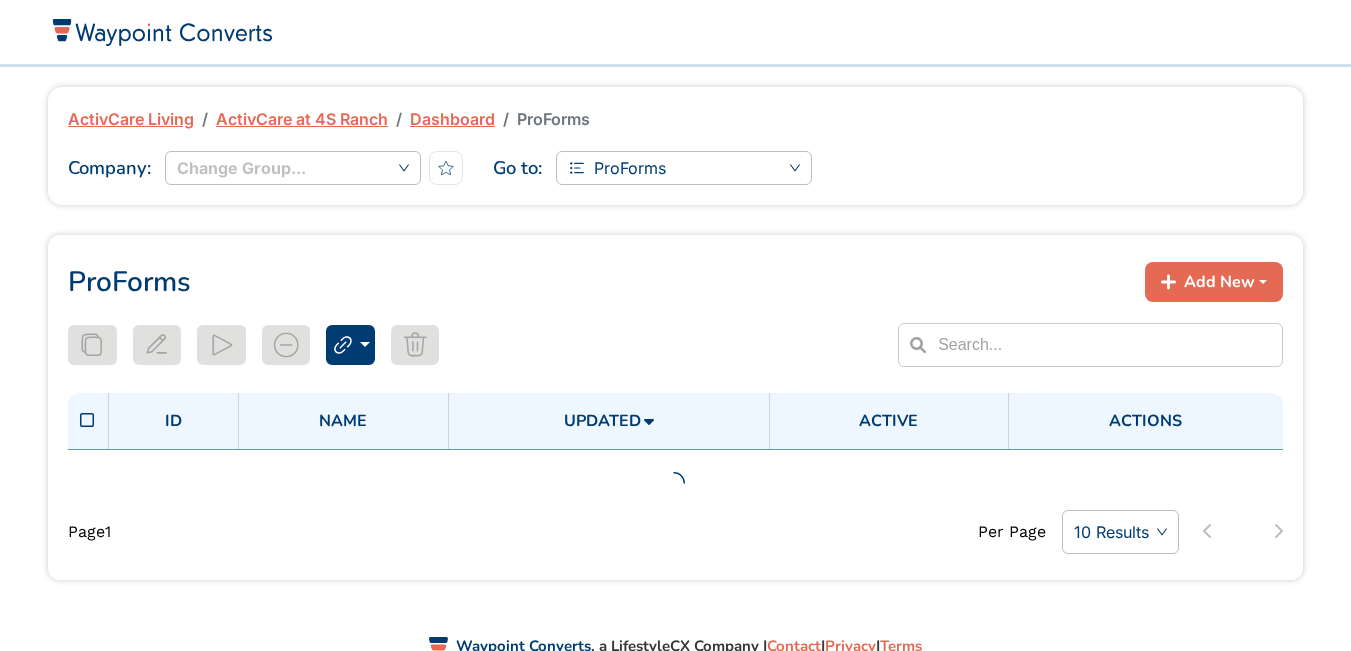 scroll, scrollTop: 0, scrollLeft: 0, axis: both 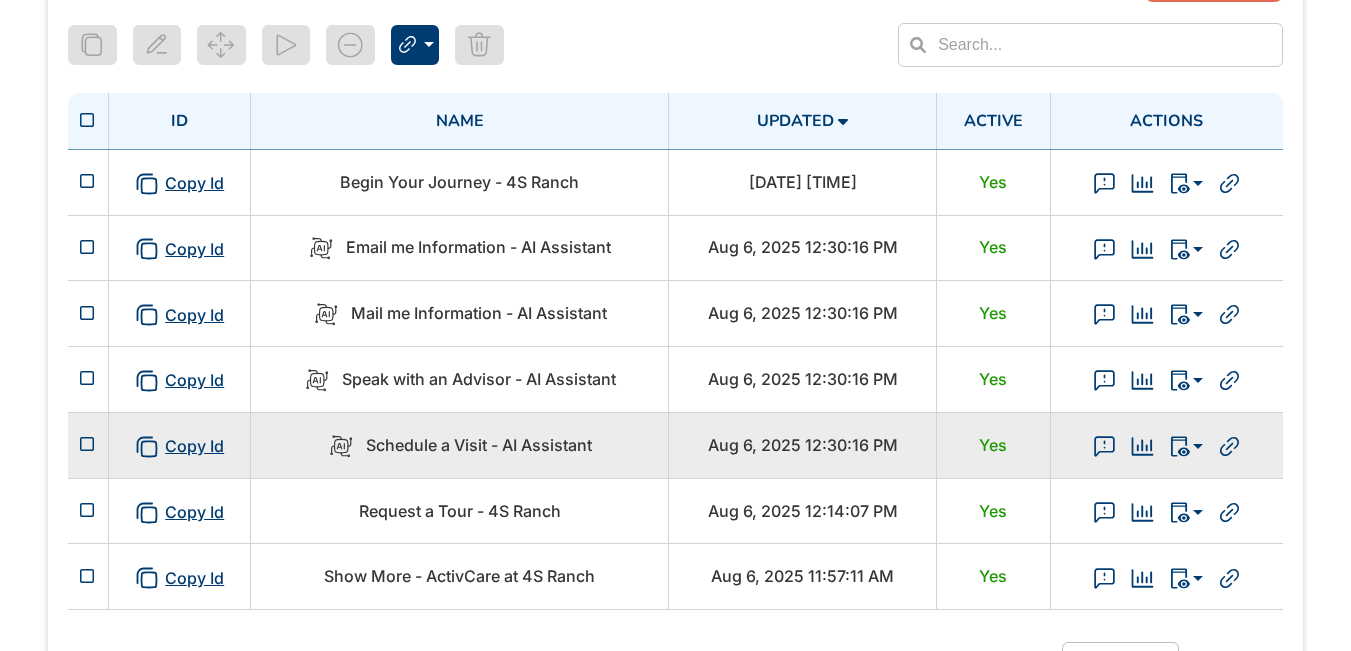 click on "Schedule a Visit - AI Assistant" at bounding box center (459, 445) 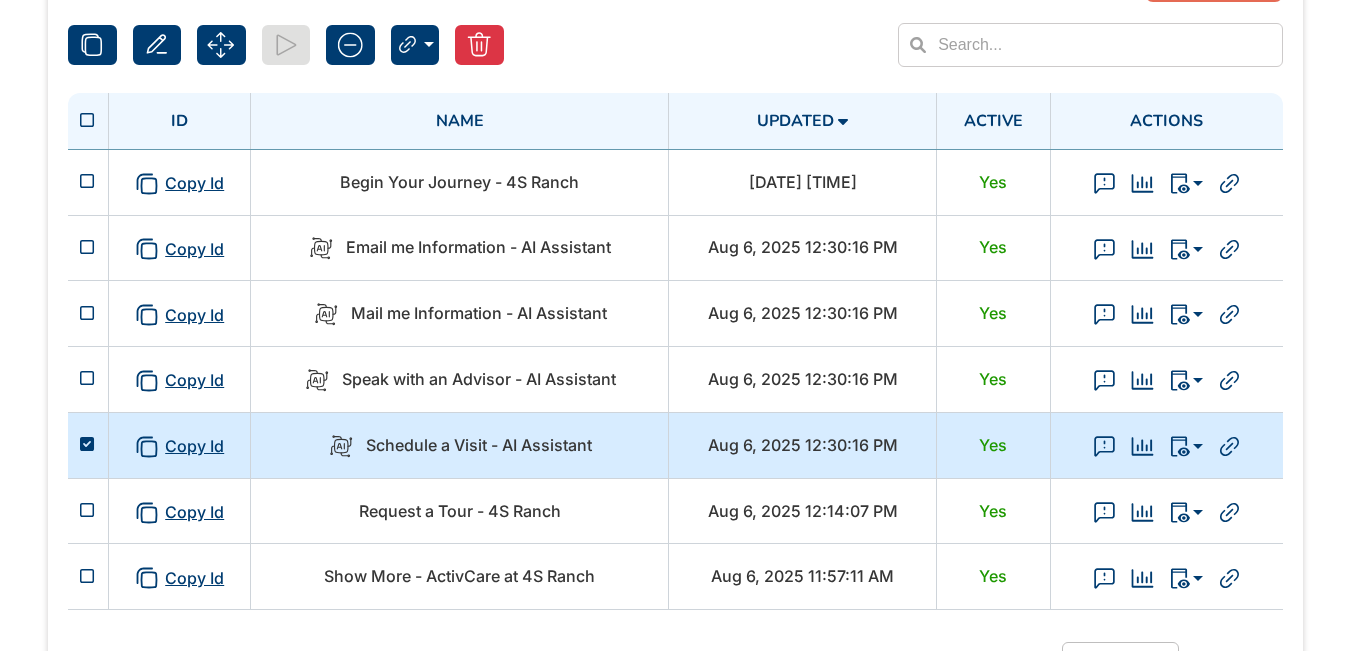 click on "Schedule a Visit - AI Assistant" at bounding box center [459, 445] 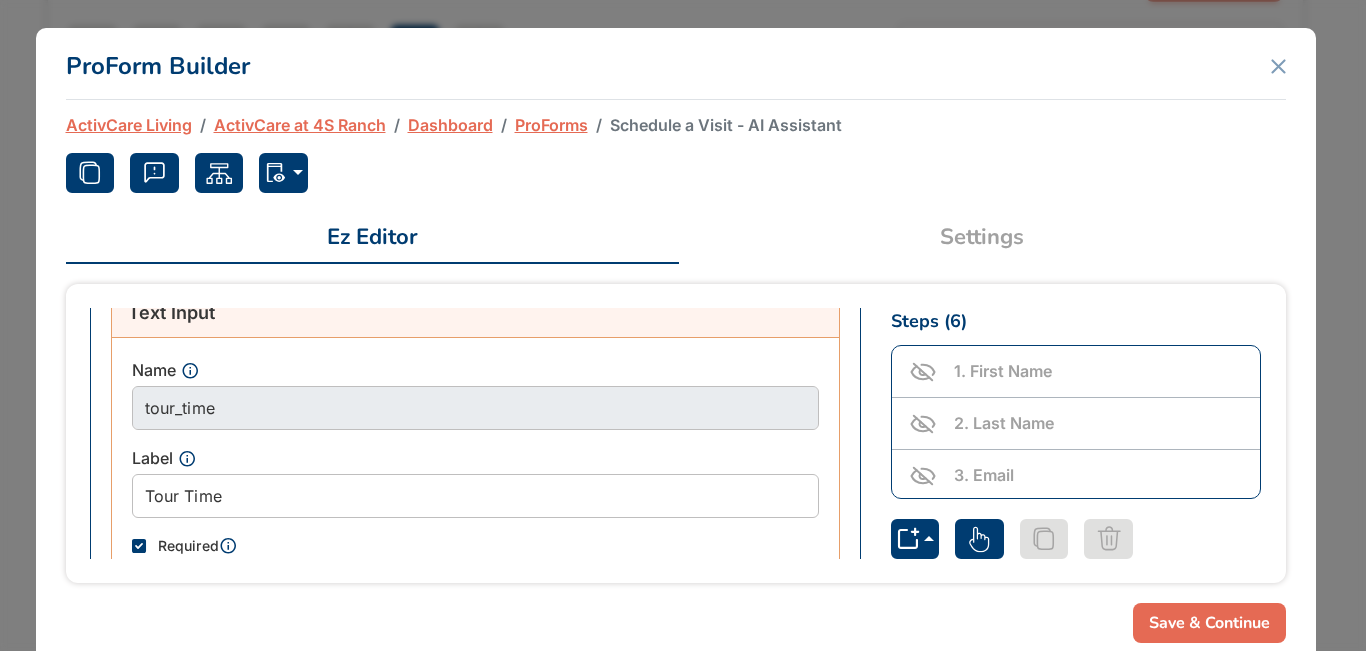 scroll, scrollTop: 1160, scrollLeft: 0, axis: vertical 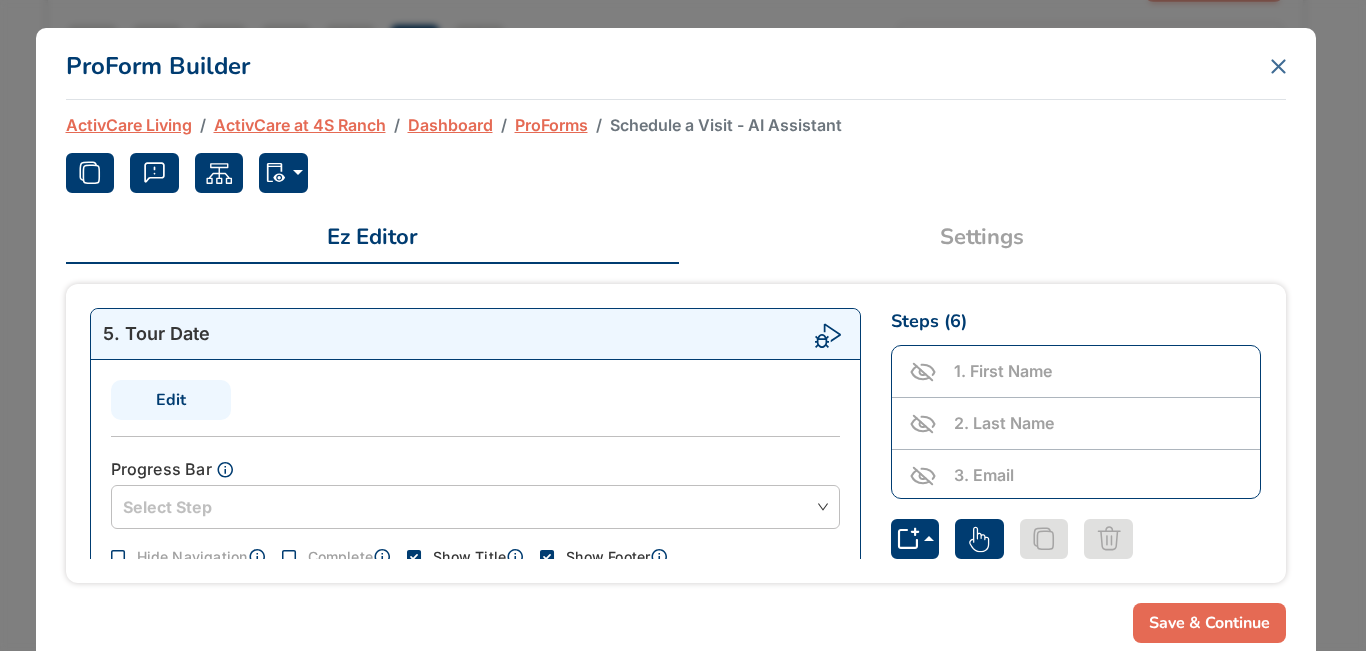 click 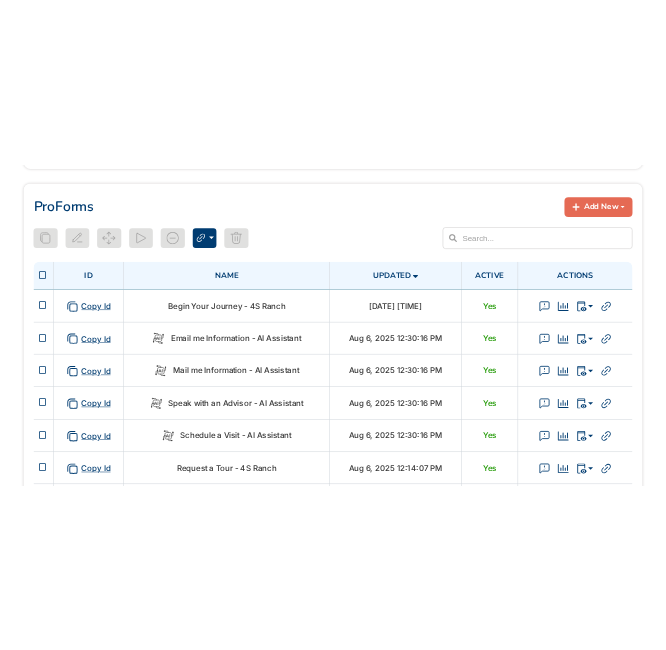 scroll, scrollTop: 0, scrollLeft: 0, axis: both 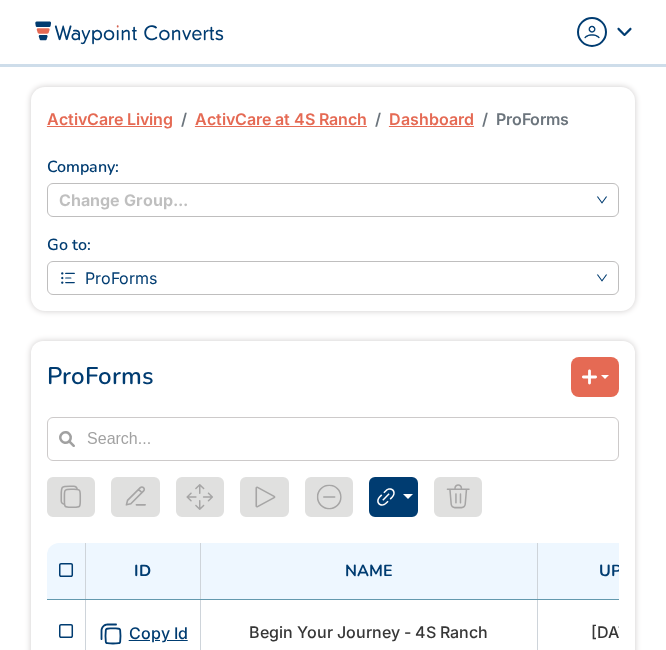 click on "ActivCare at 4S Ranch" at bounding box center (281, 119) 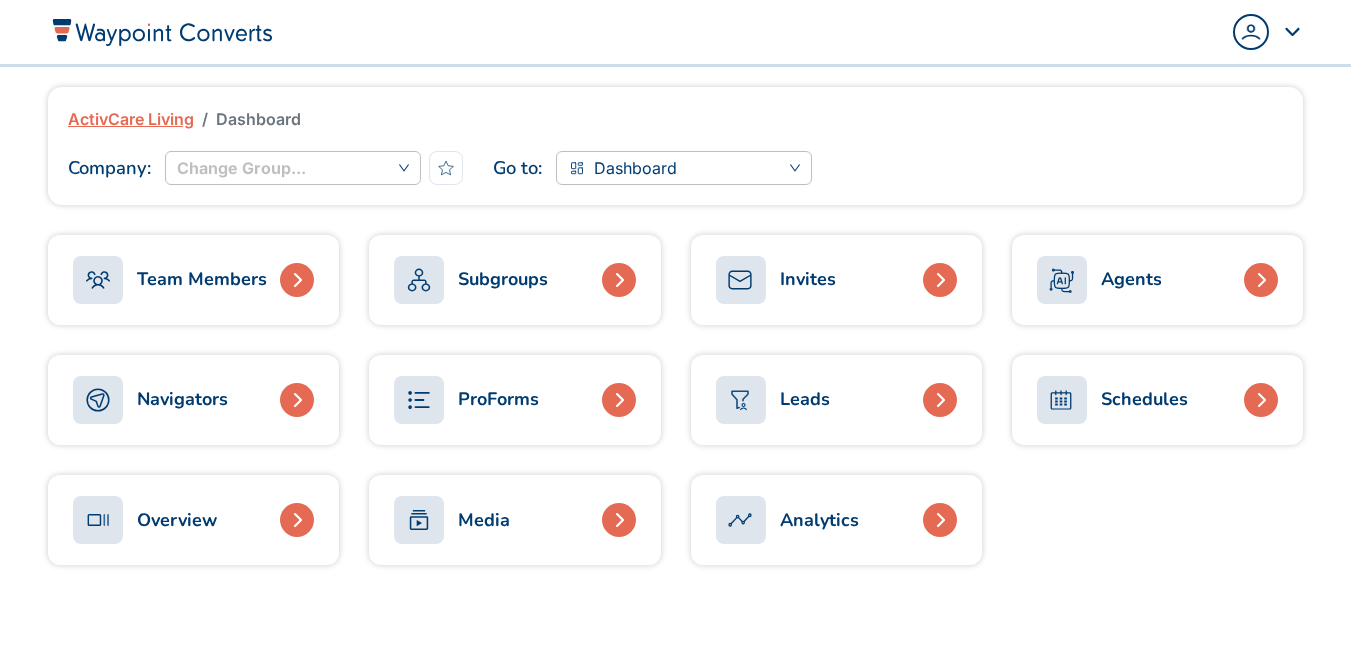 scroll, scrollTop: 0, scrollLeft: 0, axis: both 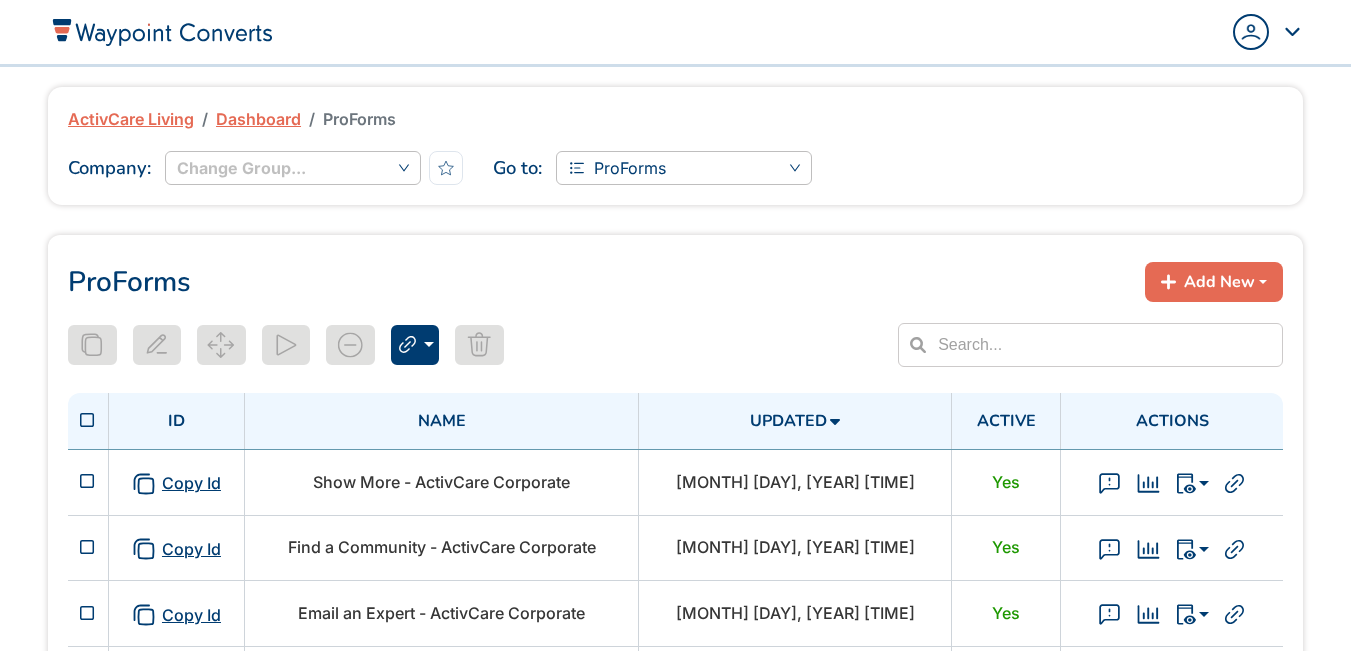 click on "Dashboard" at bounding box center (258, 119) 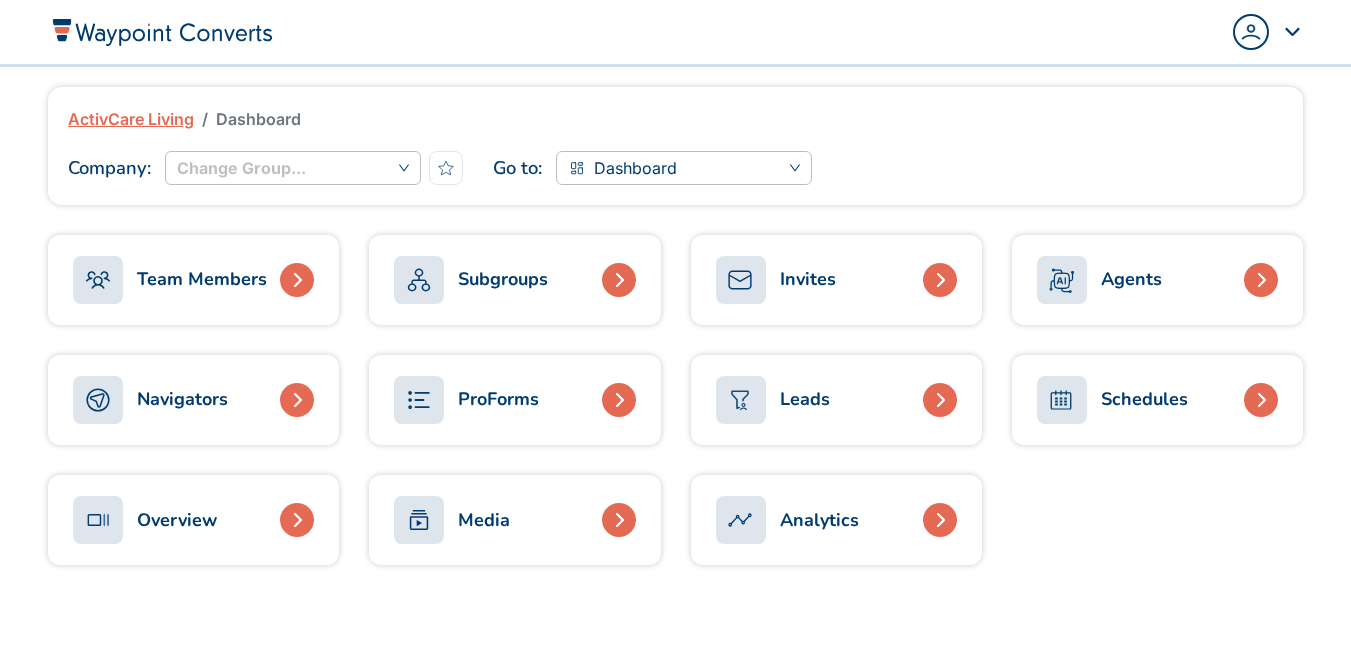 scroll, scrollTop: 0, scrollLeft: 0, axis: both 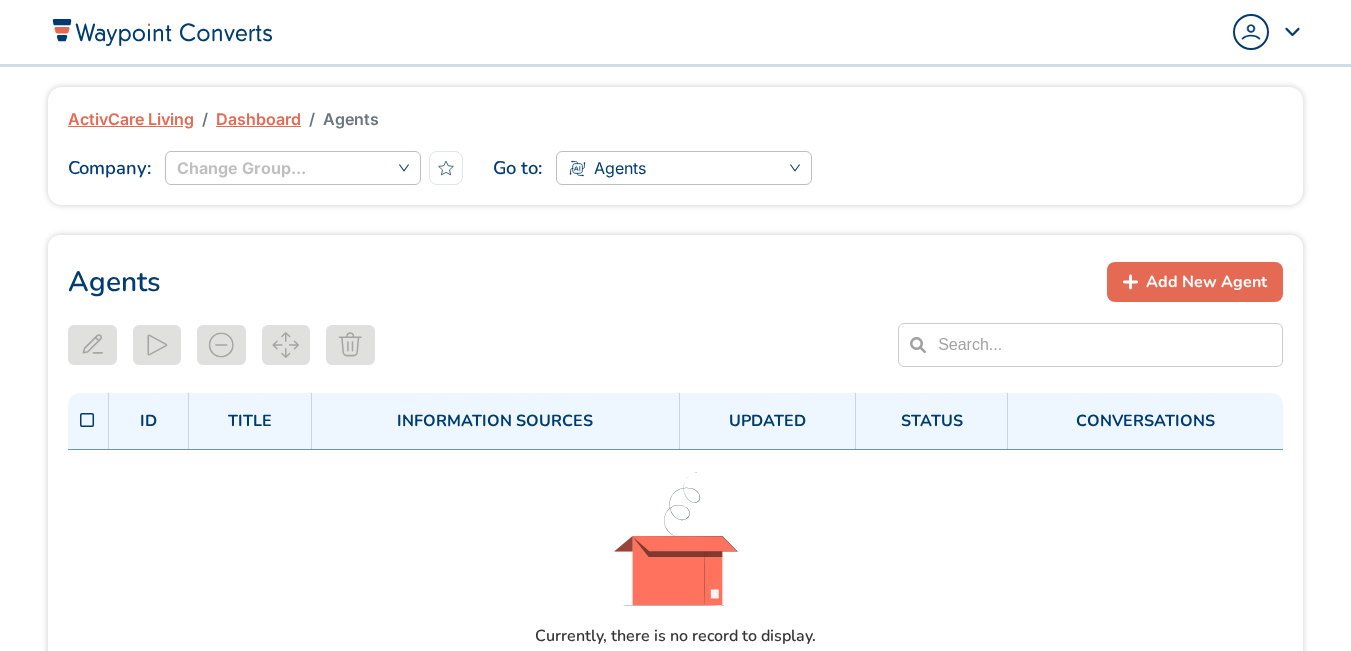 click on "ActivCare Living" at bounding box center [131, 119] 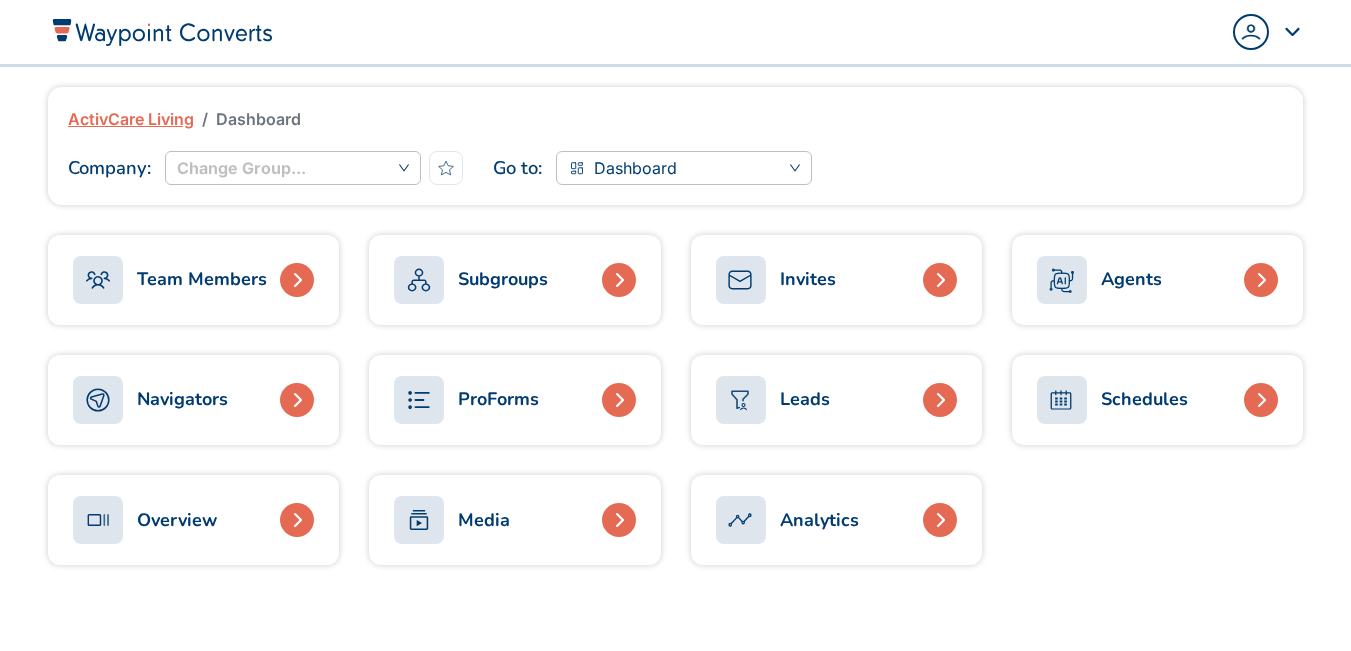 scroll, scrollTop: 0, scrollLeft: 0, axis: both 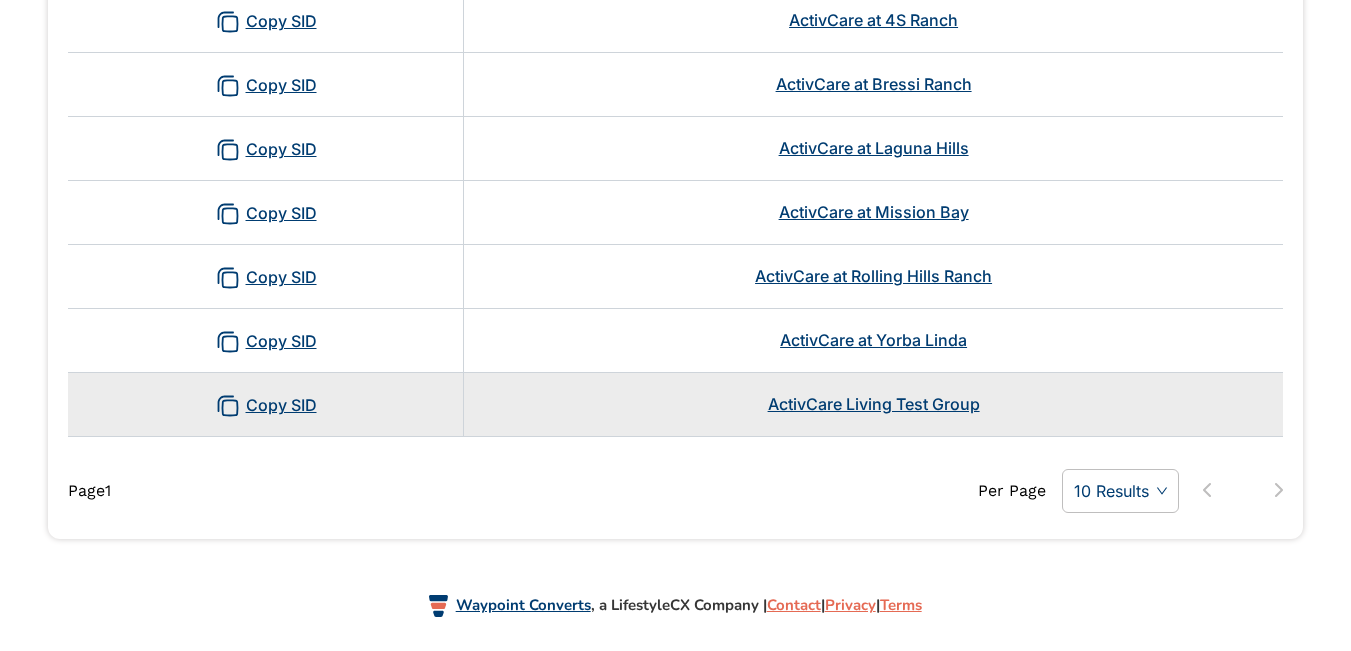 click on "ActivCare Living Test Group" at bounding box center (874, 404) 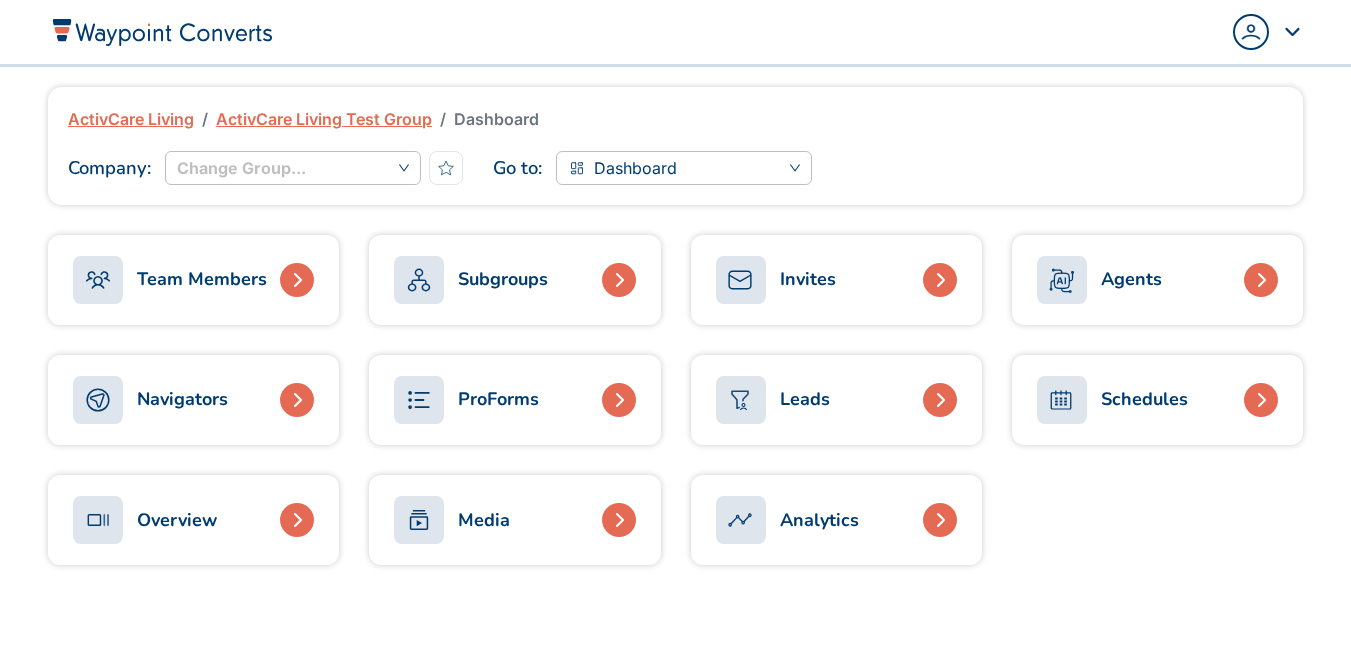 scroll, scrollTop: 0, scrollLeft: 0, axis: both 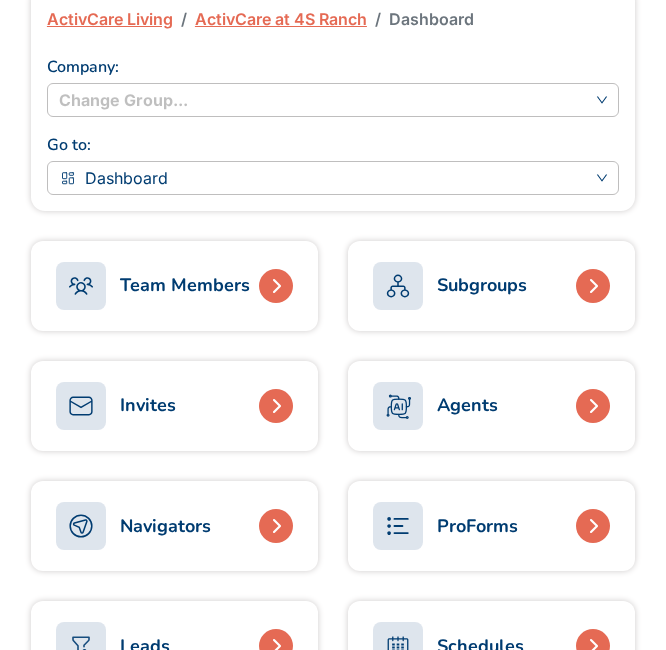 click on "Agents" at bounding box center [491, 406] 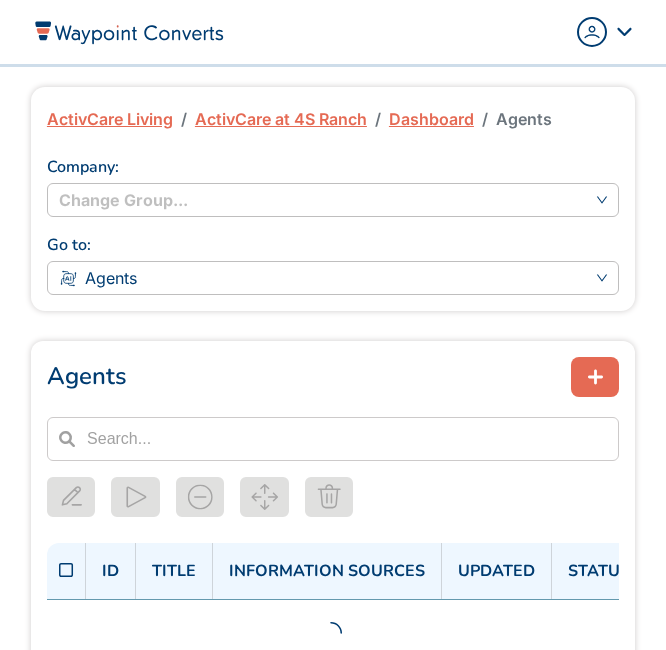 scroll, scrollTop: 0, scrollLeft: 0, axis: both 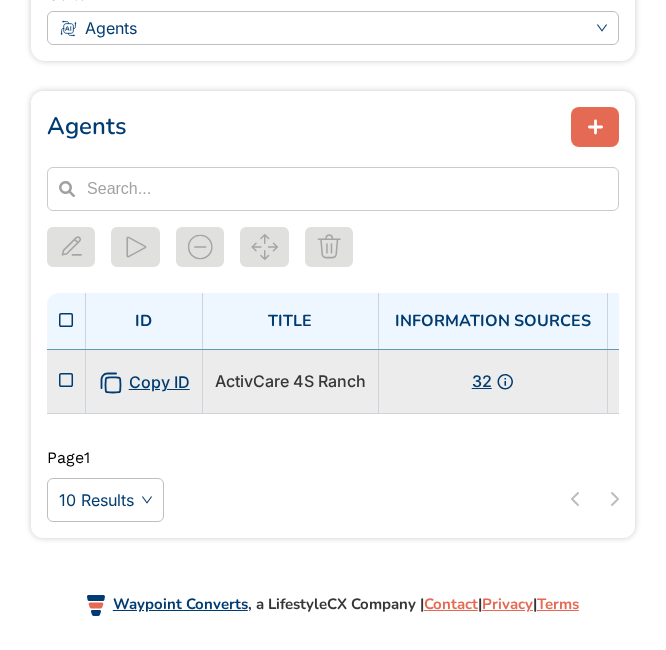 click on "32" at bounding box center [492, 381] 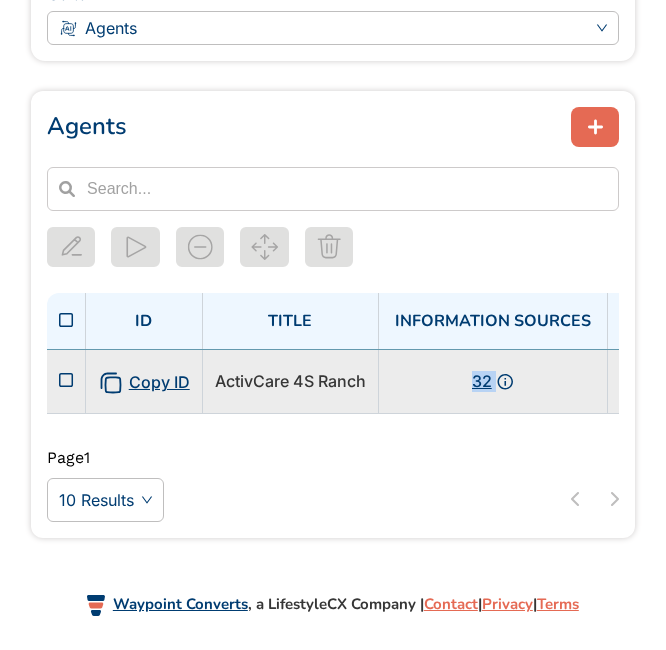 click on "32" at bounding box center (492, 381) 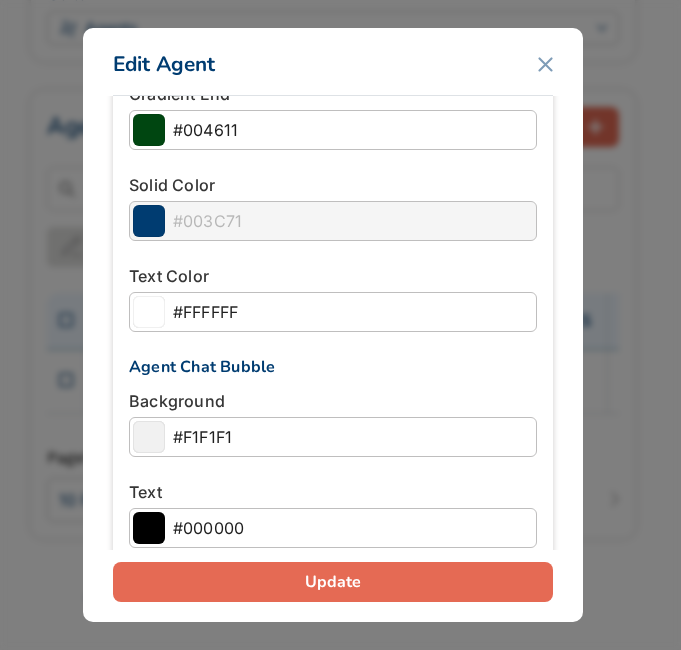 scroll, scrollTop: 2400, scrollLeft: 0, axis: vertical 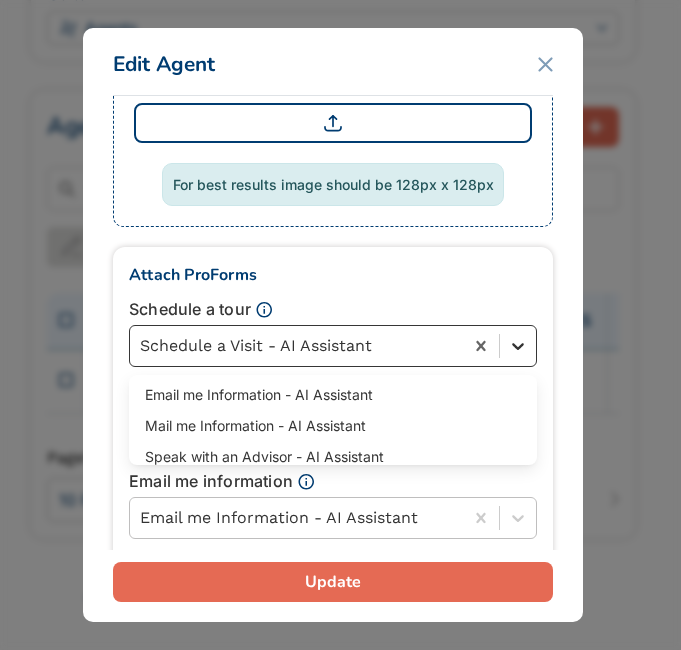 click at bounding box center (518, 346) 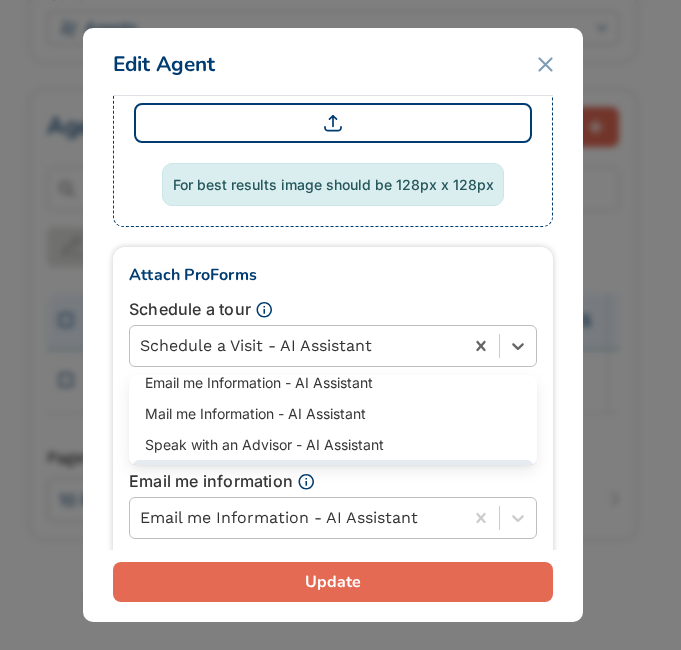 scroll, scrollTop: 0, scrollLeft: 0, axis: both 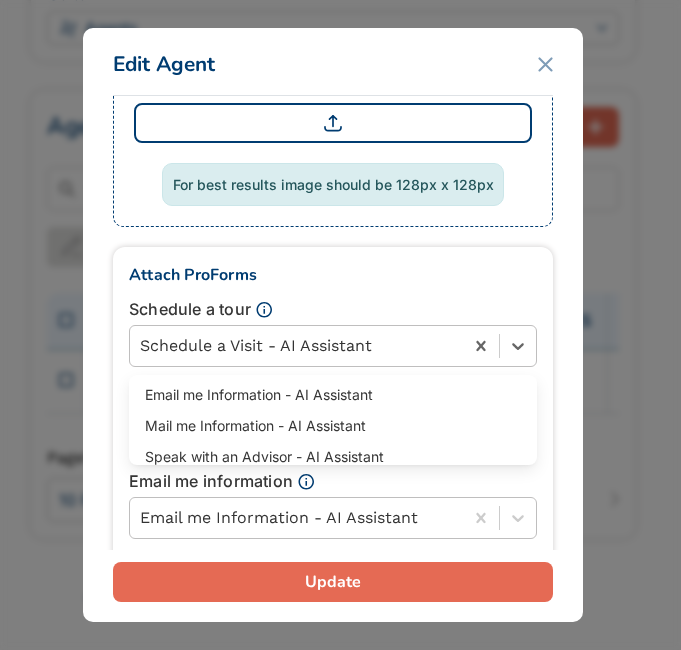 click on "Attach ProForms" at bounding box center [333, 275] 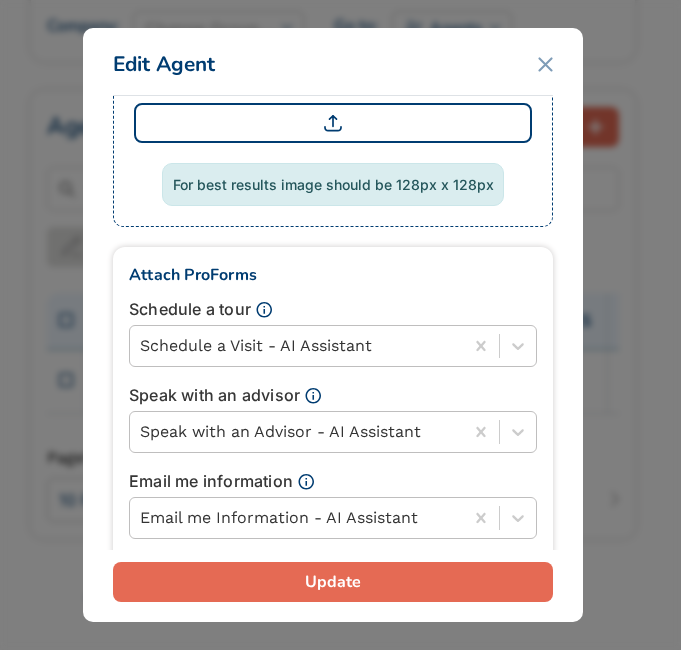scroll, scrollTop: 77, scrollLeft: 0, axis: vertical 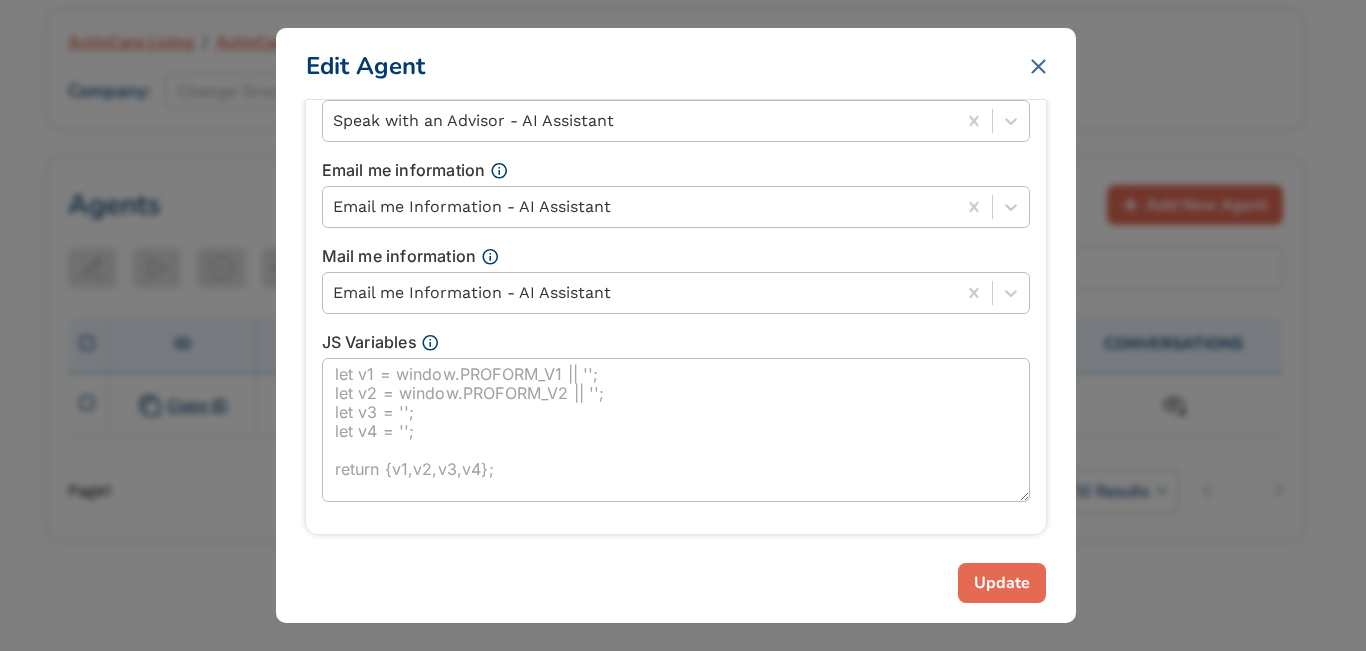 click 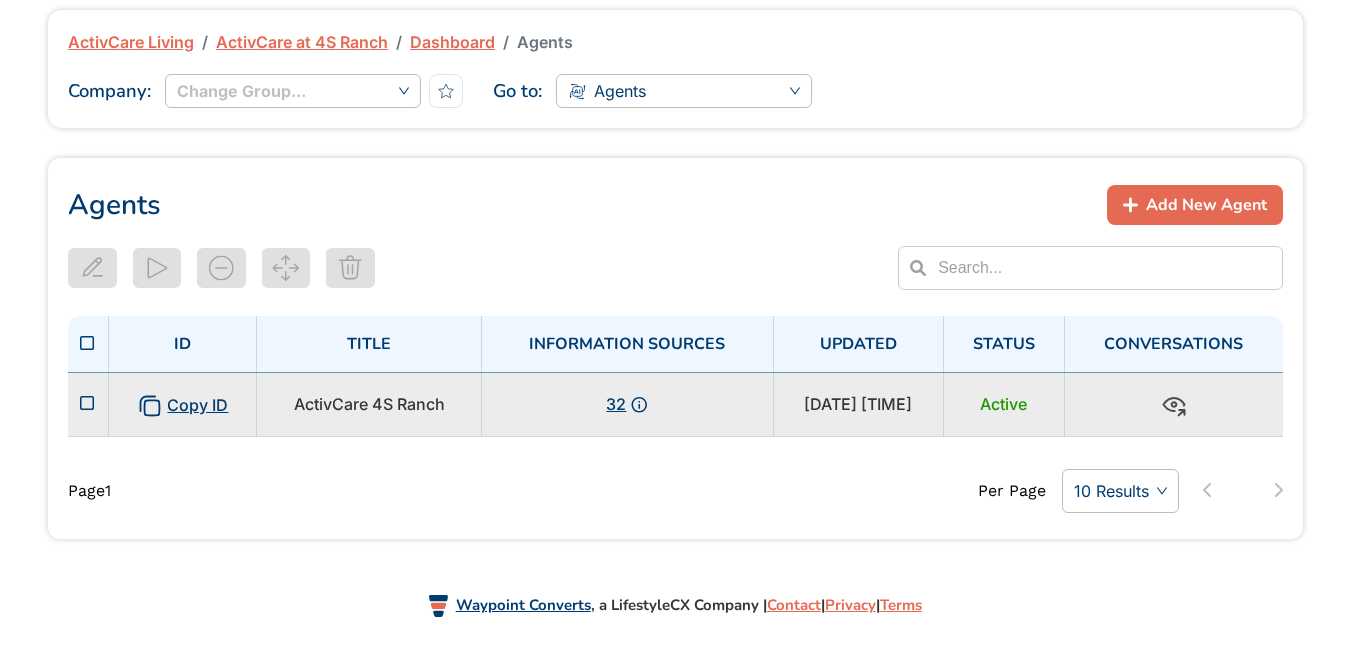 click on "ActivCare 4S Ranch" at bounding box center (369, 404) 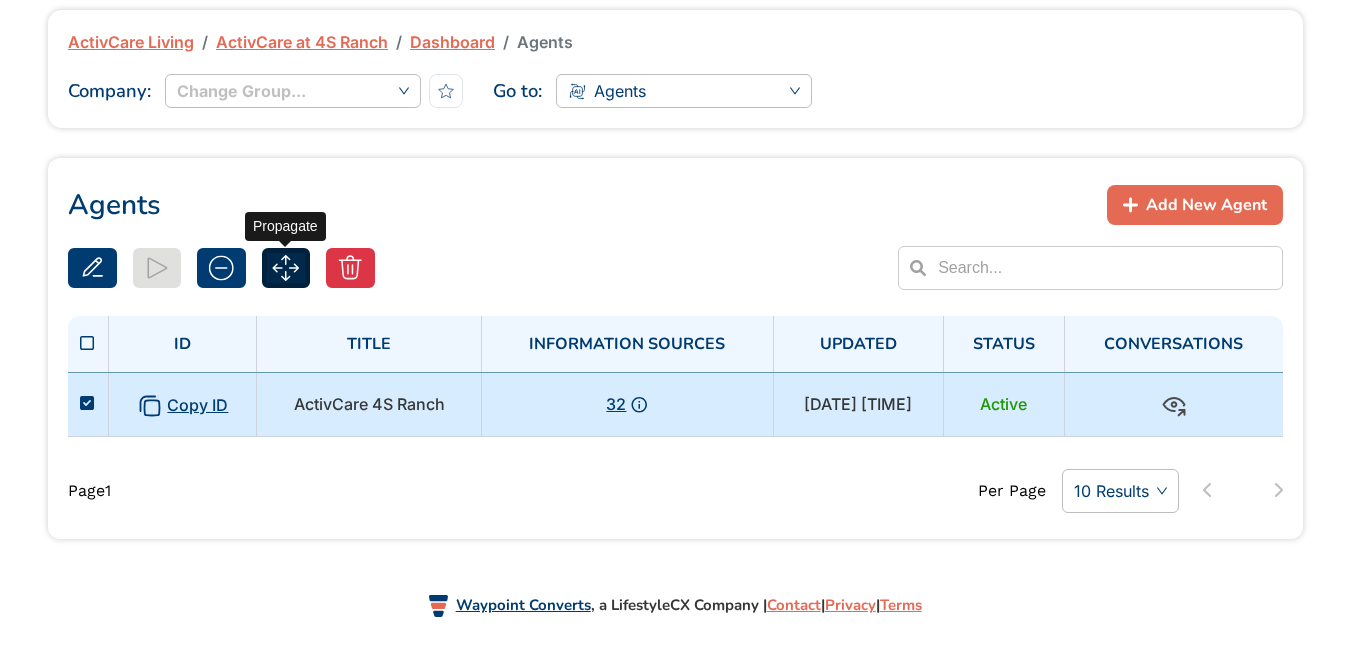 click 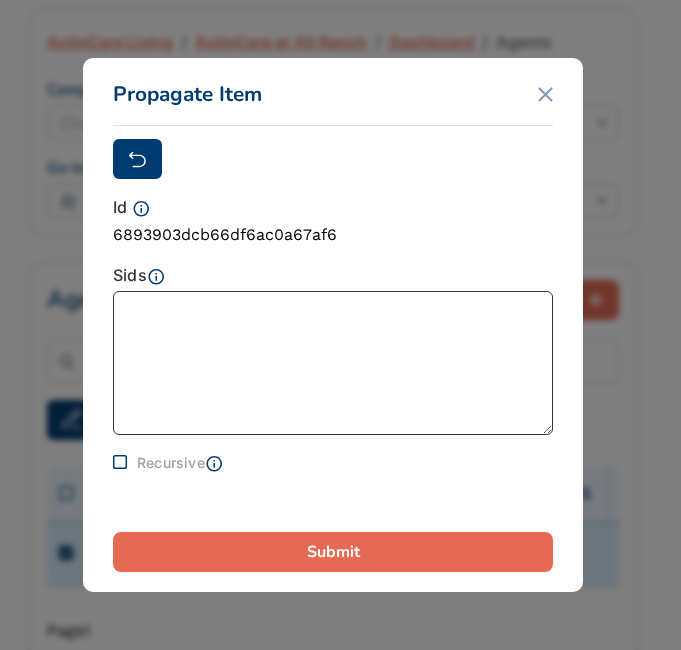 click at bounding box center (333, 363) 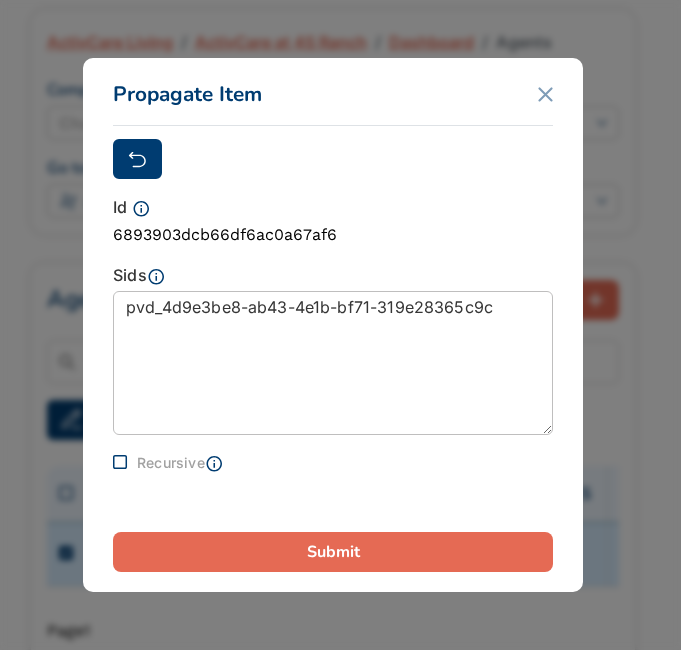 click on "Submit" at bounding box center (333, 552) 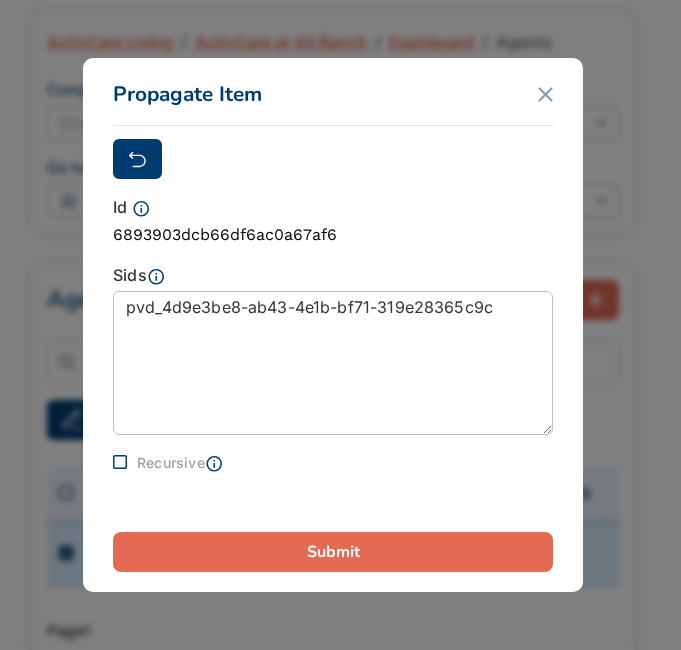 click on "pvd_4d9e3be8-ab43-4e1b-bf71-319e28365c9c" at bounding box center (333, 363) 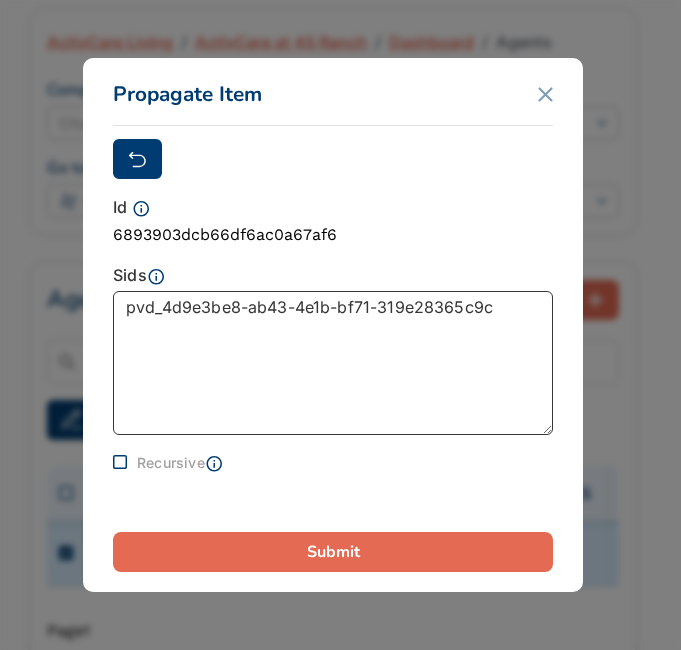 paste on "518ae5d6-e640-4496-be27-bde3b31267b6" 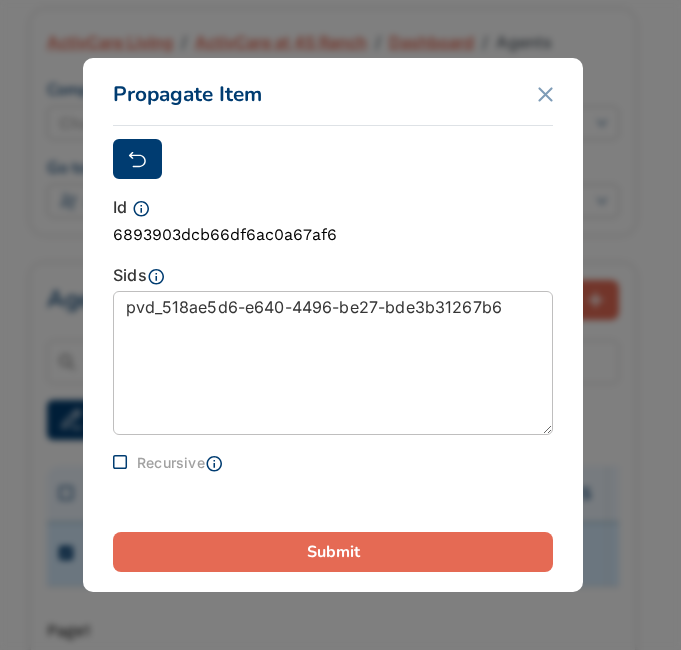 click on "Submit" at bounding box center [333, 552] 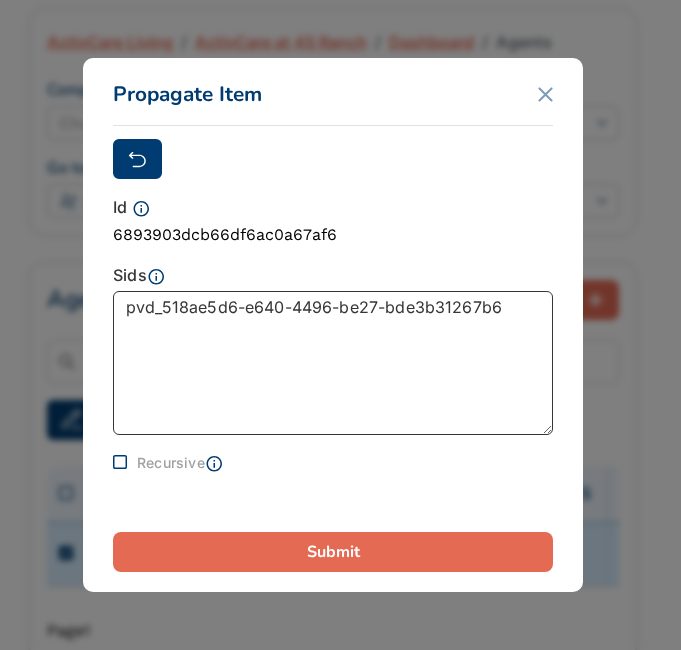 click on "pvd_518ae5d6-e640-4496-be27-bde3b31267b6" at bounding box center (333, 363) 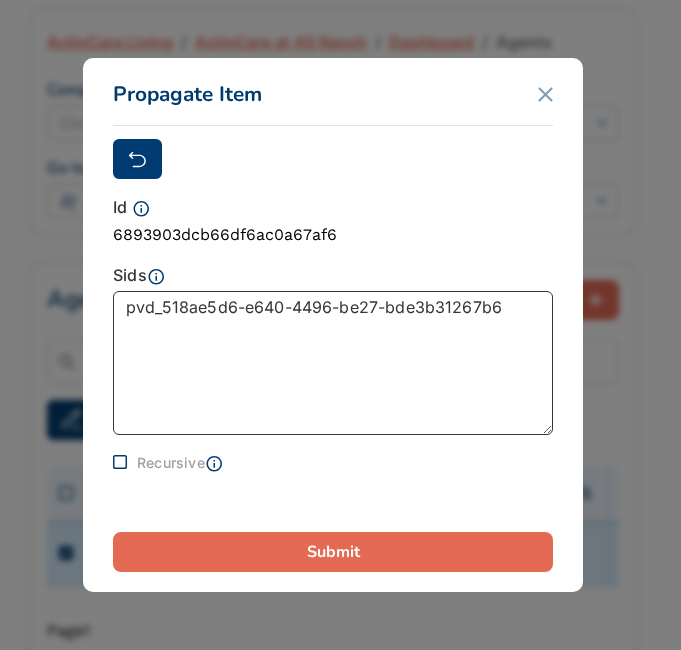 paste on "979cf115-3875-415f-b854-3495d9785248" 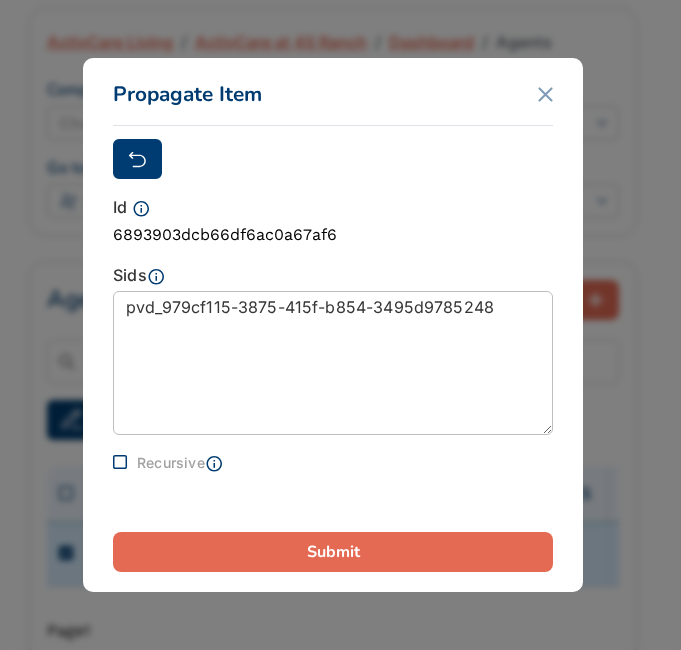 click on "Submit" at bounding box center [333, 552] 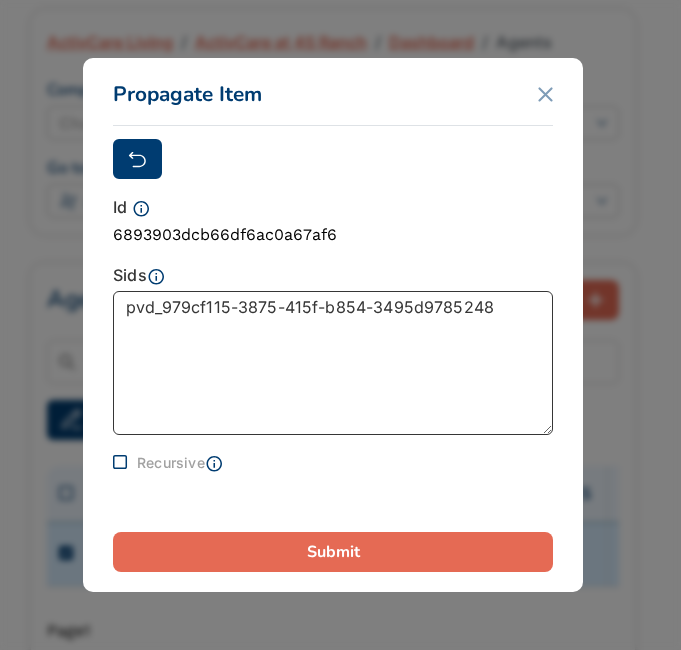 click on "pvd_979cf115-3875-415f-b854-3495d9785248" at bounding box center [333, 363] 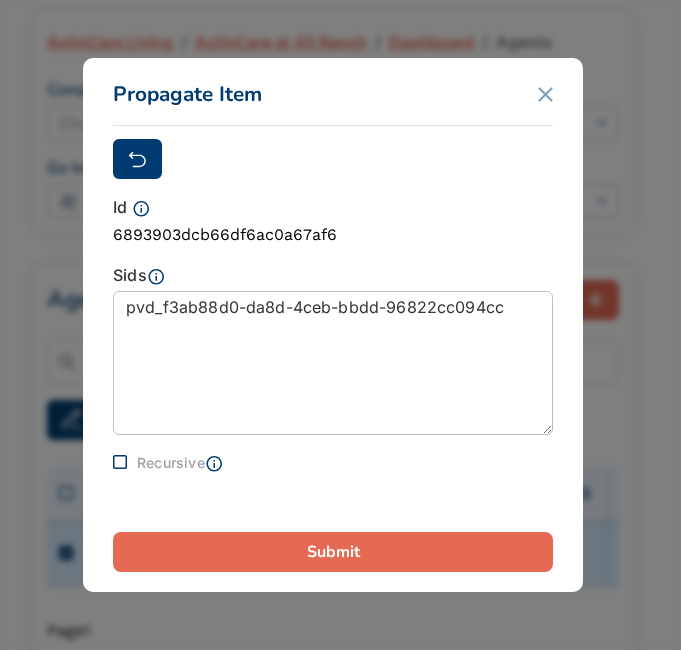 click on "Submit" at bounding box center [333, 552] 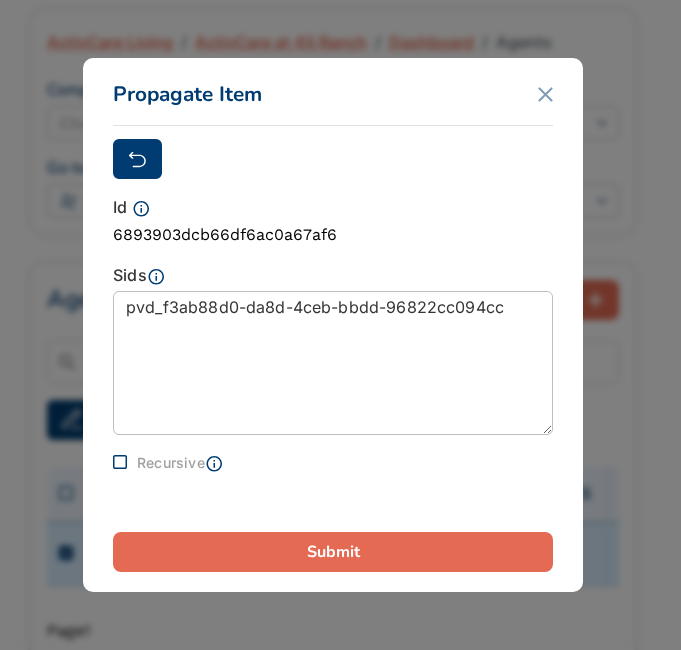 click on "pvd_f3ab88d0-da8d-4ceb-bbdd-96822cc094cc" at bounding box center (333, 363) 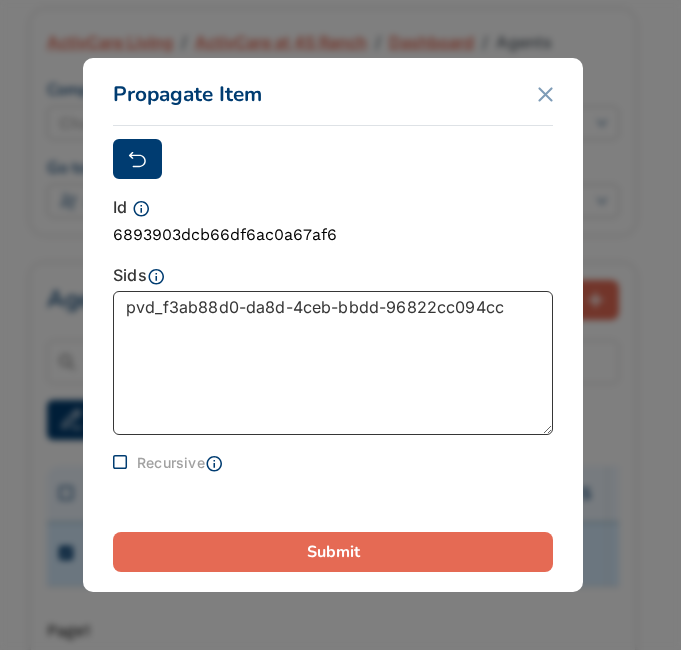 paste on "3dc2d0eb-c01d-444b-af2c-13fdaa206ec8" 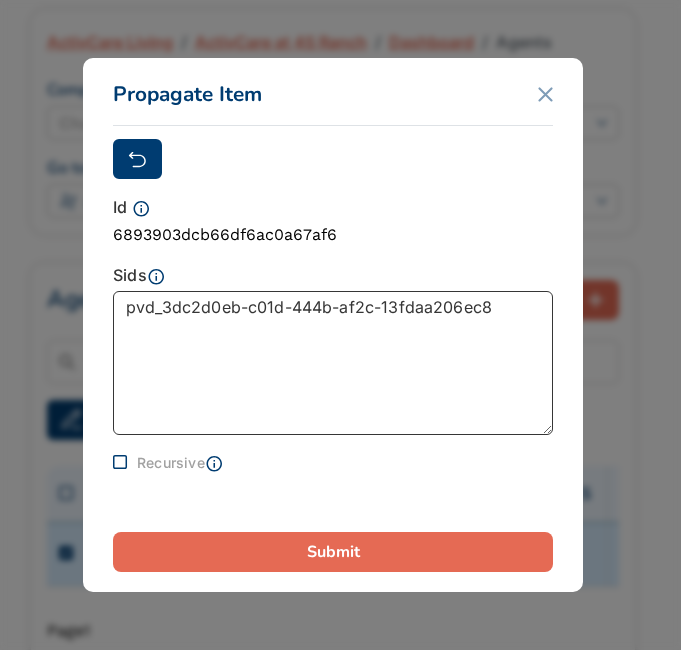 type on "pvd_3dc2d0eb-c01d-444b-af2c-13fdaa206ec8" 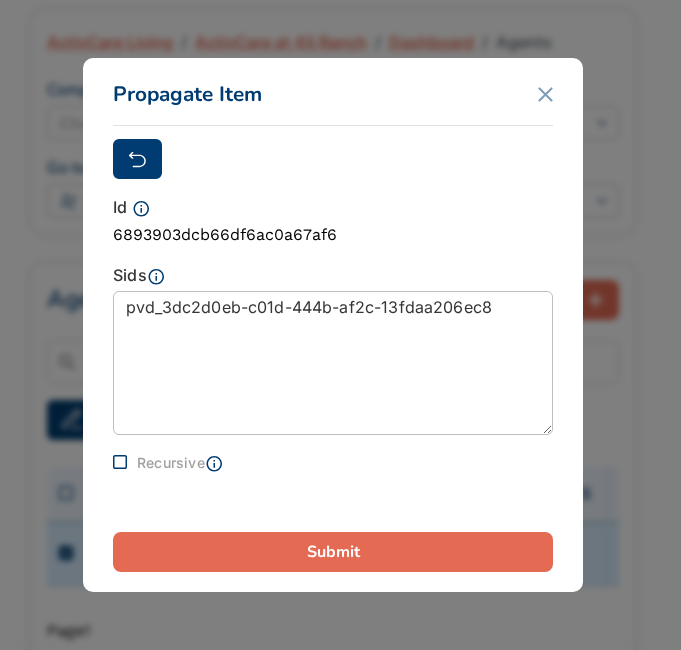 click on "Submit" at bounding box center [333, 552] 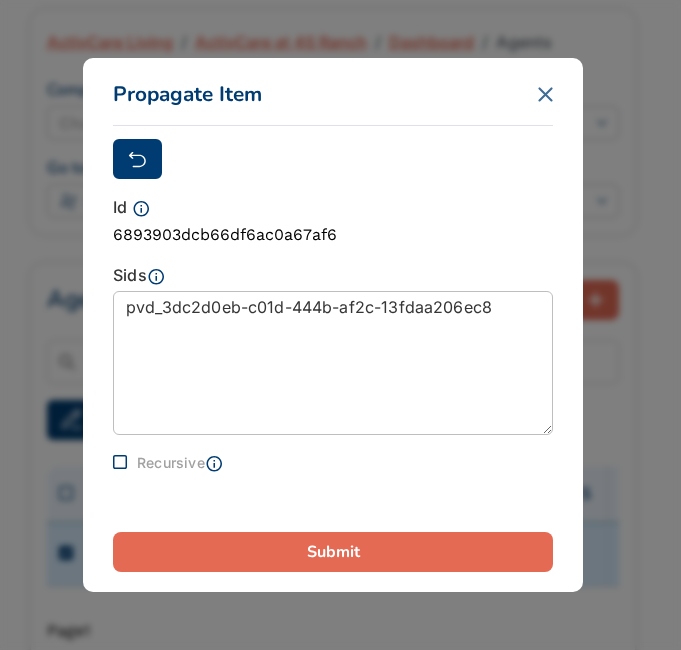 click 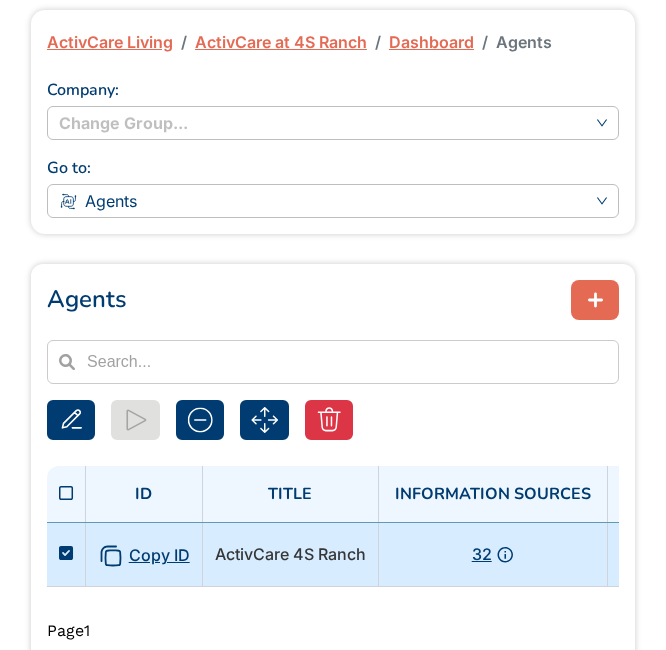 click on "ActivCare 4S Ranch" at bounding box center (290, 554) 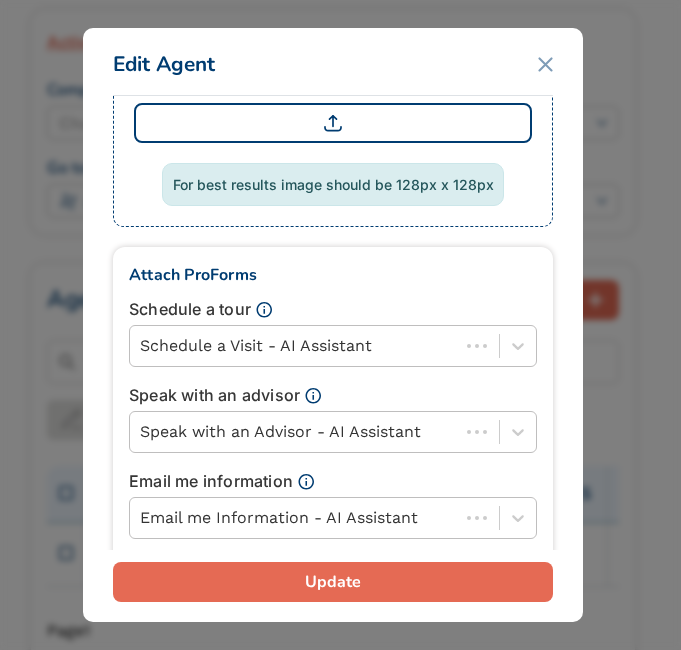scroll, scrollTop: 0, scrollLeft: 0, axis: both 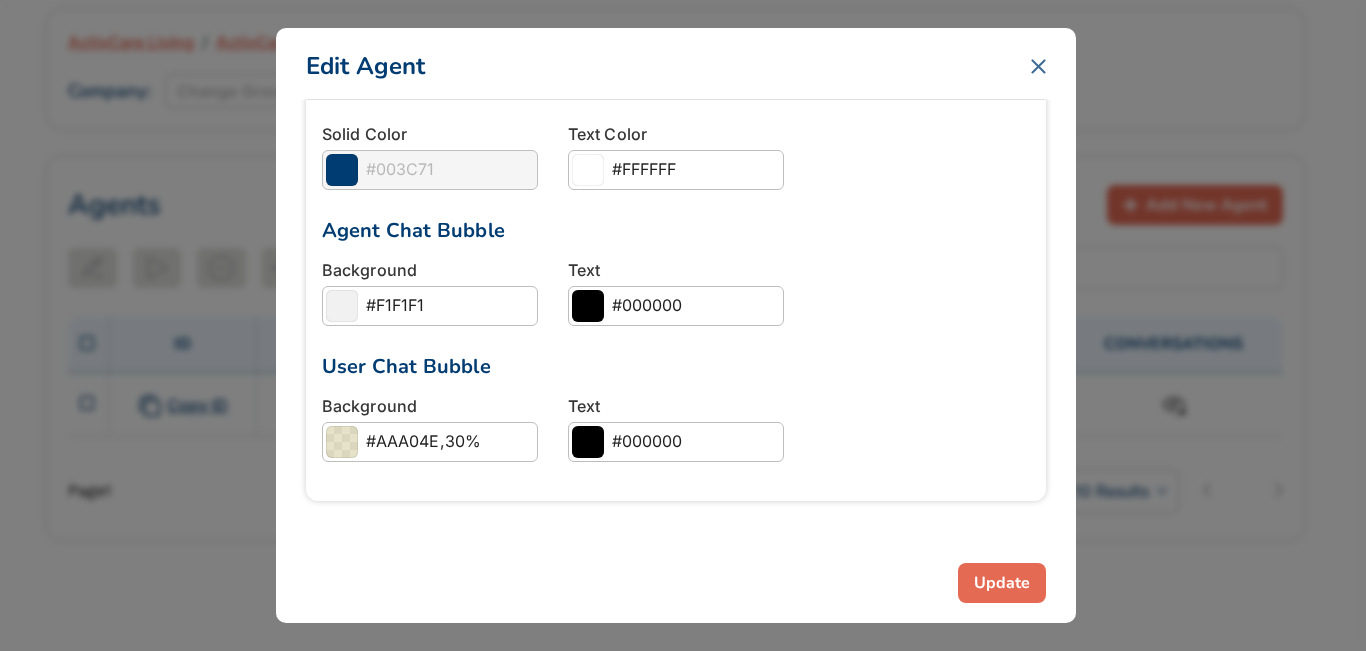 click 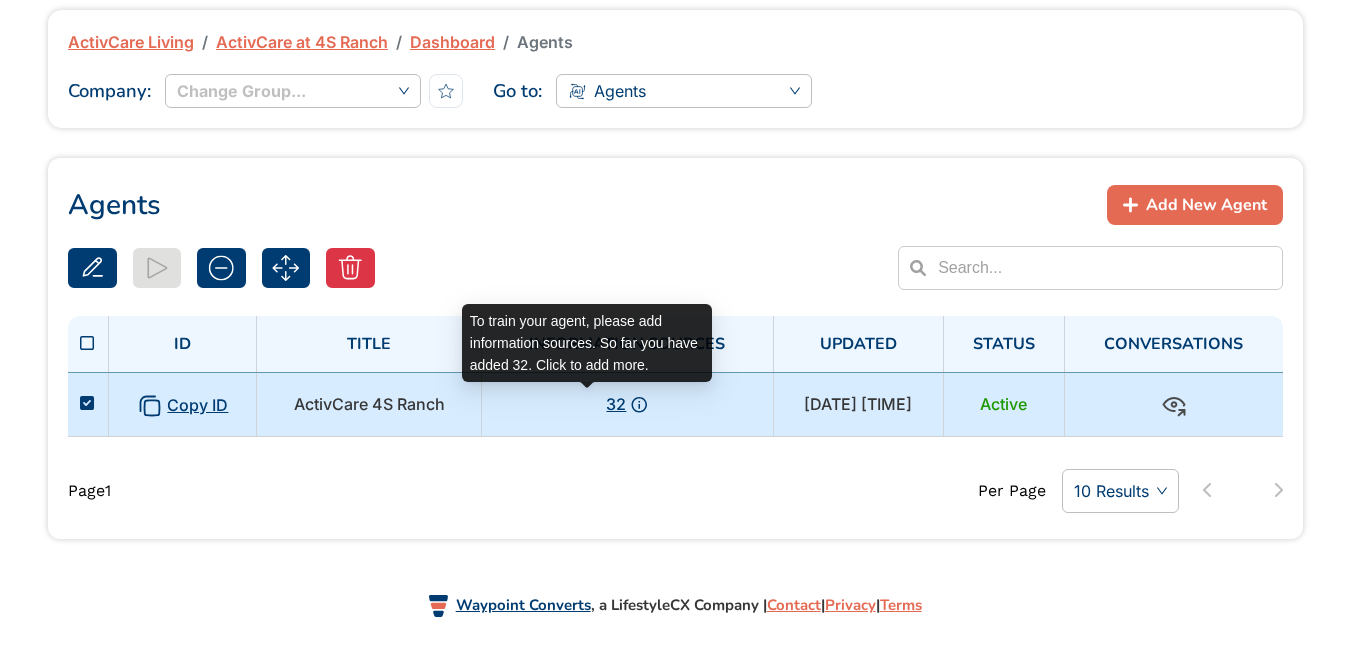click on "32" at bounding box center (616, 404) 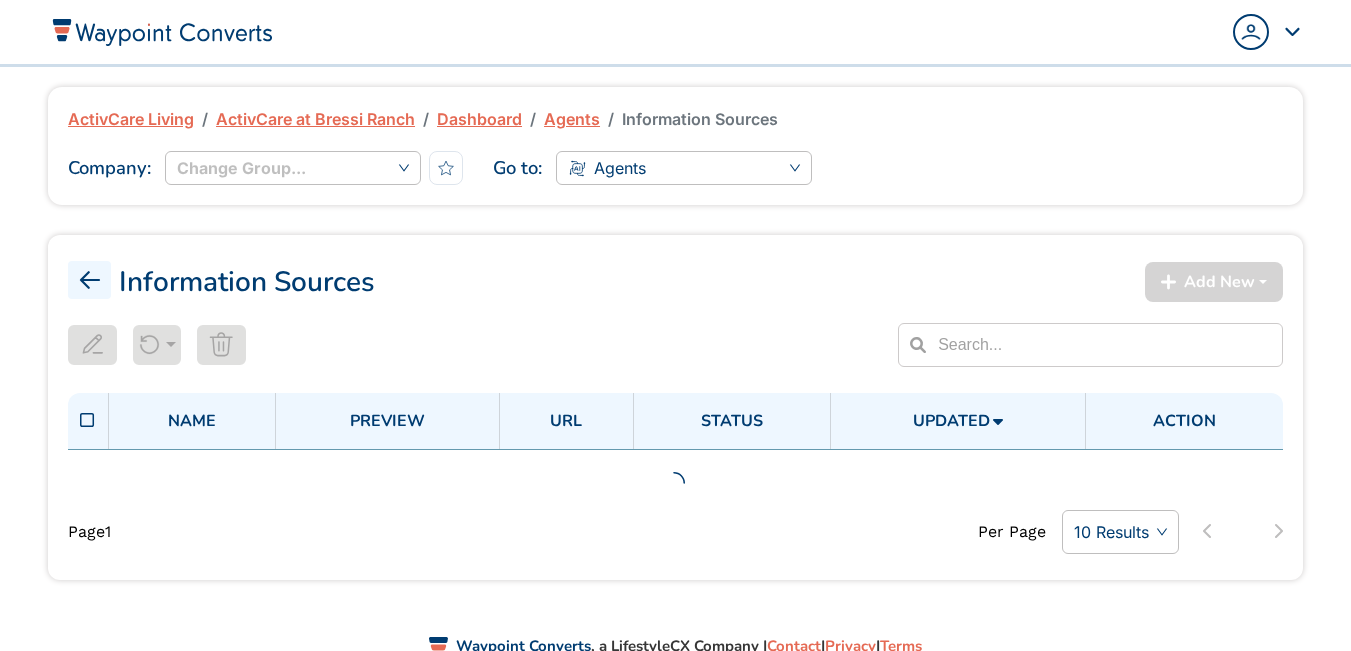 scroll, scrollTop: 0, scrollLeft: 0, axis: both 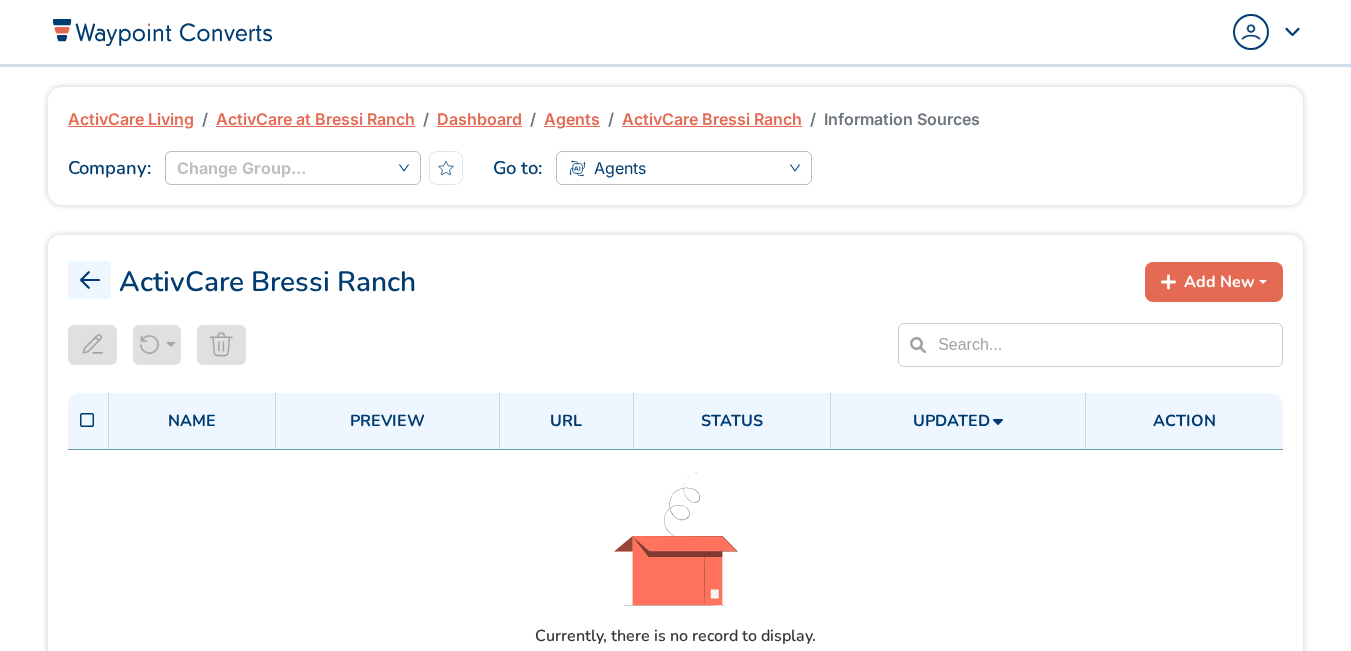 click 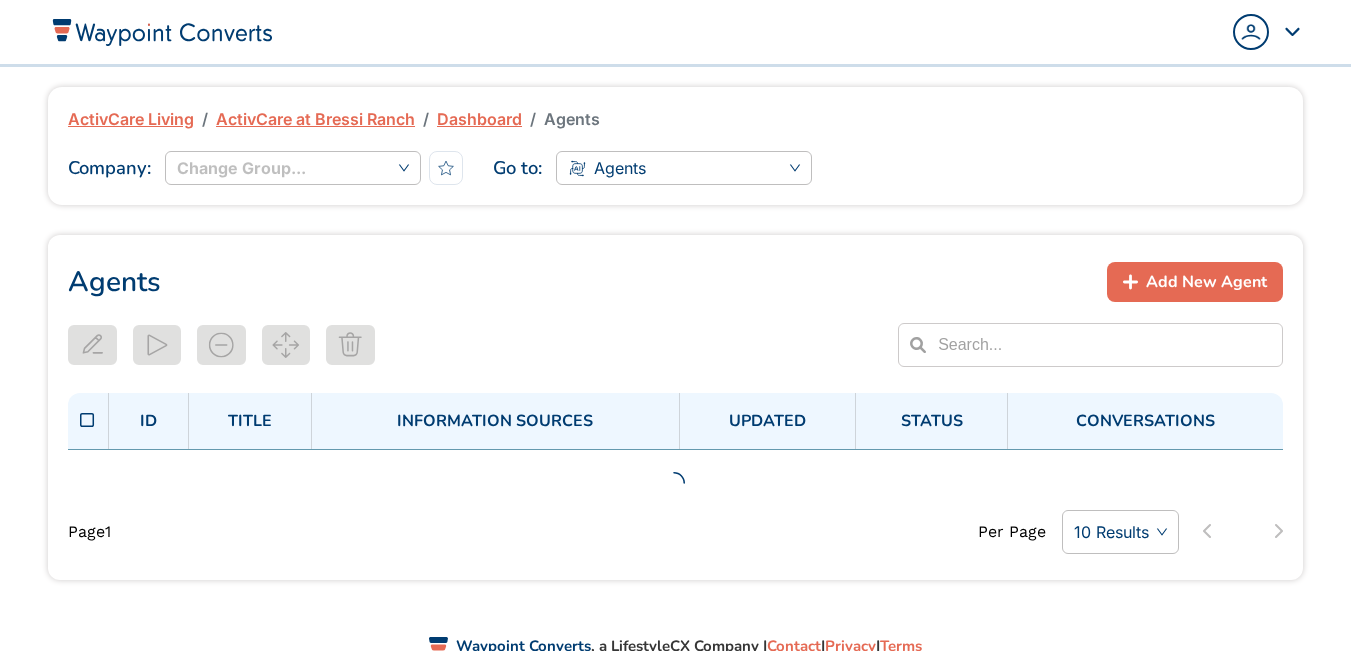 scroll, scrollTop: 0, scrollLeft: 0, axis: both 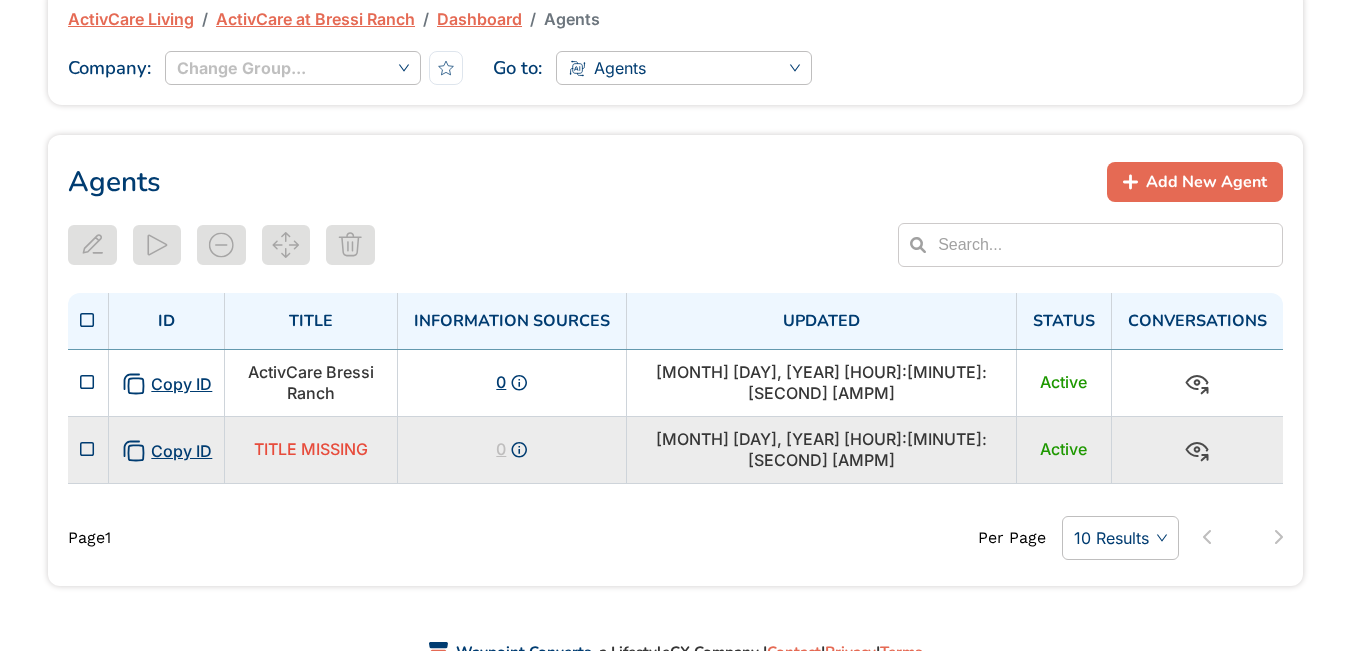 click on "0" at bounding box center (512, 449) 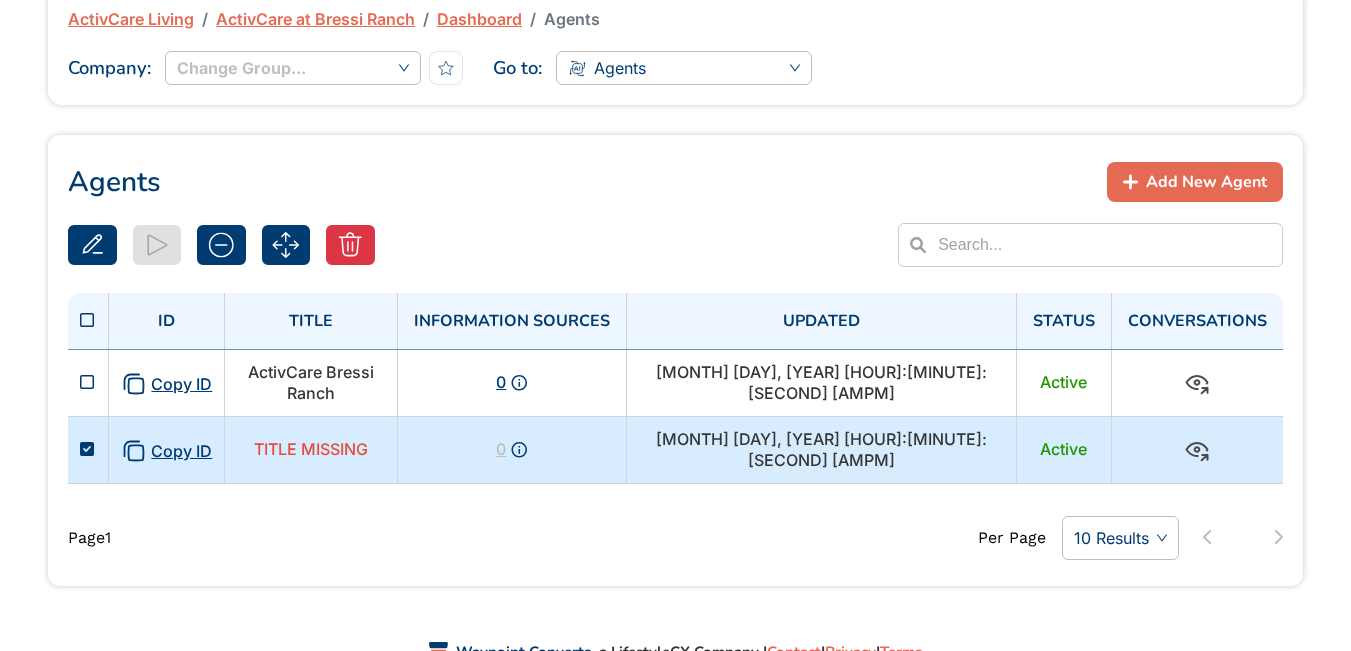 click on "TITLE MISSING" at bounding box center (311, 449) 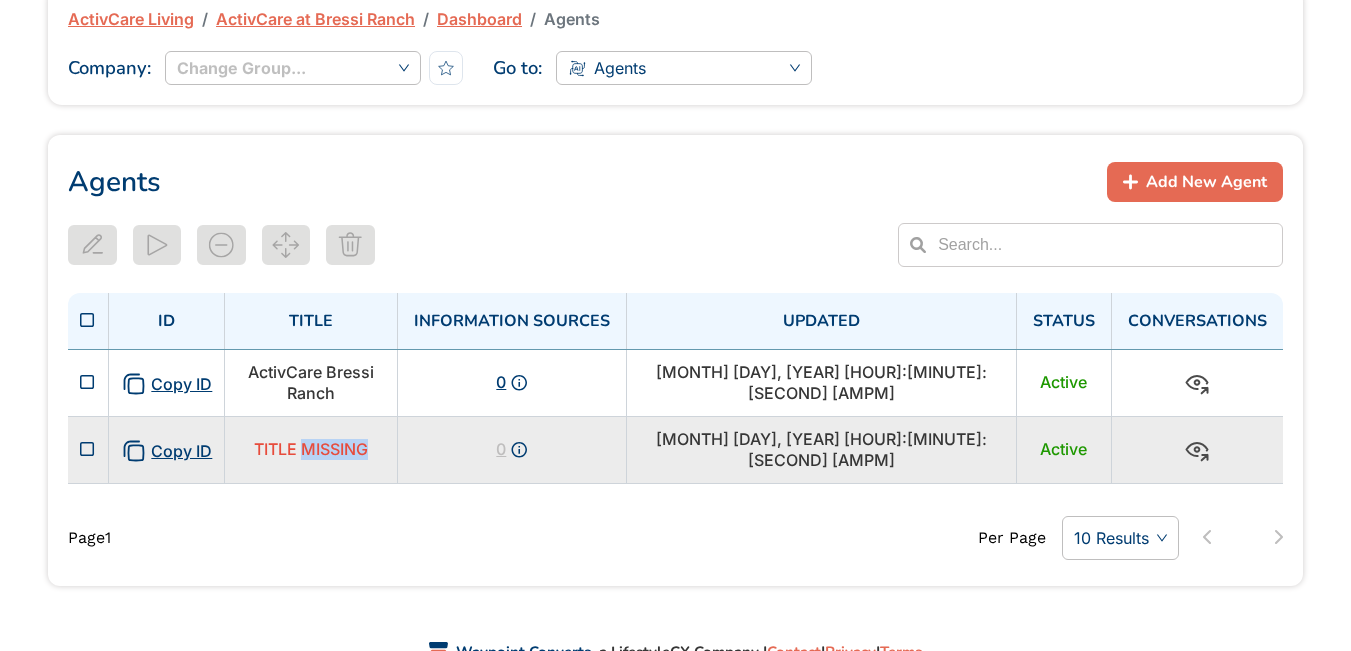 click on "TITLE MISSING" at bounding box center [311, 449] 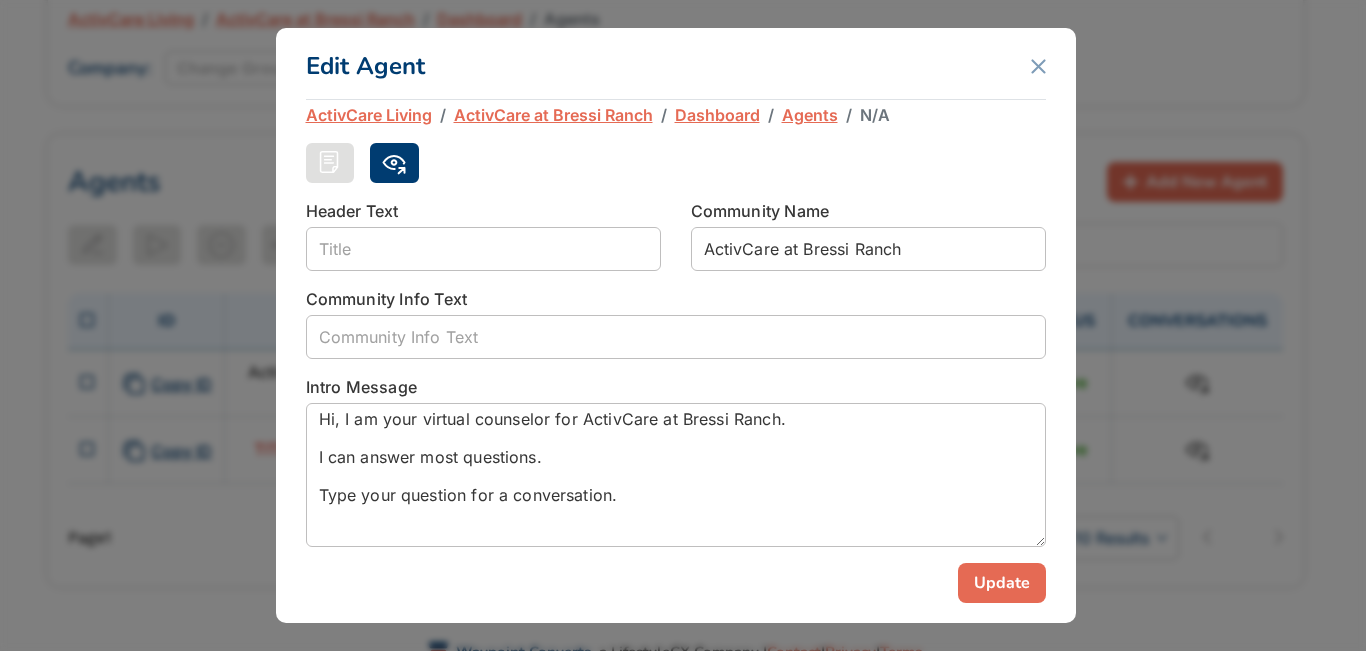 scroll, scrollTop: 0, scrollLeft: 0, axis: both 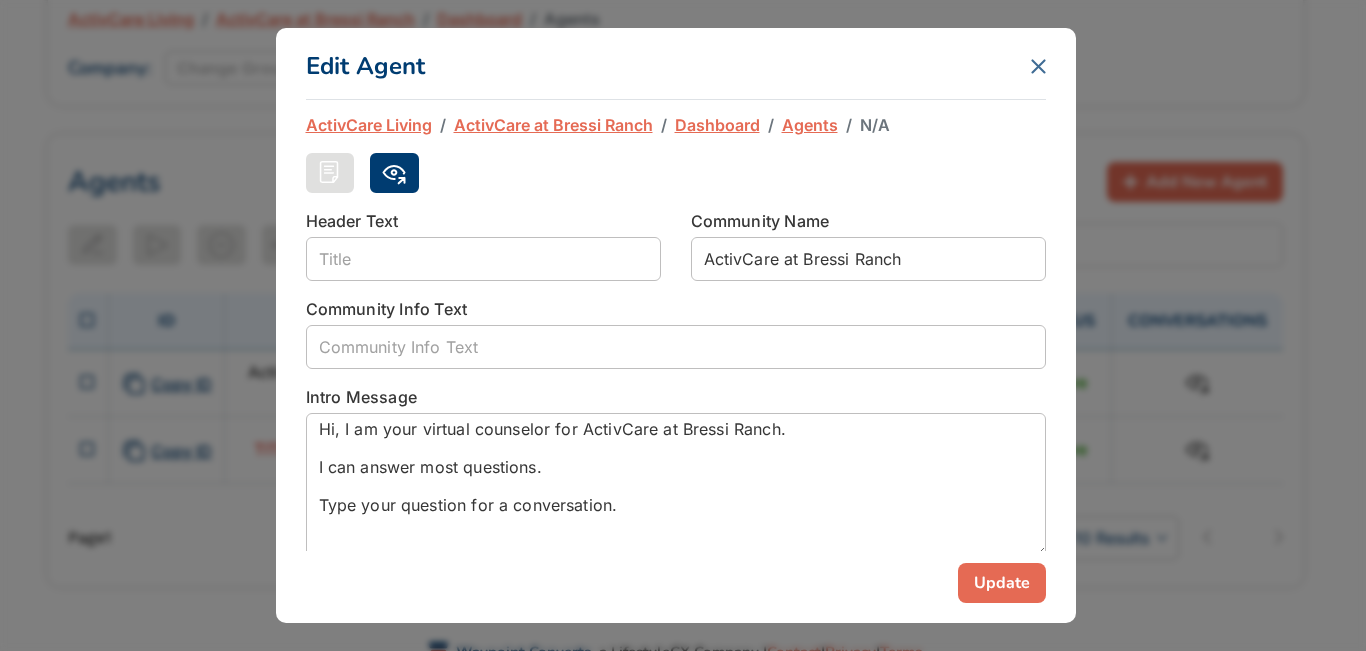 click 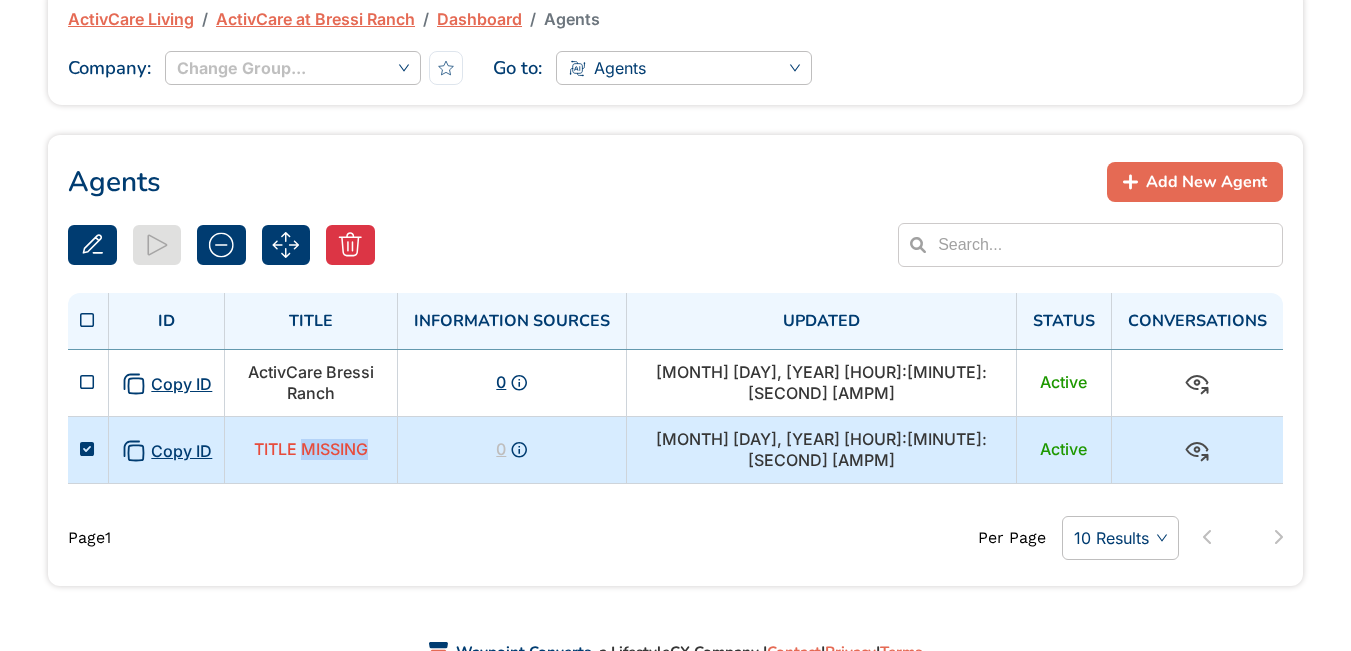 click on "TITLE MISSING" at bounding box center [311, 449] 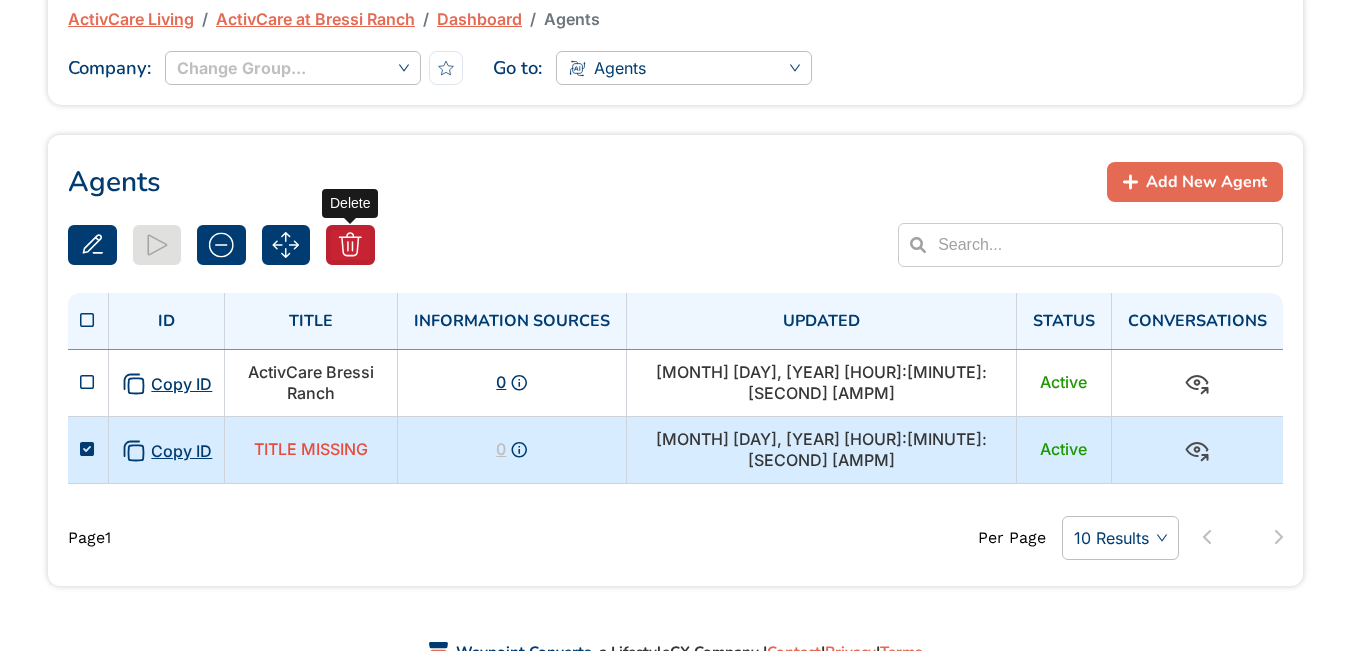 click 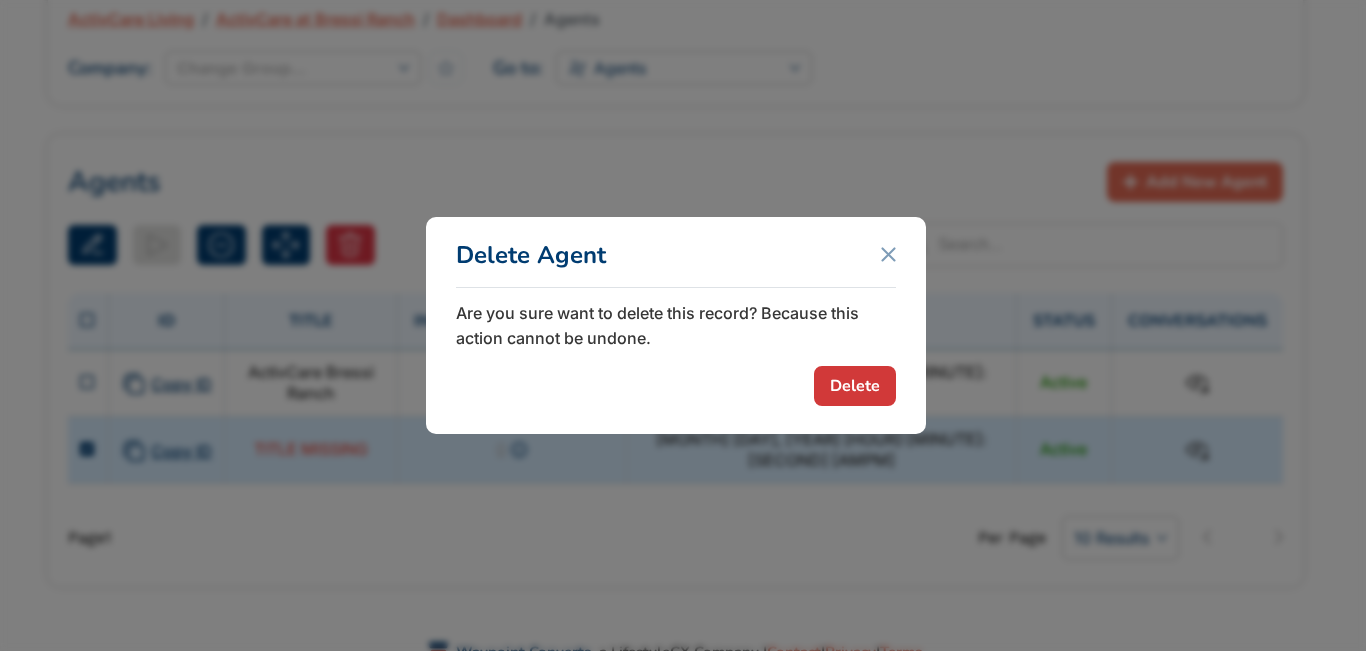 click on "Delete" at bounding box center [855, 386] 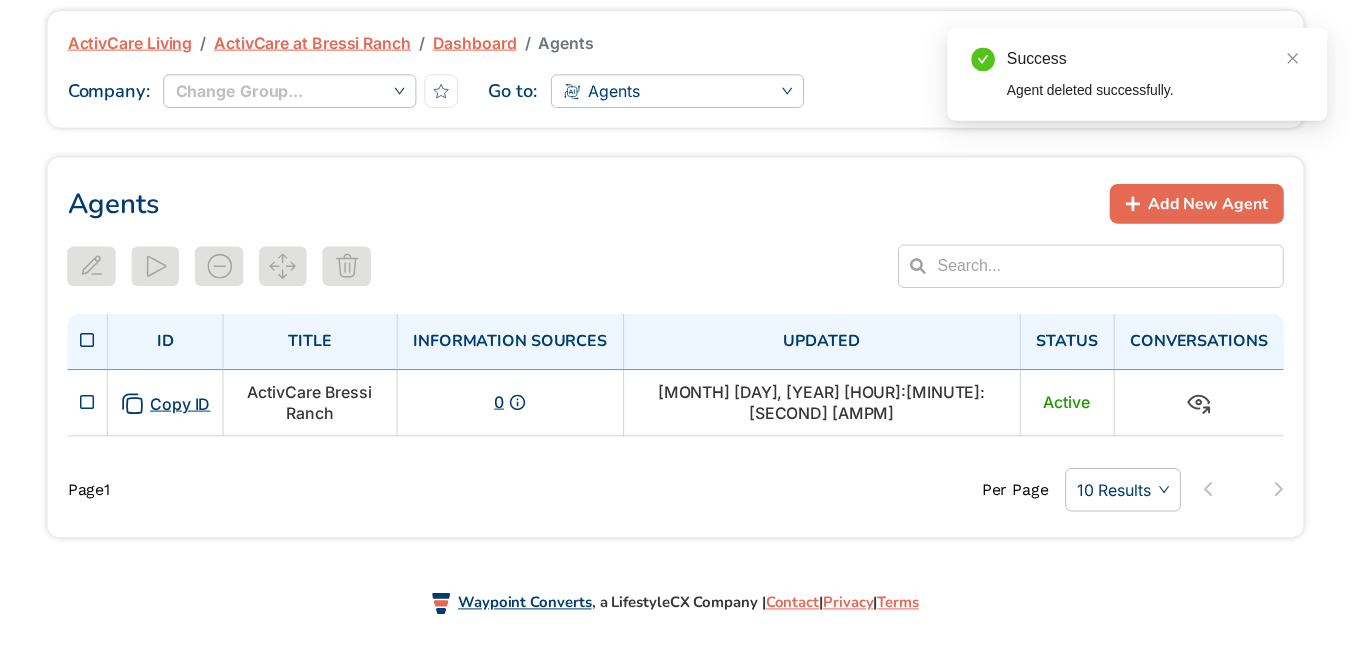 scroll, scrollTop: 77, scrollLeft: 0, axis: vertical 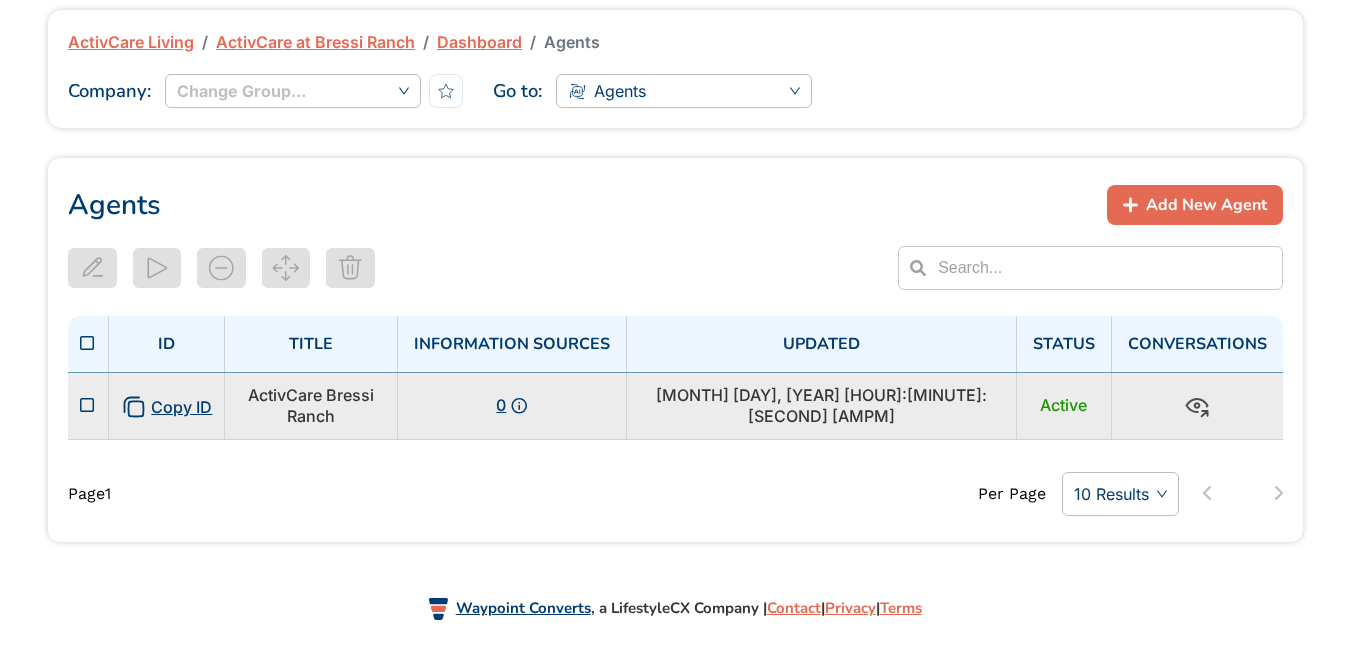 click on "ActivCare Bressi Ranch" at bounding box center [311, 405] 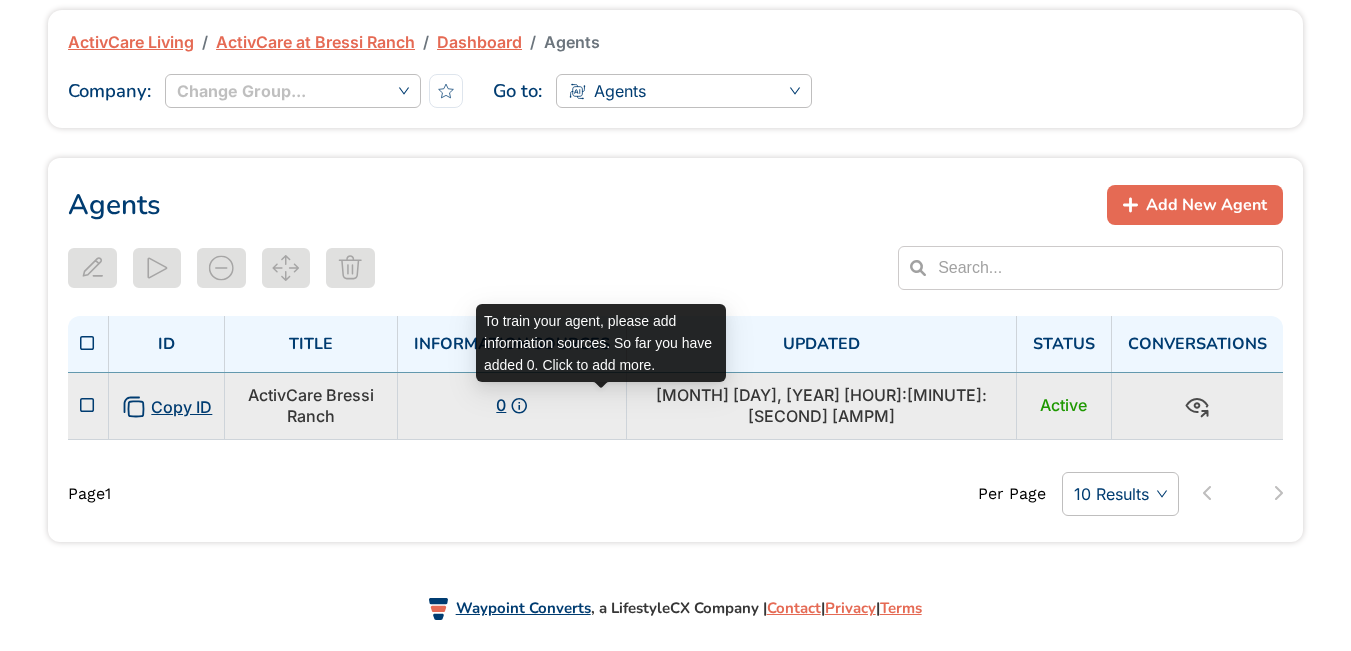 click 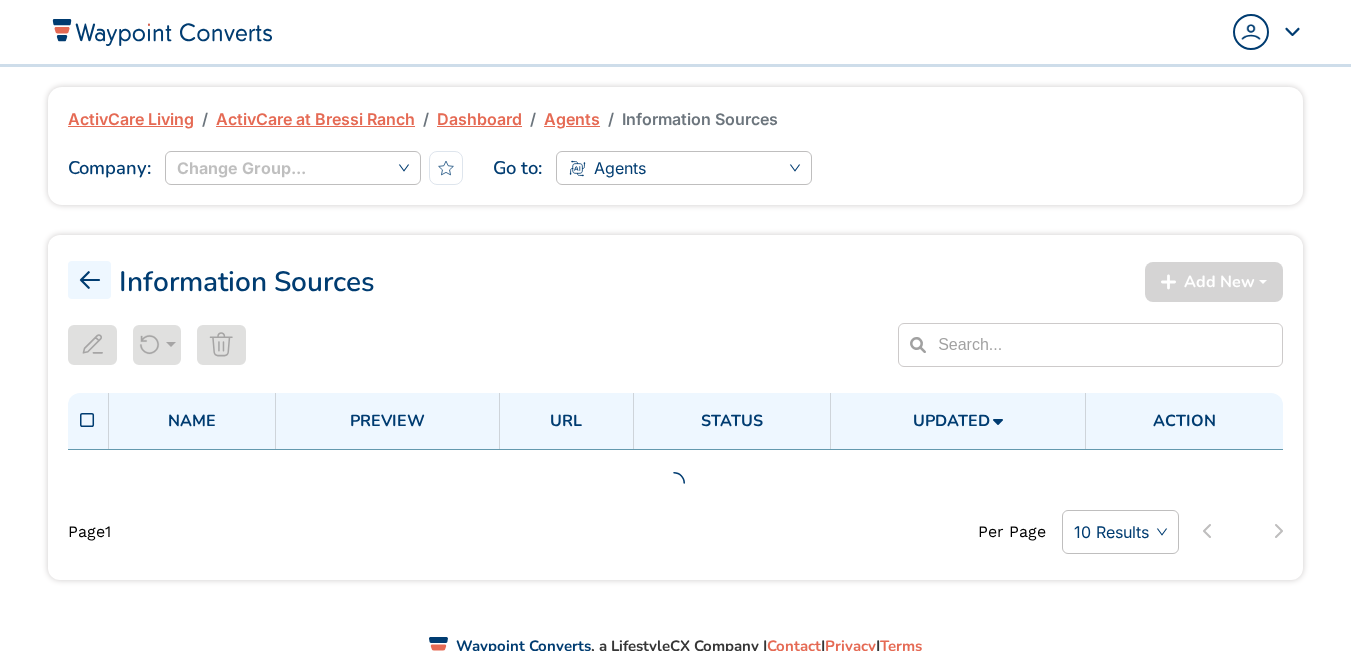 scroll, scrollTop: 0, scrollLeft: 0, axis: both 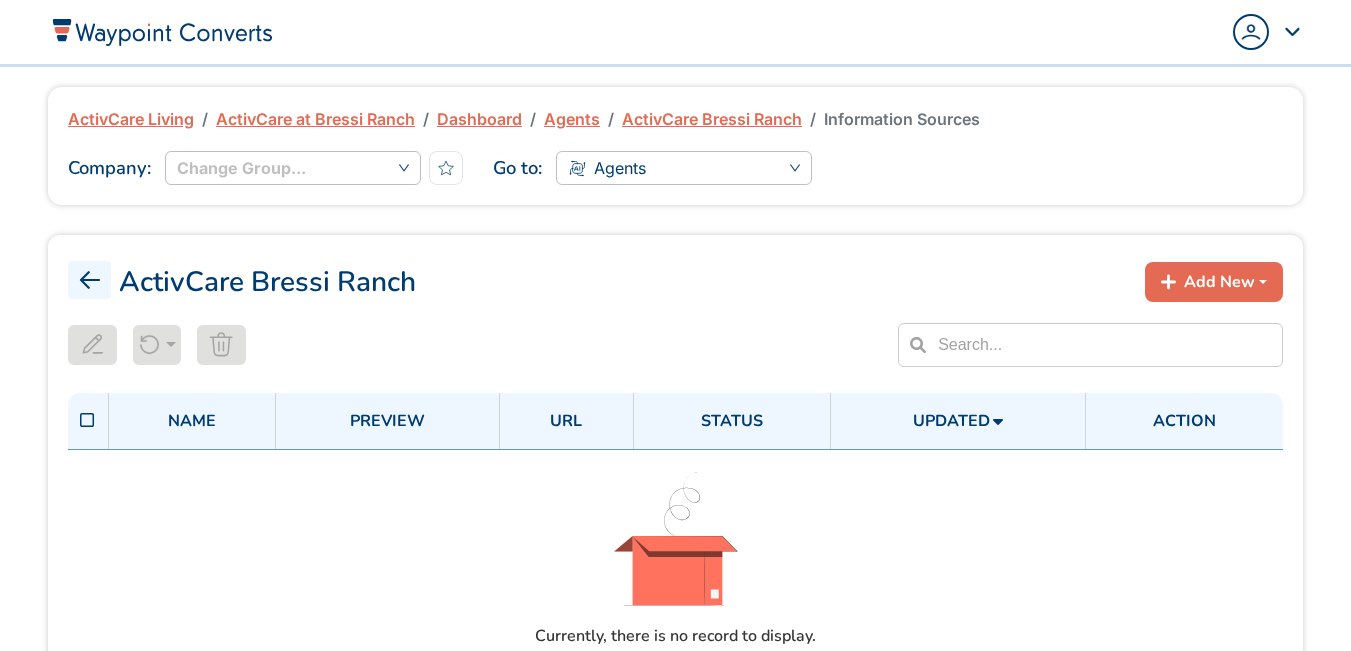 click on "Add New" at bounding box center [1219, 282] 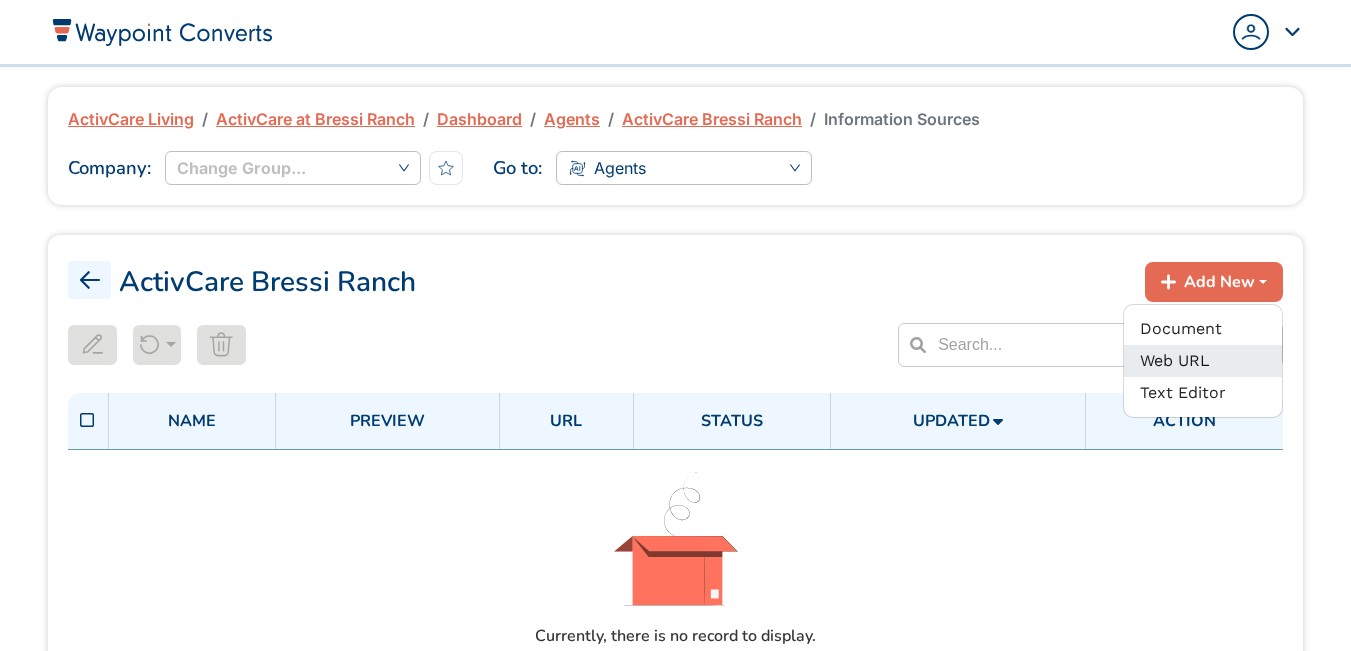 click on "Web URL" at bounding box center [1203, 361] 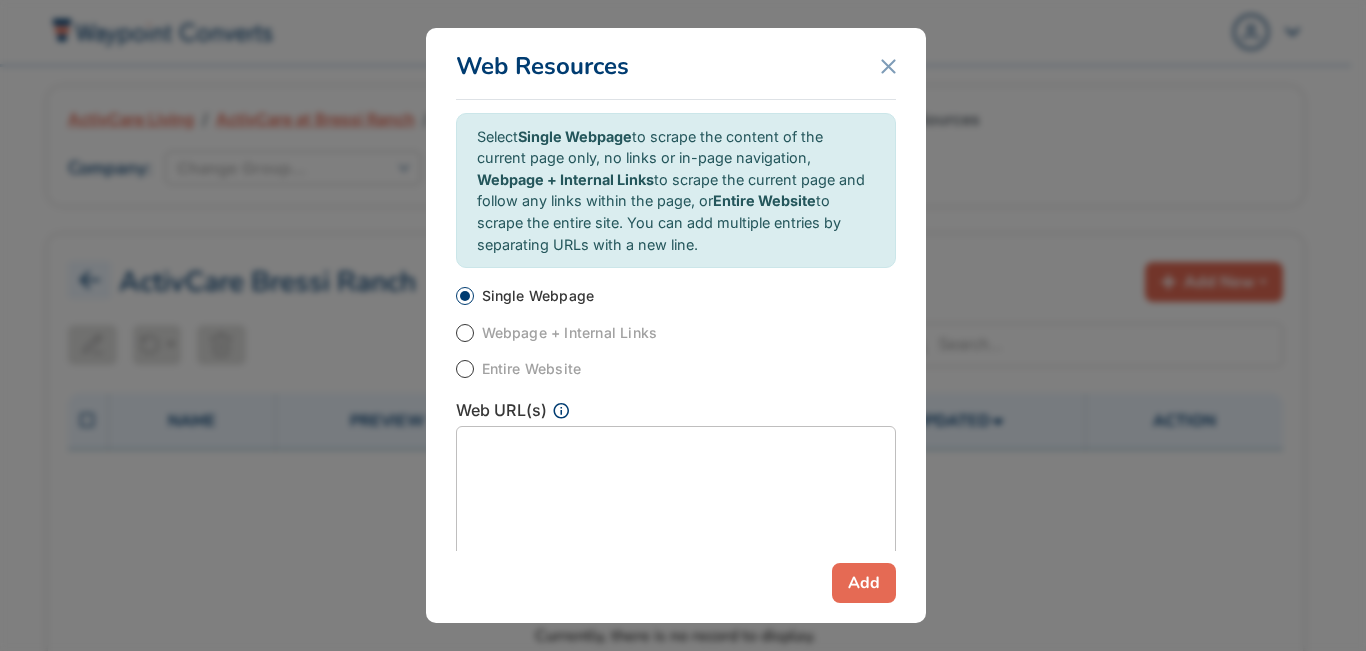click on "Webpage + Internal Links" at bounding box center [570, 333] 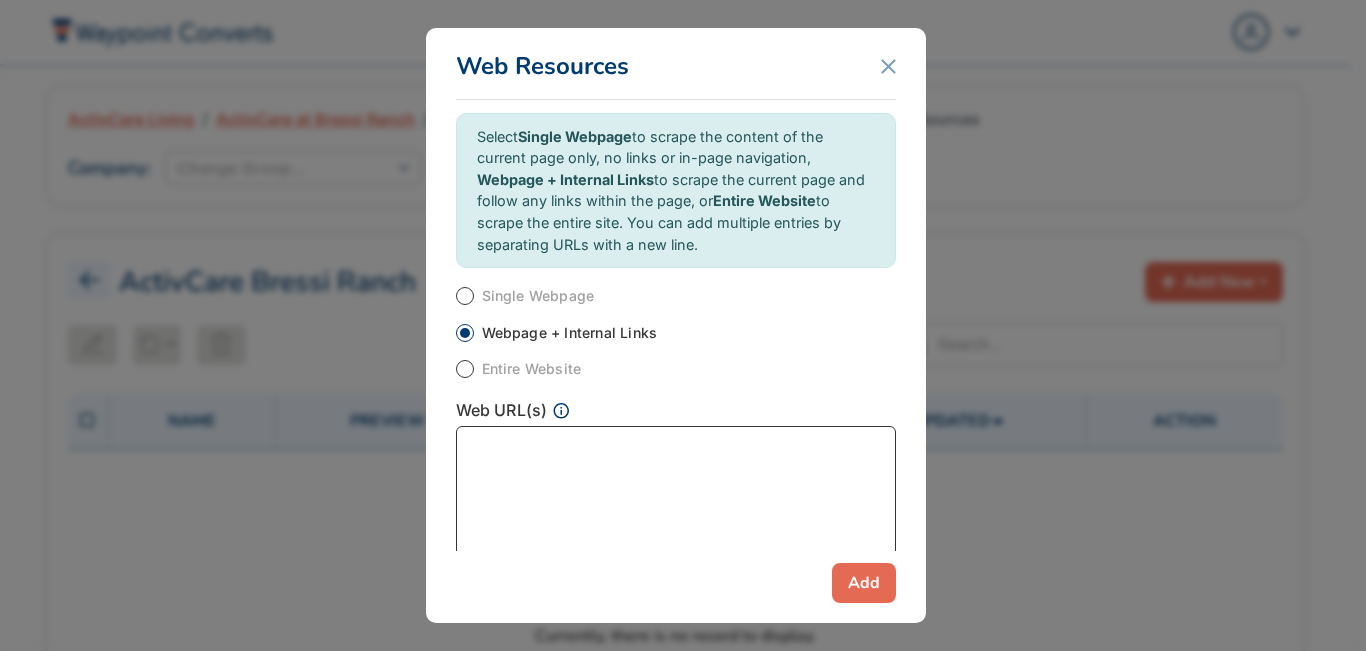 click at bounding box center [676, 498] 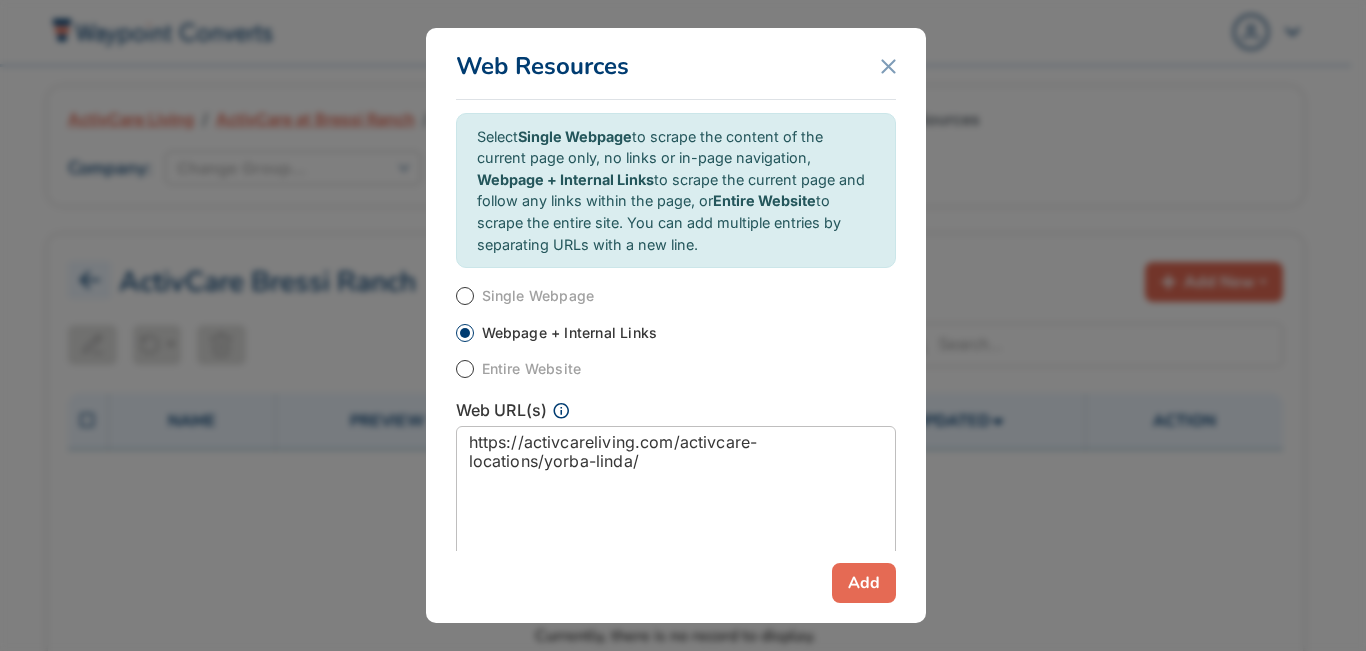 click on "Add" at bounding box center (864, 583) 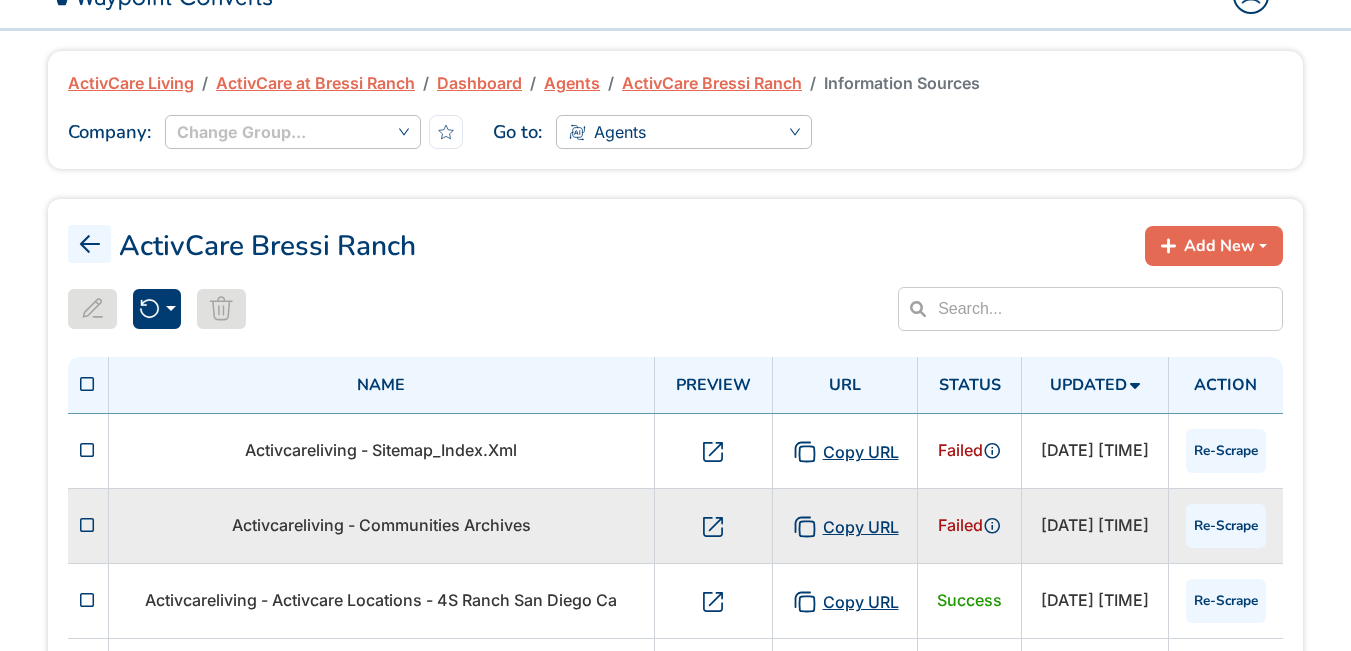 scroll, scrollTop: 0, scrollLeft: 0, axis: both 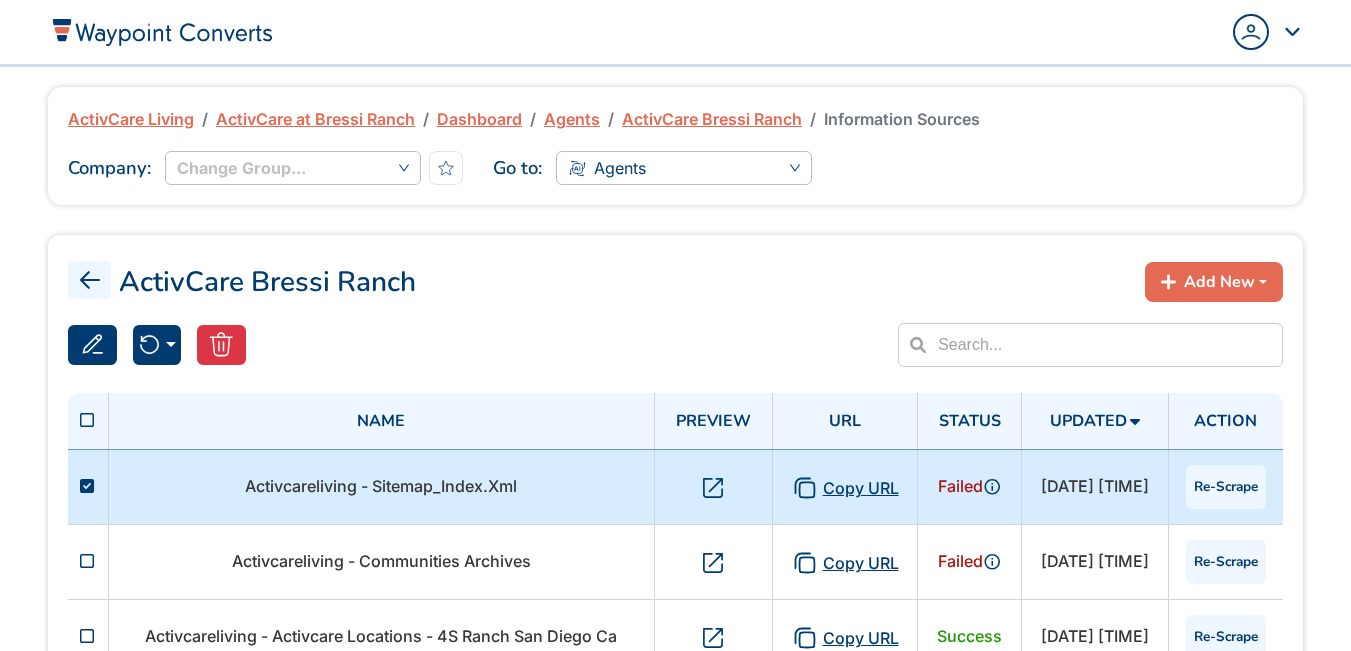 click on "Re-Scrape" at bounding box center [1226, 487] 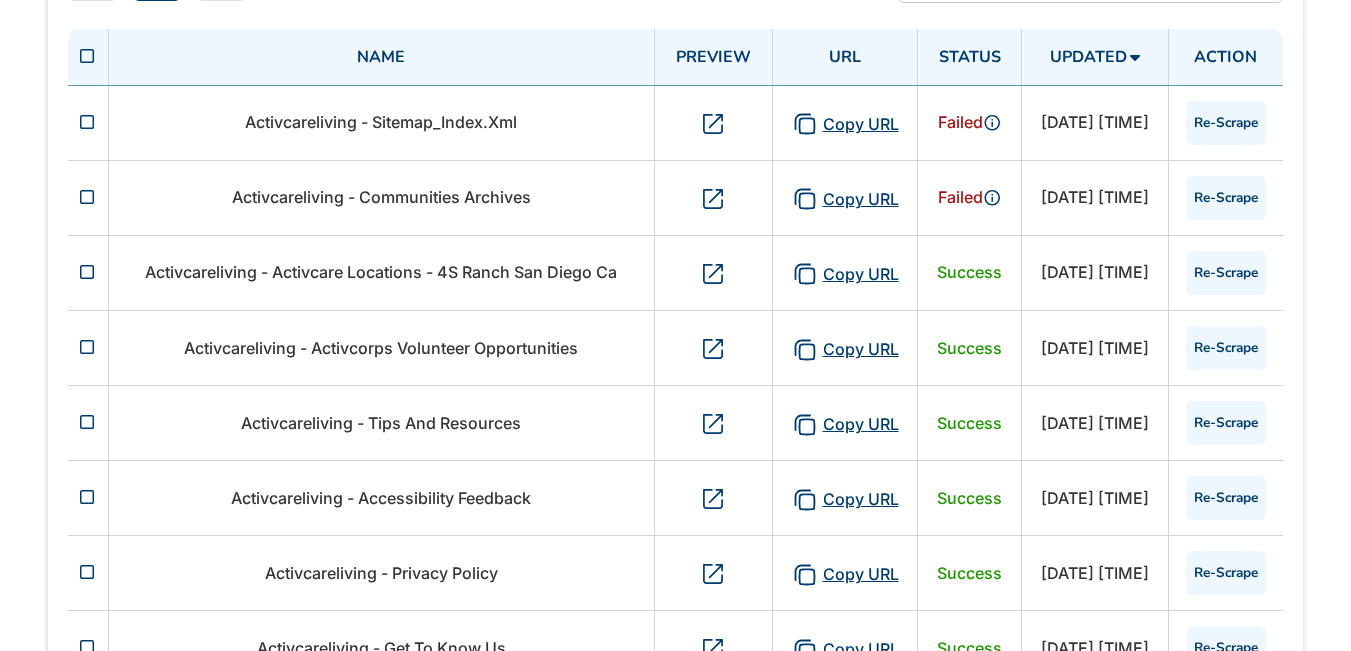 scroll, scrollTop: 264, scrollLeft: 0, axis: vertical 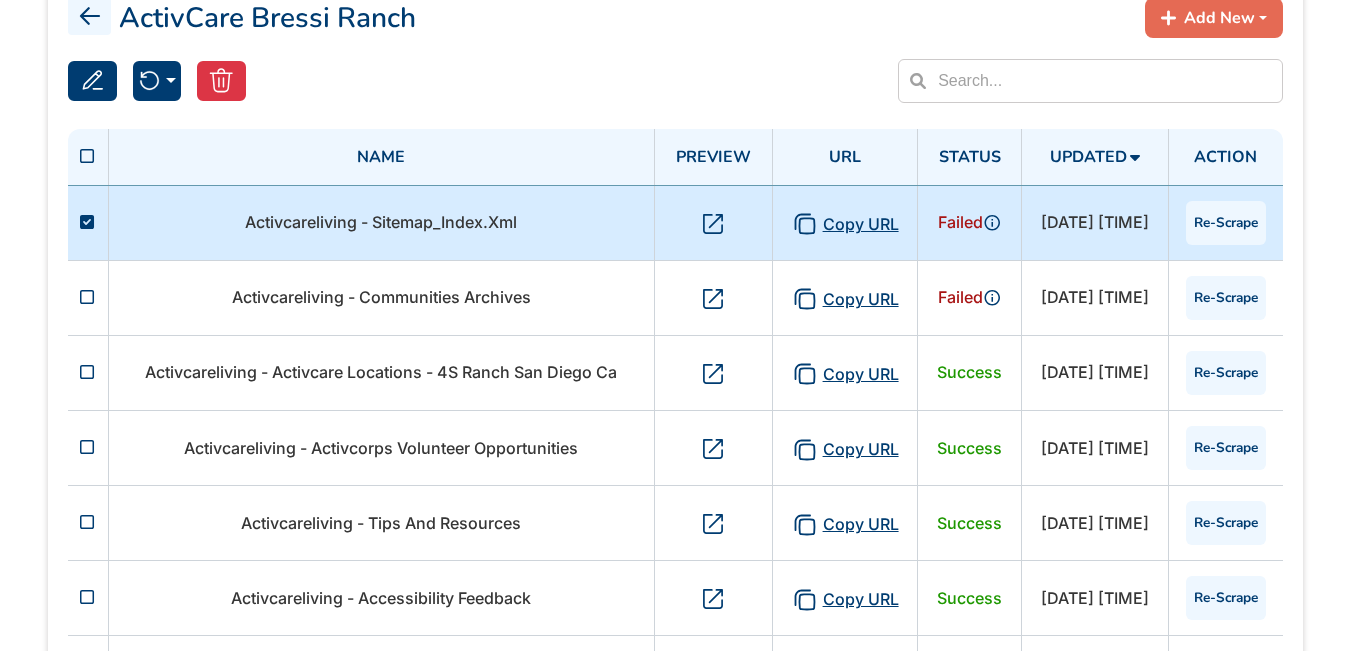 click at bounding box center (88, 223) 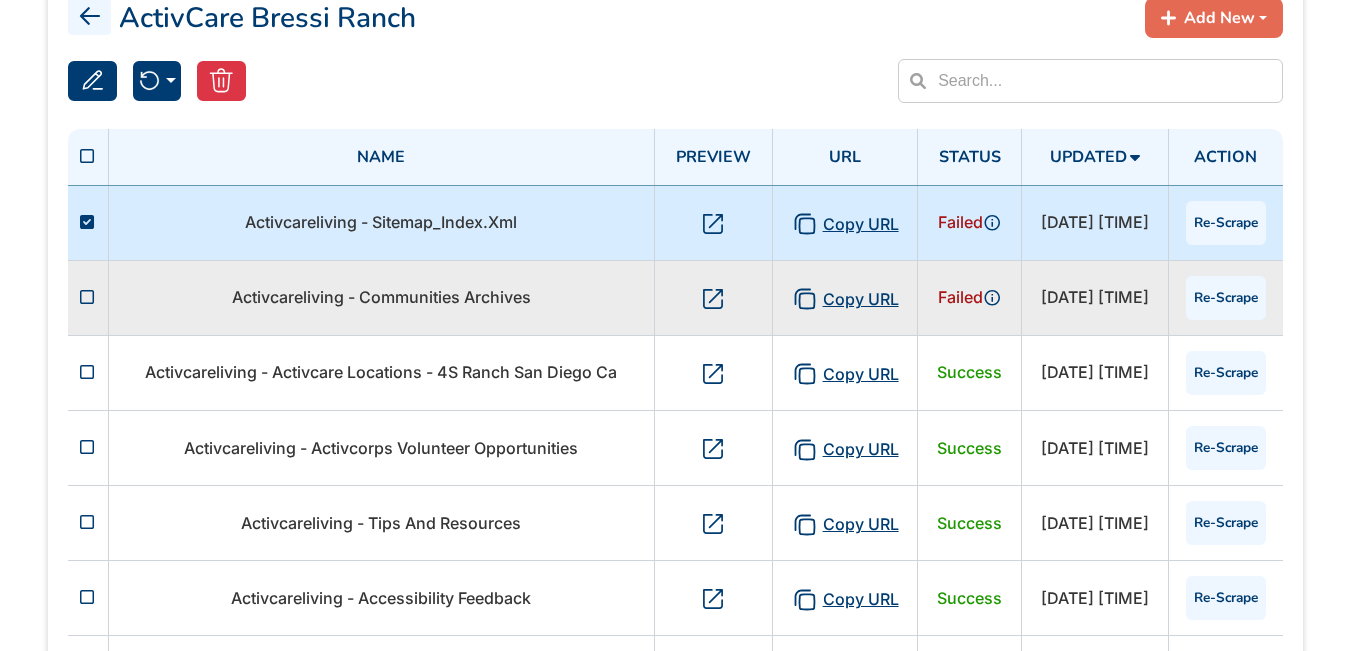 click at bounding box center (87, 297) 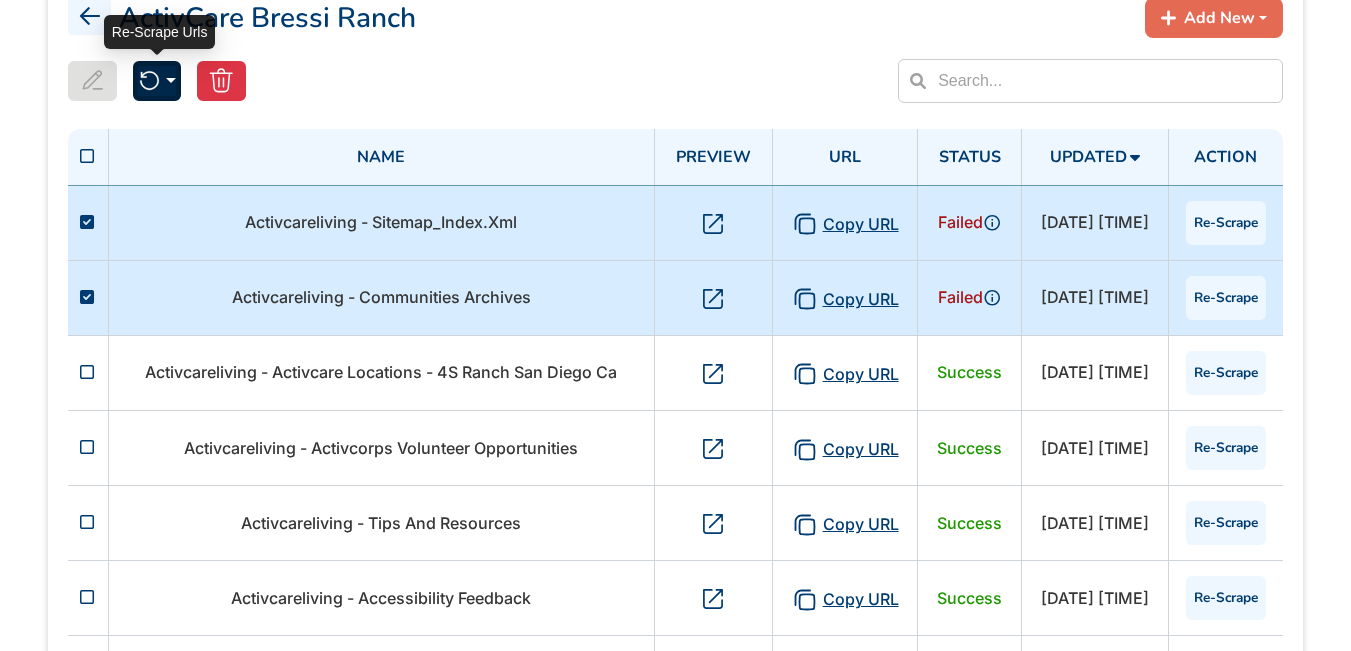 click 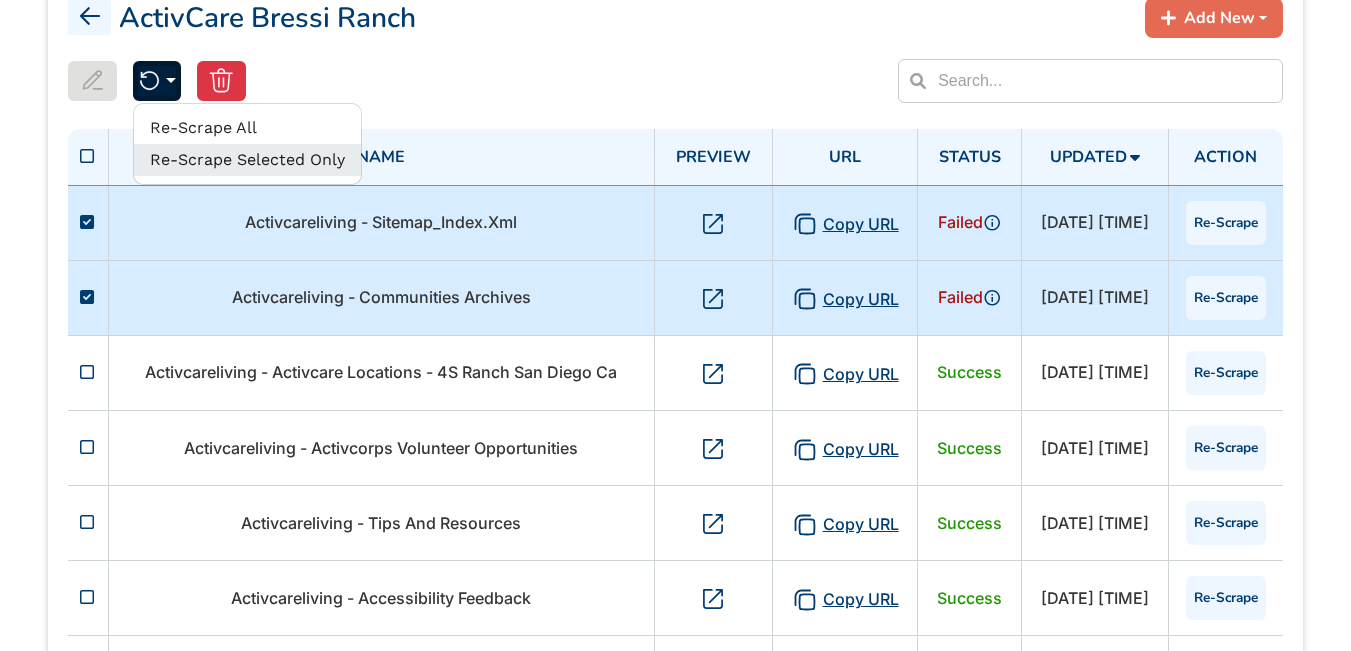click on "Re-Scrape Selected Only" at bounding box center [247, 160] 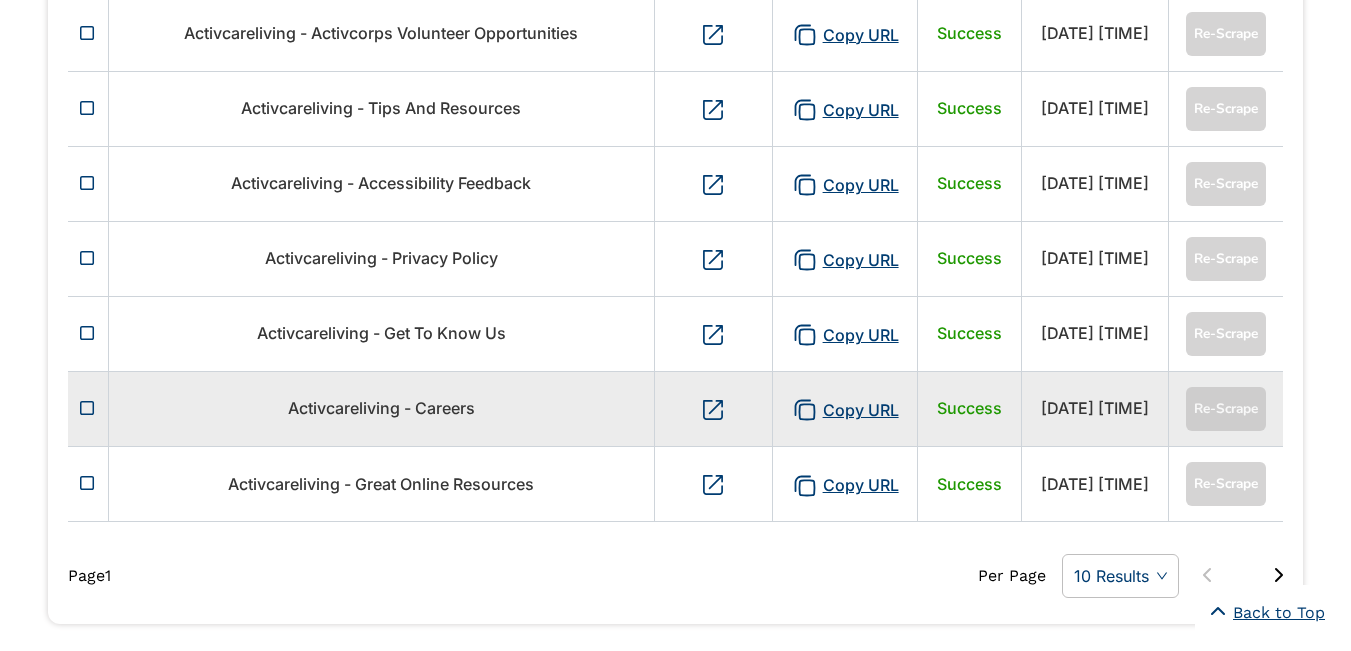 scroll, scrollTop: 849, scrollLeft: 0, axis: vertical 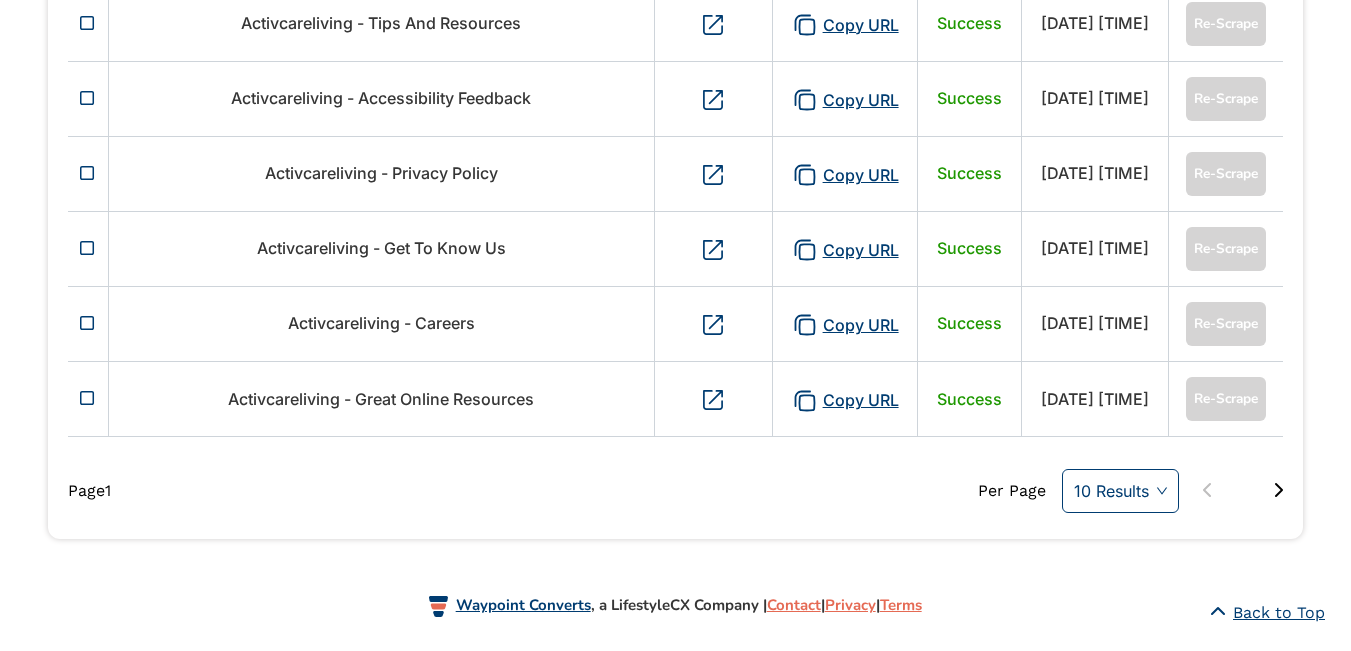 click on "10 Results" at bounding box center [1120, 491] 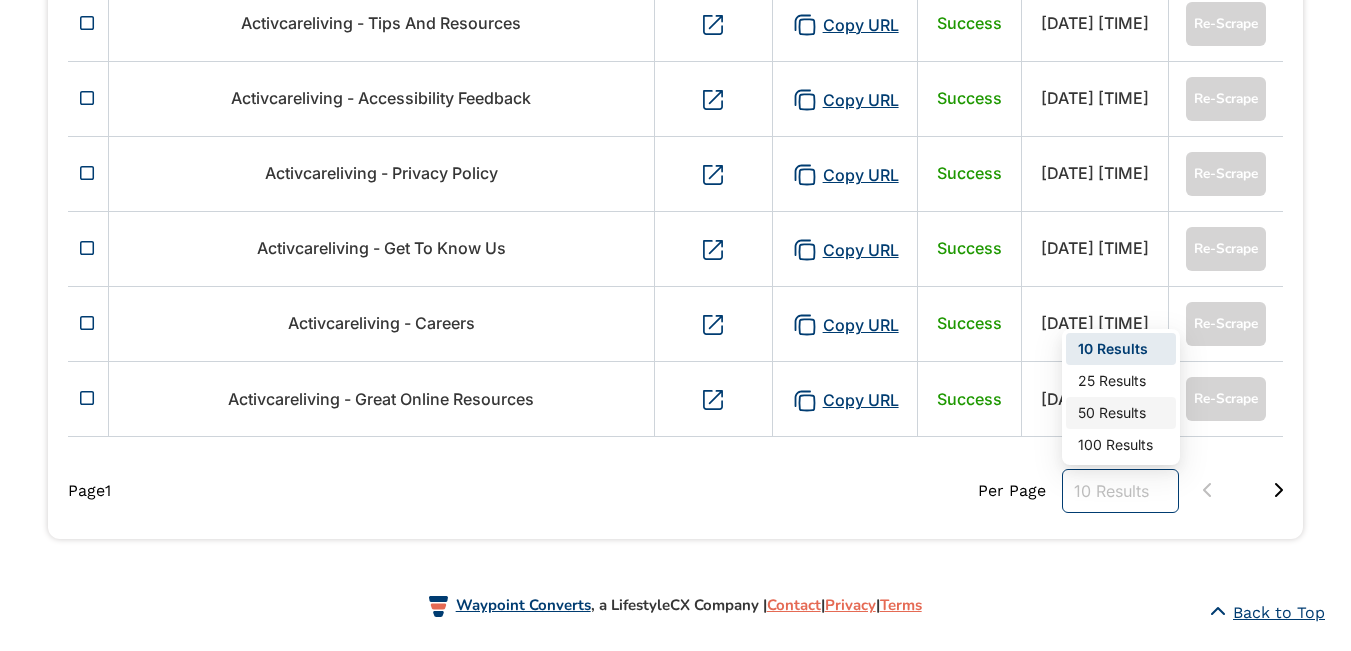 click on "50 Results" at bounding box center [1121, 413] 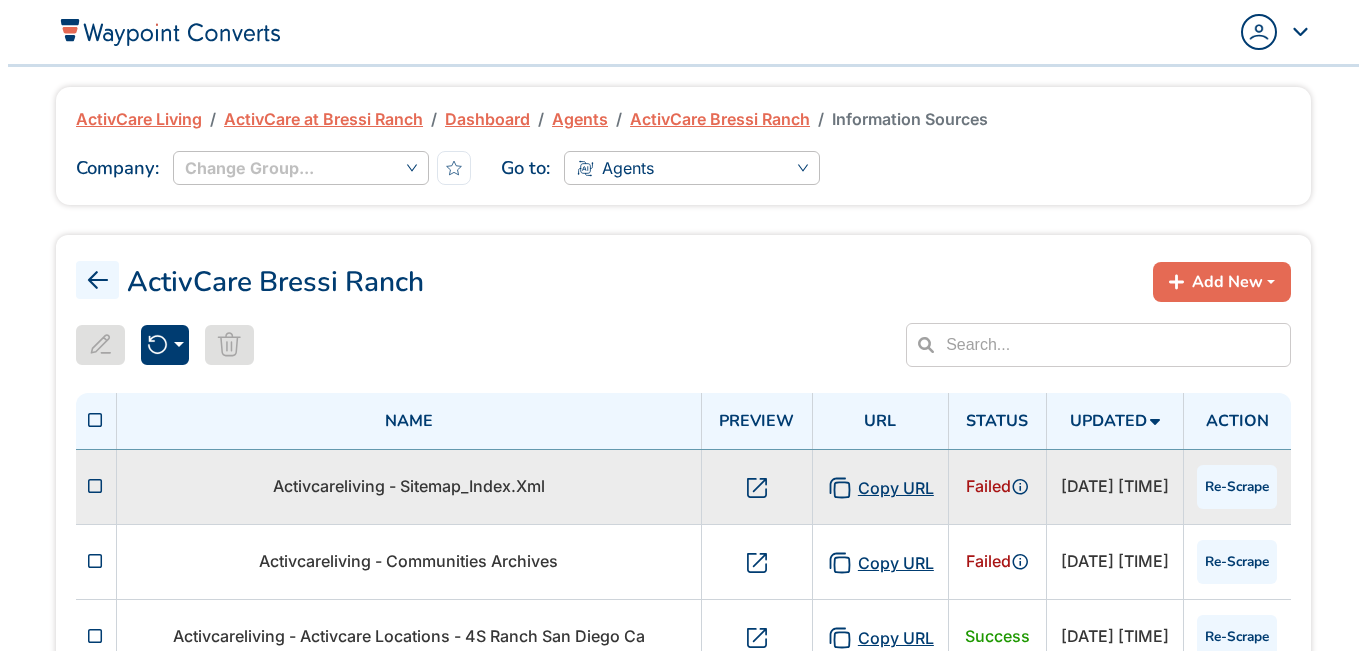 scroll, scrollTop: 100, scrollLeft: 0, axis: vertical 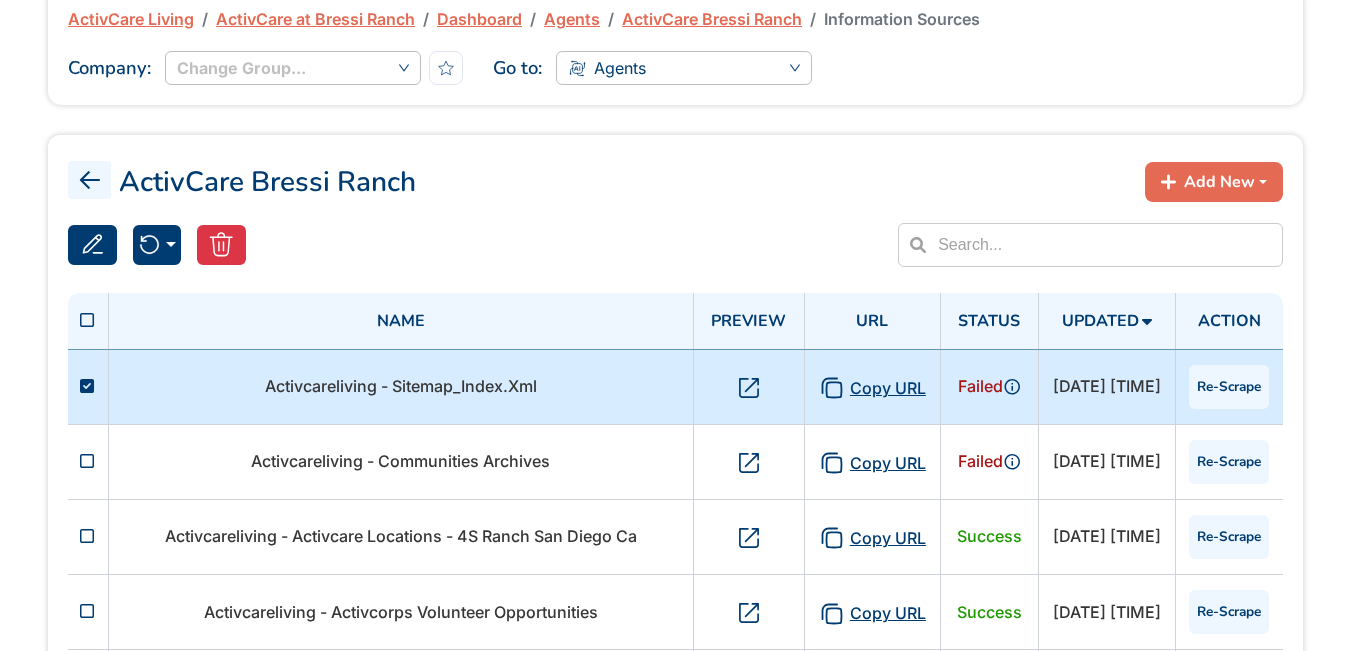 click at bounding box center (88, 386) 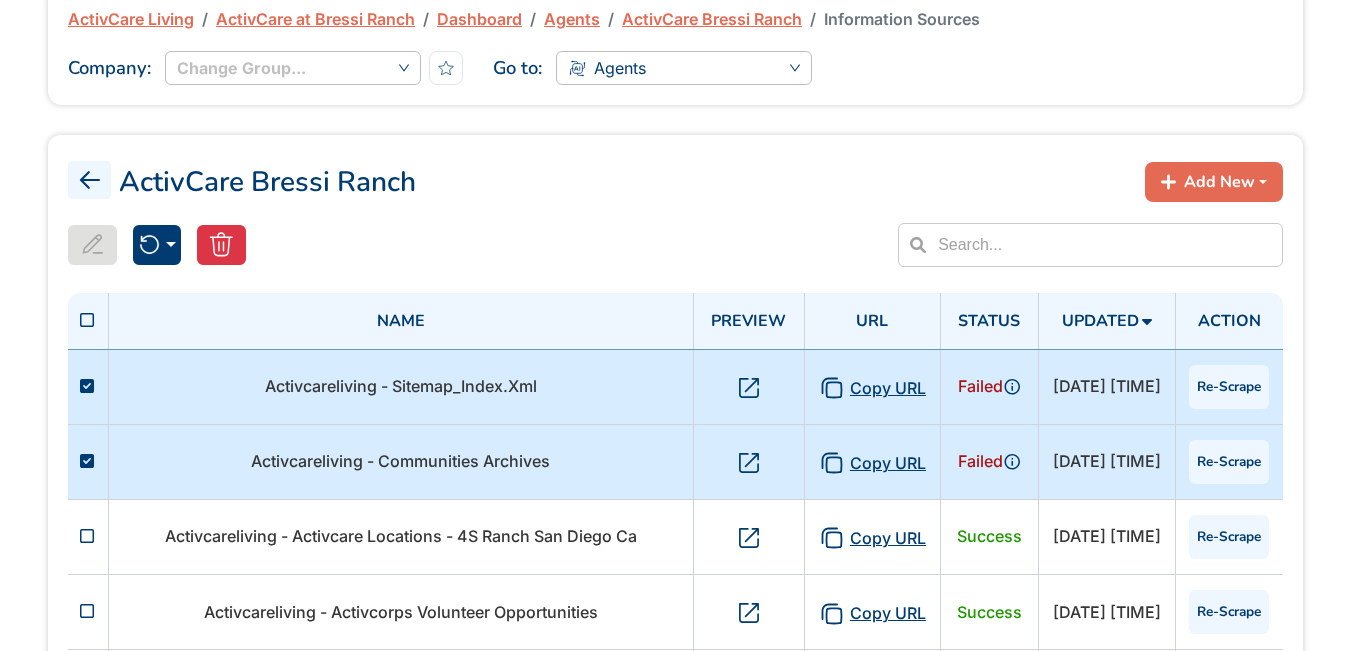 click at bounding box center [88, 461] 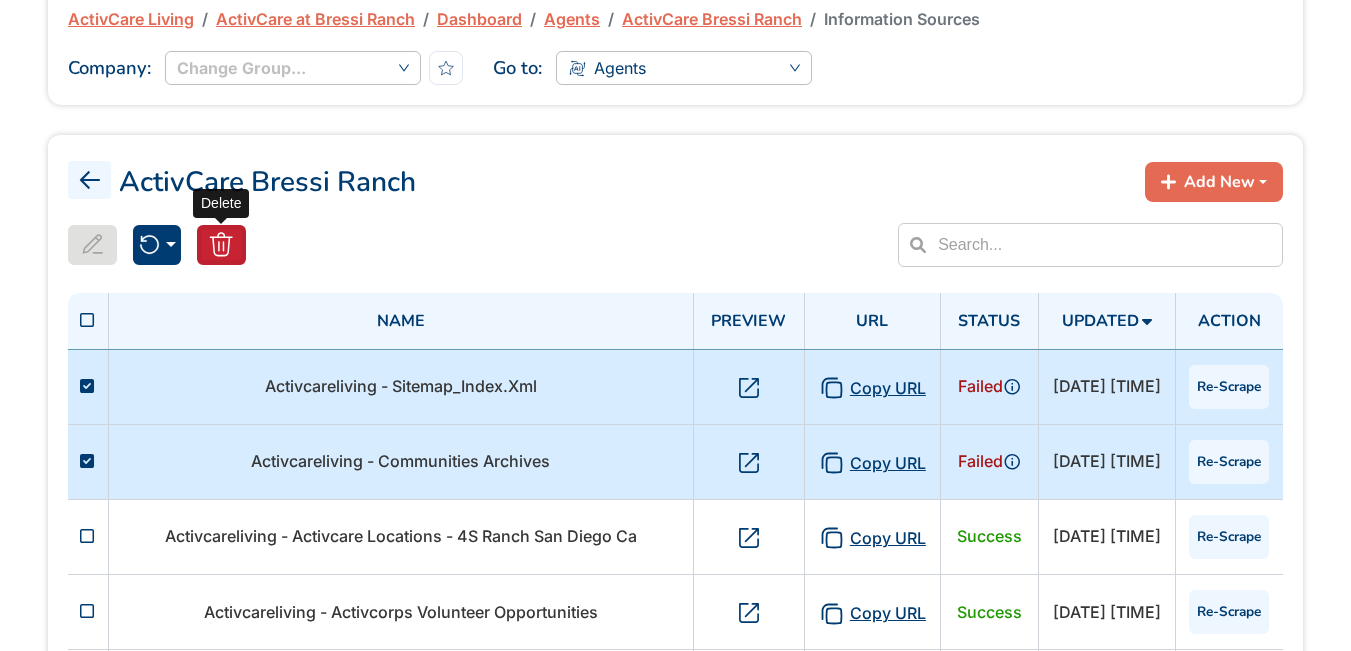 click at bounding box center [221, 245] 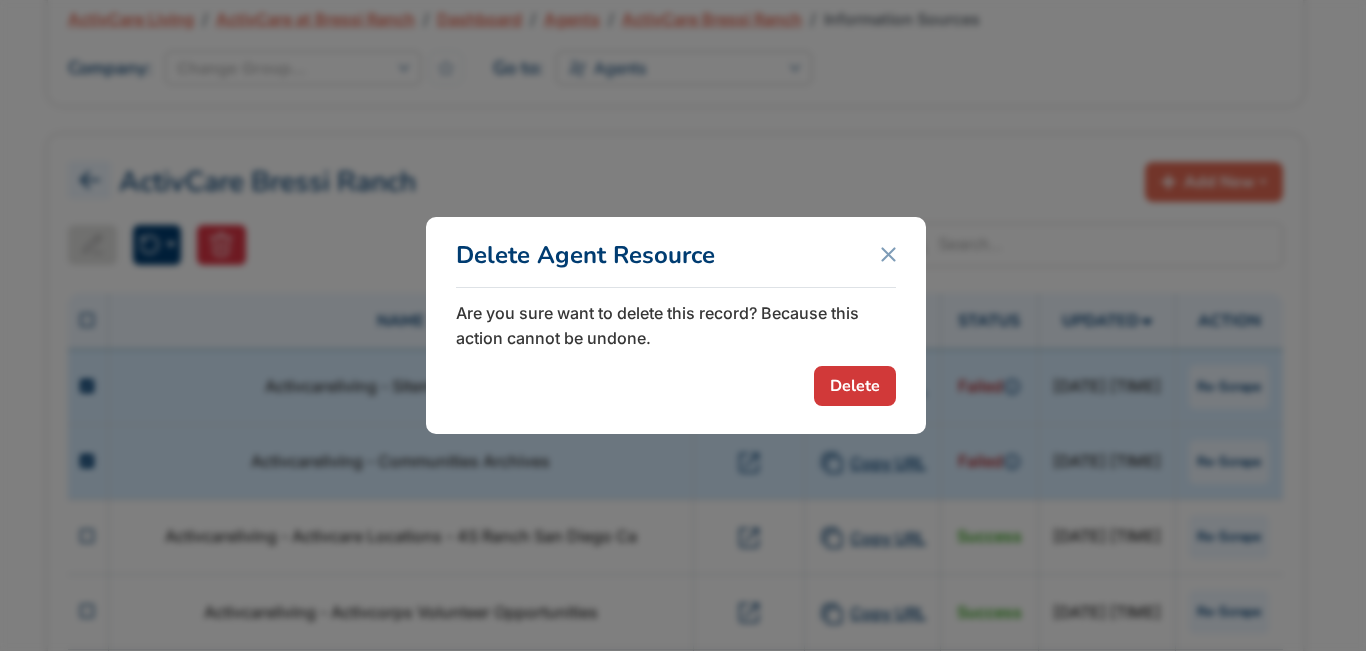 click on "Delete" at bounding box center [855, 386] 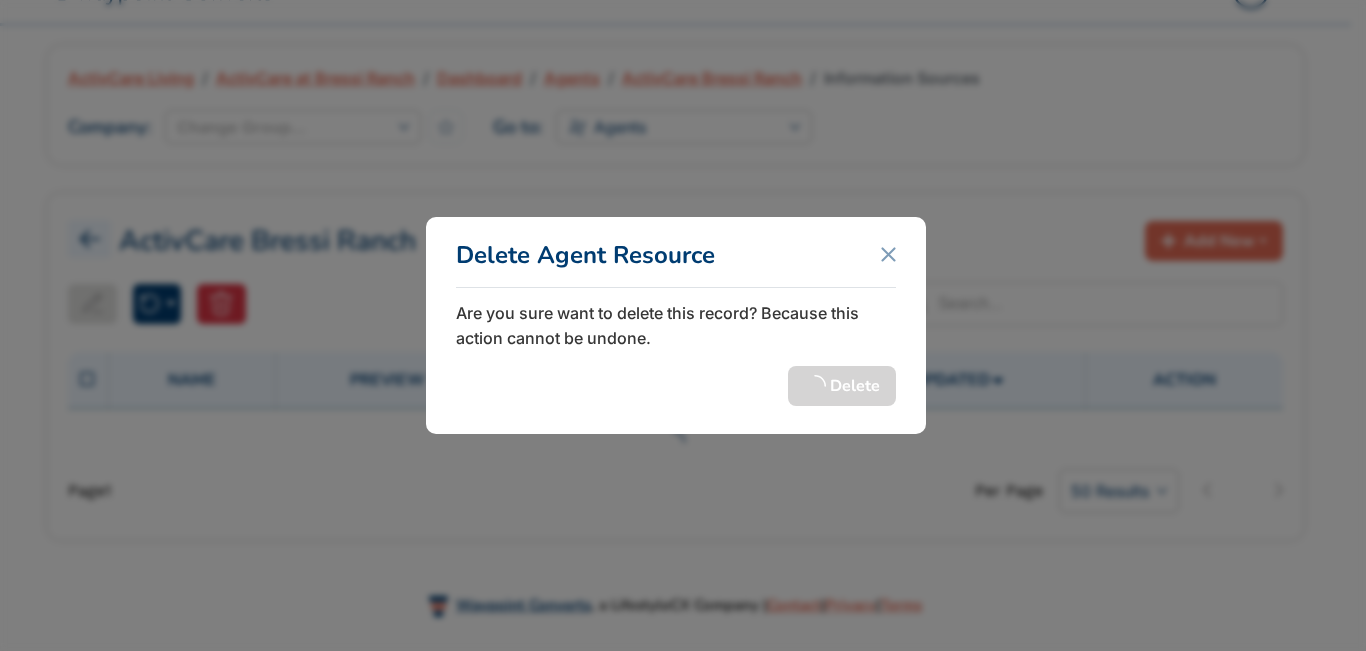 scroll, scrollTop: 100, scrollLeft: 0, axis: vertical 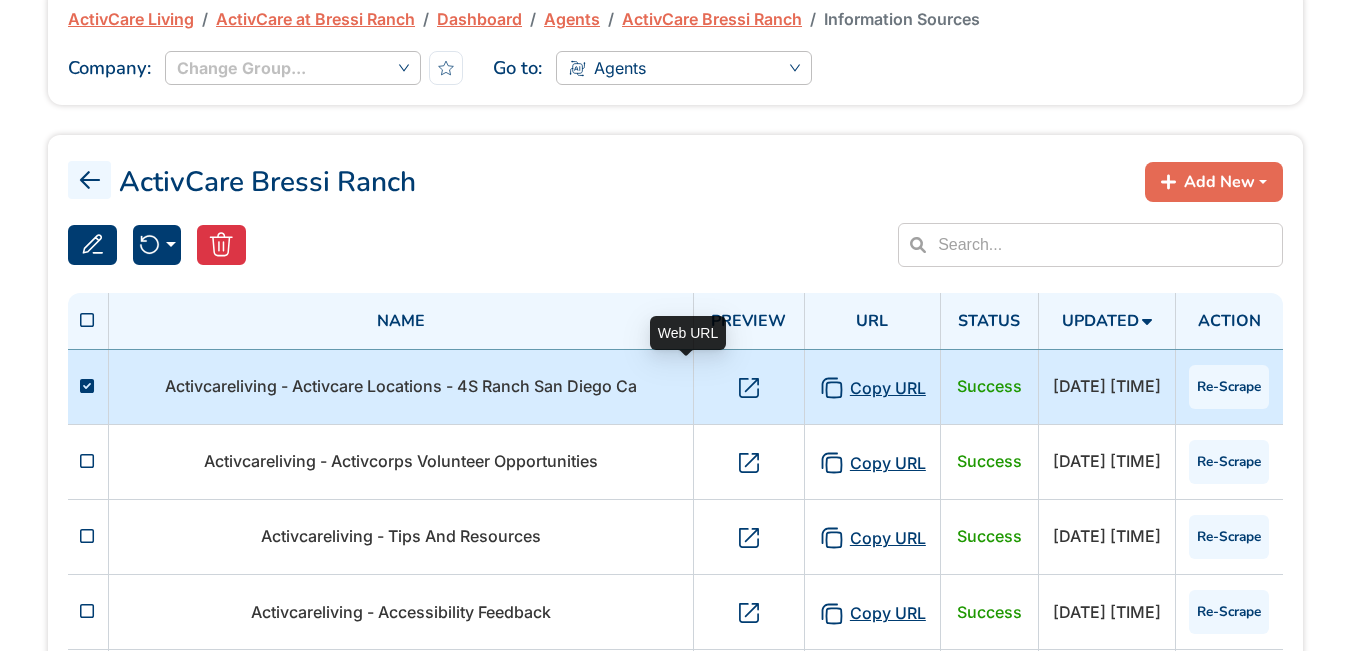 click 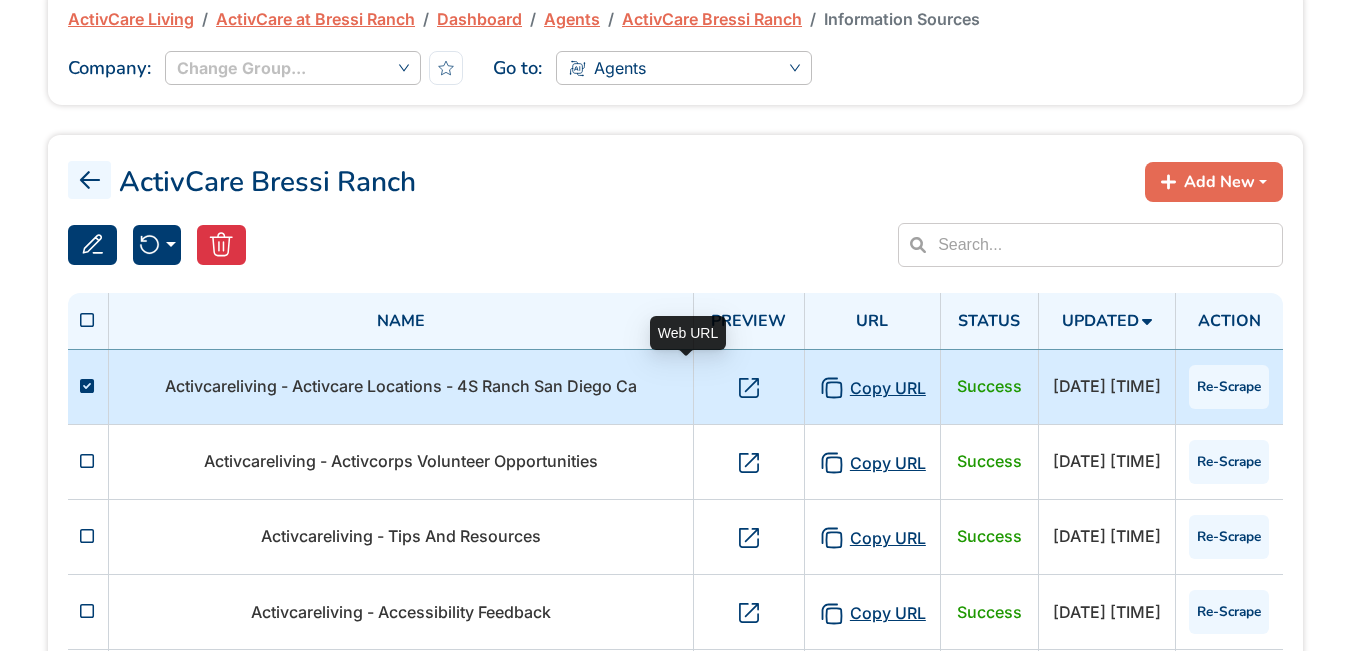 click 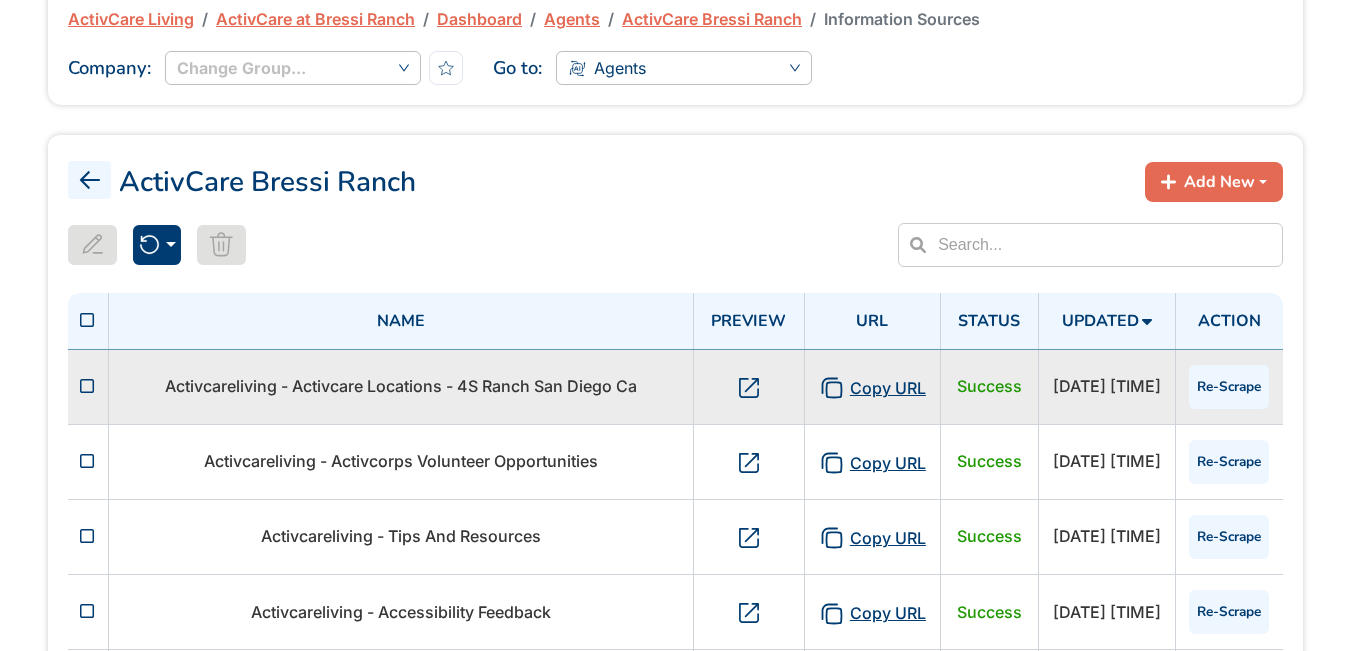 click on "Re-Scrape" at bounding box center (1229, 387) 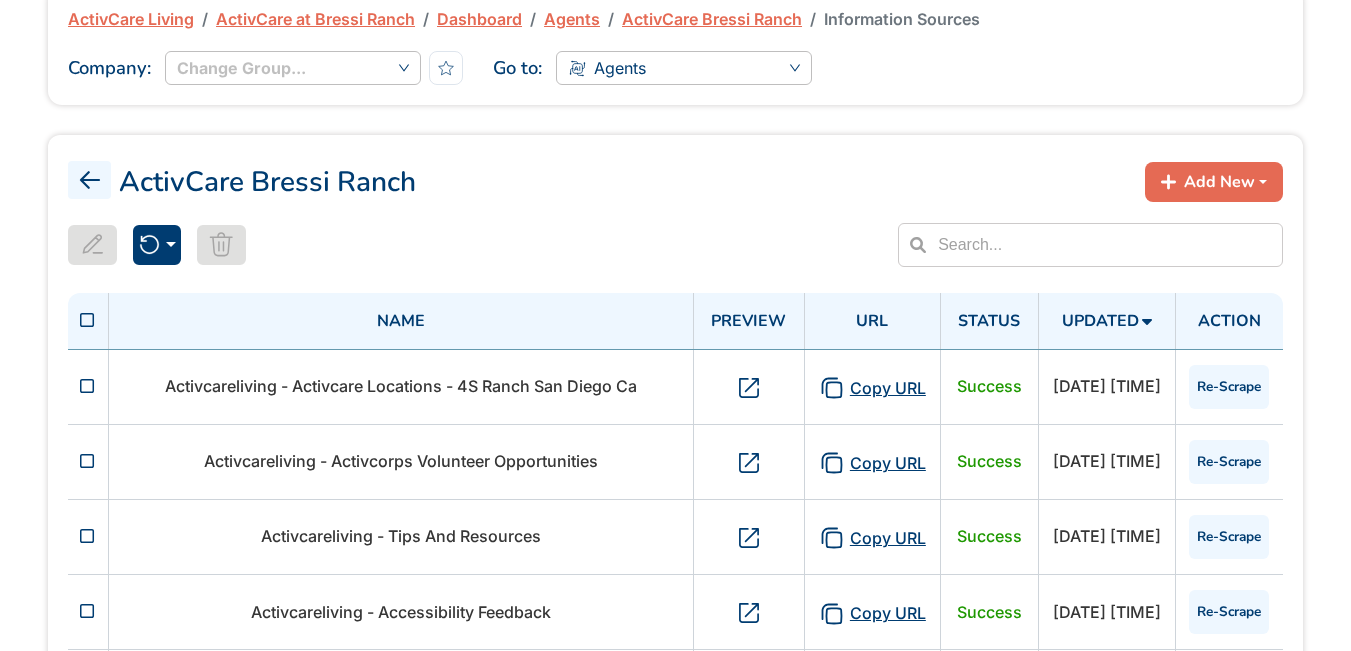 click at bounding box center [87, 320] 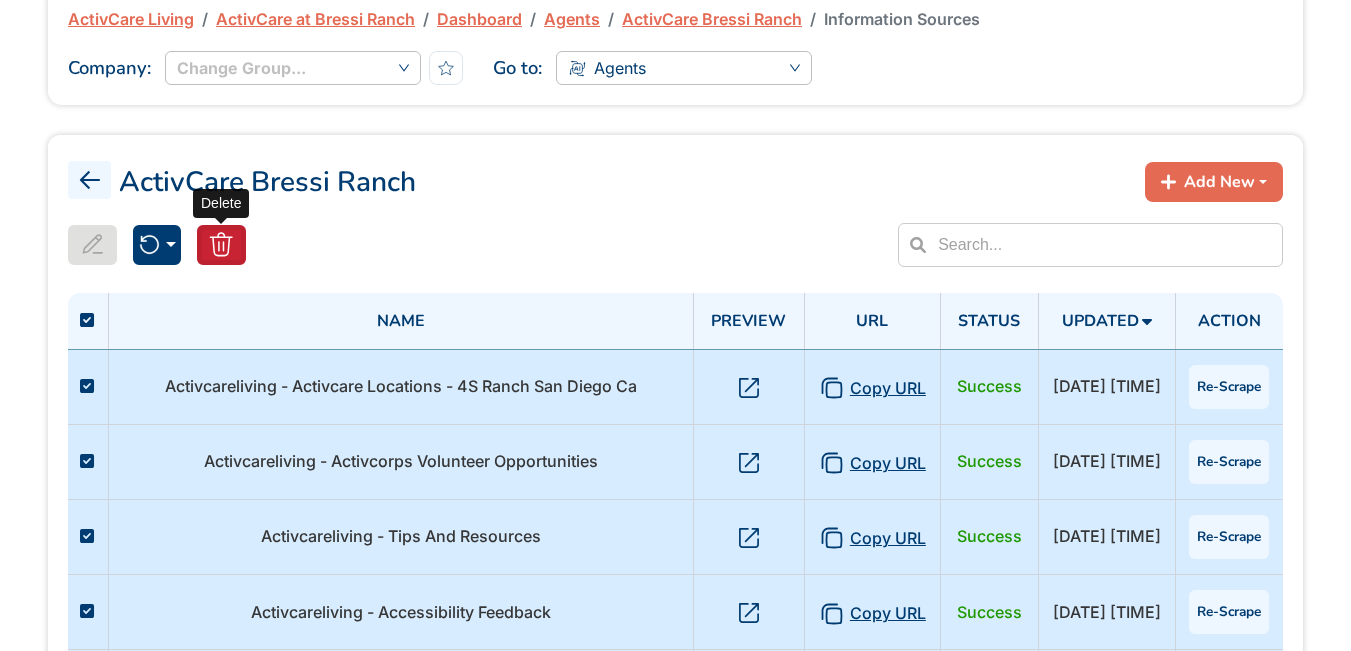 click 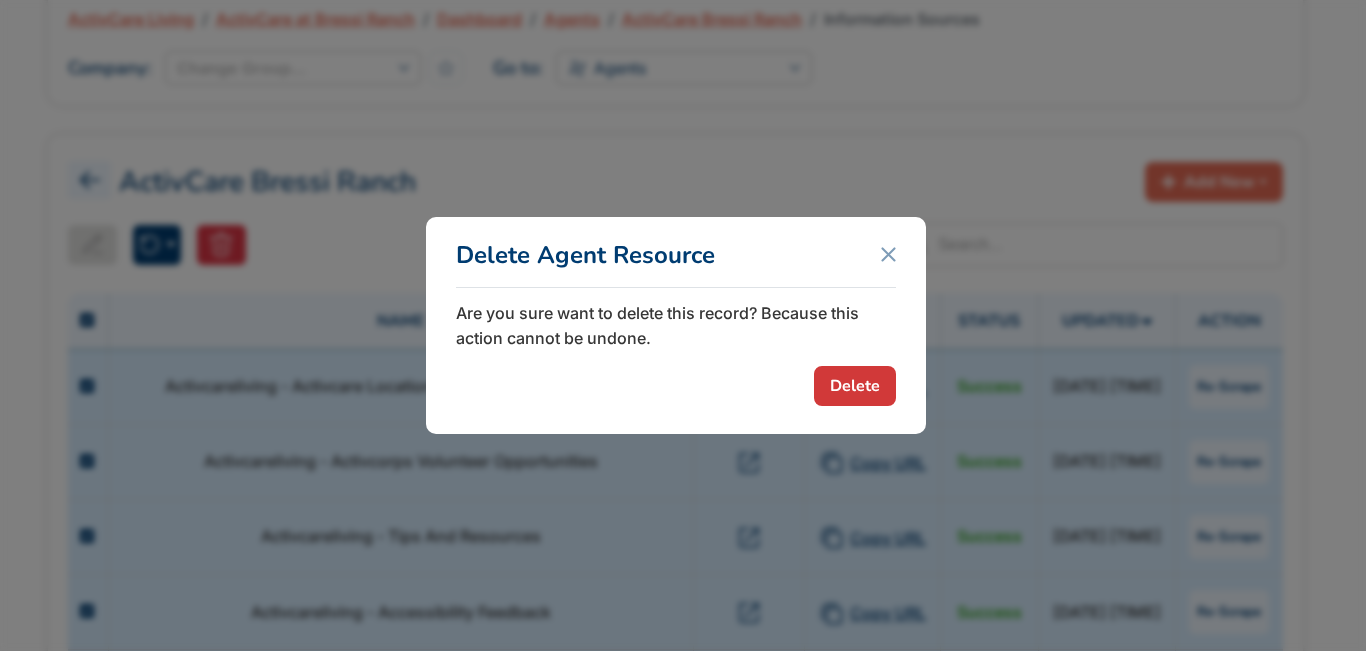 click on "Delete" at bounding box center (855, 386) 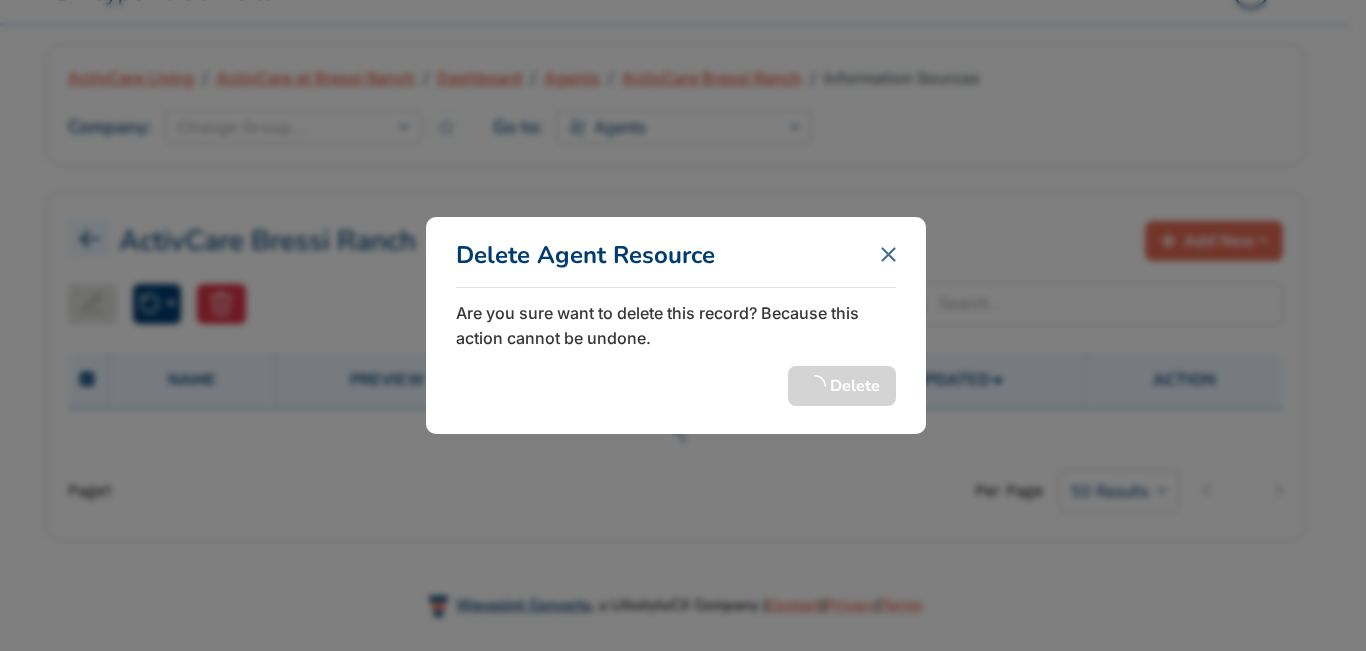 scroll, scrollTop: 100, scrollLeft: 0, axis: vertical 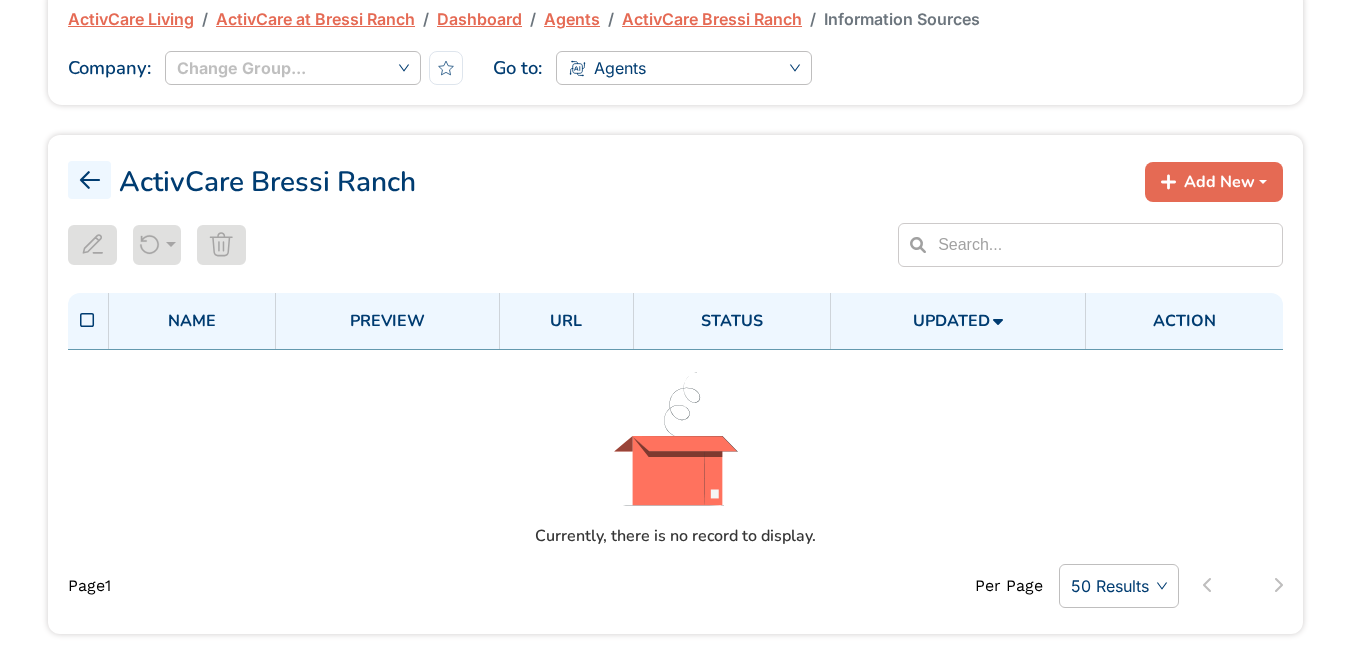 click 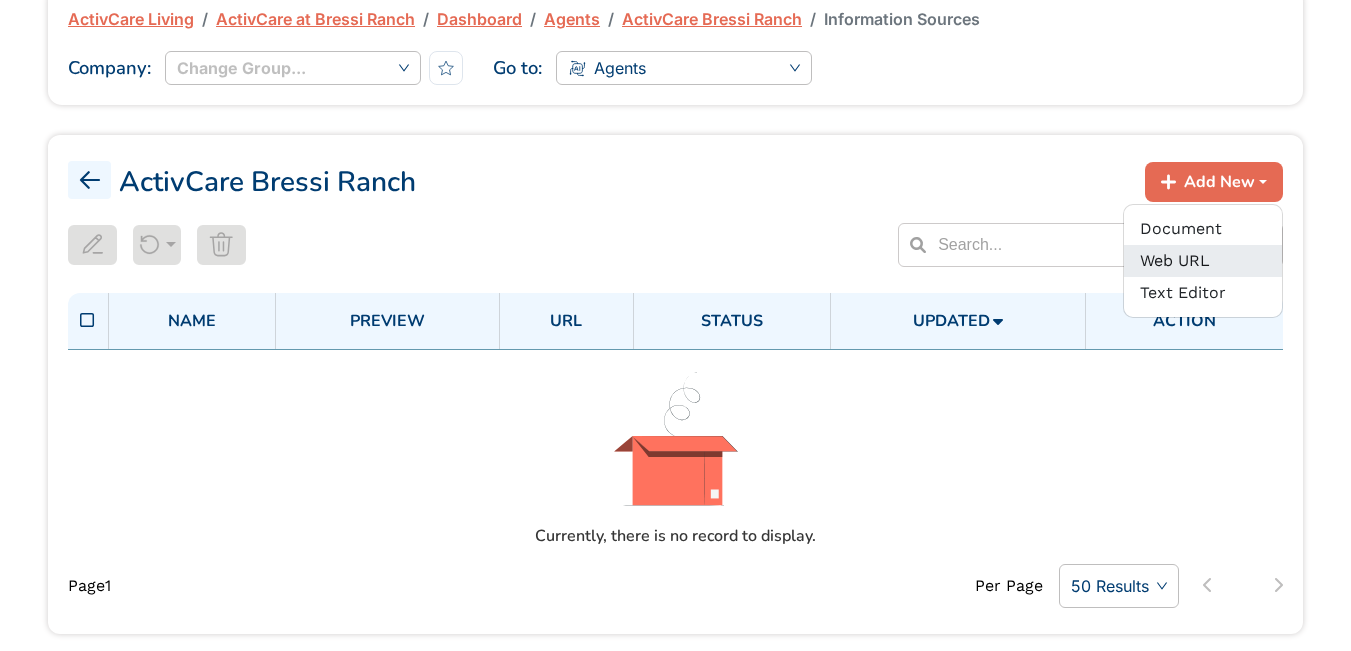 click on "Web URL" at bounding box center (1203, 261) 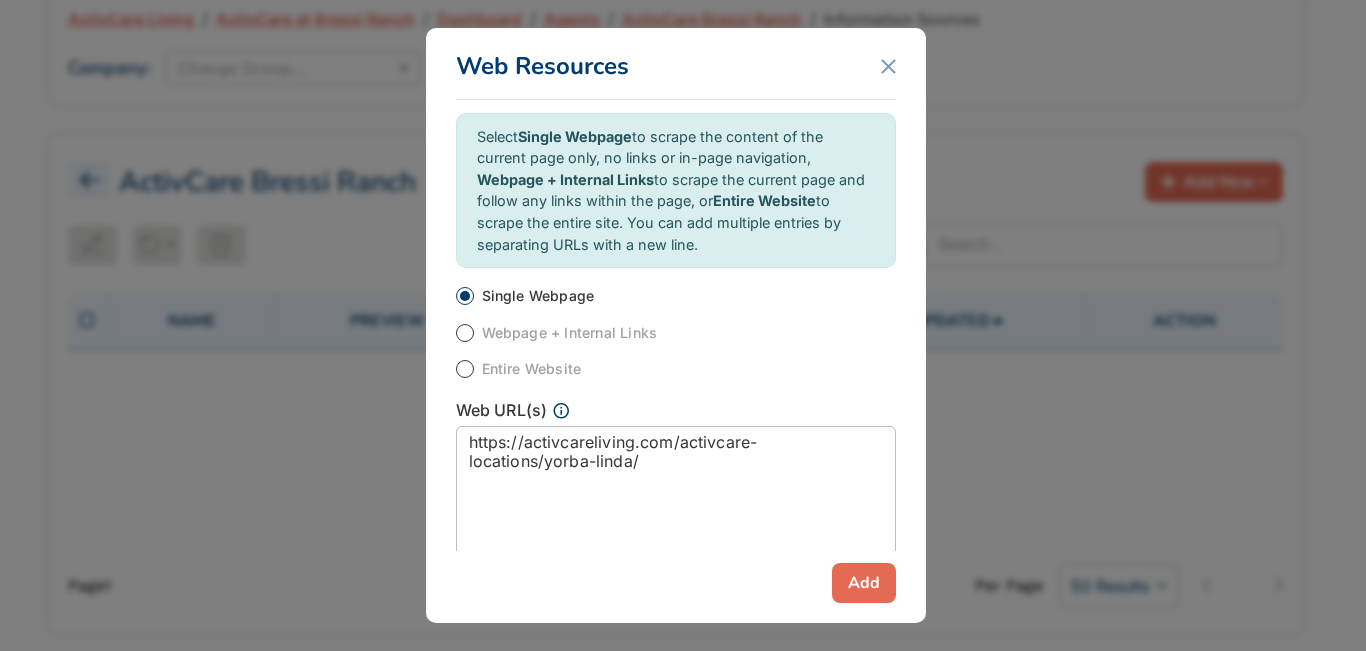 click at bounding box center [465, 333] 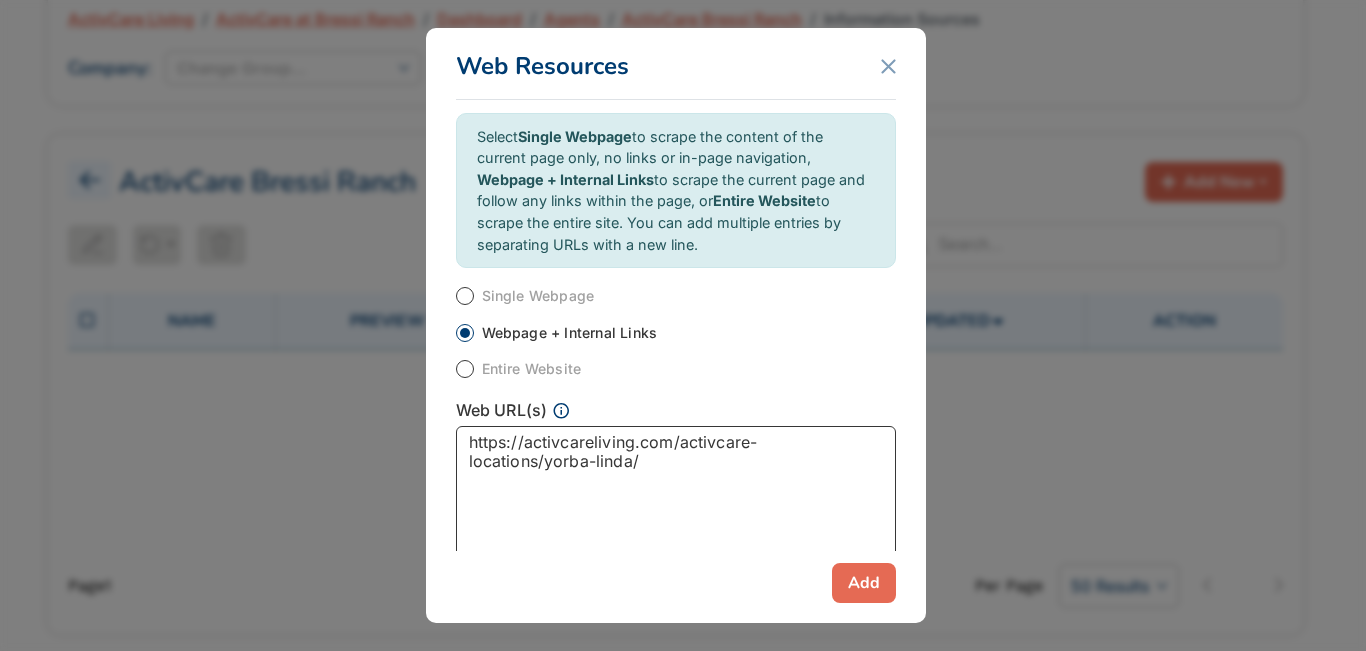click on "https://activcareliving.com/activcare-locations/yorba-linda/" at bounding box center [676, 498] 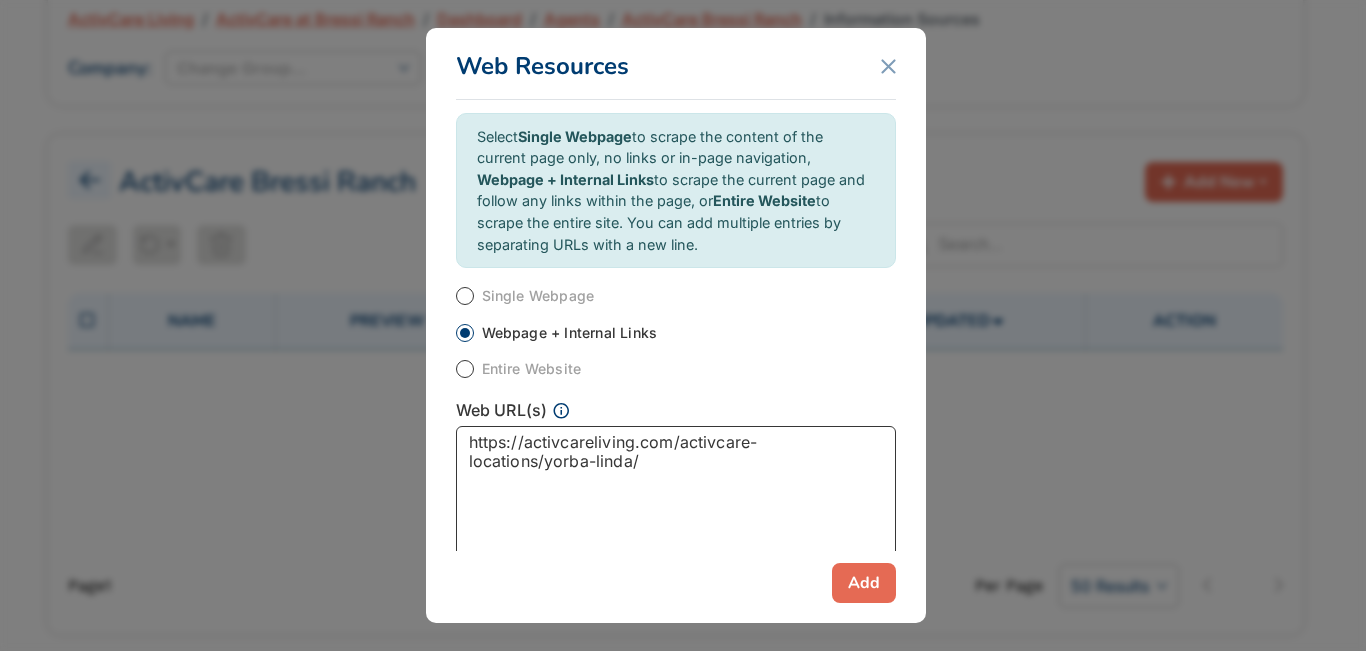 paste on "[STREET]-[CITY]-[STATE]" 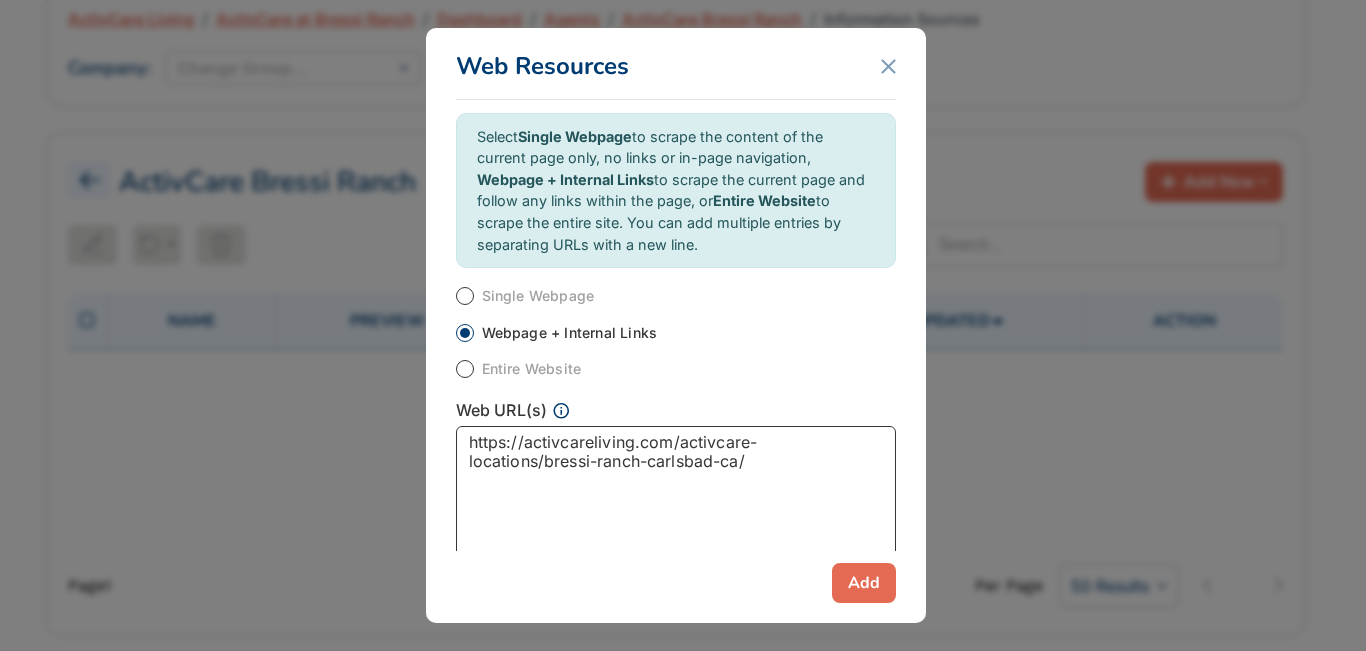 type on "https://activcareliving.com/activcare-locations/bressi-ranch-carlsbad-ca/" 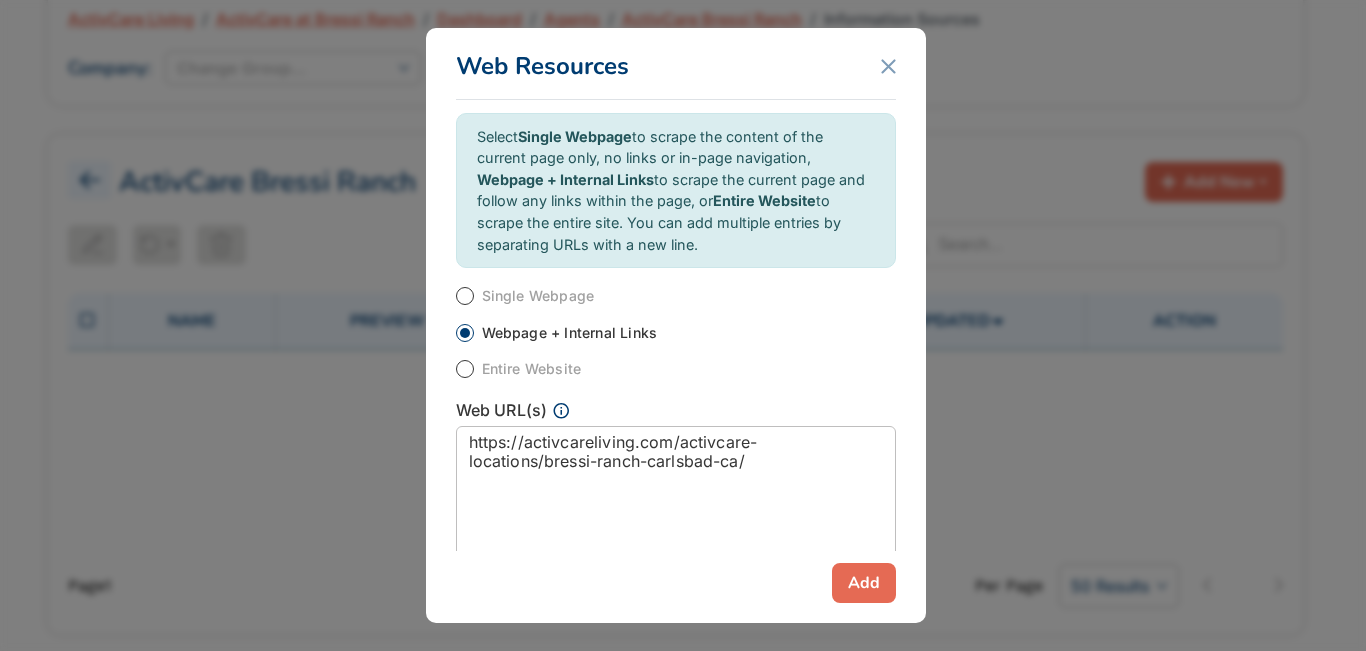 click on "Add" at bounding box center (864, 583) 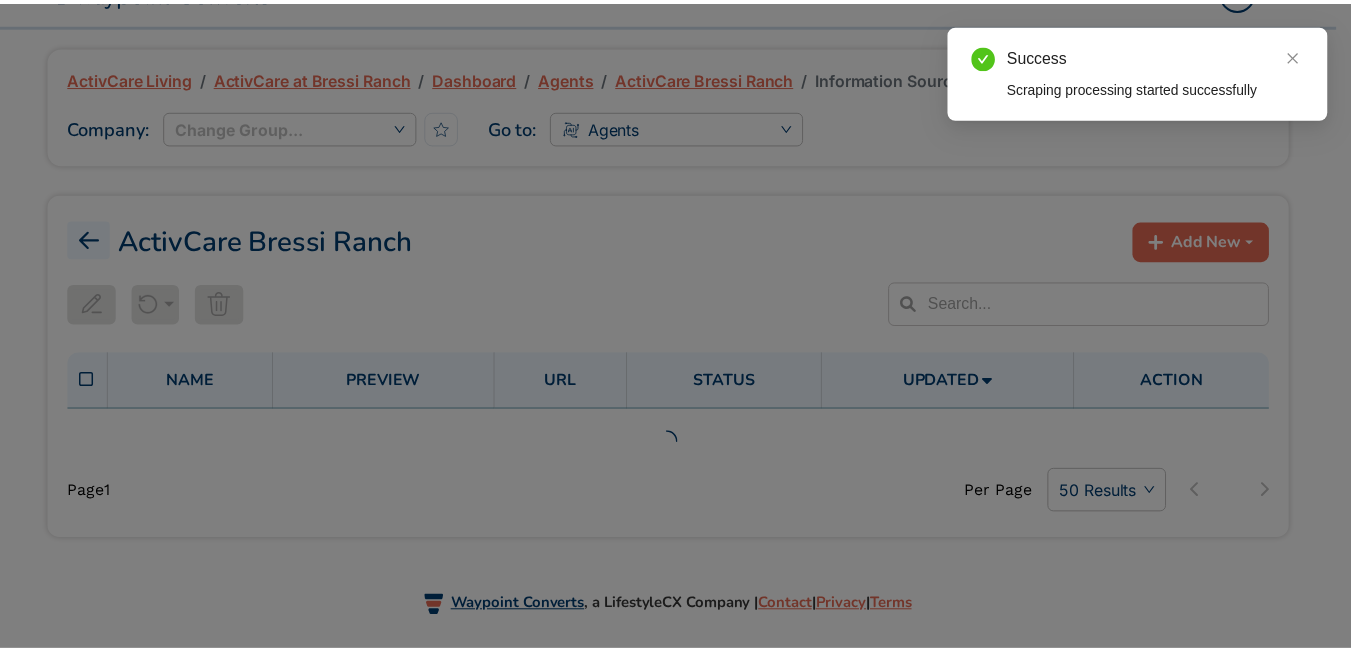 scroll, scrollTop: 100, scrollLeft: 0, axis: vertical 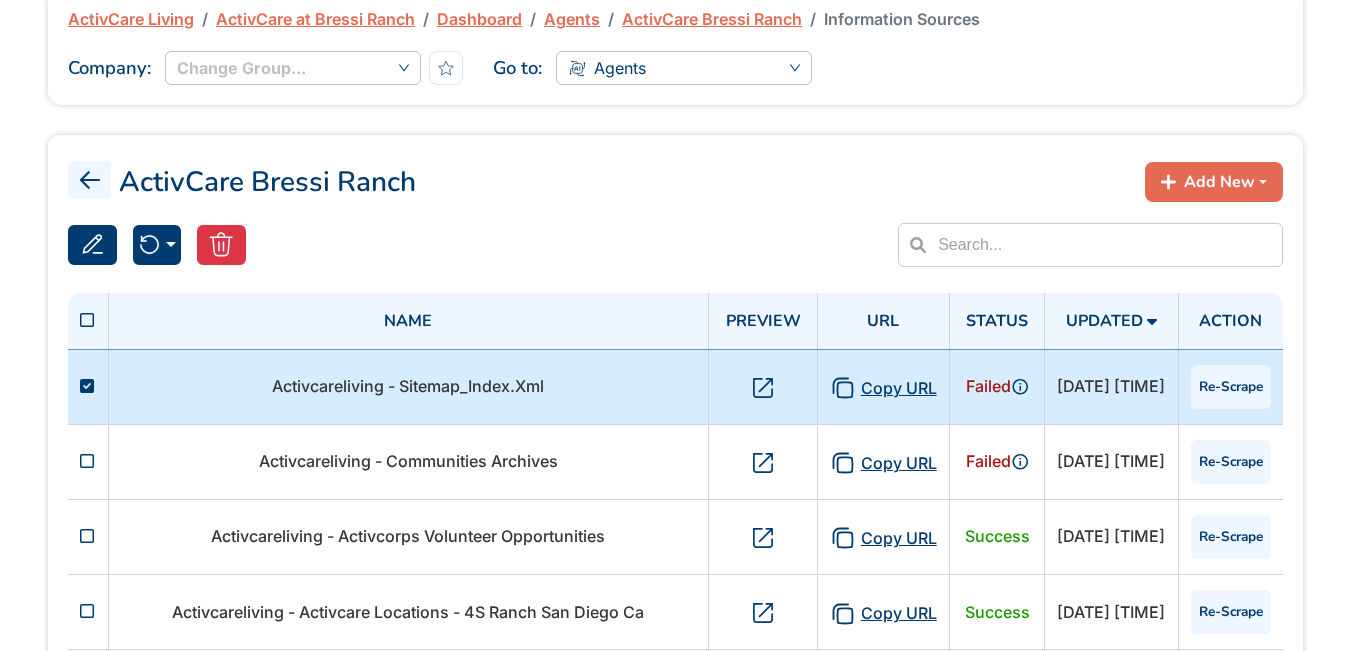 click at bounding box center [87, 386] 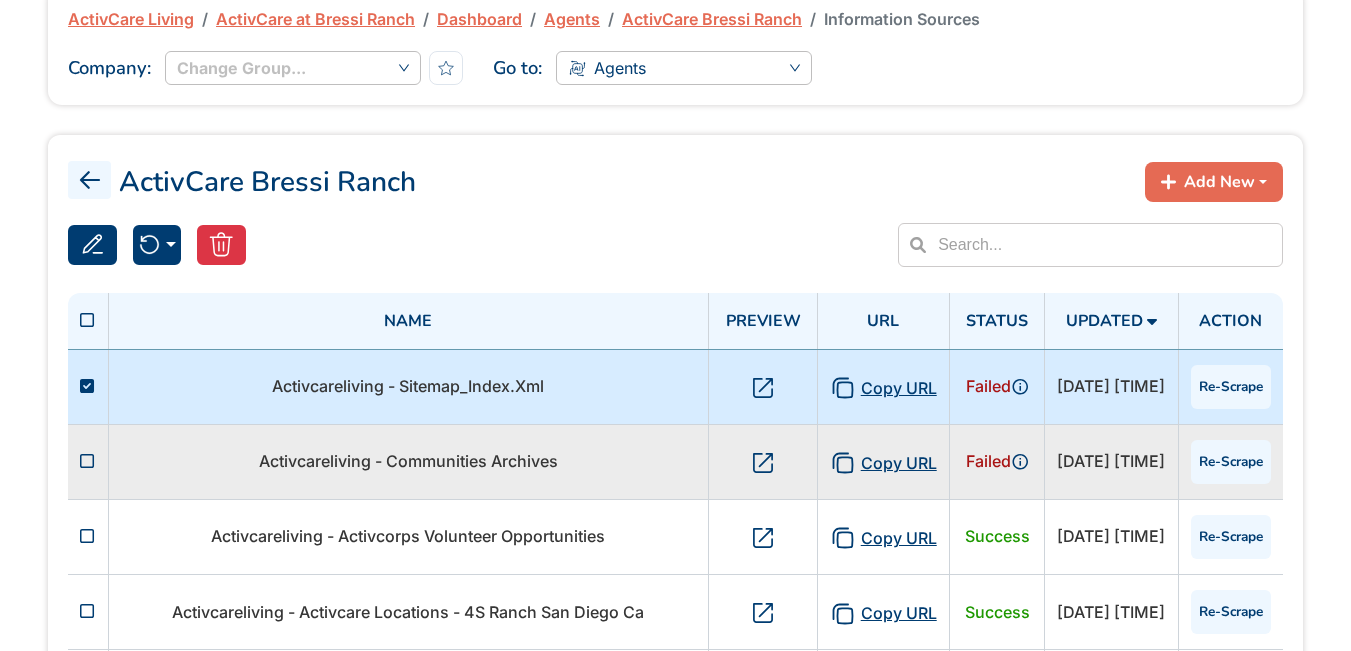 click at bounding box center (87, 461) 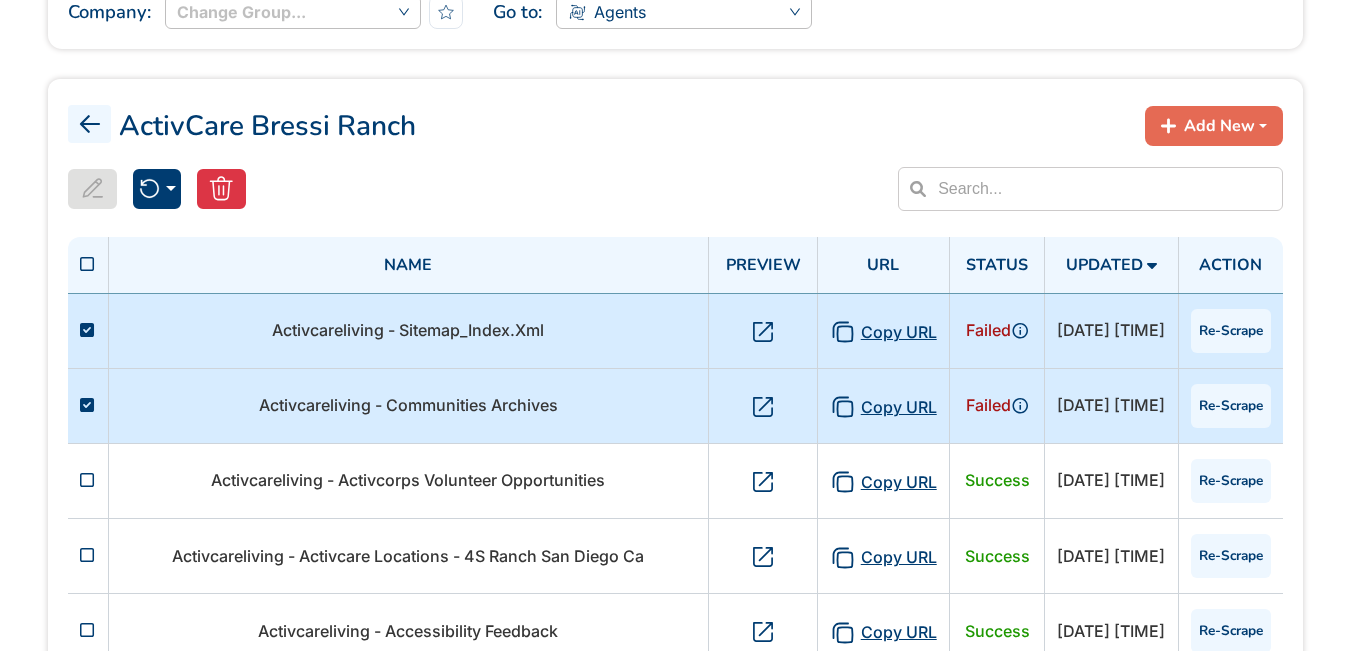 scroll, scrollTop: 0, scrollLeft: 0, axis: both 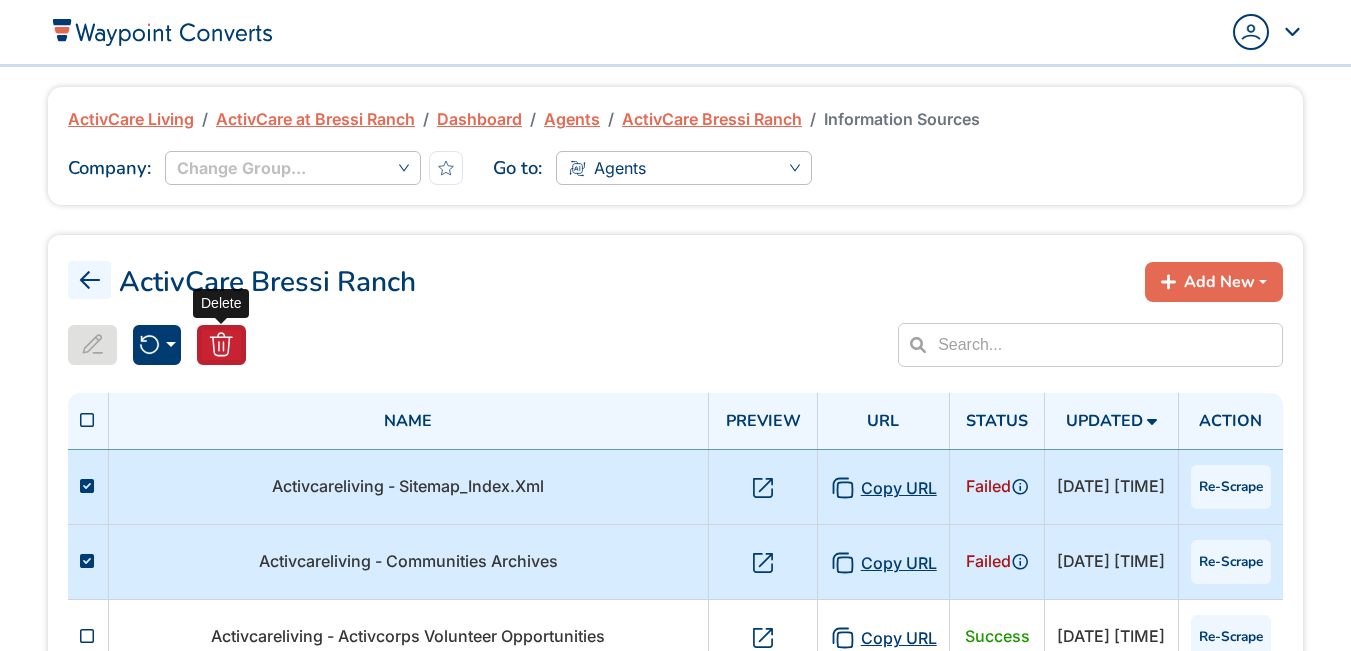 click at bounding box center [221, 345] 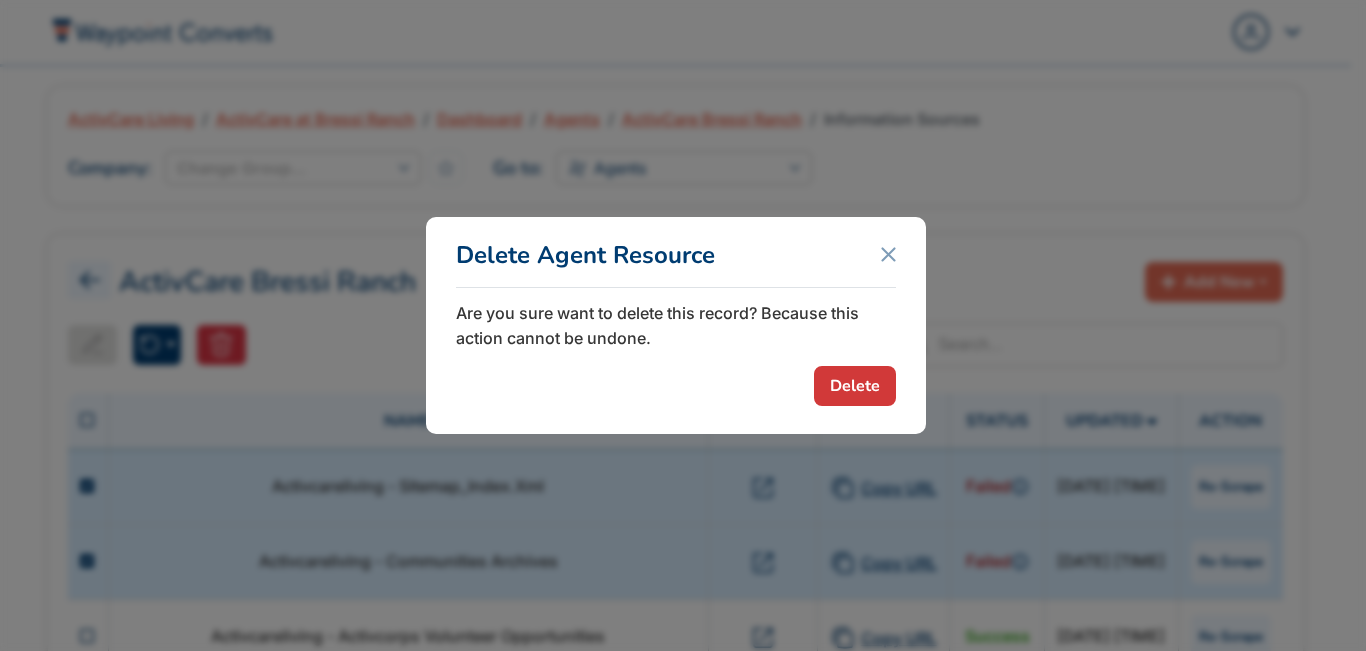 click on "Delete" at bounding box center (855, 386) 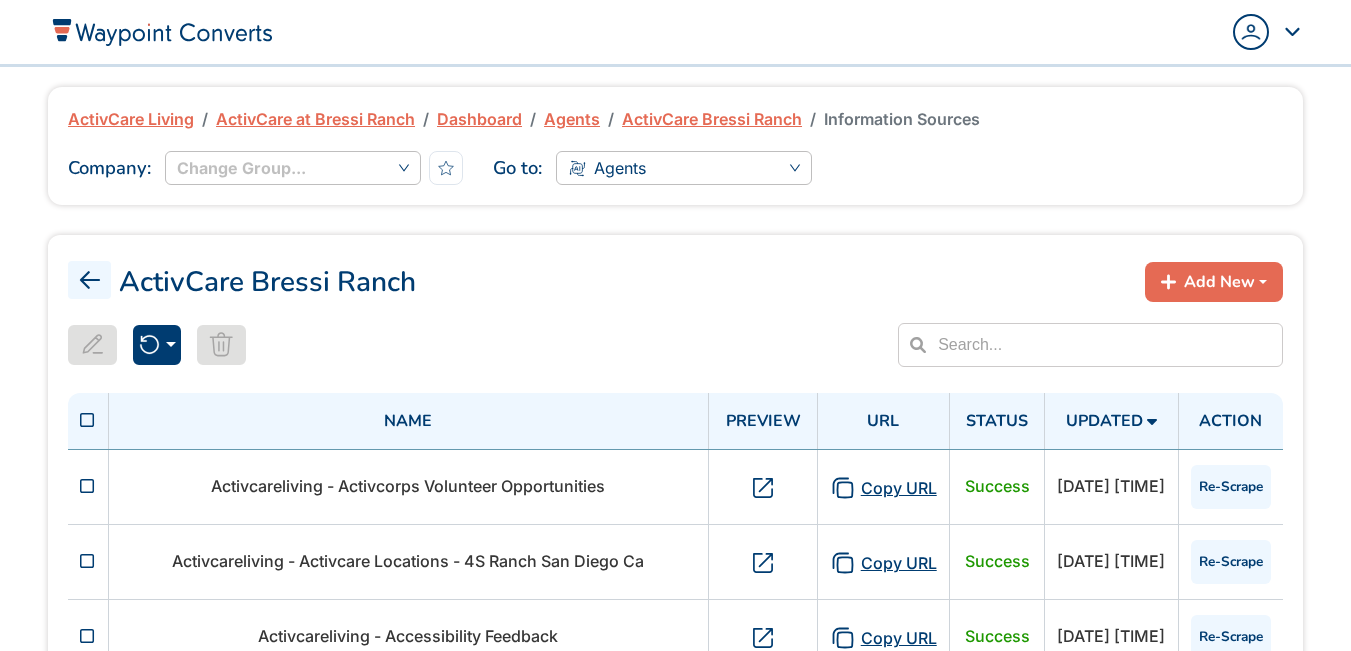 click 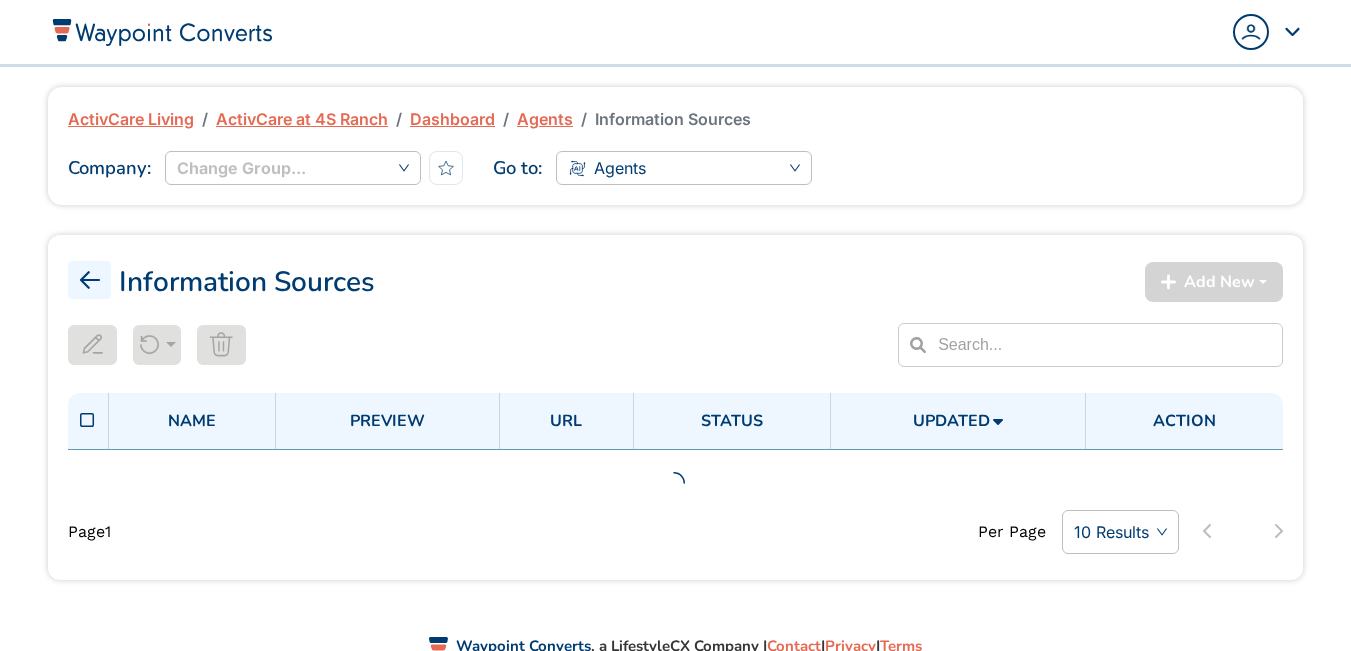 scroll, scrollTop: 0, scrollLeft: 0, axis: both 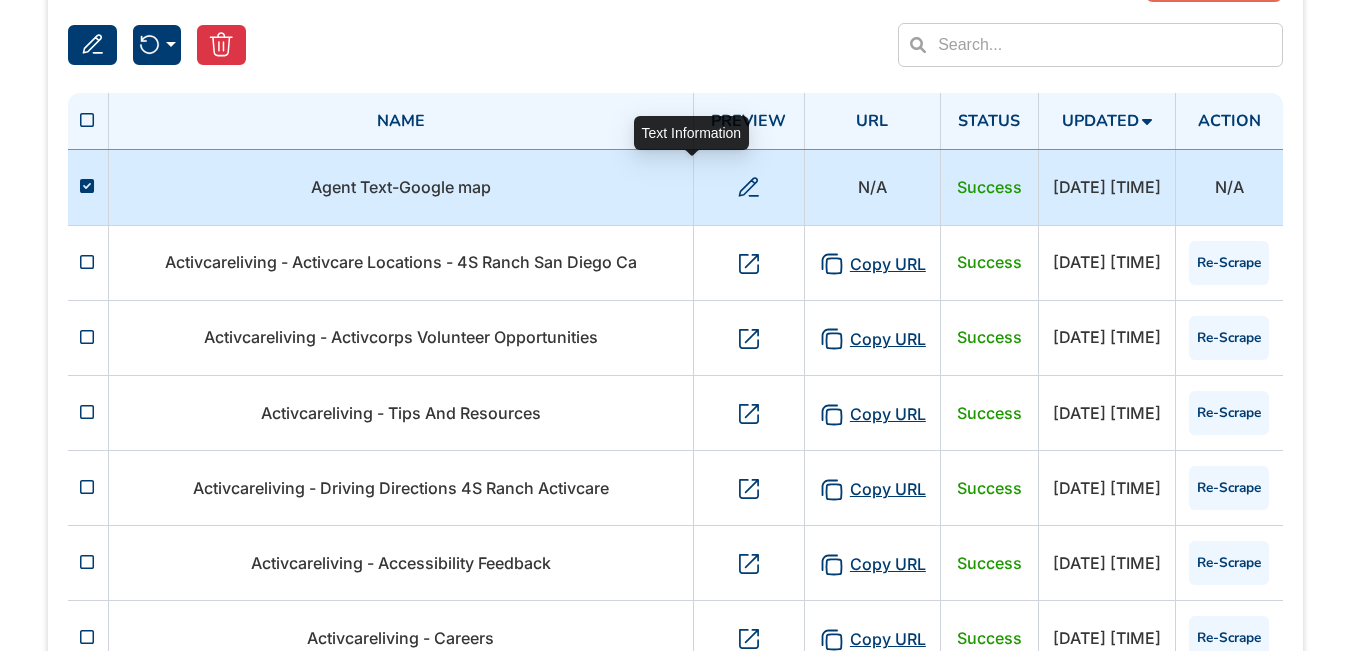 click 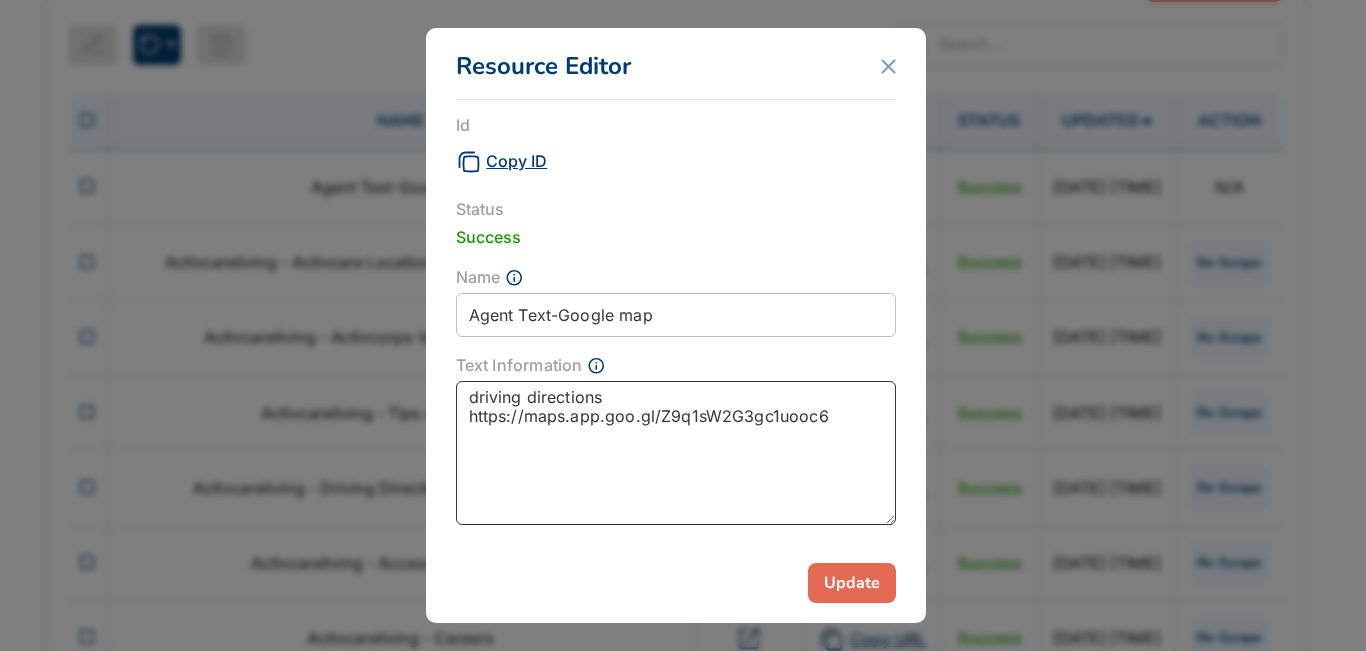 drag, startPoint x: 831, startPoint y: 418, endPoint x: 471, endPoint y: 421, distance: 360.0125 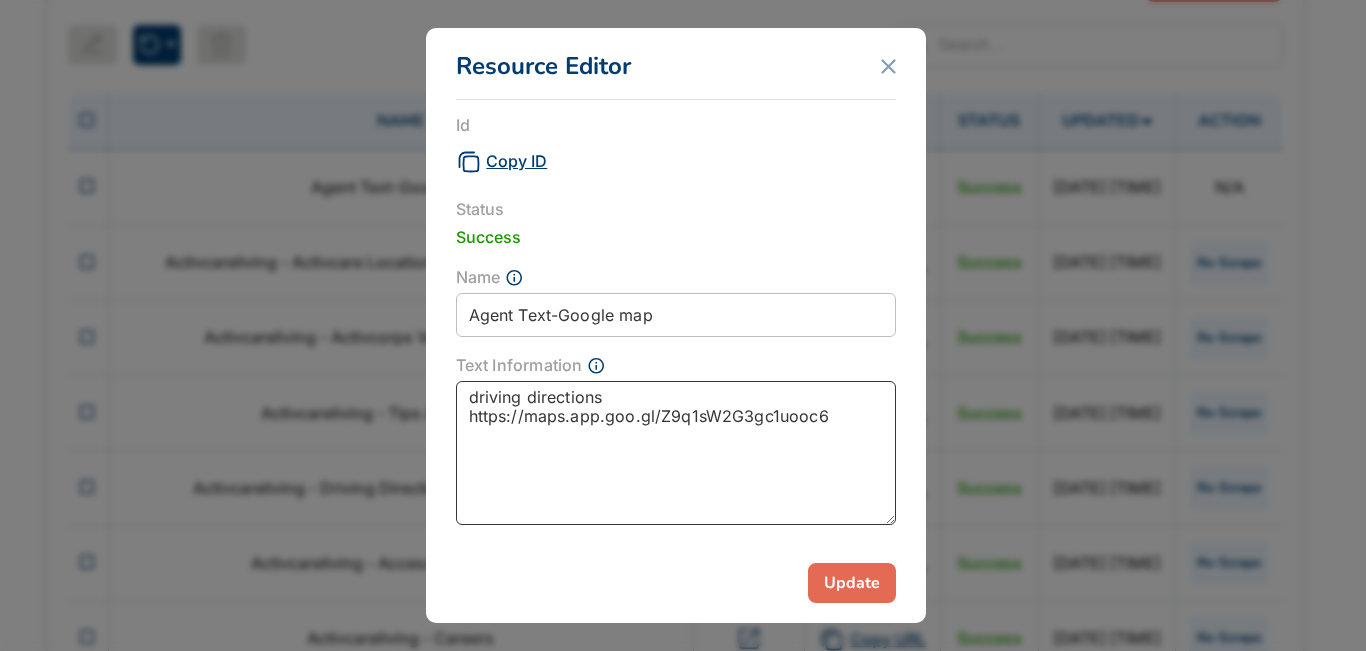 click on "driving directions
https://maps.app.goo.gl/Z9q1sW2G3gc1uooc6" at bounding box center [676, 453] 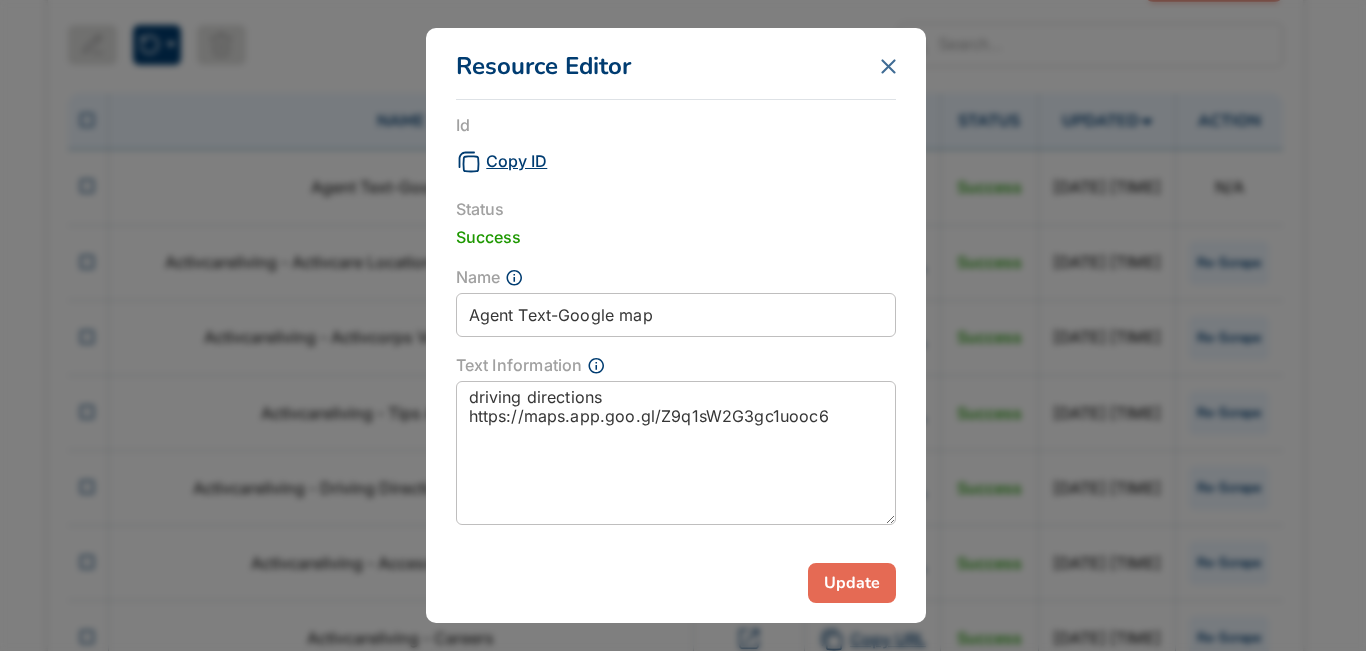 click 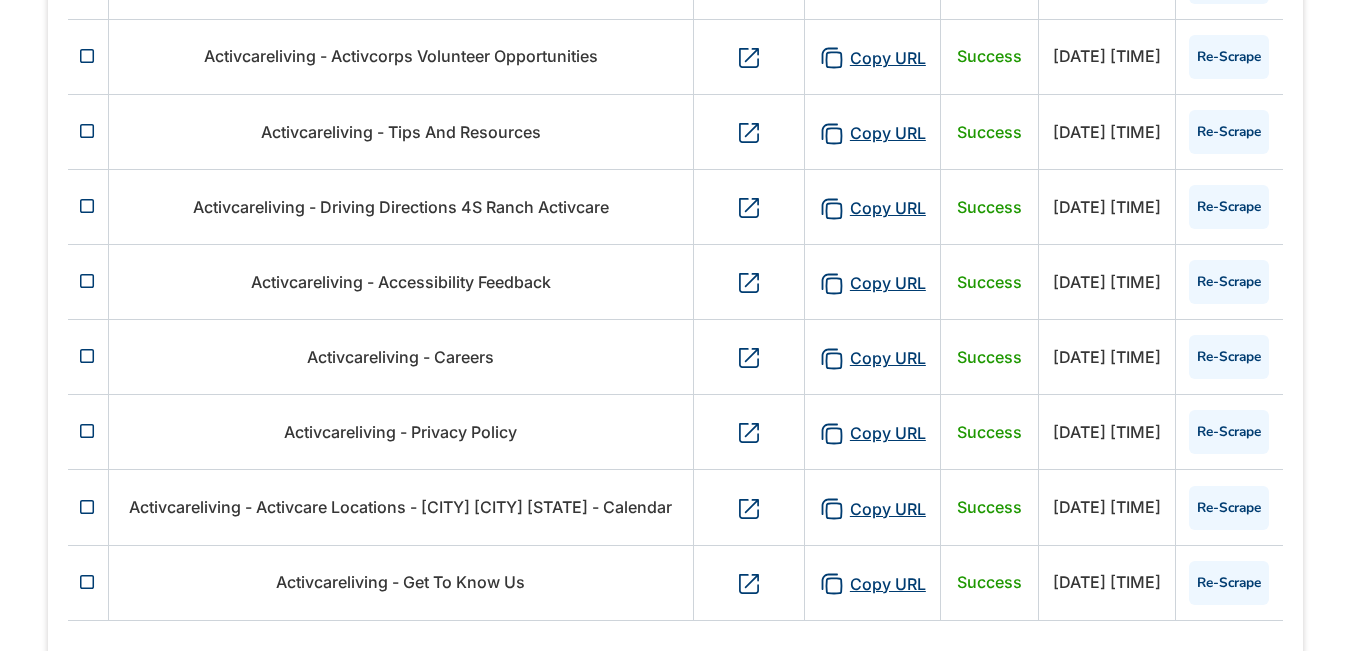 scroll, scrollTop: 765, scrollLeft: 0, axis: vertical 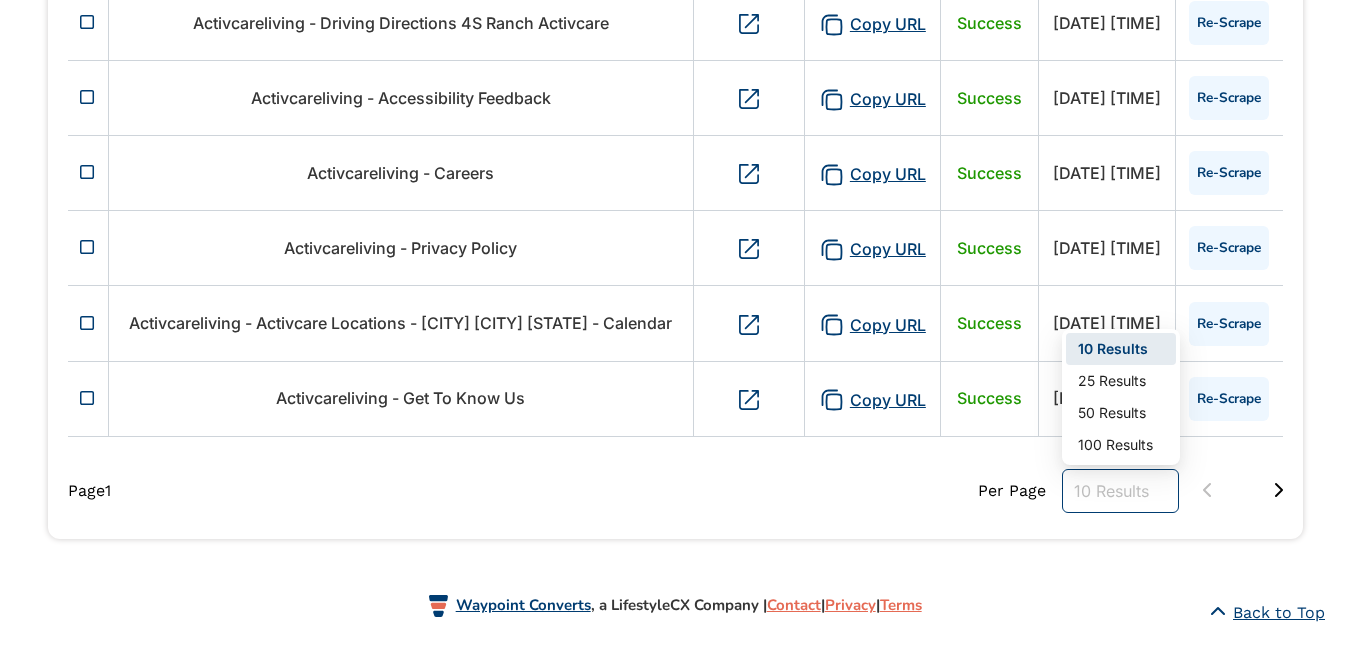 click on "10 Results" at bounding box center (1120, 491) 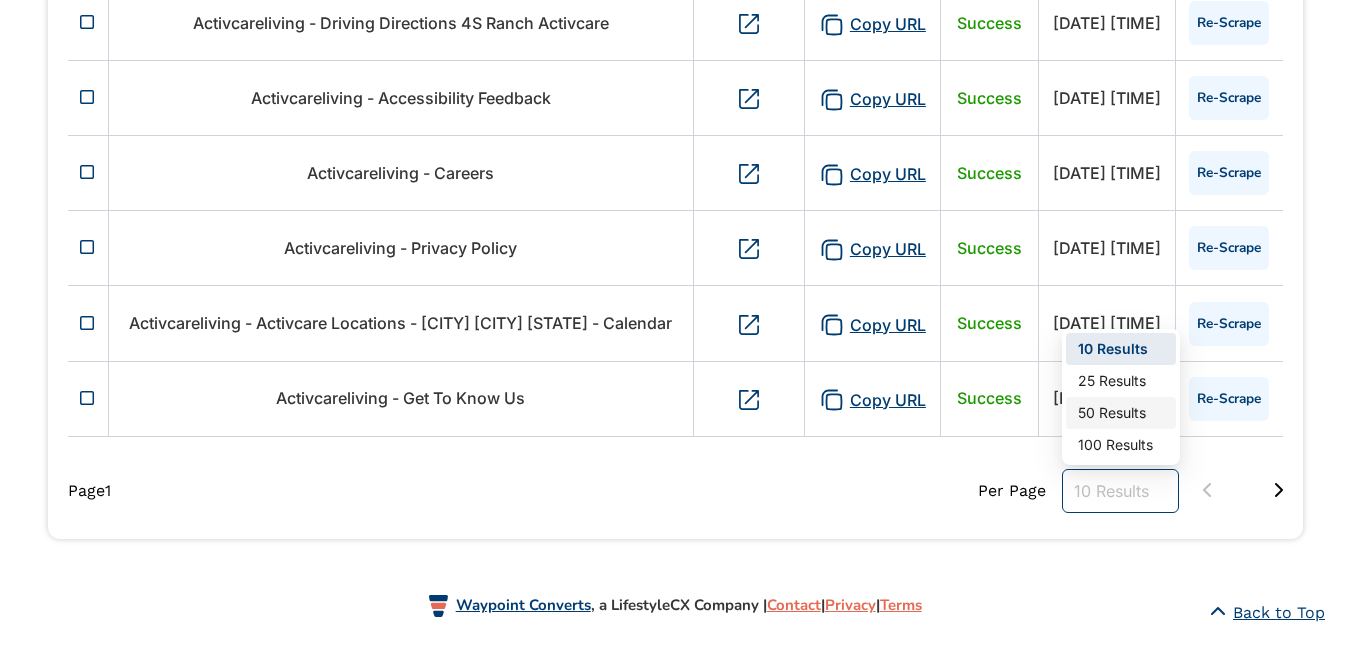 click on "50 Results" at bounding box center (1121, 413) 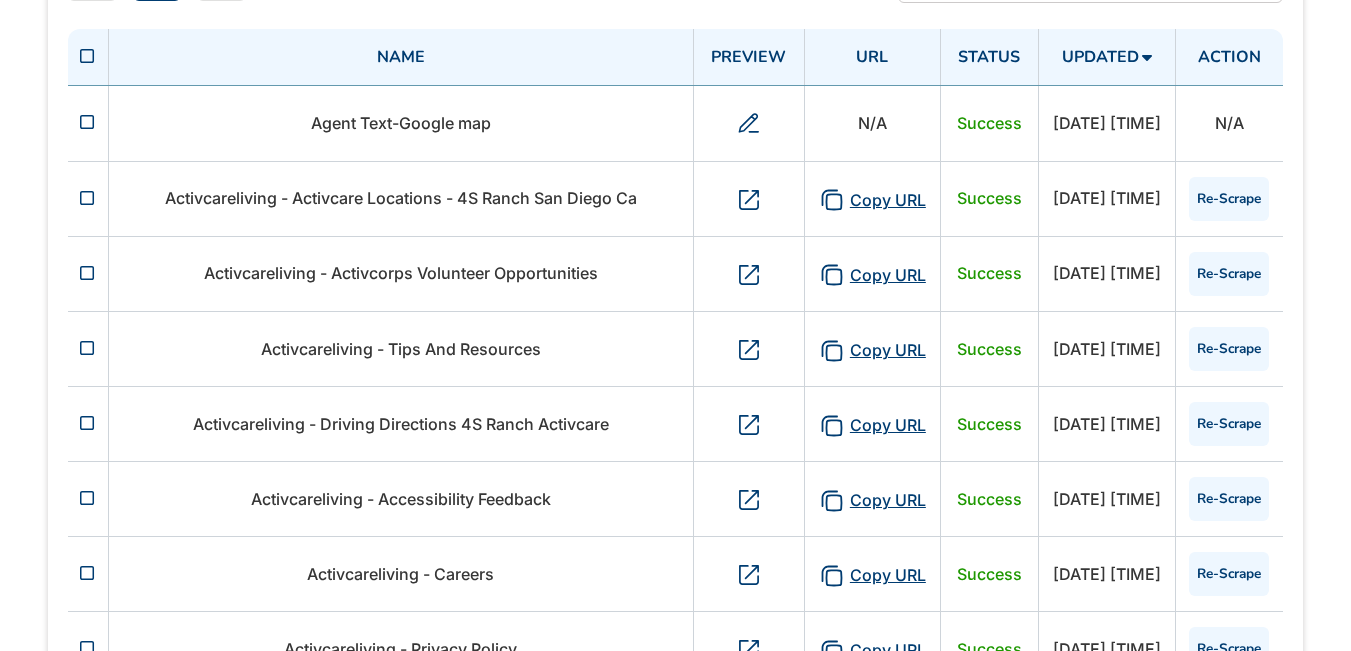 scroll, scrollTop: 400, scrollLeft: 0, axis: vertical 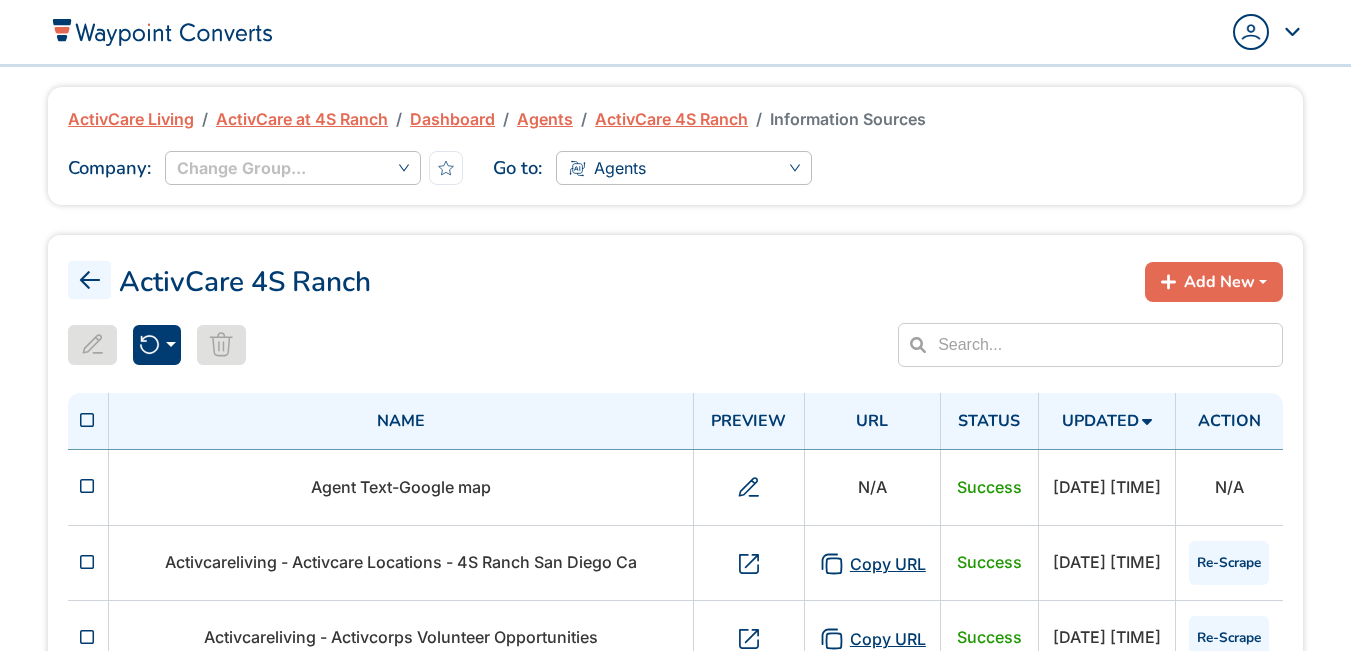click 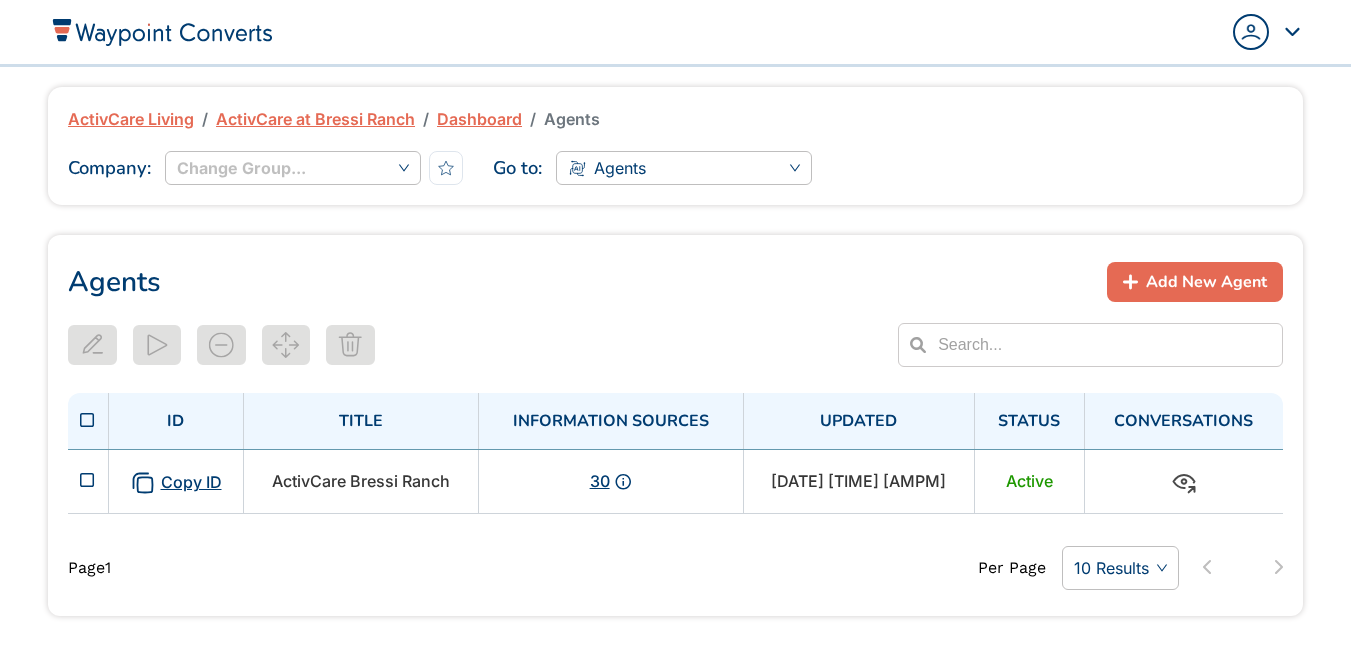 scroll, scrollTop: 0, scrollLeft: 0, axis: both 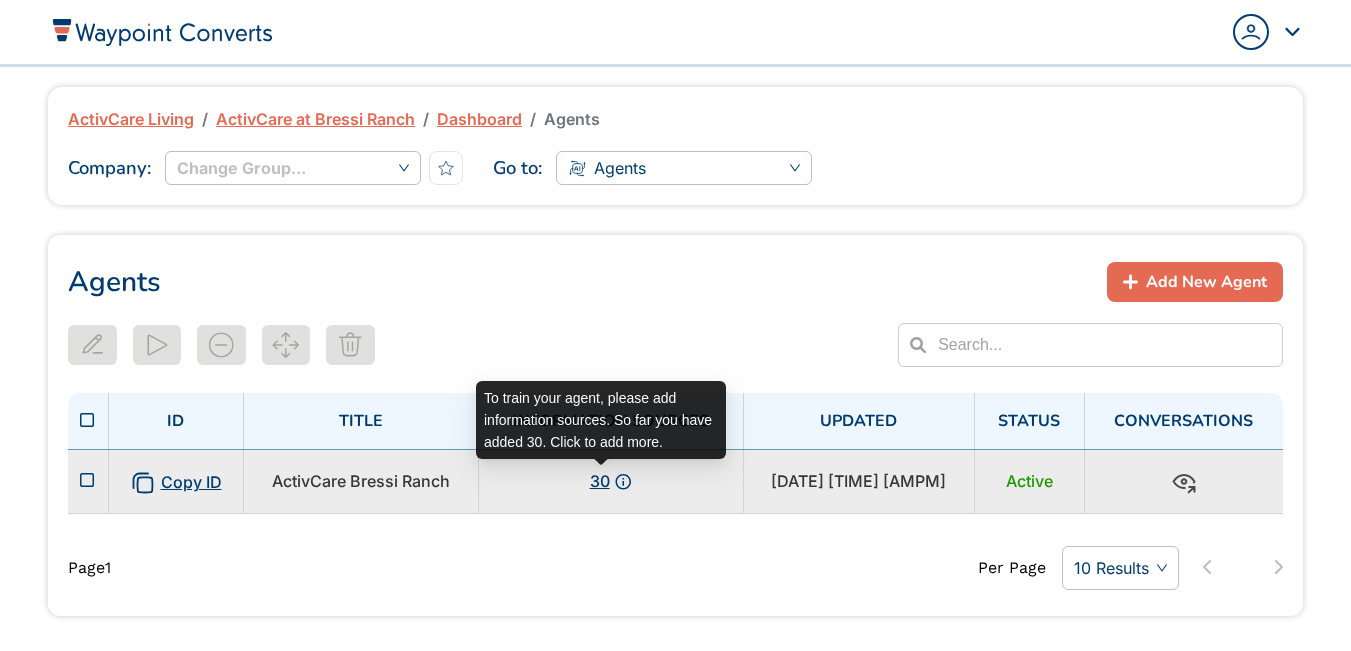 click on "30" at bounding box center [600, 481] 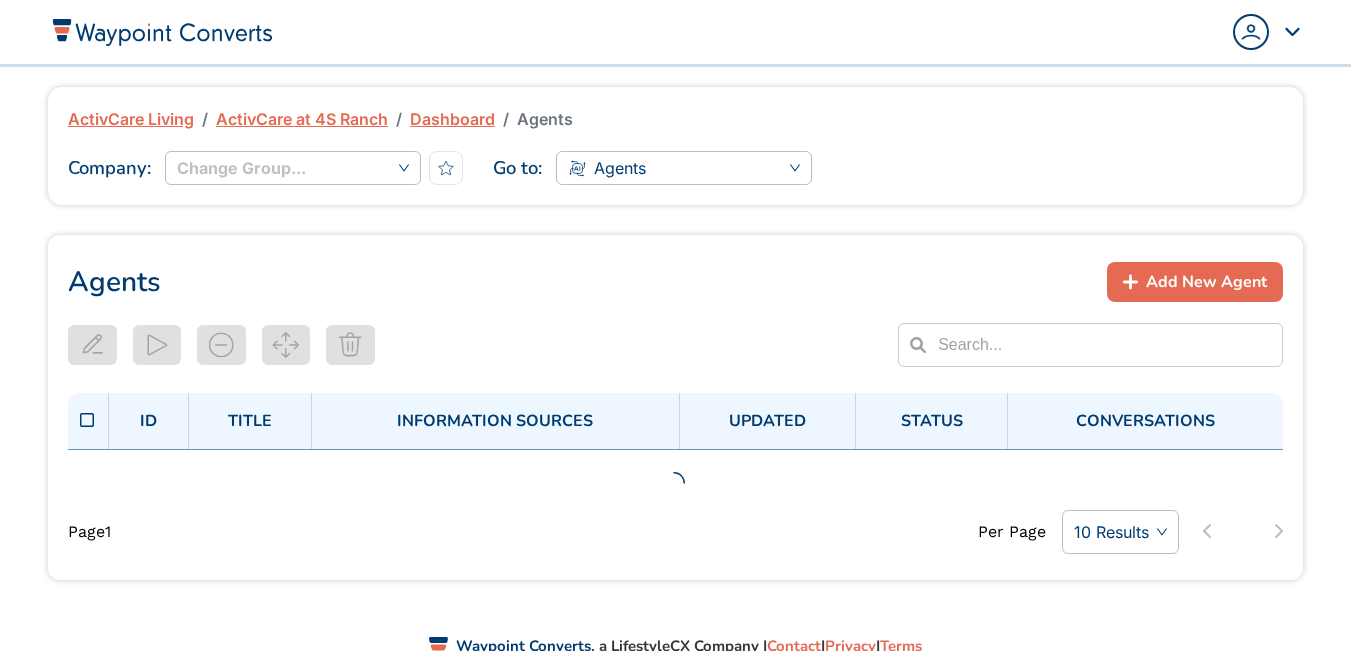 scroll, scrollTop: 0, scrollLeft: 0, axis: both 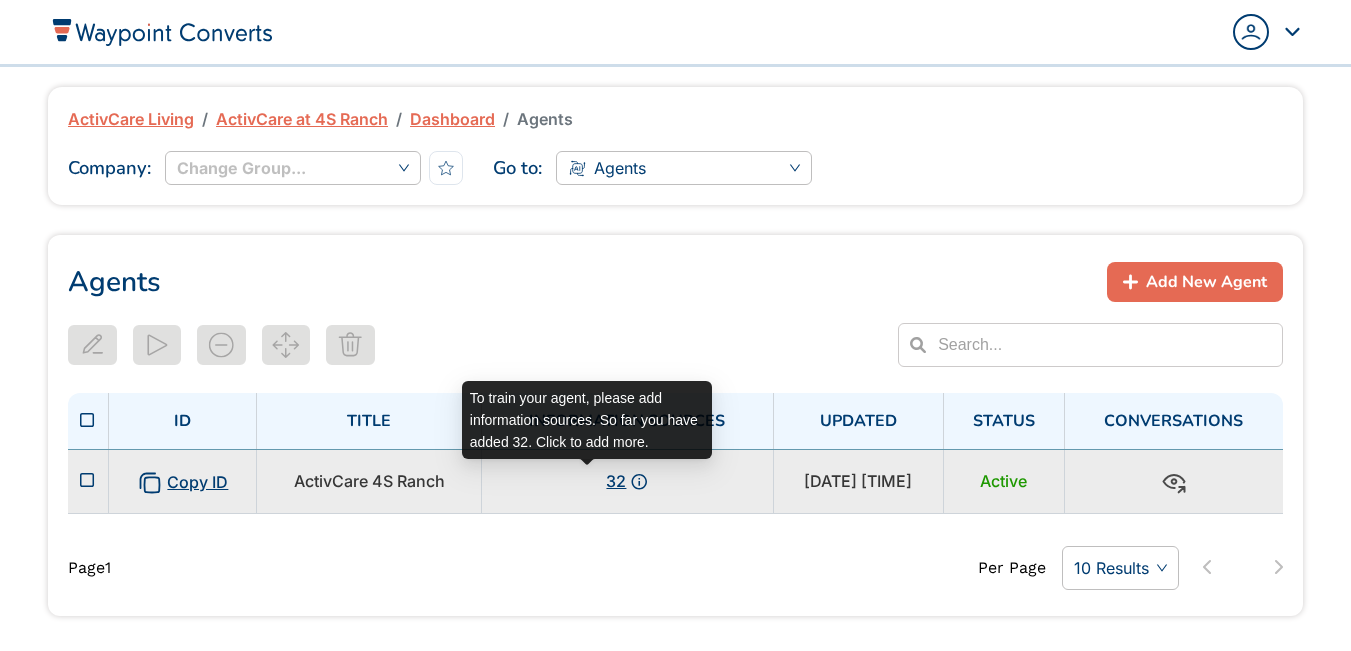 click on "32" at bounding box center [616, 481] 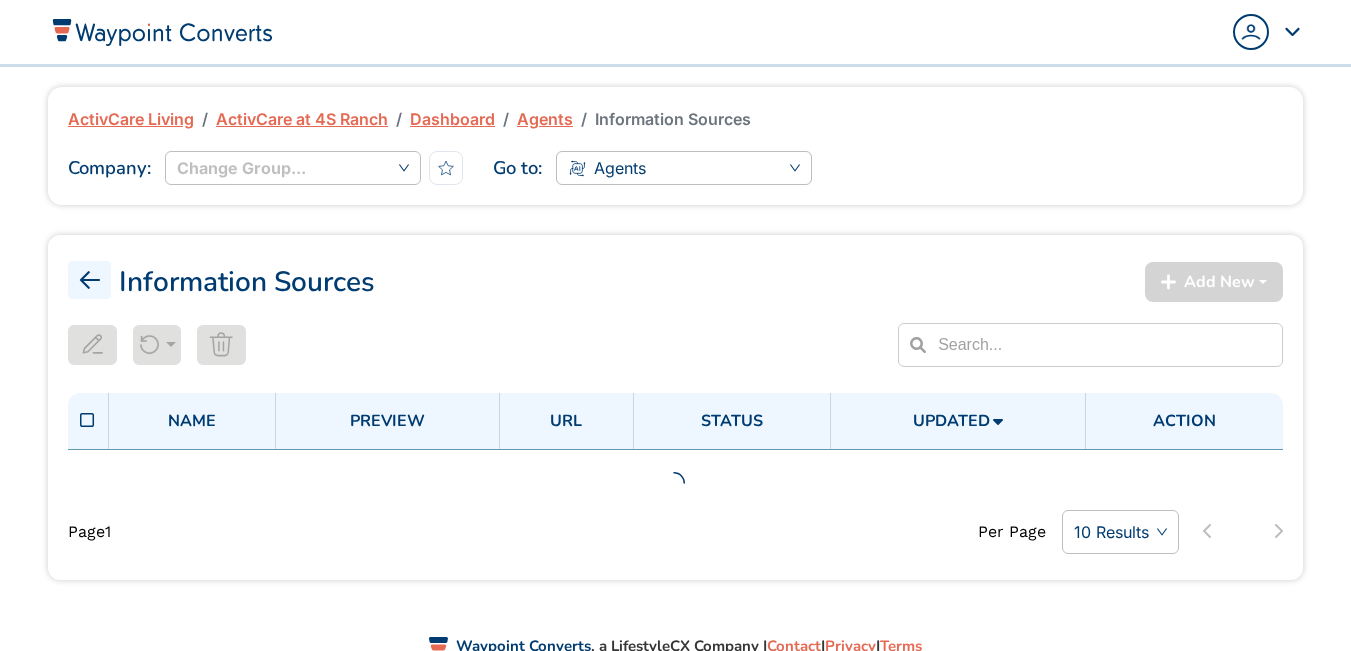scroll, scrollTop: 0, scrollLeft: 0, axis: both 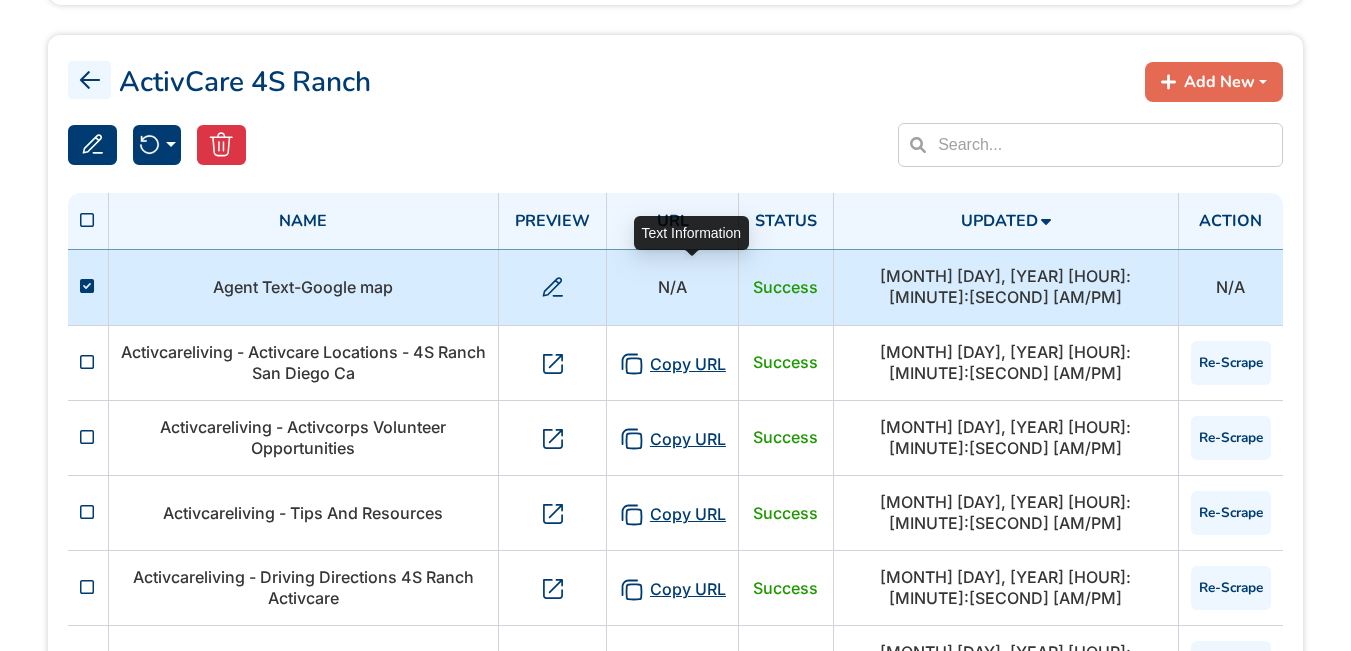 click 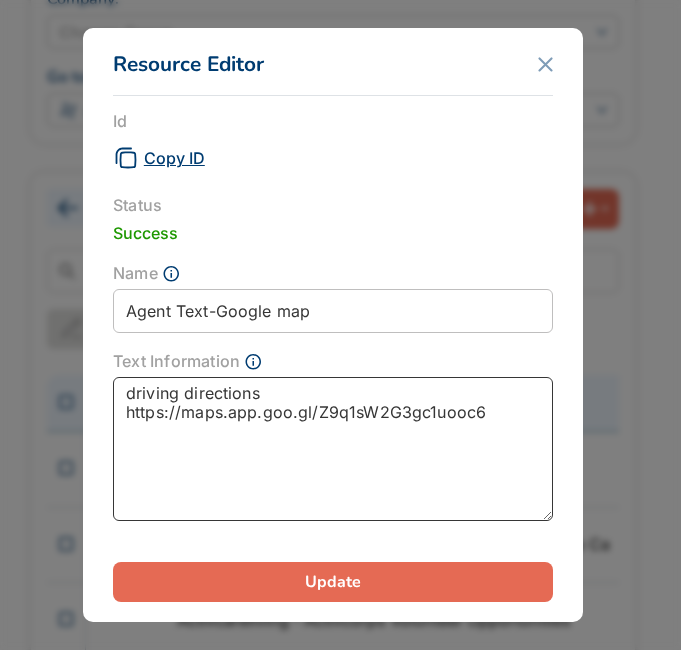 click on "driving directions
https://maps.app.goo.gl/Z9q1sW2G3gc1uooc6" at bounding box center (333, 449) 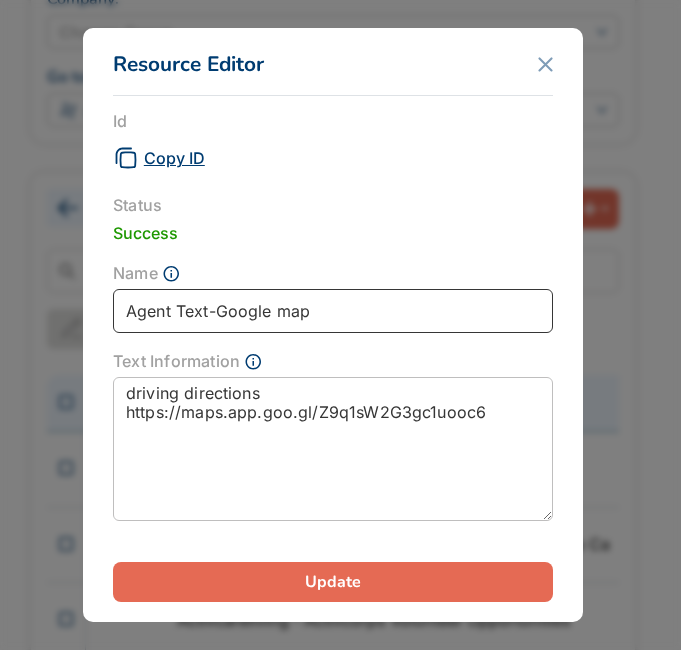 click on "Agent Text-Google map" at bounding box center (333, 311) 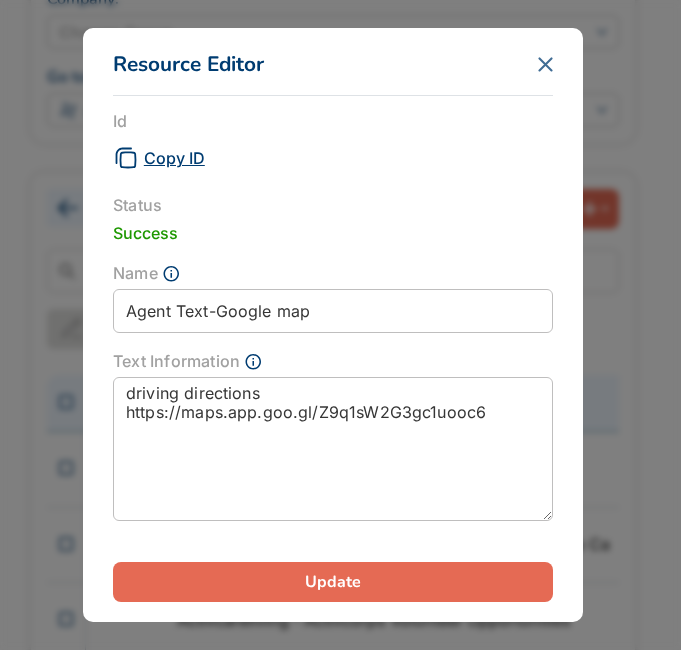 click 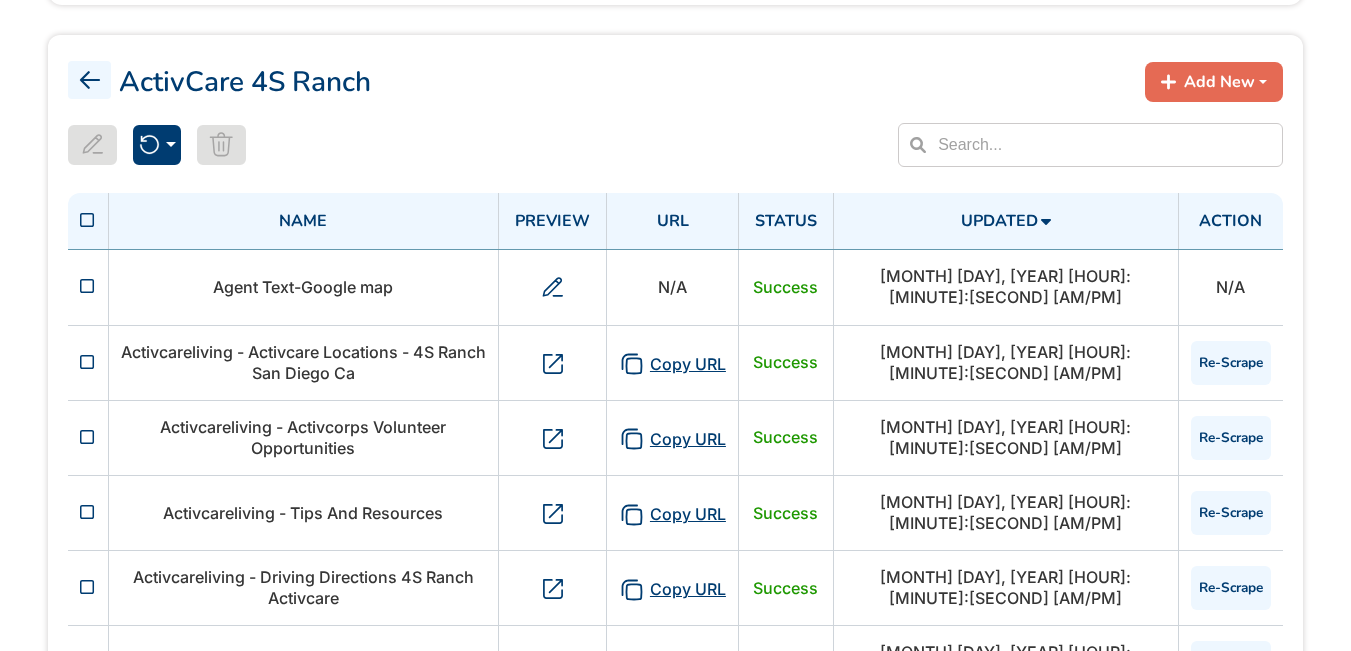 click 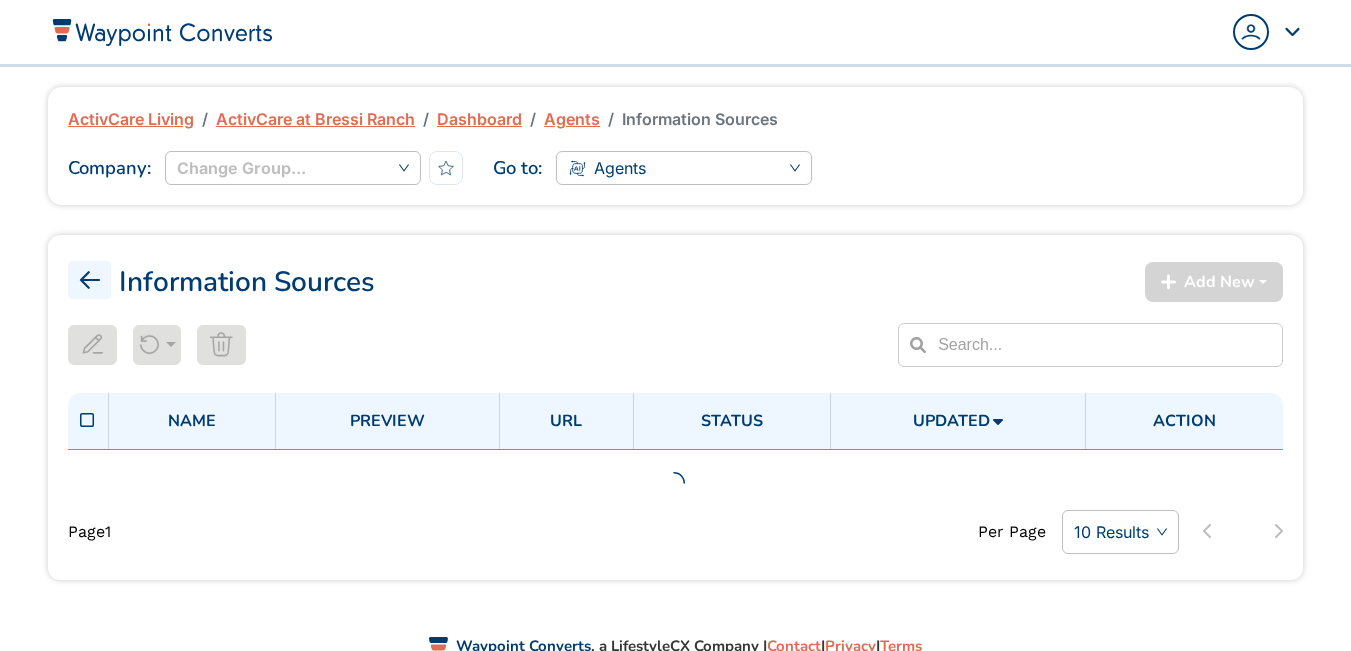 scroll, scrollTop: 0, scrollLeft: 0, axis: both 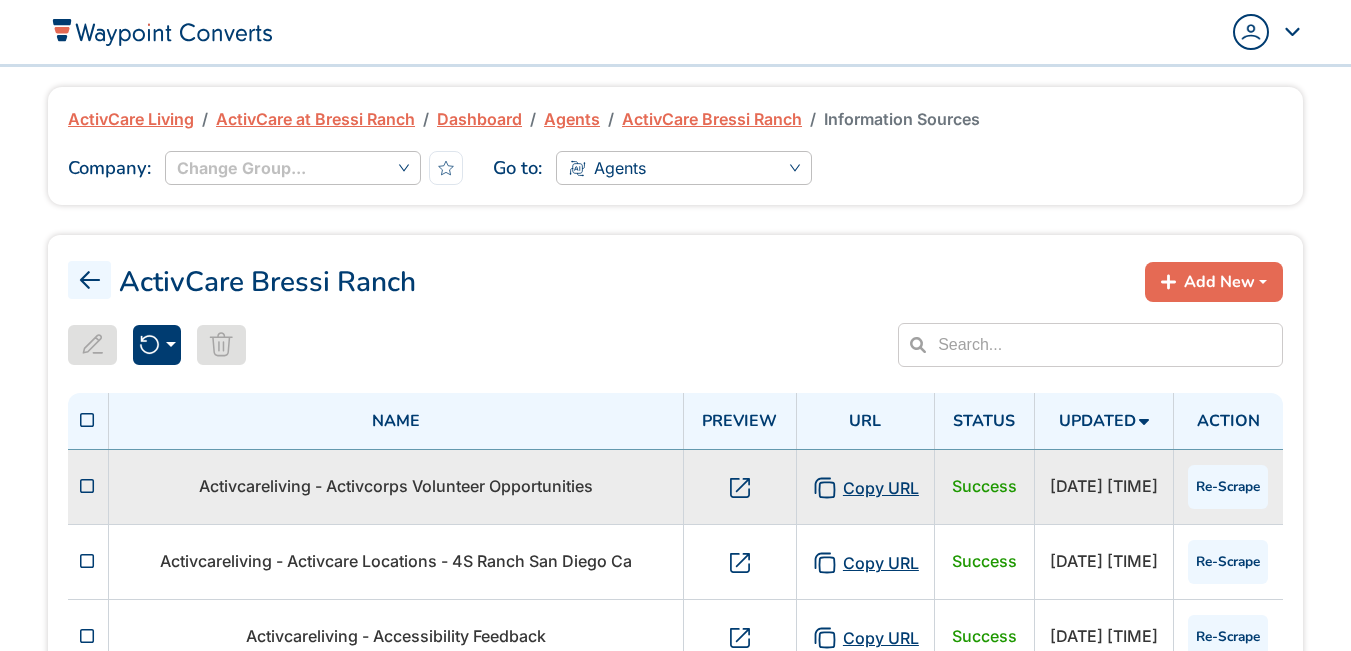 click on "Activcareliving - Activcorps Volunteer Opportunities" at bounding box center [395, 486] 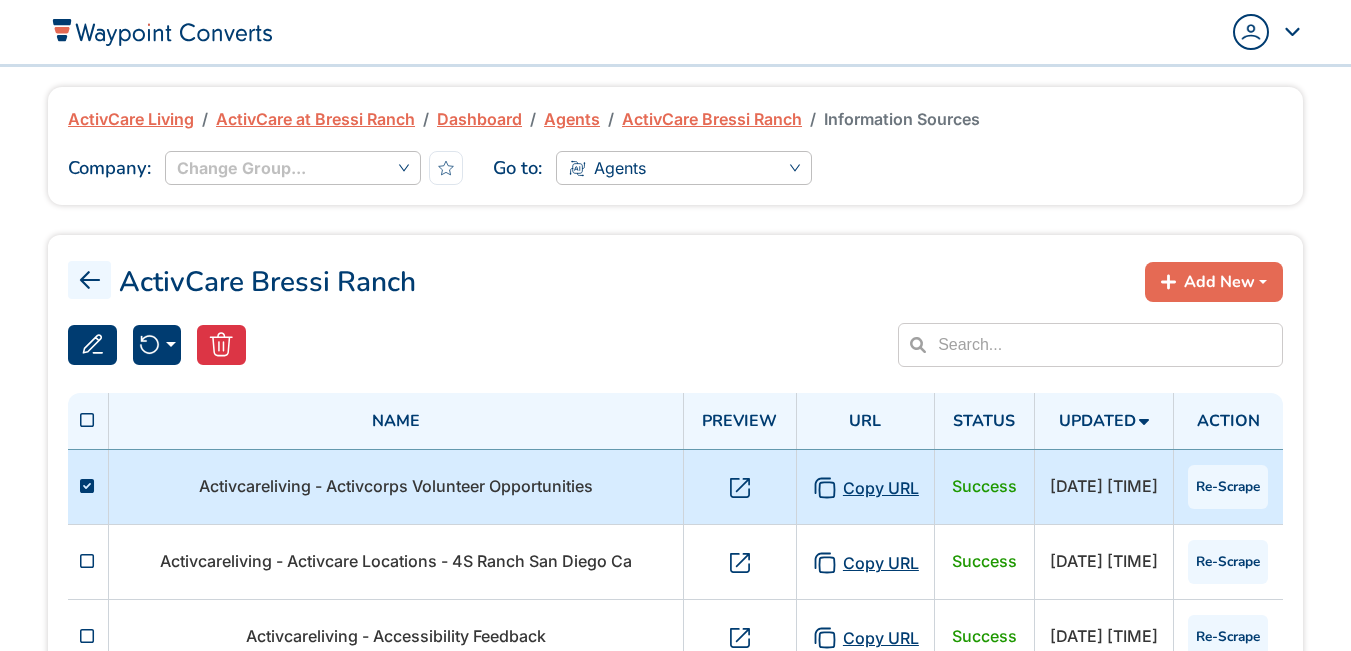 click on "ActivCare Bressi Ranch Add New Document Web URL Text Editor Re-Scrape All Re-Scrape Selected Only Delete Agent Resource Are you sure want to delete this record? Because this action cannot be undone. Delete Agent Text Editor Text Information   Submit Name Preview URL Status Updated Action Activcareliving - Activcorps Volunteer Opportunities   Copy URL Success [DATE] [TIME] Re-Scrape Activcareliving - Activcare Locations - 4S Ranch [CITY], [STATE]   Copy URL Success [DATE] [TIME] Re-Scrape Activcareliving - Accessibility Feedback   Copy URL Success [DATE] [TIME] Re-Scrape Activcareliving - Careers   Copy URL Success [DATE] [TIME] Re-Scrape Activcareliving - Privacy Policy   Copy URL Success [DATE] [TIME] Re-Scrape Activcareliving - Get To Know Us   Copy URL Success [DATE] [TIME] Re-Scrape Activcareliving - Tips And Resources   Copy URL Success [DATE] [TIME] Re-Scrape Activcareliving - Request A Brochure   Copy URL Success [DATE] [TIME]" at bounding box center (675, 769) 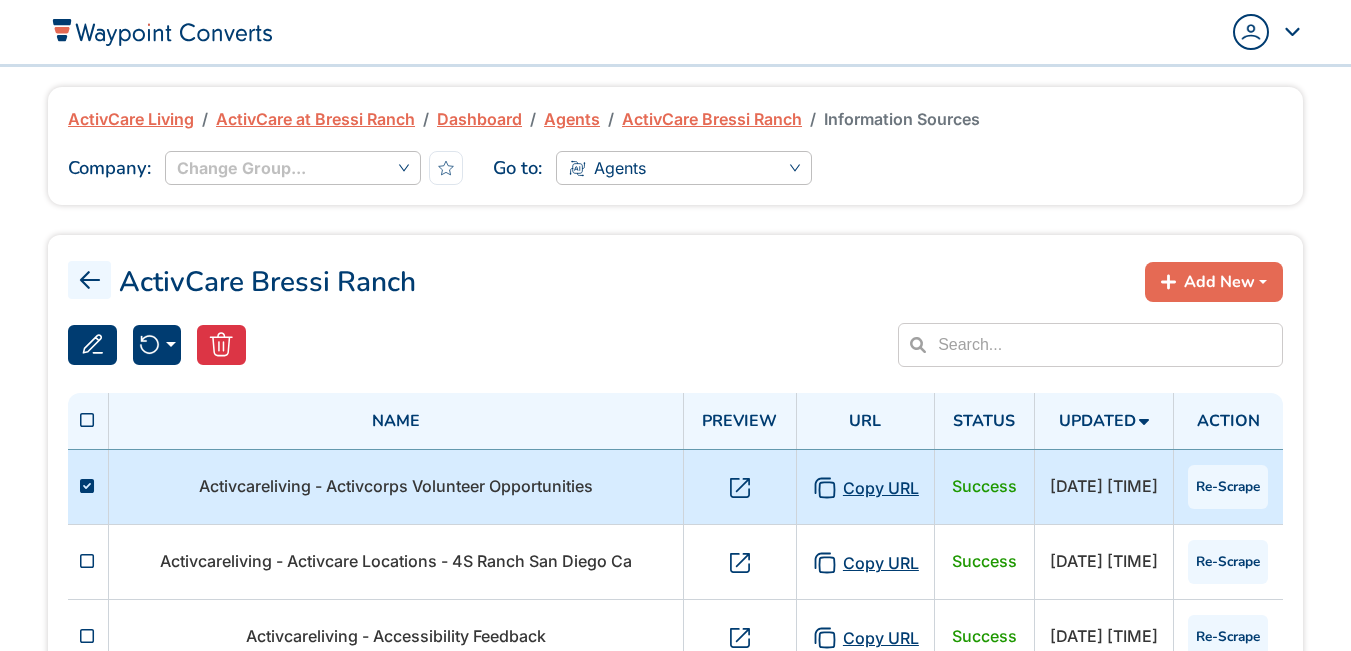 click on "Add New" at bounding box center [1214, 282] 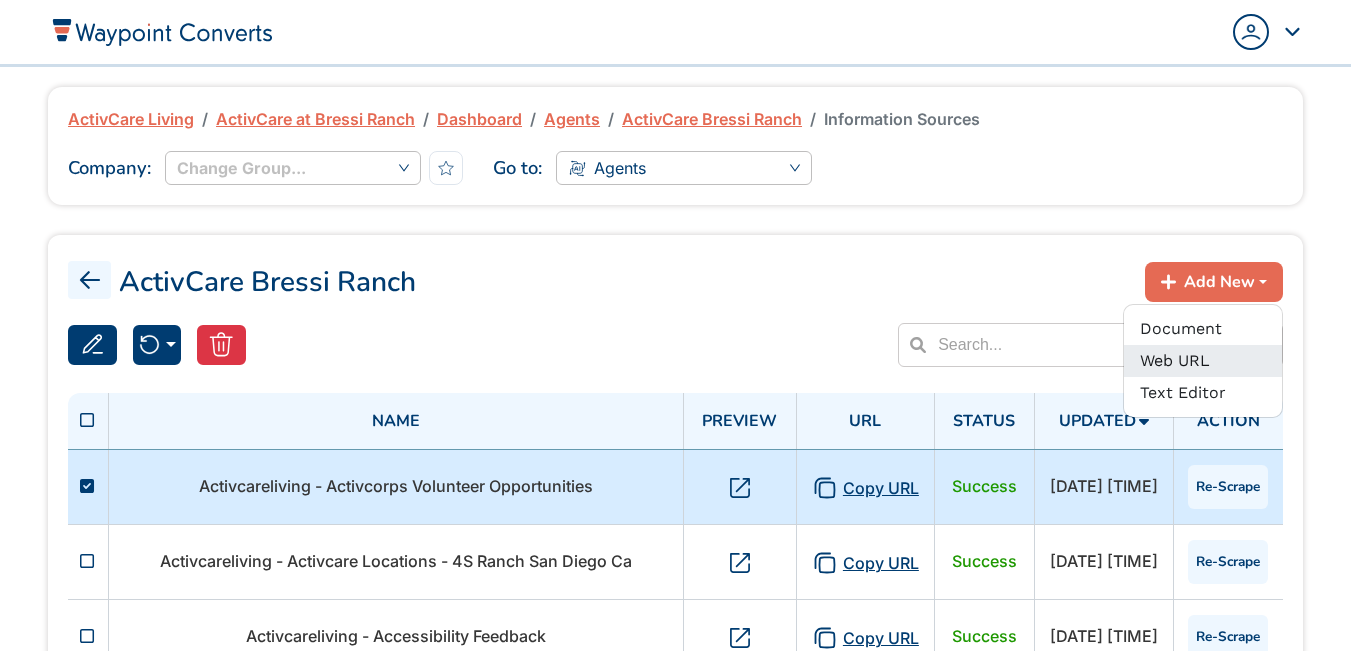 click on "Web URL" at bounding box center [1203, 361] 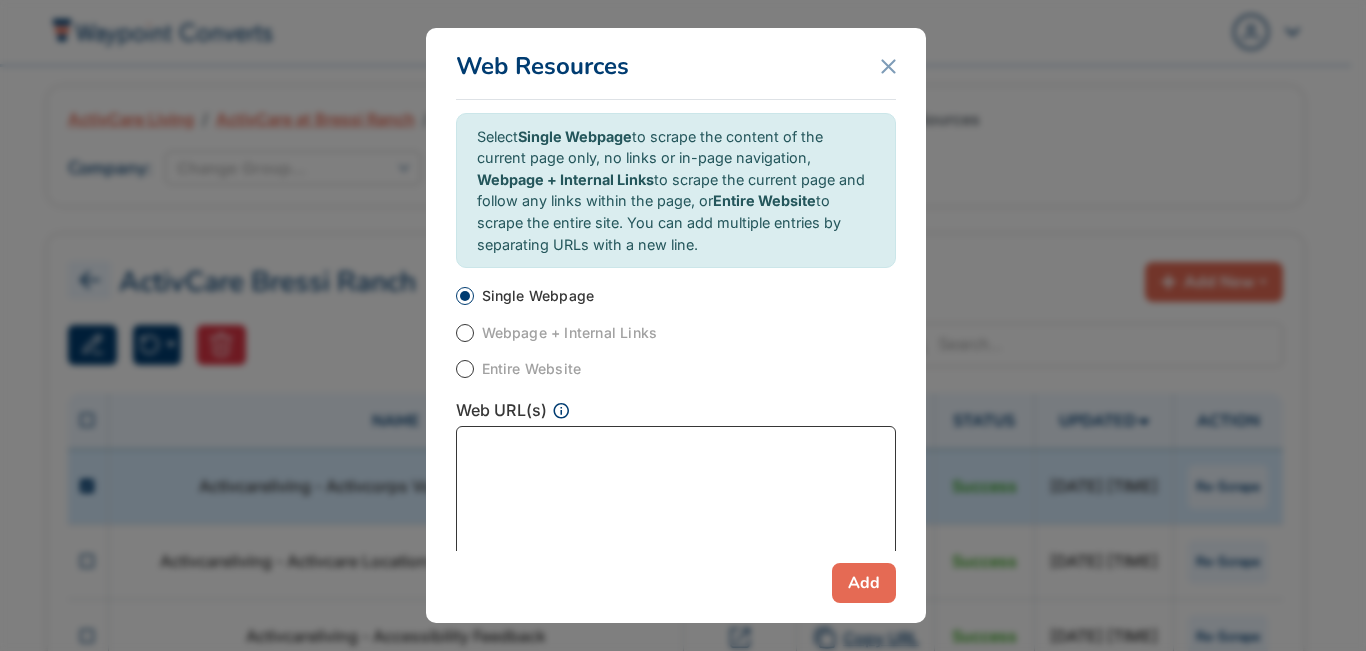 paste on "https://maps.app.goo.gl/HQjBSrvxBv6EeEU68" 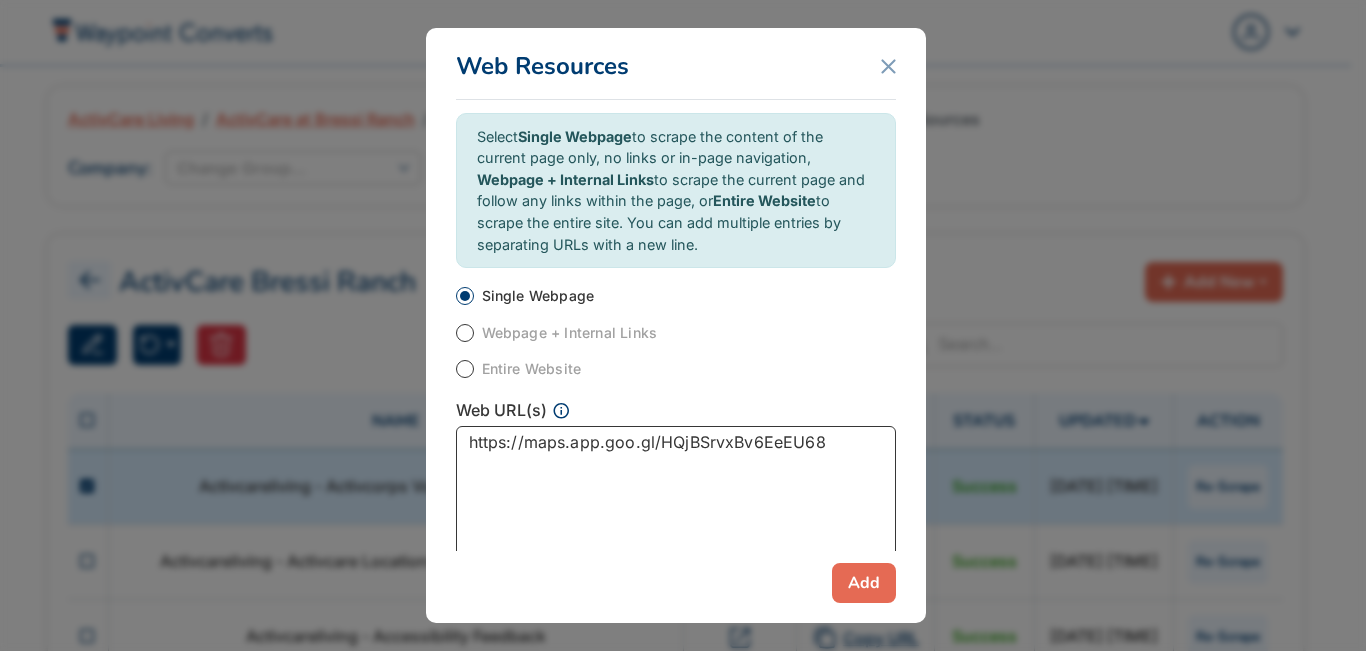 type on "https://maps.app.goo.gl/HQjBSrvxBv6EeEU68" 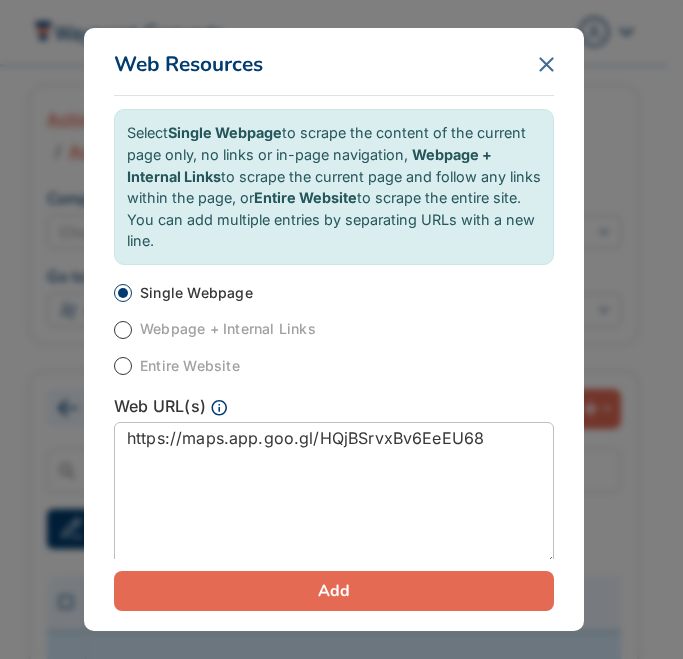 click 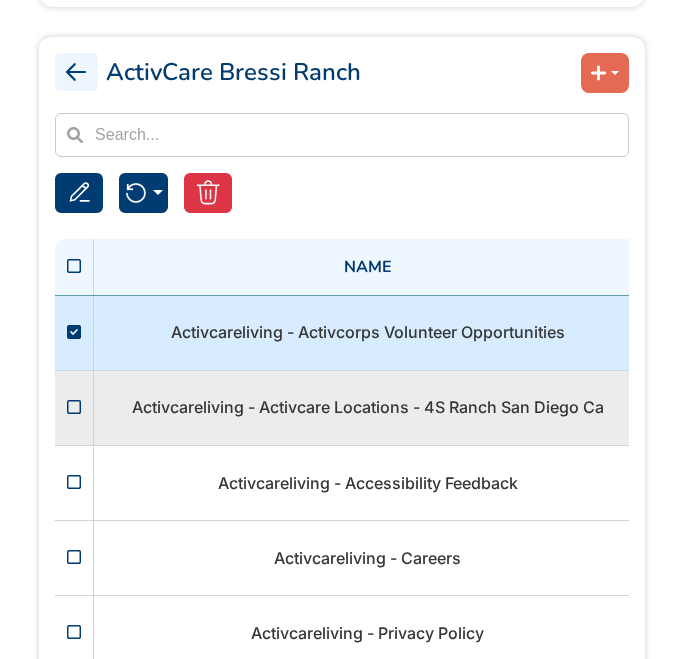 scroll, scrollTop: 300, scrollLeft: 0, axis: vertical 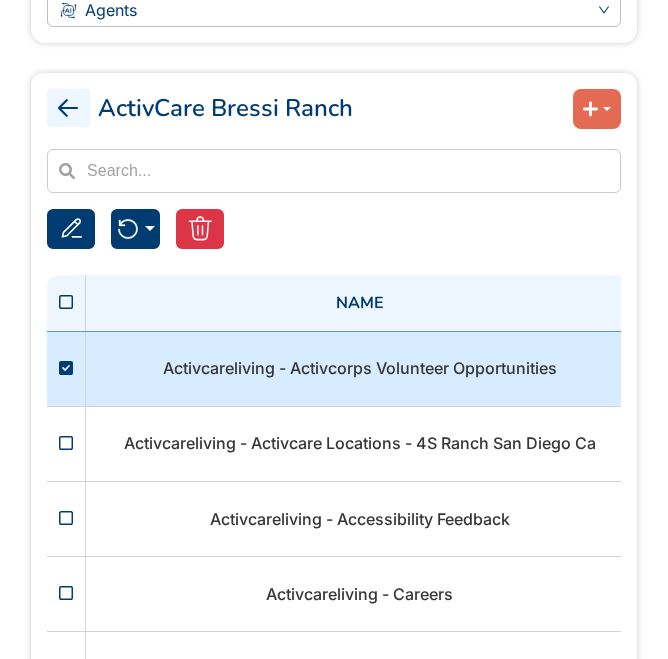 click on "Add New" at bounding box center (597, 109) 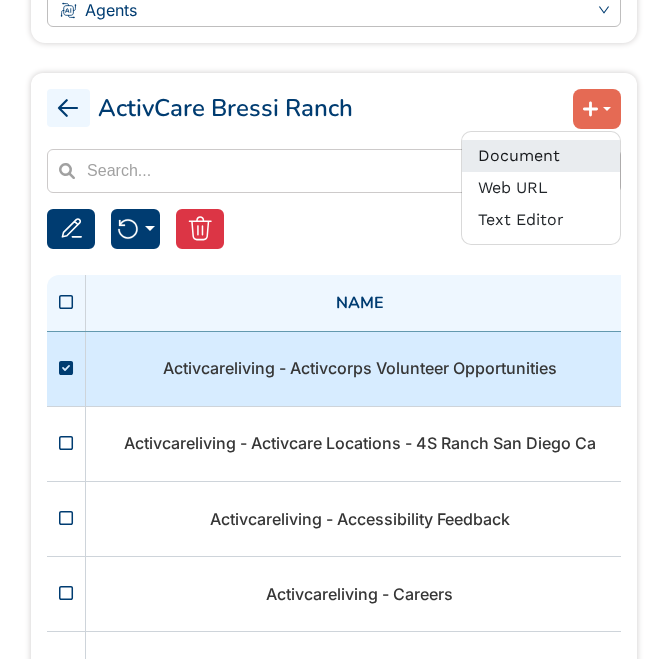 click on "Document" at bounding box center [541, 156] 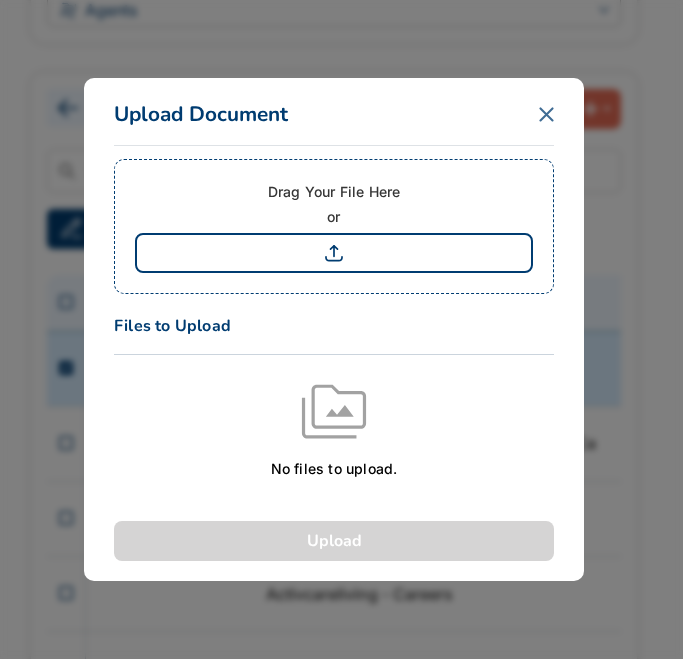 click 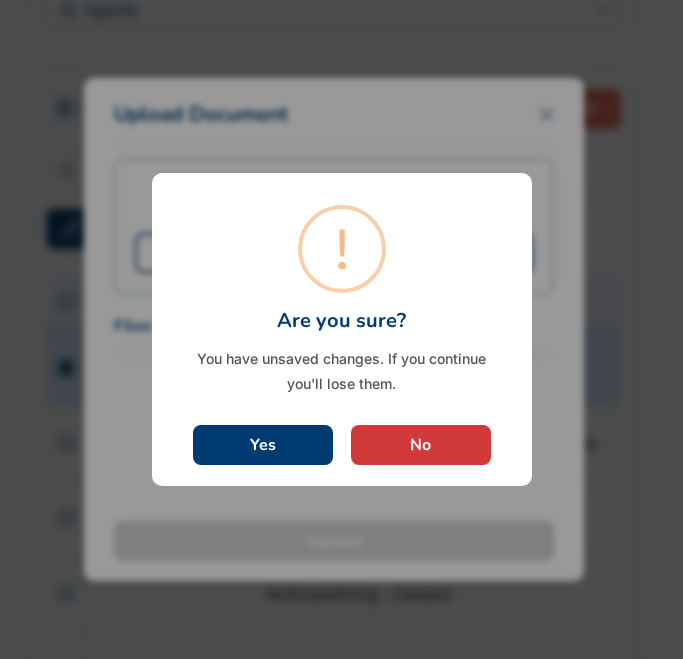 click on "Yes" at bounding box center (263, 445) 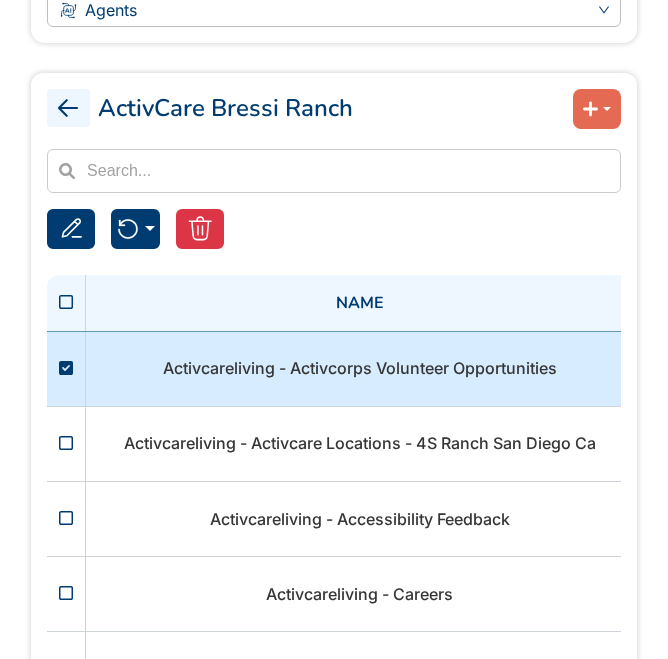 click 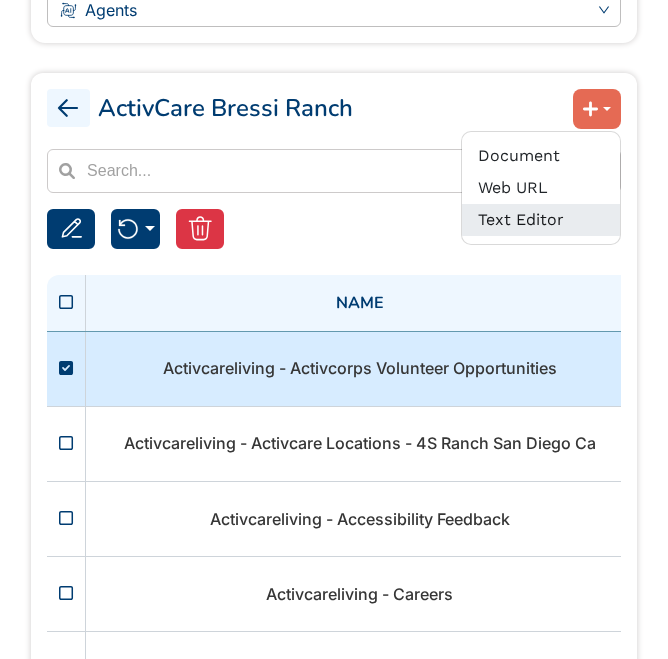 click on "Text Editor" at bounding box center (541, 220) 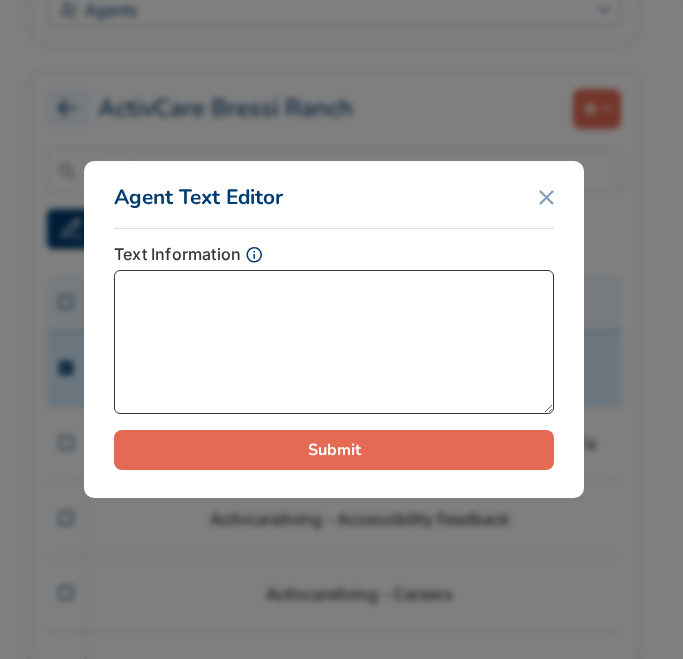 click at bounding box center [334, 342] 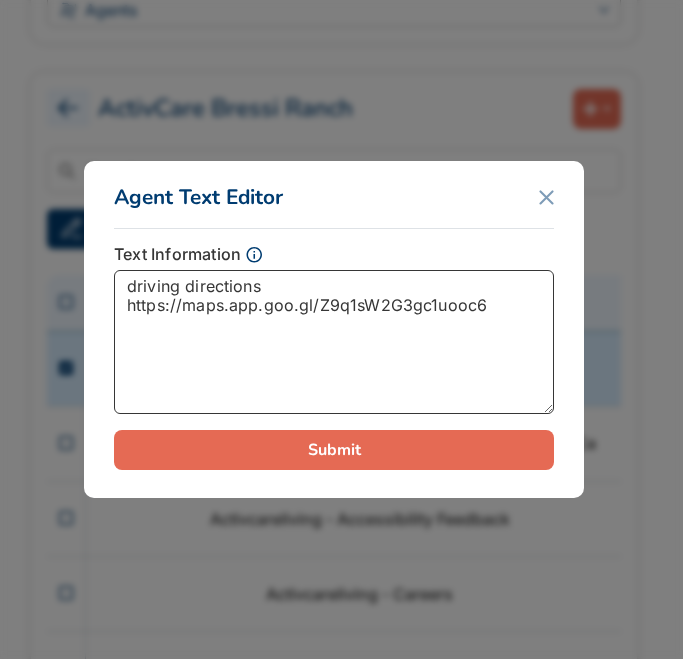 drag, startPoint x: 485, startPoint y: 307, endPoint x: 100, endPoint y: 319, distance: 385.18698 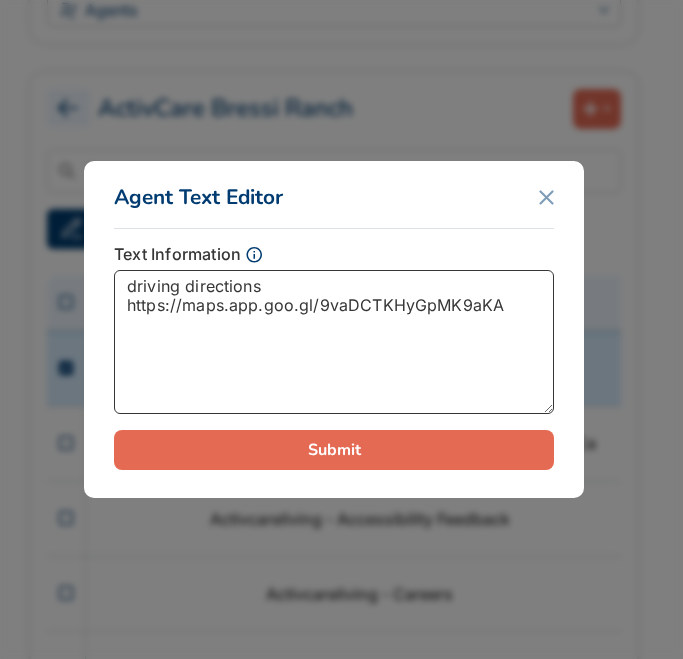 type on "driving directions
https://maps.app.goo.gl/9vaDCTKHyGpMK9aKA" 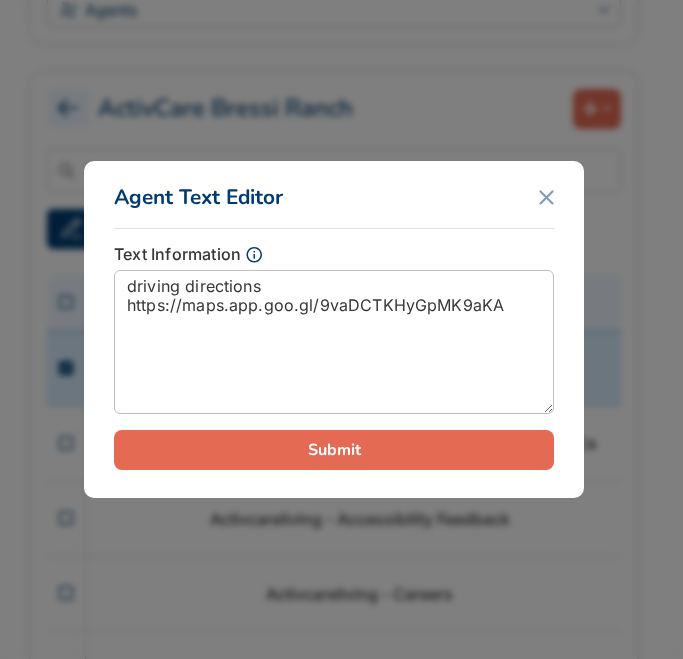 click on "Submit" at bounding box center (334, 450) 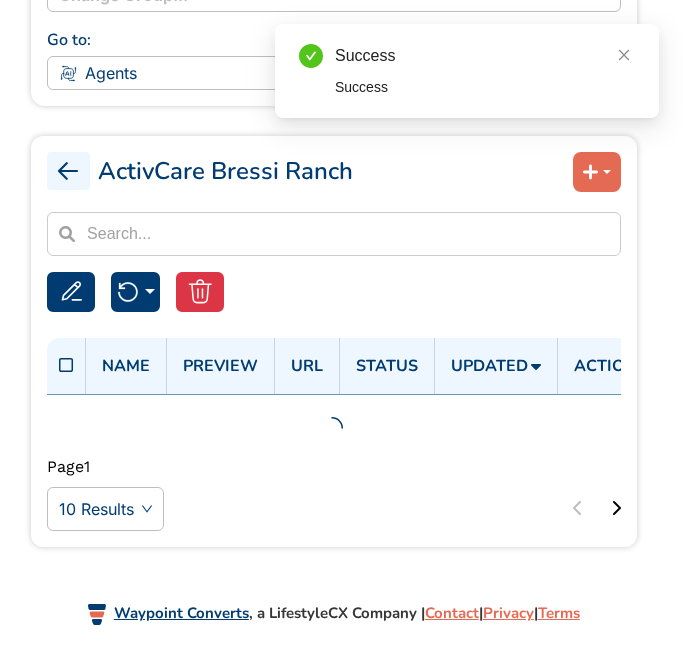 scroll, scrollTop: 300, scrollLeft: 0, axis: vertical 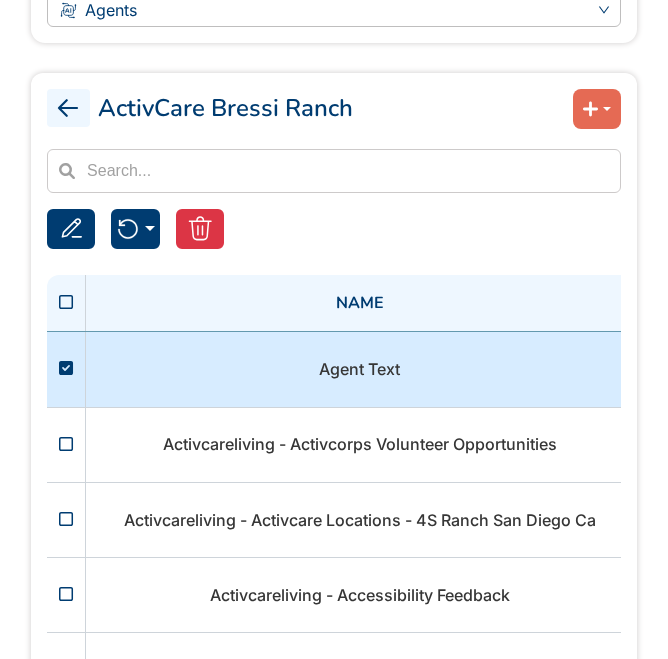 click on "Agent Text" at bounding box center (359, 369) 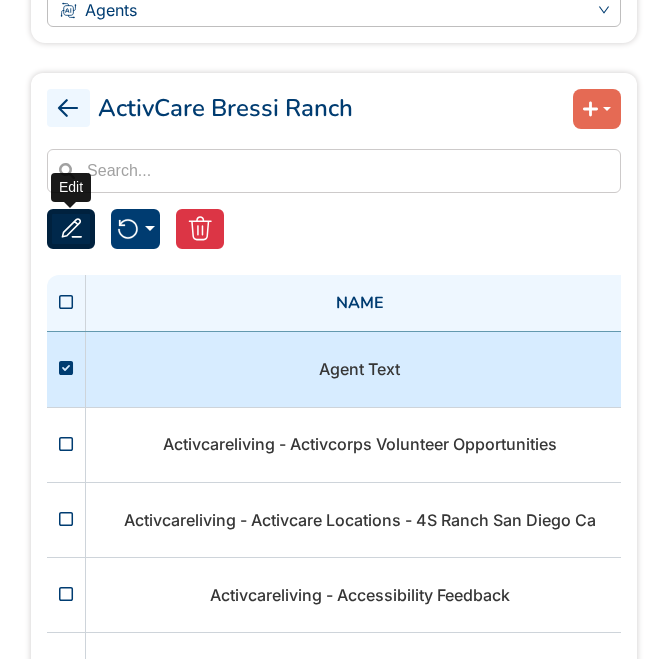 click 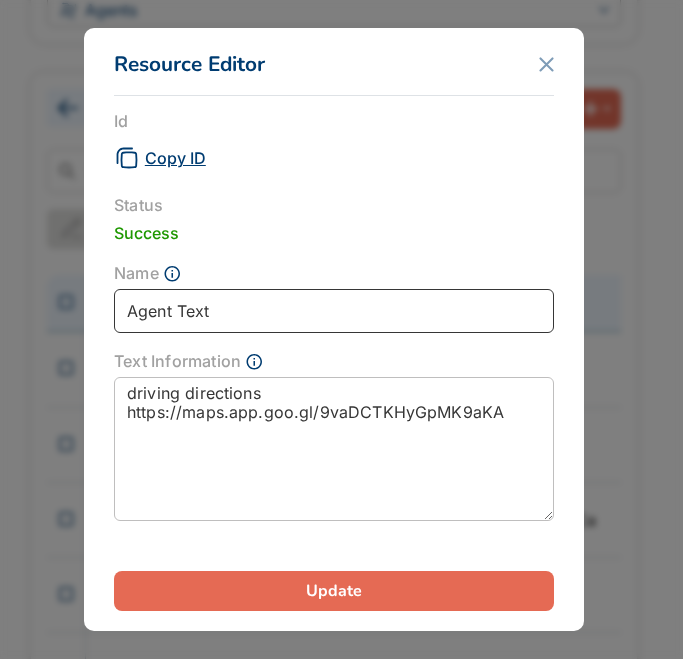 click on "Agent Text" at bounding box center (334, 311) 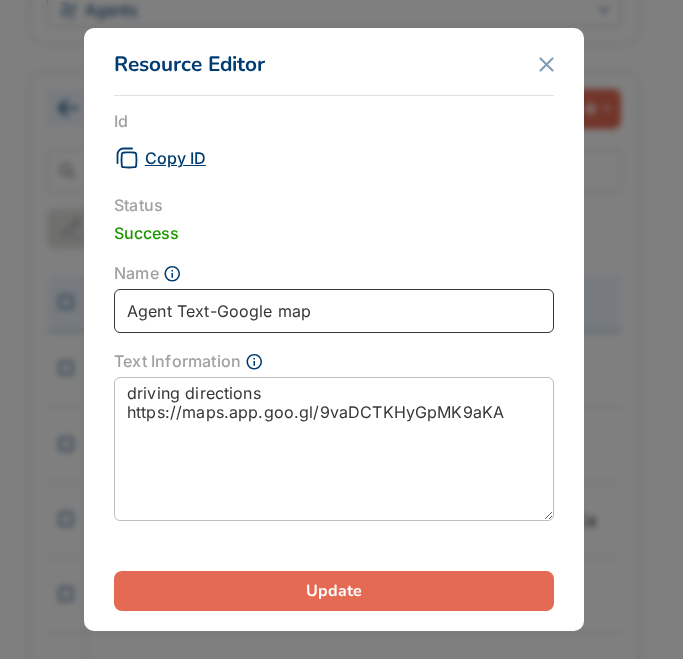 type on "Agent Text-Google map" 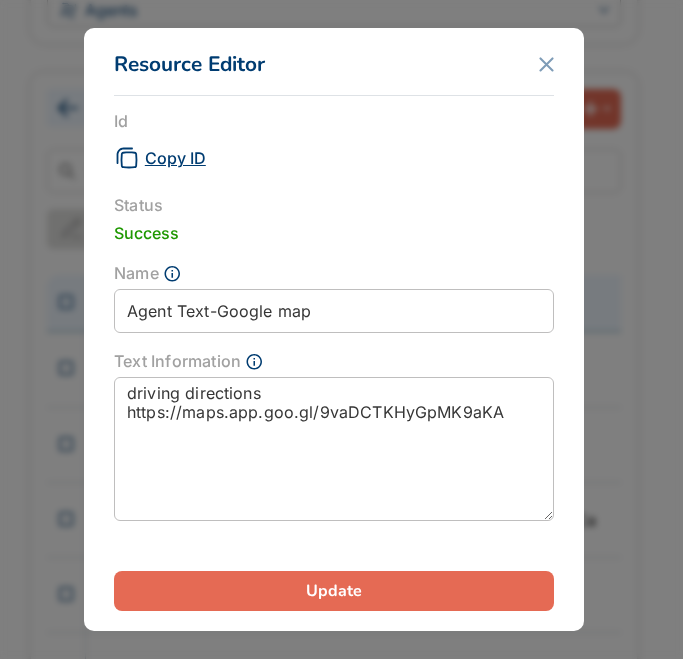 click on "Update" at bounding box center (334, 591) 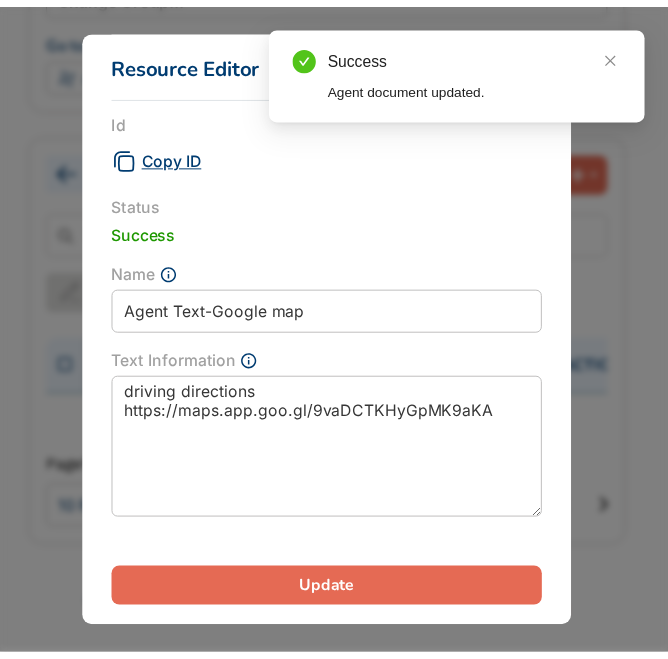 scroll, scrollTop: 300, scrollLeft: 0, axis: vertical 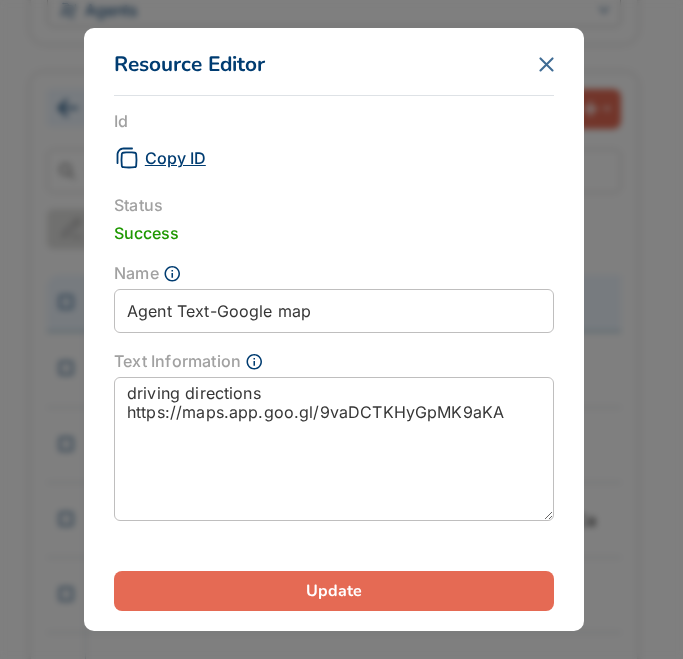 click 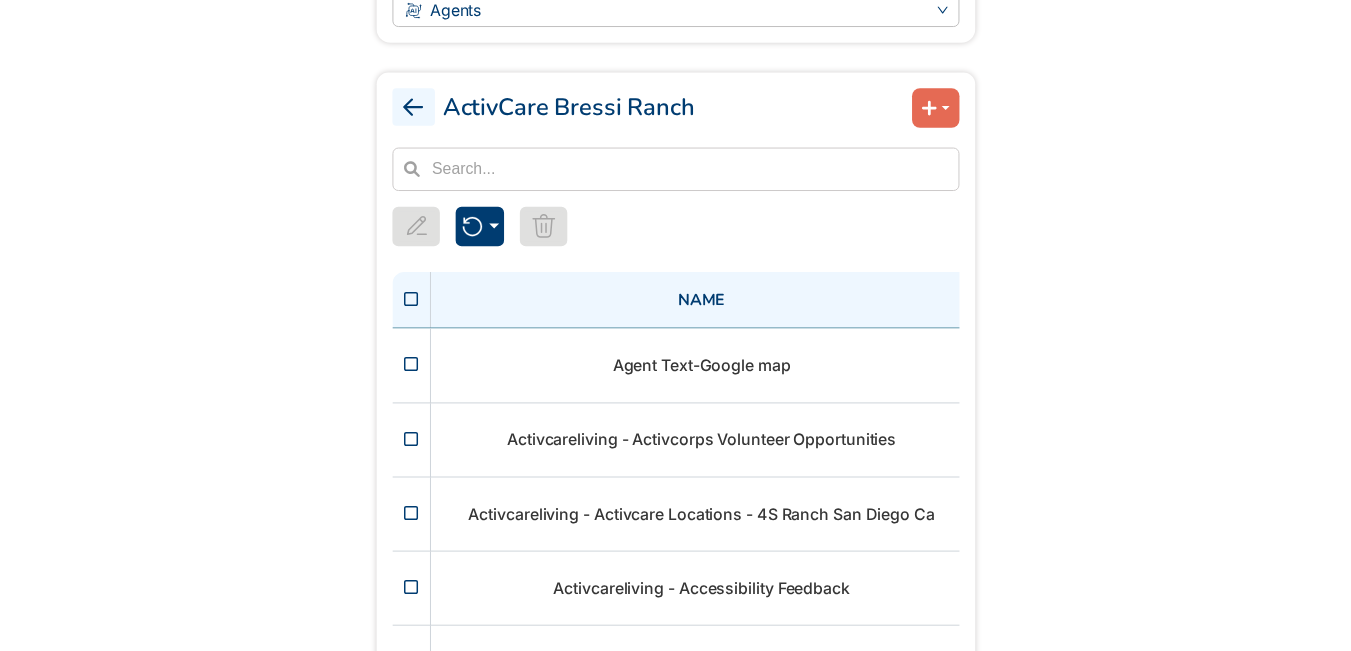 scroll, scrollTop: 218, scrollLeft: 0, axis: vertical 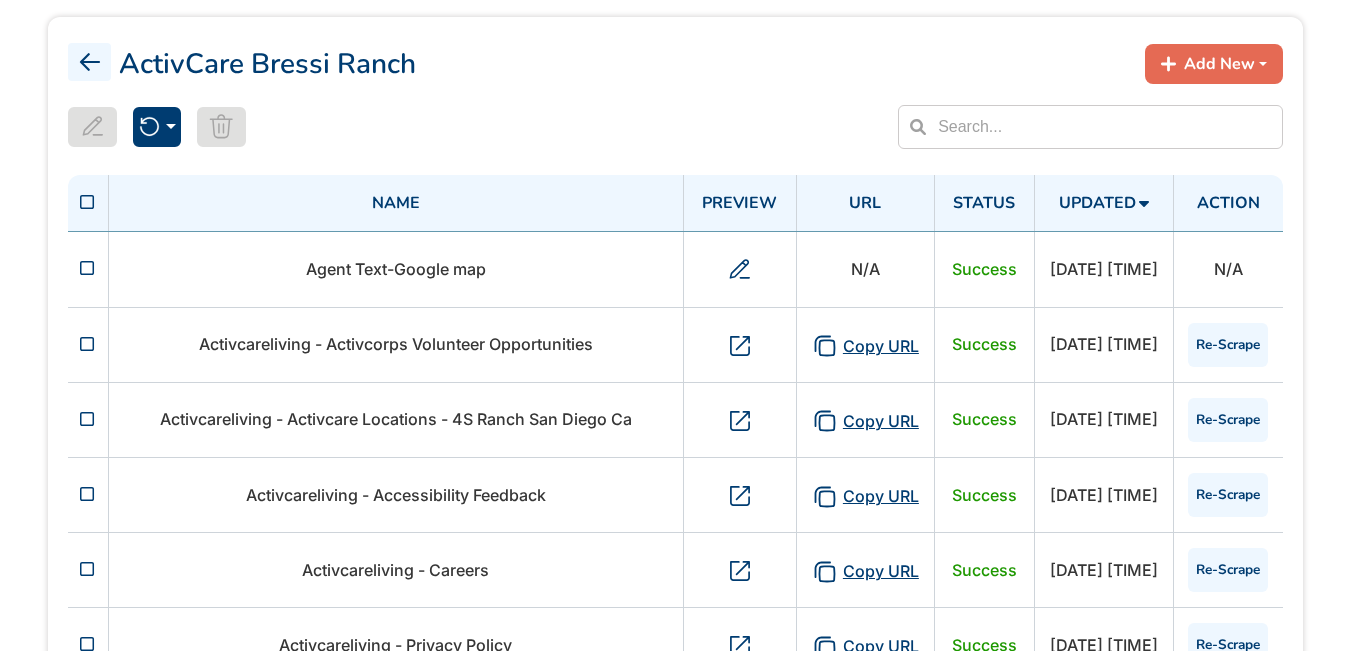 click 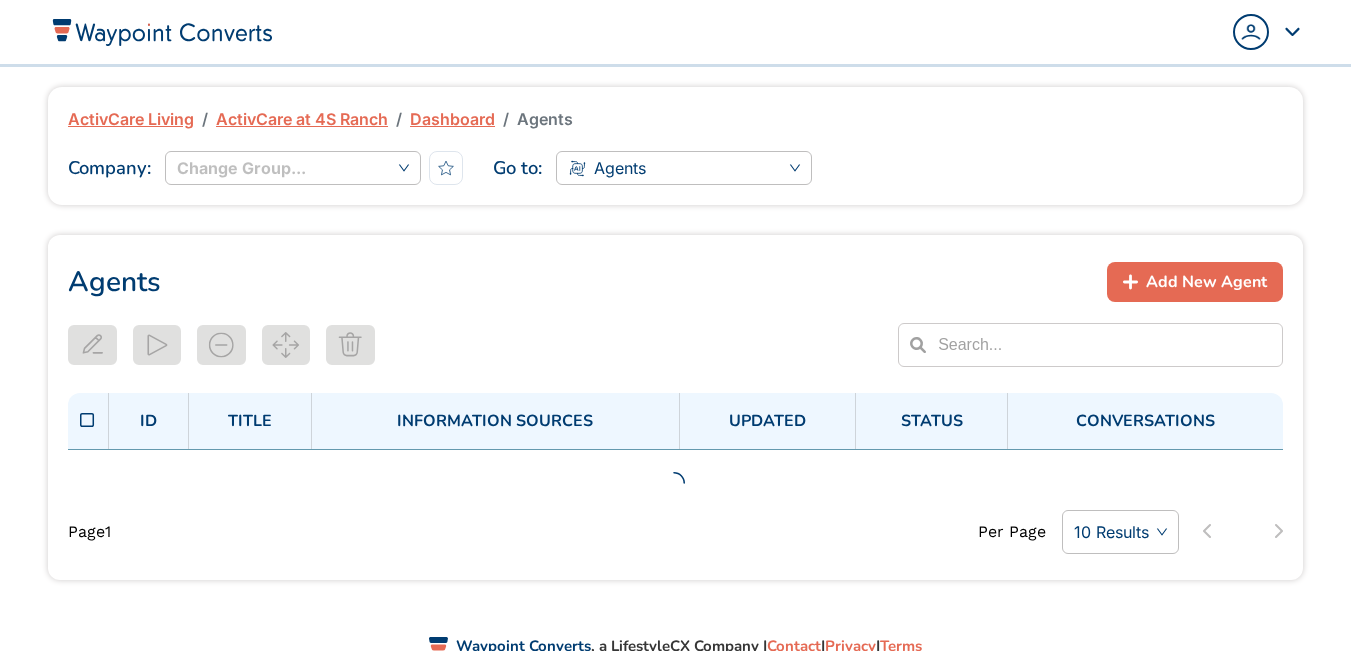 scroll, scrollTop: 0, scrollLeft: 0, axis: both 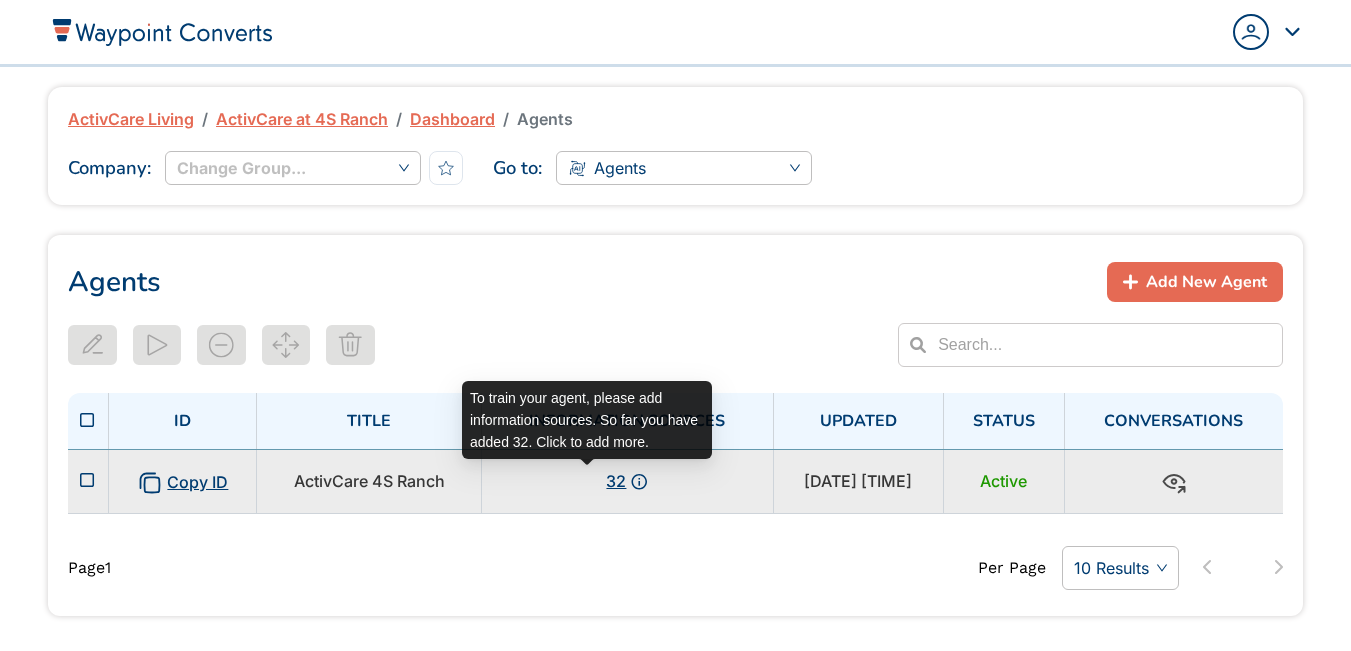 click on "32" at bounding box center [616, 481] 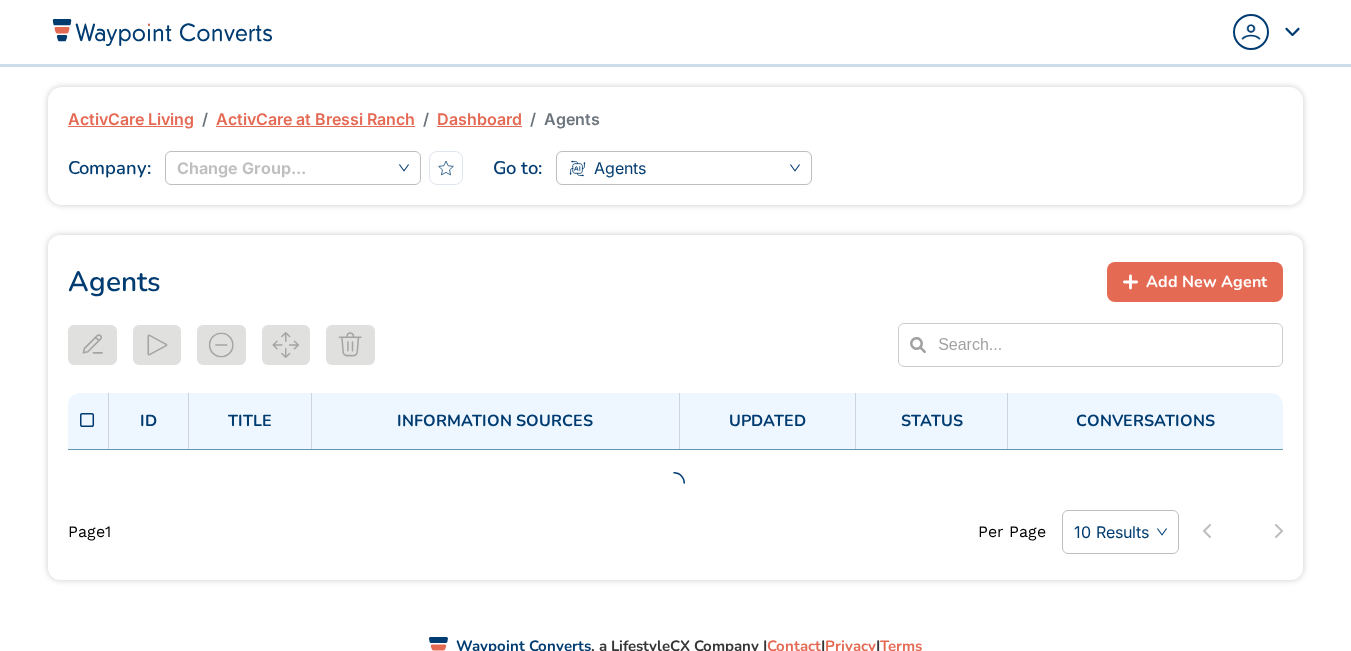 scroll, scrollTop: 0, scrollLeft: 0, axis: both 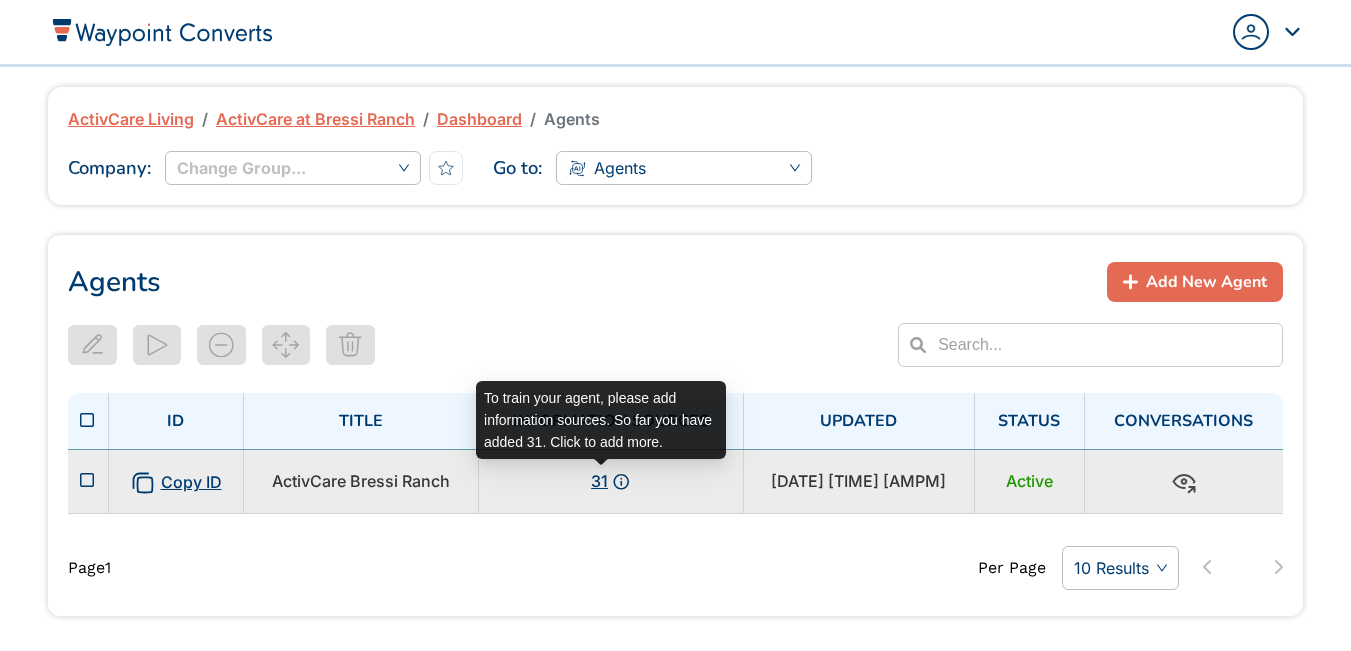 click on "31" at bounding box center [599, 481] 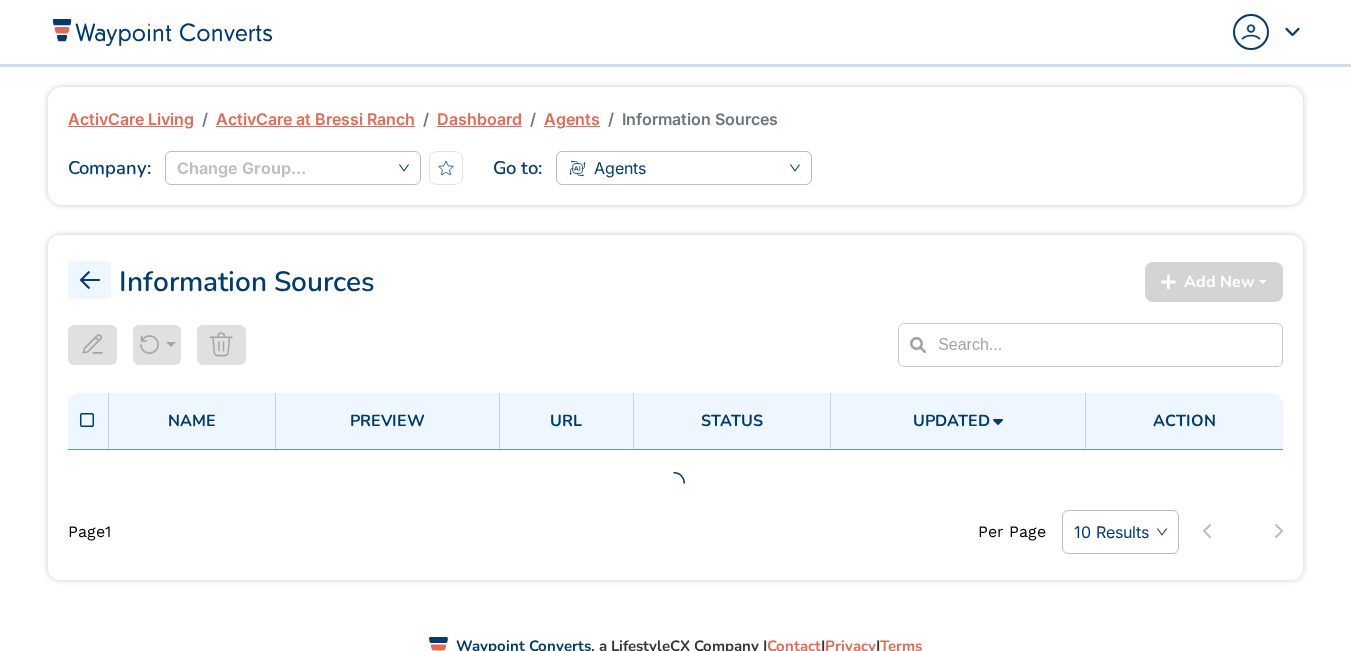 scroll, scrollTop: 0, scrollLeft: 0, axis: both 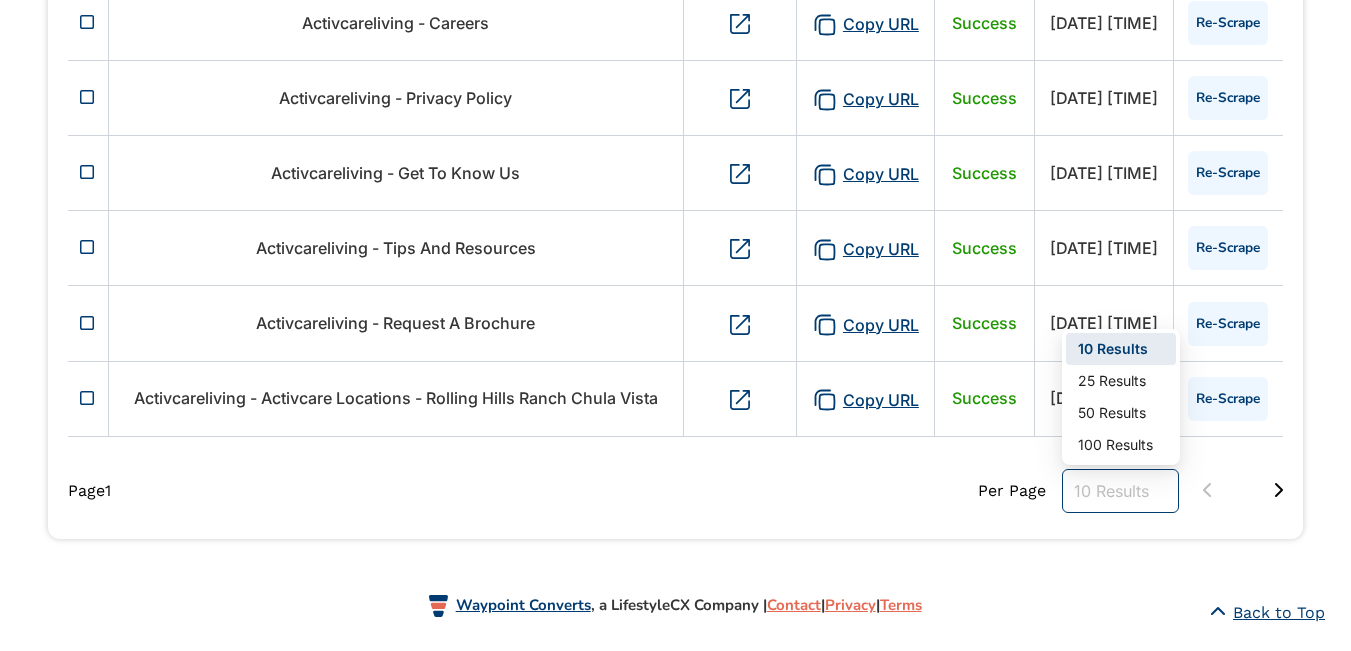 click on "10 Results" at bounding box center (1120, 491) 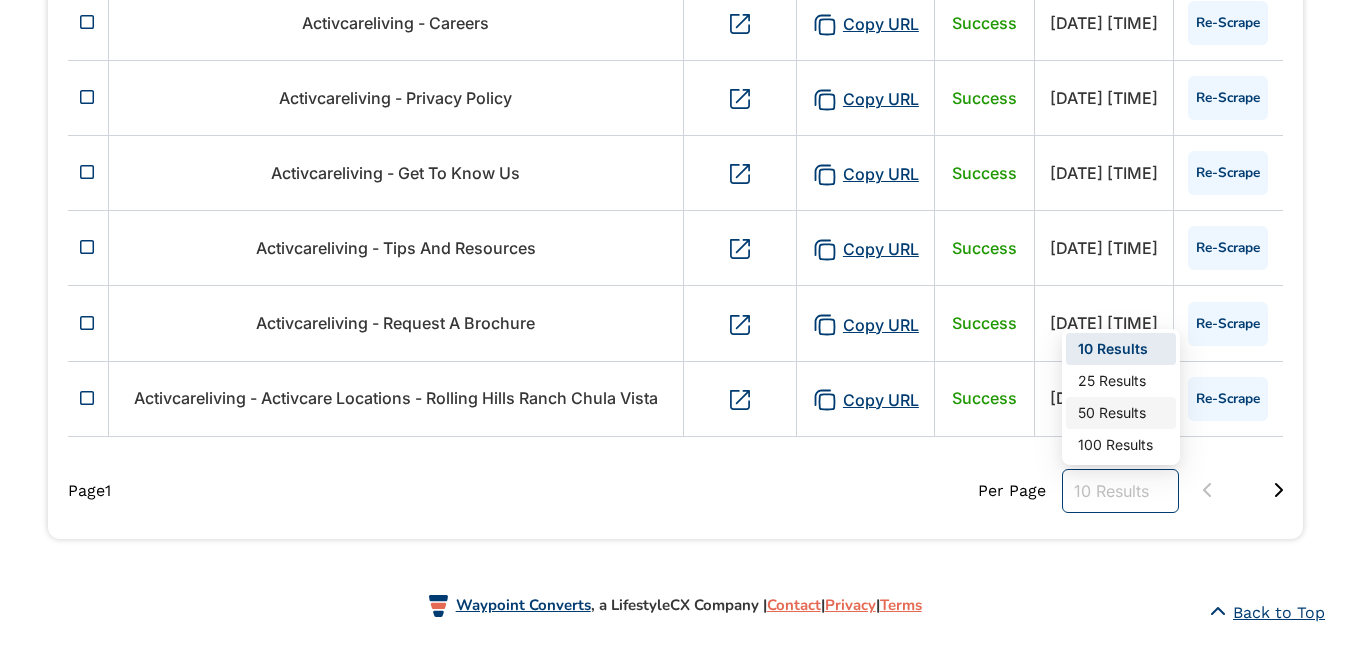 click on "50 Results" at bounding box center [1121, 413] 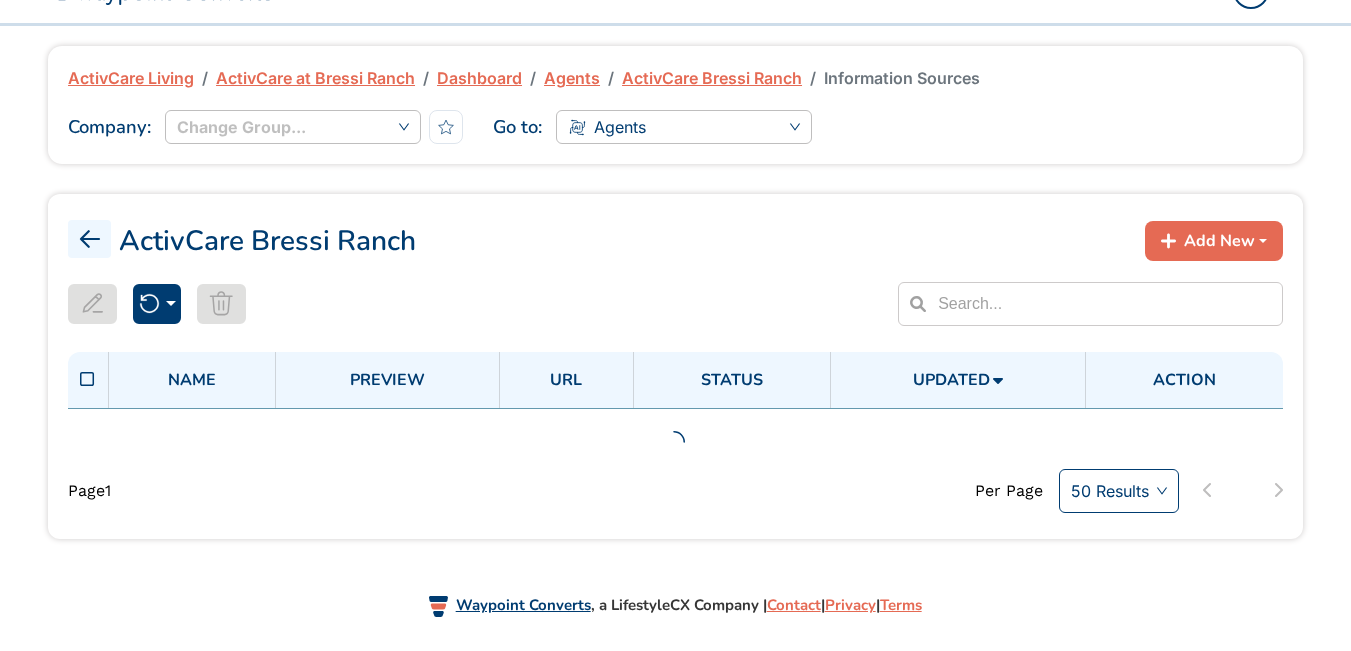 scroll, scrollTop: 765, scrollLeft: 0, axis: vertical 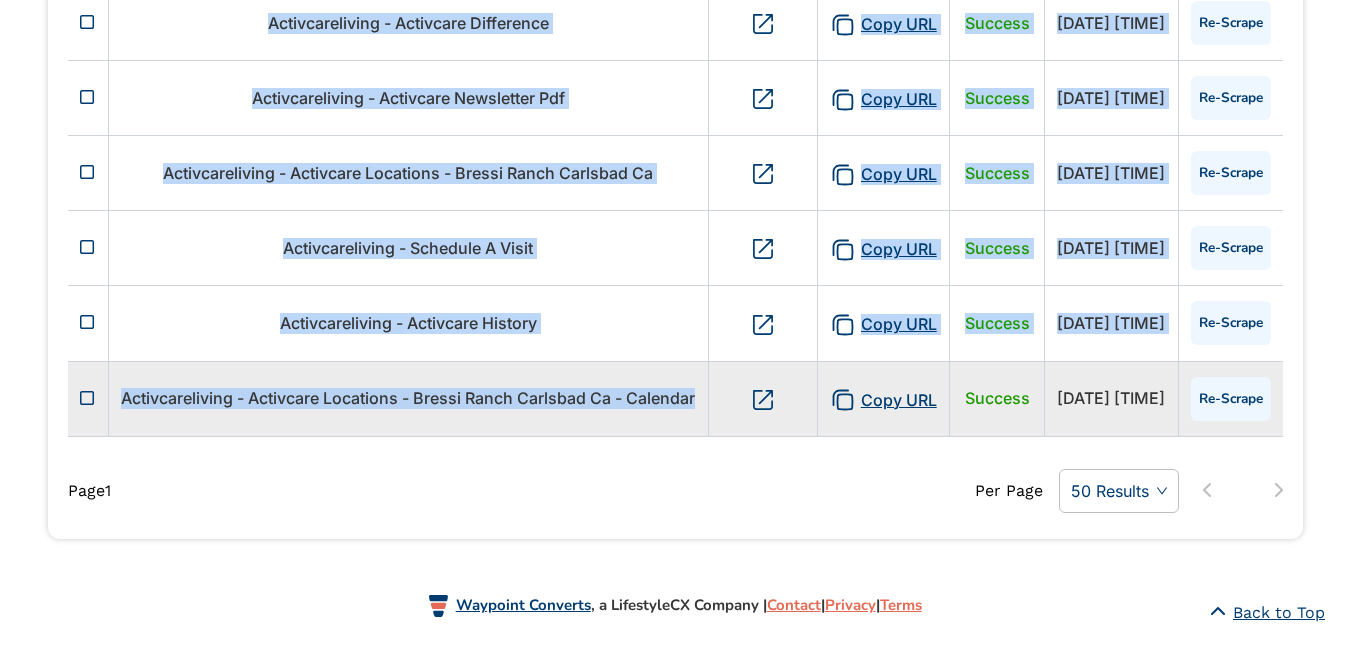 drag, startPoint x: 217, startPoint y: 174, endPoint x: 1172, endPoint y: 421, distance: 986.42487 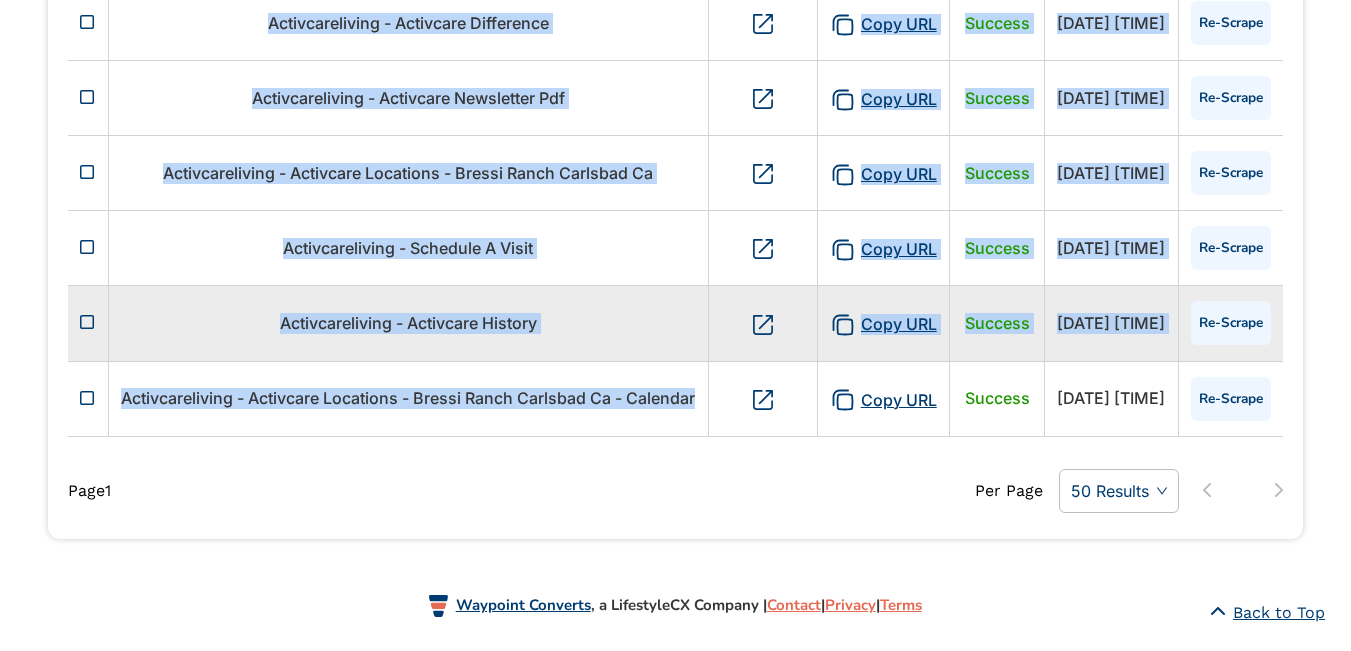 copy on "Agent Text-Google map N/A Success Aug 6, 2025 03:03:06 PM N/A Activcareliving - Activcorps Volunteer Opportunities   Copy URL Success Aug 6, 2025 02:59:04 PM Re-Scrape Activcareliving - Activcare Locations - 4S Ranch San Diego Ca   Copy URL Success Aug 6, 2025 02:59:03 PM Re-Scrape Activcareliving - Accessibility Feedback   Copy URL Success Aug 6, 2025 02:59:02 PM Re-Scrape Activcareliving - Careers   Copy URL Success Aug 6, 2025 02:59:02 PM Re-Scrape Activcareliving - Privacy Policy   Copy URL Success Aug 6, 2025 02:59:02 PM Re-Scrape Activcareliving - Get To Know Us   Copy URL Success Aug 6, 2025 02:59:01 PM Re-Scrape Activcareliving - Tips And Resources   Copy URL Success Aug 6, 2025 02:59:01 PM Re-Scrape Activcareliving - Request A Brochure   Copy URL Success Aug 6, 2025 02:58:58 PM Re-Scrape Activcareliving - Activcare Locations - Rolling Hills Ranch Chula Vista   Copy URL Success Aug 6, 2025 02:58:58 PM Re-Scrape Activcareliving - Executive Leadership   Copy URL Success Aug 6, 2025 02:58:58 PM Re-Scr..." 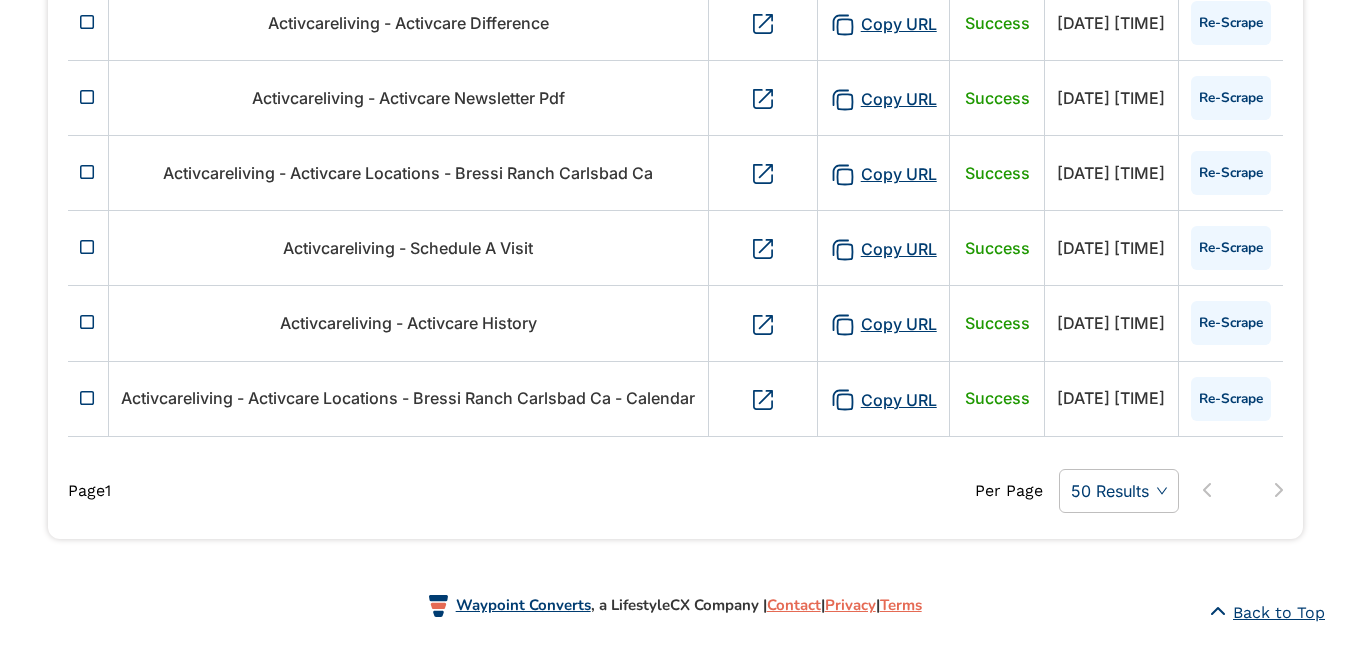 click on "Page  1" at bounding box center (260, 491) 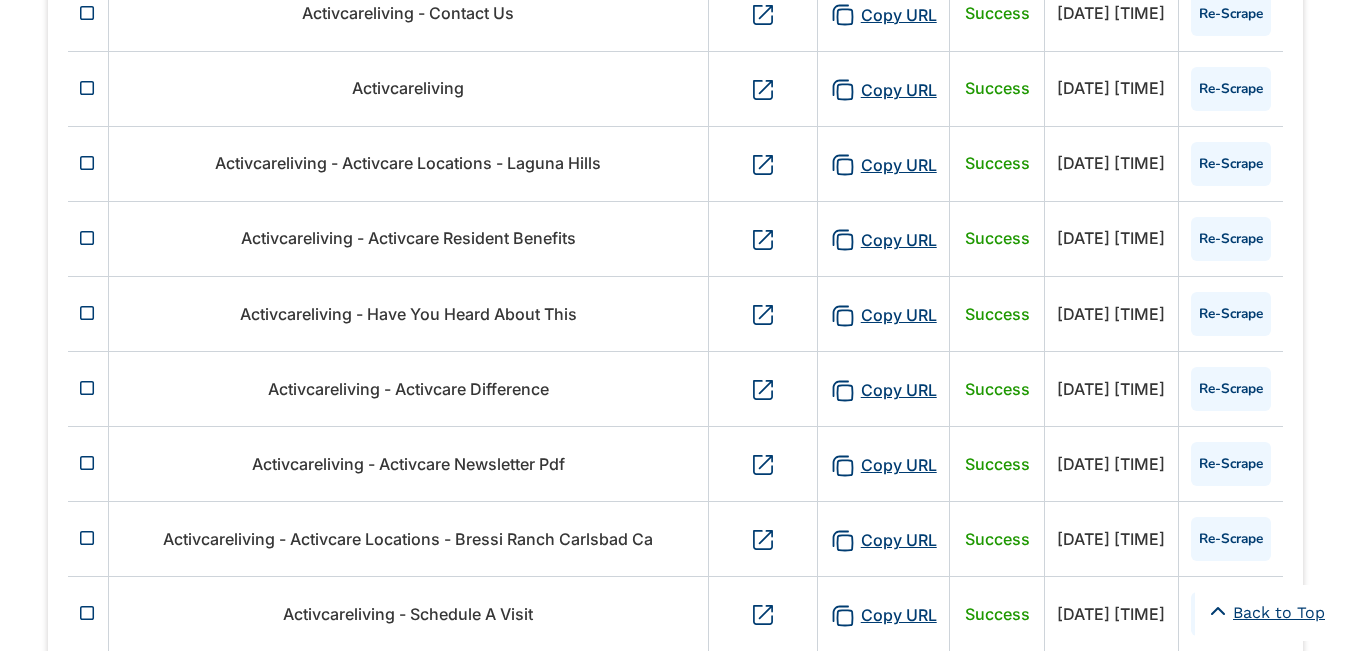 scroll, scrollTop: 1842, scrollLeft: 0, axis: vertical 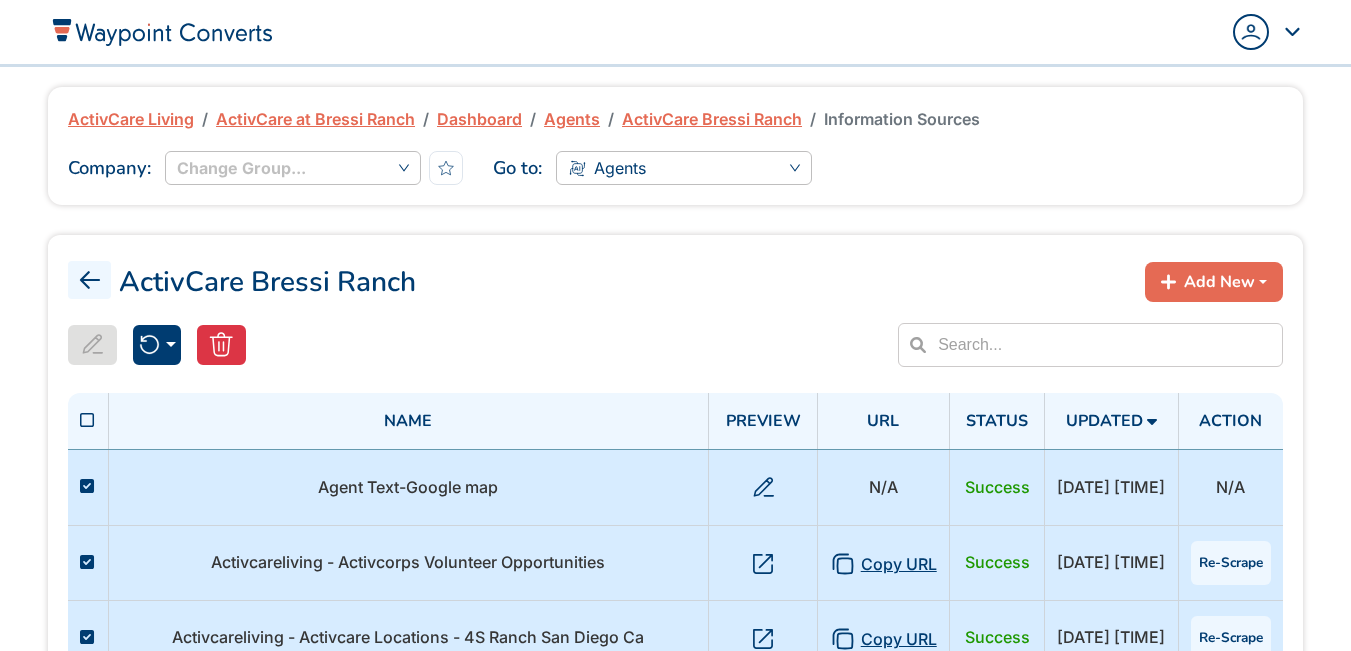 click on "ActivCare Bressi Ranch" at bounding box center (520, 282) 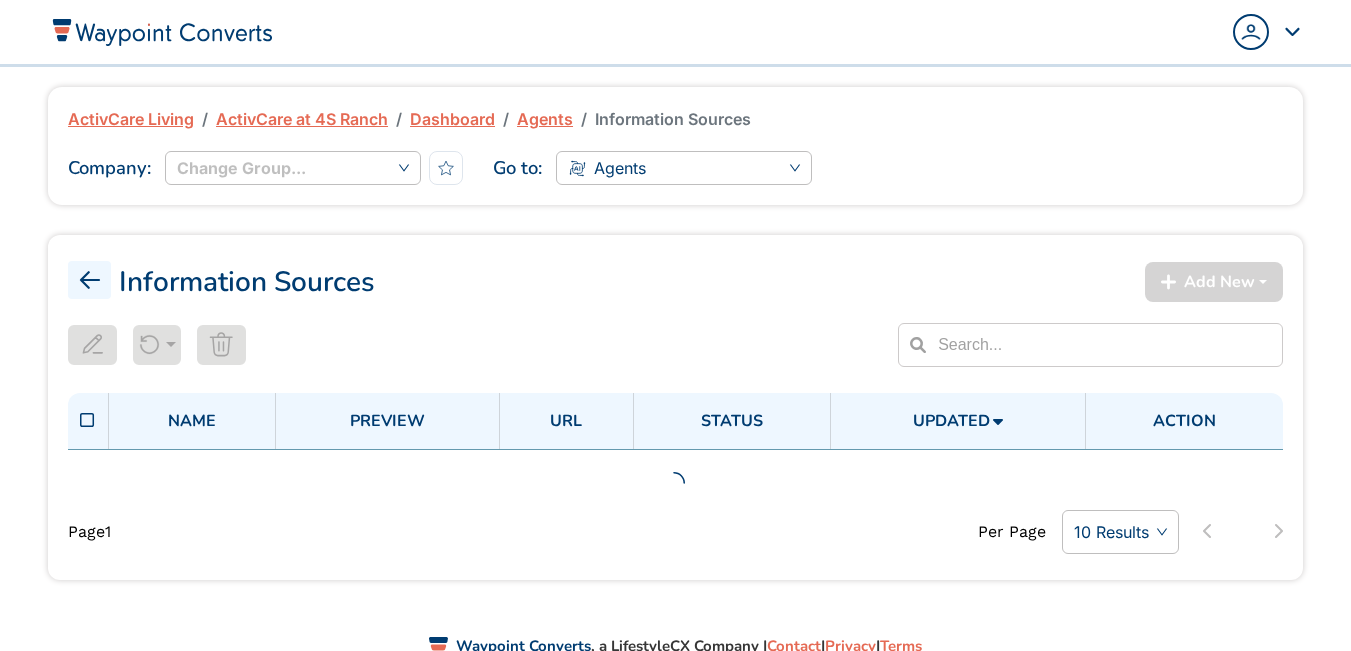 scroll, scrollTop: 0, scrollLeft: 0, axis: both 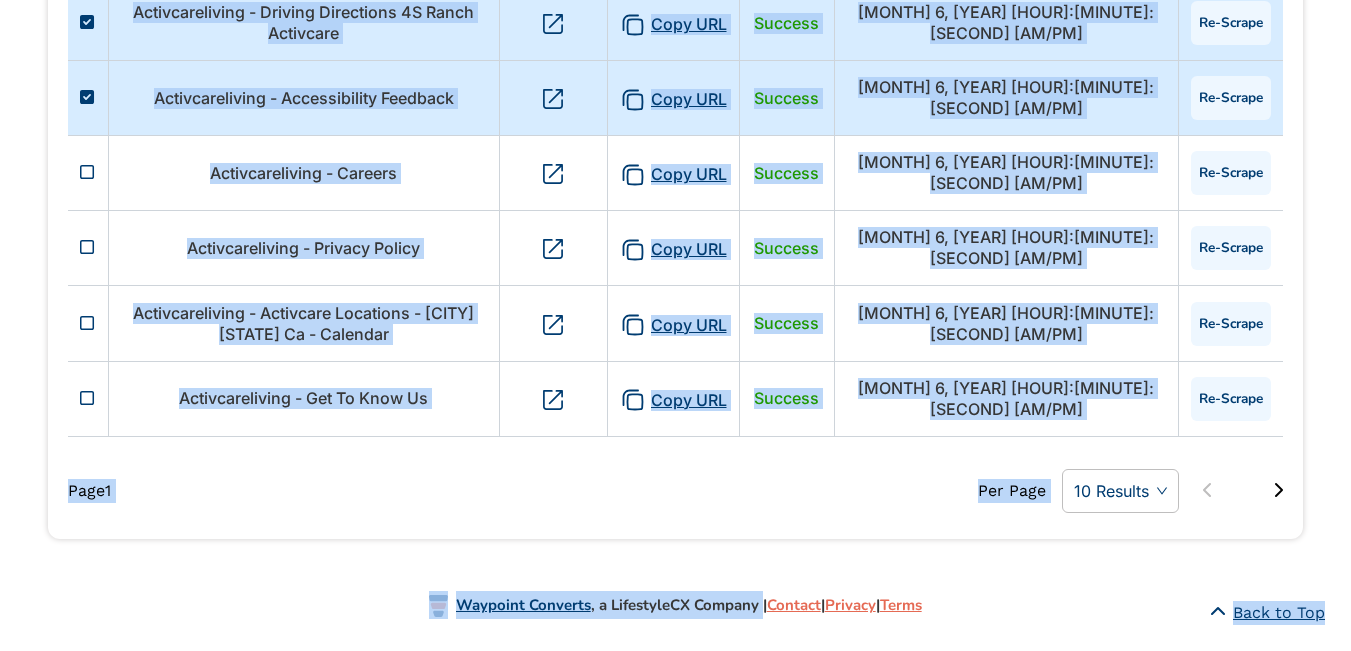 drag, startPoint x: 272, startPoint y: 281, endPoint x: 832, endPoint y: 609, distance: 648.9869 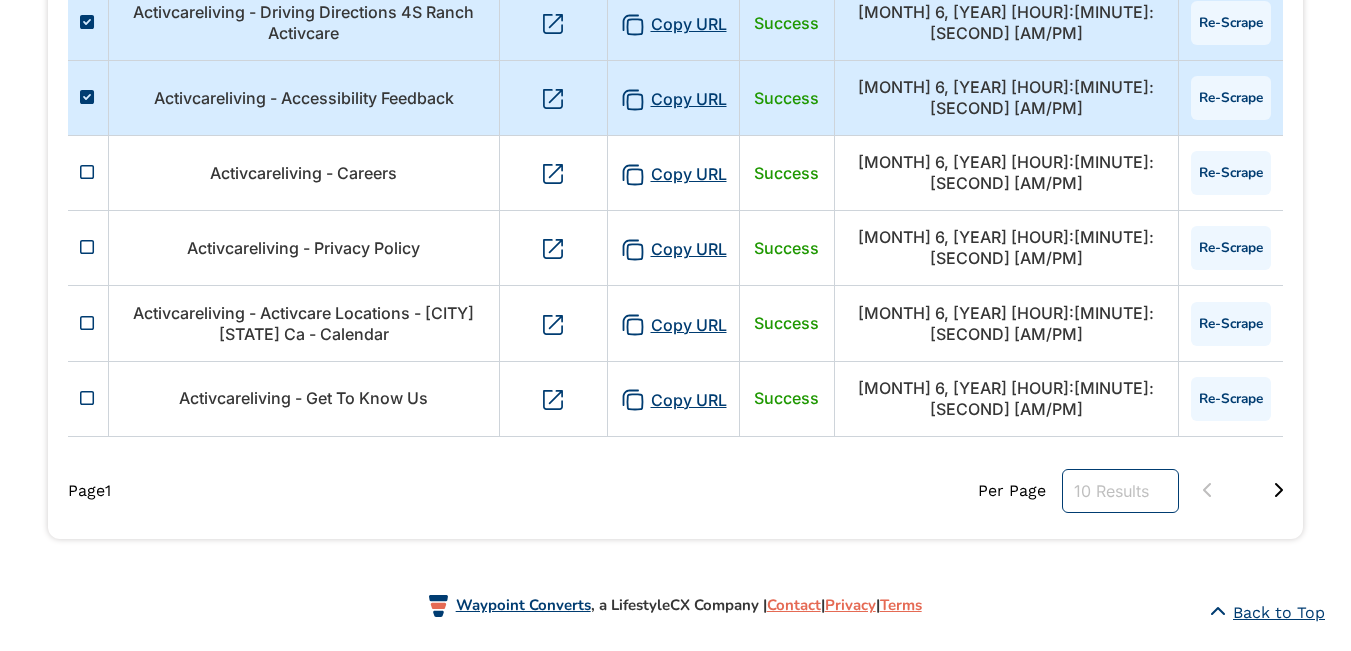 click on "10 Results" at bounding box center (1120, 491) 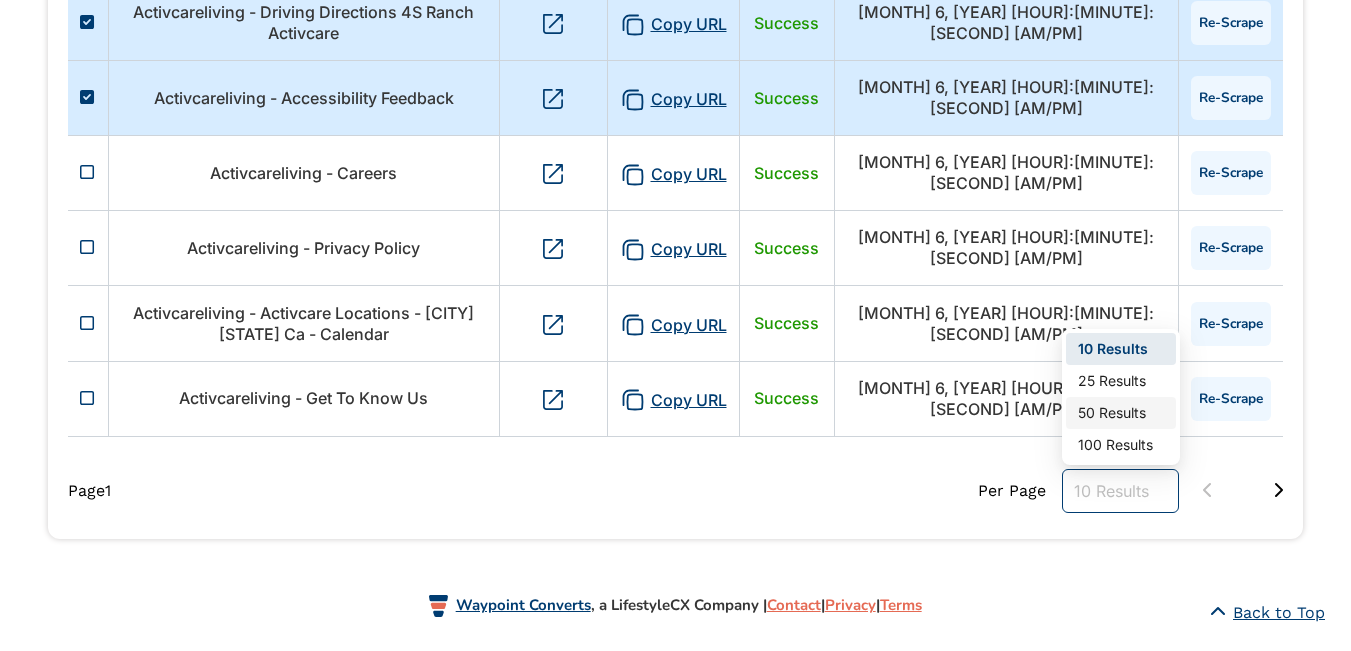 click on "50 Results" at bounding box center (1121, 413) 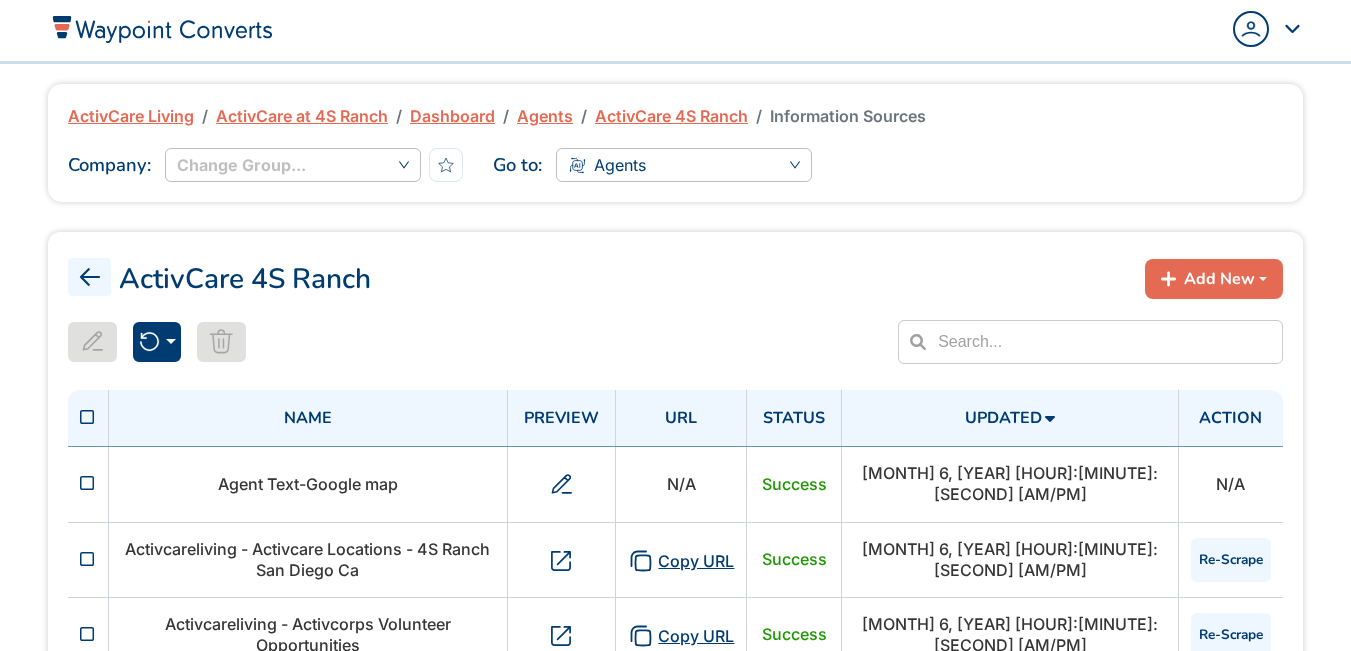 scroll, scrollTop: 0, scrollLeft: 0, axis: both 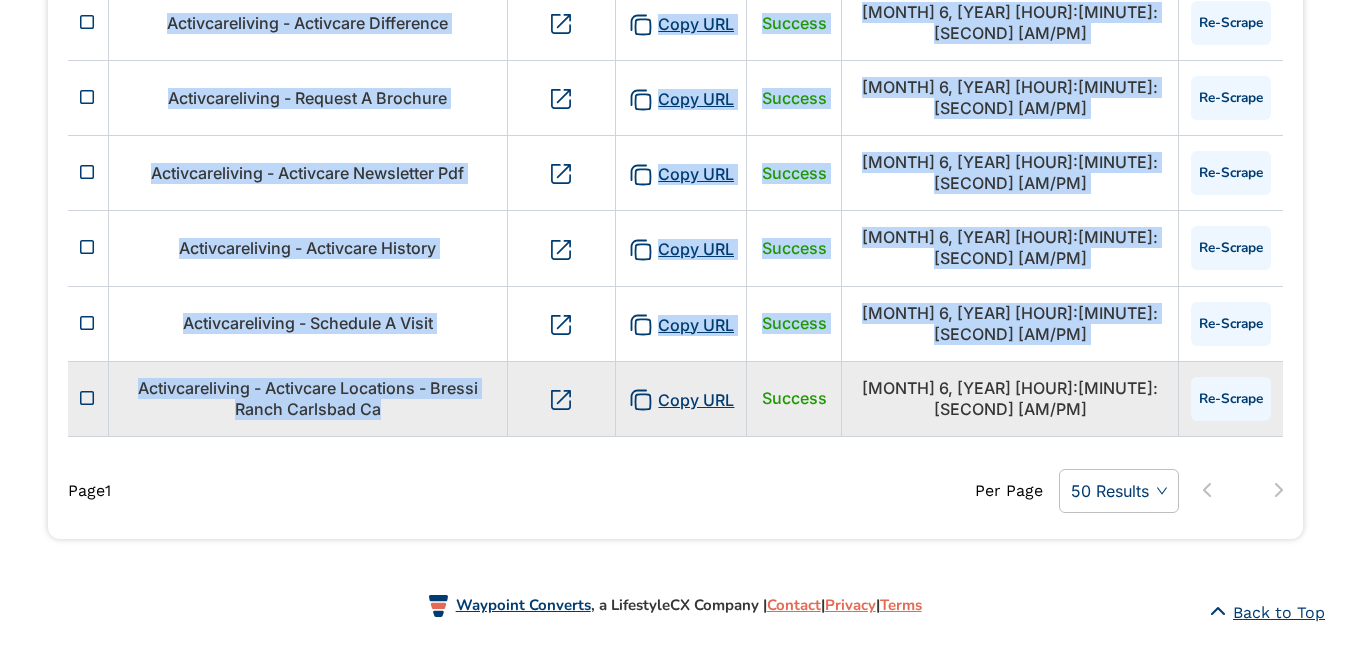 drag, startPoint x: 271, startPoint y: 482, endPoint x: 635, endPoint y: 400, distance: 373.12198 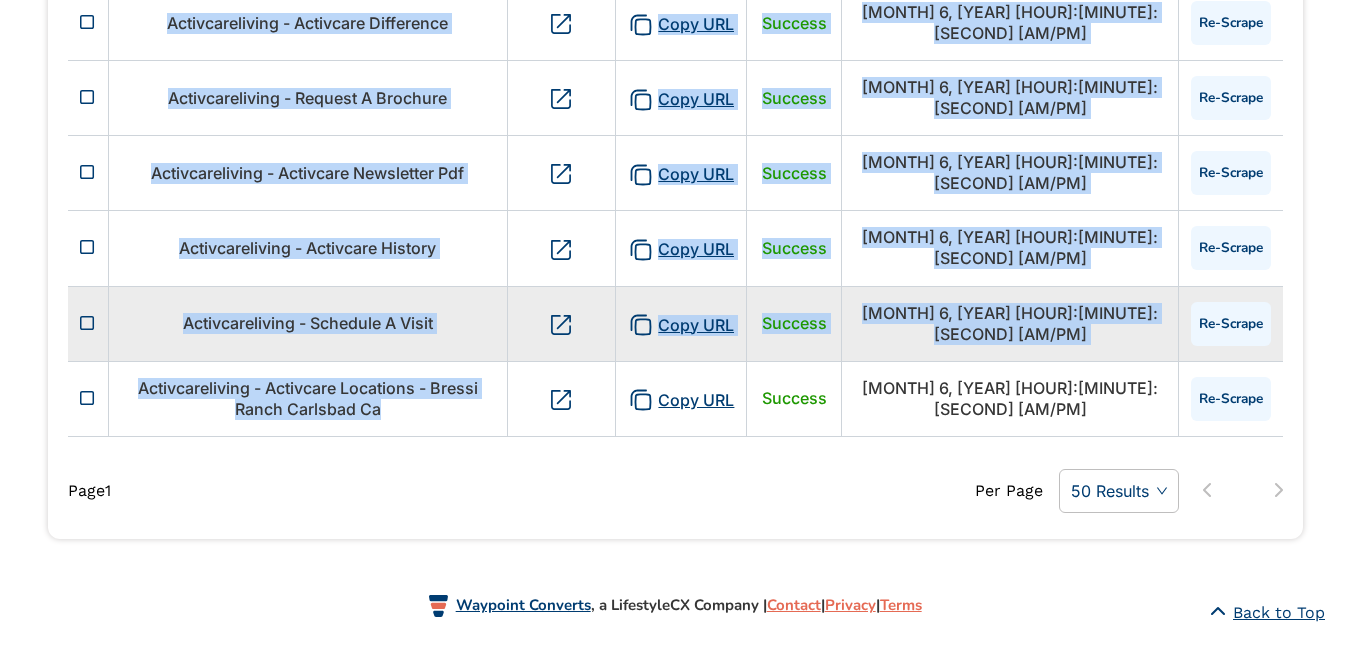 copy on "Agent Text-Google map N/A Success Aug 6, 2025 01:29:57 PM N/A Activcareliving - Activcare Locations - 4S Ranch San Diego Ca   Copy URL Success Aug 6, 2025 01:27:41 PM Re-Scrape Activcareliving - Activcorps Volunteer Opportunities   Copy URL Success Aug 6, 2025 01:27:40 PM Re-Scrape Activcareliving - Tips And Resources   Copy URL Success Aug 6, 2025 01:27:40 PM Re-Scrape Activcareliving - Driving Directions 4S Ranch Activcare   Copy URL Success Aug 6, 2025 01:27:38 PM Re-Scrape Activcareliving - Accessibility Feedback   Copy URL Success Aug 6, 2025 01:27:38 PM Re-Scrape Activcareliving - Careers   Copy URL Success Aug 6, 2025 01:27:38 PM Re-Scrape Activcareliving - Privacy Policy   Copy URL Success Aug 6, 2025 01:27:38 PM Re-Scrape Activcareliving - Activcare Locations - 4S Ranch San Diego Ca - Calendar   Copy URL Success Aug 6, 2025 01:27:38 PM Re-Scrape Activcareliving - Get To Know Us   Copy URL Success Aug 6, 2025 01:27:34 PM Re-Scrape Activcareliving - Executive Leadership   Copy URL Success Aug 6, 202..." 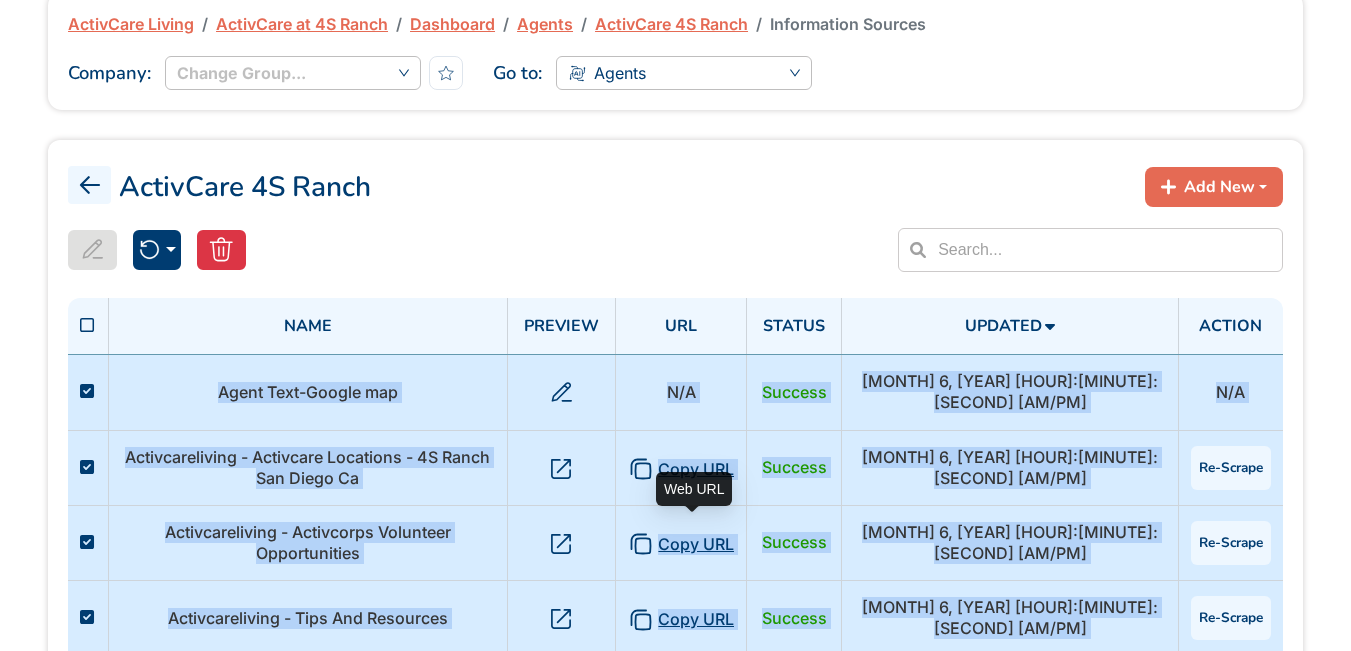 scroll, scrollTop: 0, scrollLeft: 0, axis: both 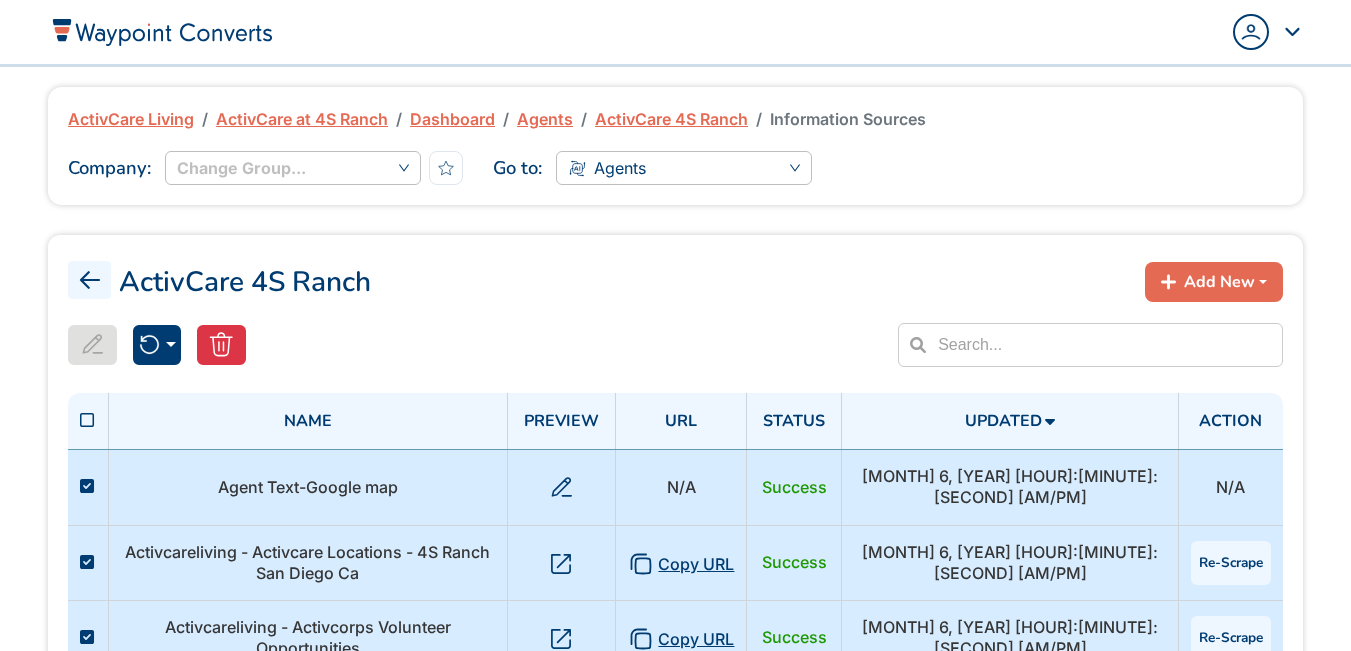 click on "ActivCare 4S Ranch Add New Document Web URL Text Editor Re-Scrape All Re-Scrape Selected Only Delete Agent Resource Are you sure want to delete this record? Because this action cannot be undone. Delete Agent Text Editor Text Information   Submit Name Preview URL Status Updated Action Agent Text-Google map N/A Success Aug 6, 2025 01:29:57 PM N/A Activcareliving - Activcare Locations - 4S Ranch San Diego Ca   Copy URL Success Aug 6, 2025 01:27:41 PM Re-Scrape Activcareliving - Activcorps Volunteer Opportunities   Copy URL Success Aug 6, 2025 01:27:40 PM Re-Scrape Activcareliving - Tips And Resources   Copy URL Success Aug 6, 2025 01:27:40 PM Re-Scrape Activcareliving - Driving Directions 4S Ranch Activcare   Copy URL Success Aug 6, 2025 01:27:38 PM Re-Scrape Activcareliving - Accessibility Feedback   Copy URL Success Aug 6, 2025 01:27:38 PM Re-Scrape Activcareliving - Careers   Copy URL Success Aug 6, 2025 01:27:38 PM Re-Scrape Activcareliving - Privacy Policy   Copy URL Success Aug 6, 2025 01:27:38 PM" at bounding box center [675, 1595] 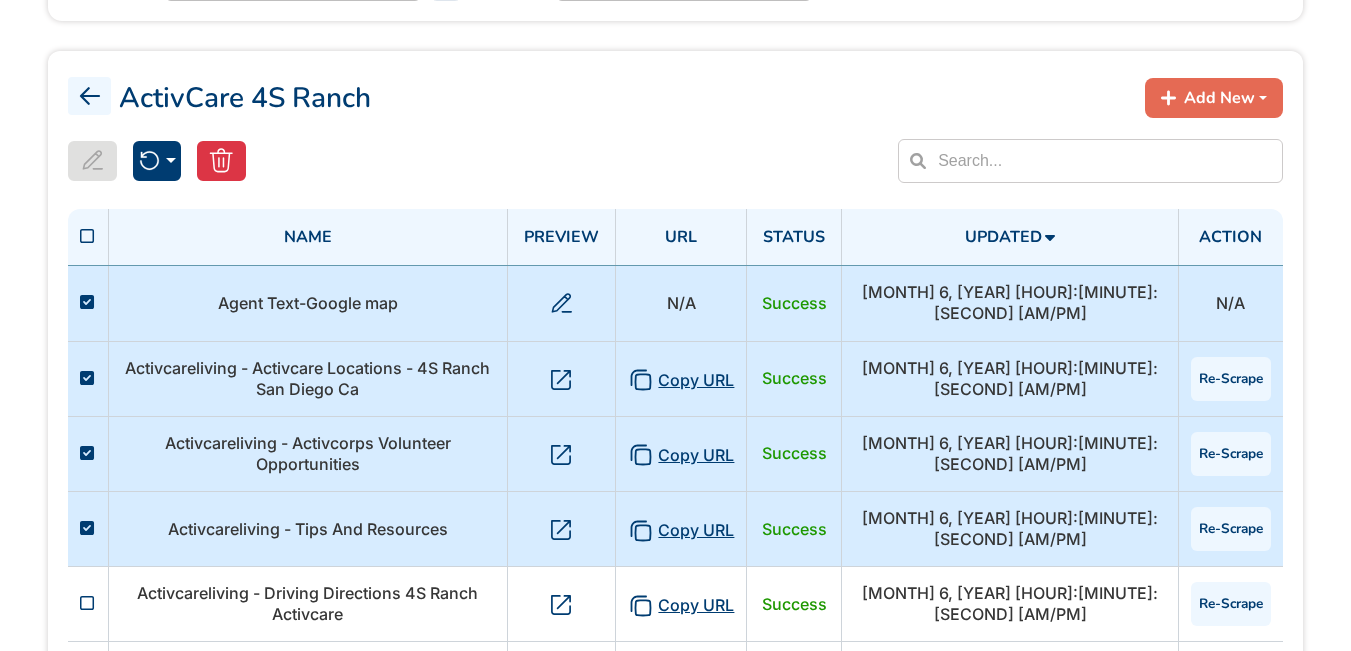 scroll, scrollTop: 200, scrollLeft: 0, axis: vertical 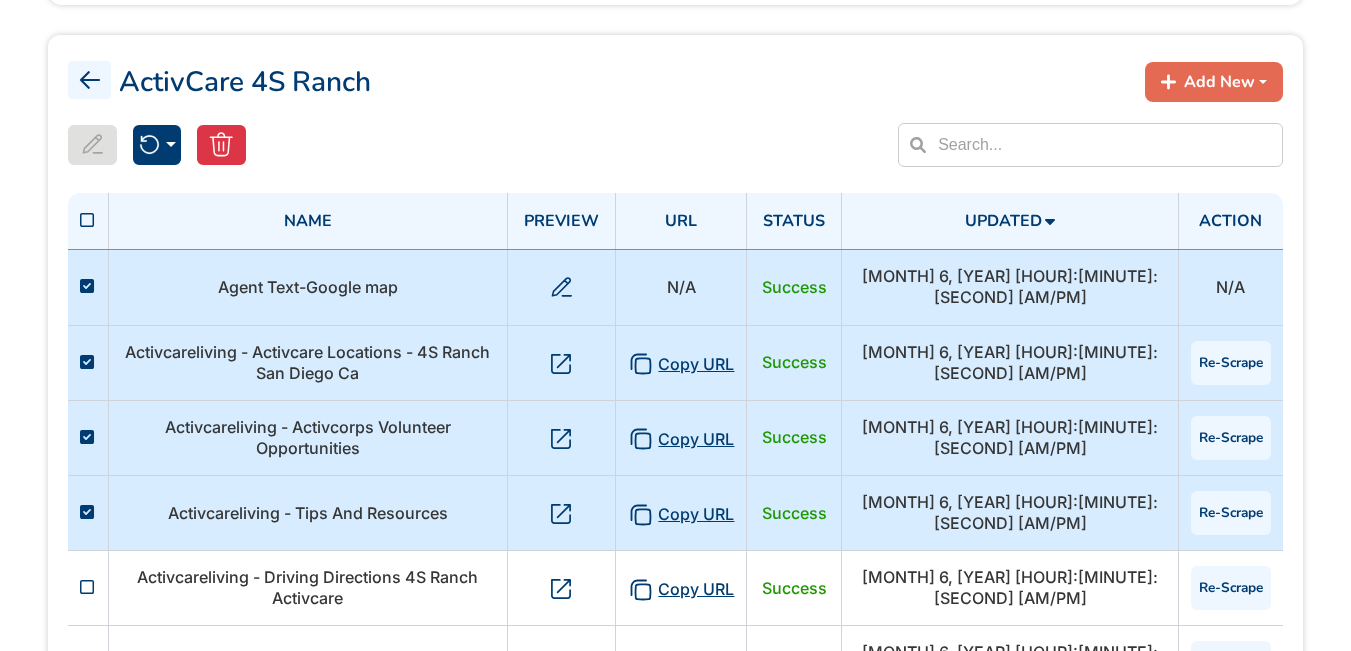 click at bounding box center [87, 220] 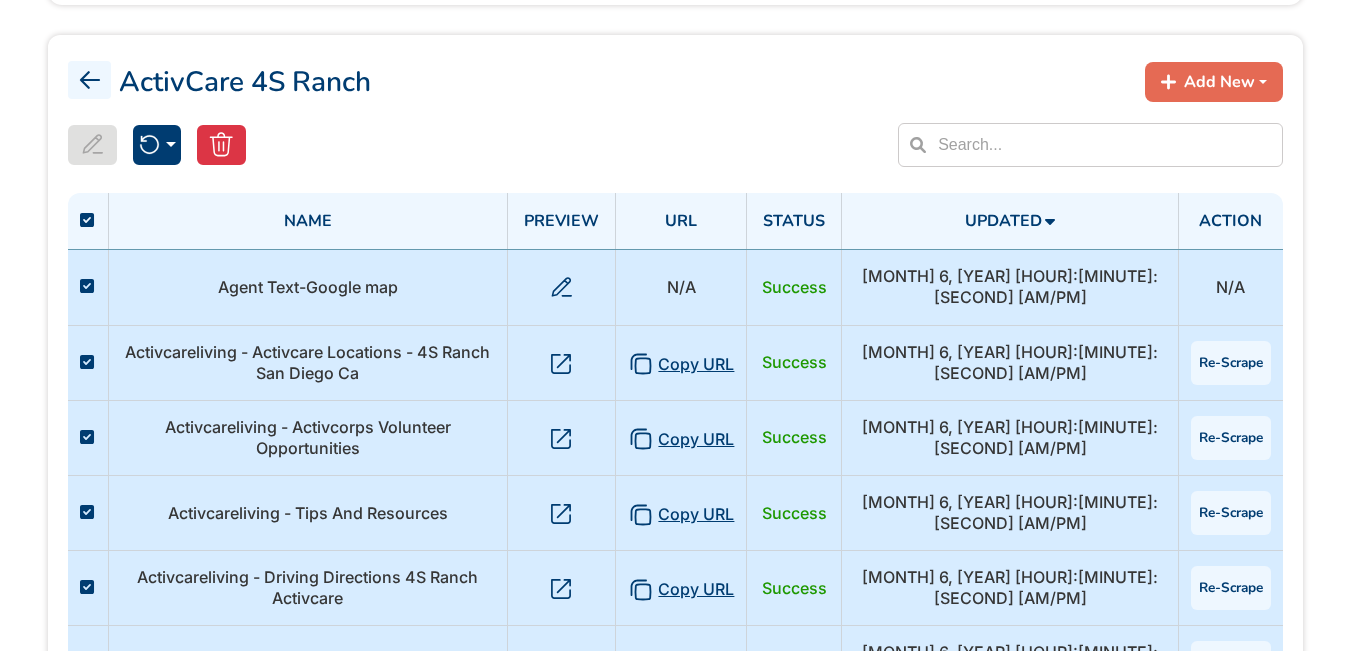 click at bounding box center [87, 220] 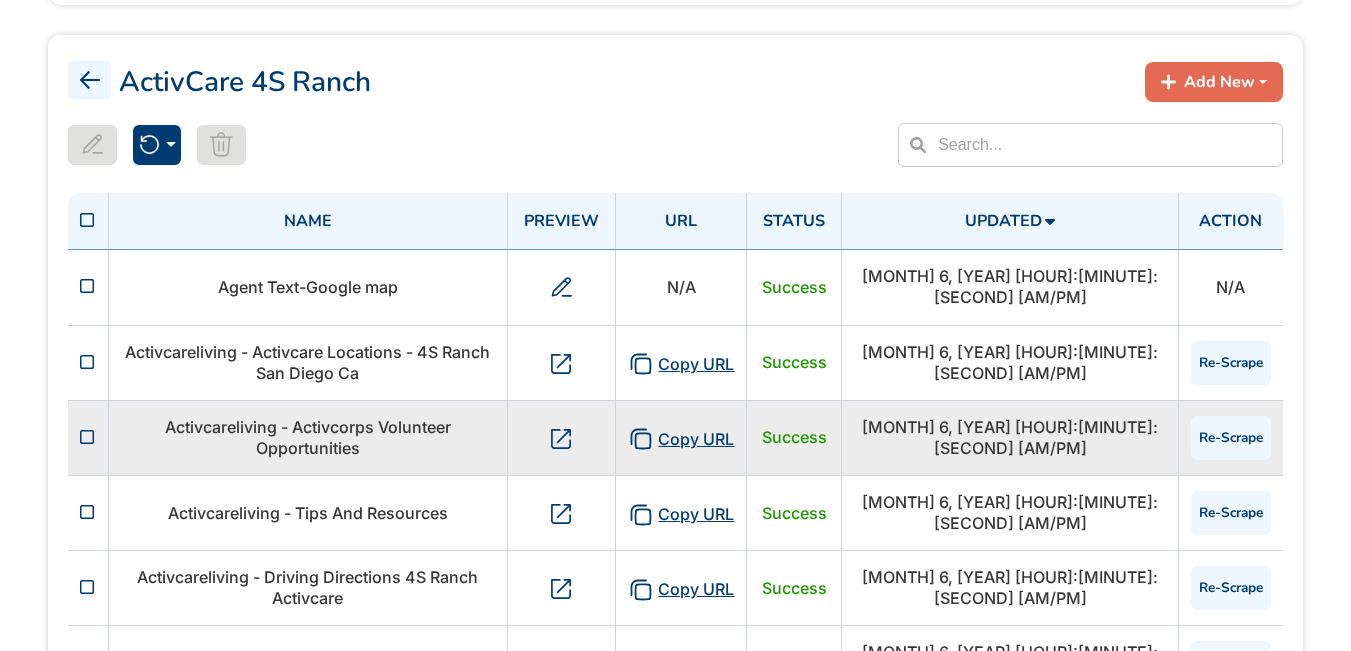 scroll, scrollTop: 300, scrollLeft: 0, axis: vertical 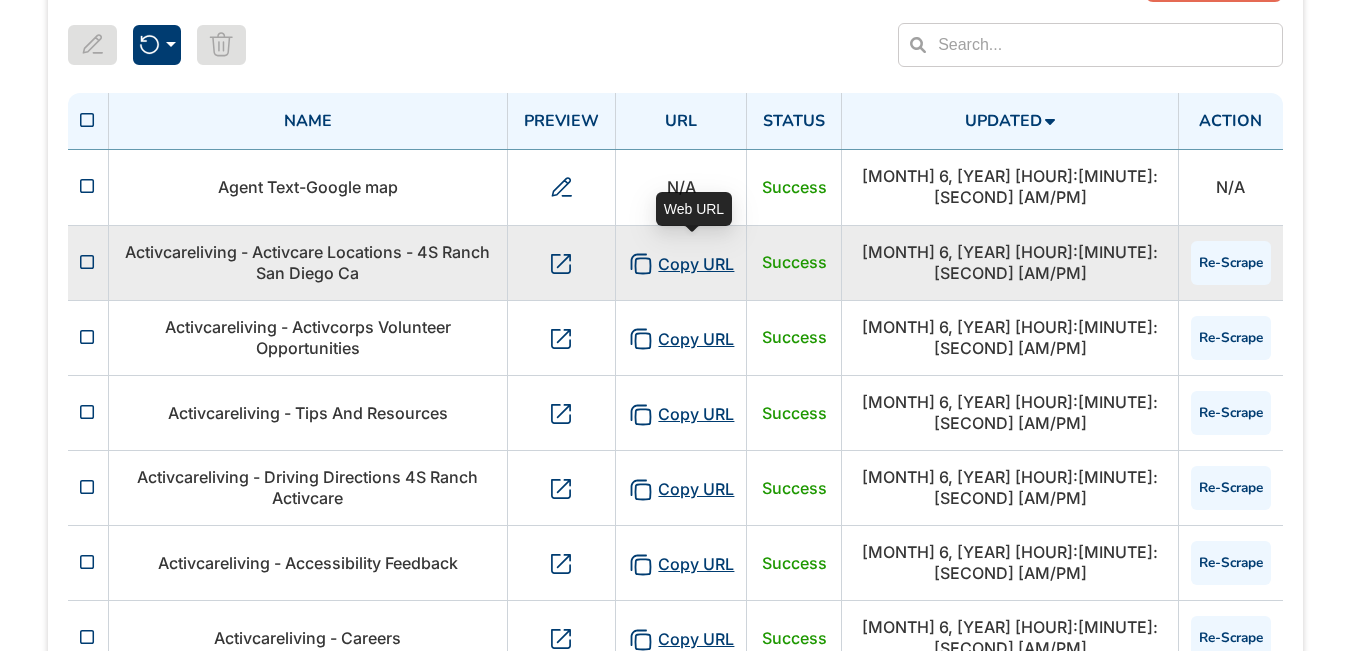 click 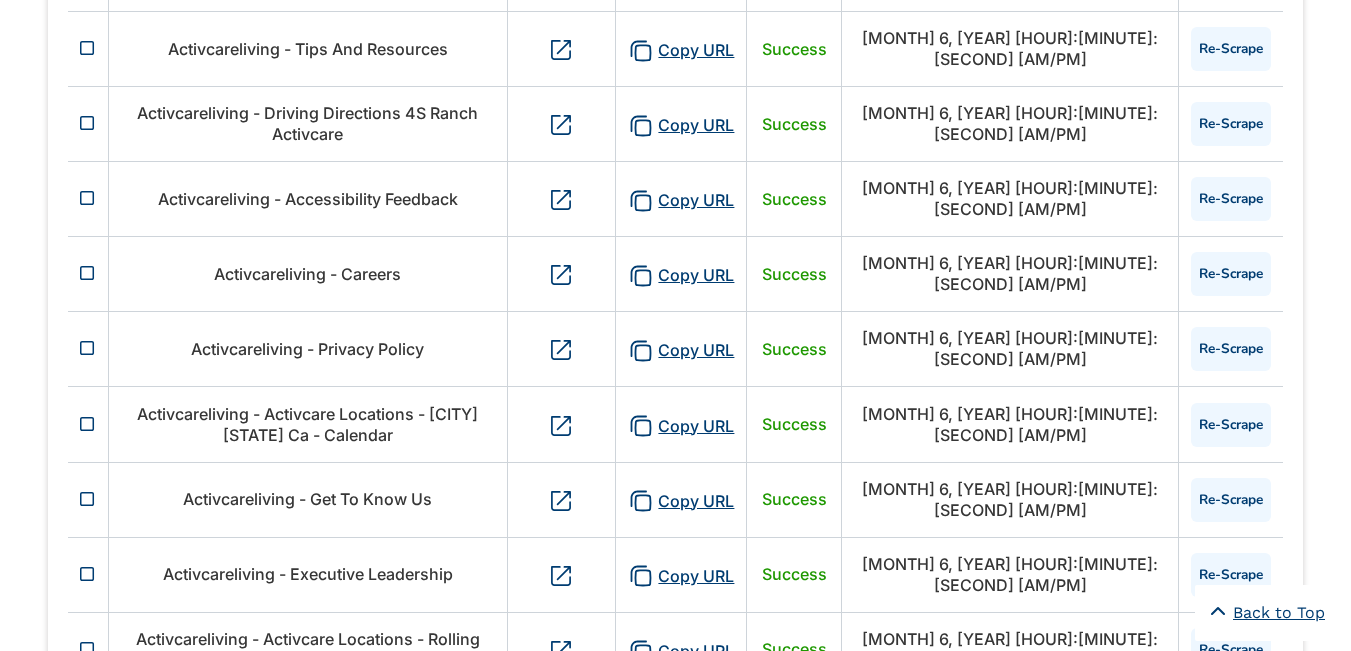 scroll, scrollTop: 700, scrollLeft: 0, axis: vertical 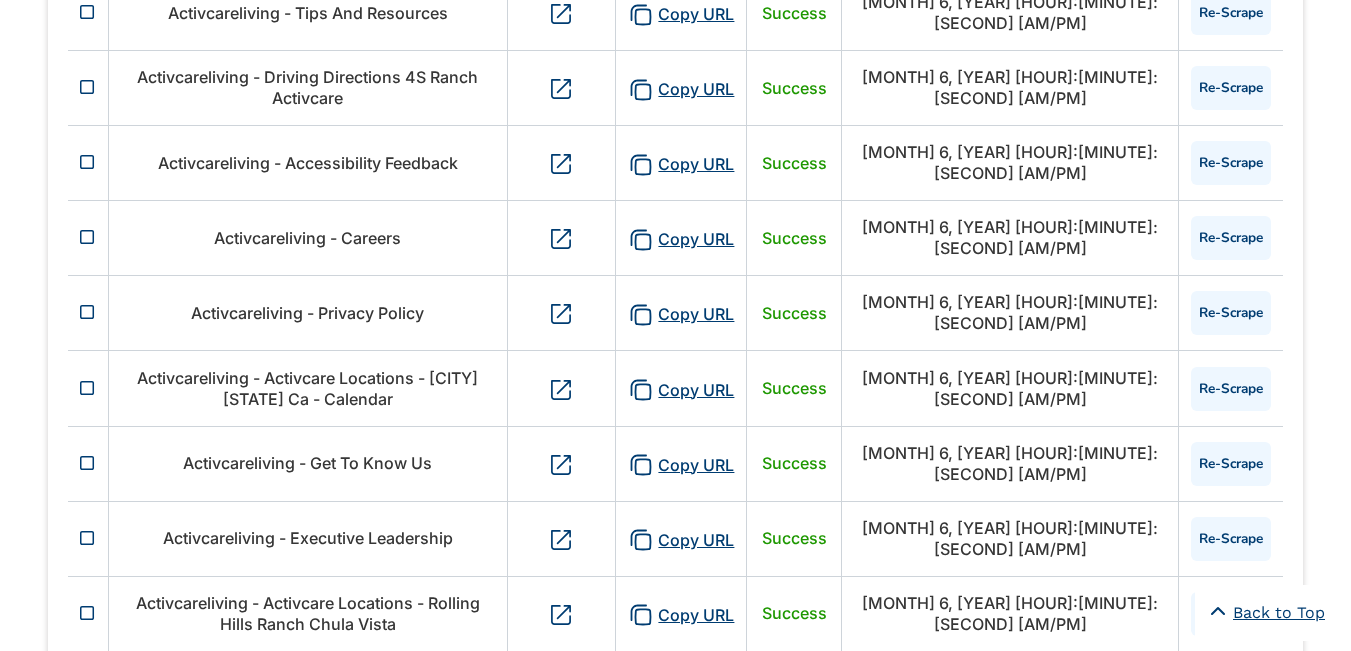 type 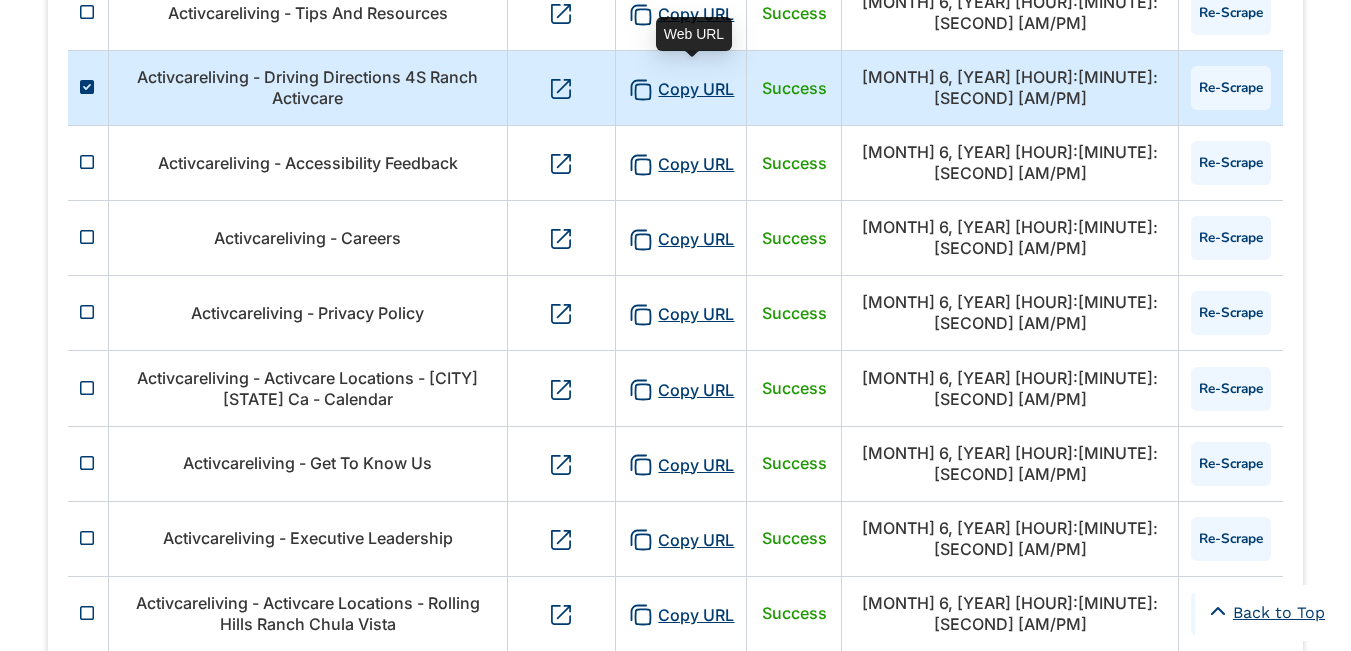 click 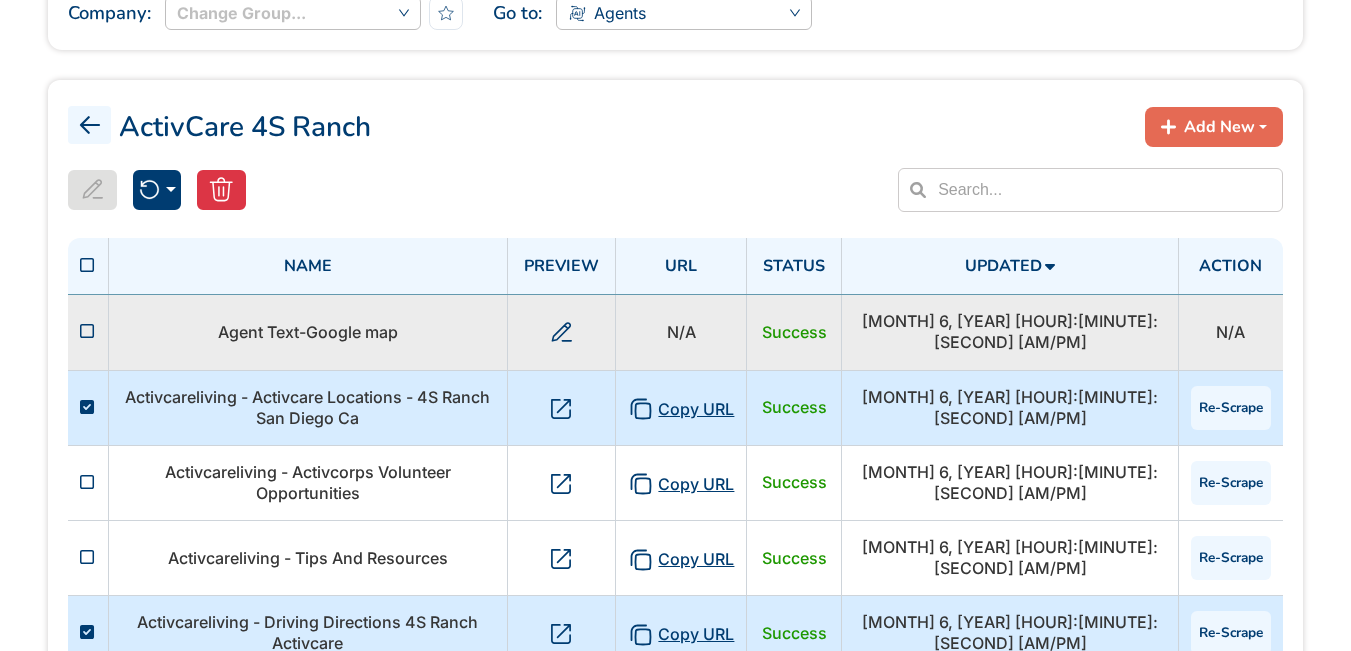 scroll, scrollTop: 200, scrollLeft: 0, axis: vertical 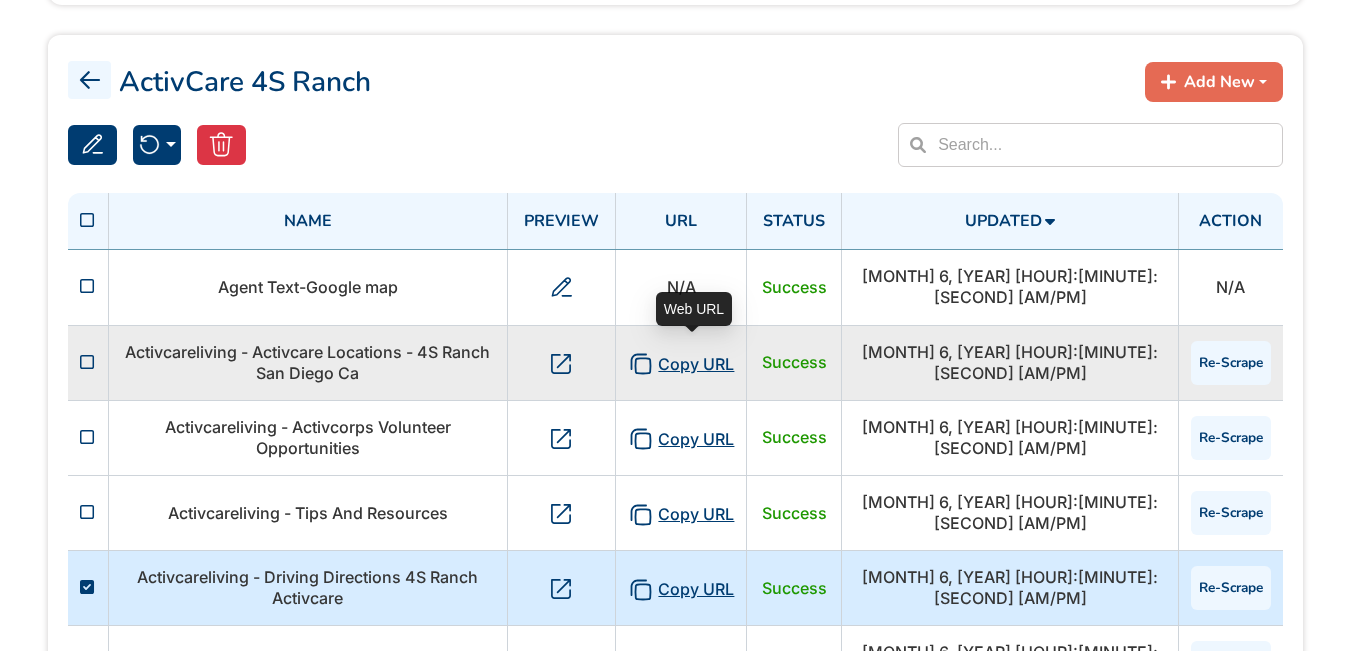 click 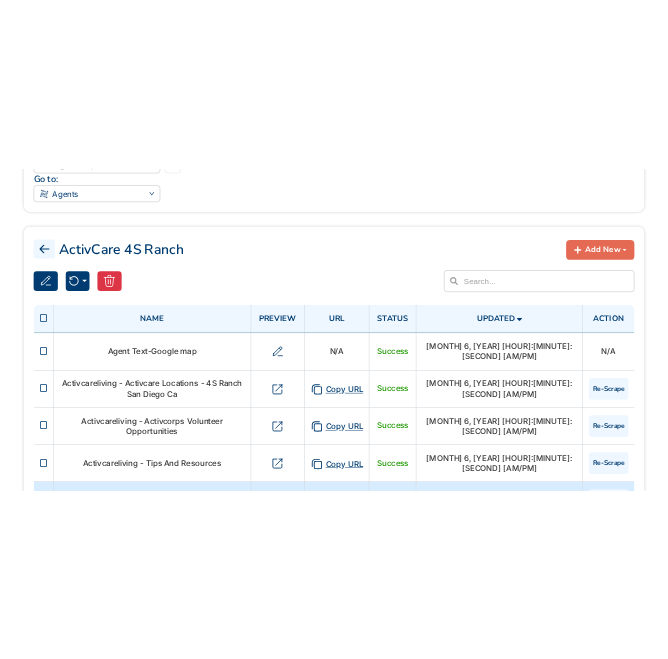 scroll, scrollTop: 306, scrollLeft: 0, axis: vertical 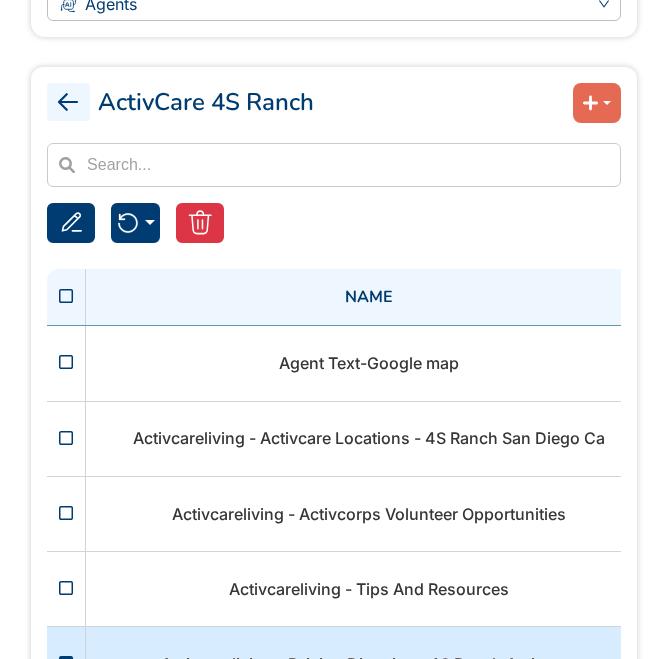 click 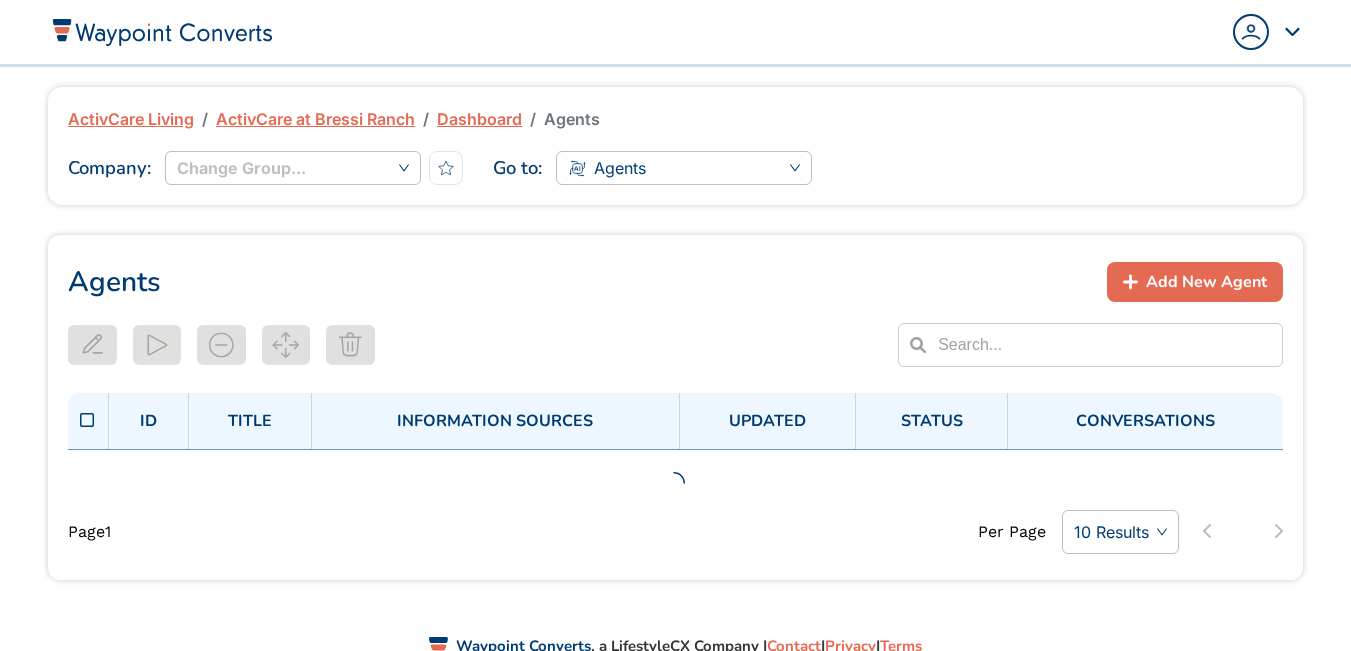 scroll, scrollTop: 0, scrollLeft: 0, axis: both 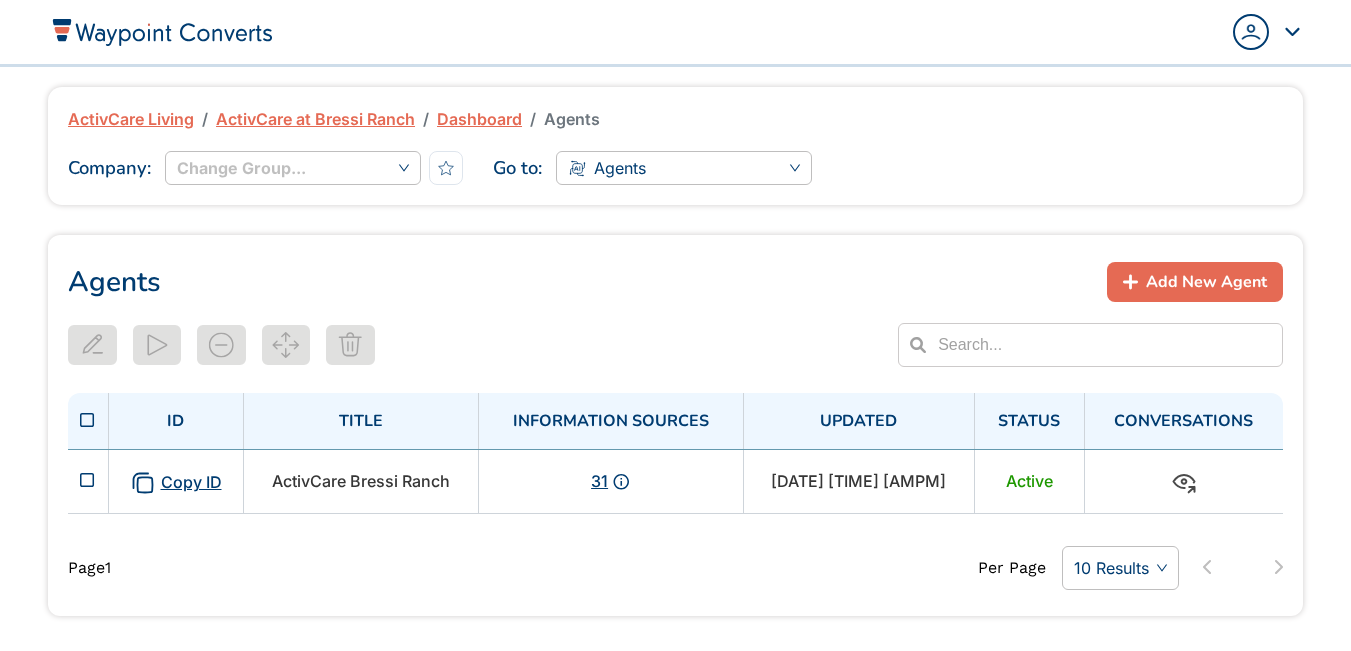click on "Dashboard" at bounding box center (479, 119) 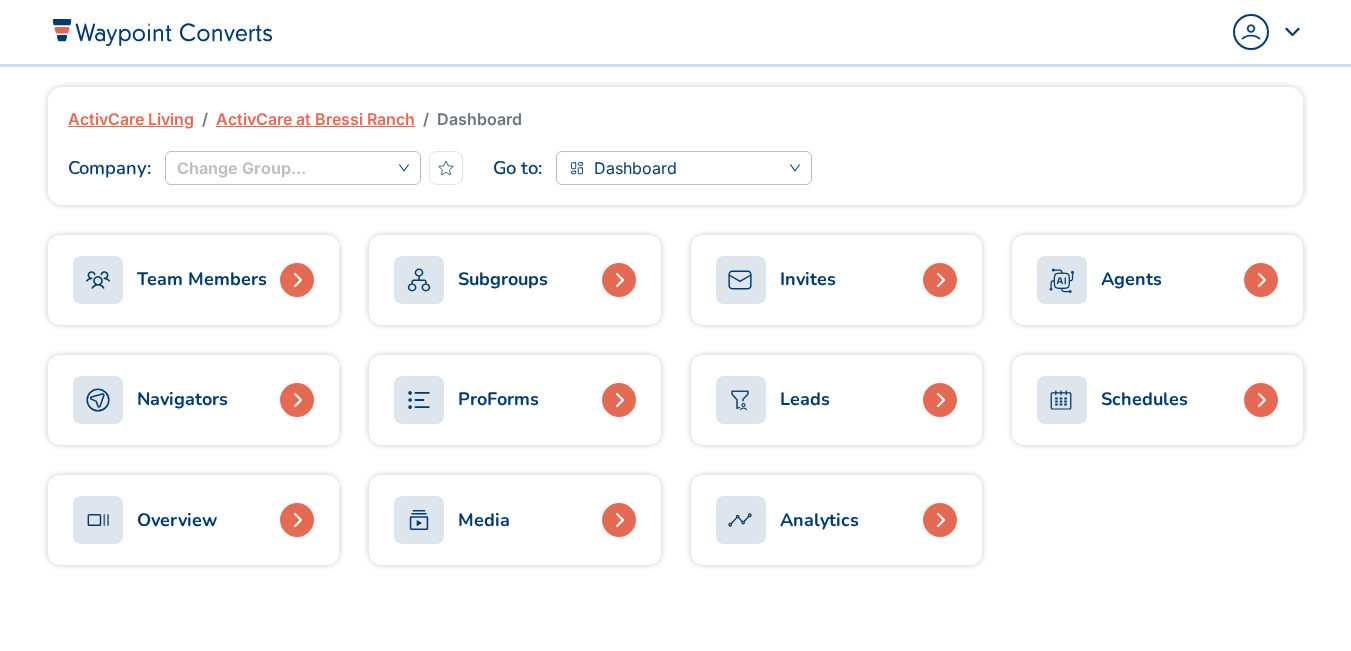 scroll, scrollTop: 0, scrollLeft: 0, axis: both 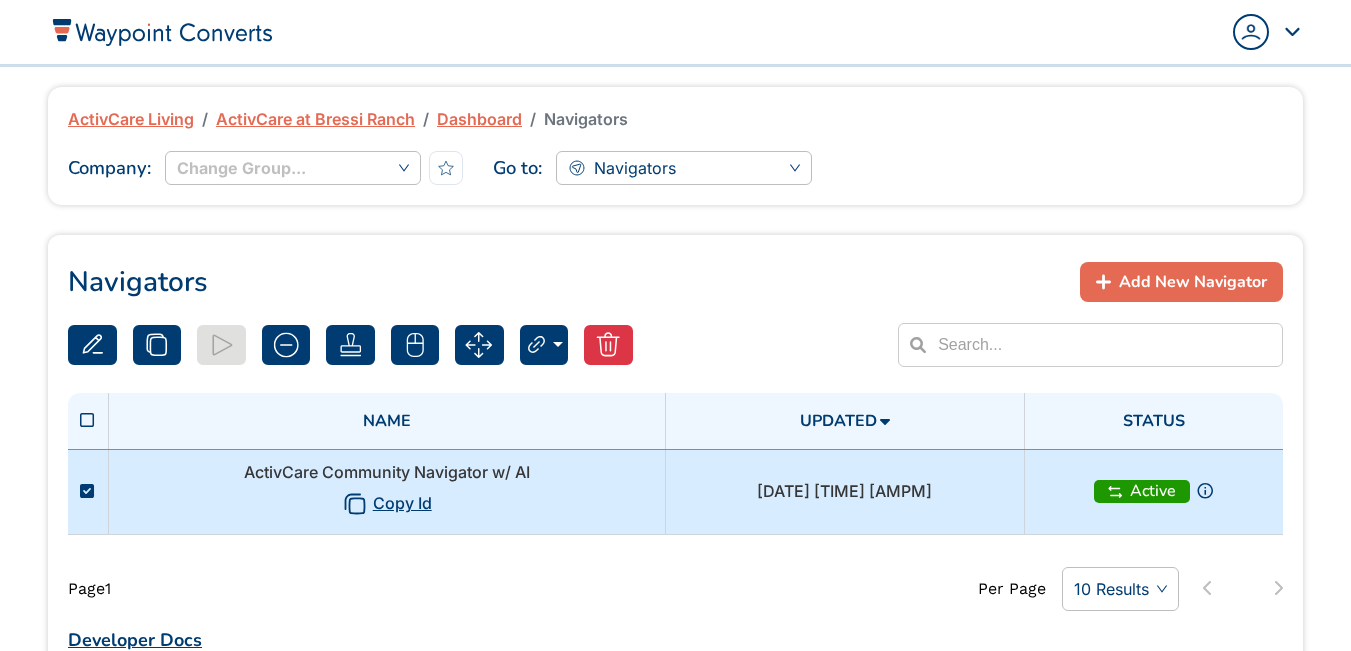 click on "ActivCare Community Navigator w/ AI   Copy Id" at bounding box center (387, 491) 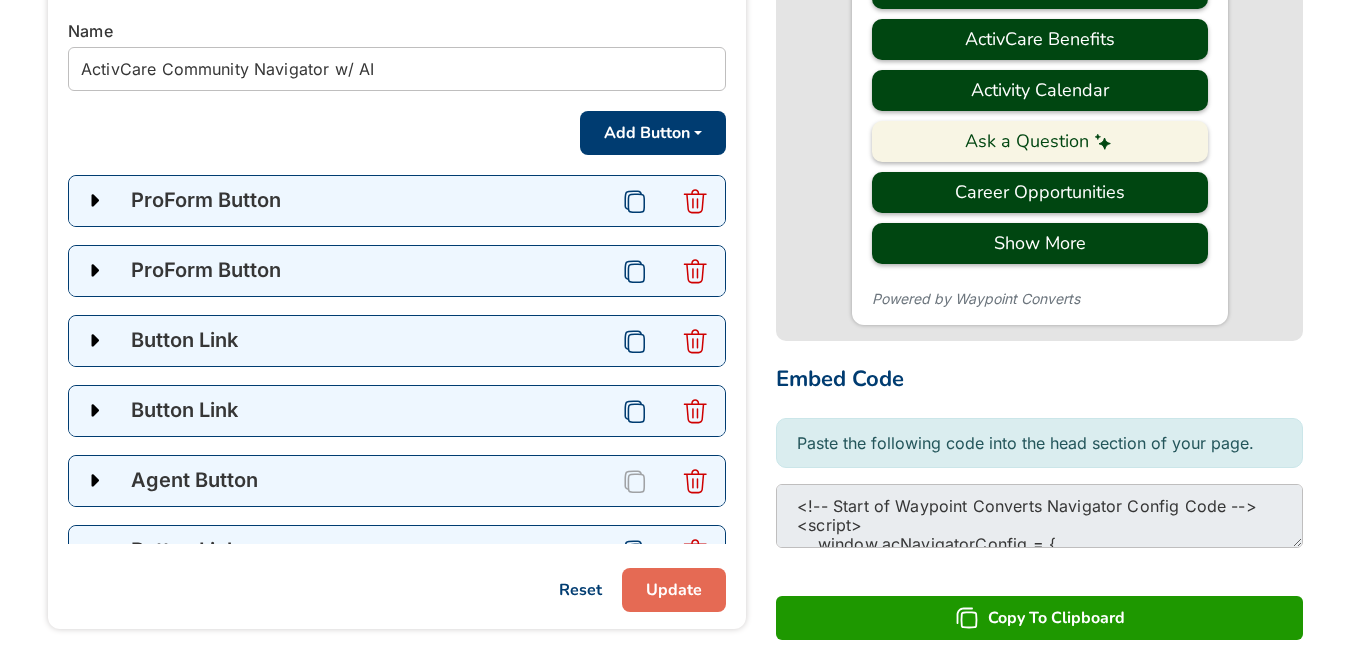 scroll, scrollTop: 600, scrollLeft: 0, axis: vertical 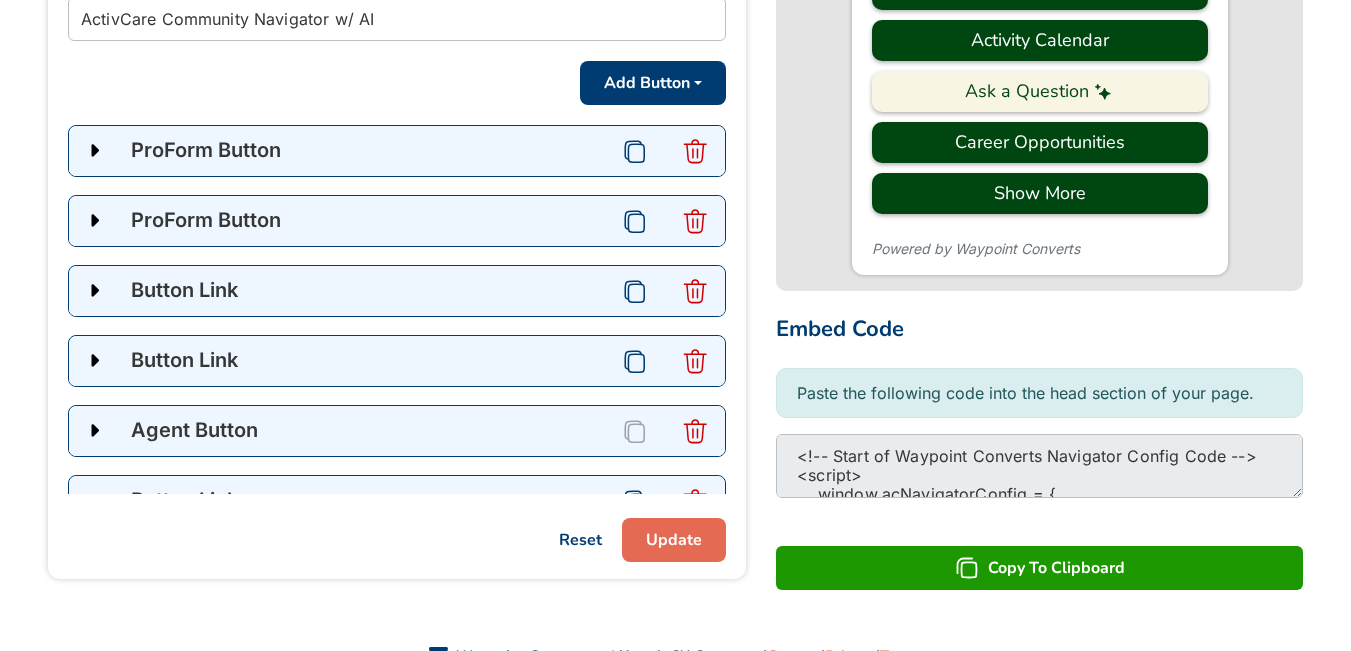 click at bounding box center [94, 431] 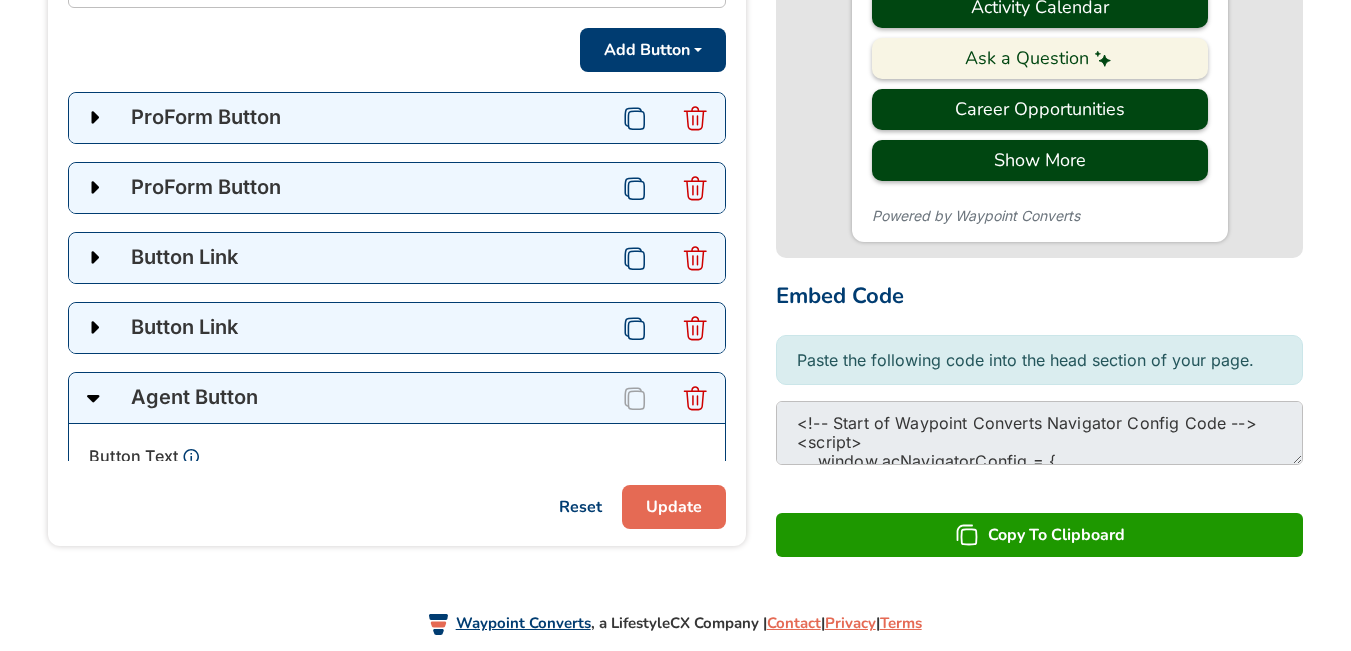 scroll, scrollTop: 651, scrollLeft: 0, axis: vertical 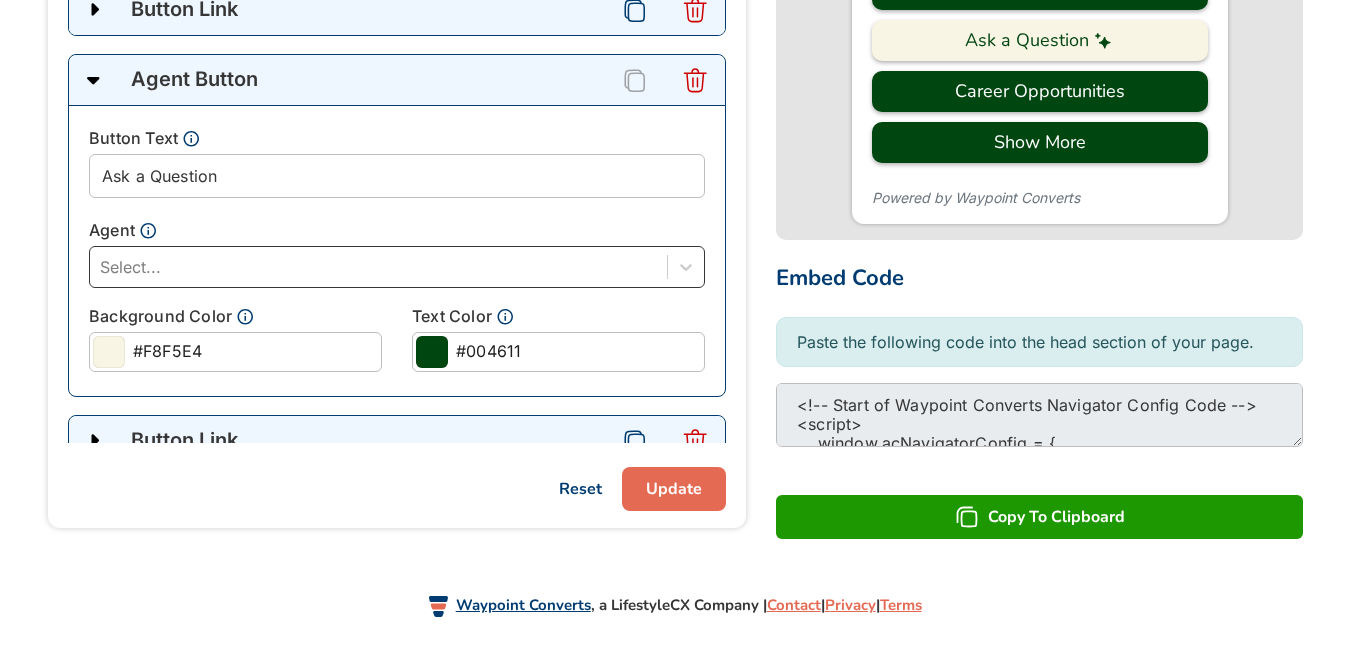 click at bounding box center [378, 267] 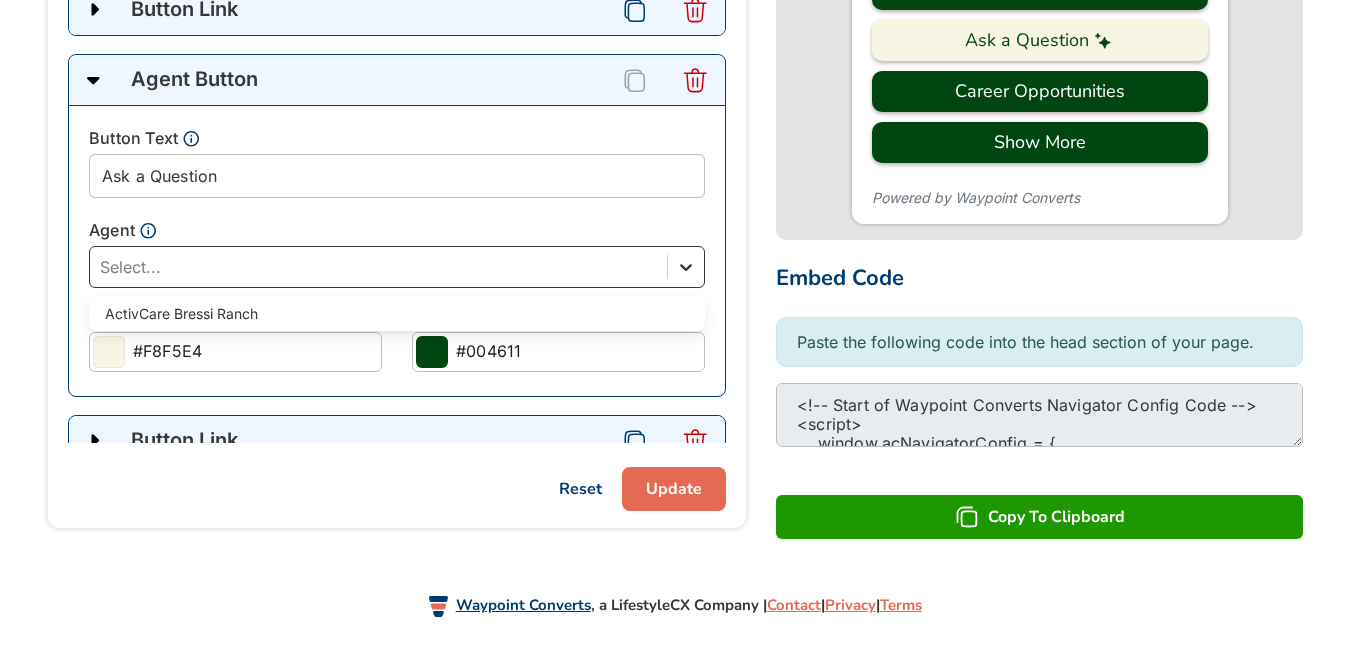 click 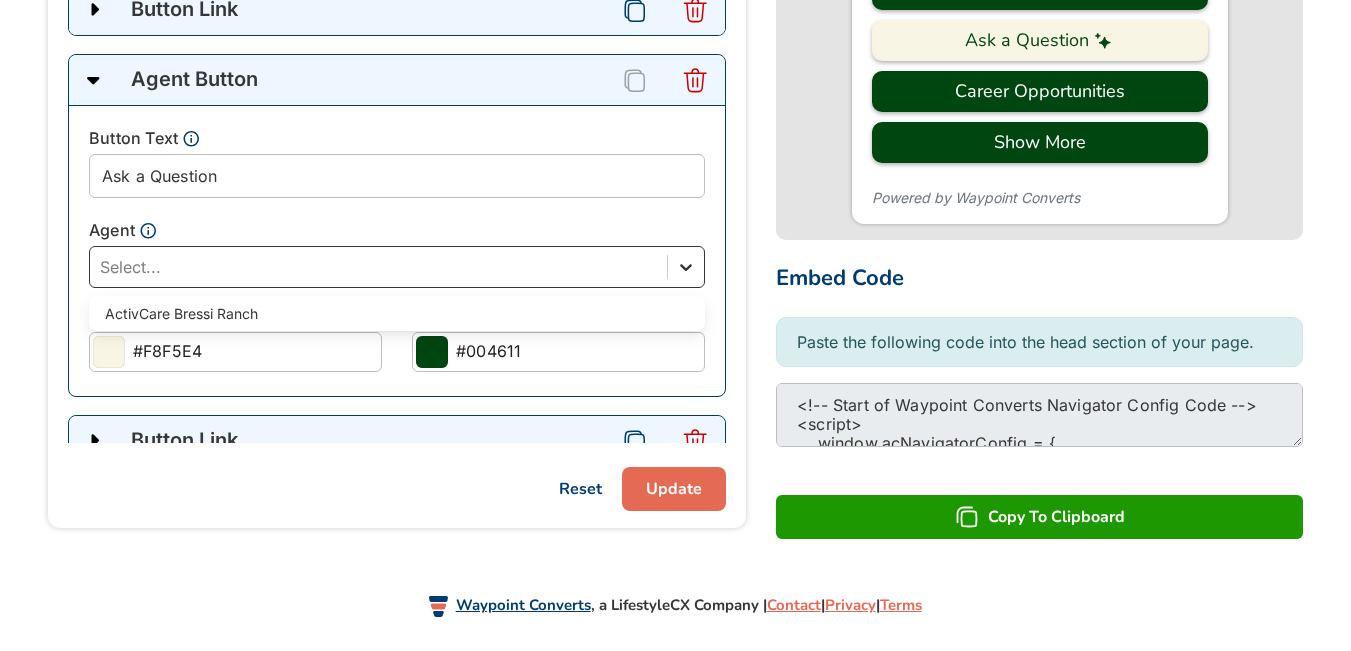 click 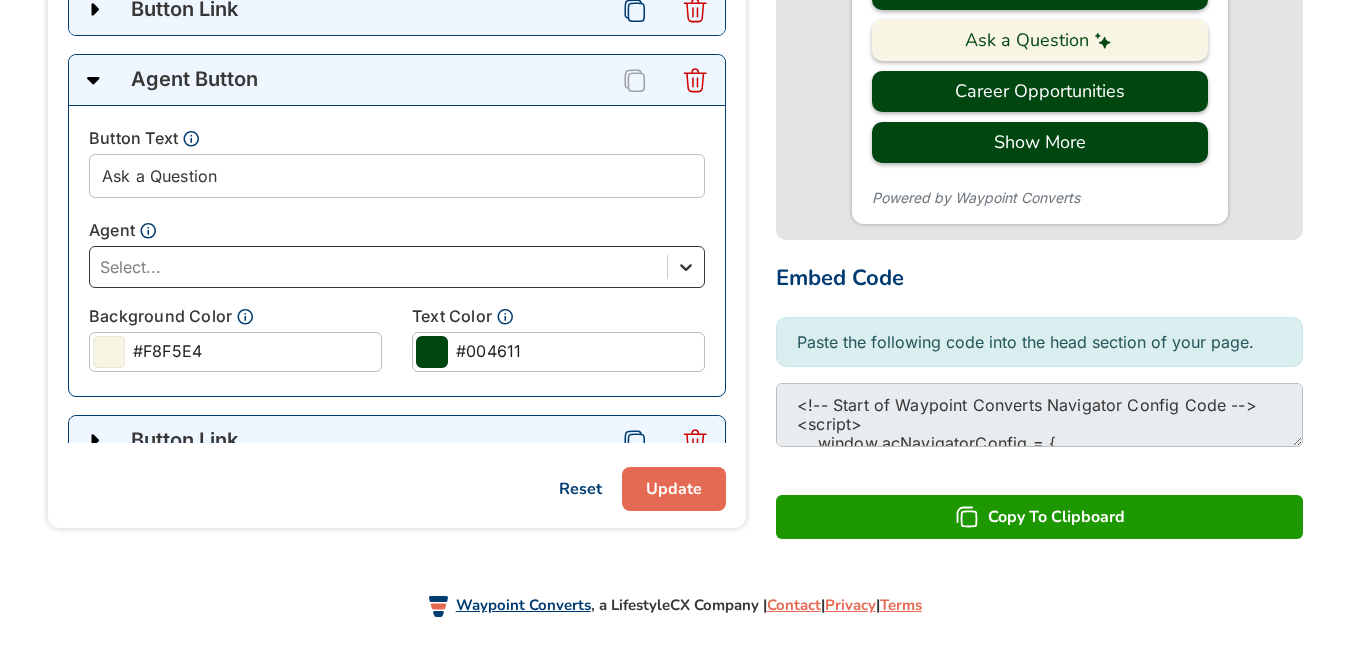 click 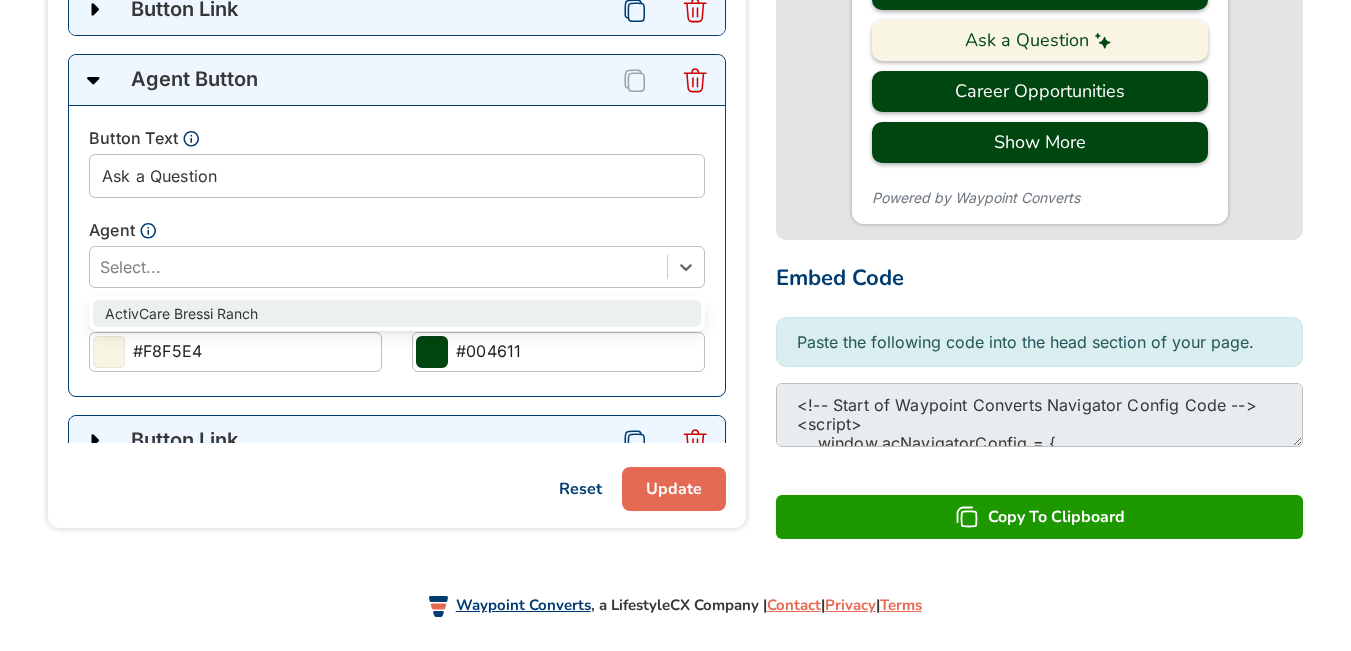 click on "ActivCare Bressi Ranch" at bounding box center [397, 313] 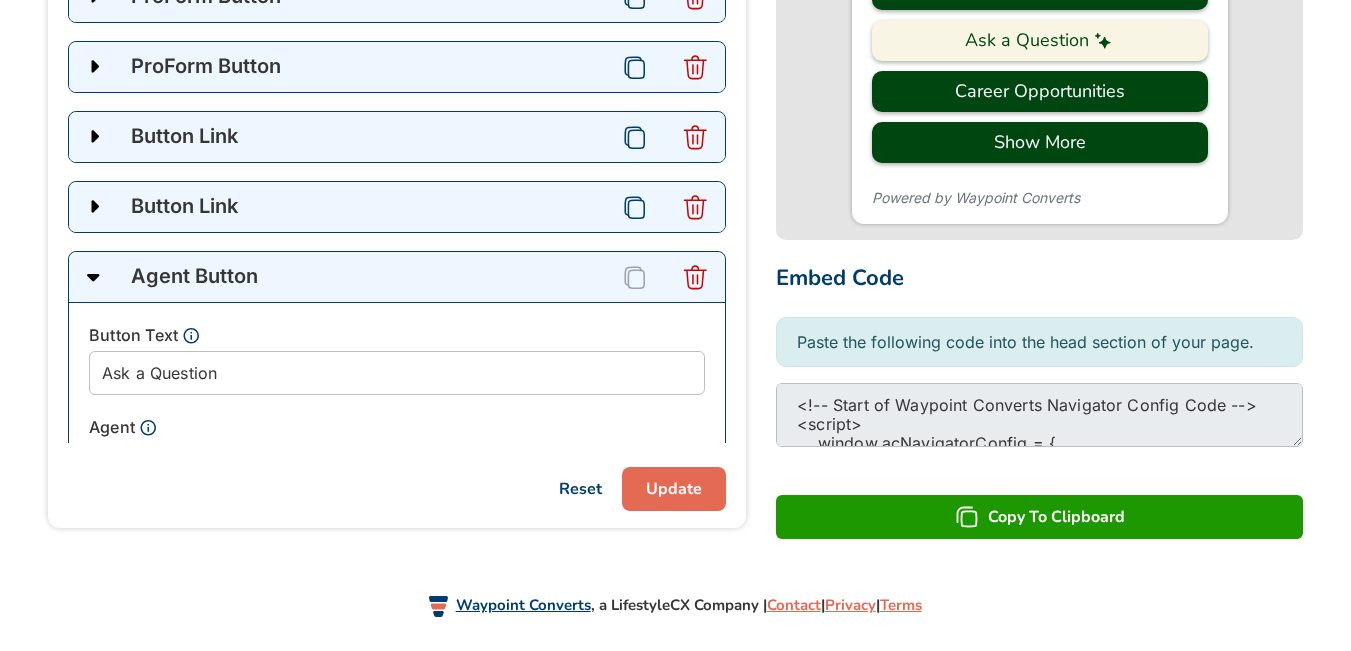 scroll, scrollTop: 100, scrollLeft: 0, axis: vertical 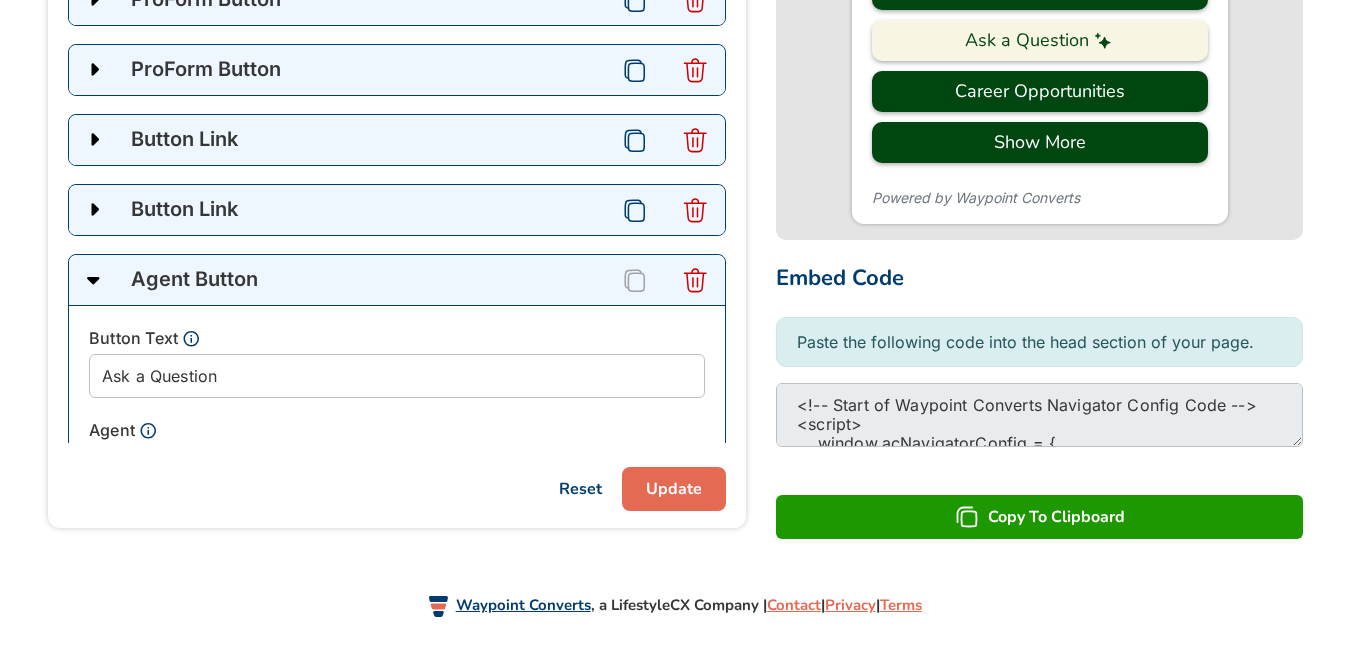 click at bounding box center [94, 210] 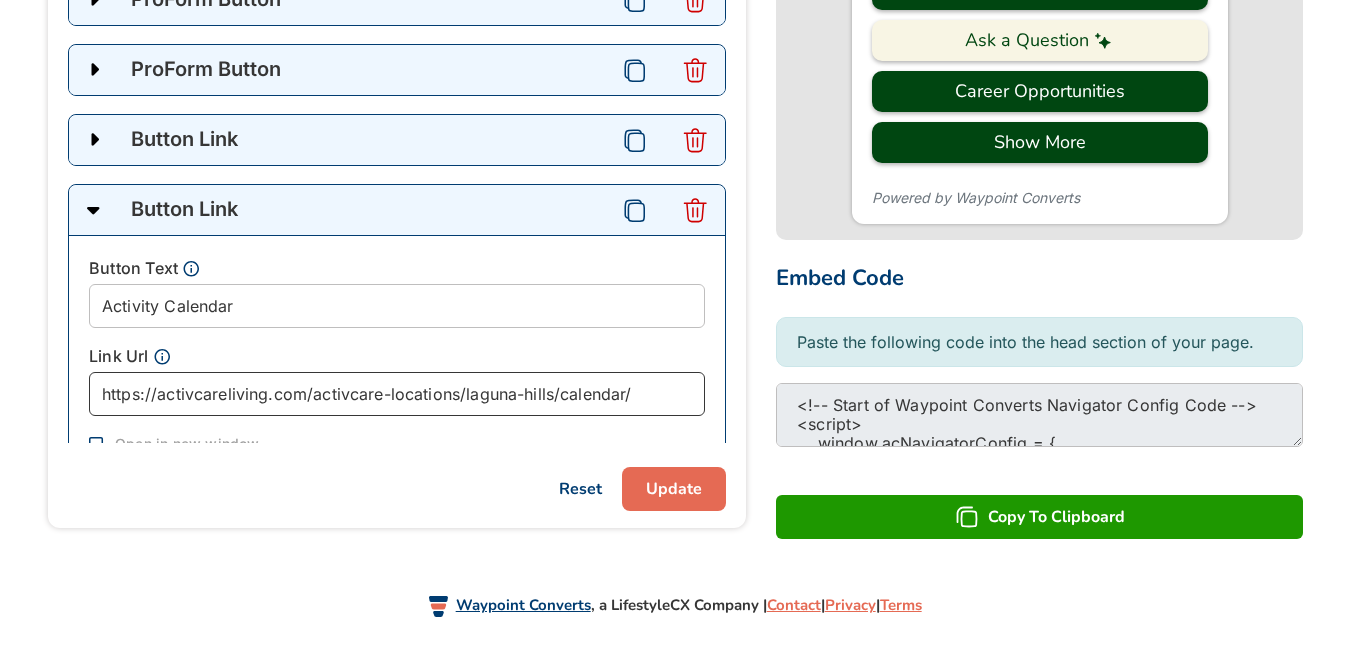 click on "https://activcareliving.com/activcare-locations/laguna-hills/calendar/" at bounding box center (397, 394) 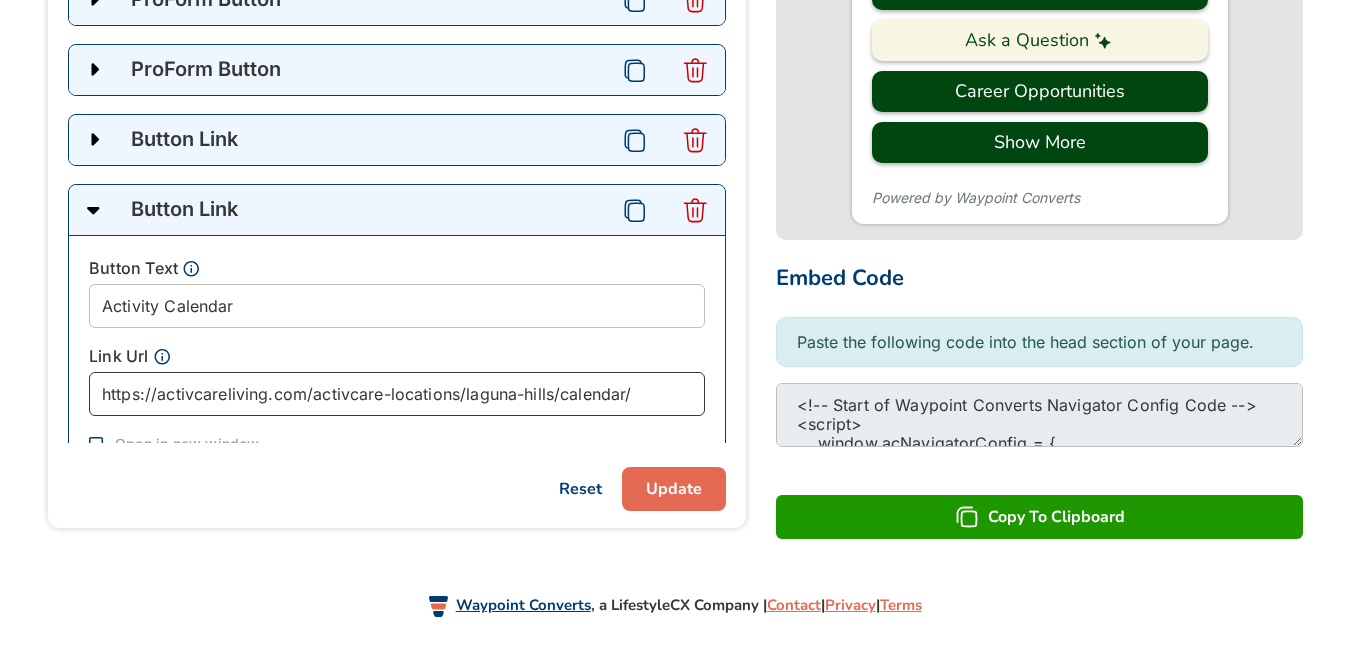paste on "bressi-ranch-carlsbad-ca" 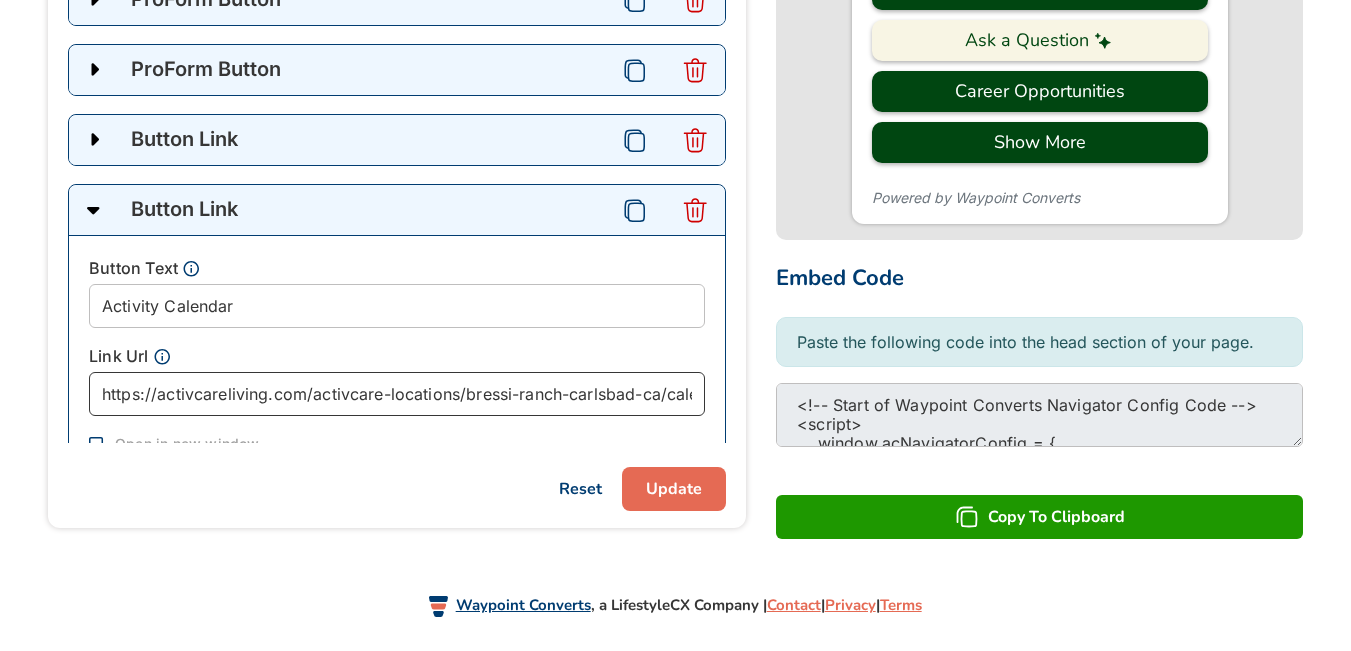 scroll, scrollTop: 0, scrollLeft: 66, axis: horizontal 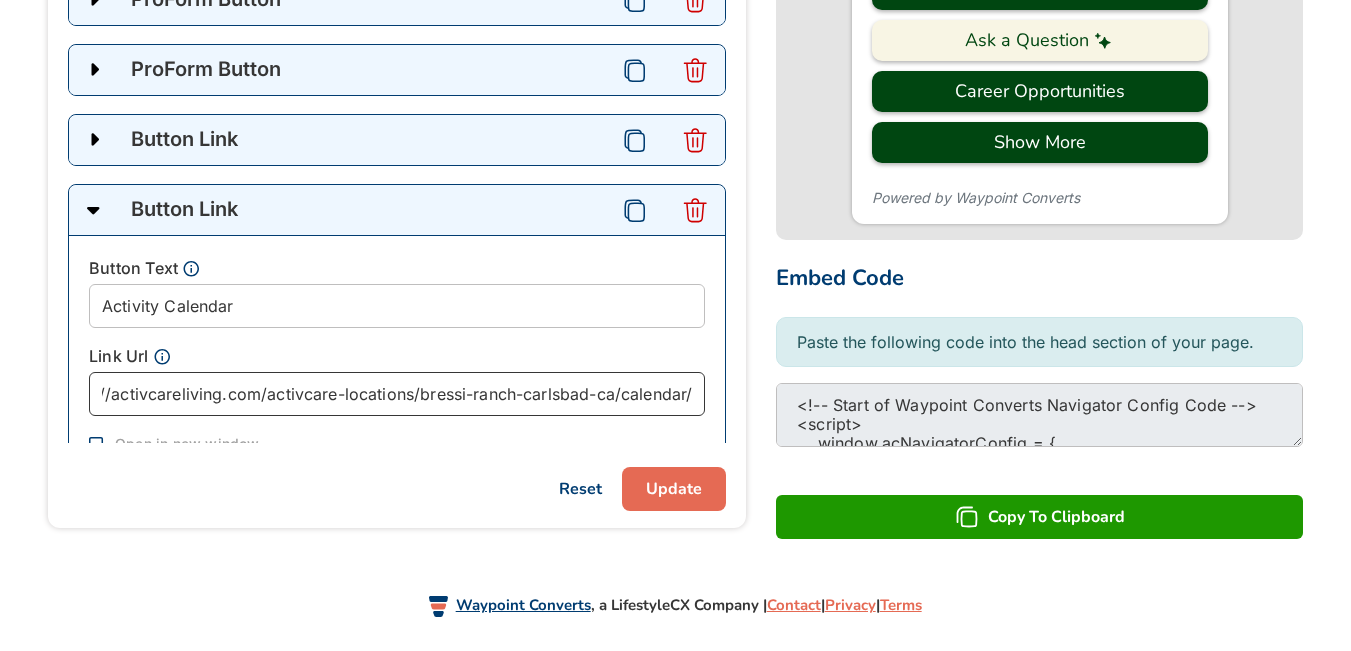 type on "https://activcareliving.com/activcare-locations/bressi-ranch-carlsbad-ca/calendar/" 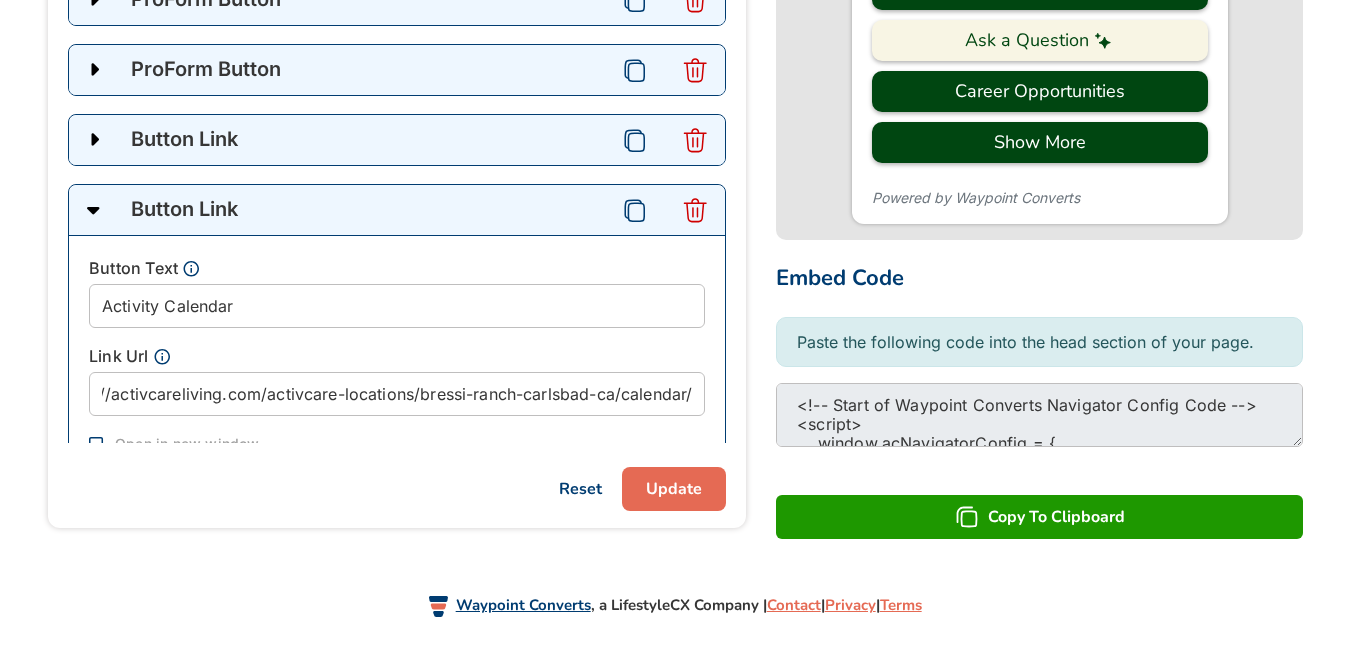 scroll, scrollTop: 0, scrollLeft: 0, axis: both 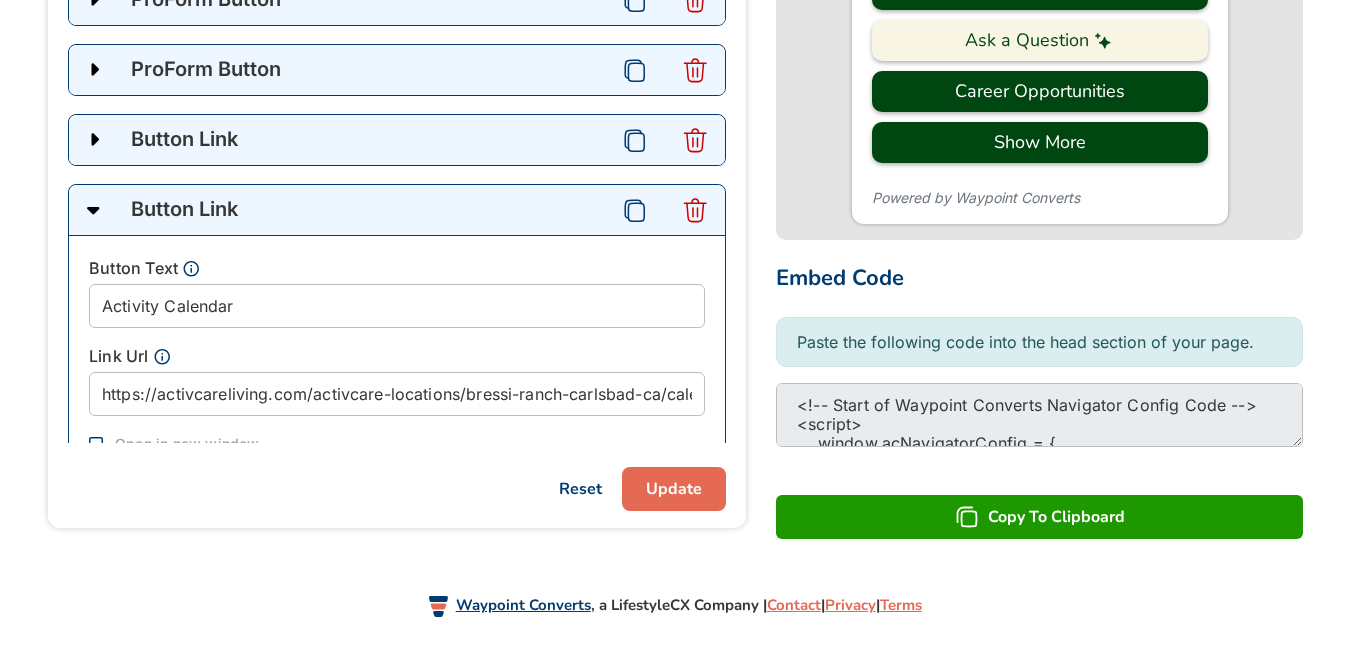 click on "Update" at bounding box center [674, 489] 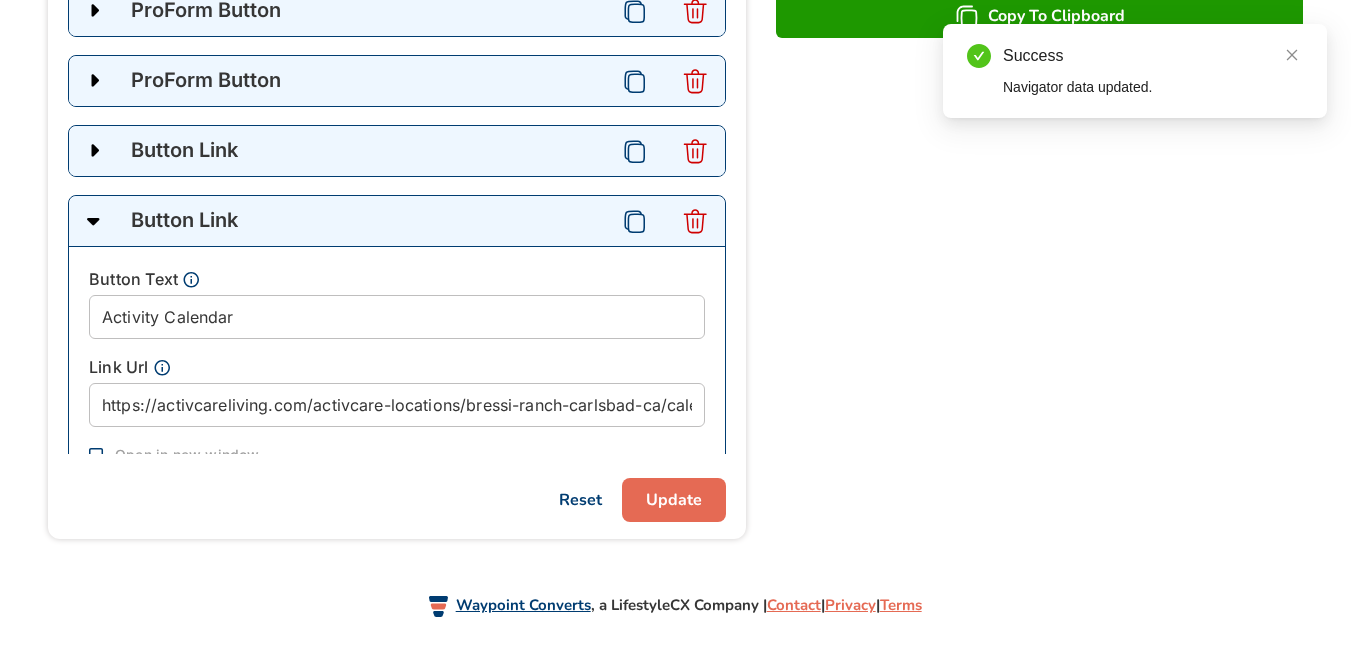 scroll, scrollTop: 651, scrollLeft: 0, axis: vertical 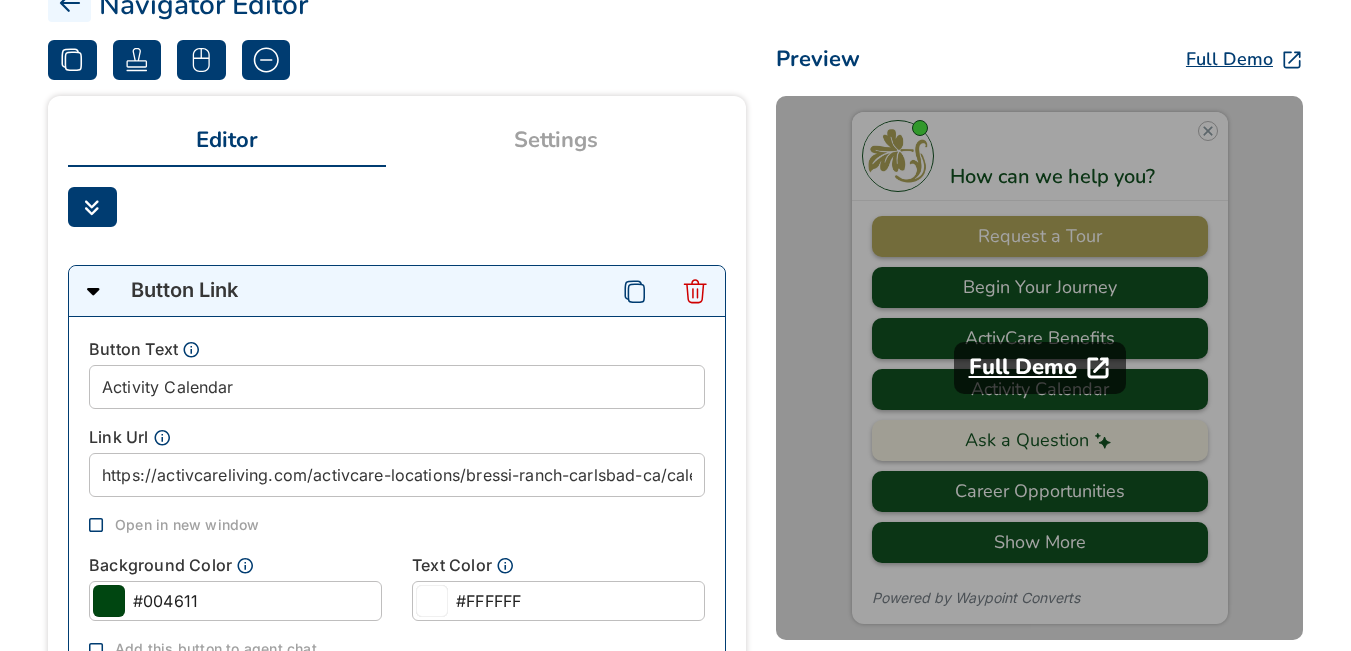 click on "Full Demo" at bounding box center [1023, 367] 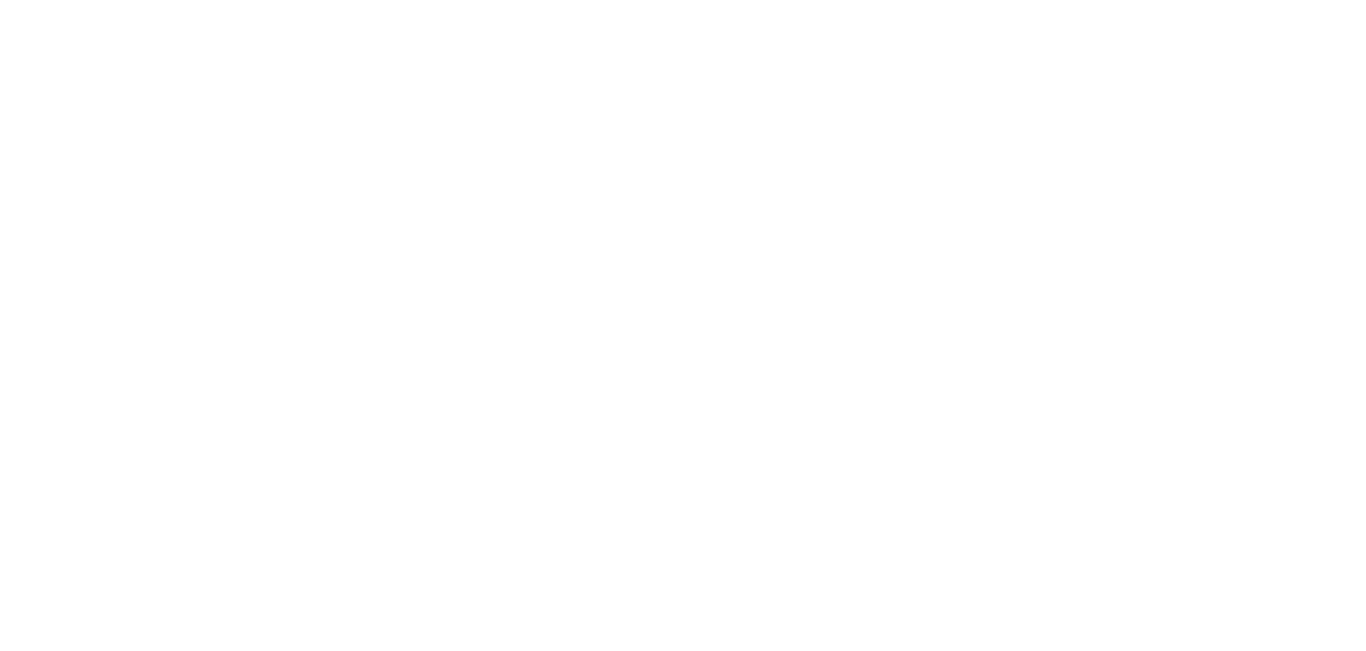 scroll, scrollTop: 0, scrollLeft: 0, axis: both 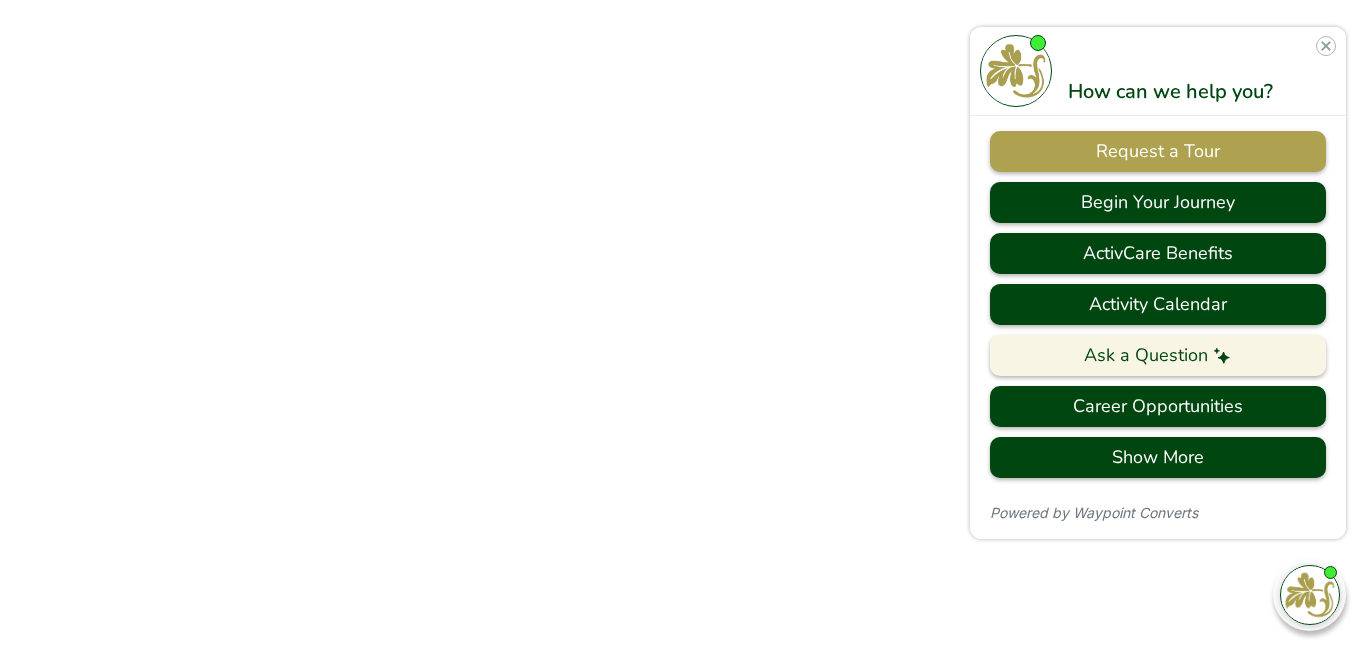 click on "Ask a Question" at bounding box center (1158, 355) 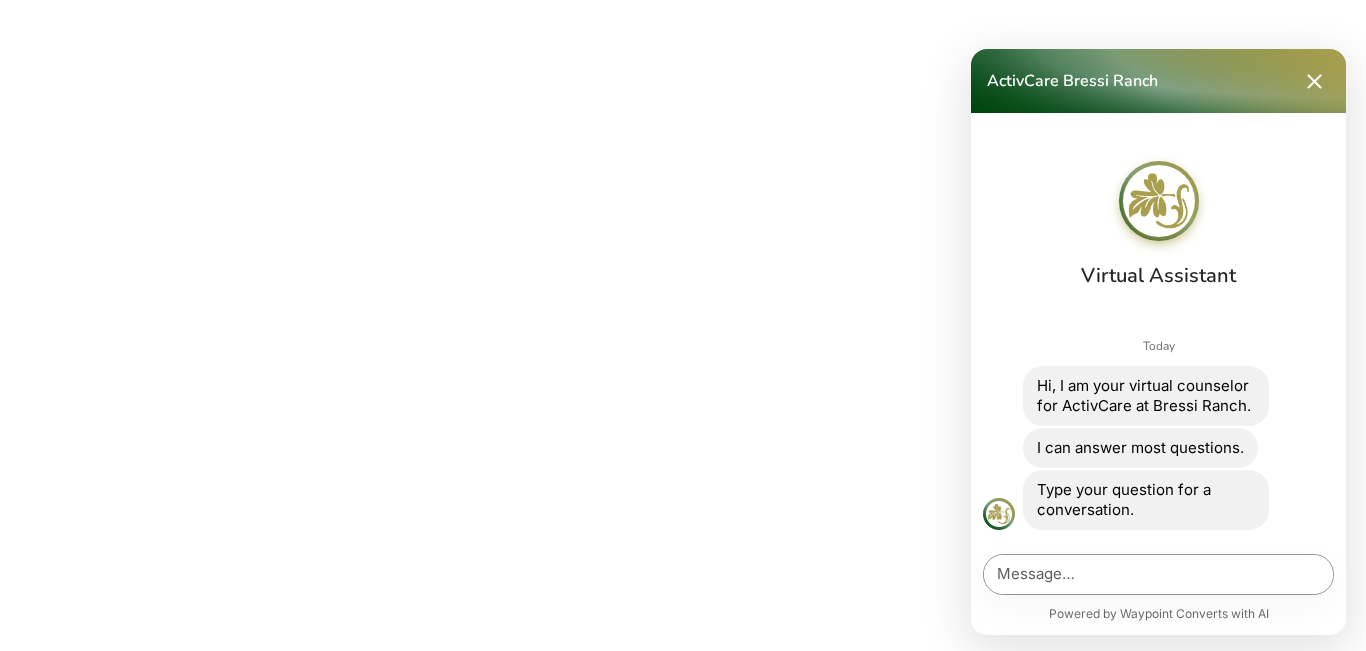 scroll, scrollTop: 0, scrollLeft: 0, axis: both 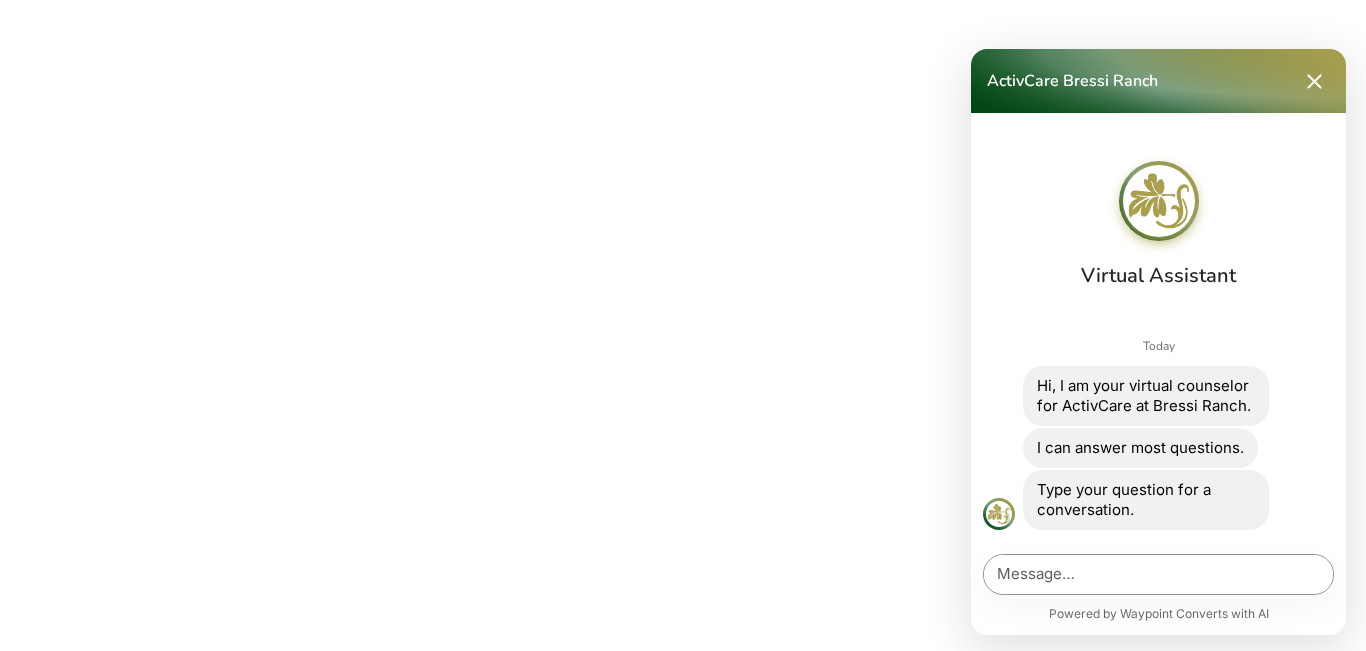 click 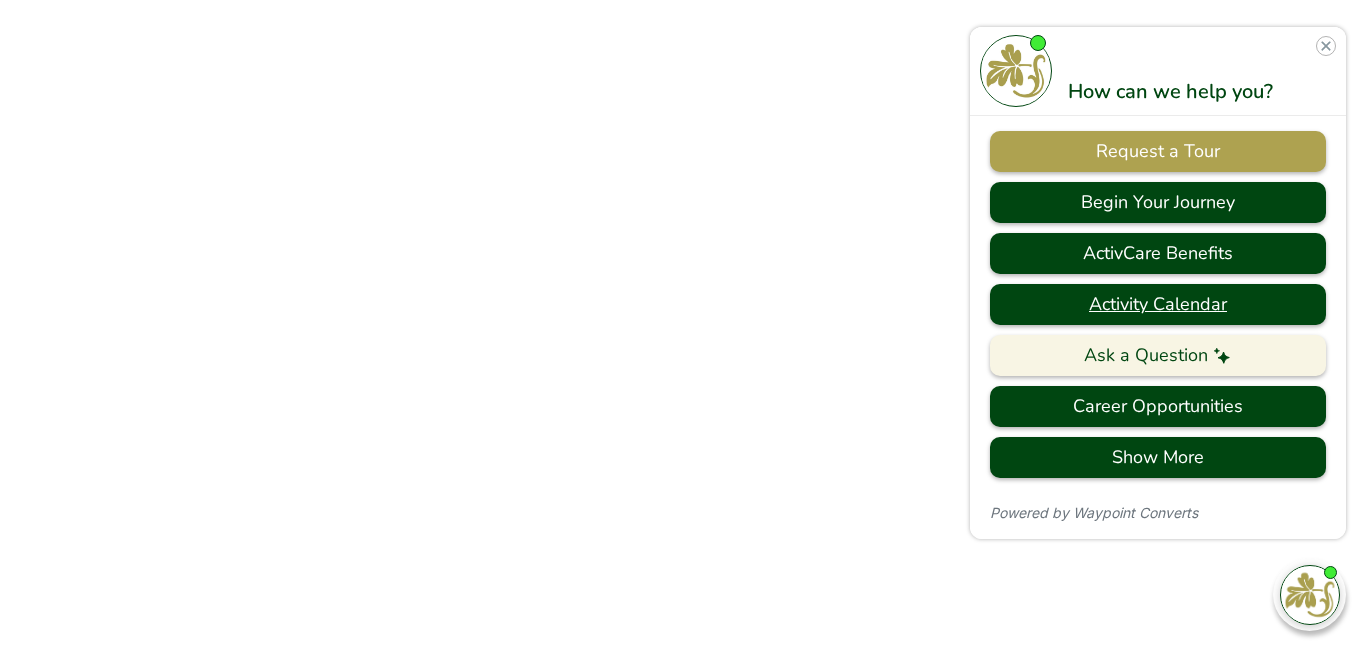 click on "Activity Calendar" at bounding box center [1158, 304] 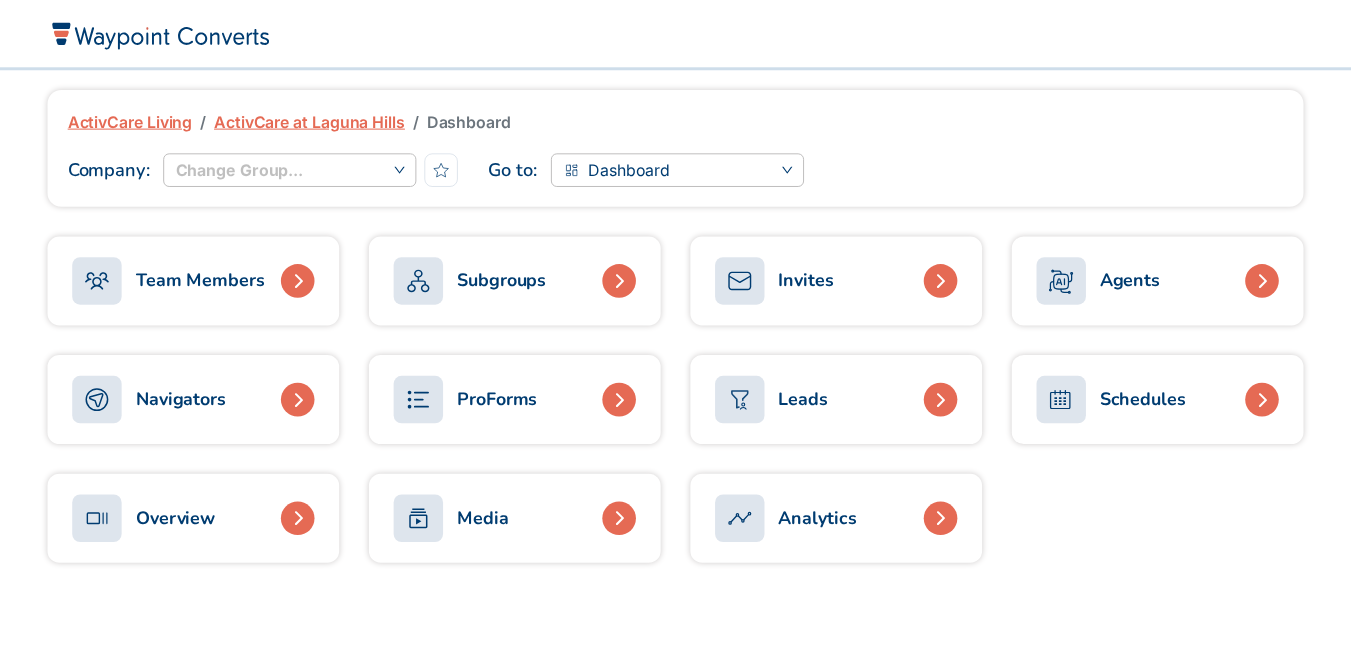 scroll, scrollTop: 0, scrollLeft: 0, axis: both 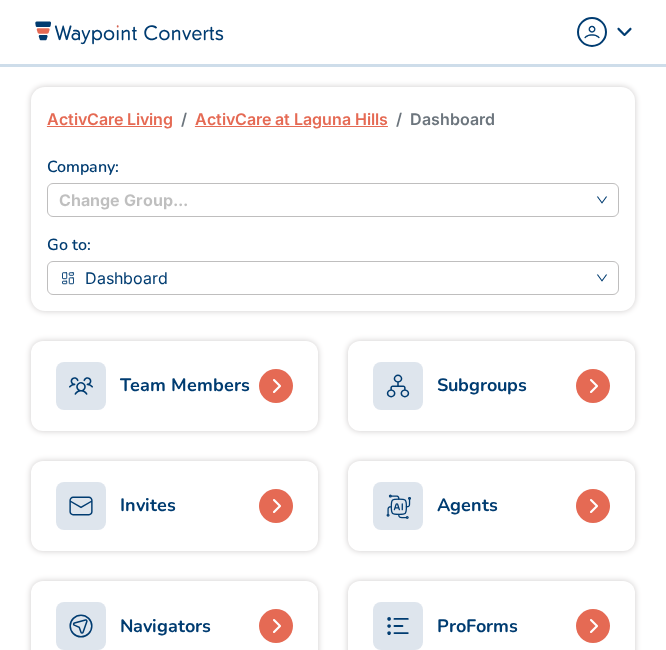 click on "Agents" at bounding box center (467, 505) 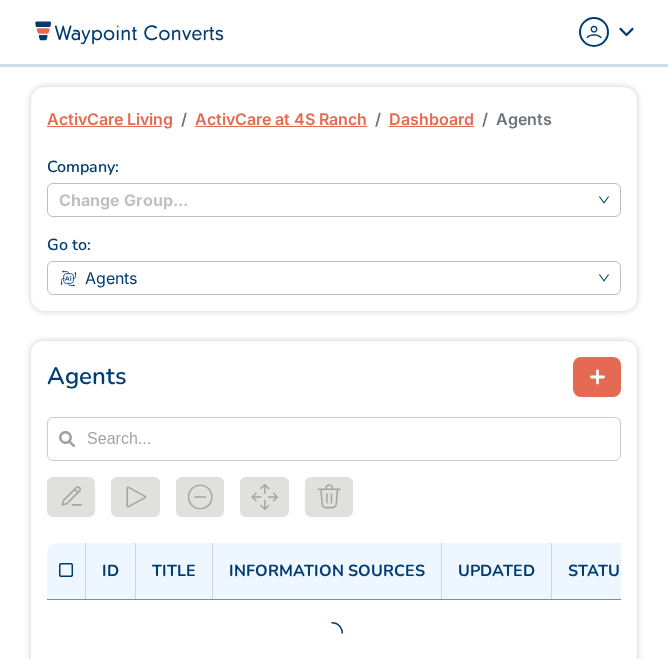 scroll, scrollTop: 0, scrollLeft: 0, axis: both 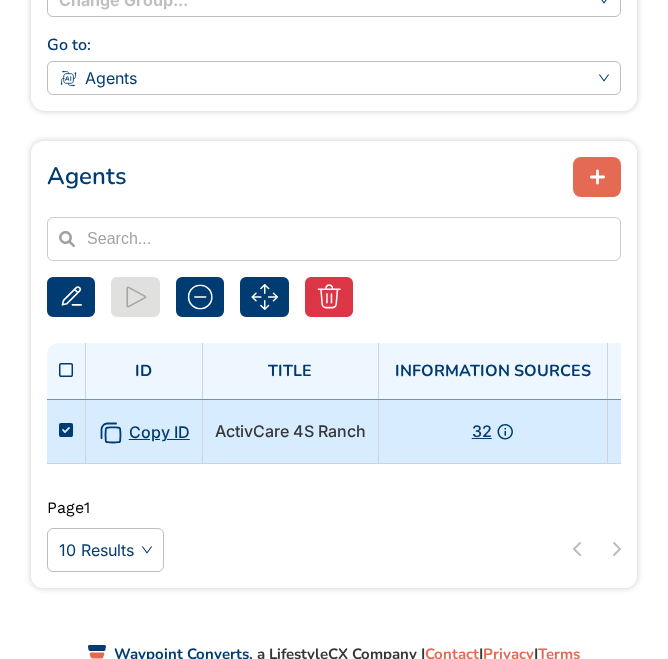 click on "ActivCare 4S Ranch" at bounding box center [290, 431] 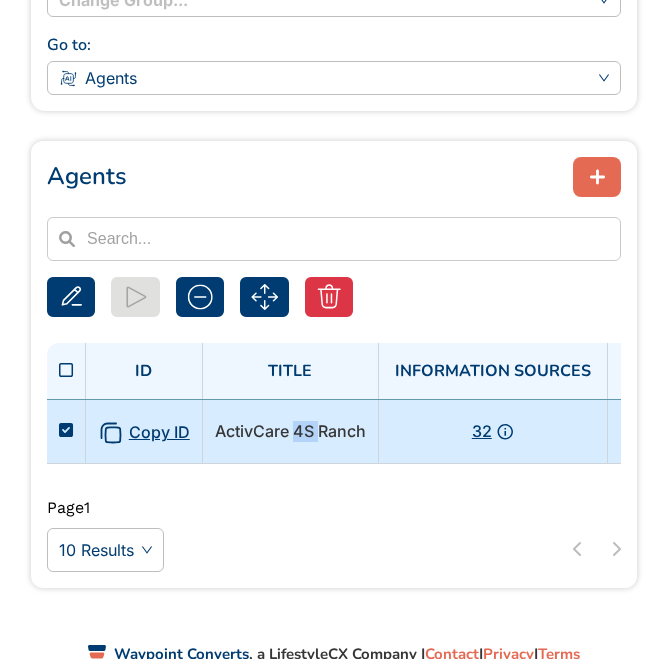 click on "ActivCare 4S Ranch" at bounding box center [290, 431] 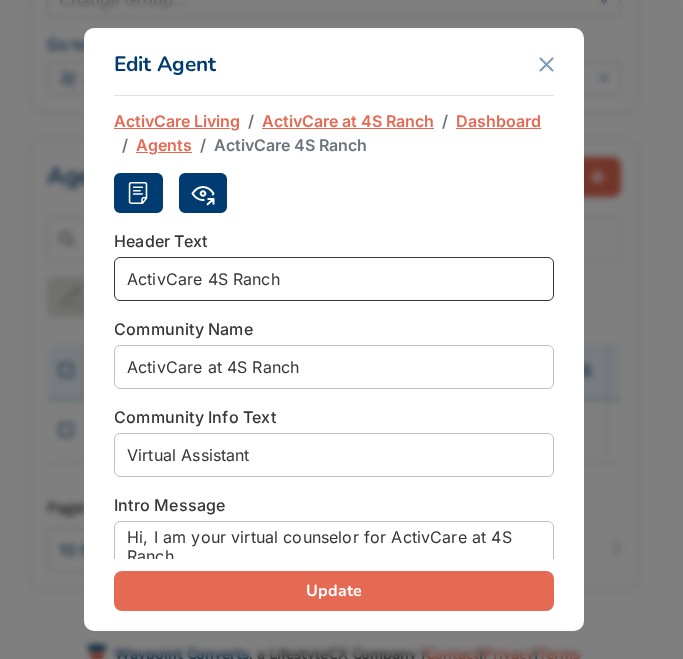 drag, startPoint x: 328, startPoint y: 288, endPoint x: 27, endPoint y: 270, distance: 301.53772 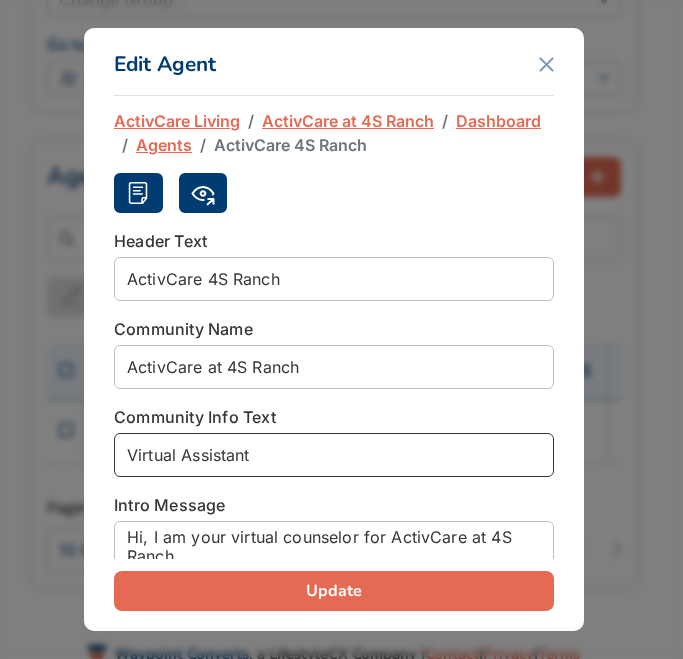 drag, startPoint x: 265, startPoint y: 453, endPoint x: 12, endPoint y: 453, distance: 253 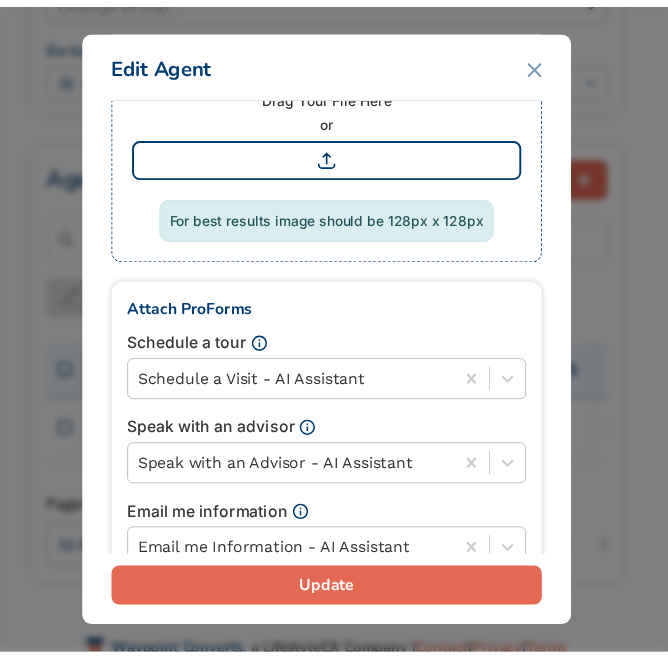 scroll, scrollTop: 1100, scrollLeft: 0, axis: vertical 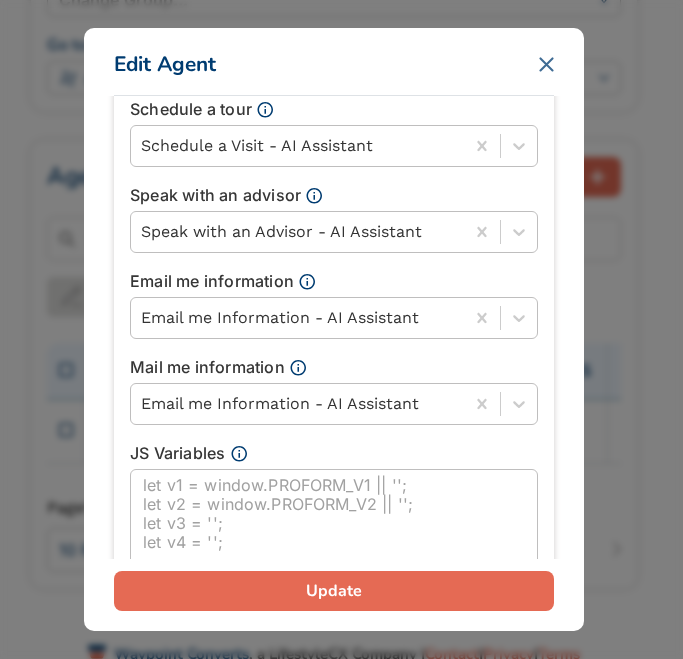 click 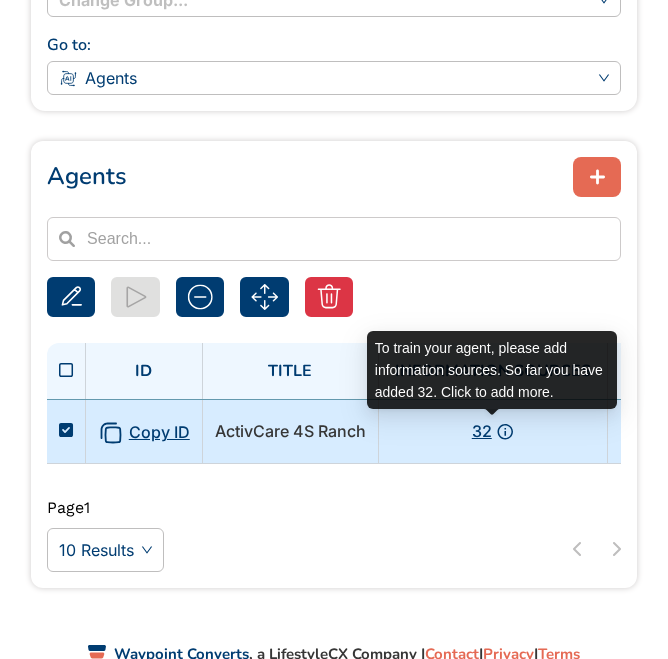 click on "32" at bounding box center [493, 431] 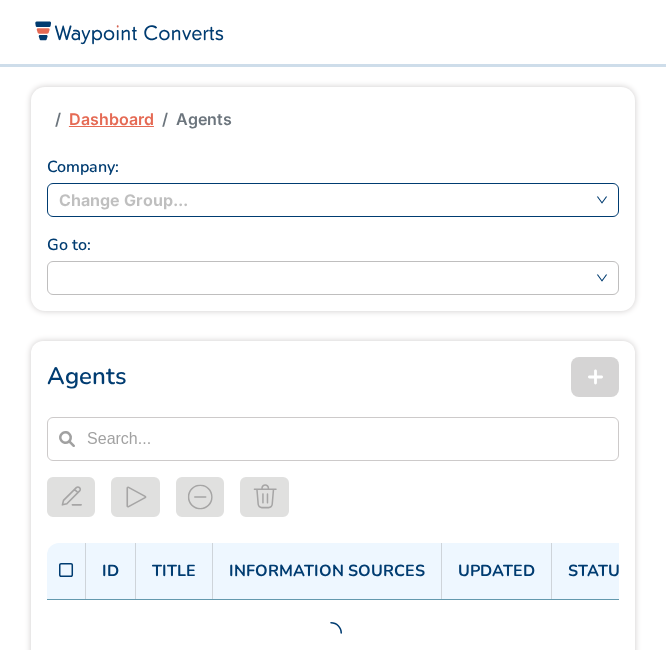 scroll, scrollTop: 0, scrollLeft: 0, axis: both 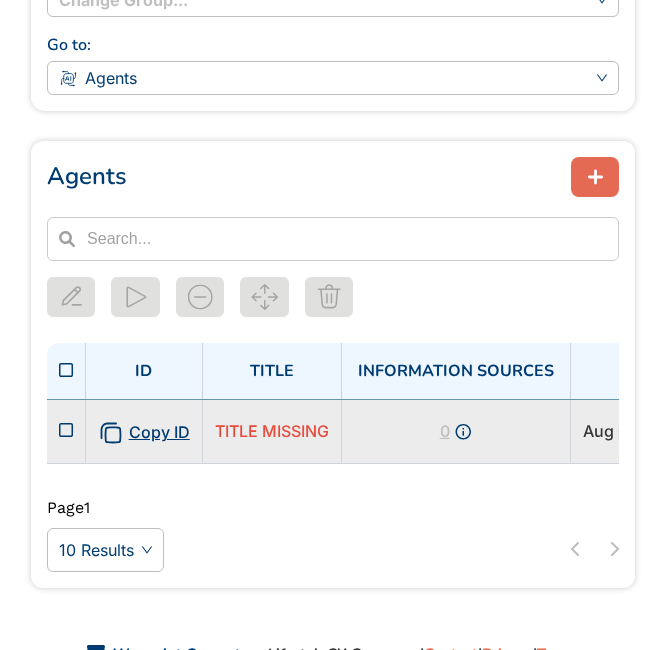 click on "TITLE MISSING" at bounding box center (272, 431) 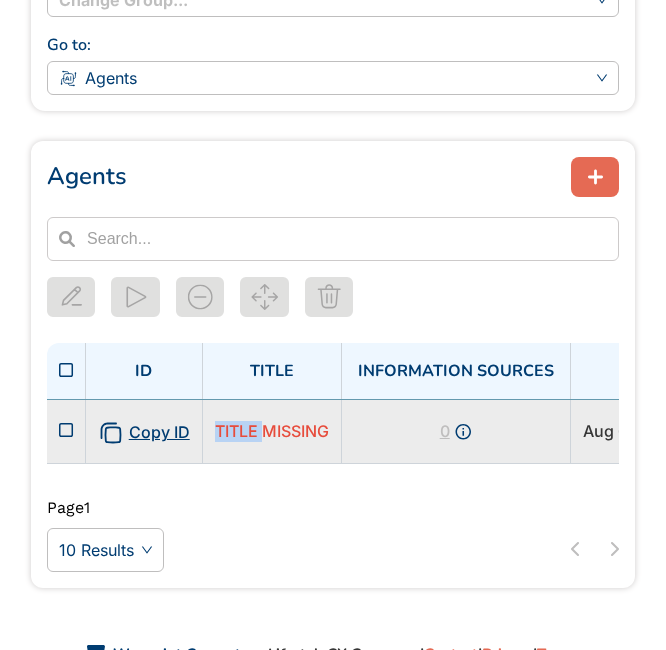 click on "TITLE MISSING" at bounding box center (272, 431) 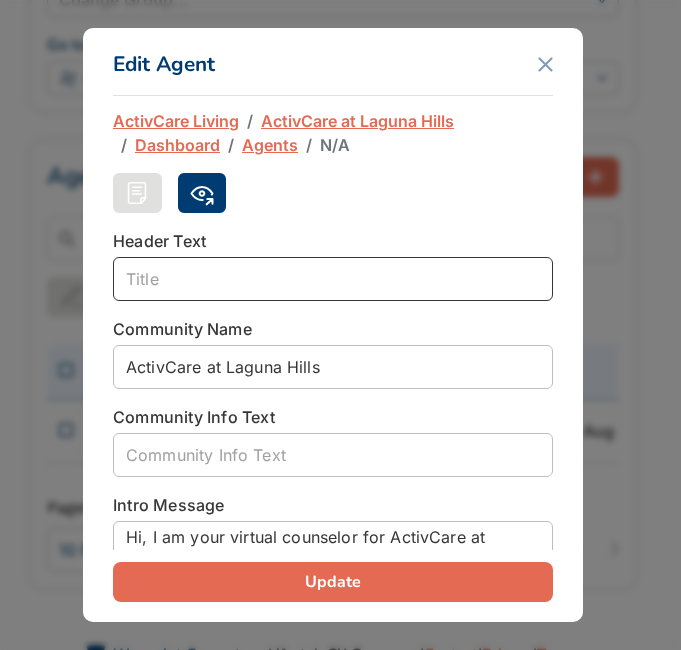 click at bounding box center (333, 279) 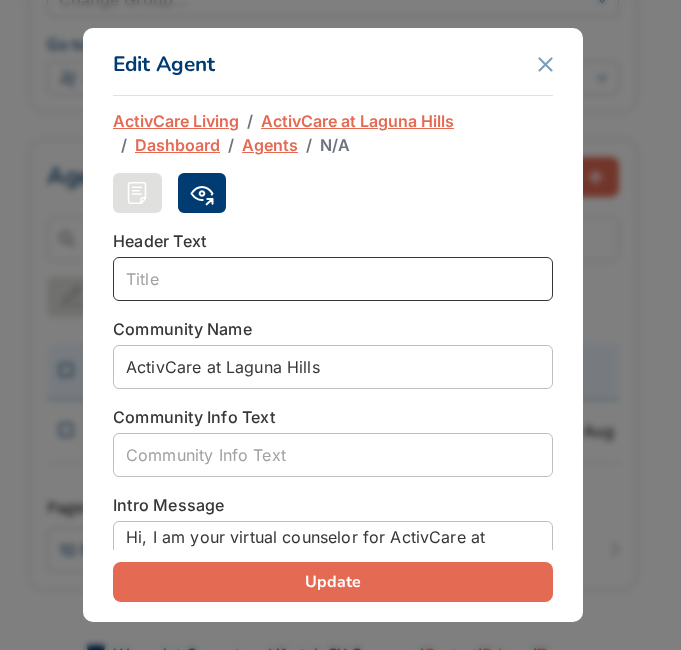 paste on "ActivCare 4S Ranch" 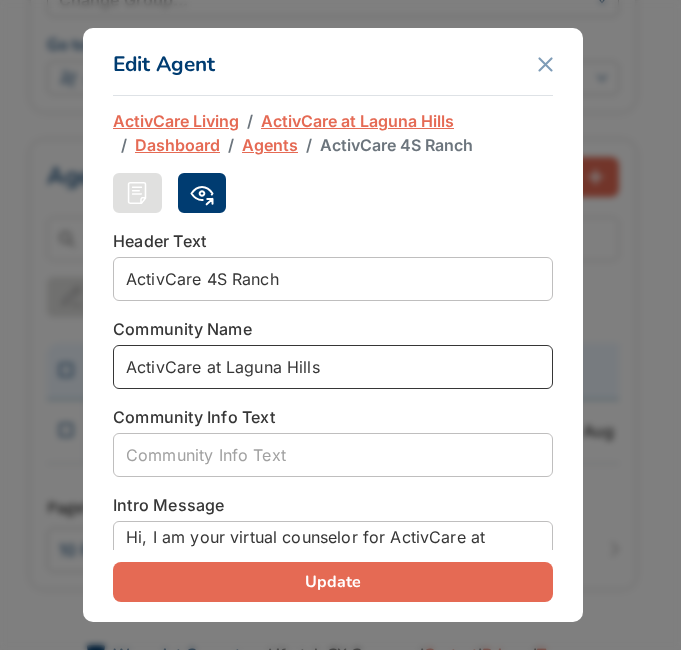 drag, startPoint x: 328, startPoint y: 364, endPoint x: 229, endPoint y: 368, distance: 99.08077 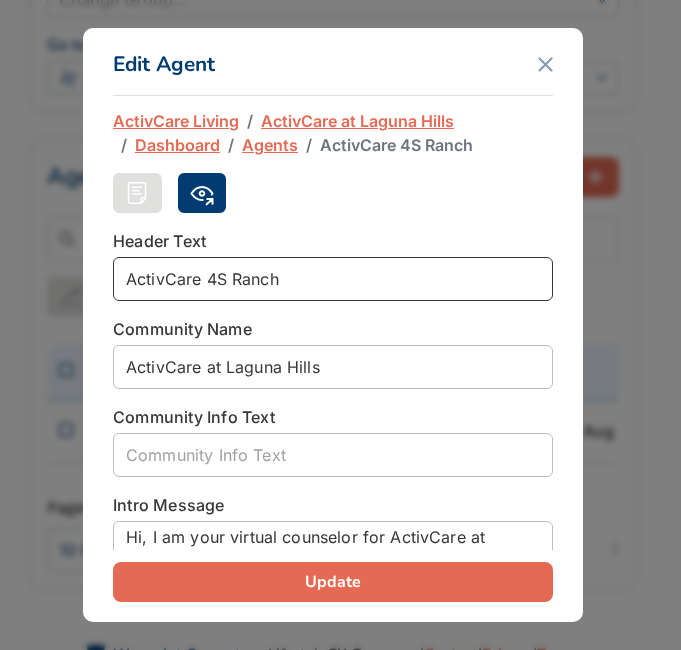 drag, startPoint x: 304, startPoint y: 269, endPoint x: 210, endPoint y: 281, distance: 94.76286 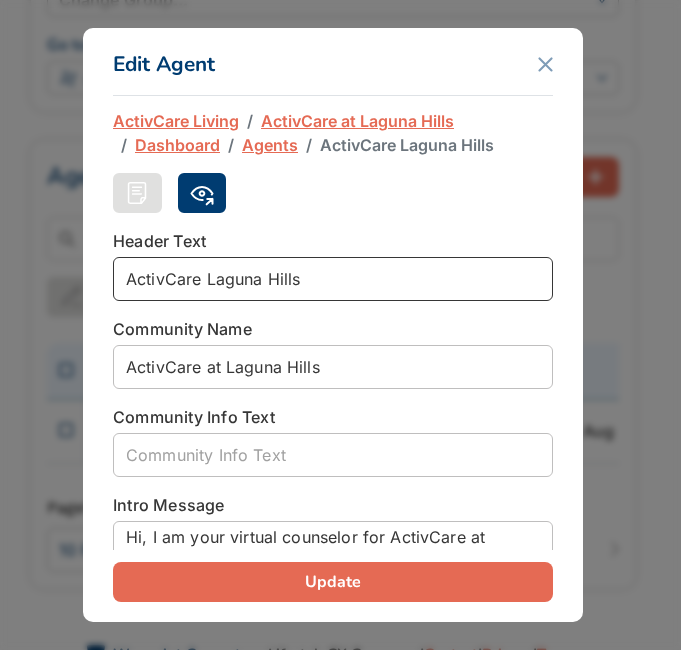 type on "ActivCare Laguna Hills" 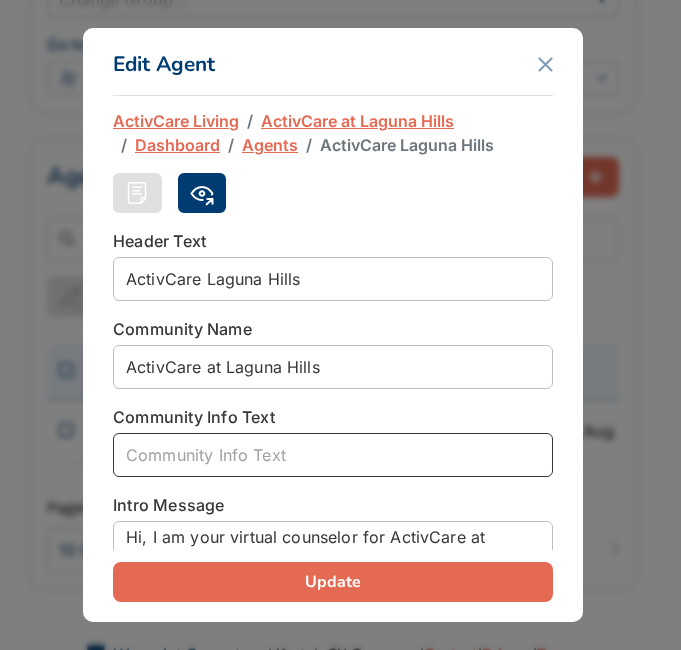 click at bounding box center [333, 455] 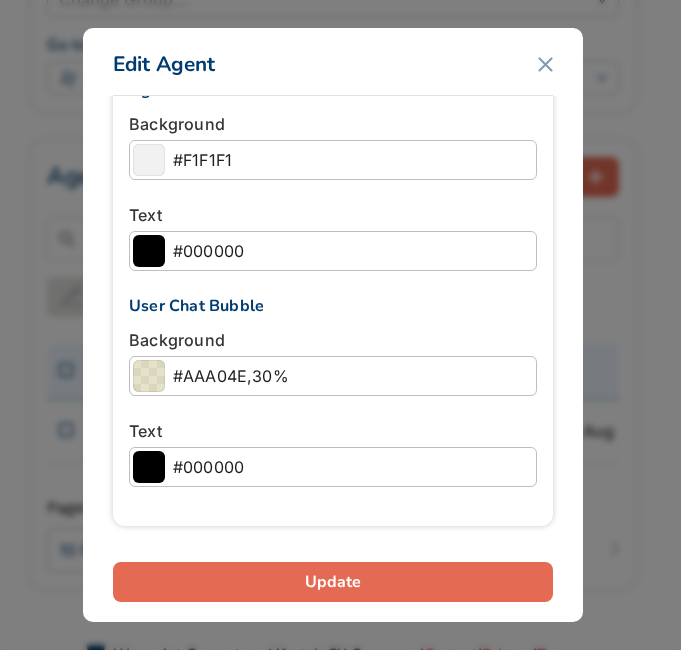 scroll, scrollTop: 2578, scrollLeft: 0, axis: vertical 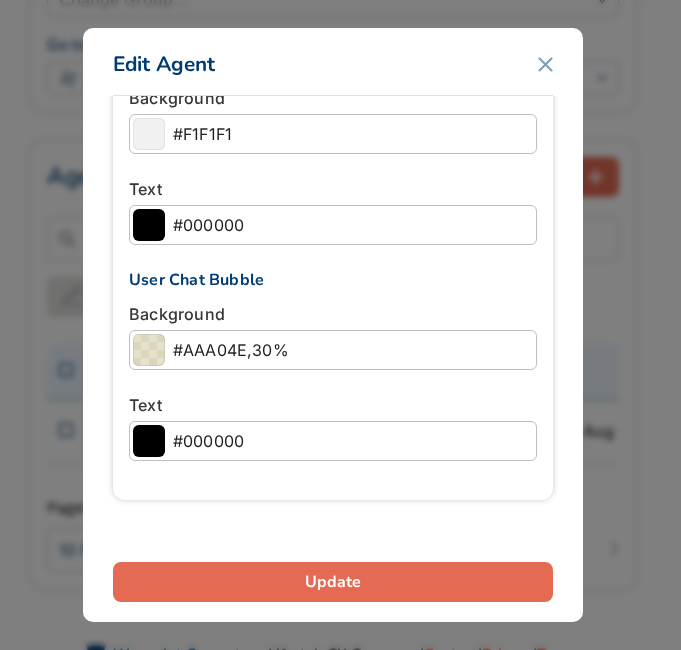 type on "Virtual Assistant" 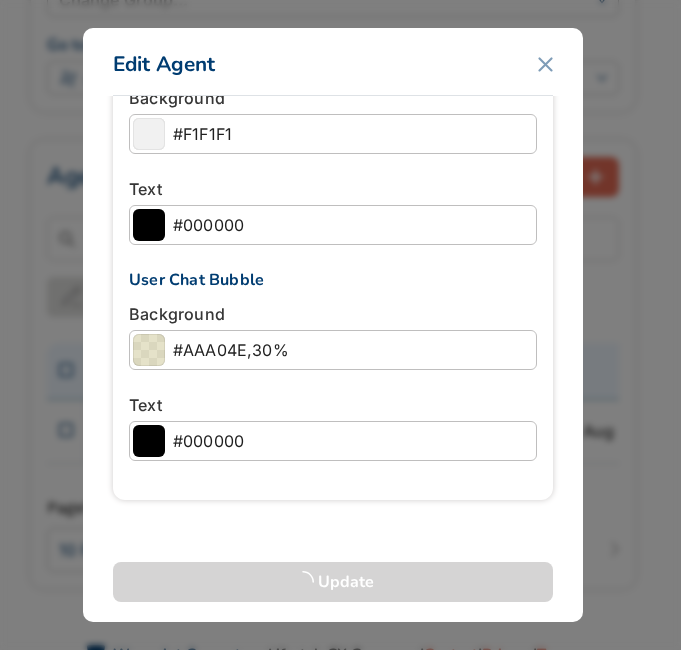 type on "ActivCare Laguna Hills" 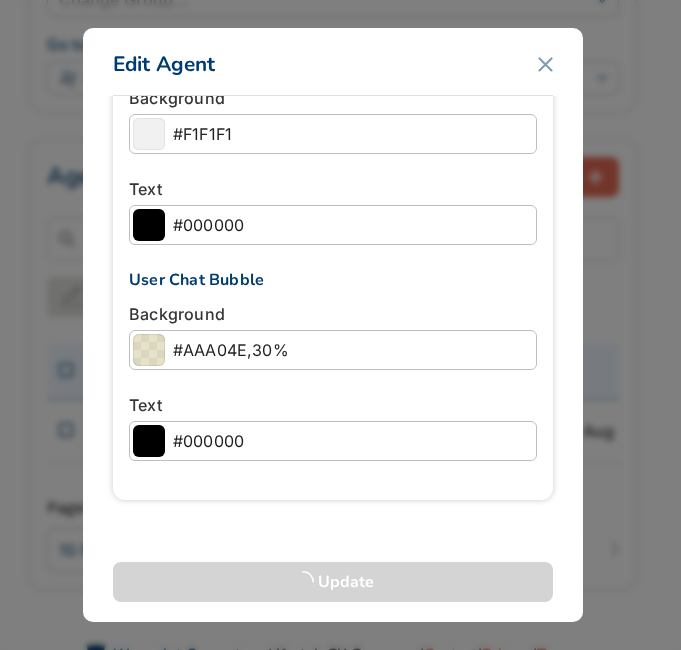 type on "ActivCare at Laguna Hills" 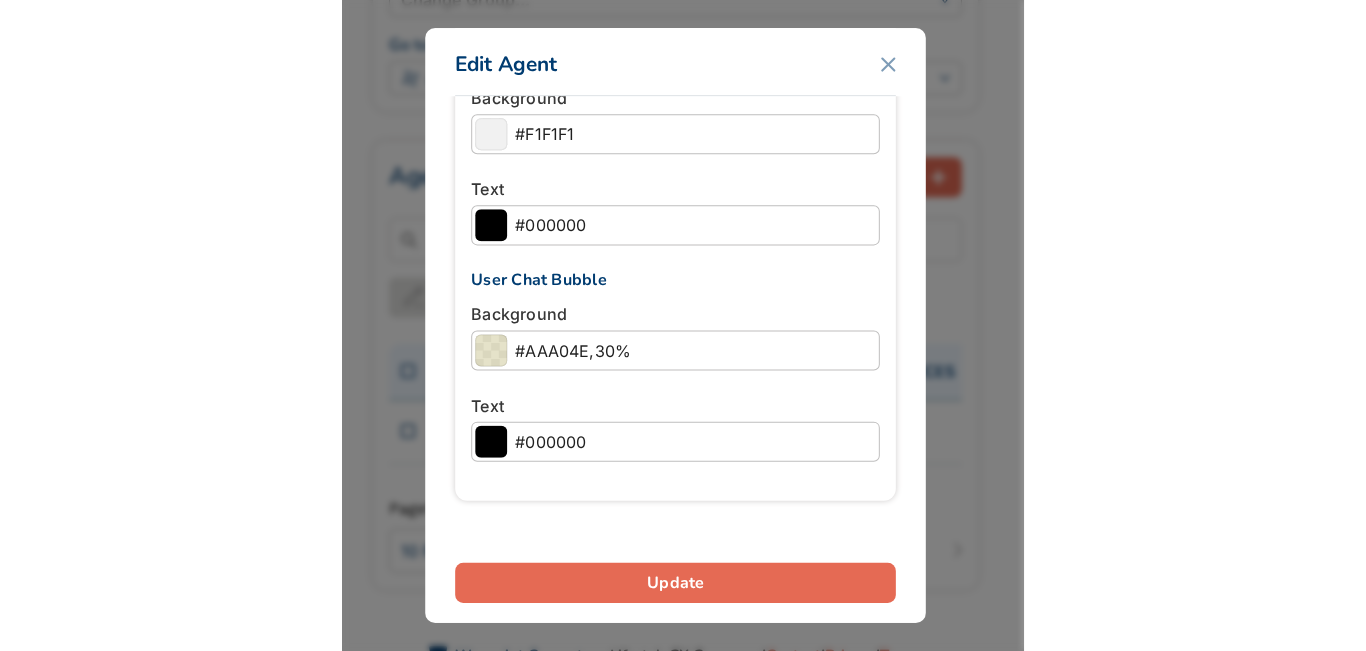 scroll, scrollTop: 77, scrollLeft: 0, axis: vertical 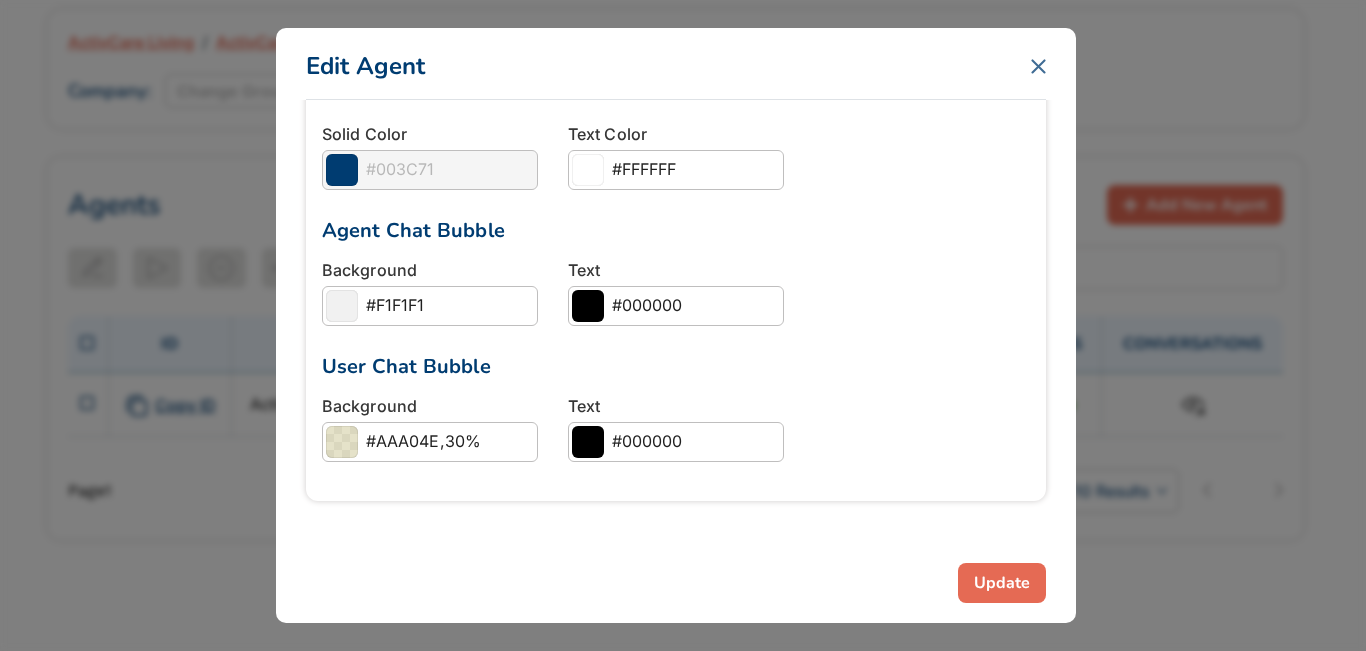 click 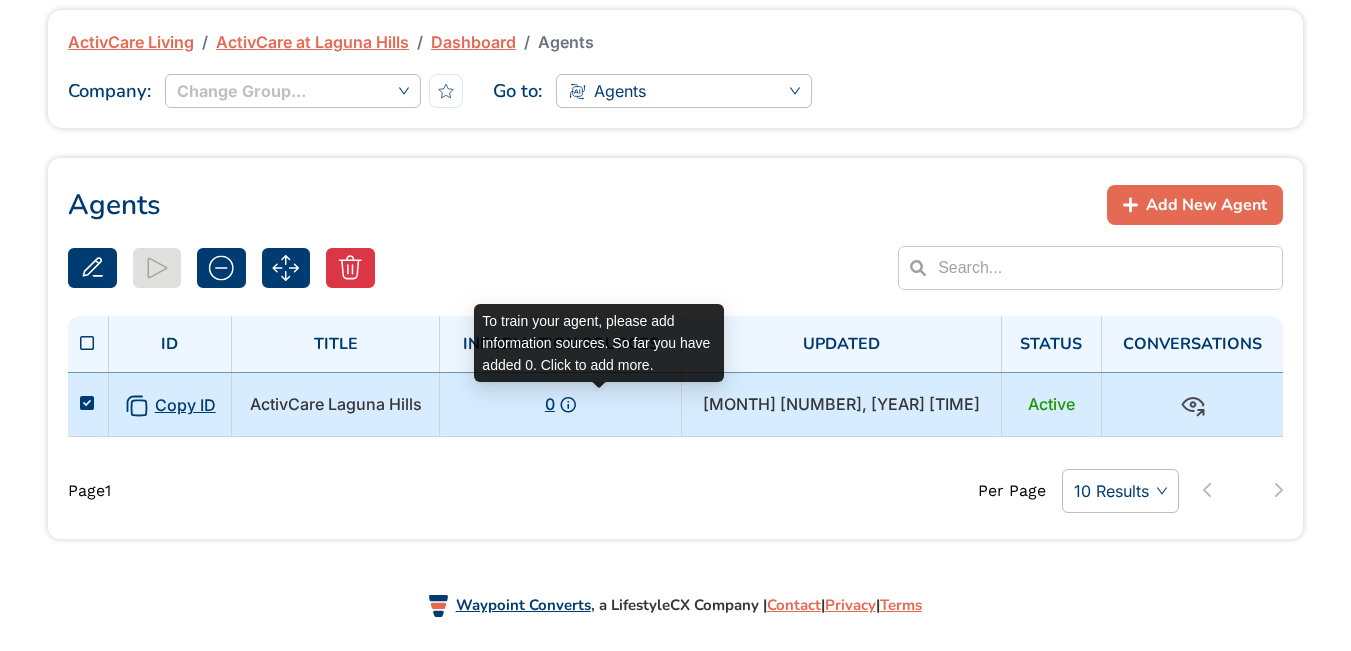 click 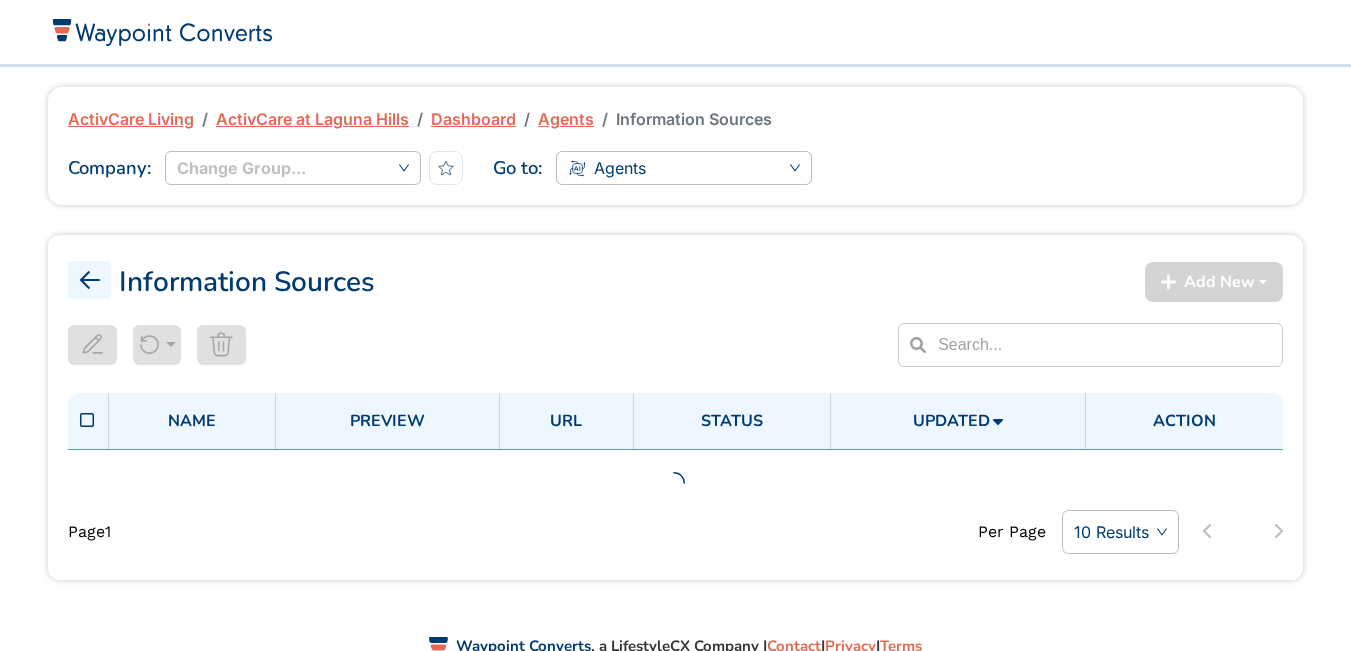 scroll, scrollTop: 0, scrollLeft: 0, axis: both 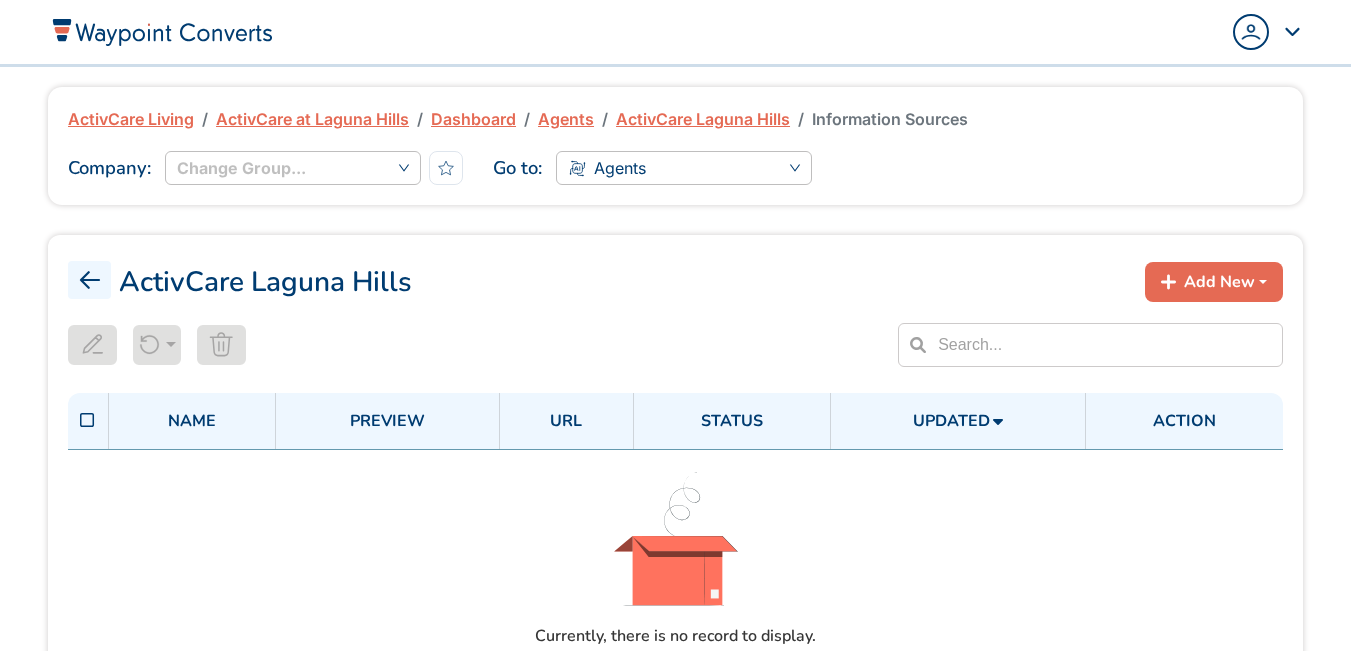 click on "Add New" at bounding box center [1219, 282] 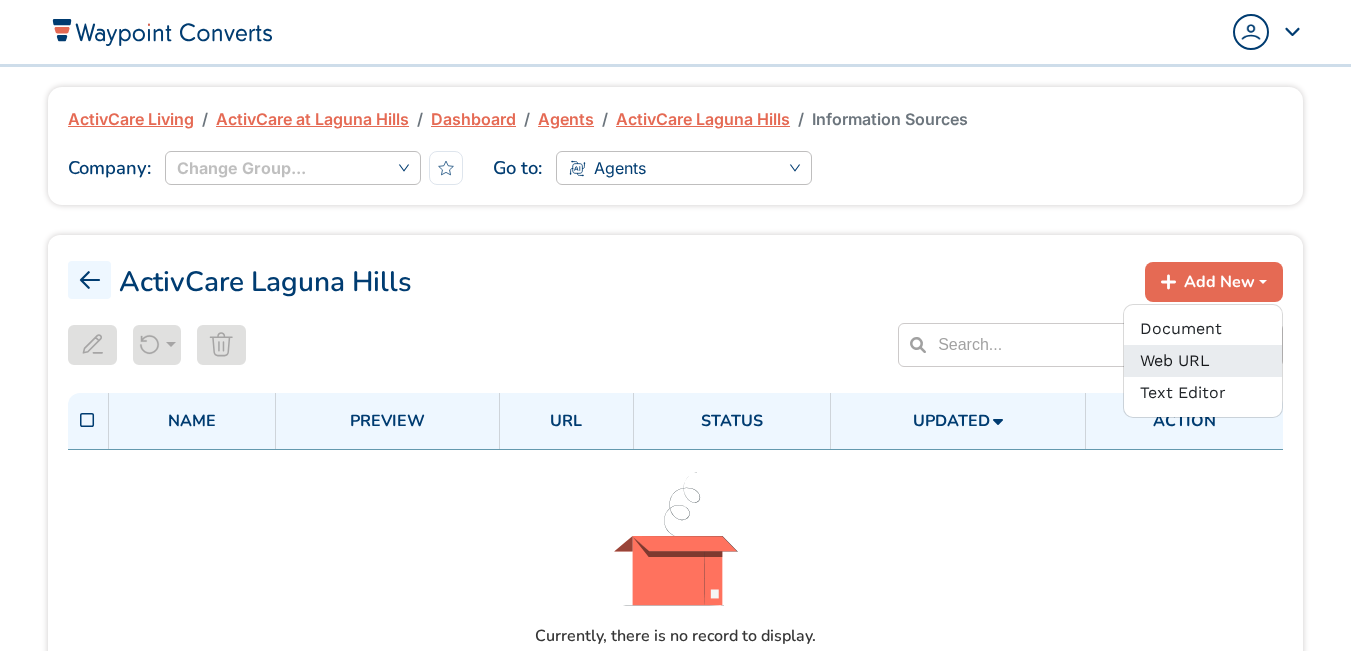 click on "Web URL" at bounding box center [1203, 361] 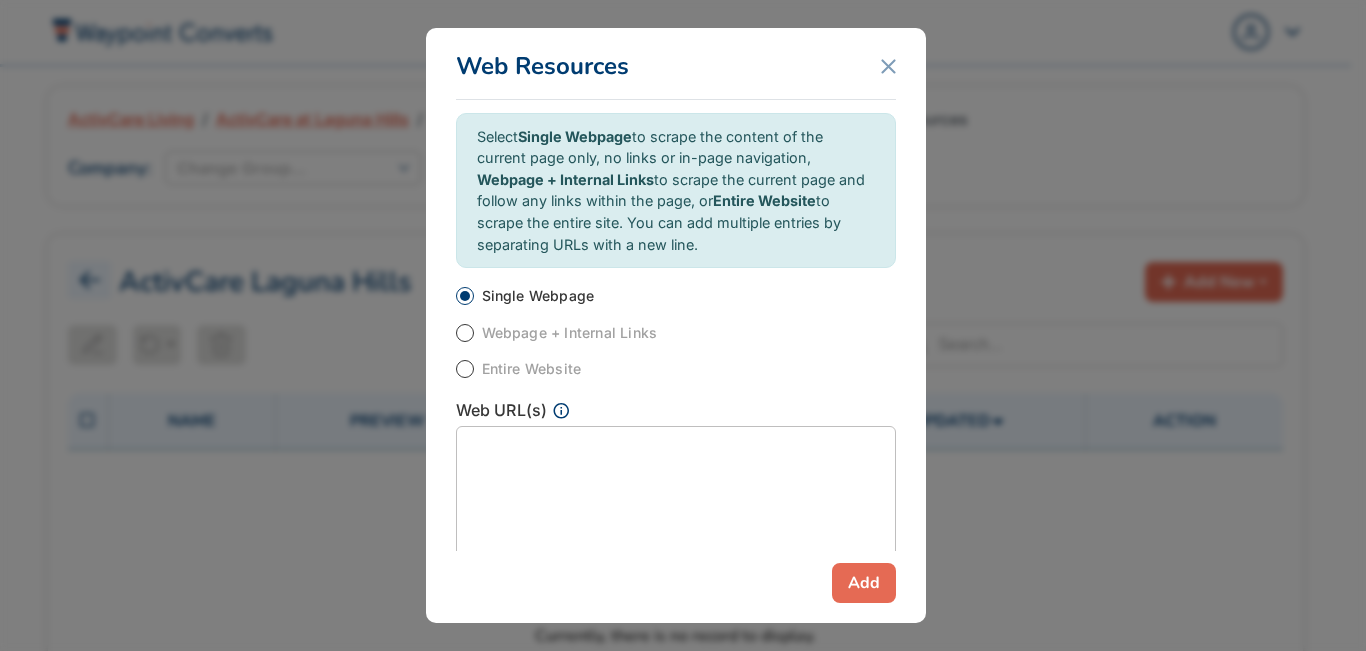 click on "Webpage + Internal Links" at bounding box center (570, 333) 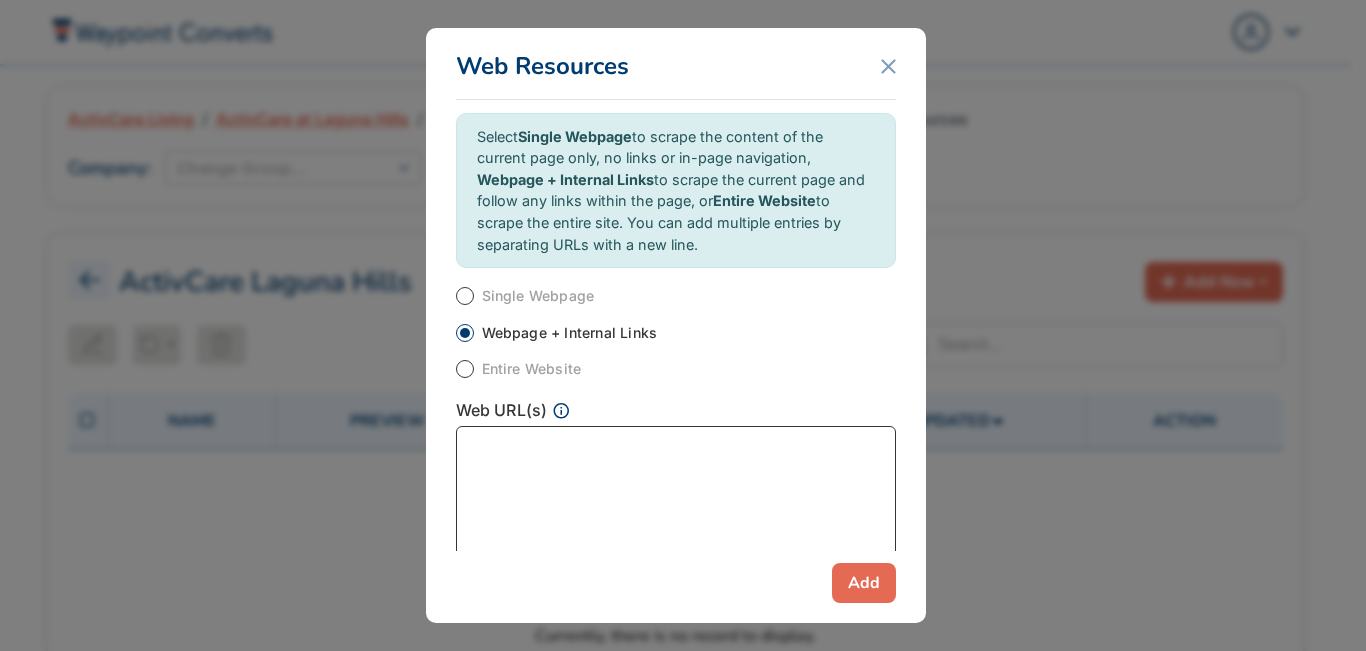 click at bounding box center (676, 498) 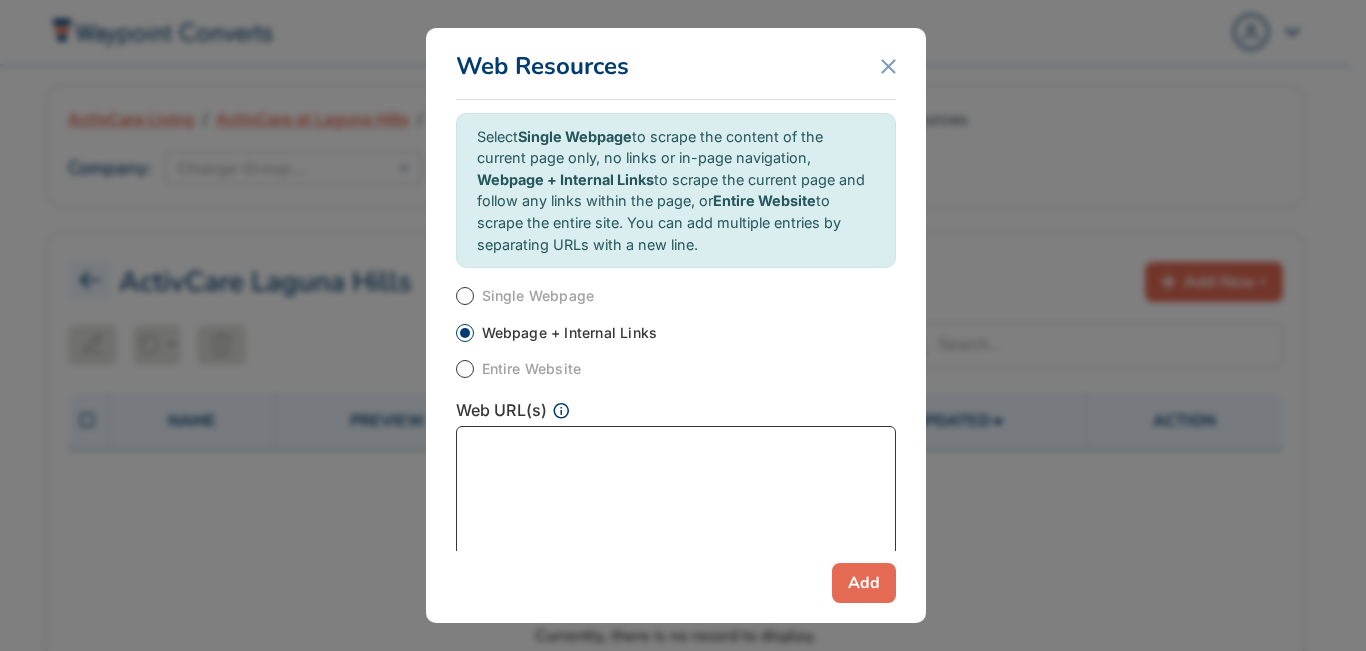 paste on "https://activcareliving.com/activcare-locations/laguna-hills/" 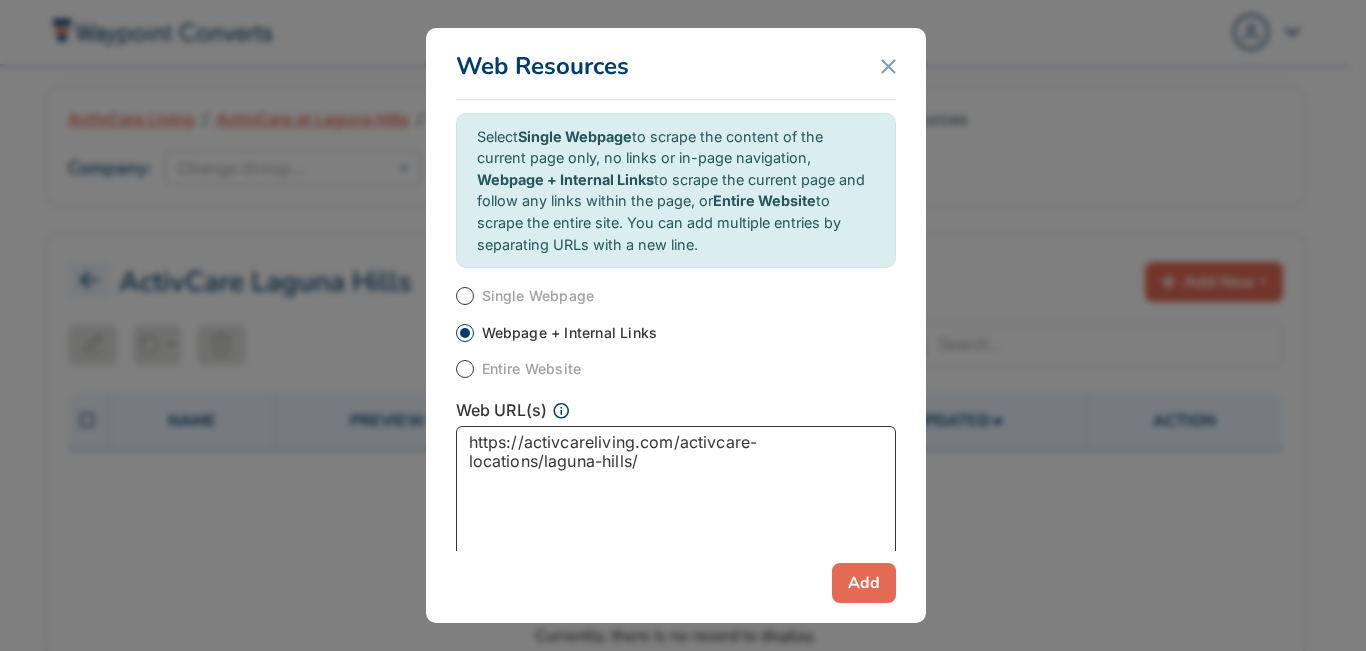 type on "https://activcareliving.com/activcare-locations/laguna-hills/" 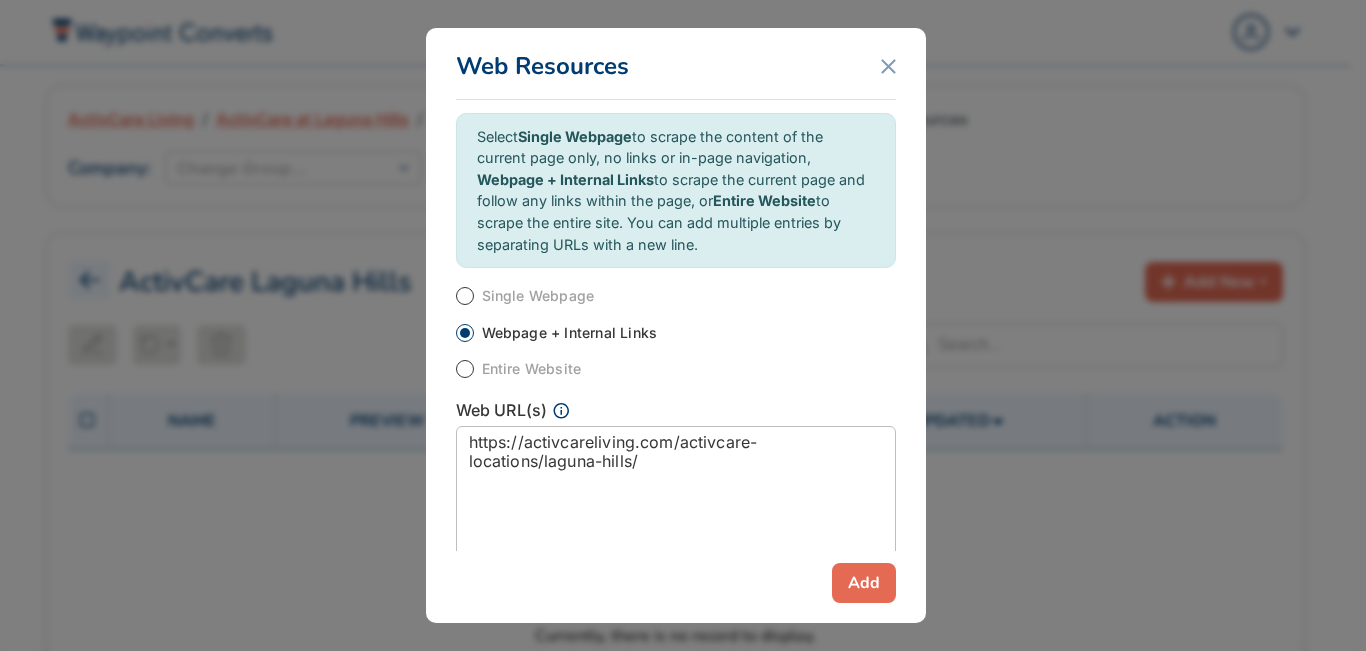 click on "Add" at bounding box center [864, 583] 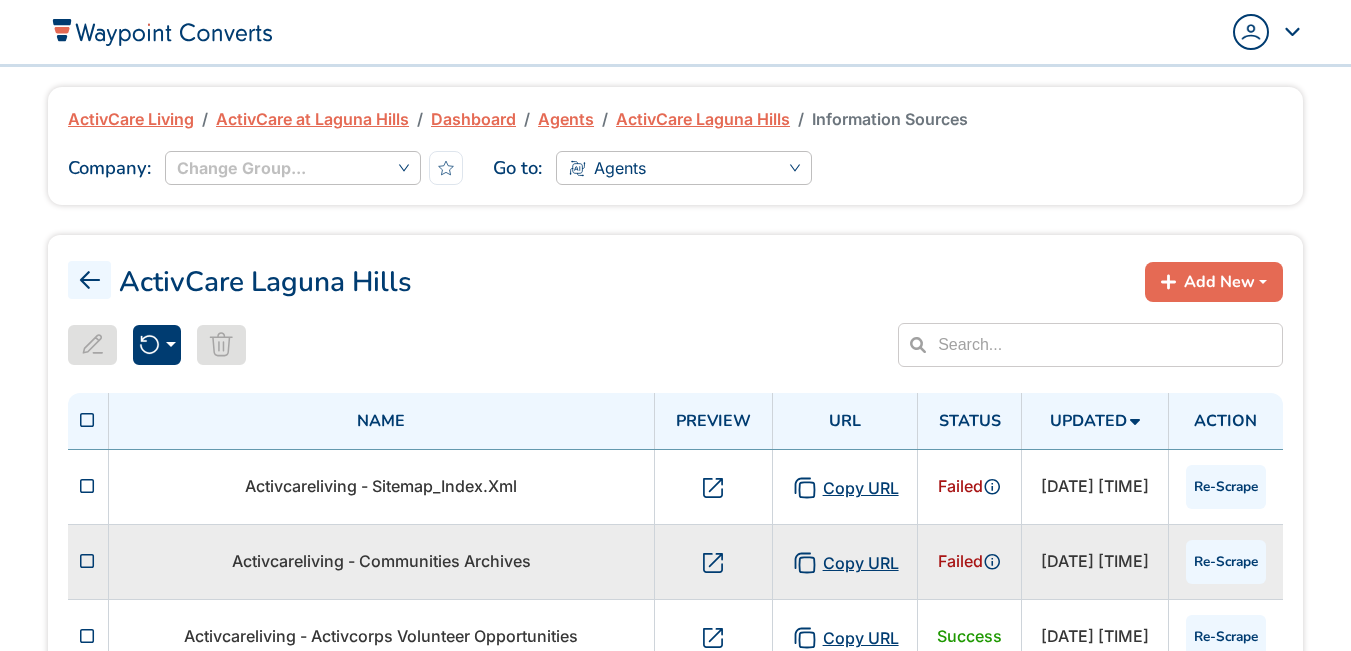 click at bounding box center (87, 561) 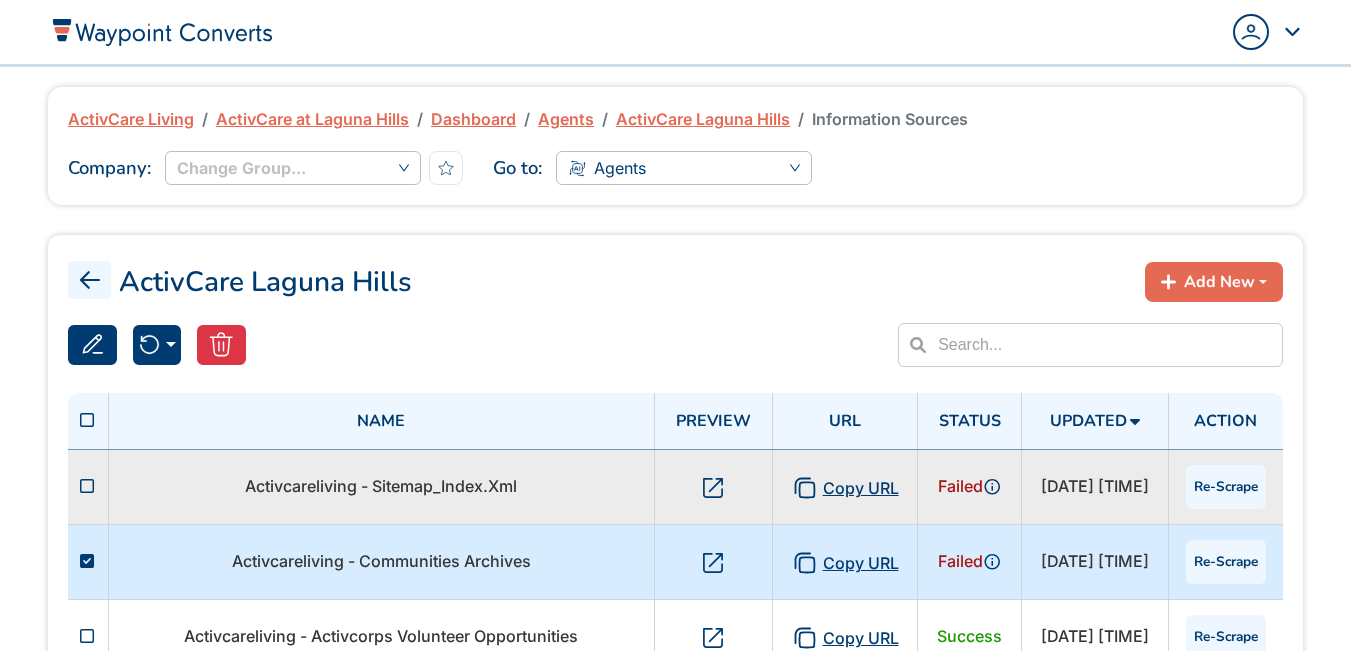 click at bounding box center [87, 486] 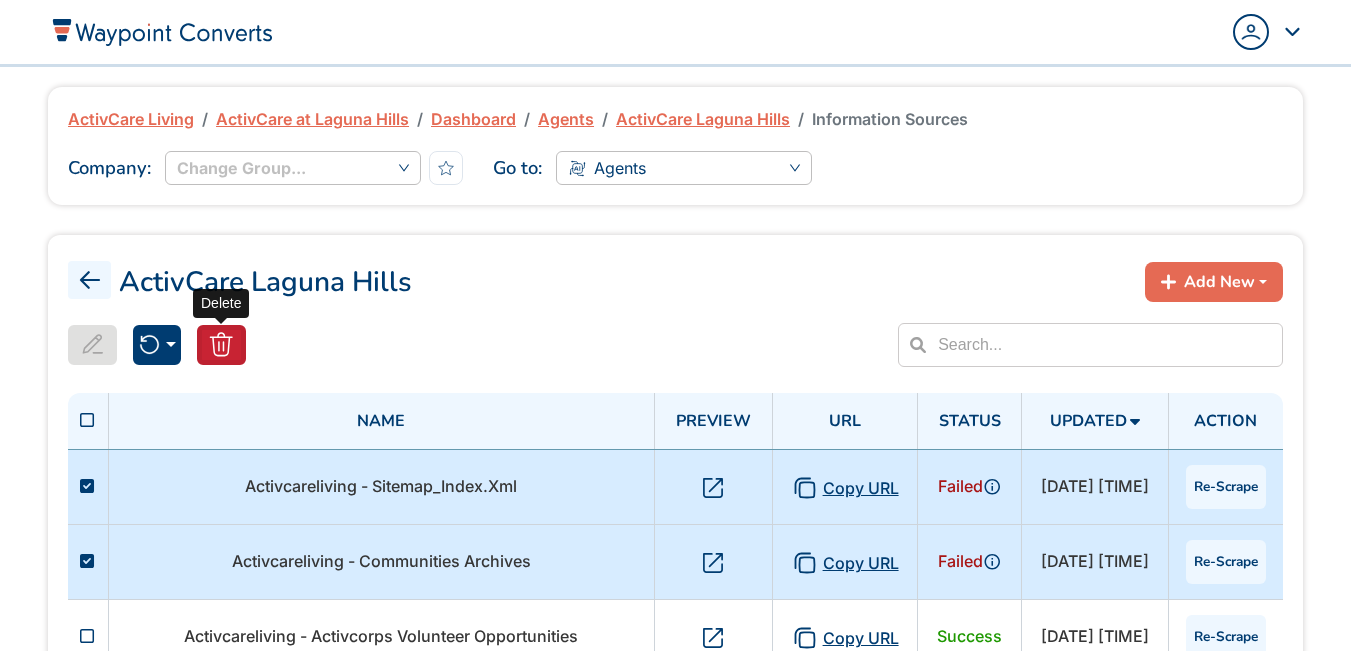 click 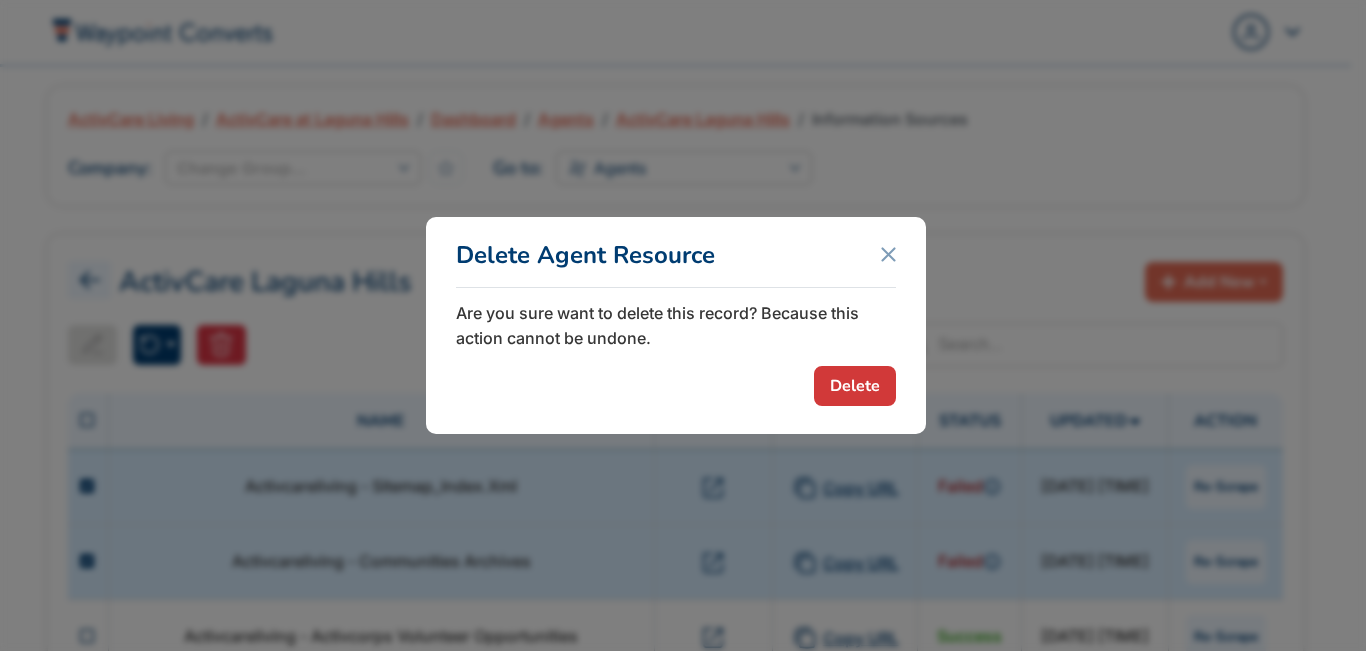 click on "Delete" at bounding box center (855, 386) 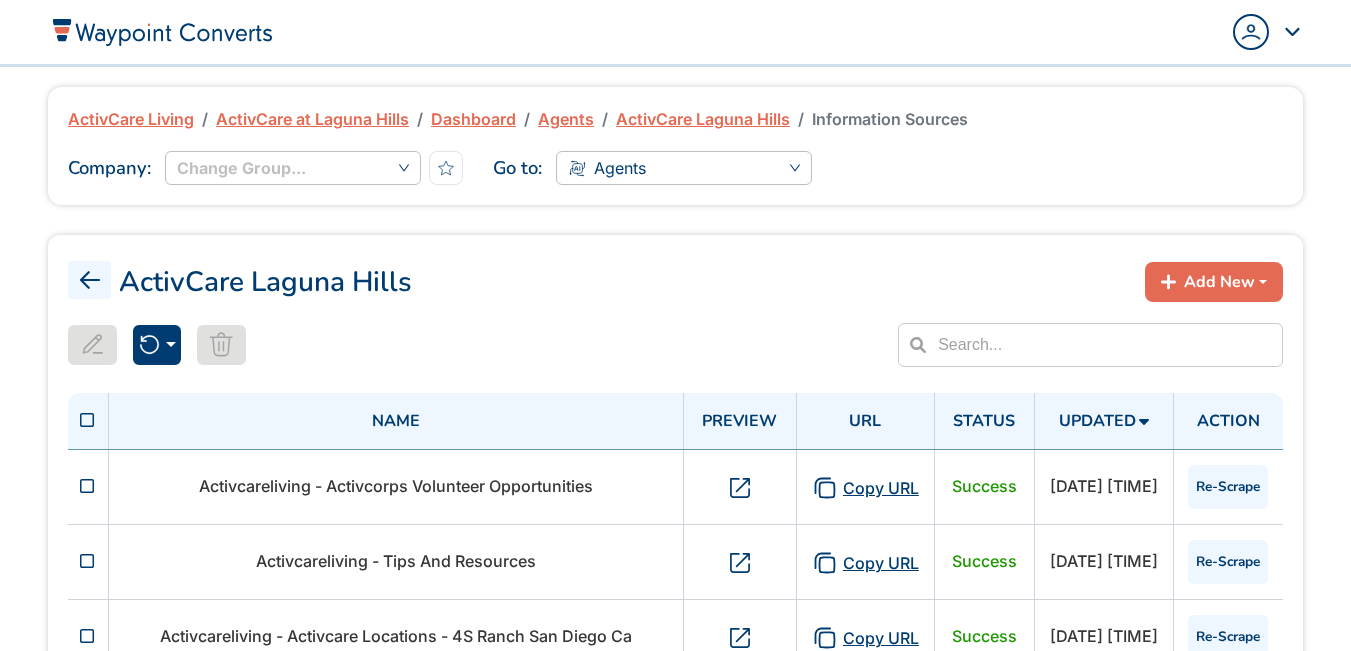 click at bounding box center (87, 420) 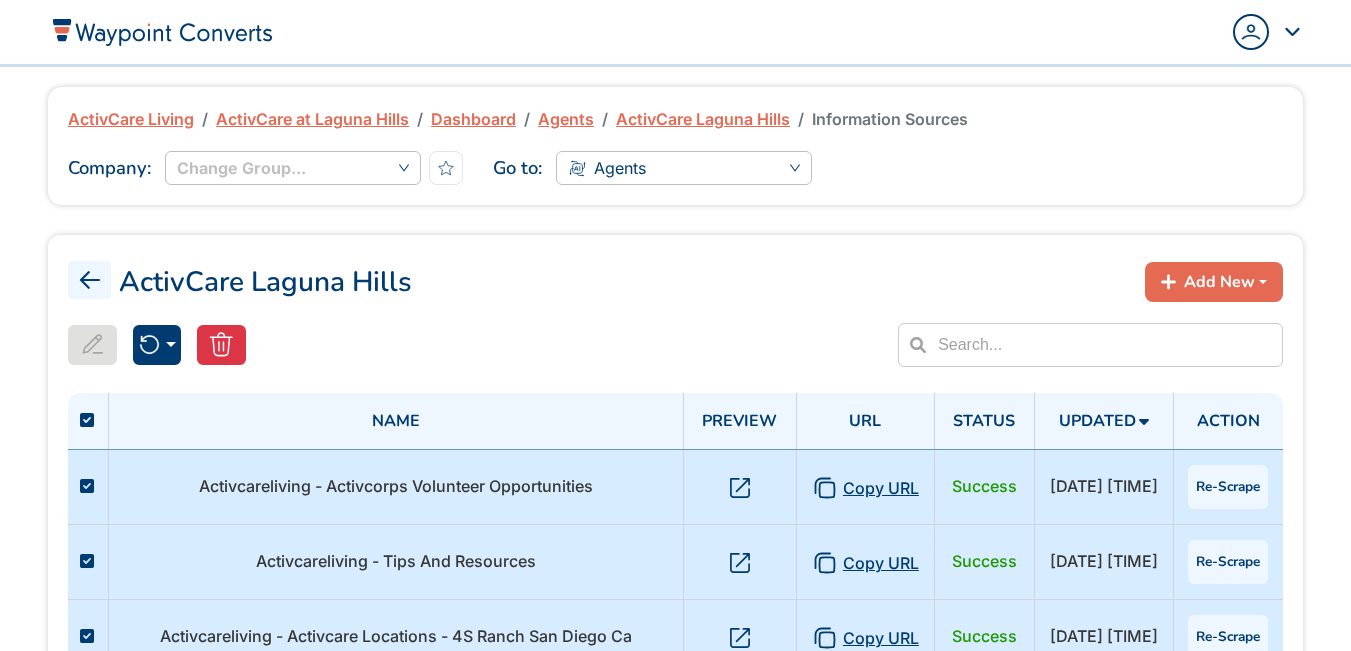 click at bounding box center (87, 420) 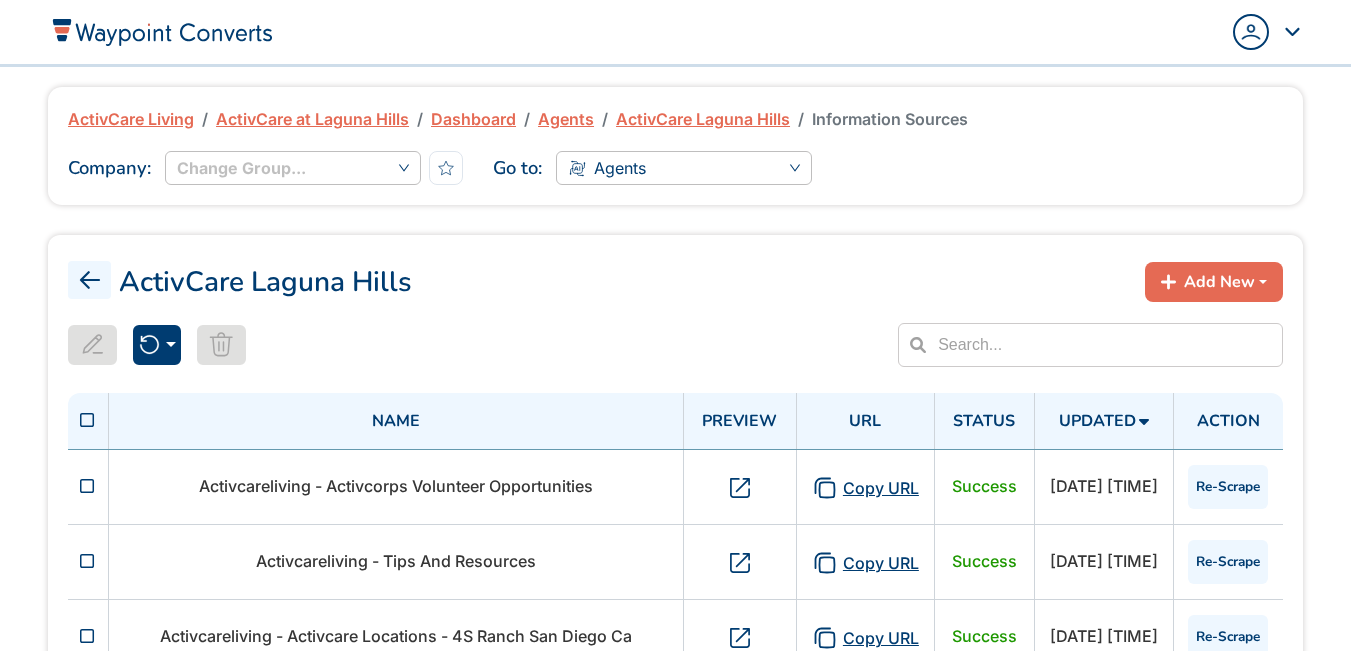 click 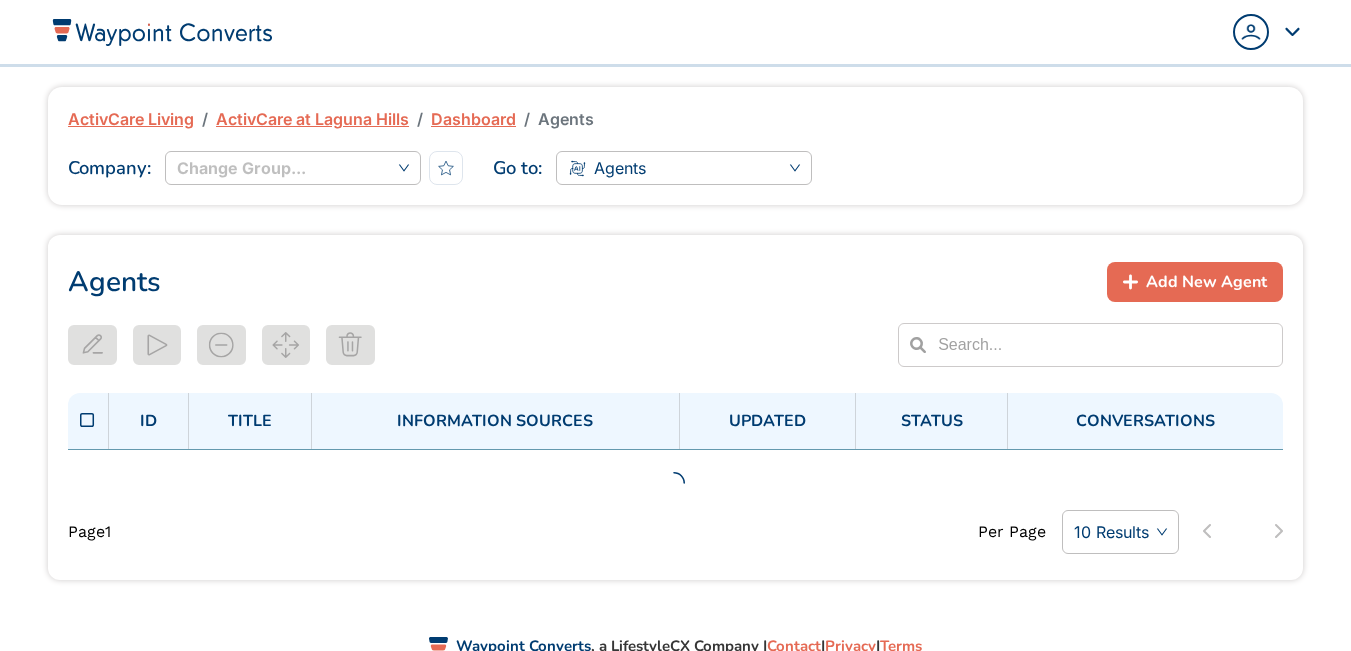 scroll, scrollTop: 0, scrollLeft: 0, axis: both 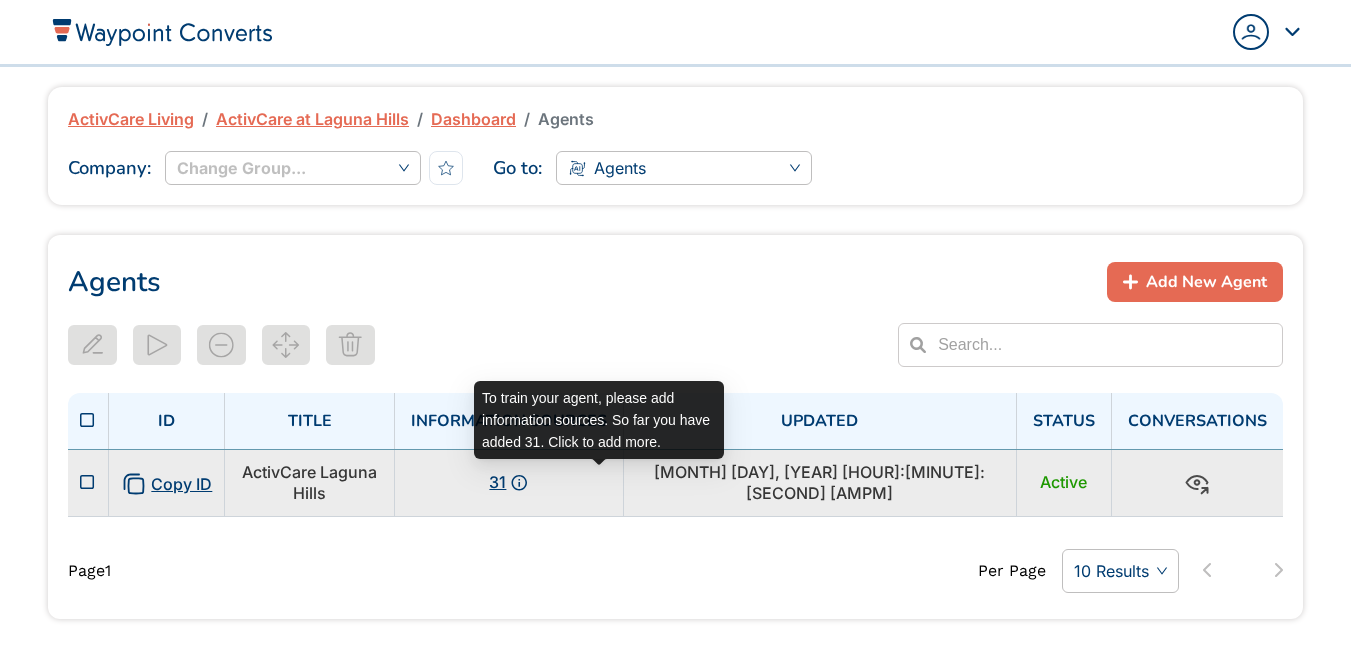 click on "31" at bounding box center [497, 482] 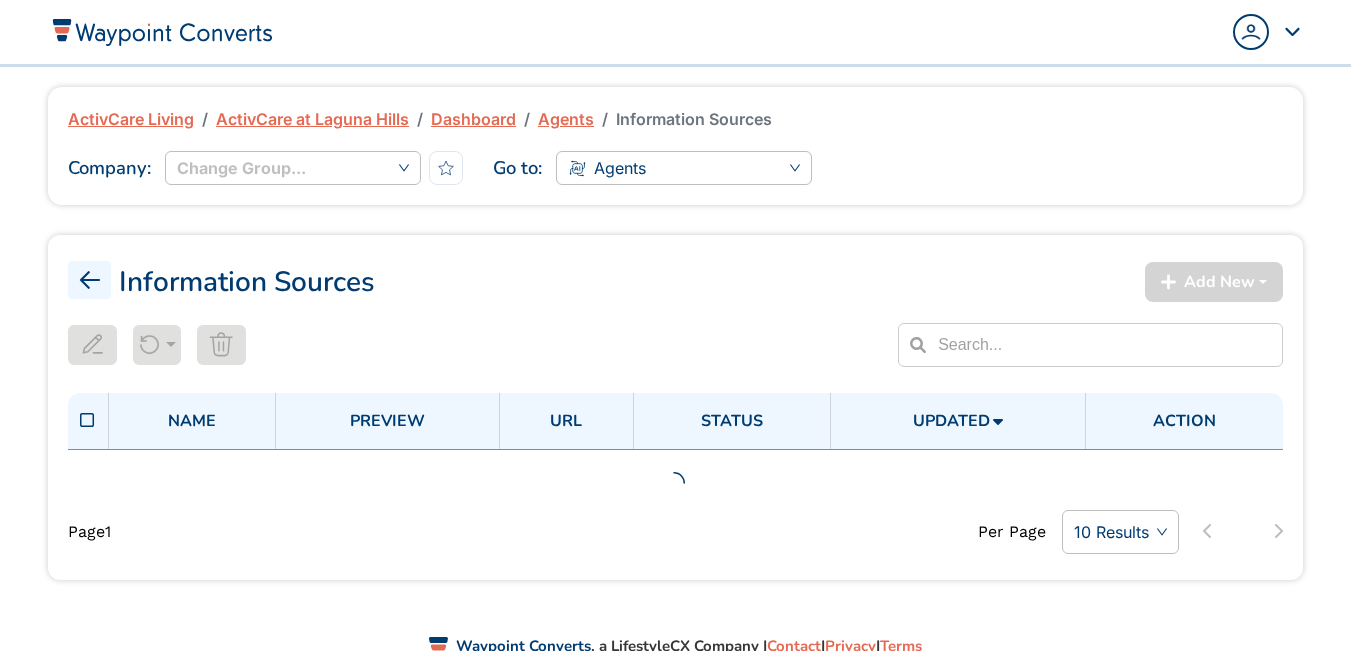 scroll, scrollTop: 0, scrollLeft: 0, axis: both 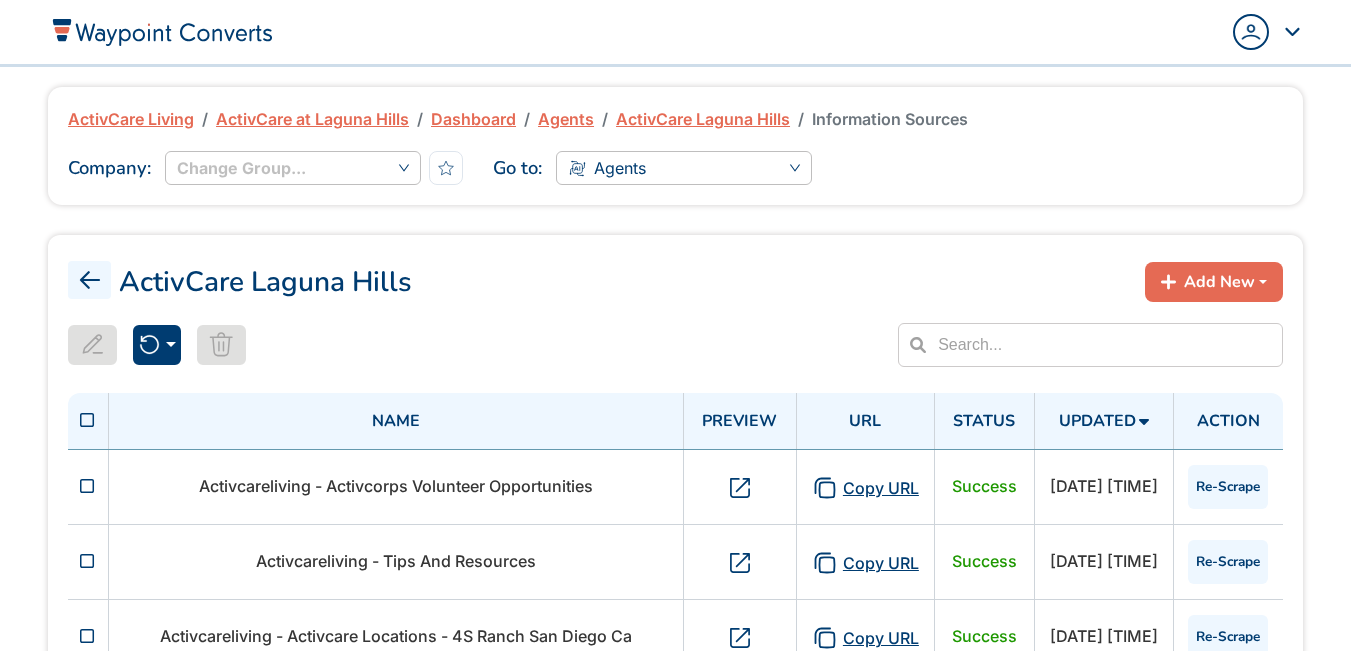 click on "Add New" at bounding box center [1219, 282] 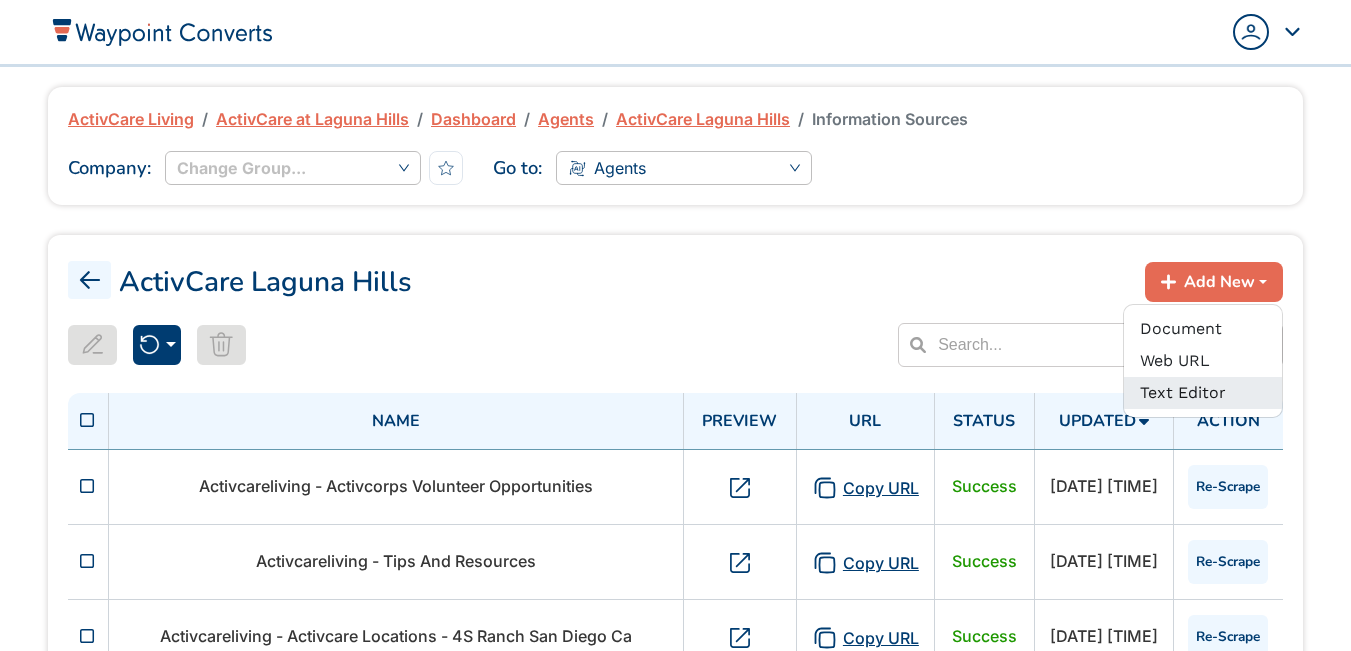 click on "Text Editor" at bounding box center (1203, 393) 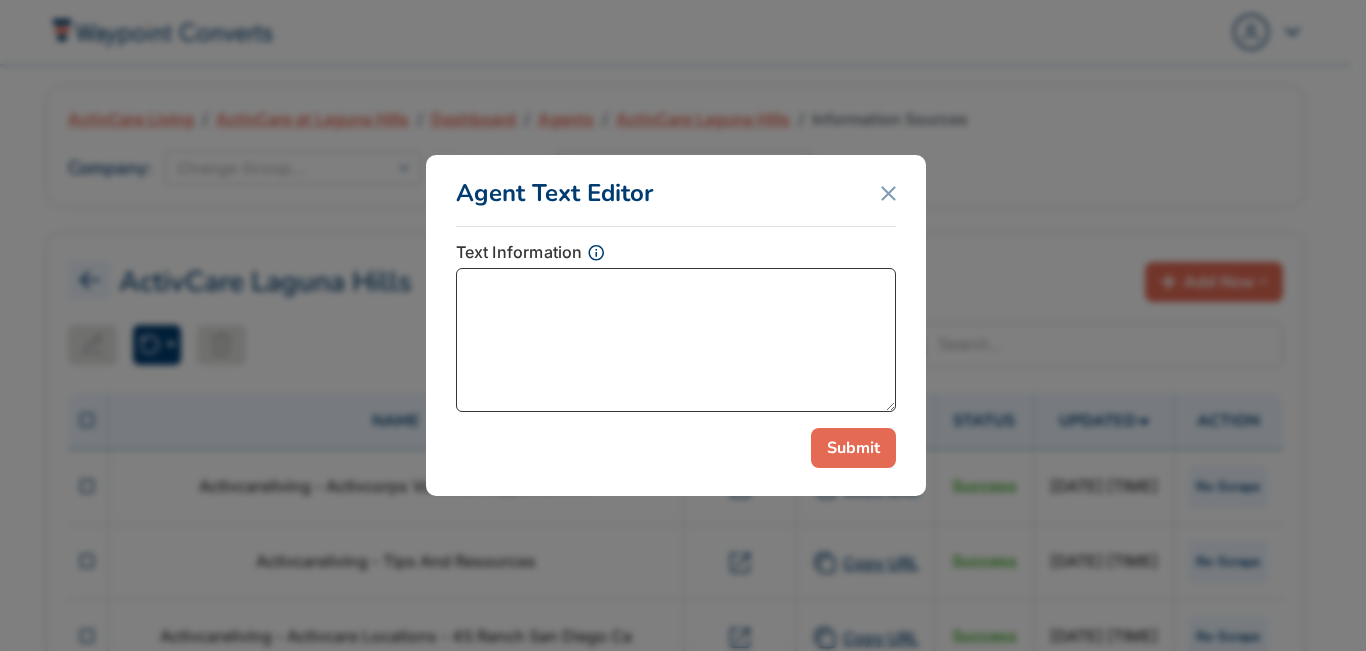 click at bounding box center (676, 340) 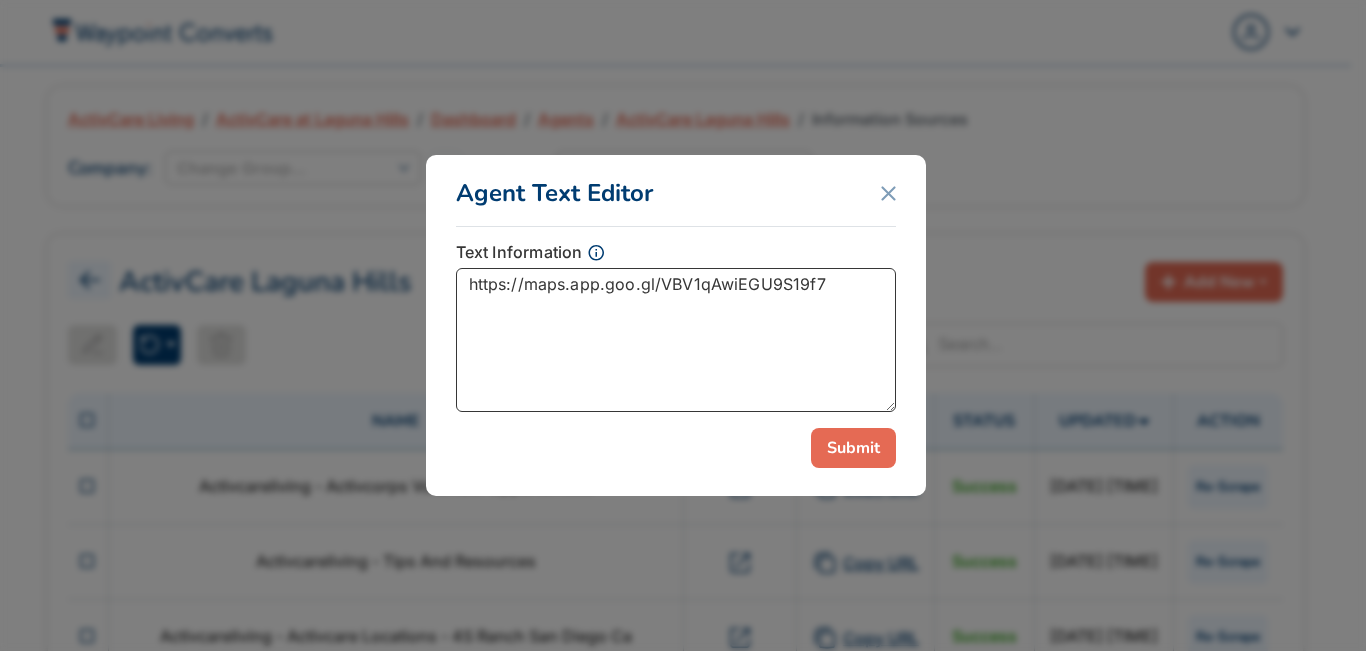 click on "https://maps.app.goo.gl/VBV1qAwiEGU9S19f7" at bounding box center (676, 340) 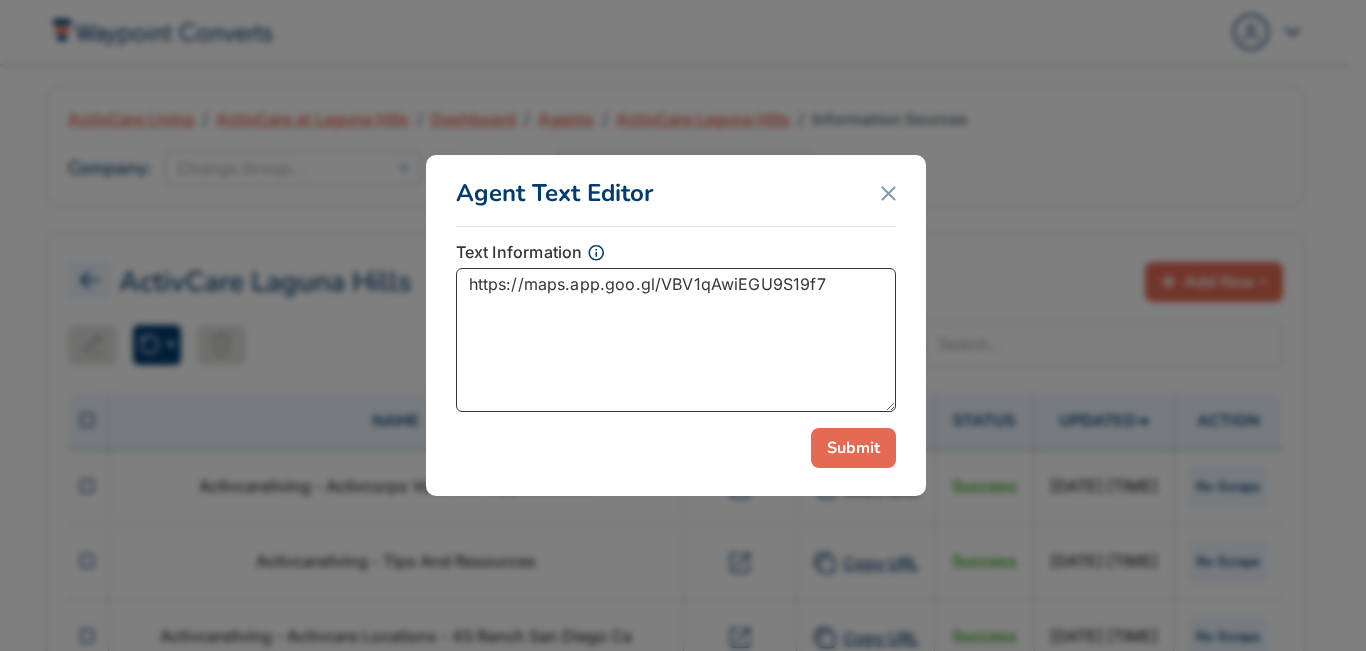 click on "https://maps.app.goo.gl/VBV1qAwiEGU9S19f7" at bounding box center [676, 340] 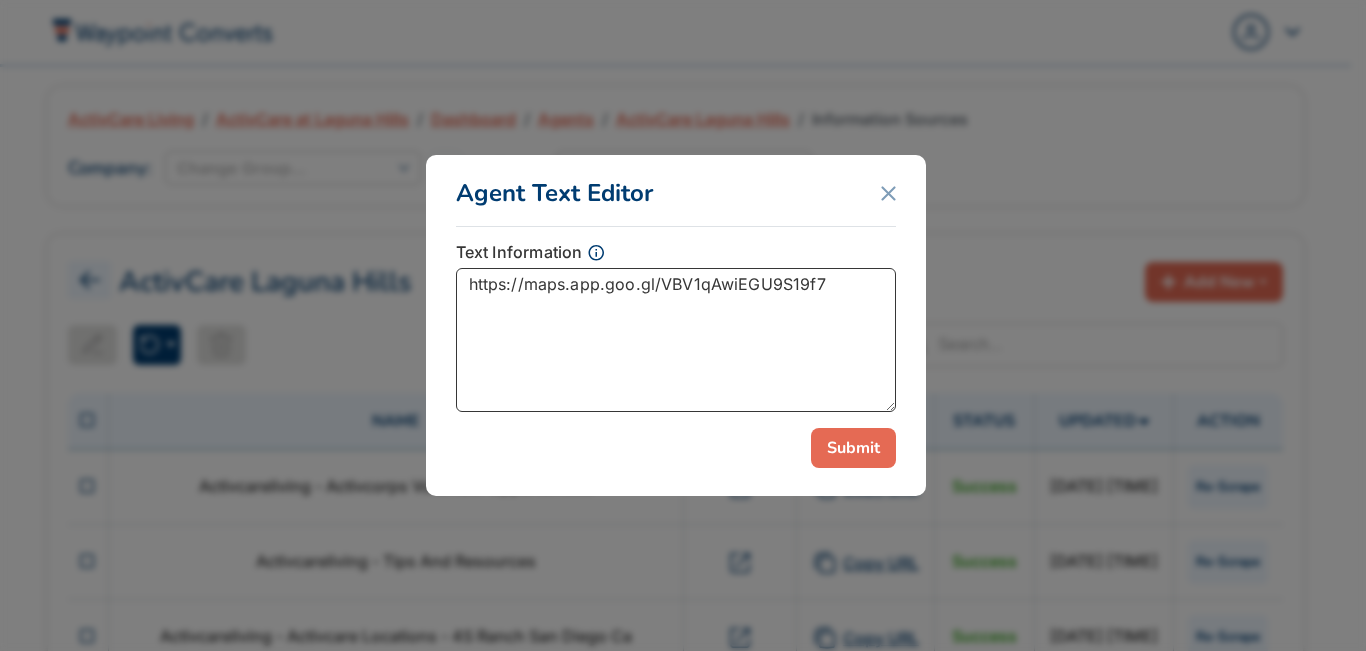 click on "https://maps.app.goo.gl/VBV1qAwiEGU9S19f7" at bounding box center [676, 340] 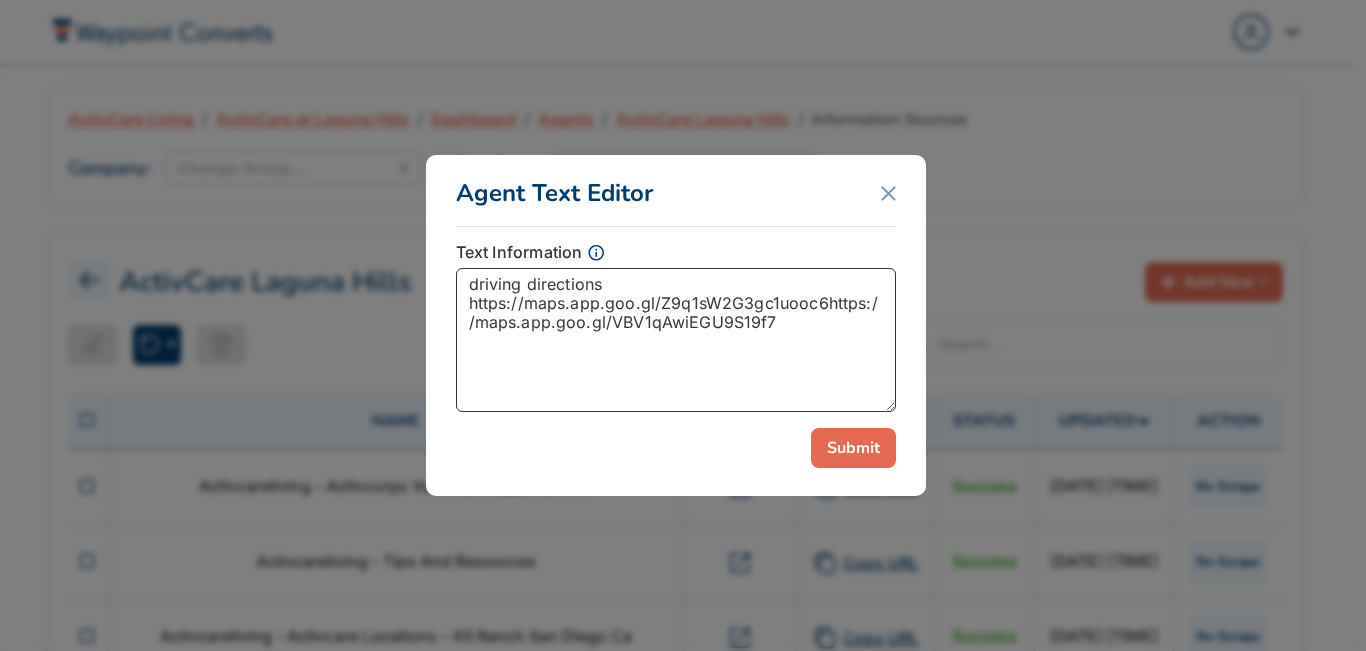 drag, startPoint x: 466, startPoint y: 303, endPoint x: 824, endPoint y: 312, distance: 358.1131 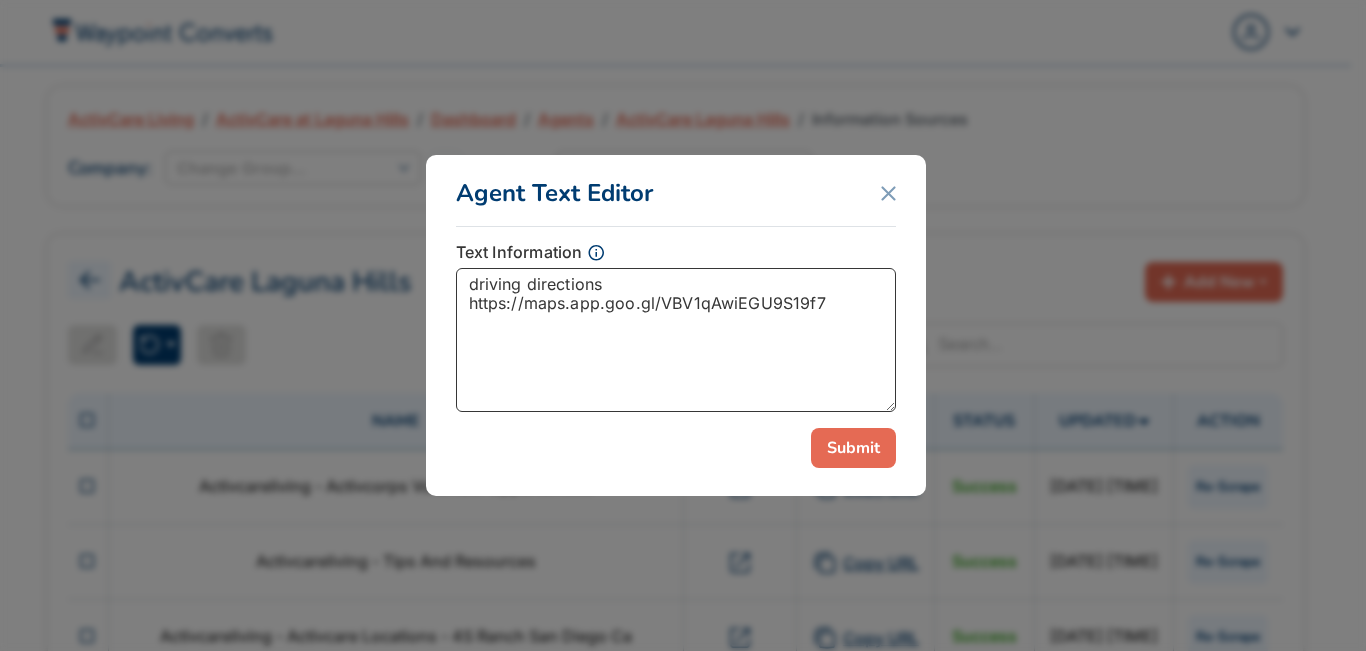 drag, startPoint x: 851, startPoint y: 315, endPoint x: 462, endPoint y: 311, distance: 389.02057 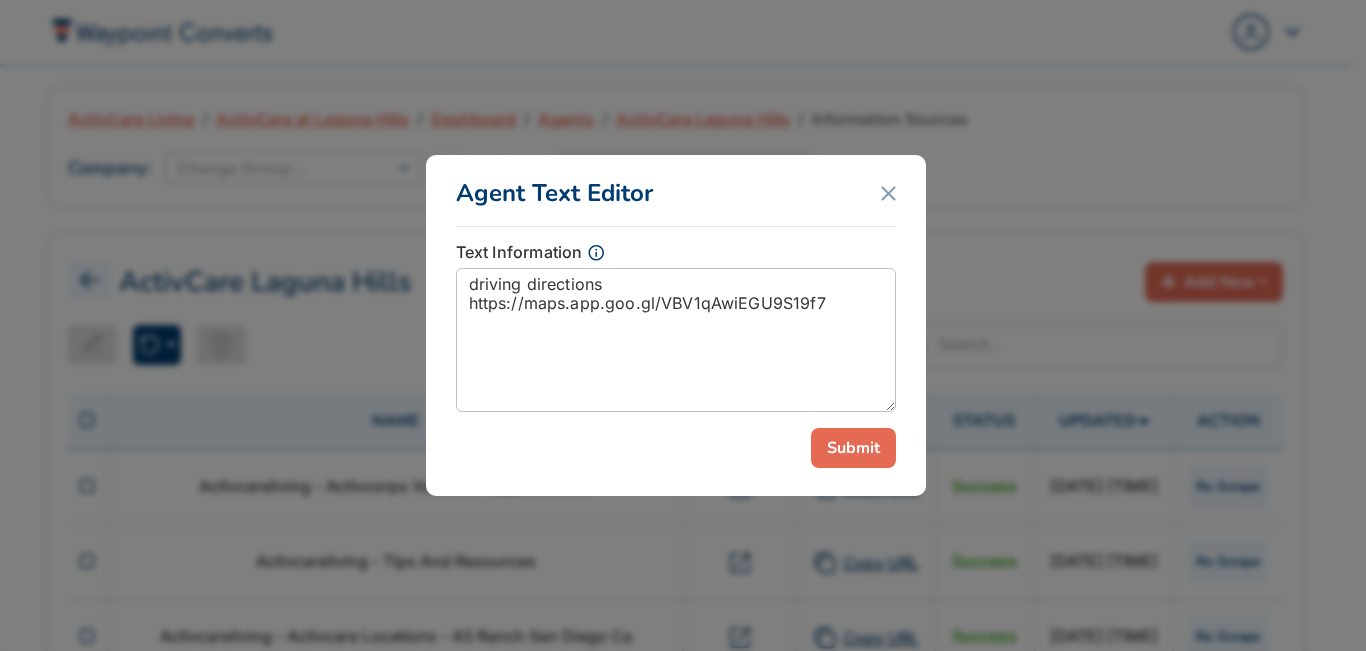 click on "Submit" at bounding box center (853, 448) 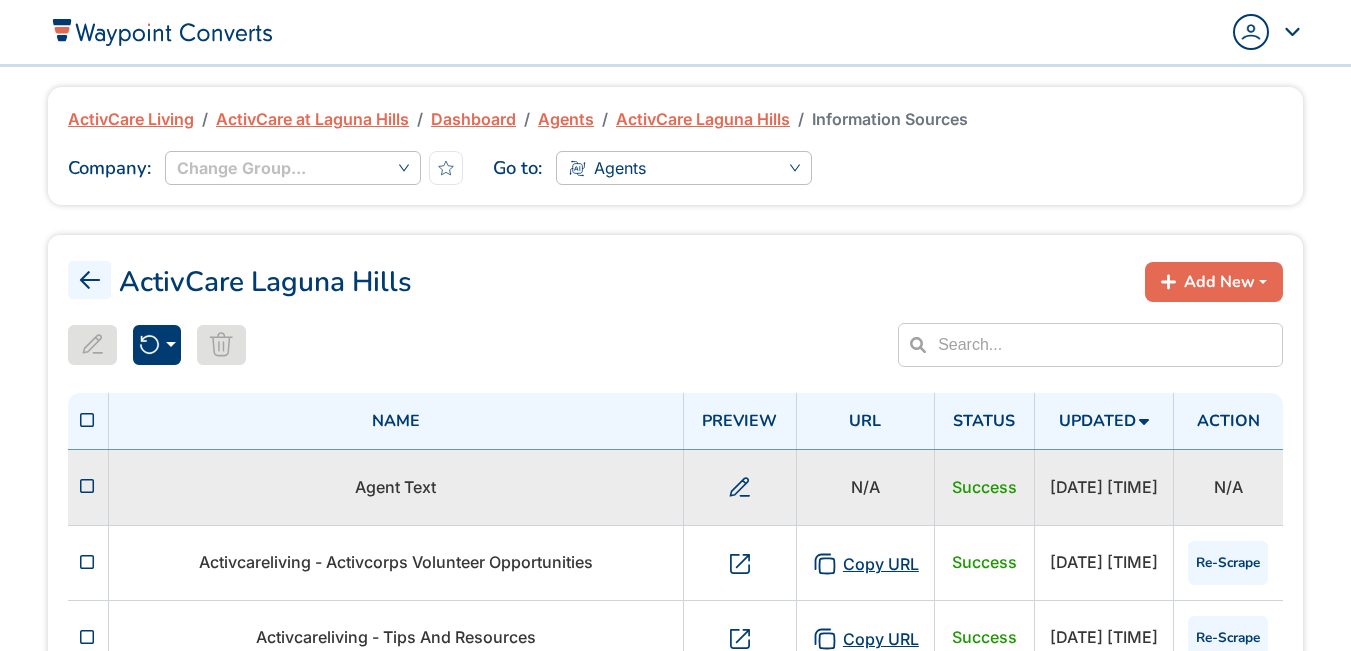 click on "Agent Text" at bounding box center (395, 487) 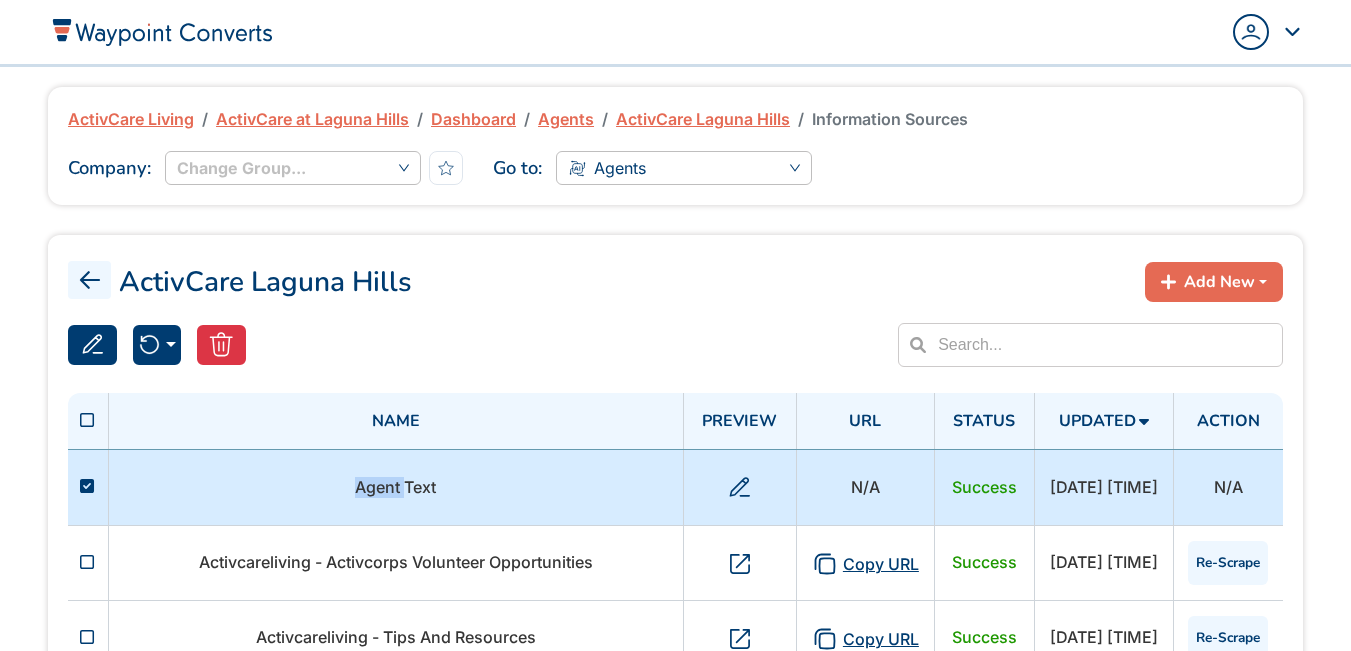 click on "Agent Text" at bounding box center (395, 487) 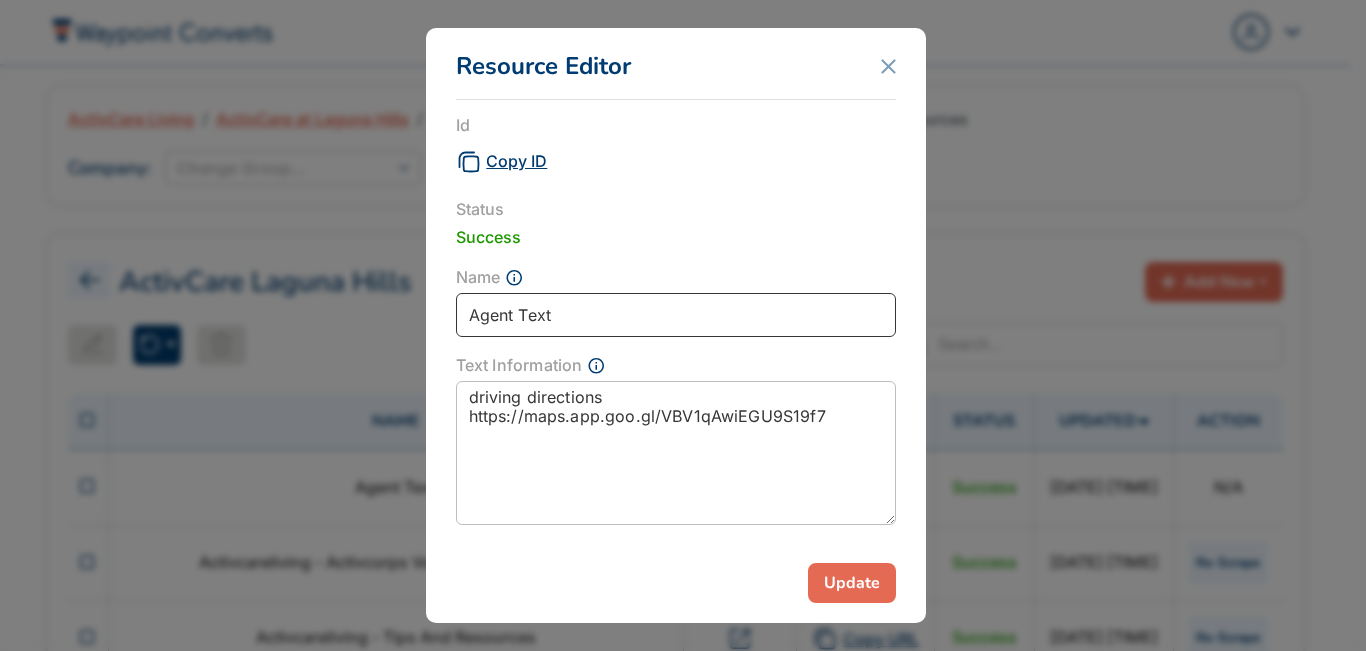 click on "Agent Text" at bounding box center (676, 315) 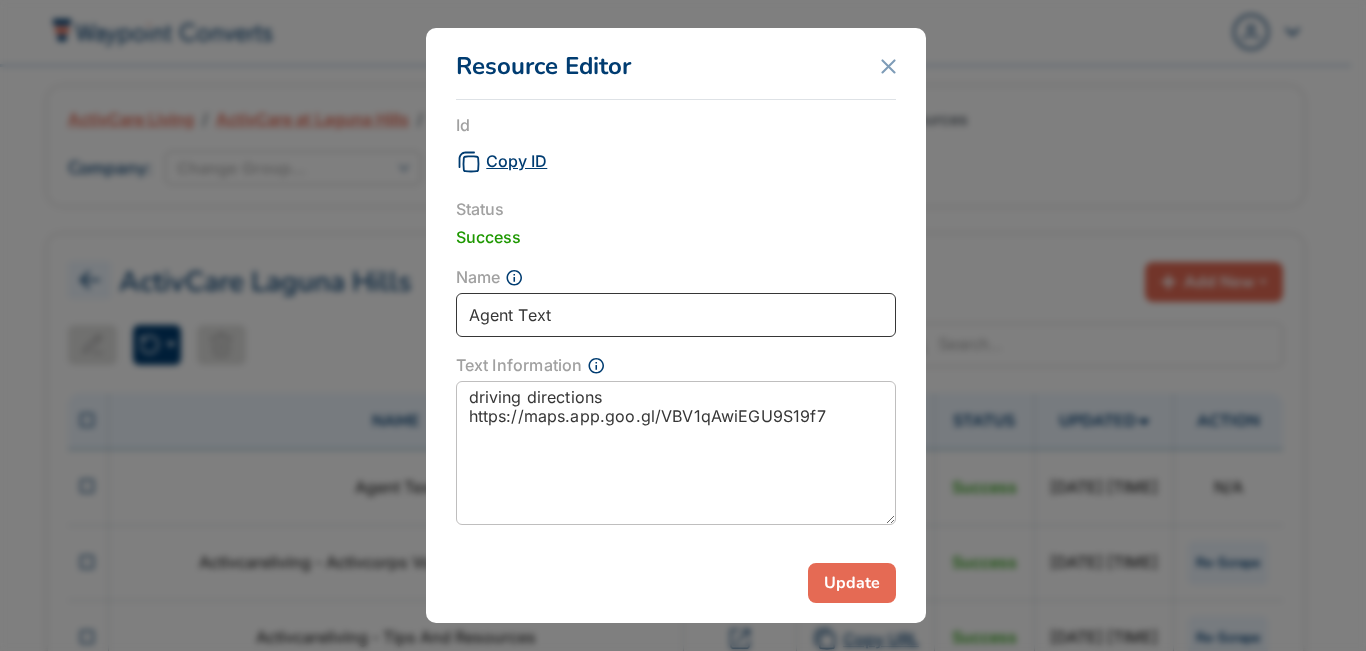 paste on "-Google map" 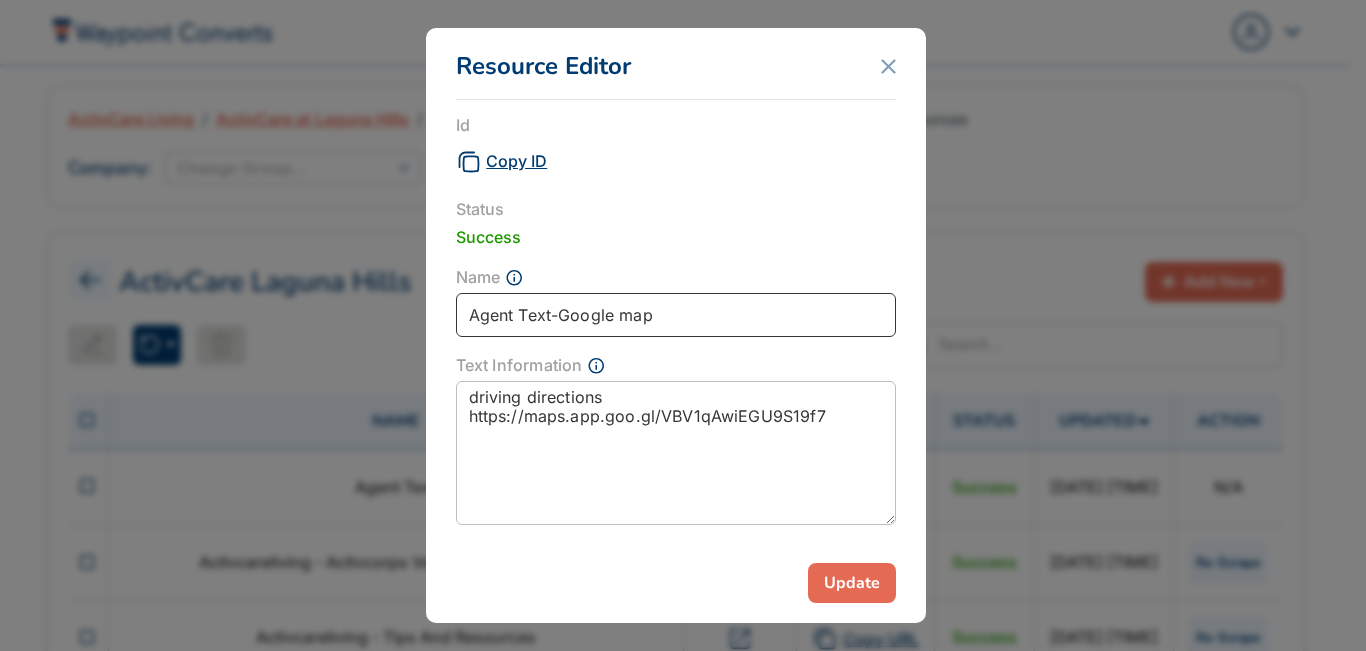 type on "Agent Text-Google map" 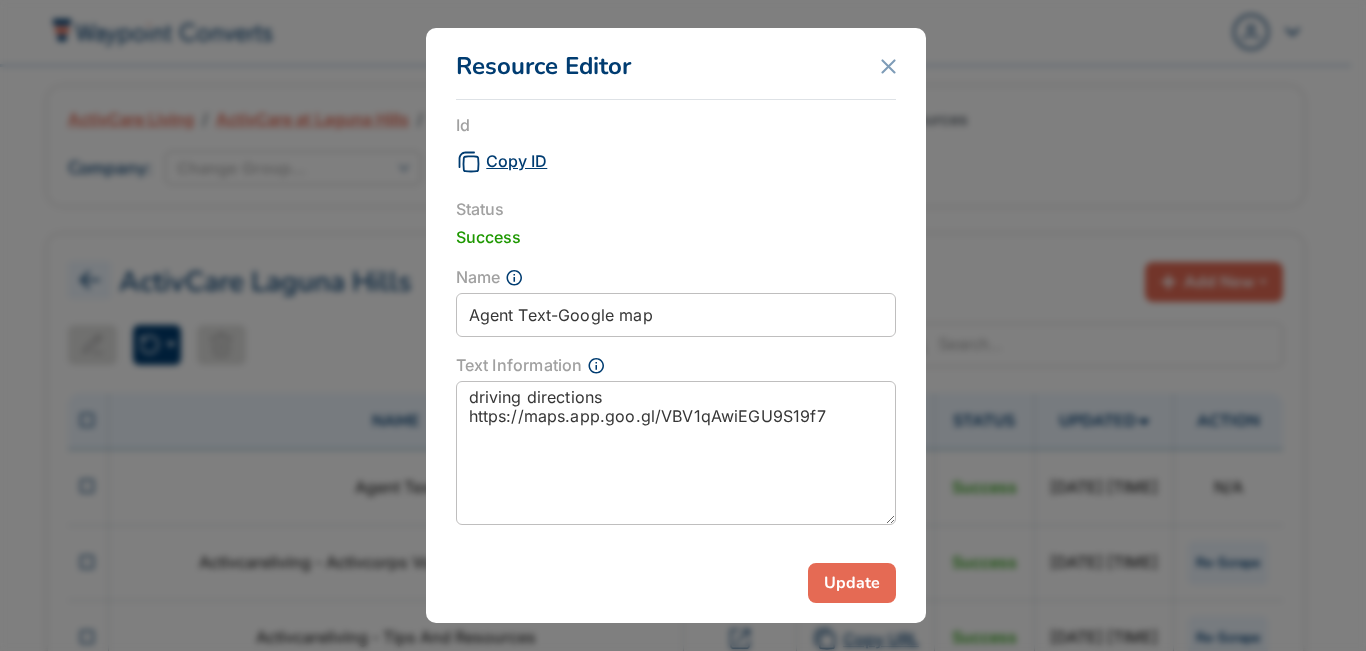 click on "Update" at bounding box center (852, 583) 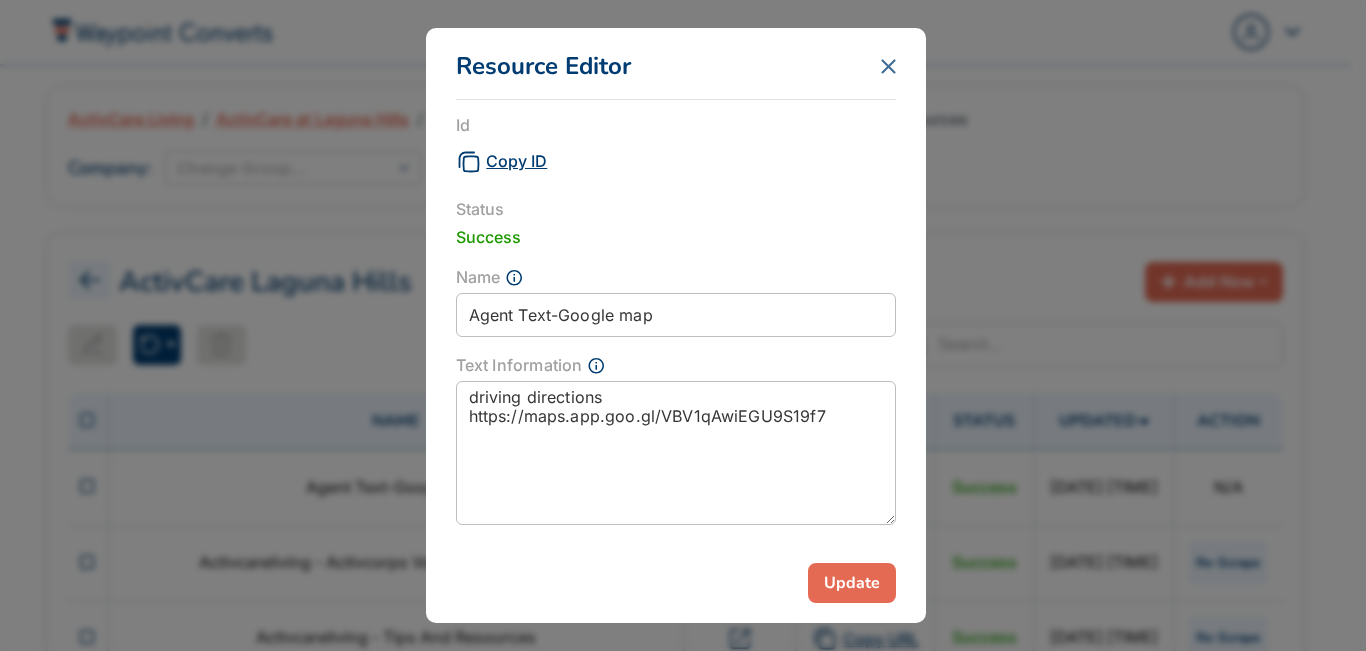click 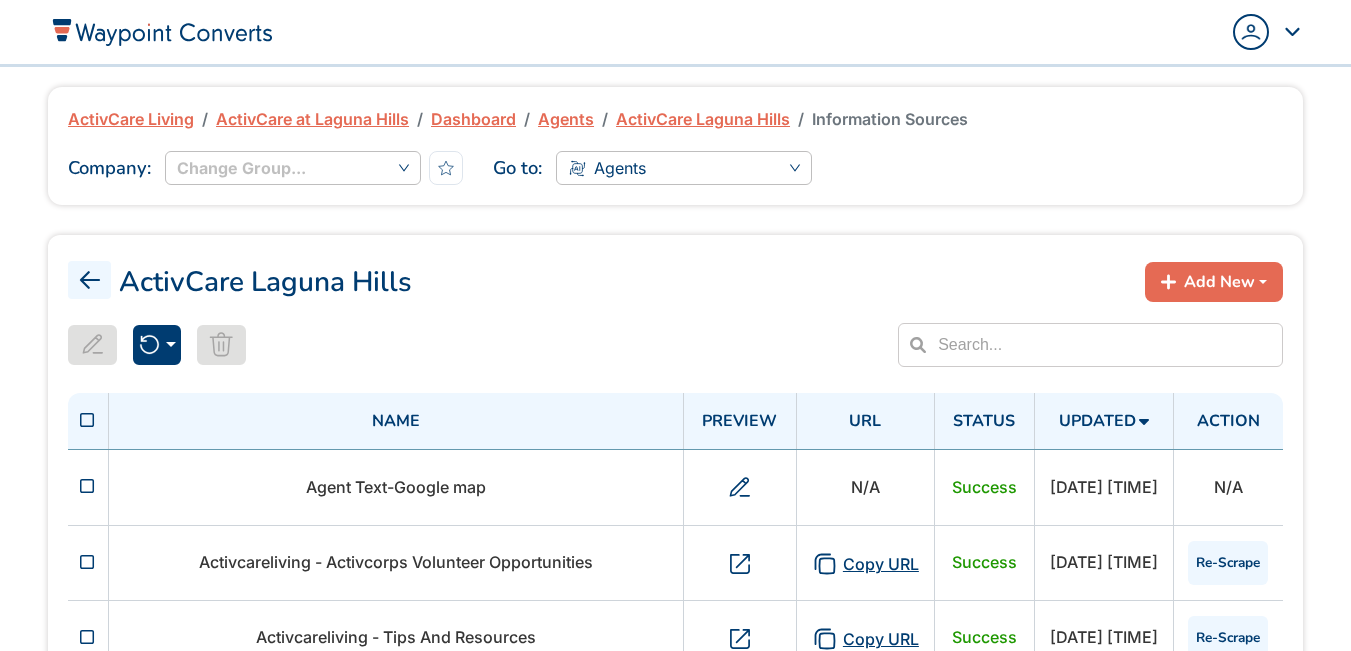 click on "Re-Scrape All Re-Scrape Selected Only" at bounding box center [468, 345] 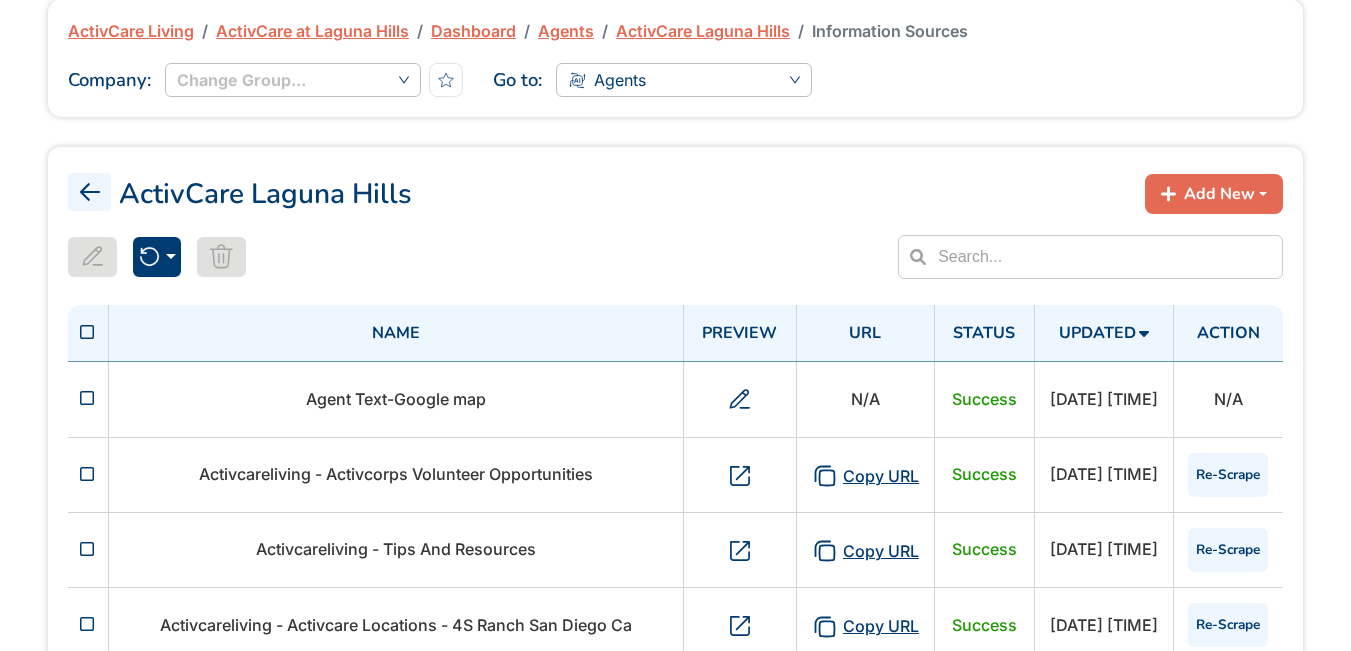scroll, scrollTop: 0, scrollLeft: 0, axis: both 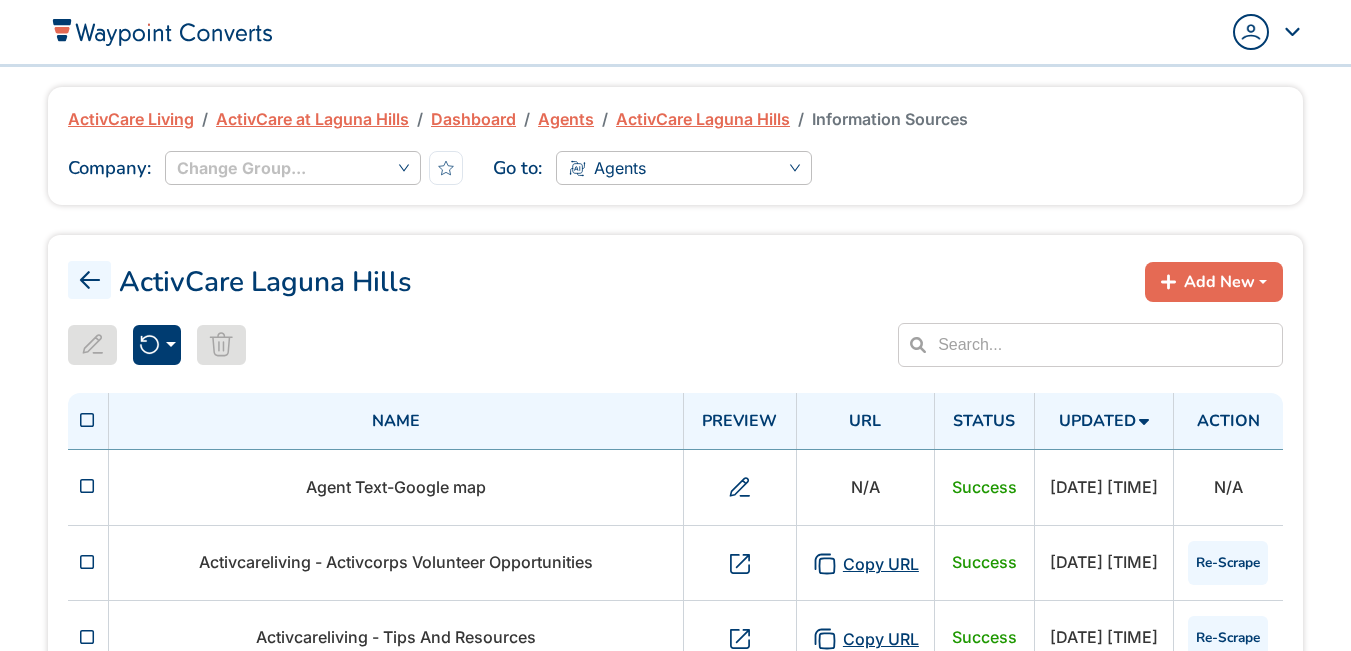 click 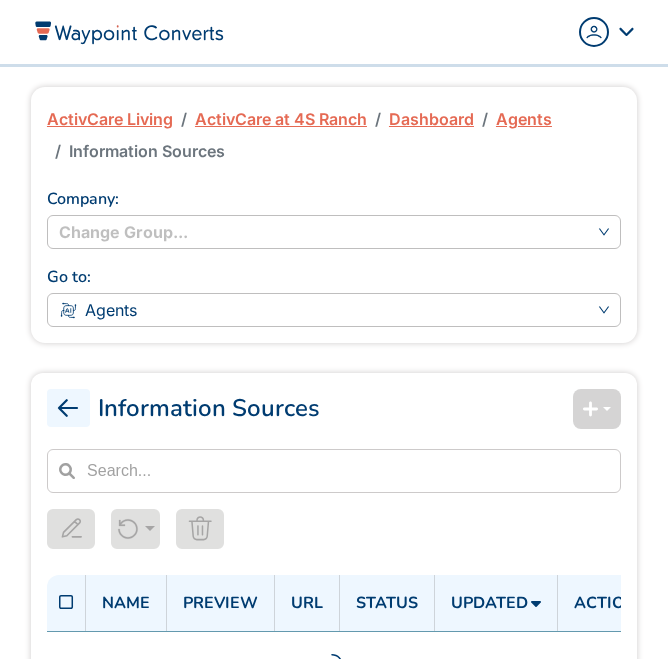 scroll, scrollTop: 0, scrollLeft: 0, axis: both 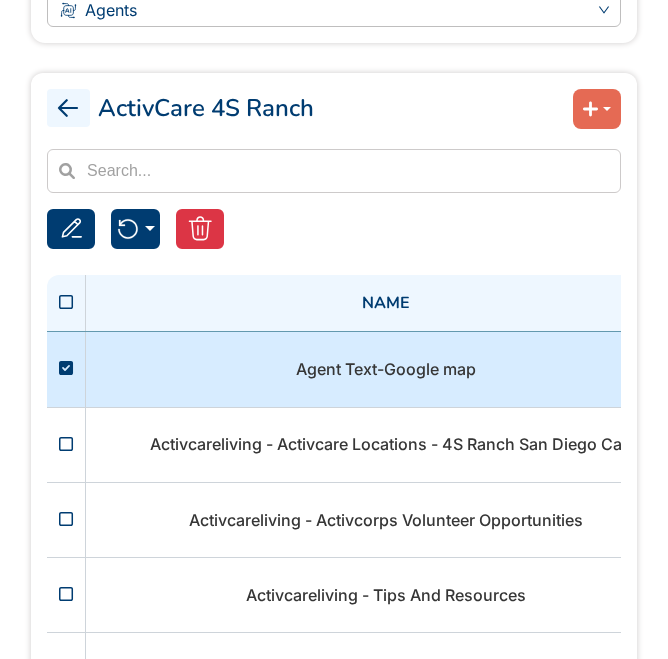 click on "Agent Text-Google map" at bounding box center [385, 369] 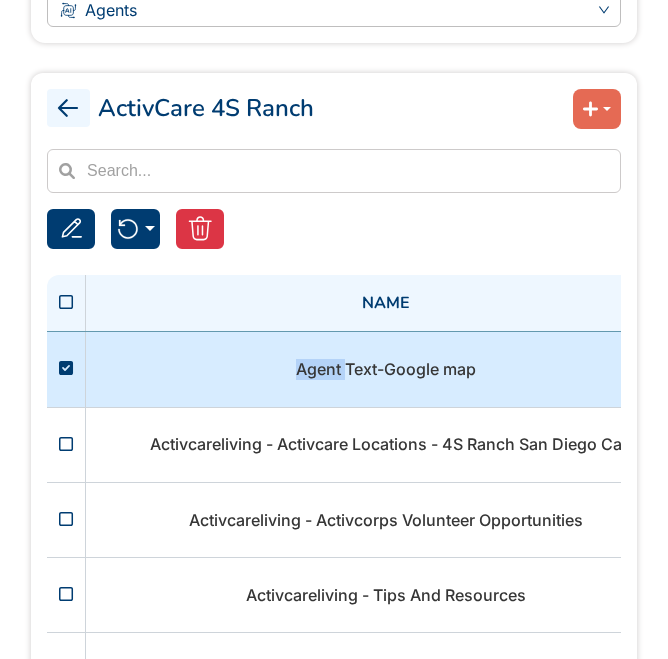 click on "Agent Text-Google map" at bounding box center (385, 369) 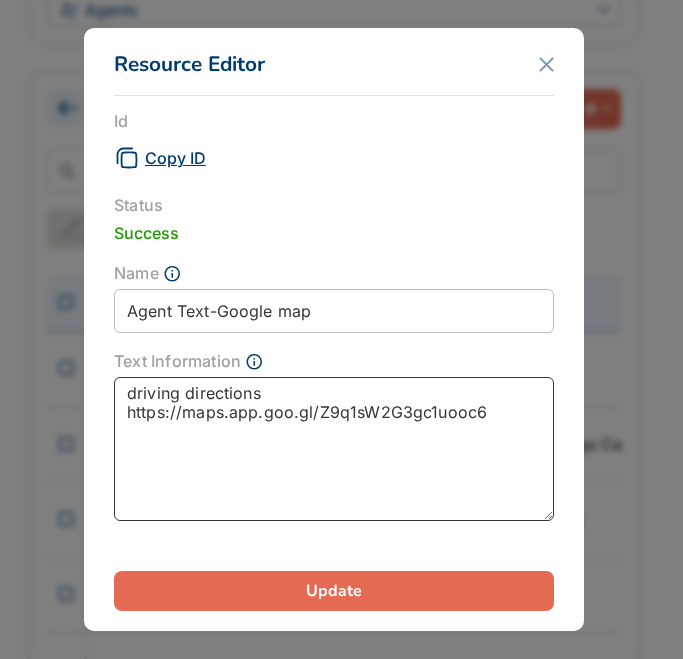 drag, startPoint x: 294, startPoint y: 392, endPoint x: 81, endPoint y: 397, distance: 213.05867 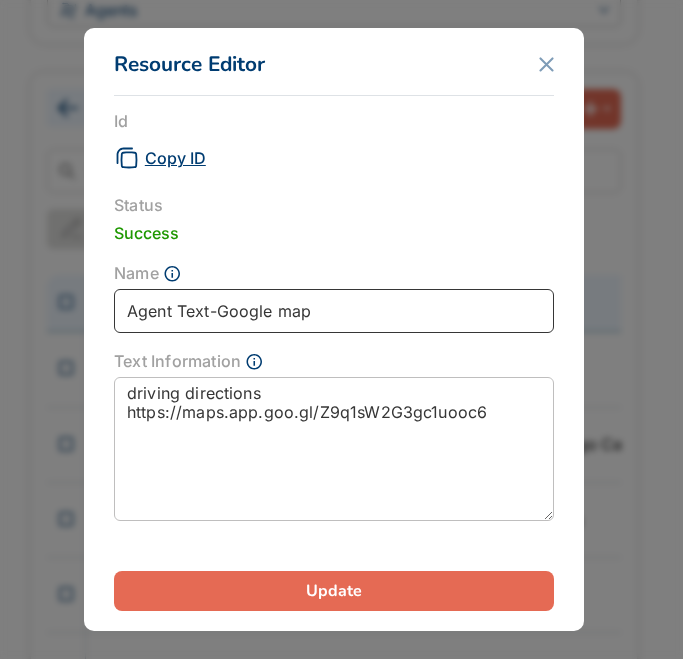 drag, startPoint x: 352, startPoint y: 314, endPoint x: -34, endPoint y: 295, distance: 386.46735 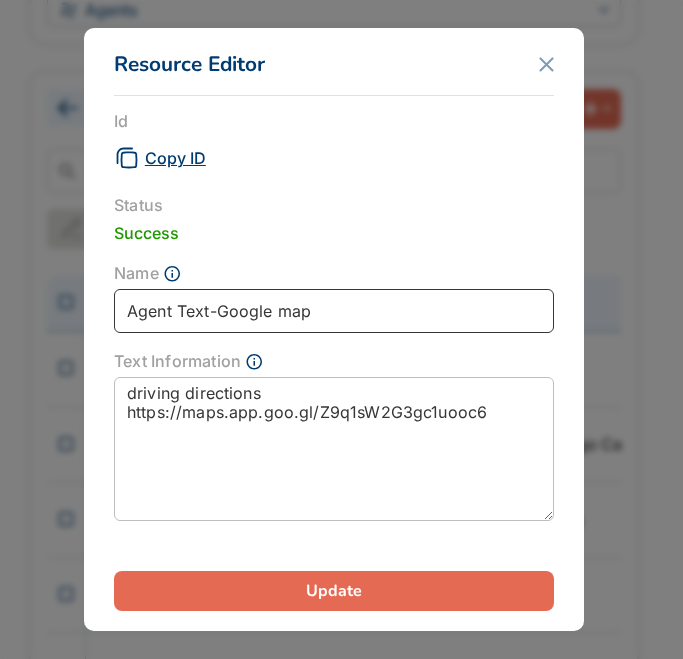 click on "Admin Panel Dashboard My Groups My Profile Sign Out              ActivCare Living ActivCare at [NUMBER] Dashboard Agents ActivCare [NUMBER] Information Sources Company : Change Group... Go to : Agents ActivCare [NUMBER] Add New Document Web URL Text Editor Re-Scrape All Re-Scrape Selected Only Delete Agent Resource Are you sure want to delete this record? Because this action cannot be undone. Delete Agent Text Editor Text Information   Submit Name Preview URL Status Updated Action Agent Text-Google map N/A Success [DATE] [TIME] N/A Activcareliving - Activcare Locations - [NUMBER] [CITY] [STATE] Ca   Copy URL Success [DATE] [TIME] Re-Scrape Activcareliving - Activcorps Volunteer Opportunities   Copy URL Success [DATE] [TIME] Re-Scrape Activcareliving - Tips And Resources   Copy URL Success [DATE] [TIME] Re-Scrape Activcareliving - Driving Directions [NUMBER] Activcare   Copy URL Success [DATE] [TIME] Re-Scrape Activcareliving - Accessibility Feedback   Copy URL" at bounding box center (341, 510) 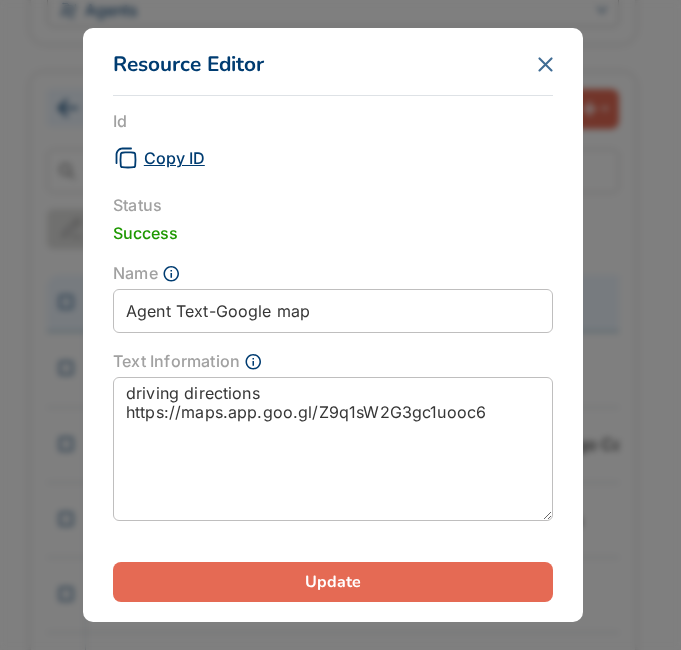 click 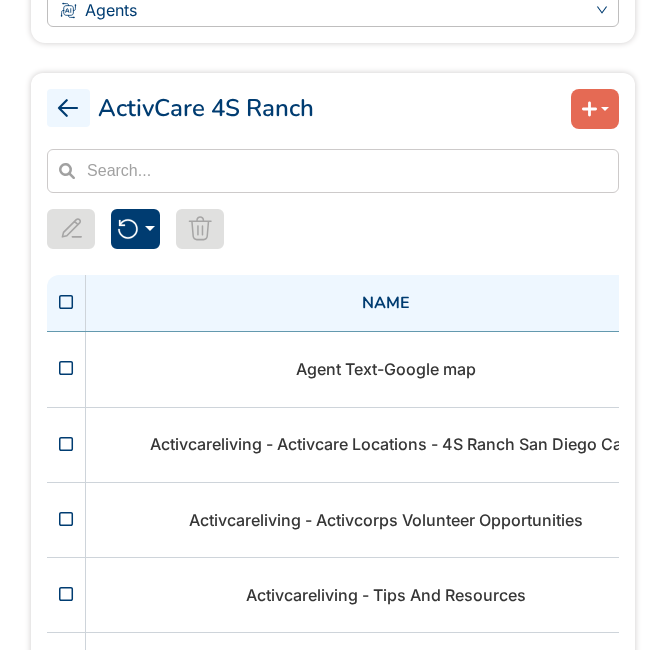 click 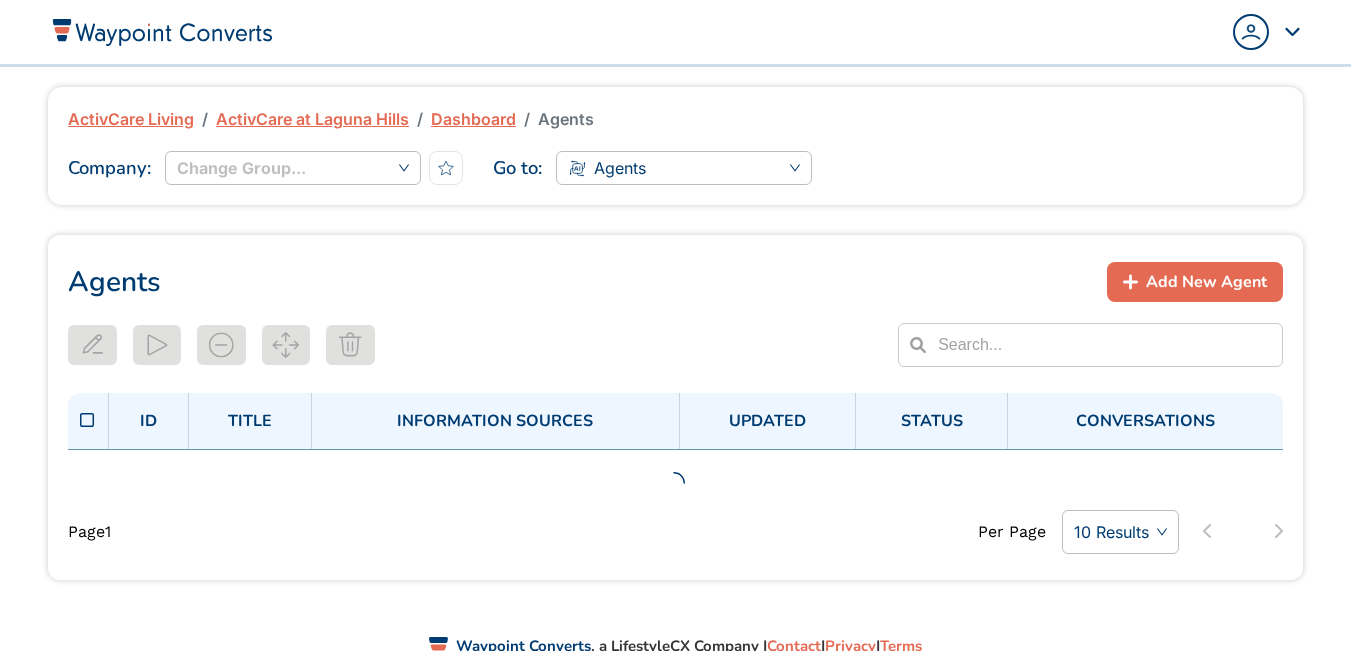 scroll, scrollTop: 0, scrollLeft: 0, axis: both 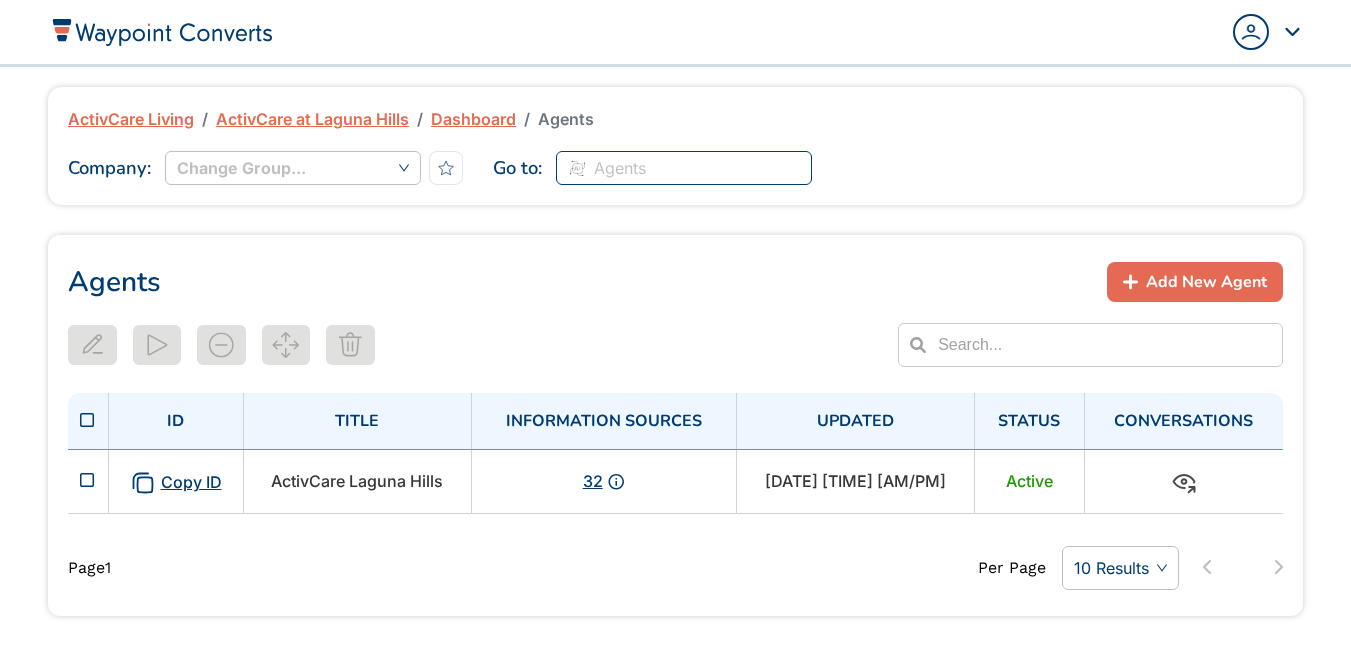 click on "Agents" at bounding box center (620, 168) 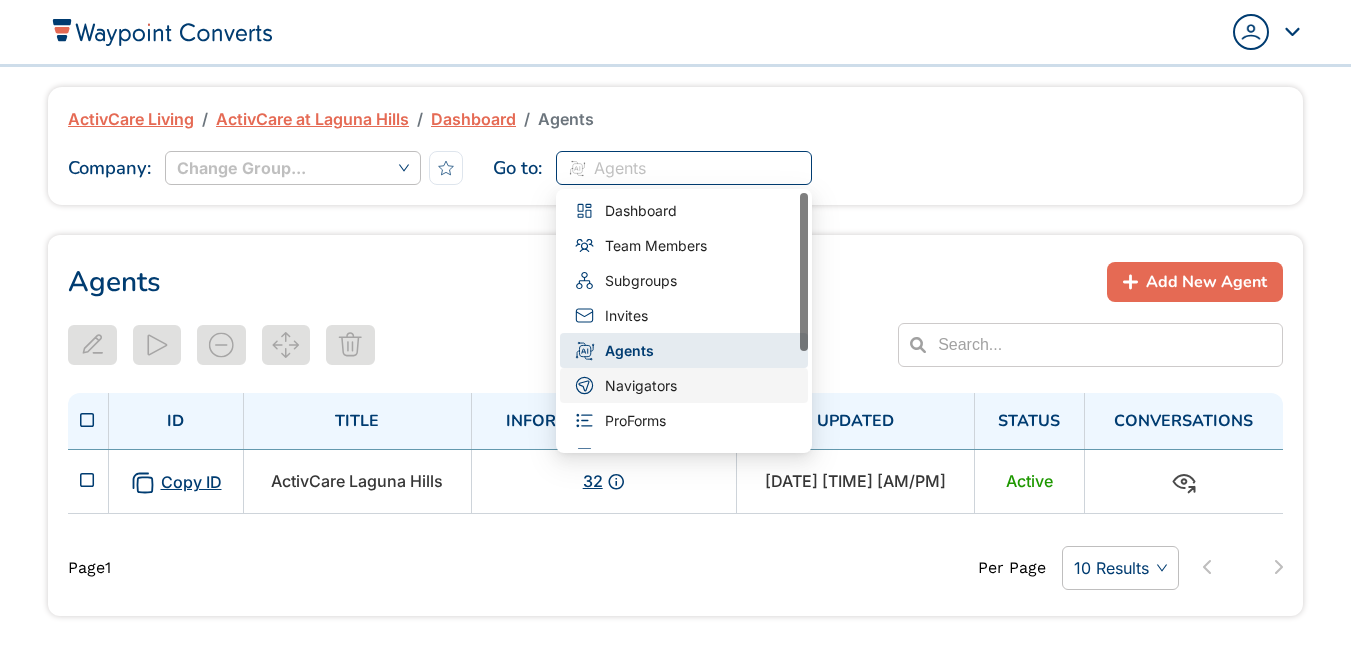 click on "Navigators" at bounding box center [641, 386] 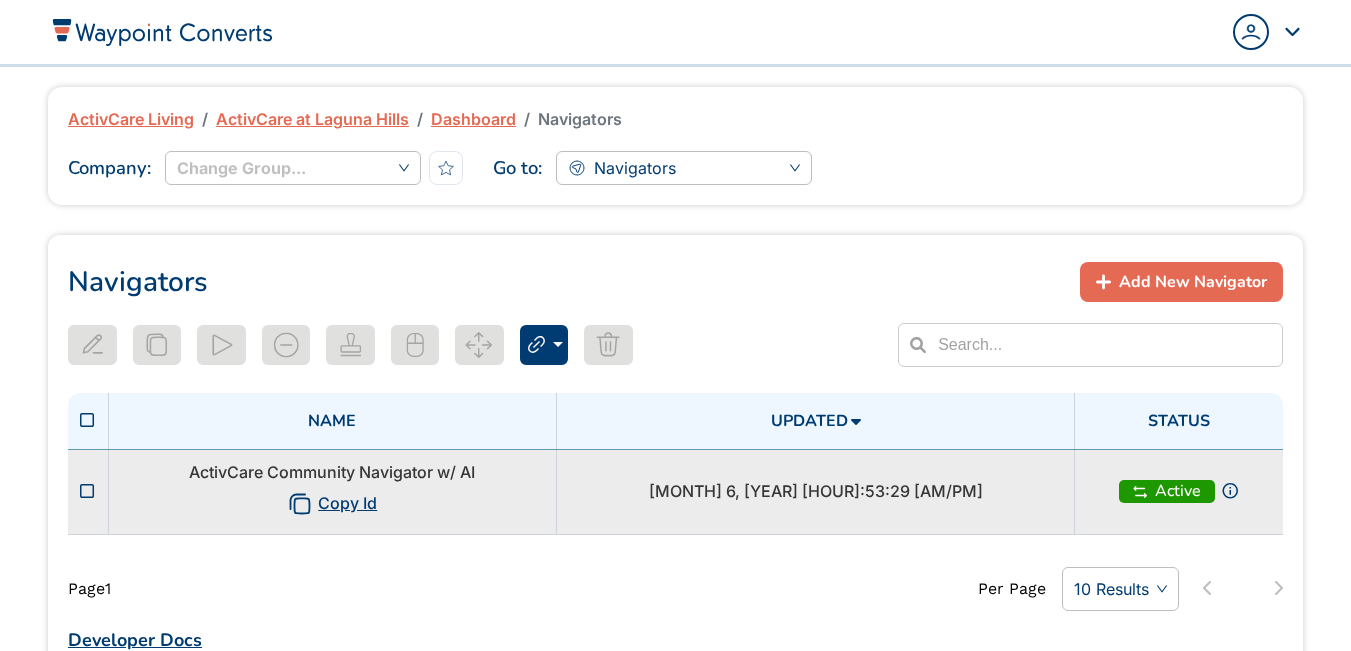 scroll, scrollTop: 0, scrollLeft: 0, axis: both 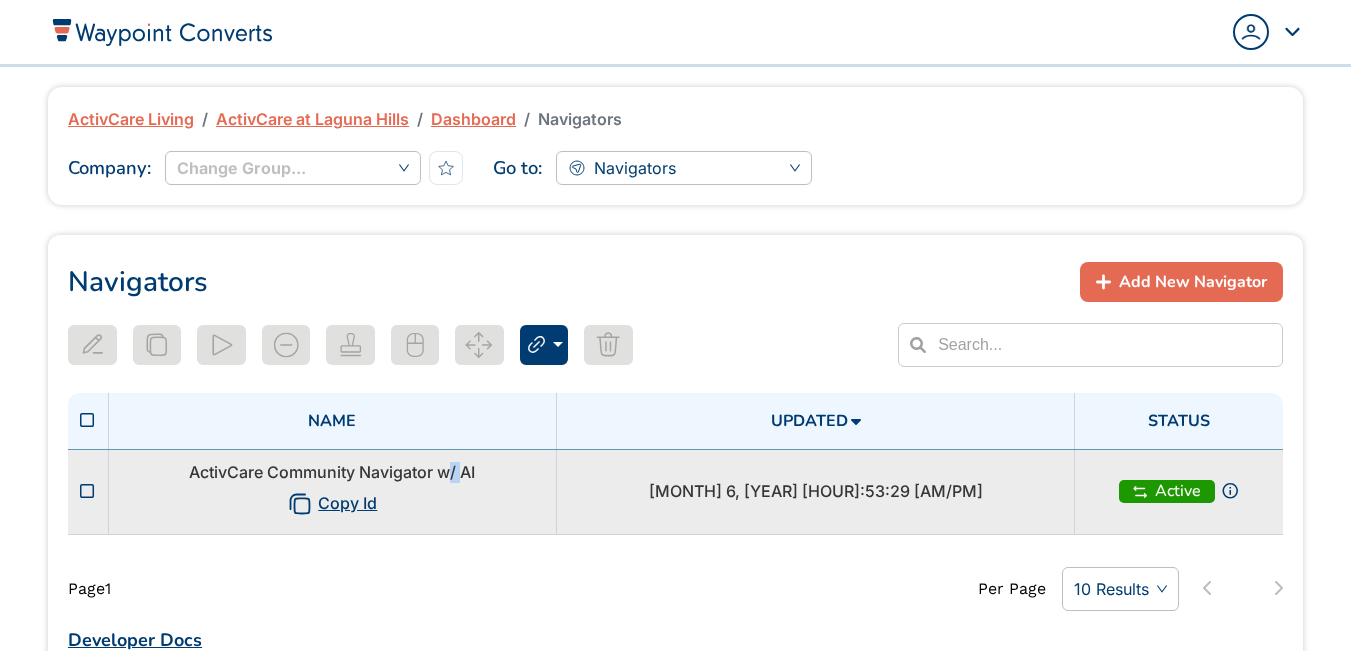click on "ActivCare Community Navigator w/ AI   Copy Id" at bounding box center (332, 491) 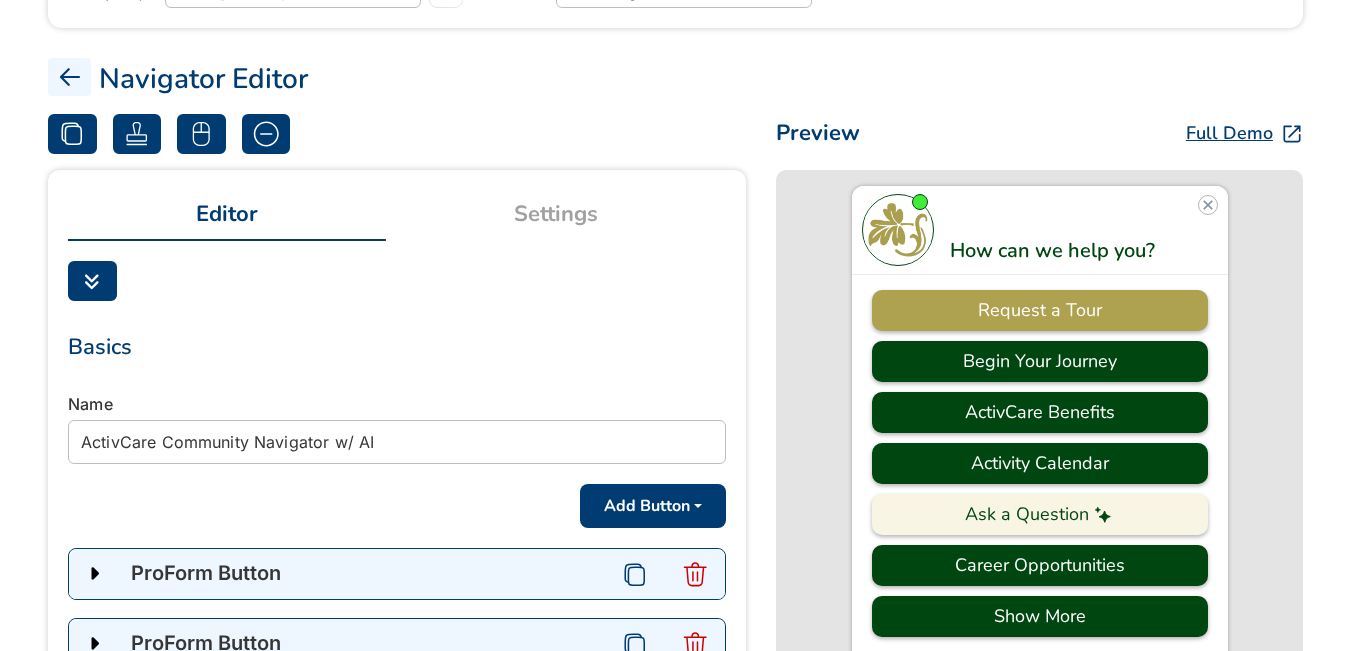scroll, scrollTop: 200, scrollLeft: 0, axis: vertical 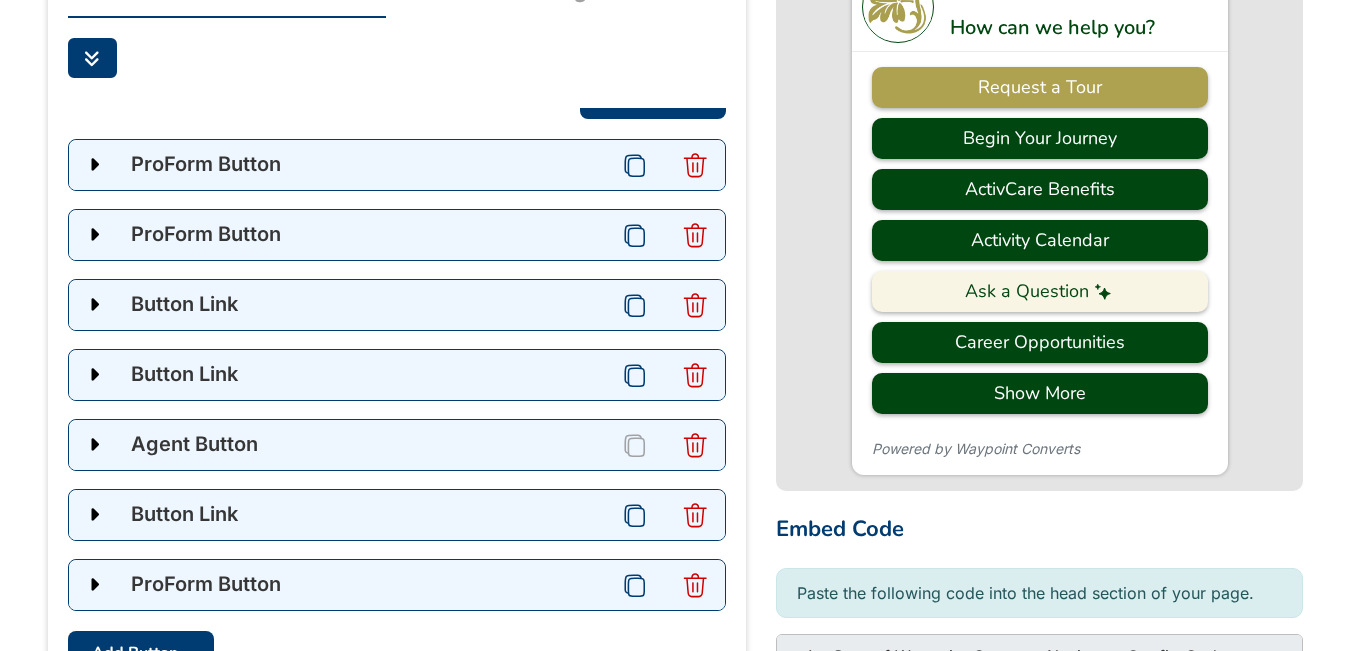 click at bounding box center (94, 375) 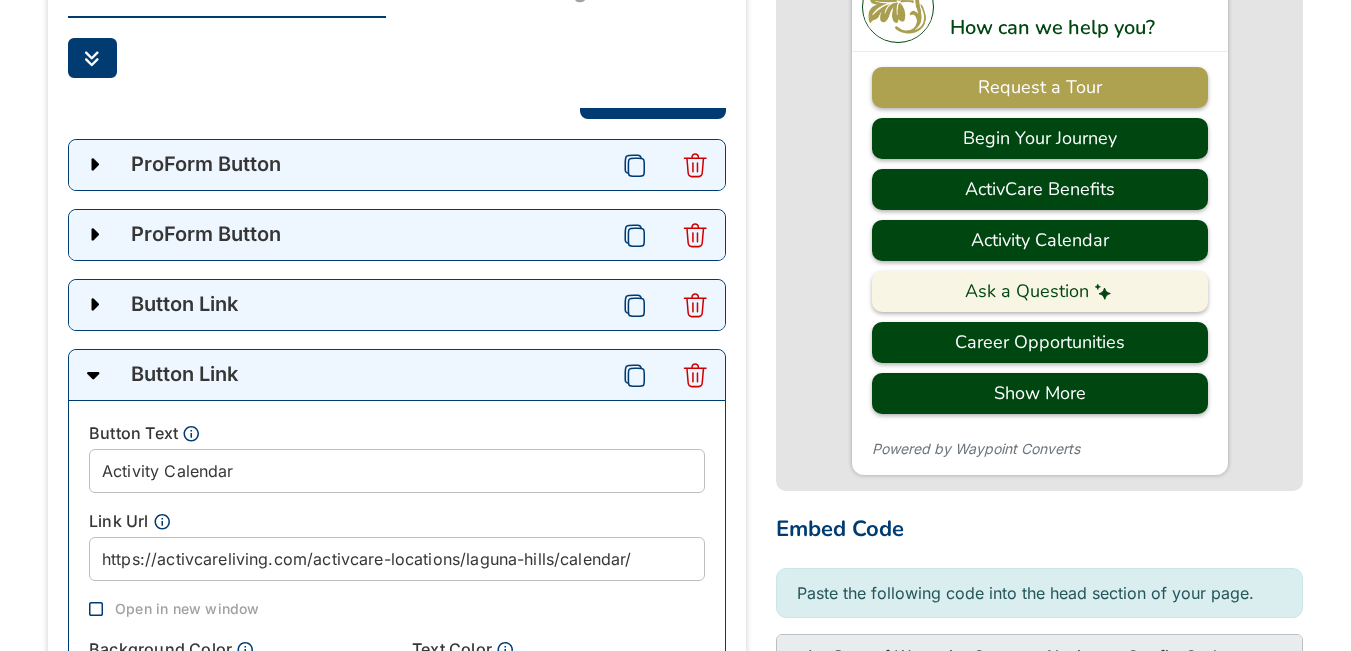 click at bounding box center (93, 375) 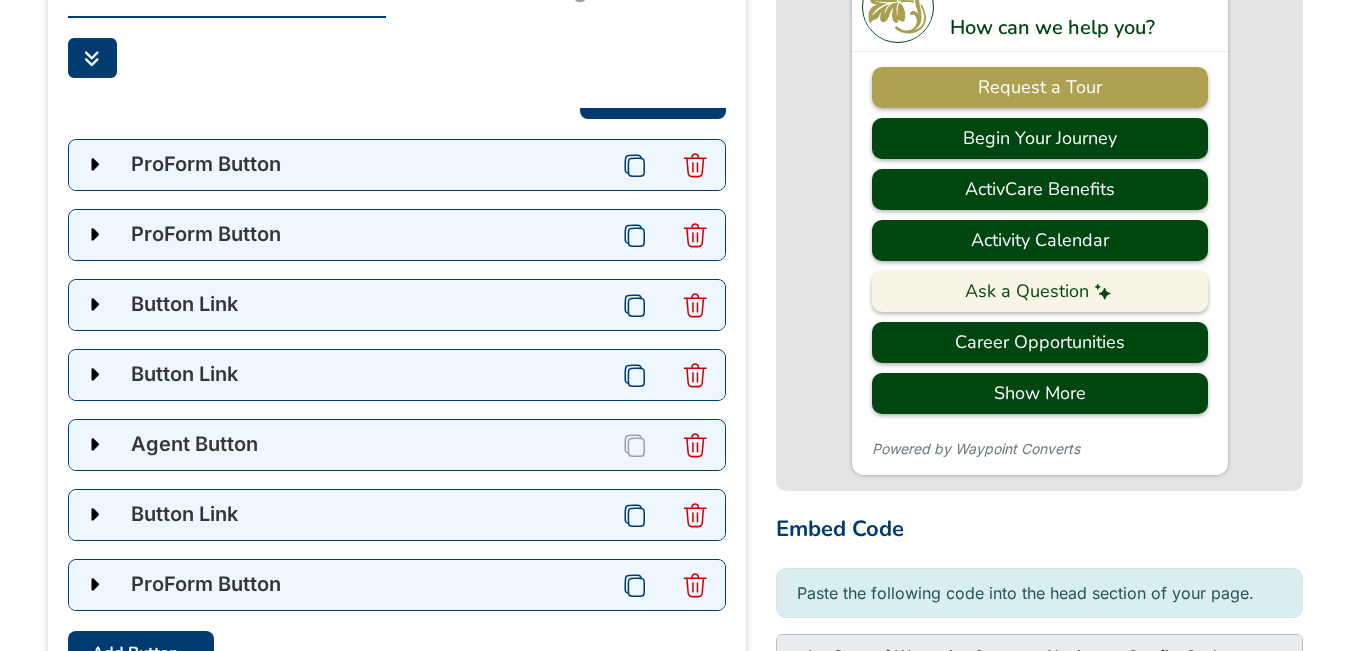 click at bounding box center [94, 445] 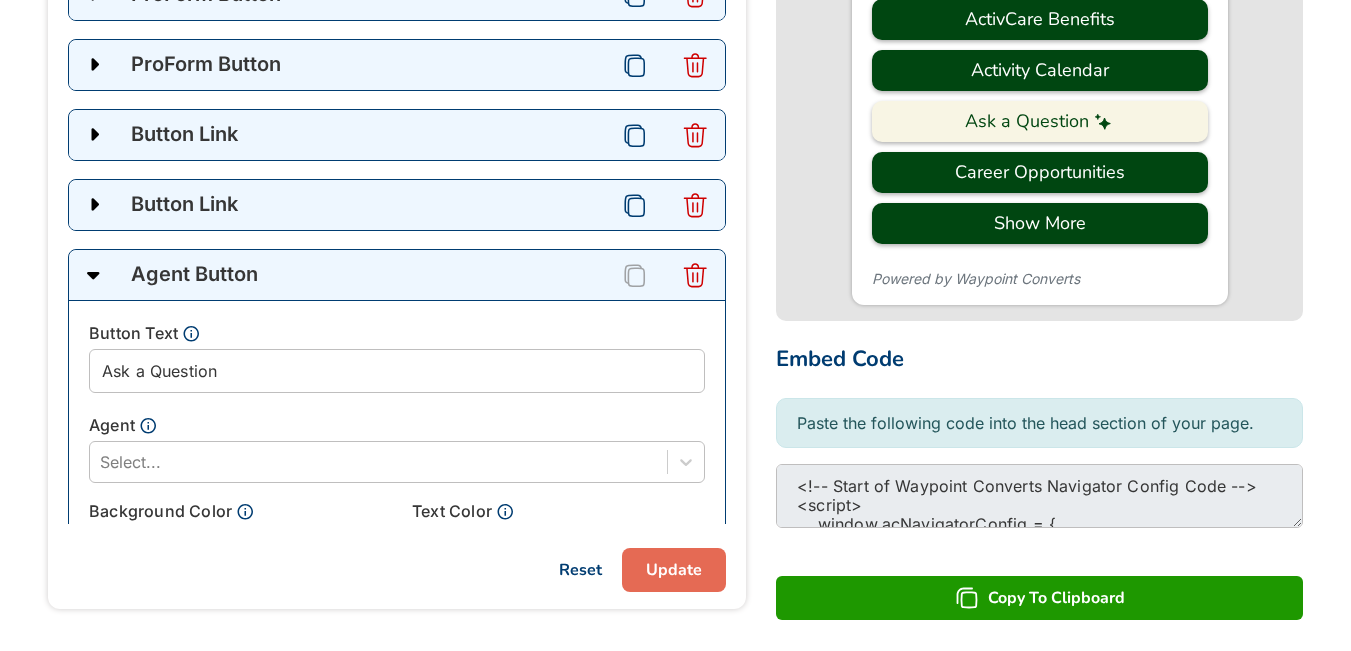 scroll, scrollTop: 600, scrollLeft: 0, axis: vertical 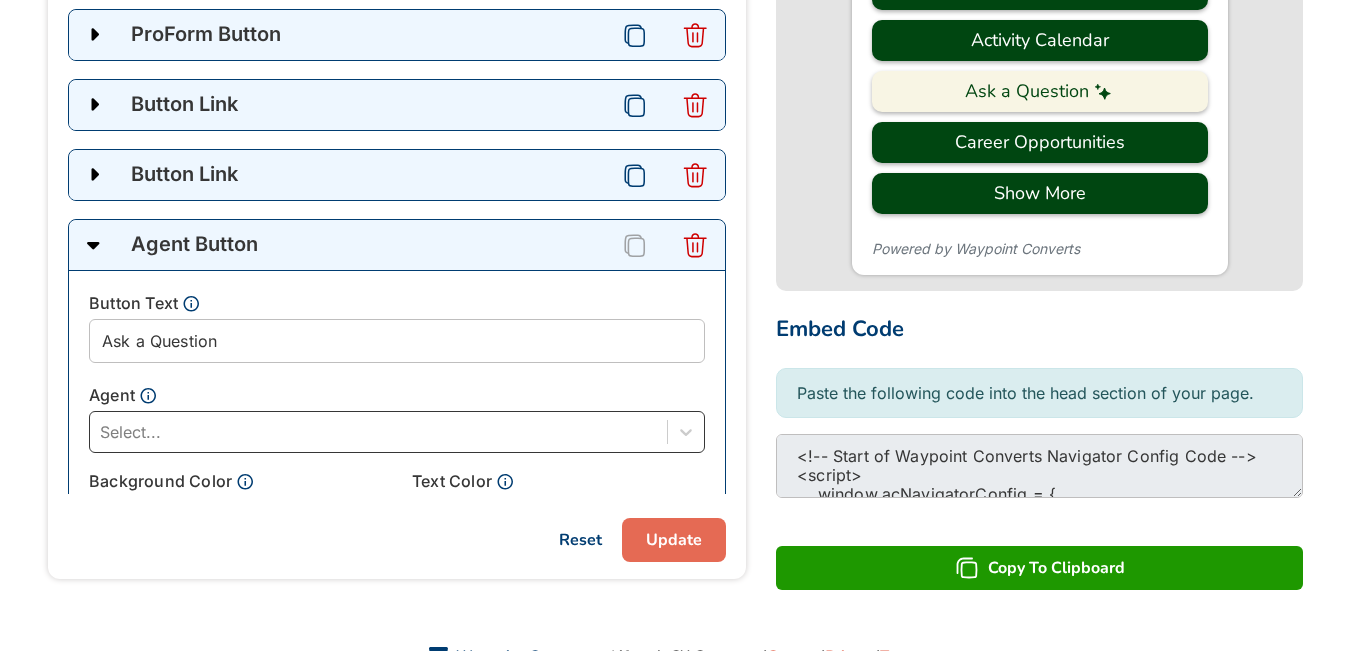 click at bounding box center [378, 432] 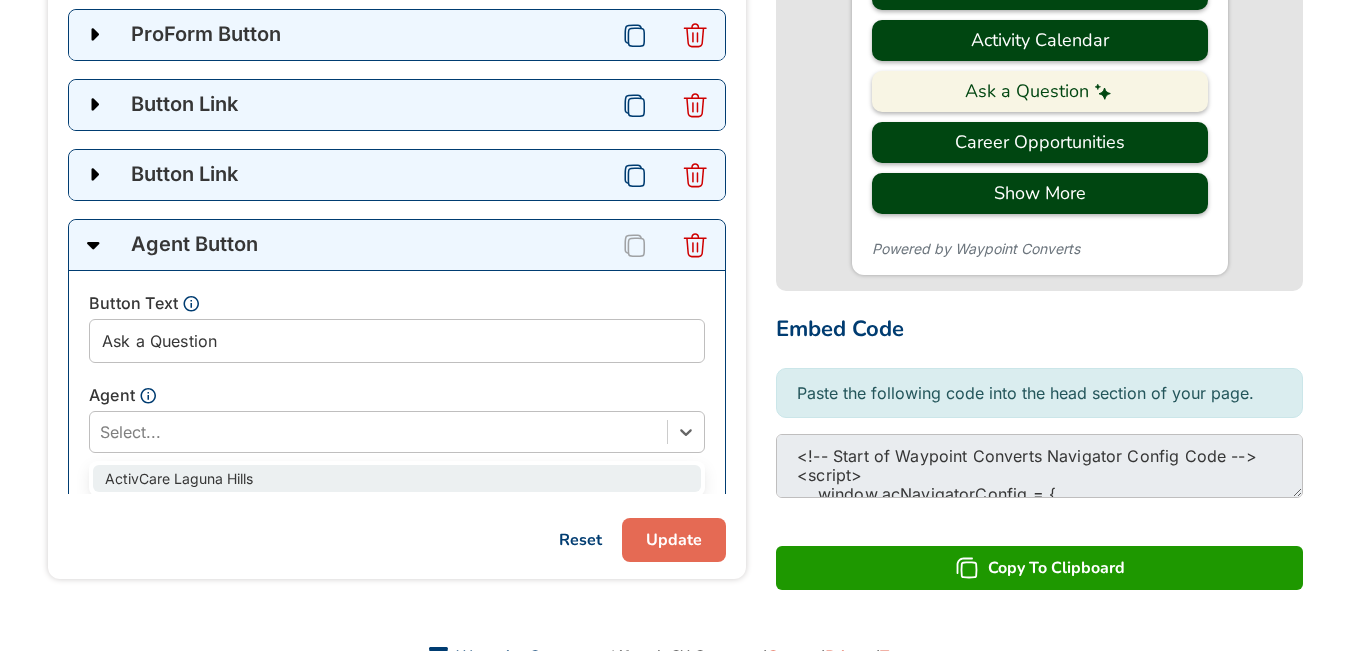 click on "ActivCare Laguna Hills" at bounding box center (397, 478) 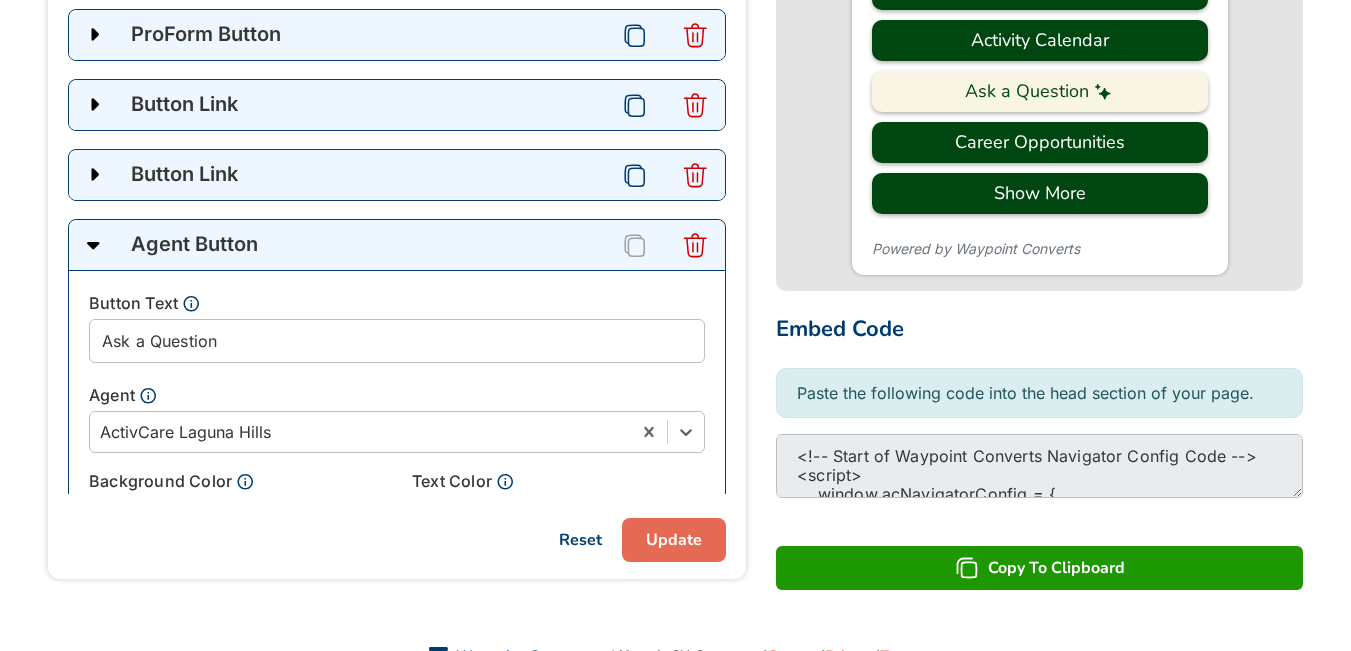 click on "Update" at bounding box center (674, 540) 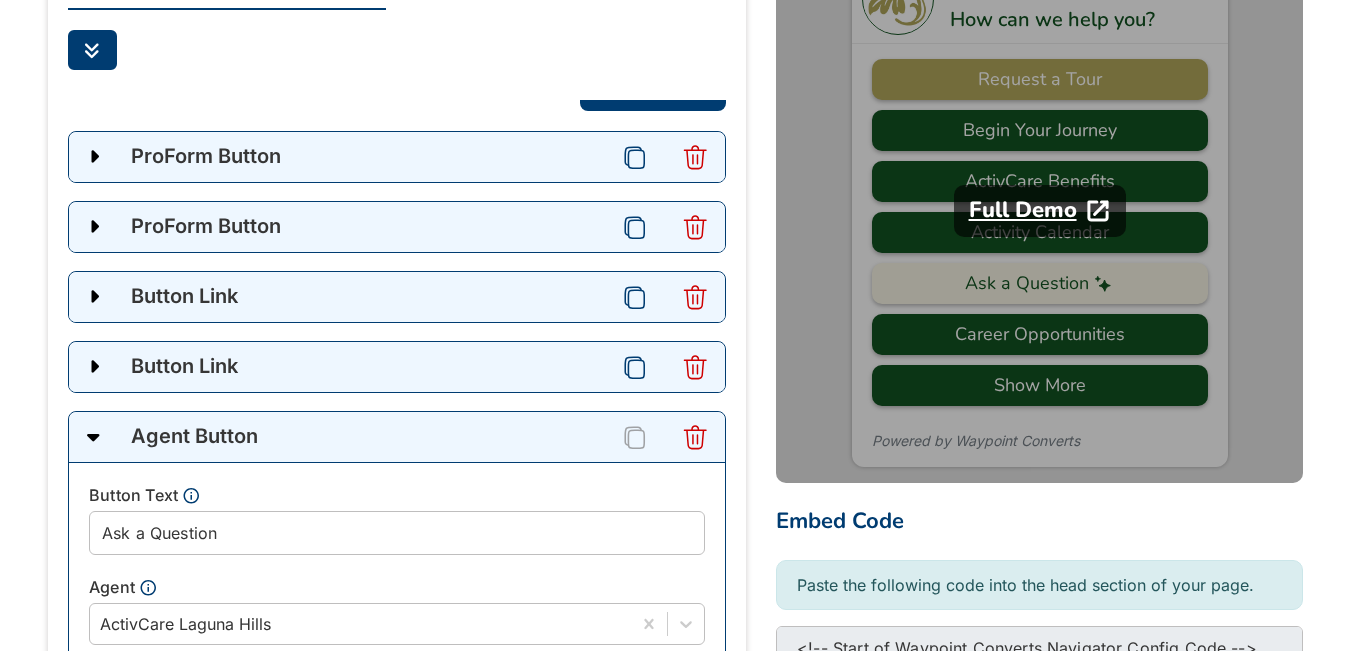 scroll, scrollTop: 400, scrollLeft: 0, axis: vertical 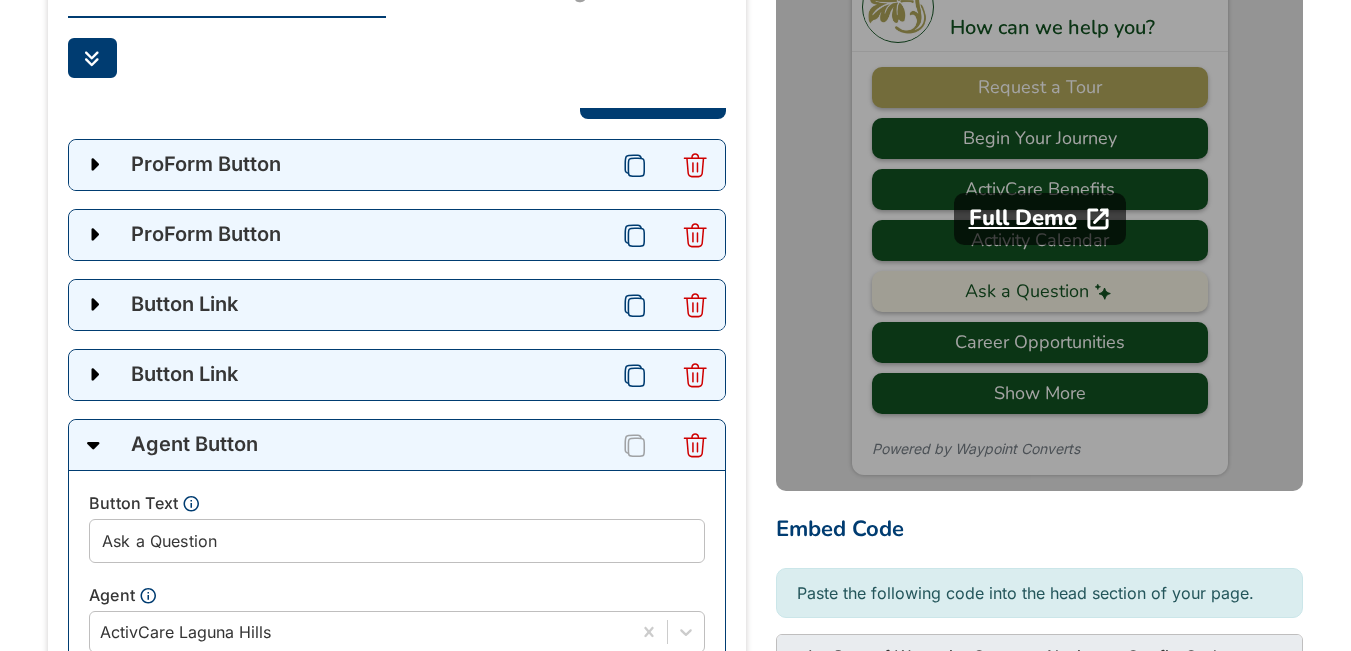 click on "Full Demo" at bounding box center [1040, 219] 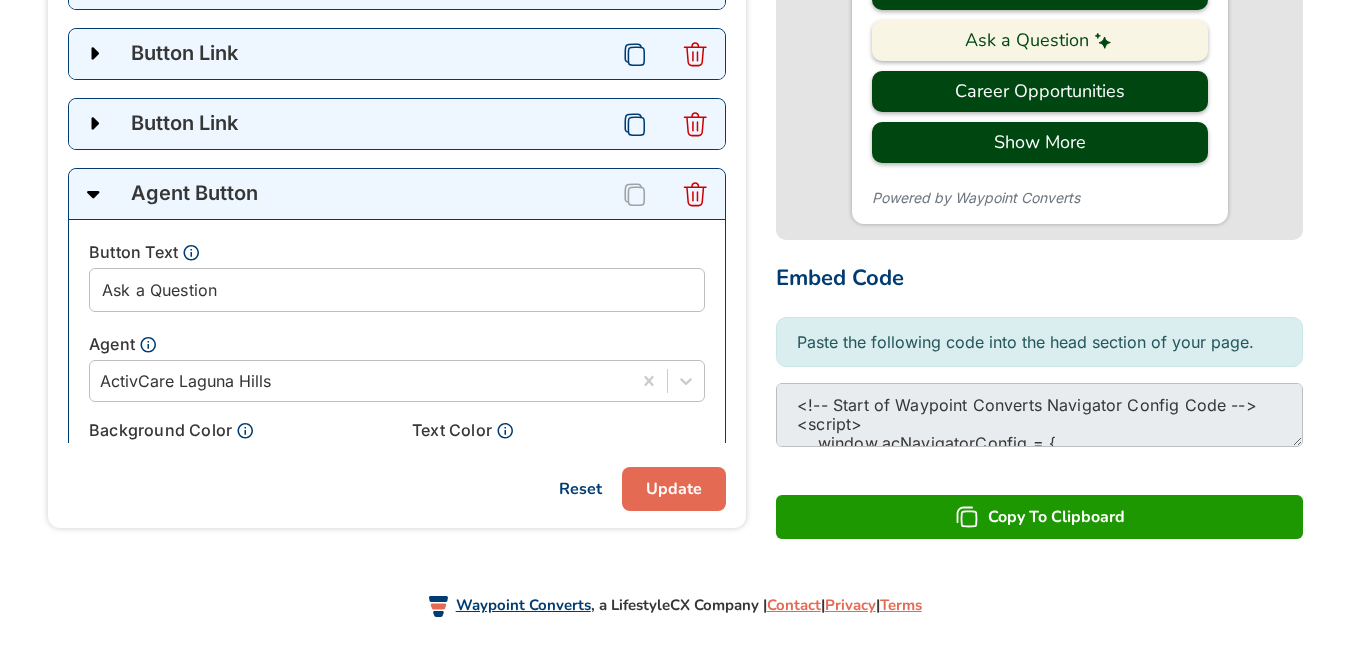 click on "Update" at bounding box center [674, 489] 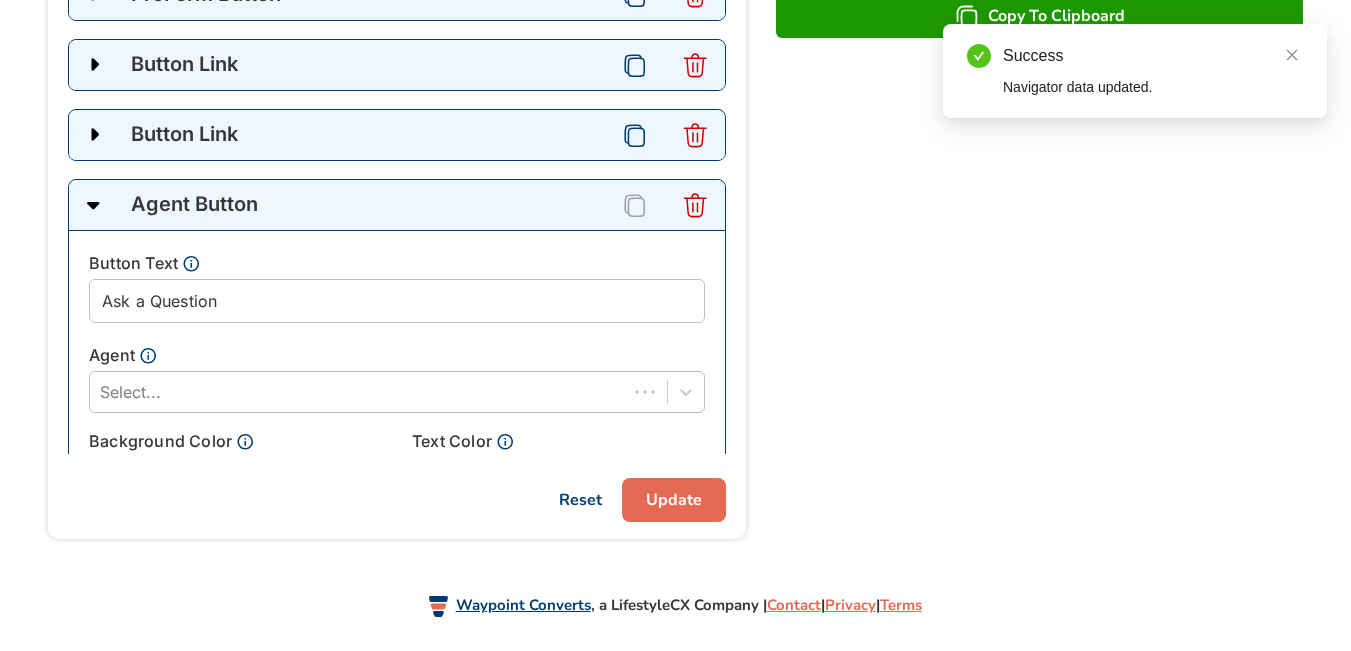 scroll, scrollTop: 651, scrollLeft: 0, axis: vertical 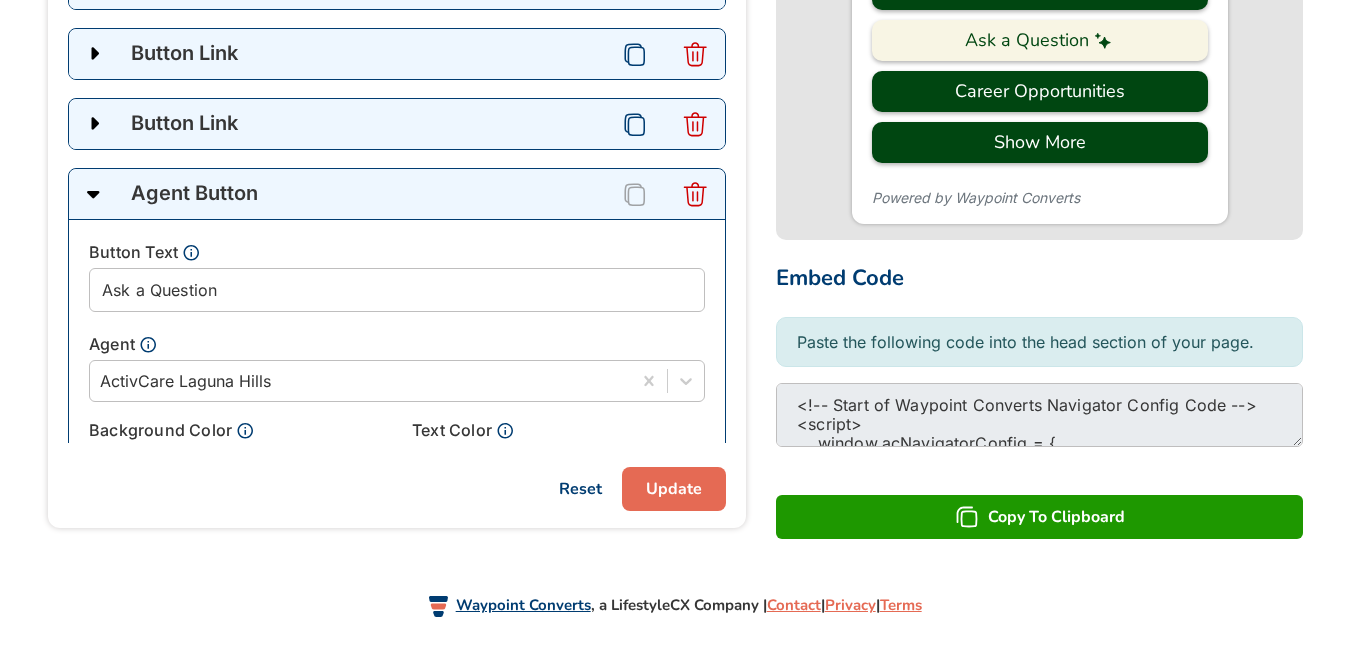 click on "Update" at bounding box center [674, 489] 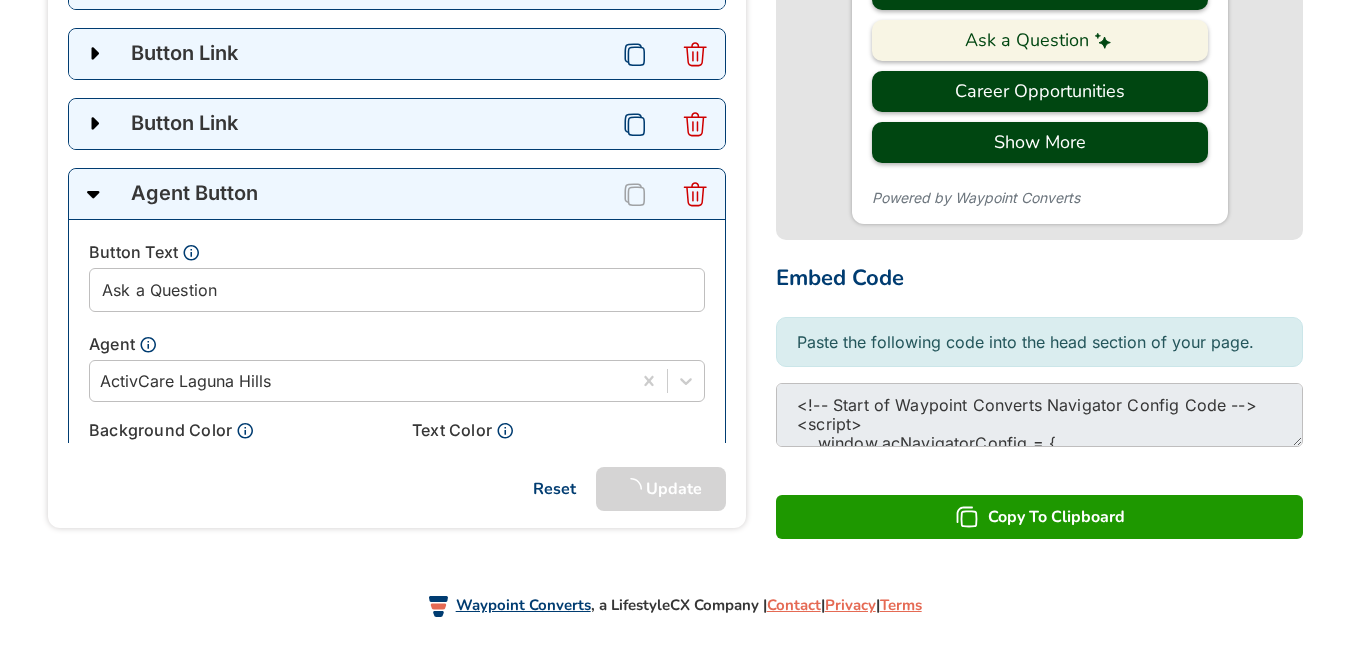 scroll, scrollTop: 651, scrollLeft: 0, axis: vertical 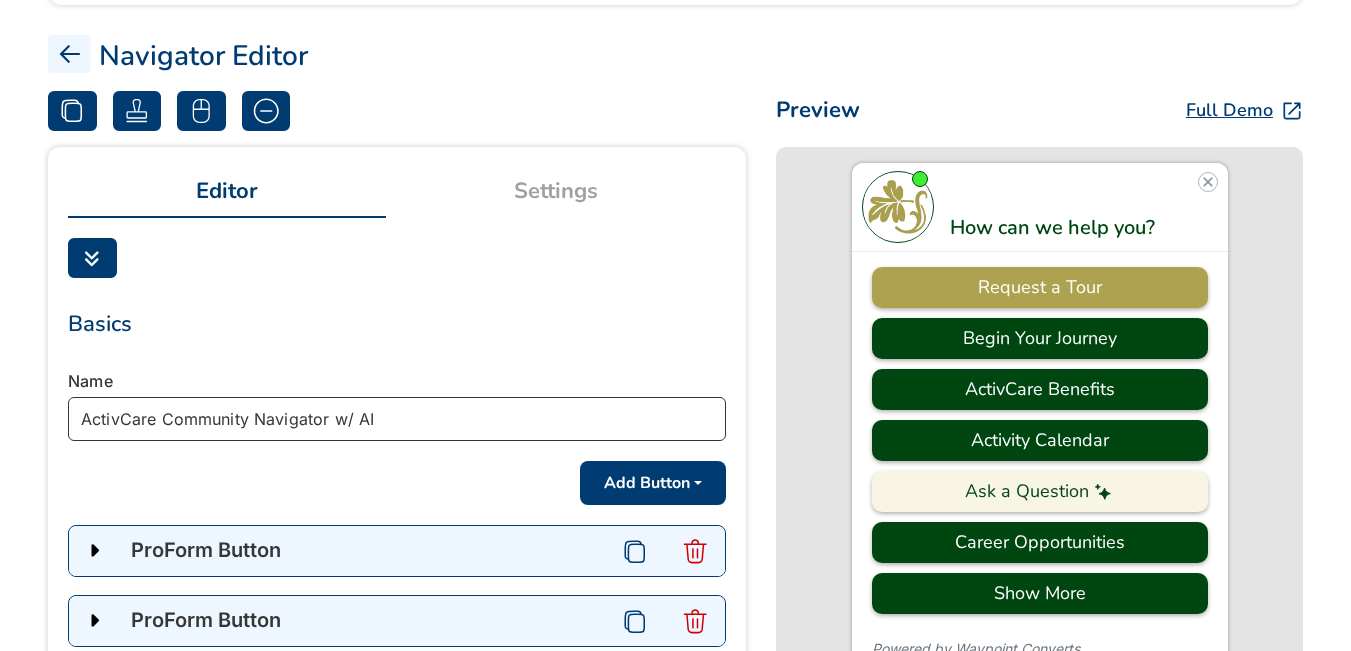click on "ActivCare Community Navigator w/ AI" at bounding box center (397, 419) 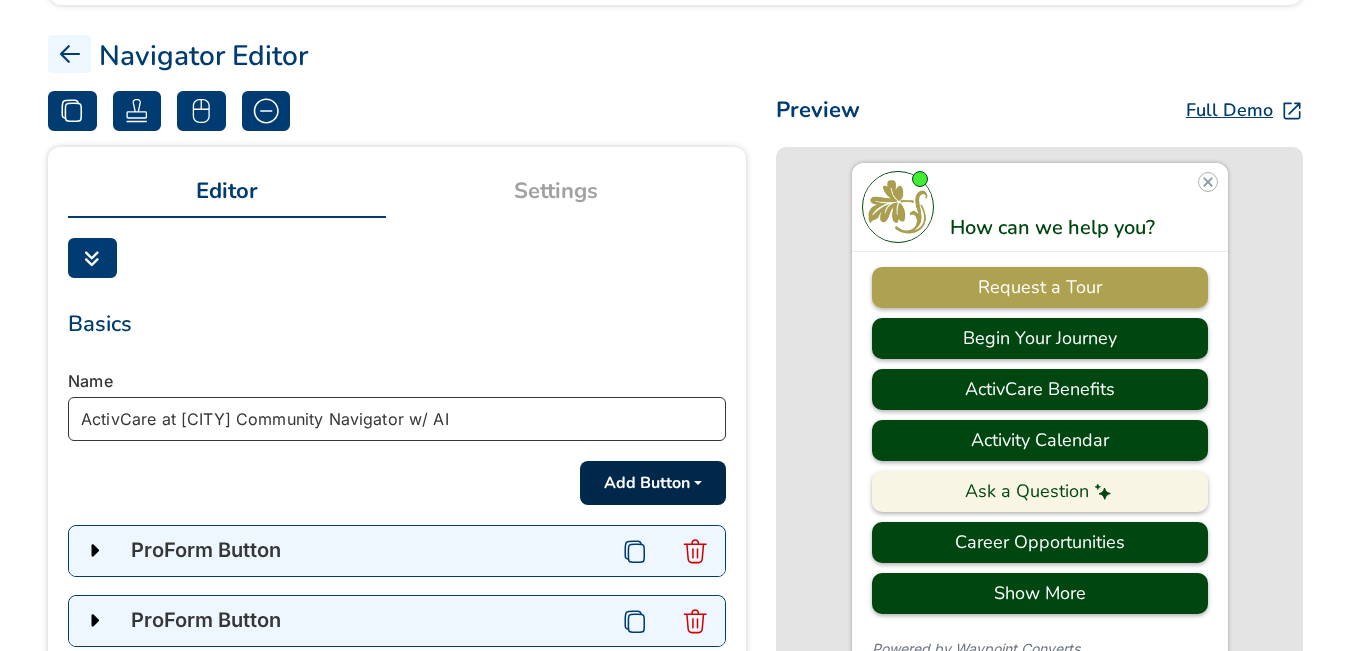 type on "ActivCare at Laguna Hills Community Navigator w/ AI" 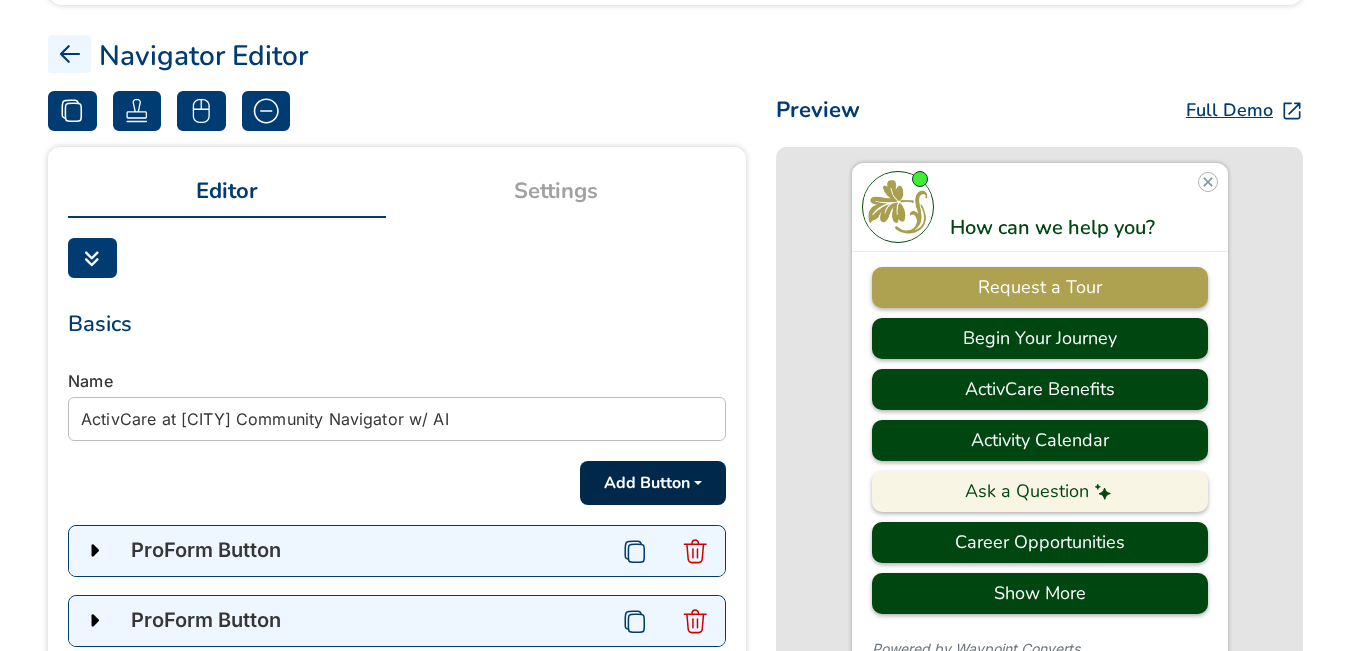 click on "Add Button" at bounding box center (653, 483) 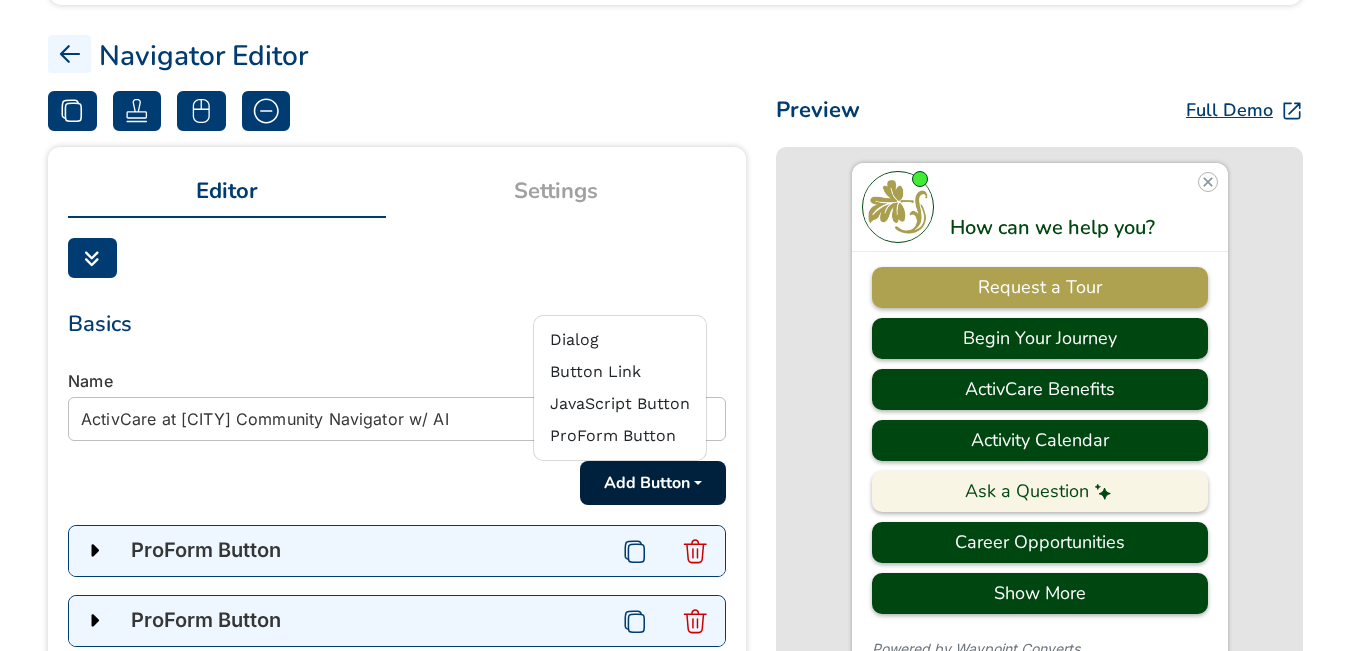 click on "Basics Name ActivCare at Laguna Hills Community Navigator w/ AI Add Button Dialog Button Link JavaScript Button ProForm Button ProForm Button Button Text   Request a Tour ProForm   Request a Tour - Laguna Hills Background Color   #AEA250 Text Color   #FFFFFF ProForm Width (%) 100 Auto Form Popup Hide Auto Form Popup CTA Popup Open After (seconds) 0.00 Popup Reopens After (Hours) 168 Add this button to agent chat ProForm Button Button Text   Begin Your Journey ProForm   Begin Your Journey - Laguna Hills Background Color   #004611 Text Color   #FFFFFF ProForm Width (%) 100 Auto Form Popup Hide Auto Form Popup CTA Popup Open After (seconds) 0.00 Popup Reopens After (Hours) 168 Add this button to agent chat Button Link Button Text   ActivCare Benefits Link Url   https://activcareliving.com/activcare-resident-benefits/ Open in new window Background Color   #004611 Text Color   #FFFFFF Add this button to agent chat Button Link Button Text   Activity Calendar Link Url   Open in new window Background Color   #004611" at bounding box center [397, 598] 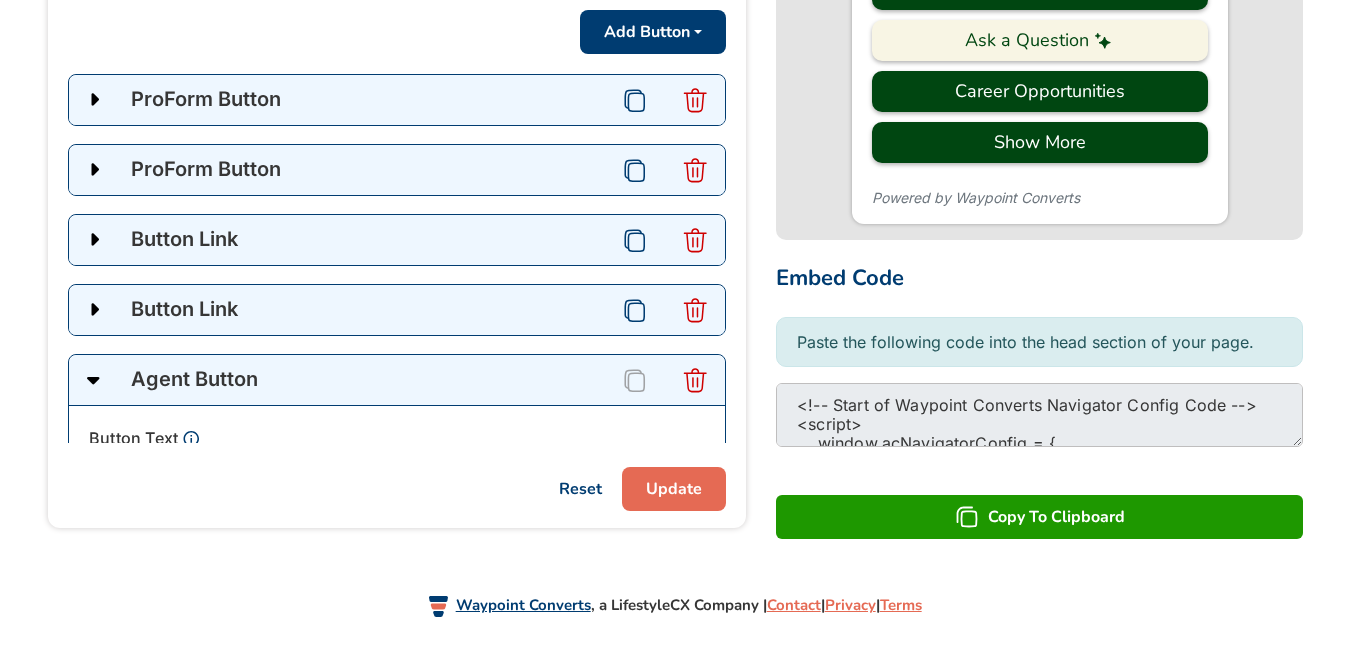 click on "Update" at bounding box center (674, 489) 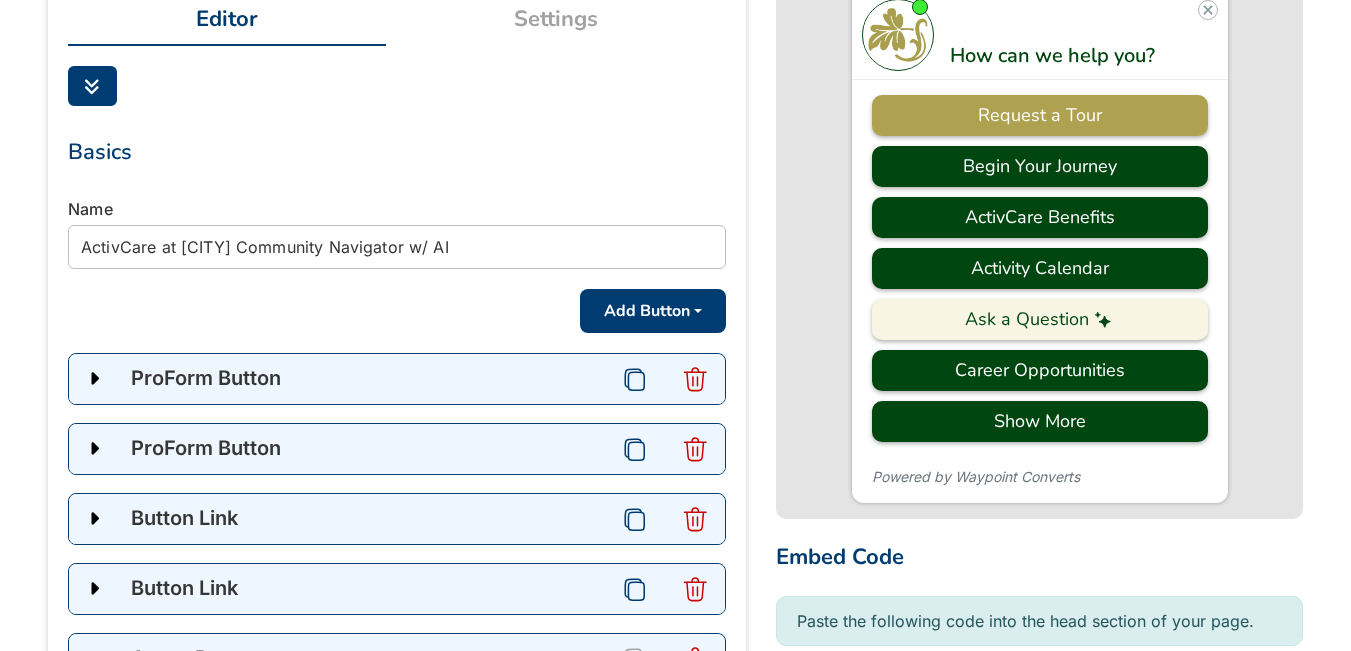 scroll, scrollTop: 251, scrollLeft: 0, axis: vertical 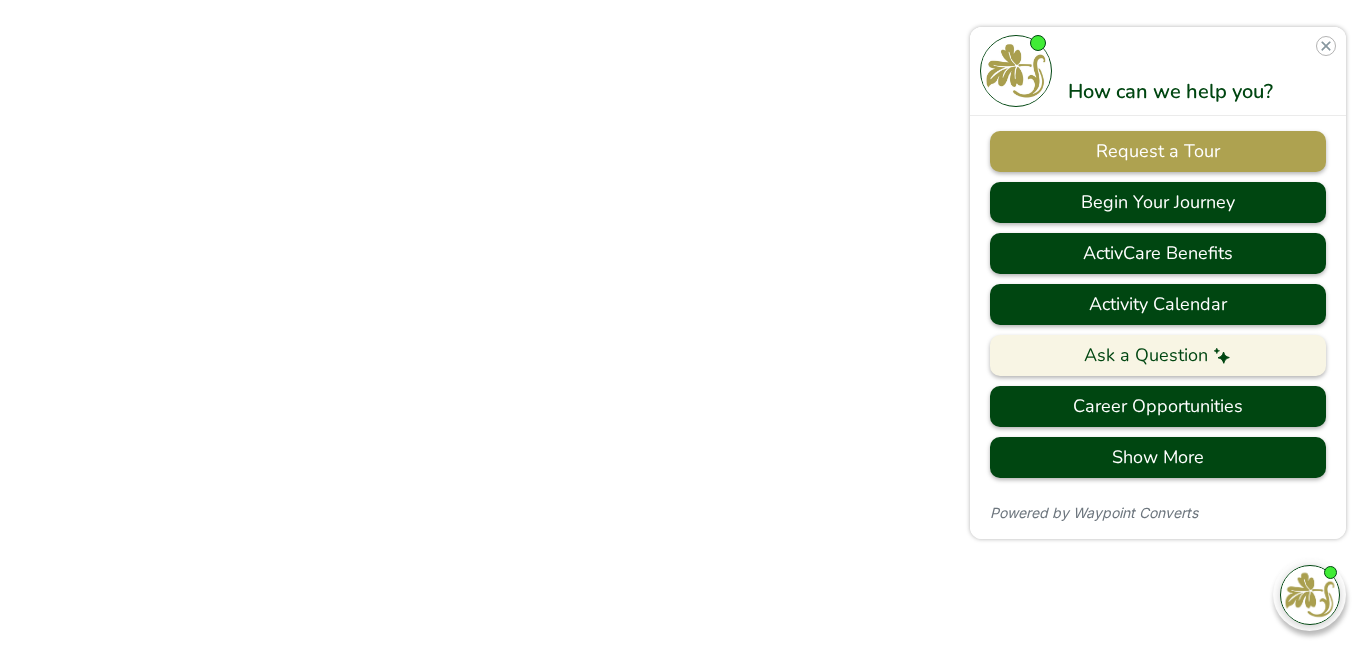 click on "Ask a Question" at bounding box center (1158, 355) 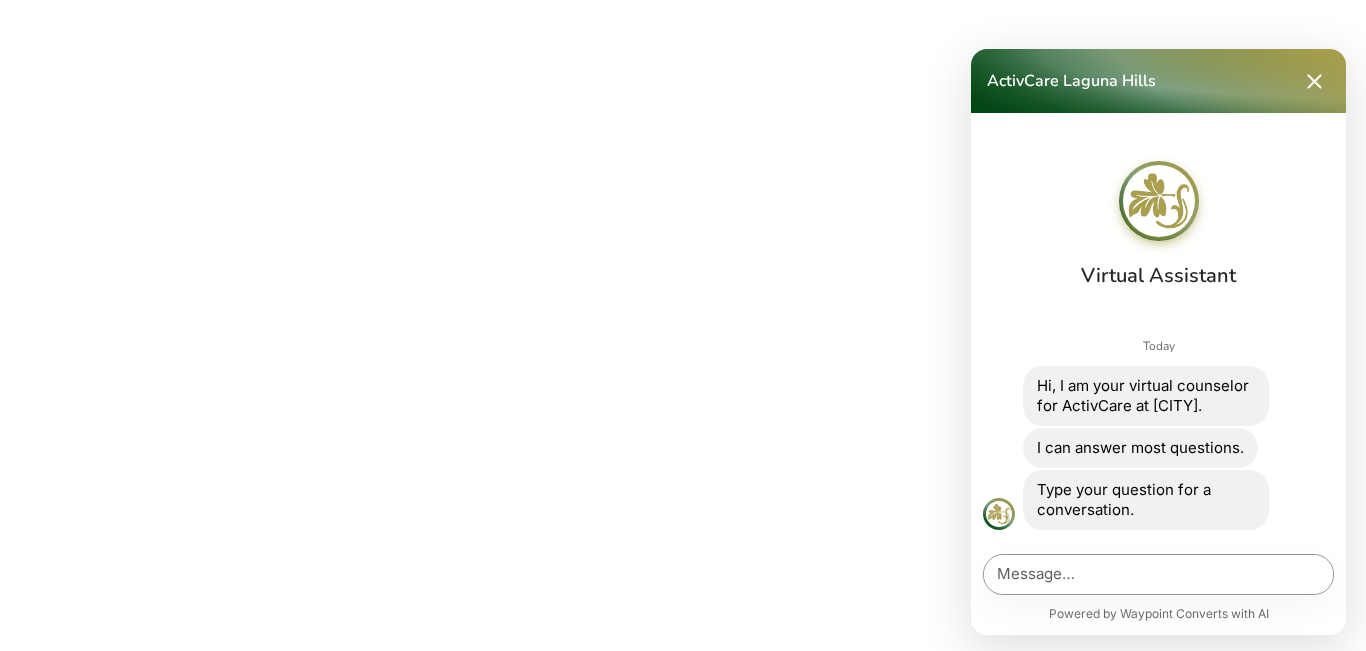 scroll, scrollTop: 0, scrollLeft: 0, axis: both 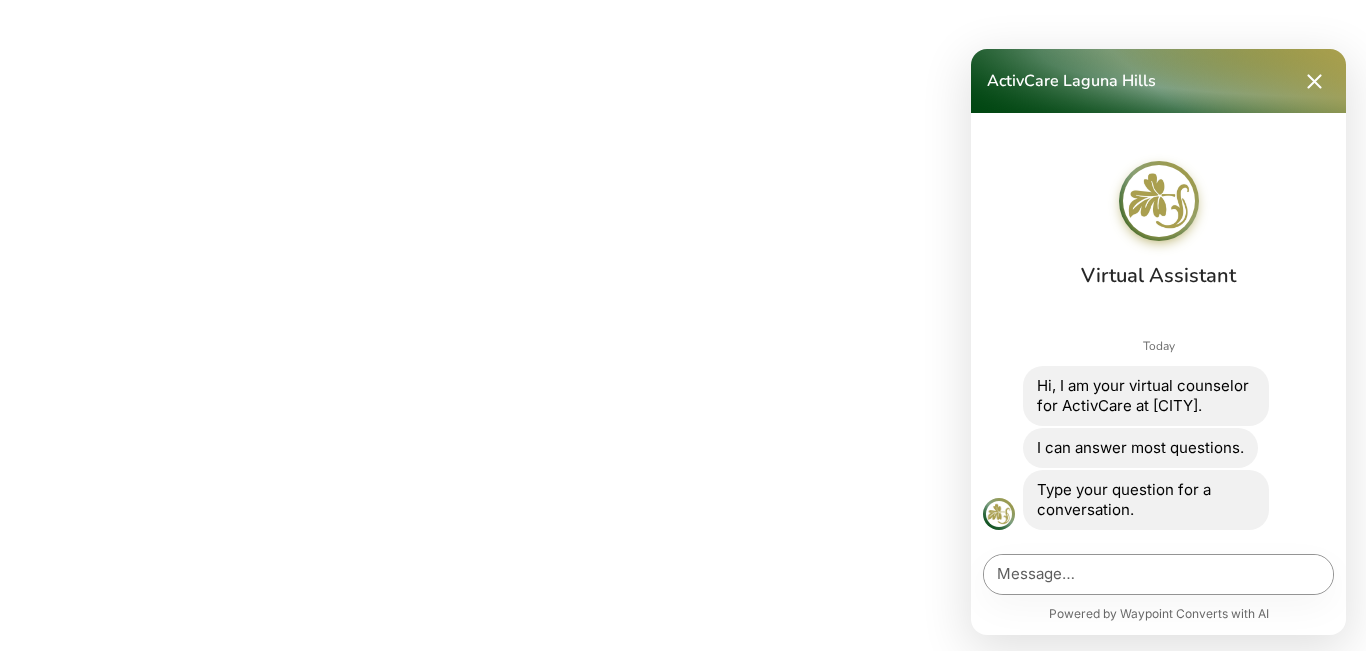 click 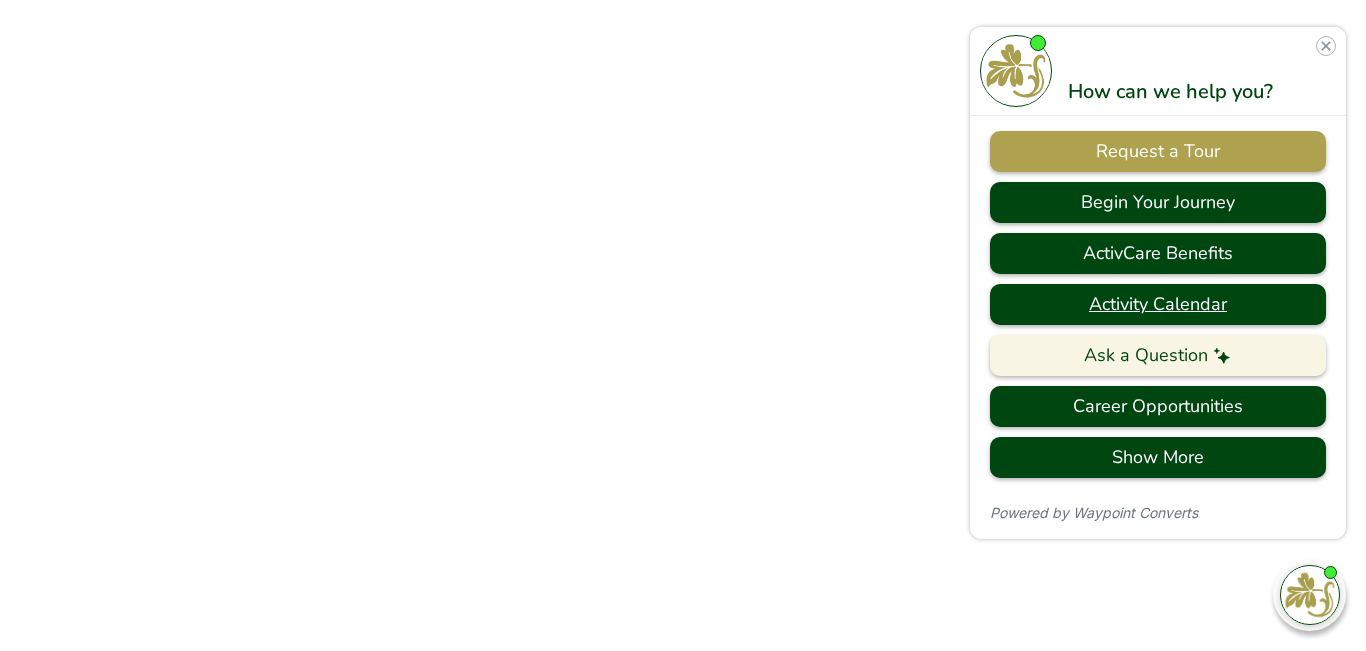 click on "Activity Calendar" at bounding box center [1158, 304] 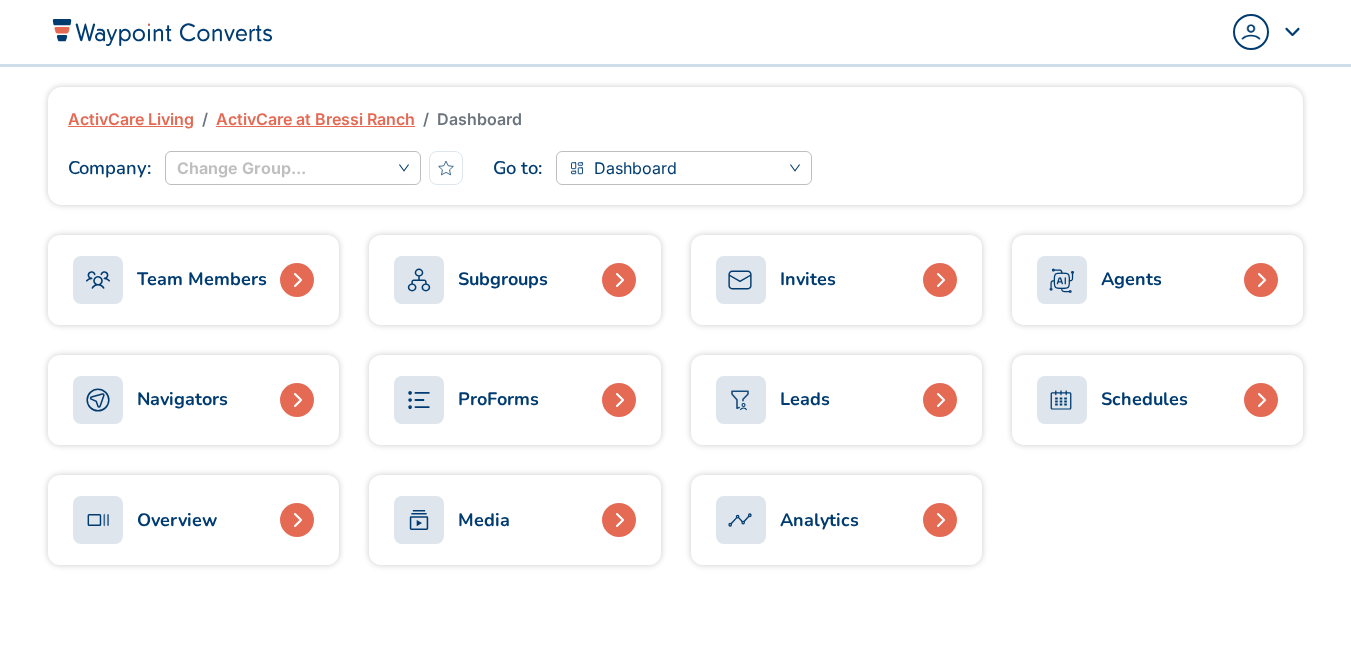 scroll, scrollTop: 0, scrollLeft: 0, axis: both 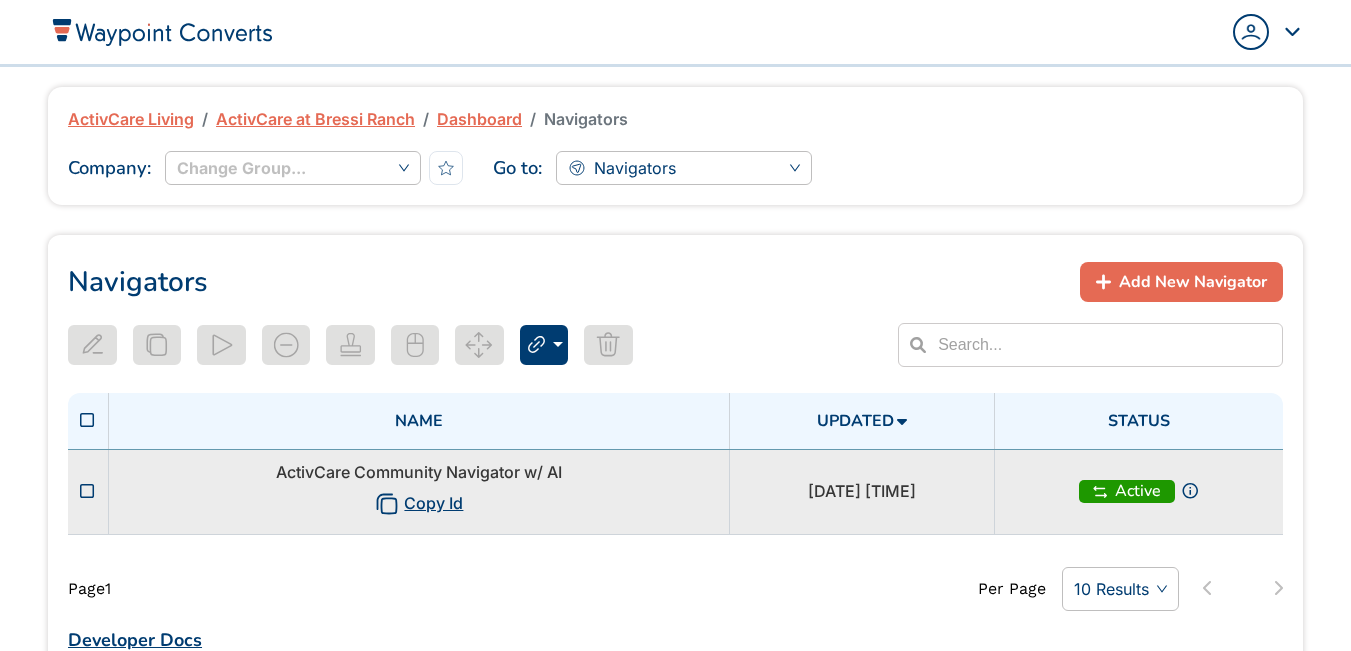 click on "ActivCare Community Navigator w/ AI   Copy Id" at bounding box center (418, 491) 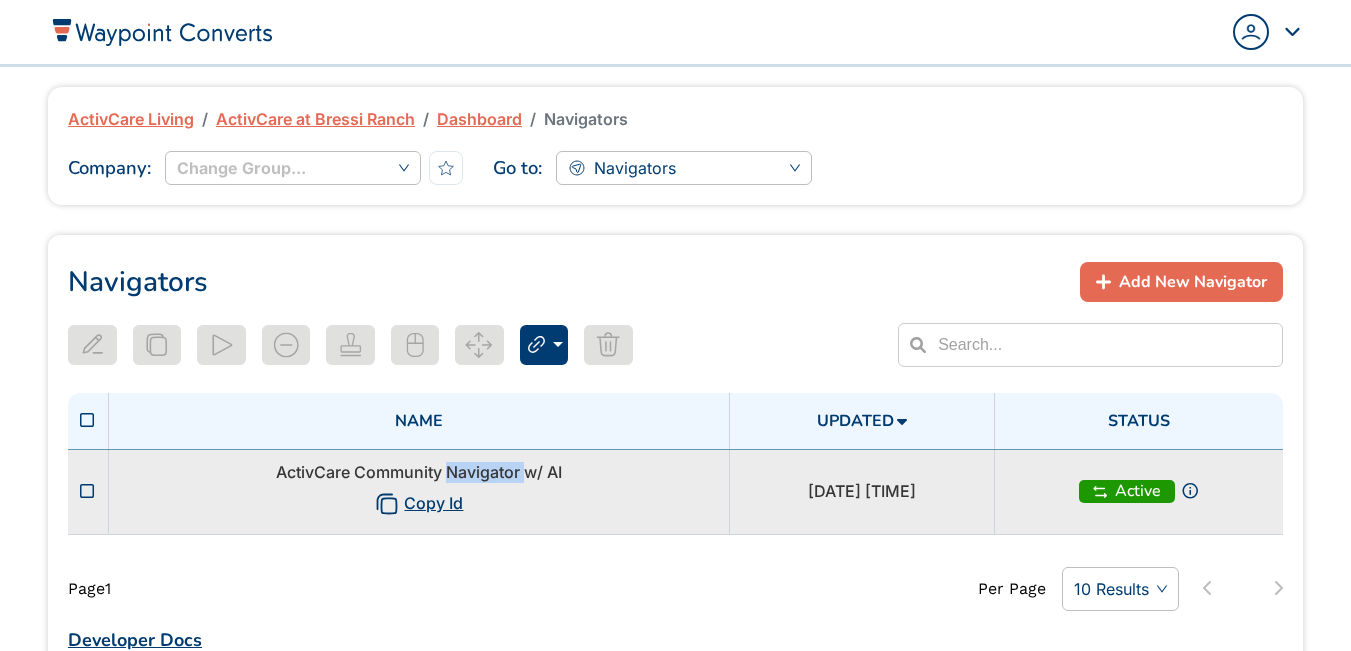 click on "ActivCare Community Navigator w/ AI   Copy Id" at bounding box center [418, 491] 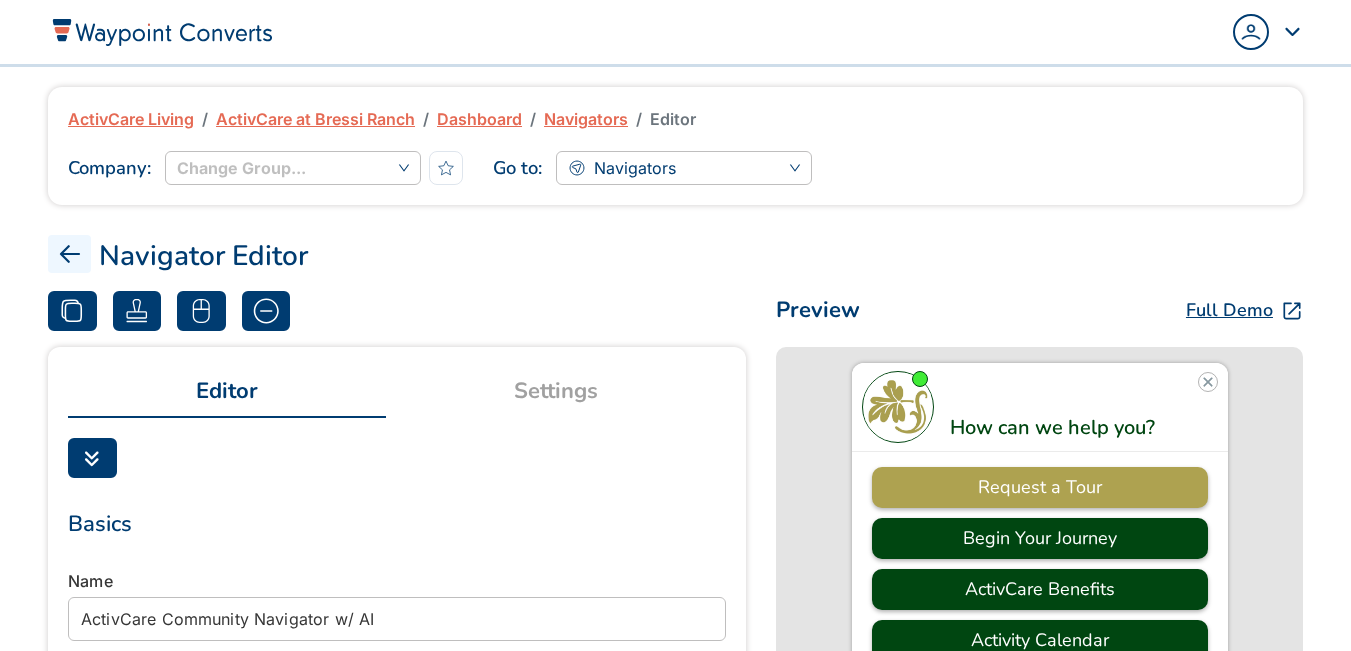 click on "Settings" at bounding box center [556, 391] 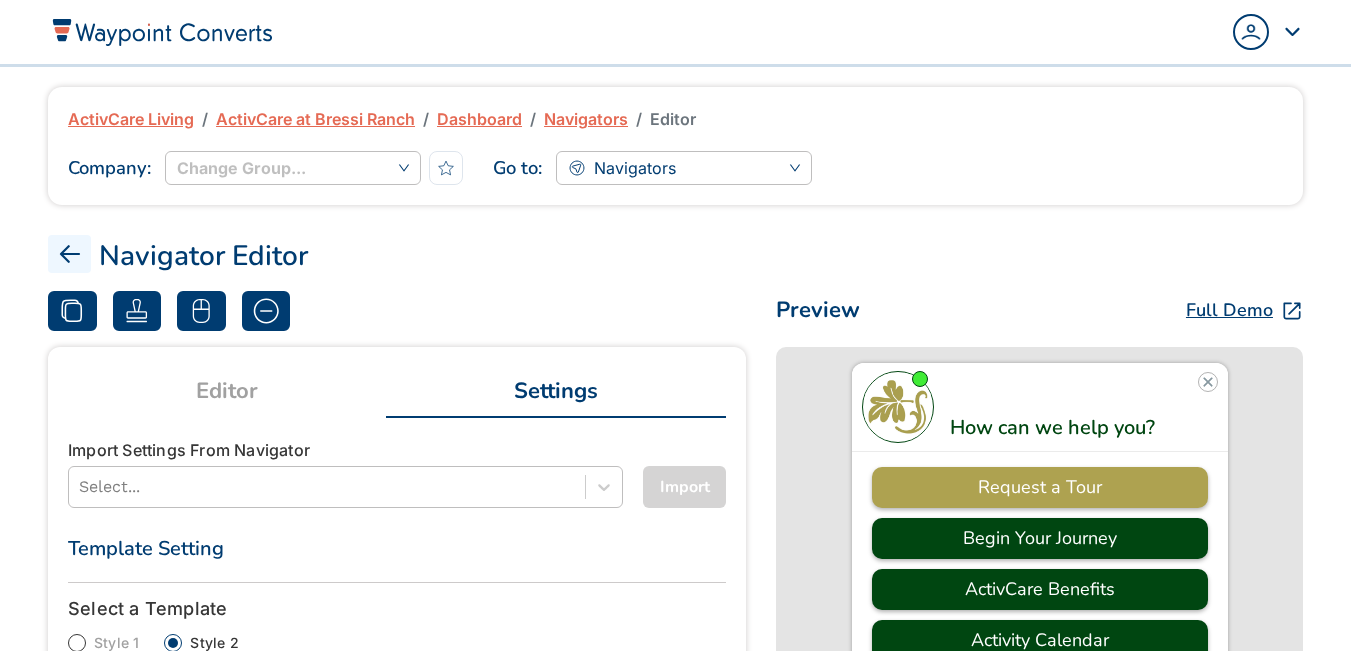 click on "Editor" at bounding box center [227, 391] 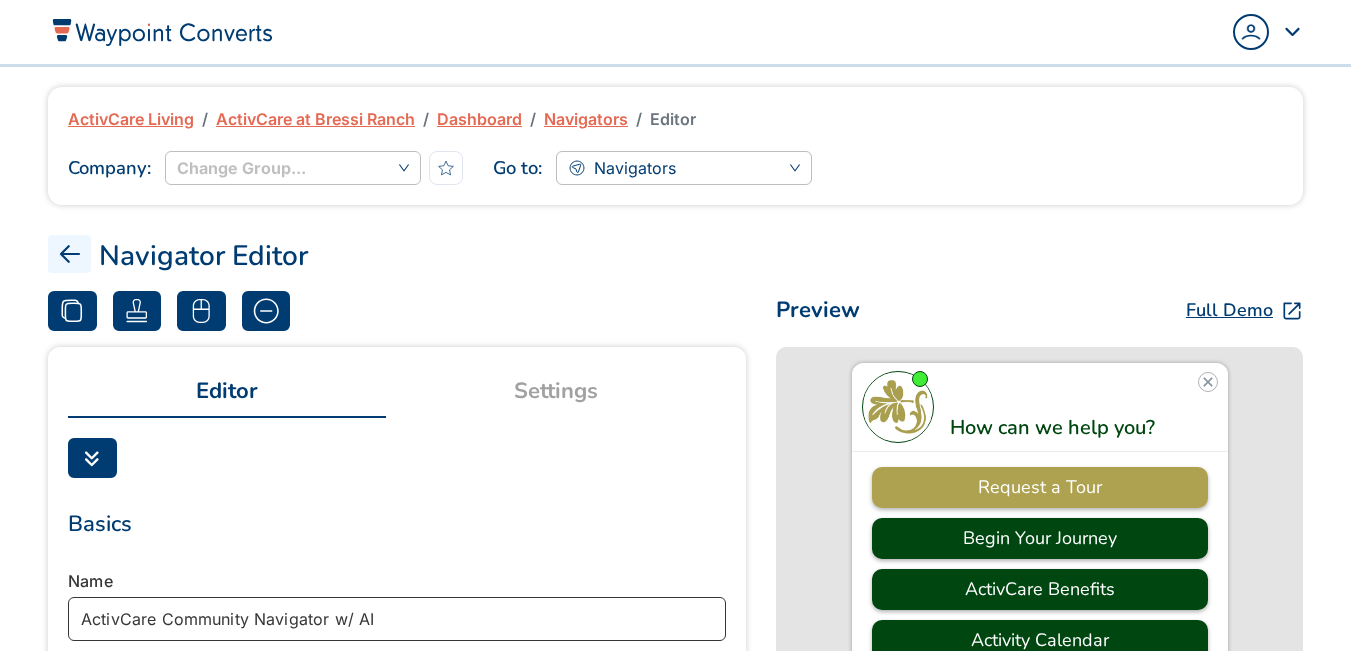 click on "ActivCare Community Navigator w/ AI" at bounding box center [397, 619] 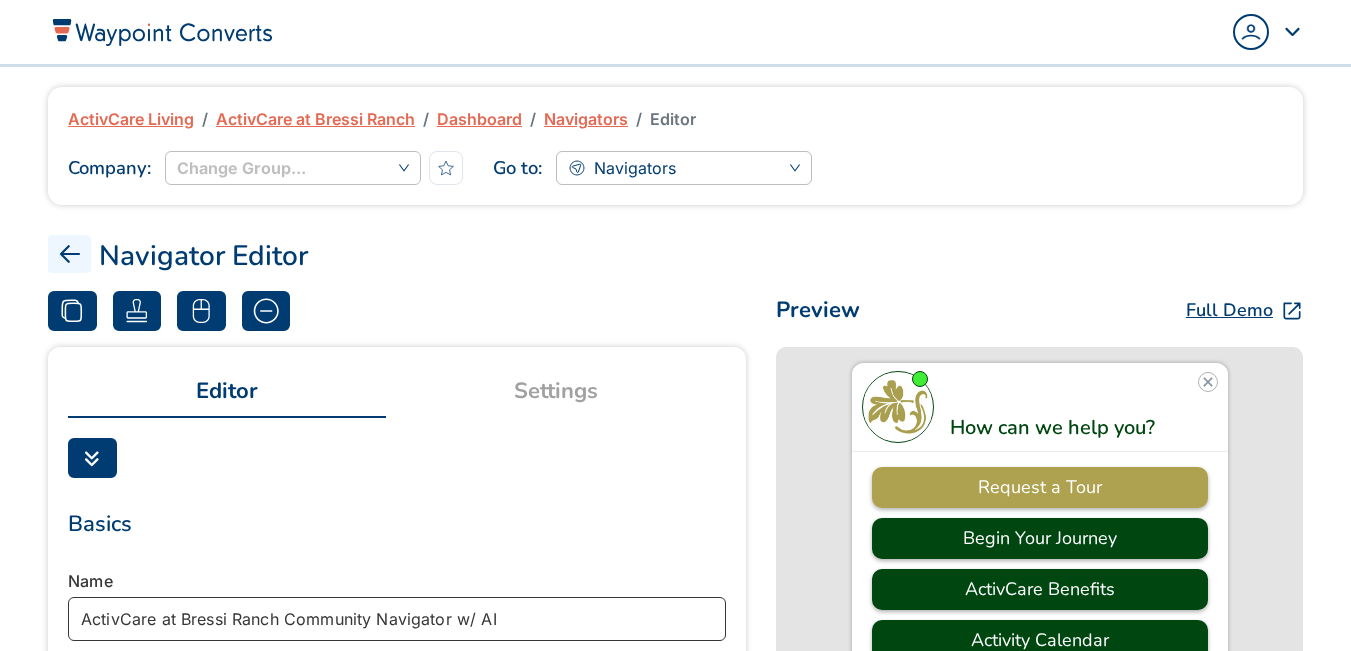 type on "ActivCare at Bressi Ranch Community Navigator w/ AI" 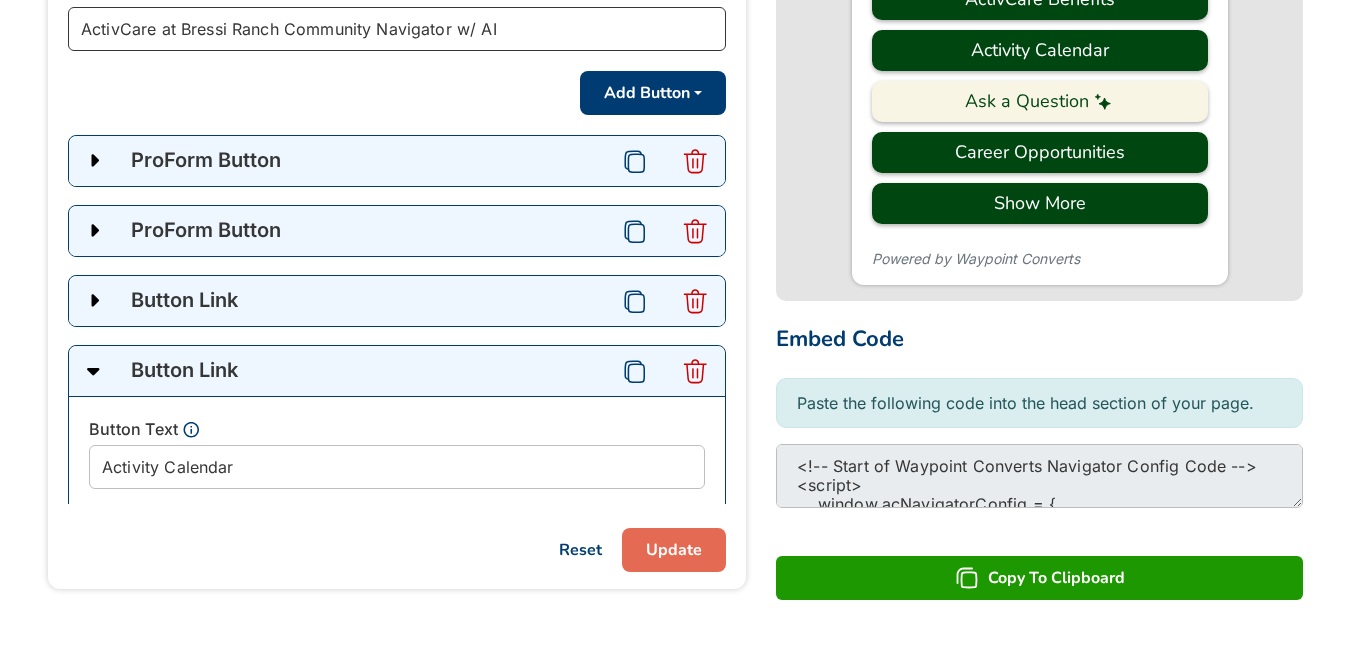 scroll, scrollTop: 651, scrollLeft: 0, axis: vertical 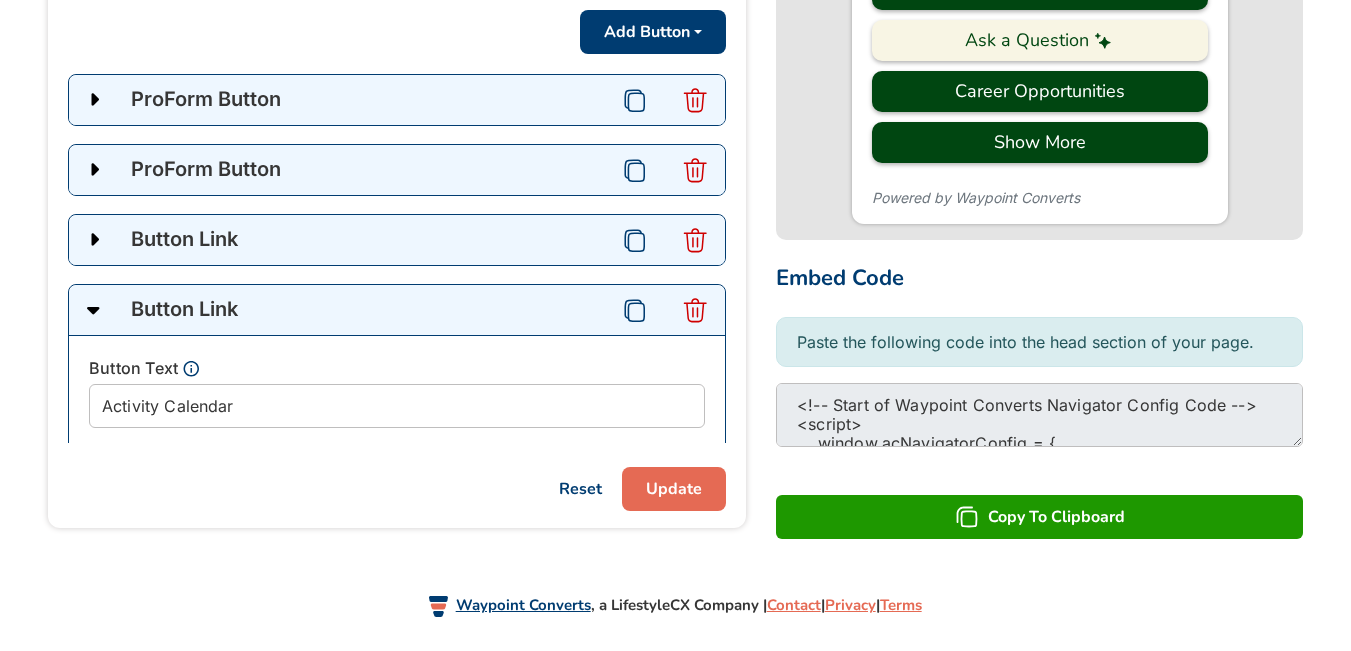 click on "Update" 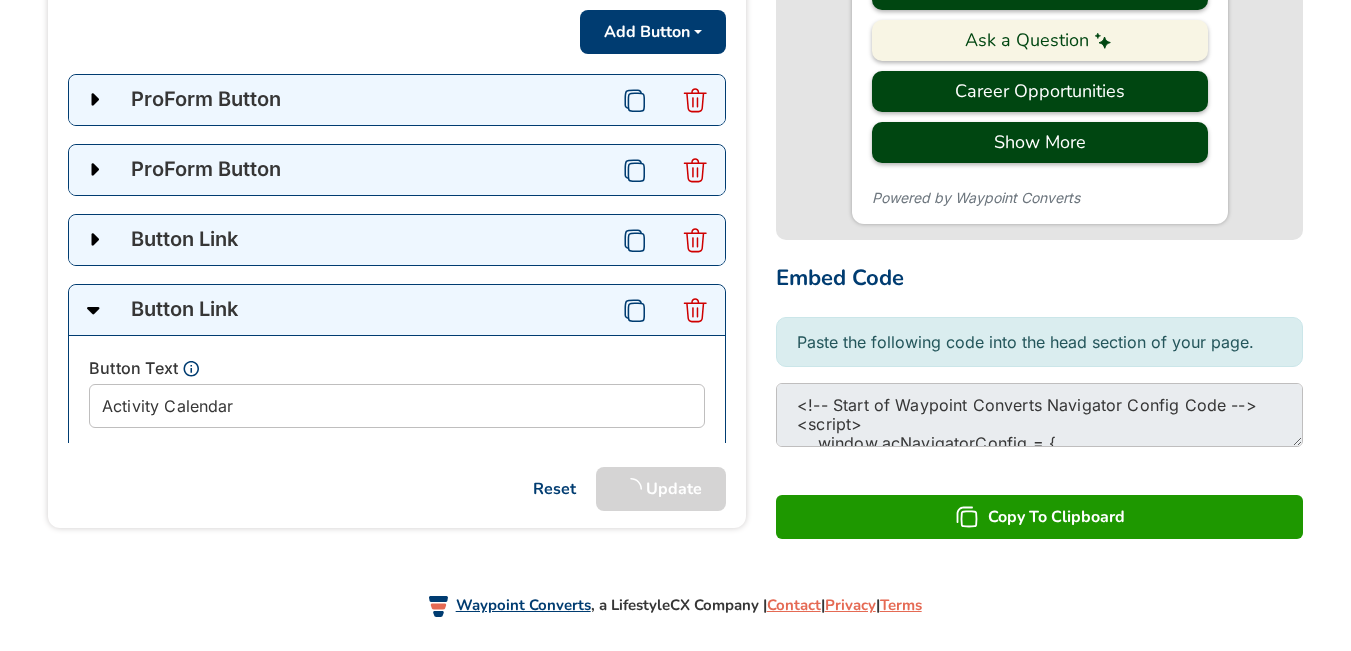 scroll, scrollTop: 651, scrollLeft: 0, axis: vertical 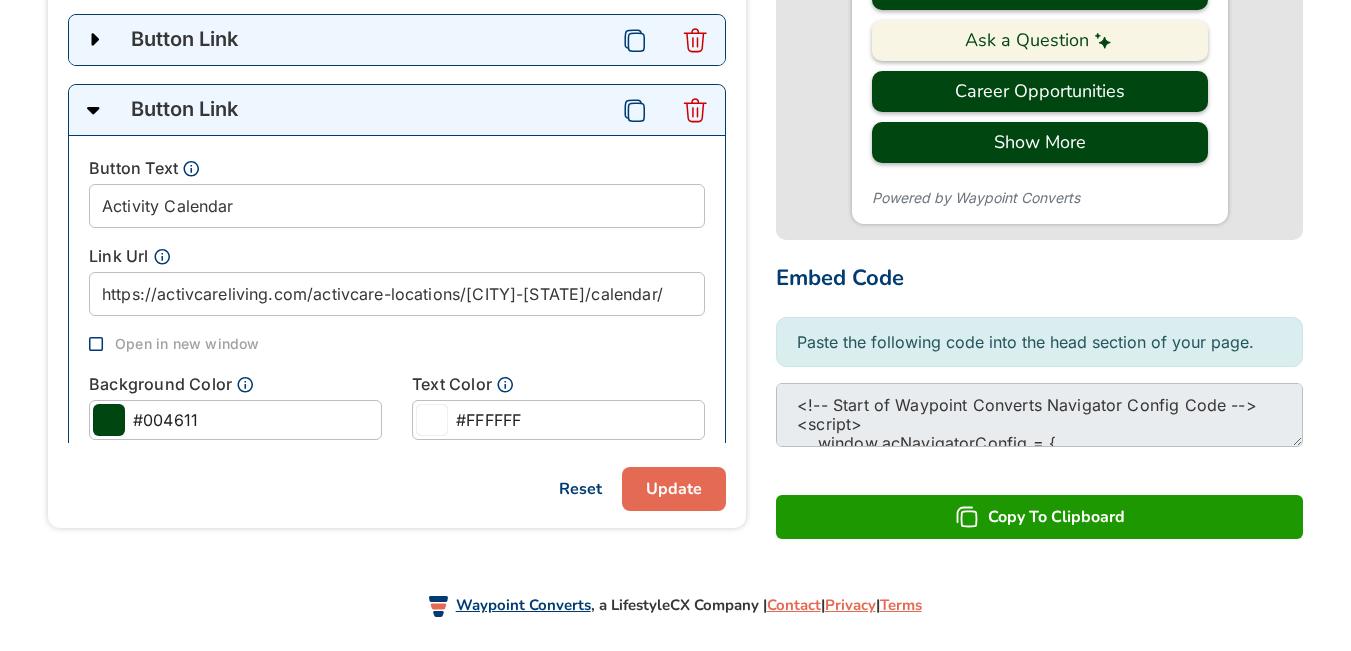 click 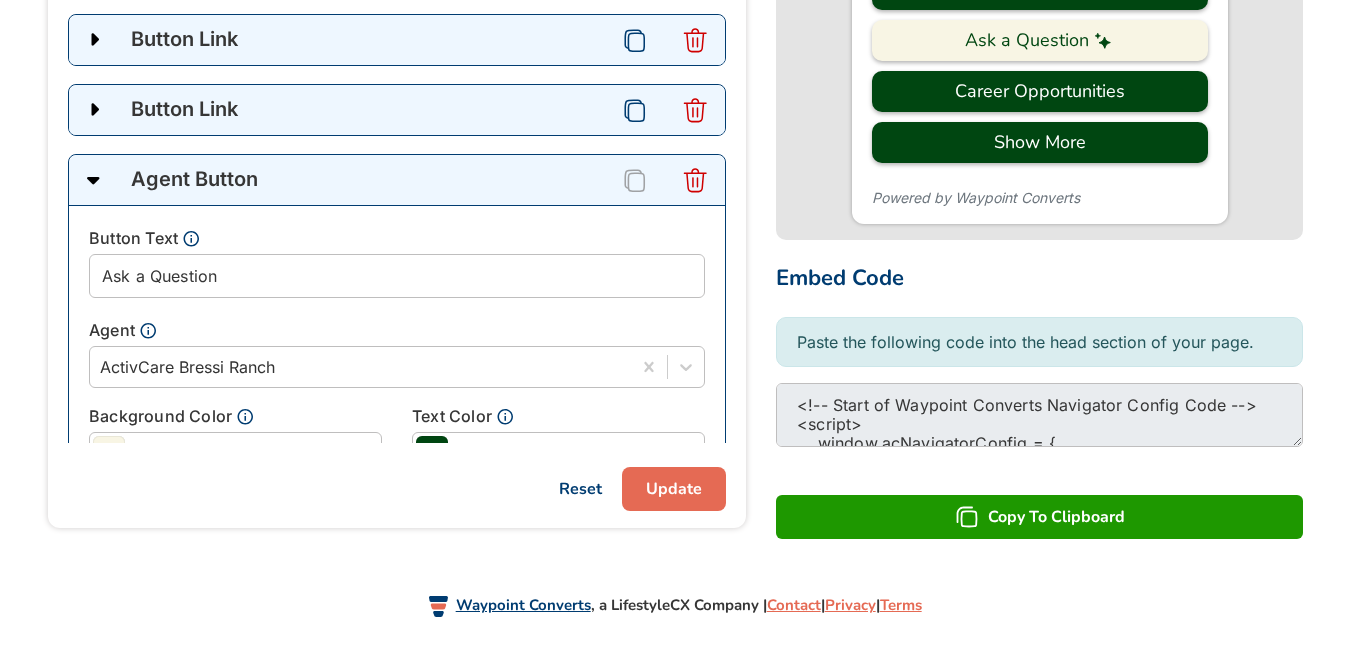 click 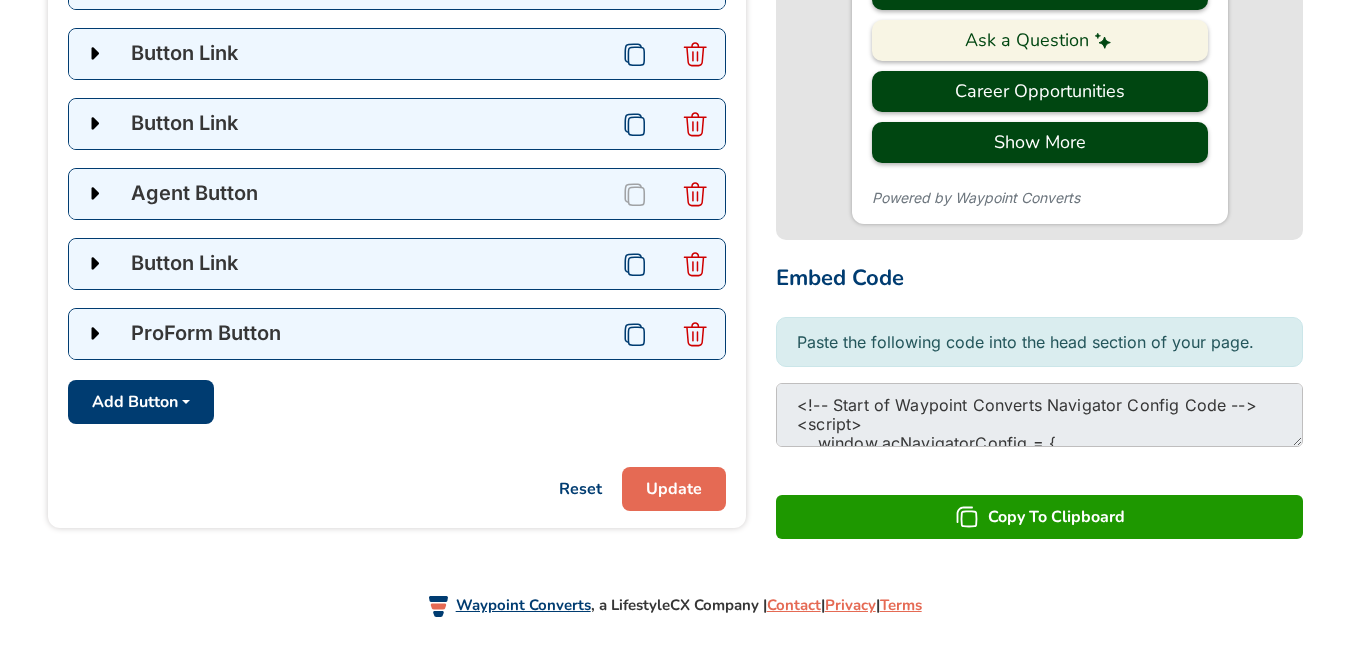 scroll, scrollTop: 186, scrollLeft: 0, axis: vertical 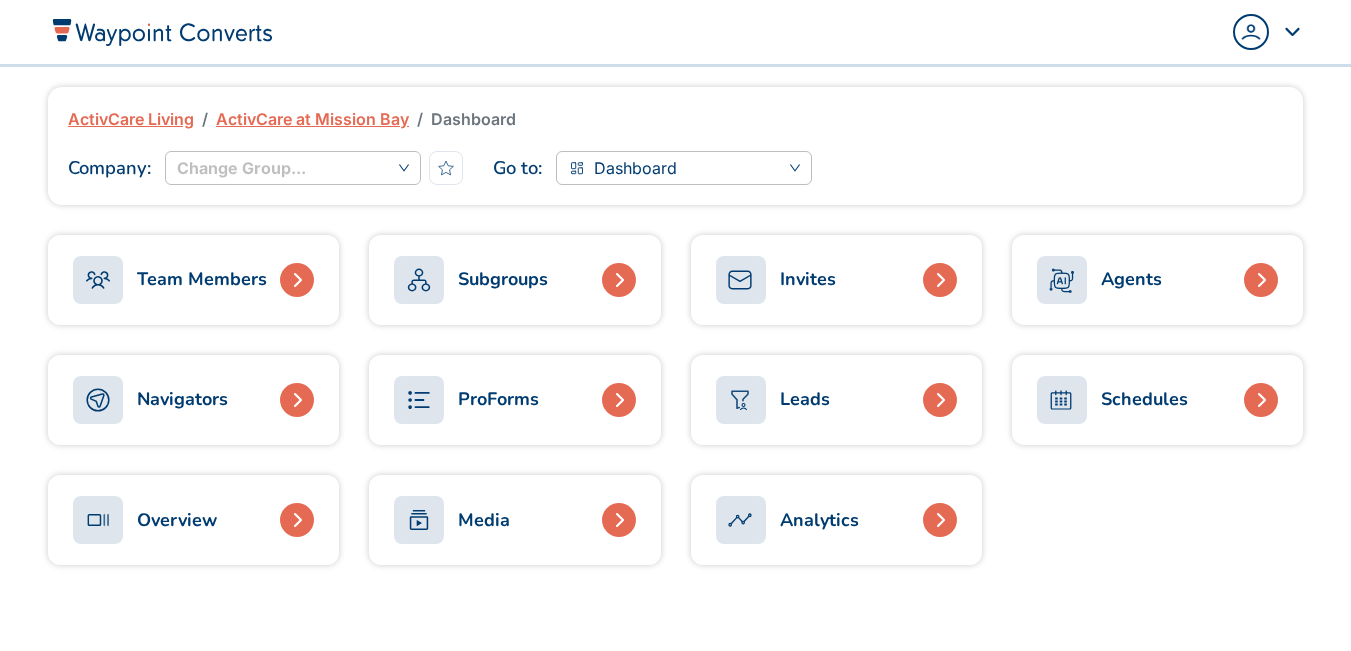 click on "Navigators" at bounding box center [182, 399] 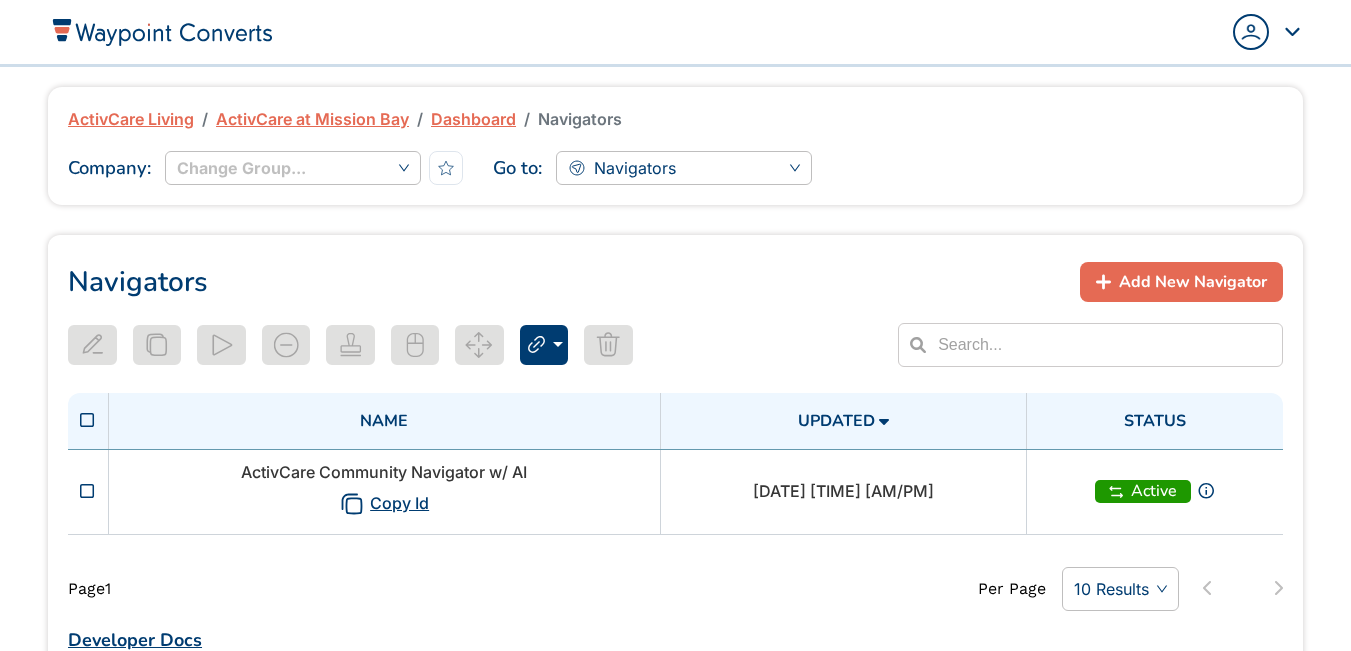 scroll, scrollTop: 0, scrollLeft: 0, axis: both 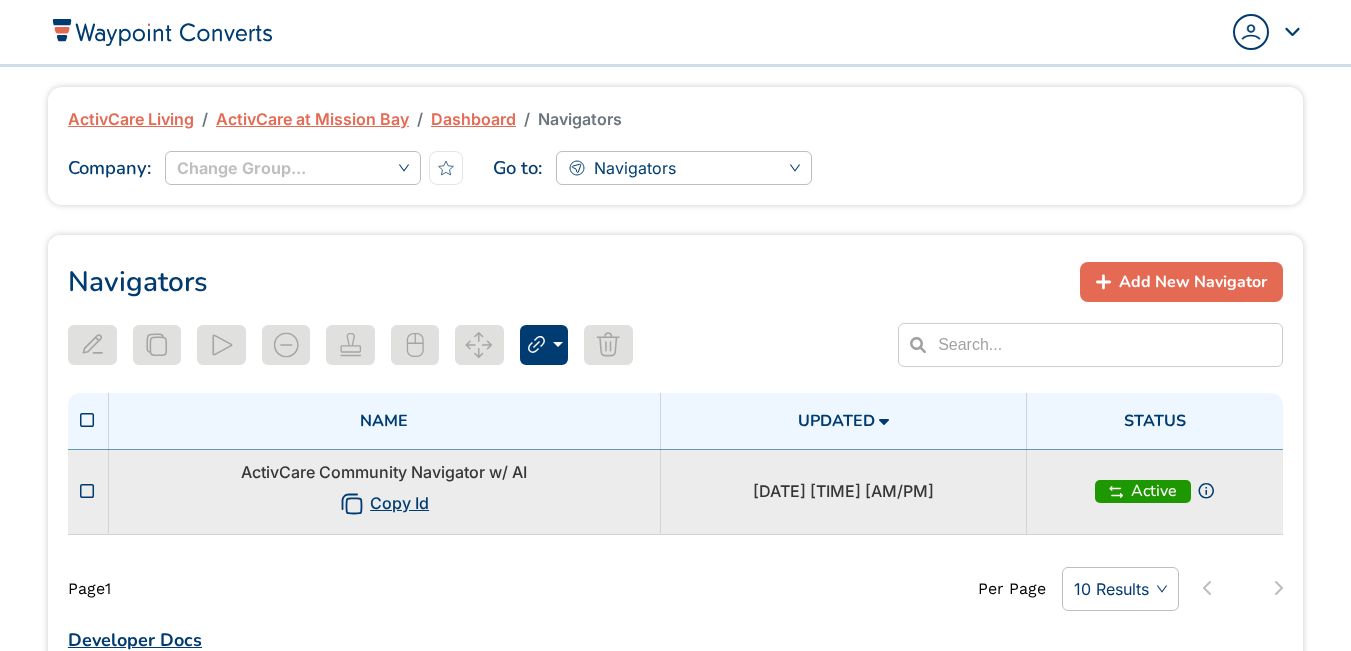 click on "ActivCare Community Navigator w/ AI   Copy Id" at bounding box center (384, 491) 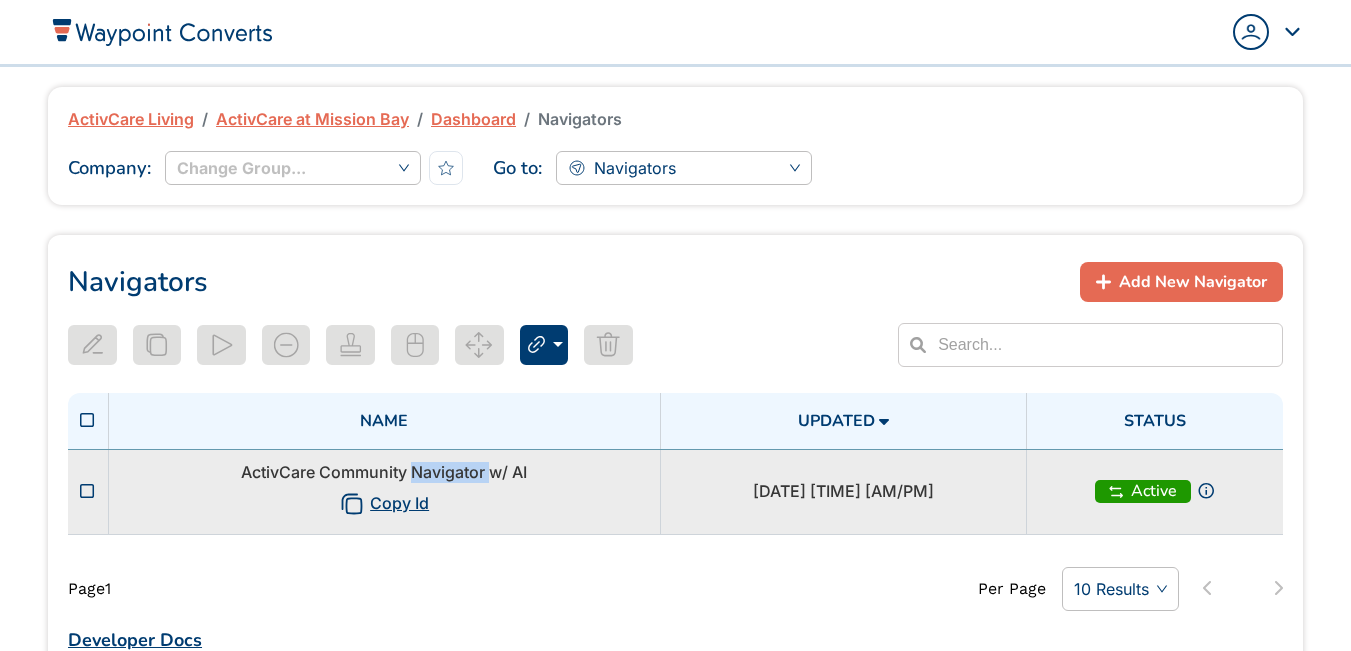 click on "ActivCare Community Navigator w/ AI   Copy Id" at bounding box center [384, 491] 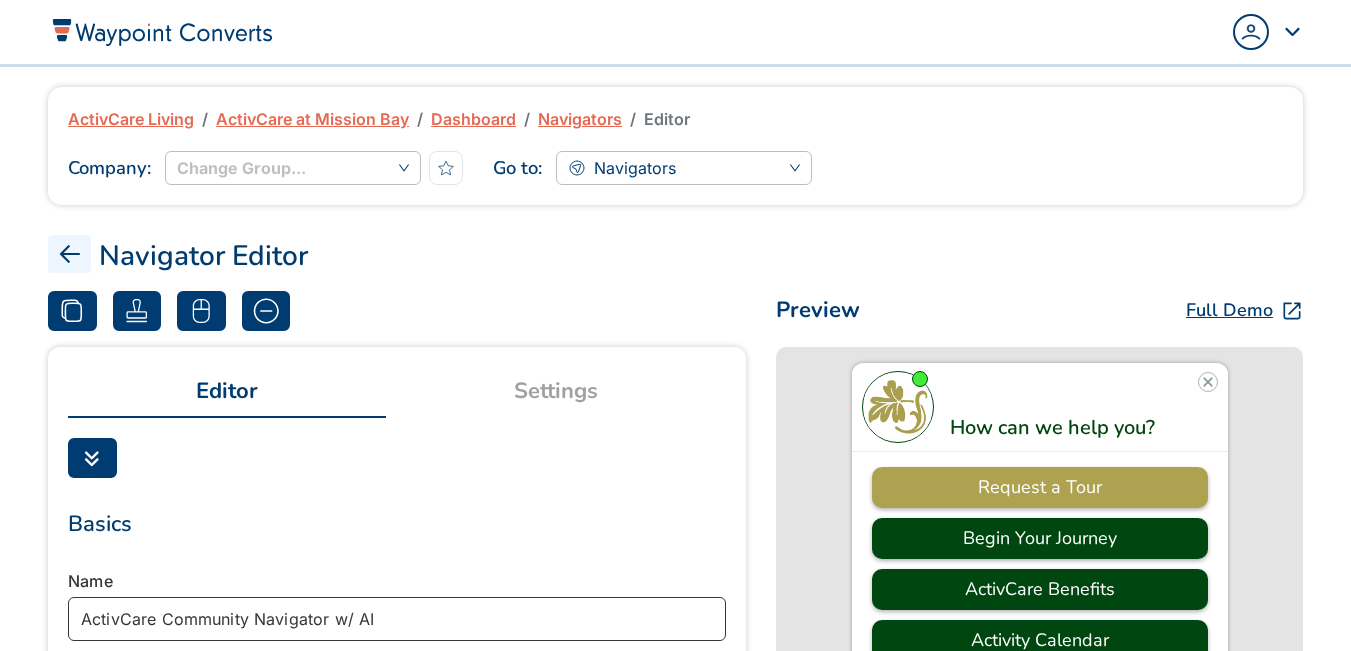 click on "ActivCare Community Navigator w/ AI" at bounding box center (397, 619) 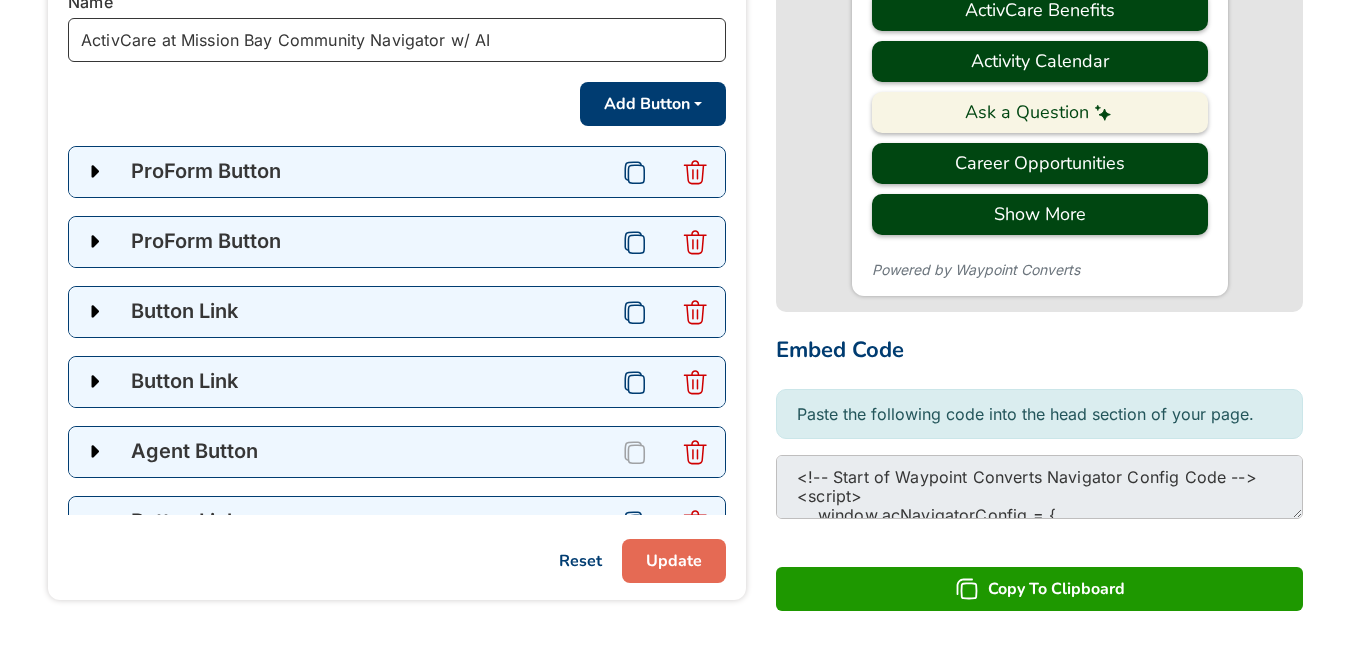 scroll, scrollTop: 651, scrollLeft: 0, axis: vertical 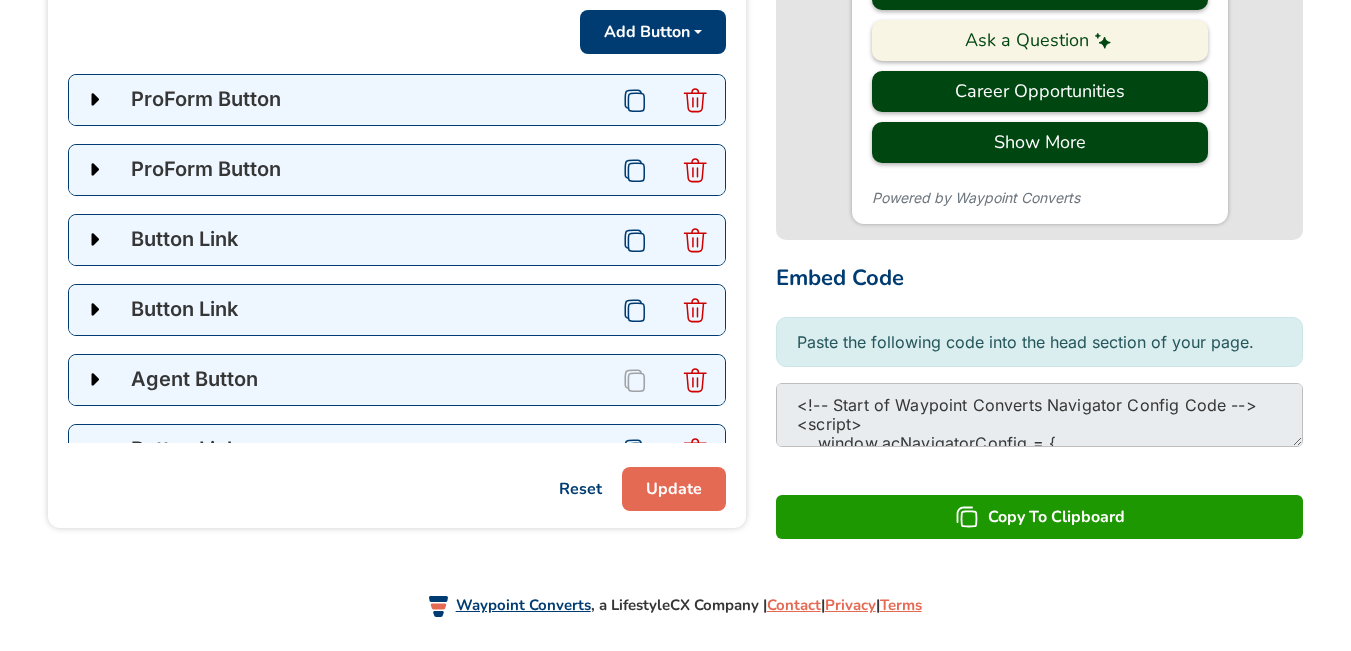 type on "ActivCare at Mission Bay Community Navigator w/ AI" 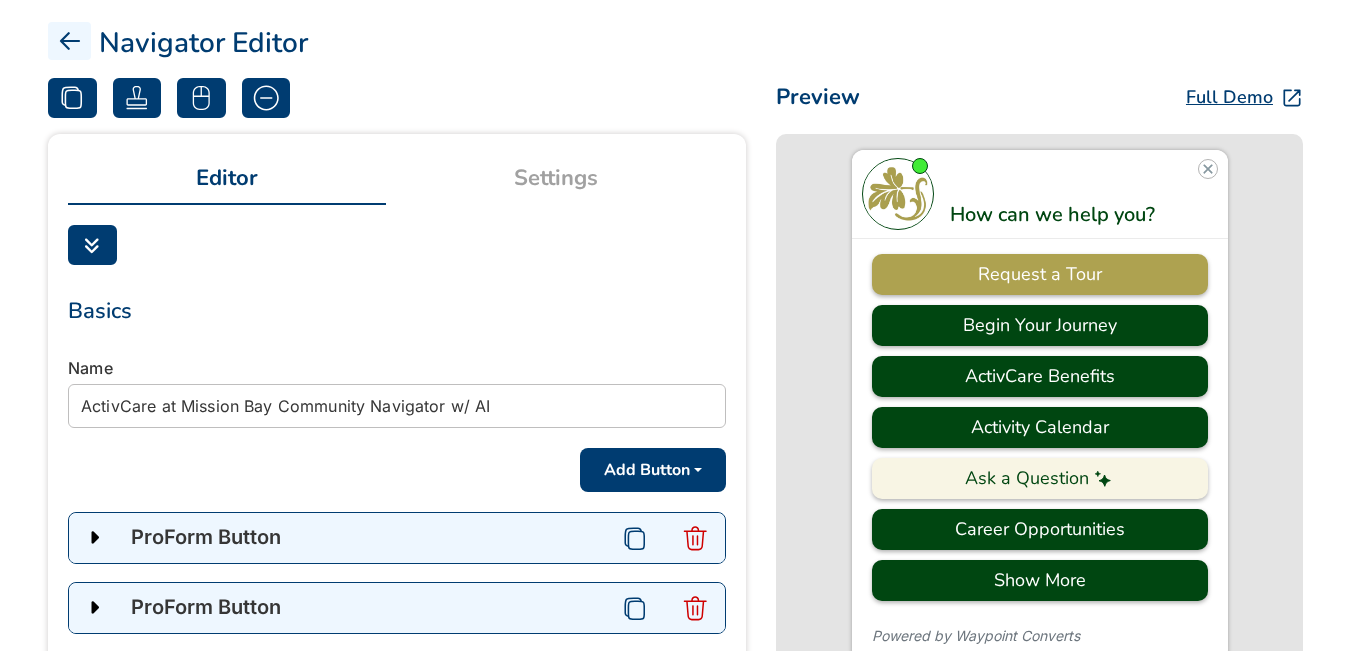 scroll, scrollTop: 151, scrollLeft: 0, axis: vertical 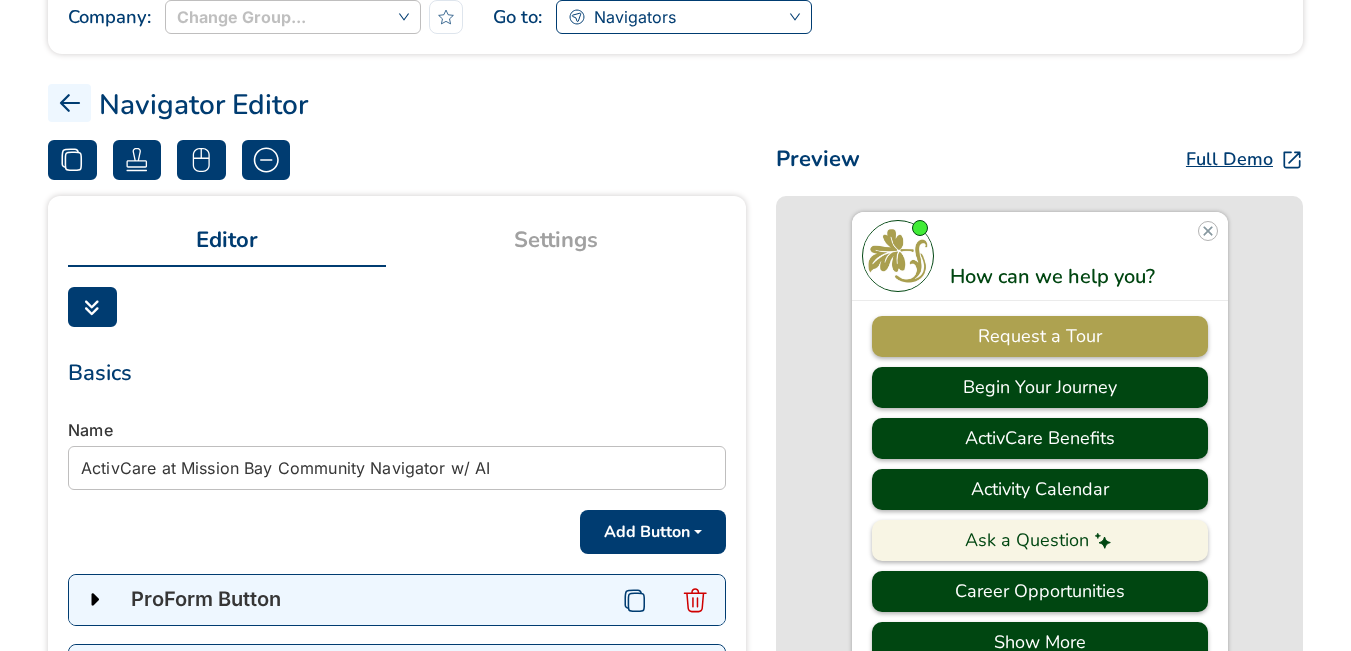 click on "Navigators" at bounding box center [635, 17] 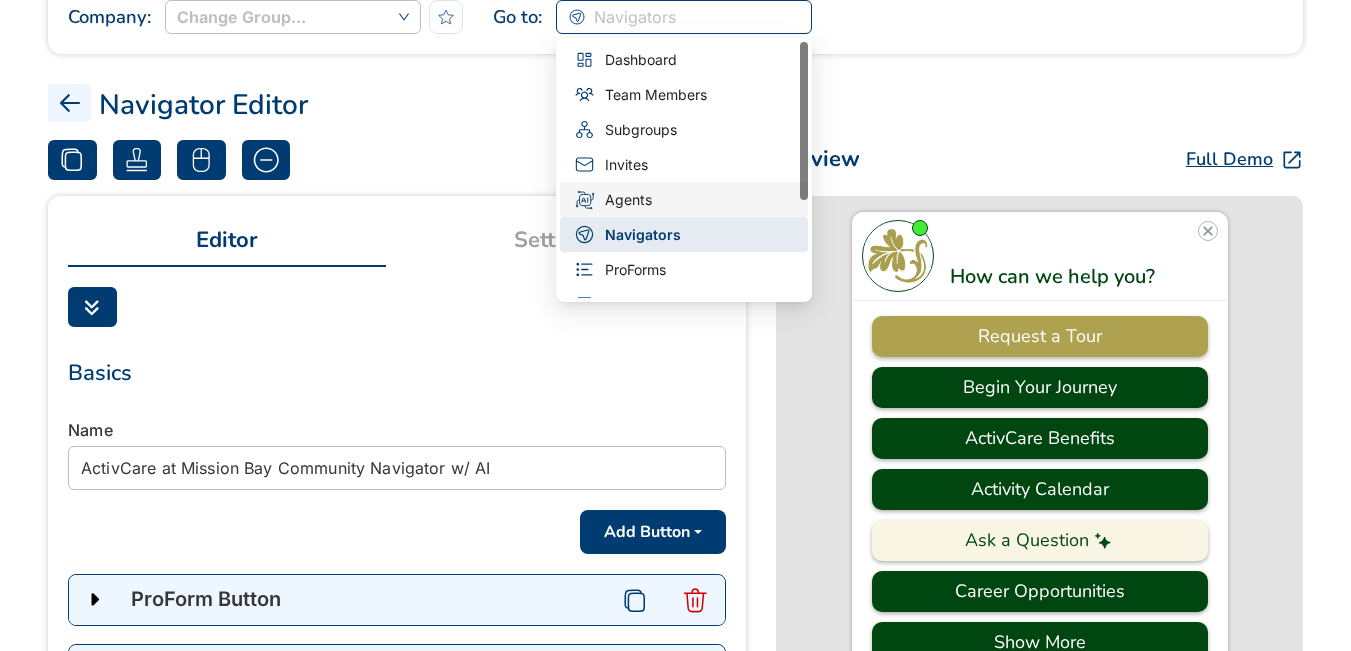 click on "Agents" at bounding box center [684, 199] 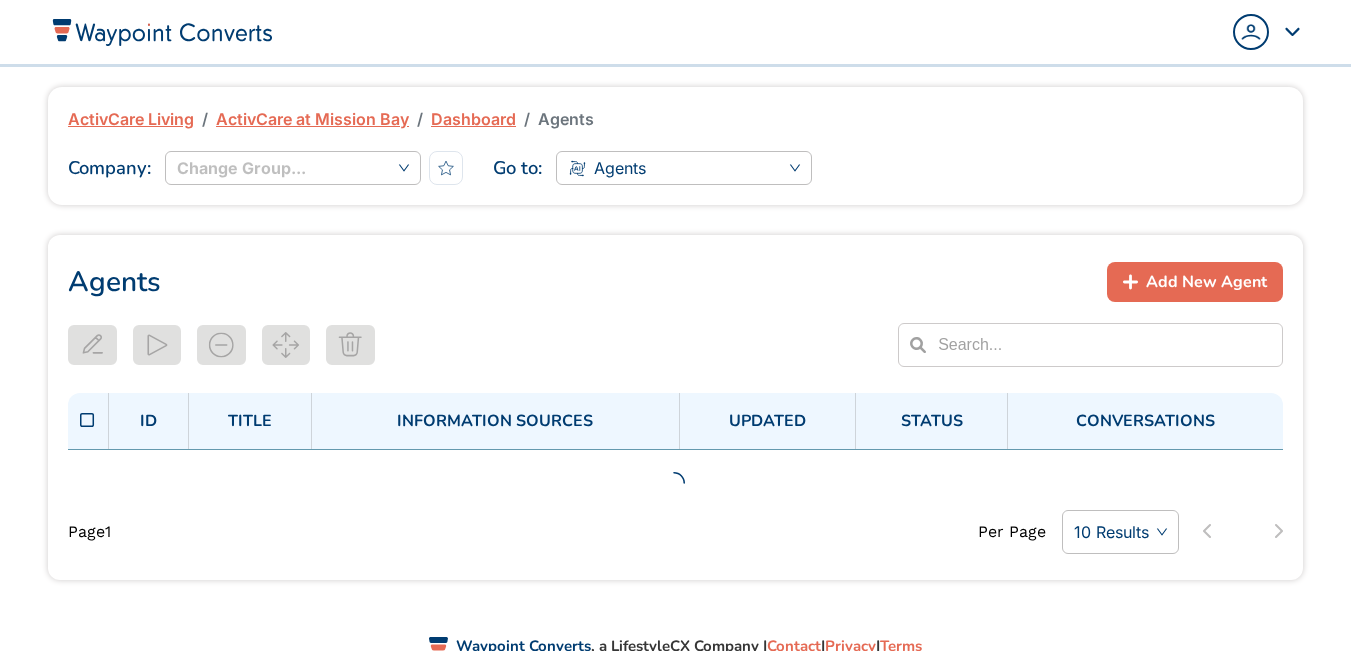 scroll, scrollTop: 0, scrollLeft: 0, axis: both 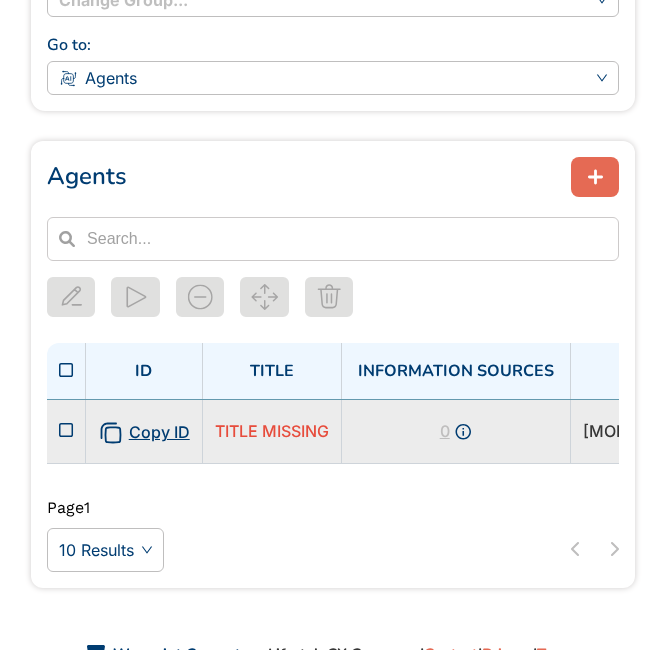 click on "TITLE MISSING" at bounding box center (272, 431) 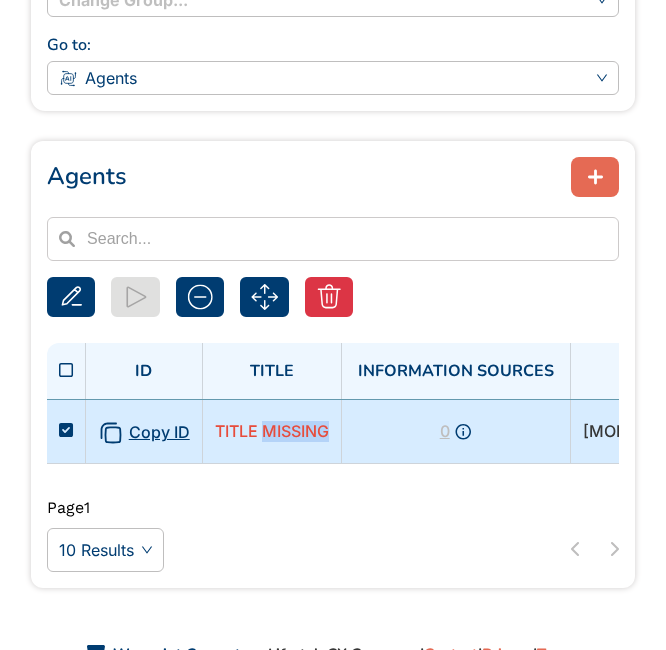 click on "TITLE MISSING" at bounding box center [272, 431] 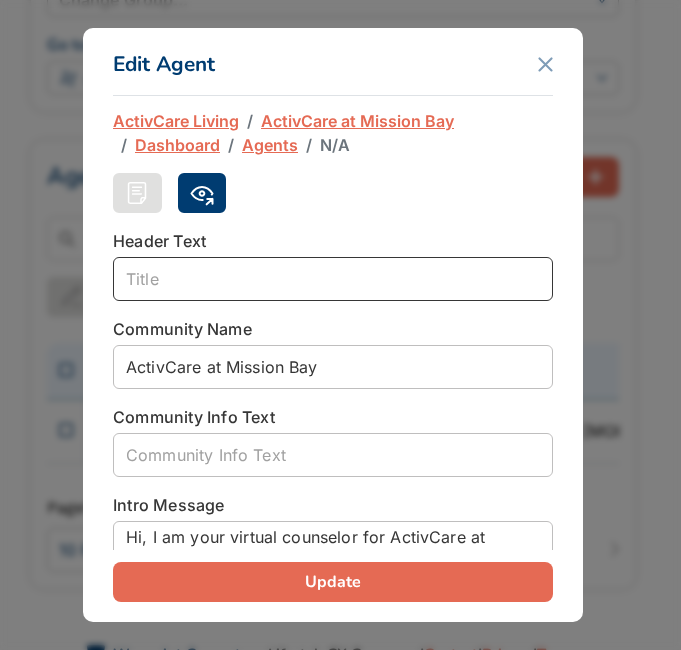 click at bounding box center (333, 279) 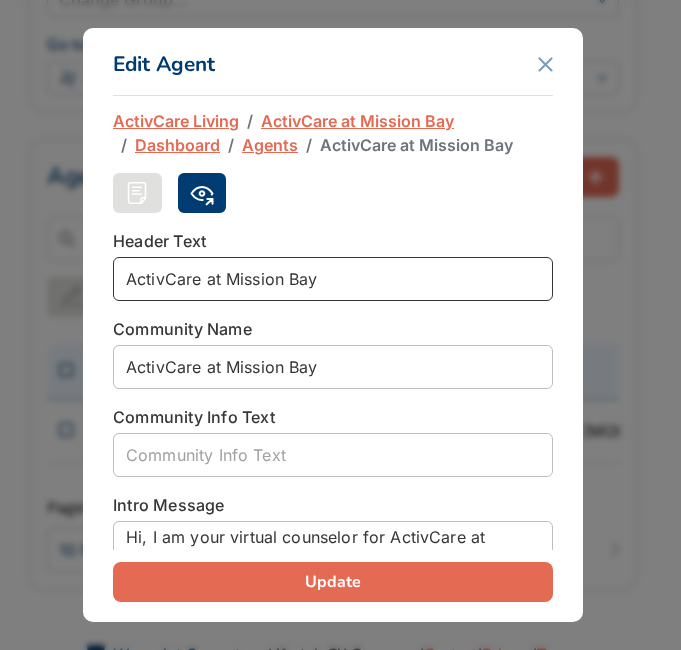 click on "ActivCare at Mission Bay" at bounding box center (333, 279) 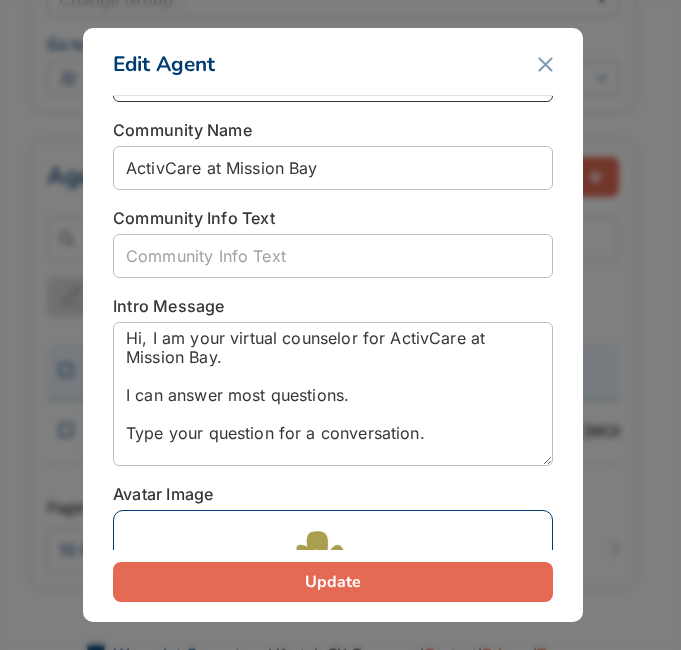 scroll, scrollTop: 200, scrollLeft: 0, axis: vertical 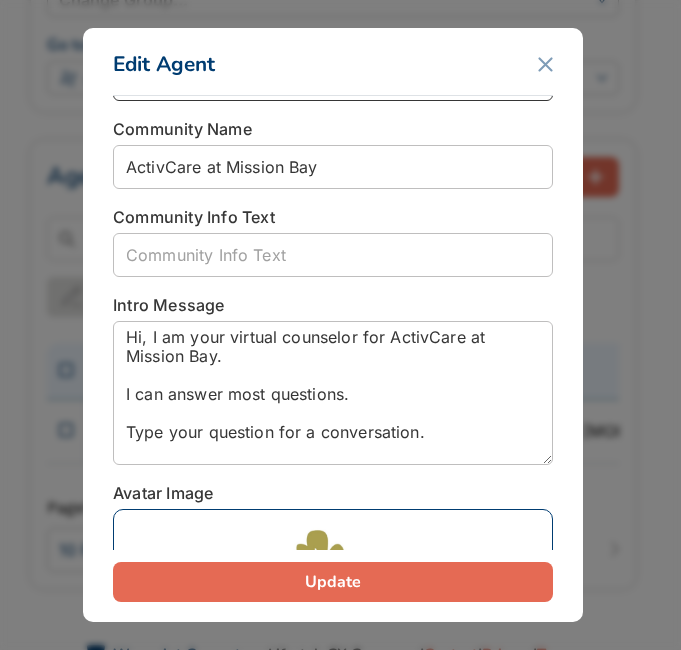type on "ActivCare Mission Bay" 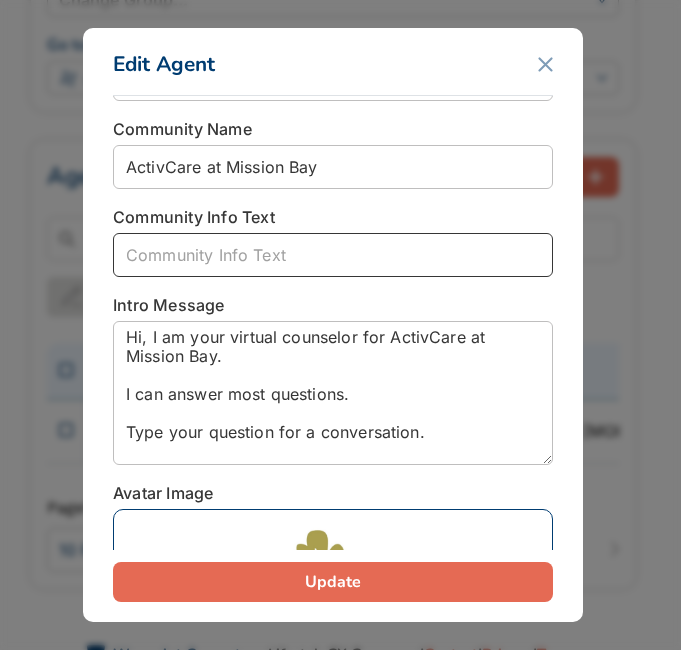 click at bounding box center (333, 255) 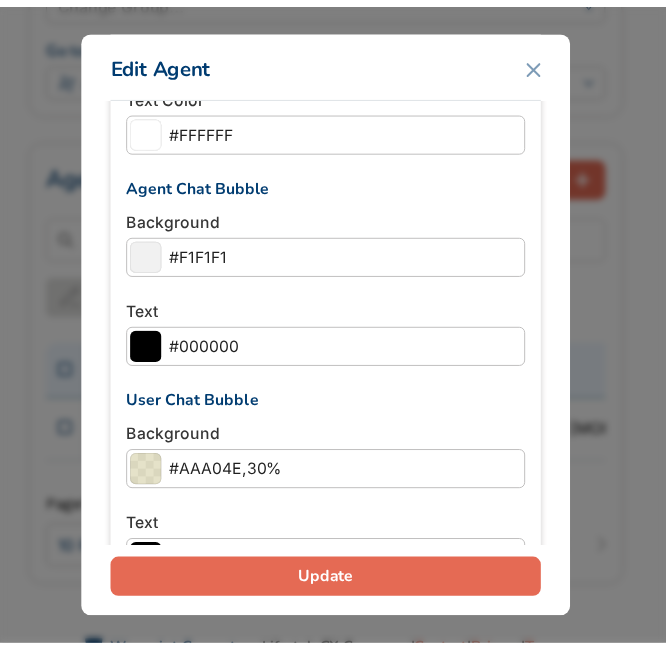 scroll, scrollTop: 2578, scrollLeft: 0, axis: vertical 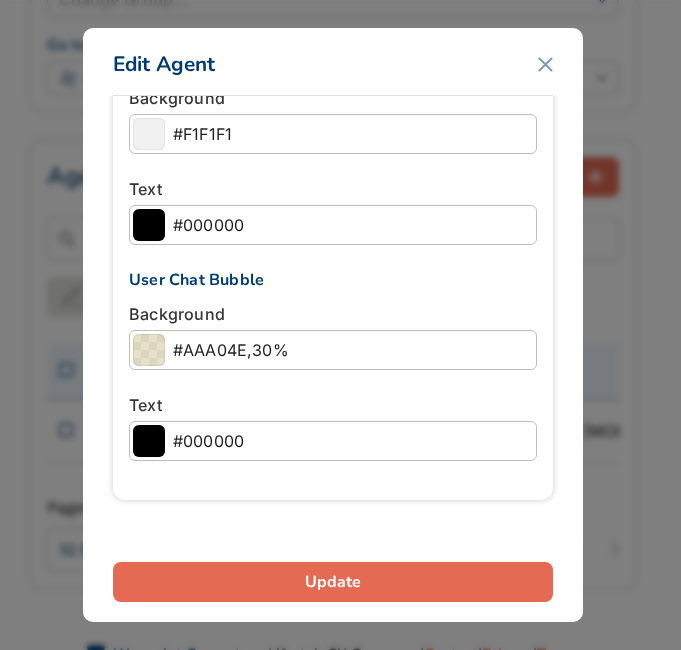 type on "Virtual Assistant" 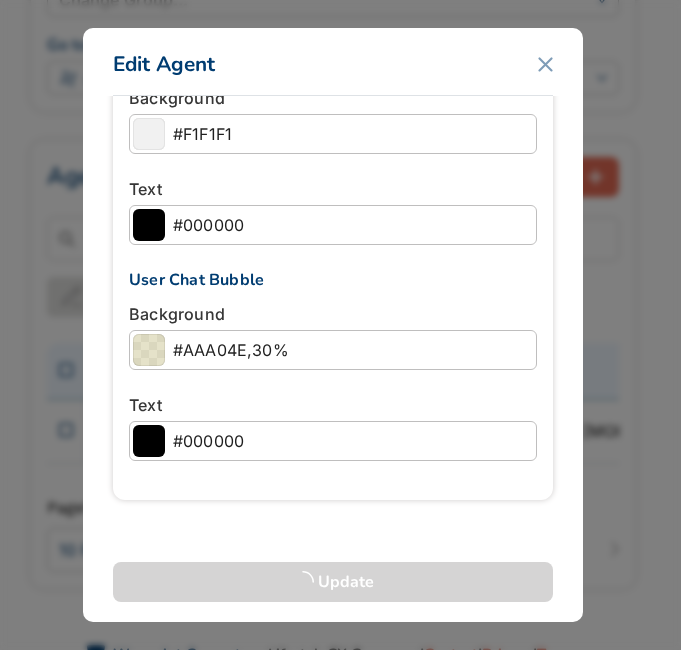 type on "ActivCare Mission Bay" 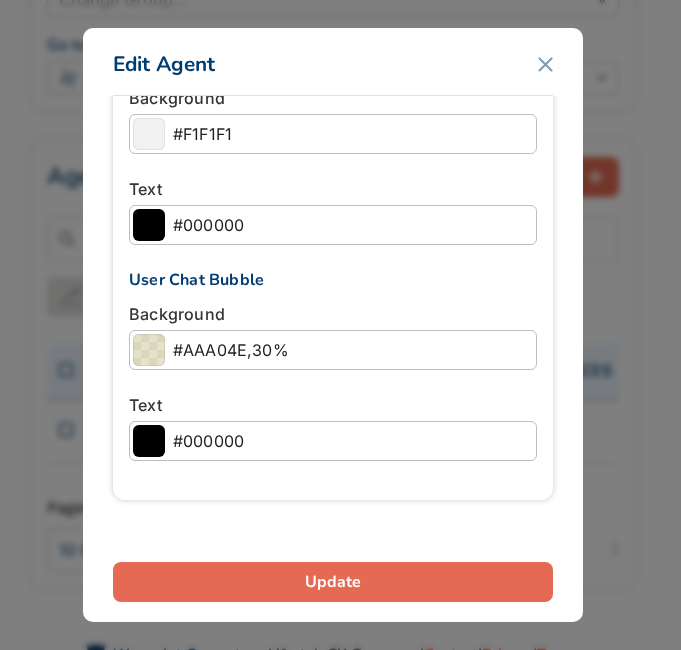 click on "Edit Agent ActivCare Living ActivCare at Mission Bay Dashboard Agents ActivCare Mission Bay Header Text ActivCare Mission Bay Community Name ActivCare at Mission Bay Community Info Text Virtual Assistant Intro Message Hi, I am your virtual counselor for ActivCare at Mission Bay.
I can answer most questions.
Type your question for a conversation. Avatar Image Reset Avatar Image Drag Your File Here or Select a File From Your Computer For best results image should be 128px x 128px Attach ProForms Schedule a tour   Schedule a Visit - AI Assistant Speak with an advisor   Speak with an Advisor - AI Assistant Email me information   Email me Information - AI Assistant Mail me information   Email me Information - AI Assistant JS Variables   Advanced Settings Has live chat option?   Live Chat Code   Colors Settings Reset Apply gradient colors to theme   Gradient Start #AAA04E Gradient Middle #004611,30% Gradient End #004611 Solid Color #003C71 Text Color #FFFFFF Agent Chat Bubble Background #F1F1F1 Text #000000 Text" at bounding box center (340, 325) 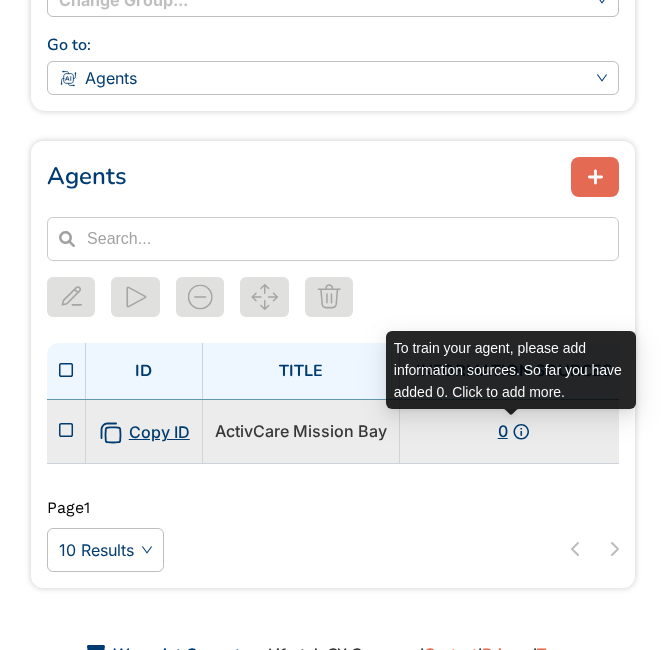click on "0" at bounding box center [503, 431] 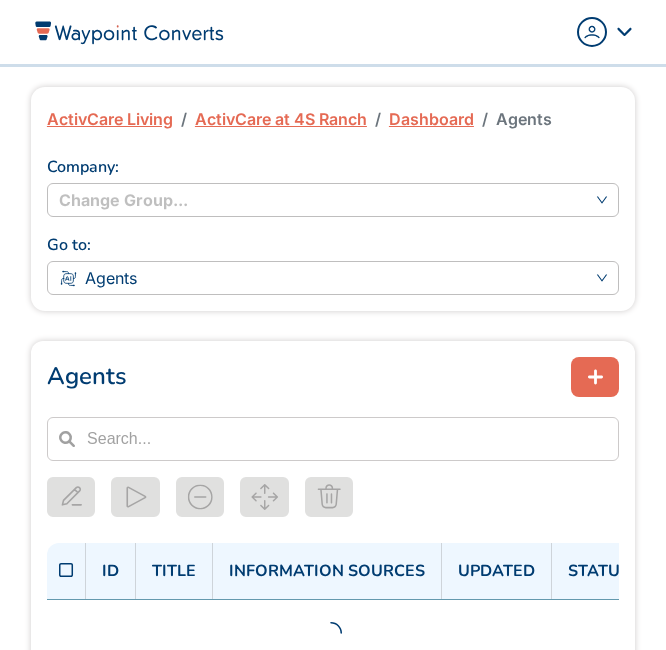 scroll, scrollTop: 0, scrollLeft: 0, axis: both 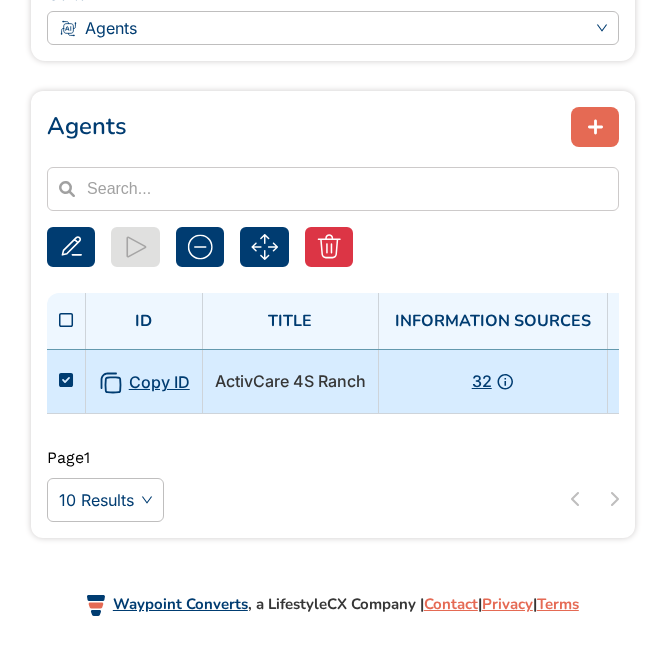 click on "ActivCare 4S Ranch" at bounding box center [290, 381] 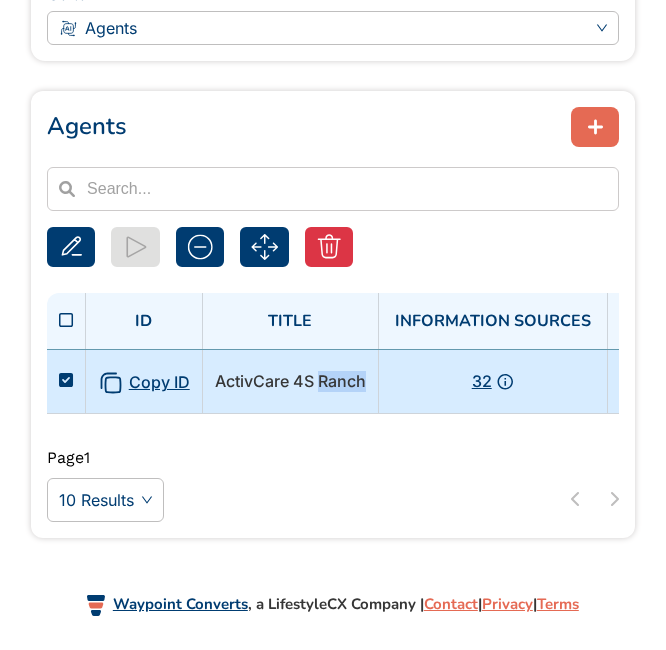 click on "ActivCare 4S Ranch" at bounding box center (290, 381) 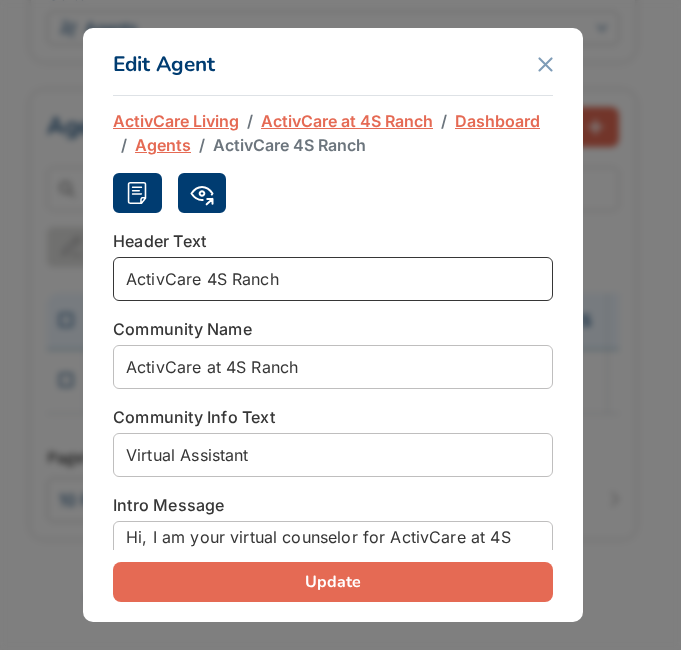 drag, startPoint x: 289, startPoint y: 281, endPoint x: -17, endPoint y: 273, distance: 306.10455 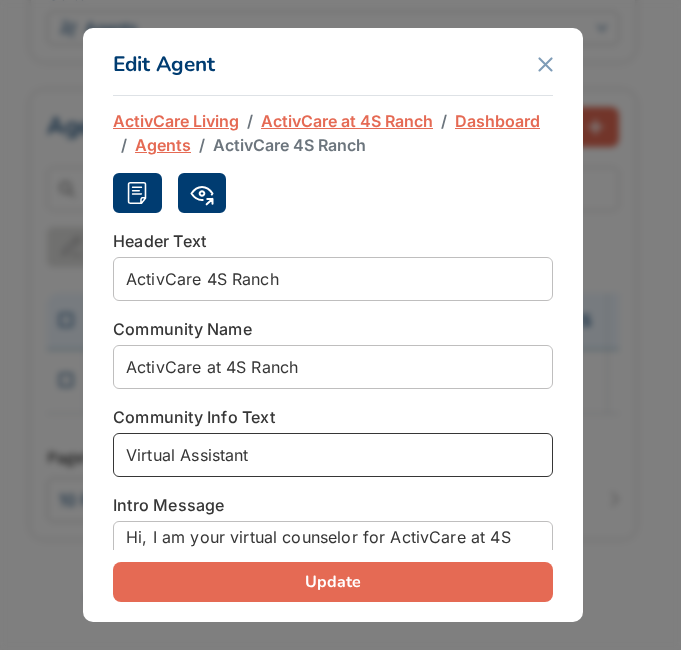 click on "Virtual Assistant" at bounding box center (333, 455) 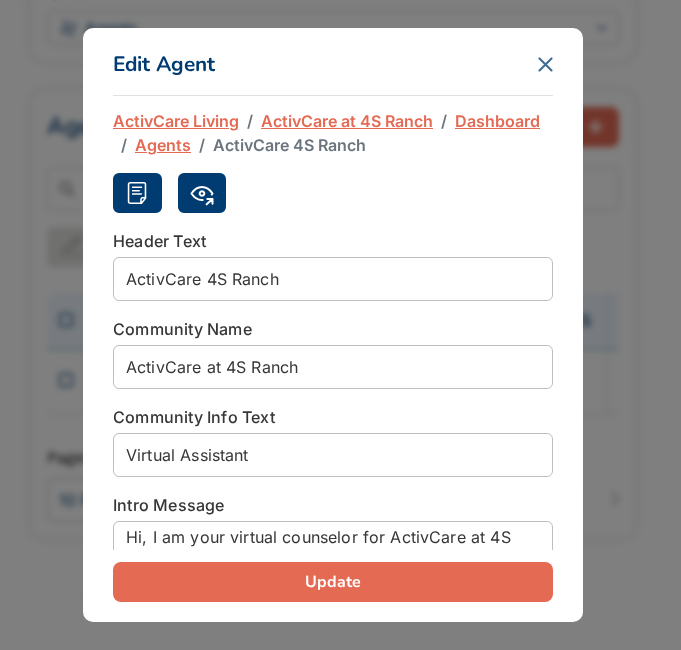 click 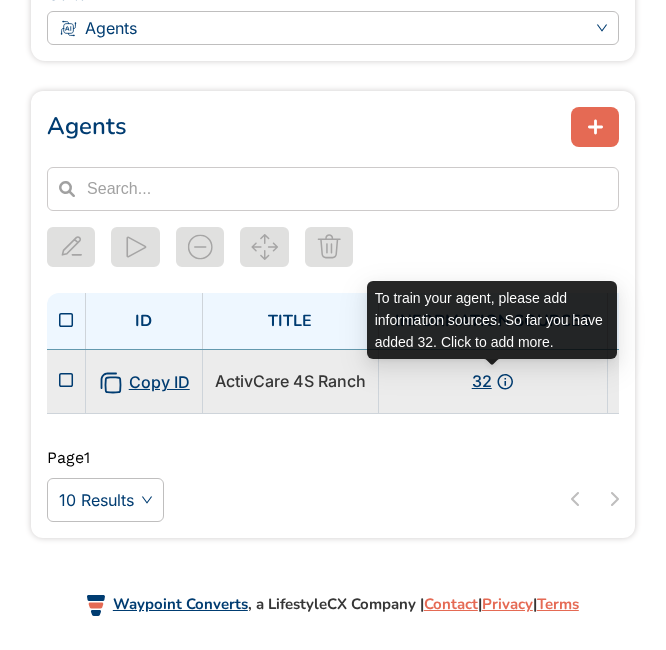 click on "32" at bounding box center [482, 381] 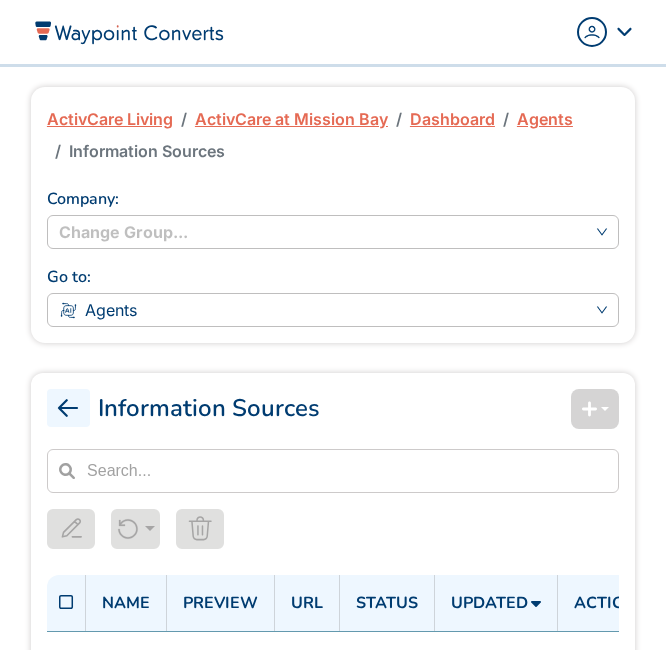scroll, scrollTop: 0, scrollLeft: 0, axis: both 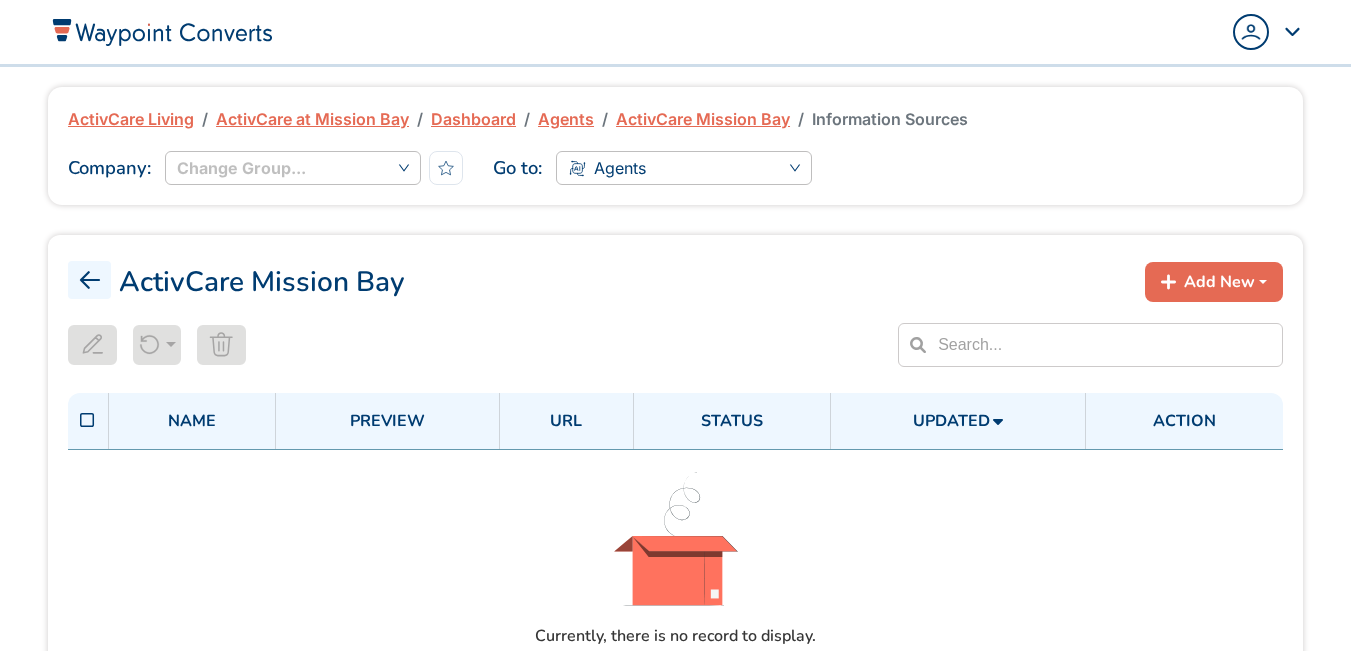 click on "Add New" at bounding box center [1219, 282] 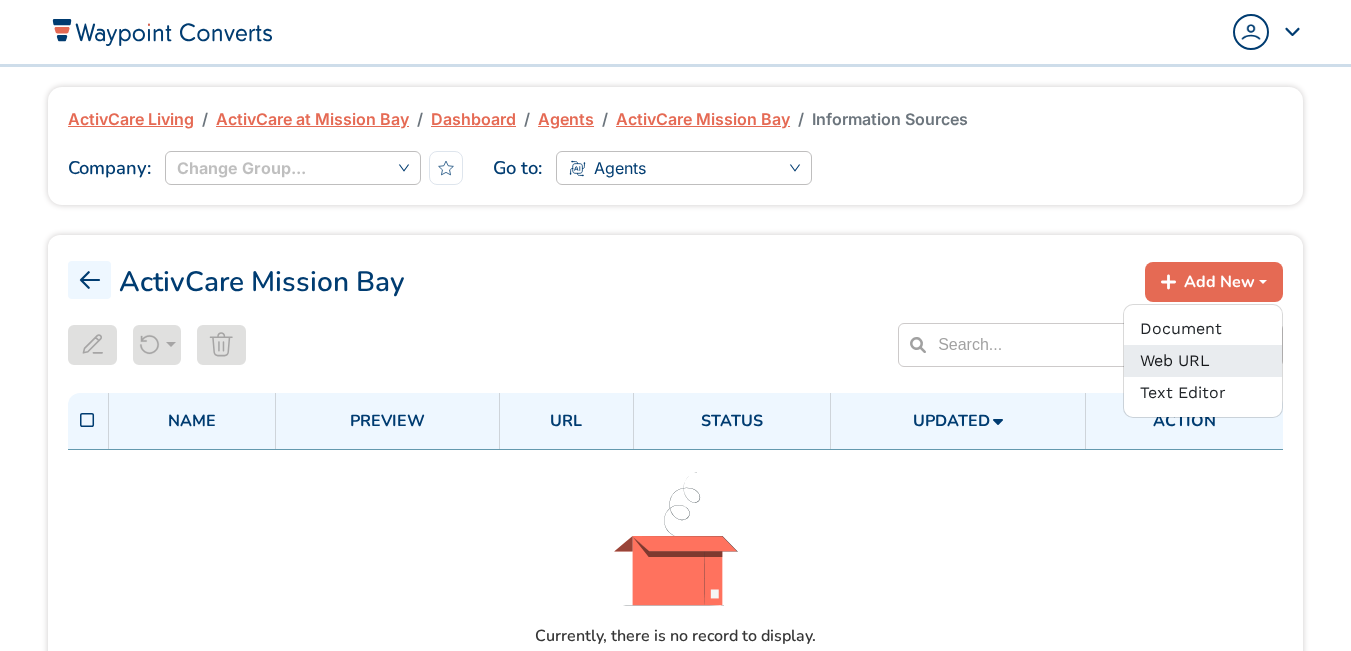 click on "Web URL" at bounding box center [1203, 361] 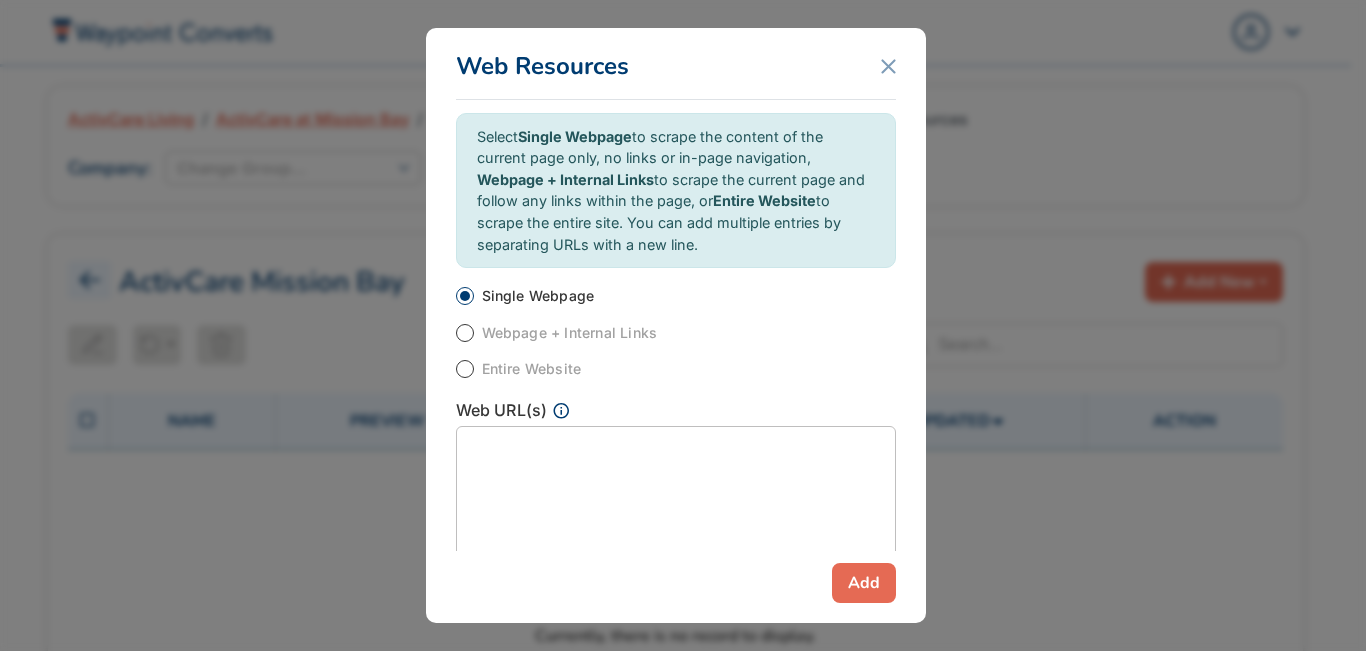 click on "Webpage + Internal Links" at bounding box center (570, 333) 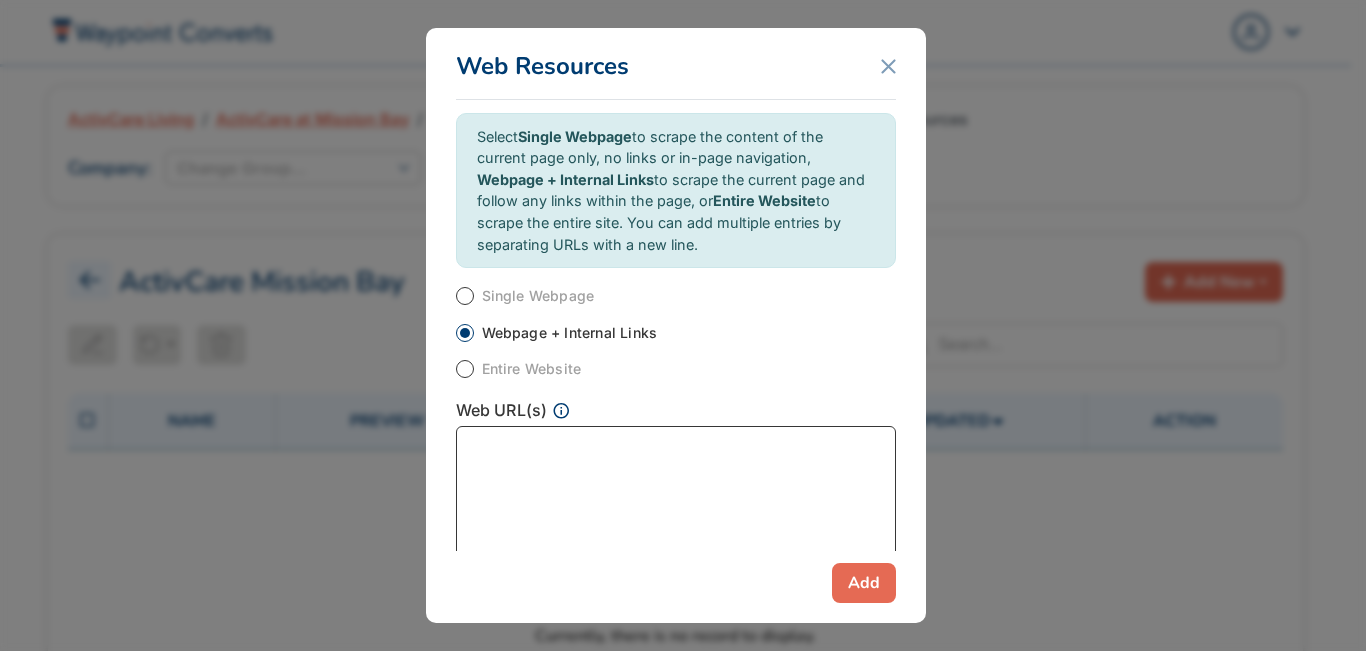 click at bounding box center (676, 498) 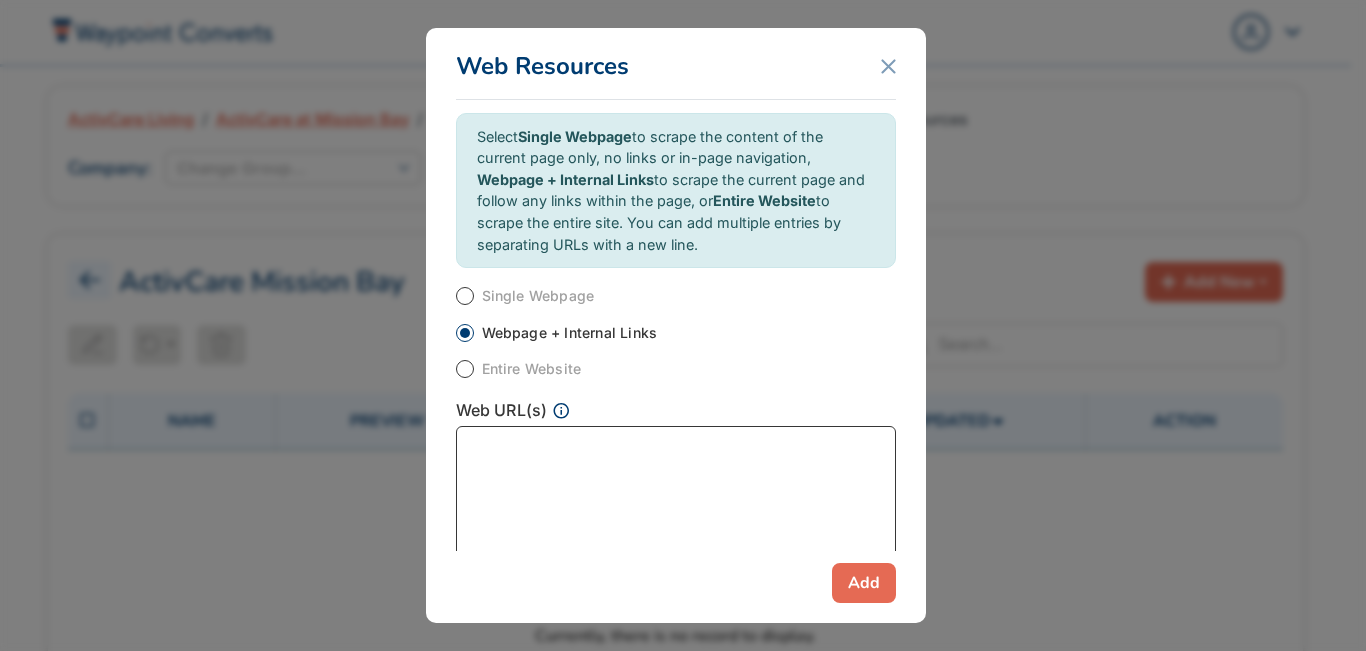 paste on "https://activcareliving.com/activcare-locations/activcare-mission-bay-san-diego/" 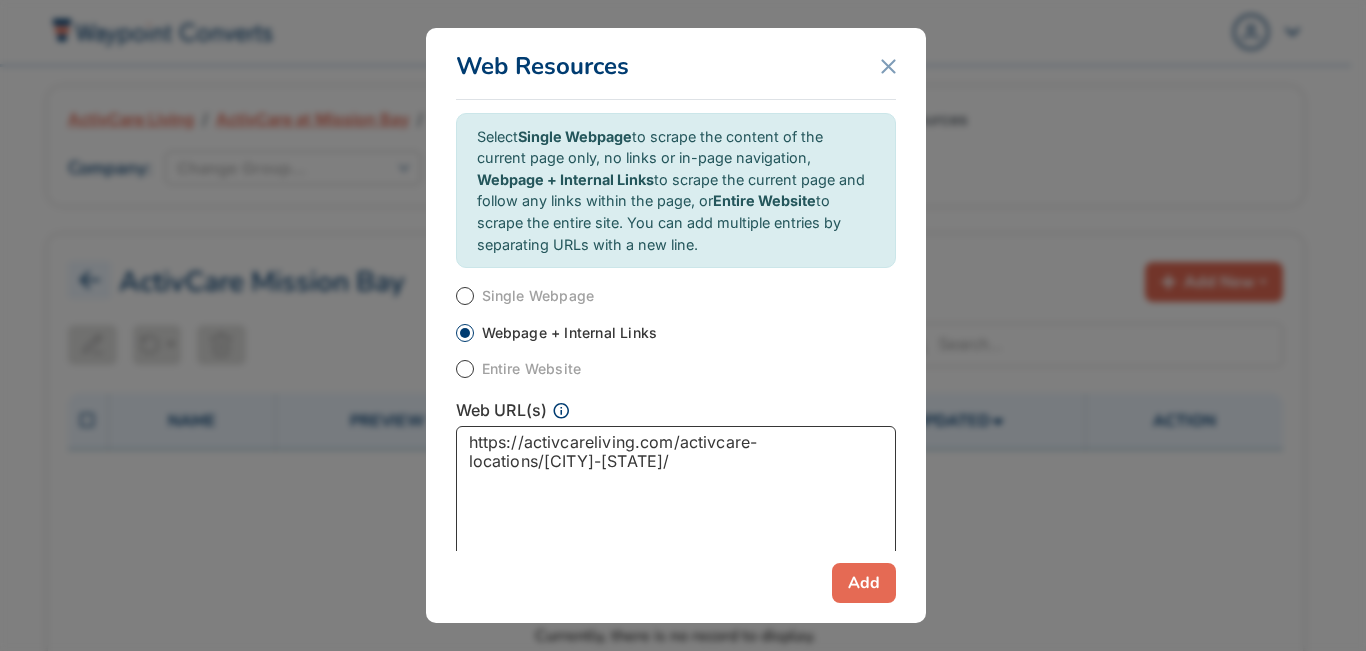 type on "https://activcareliving.com/activcare-locations/activcare-mission-bay-san-diego/" 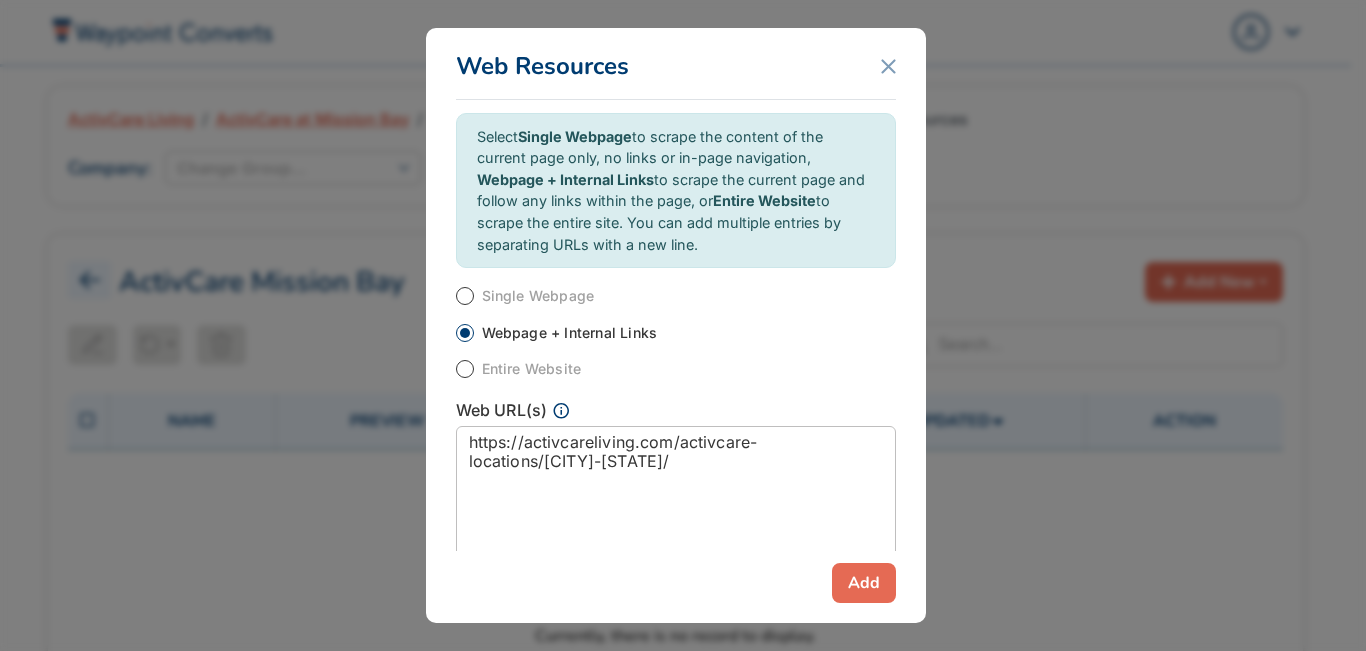 click on "Add" at bounding box center [864, 583] 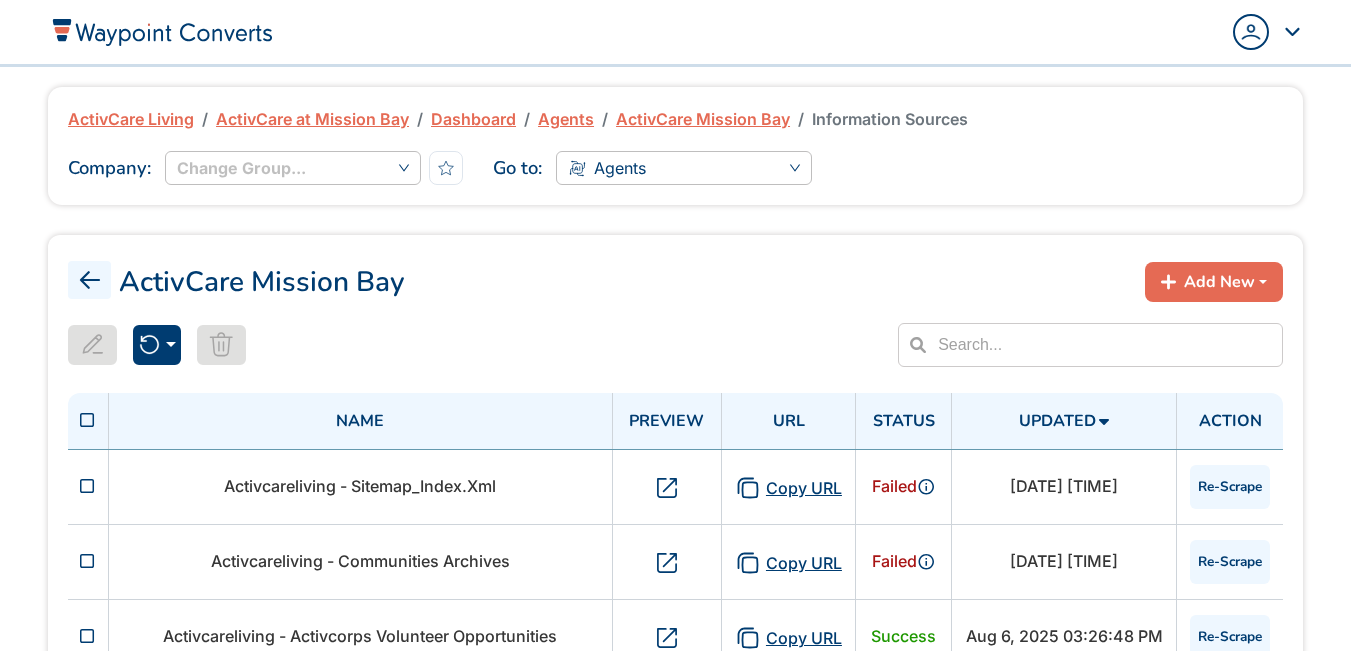 click 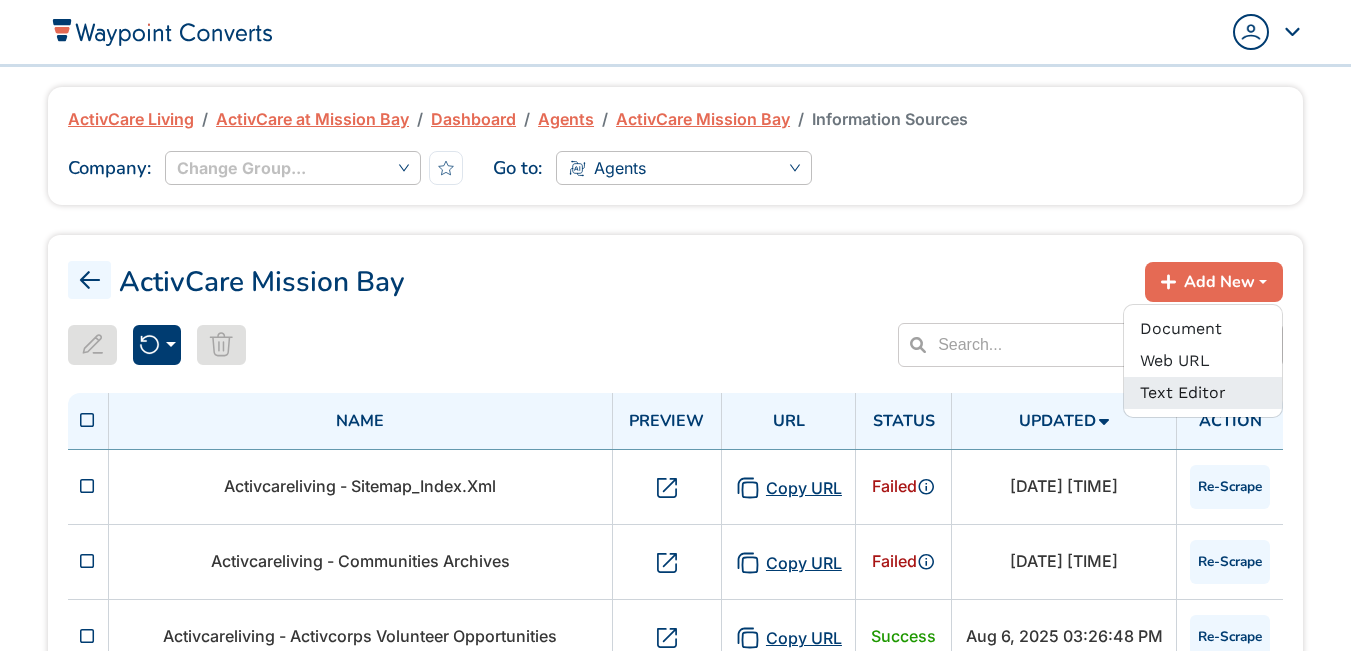click on "Text Editor" at bounding box center (1203, 393) 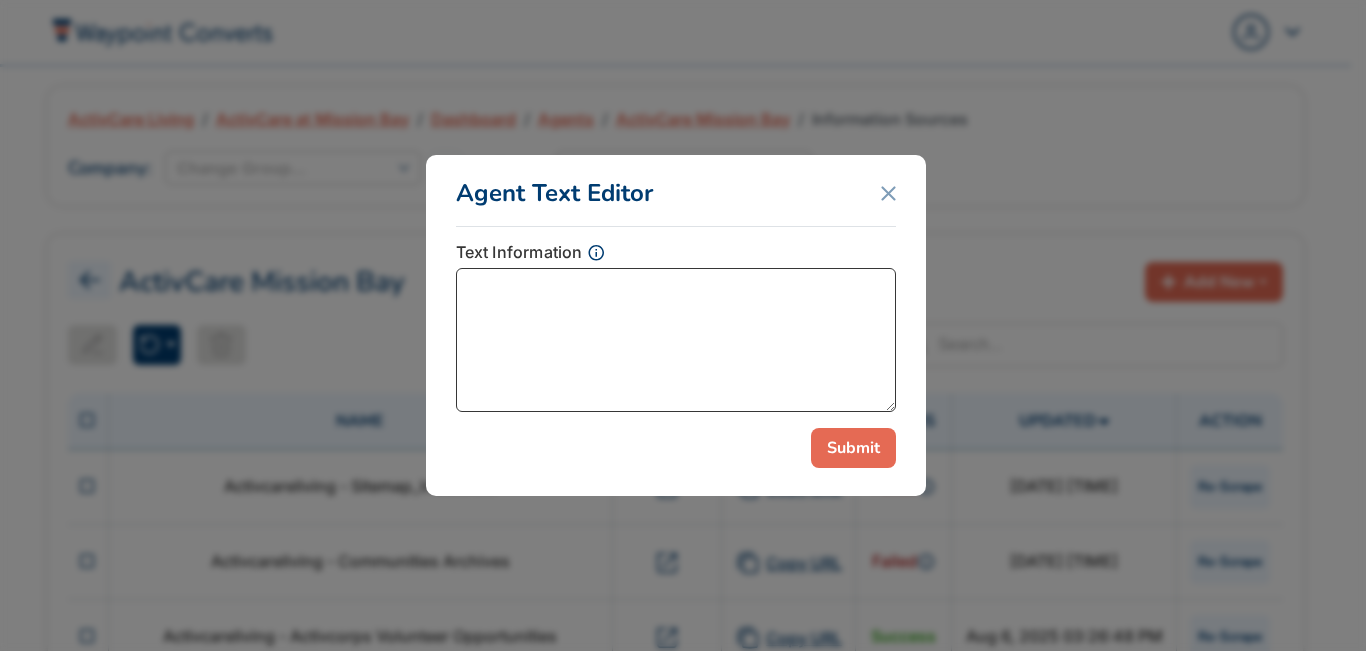 click at bounding box center (676, 340) 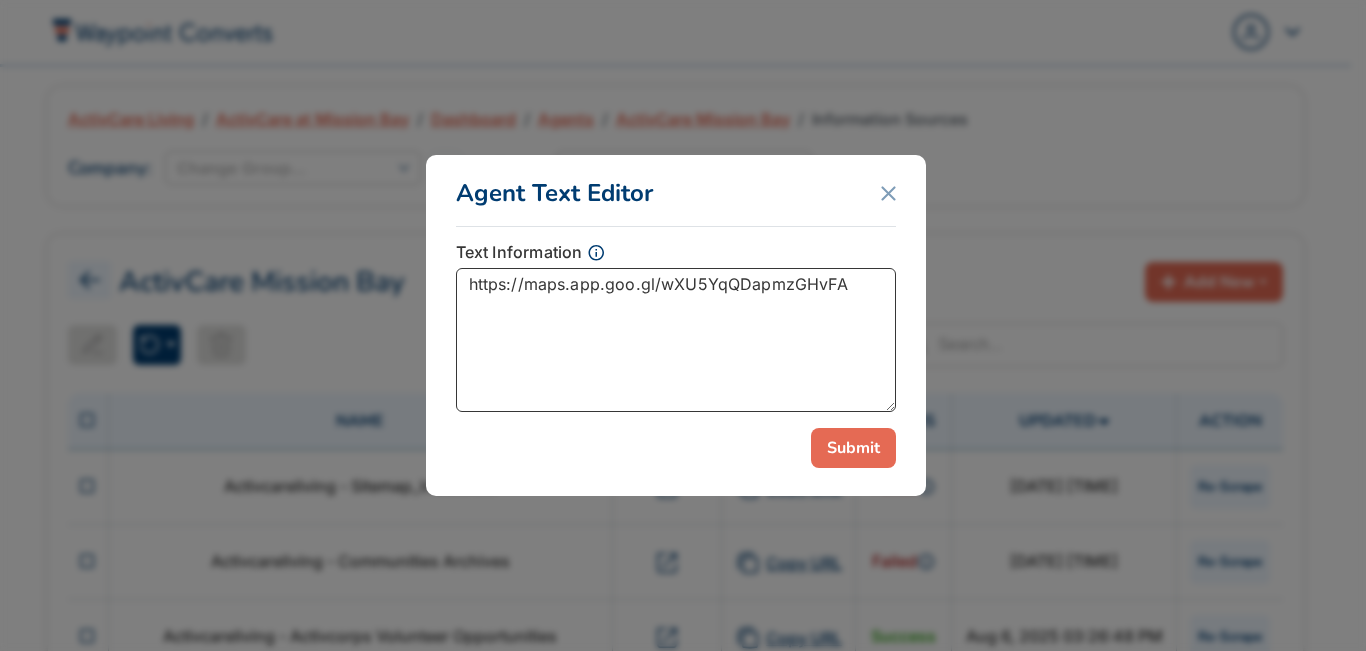 click on "https://maps.app.goo.gl/wXU5YqQDapmzGHvFA" at bounding box center [676, 340] 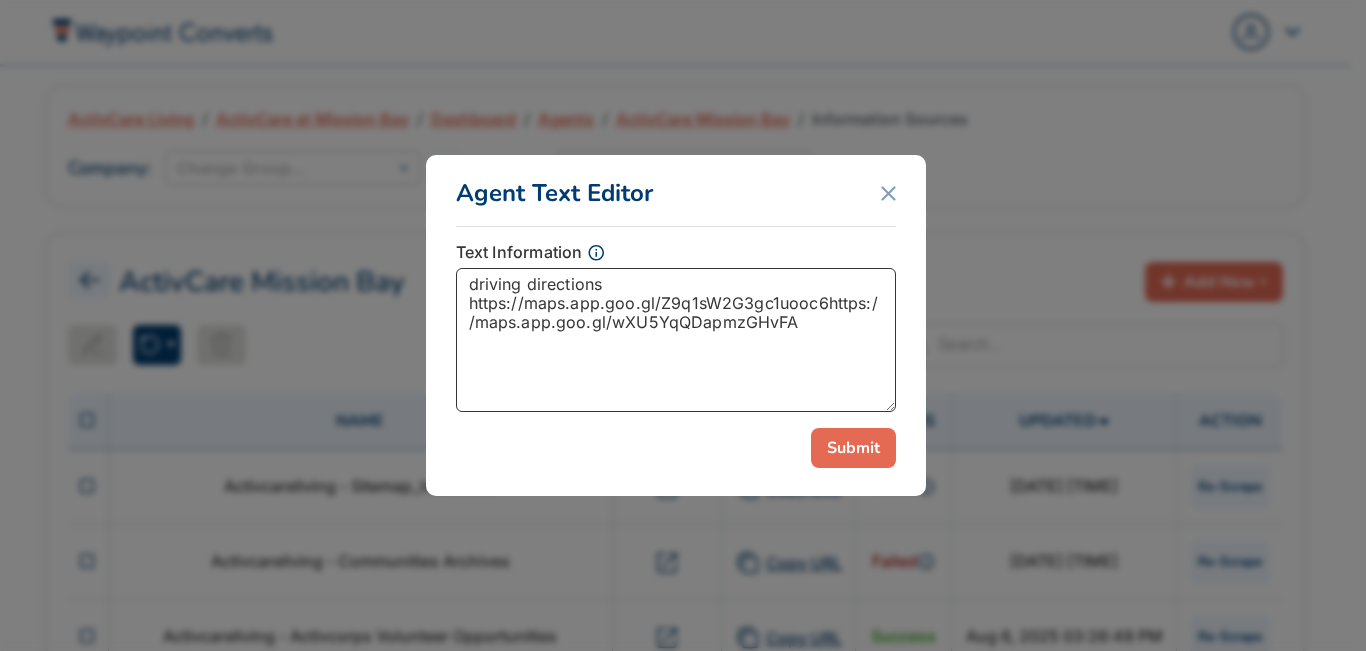 drag, startPoint x: 468, startPoint y: 302, endPoint x: 821, endPoint y: 298, distance: 353.02267 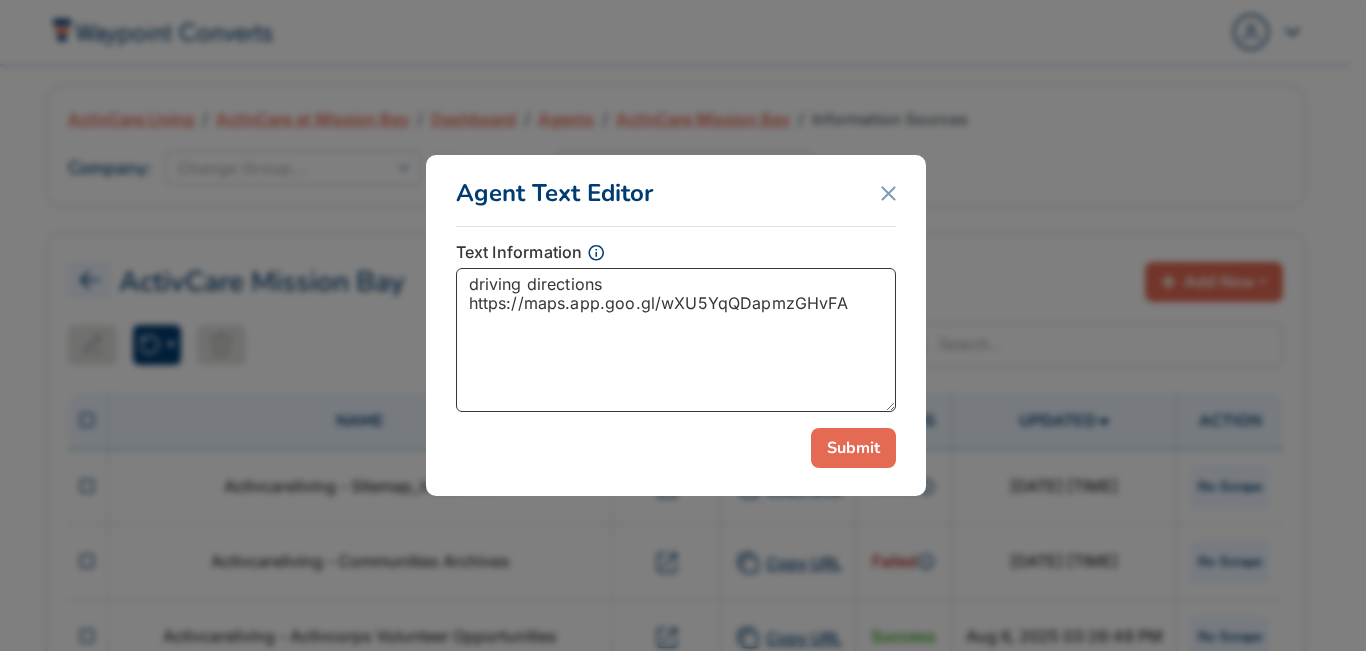 type on "driving directions
https://maps.app.goo.gl/wXU5YqQDapmzGHvFA" 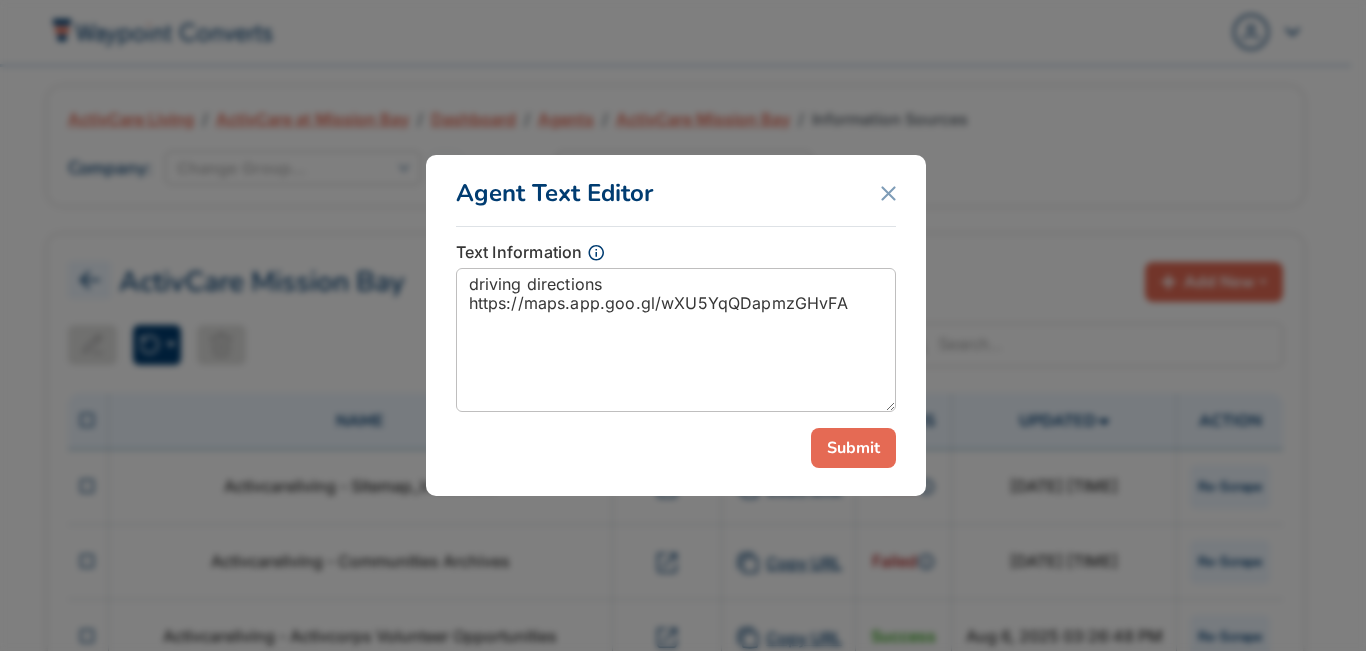 click on "Submit" at bounding box center [853, 448] 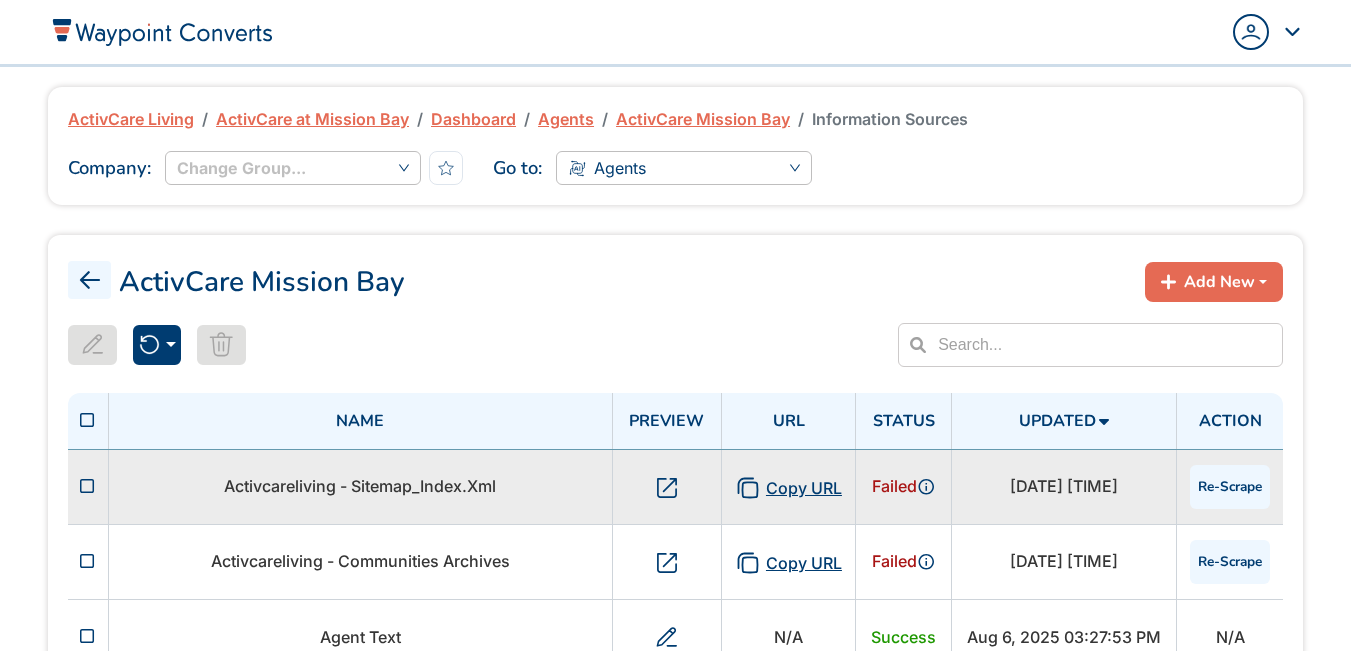 click at bounding box center (88, 486) 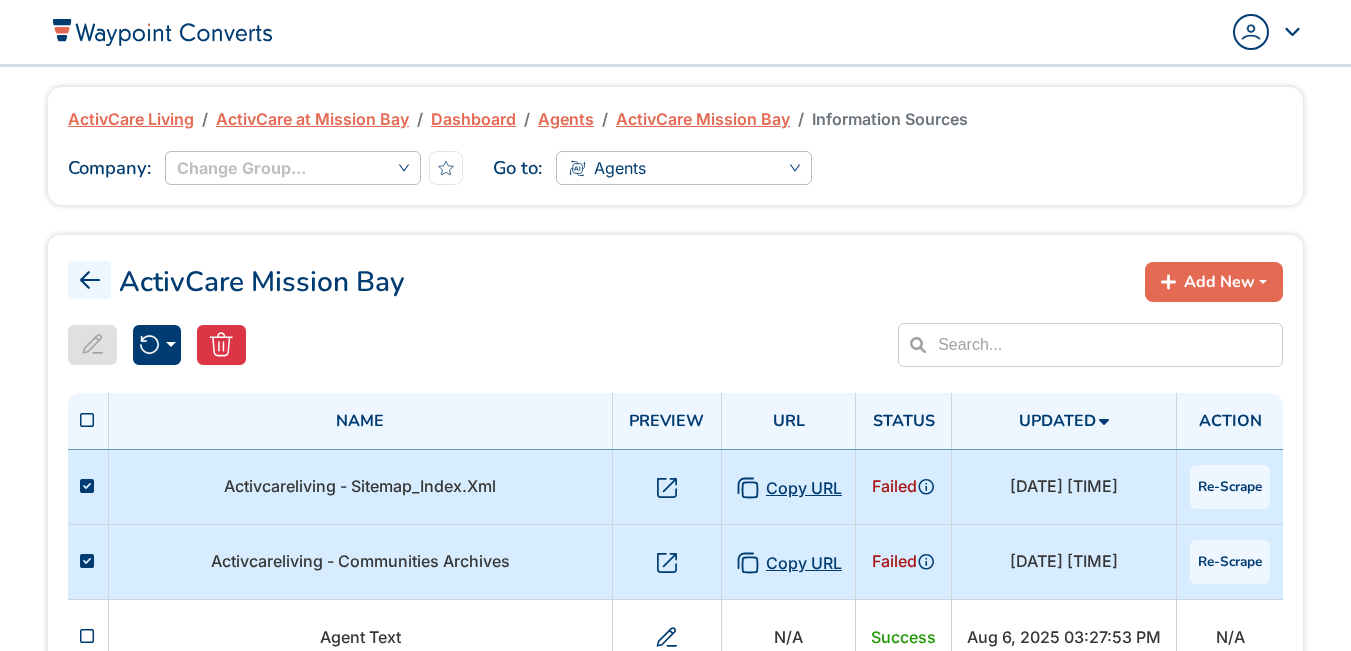 click at bounding box center (87, 561) 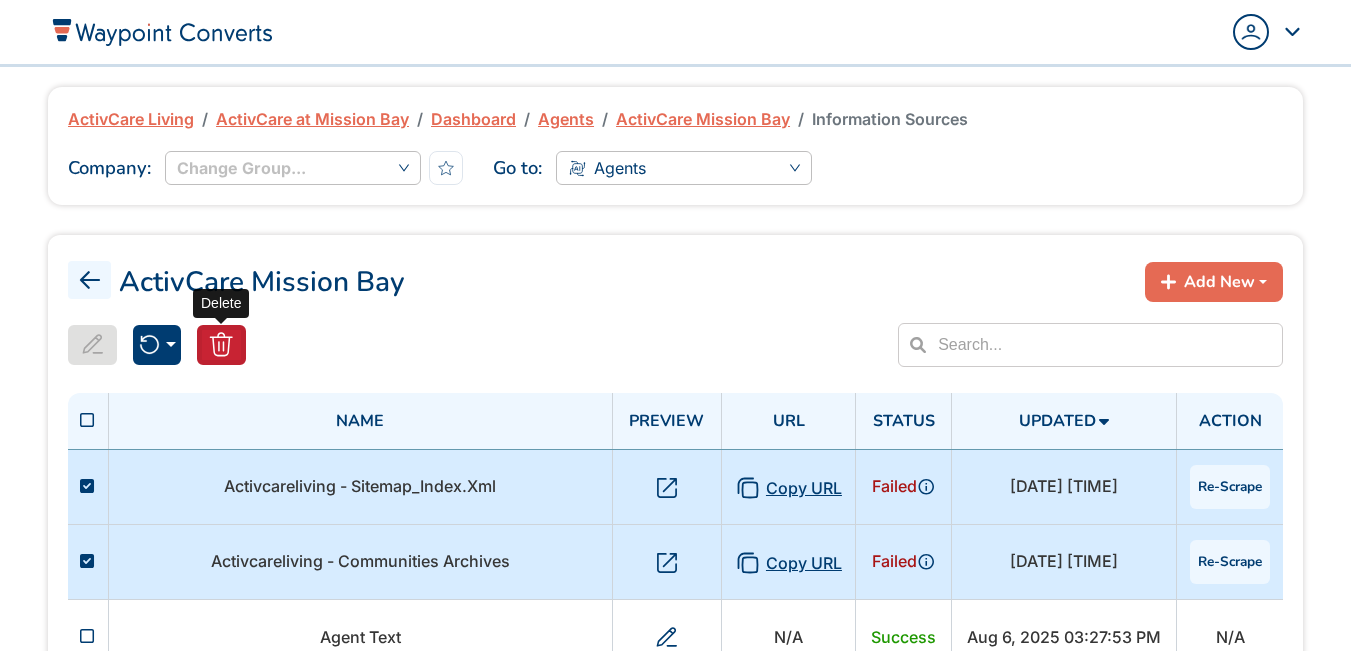 click 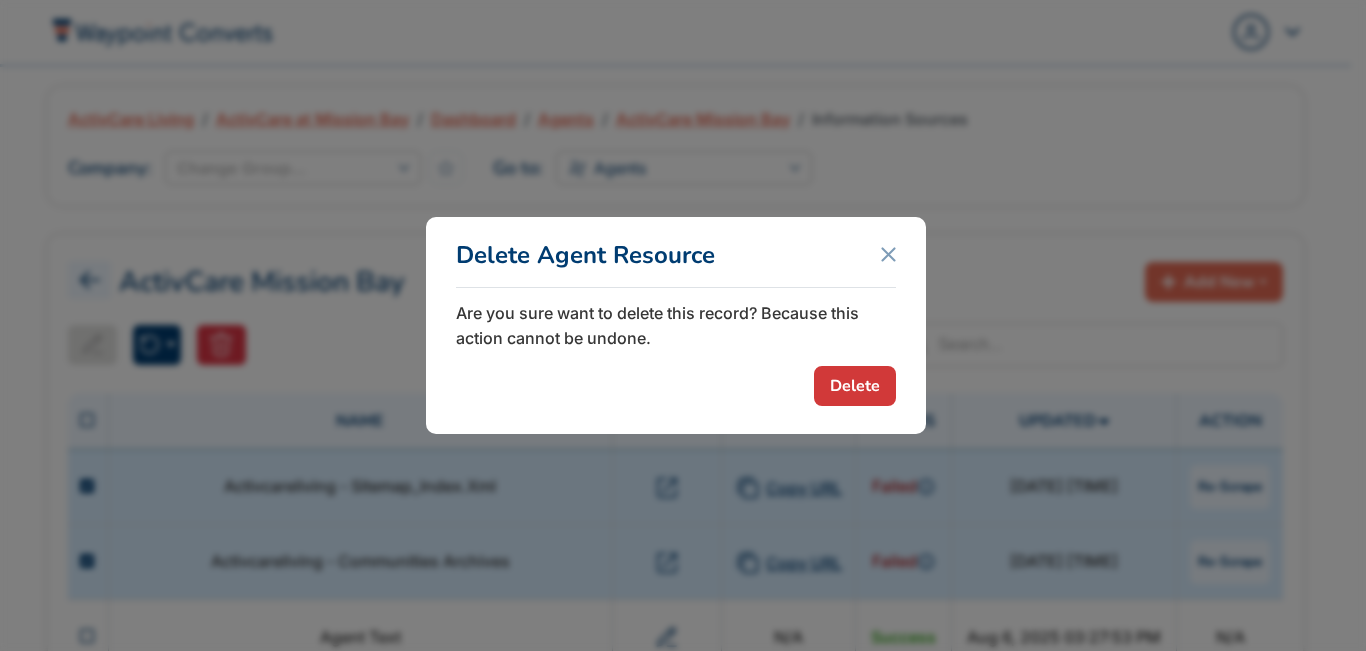 click on "Delete" at bounding box center (855, 386) 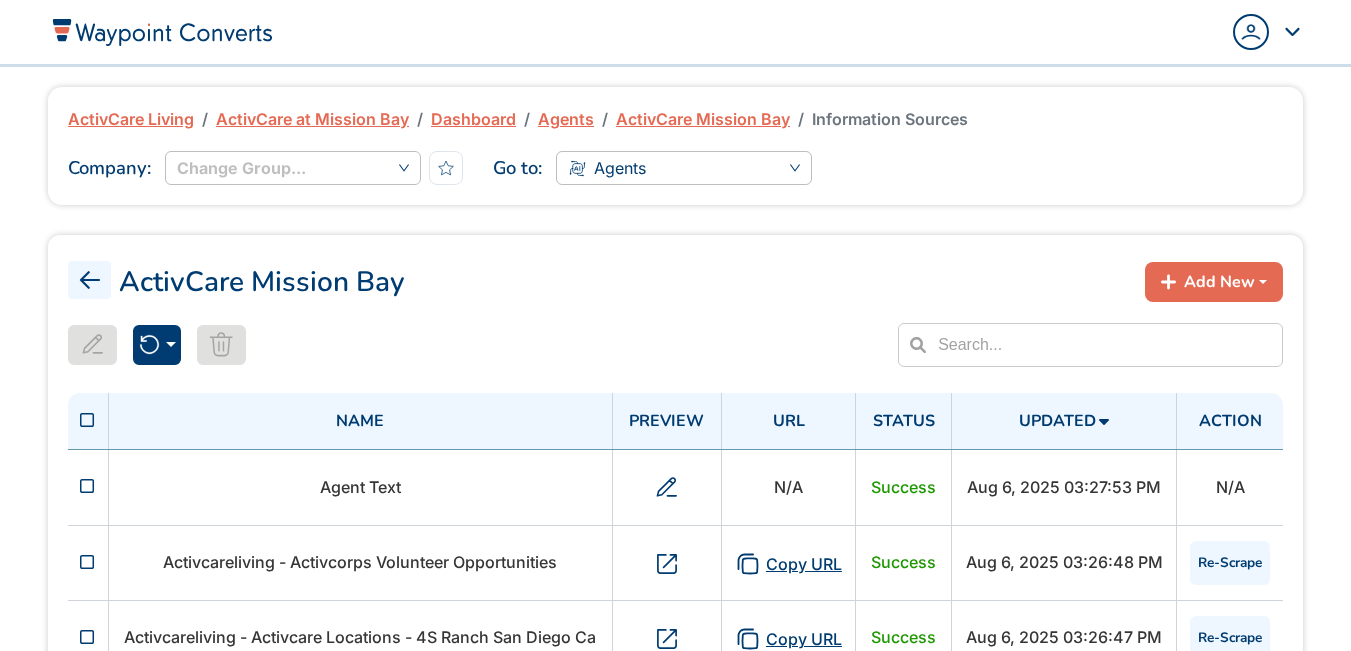 click 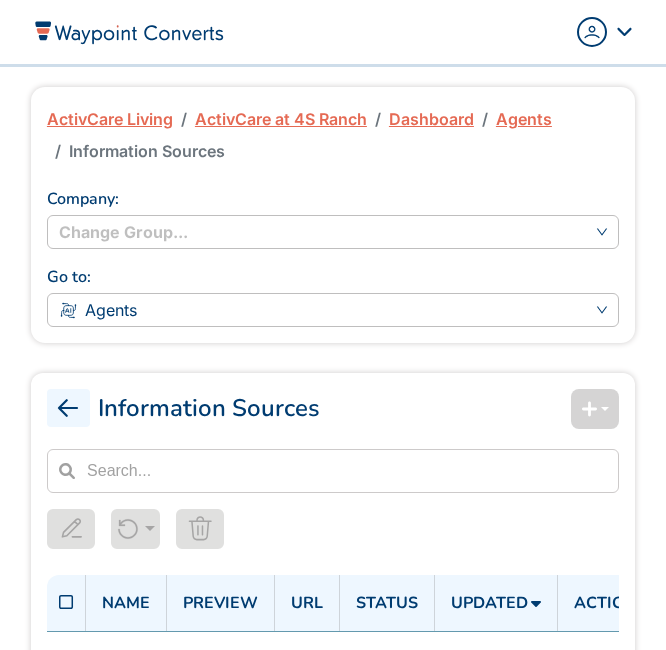 scroll, scrollTop: 0, scrollLeft: 0, axis: both 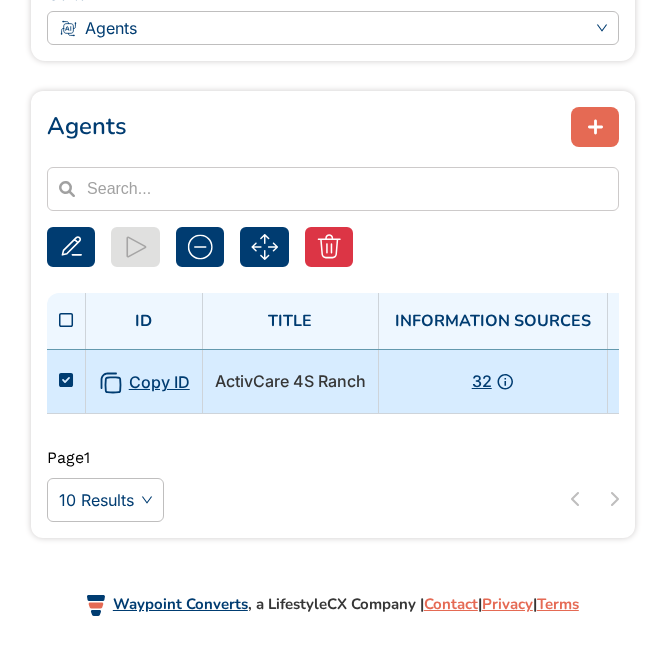 click on "ActivCare 4S Ranch" at bounding box center (290, 381) 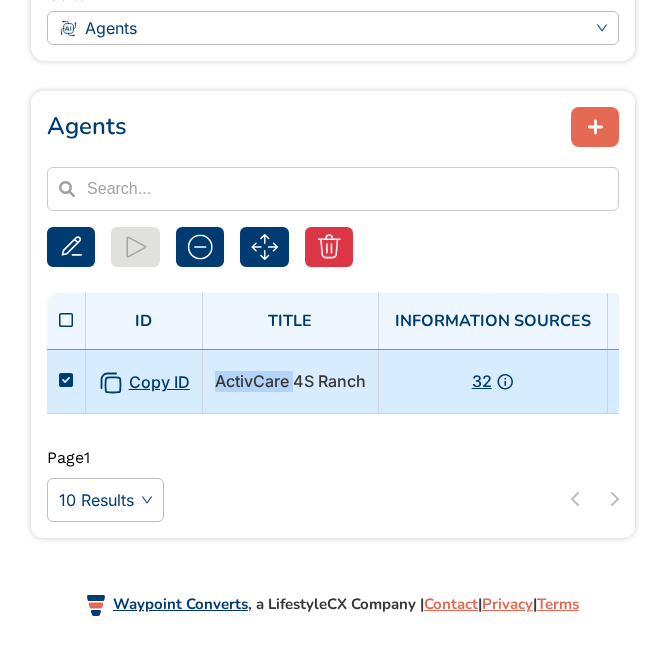 click on "ActivCare 4S Ranch" at bounding box center [290, 381] 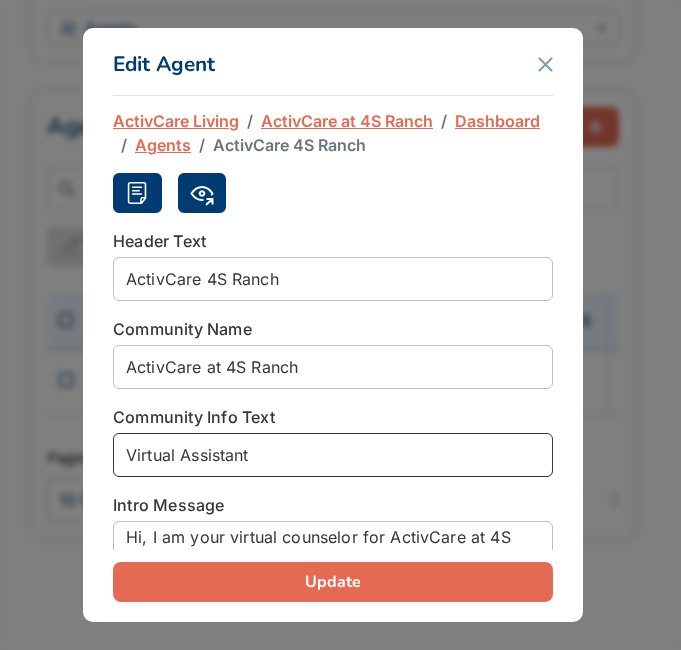 click on "Virtual Assistant" at bounding box center [333, 455] 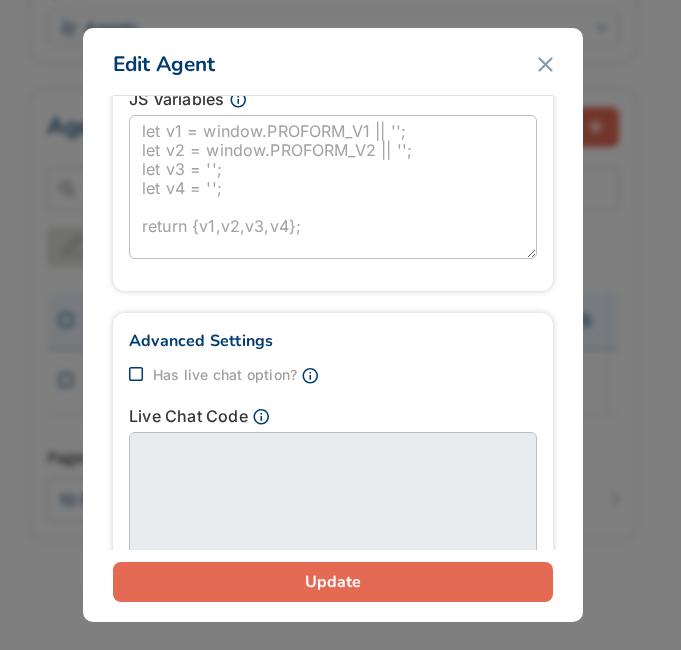 scroll, scrollTop: 1500, scrollLeft: 0, axis: vertical 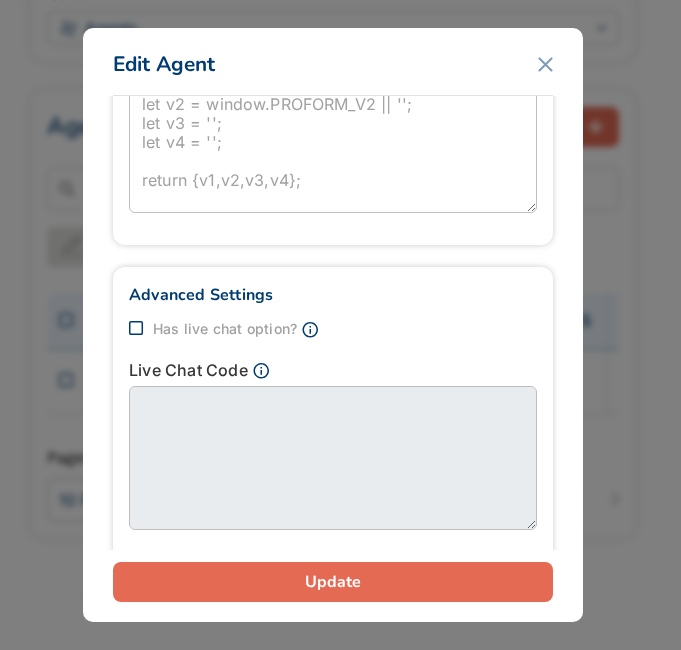 click on "Update" at bounding box center (333, 582) 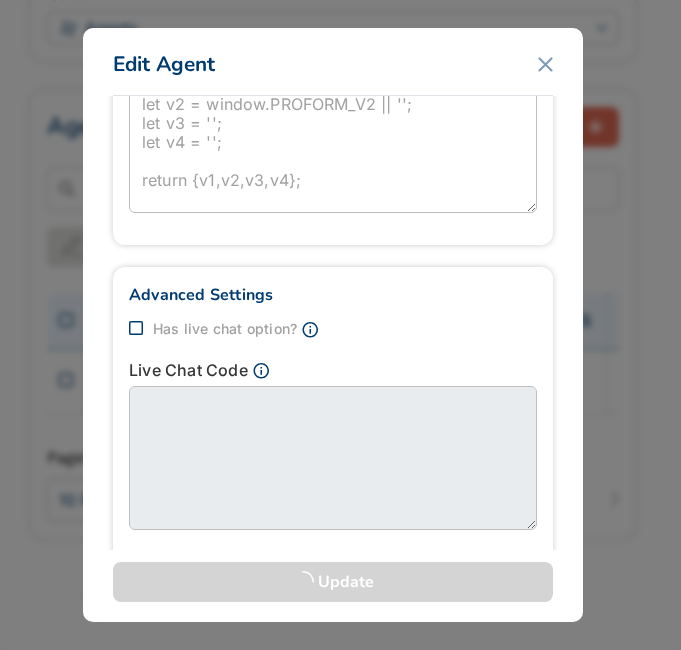 type on "ActivCare 4S Ranch" 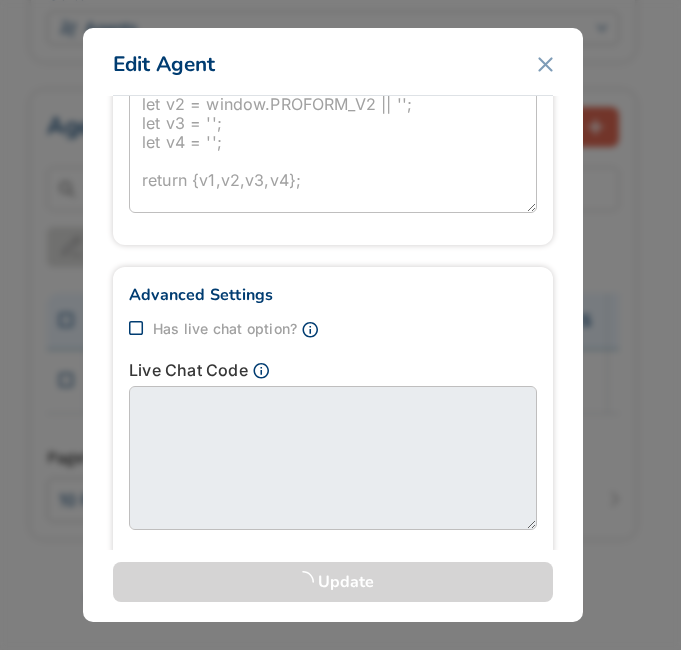 type on "ActivCare at 4S Ranch" 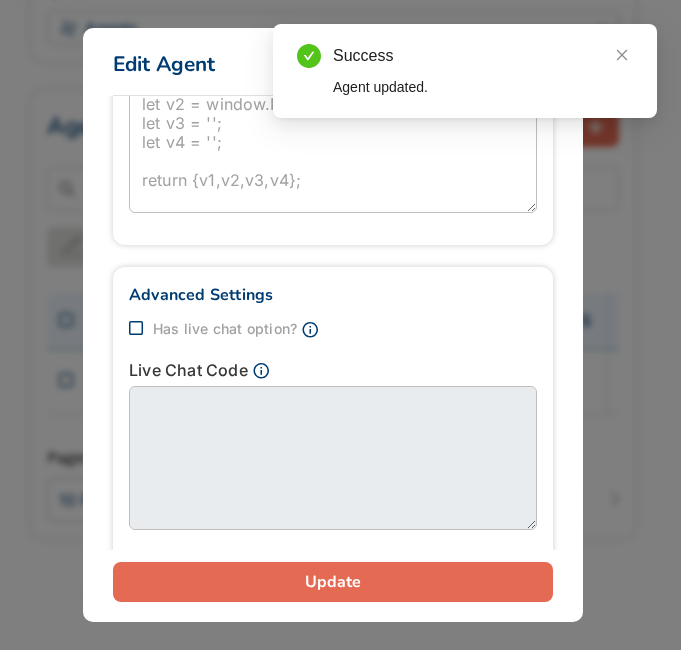 scroll, scrollTop: 293, scrollLeft: 0, axis: vertical 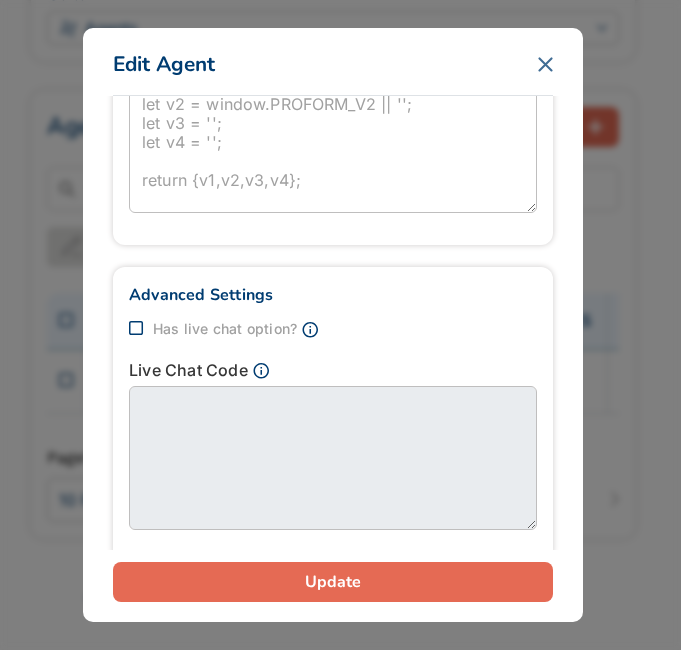 click 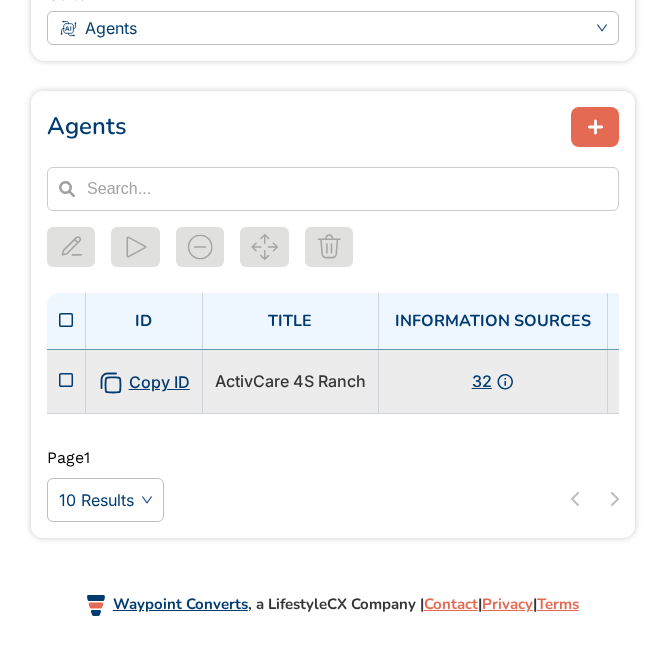 click on "ActivCare 4S Ranch" at bounding box center [290, 381] 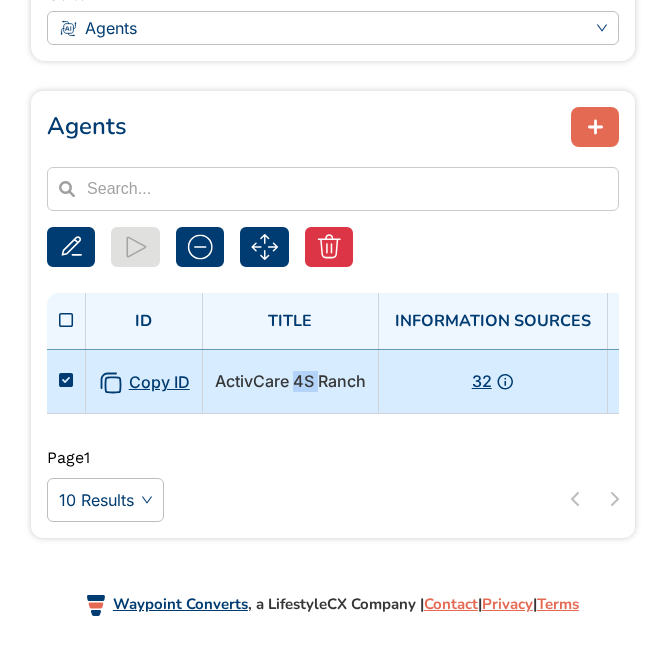 click on "ActivCare 4S Ranch" at bounding box center [290, 381] 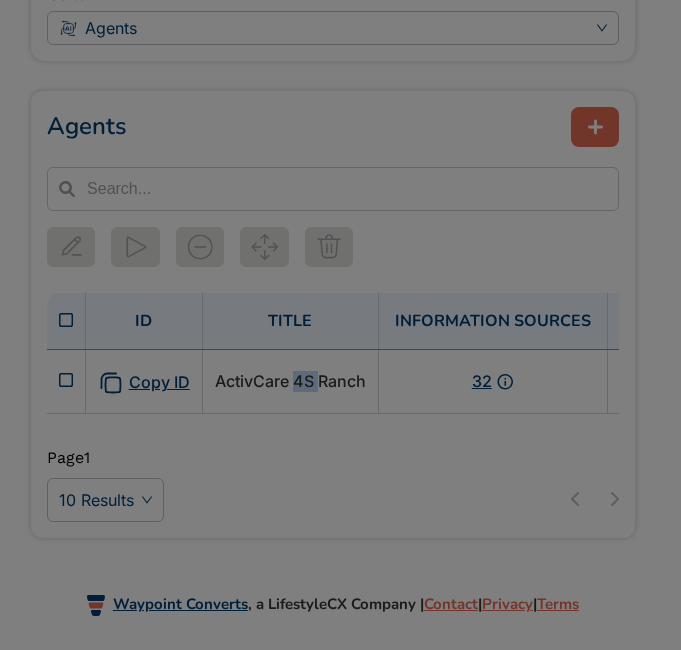 scroll, scrollTop: 0, scrollLeft: 0, axis: both 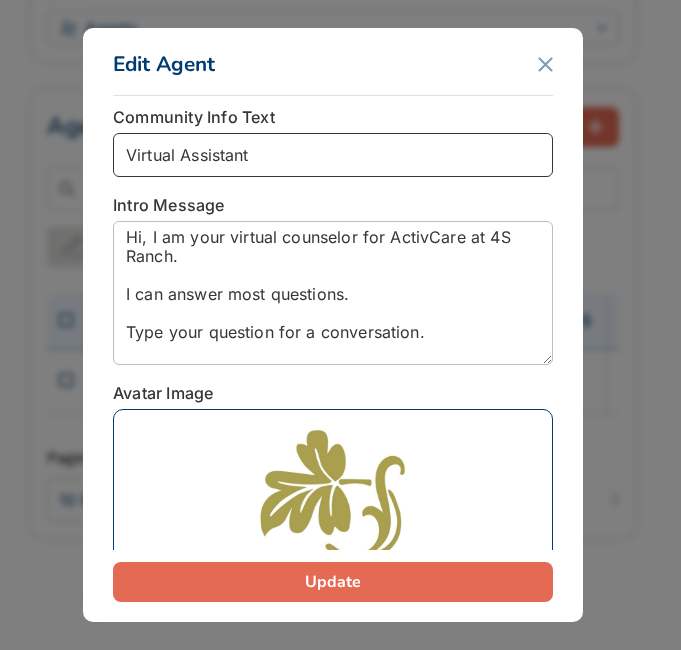 click on "Virtual Assistant" at bounding box center [333, 155] 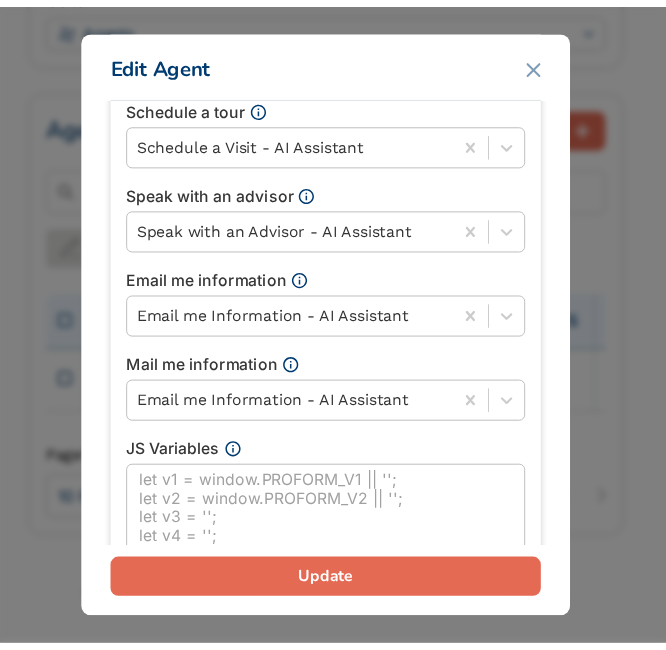 scroll, scrollTop: 1103, scrollLeft: 0, axis: vertical 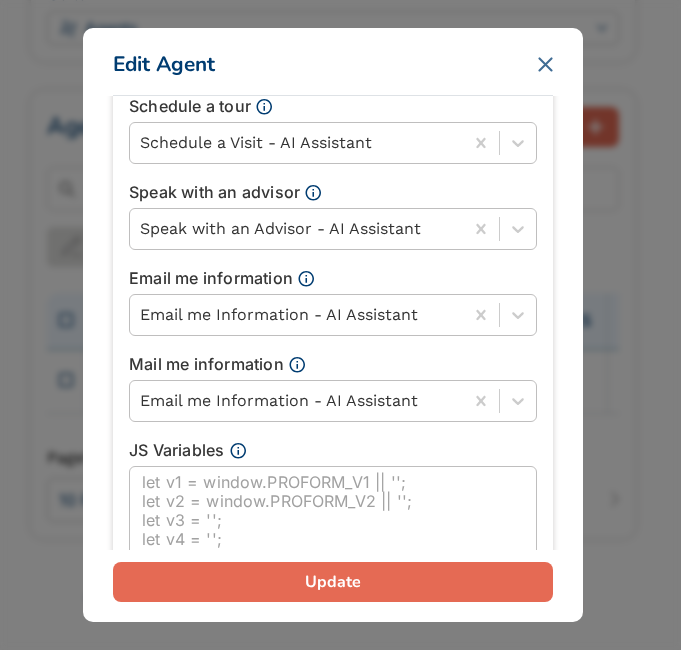 click 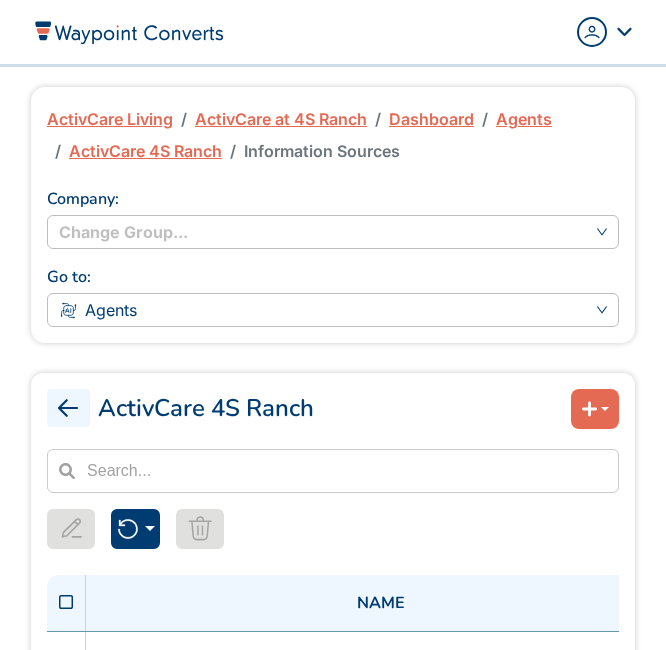 scroll, scrollTop: 0, scrollLeft: 0, axis: both 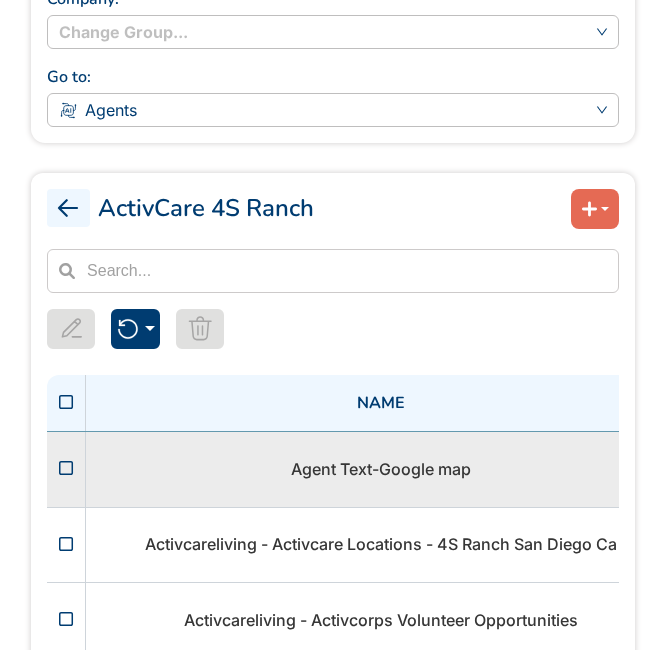 click on "Agent Text-Google map" at bounding box center (381, 469) 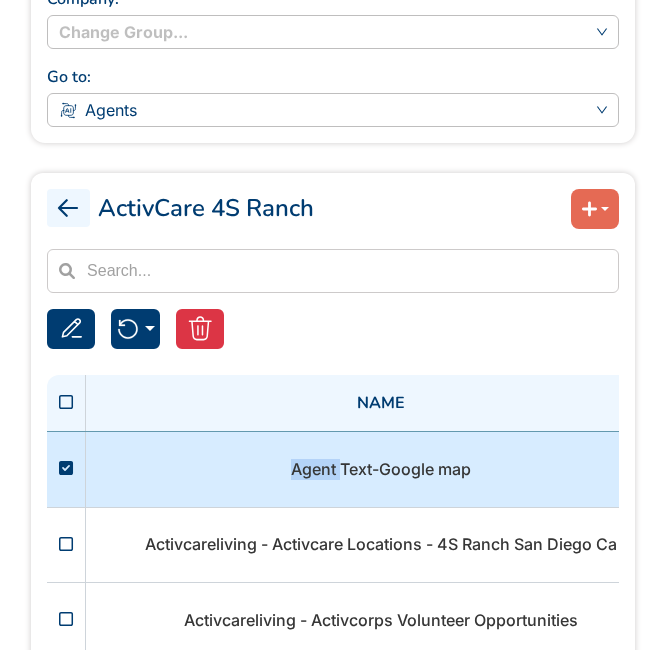 click on "Agent Text-Google map" at bounding box center (381, 469) 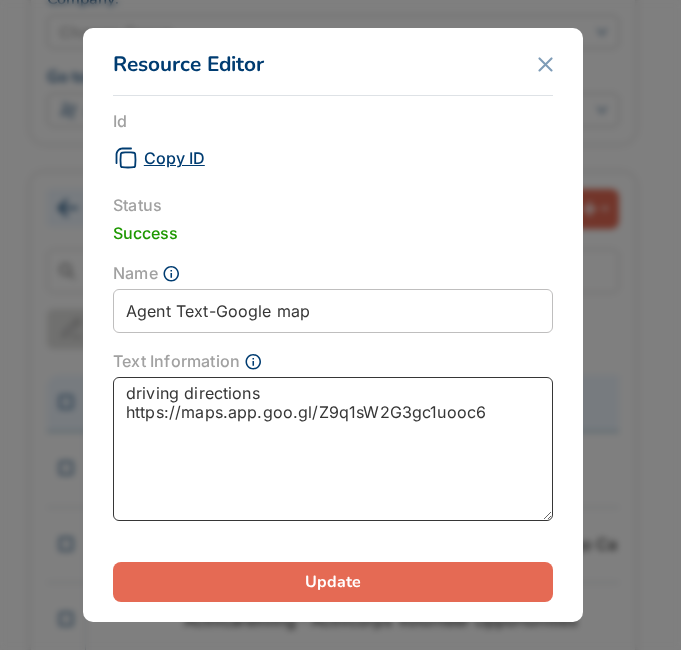 drag, startPoint x: 490, startPoint y: 413, endPoint x: 55, endPoint y: 382, distance: 436.1032 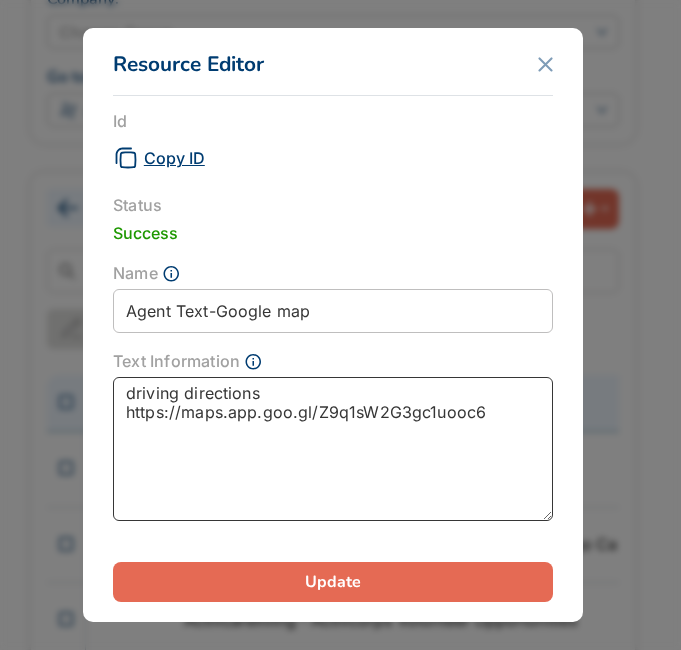 click on "Resource Editor Id   Copy ID Status Success Name   Agent Text-Google map Text Information   driving directions
https://maps.app.goo.gl/Z9q1sW2G3gc1uooc6 Update" at bounding box center [340, 325] 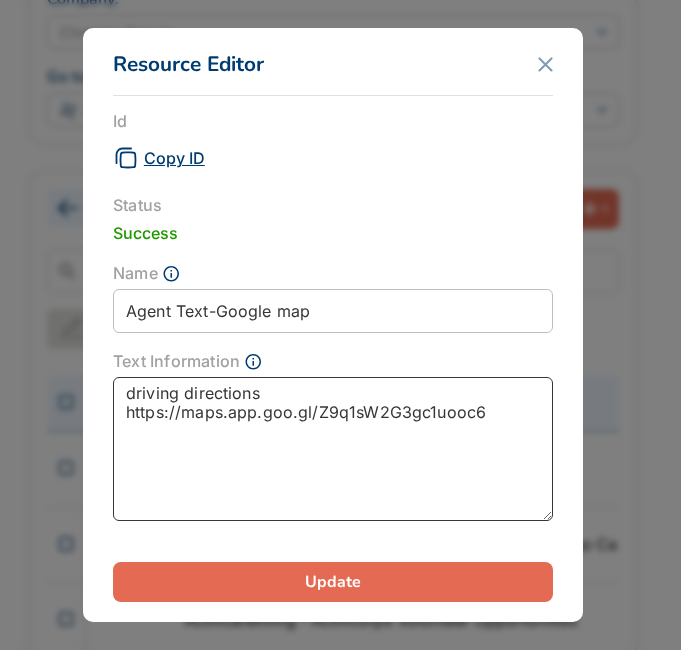 click on "driving directions
https://maps.app.goo.gl/Z9q1sW2G3gc1uooc6" at bounding box center (333, 449) 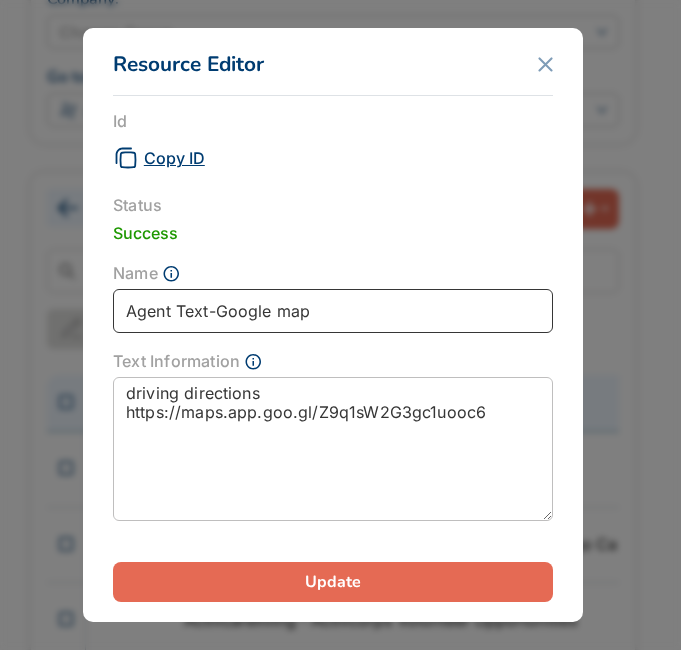 drag, startPoint x: 355, startPoint y: 316, endPoint x: 20, endPoint y: 322, distance: 335.05374 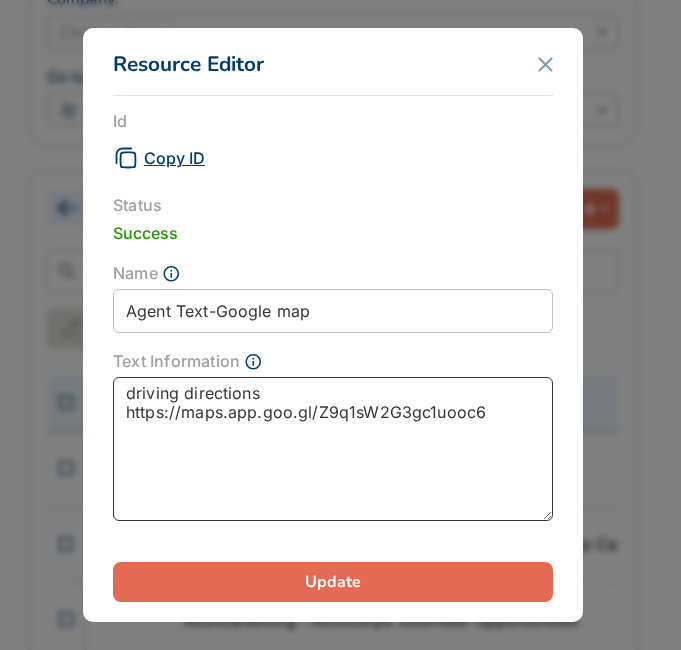 drag, startPoint x: 128, startPoint y: 409, endPoint x: 74, endPoint y: 364, distance: 70.292244 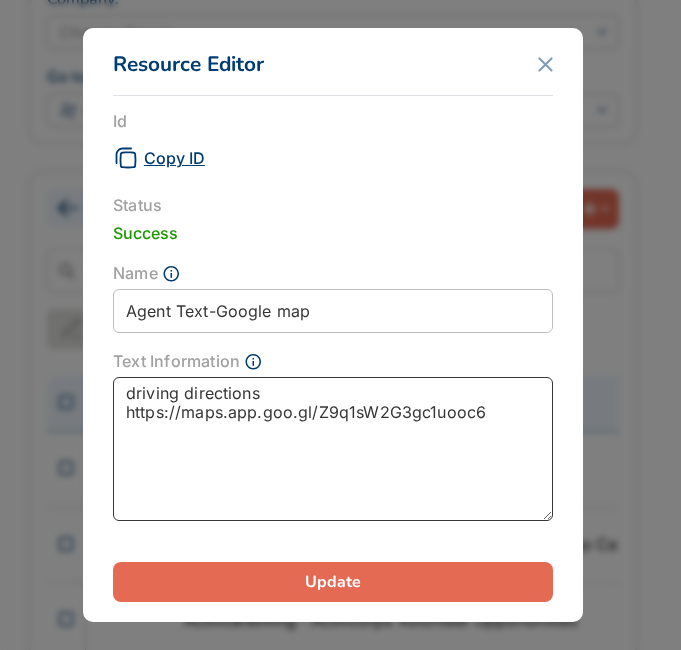 click on "Resource Editor Id   Copy ID Status Success Name   Agent Text-Google map Text Information   driving directions
https://maps.app.goo.gl/Z9q1sW2G3gc1uooc6 Update" at bounding box center (340, 325) 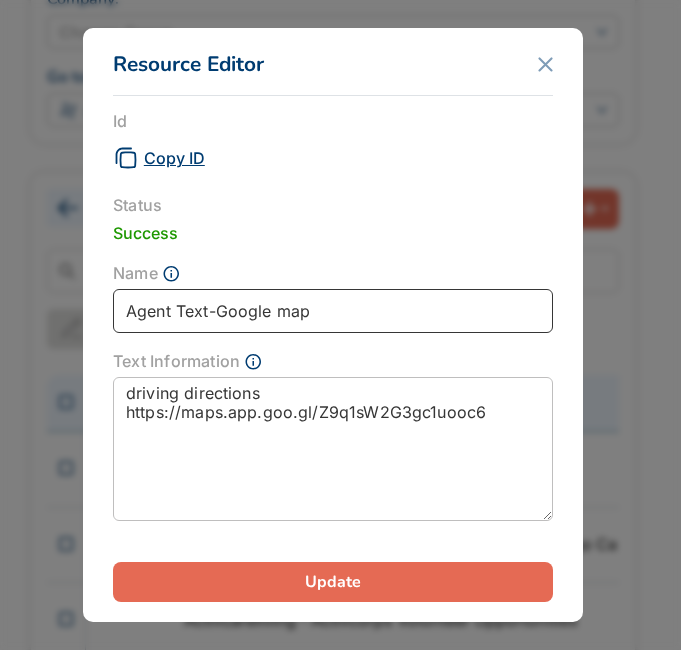 drag, startPoint x: 302, startPoint y: 318, endPoint x: 33, endPoint y: 305, distance: 269.31393 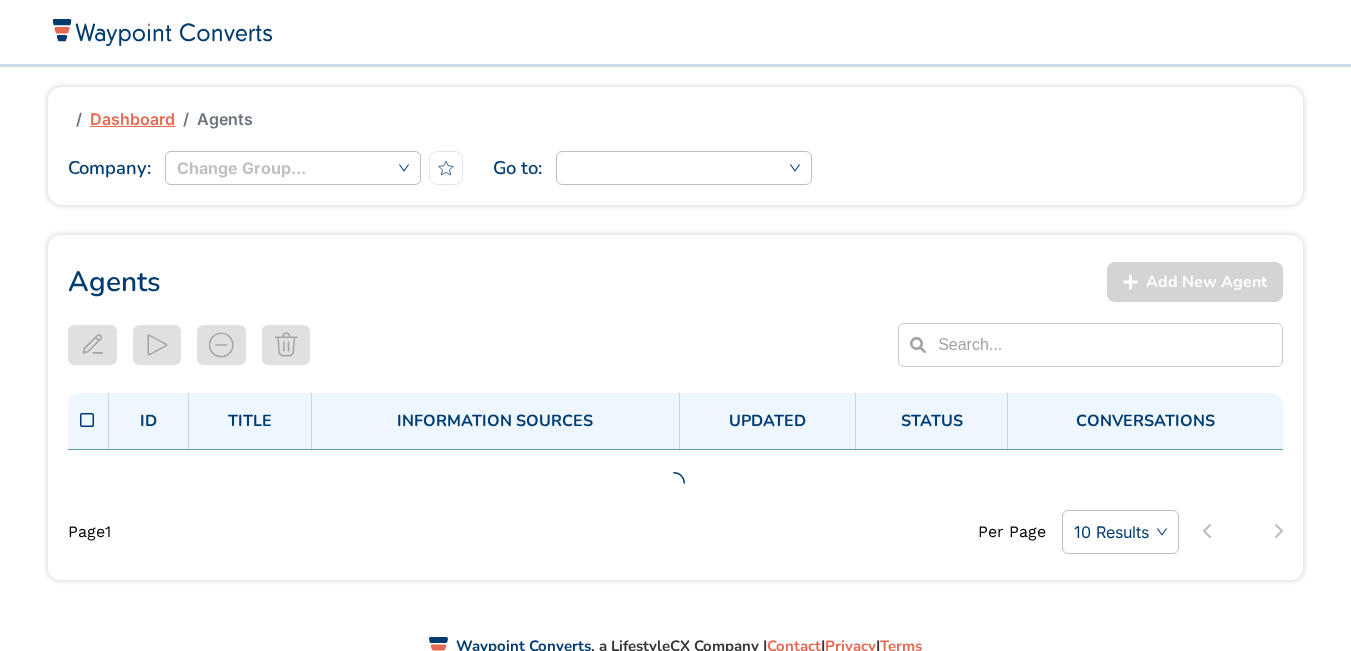 scroll, scrollTop: 0, scrollLeft: 0, axis: both 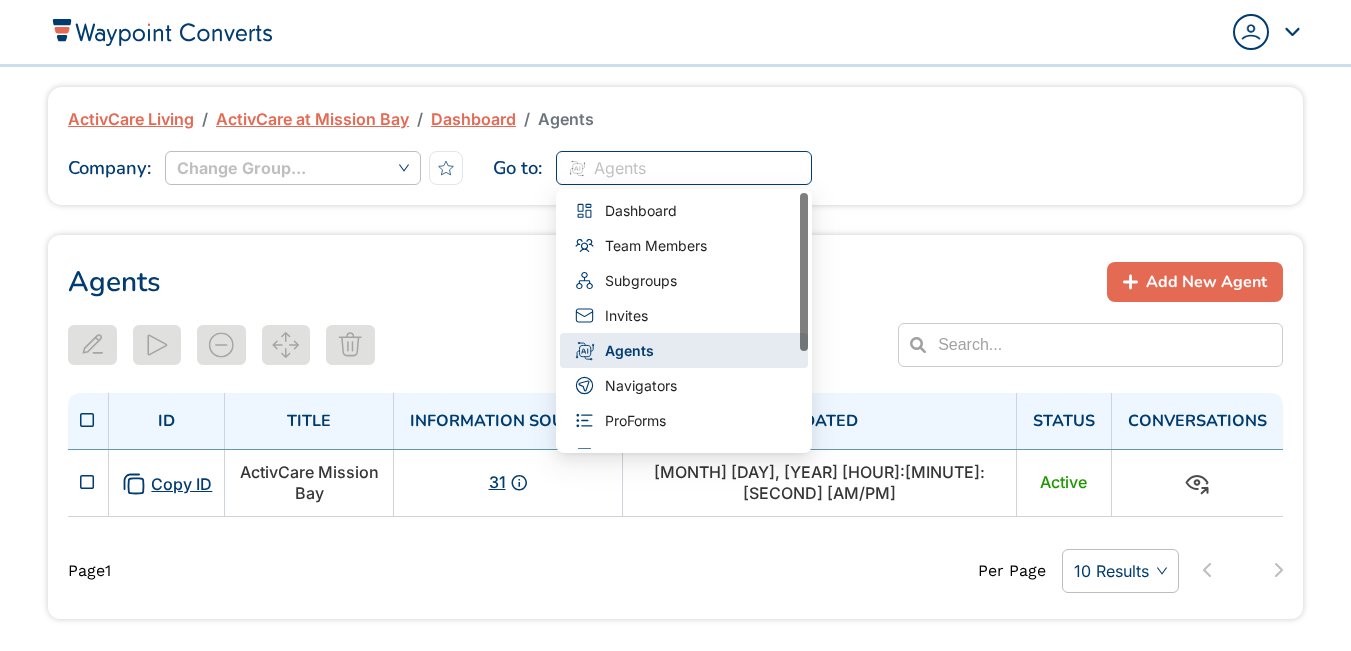 click on "Agents" at bounding box center [620, 168] 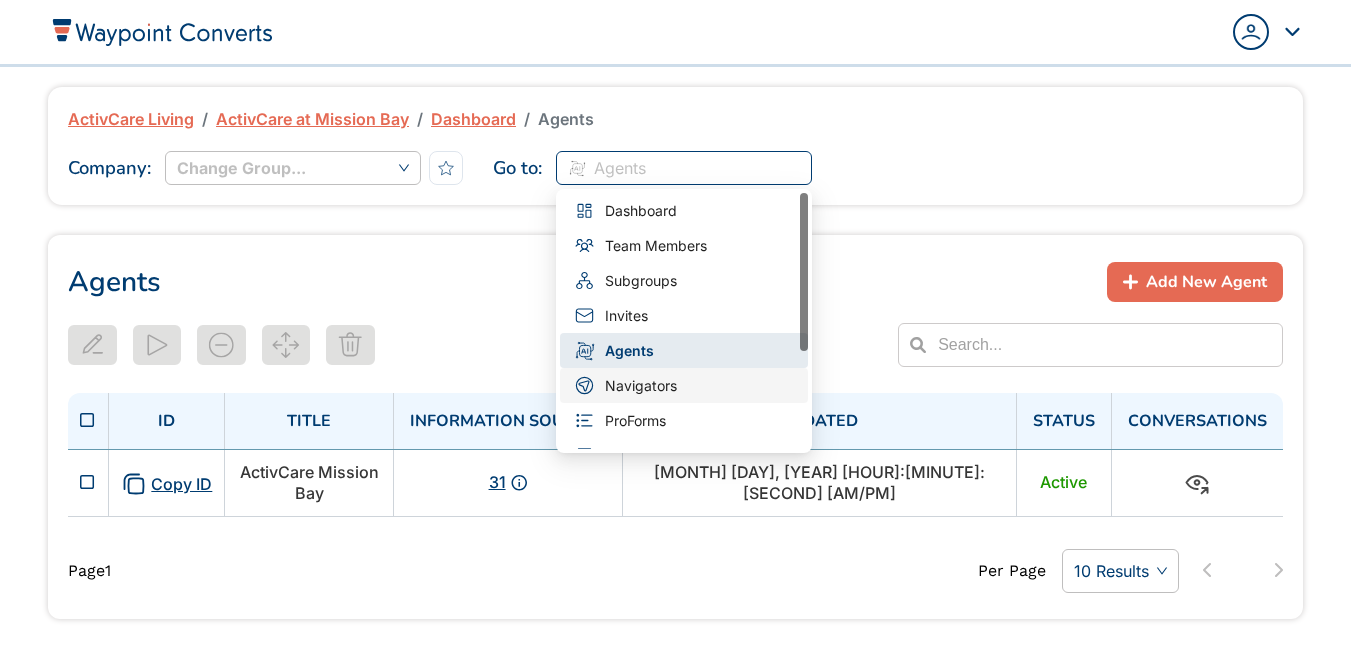 click on "Navigators" at bounding box center [641, 386] 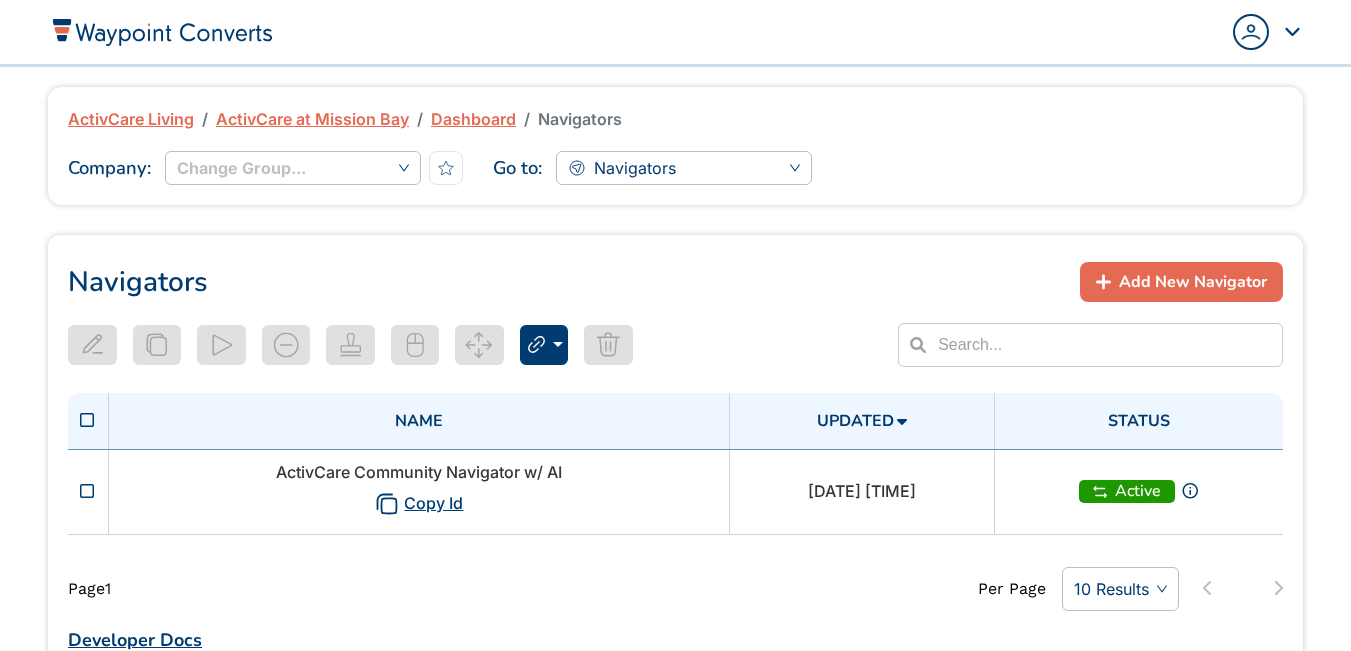 scroll, scrollTop: 0, scrollLeft: 0, axis: both 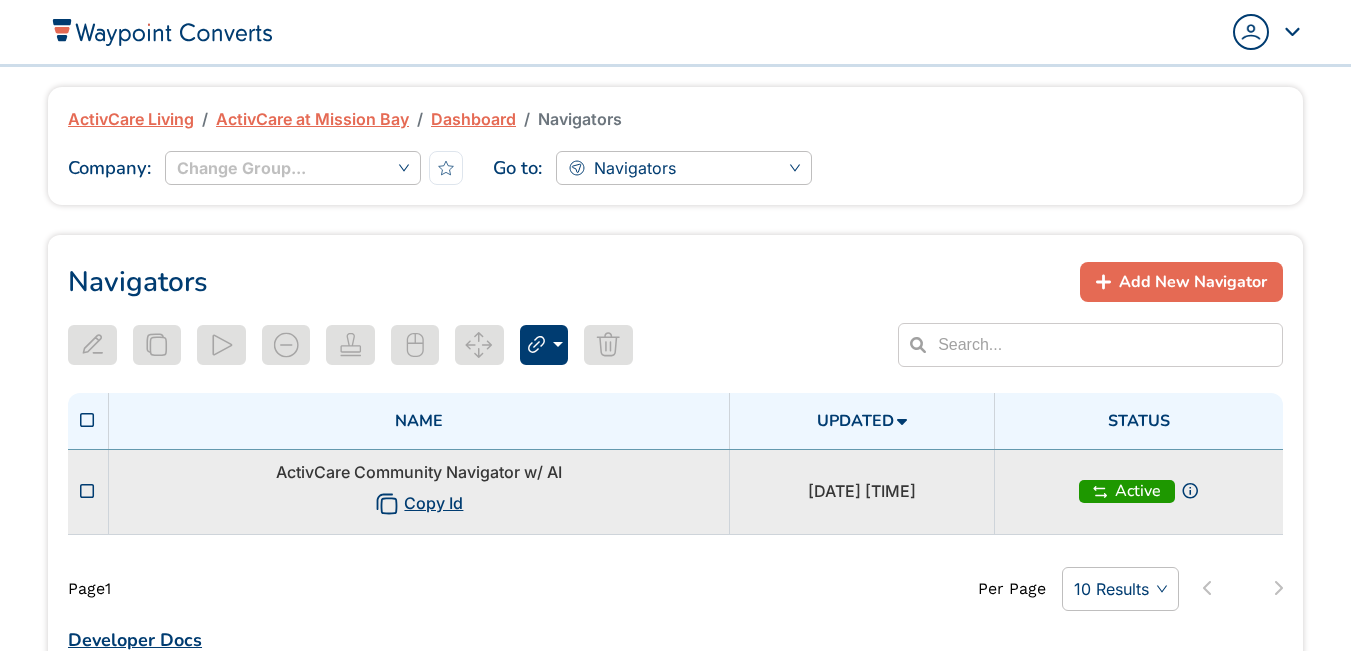 click on "ActivCare Community Navigator w/ AI   Copy Id" at bounding box center [418, 491] 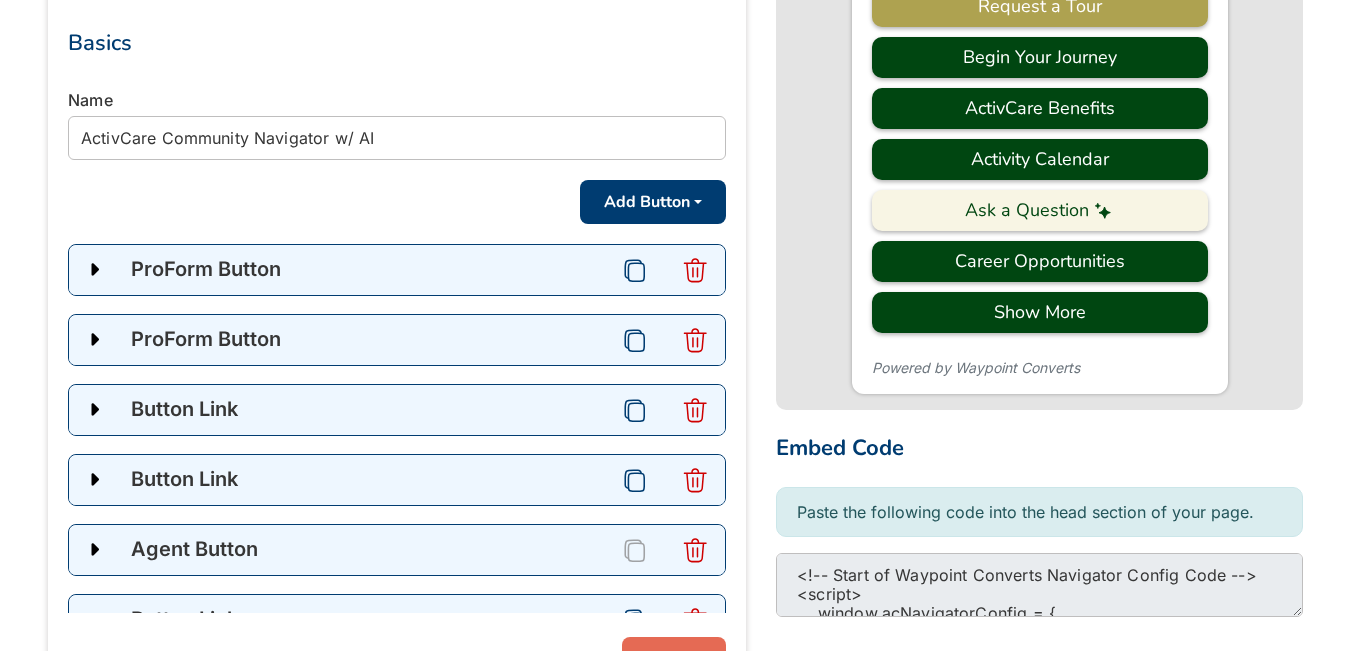 scroll, scrollTop: 500, scrollLeft: 0, axis: vertical 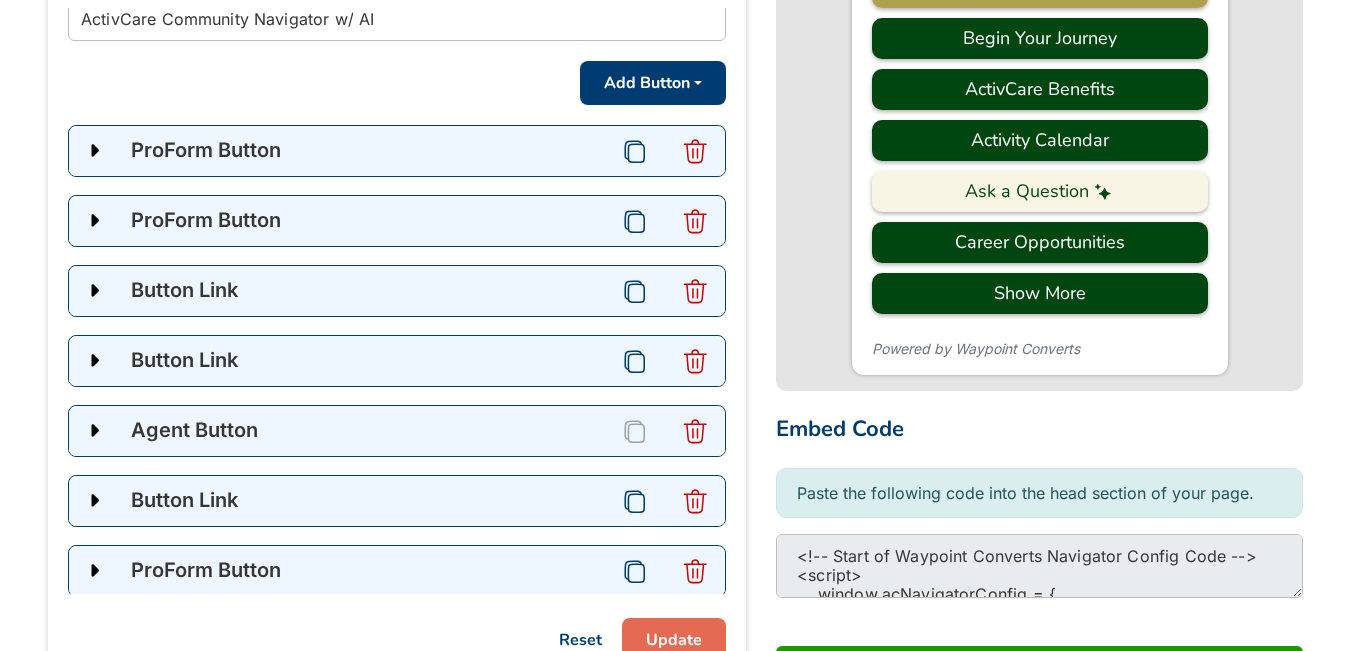 click at bounding box center (93, 431) 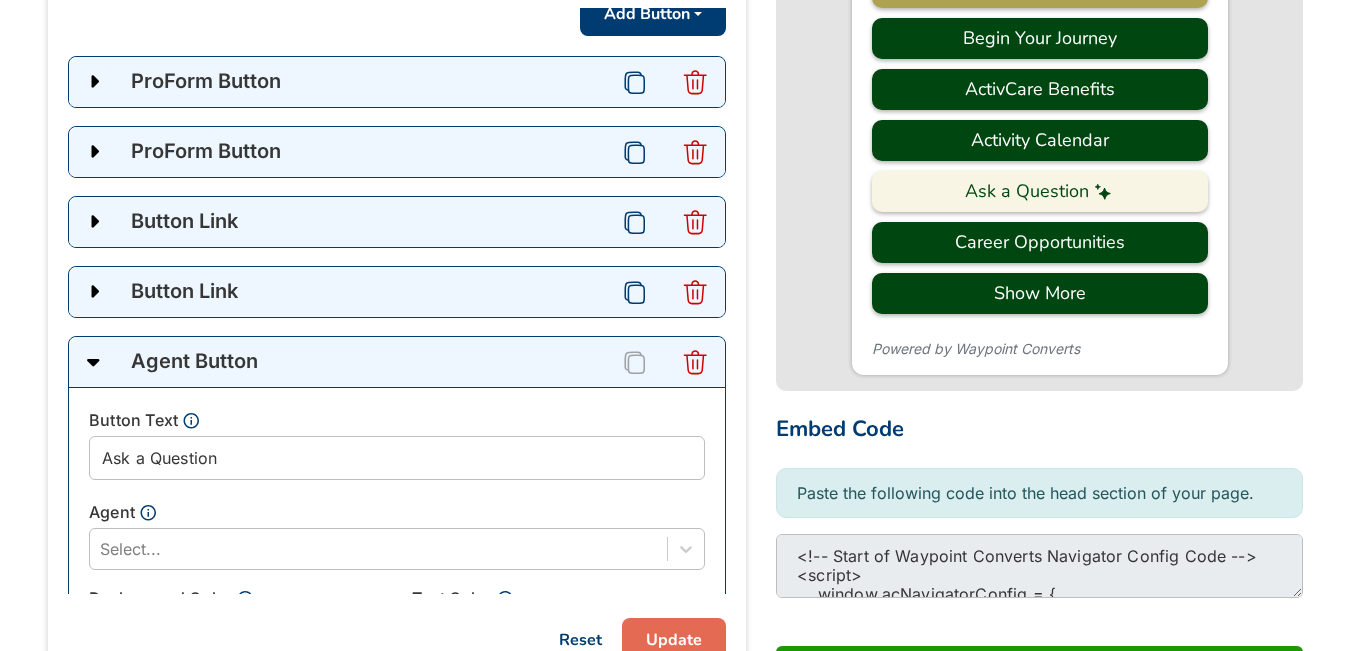 scroll, scrollTop: 200, scrollLeft: 0, axis: vertical 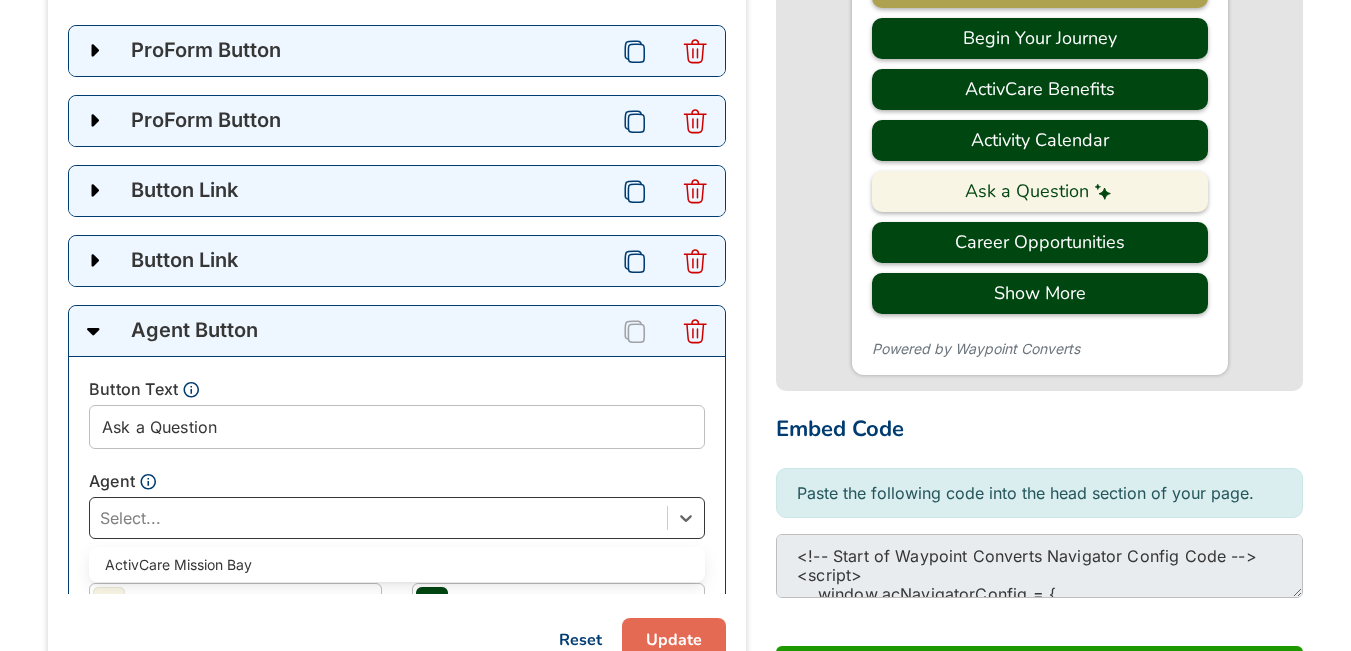 click at bounding box center [378, 518] 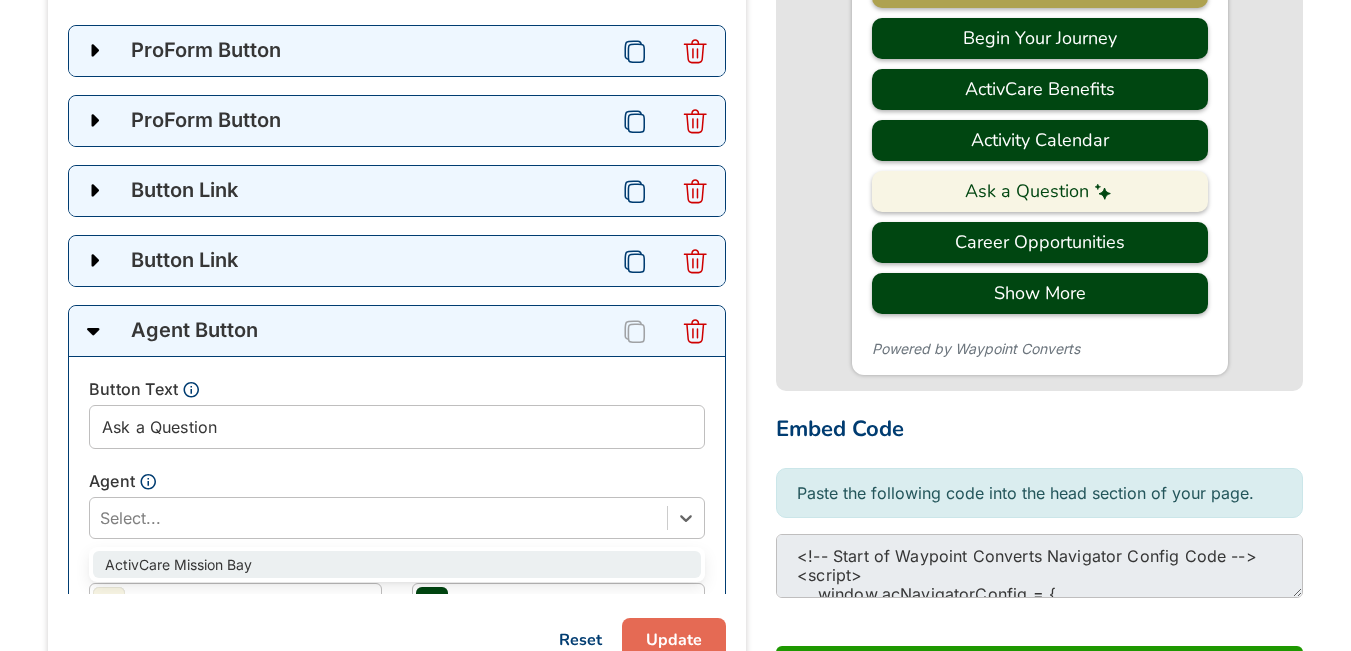 click on "ActivCare Mission Bay" at bounding box center (397, 564) 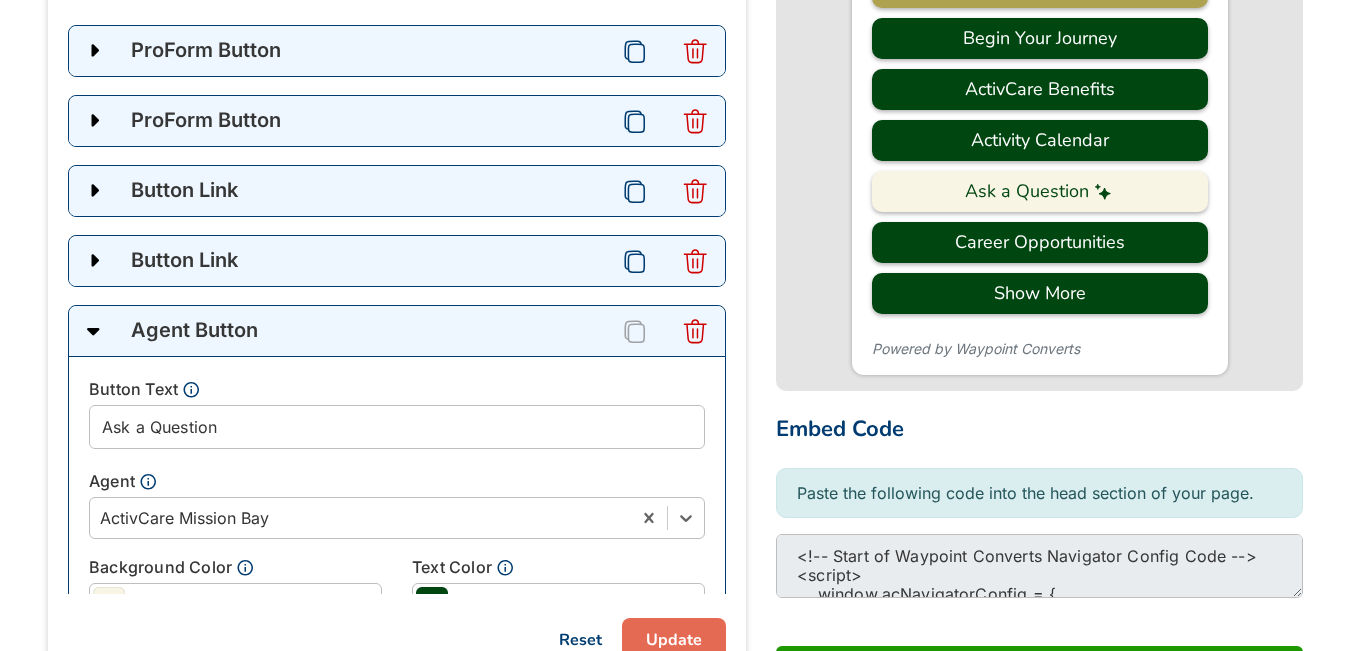 click on "Update" at bounding box center [674, 640] 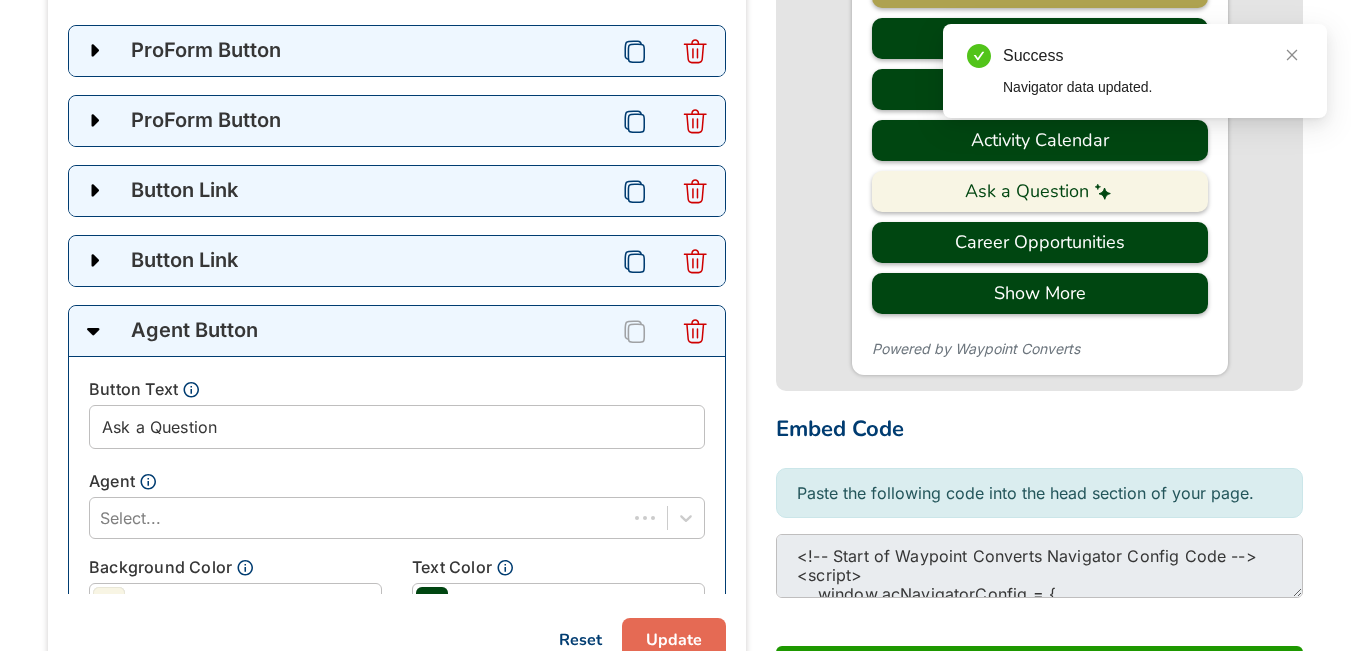 click at bounding box center [93, 331] 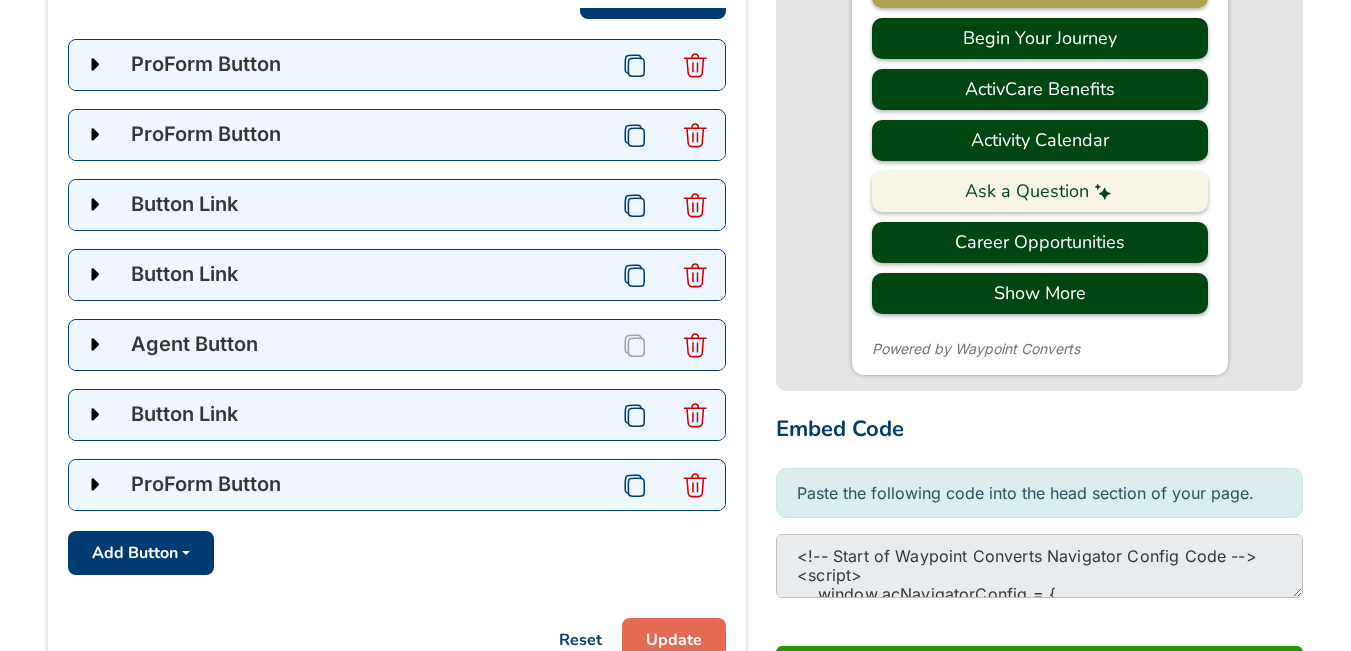click at bounding box center (94, 275) 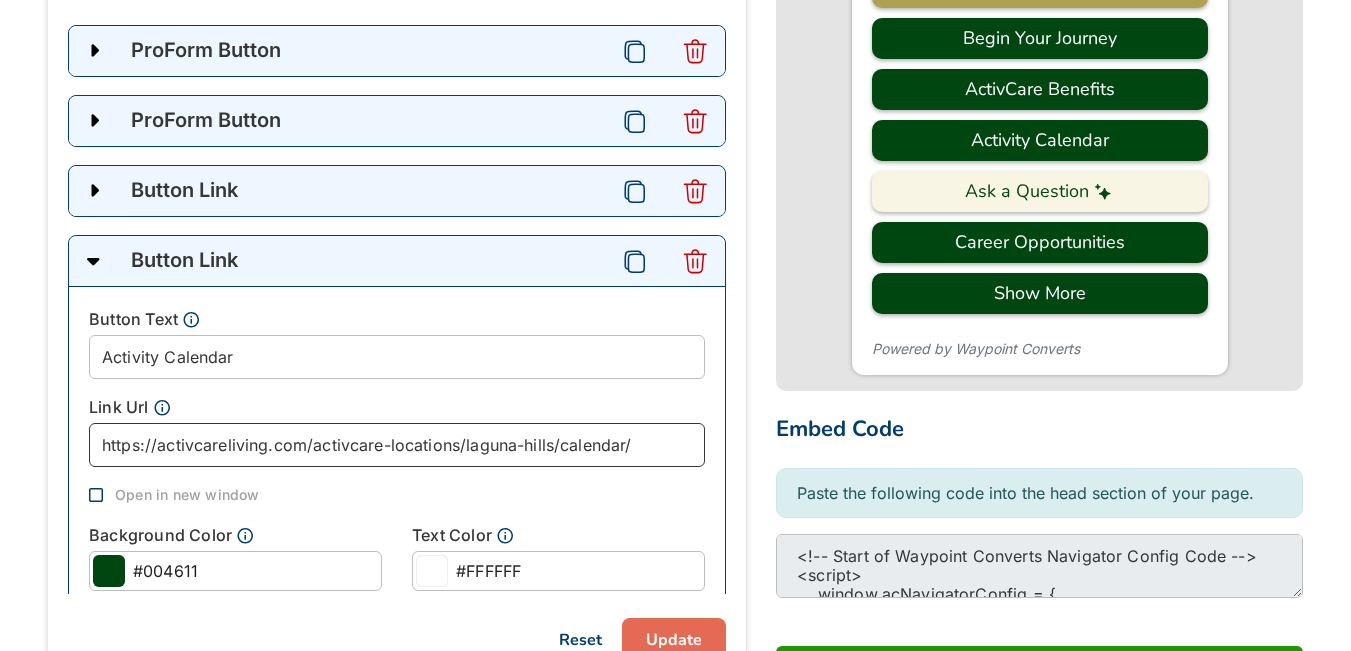 click on "https://activcareliving.com/activcare-locations/laguna-hills/calendar/" at bounding box center (397, 445) 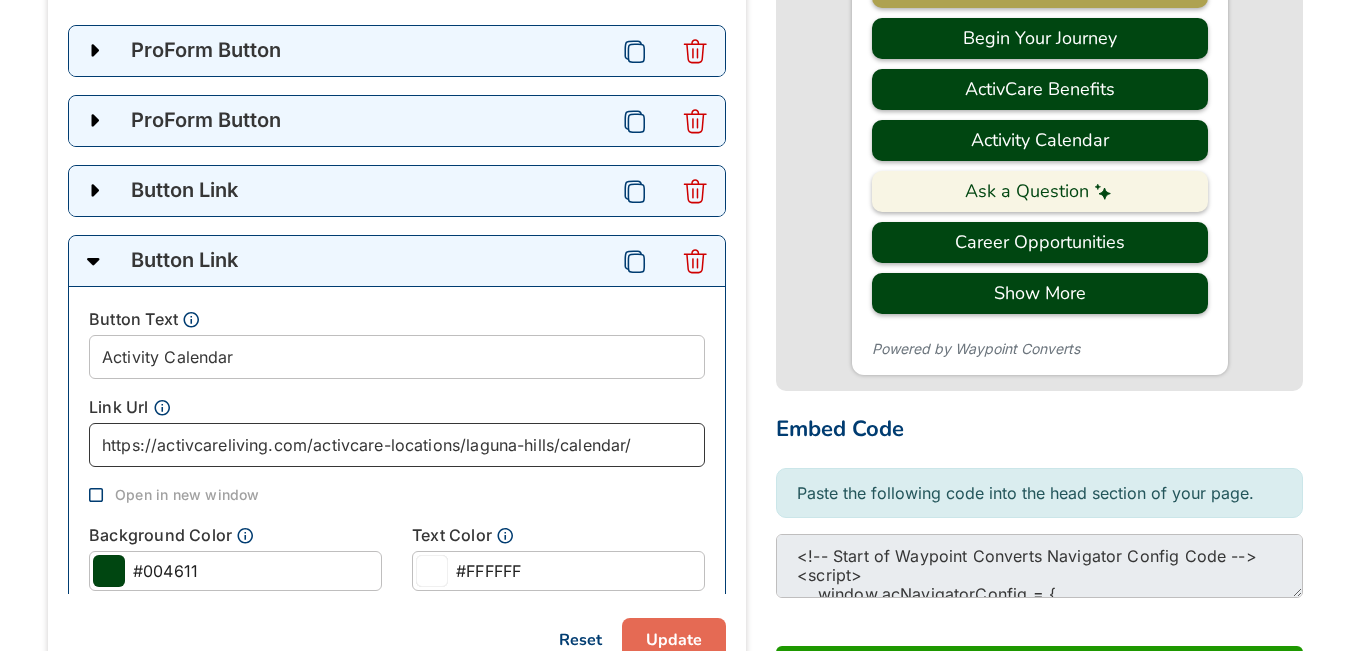 paste on "activcare-mission-bay-san-diego" 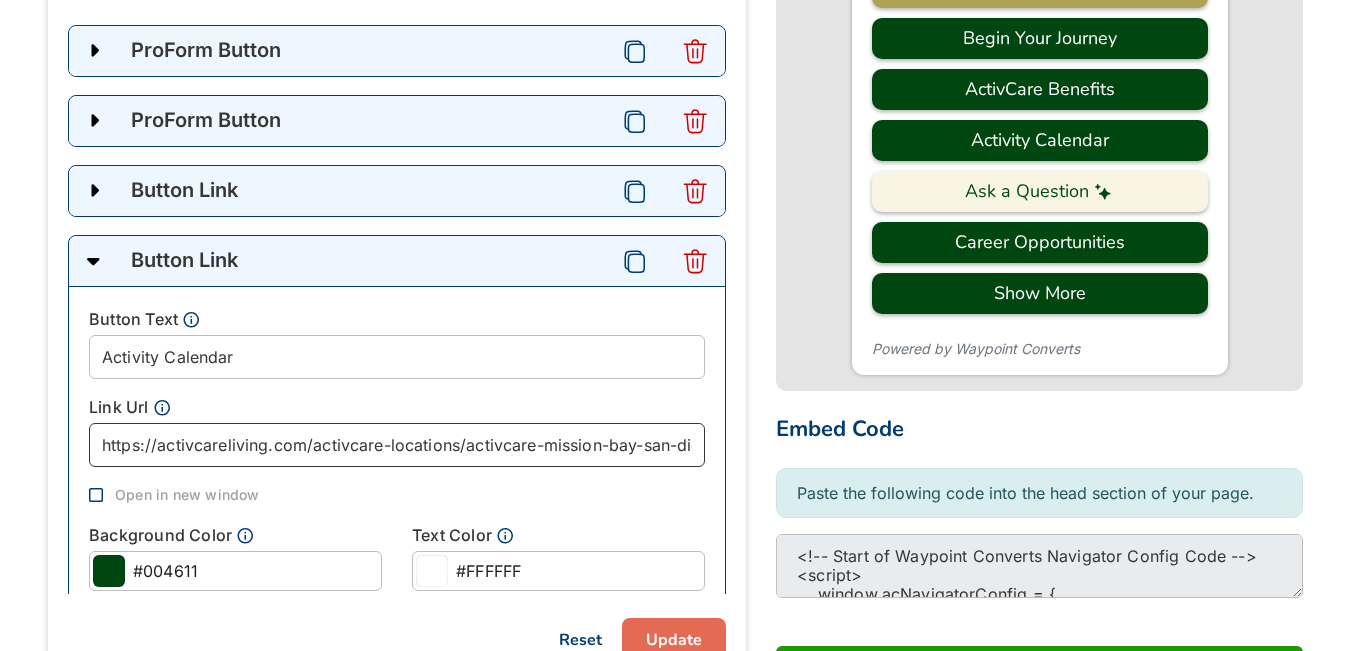 scroll, scrollTop: 0, scrollLeft: 125, axis: horizontal 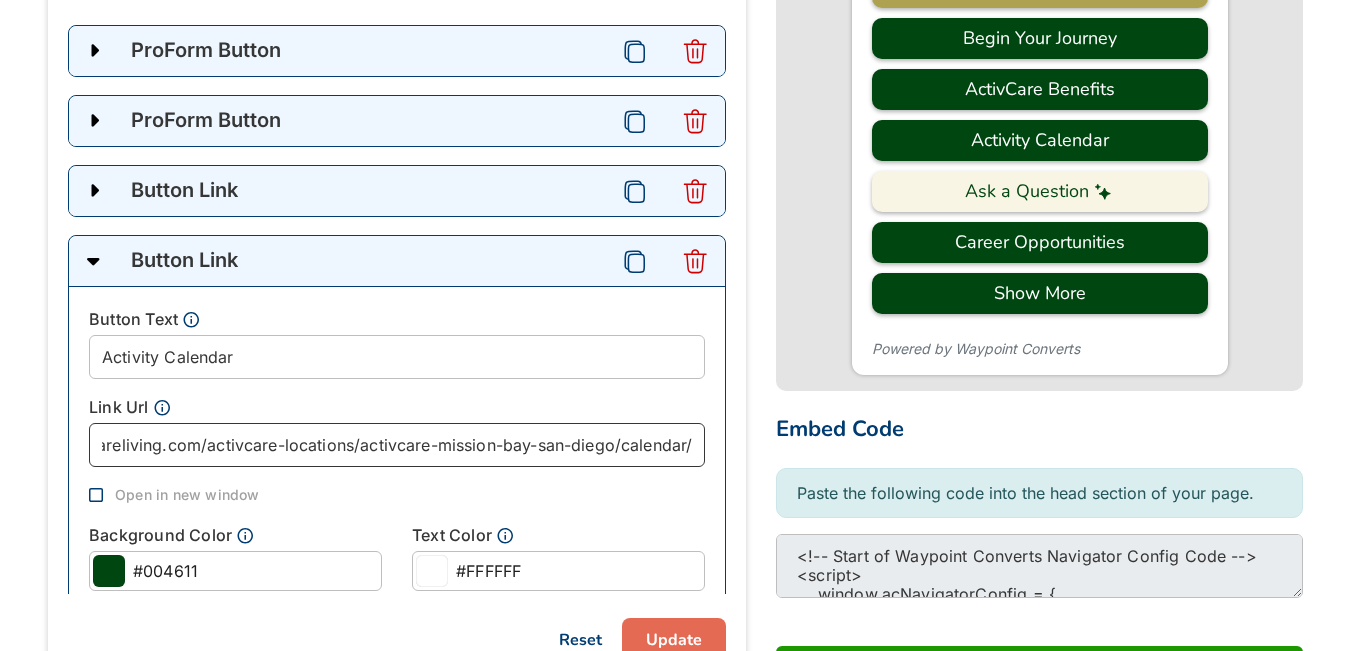 type on "https://activcareliving.com/activcare-locations/activcare-mission-bay-san-diego/calendar/" 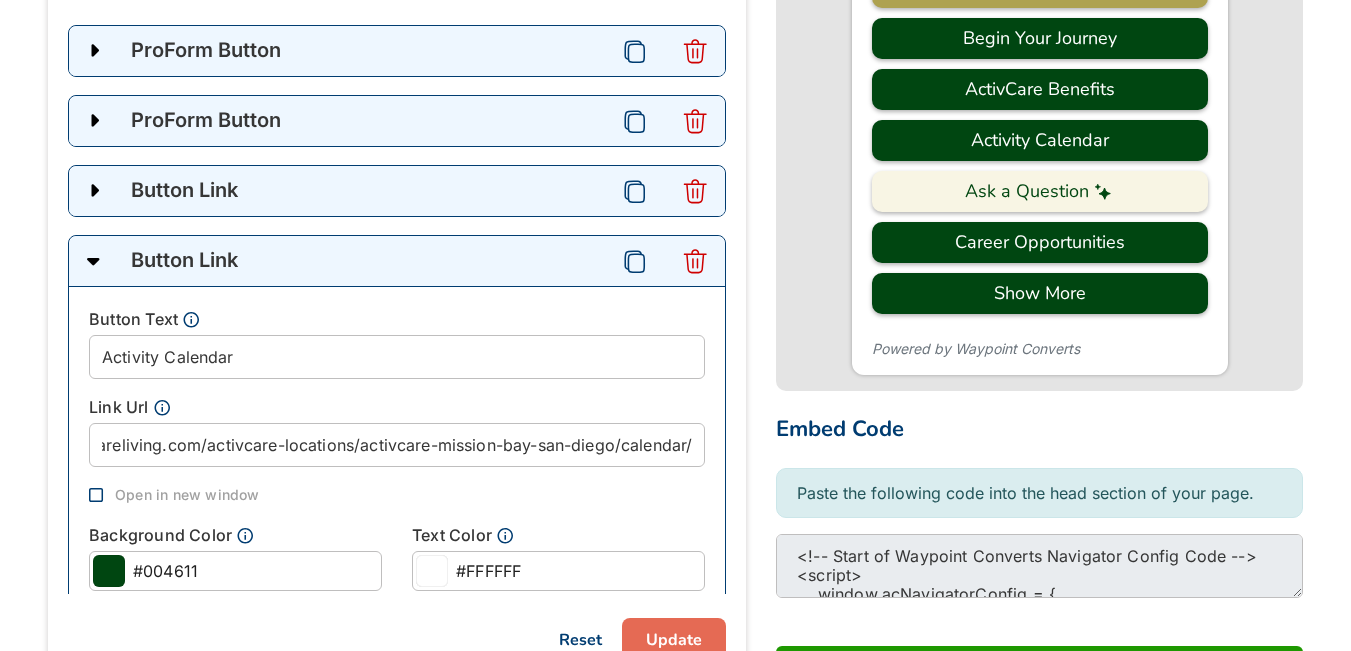 scroll, scrollTop: 0, scrollLeft: 0, axis: both 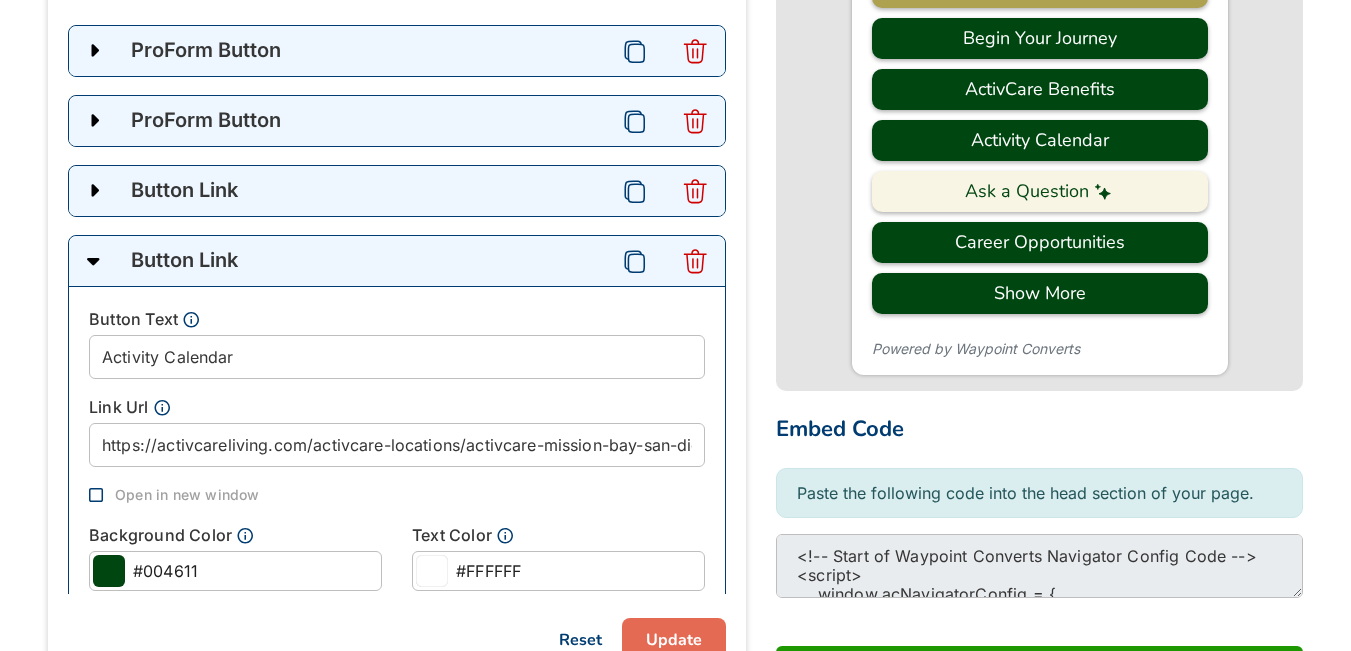 click on "Update" at bounding box center [674, 640] 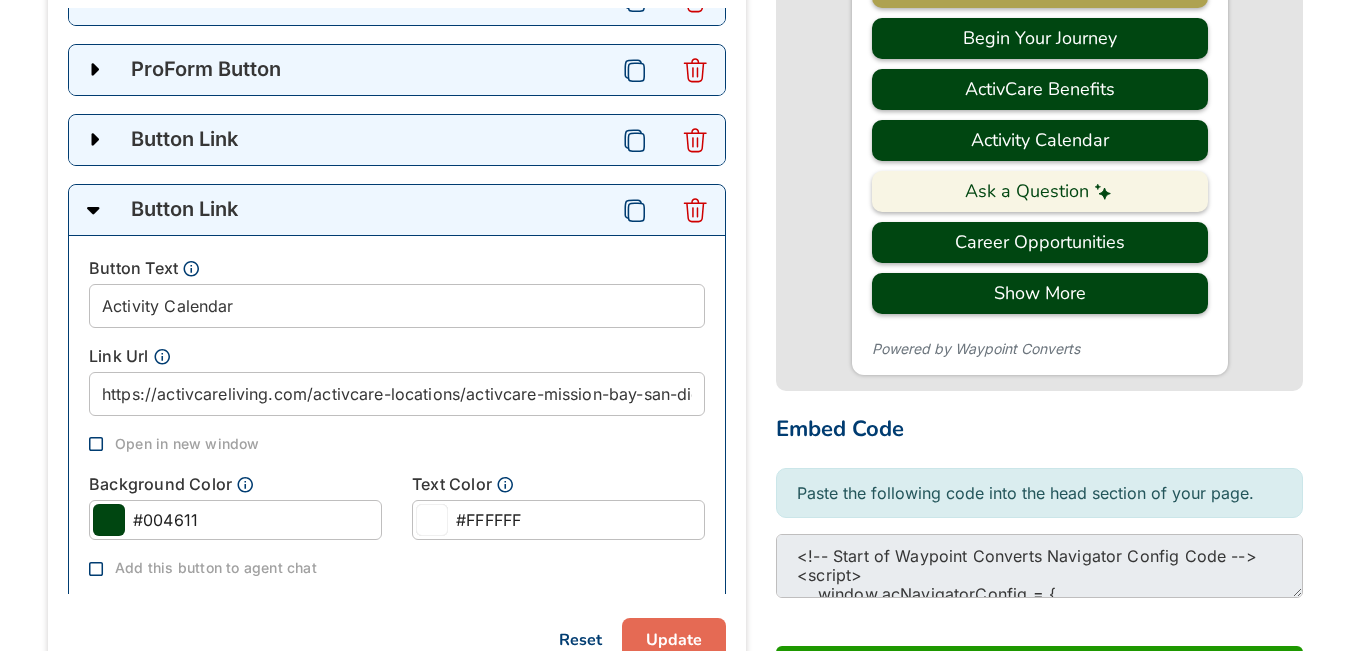 scroll, scrollTop: 400, scrollLeft: 0, axis: vertical 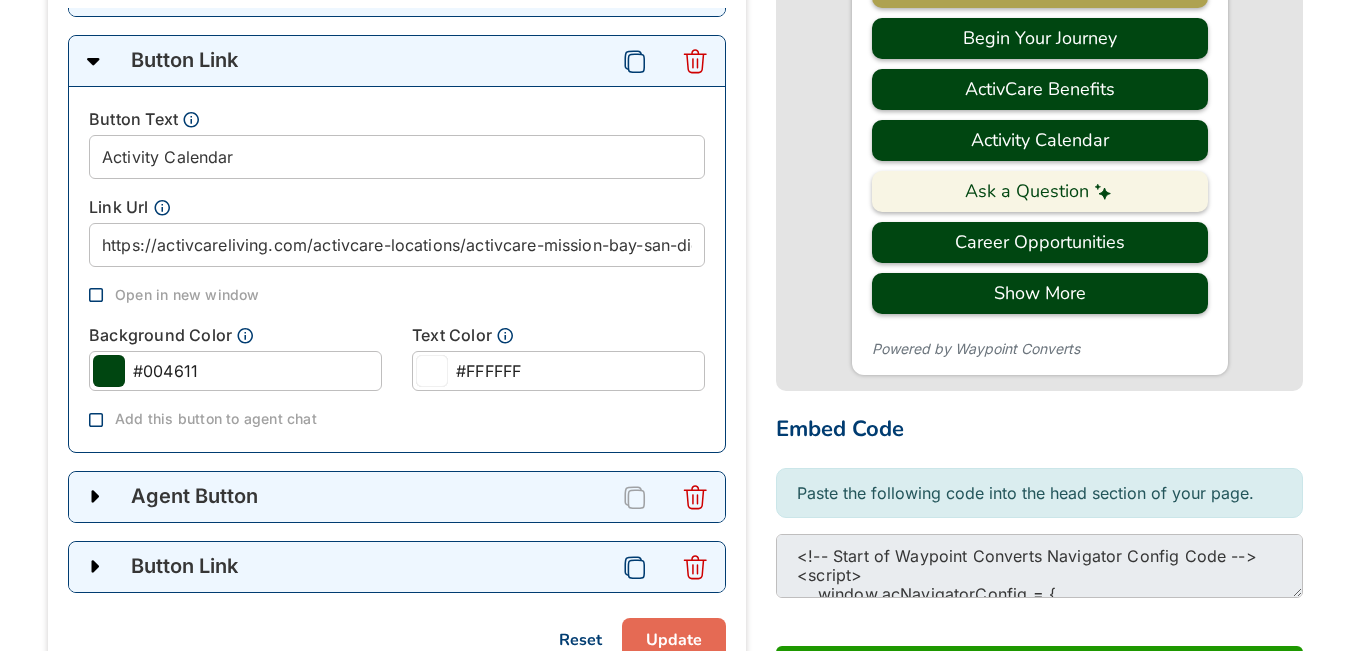 click on "Update" at bounding box center [674, 640] 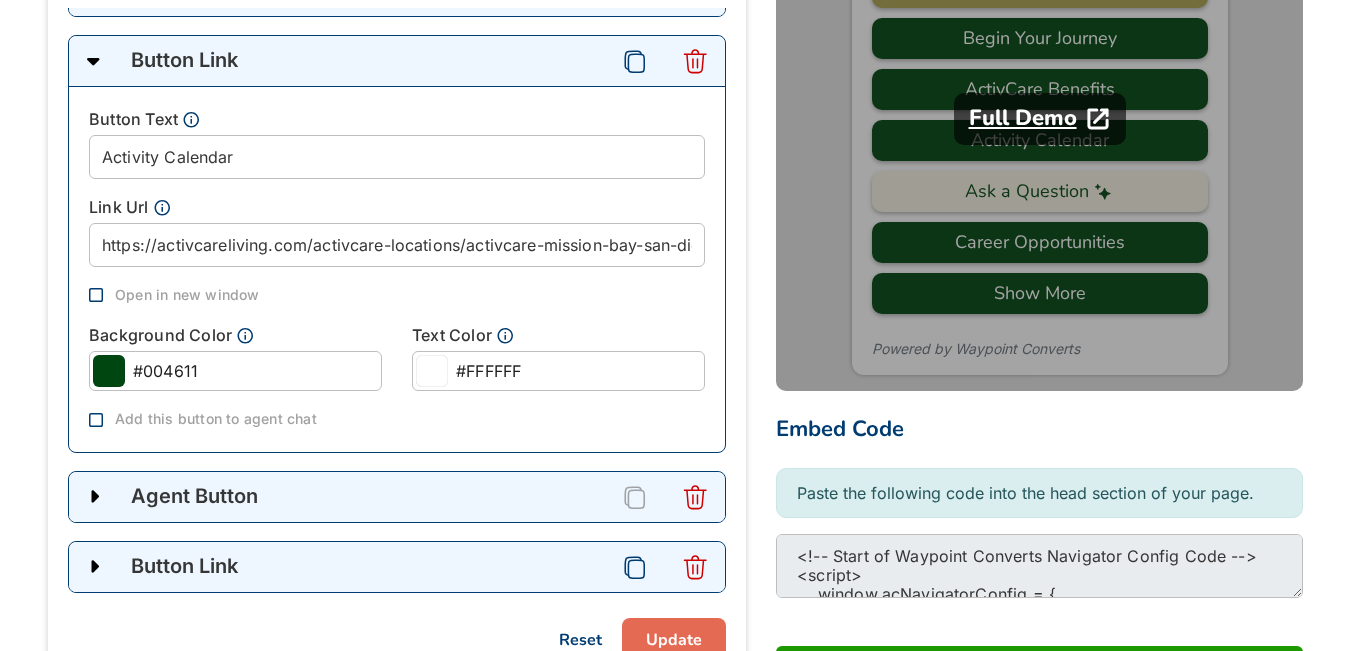 click on "Full Demo" at bounding box center [1023, 118] 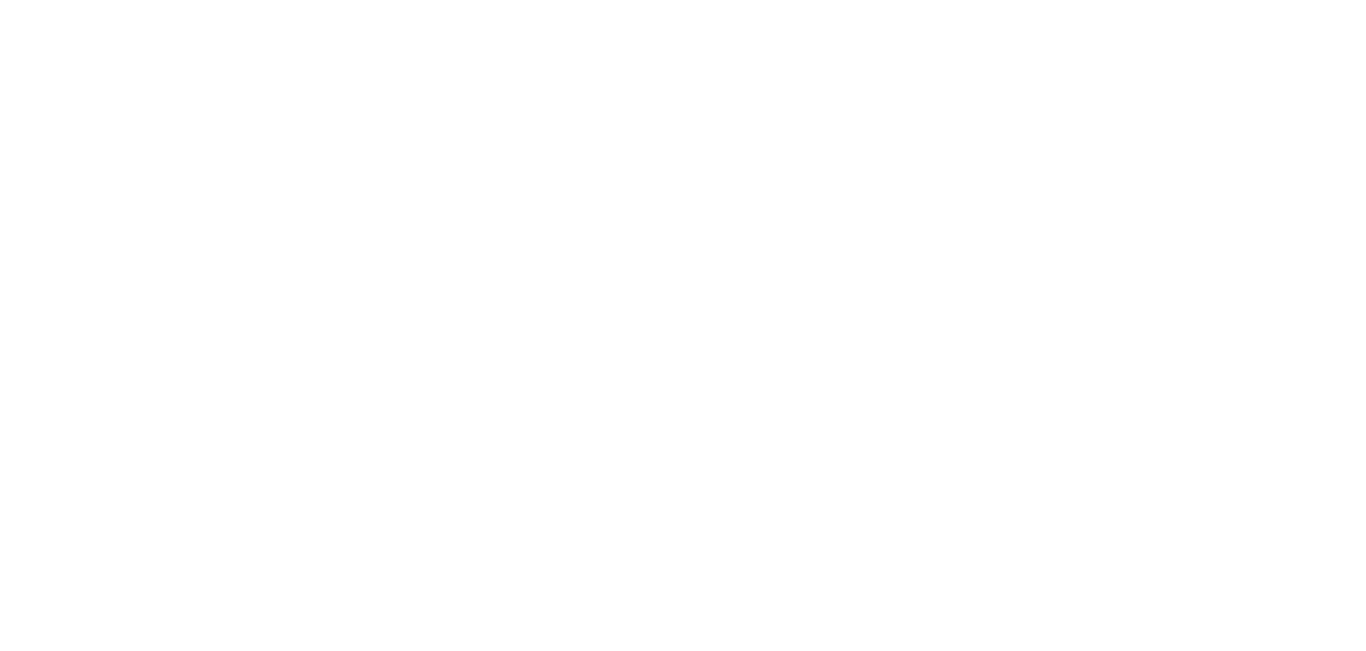 scroll, scrollTop: 0, scrollLeft: 0, axis: both 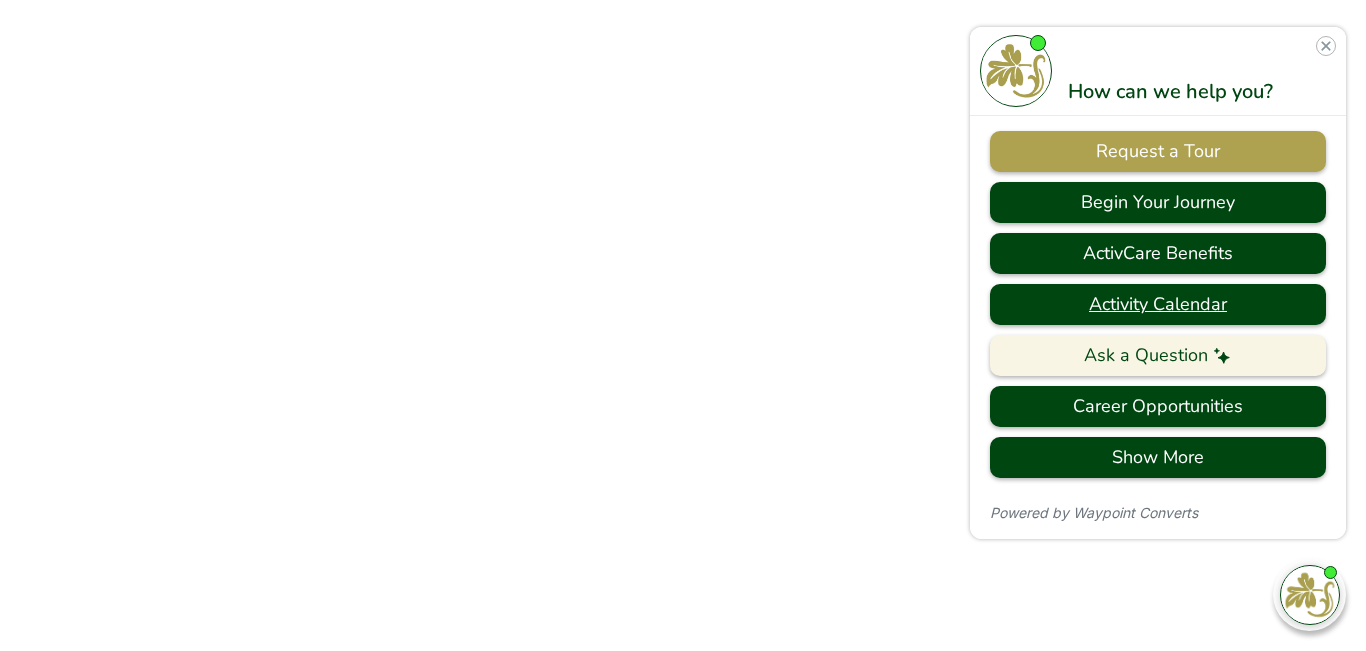 click on "Activity Calendar" at bounding box center [1158, 304] 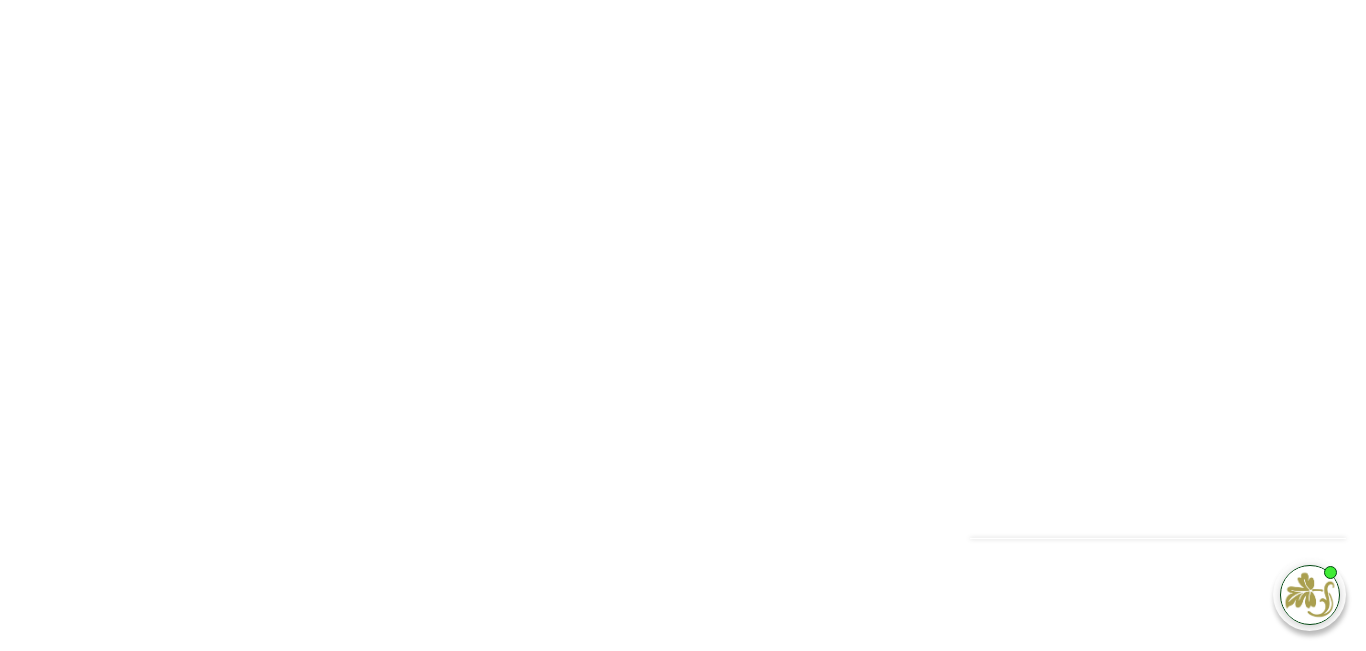 scroll, scrollTop: 0, scrollLeft: 0, axis: both 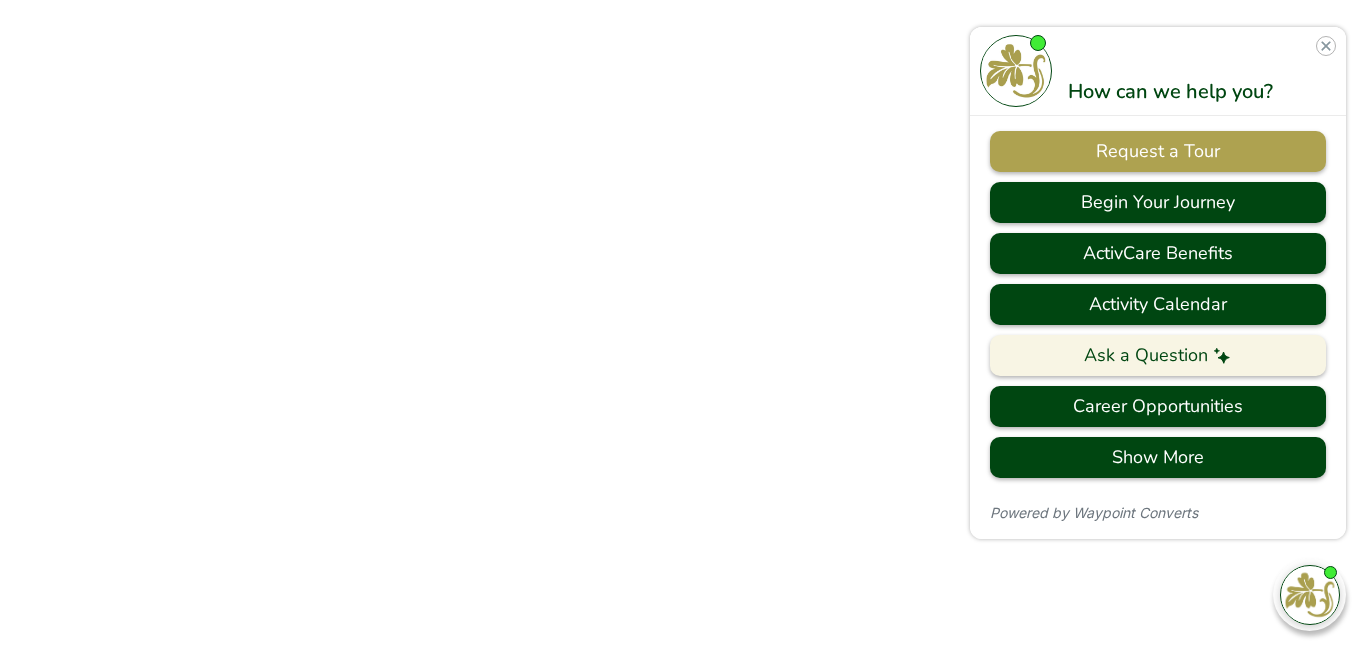click on "Ask a Question" at bounding box center [1158, 355] 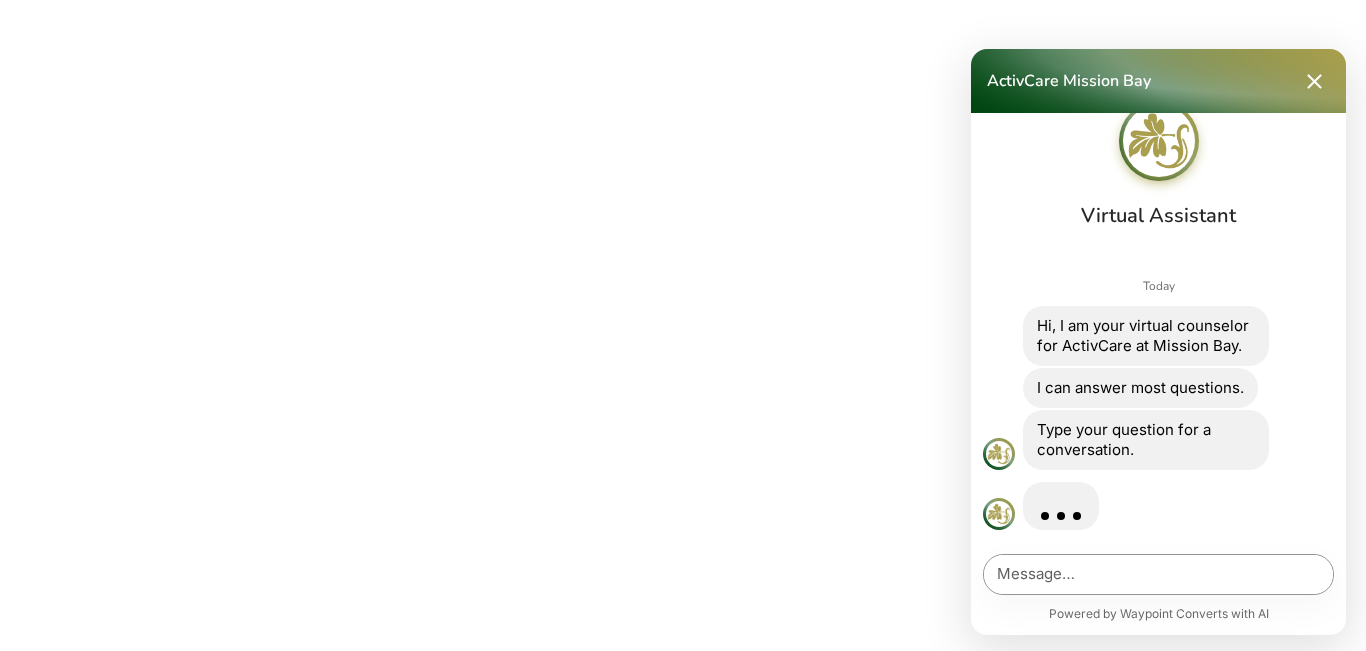 scroll, scrollTop: 80, scrollLeft: 0, axis: vertical 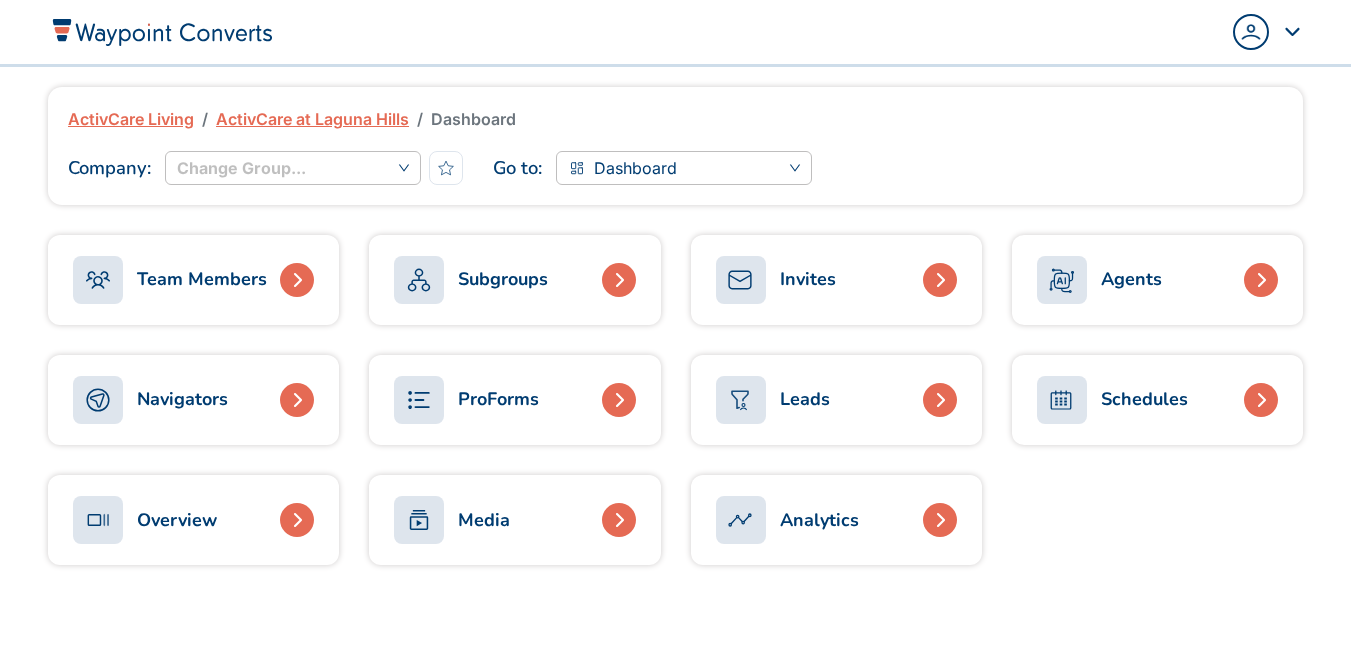 click on "Agents" at bounding box center [1131, 279] 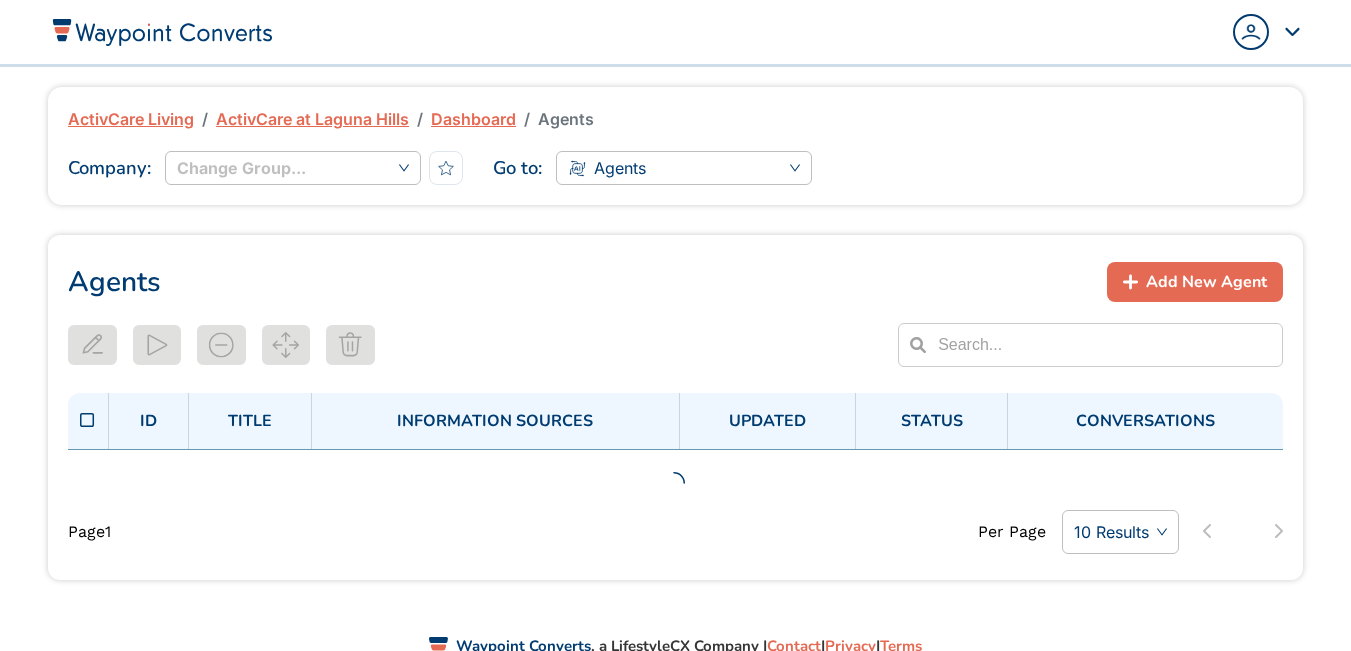 scroll, scrollTop: 0, scrollLeft: 0, axis: both 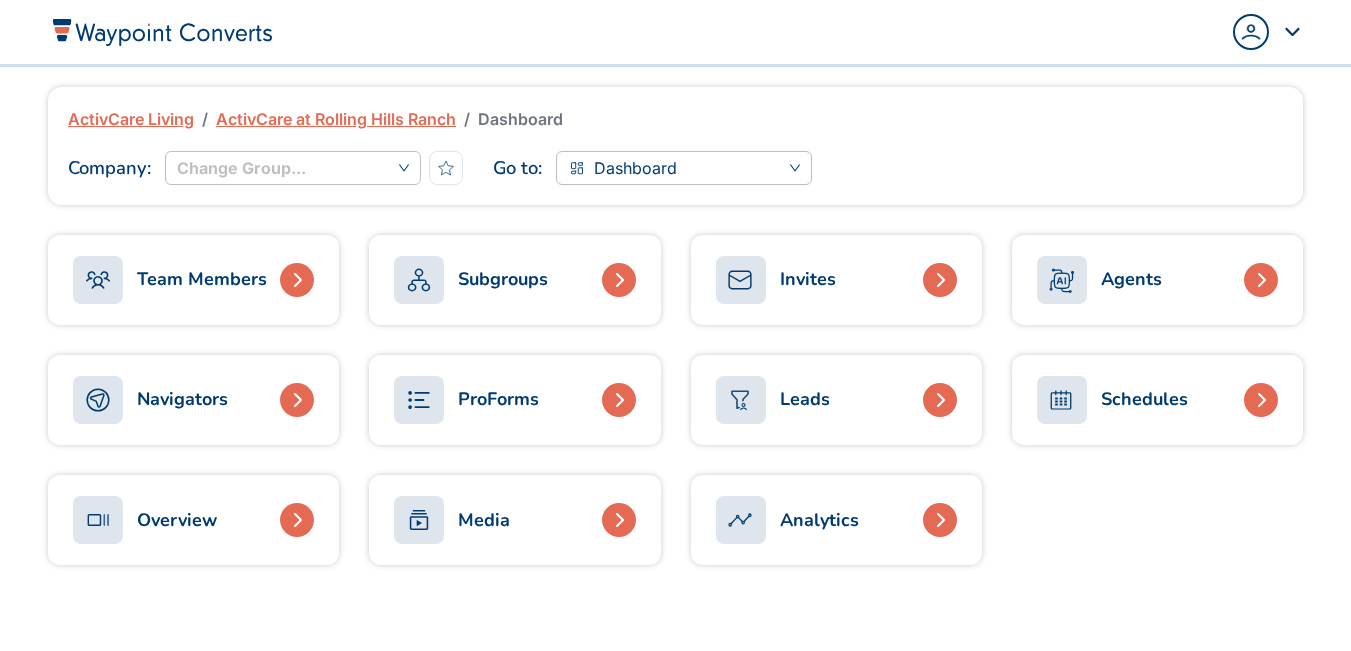 click on "Agents" at bounding box center [1131, 279] 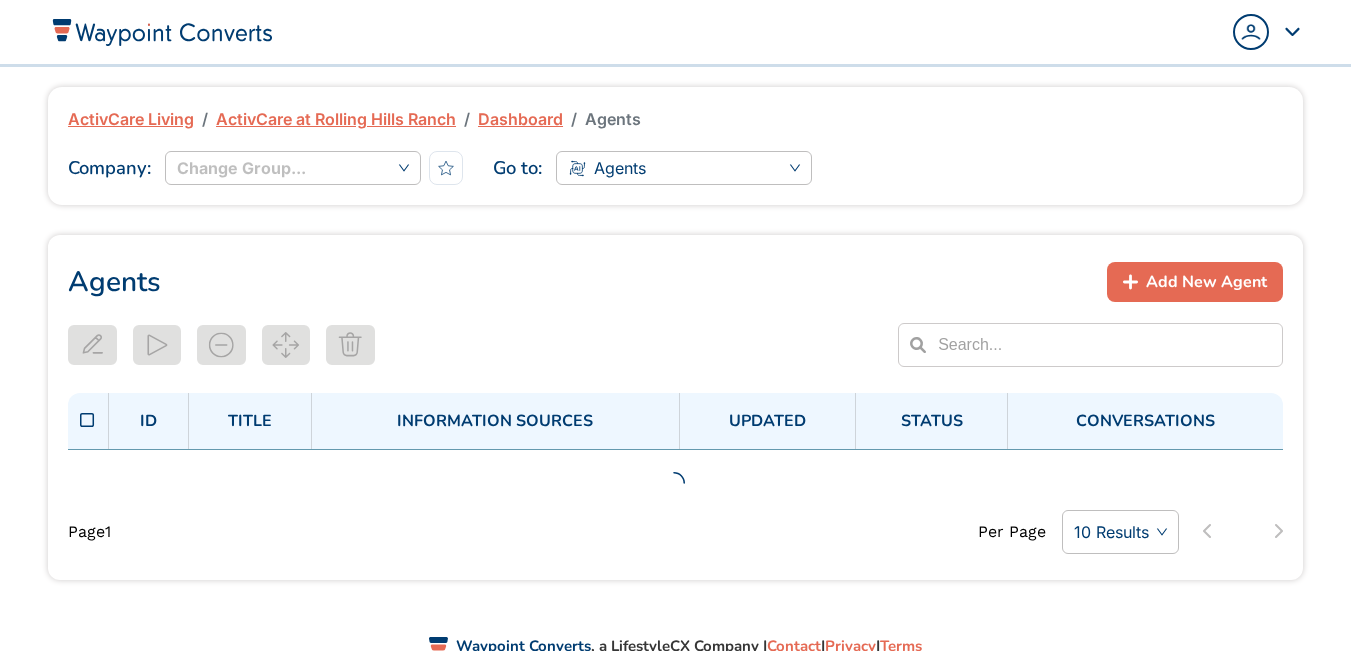 scroll, scrollTop: 0, scrollLeft: 0, axis: both 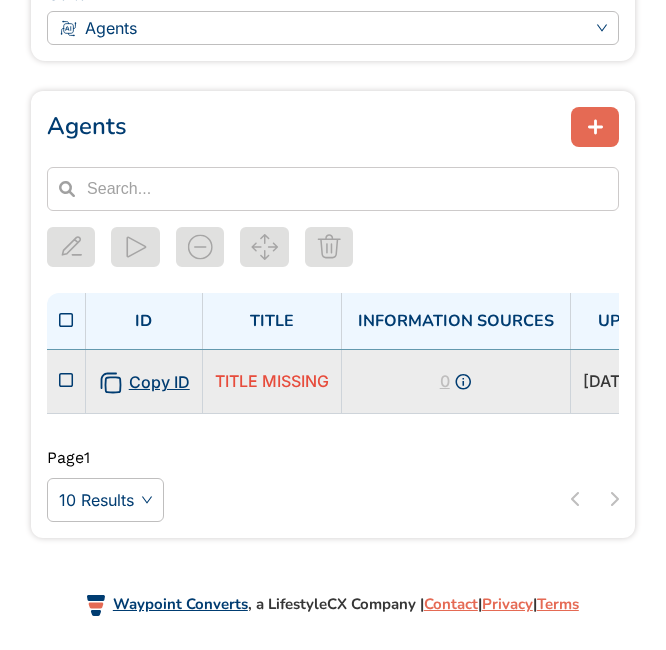 click on "TITLE MISSING" at bounding box center [272, 381] 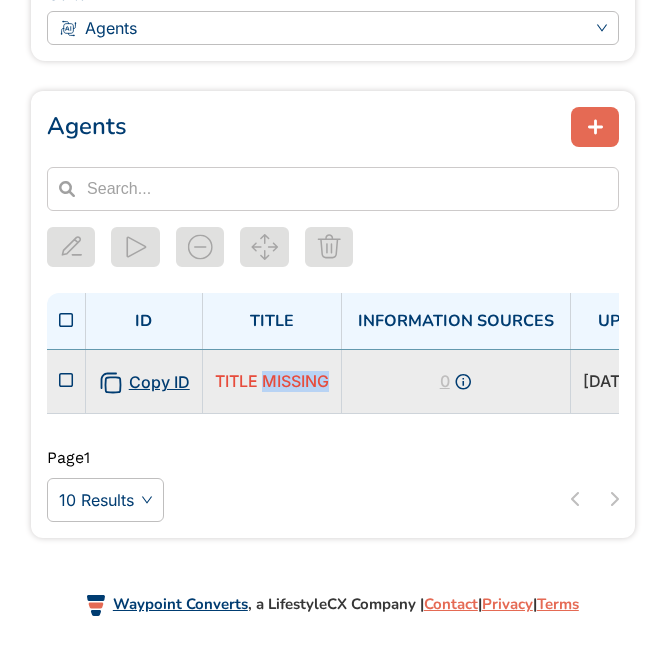 click on "TITLE MISSING" at bounding box center (272, 381) 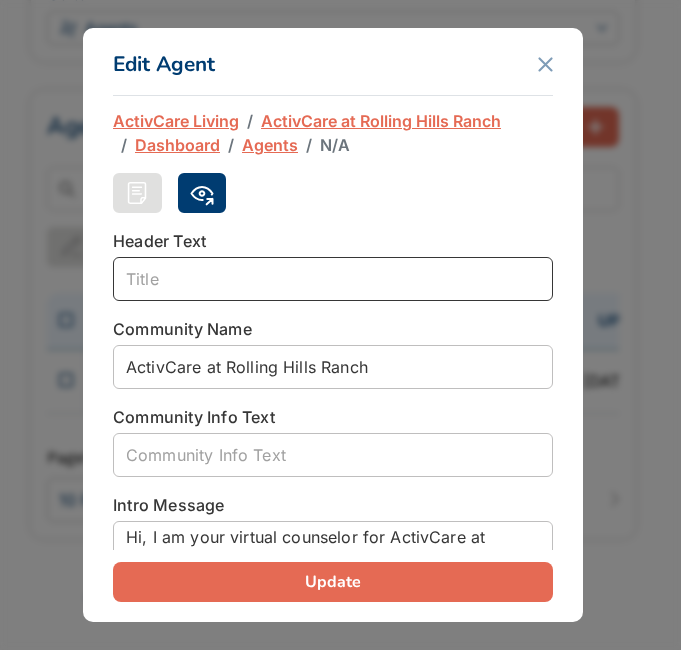 click at bounding box center (333, 279) 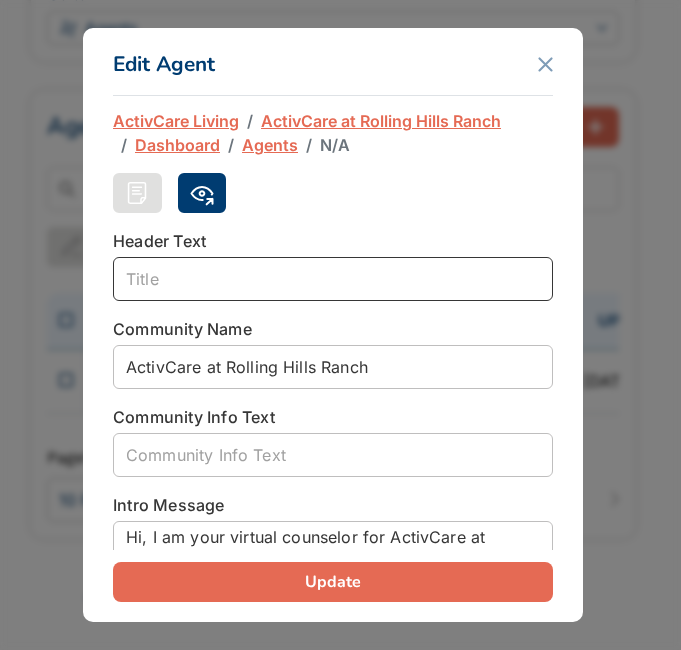 paste on "ActivCare at Rolling Hills Ranch" 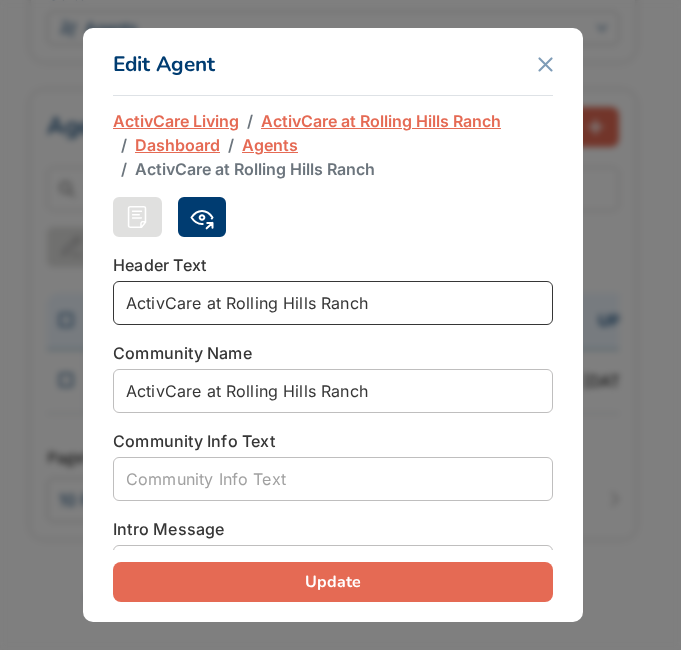 click on "ActivCare at Rolling Hills Ranch" at bounding box center [333, 303] 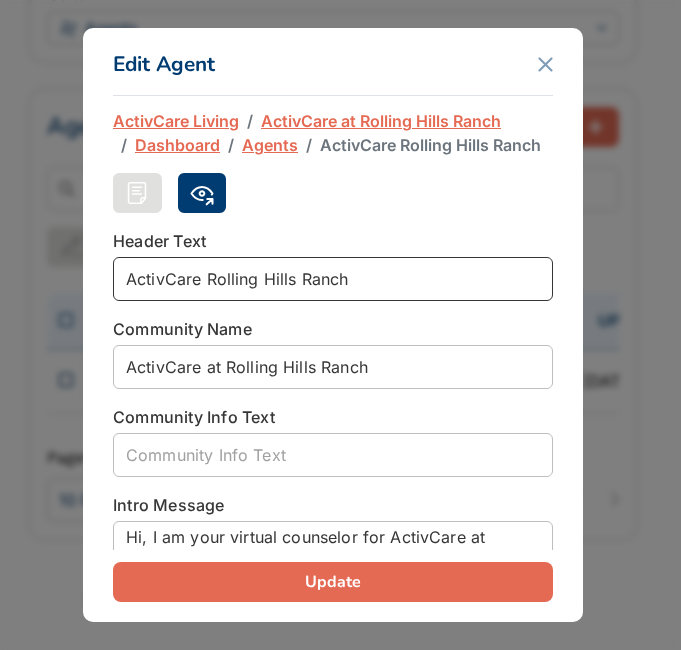 type on "ActivCare Rolling Hills Ranch" 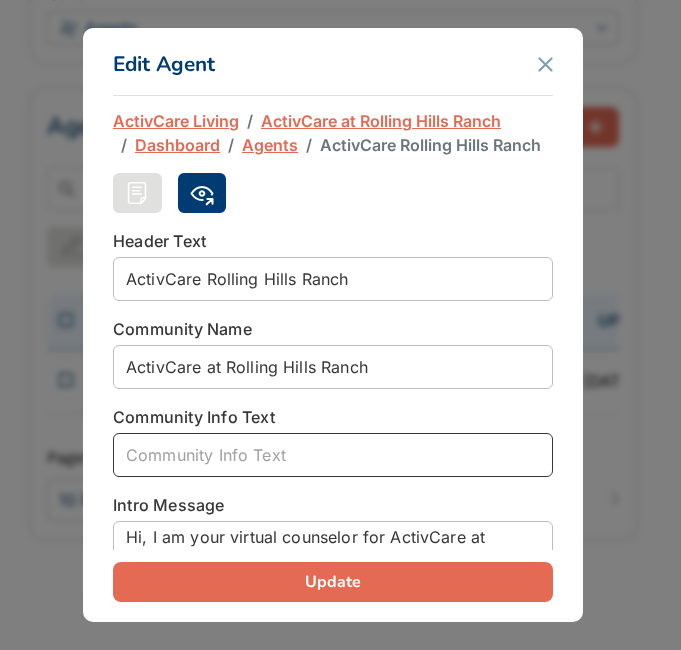 click at bounding box center (333, 455) 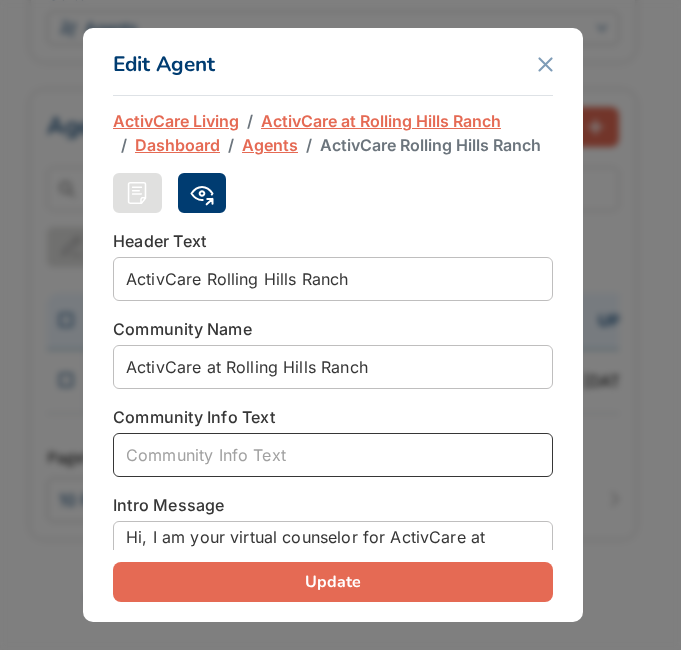 click at bounding box center [333, 455] 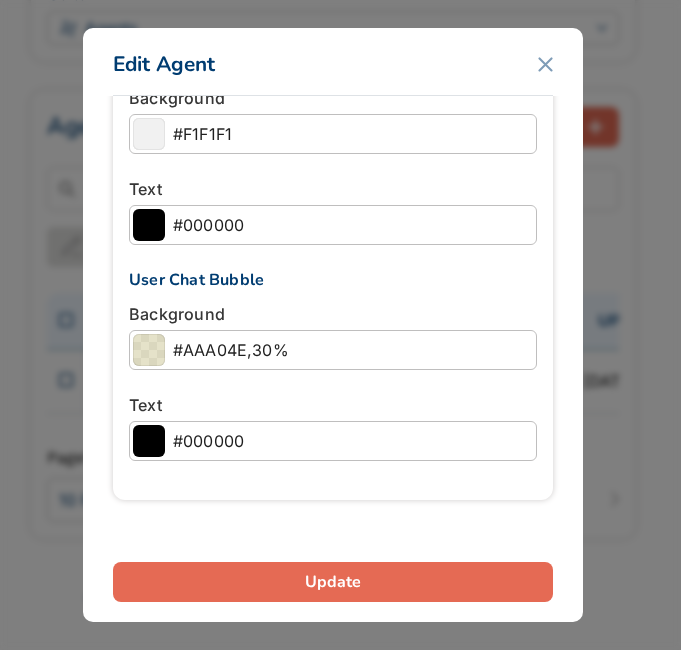 scroll, scrollTop: 2602, scrollLeft: 0, axis: vertical 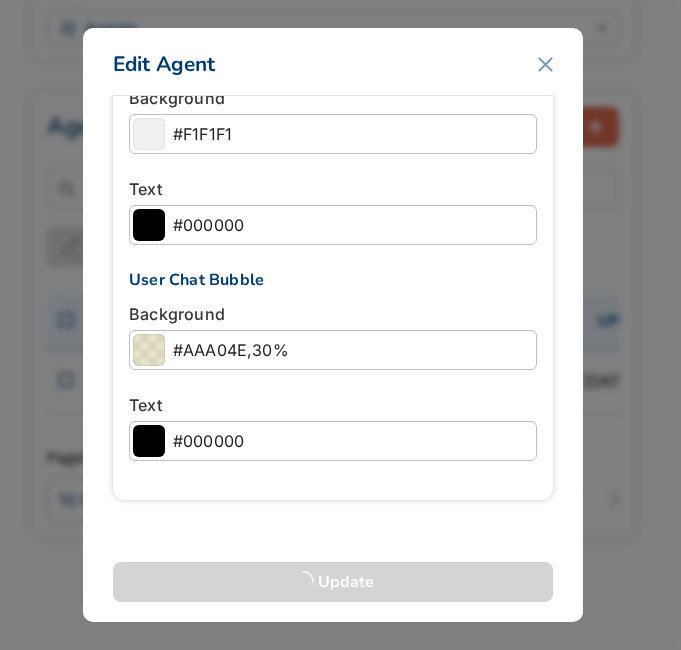 type on "ActivCare Rolling Hills Ranch" 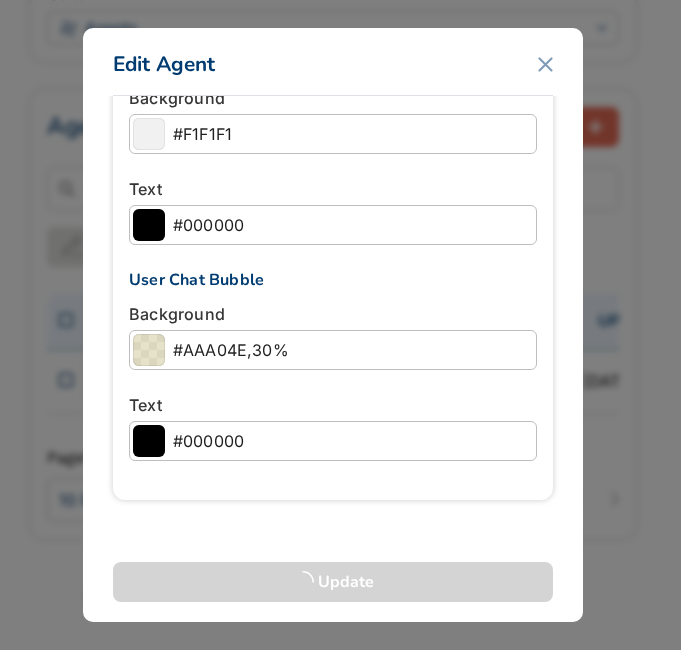 type on "ActivCare at Rolling Hills Ranch" 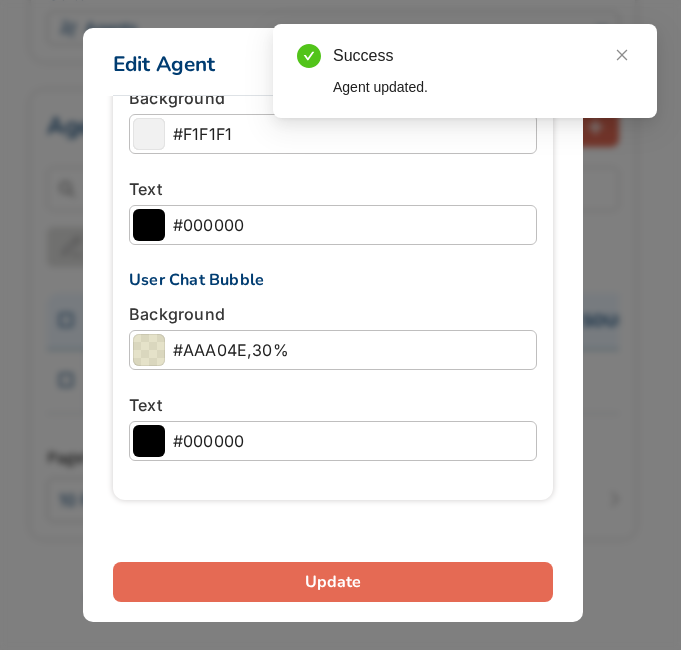 scroll, scrollTop: 300, scrollLeft: 0, axis: vertical 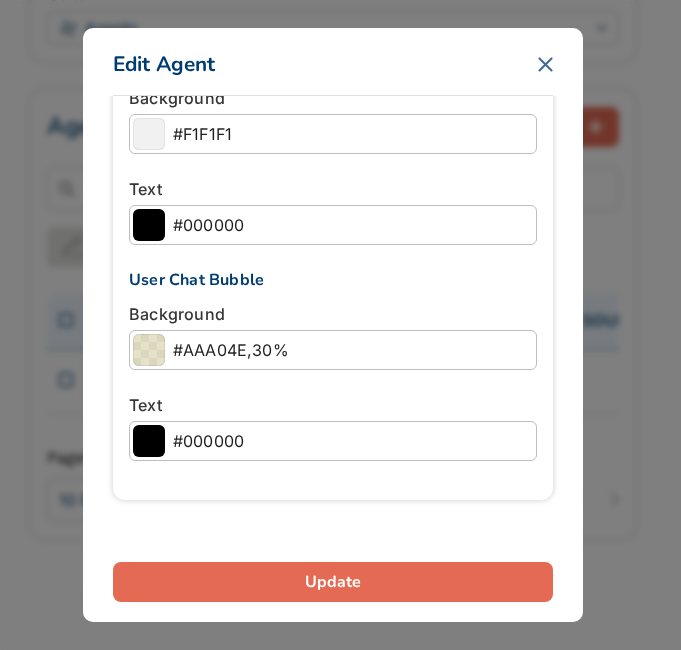 click 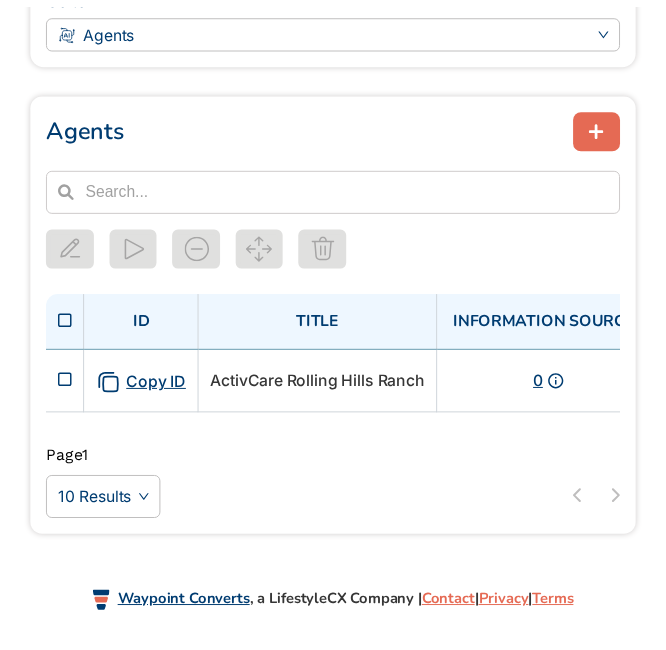 scroll, scrollTop: 293, scrollLeft: 0, axis: vertical 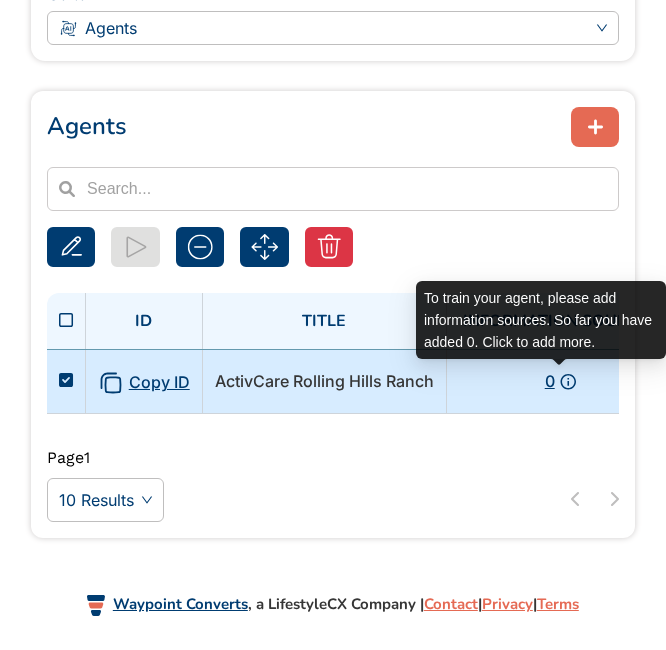 click on "0" at bounding box center [550, 381] 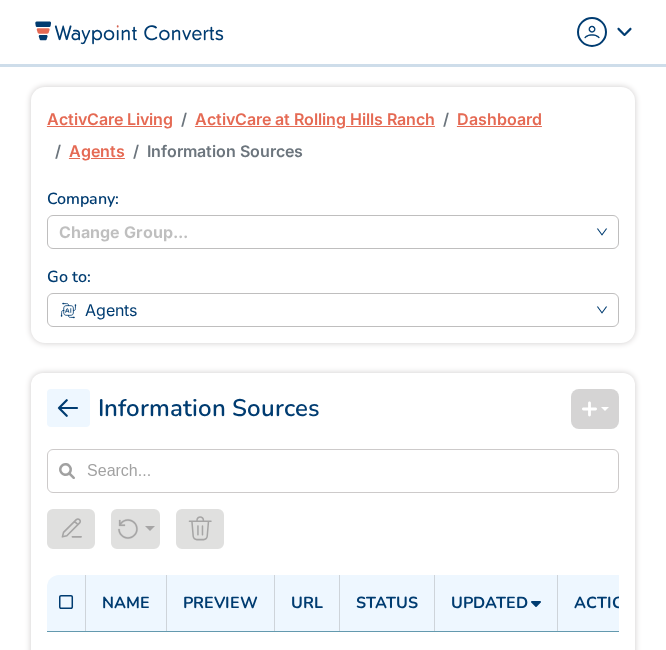 scroll, scrollTop: 0, scrollLeft: 0, axis: both 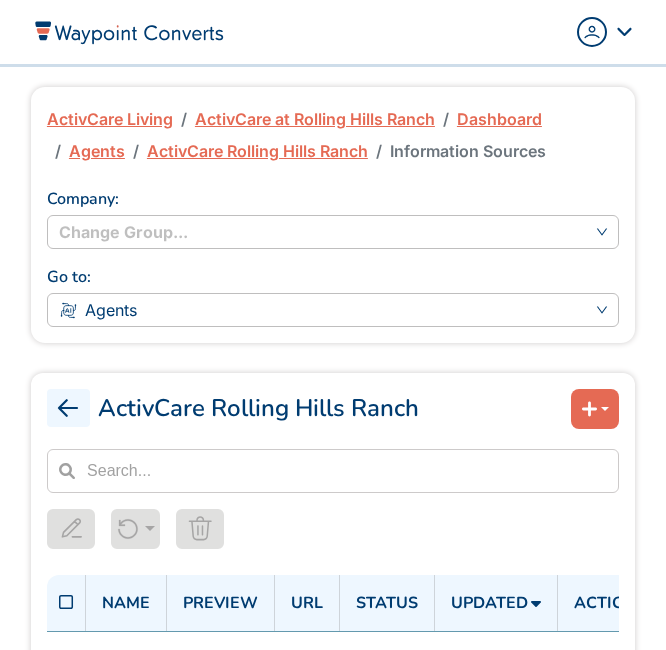 click on "Add New" at bounding box center (595, 409) 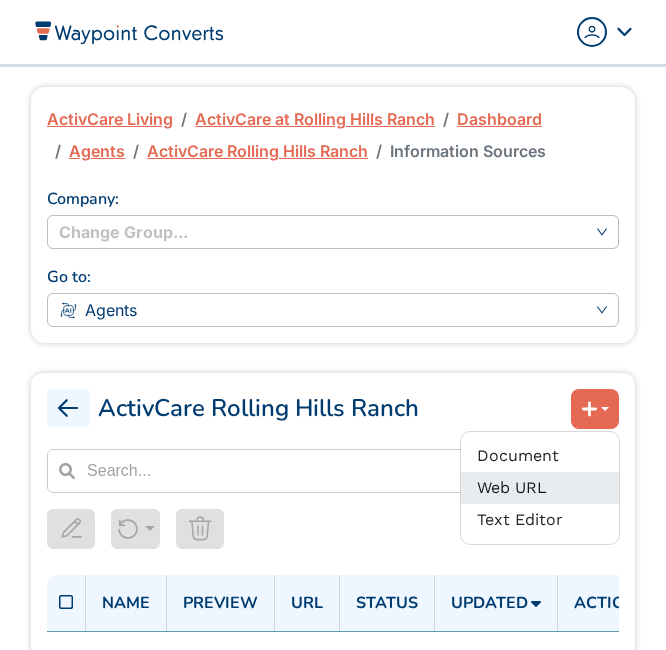 click on "Web URL" at bounding box center (540, 488) 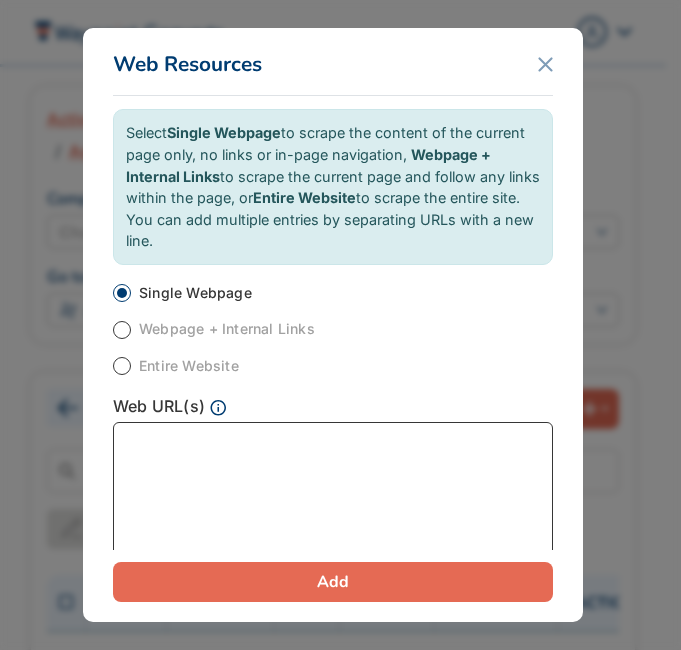 click at bounding box center (333, 494) 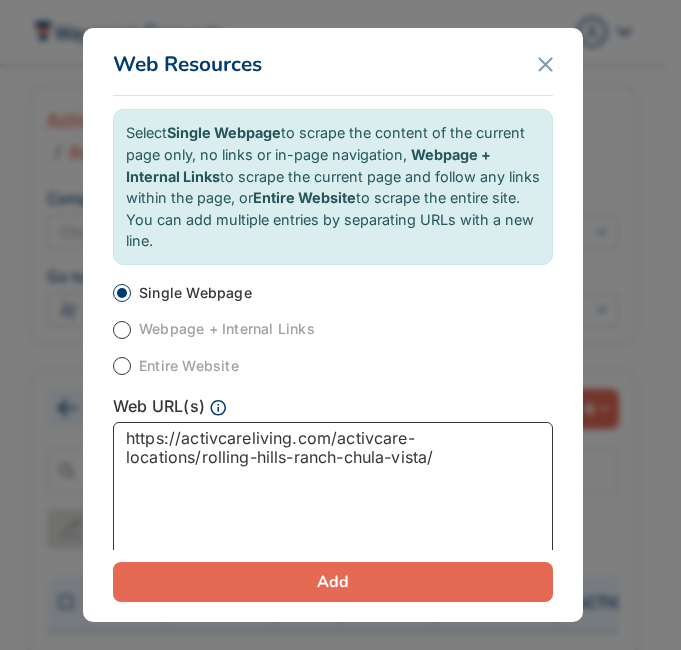type on "https://activcareliving.com/activcare-locations/rolling-hills-ranch-chula-vista/" 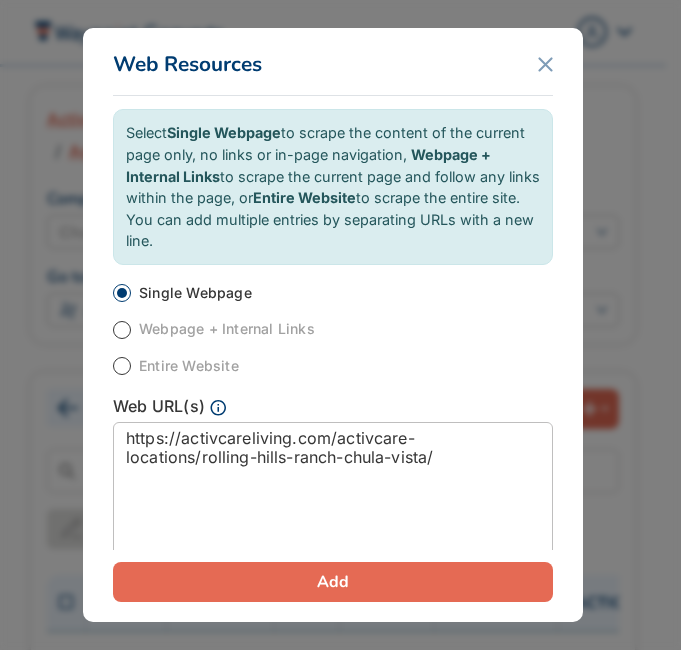 click on "Webpage + Internal Links" at bounding box center (227, 329) 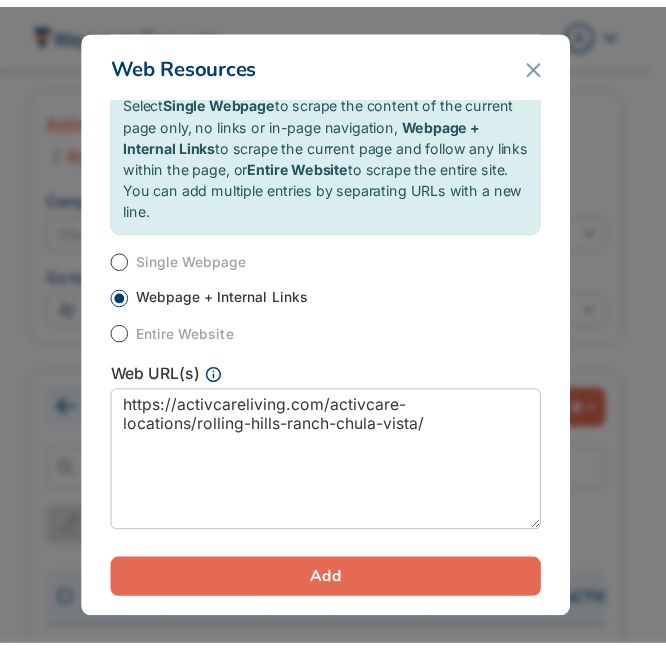 scroll, scrollTop: 60, scrollLeft: 0, axis: vertical 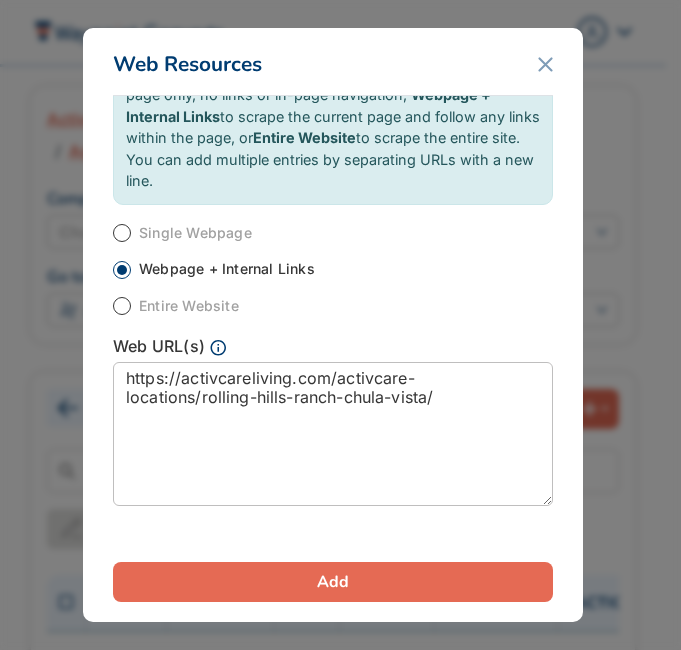 click on "Add" at bounding box center [333, 582] 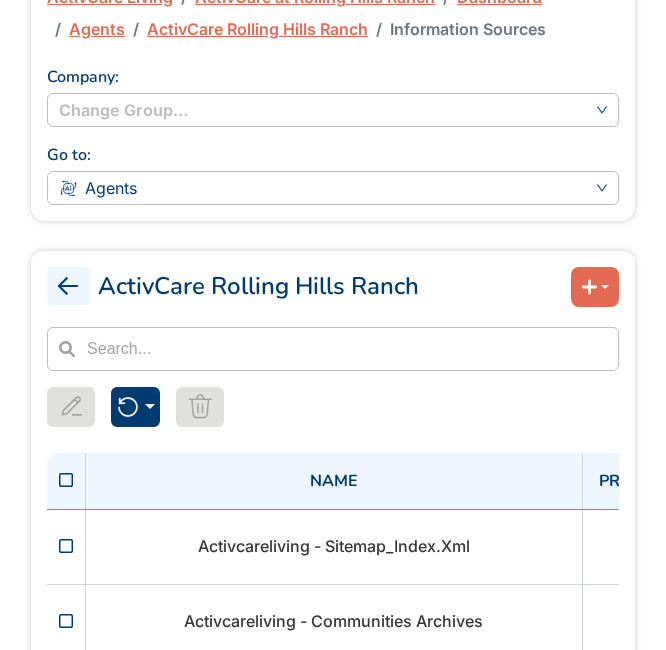 scroll, scrollTop: 200, scrollLeft: 0, axis: vertical 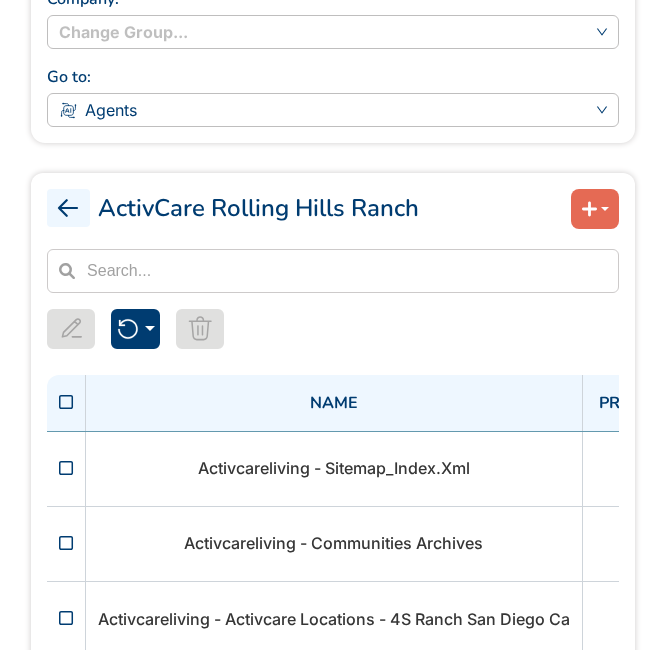 click on "Add New" at bounding box center (595, 209) 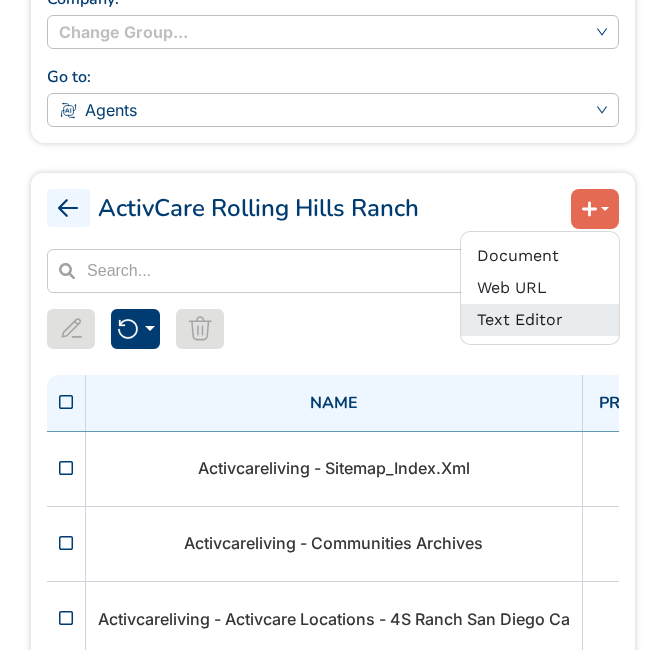 click on "Text Editor" at bounding box center [540, 320] 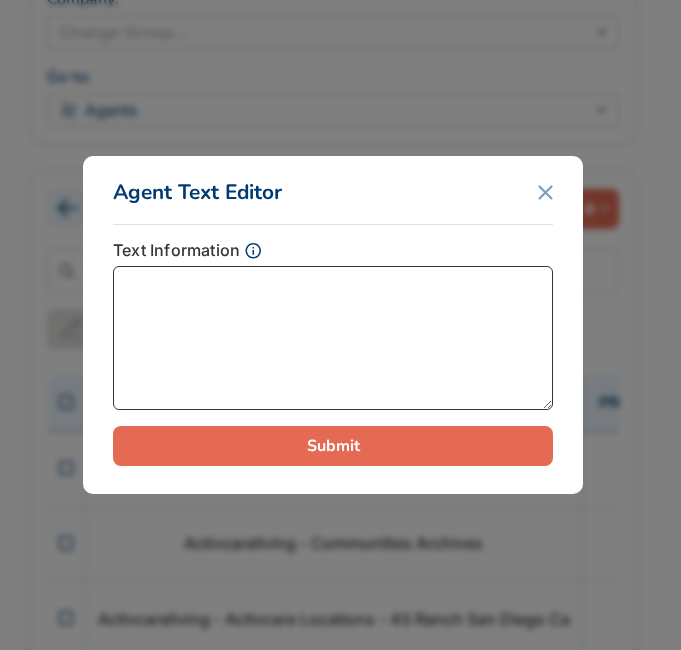 click at bounding box center (333, 338) 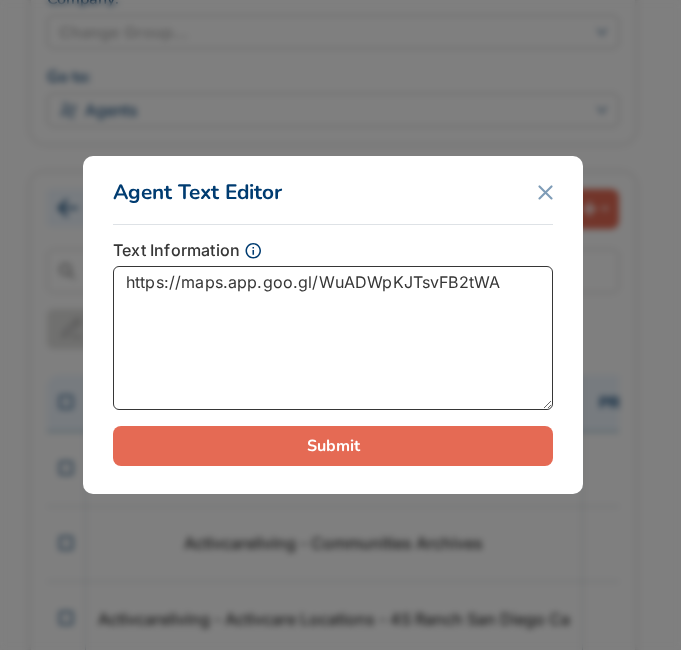 click on "https://maps.app.goo.gl/WuADWpKJTsvFB2tWA" at bounding box center [333, 338] 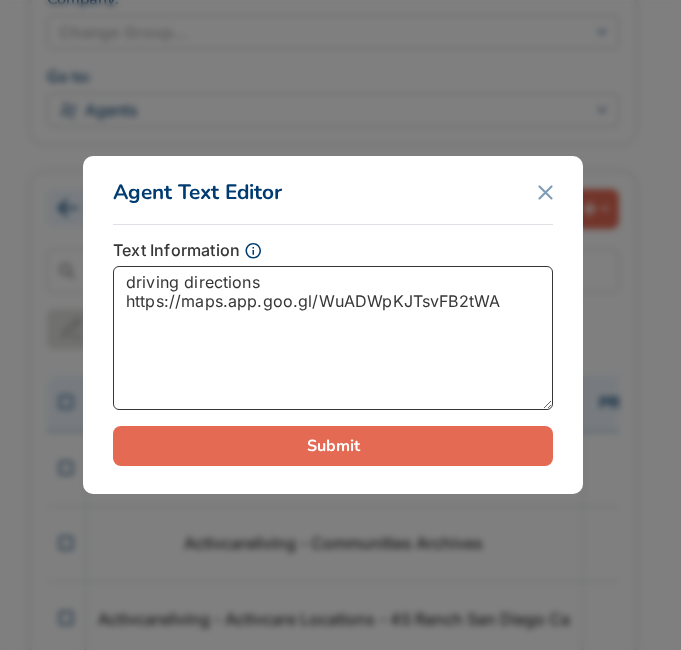 type on "driving directions https://maps.app.goo.gl/WuADWpKJTsvFB2tWA" 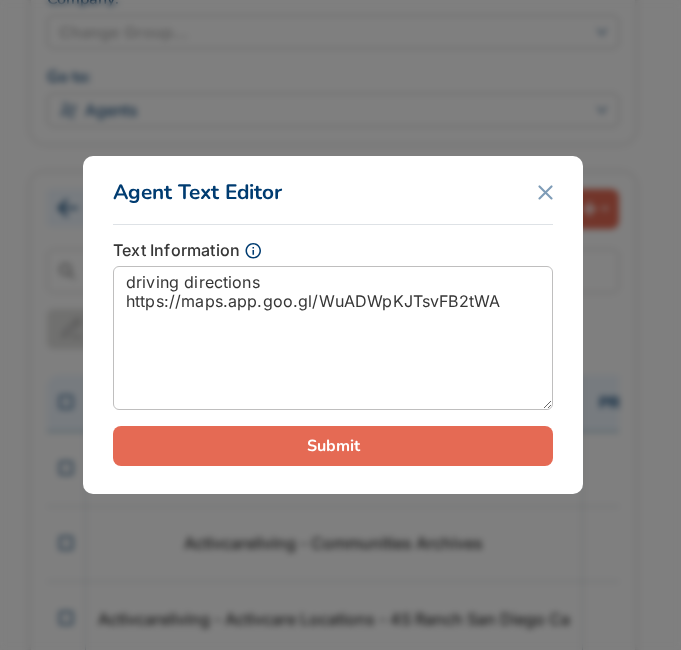 click on "Submit" at bounding box center (333, 446) 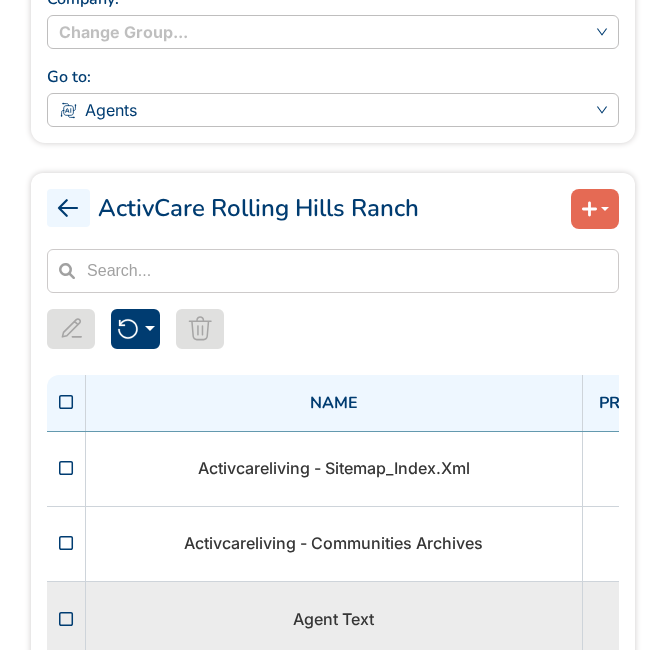 click on "Agent Text" at bounding box center (333, 620) 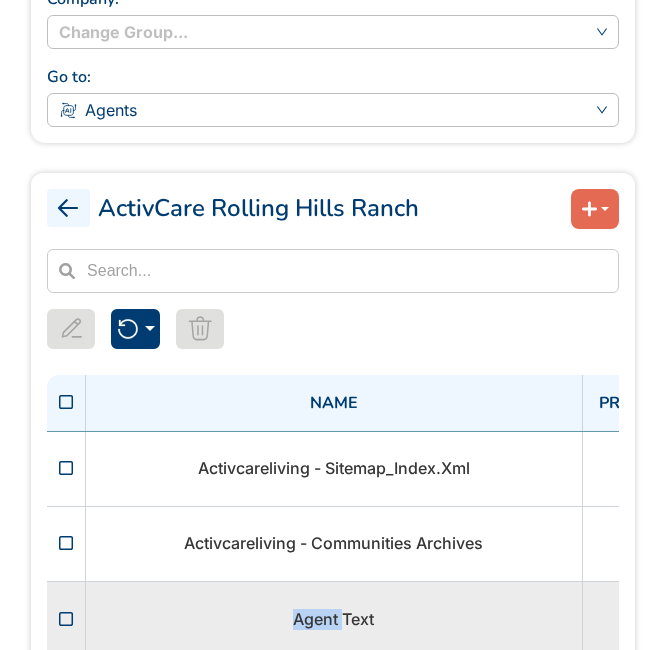 click on "Agent Text" at bounding box center (333, 620) 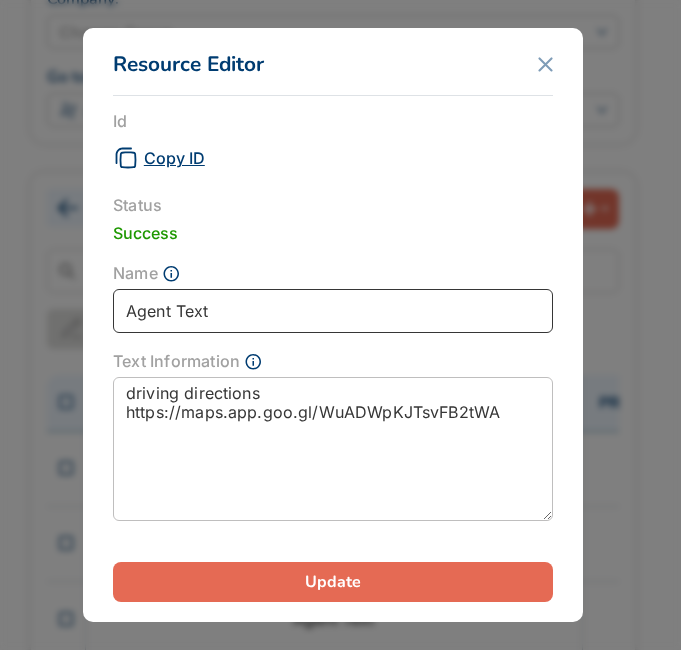 click on "Agent Text" at bounding box center [333, 311] 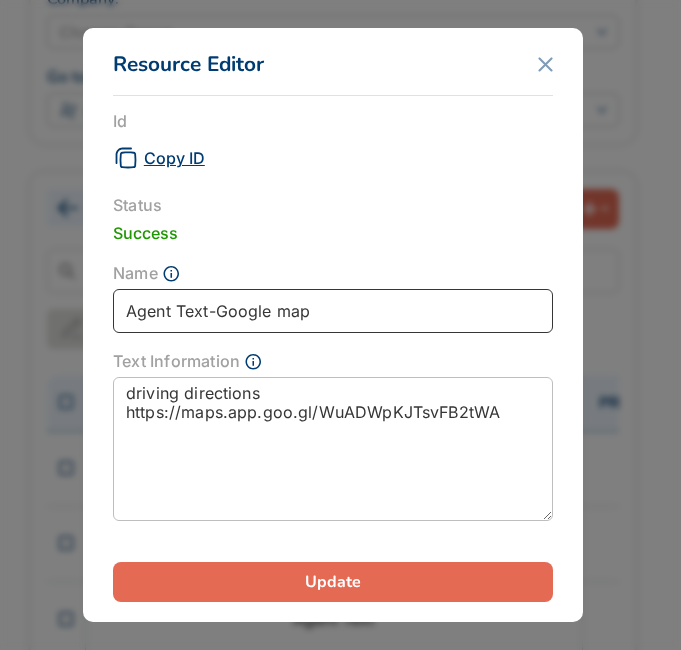 type on "Agent Text-Google map" 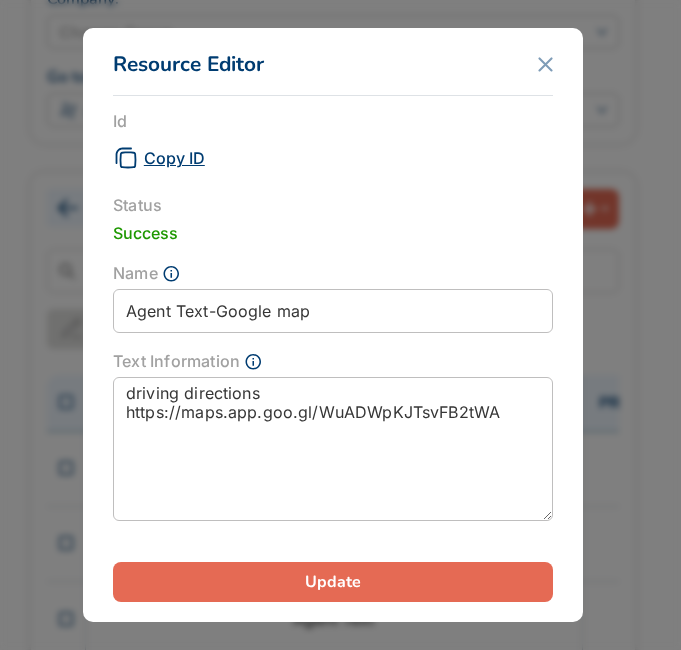 click on "Update" at bounding box center (333, 582) 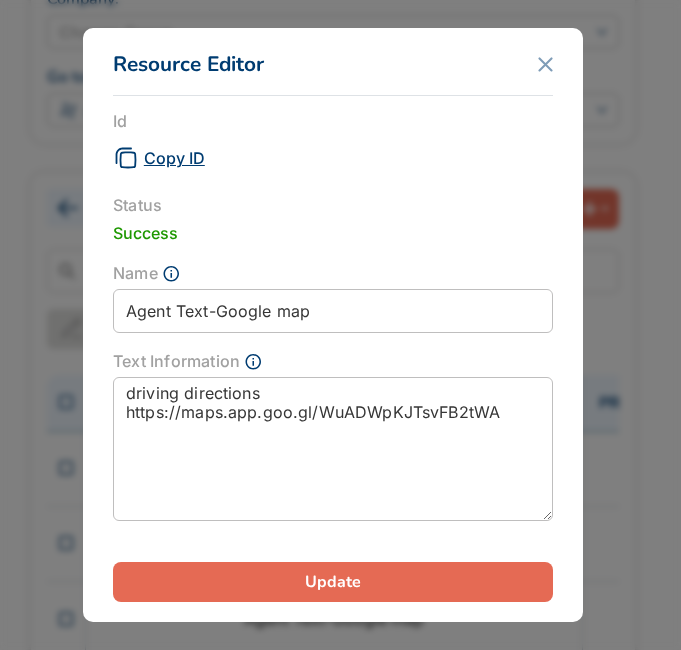 click on "Resource Editor Id   Copy ID Status Success Name   Agent Text-Google map Text Information   driving directions https://maps.app.goo.gl/WuADWpKJTsvFB2tWA Update" at bounding box center [340, 325] 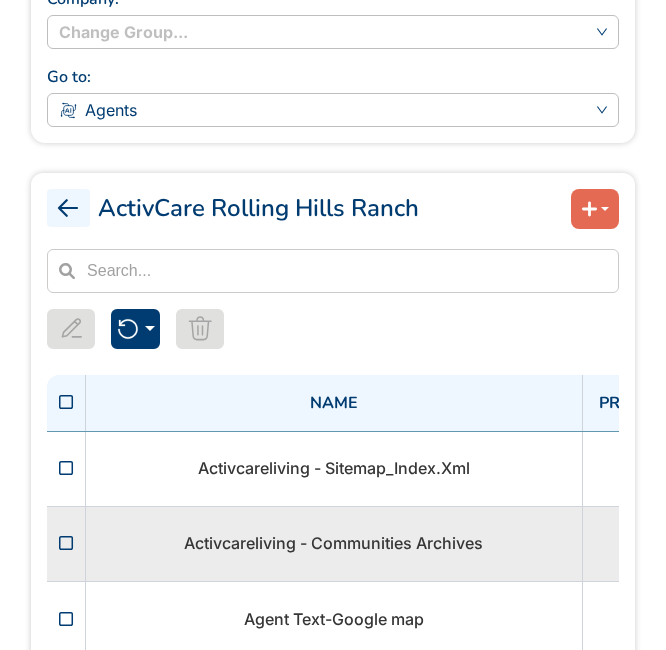 click at bounding box center (66, 543) 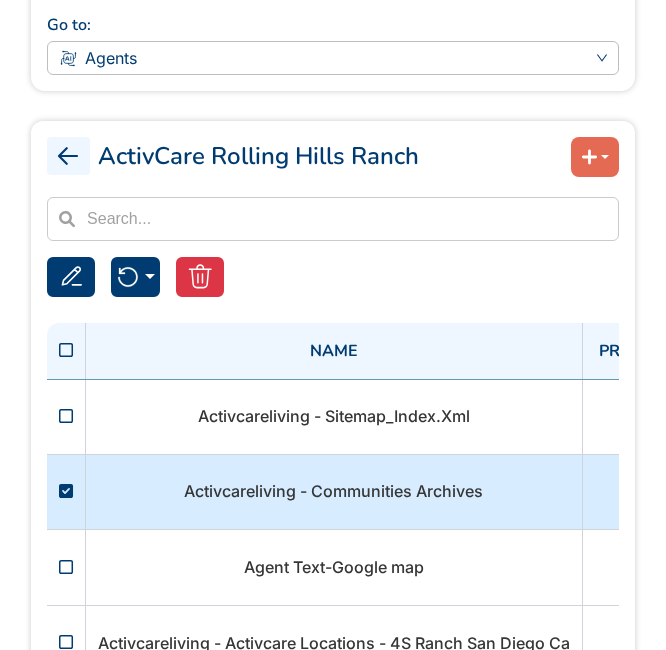 scroll, scrollTop: 300, scrollLeft: 0, axis: vertical 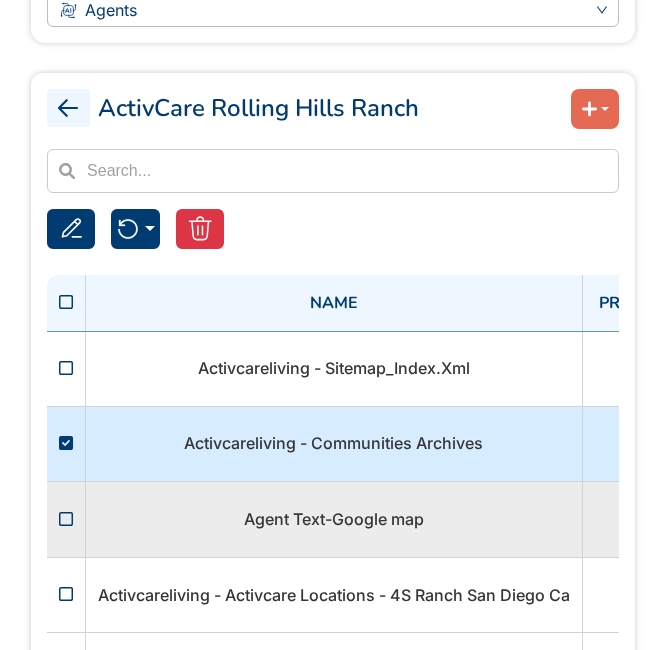 click at bounding box center [66, 519] 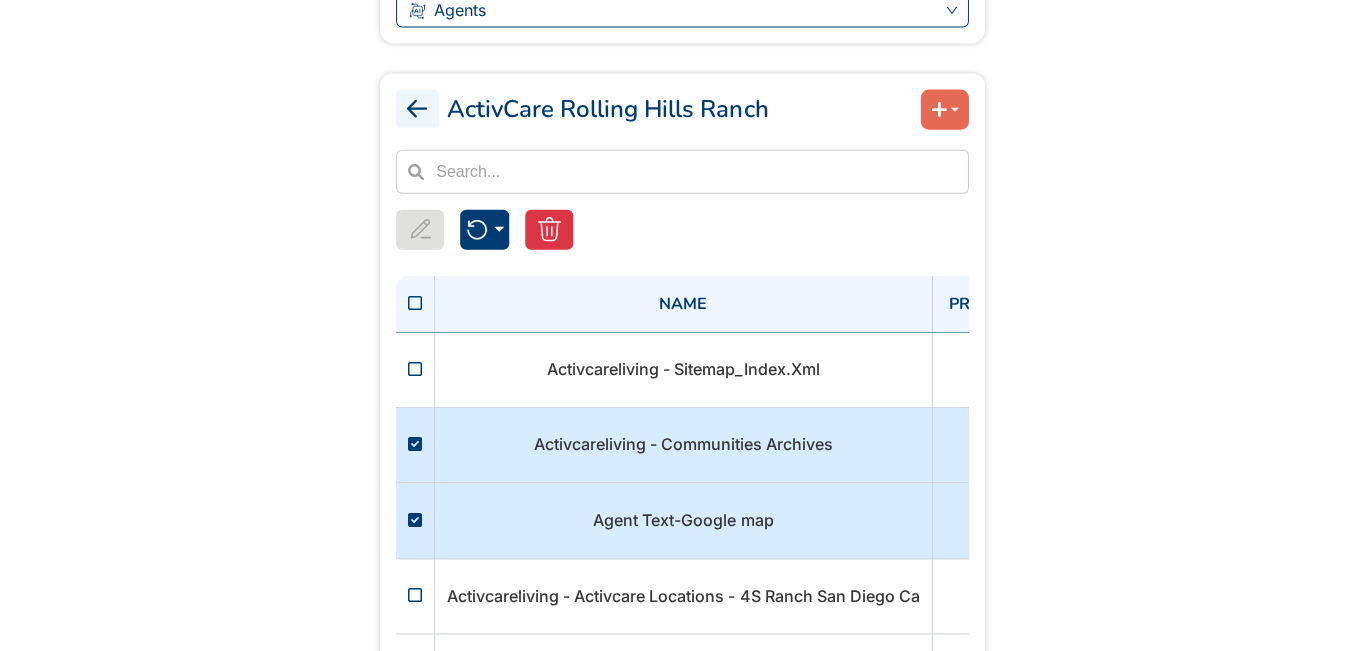 scroll, scrollTop: 218, scrollLeft: 0, axis: vertical 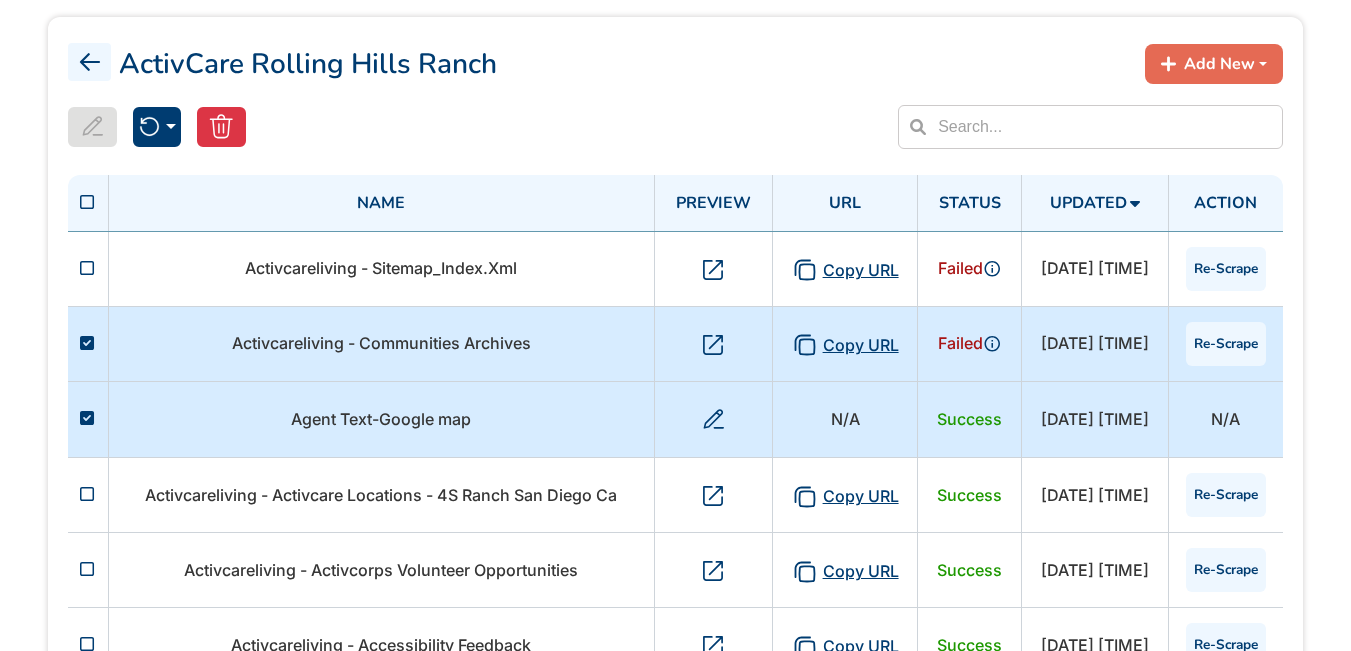 click at bounding box center [87, 418] 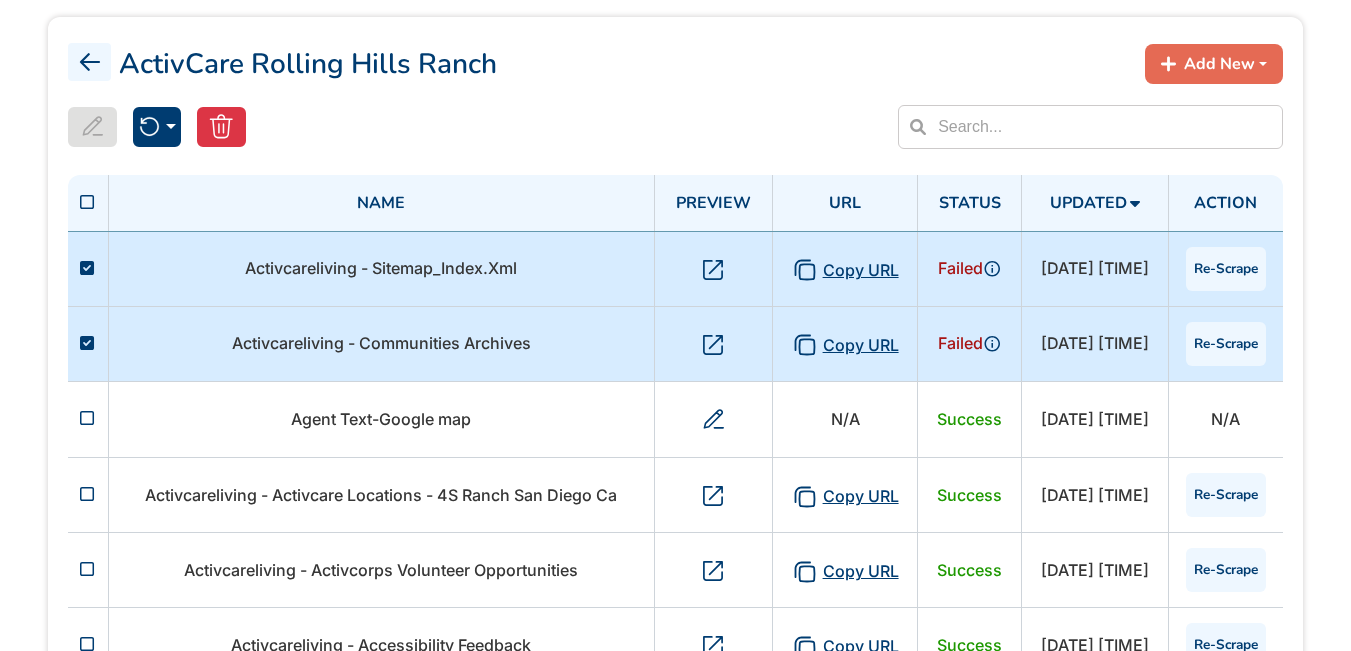 click at bounding box center (87, 268) 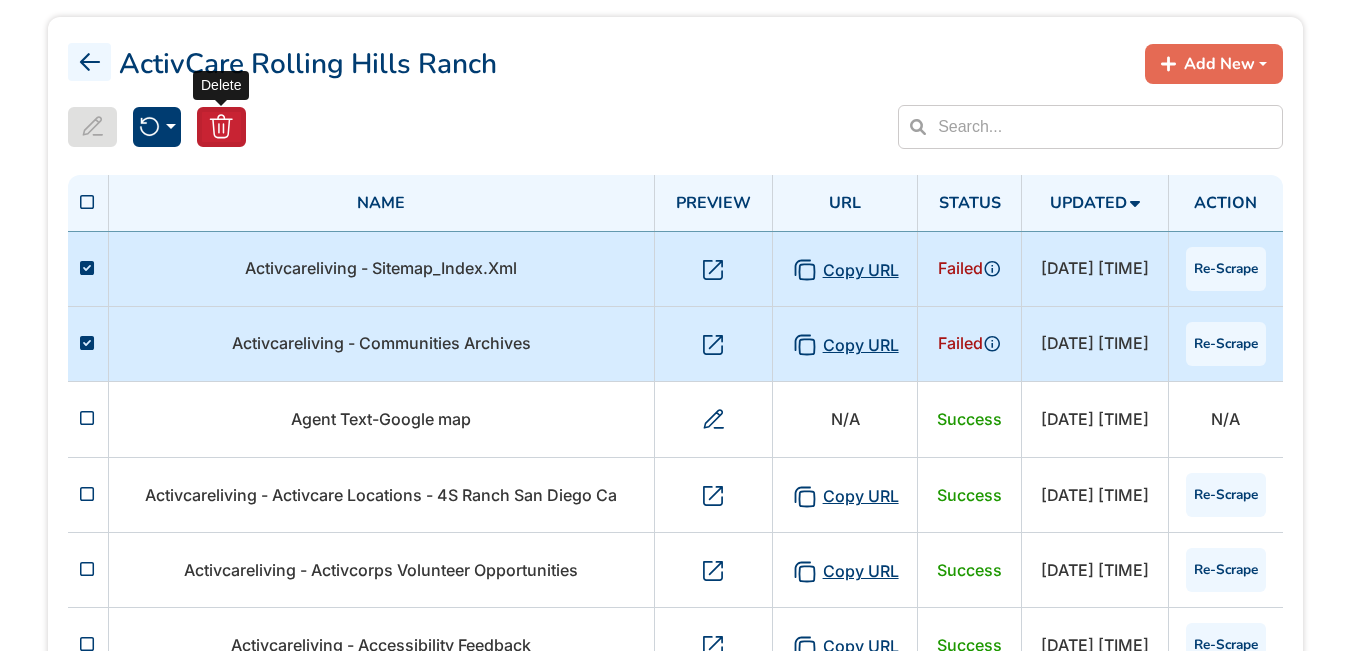 click at bounding box center (221, 127) 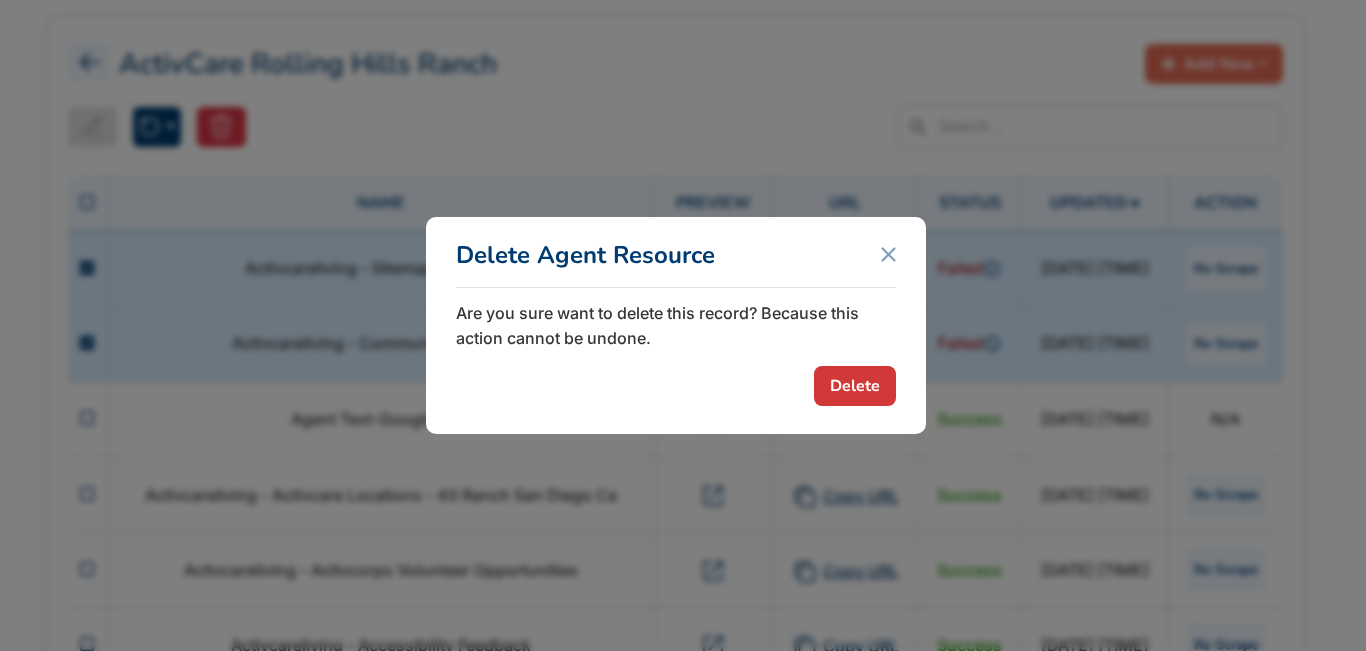 click on "Delete" at bounding box center (855, 386) 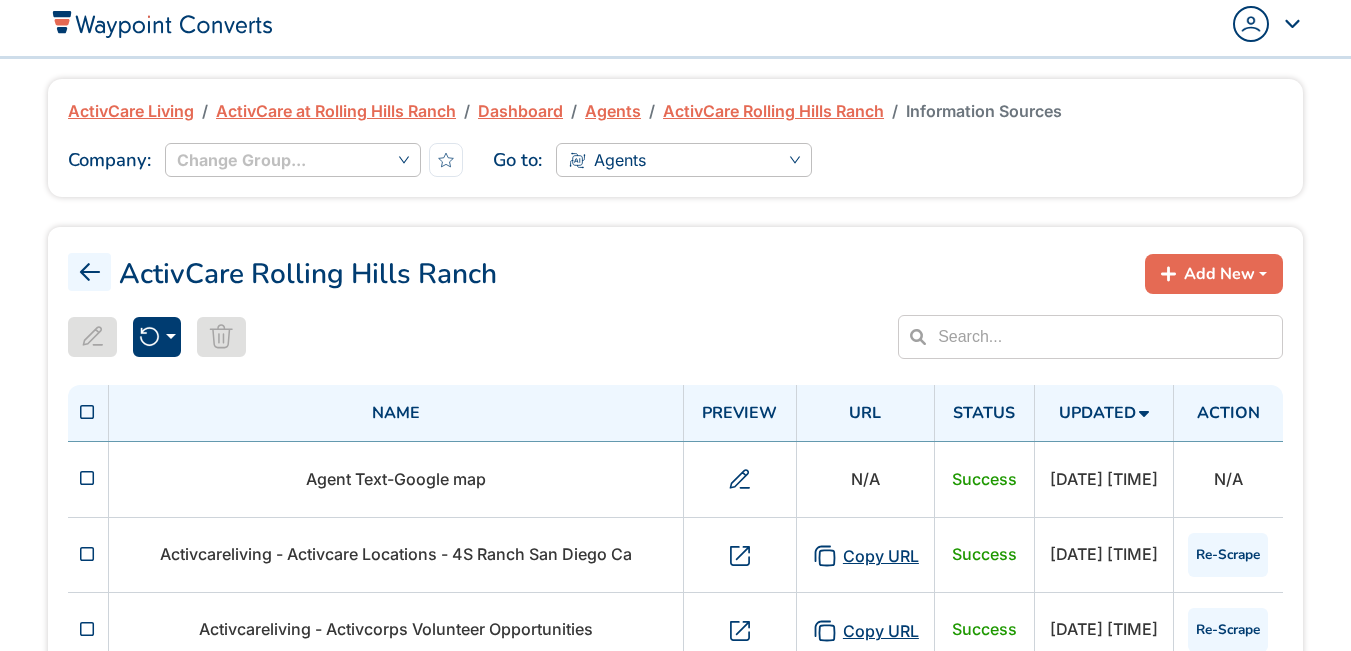 scroll, scrollTop: 0, scrollLeft: 0, axis: both 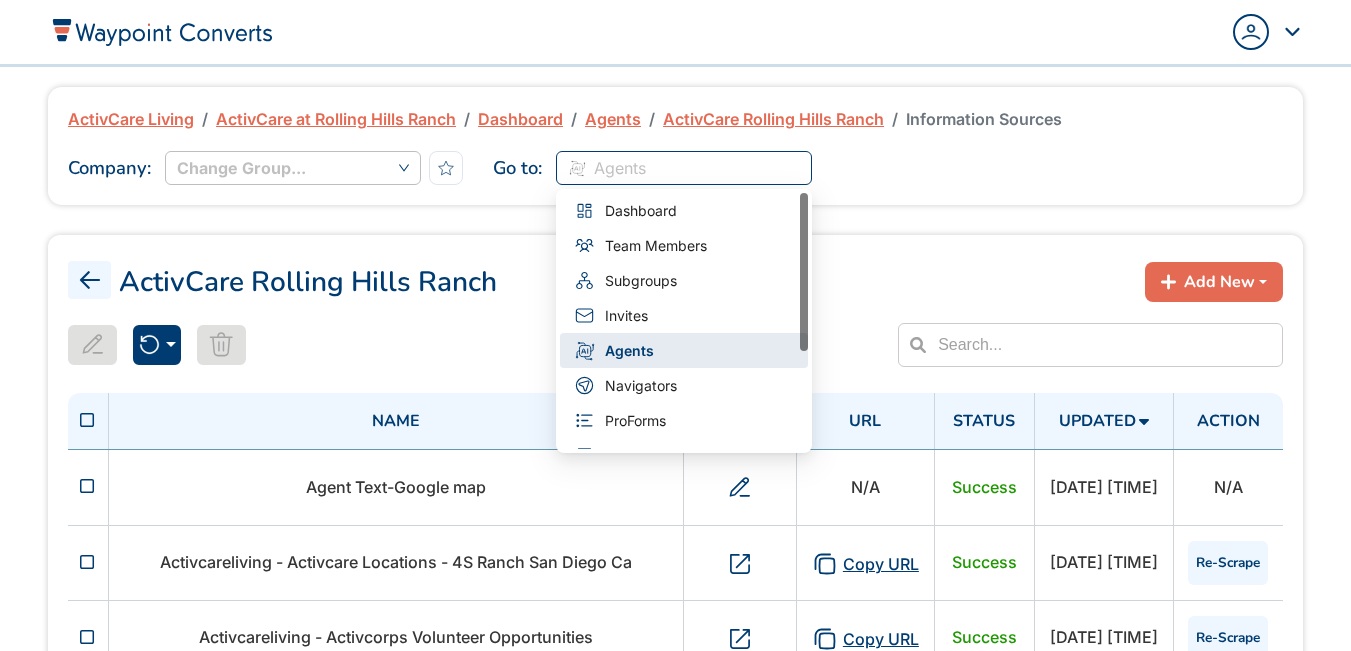 click on "Agents" at bounding box center (620, 168) 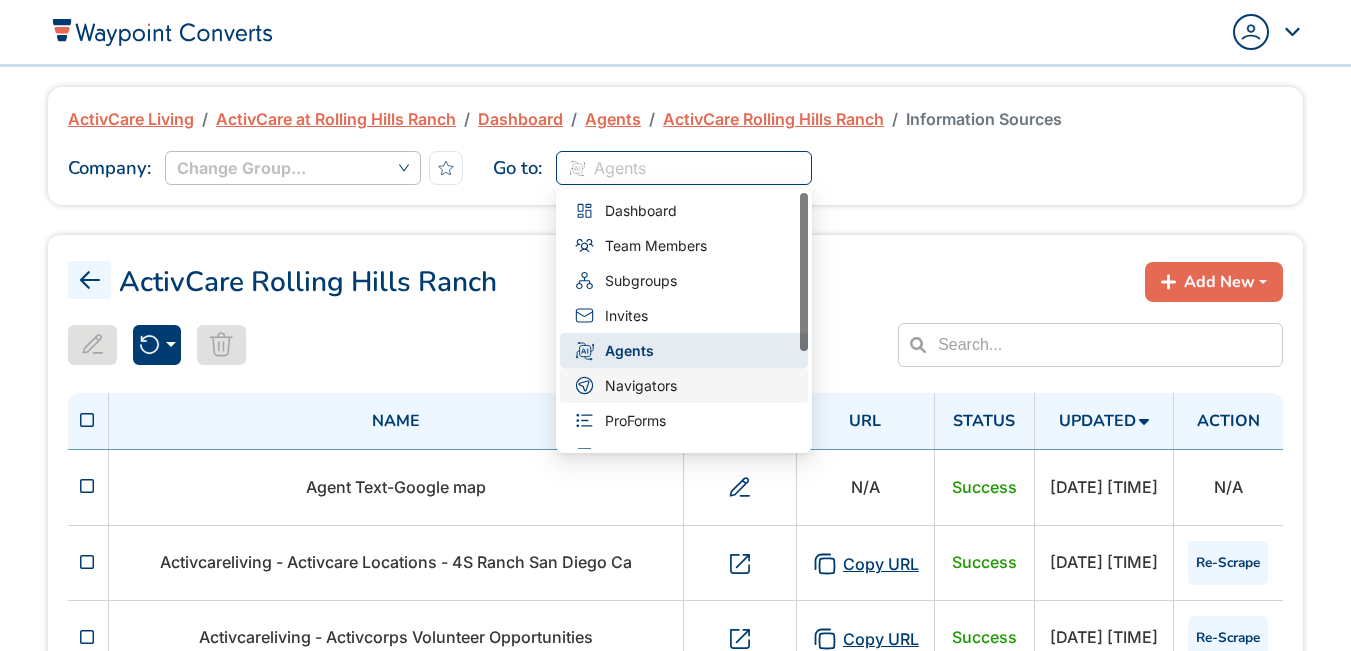 click on "Navigators" at bounding box center [641, 386] 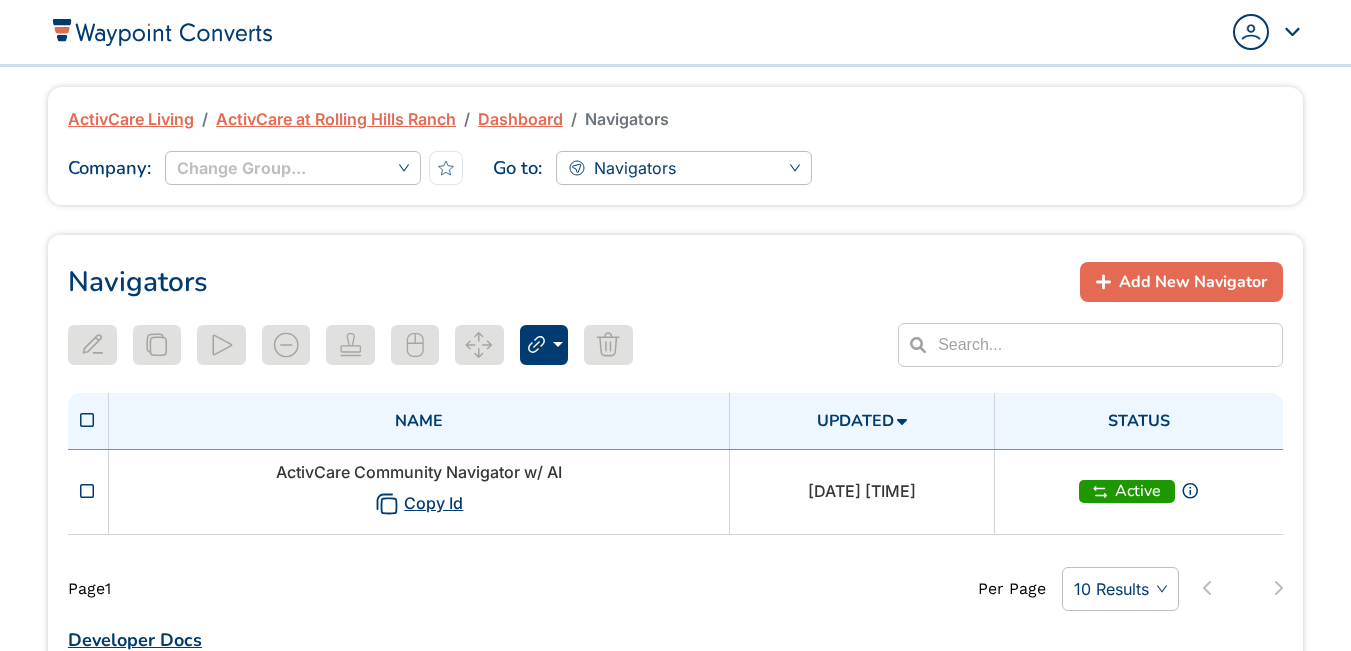 scroll, scrollTop: 0, scrollLeft: 0, axis: both 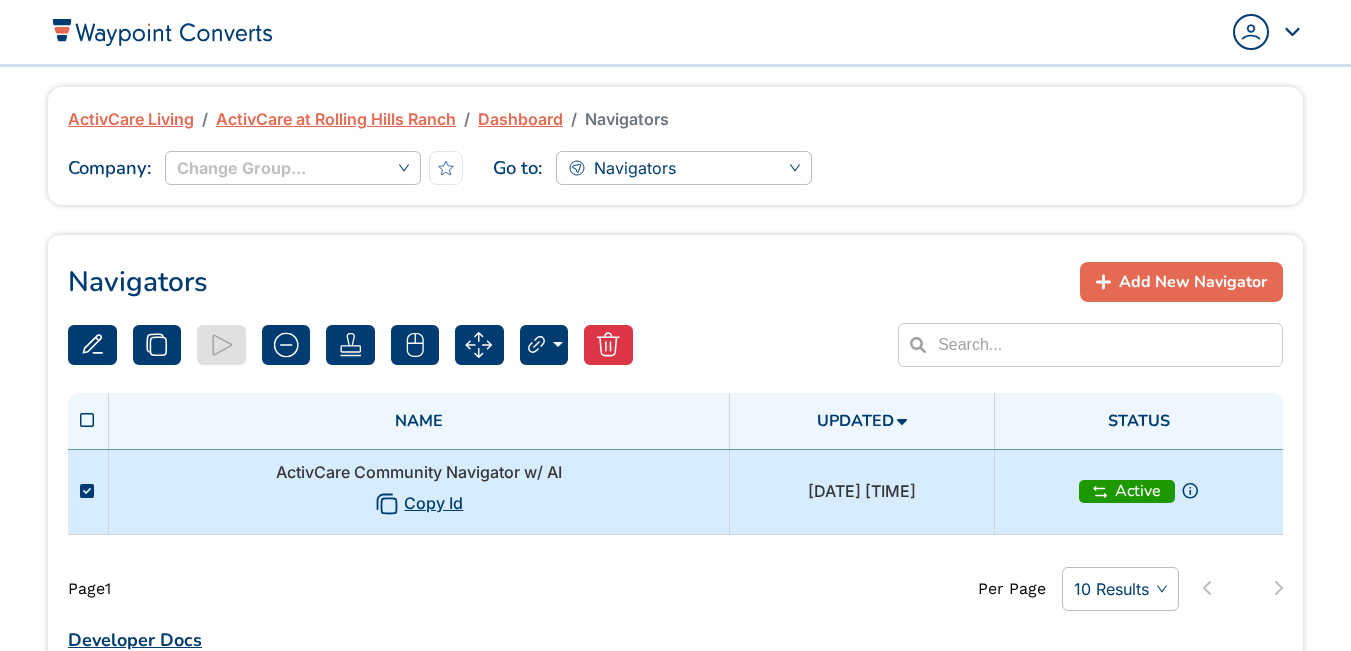 click on "ActivCare Community Navigator w/ AI   Copy Id" at bounding box center (418, 491) 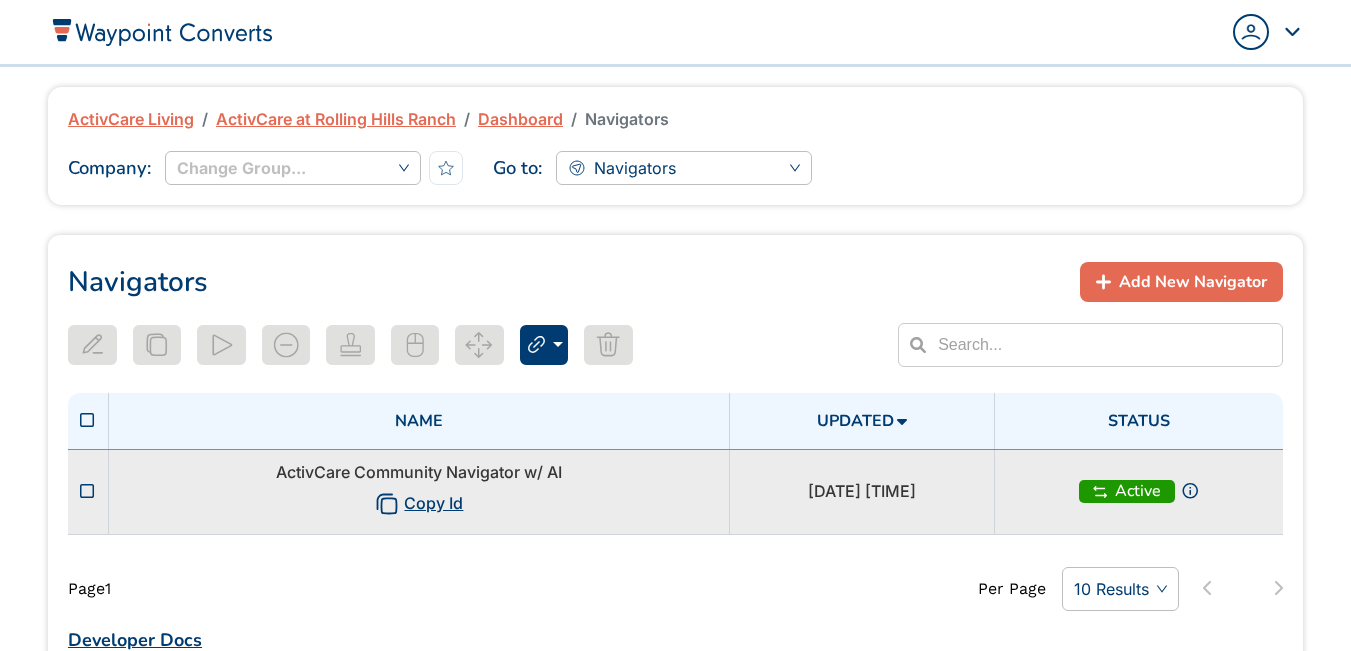 click on "ActivCare Community Navigator w/ AI   Copy Id" at bounding box center (418, 491) 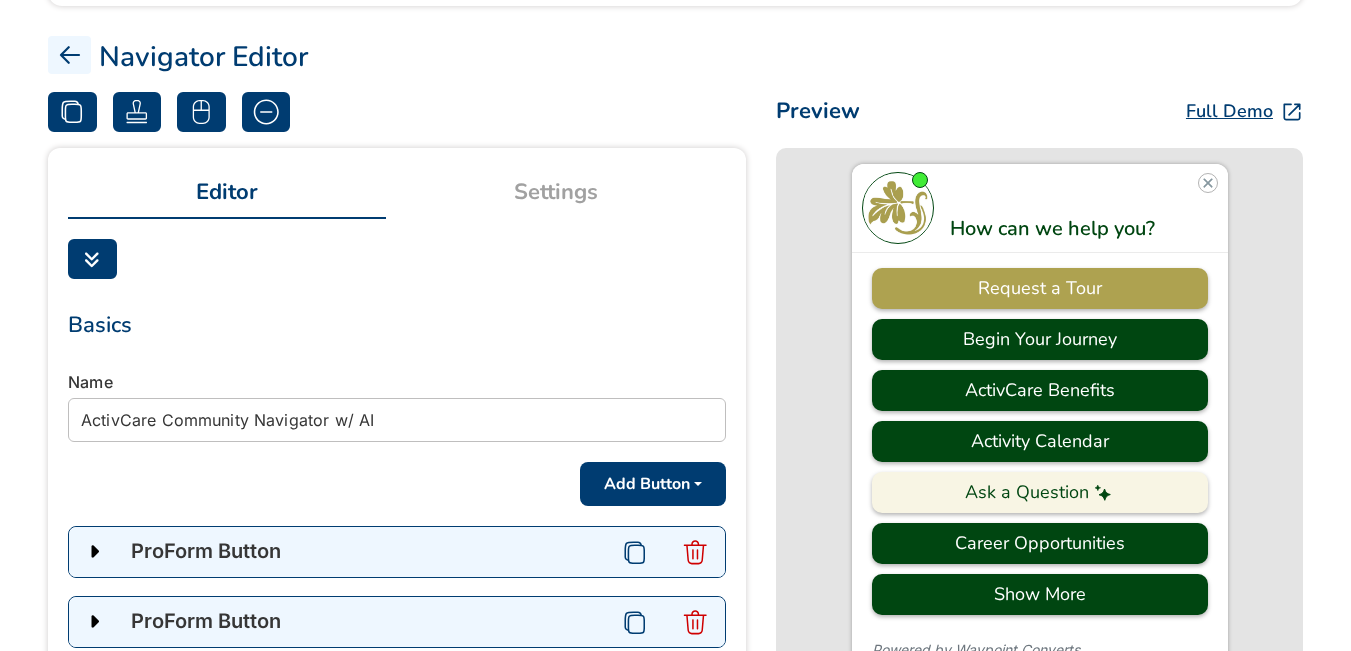scroll, scrollTop: 200, scrollLeft: 0, axis: vertical 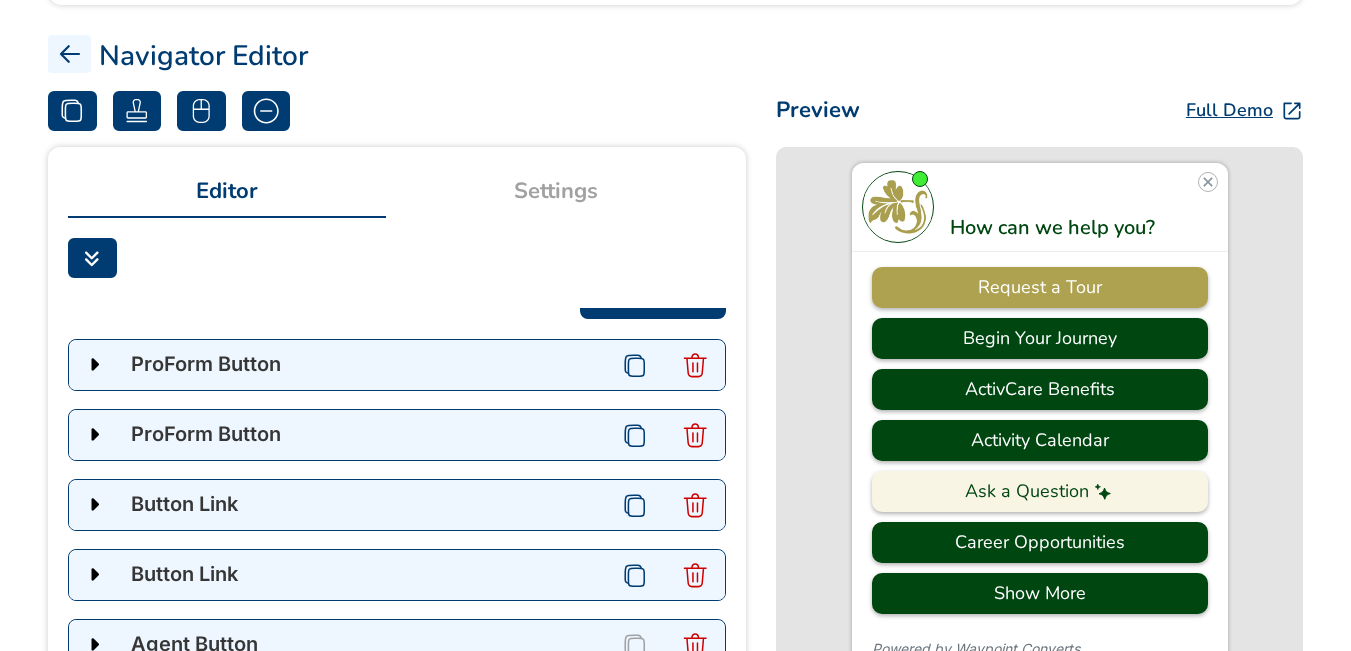 click on "Button Link" at bounding box center (397, 575) 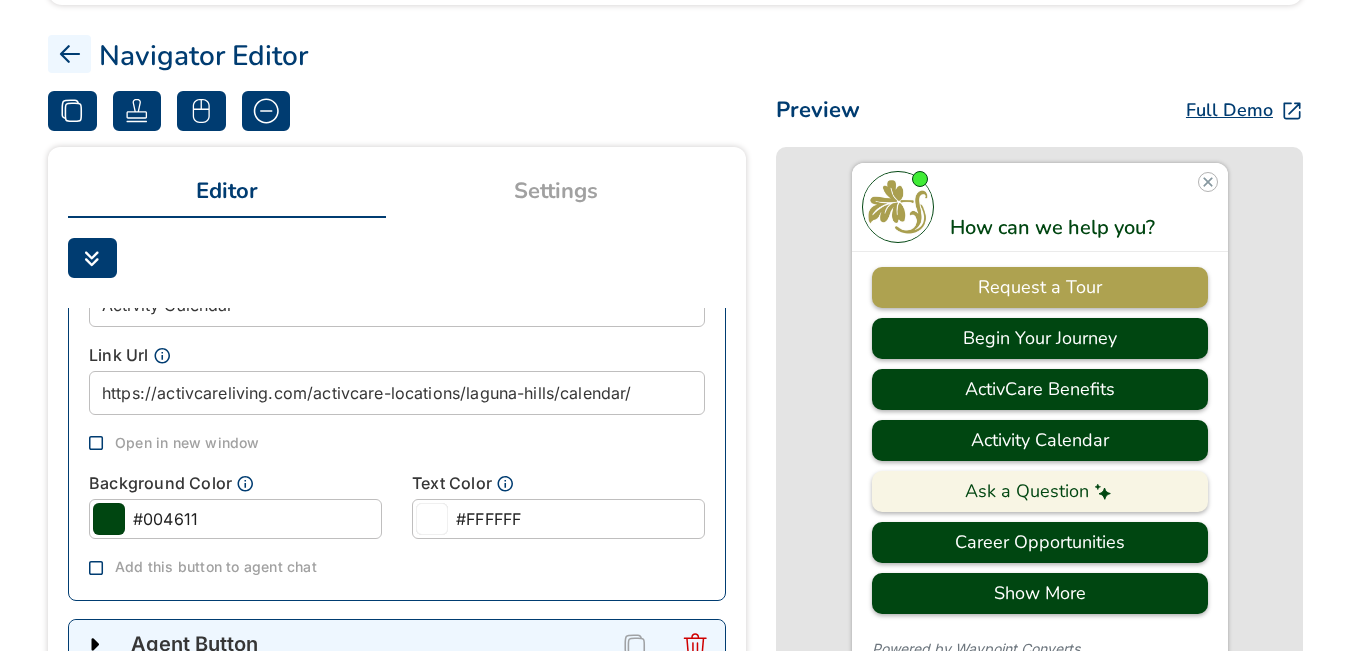 scroll, scrollTop: 453, scrollLeft: 0, axis: vertical 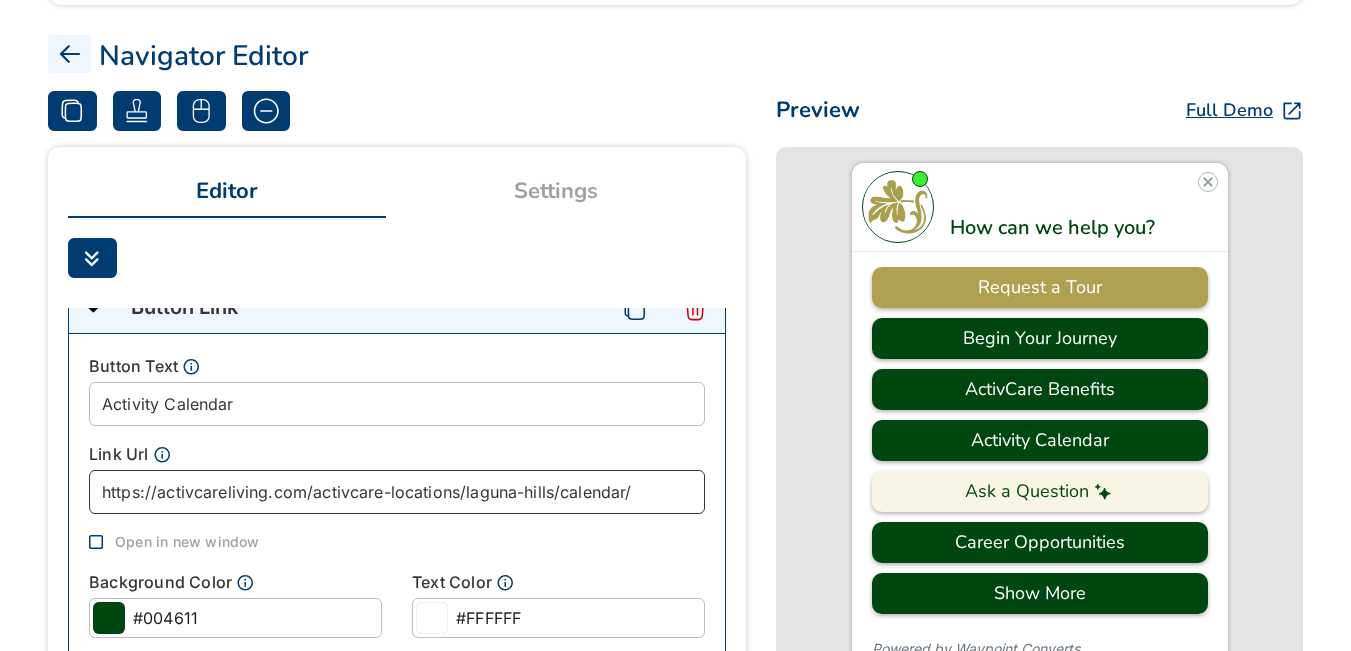 click on "https://activcareliving.com/activcare-locations/laguna-hills/calendar/" at bounding box center [397, 492] 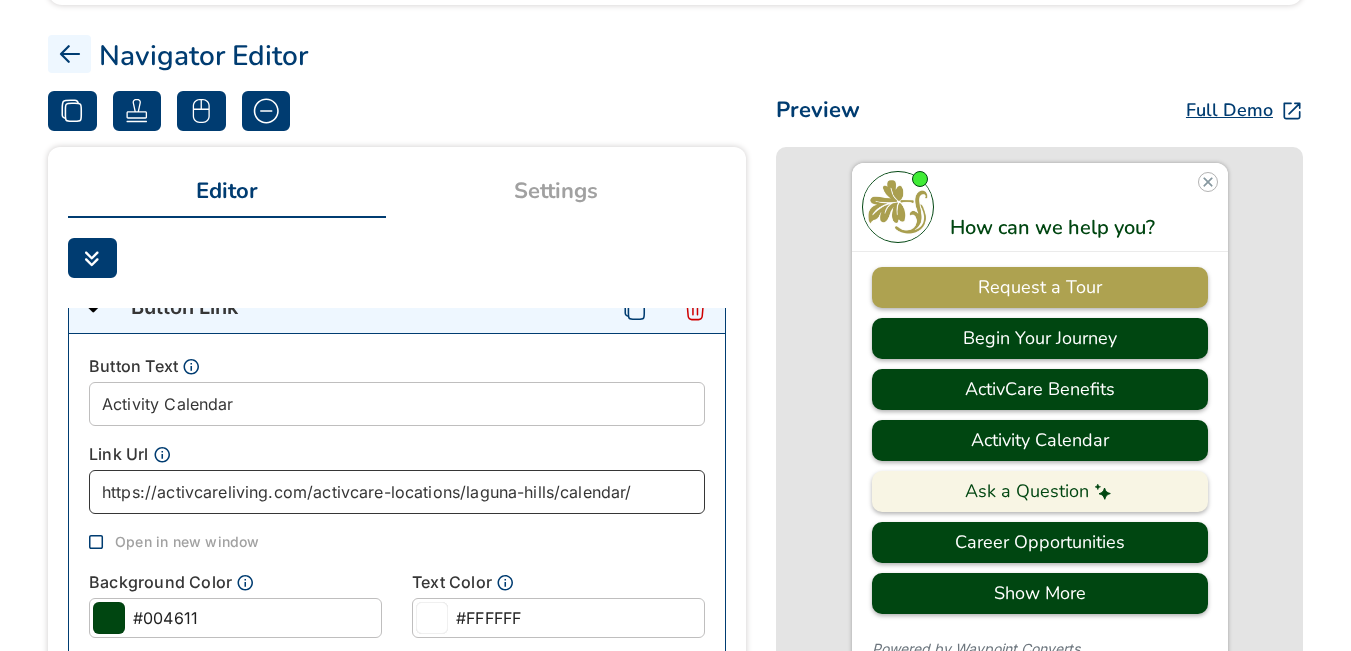 paste on "rolling-hills-ranch-chula-vista" 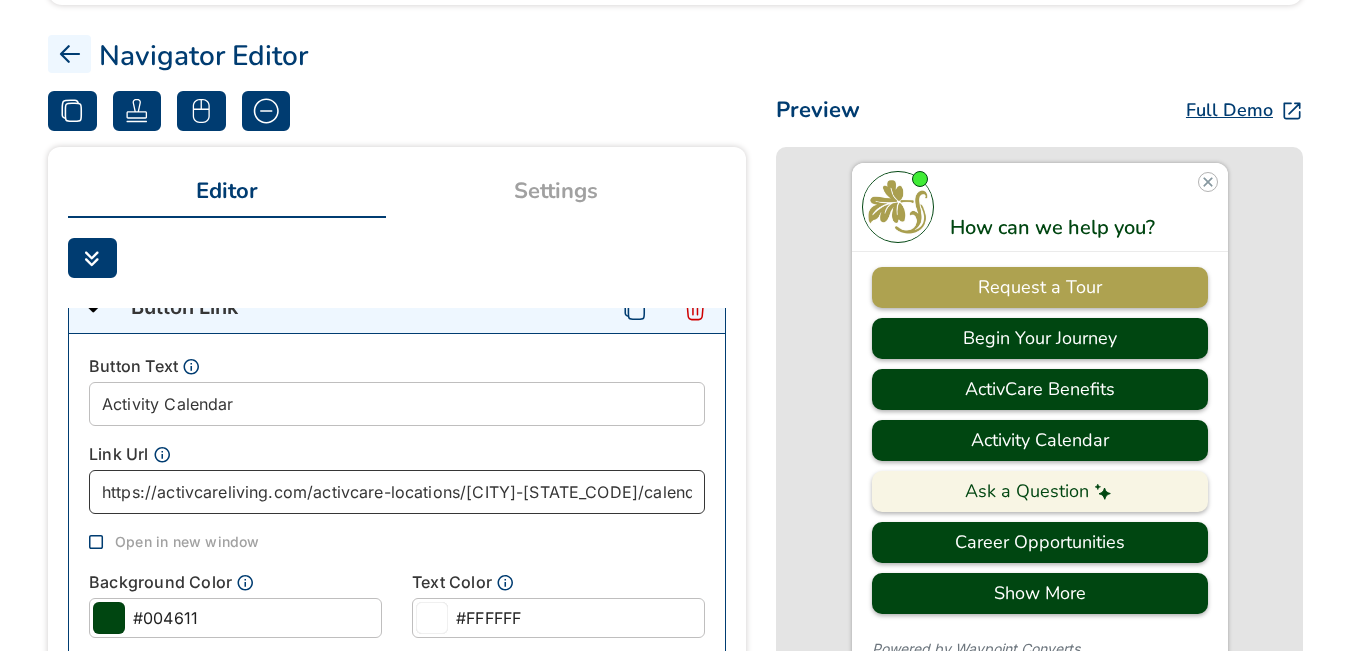 scroll, scrollTop: 0, scrollLeft: 97, axis: horizontal 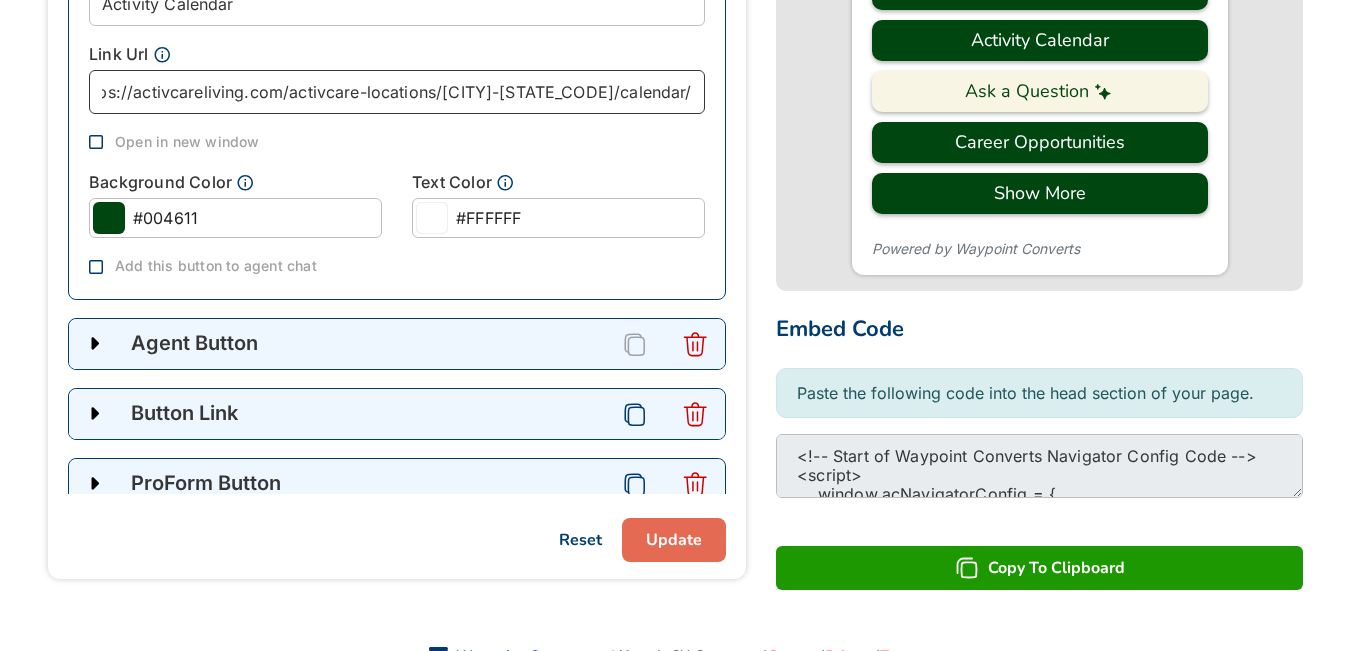 type on "https://activcareliving.com/activcare-locations/rolling-hills-ranch-chula-vista/calendar/" 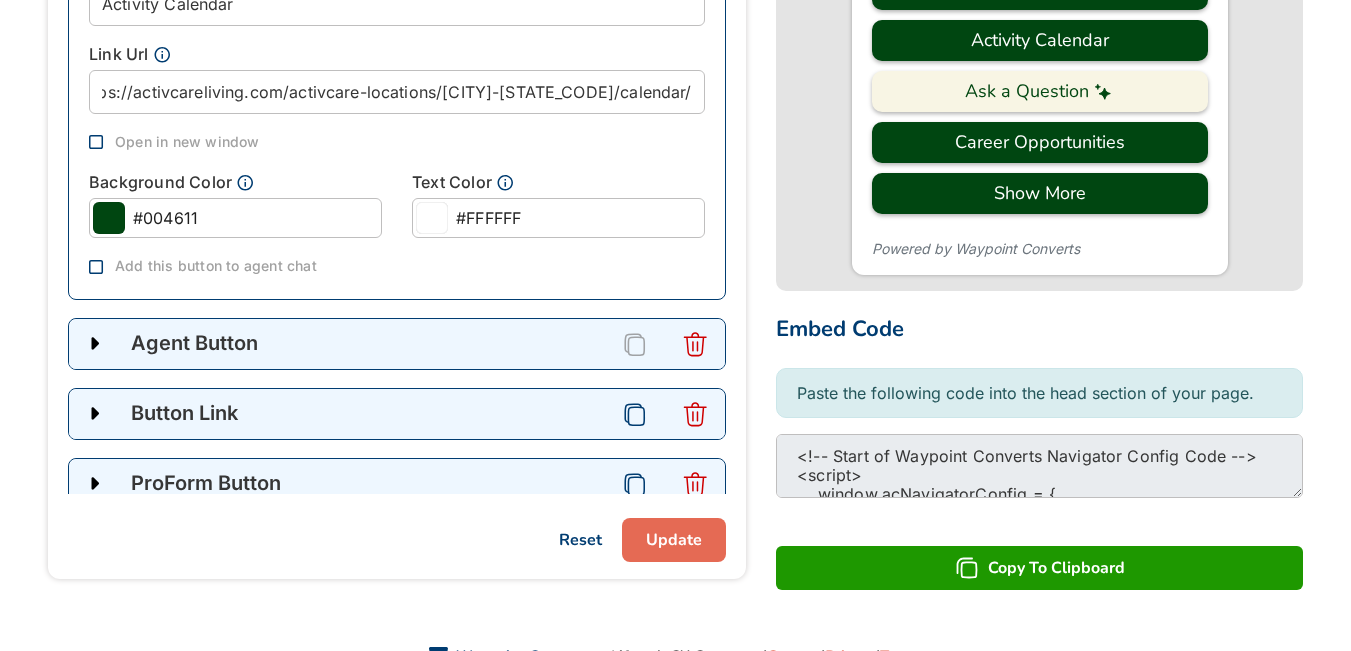 click on "Update" at bounding box center [674, 540] 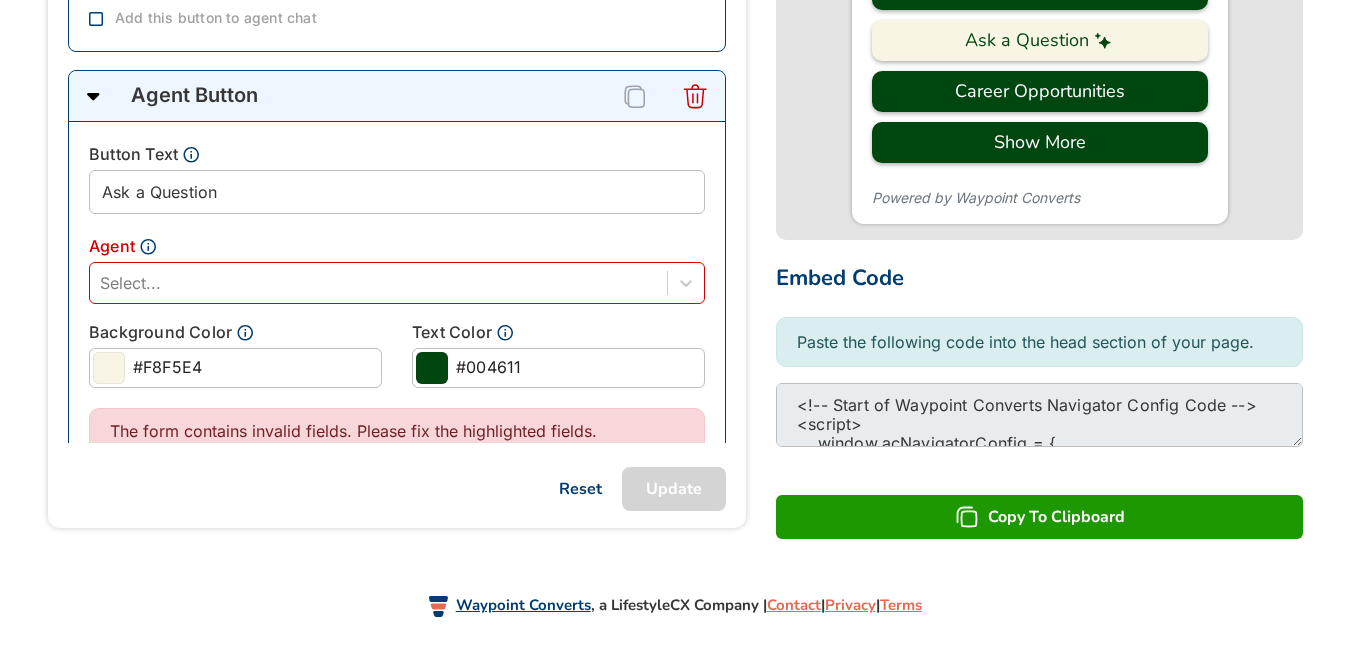 scroll, scrollTop: 653, scrollLeft: 0, axis: vertical 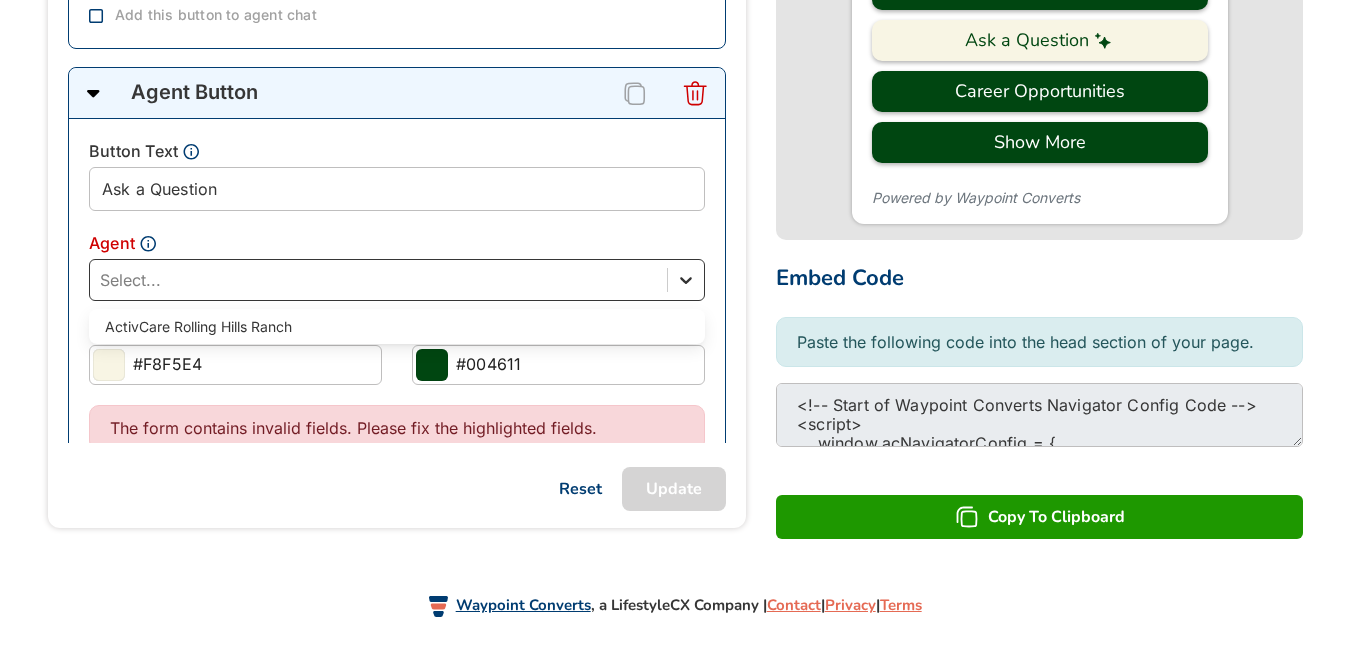 click at bounding box center (686, 280) 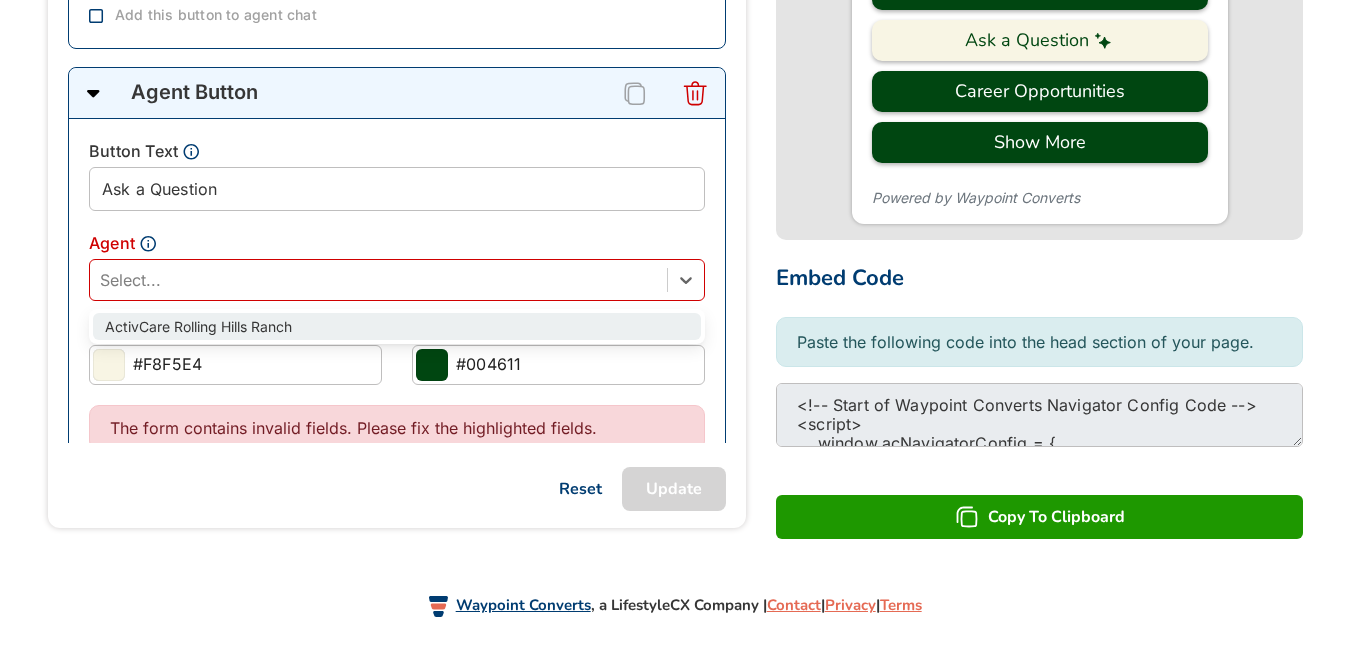 click on "ActivCare Rolling Hills Ranch" at bounding box center (397, 326) 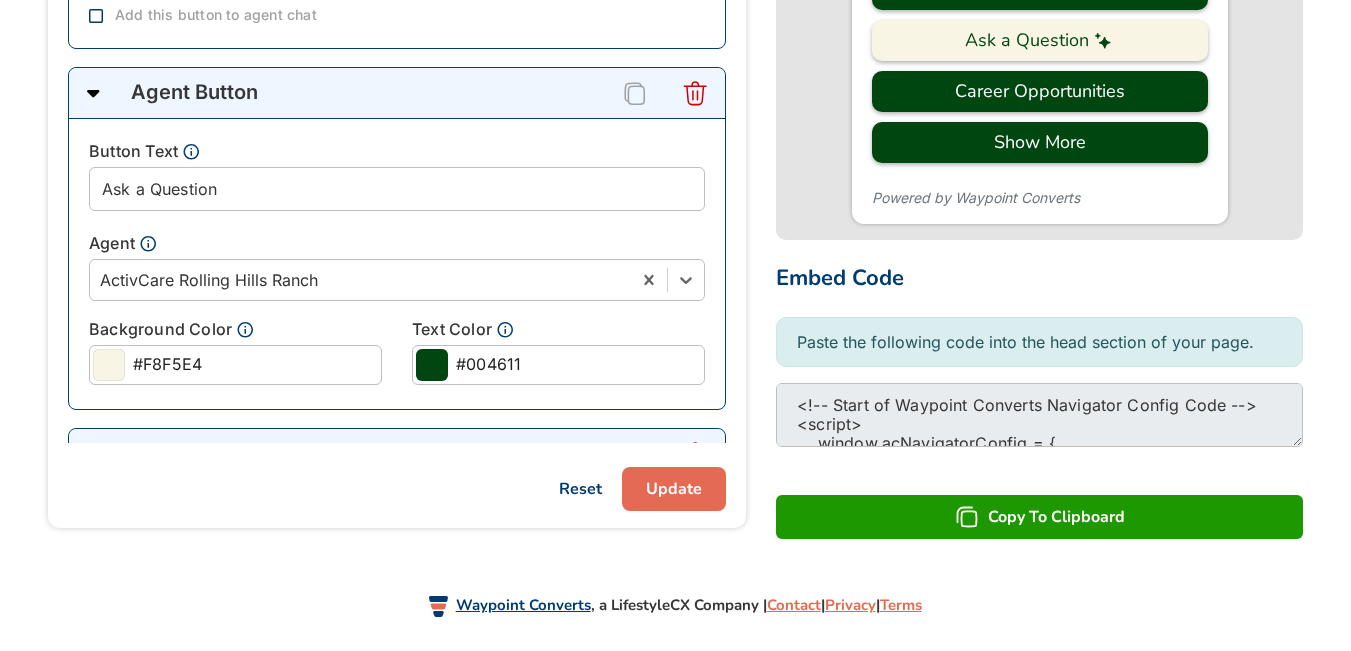scroll, scrollTop: 589, scrollLeft: 0, axis: vertical 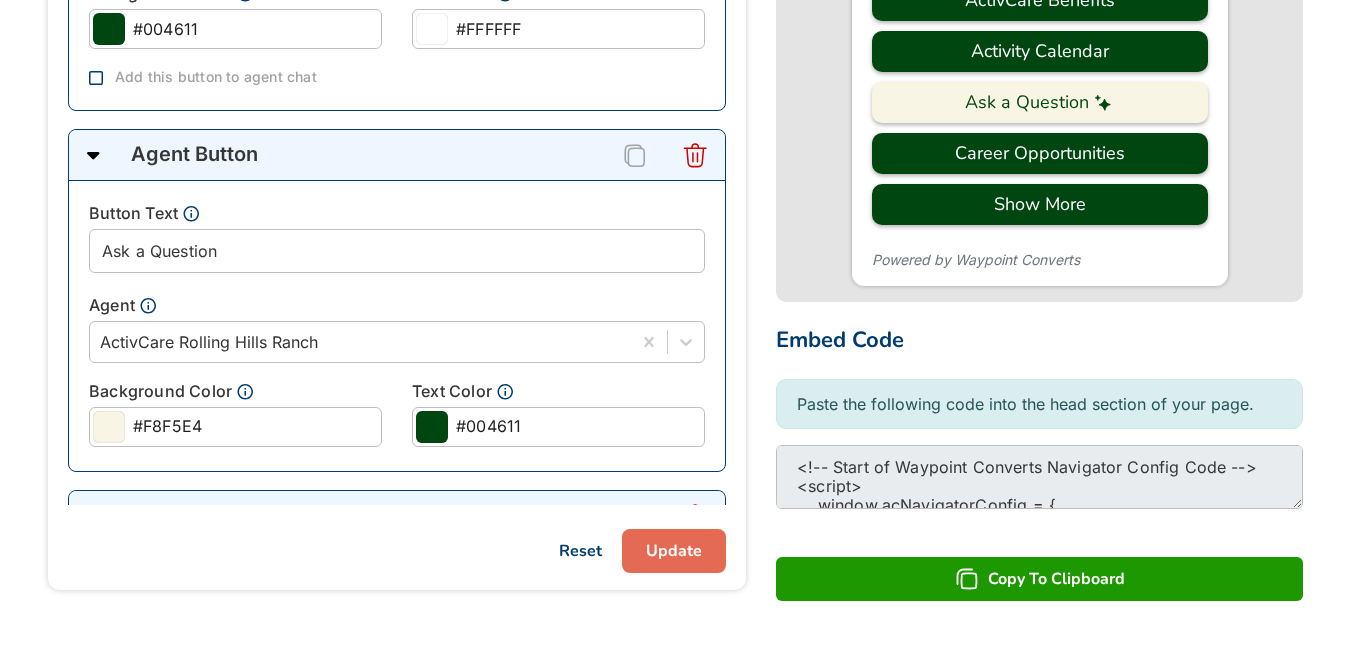 click on "Update" at bounding box center [674, 551] 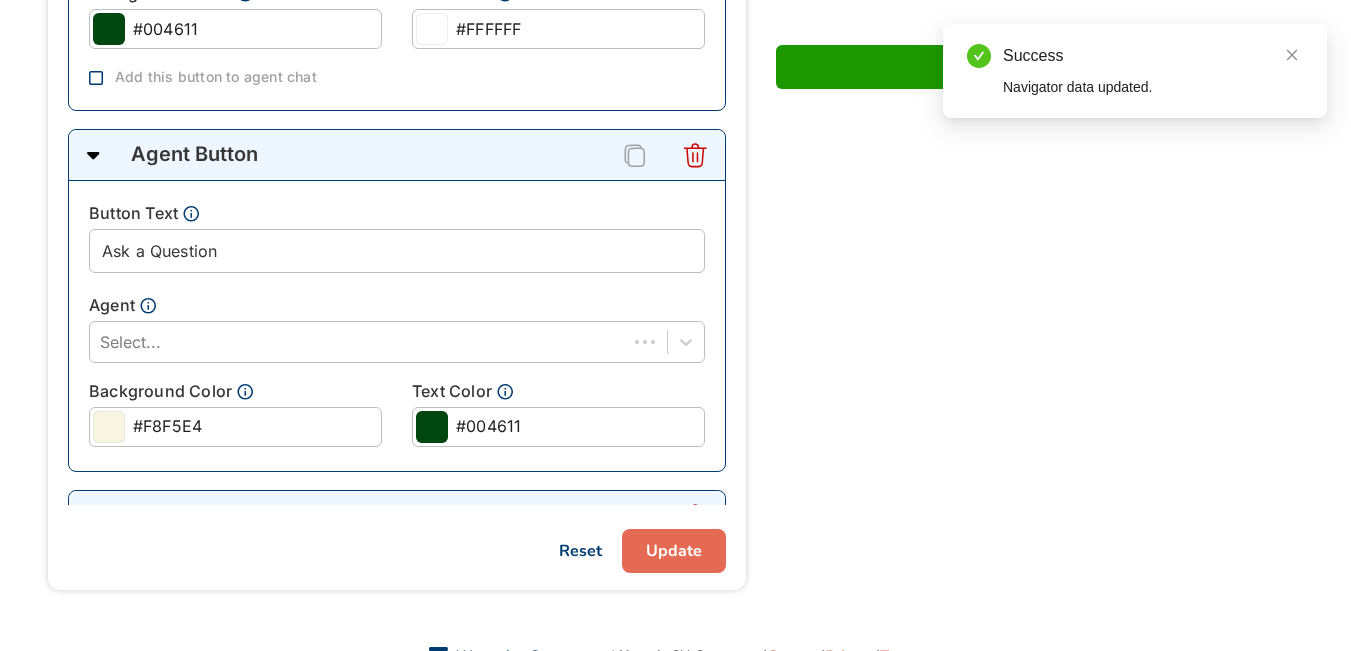 drag, startPoint x: 648, startPoint y: 564, endPoint x: 638, endPoint y: 560, distance: 10.770329 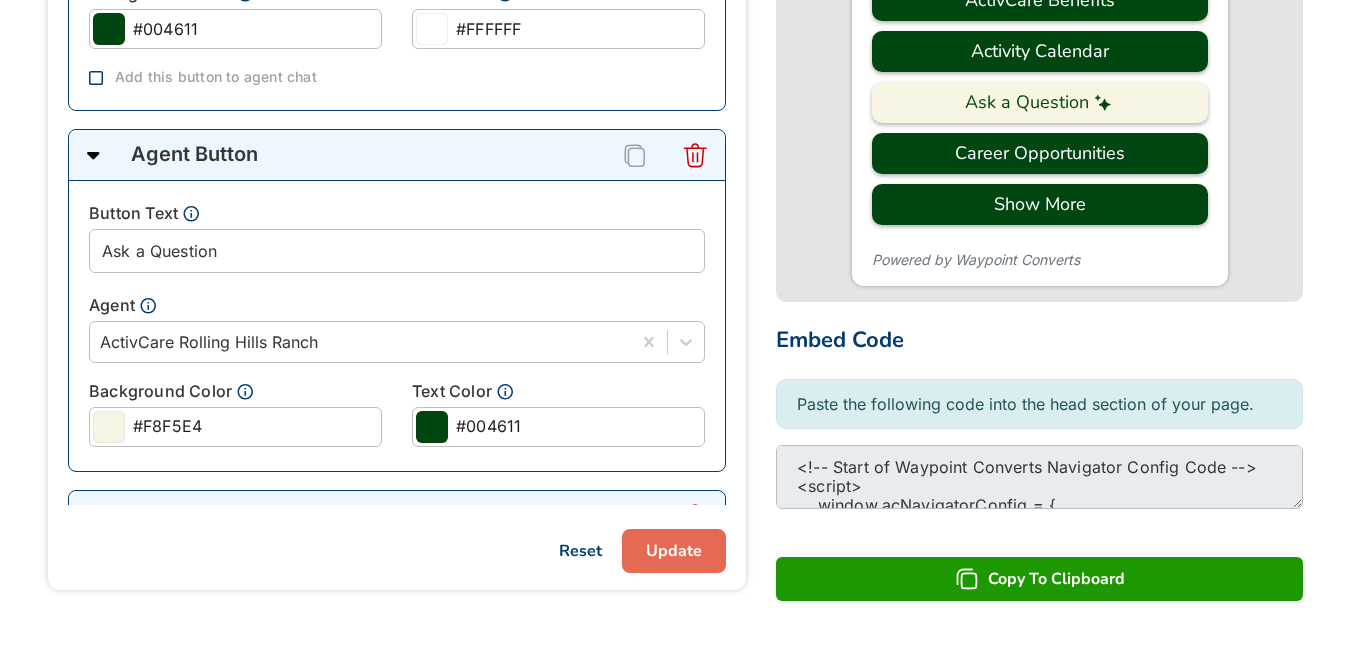 drag, startPoint x: 638, startPoint y: 560, endPoint x: 665, endPoint y: 605, distance: 52.478565 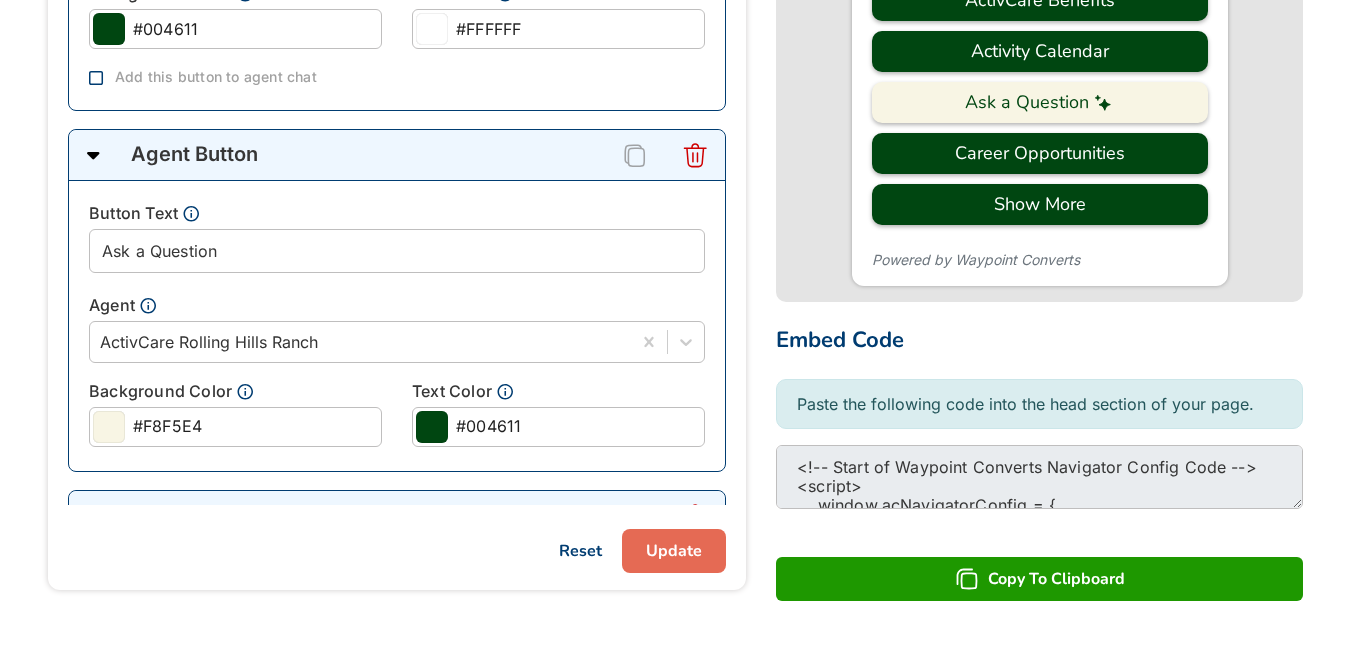 drag, startPoint x: 633, startPoint y: 556, endPoint x: 395, endPoint y: 584, distance: 239.6414 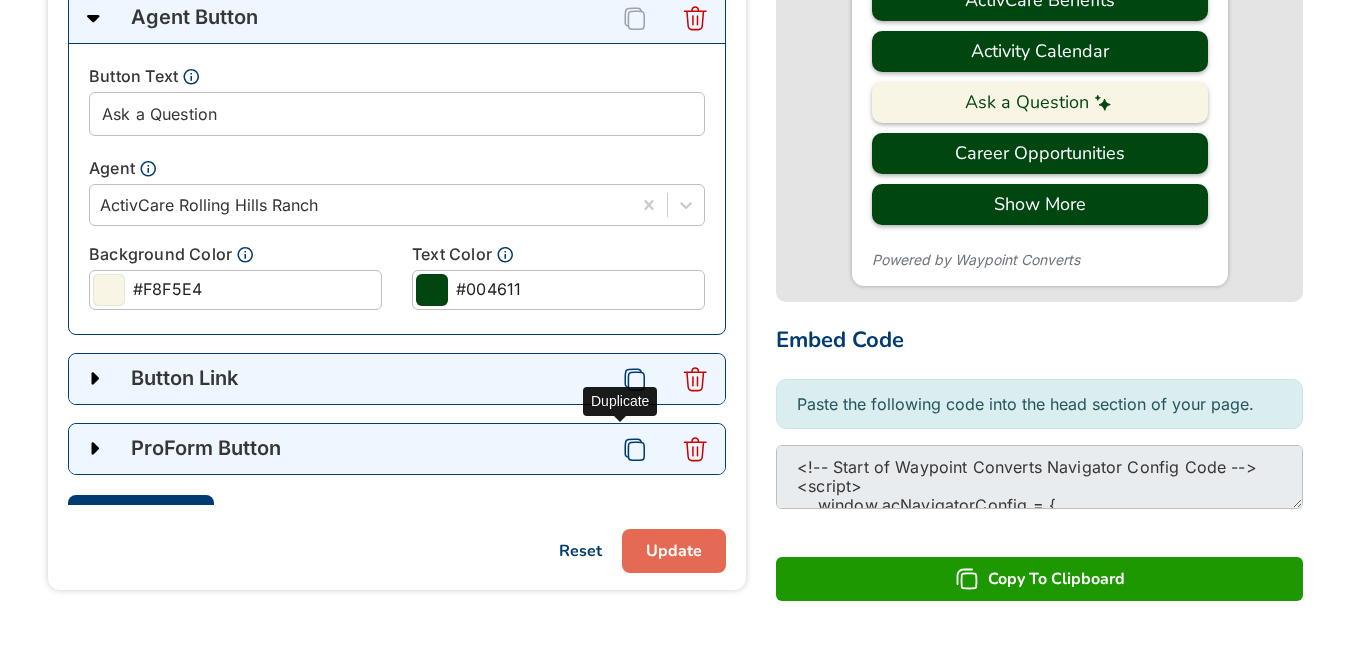 scroll, scrollTop: 843, scrollLeft: 0, axis: vertical 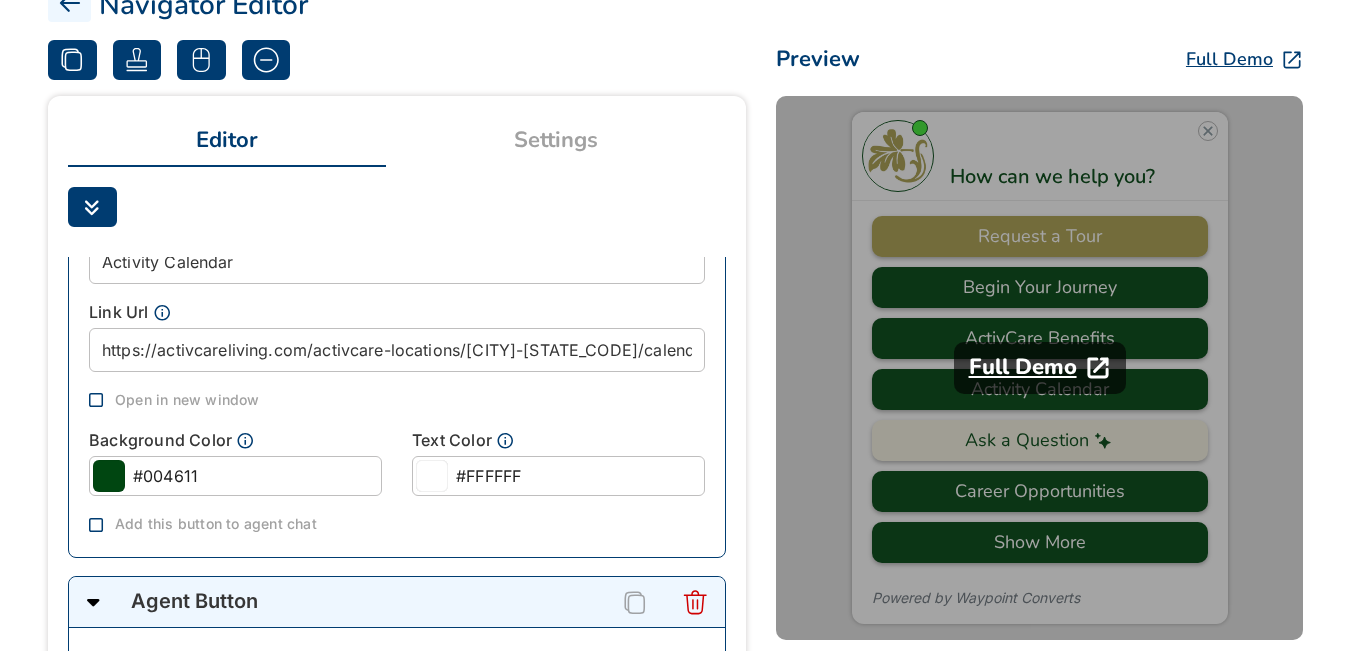 click on "Full Demo" at bounding box center (1023, 367) 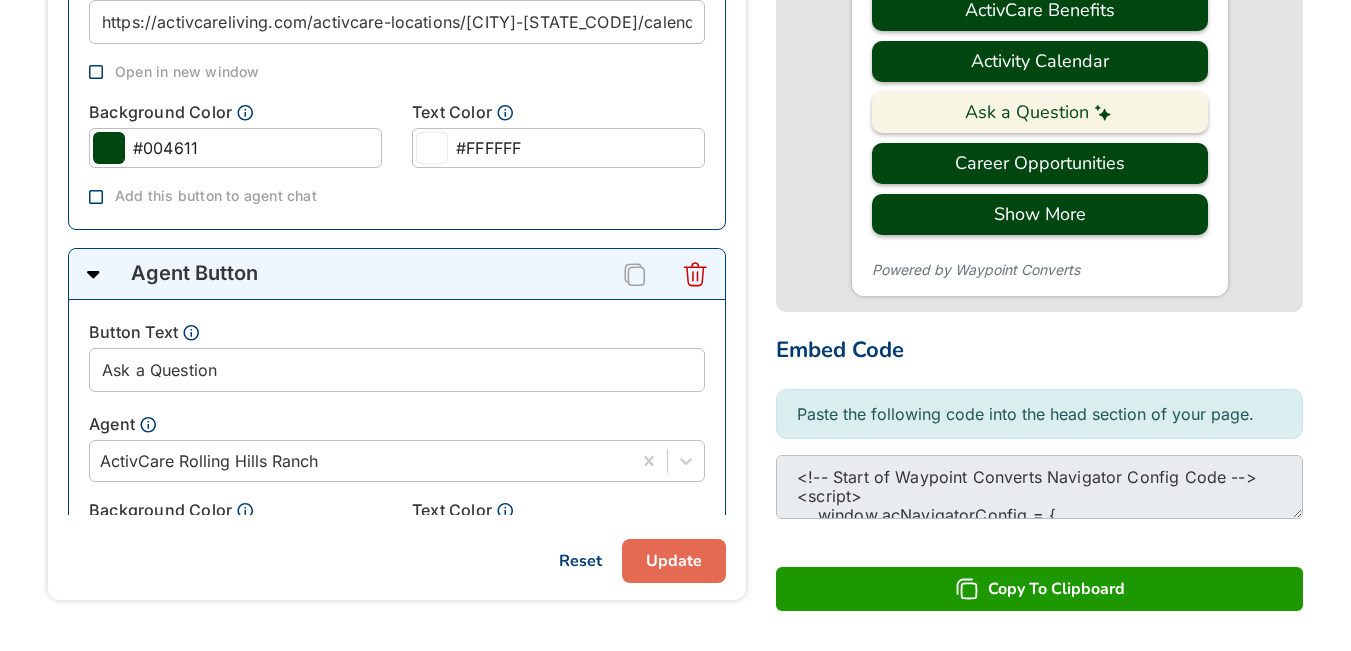 scroll, scrollTop: 651, scrollLeft: 0, axis: vertical 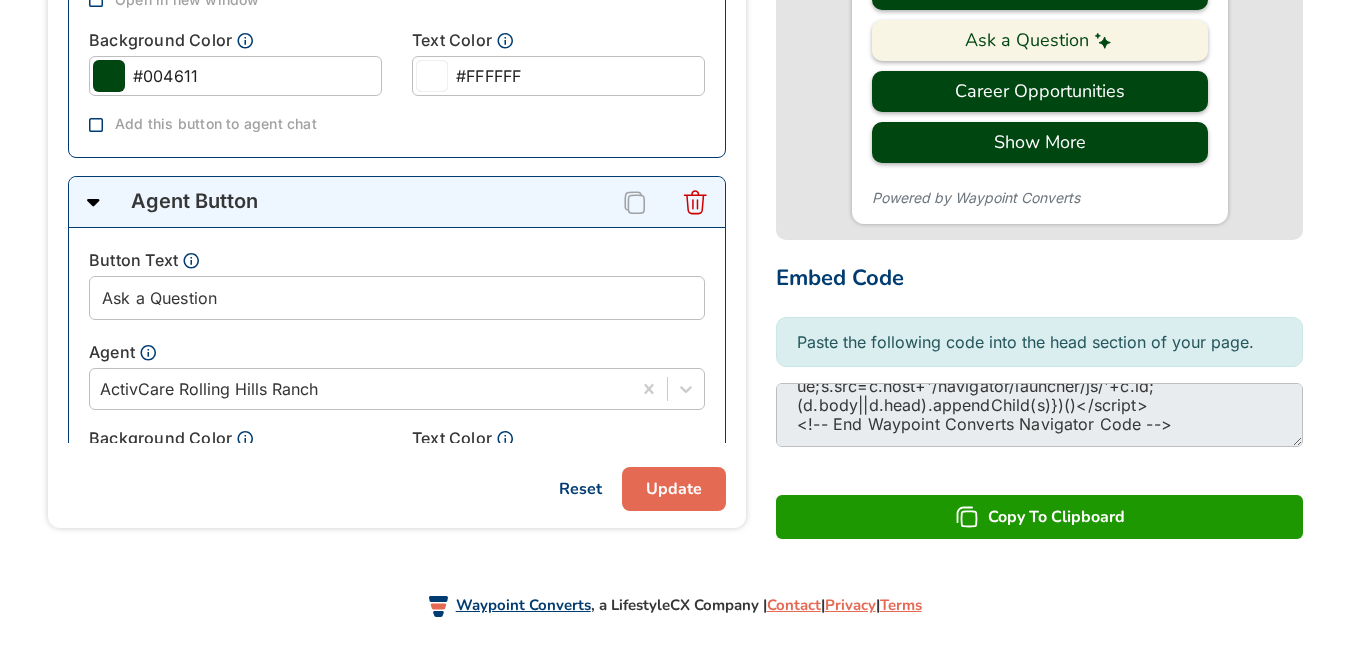 click on "Update" at bounding box center [674, 489] 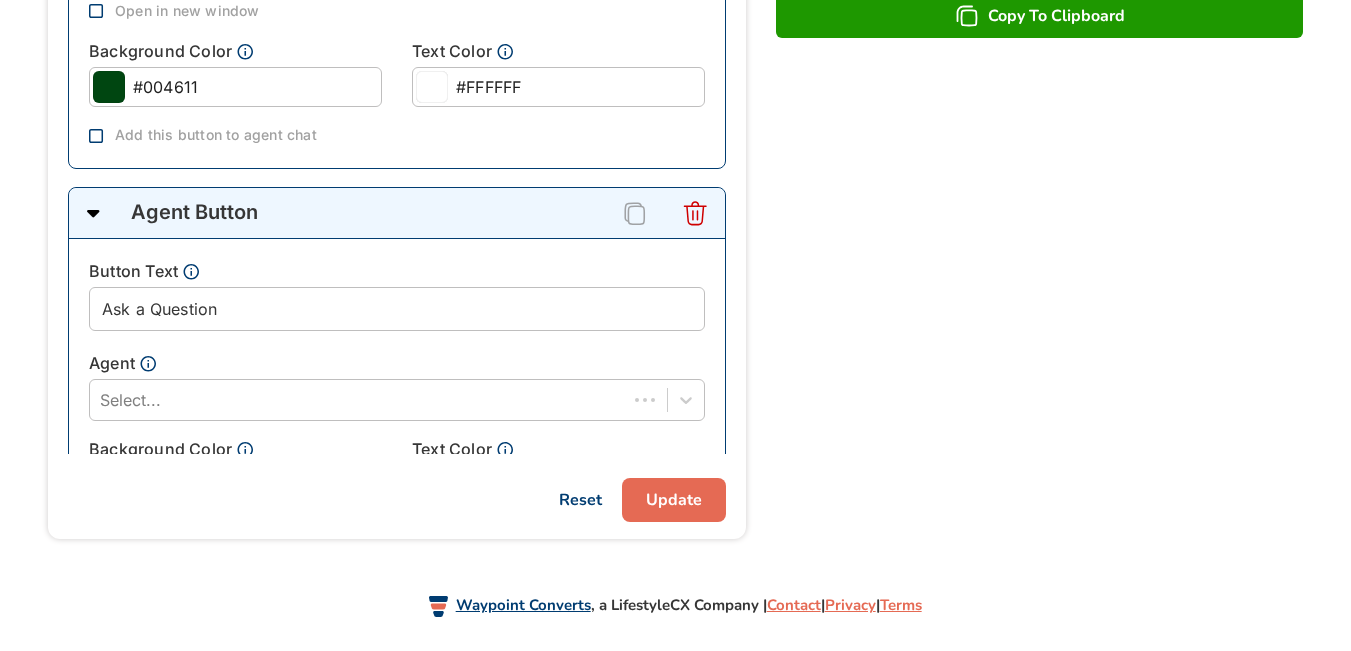scroll, scrollTop: 651, scrollLeft: 0, axis: vertical 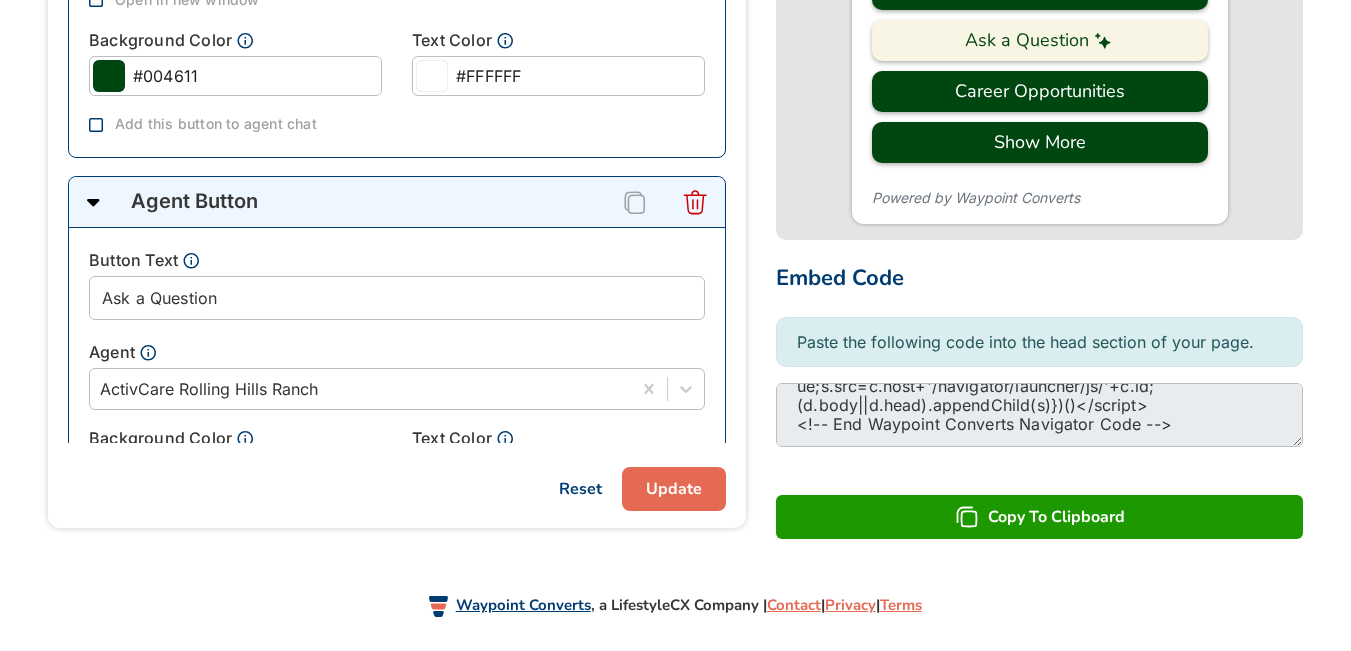 click on "Update" at bounding box center [674, 489] 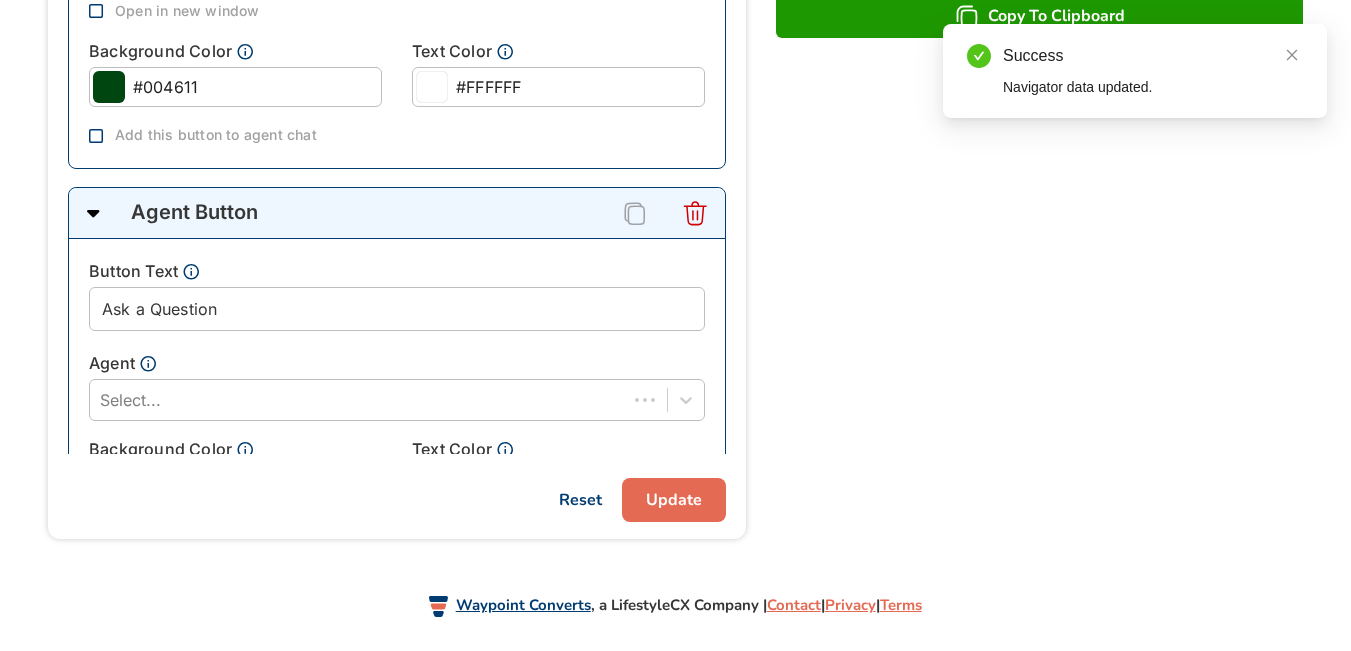 scroll, scrollTop: 651, scrollLeft: 0, axis: vertical 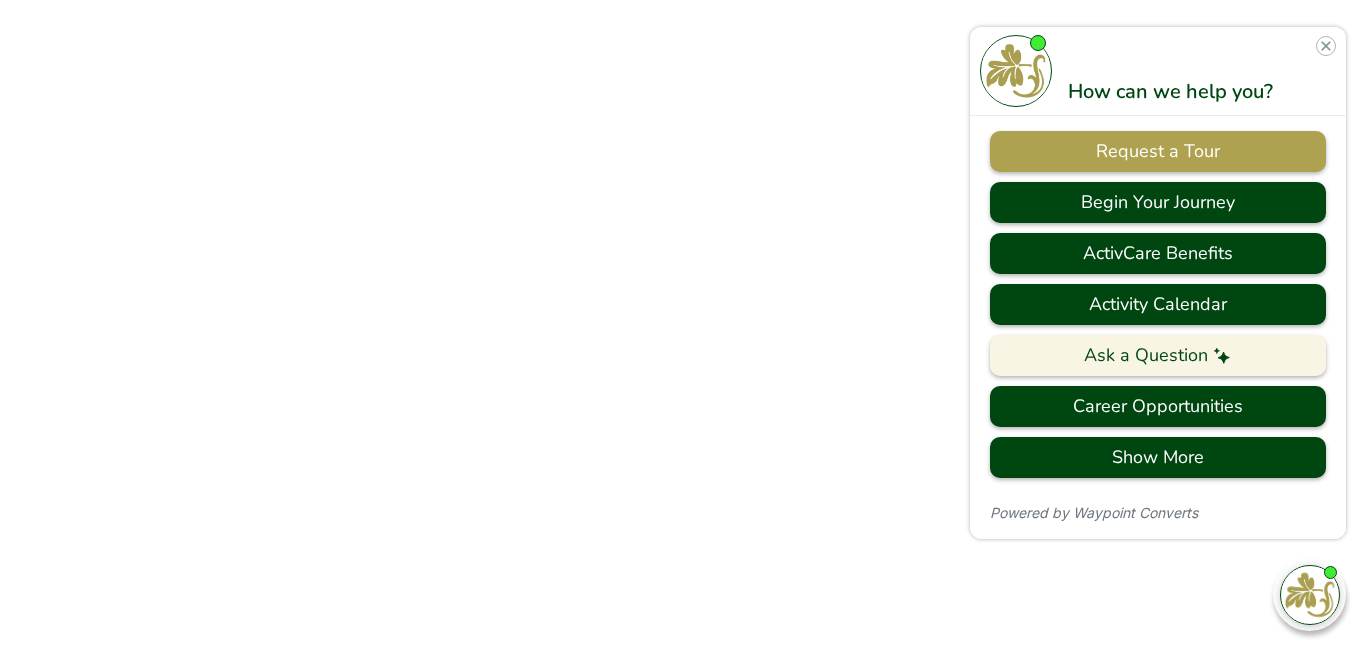 click on "Ask a Question" at bounding box center [1158, 355] 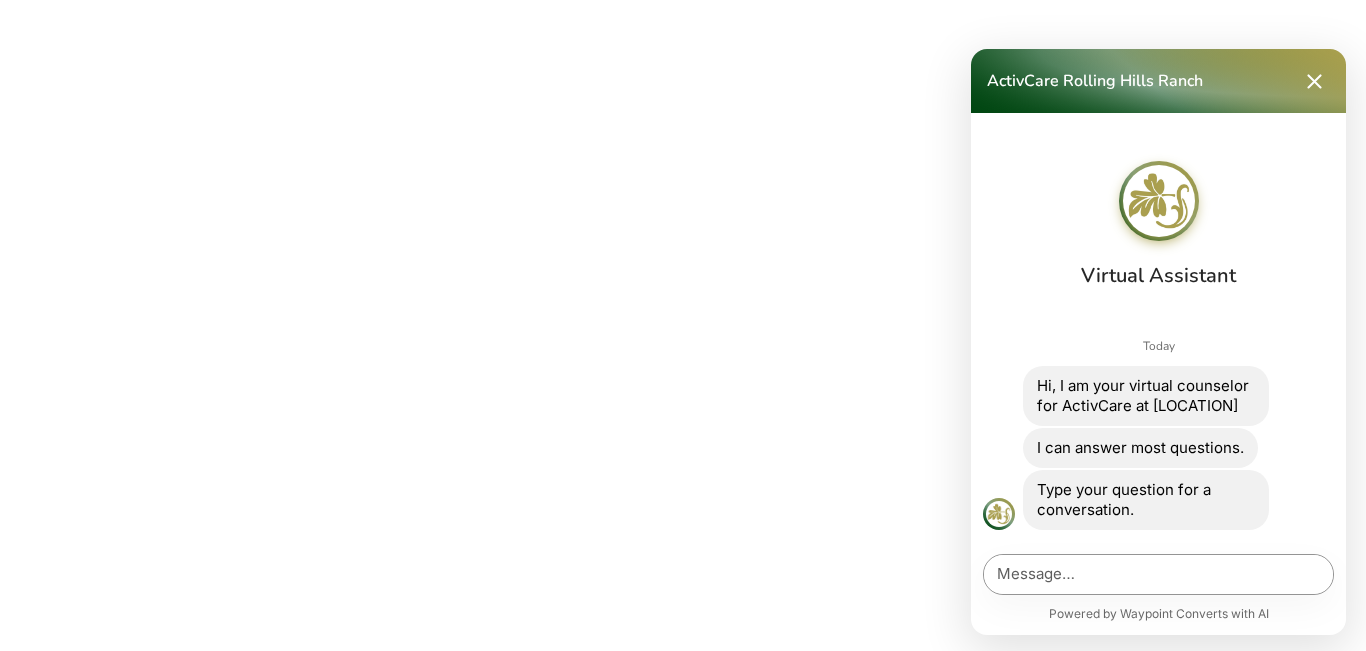 scroll, scrollTop: 20, scrollLeft: 0, axis: vertical 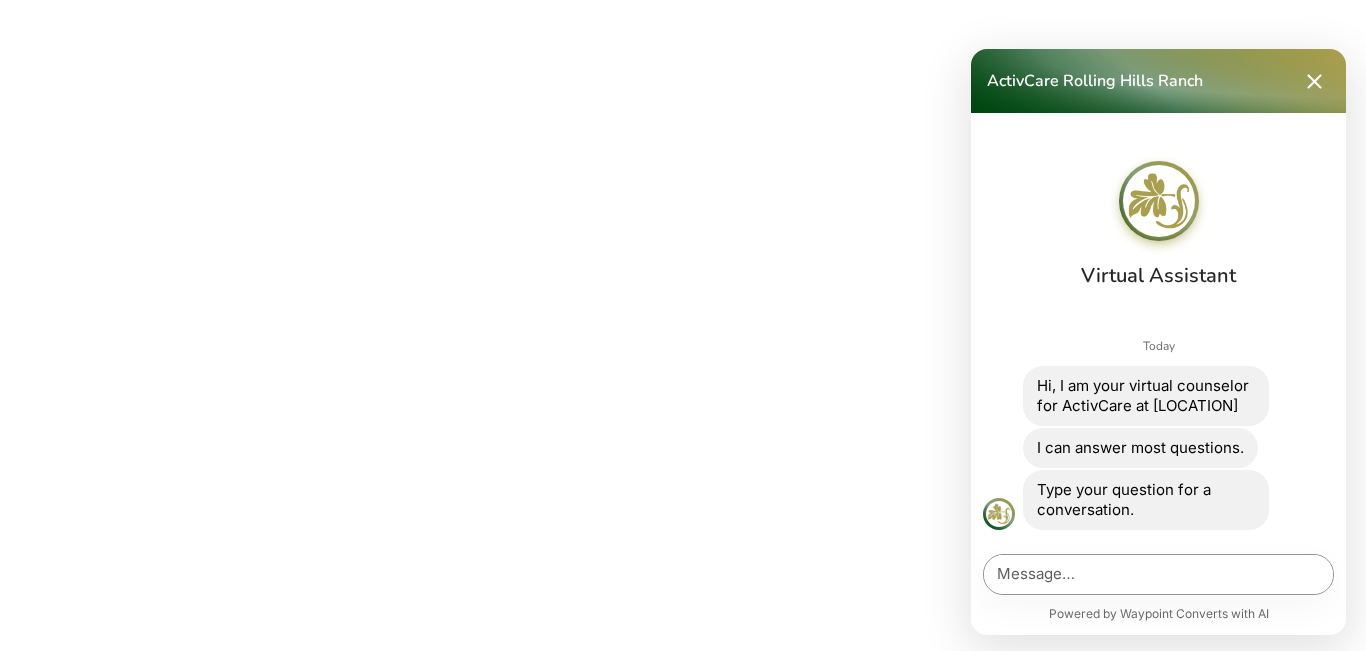 click on "ActivCare Rolling Hills Ranch" at bounding box center (1158, 81) 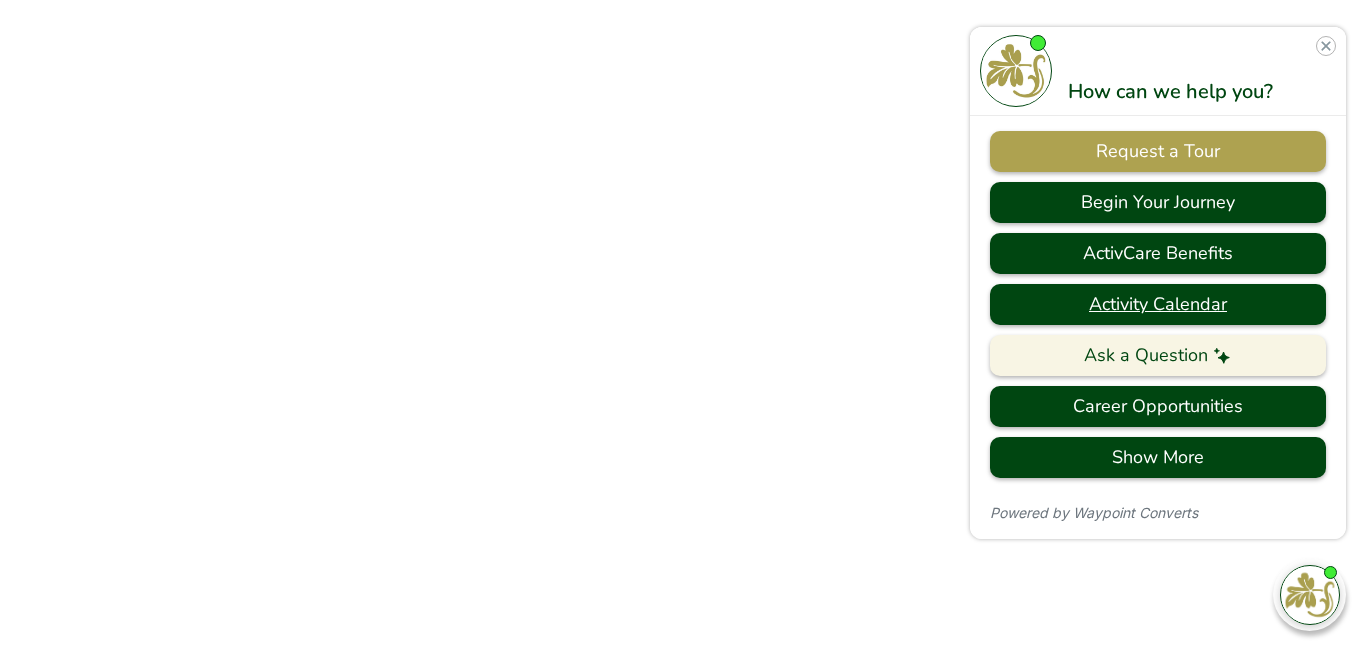 click on "Activity Calendar" at bounding box center [1158, 304] 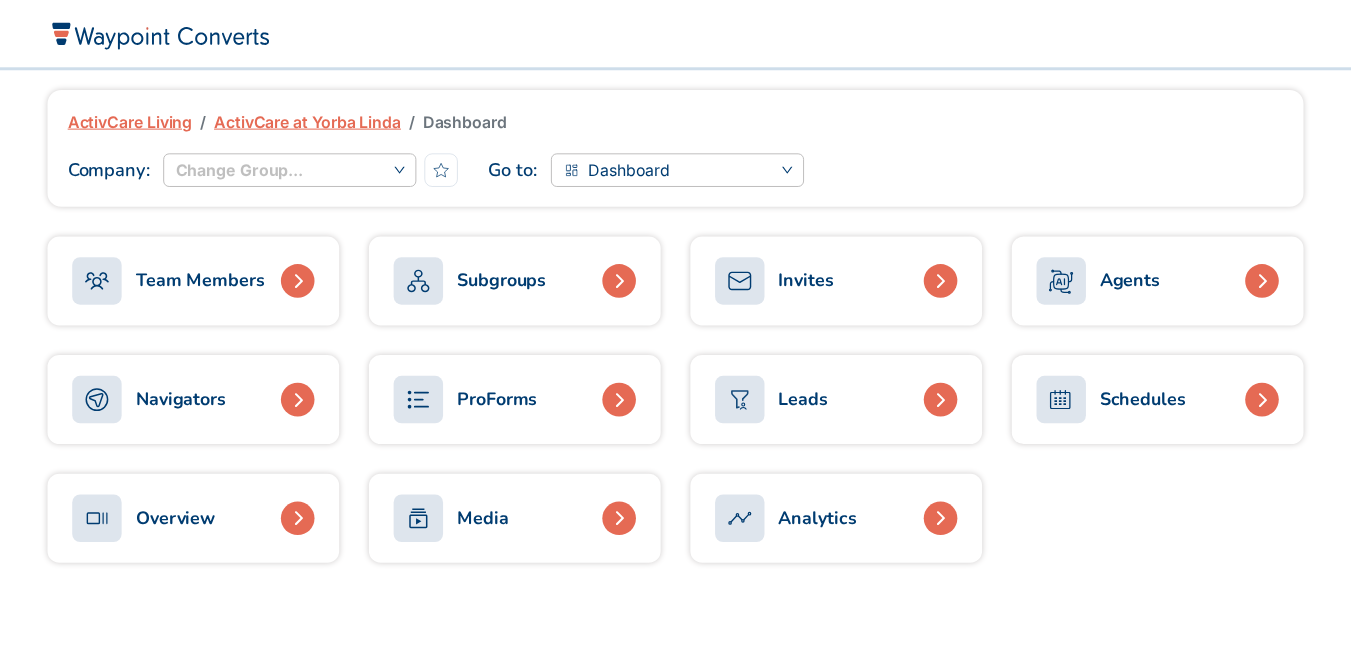 scroll, scrollTop: 0, scrollLeft: 0, axis: both 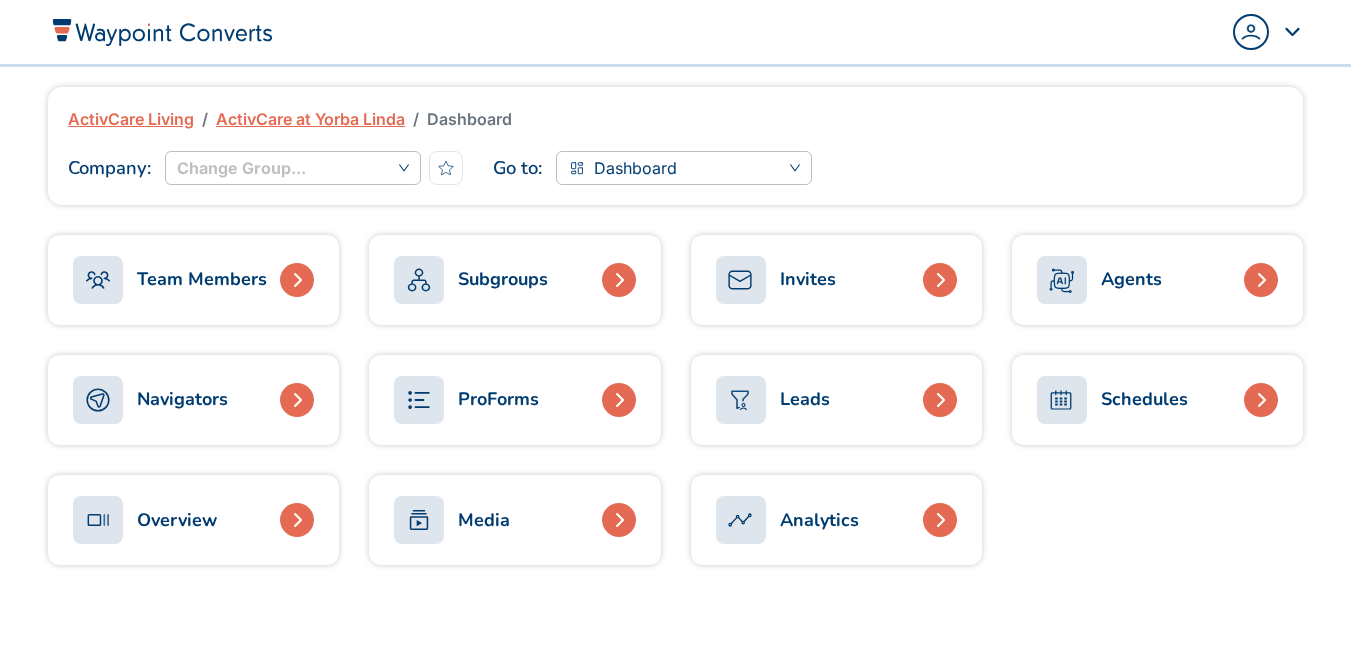 click at bounding box center (1062, 280) 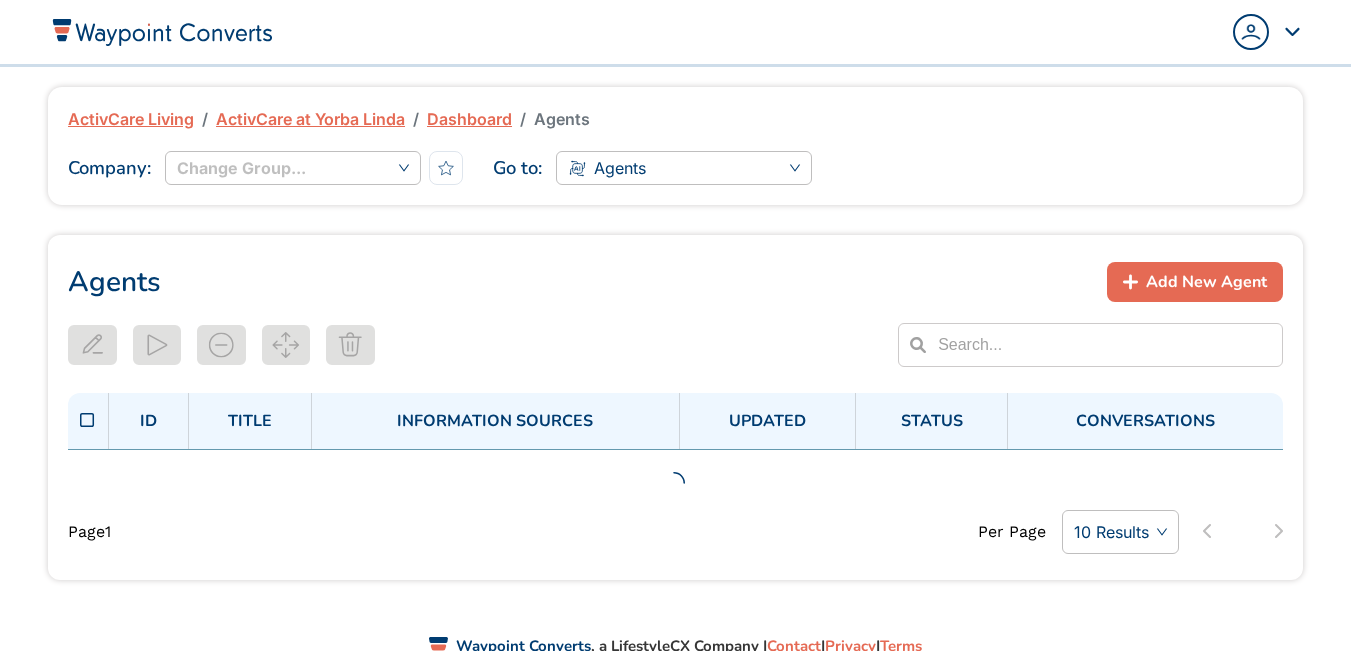 scroll, scrollTop: 0, scrollLeft: 0, axis: both 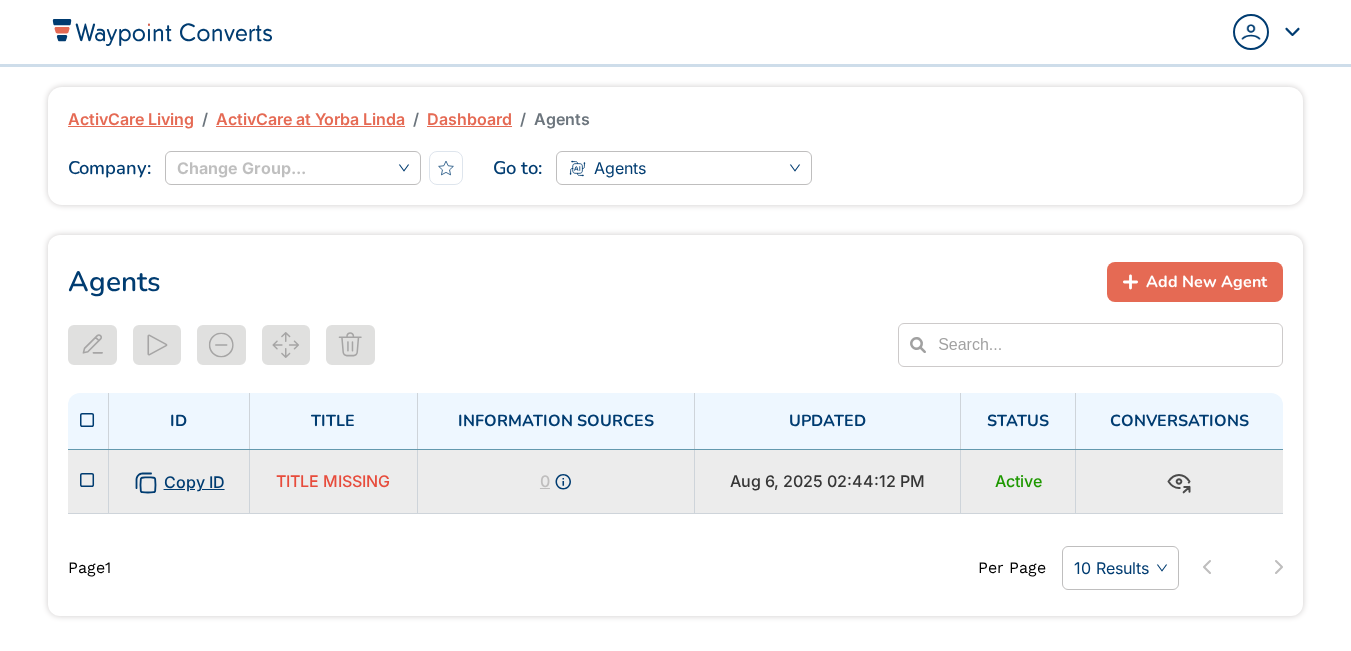 drag, startPoint x: 596, startPoint y: 406, endPoint x: 435, endPoint y: 487, distance: 180.22763 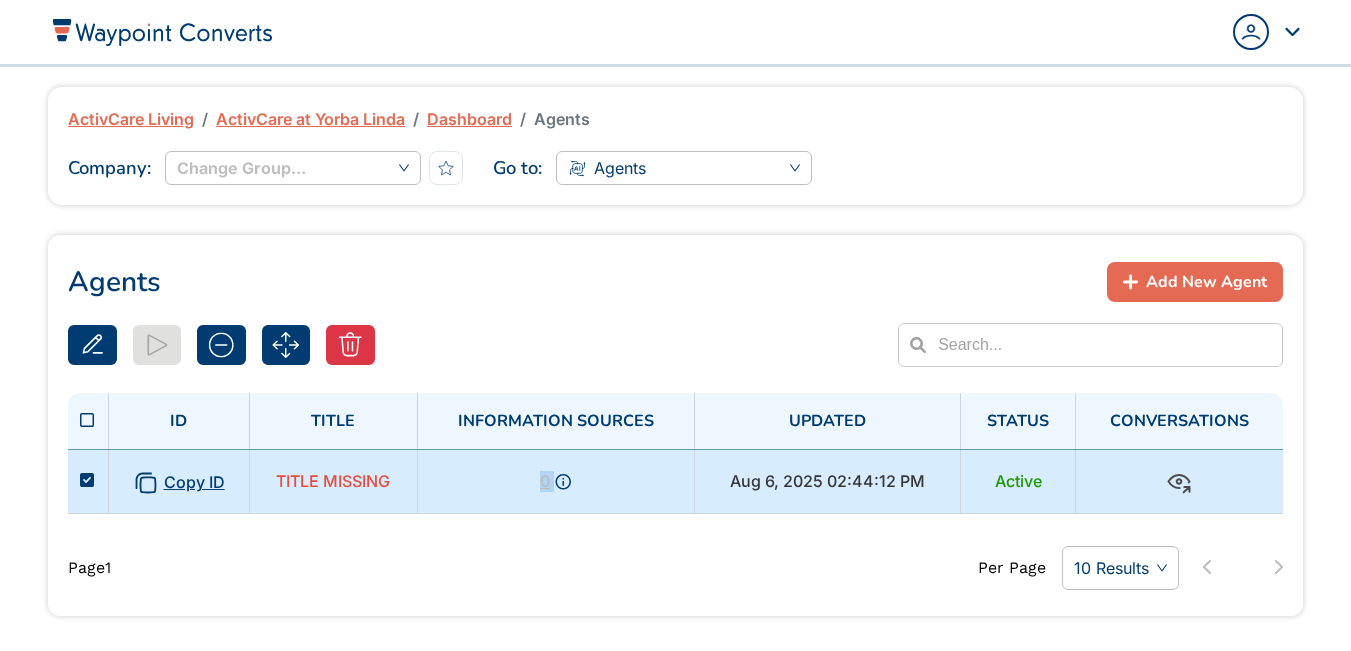 click on "0" at bounding box center [555, 481] 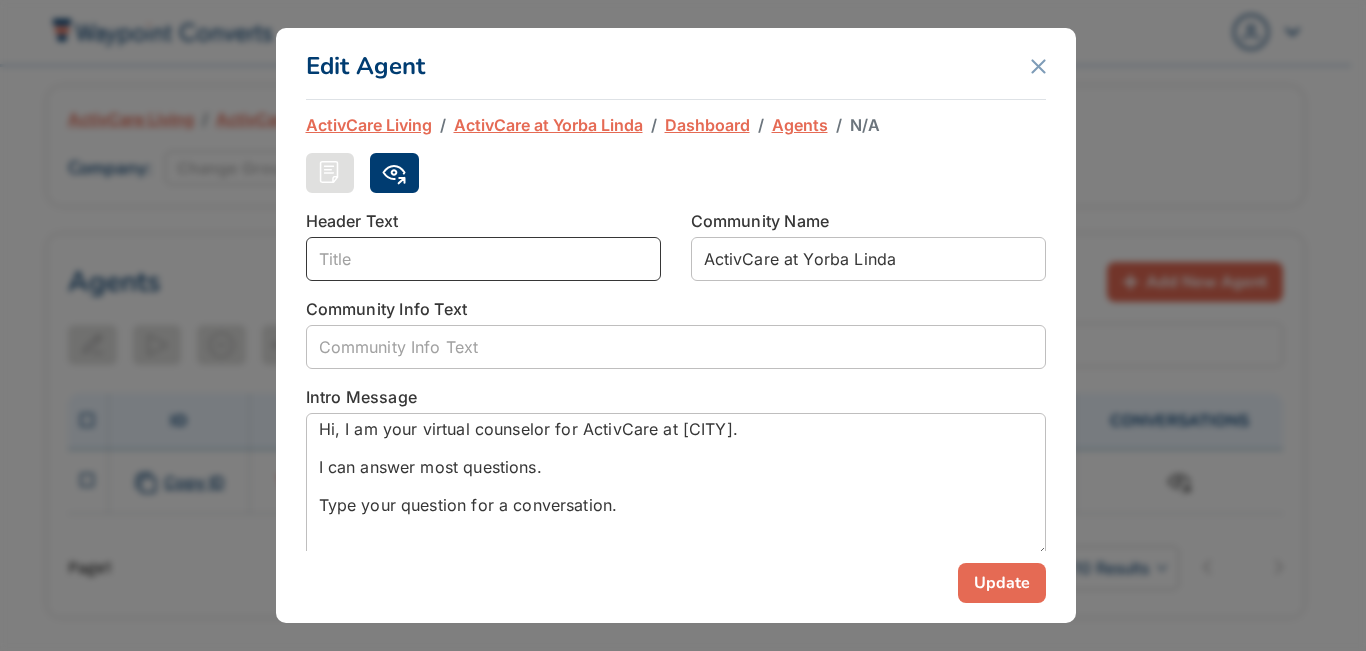 click at bounding box center [483, 259] 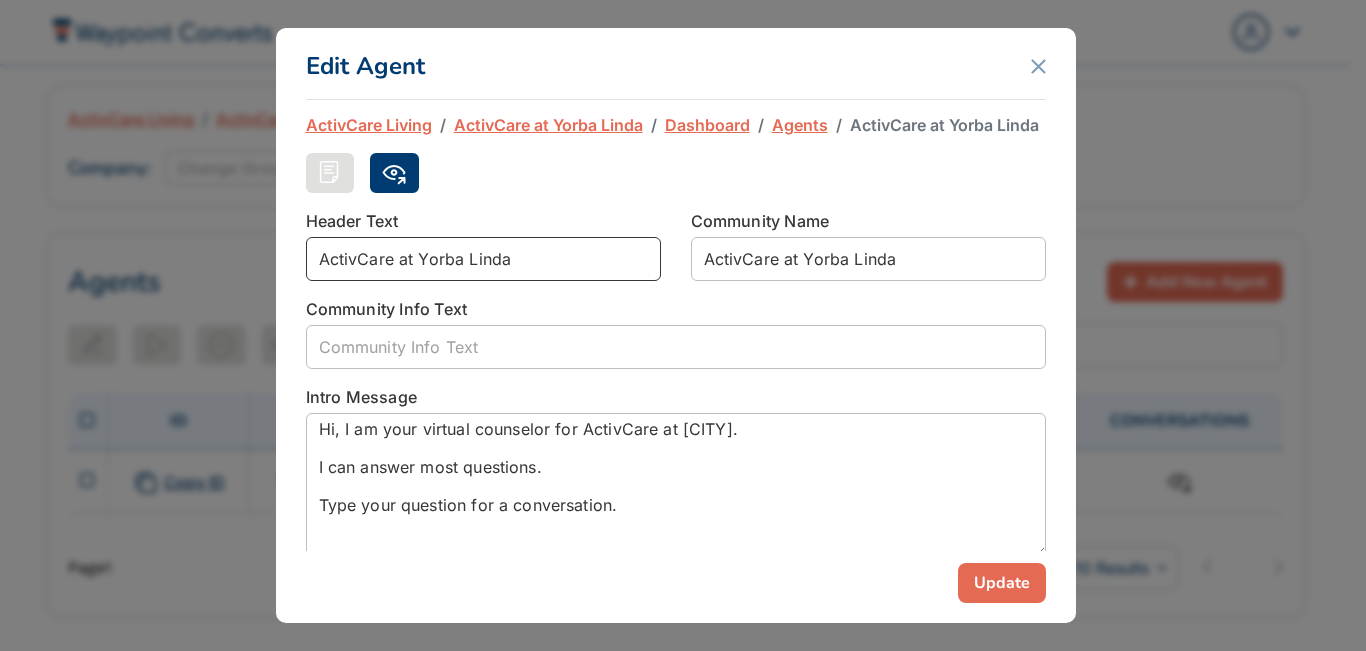 click on "ActivCare at Yorba Linda" at bounding box center (483, 259) 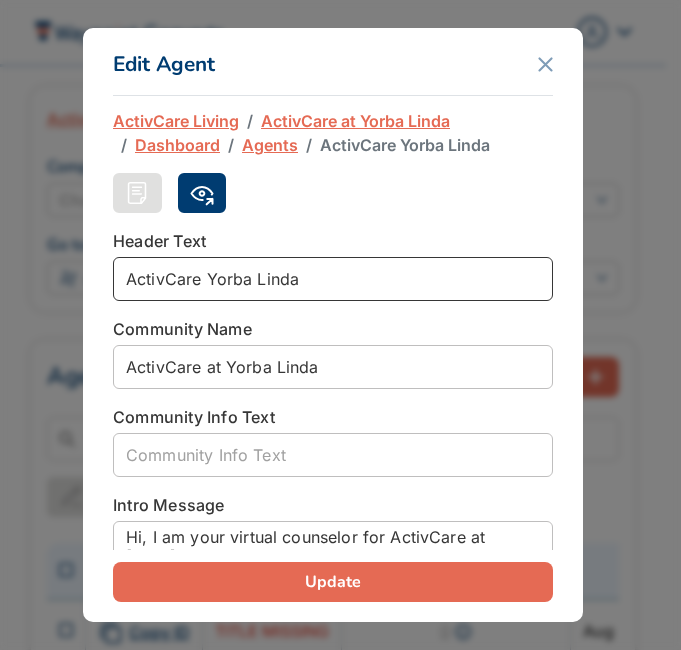 type on "ActivCare Yorba Linda" 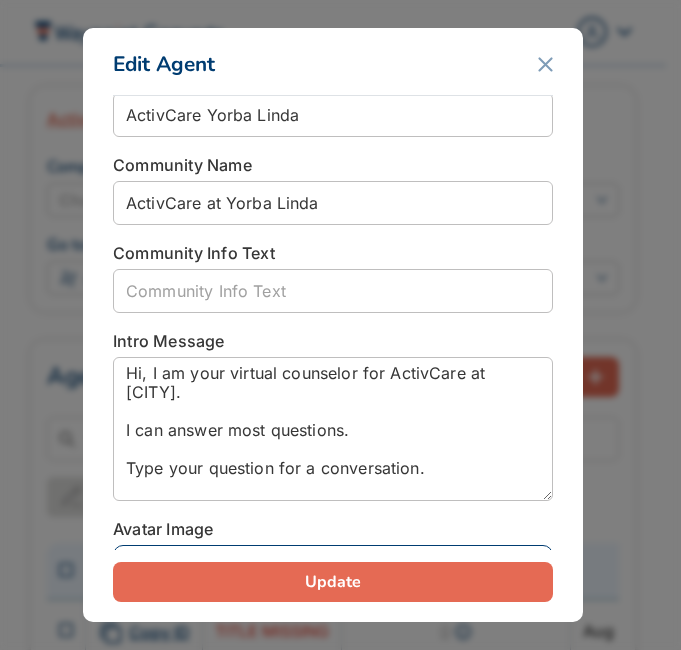 scroll, scrollTop: 200, scrollLeft: 0, axis: vertical 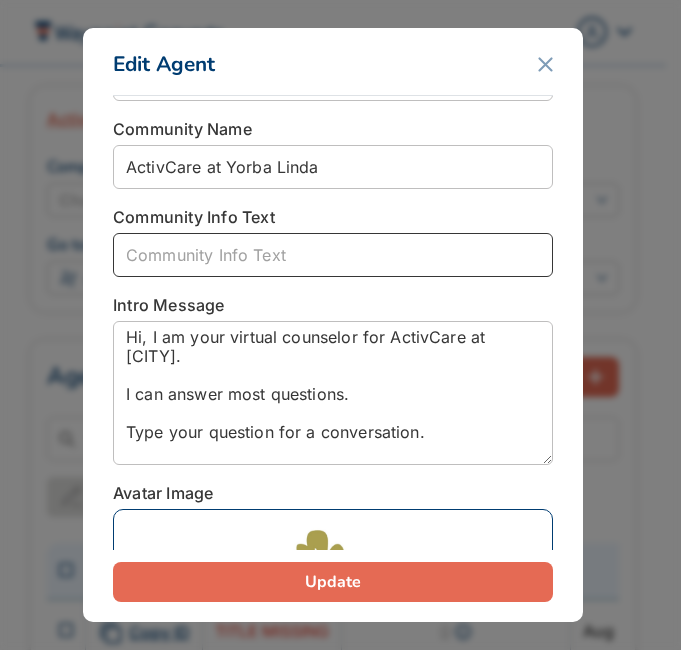 click at bounding box center (333, 255) 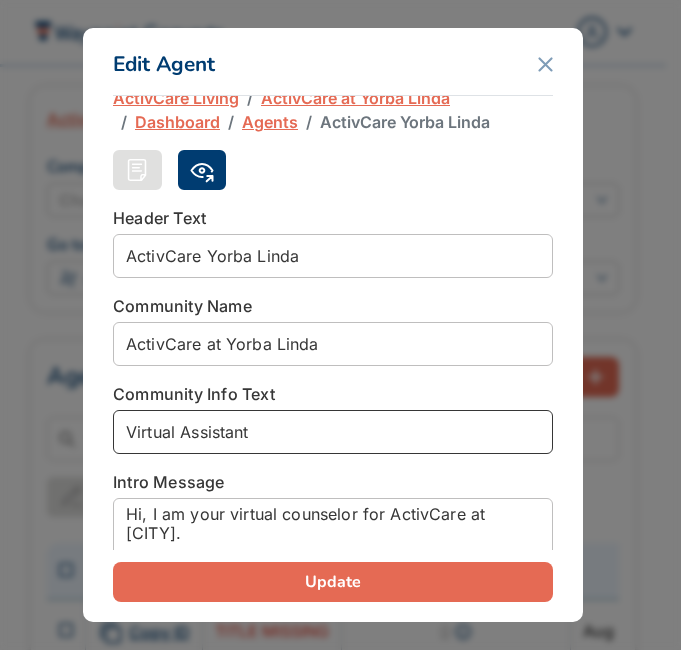 scroll, scrollTop: 0, scrollLeft: 0, axis: both 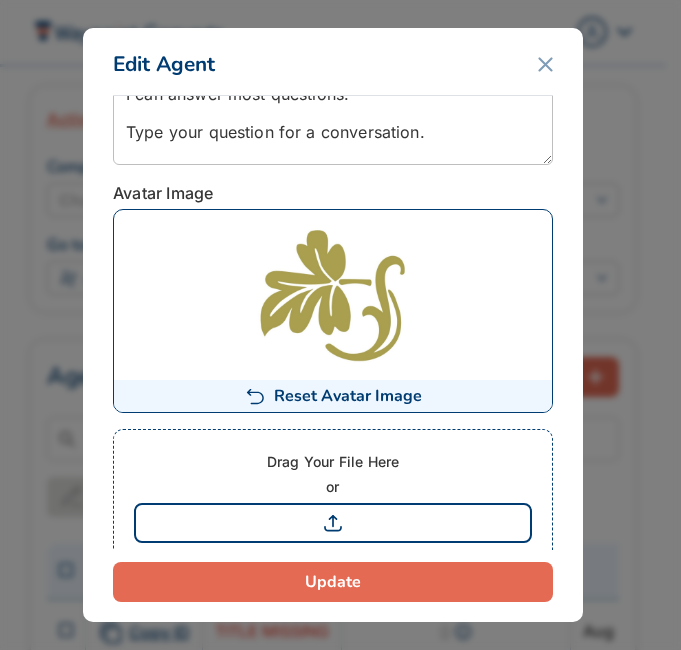 type on "Virtual Assistant" 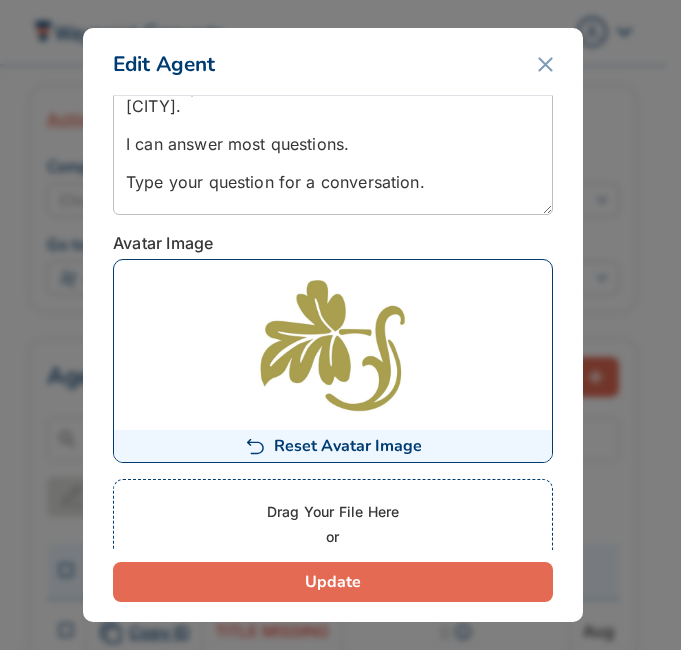 scroll, scrollTop: 400, scrollLeft: 0, axis: vertical 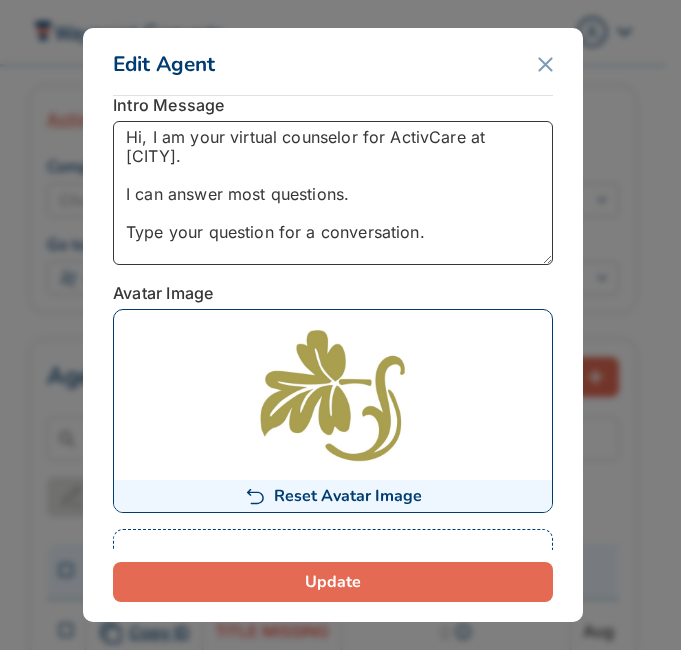 drag, startPoint x: 546, startPoint y: 326, endPoint x: 475, endPoint y: 198, distance: 146.37282 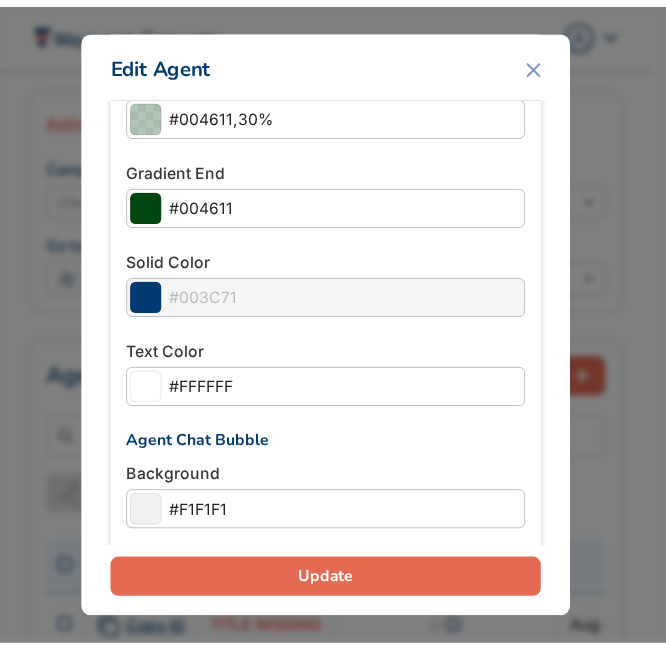 scroll, scrollTop: 2200, scrollLeft: 0, axis: vertical 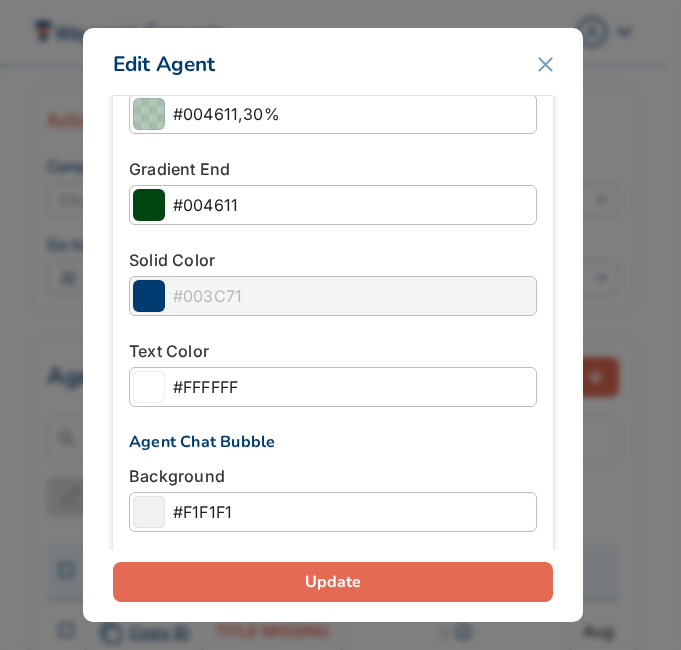click on "Update" at bounding box center [333, 582] 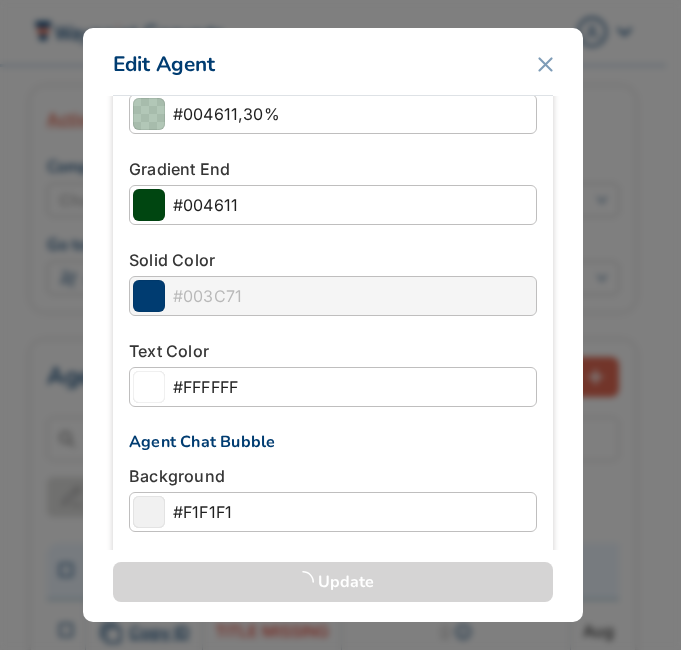 type on "ActivCare Yorba Linda" 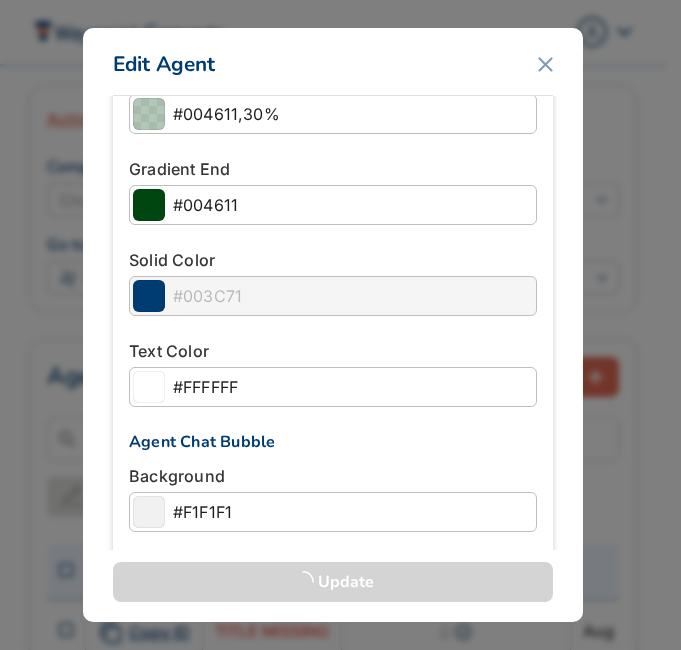type on "ActivCare at Yorba Linda" 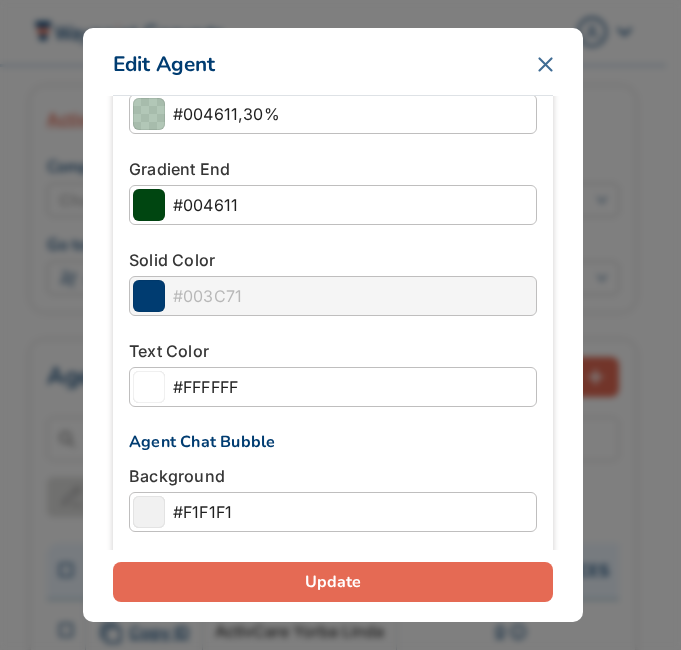 click 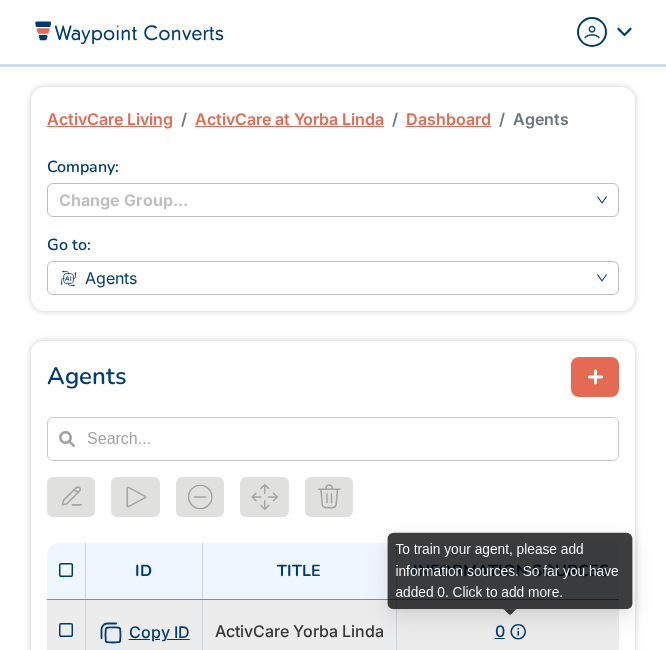 click on "0" at bounding box center (500, 631) 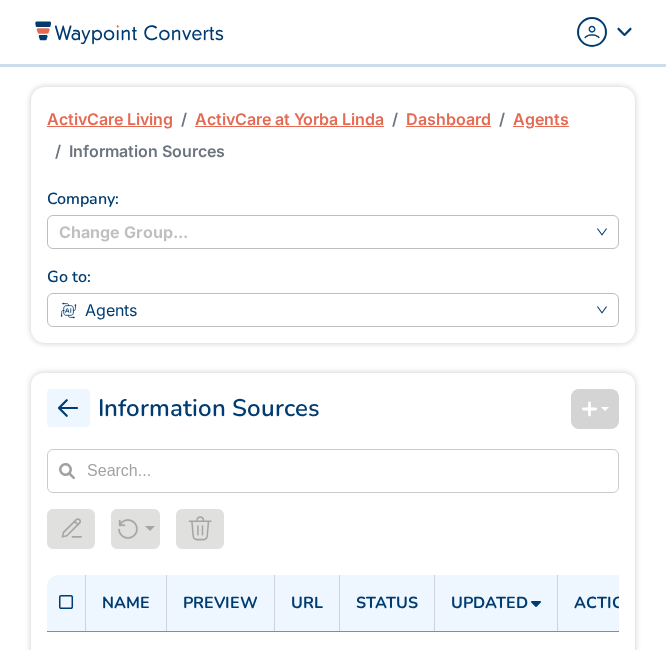scroll, scrollTop: 0, scrollLeft: 0, axis: both 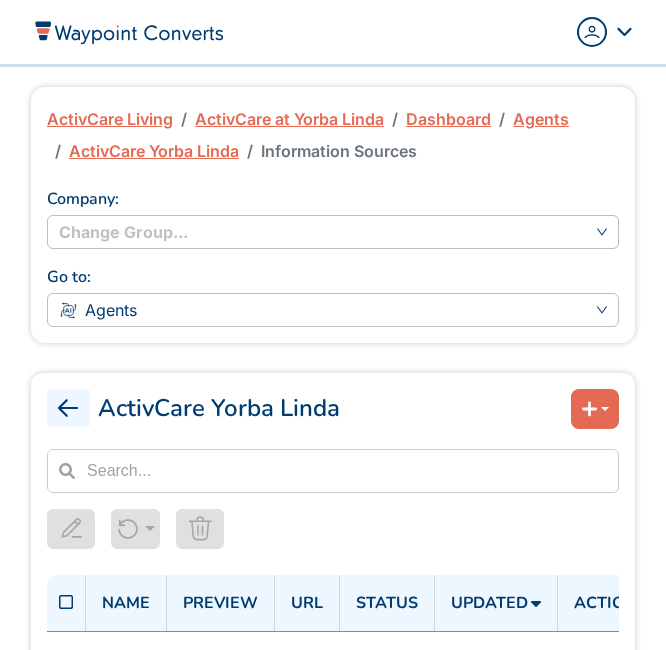 click on "Add New" at bounding box center (595, 409) 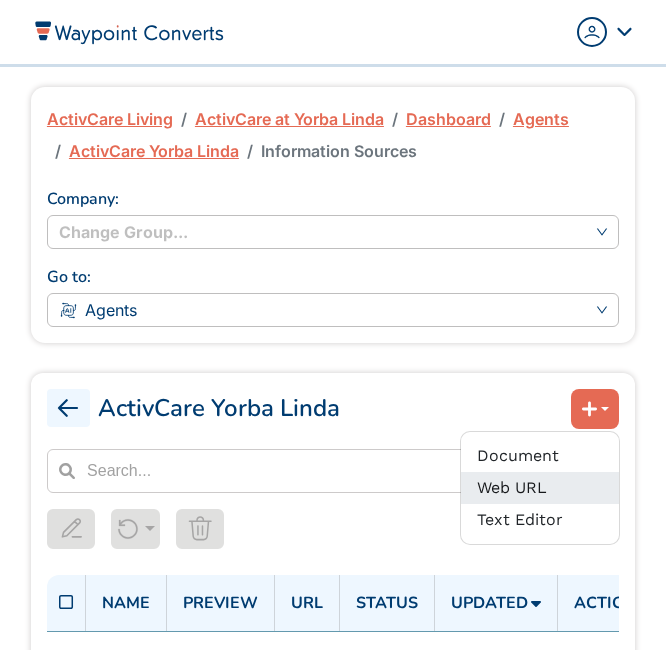 click on "Web URL" at bounding box center (540, 488) 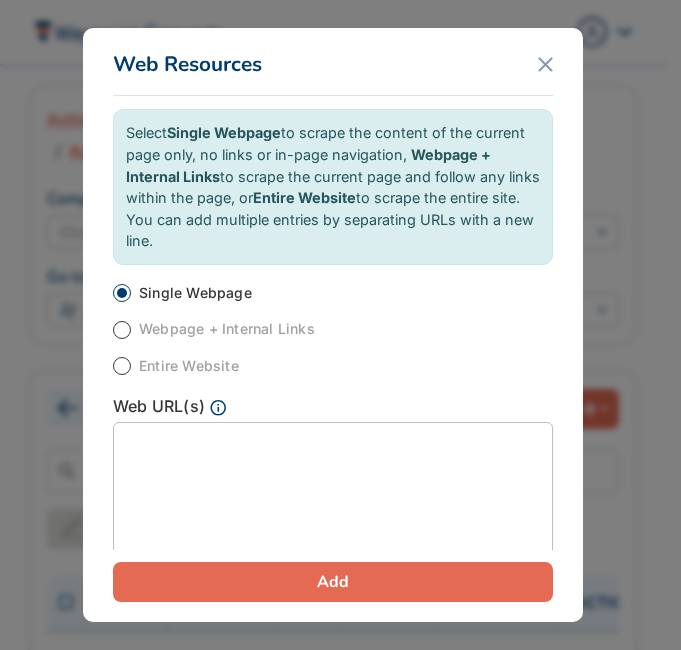 click on "Webpage + Internal Links" at bounding box center (227, 329) 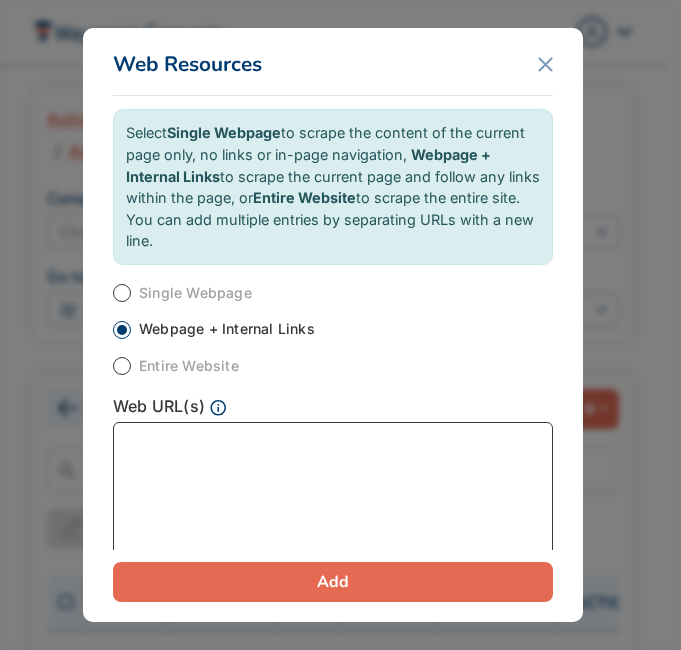 click at bounding box center [333, 494] 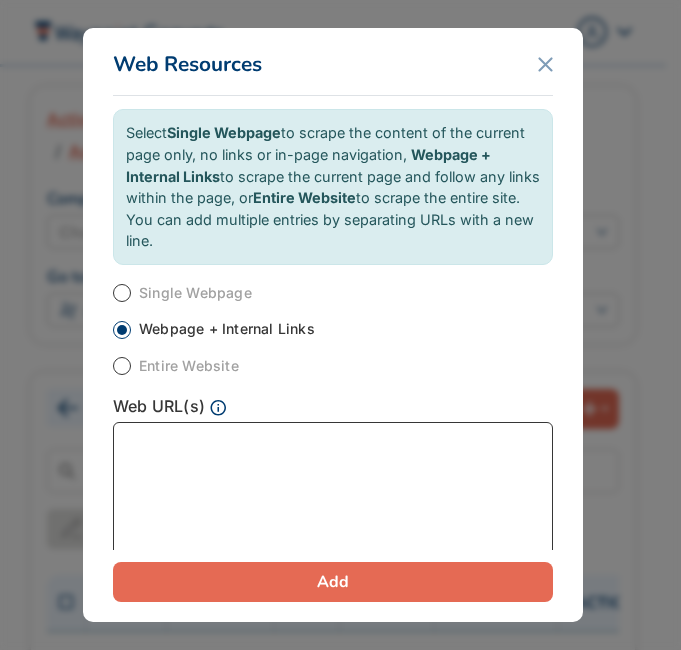 paste on "https://activcareliving.com/activcare-locations/yorba-linda/" 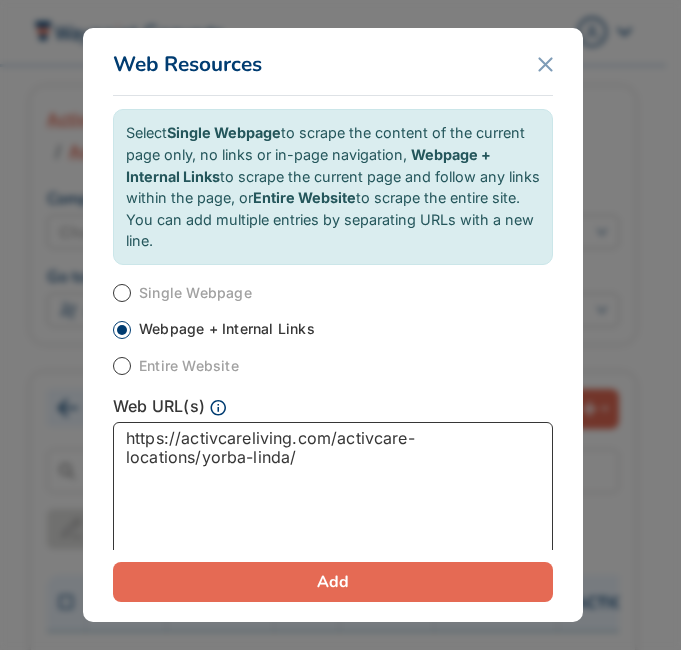 type on "https://activcareliving.com/activcare-locations/yorba-linda/" 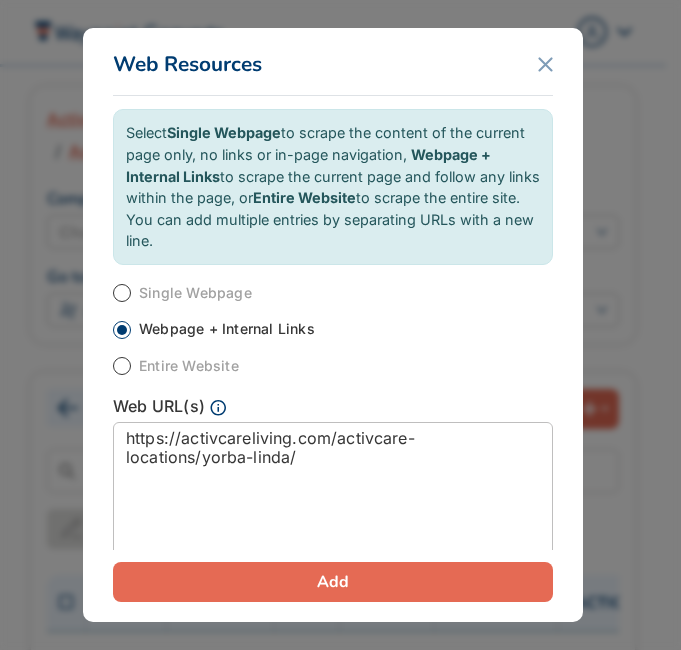 click on "Add" at bounding box center (333, 582) 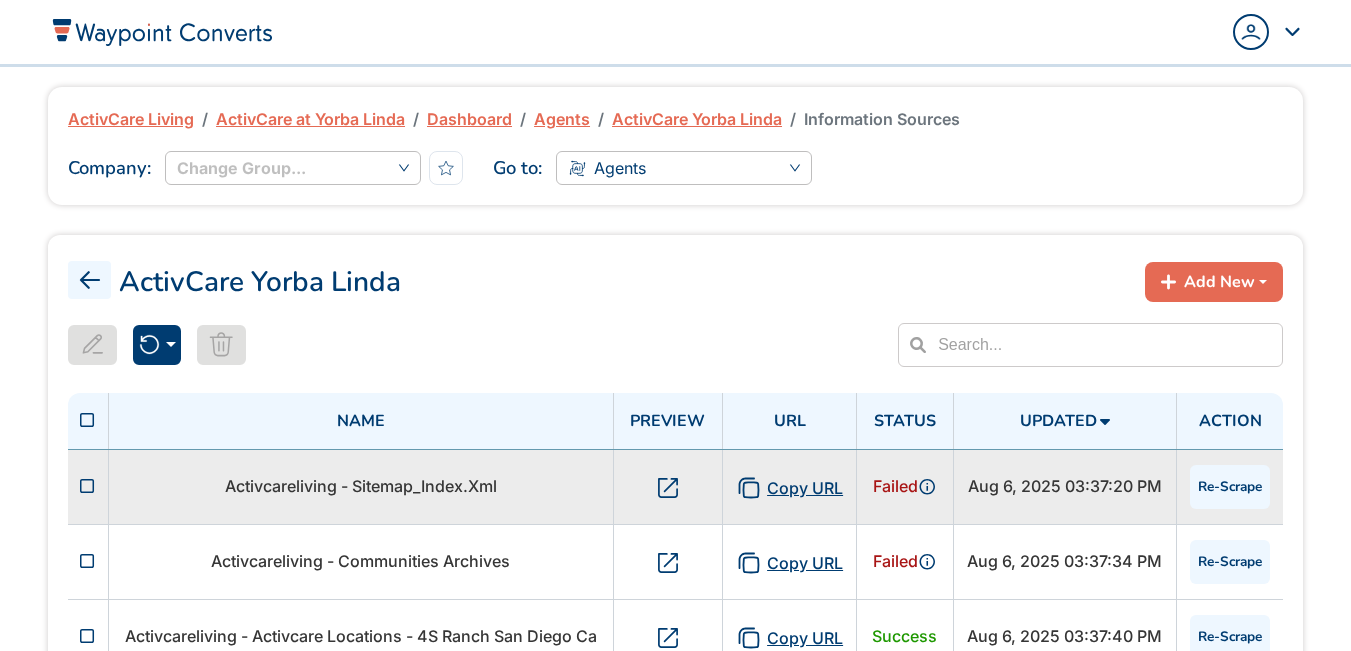 click at bounding box center (87, 486) 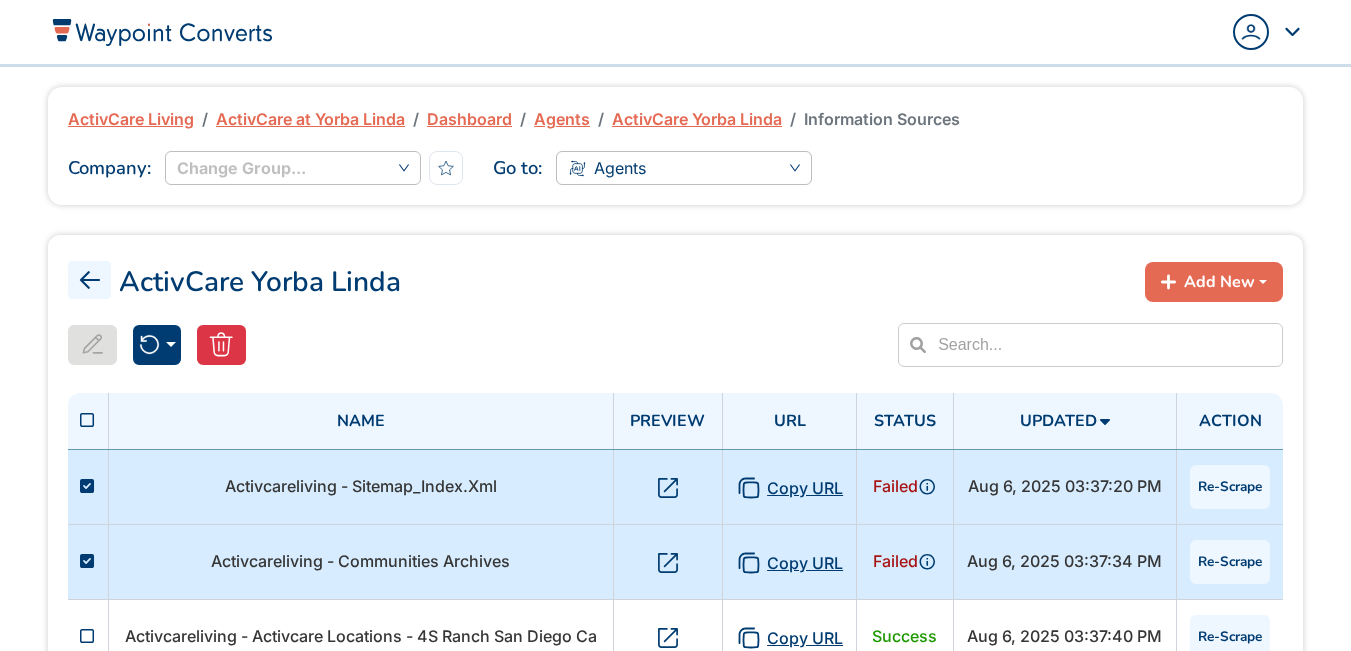 click at bounding box center (87, 561) 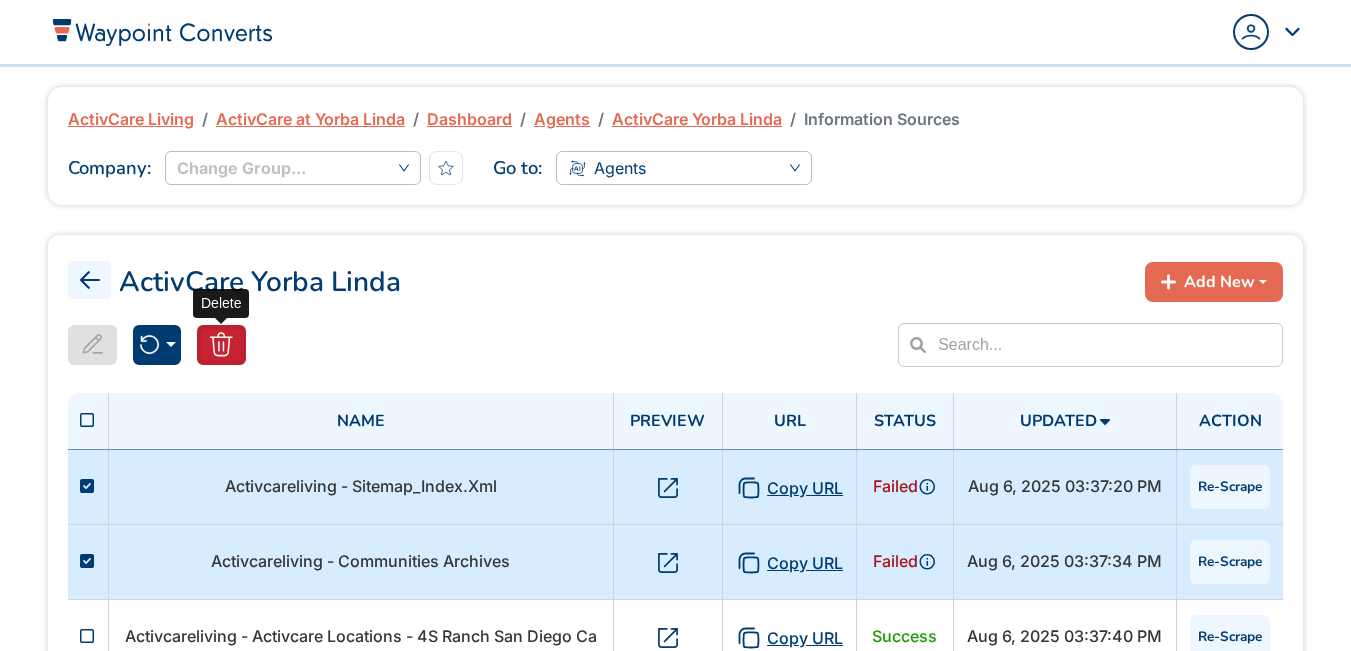 click 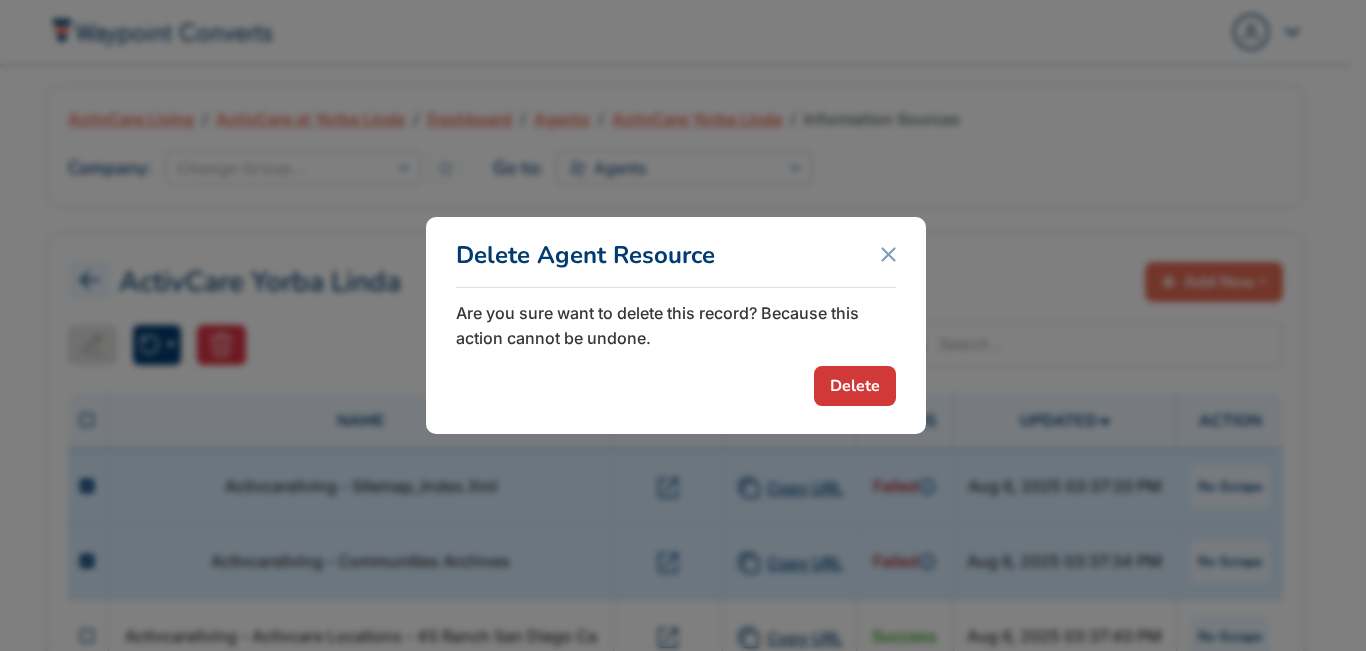 click on "Delete" at bounding box center [855, 386] 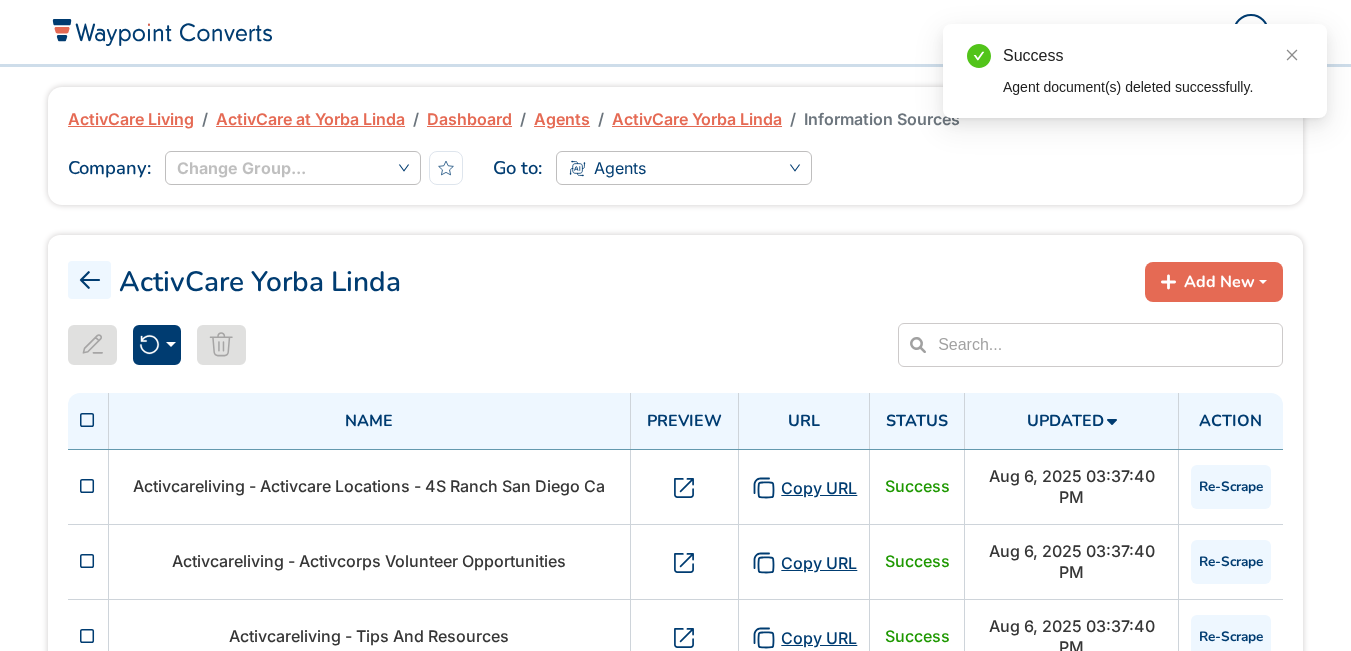 click on "Add New" at bounding box center (1219, 282) 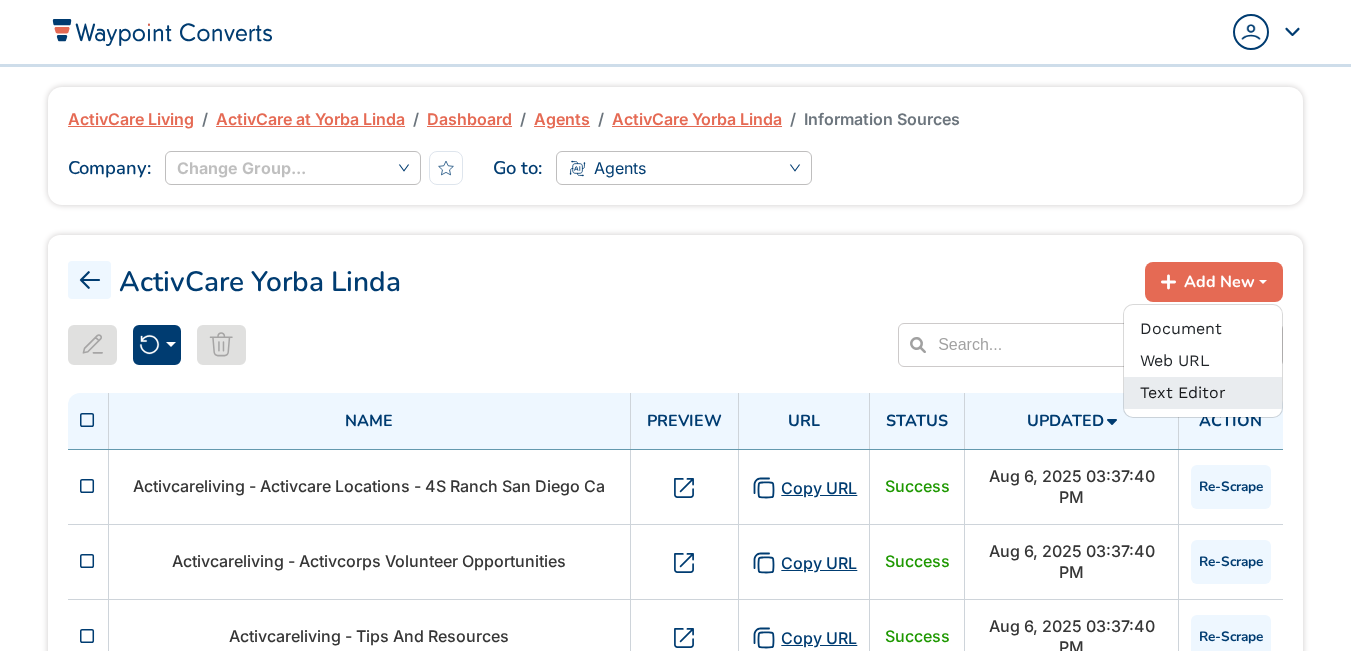 click on "Text Editor" at bounding box center [1203, 393] 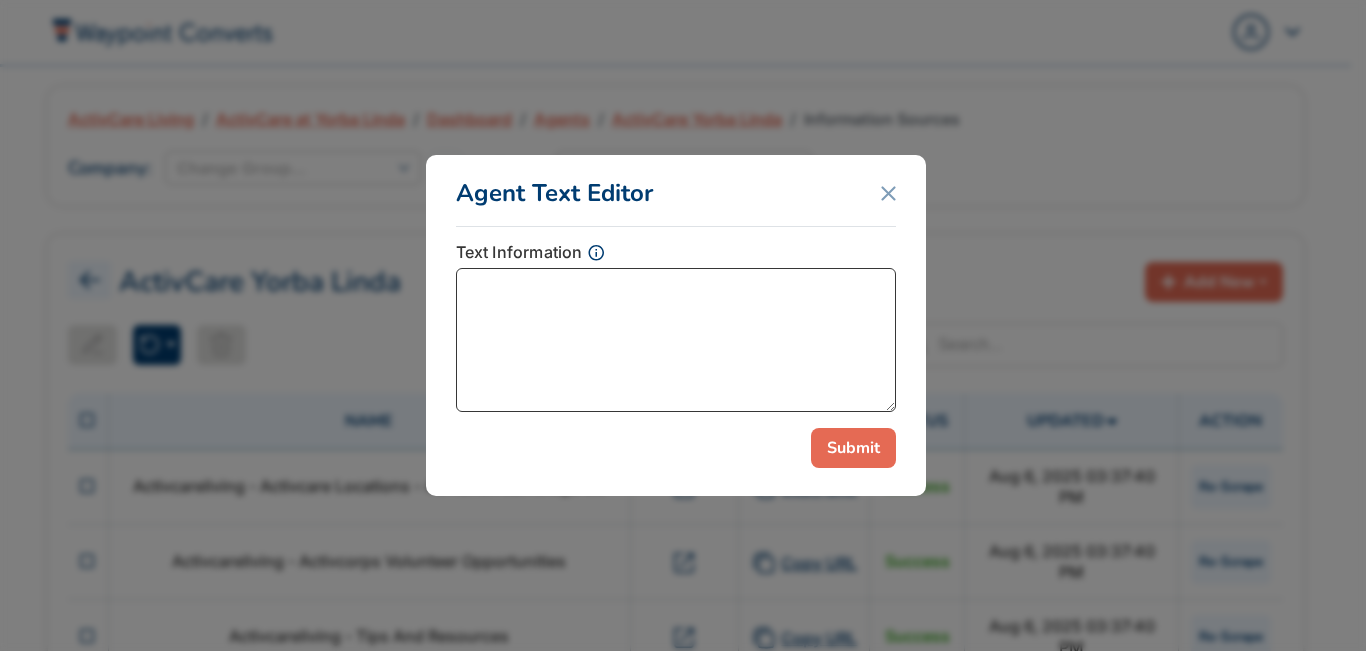 click at bounding box center [676, 340] 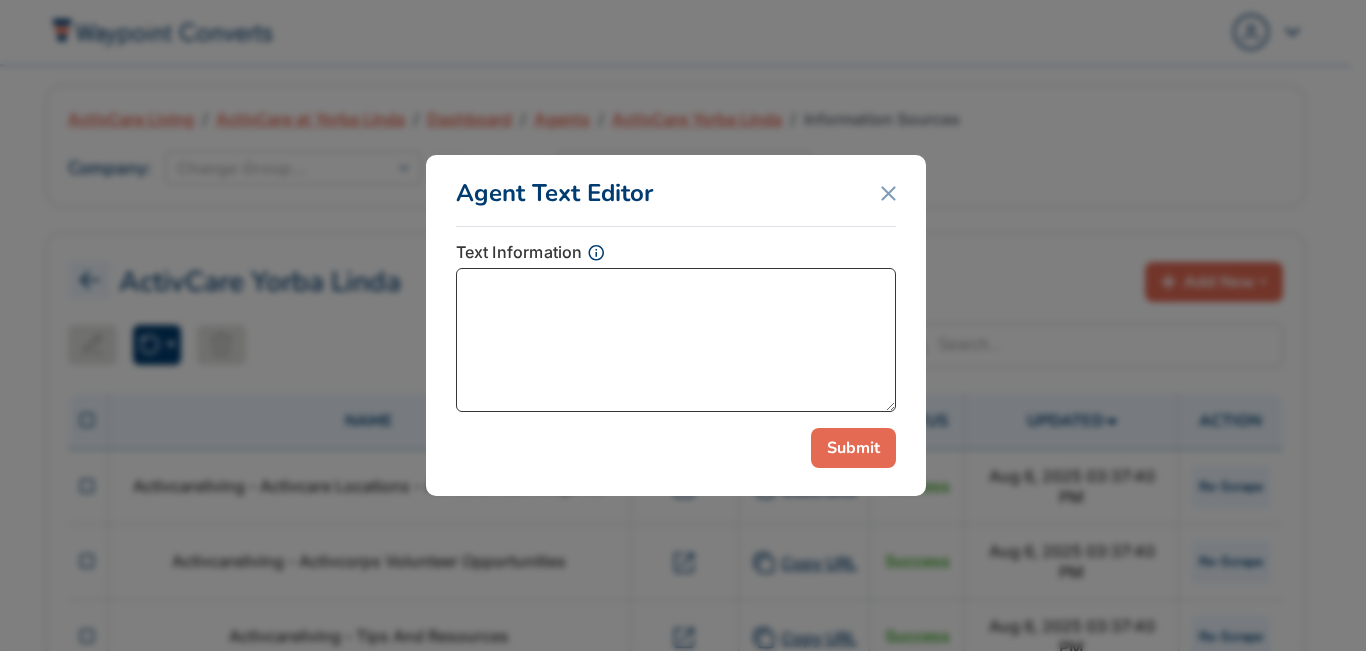 paste on "https://maps.app.goo.gl/X5ckSeCxocNnuriz9" 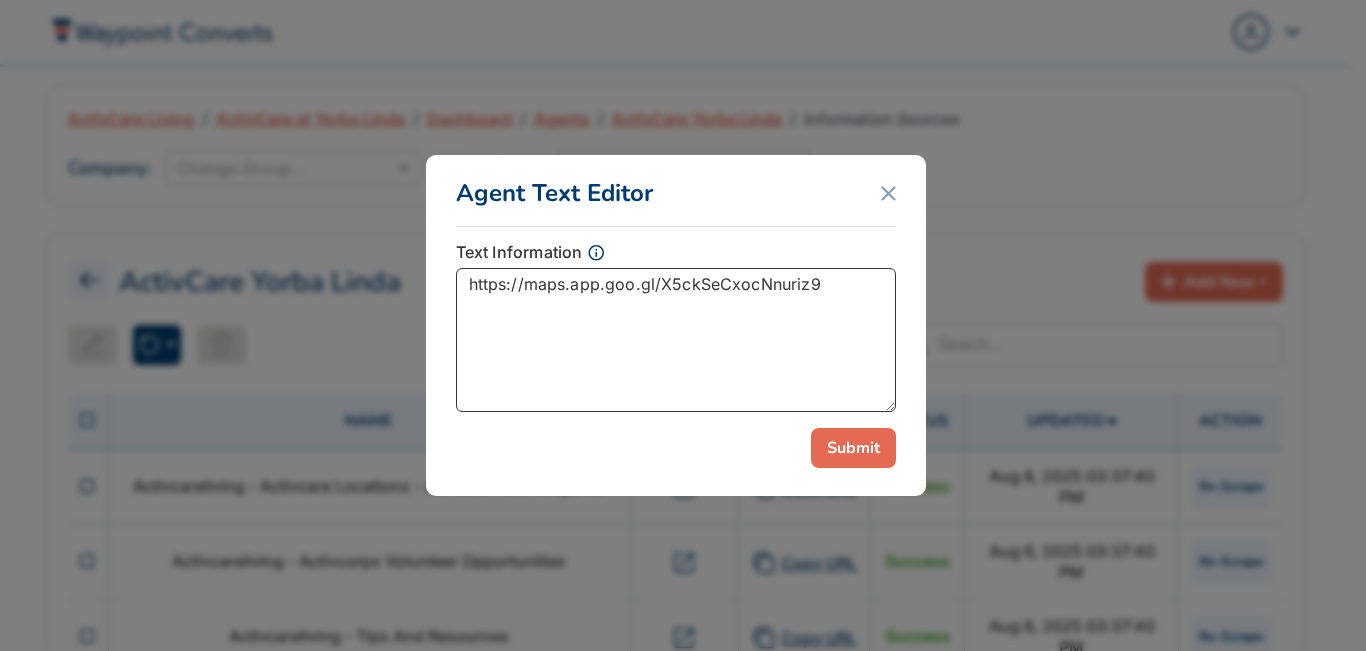 click on "https://maps.app.goo.gl/X5ckSeCxocNnuriz9" at bounding box center [676, 340] 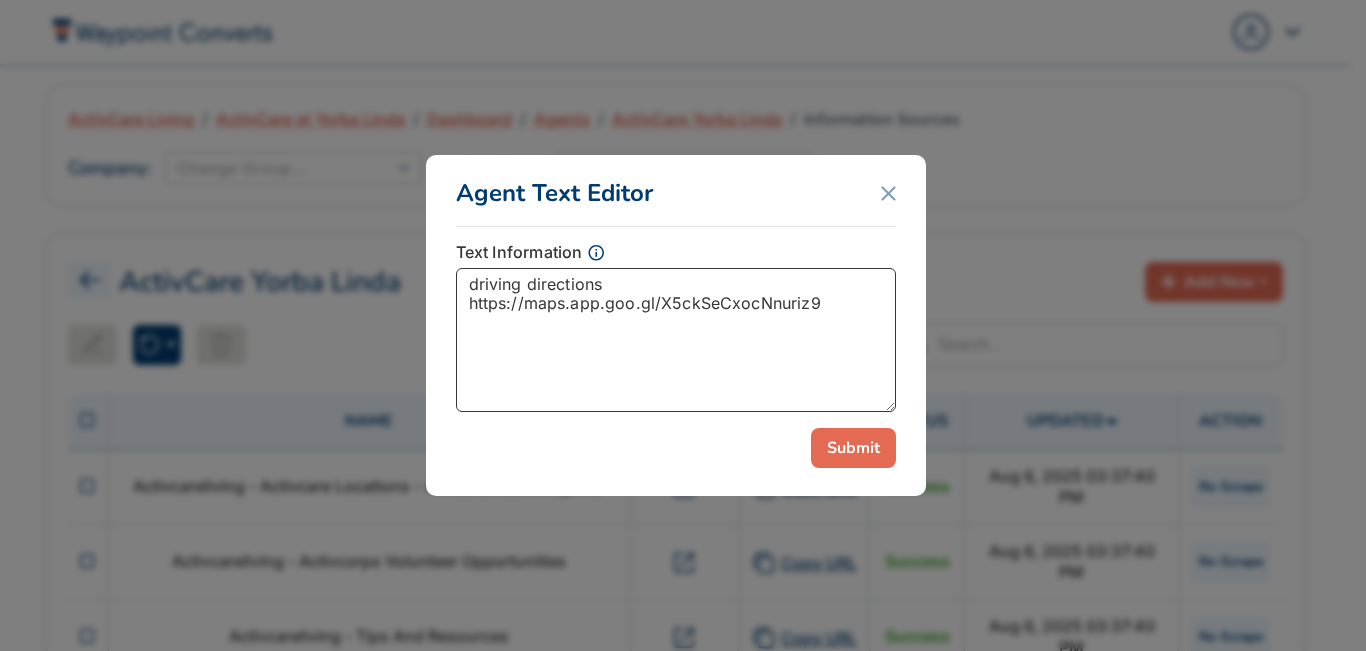 type on "driving directions
https://maps.app.goo.gl/X5ckSeCxocNnuriz9" 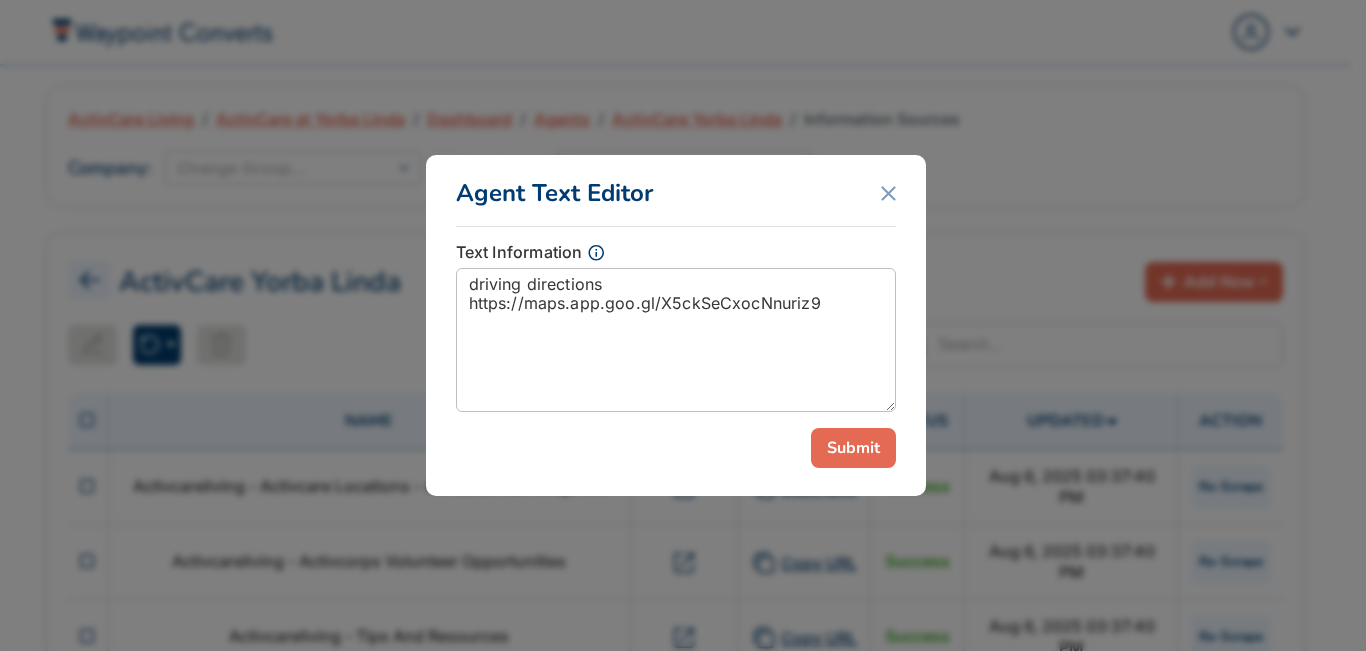 click on "Submit" at bounding box center (853, 448) 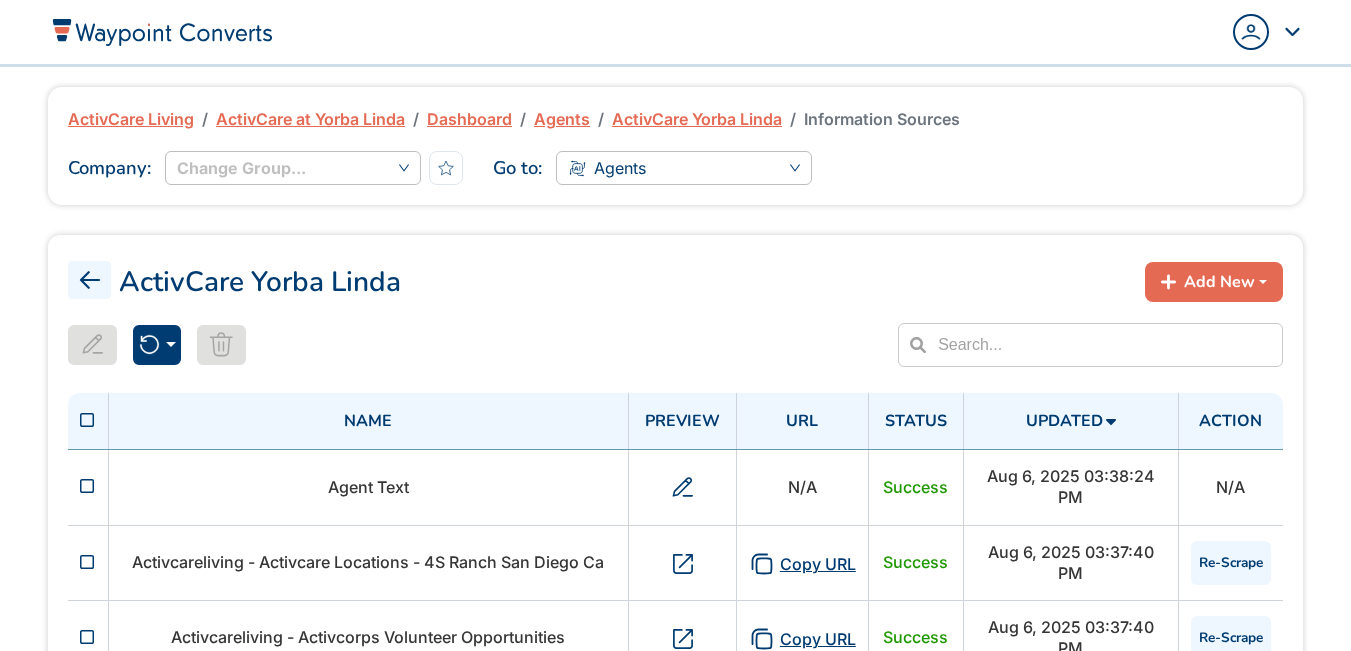 click on "Re-Scrape All Re-Scrape Selected Only" at bounding box center [468, 345] 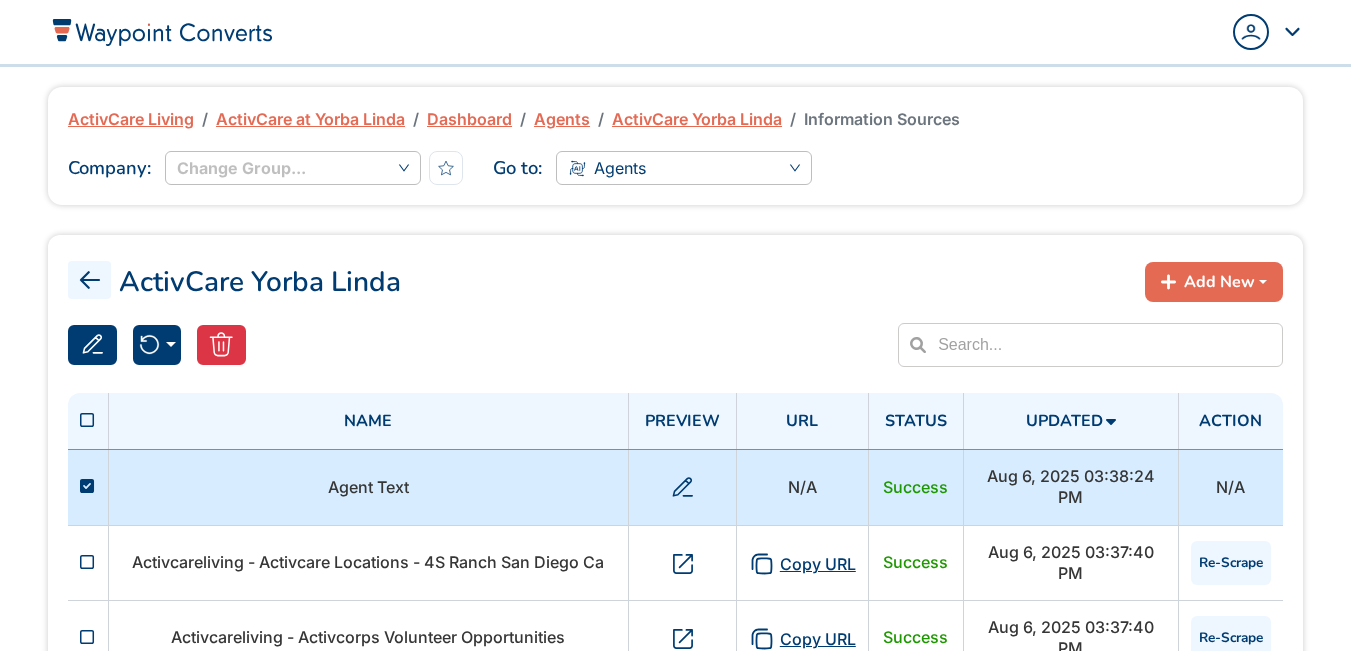click on "Agent Text" at bounding box center (368, 487) 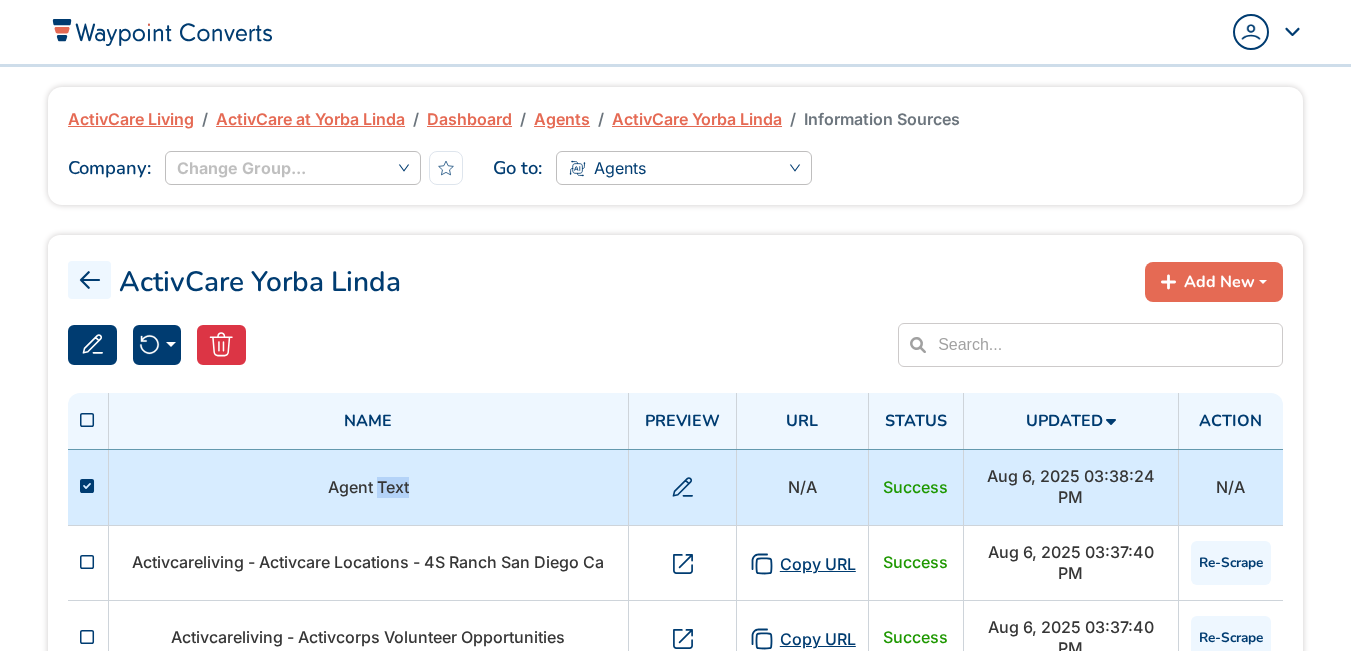 click on "Agent Text" at bounding box center [368, 487] 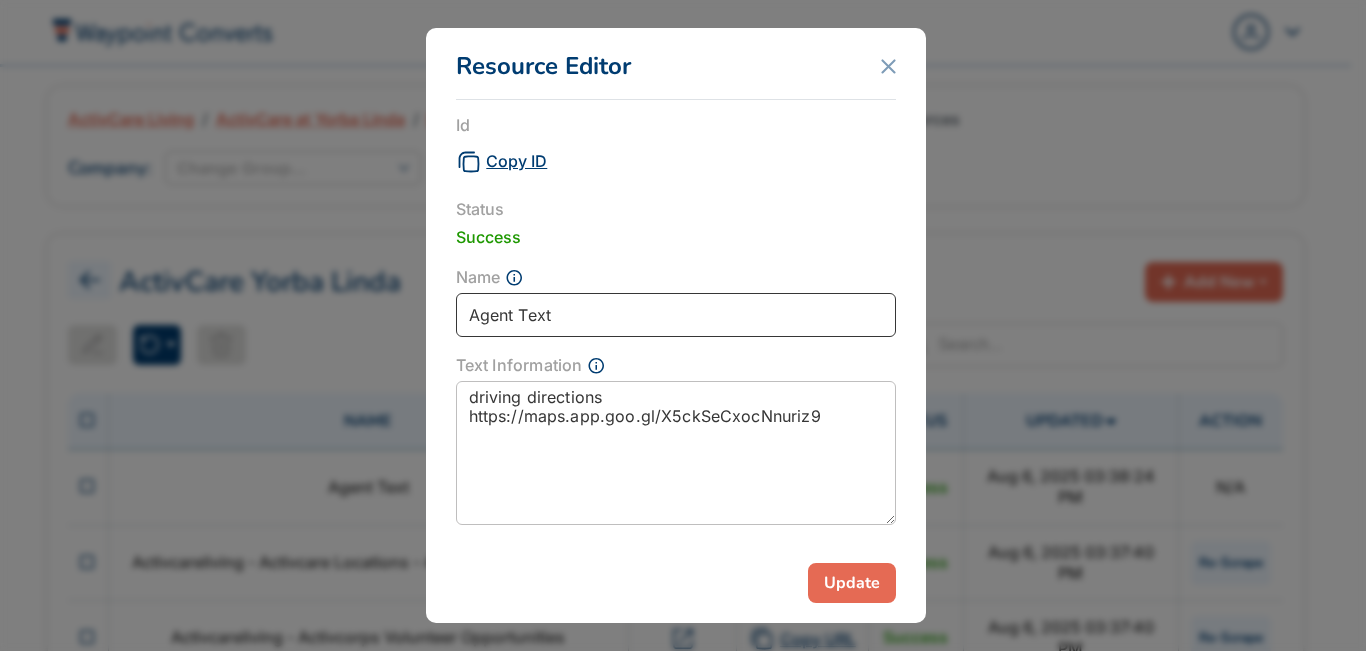 drag, startPoint x: 577, startPoint y: 319, endPoint x: 326, endPoint y: 303, distance: 251.50945 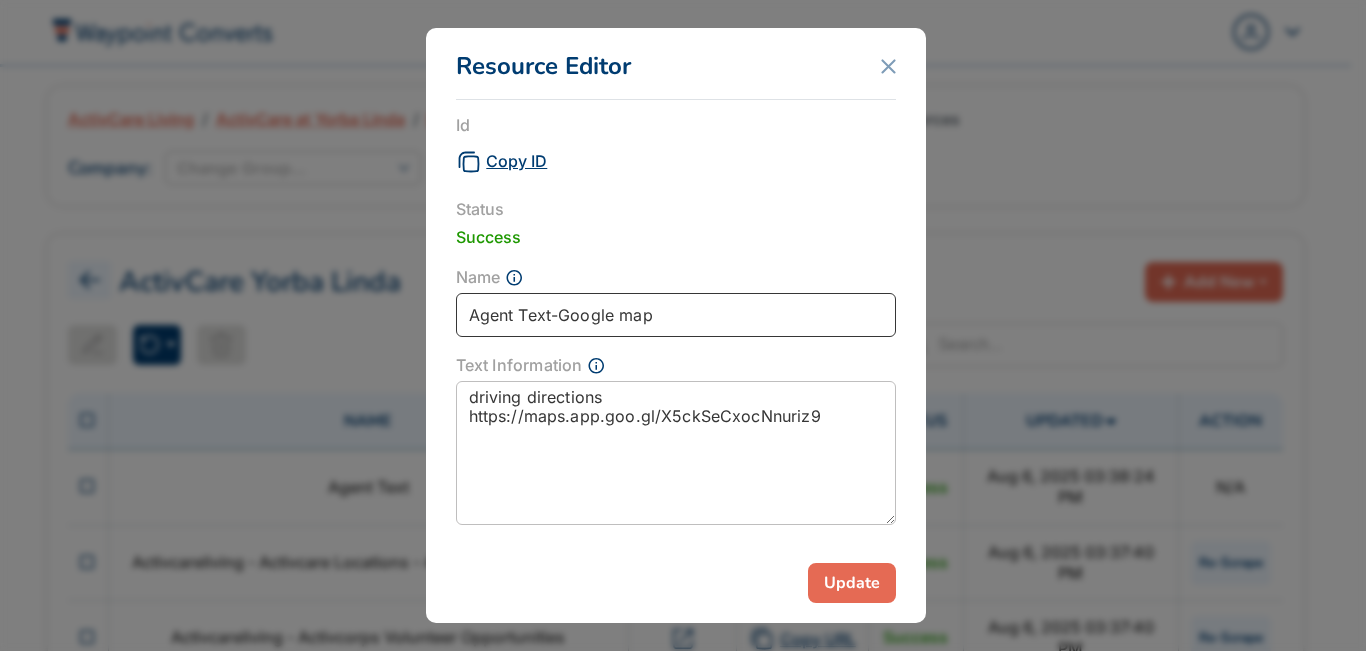 type on "Agent Text-Google map" 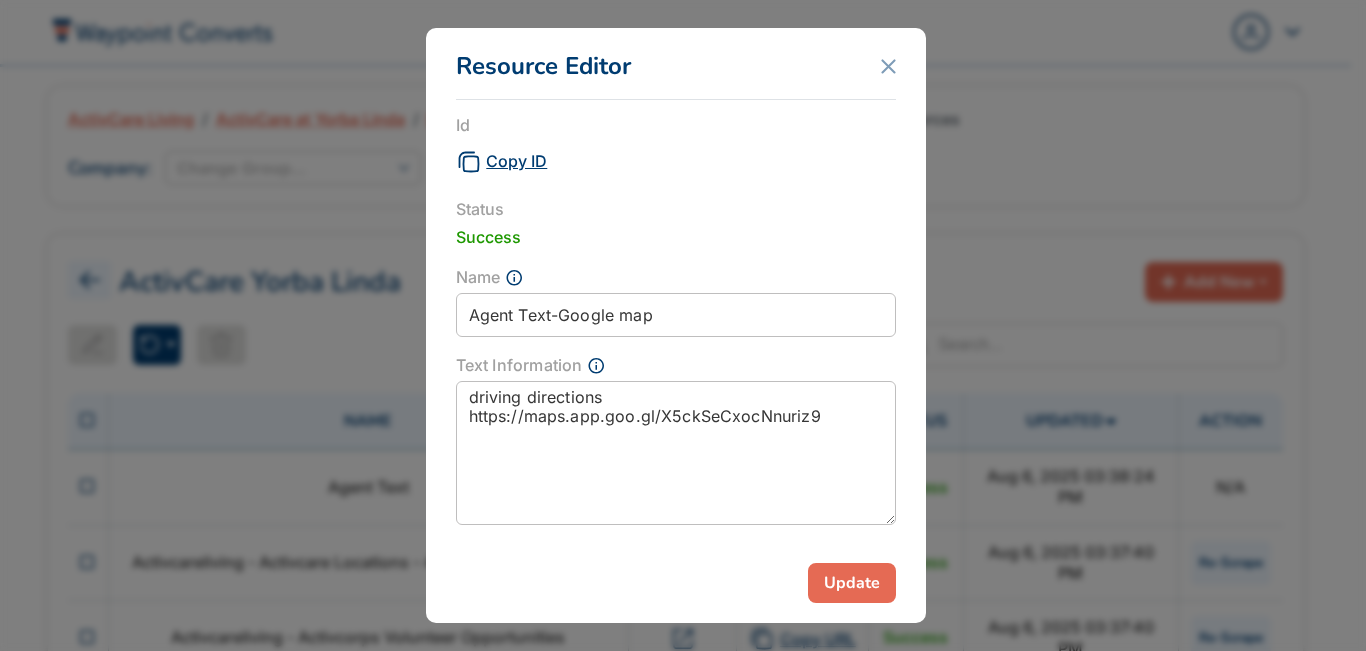 click on "Update" at bounding box center (852, 583) 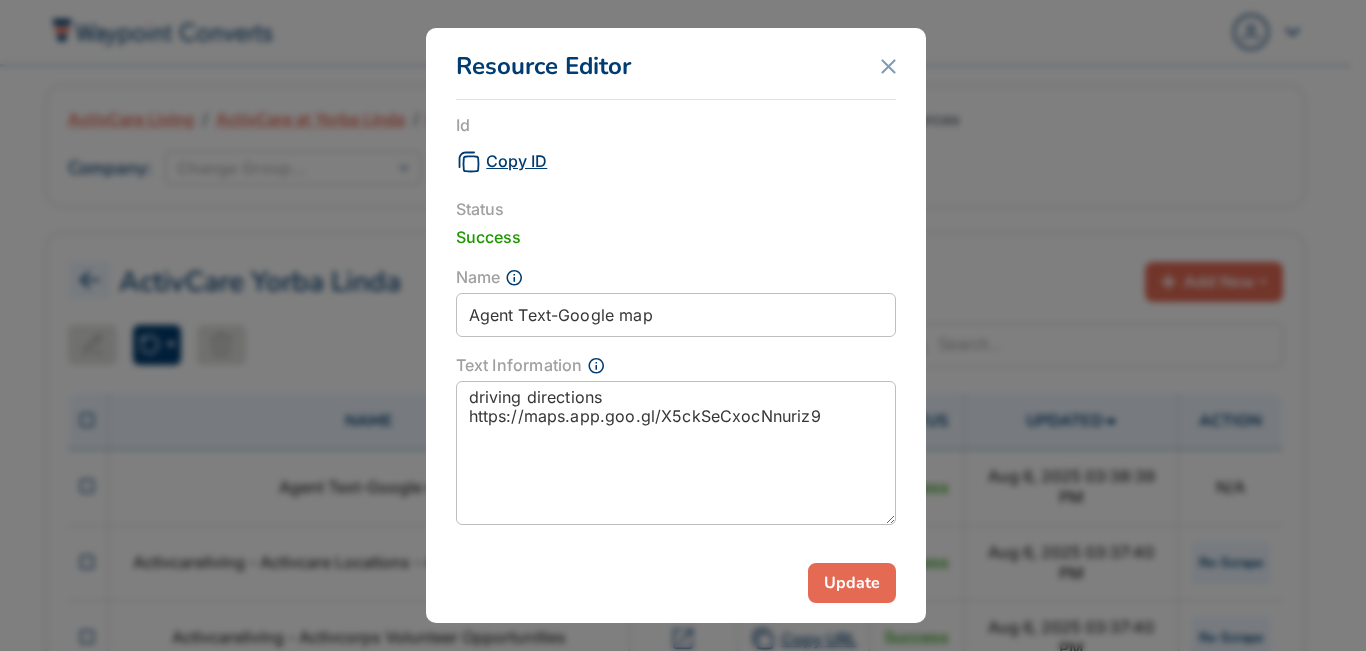drag, startPoint x: 887, startPoint y: 443, endPoint x: 874, endPoint y: 446, distance: 13.341664 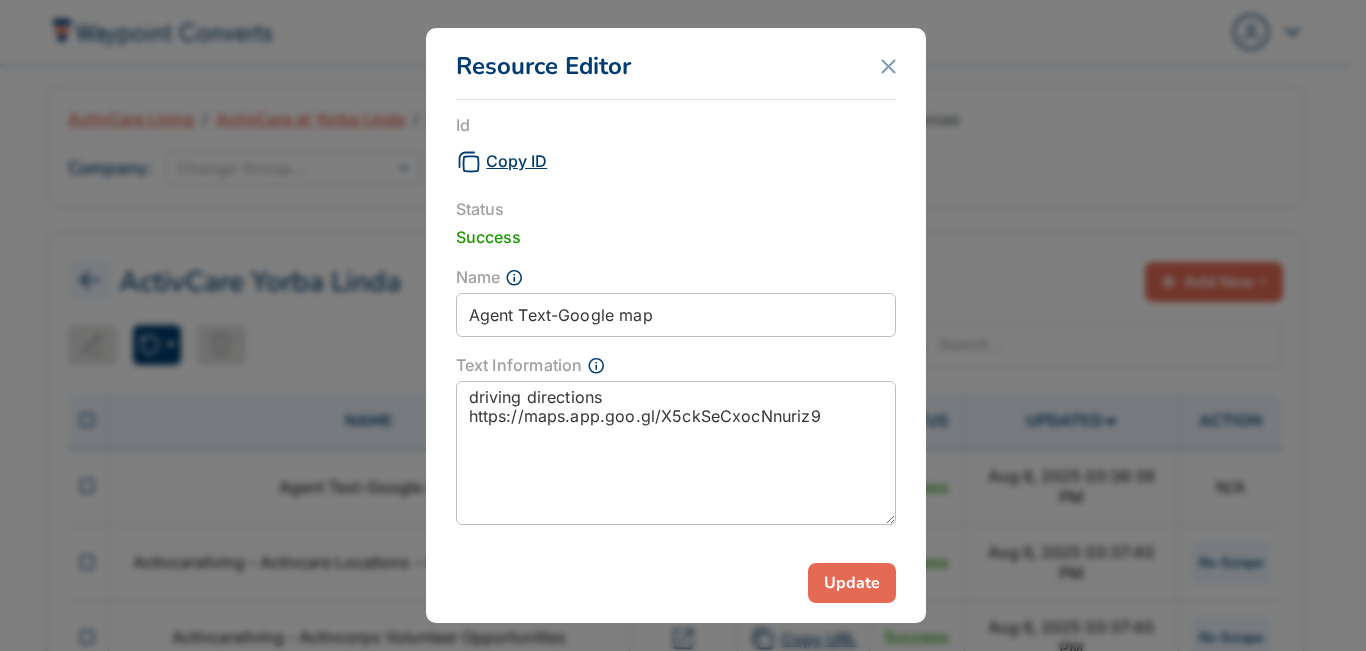 drag, startPoint x: 874, startPoint y: 446, endPoint x: 830, endPoint y: 211, distance: 239.08366 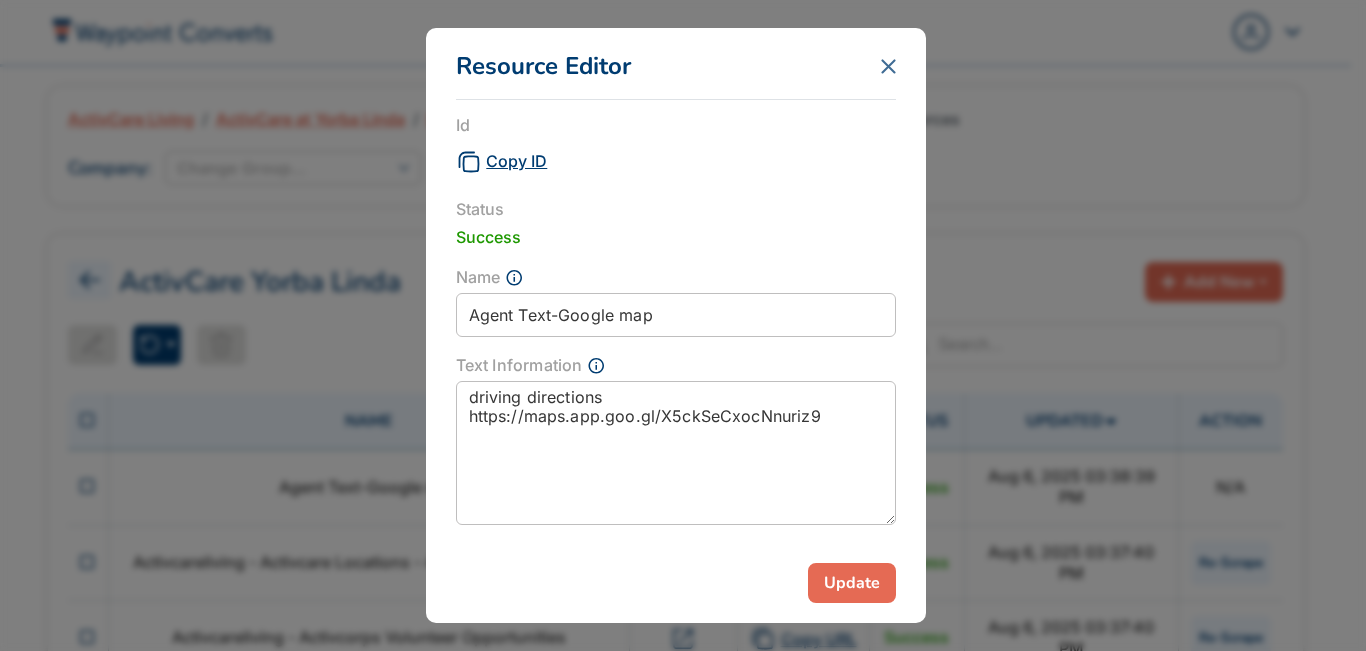 click 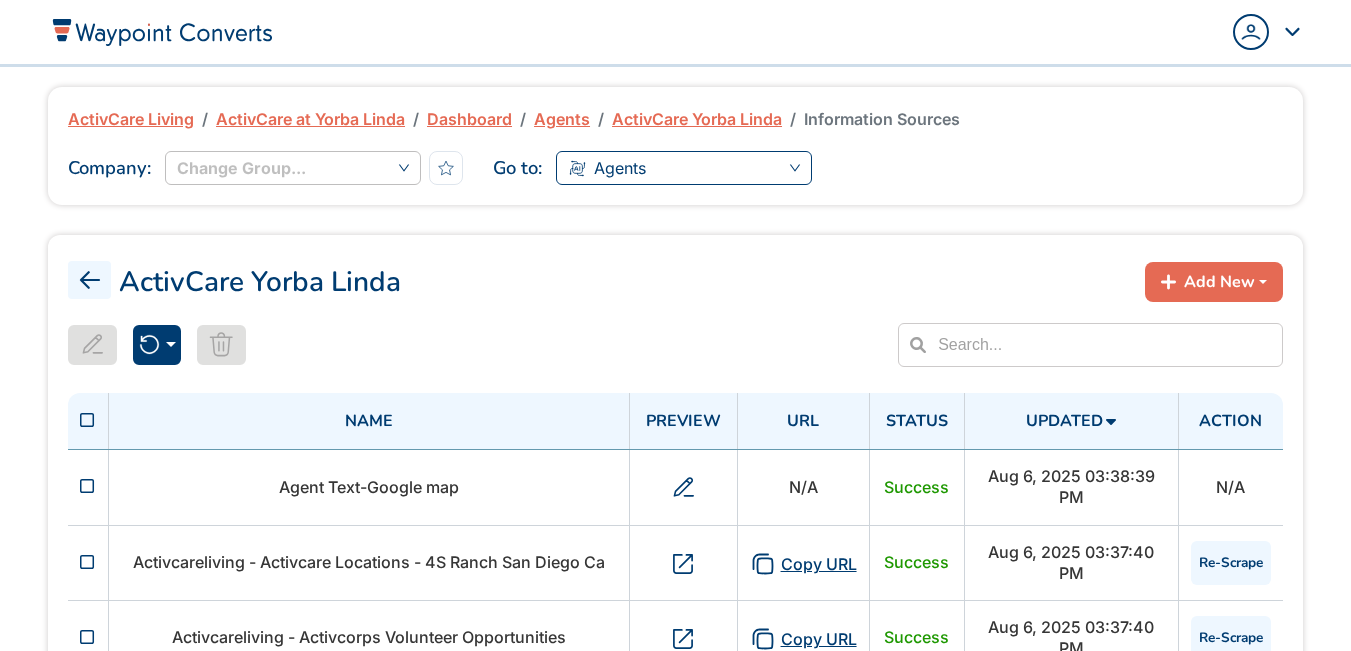 click on "Agents" at bounding box center (684, 168) 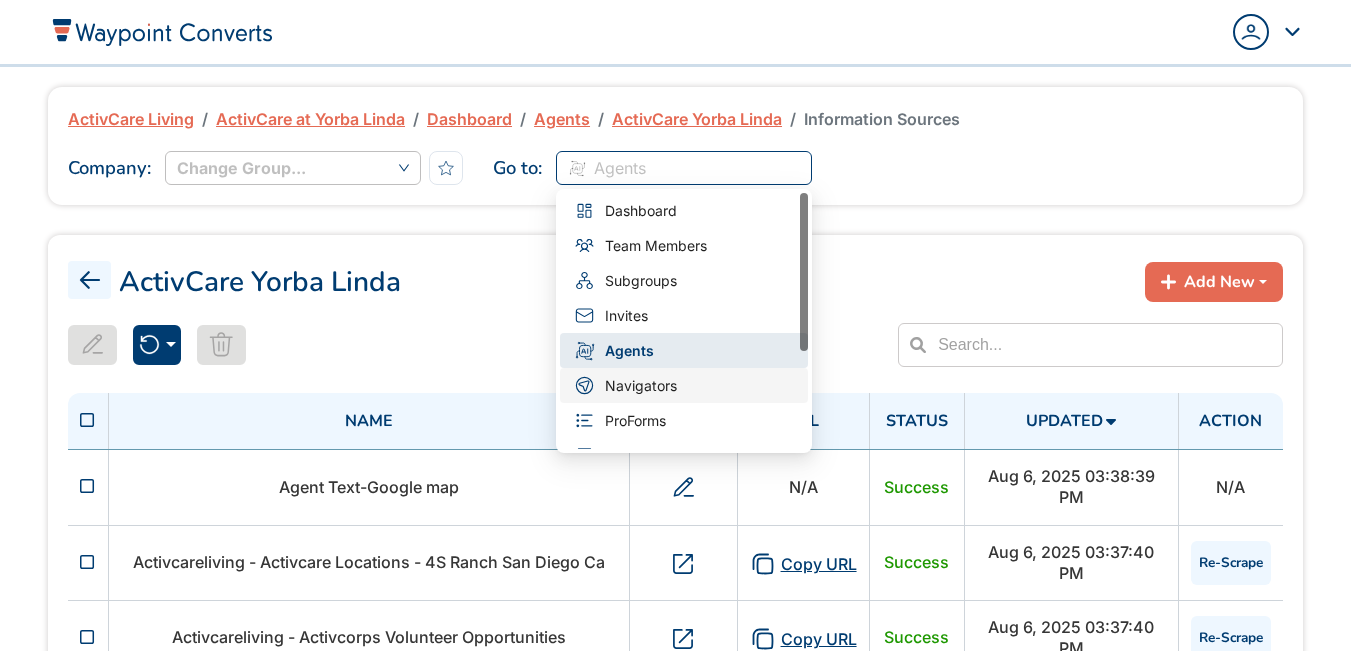 click on "Navigators" at bounding box center [641, 386] 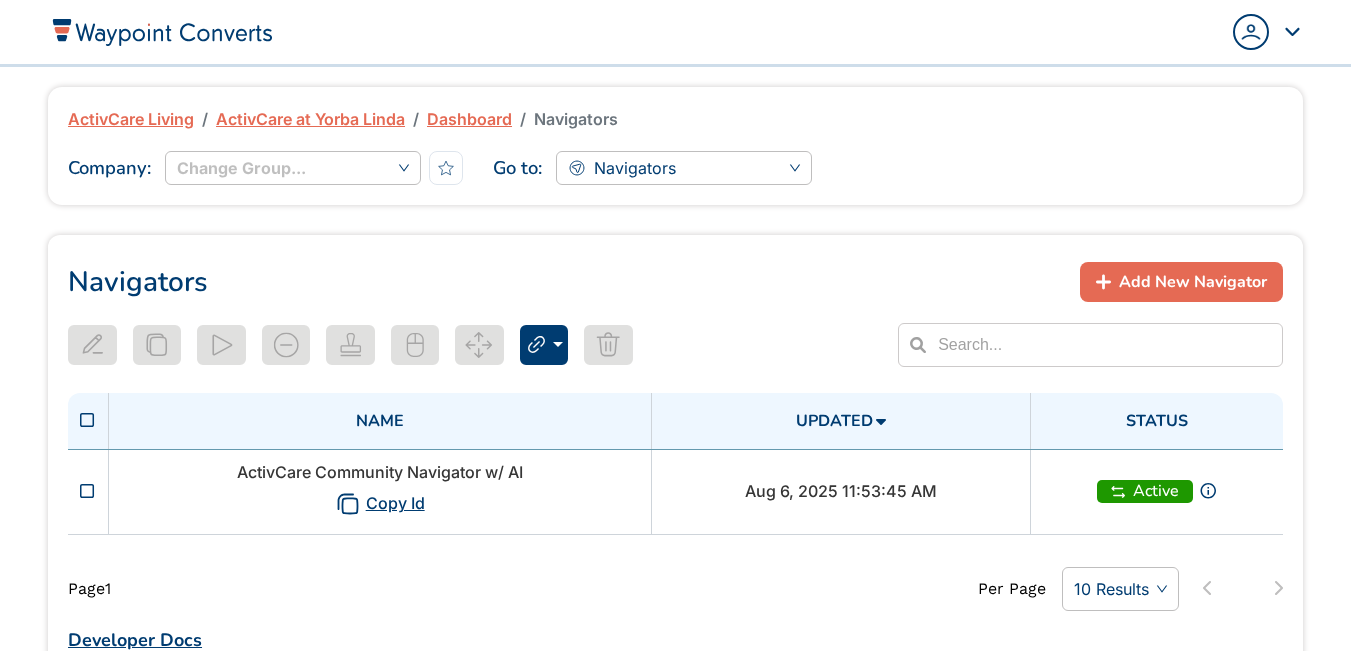 scroll, scrollTop: 0, scrollLeft: 0, axis: both 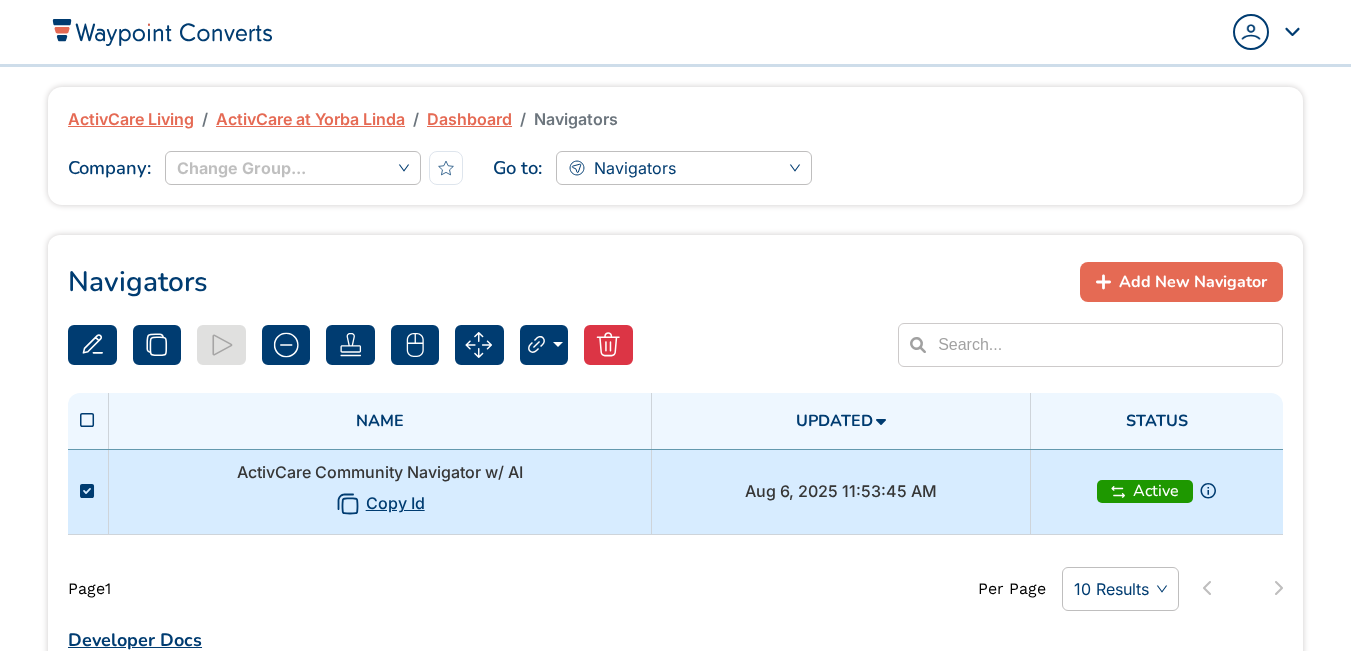 click on "ActivCare Community Navigator w/ AI   Copy Id" at bounding box center (379, 491) 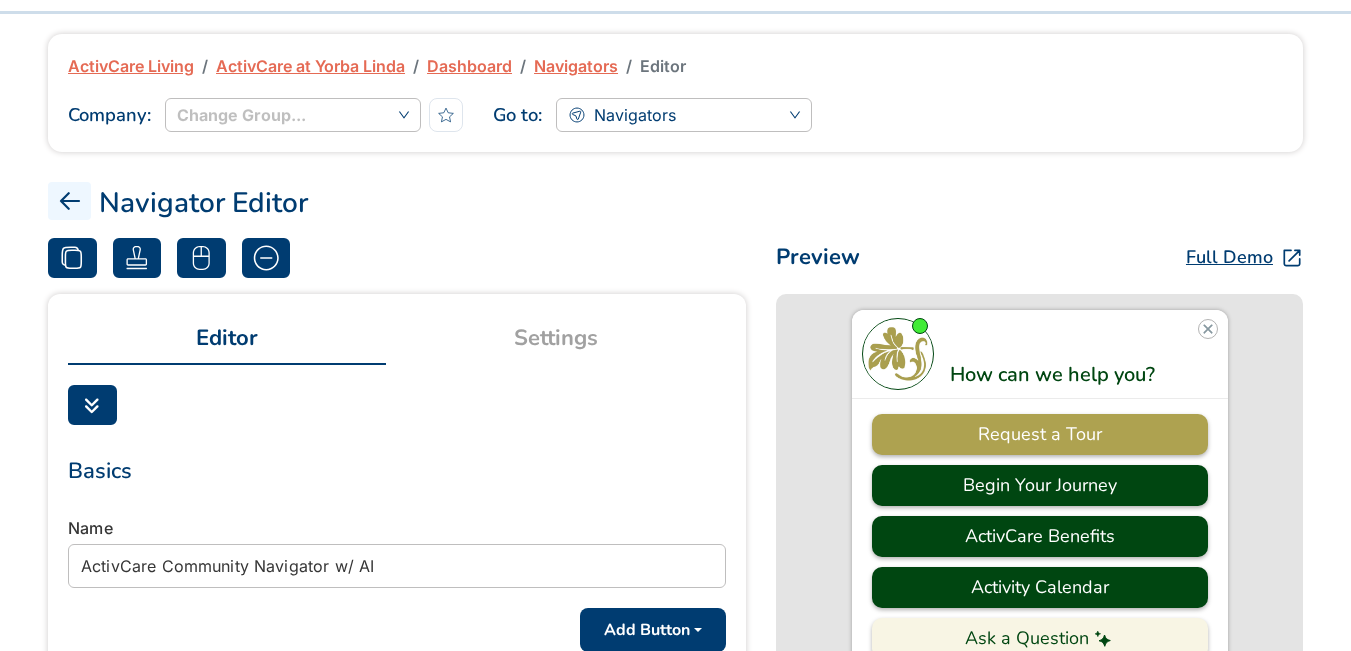 scroll, scrollTop: 100, scrollLeft: 0, axis: vertical 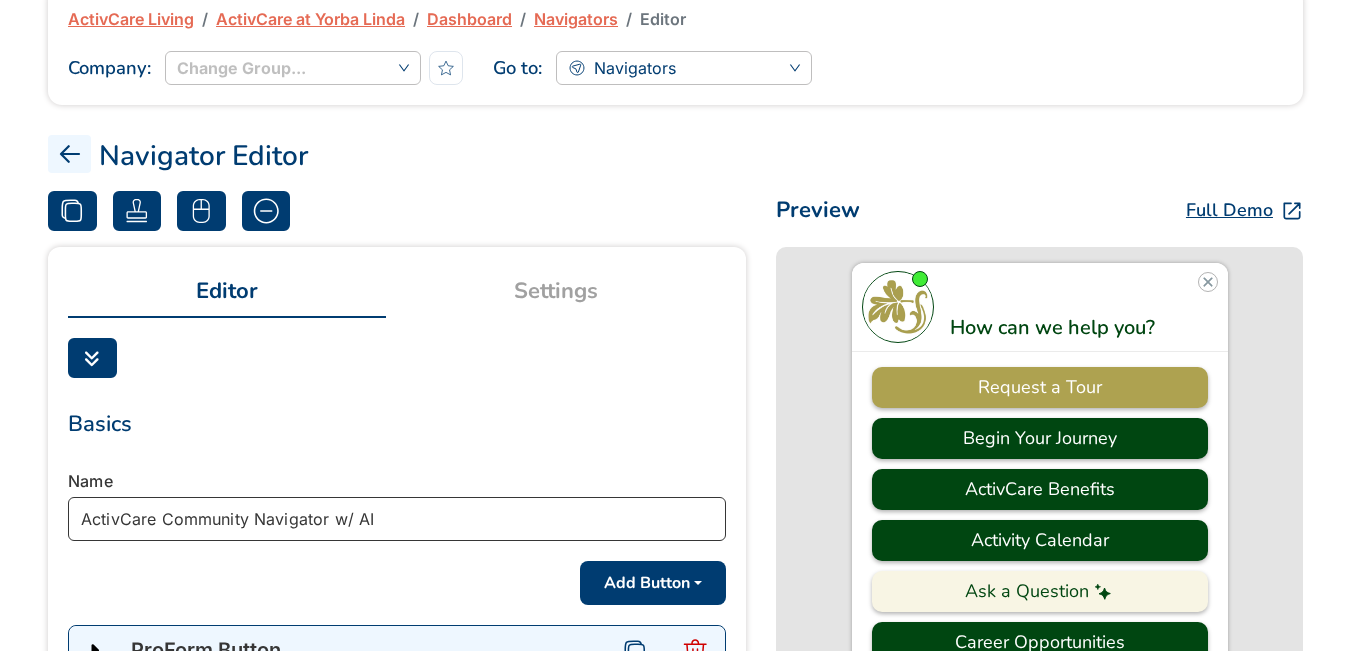click on "ActivCare Community Navigator w/ AI" at bounding box center [397, 519] 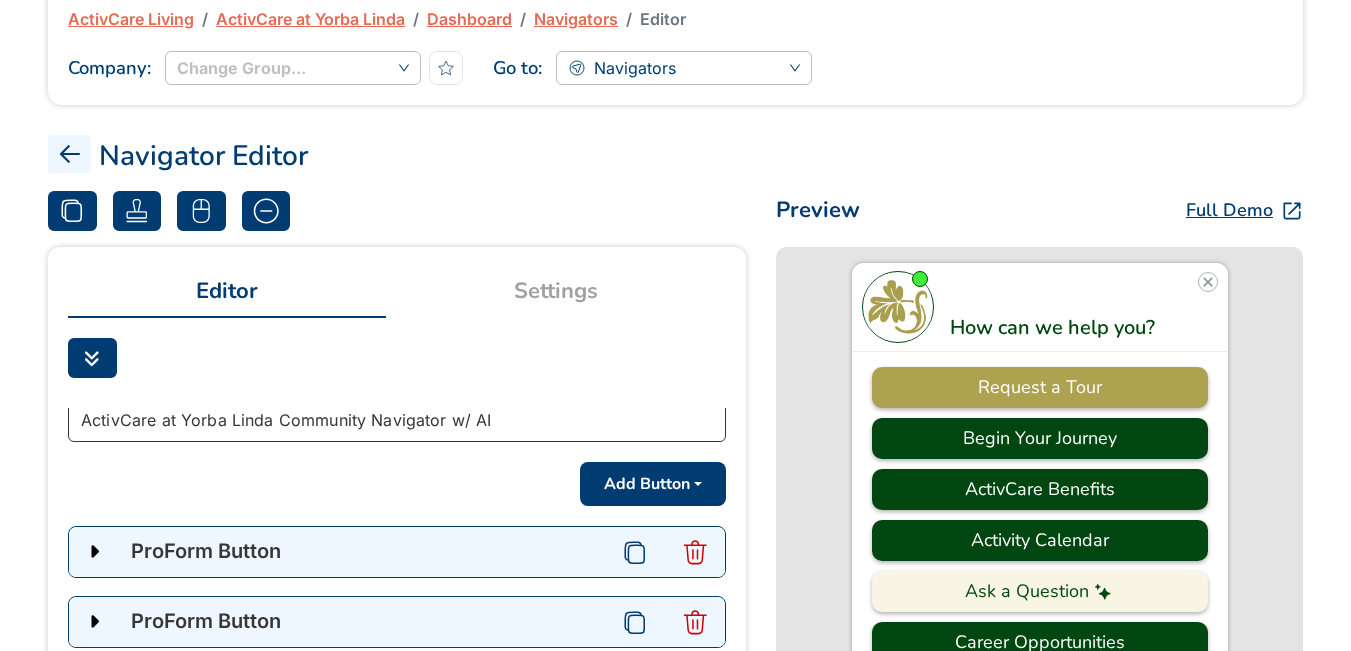 scroll, scrollTop: 186, scrollLeft: 0, axis: vertical 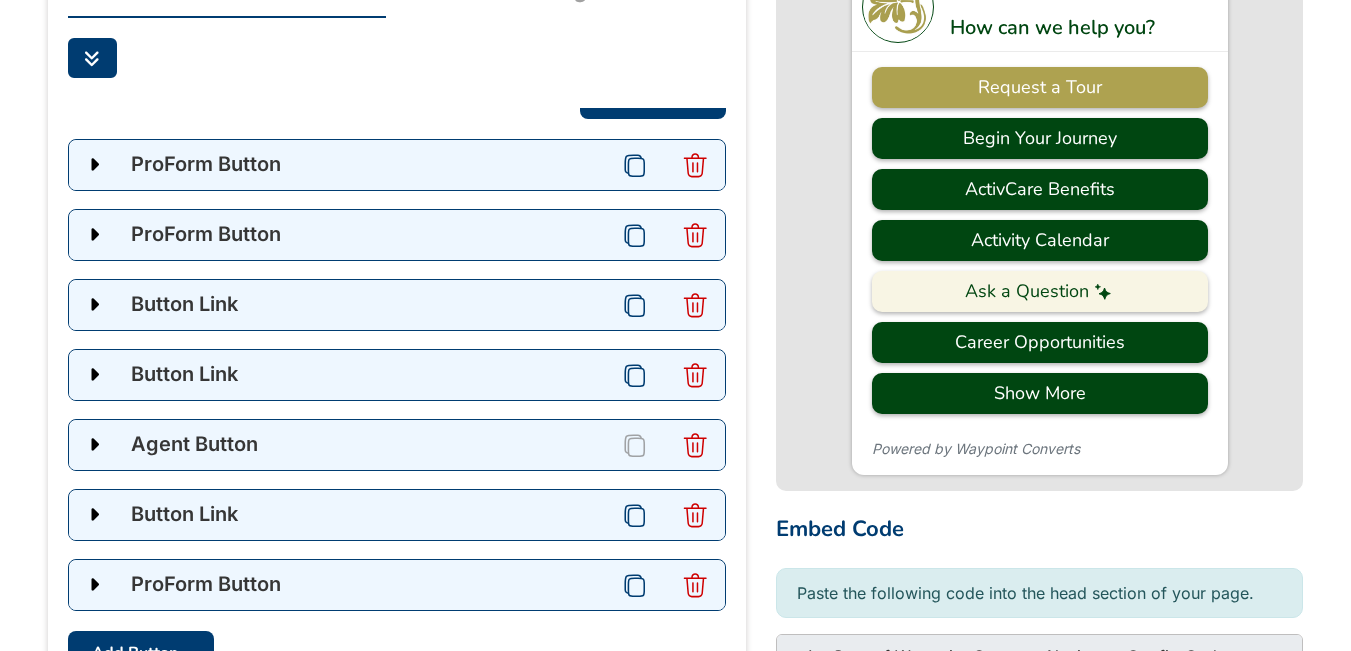 click at bounding box center (94, 375) 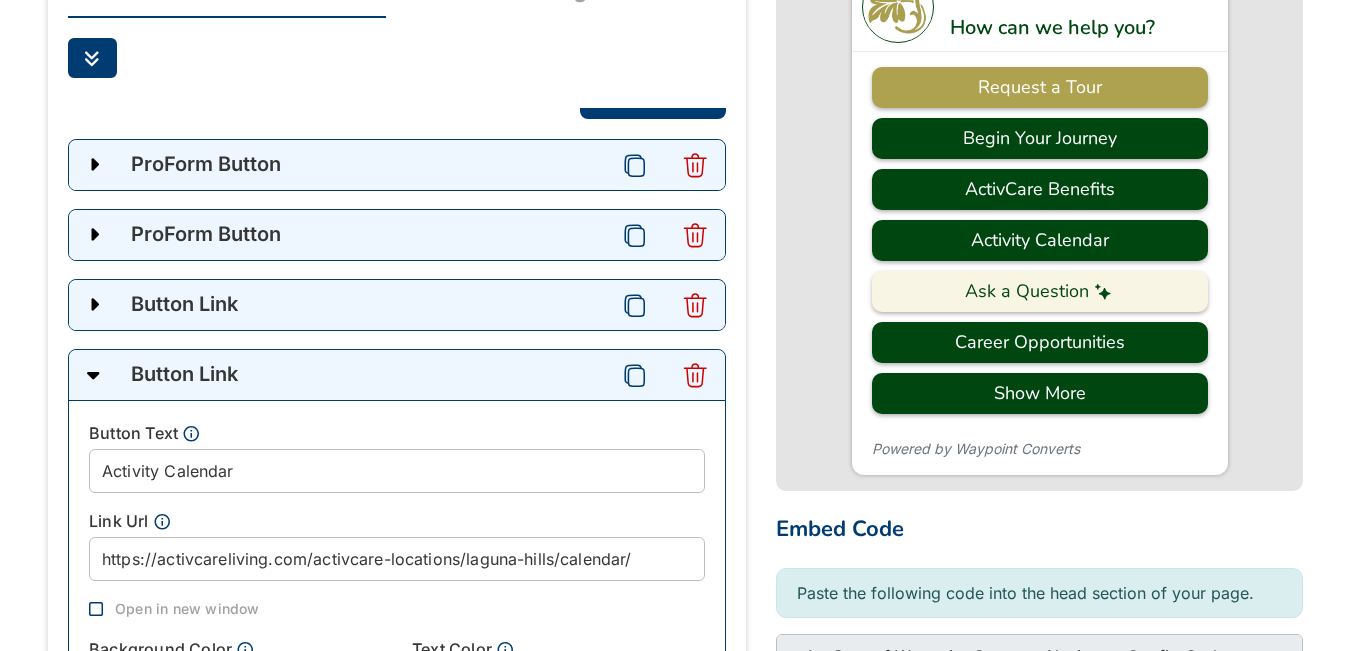 type on "ActivCare at Yorba Linda Community Navigator w/ AI" 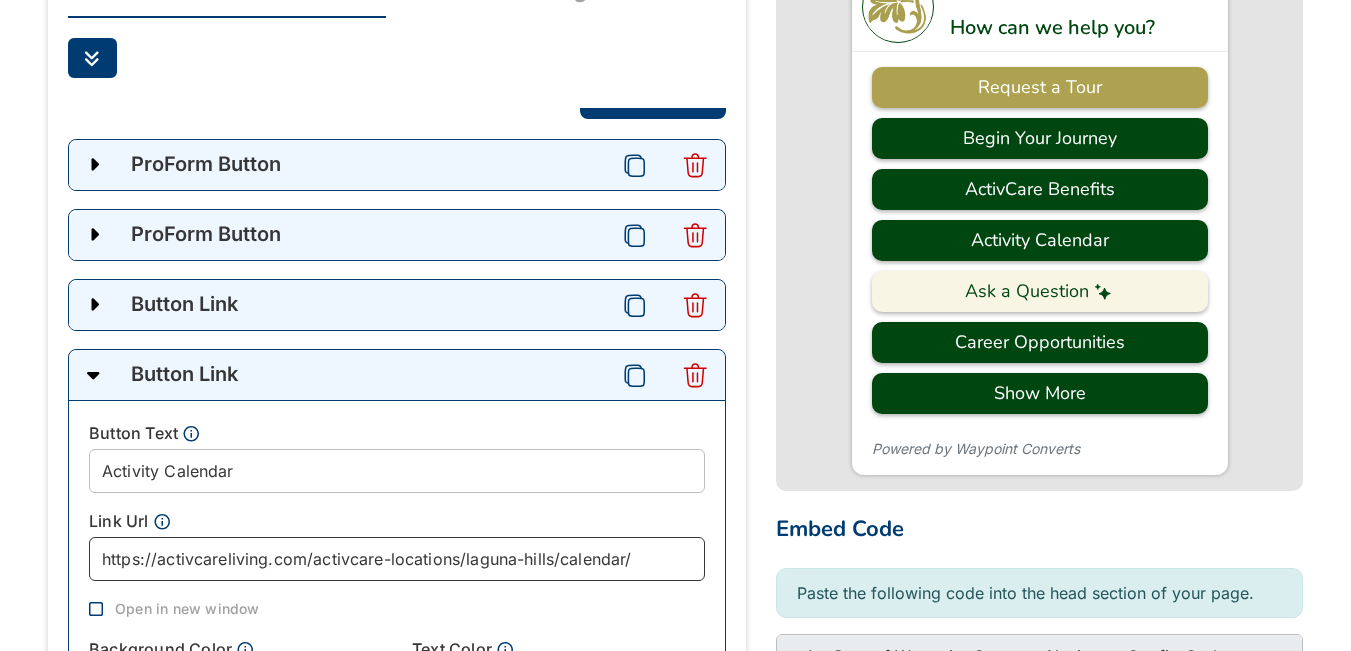 click on "https://activcareliving.com/activcare-locations/laguna-hills/calendar/" at bounding box center (397, 559) 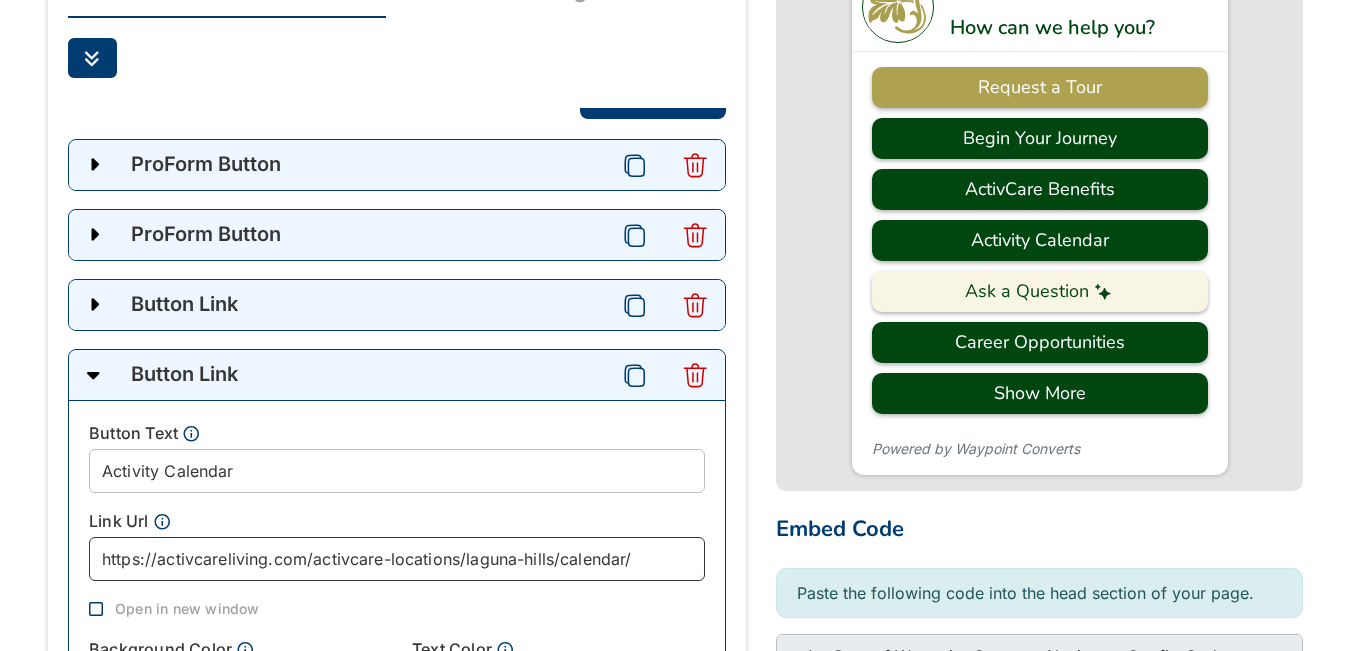 paste on "rolling-hills-ranch-chula-vista" 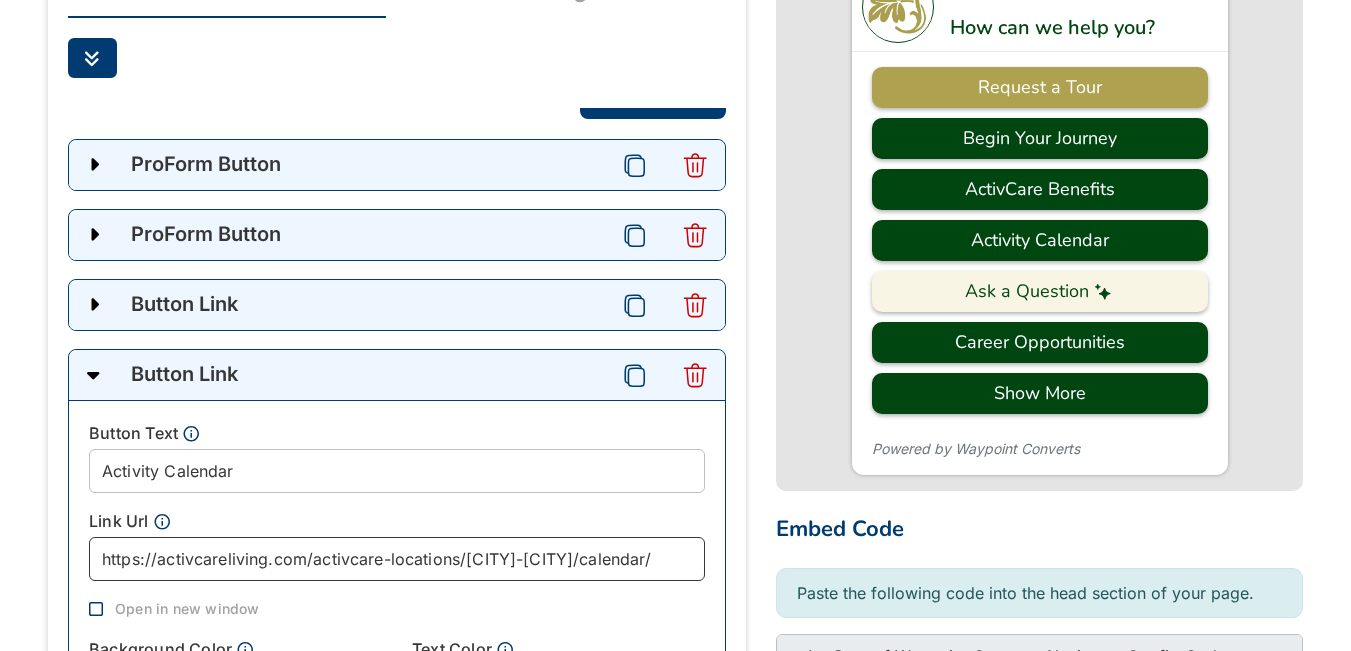 scroll, scrollTop: 0, scrollLeft: 97, axis: horizontal 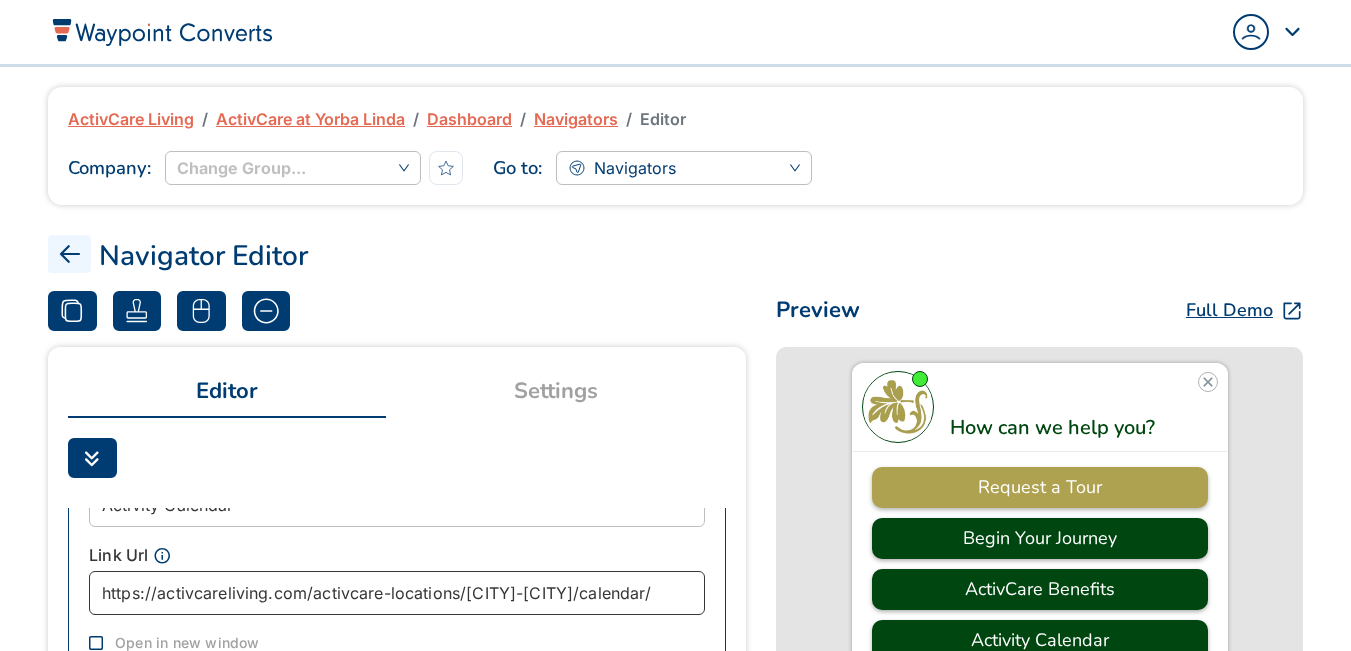 click on "https://activcareliving.com/activcare-locations/rolling-hills-ranch-chula-vista/calendar/" at bounding box center (397, 593) 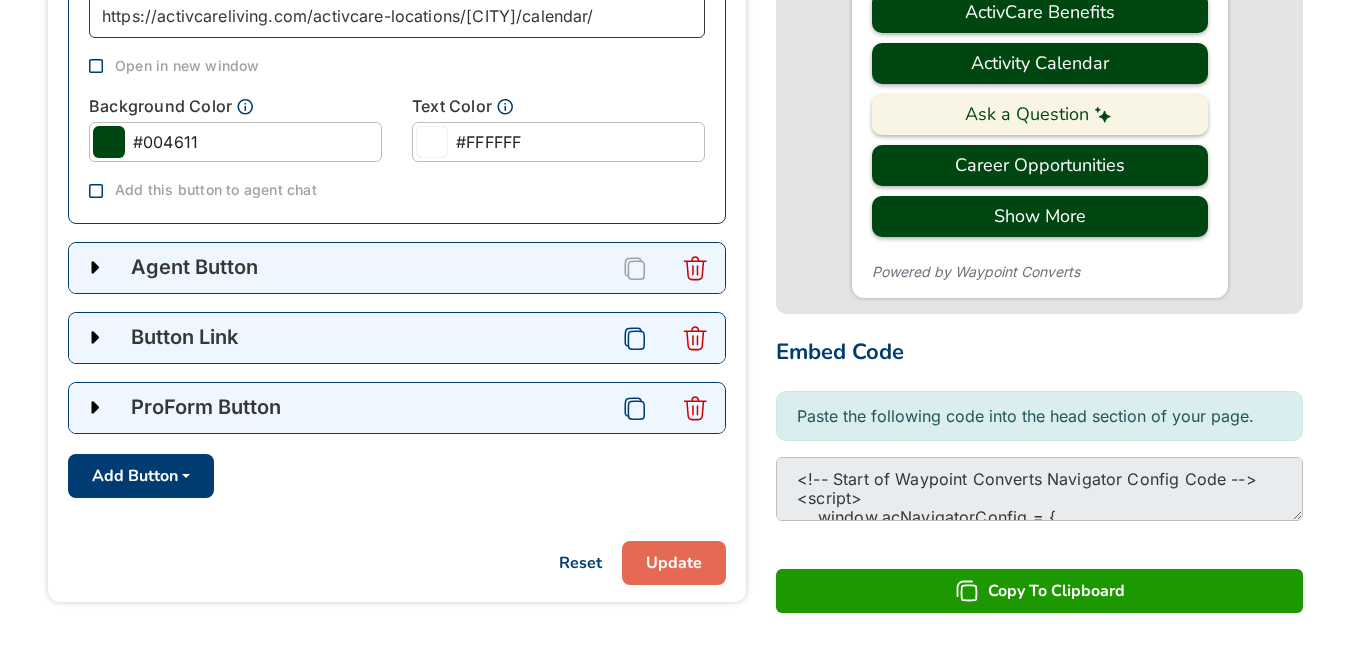 scroll, scrollTop: 600, scrollLeft: 0, axis: vertical 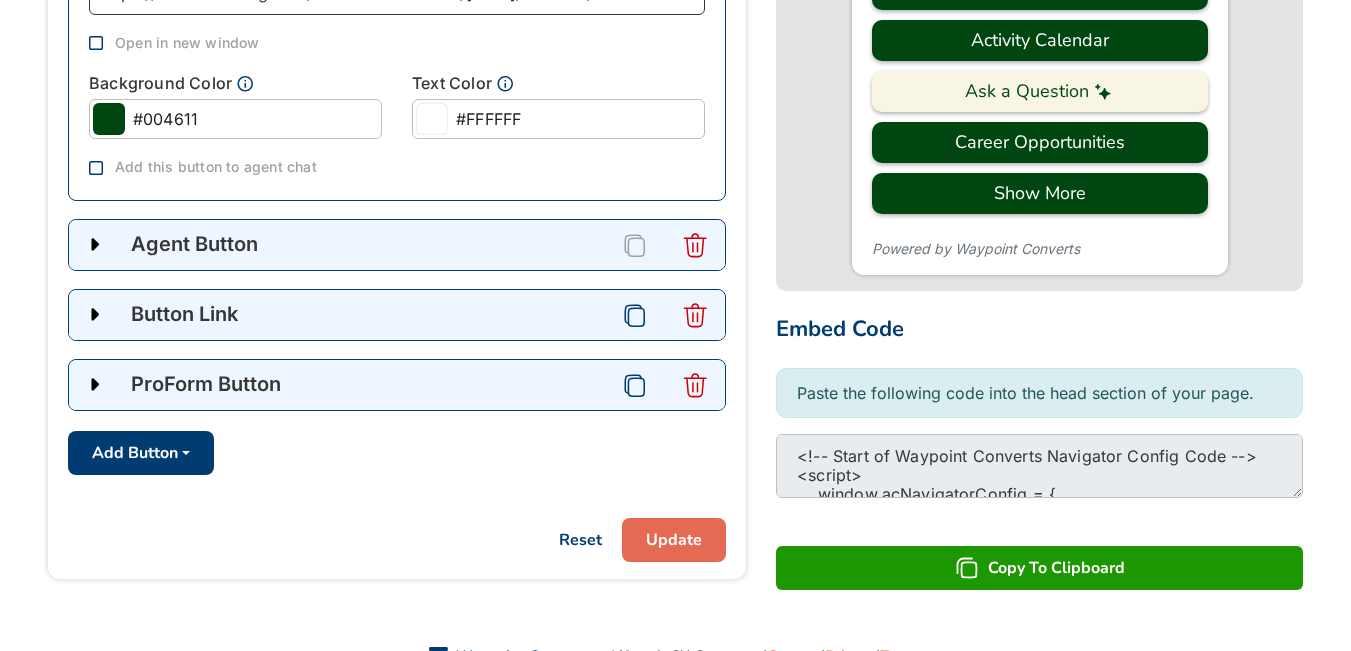 type on "https://activcareliving.com/activcare-locations/yorba-linda/calendar/" 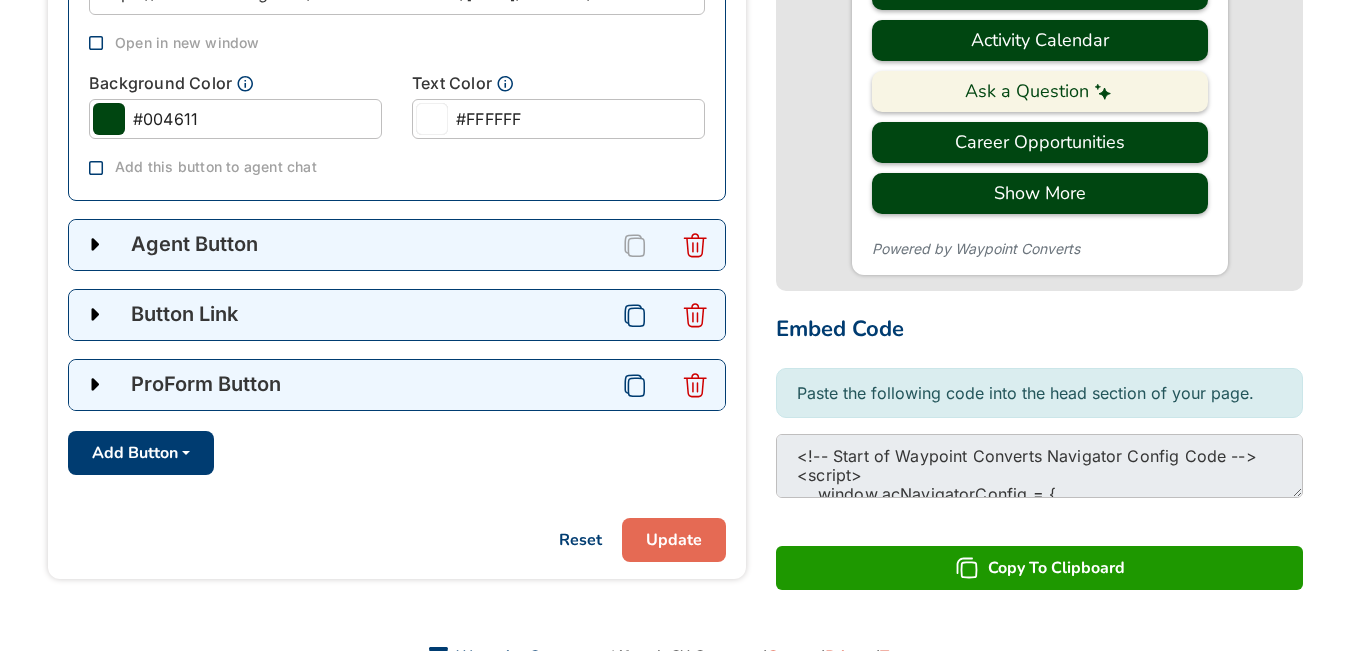 click on "Update" at bounding box center (674, 540) 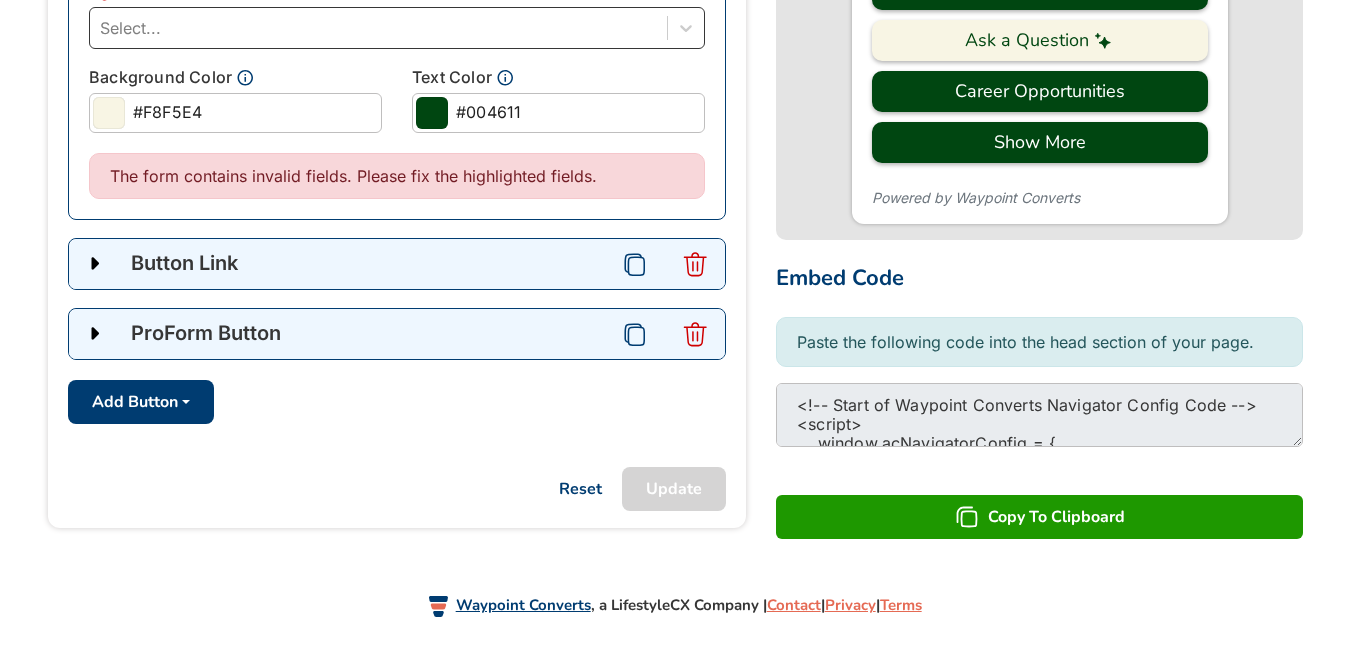 click at bounding box center [378, 28] 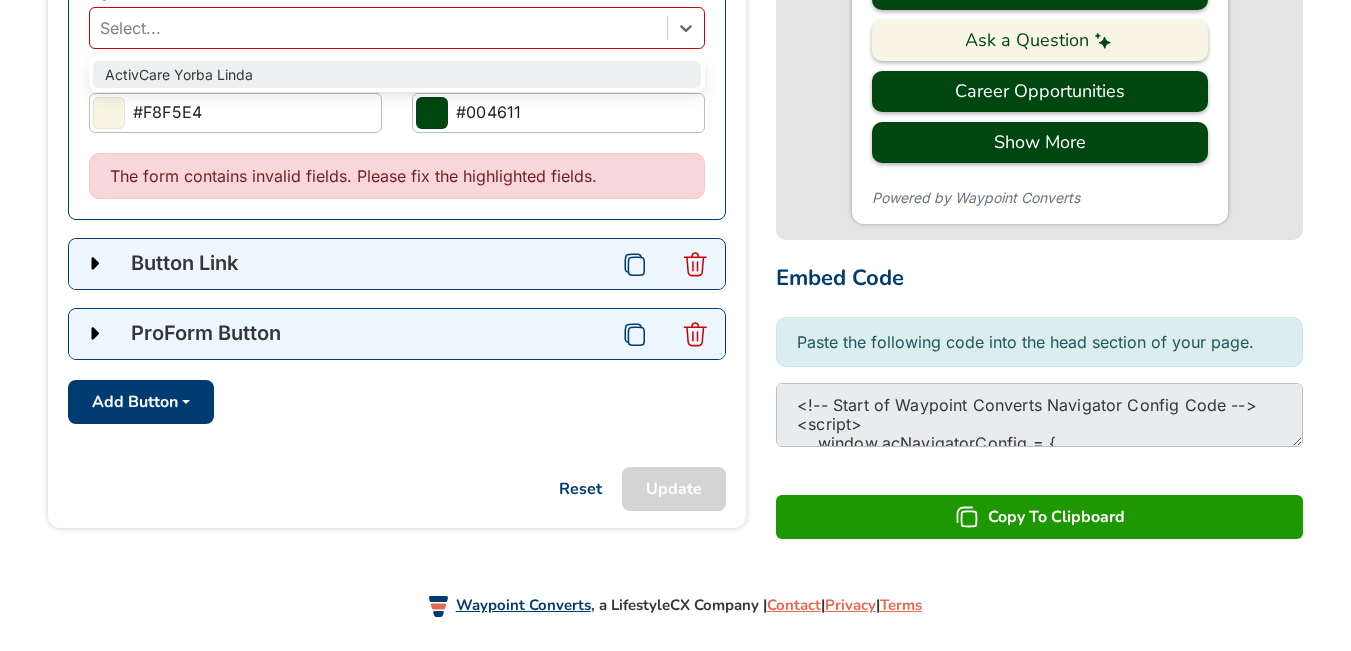 click on "ActivCare Yorba Linda" at bounding box center [397, 74] 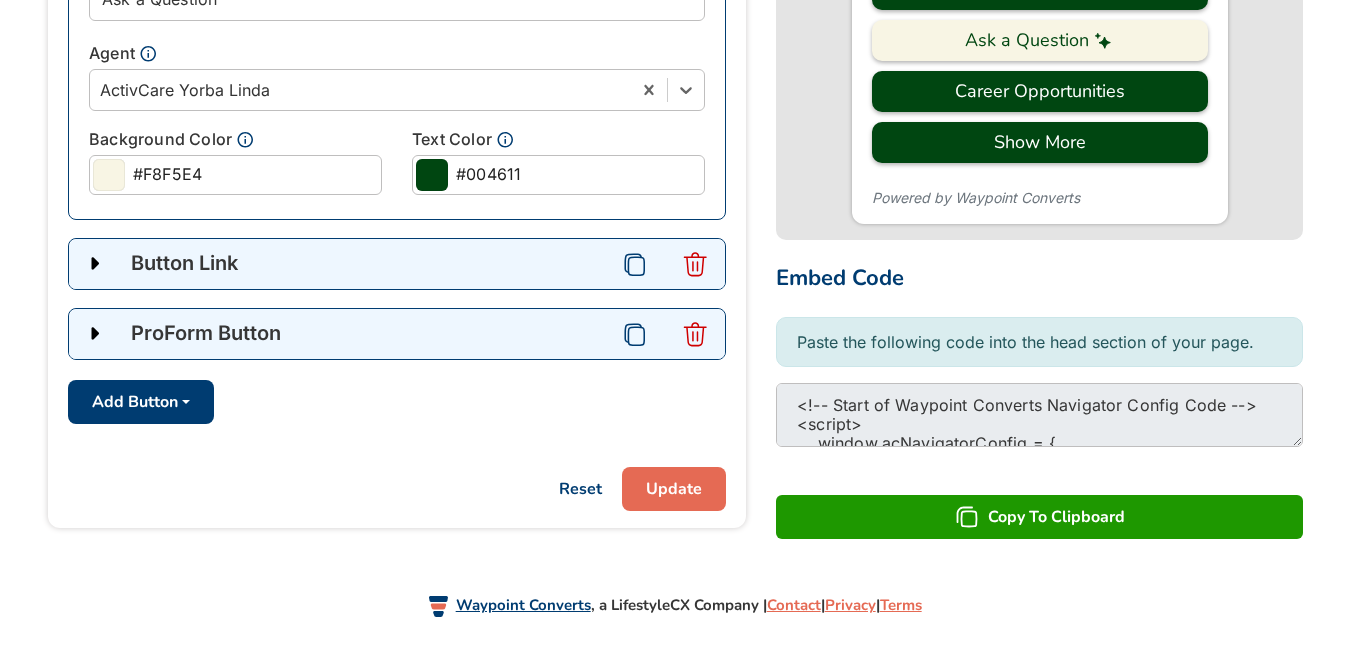 click on "Update" at bounding box center [674, 489] 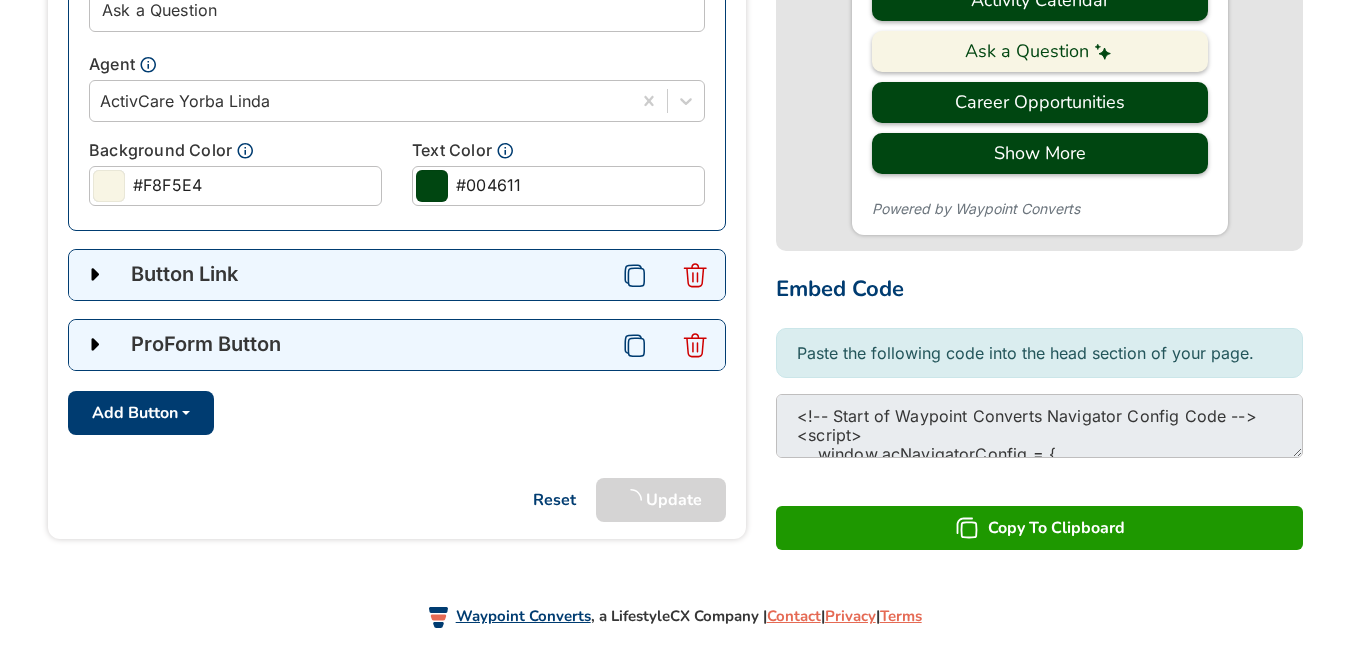 scroll, scrollTop: 651, scrollLeft: 0, axis: vertical 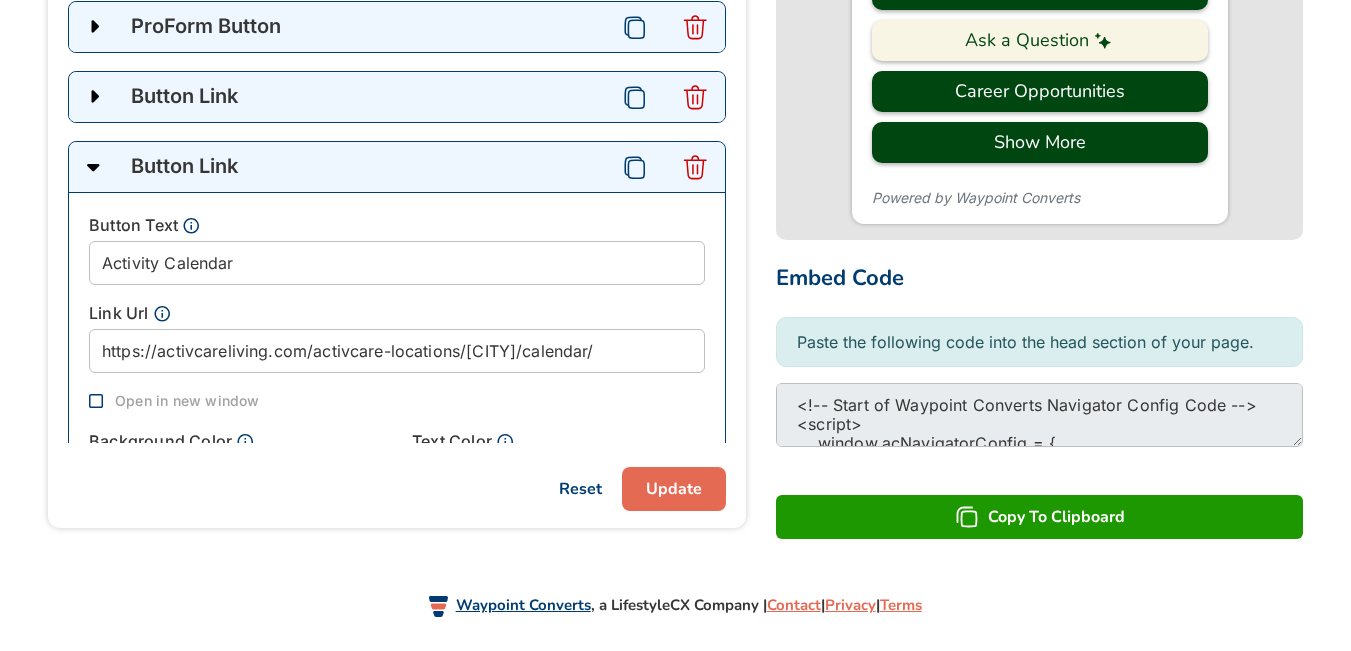 drag, startPoint x: 598, startPoint y: 457, endPoint x: 554, endPoint y: 491, distance: 55.605755 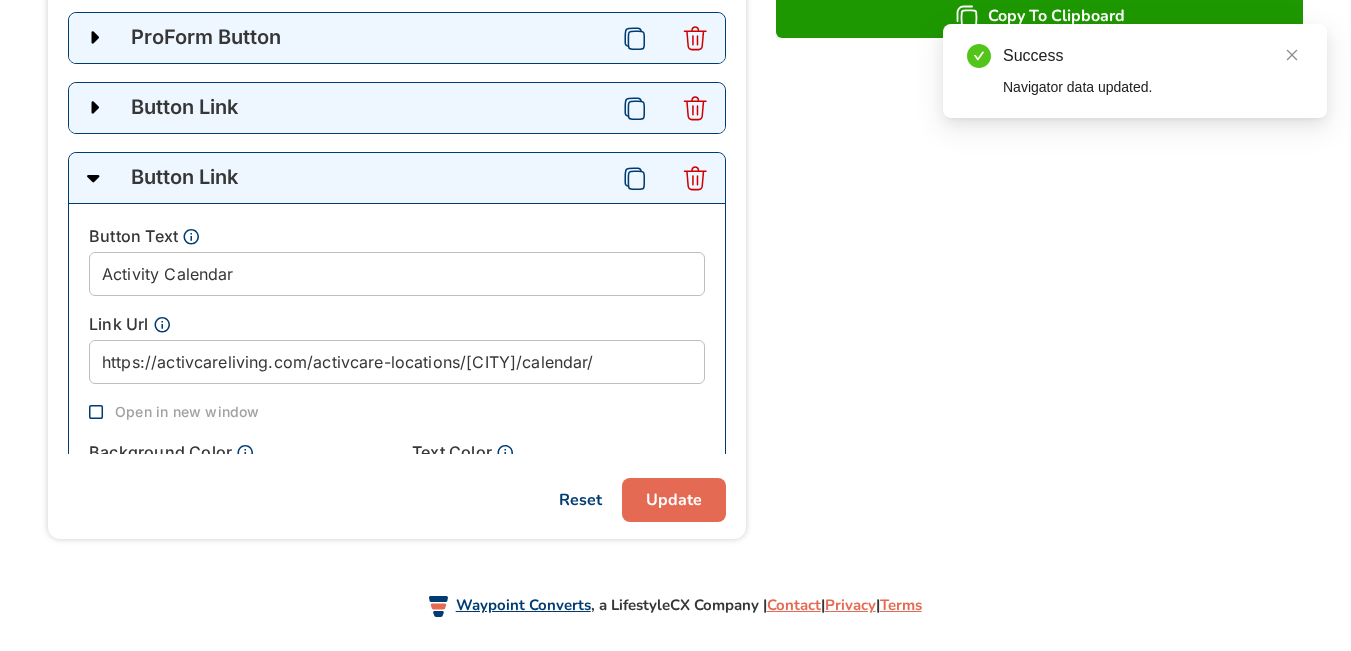 scroll, scrollTop: 651, scrollLeft: 0, axis: vertical 